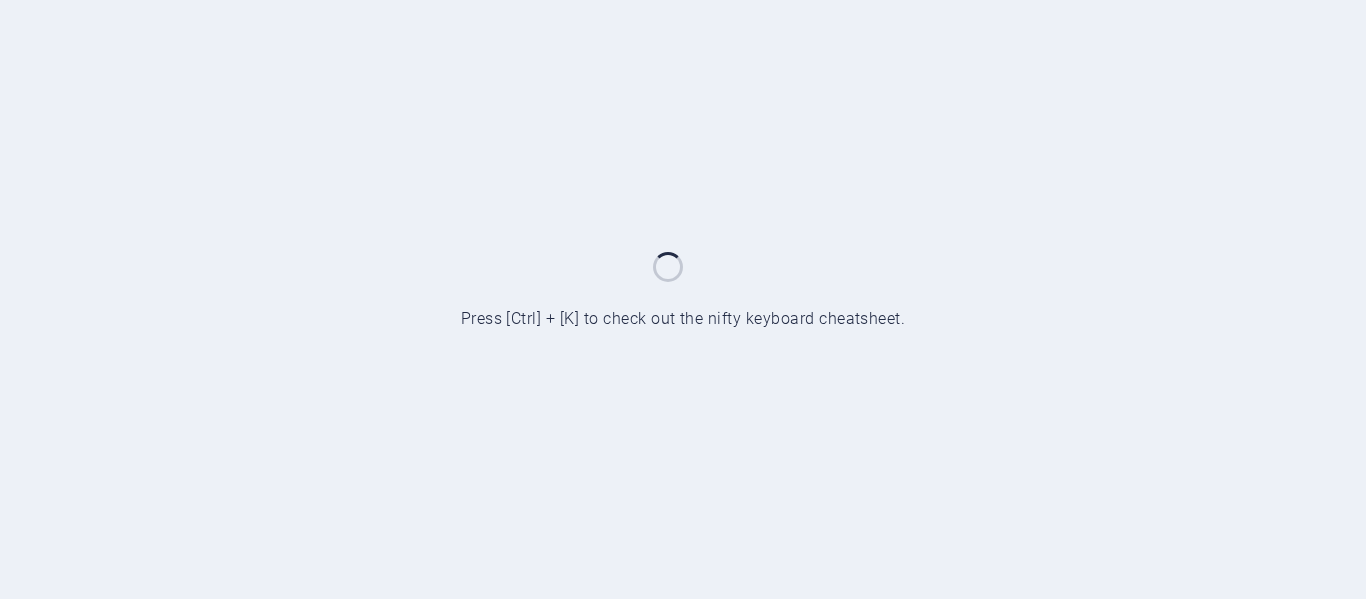 scroll, scrollTop: 0, scrollLeft: 0, axis: both 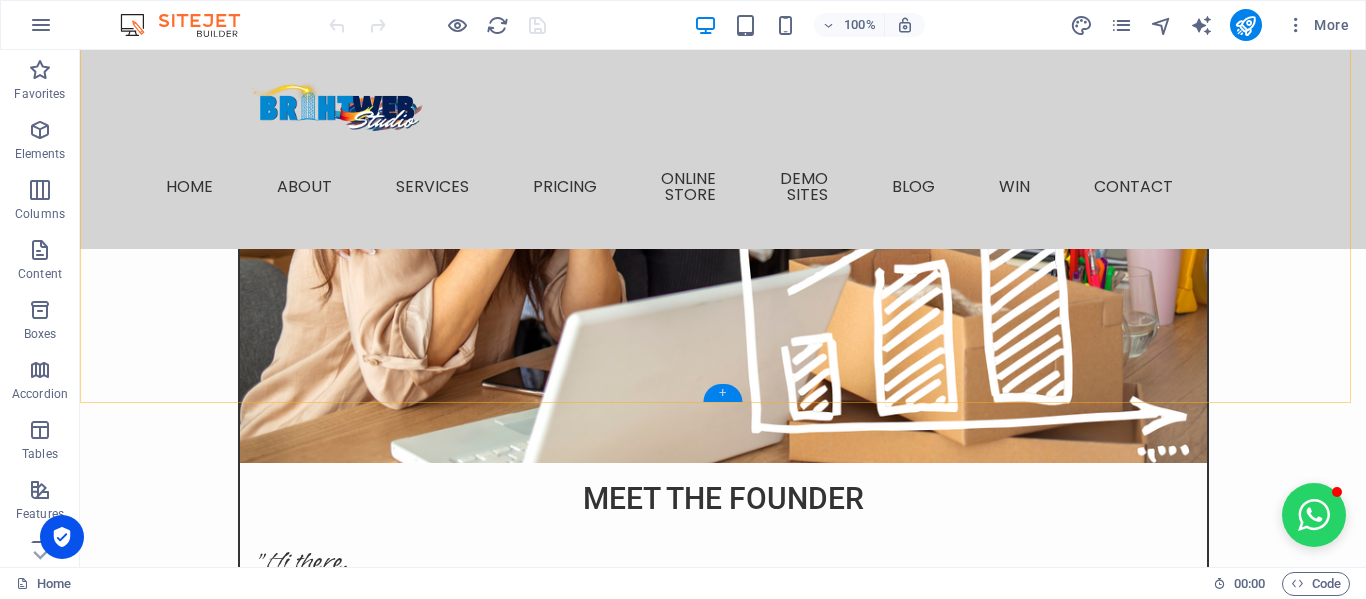 click on "+" at bounding box center (722, 393) 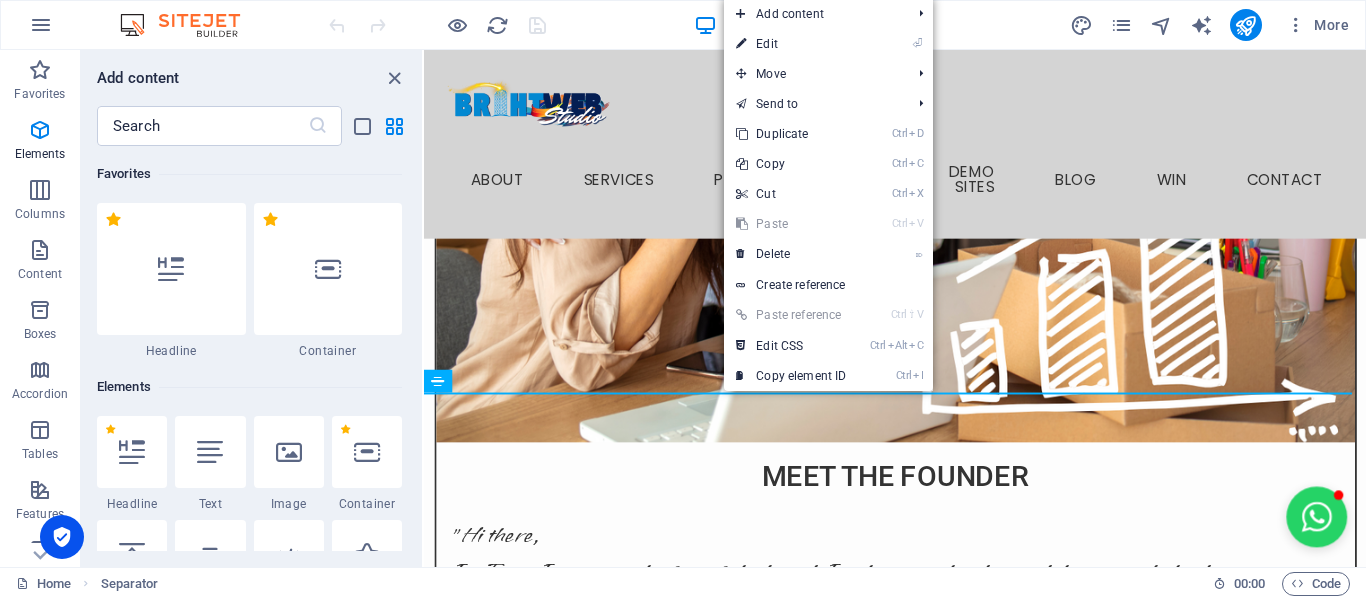 scroll, scrollTop: 3499, scrollLeft: 0, axis: vertical 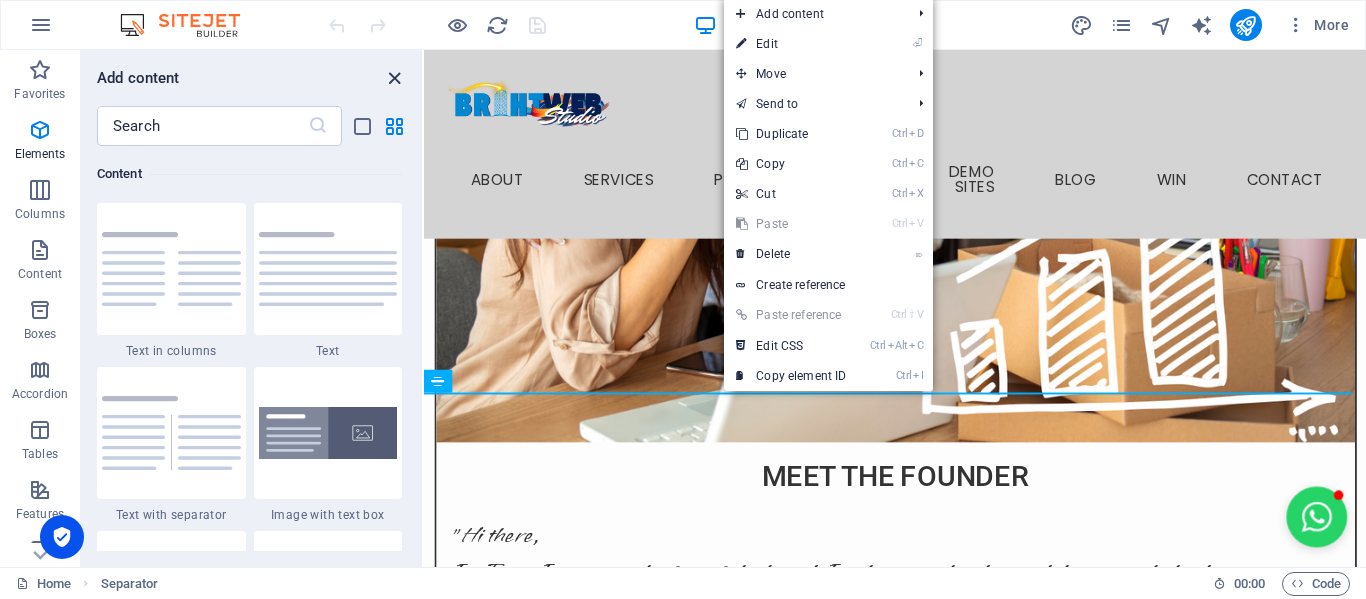 click at bounding box center [394, 78] 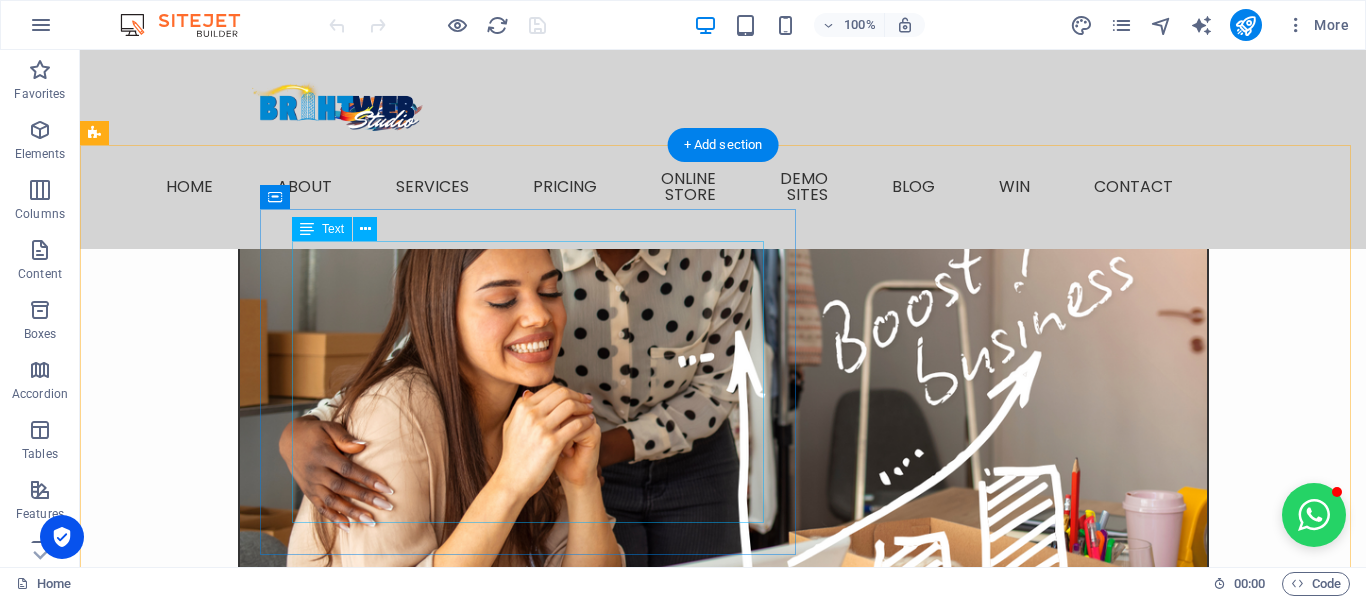scroll, scrollTop: 2500, scrollLeft: 0, axis: vertical 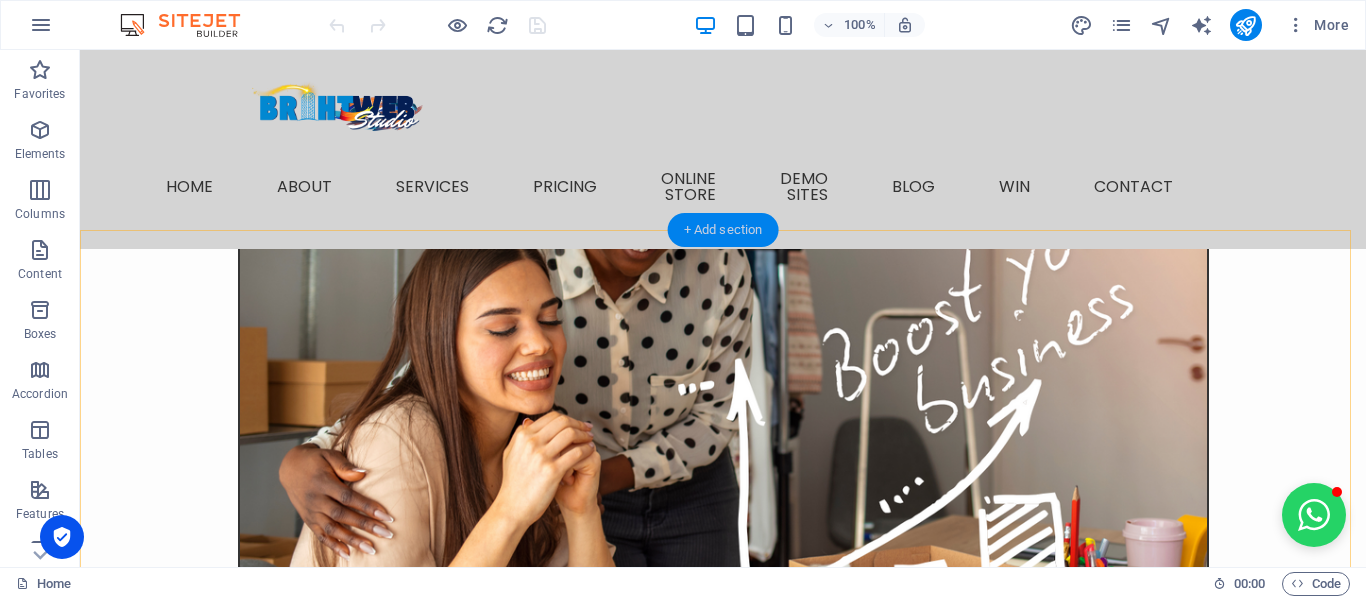 click on "+ Add section" at bounding box center [723, 230] 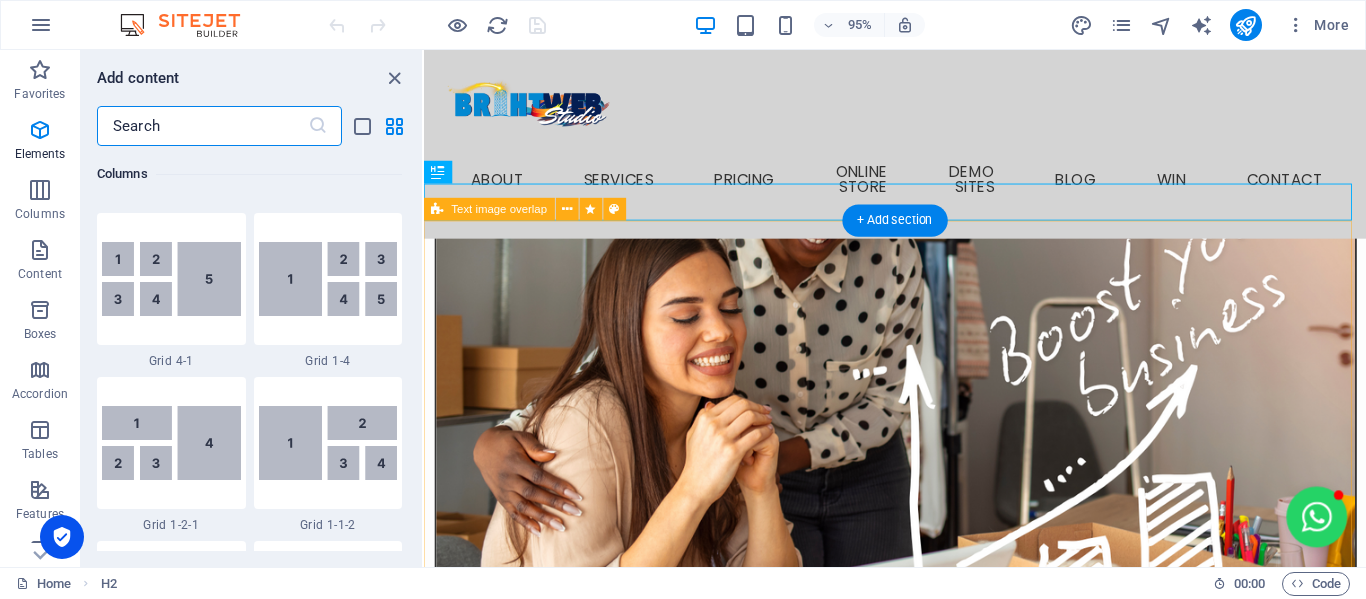 scroll, scrollTop: 3499, scrollLeft: 0, axis: vertical 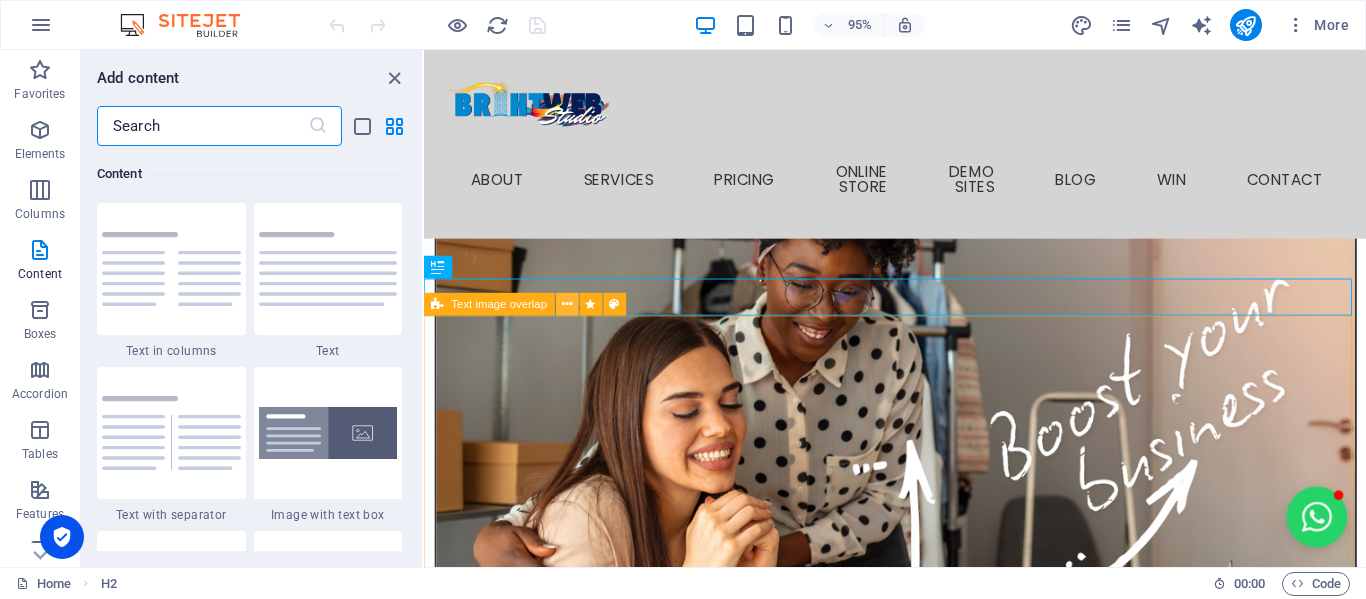 click at bounding box center (567, 305) 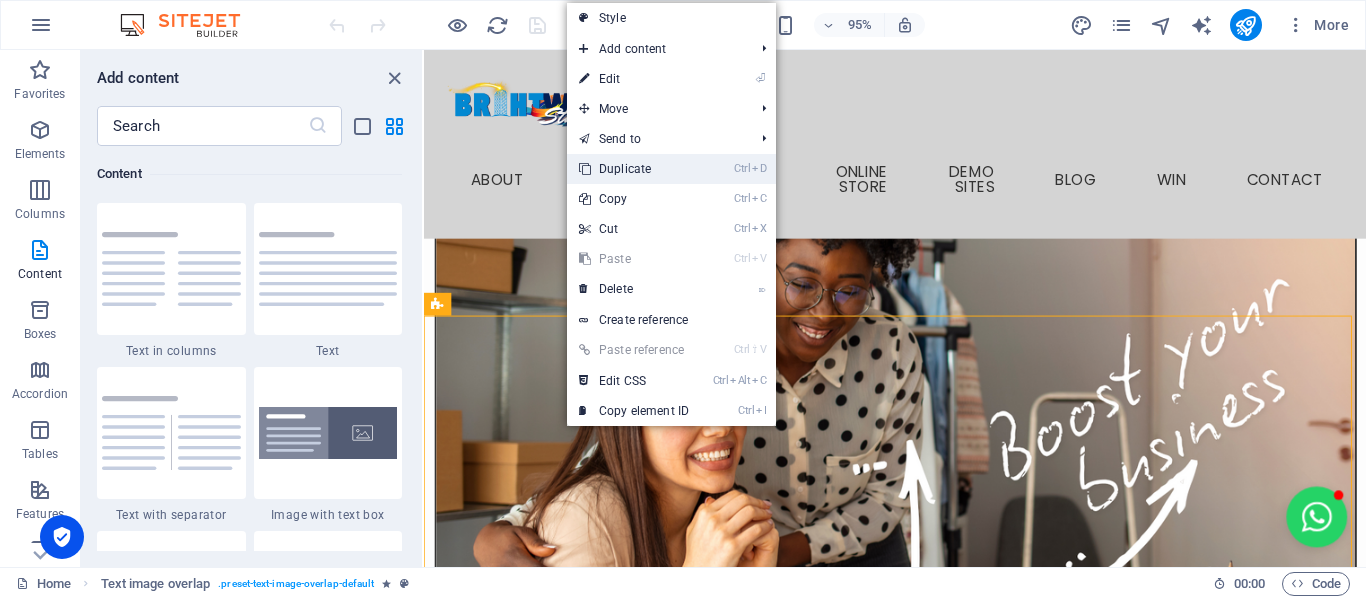 click on "Ctrl D  Duplicate" at bounding box center [634, 169] 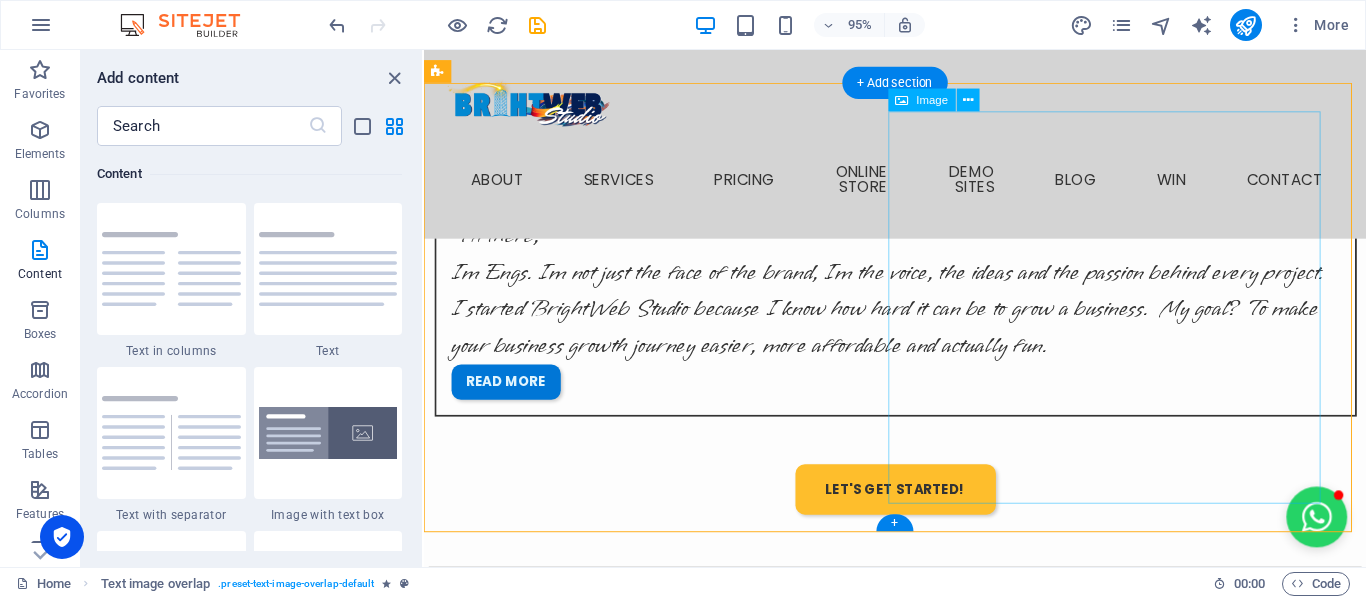scroll, scrollTop: 3318, scrollLeft: 0, axis: vertical 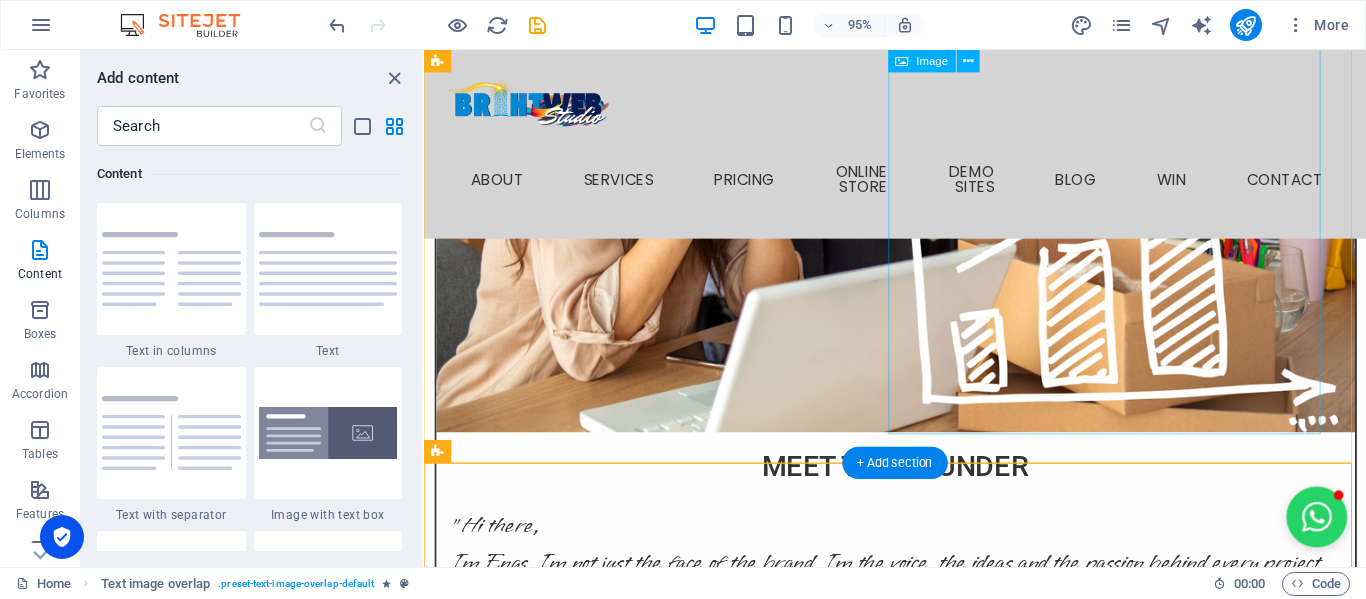 click at bounding box center (920, 4399) 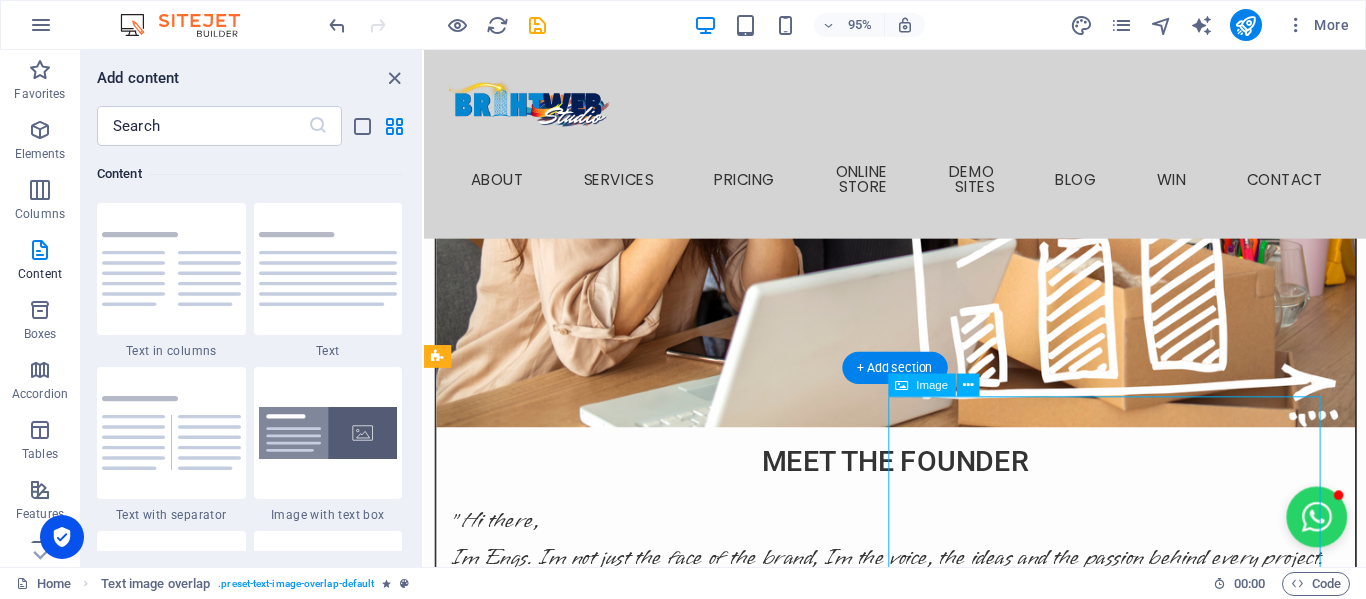 click at bounding box center (920, 4393) 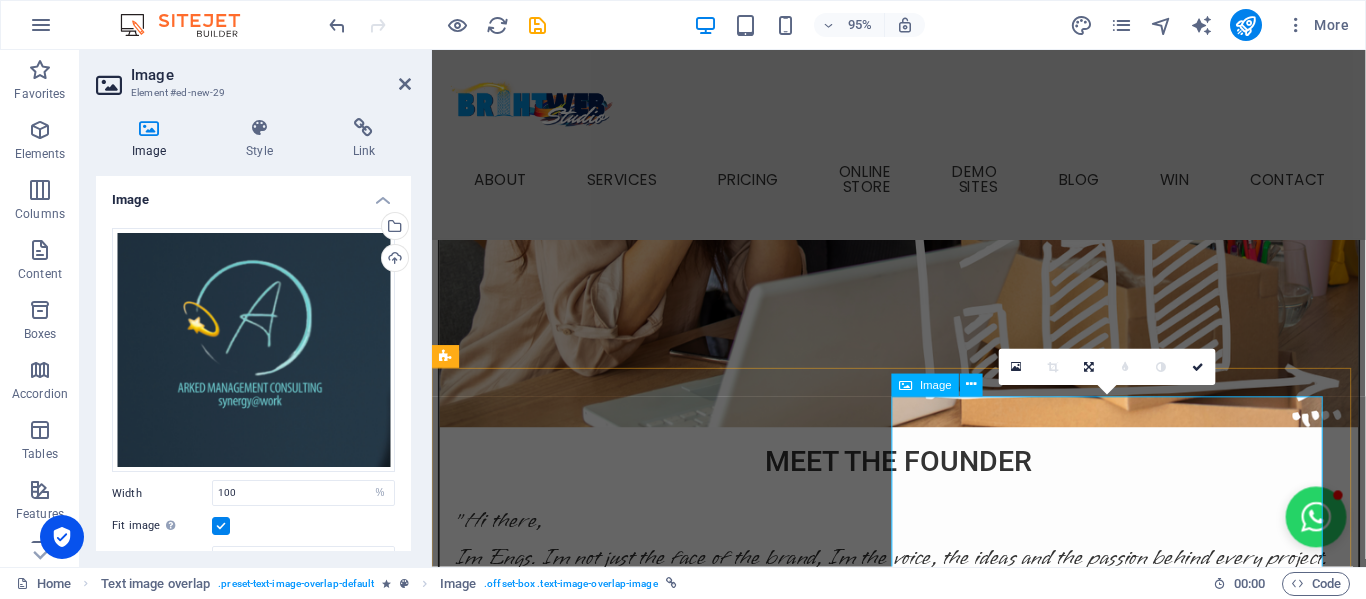 scroll, scrollTop: 2816, scrollLeft: 0, axis: vertical 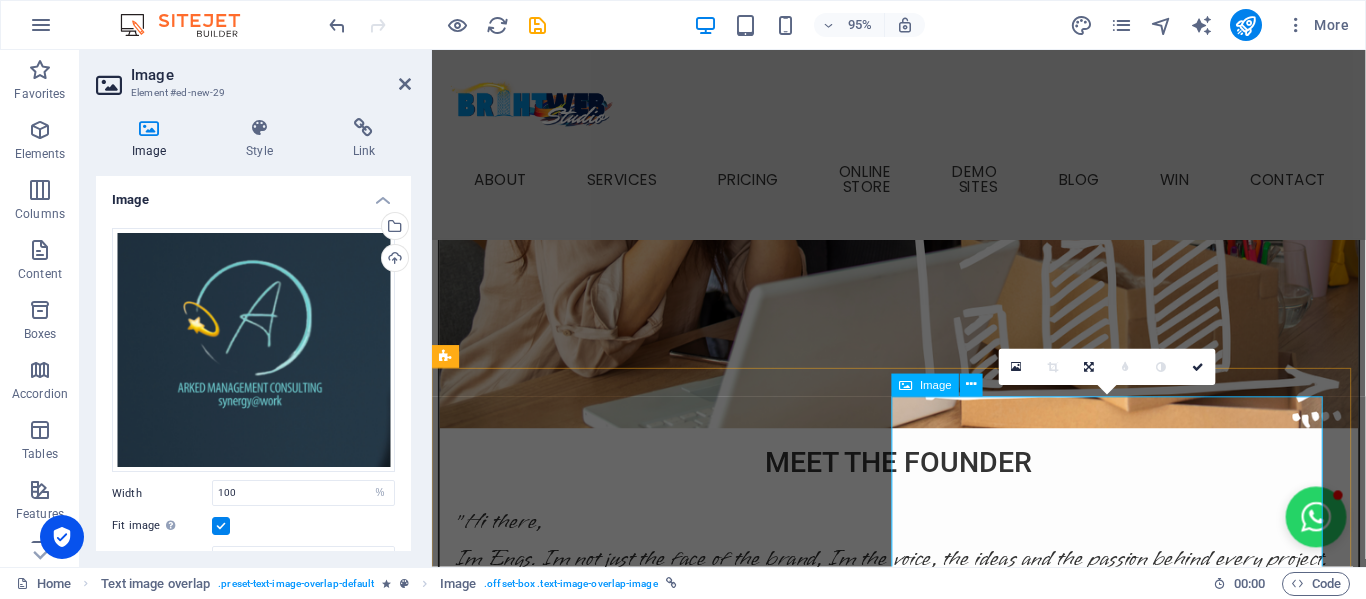 click on "Image" at bounding box center (936, 384) 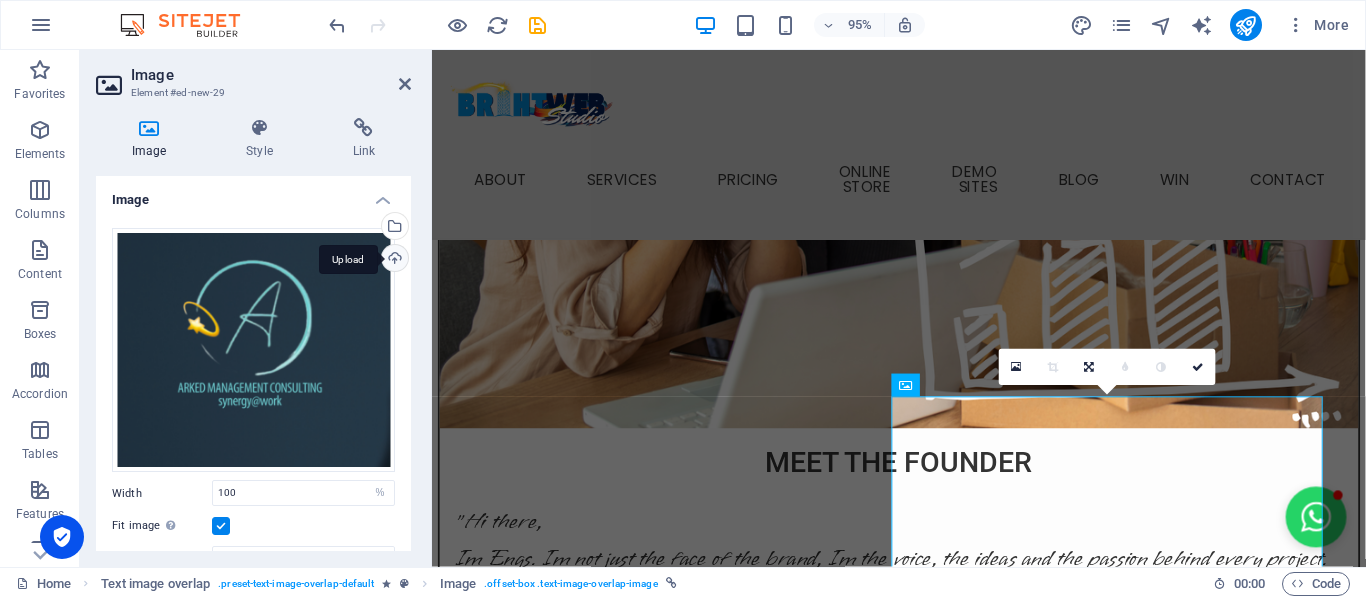 click on "Upload" at bounding box center [393, 260] 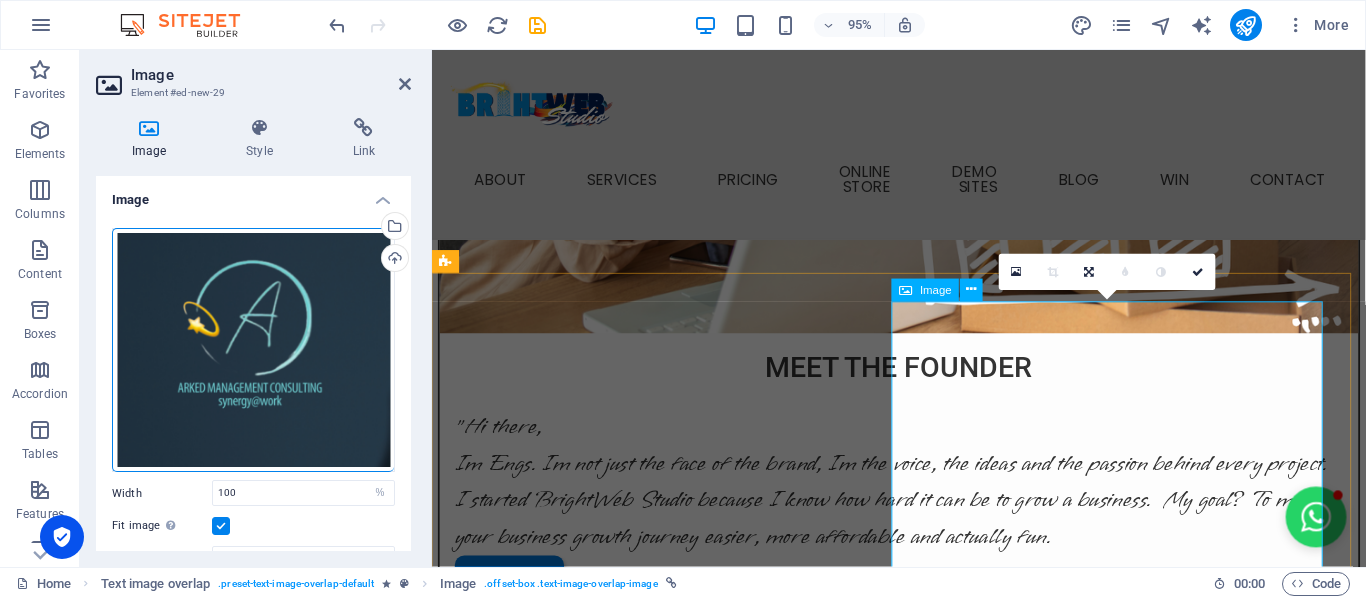 scroll, scrollTop: 3016, scrollLeft: 0, axis: vertical 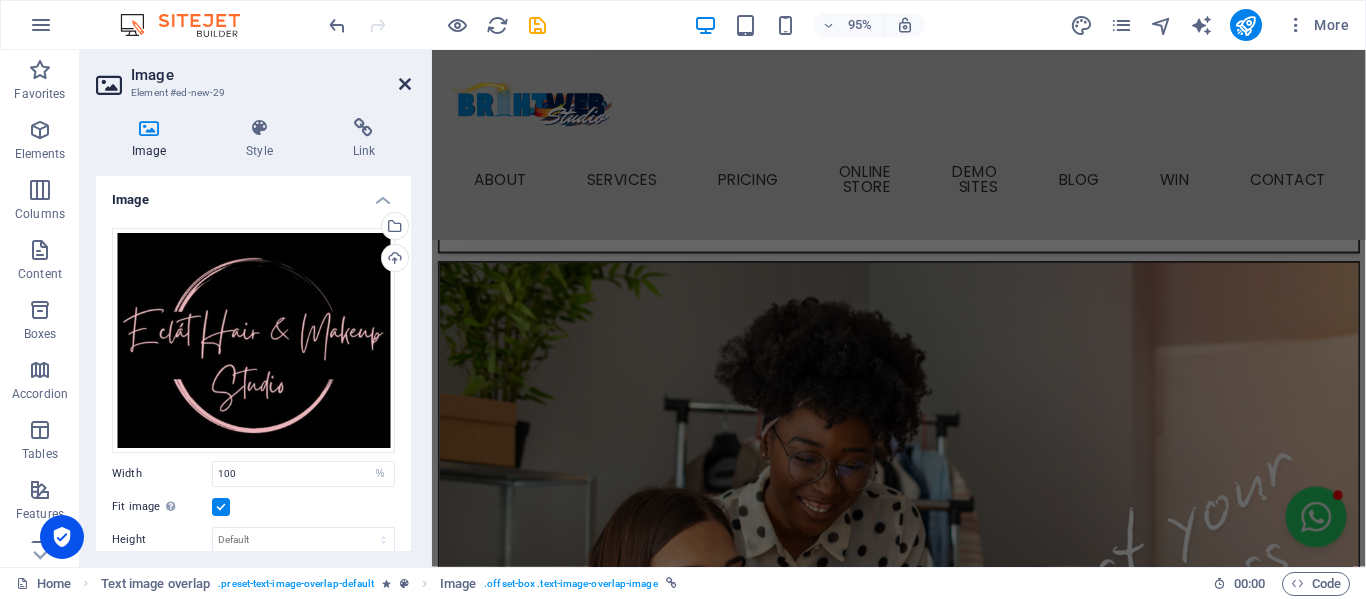 drag, startPoint x: 327, startPoint y: 33, endPoint x: 409, endPoint y: 81, distance: 95.015785 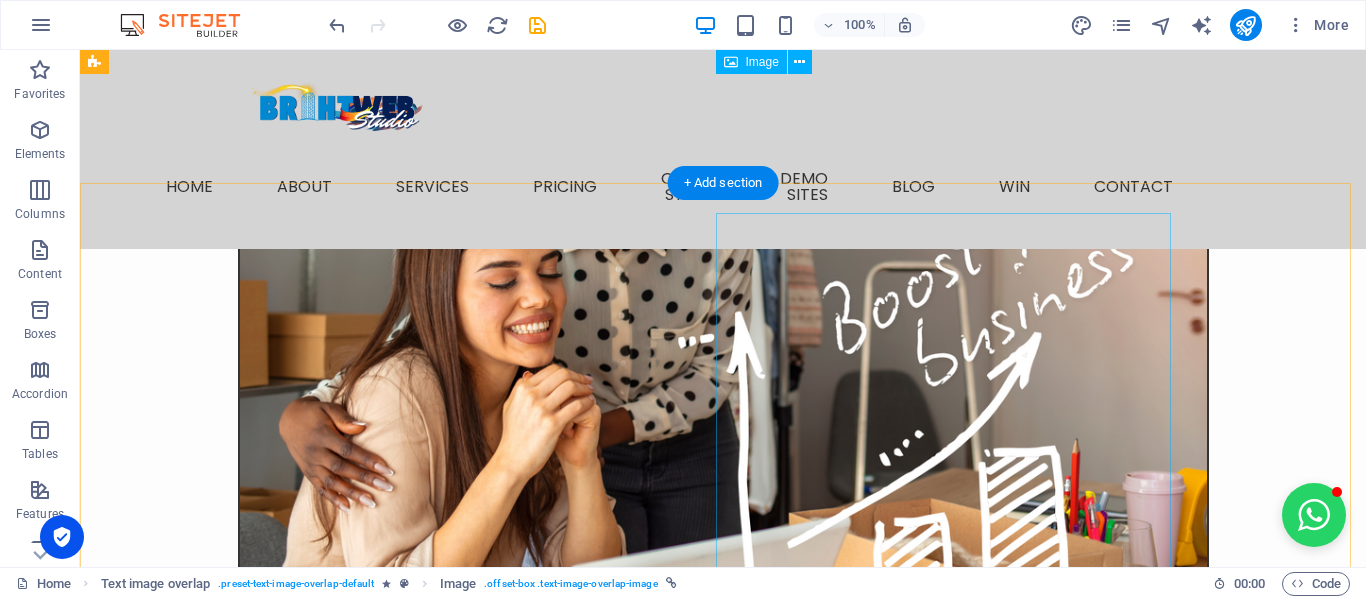 scroll, scrollTop: 2531, scrollLeft: 0, axis: vertical 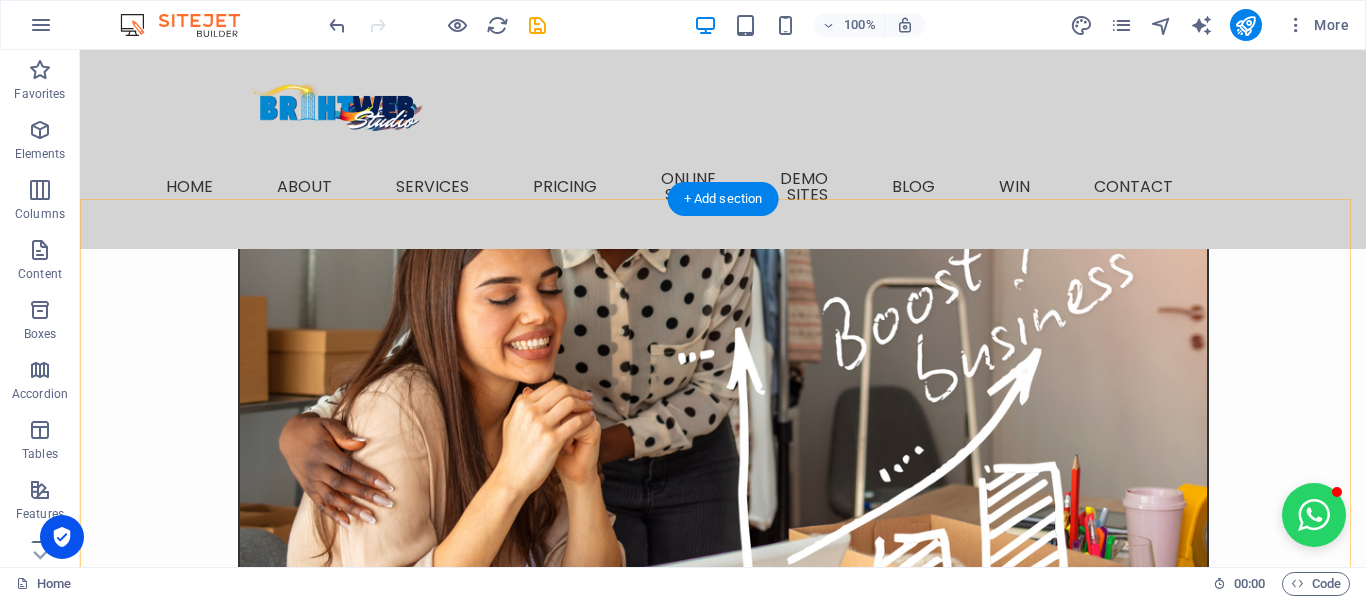 drag, startPoint x: 633, startPoint y: 168, endPoint x: 305, endPoint y: 158, distance: 328.1524 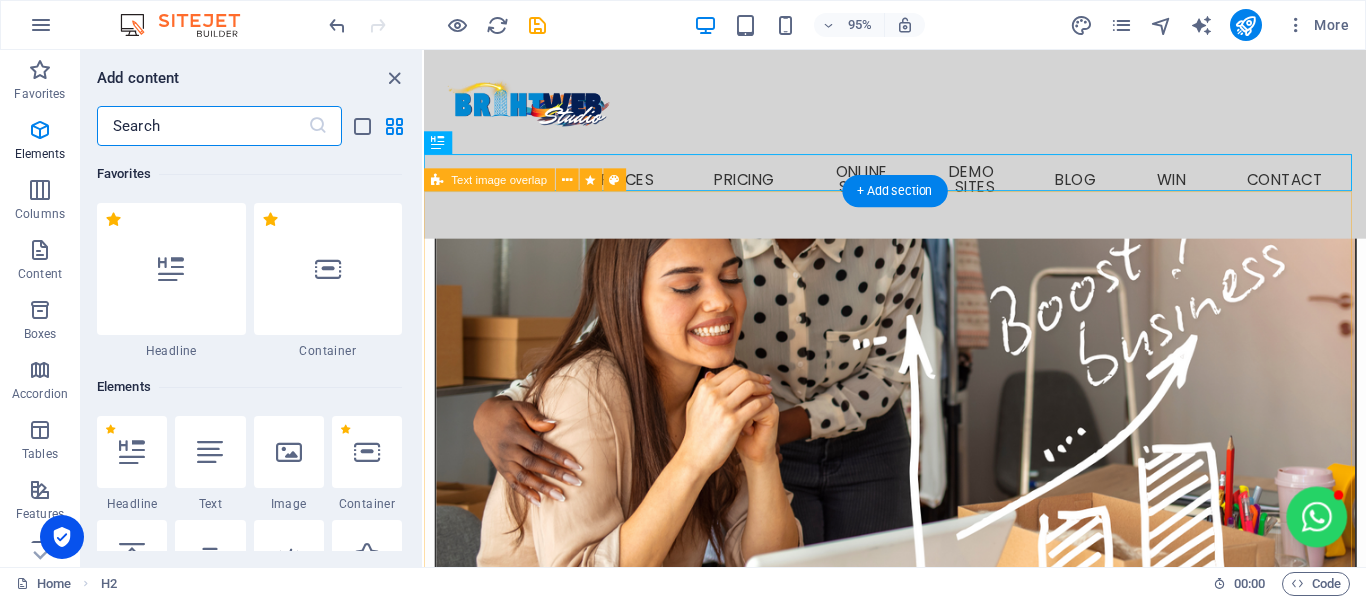scroll, scrollTop: 3499, scrollLeft: 0, axis: vertical 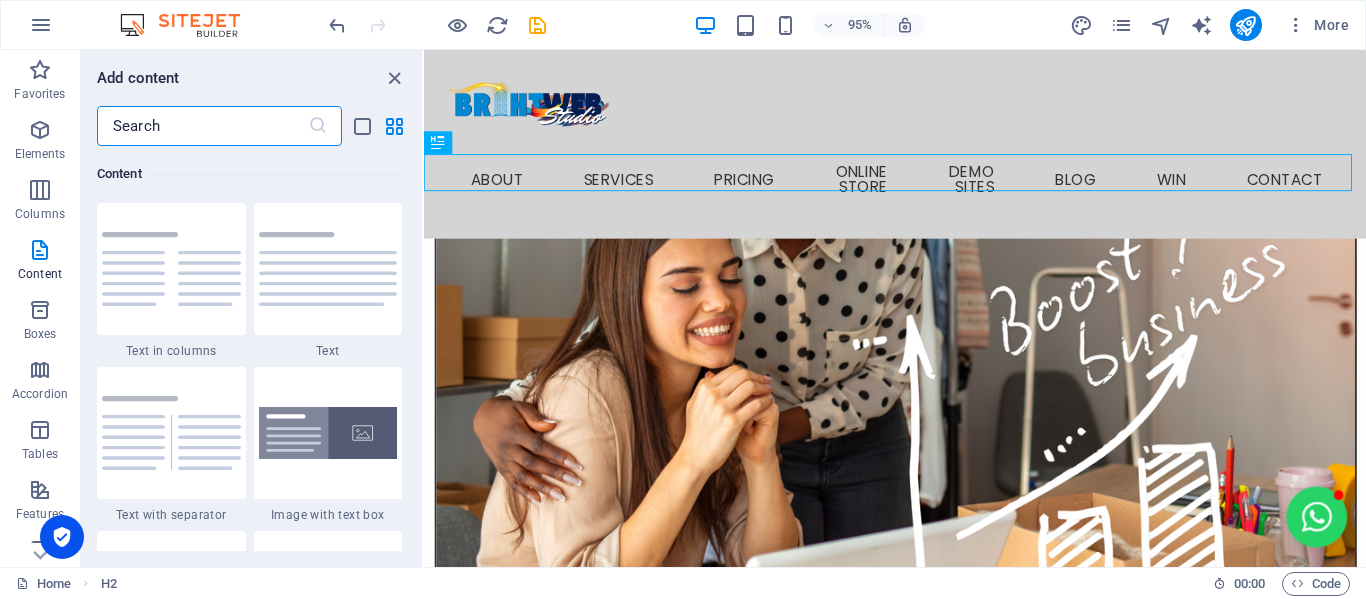 click at bounding box center [202, 126] 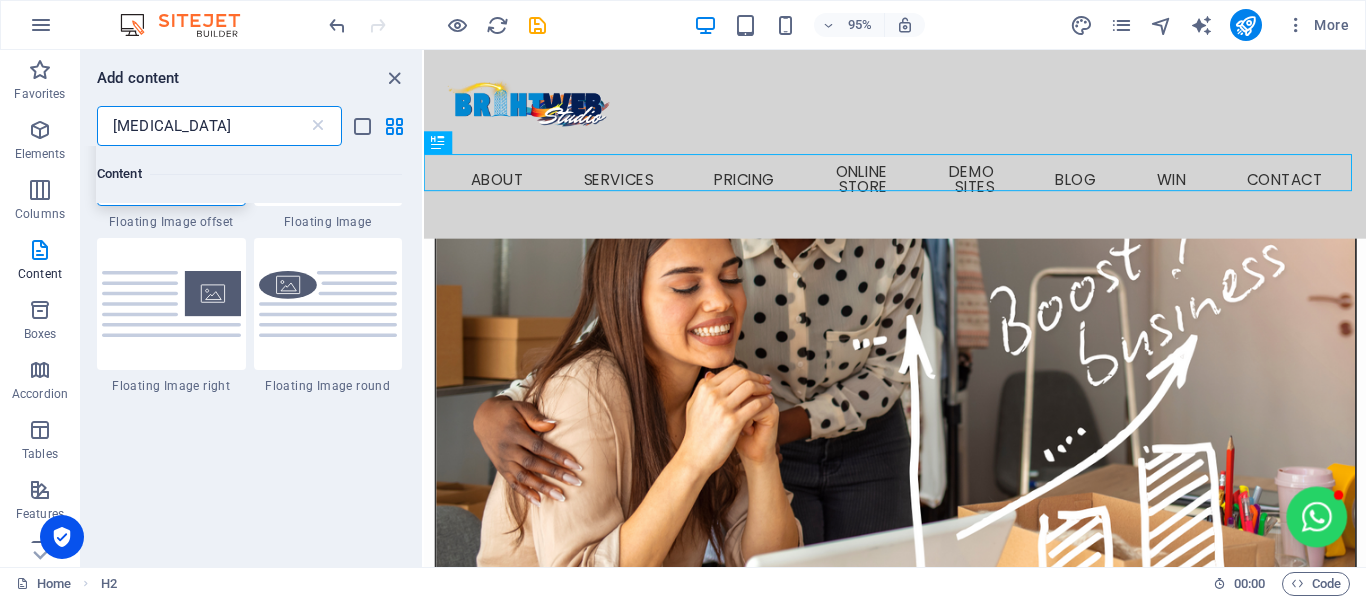 scroll, scrollTop: 0, scrollLeft: 0, axis: both 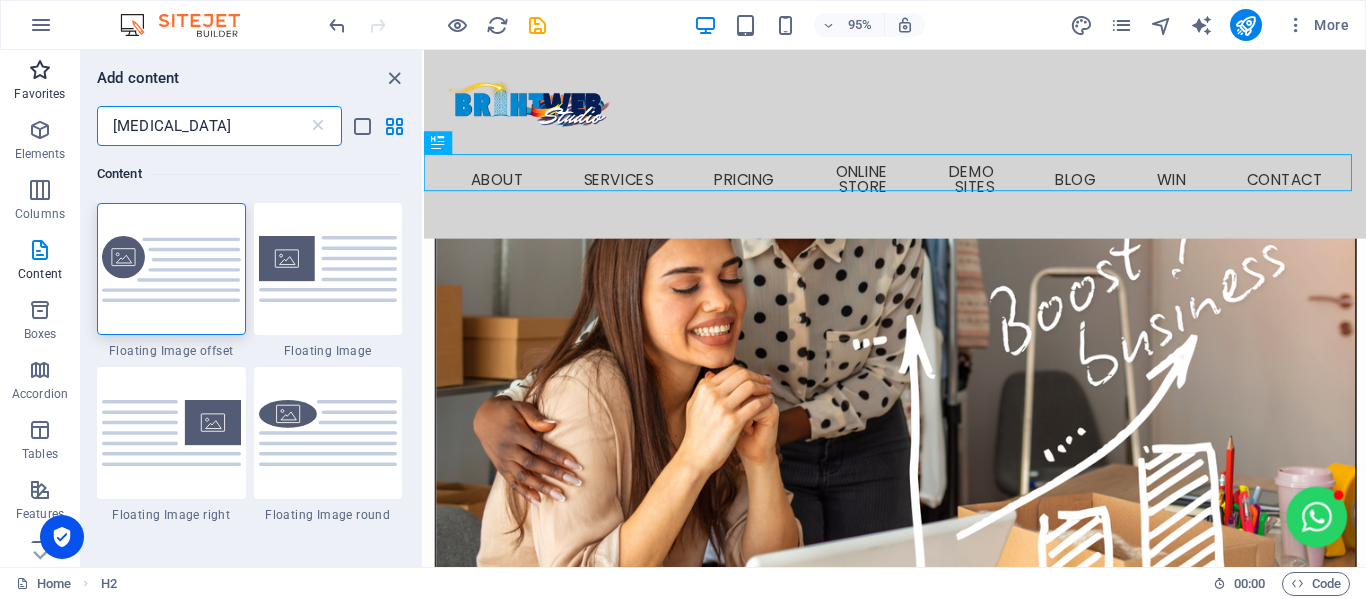 drag, startPoint x: 197, startPoint y: 127, endPoint x: 44, endPoint y: 97, distance: 155.91344 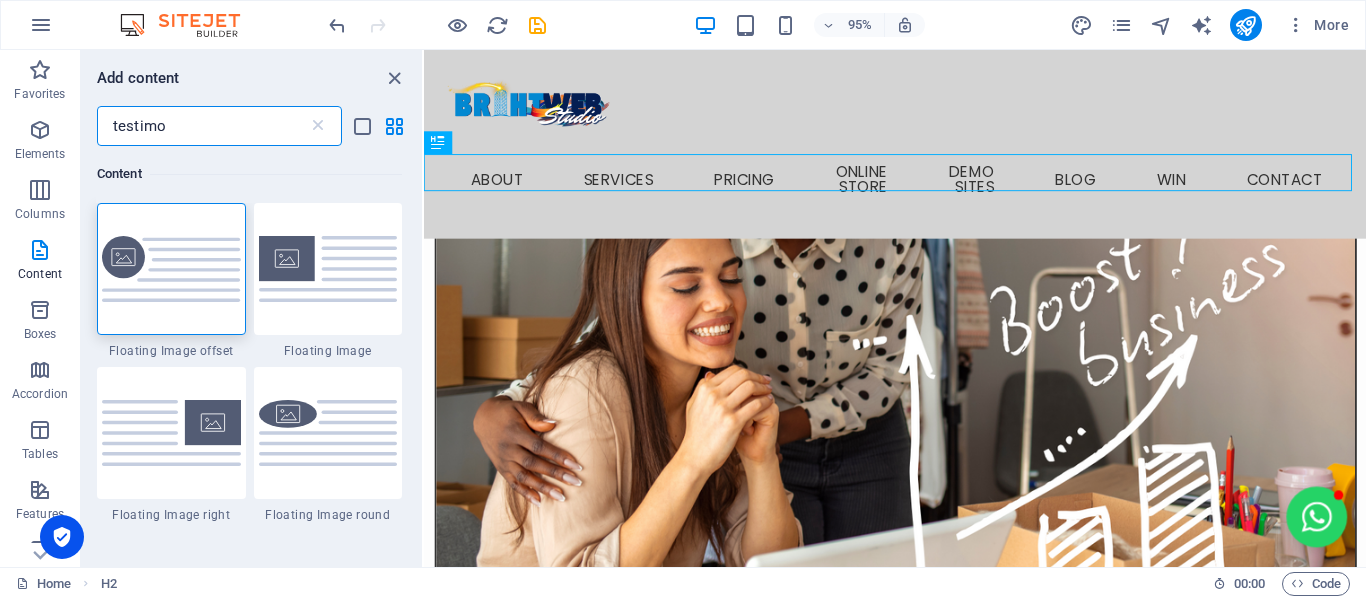 type on "testimon" 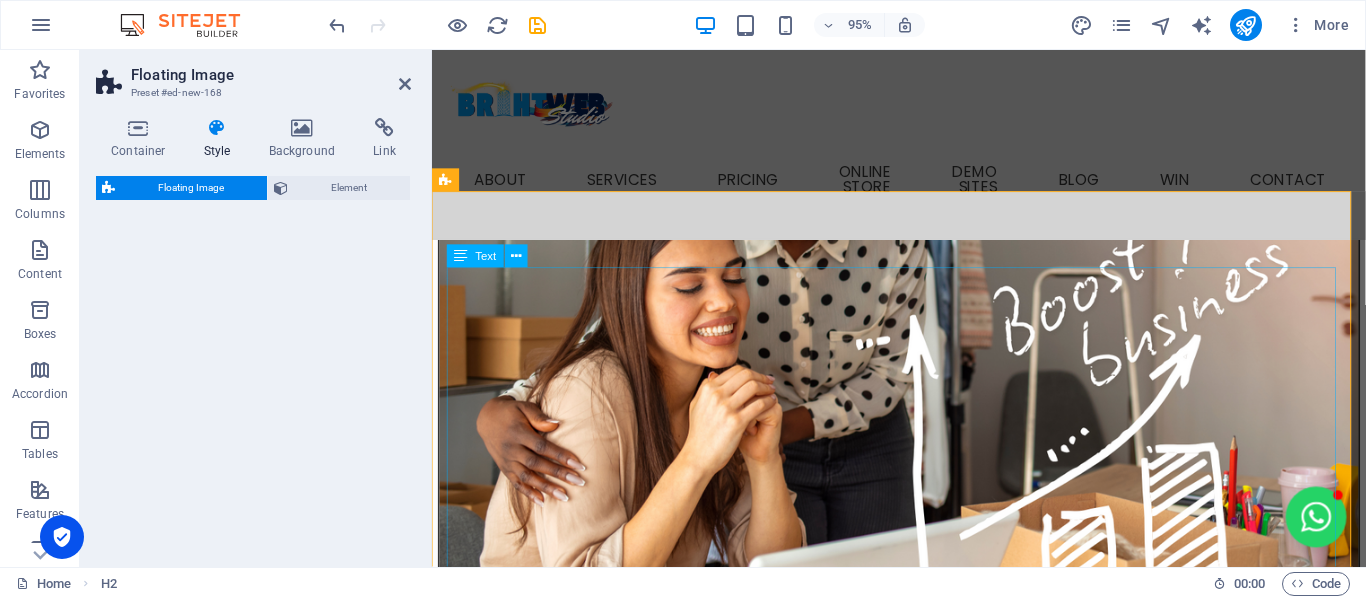 select on "%" 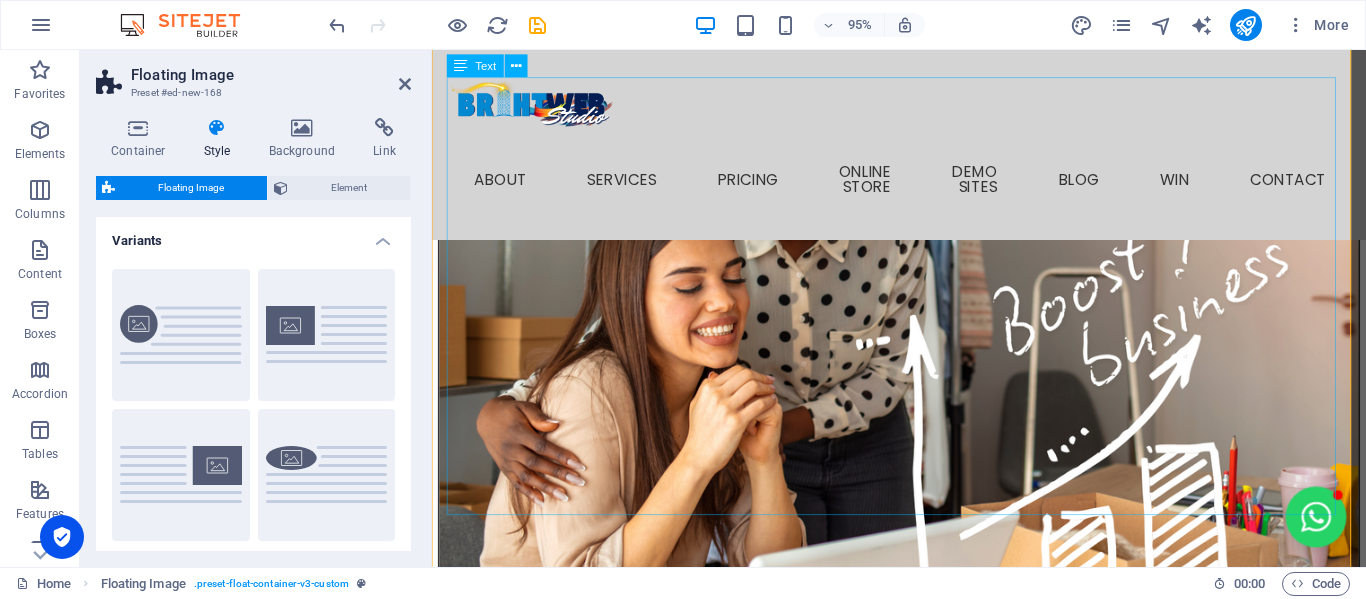 scroll, scrollTop: 2730, scrollLeft: 0, axis: vertical 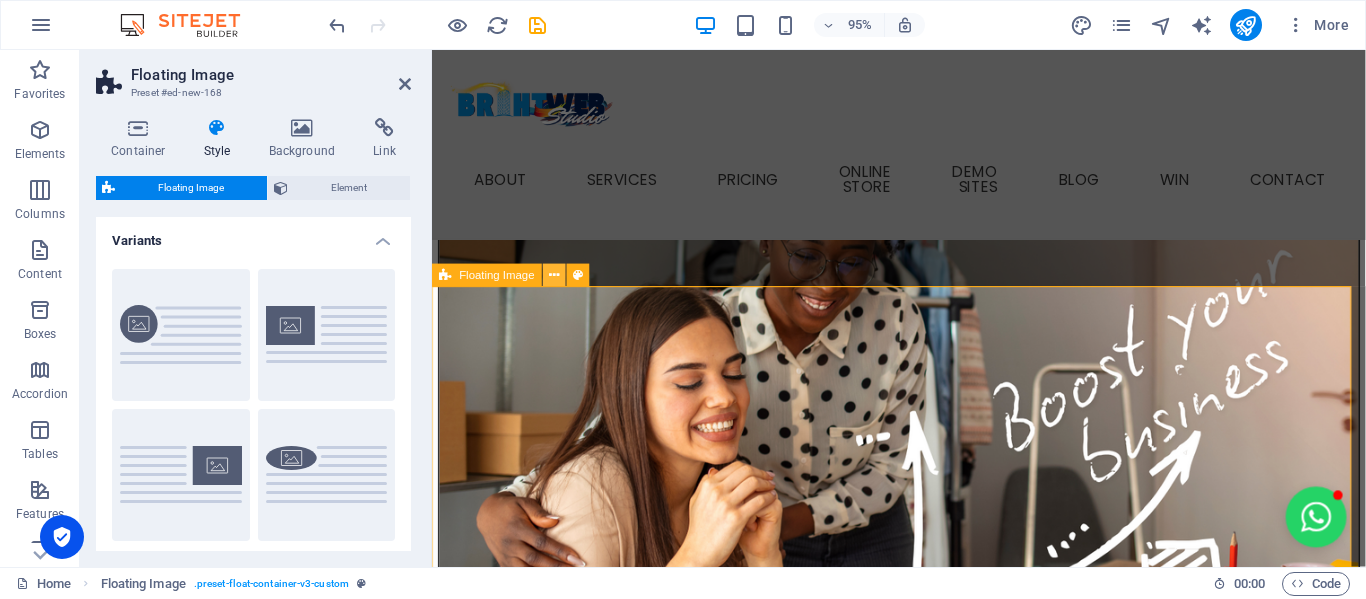 click at bounding box center [555, 275] 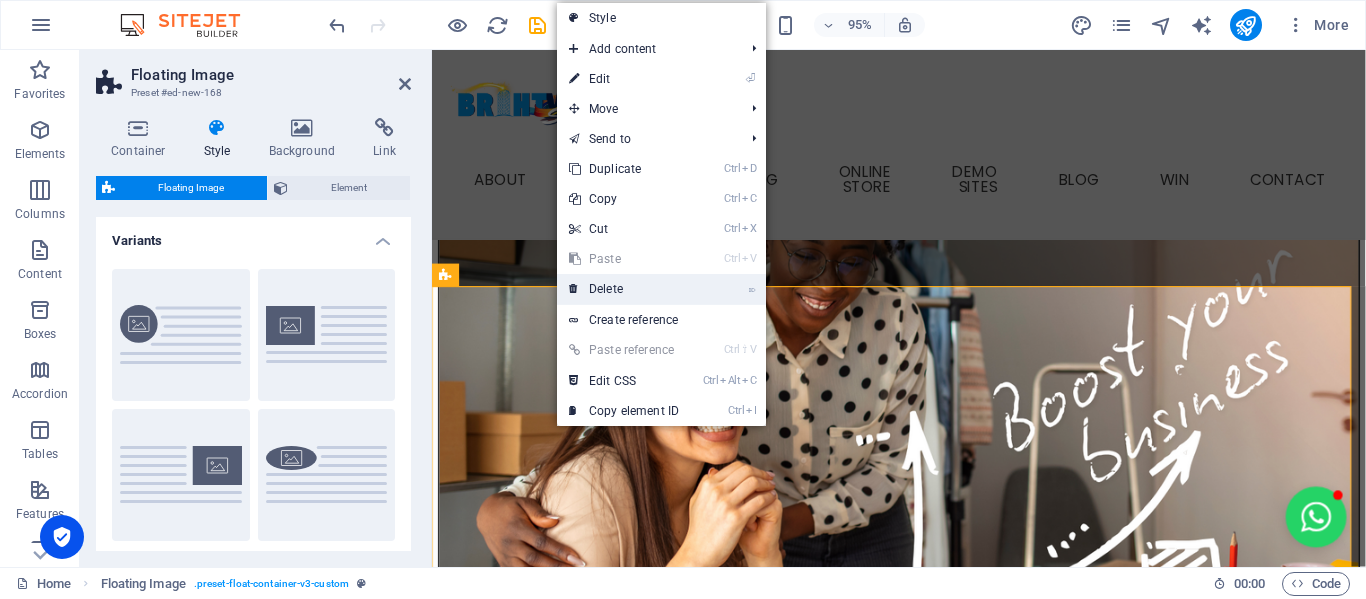 click on "⌦  Delete" at bounding box center [624, 289] 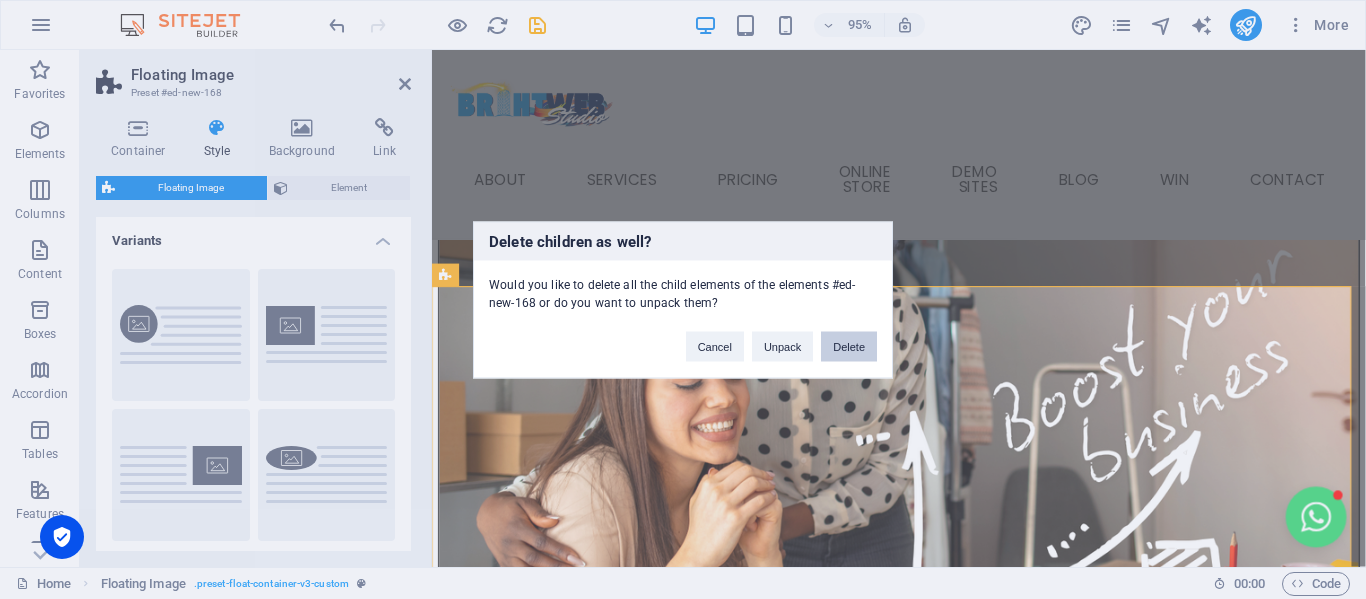 click on "Delete" at bounding box center [849, 346] 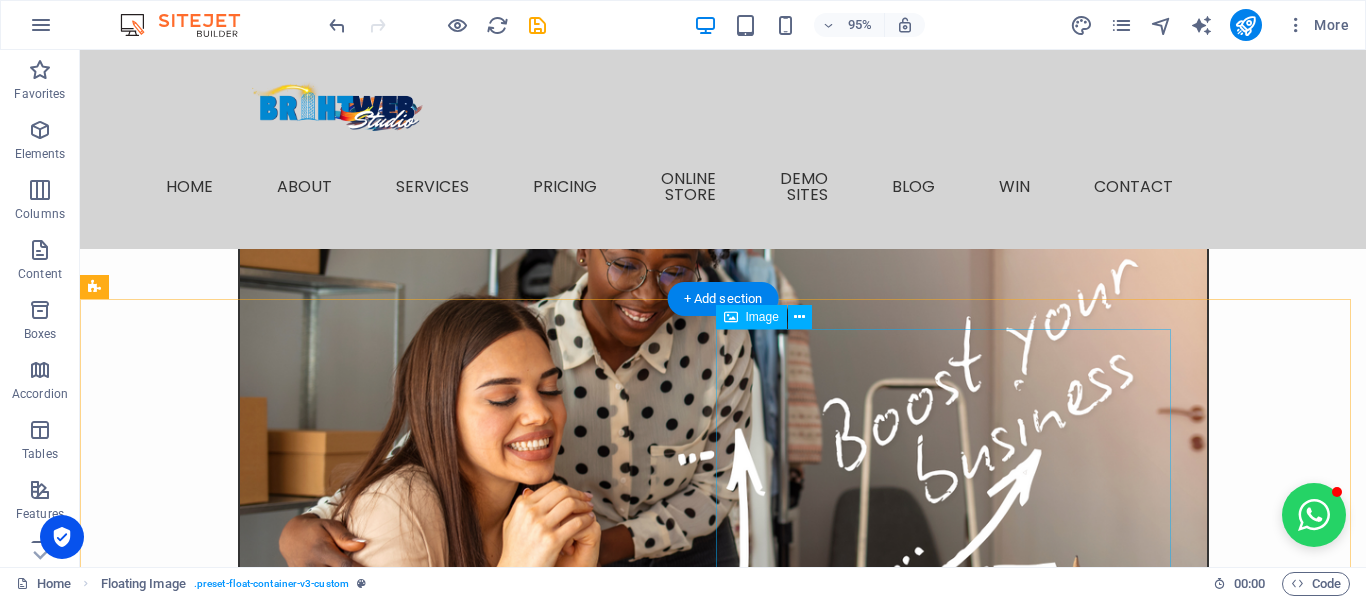 scroll, scrollTop: 2431, scrollLeft: 0, axis: vertical 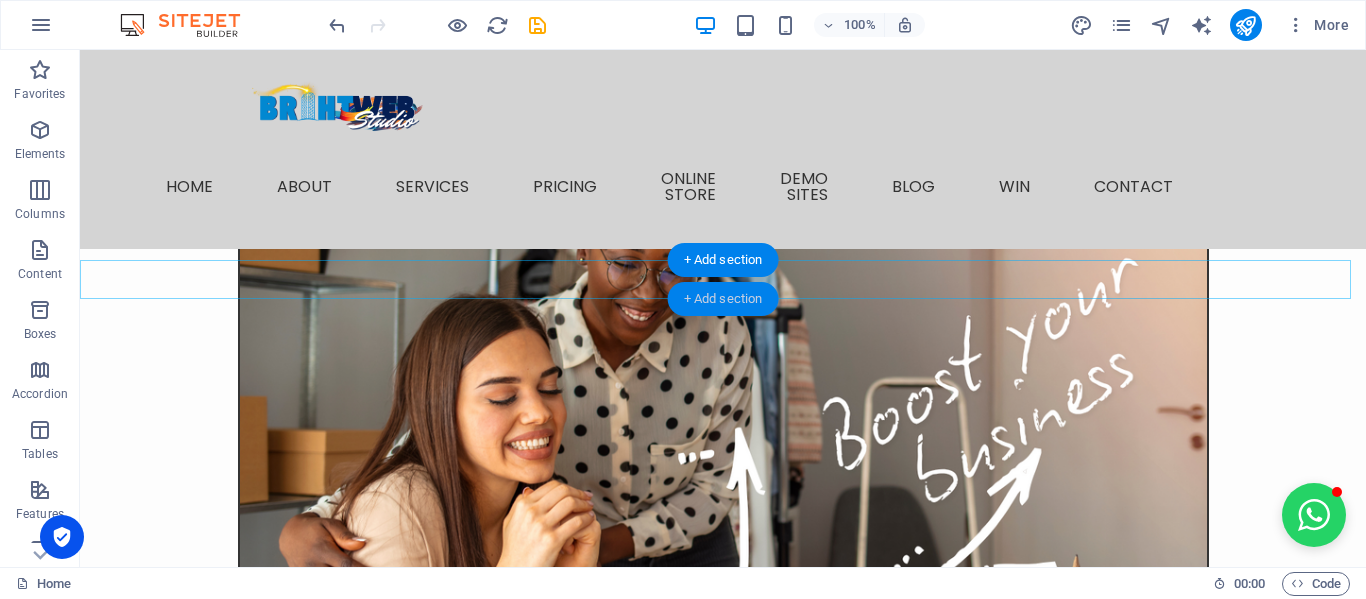 click on "+ Add section" at bounding box center [723, 299] 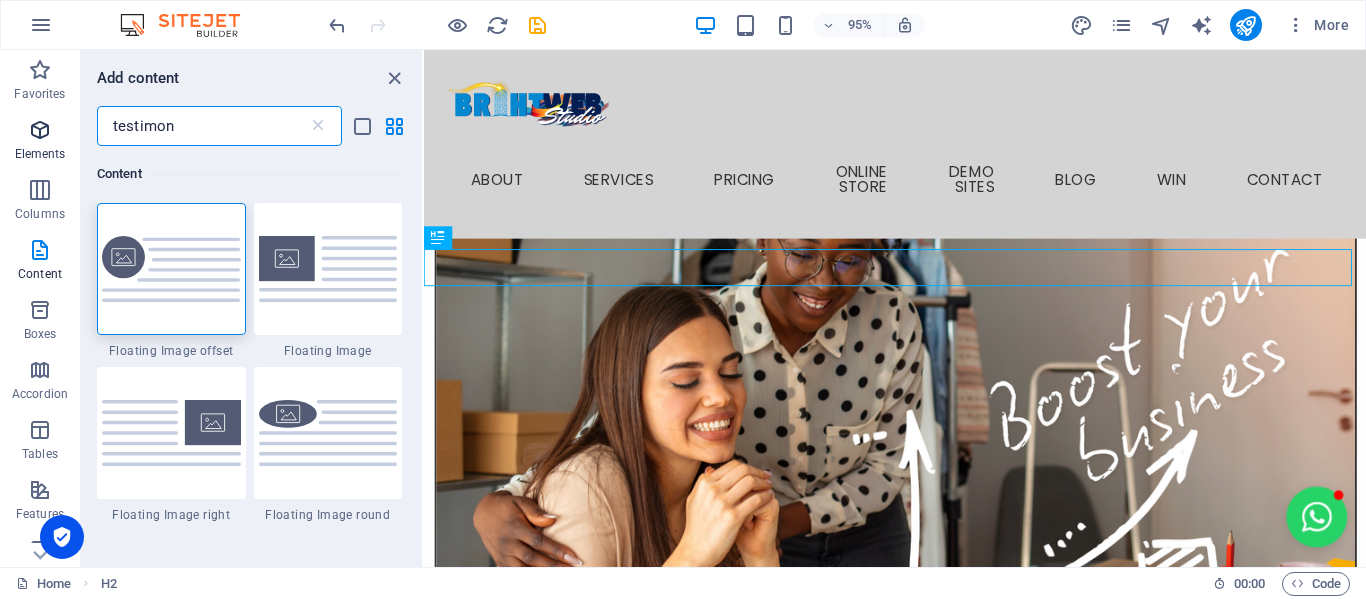 drag, startPoint x: 245, startPoint y: 133, endPoint x: 0, endPoint y: 144, distance: 245.24681 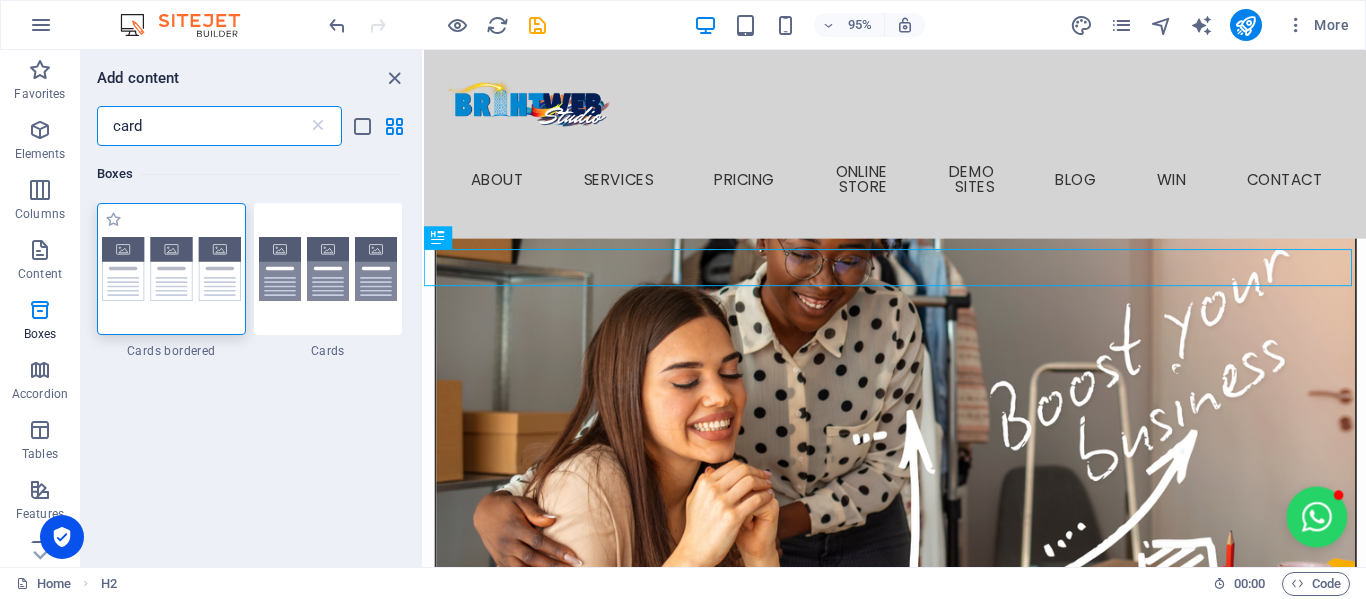 type on "card" 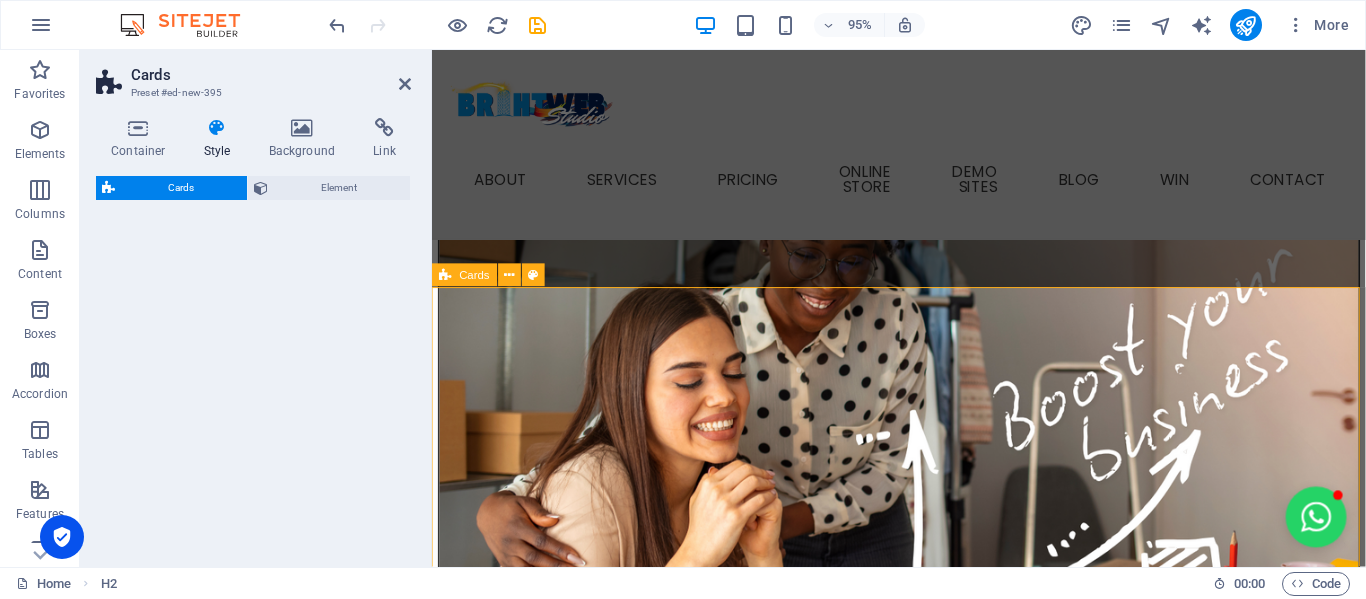 drag, startPoint x: 1036, startPoint y: 301, endPoint x: 885, endPoint y: 313, distance: 151.47607 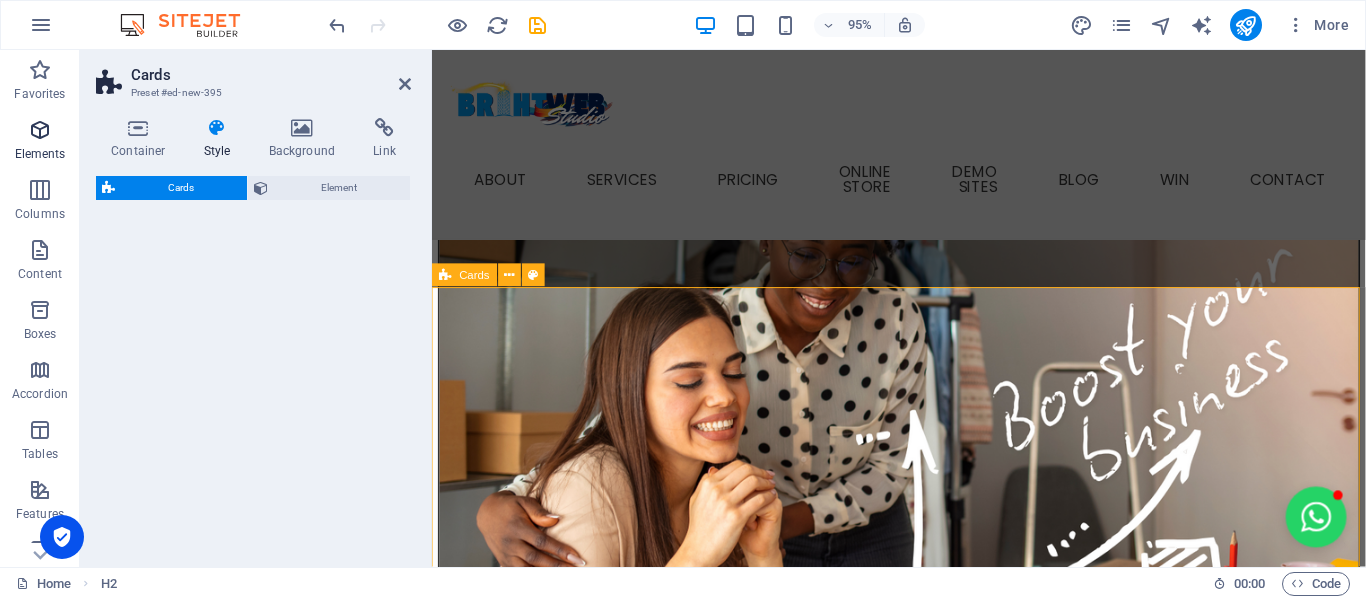 select on "px" 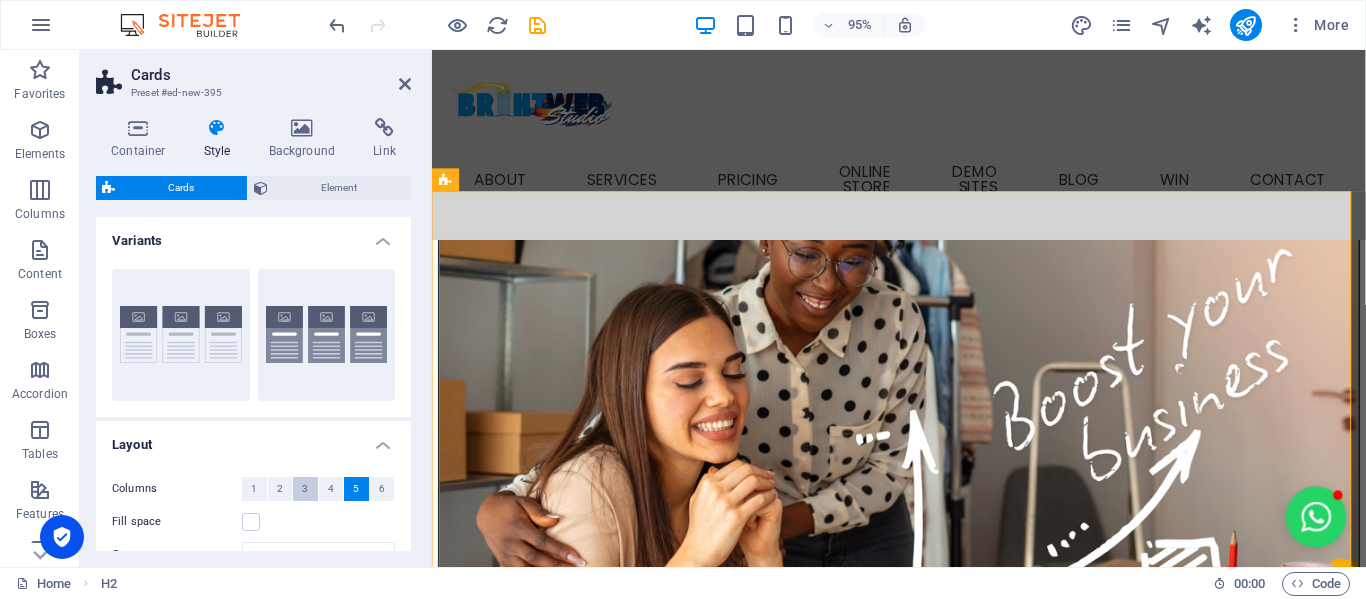 scroll, scrollTop: 2530, scrollLeft: 0, axis: vertical 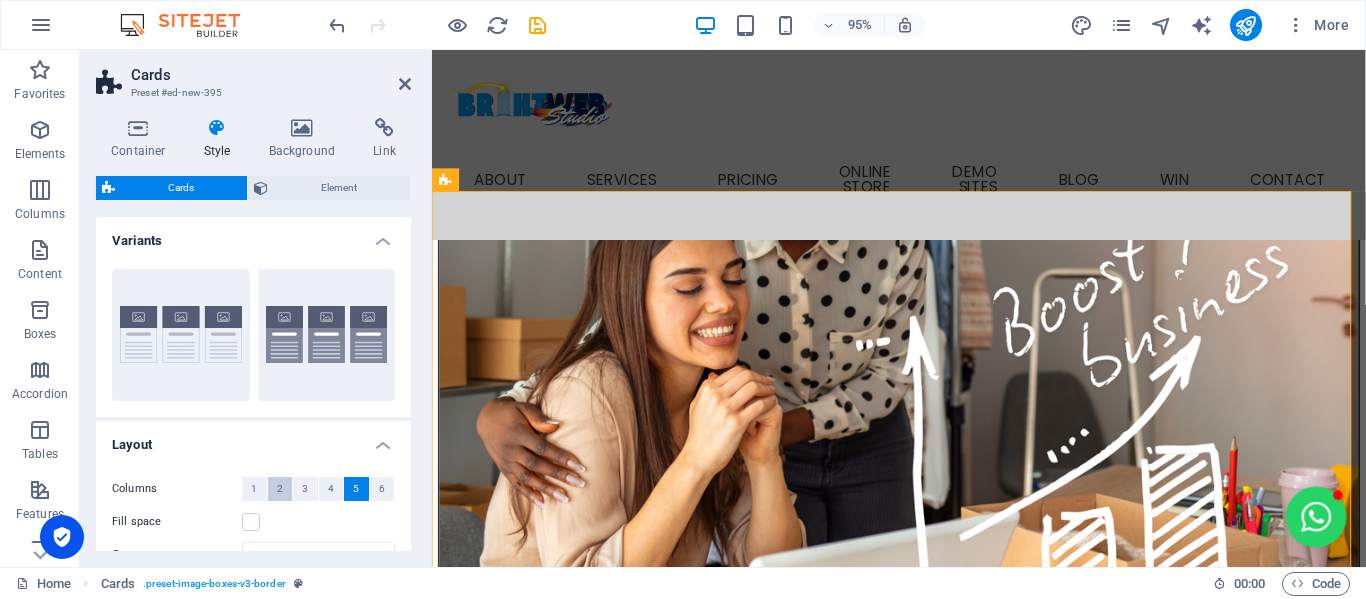 click on "2" at bounding box center [280, 489] 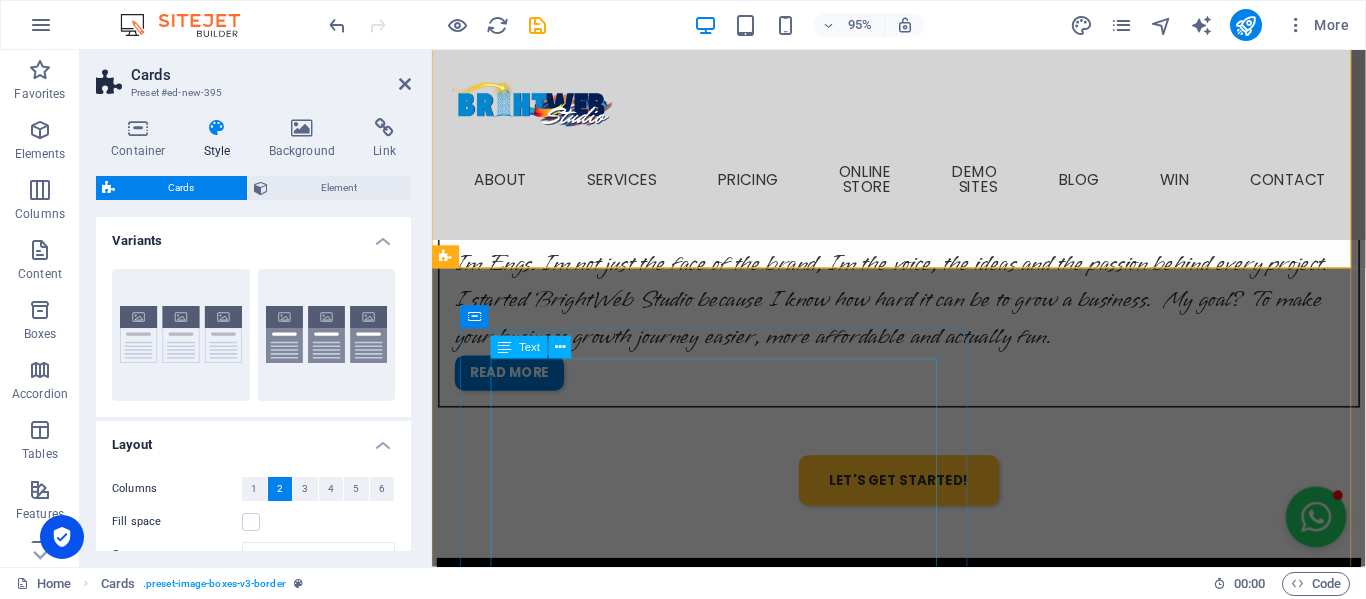scroll, scrollTop: 3130, scrollLeft: 0, axis: vertical 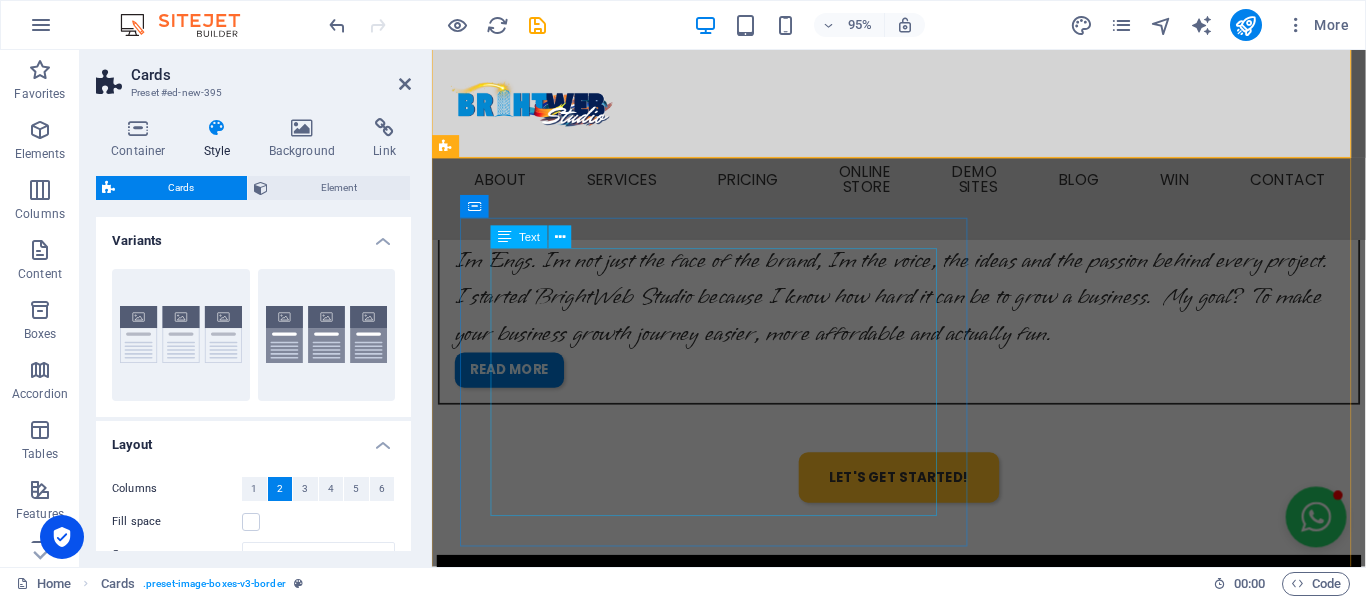 click on ""Working with BrightWeb Studio was a smooth and enjoyable experience from start to finish. [PERSON_NAME] took the time to understand our brand and brought our vision to life with a clean, professional website that reflects exactly what Arked stands for. The turnaround time was excellent, and her attention to detail really impressed us. I highly recommend BrightWeb Studio to any business looking for affordable, high-quality web design." —  [PERSON_NAME], CEO of Arked [DOMAIN_NAME] PS: We are in the process of upgrading the website - BWS" at bounding box center (963, 3803) 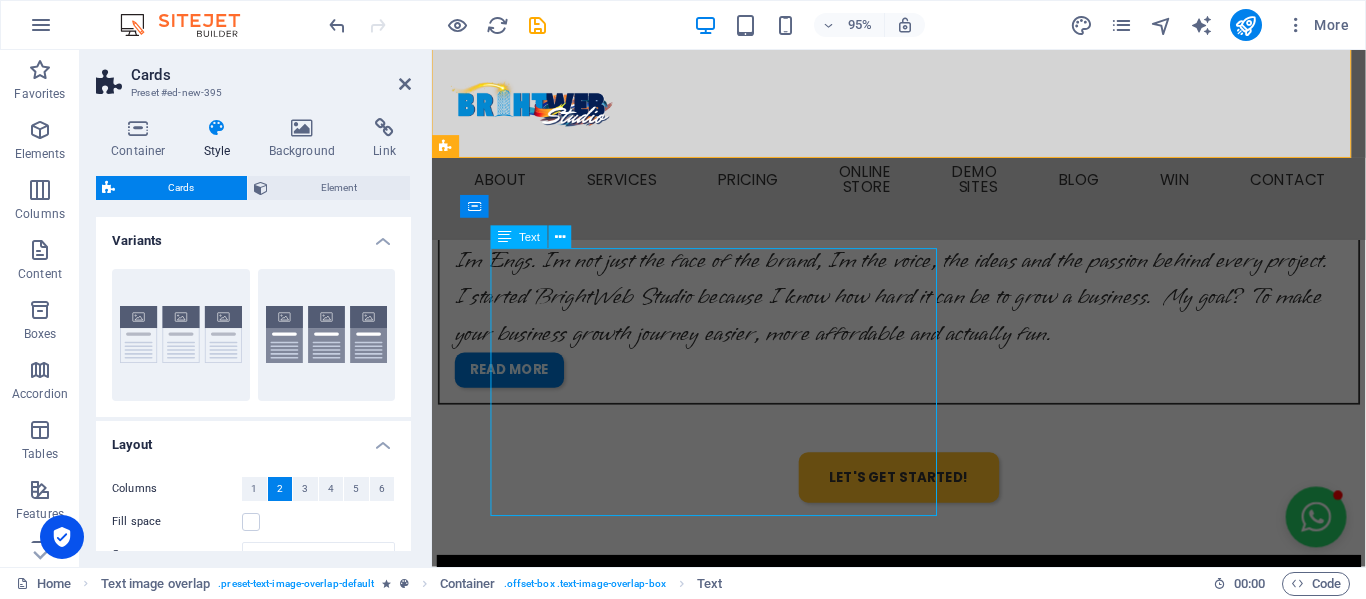 click on ""Working with BrightWeb Studio was a smooth and enjoyable experience from start to finish. [PERSON_NAME] took the time to understand our brand and brought our vision to life with a clean, professional website that reflects exactly what Arked stands for. The turnaround time was excellent, and her attention to detail really impressed us. I highly recommend BrightWeb Studio to any business looking for affordable, high-quality web design." —  [PERSON_NAME], CEO of Arked [DOMAIN_NAME] PS: We are in the process of upgrading the website - BWS" at bounding box center (963, 3803) 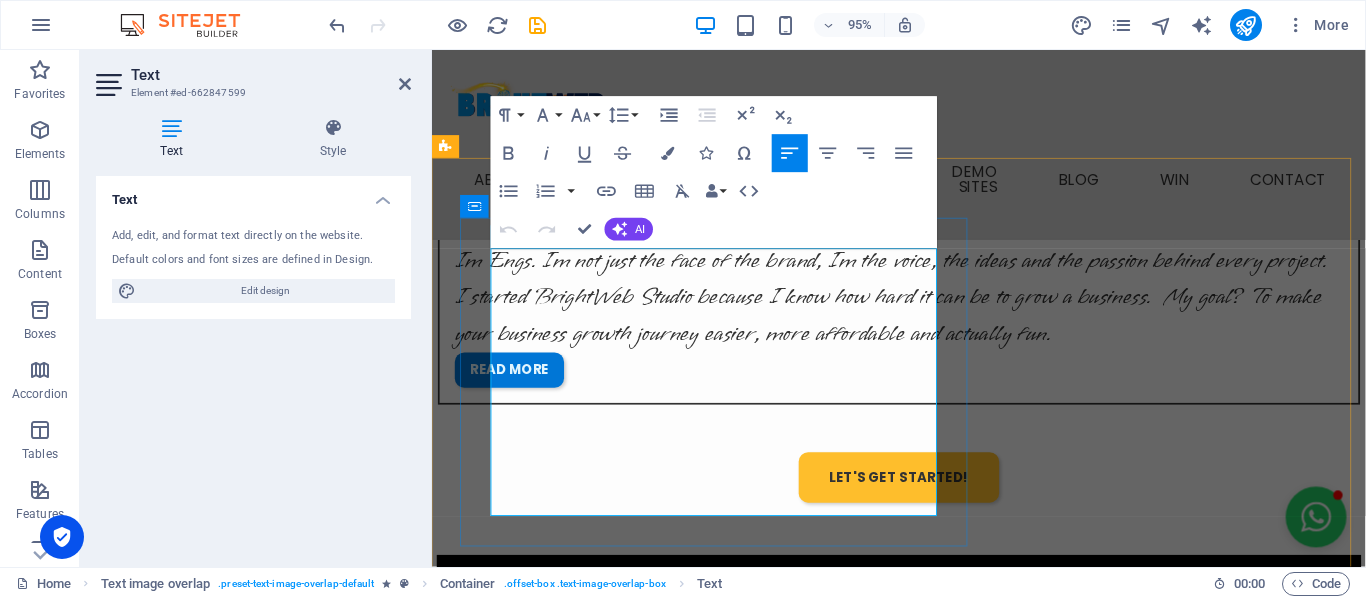 drag, startPoint x: 635, startPoint y: 501, endPoint x: 608, endPoint y: 271, distance: 231.57936 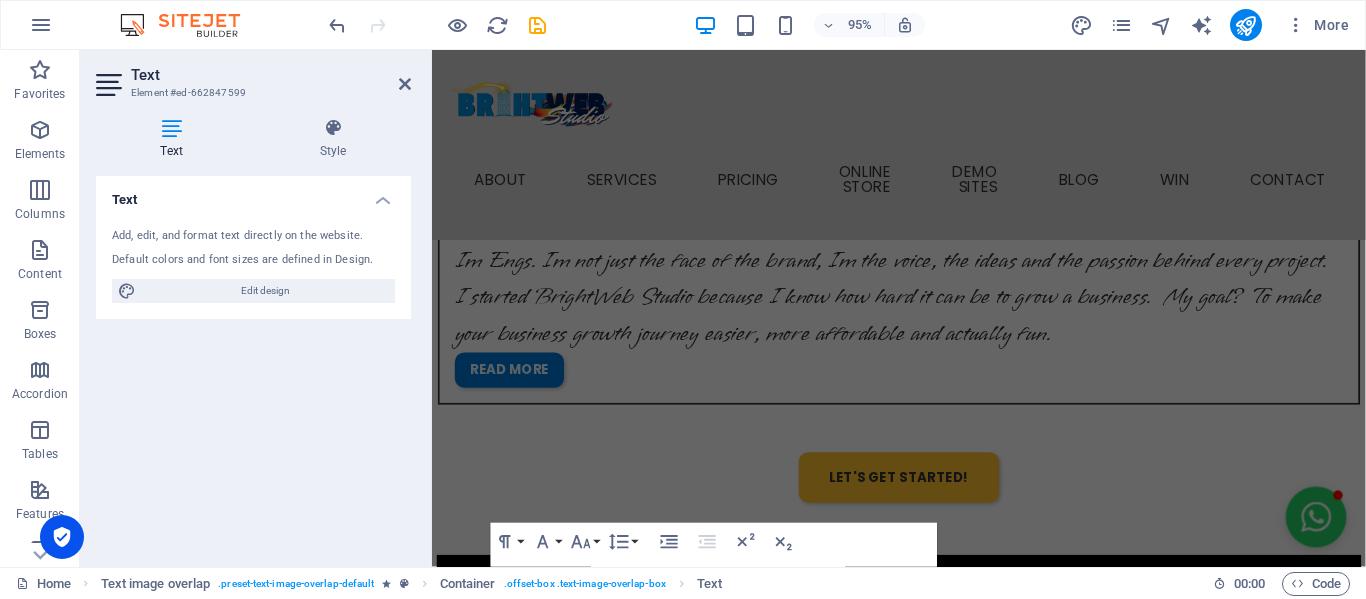scroll, scrollTop: 3579, scrollLeft: 0, axis: vertical 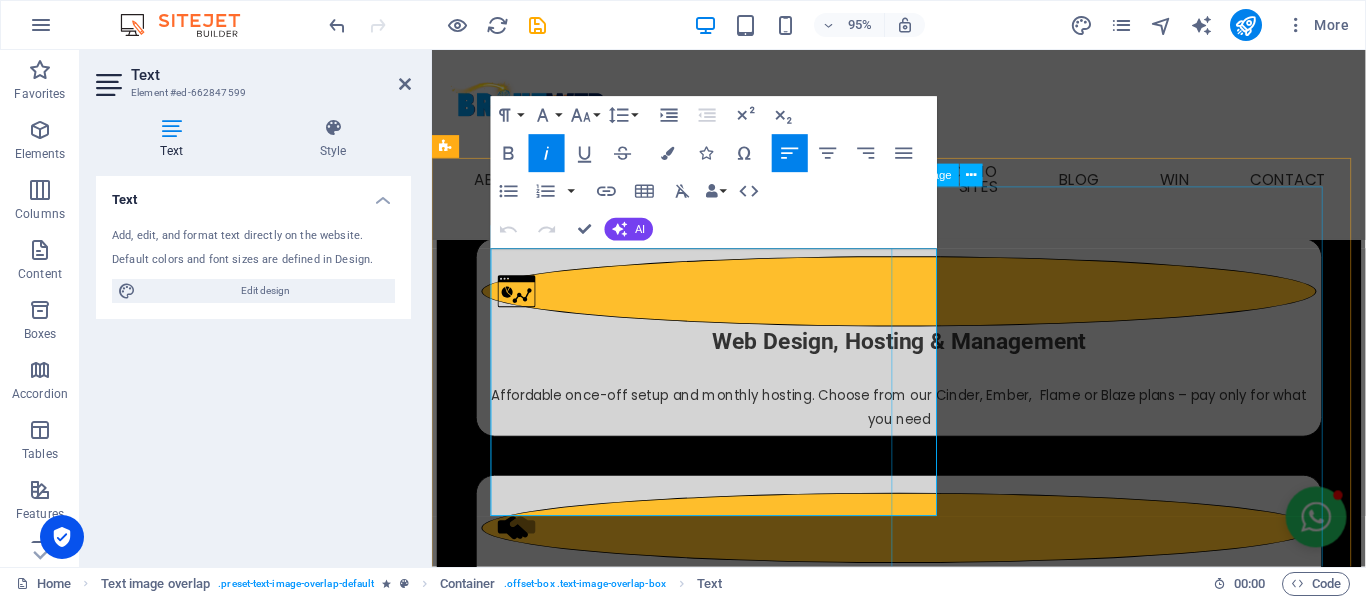 click at bounding box center (923, 3942) 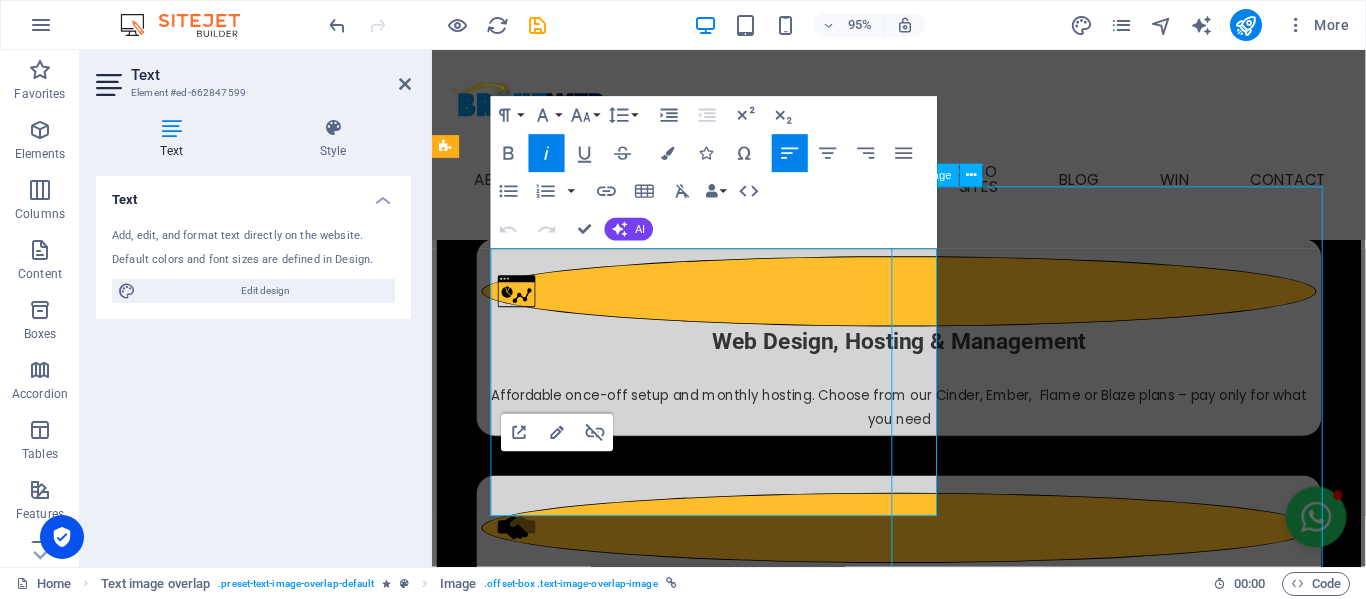 scroll, scrollTop: 3583, scrollLeft: 0, axis: vertical 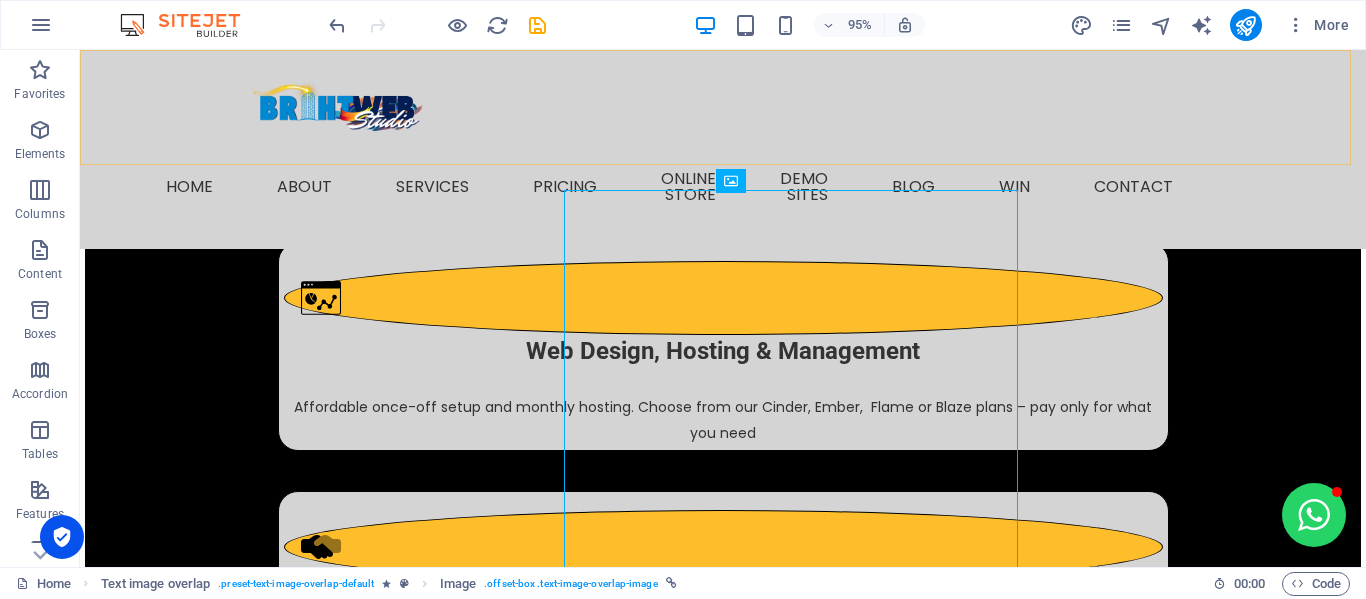 click on "Home About  The heart behind BWS About BWS Giving Back Services Overview of Services Business & E-Commerce  Websites Real Estate Website Brand Identity Design Brand Toolkit Digital Cards Influencer Colab Influencer Portfolios The Process Pricing Small Business & E-Commerce Real Estate Website Pricing Digital Card Prices ONLINE STORE Demo Sites Blog WIN Contact" at bounding box center [723, 149] 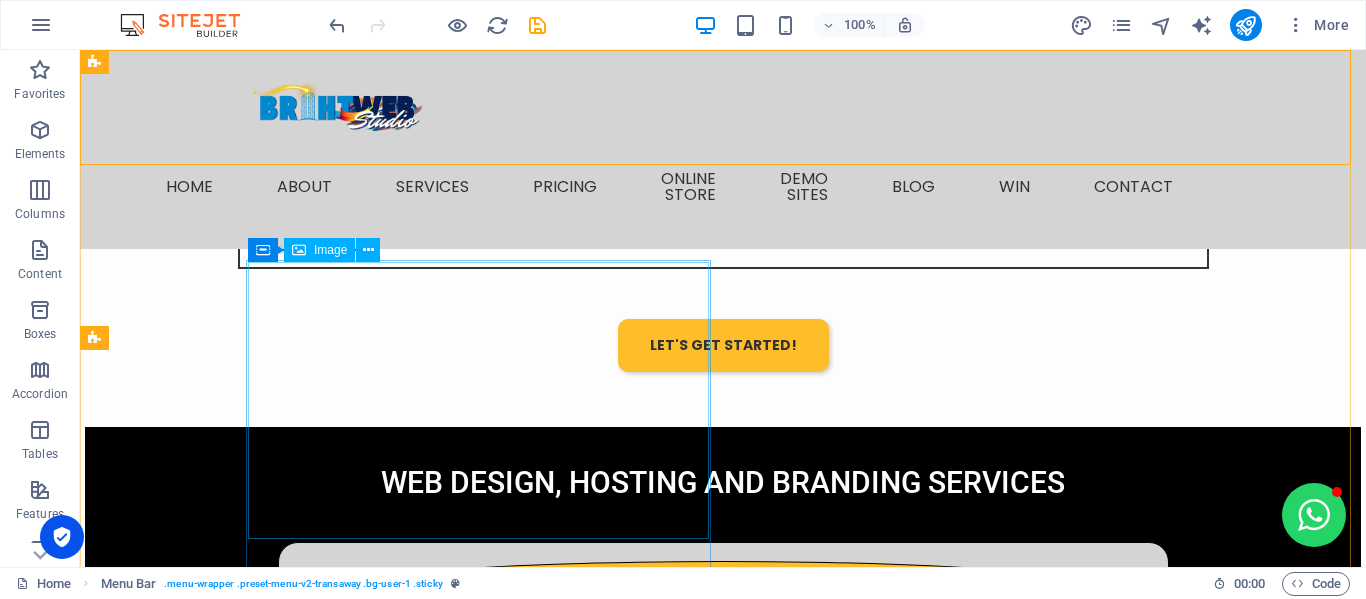 scroll, scrollTop: 2883, scrollLeft: 0, axis: vertical 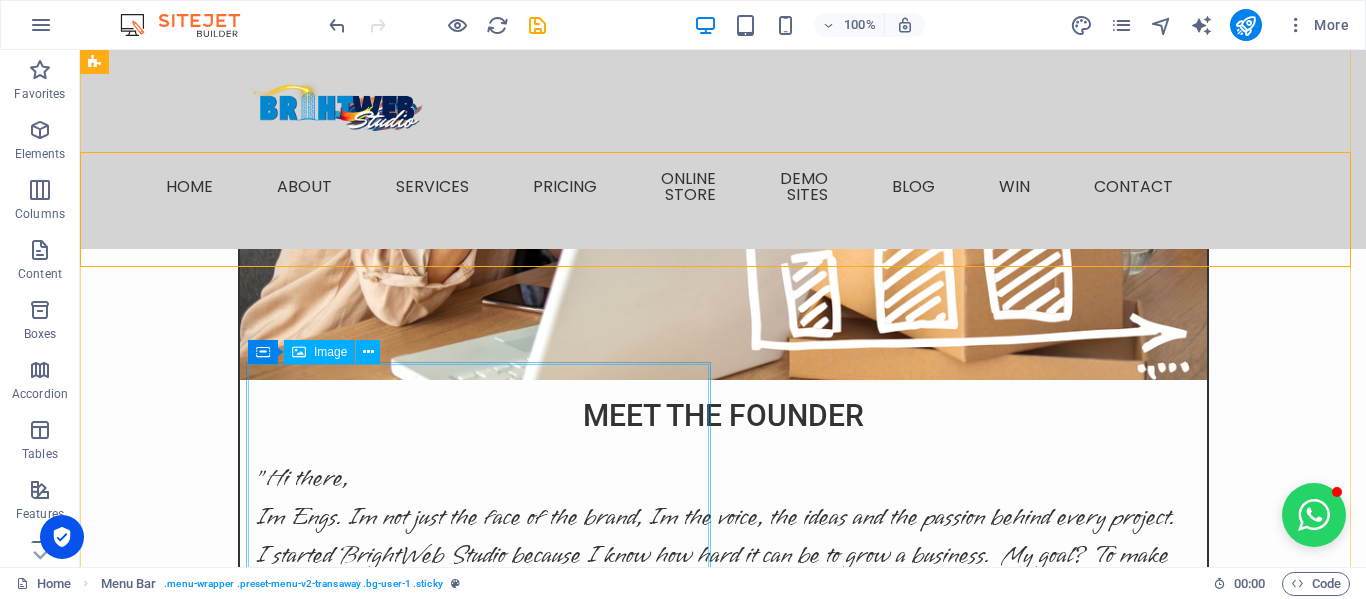 click on "Lorem ipsum dolor sit amet, consectetuer adipiscing elit. Aenean commodo ligula eget dolor. Lorem ipsum dolor sit amet." at bounding box center (328, 2965) 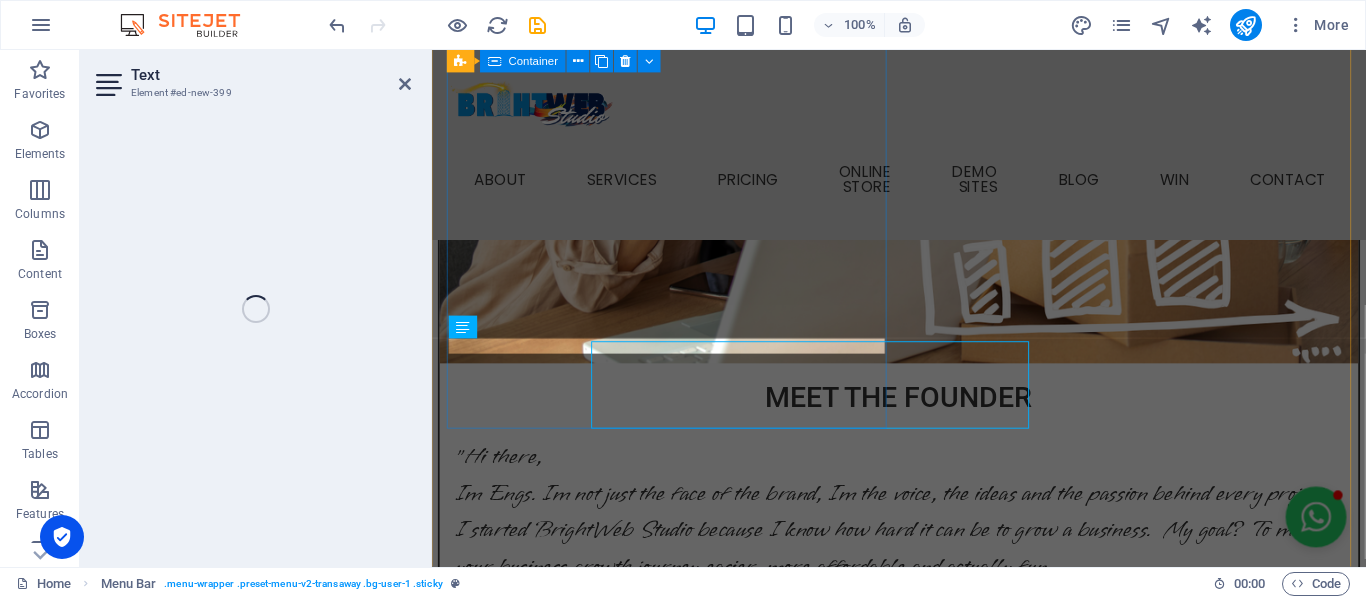scroll, scrollTop: 2782, scrollLeft: 0, axis: vertical 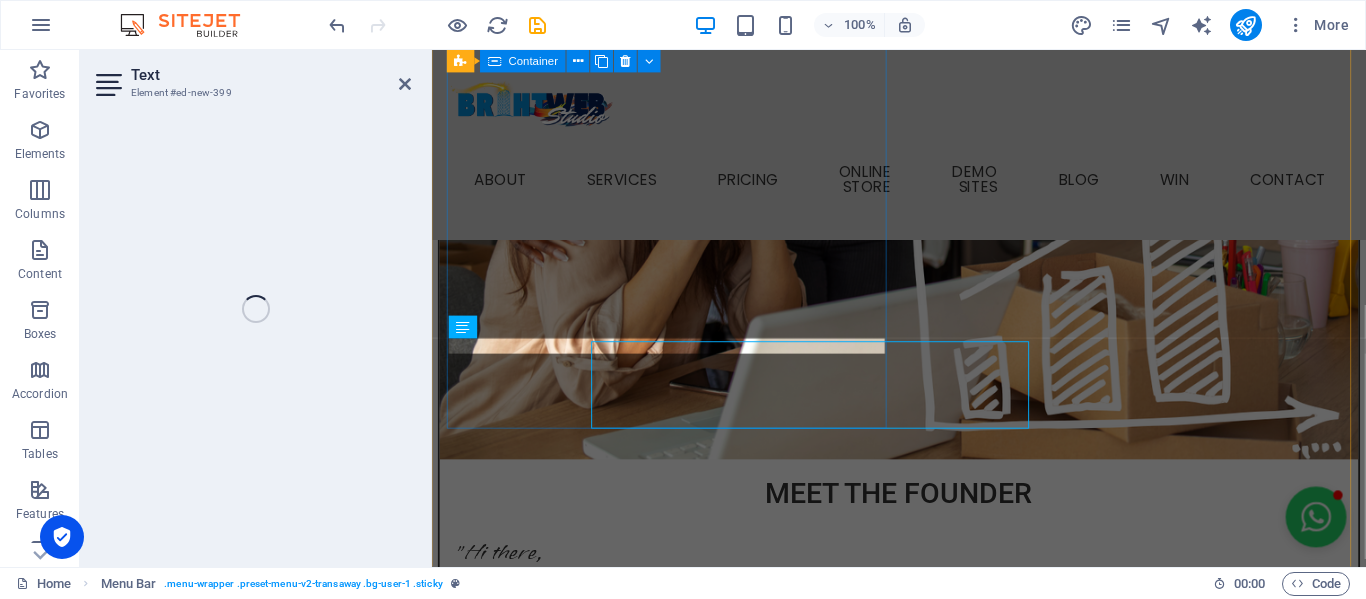 click on "Lorem ipsum dolor sit amet, consectetuer adipiscing elit. Aenean commodo ligula eget dolor. Lorem ipsum dolor sit amet." at bounding box center [680, 3058] 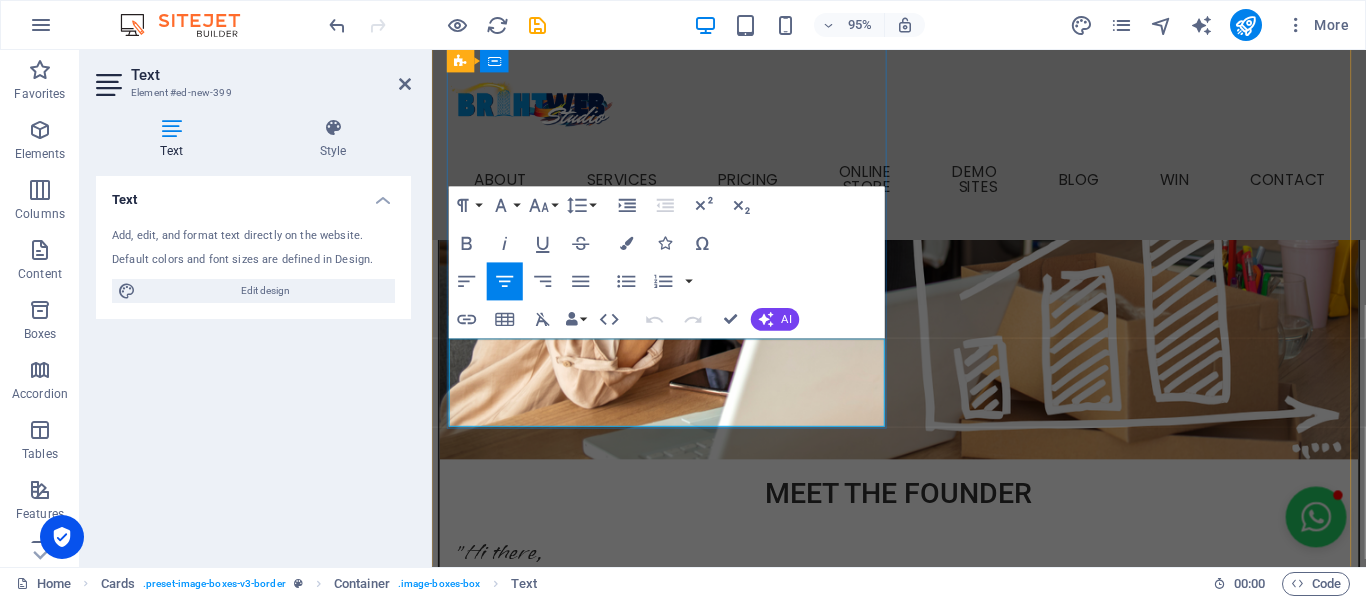 click on "Lorem ipsum dolor sit amet, consectetuer adipiscing elit. Aenean commodo ligula eget dolor. Lorem ipsum dolor sit amet." at bounding box center [680, 3058] 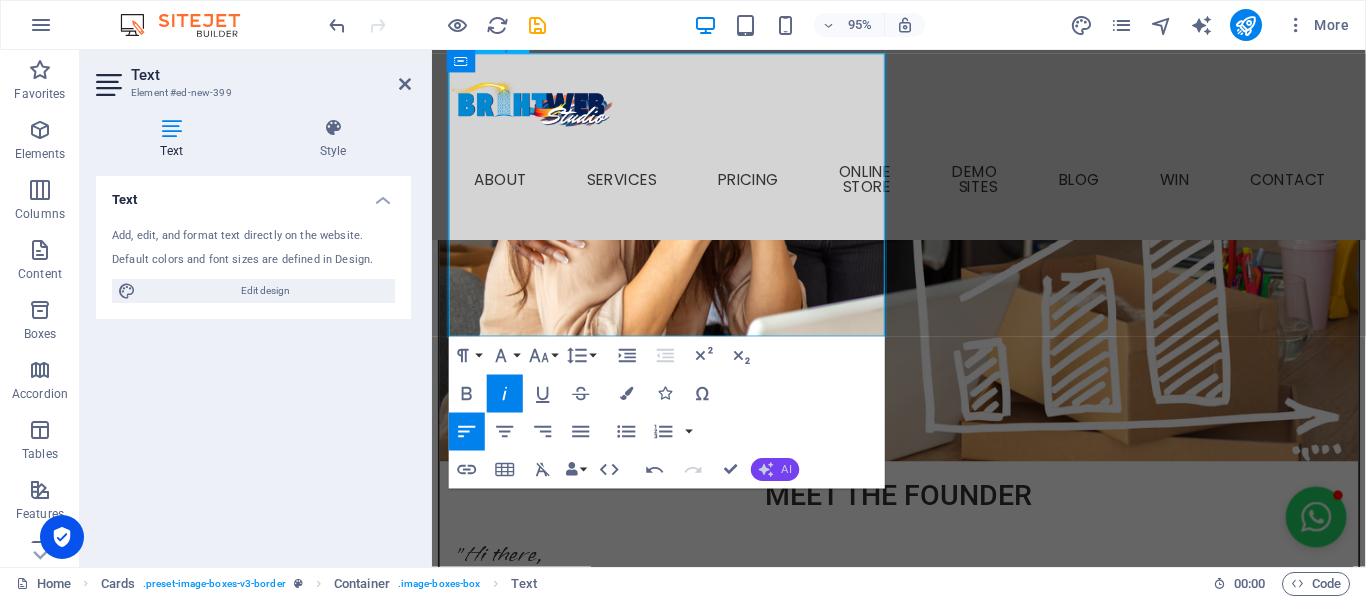 scroll, scrollTop: 3082, scrollLeft: 0, axis: vertical 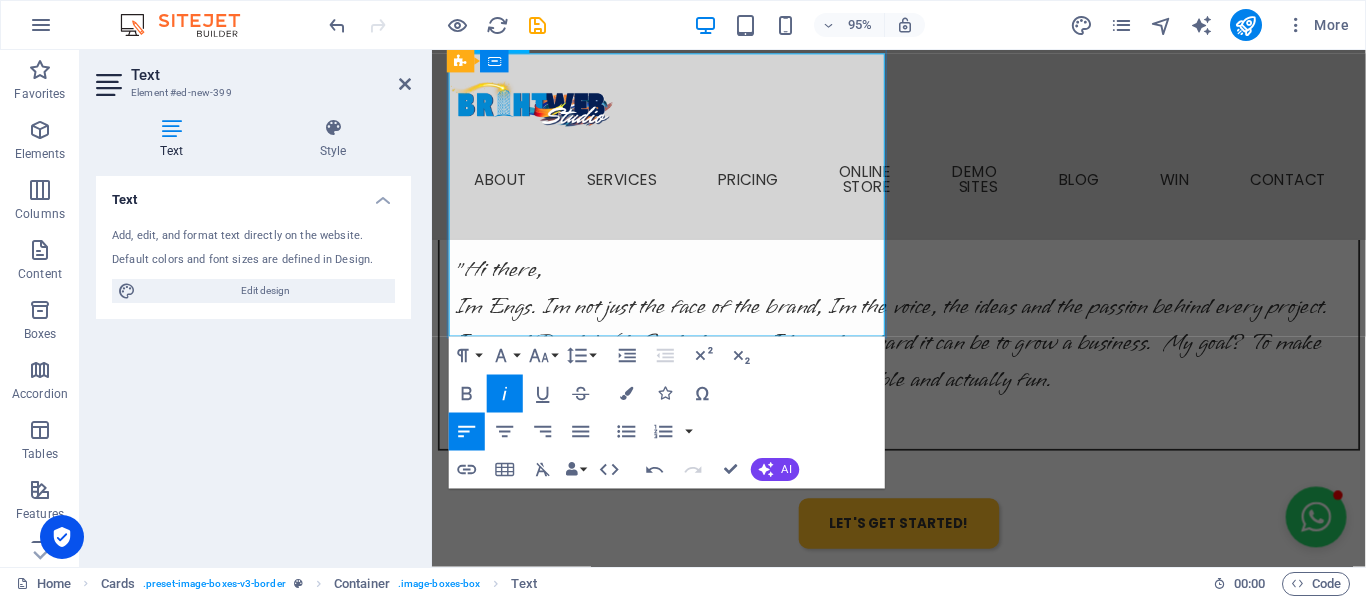 click on "Headline "Working with BrightWeb Studio was a smooth and enjoyable experience from start to finish. [PERSON_NAME] took the time to understand our brand and brought our vision to life with a clean, professional website that reflects exactly what Arked stands for. The turnaround time was excellent, and her attention to detail really impressed us. I highly recommend BrightWeb Studio to any business looking for affordable, high-quality web design." —  [PERSON_NAME], CEO of Arked [DOMAIN_NAME] Headline Lorem ipsum dolor sit amet, consectetuer adipiscing elit. Aenean commodo ligula eget dolor. Lorem ipsum dolor sit amet. Headline Lorem ipsum dolor sit amet, consectetuer adipiscing elit. Aenean commodo ligula eget dolor. Lorem ipsum dolor sit amet." at bounding box center [923, 3136] 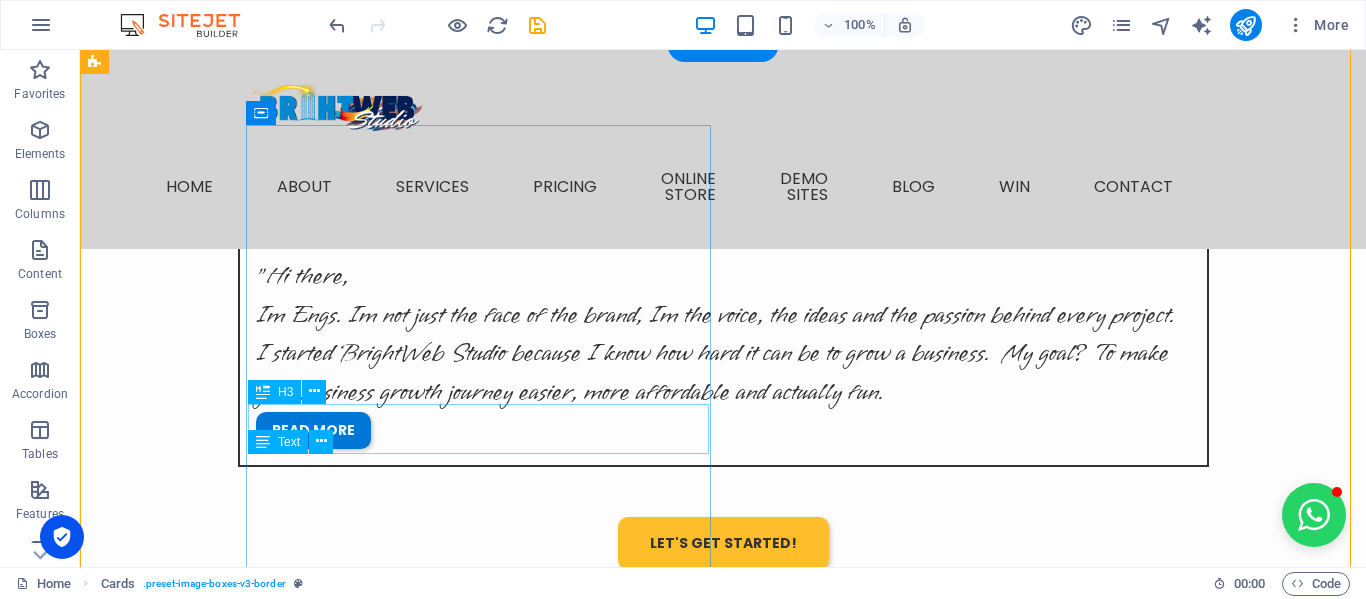 scroll, scrollTop: 2685, scrollLeft: 0, axis: vertical 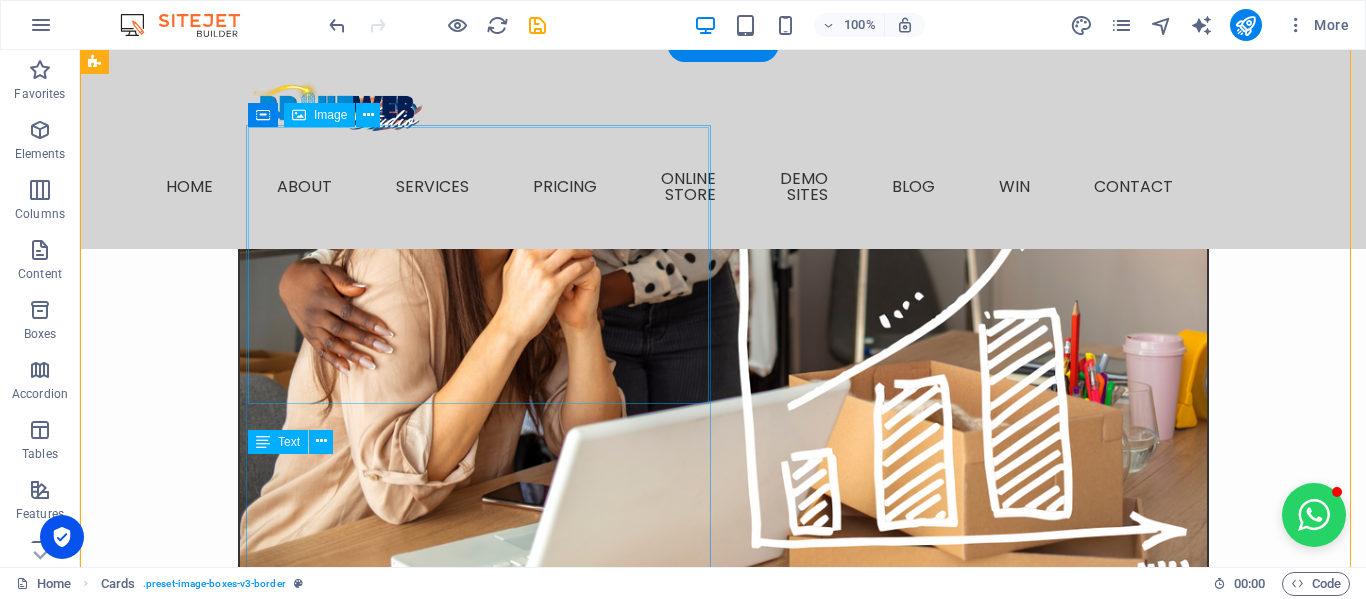 click at bounding box center [328, 2929] 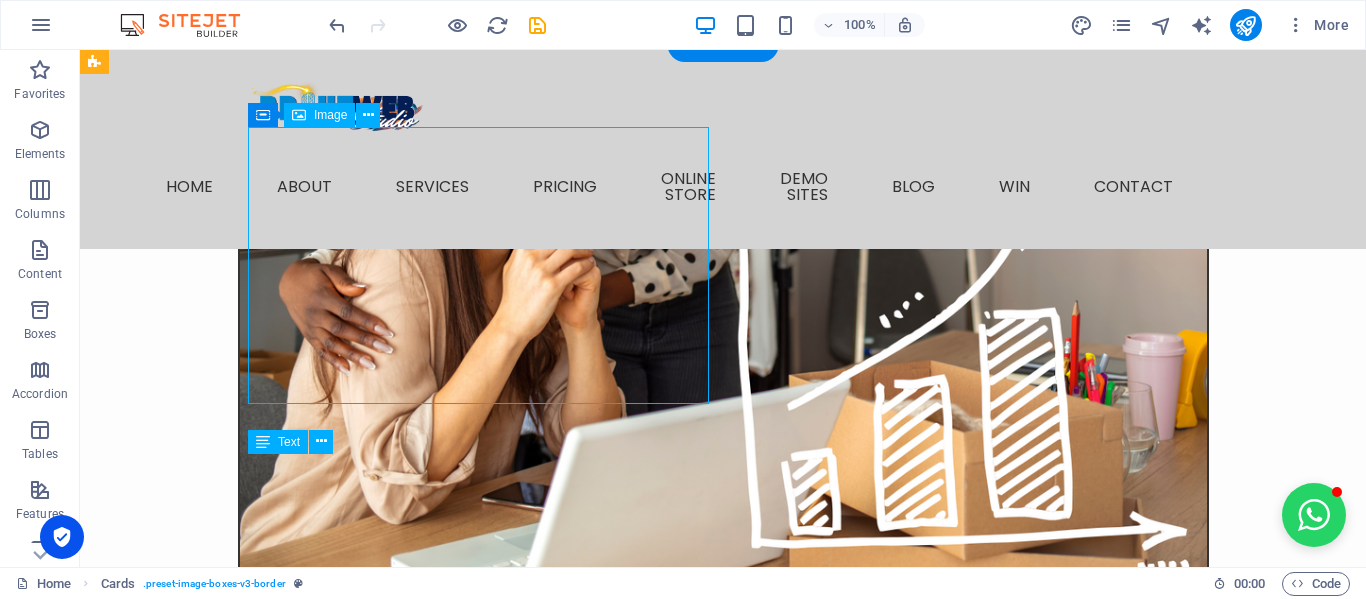 click at bounding box center [328, 2929] 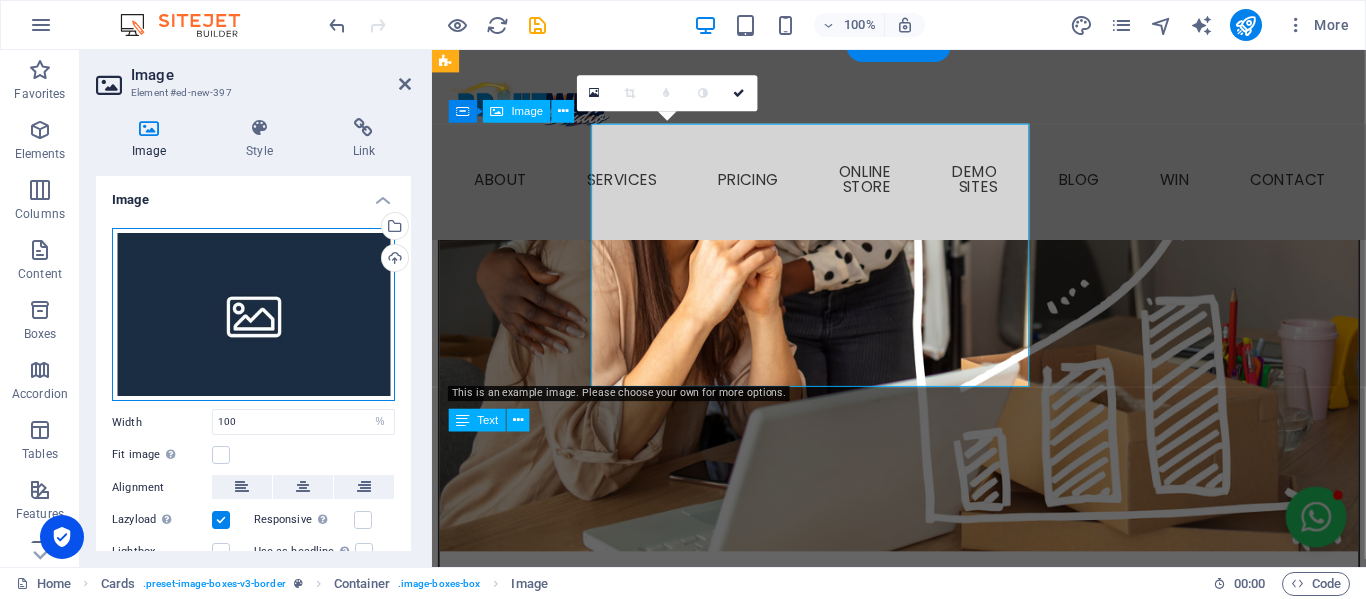 click on "Drag files here, click to choose files or select files from Files or our free stock photos & videos" at bounding box center (253, 315) 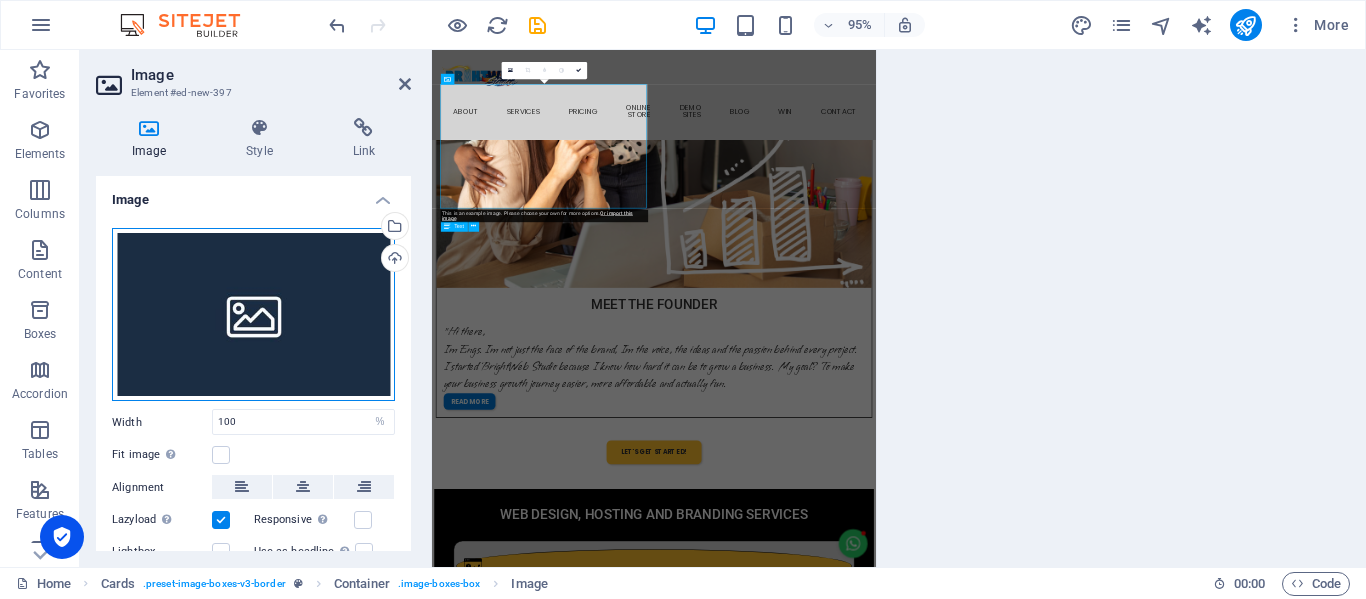 click on "Drag files here, click to choose files or select files from Files or our free stock photos & videos" at bounding box center (253, 315) 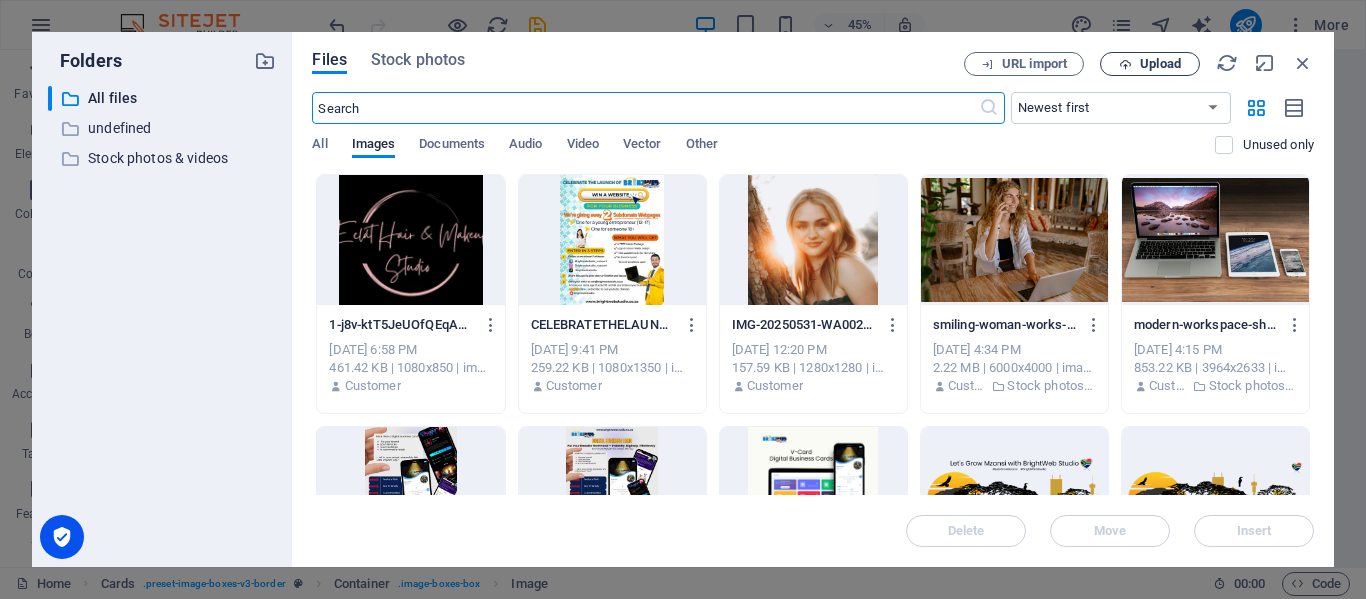 click on "Upload" at bounding box center (1160, 64) 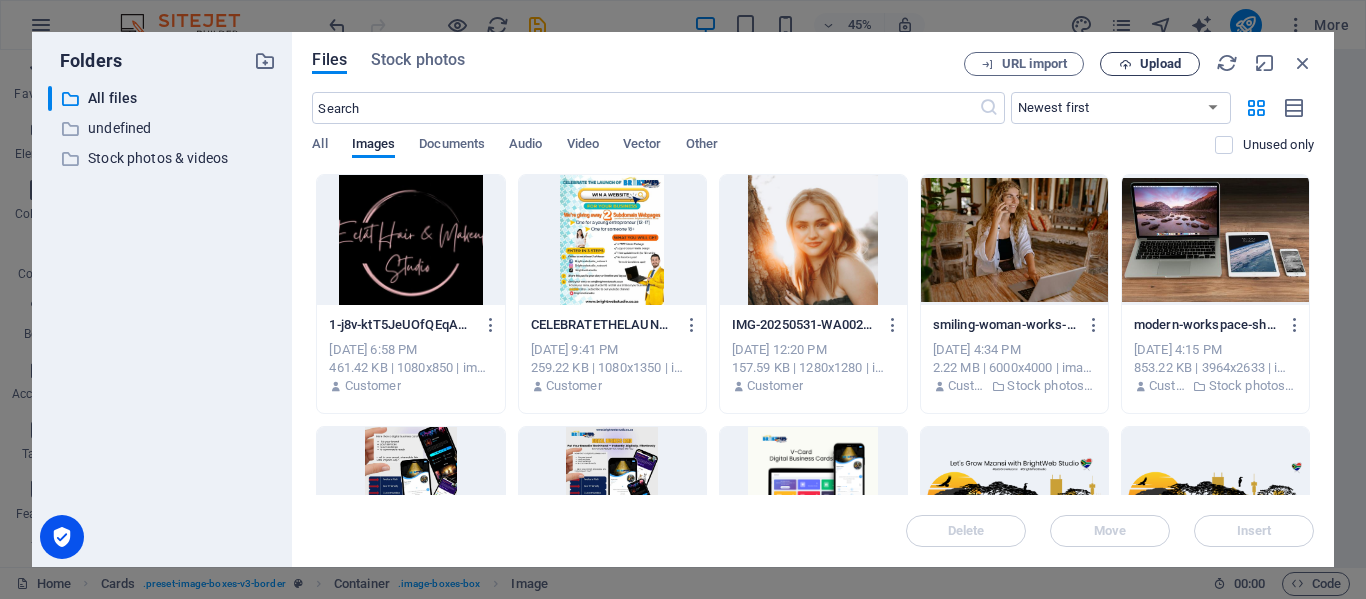 click on "Upload" at bounding box center (1150, 64) 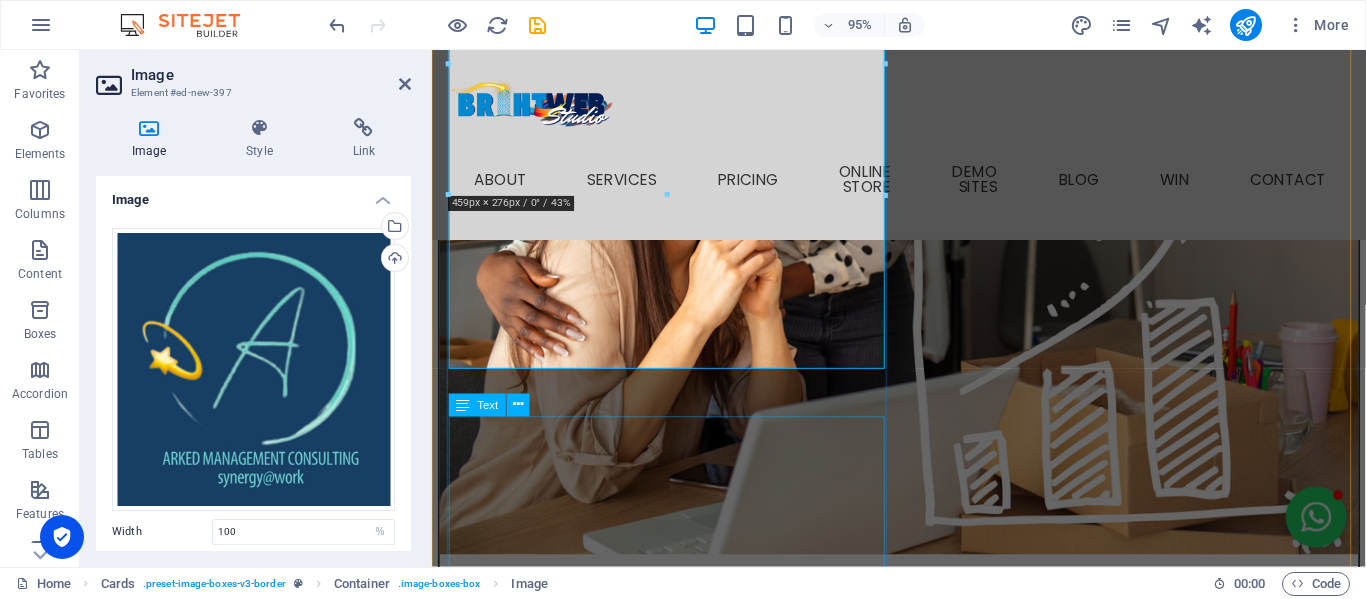 scroll, scrollTop: 2984, scrollLeft: 0, axis: vertical 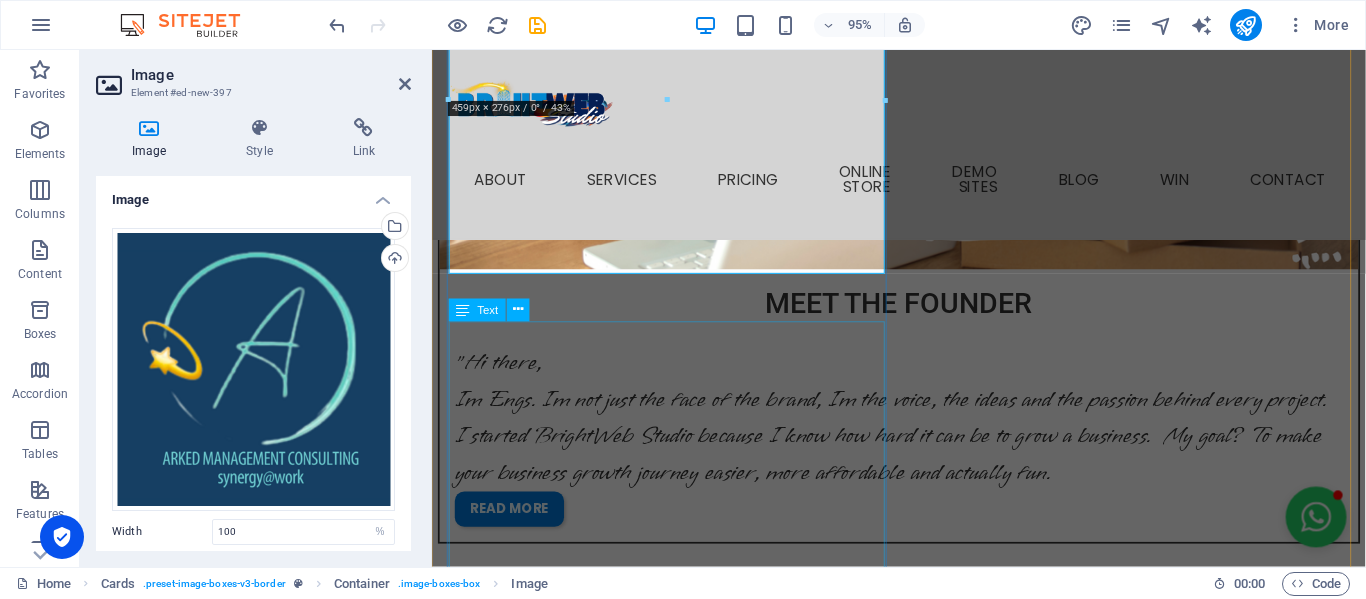 click on "Headline" at bounding box center [680, 2979] 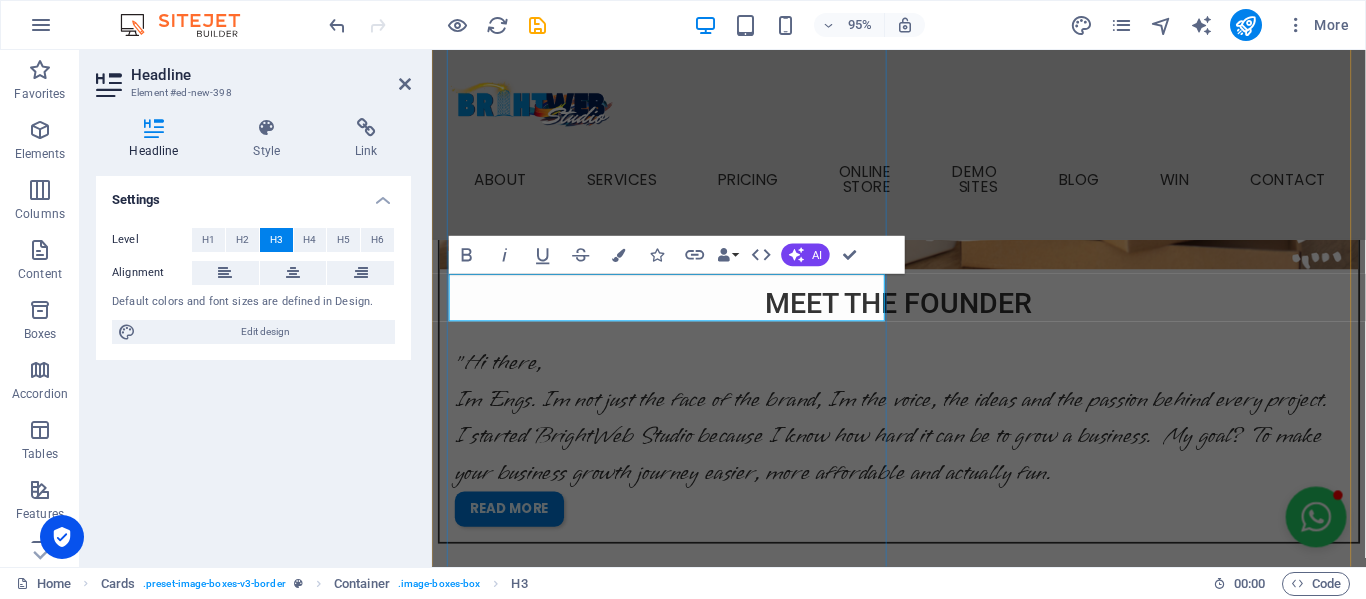 click on "Headline" at bounding box center (680, 2987) 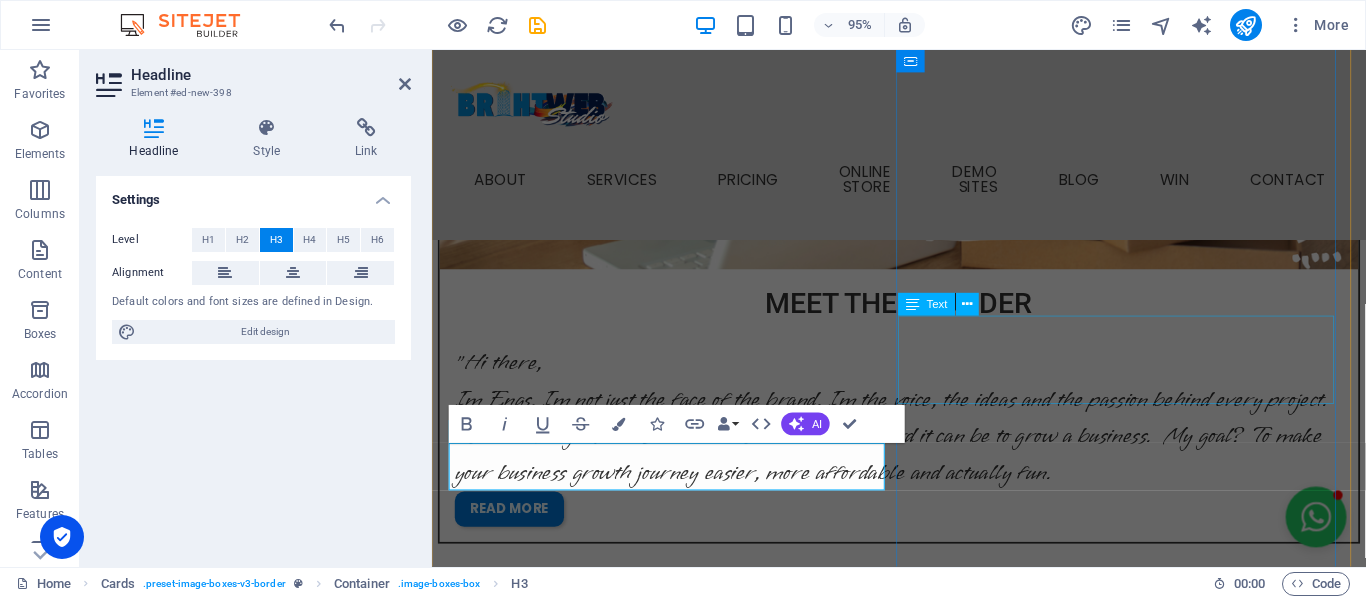click at bounding box center (680, 3448) 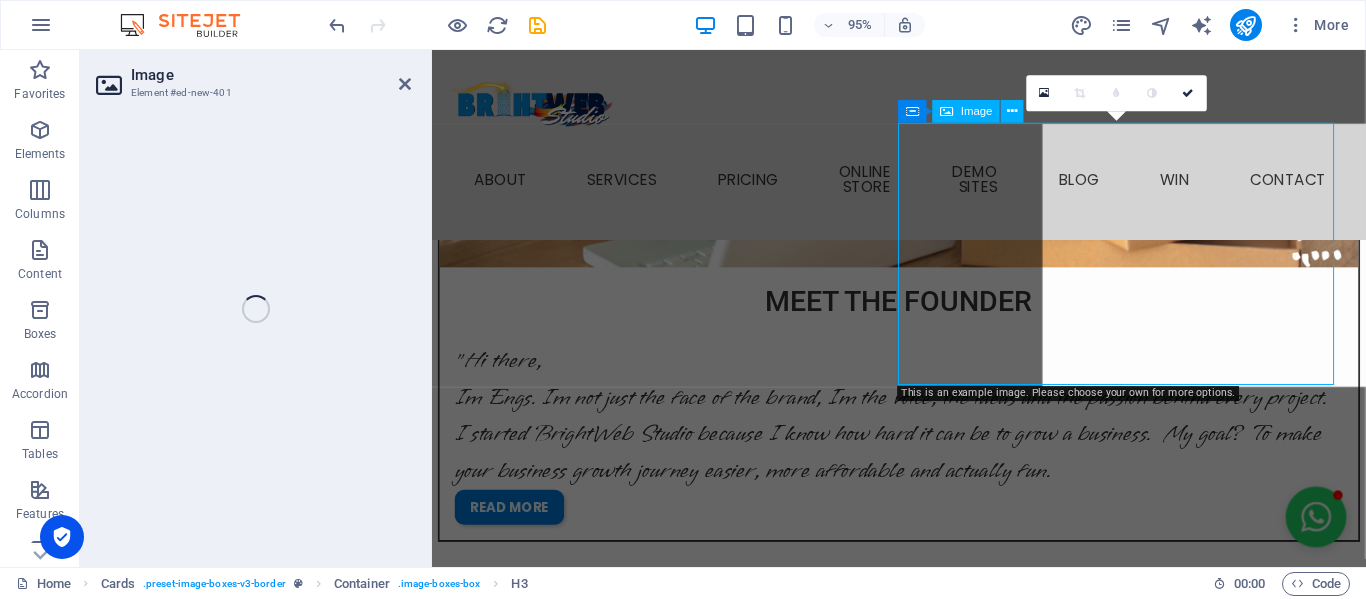 scroll, scrollTop: 2973, scrollLeft: 0, axis: vertical 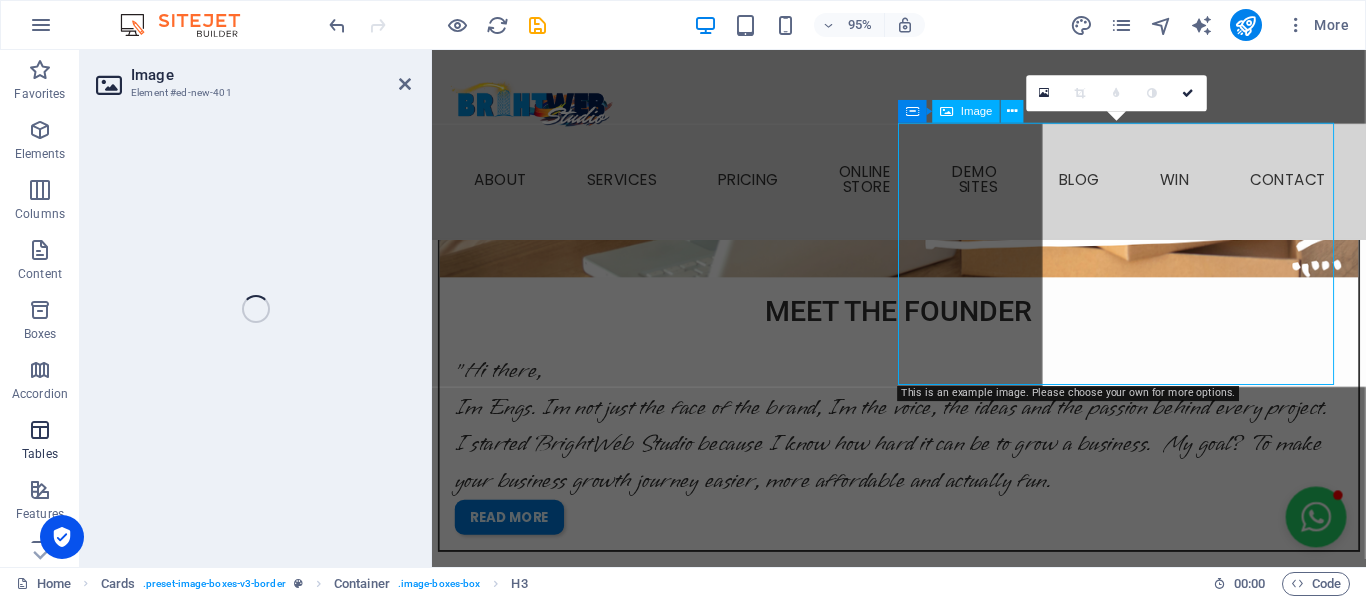 select on "%" 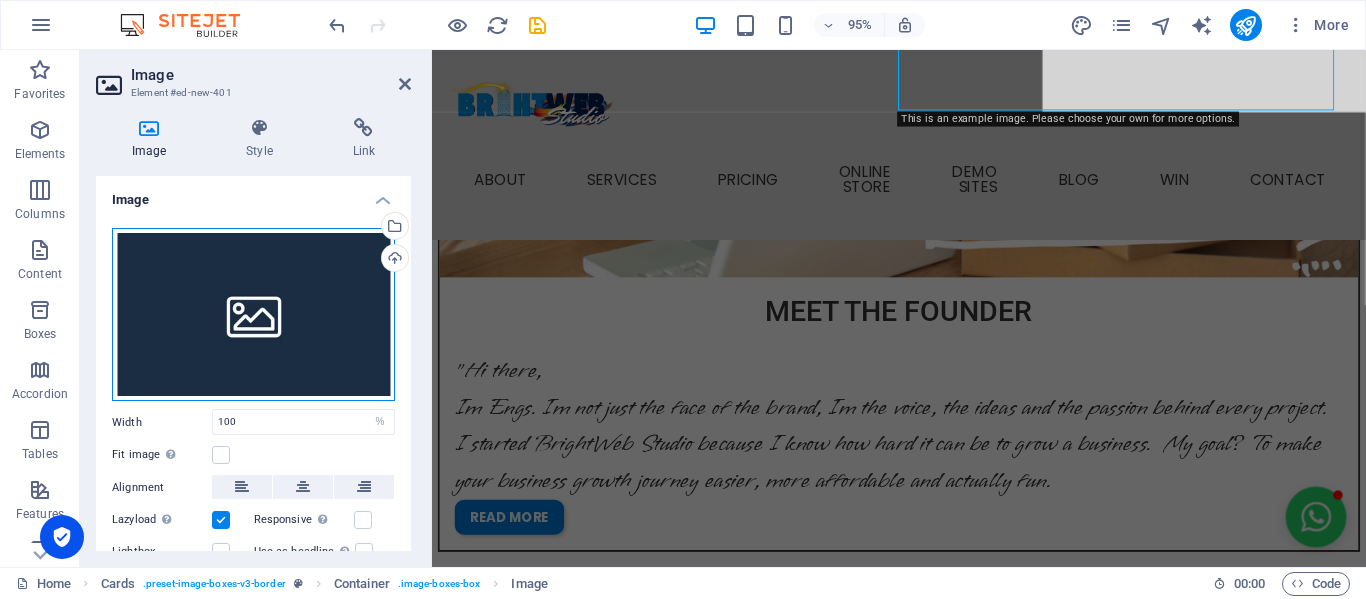 click on "Drag files here, click to choose files or select files from Files or our free stock photos & videos" at bounding box center (253, 315) 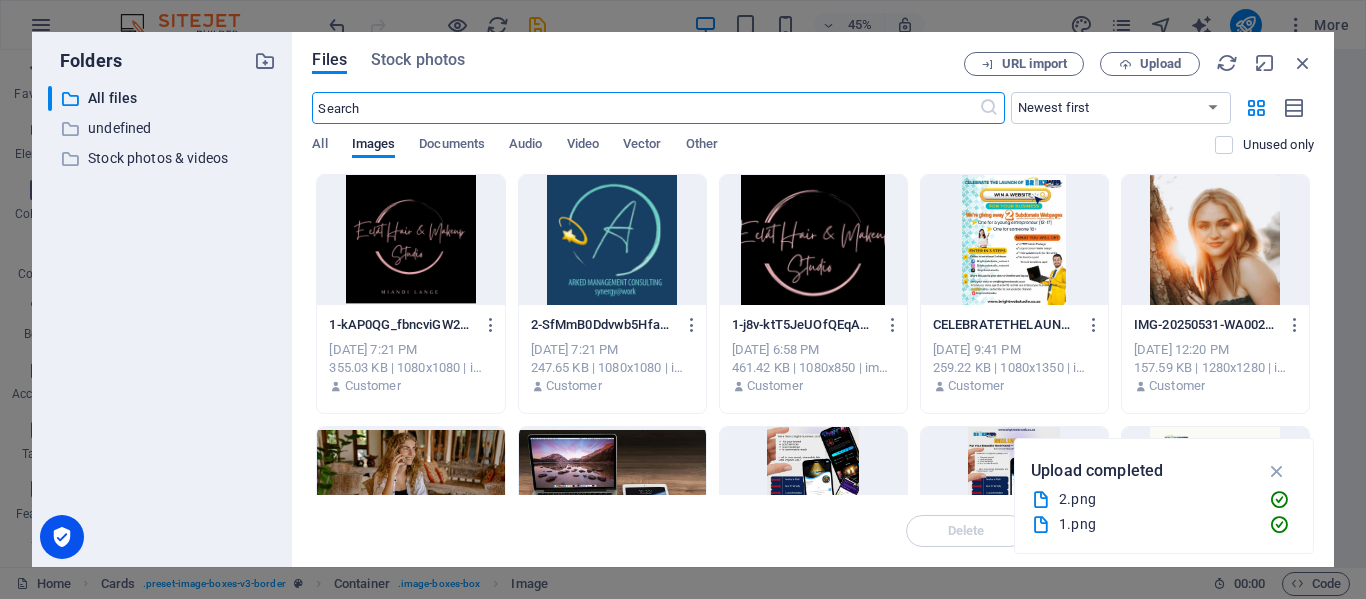 scroll, scrollTop: 2974, scrollLeft: 0, axis: vertical 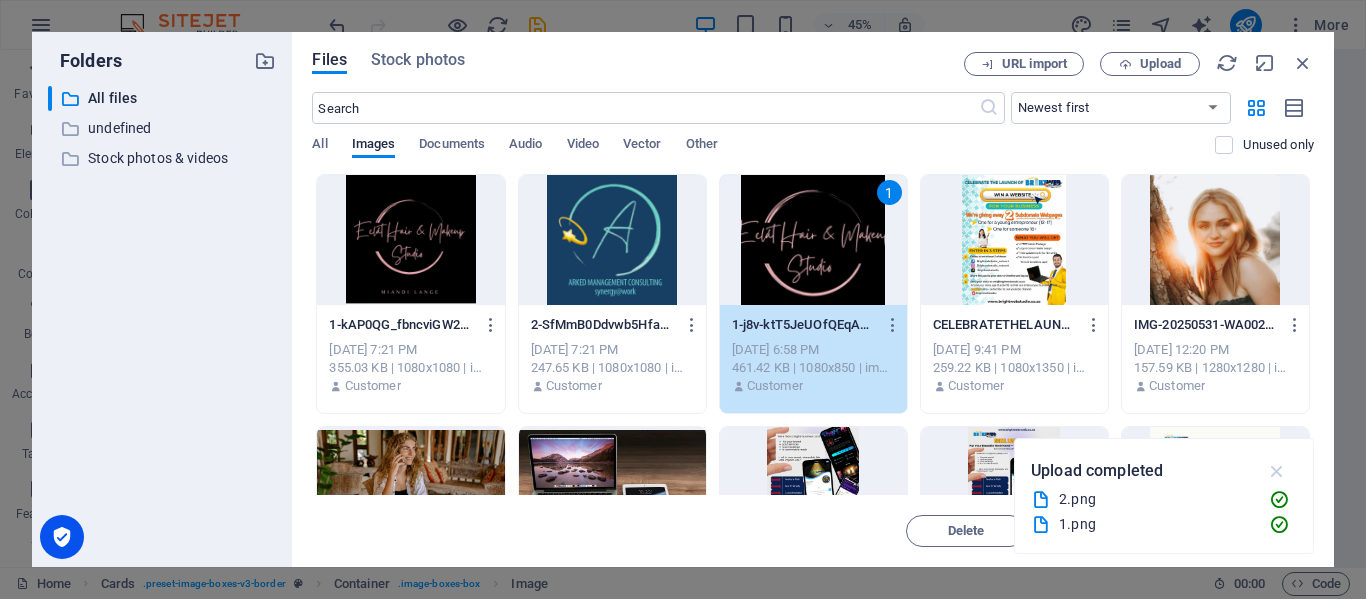 click at bounding box center [1277, 471] 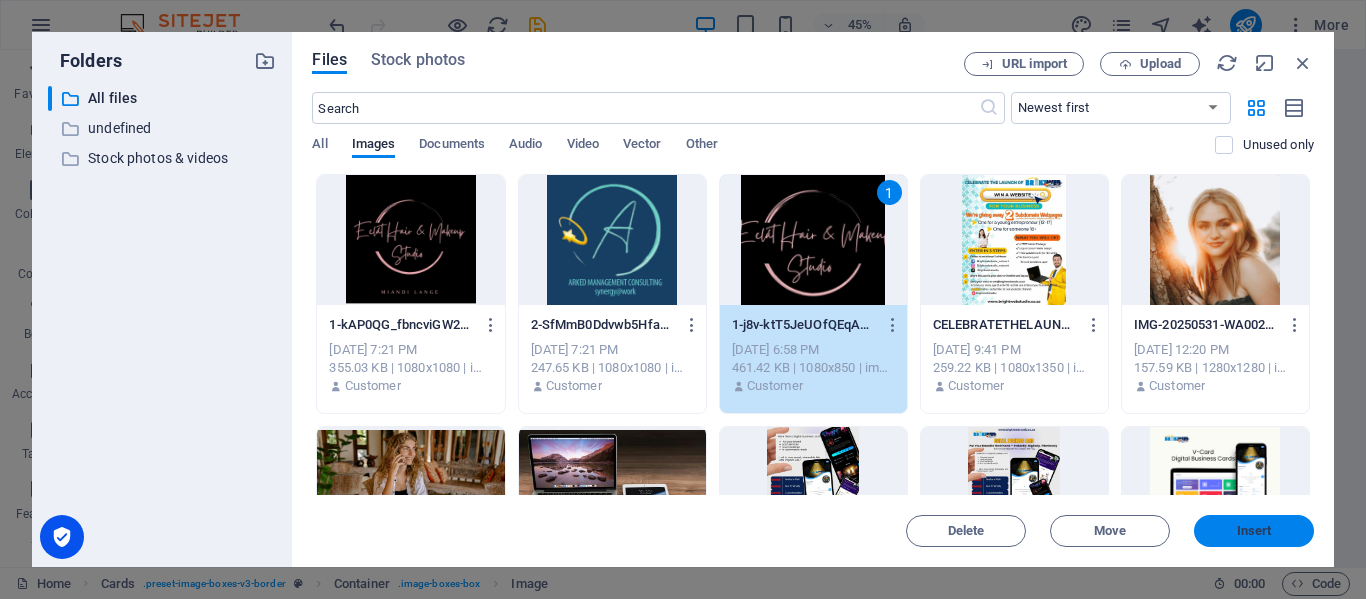 click on "Insert" at bounding box center [1254, 531] 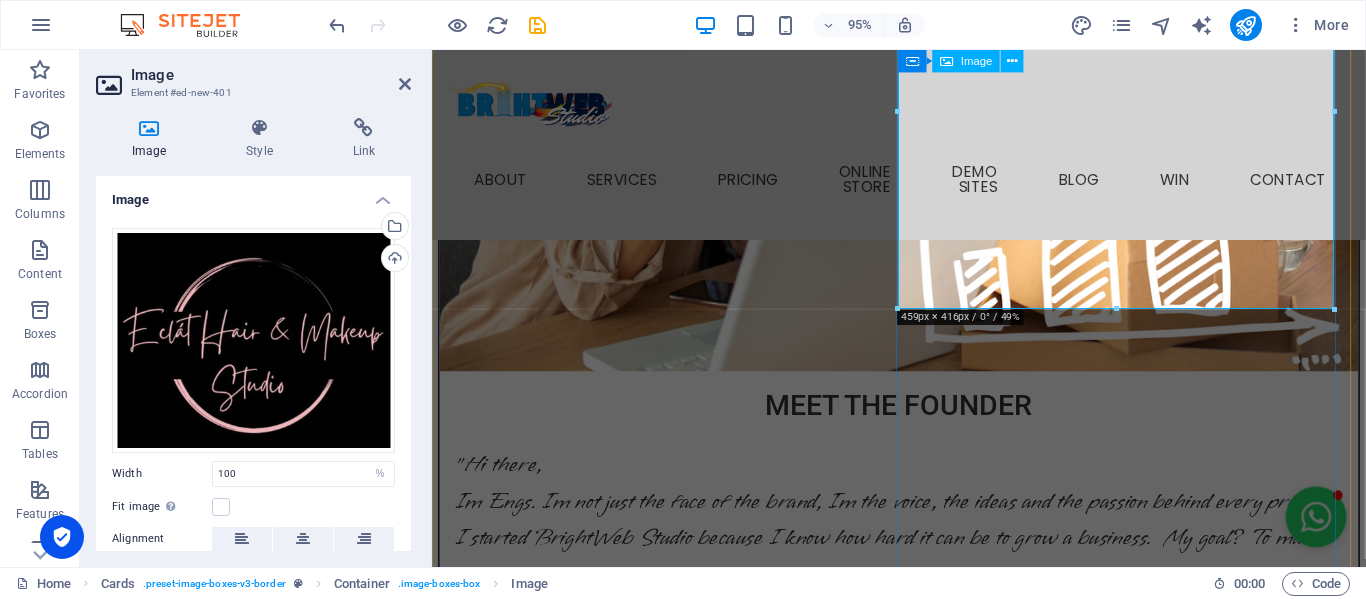 scroll, scrollTop: 2873, scrollLeft: 0, axis: vertical 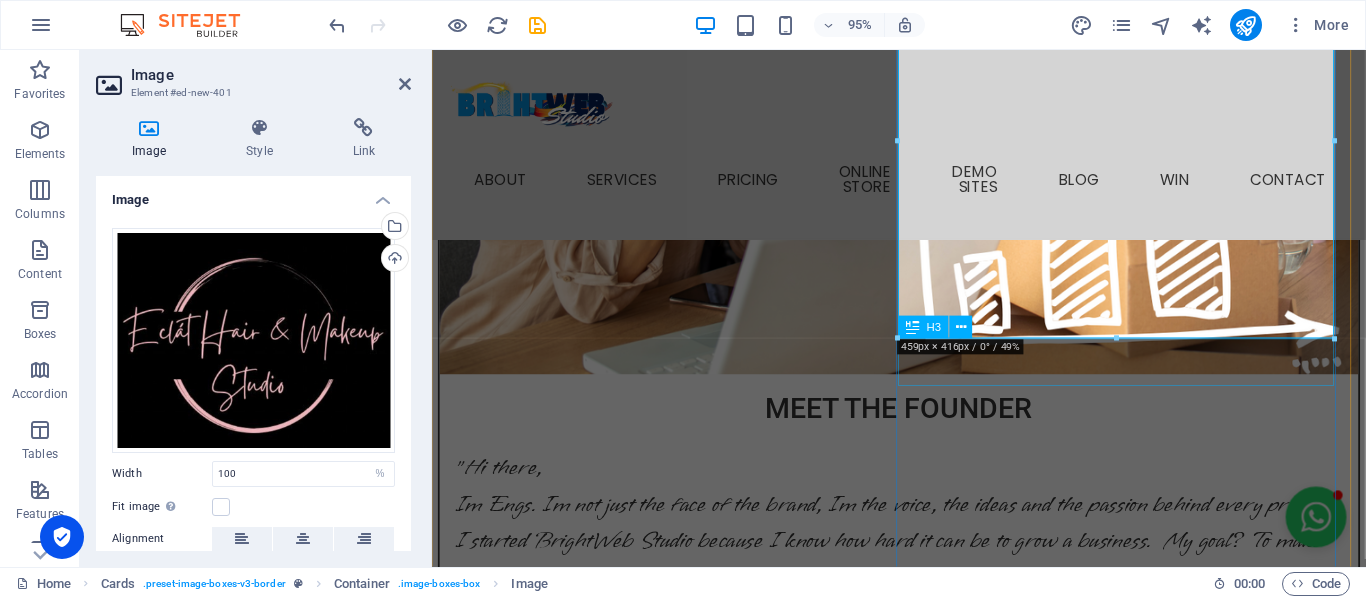 click on "Headline" at bounding box center (680, 3864) 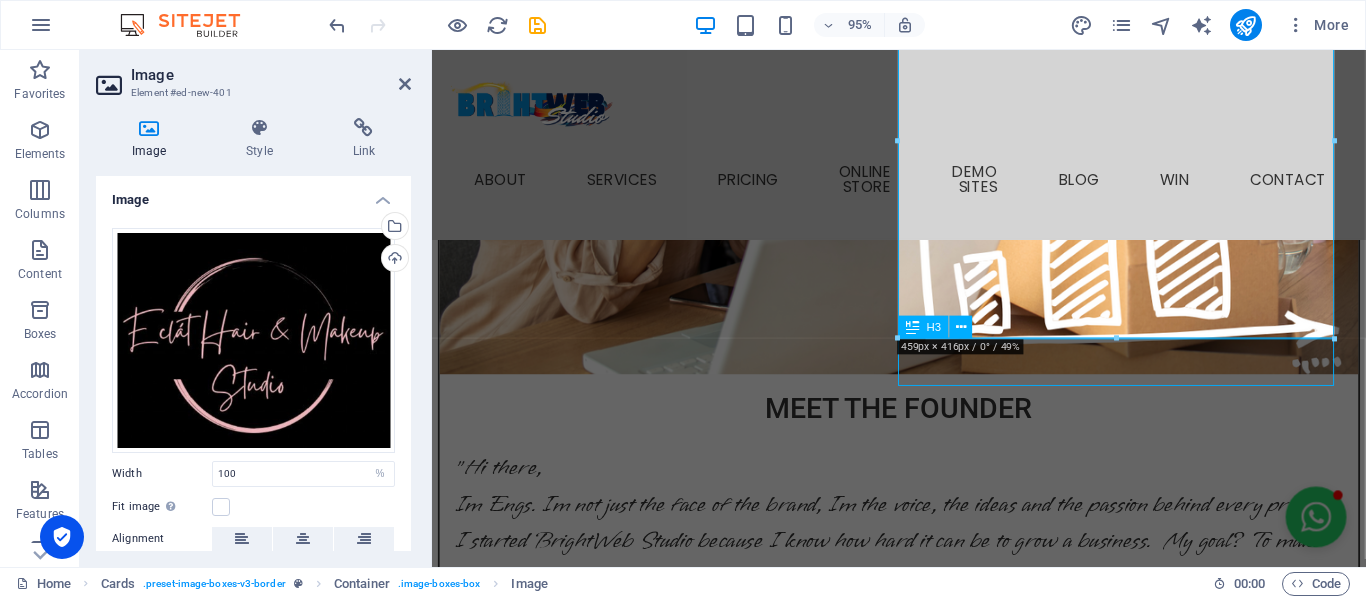 click on "Headline" at bounding box center (680, 3864) 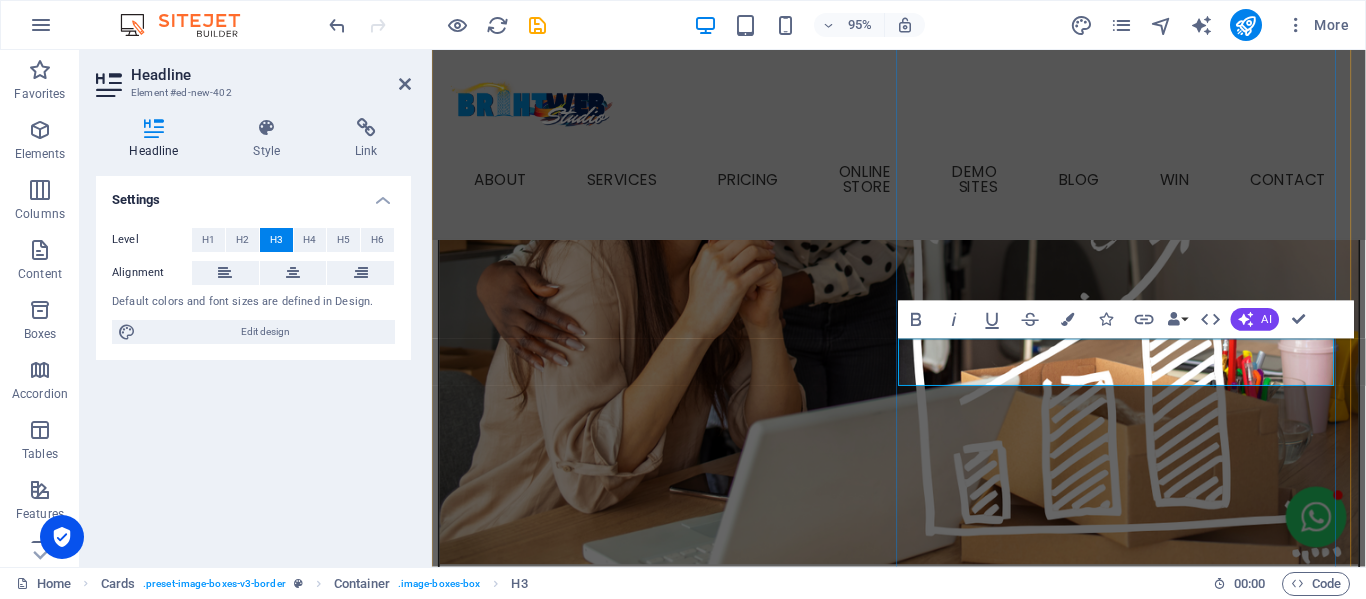 scroll, scrollTop: 2873, scrollLeft: 0, axis: vertical 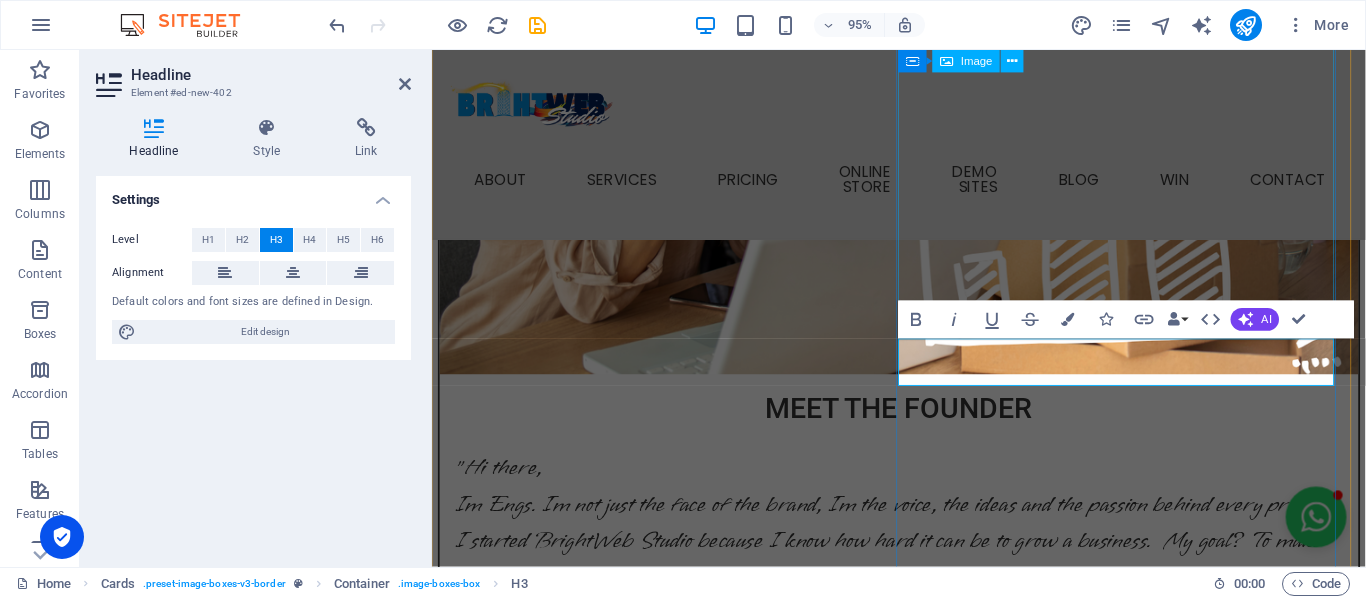click at bounding box center (680, 3629) 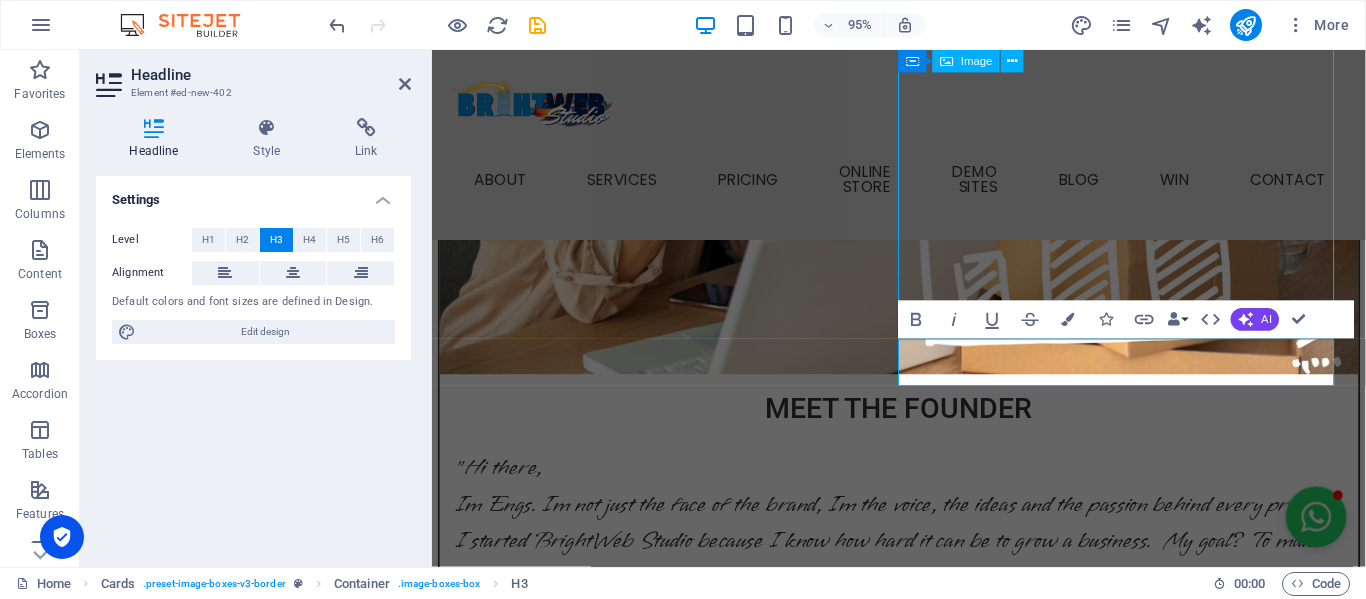 click at bounding box center [680, 3629] 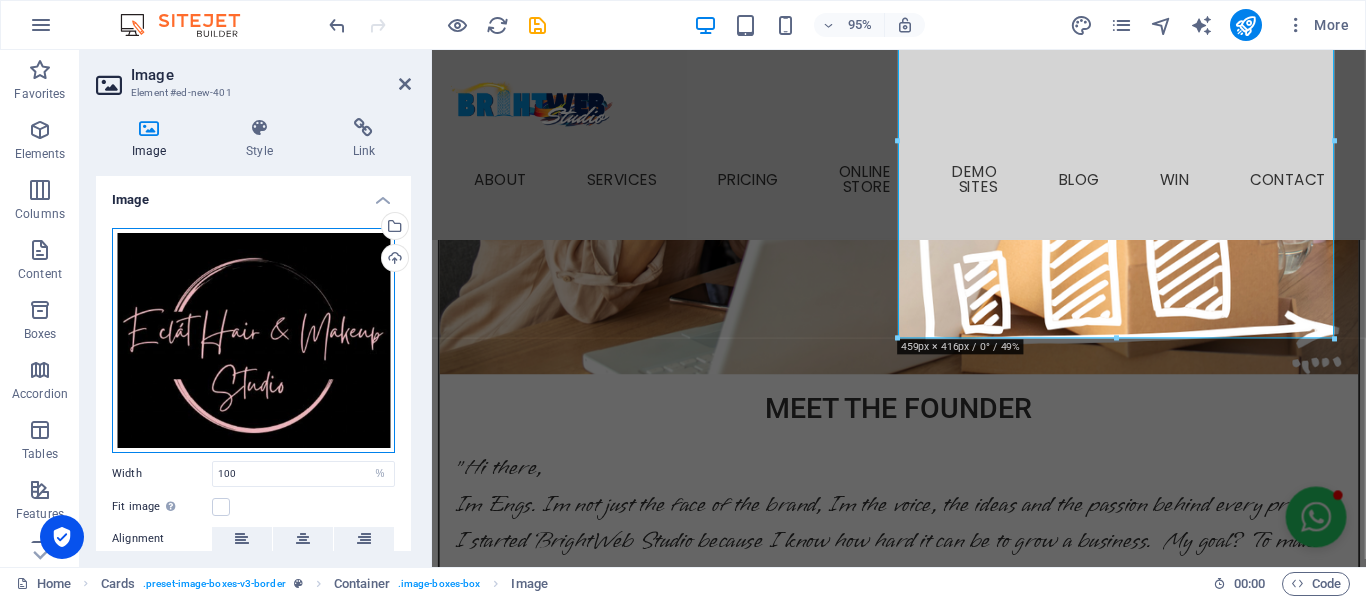click on "Drag files here, click to choose files or select files from Files or our free stock photos & videos" at bounding box center [253, 340] 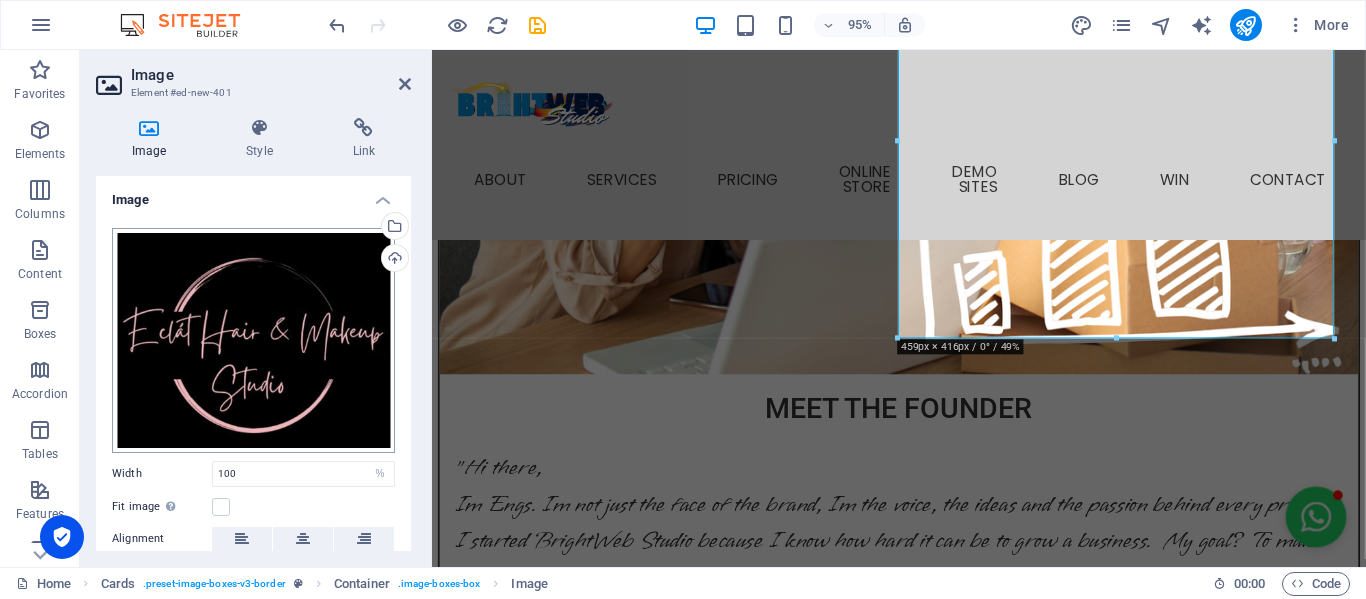 click on "brightwebstudio.co.za Home  Favorites Elements Columns Content Boxes Accordion Tables Features Images Slider Header Footer Forms Marketing Collections Image Element #ed-new-401 Image Style Link Image Drag files here, click to choose files or select files from Files or our free stock photos & videos Select files from the file manager, stock photos, or upload file(s) Upload Width 100 Default auto px rem % em vh vw Fit image Automatically fit image to a fixed width and height Height Default auto px Alignment Lazyload Loading images after the page loads improves page speed. Responsive Automatically load retina image and smartphone optimized sizes. Lightbox Use as headline The image will be wrapped in an H1 headline tag. Useful for giving alternative text the weight of an H1 headline, e.g. for the logo. Leave unchecked if uncertain. Optimized Images are compressed to improve page speed. Position Direction Custom X offset 50 px rem % vh" at bounding box center [683, 299] 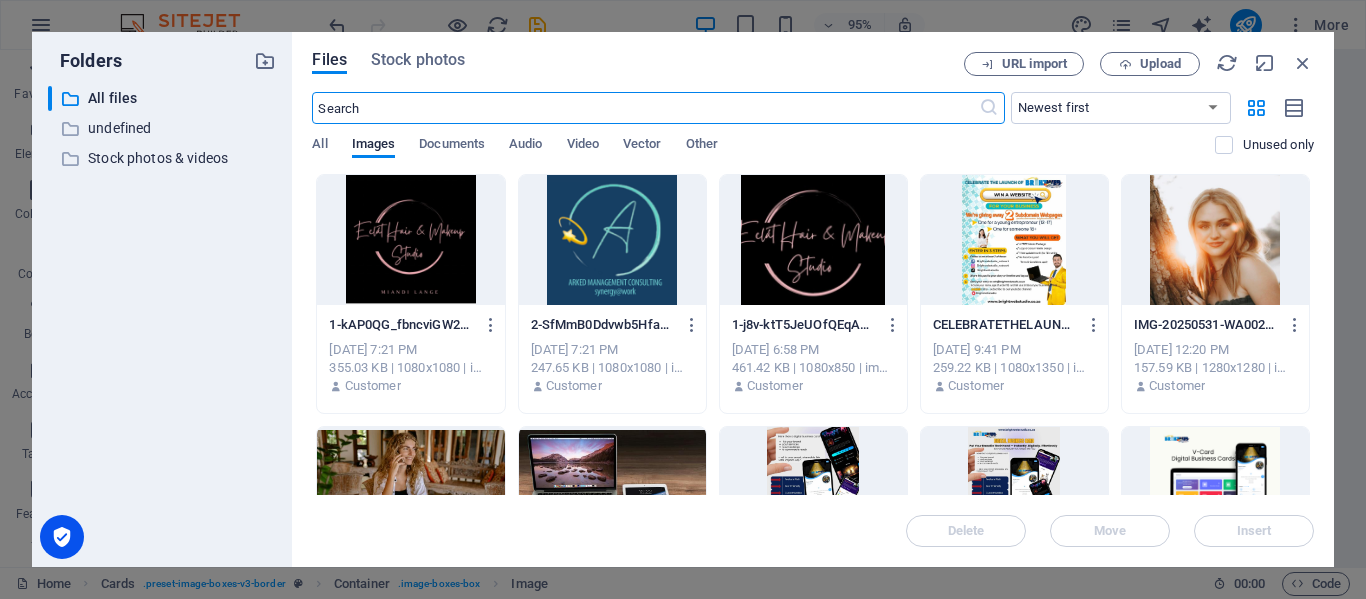 scroll, scrollTop: 2874, scrollLeft: 0, axis: vertical 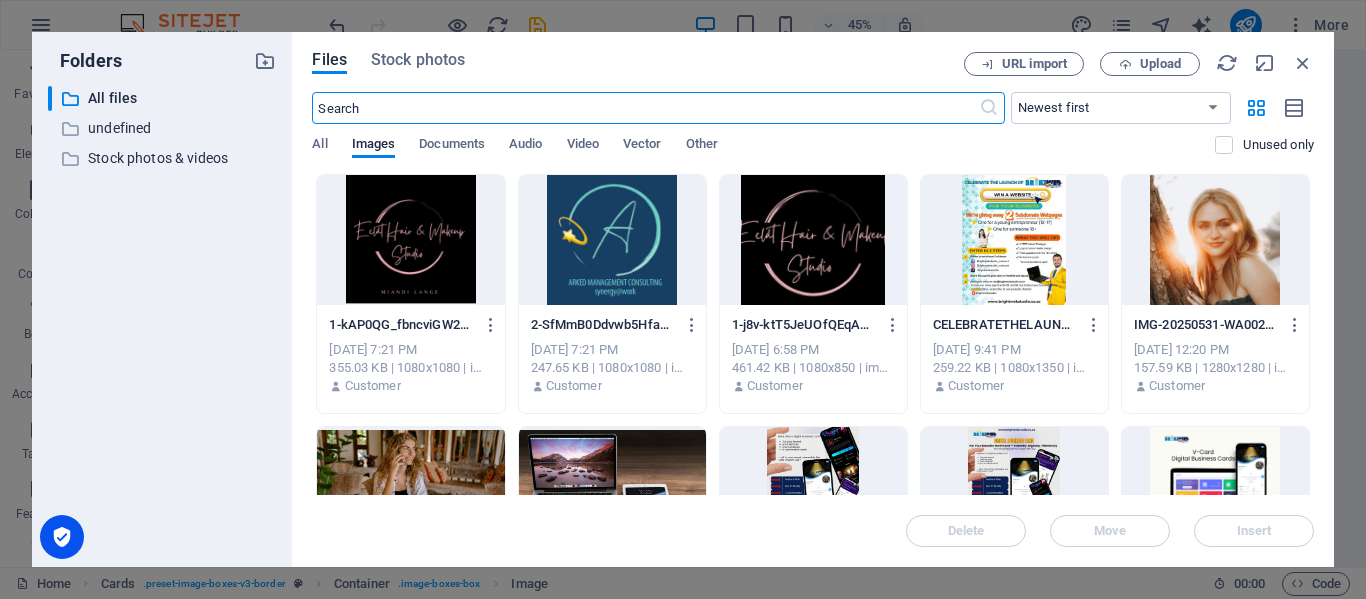 click at bounding box center (410, 240) 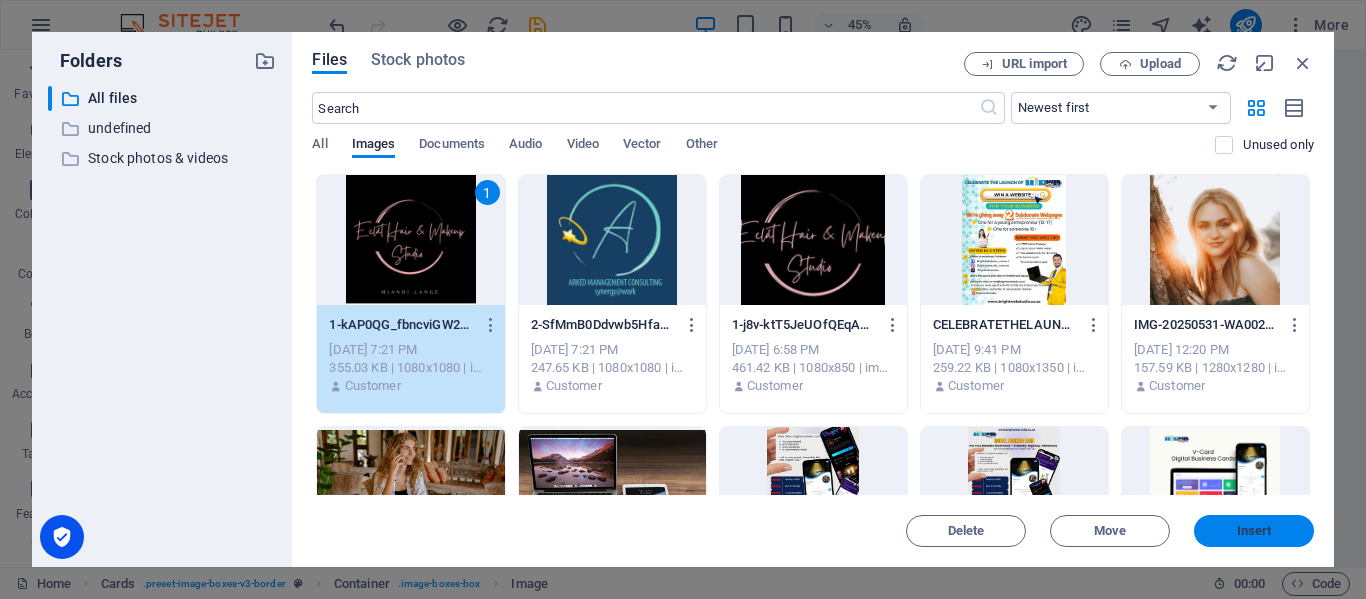 click on "Insert" at bounding box center (1254, 531) 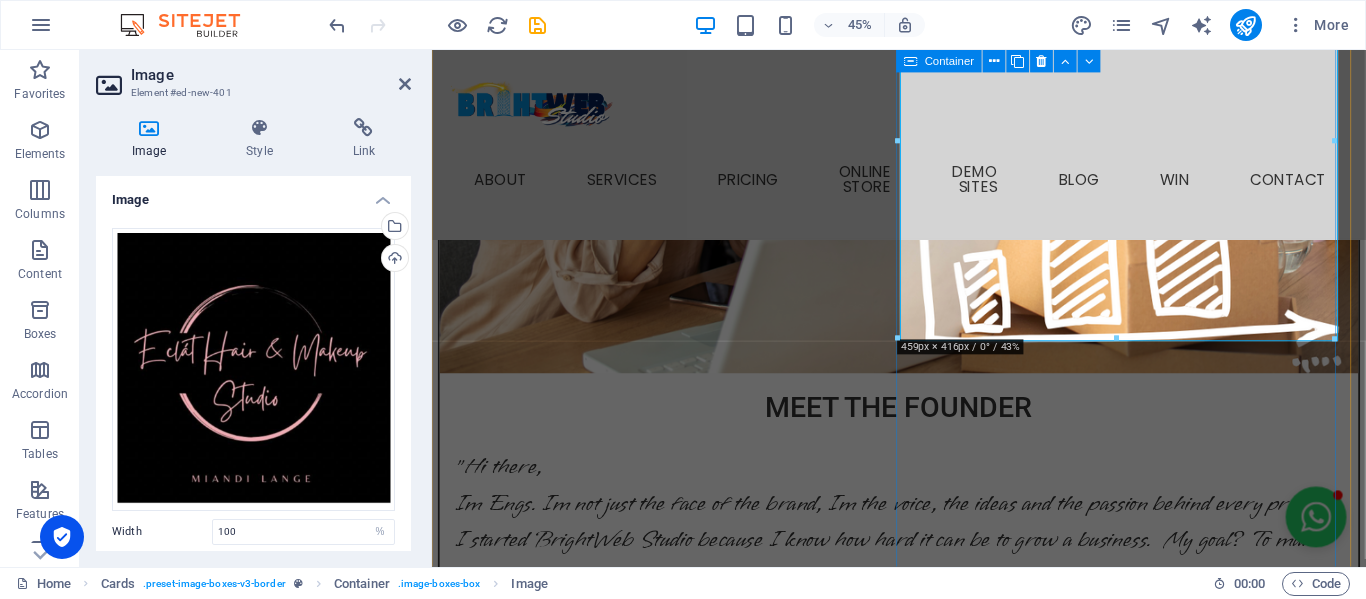 scroll, scrollTop: 2873, scrollLeft: 0, axis: vertical 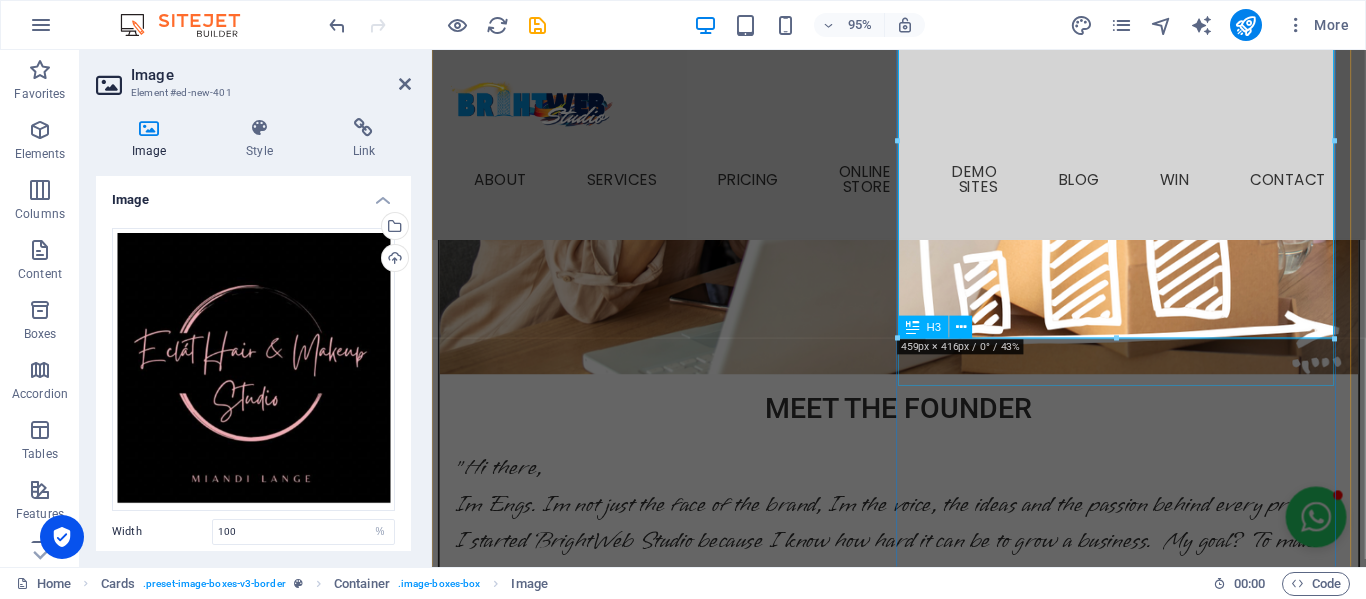 click on "Headline" at bounding box center [680, 3863] 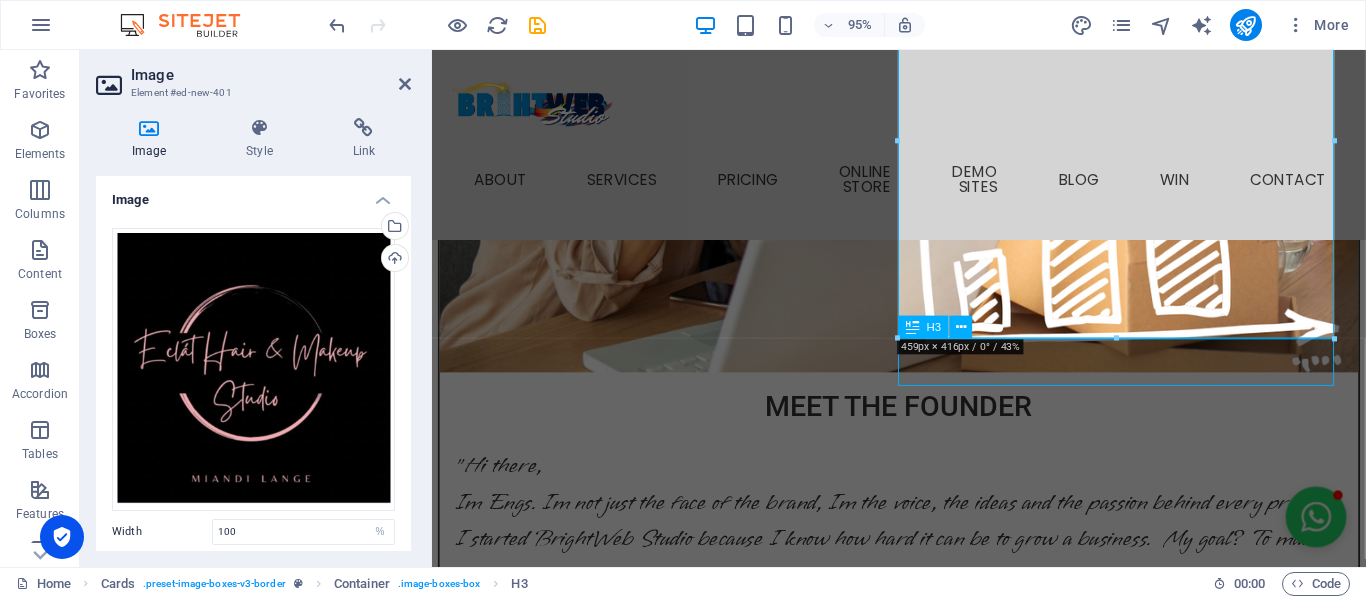 scroll, scrollTop: 2874, scrollLeft: 0, axis: vertical 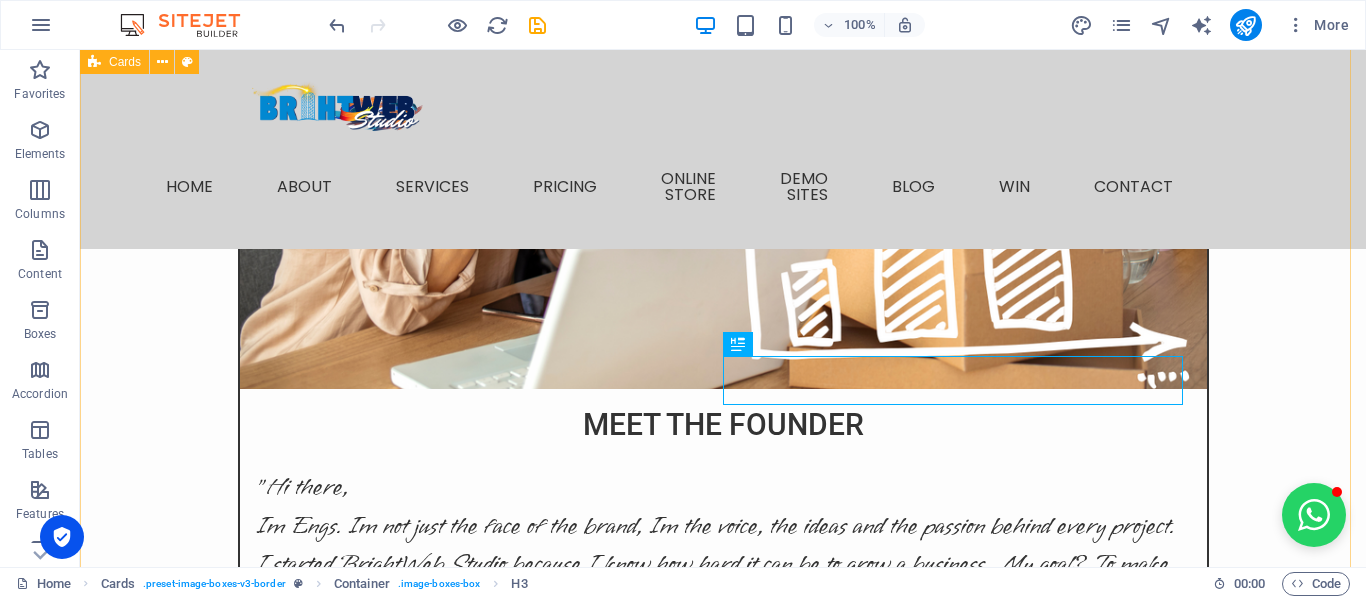 click on "New Custom Website "Working with BrightWeb Studio was a smooth and enjoyable experience from start to finish. Engela took the time to understand our brand and brought our vision to life with a clean, professional website that reflects exactly what Arked stands for. The turnaround time was excellent, and her attention to detail really impressed us. I highly recommend BrightWeb Studio to any business looking for affordable, high-quality web design." —  André Le Roux, CEO of Arked www.arked.co.za Headline Lorem ipsum dolor sit amet, consectetuer adipiscing elit. Aenean commodo ligula eget dolor. Lorem ipsum dolor sit amet. Headline Lorem ipsum dolor sit amet, consectetuer adipiscing elit. Aenean commodo ligula eget dolor. Lorem ipsum dolor sit amet." at bounding box center (723, 3503) 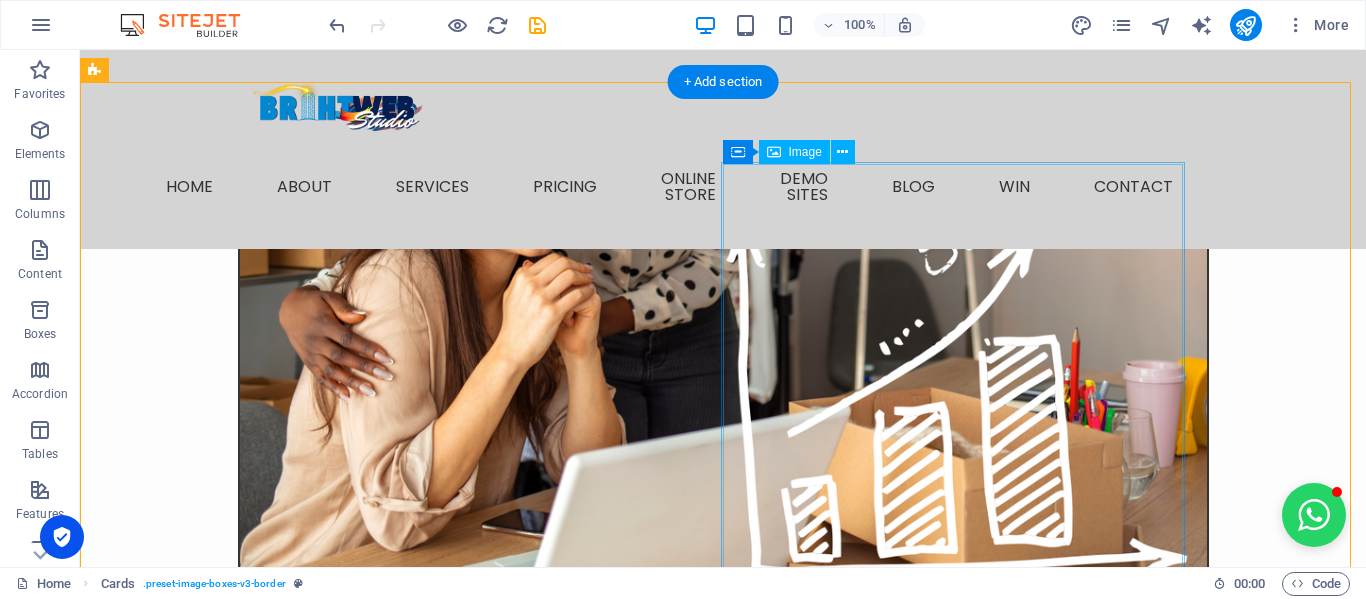 scroll, scrollTop: 2674, scrollLeft: 0, axis: vertical 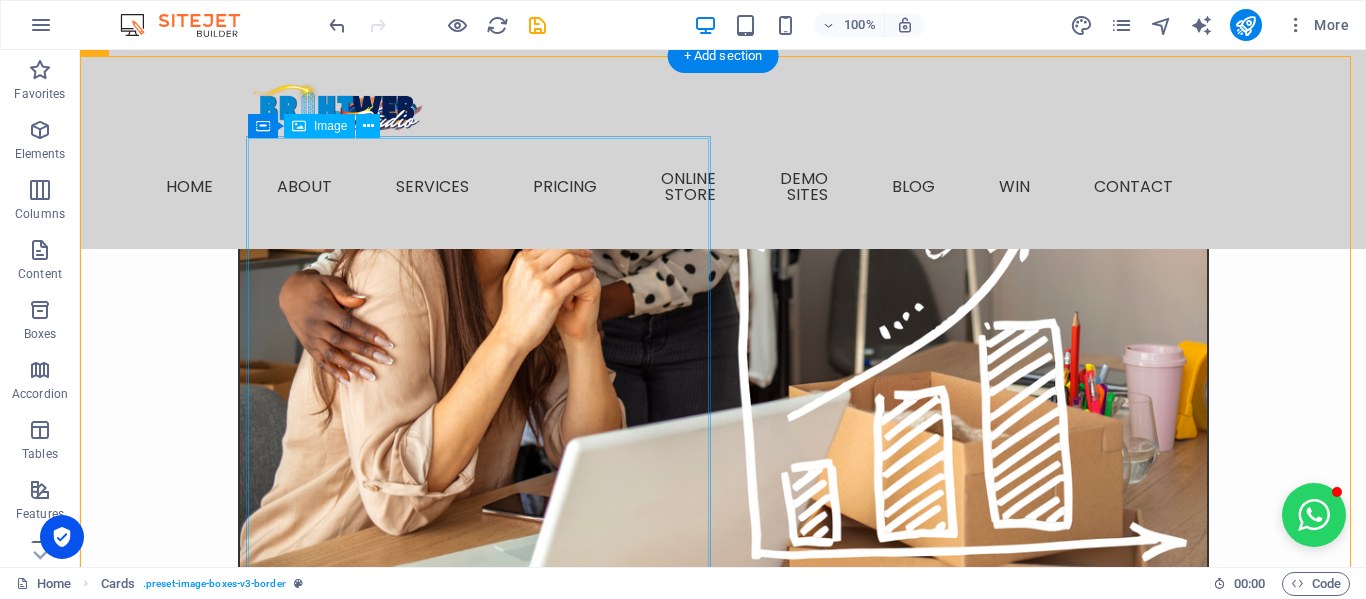 click at bounding box center [328, 3032] 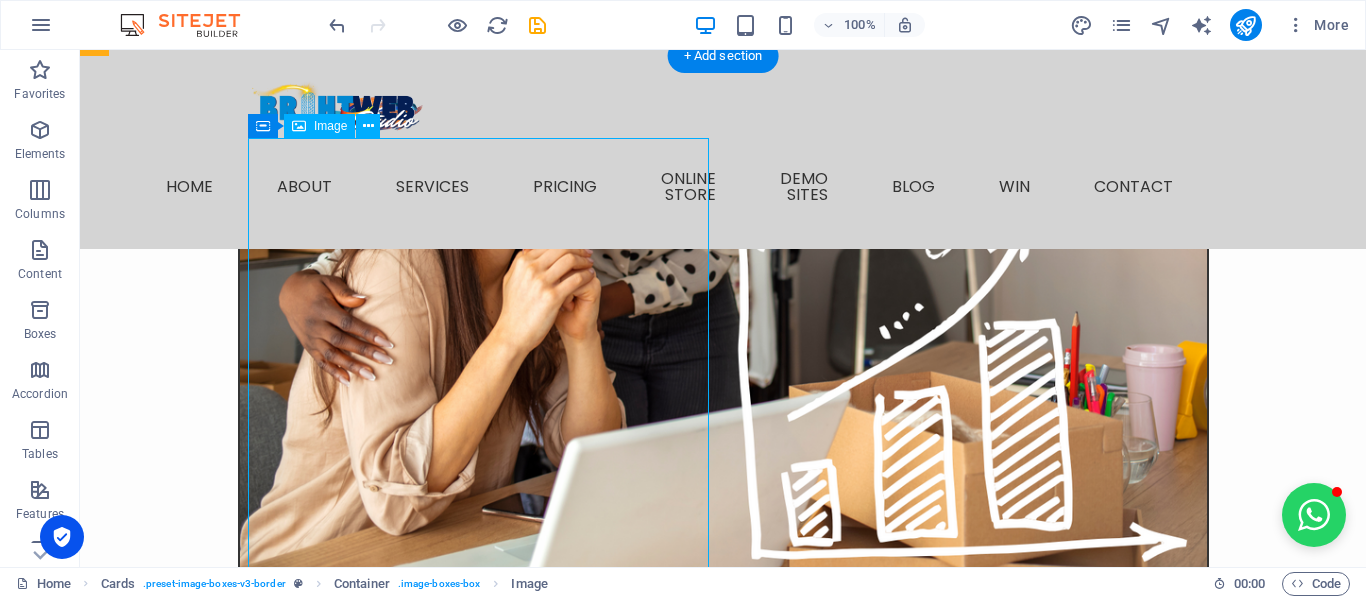 click at bounding box center (328, 3032) 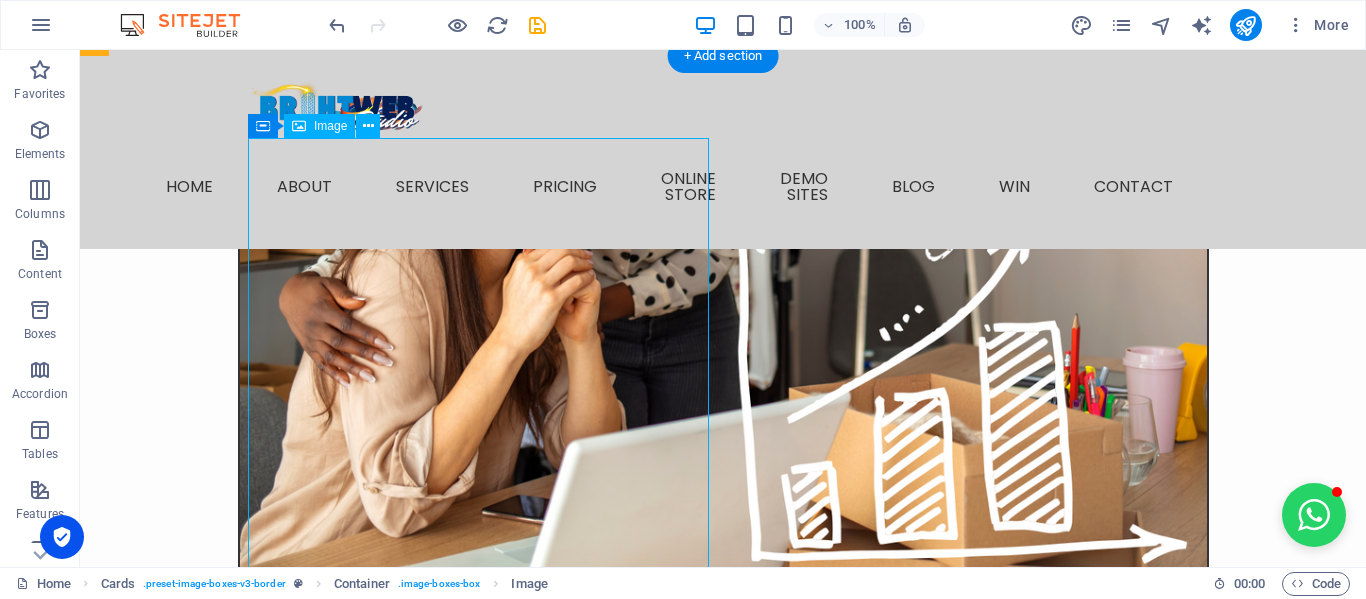 click at bounding box center (328, 3034) 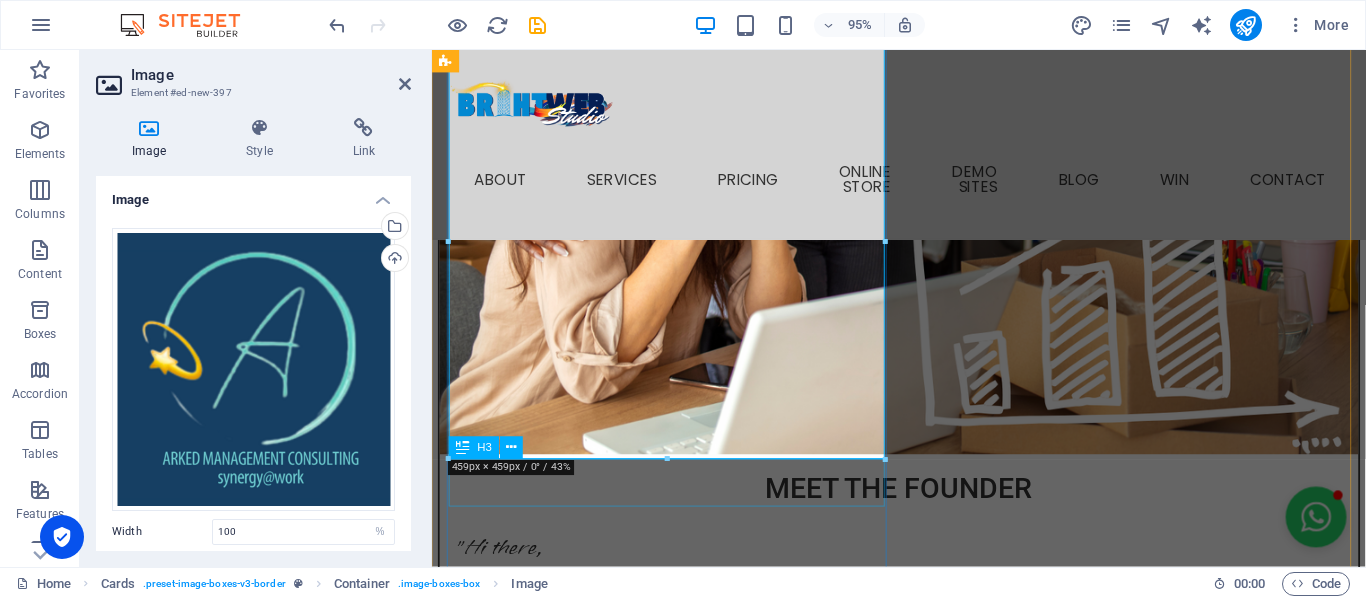 scroll, scrollTop: 2873, scrollLeft: 0, axis: vertical 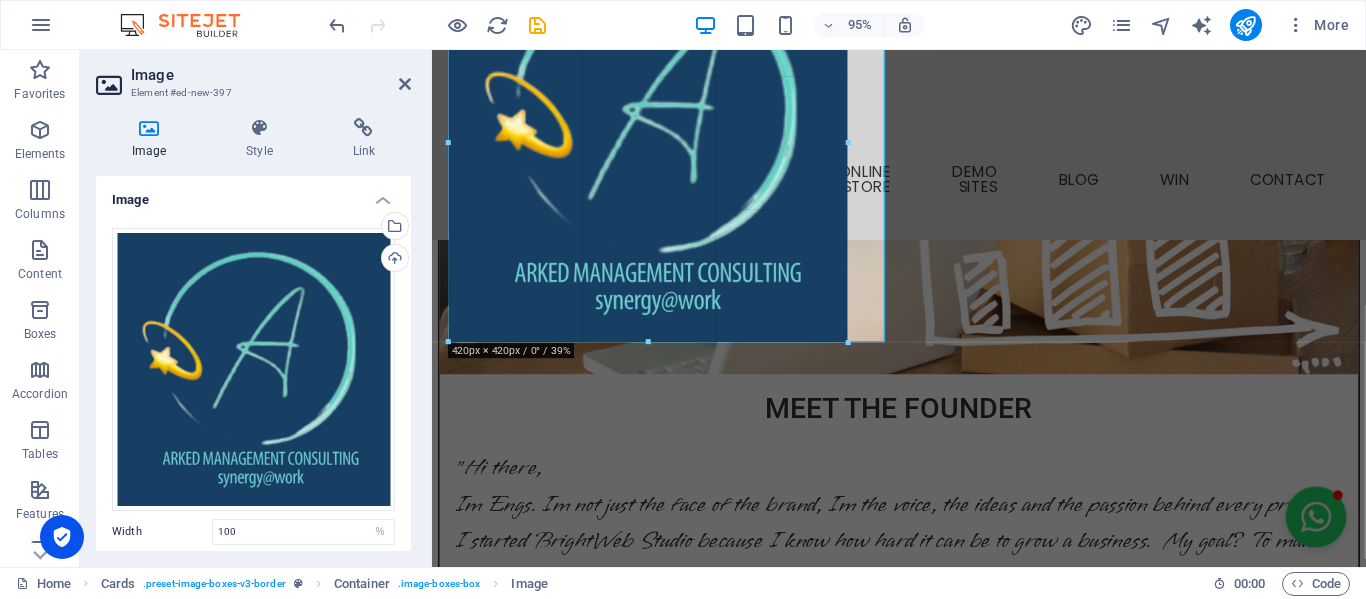 drag, startPoint x: 881, startPoint y: 379, endPoint x: 428, endPoint y: 267, distance: 466.6401 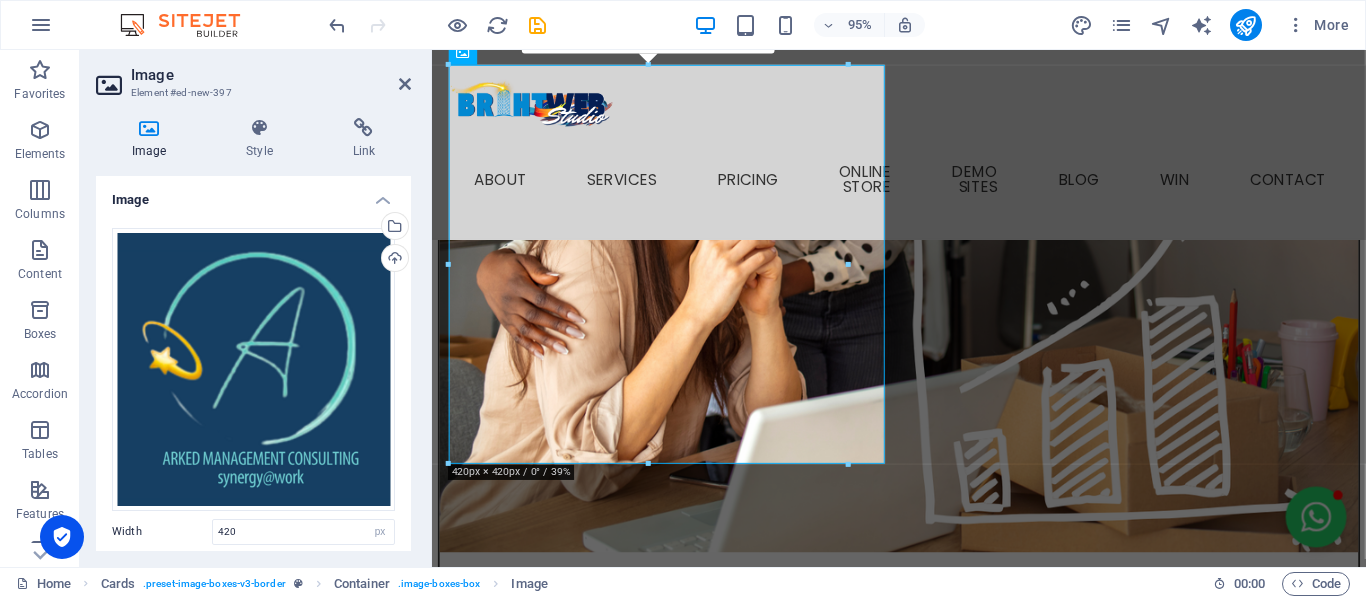scroll, scrollTop: 2673, scrollLeft: 0, axis: vertical 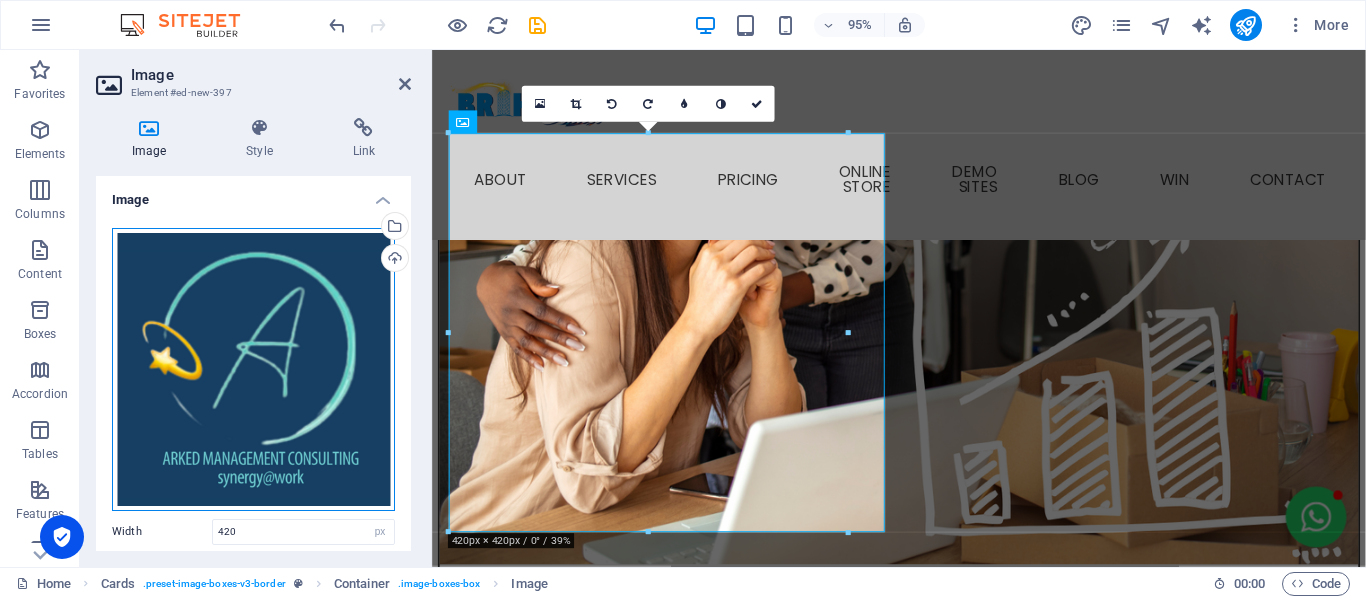 click on "Drag files here, click to choose files or select files from Files or our free stock photos & videos" at bounding box center [253, 369] 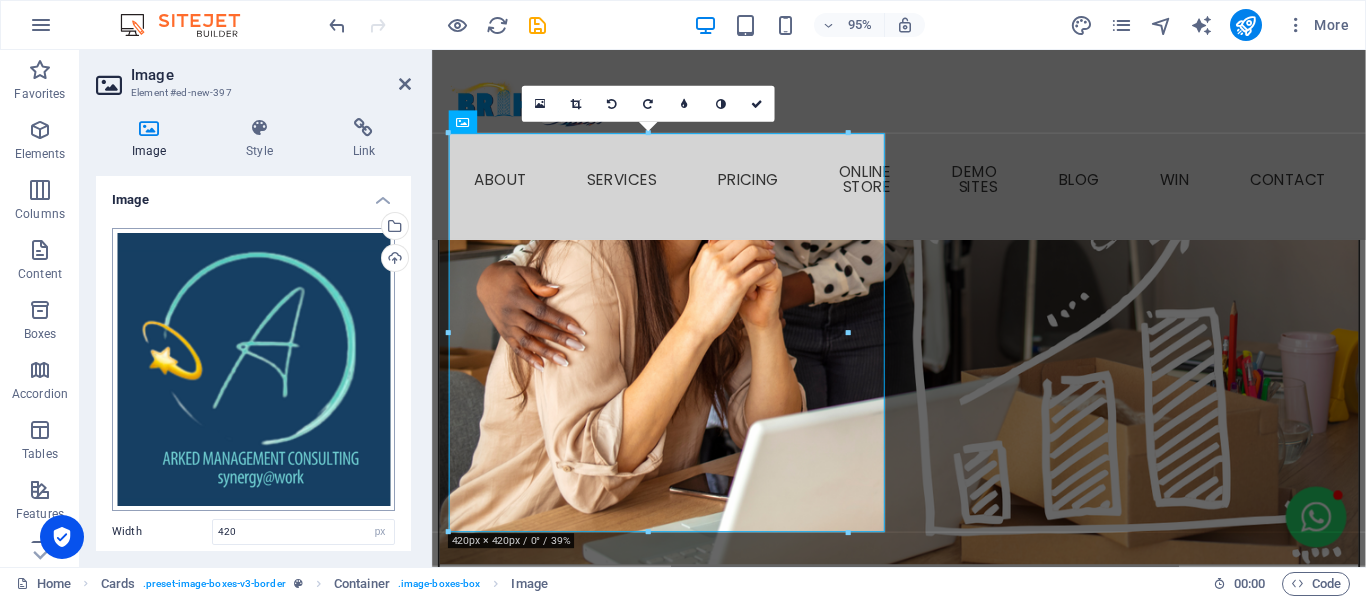 click on "brightwebstudio.co.za Home  Favorites Elements Columns Content Boxes Accordion Tables Features Images Slider Header Footer Forms Marketing Collections Image Element #ed-new-397 Image Style Link Image Drag files here, click to choose files or select files from Files or our free stock photos & videos Select files from the file manager, stock photos, or upload file(s) Upload Width 420 Default auto px rem % em vh vw Fit image Automatically fit image to a fixed width and height Height Default auto px Alignment Lazyload Loading images after the page loads improves page speed. Responsive Automatically load retina image and smartphone optimized sizes. Lightbox Use as headline The image will be wrapped in an H1 headline tag. Useful for giving alternative text the weight of an H1 headline, e.g. for the logo. Leave unchecked if uncertain. Optimized Images are compressed to improve page speed. Position Direction Custom X offset 50 px rem % vh" at bounding box center [683, 299] 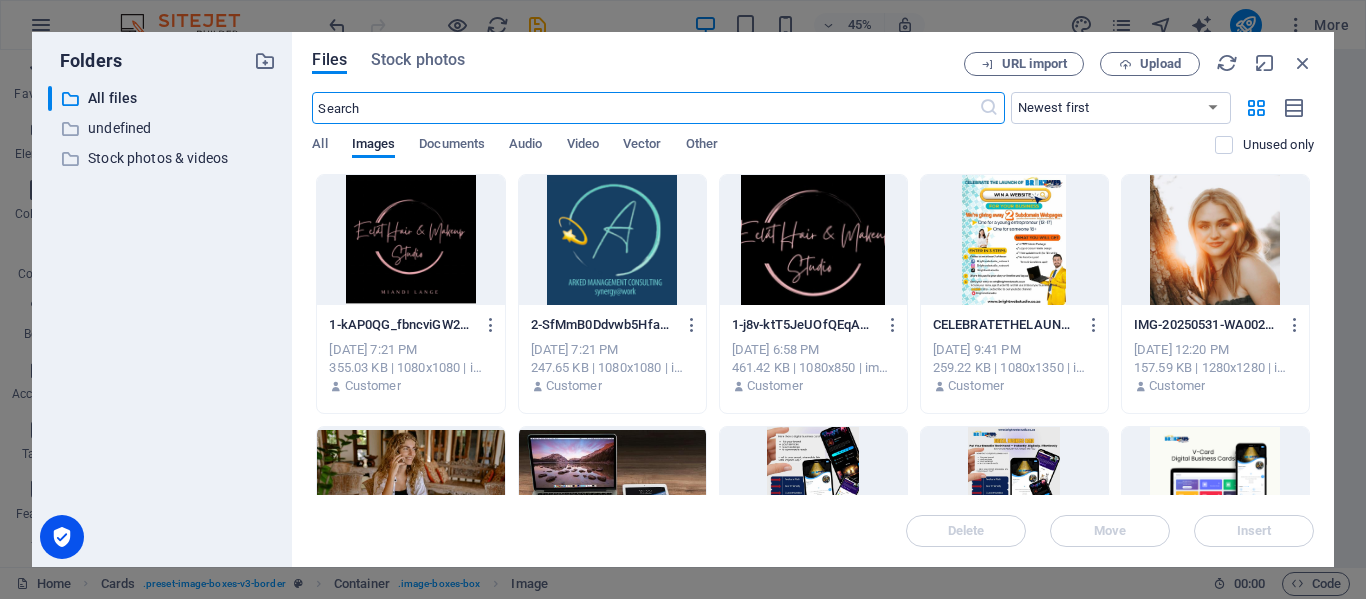 scroll, scrollTop: 2674, scrollLeft: 0, axis: vertical 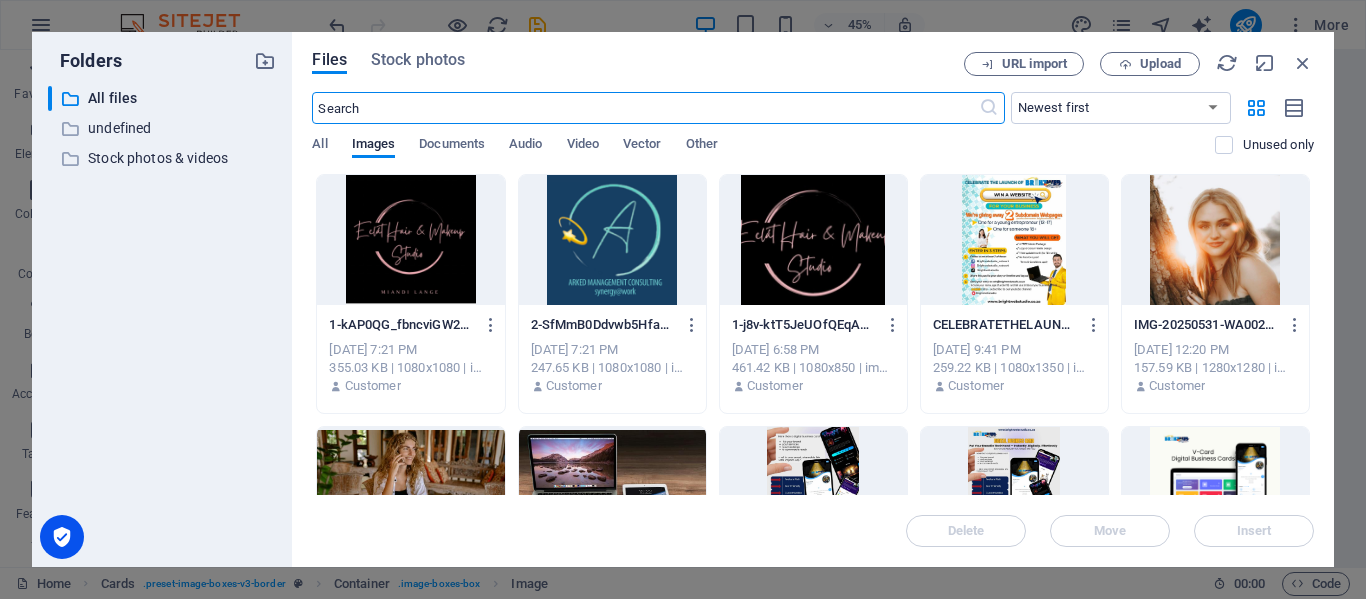 click at bounding box center (612, 240) 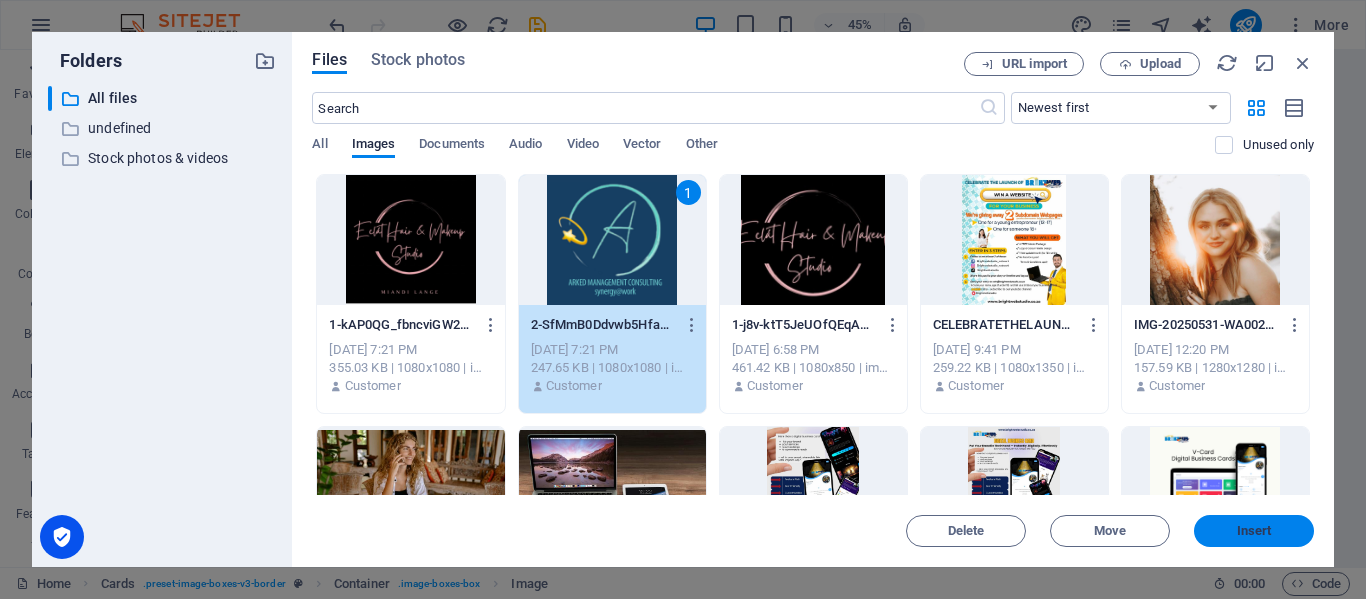 click on "Insert" at bounding box center (1254, 531) 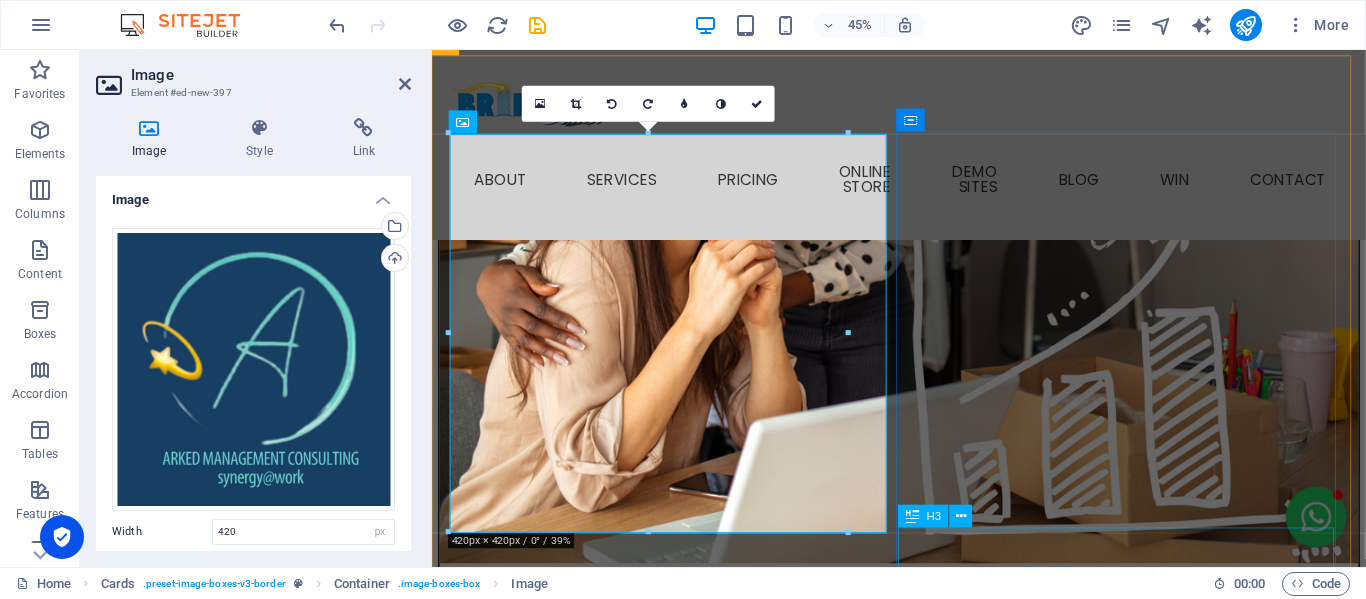 scroll, scrollTop: 2673, scrollLeft: 0, axis: vertical 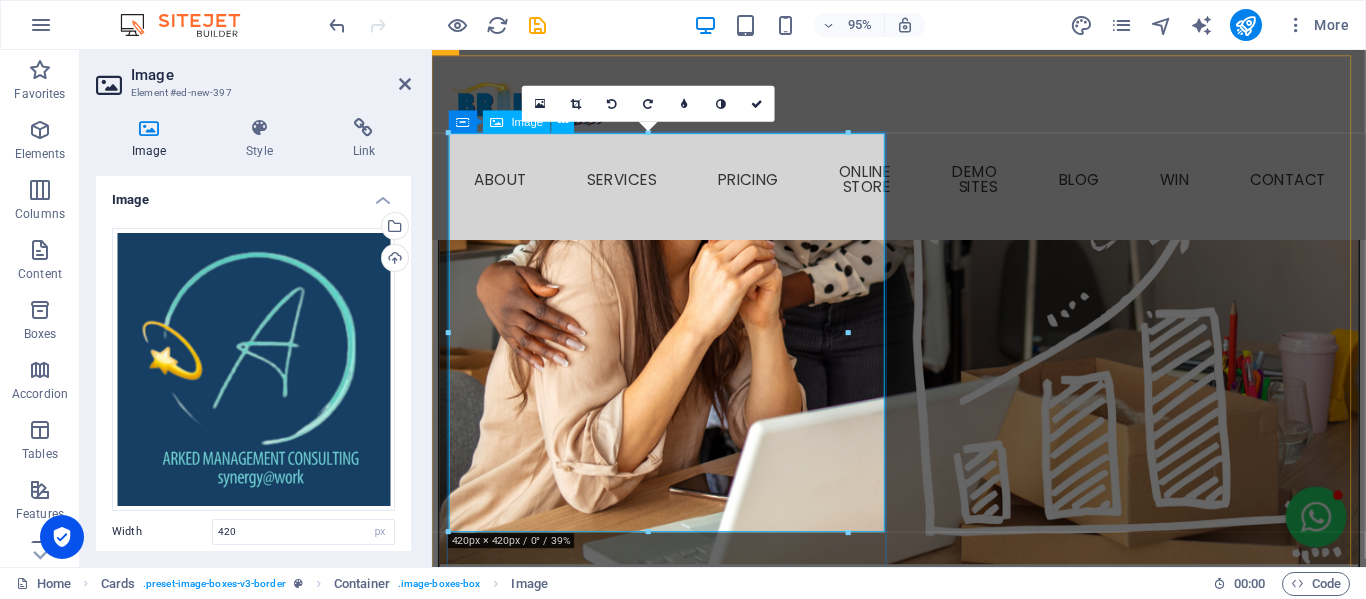click at bounding box center [680, 3015] 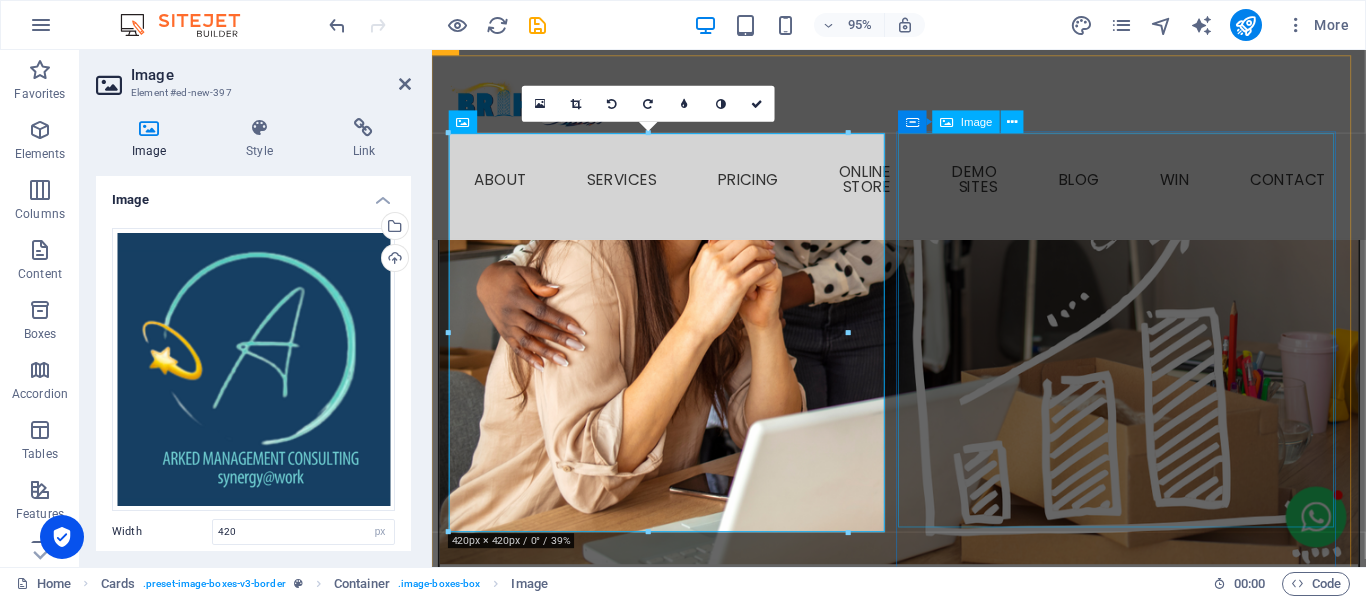 click at bounding box center (680, 3789) 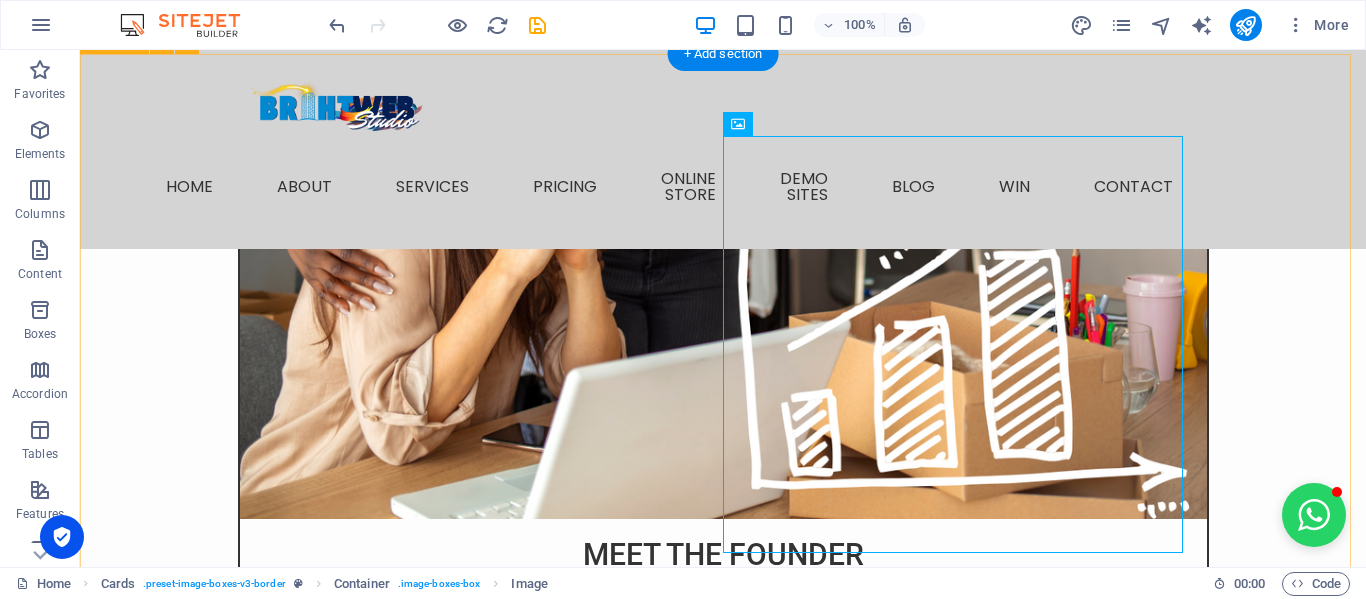 scroll, scrollTop: 2774, scrollLeft: 0, axis: vertical 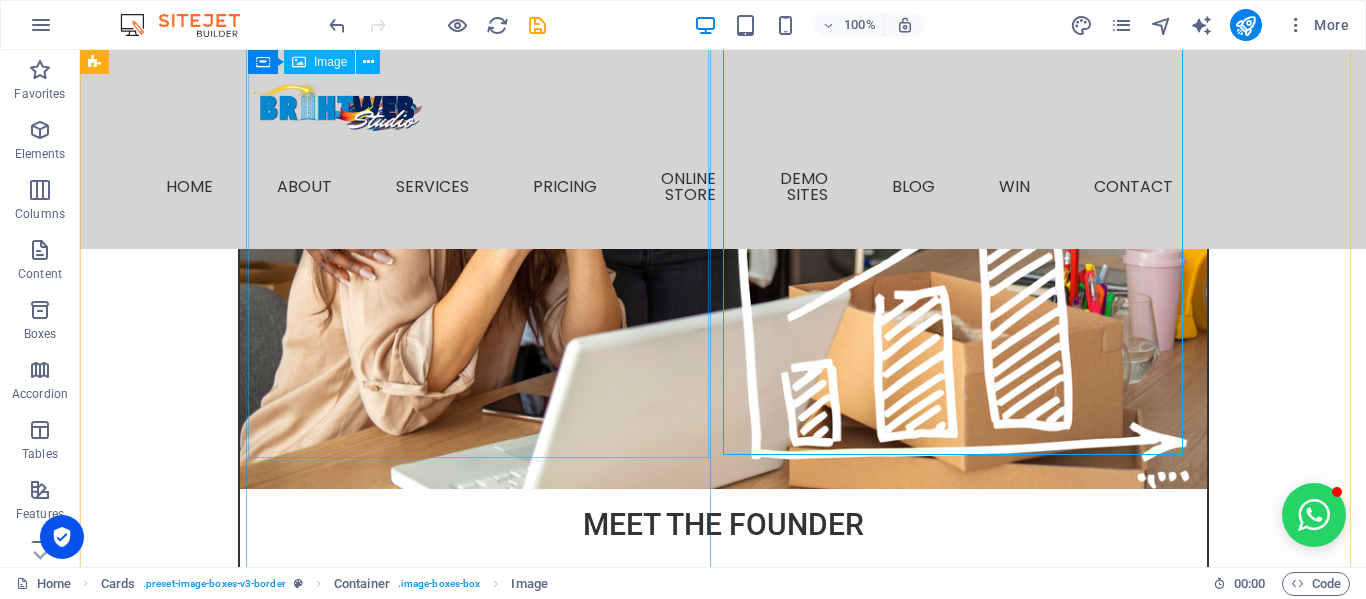 click at bounding box center [328, 2912] 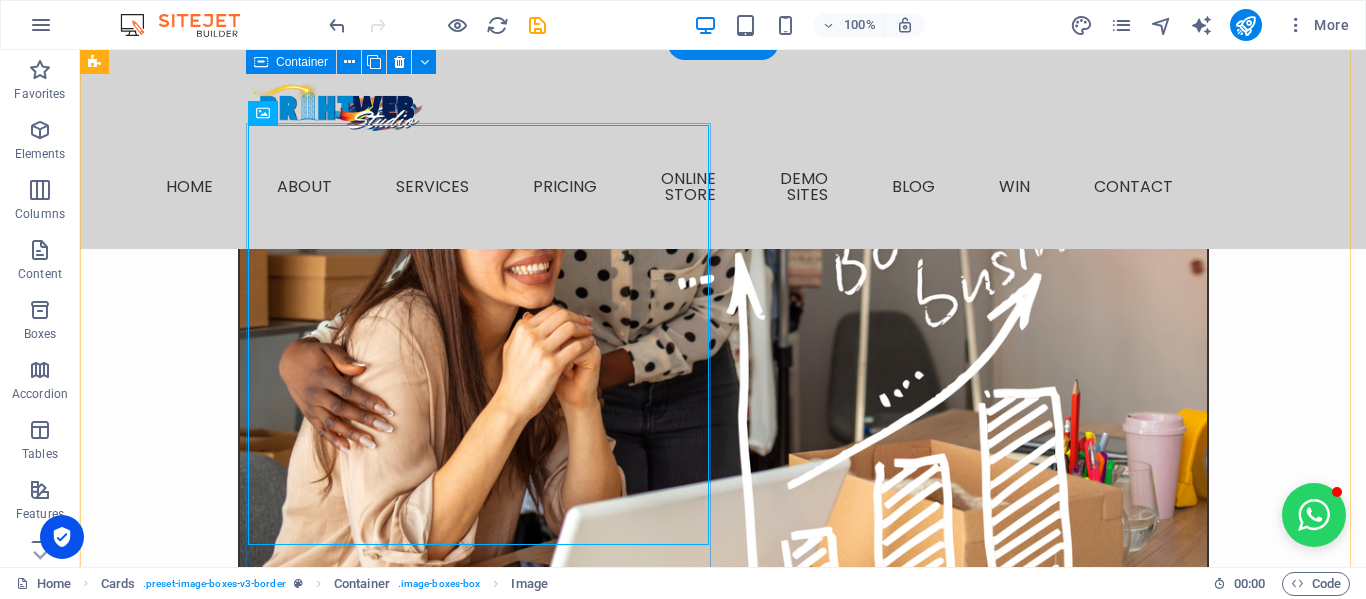 scroll, scrollTop: 2574, scrollLeft: 0, axis: vertical 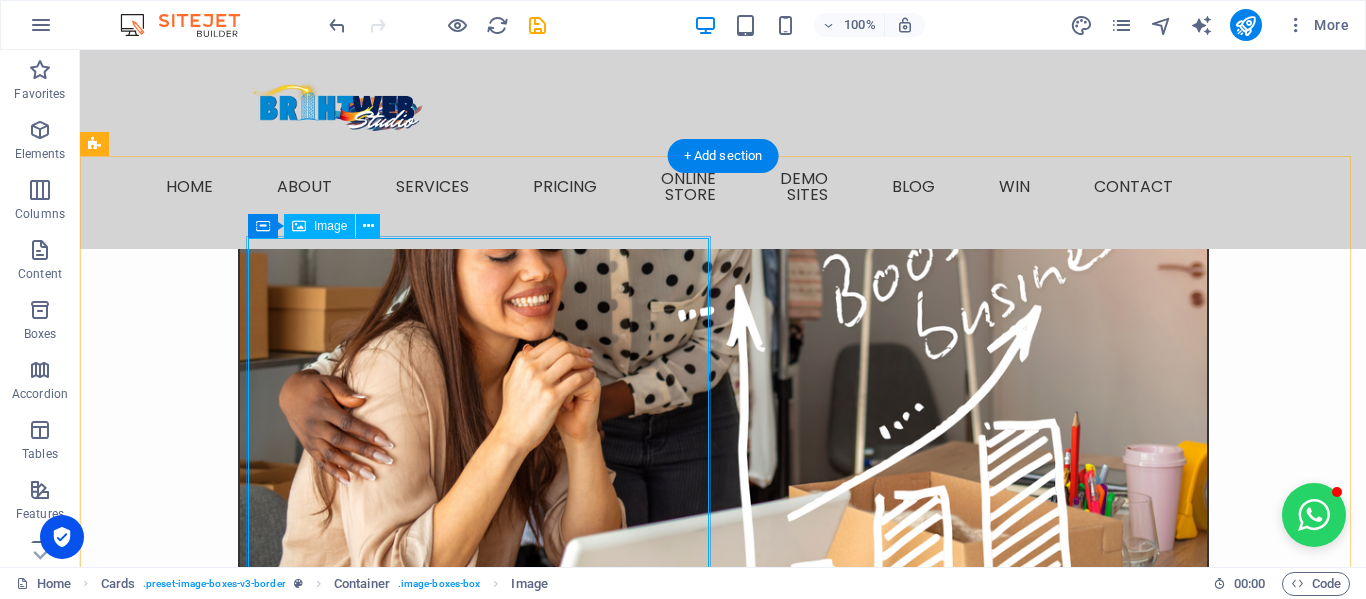 click at bounding box center (328, 3112) 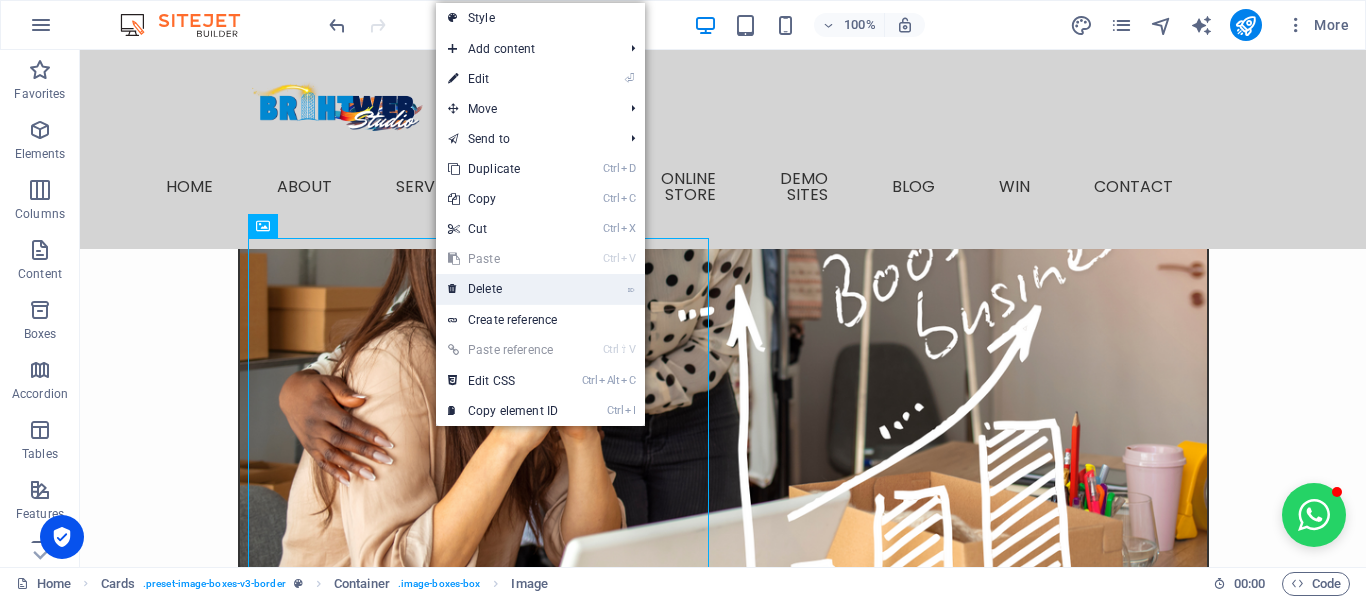 click on "⌦  Delete" at bounding box center (503, 289) 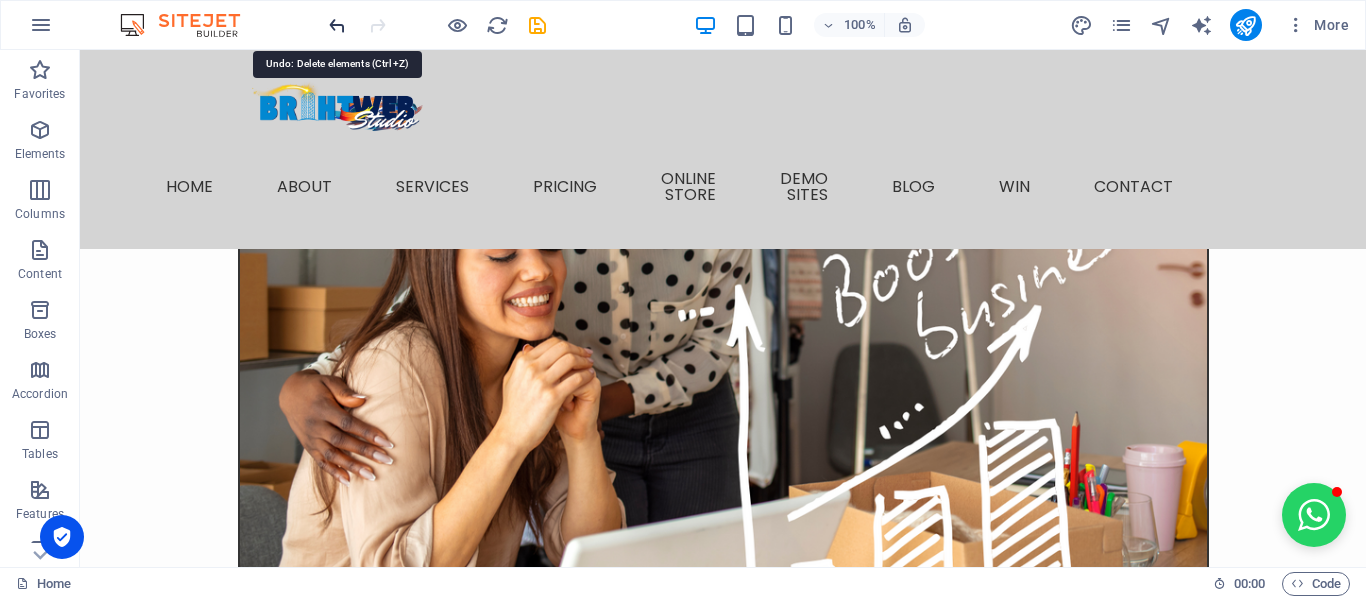 click at bounding box center [337, 25] 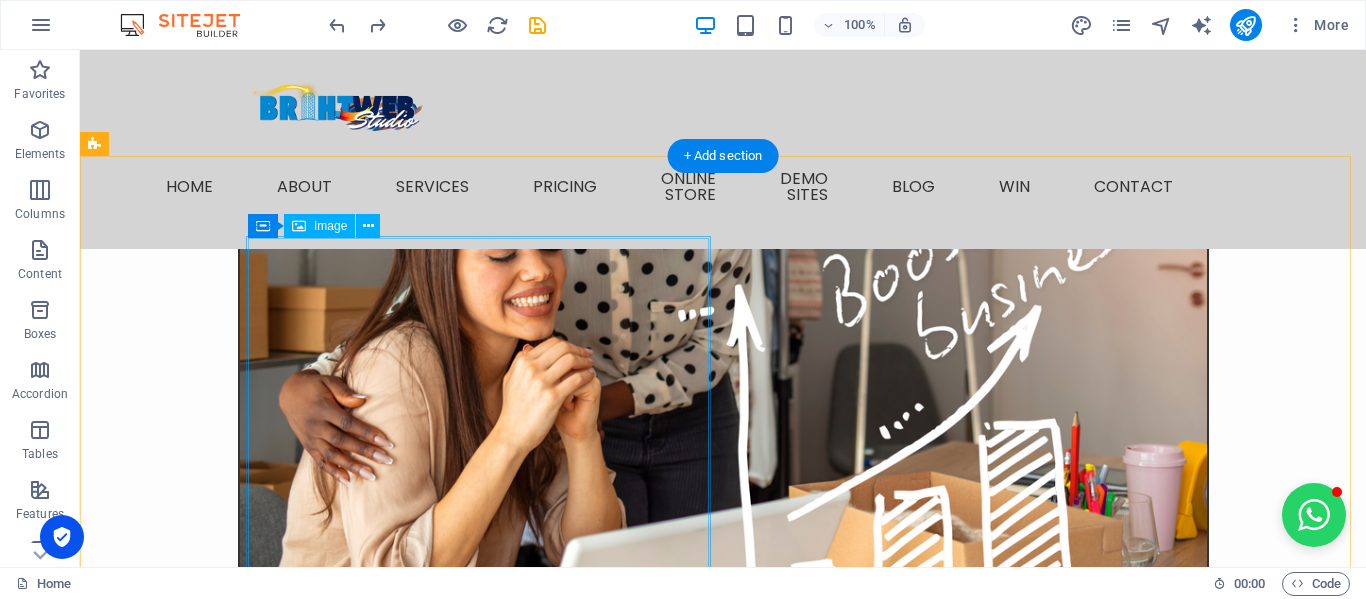 click at bounding box center [328, 3112] 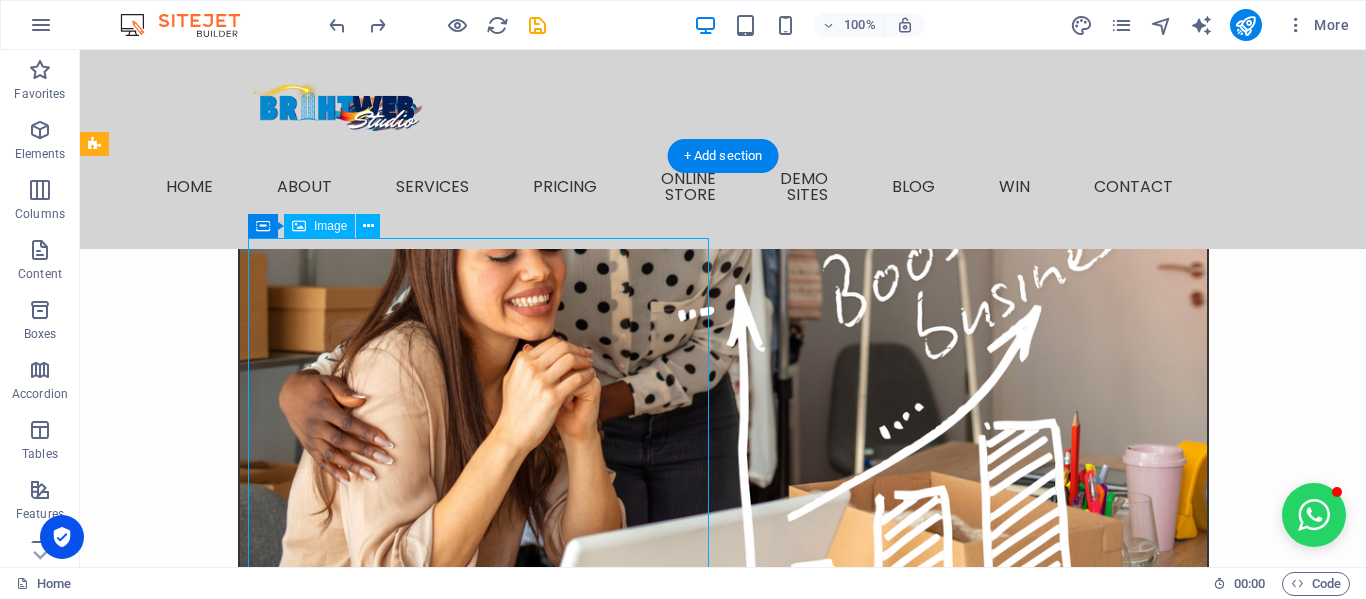 click at bounding box center [328, 3112] 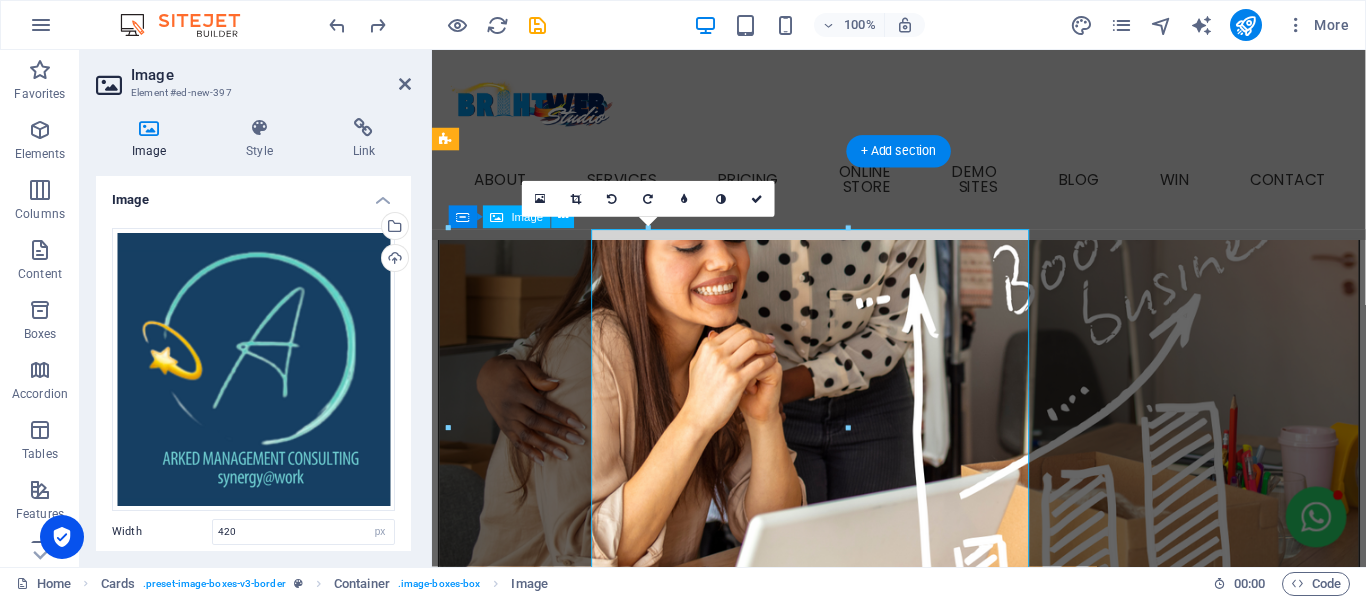 scroll, scrollTop: 2573, scrollLeft: 0, axis: vertical 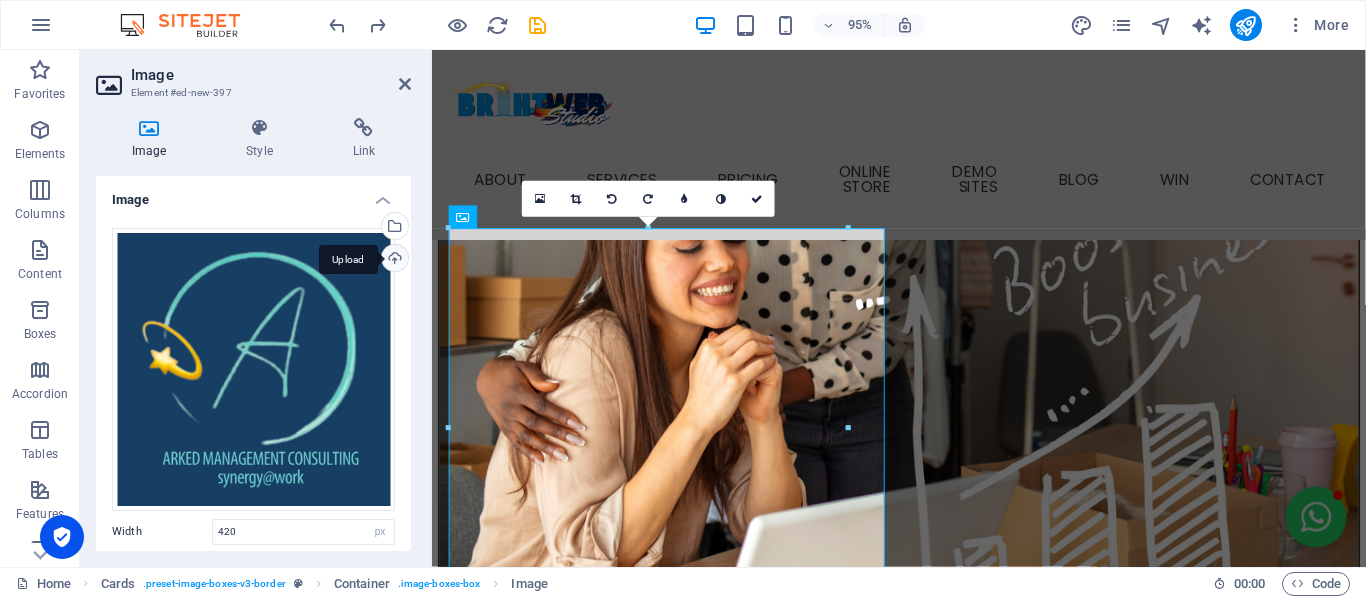 click on "Upload" at bounding box center [393, 260] 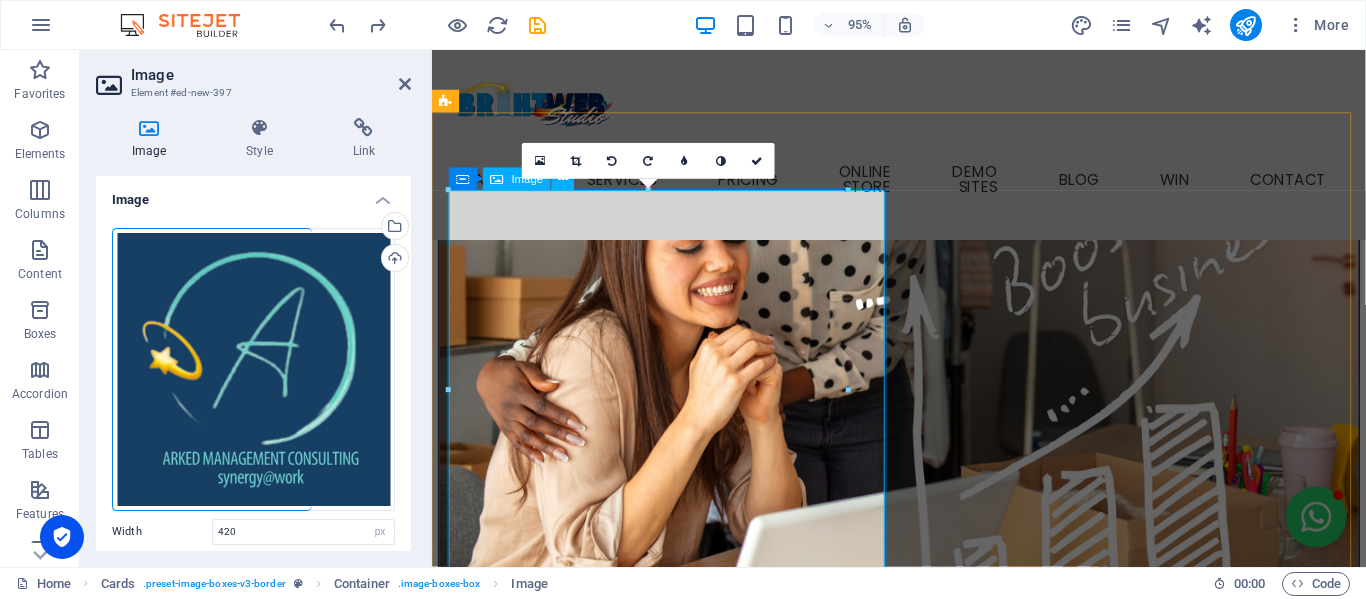 click at bounding box center [680, 3115] 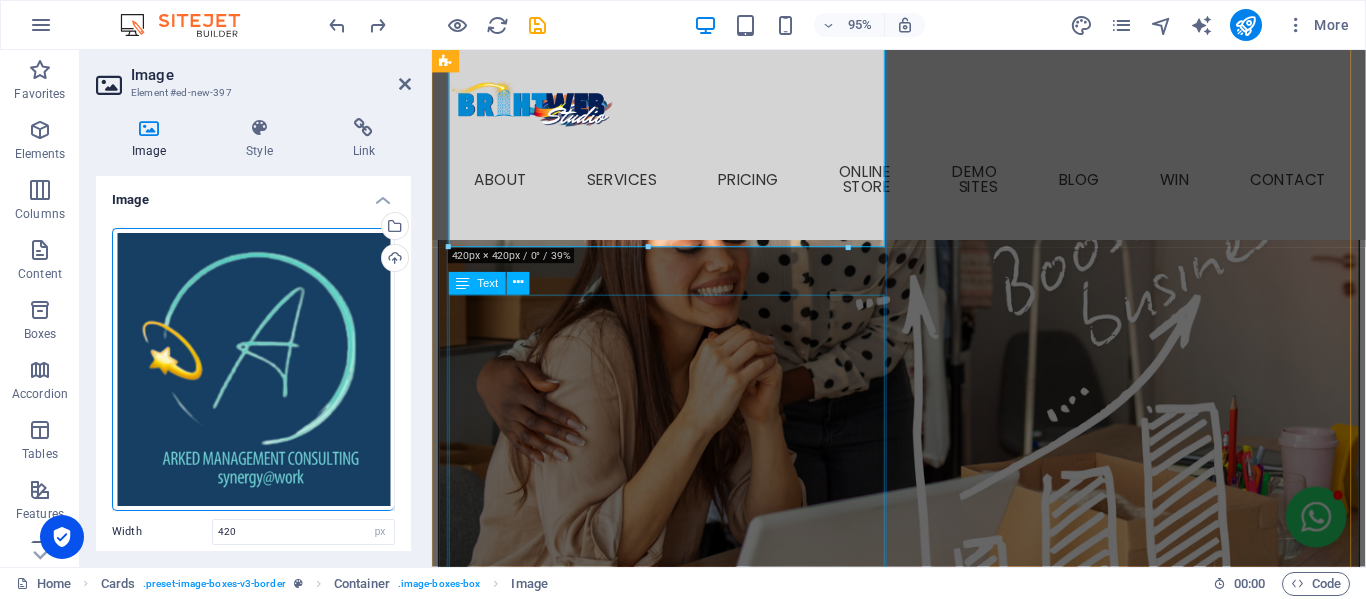 scroll, scrollTop: 2973, scrollLeft: 0, axis: vertical 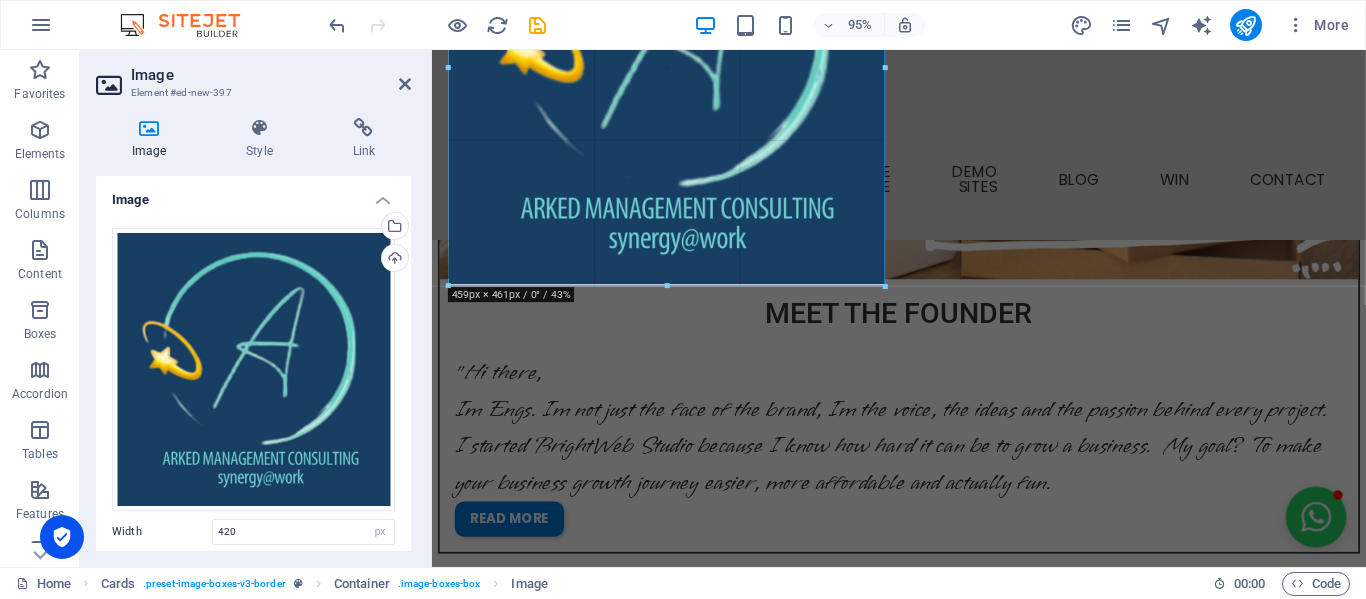drag, startPoint x: 848, startPoint y: 248, endPoint x: 889, endPoint y: 289, distance: 57.982758 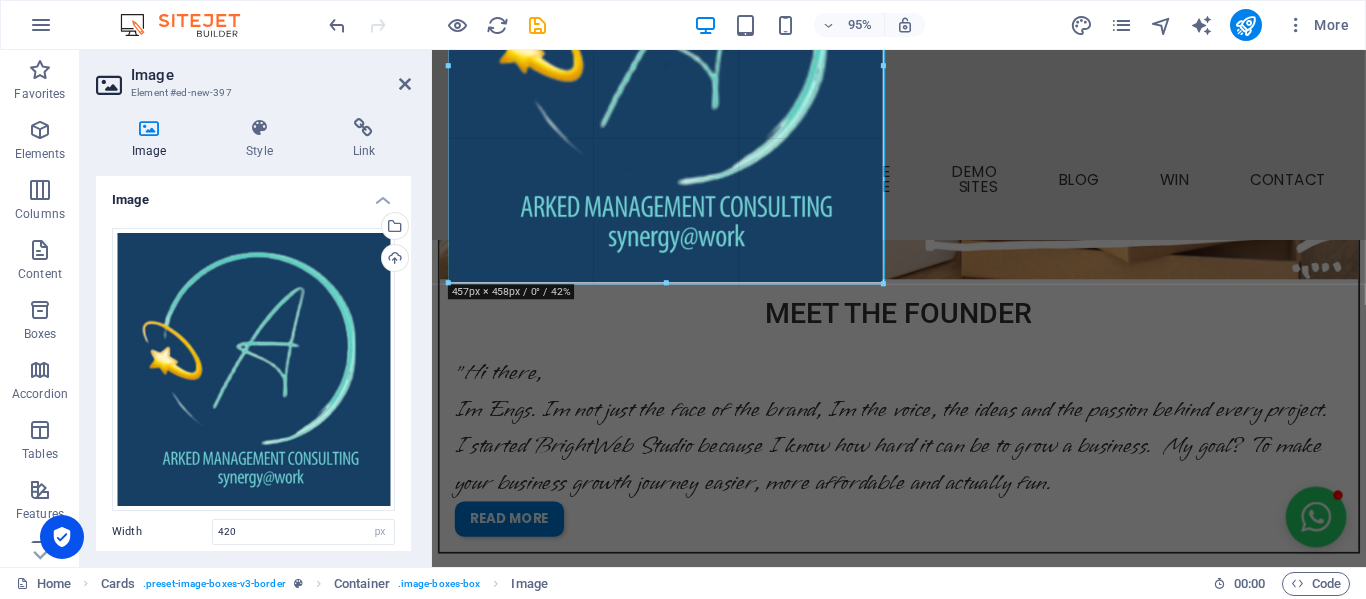 drag, startPoint x: 850, startPoint y: 252, endPoint x: 866, endPoint y: 294, distance: 44.94441 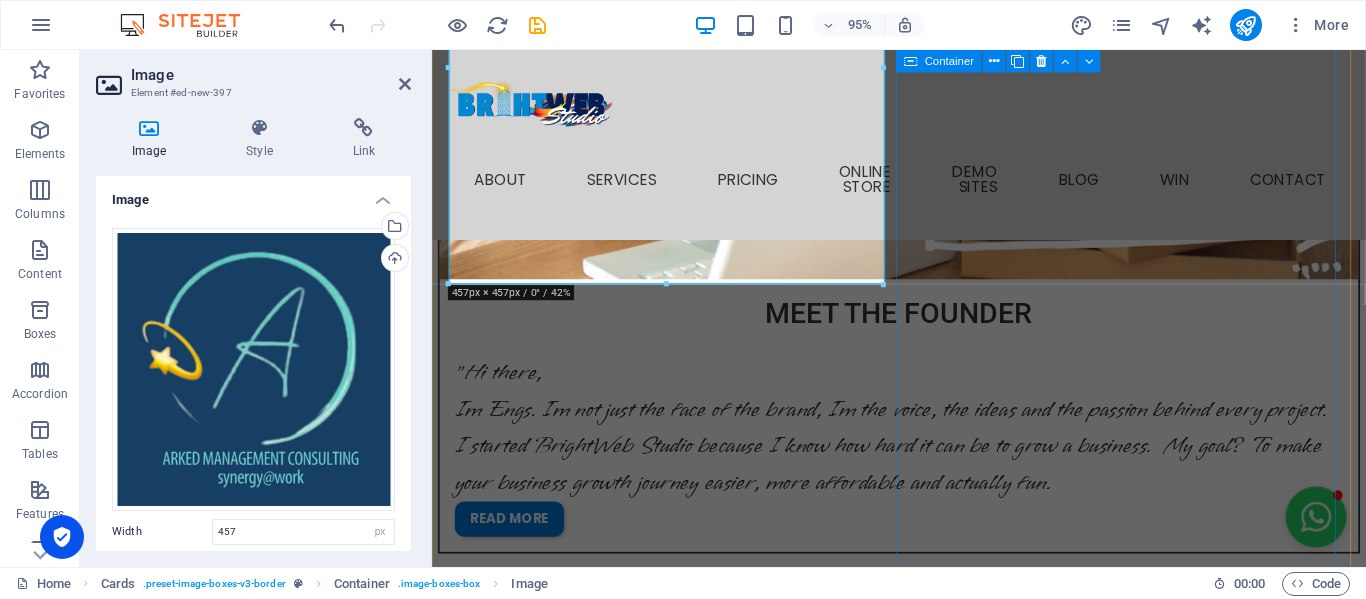 scroll, scrollTop: 2873, scrollLeft: 0, axis: vertical 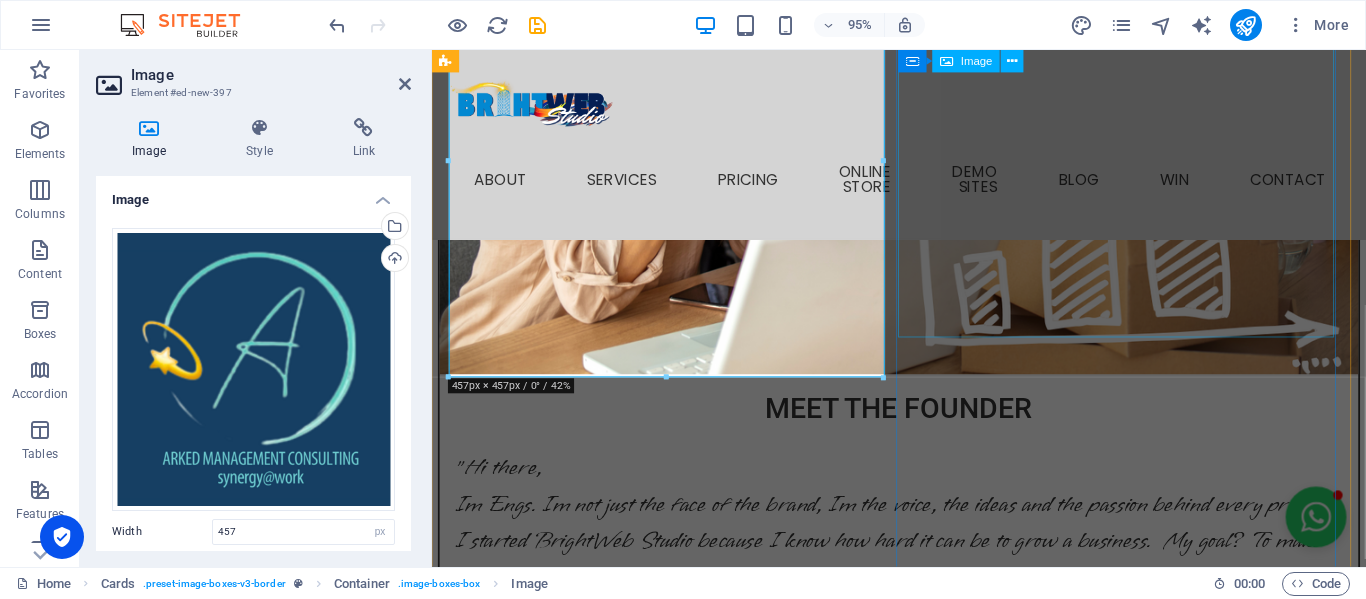 click at bounding box center [680, 3626] 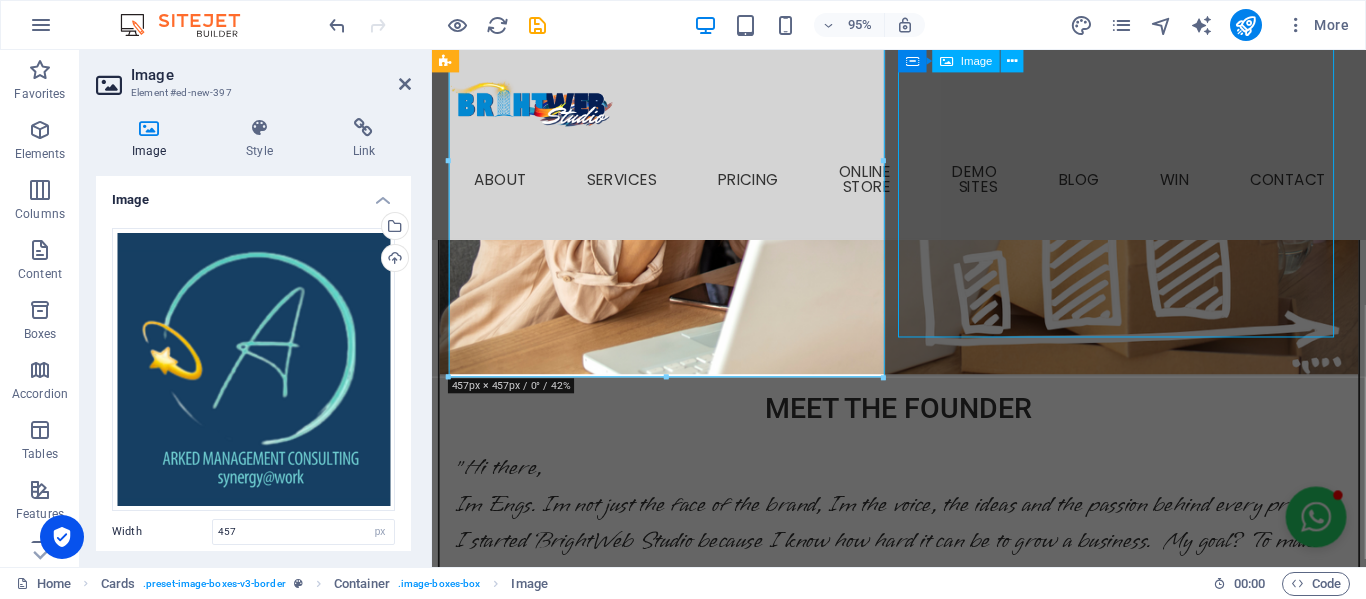 click at bounding box center (680, 3626) 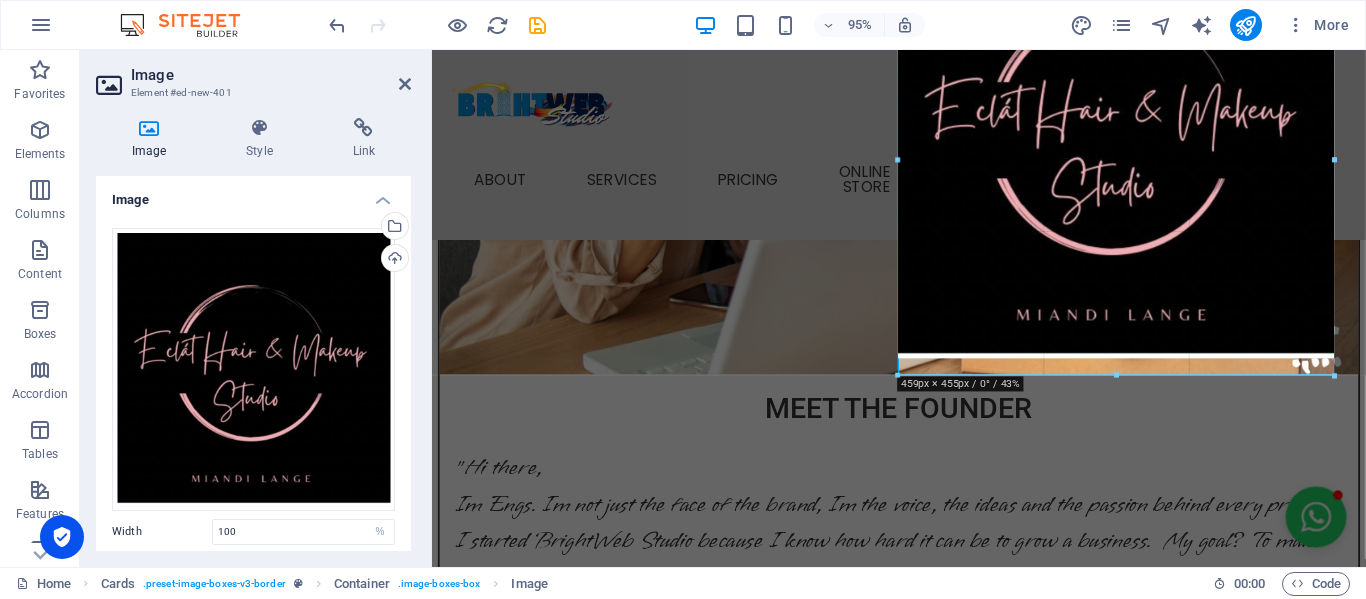 drag, startPoint x: 896, startPoint y: 338, endPoint x: 889, endPoint y: 376, distance: 38.63936 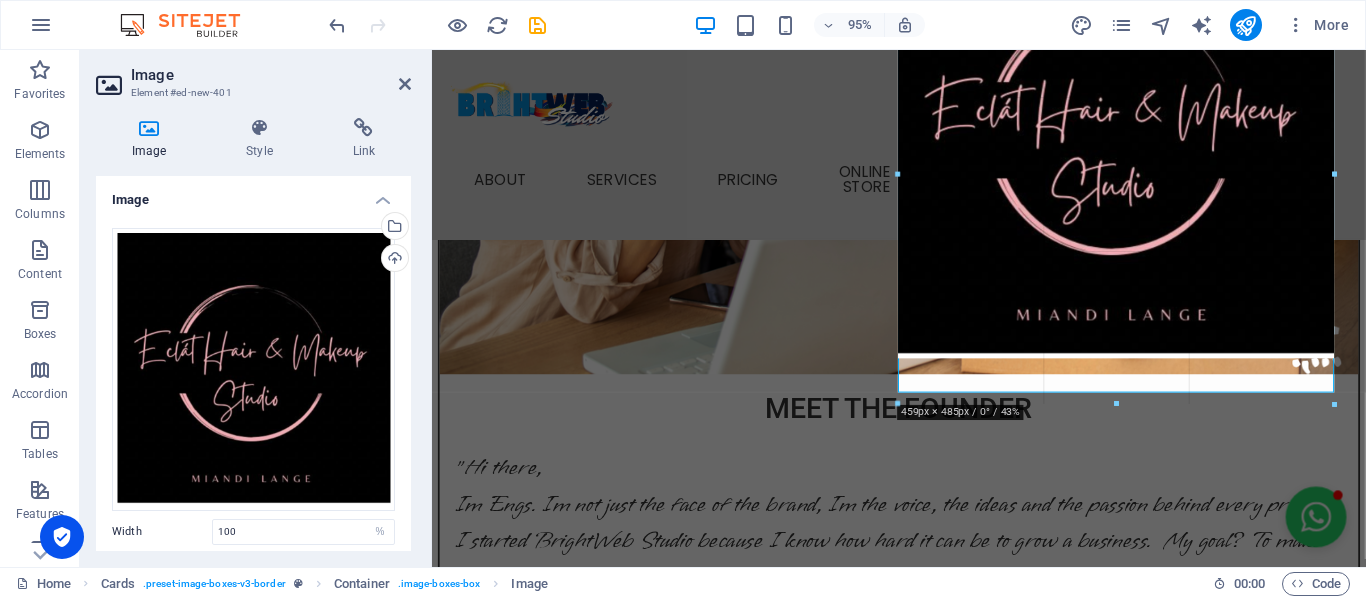 drag, startPoint x: 896, startPoint y: 334, endPoint x: 884, endPoint y: 365, distance: 33.24154 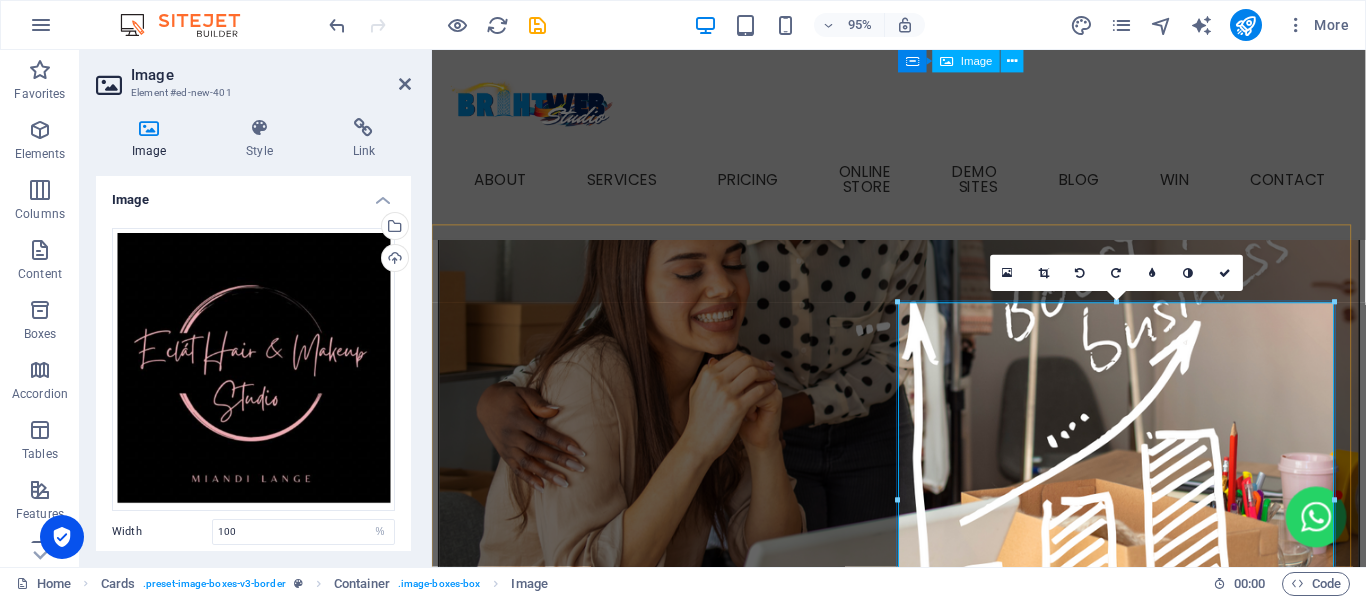 scroll, scrollTop: 2473, scrollLeft: 0, axis: vertical 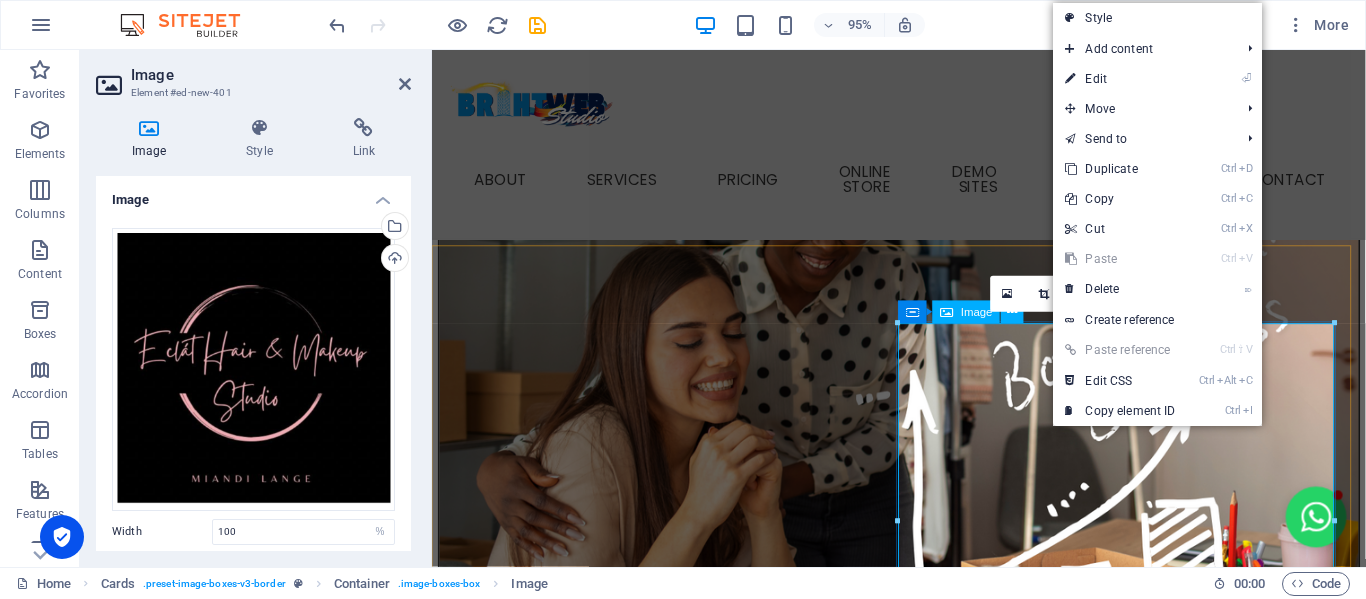 click at bounding box center (680, 4026) 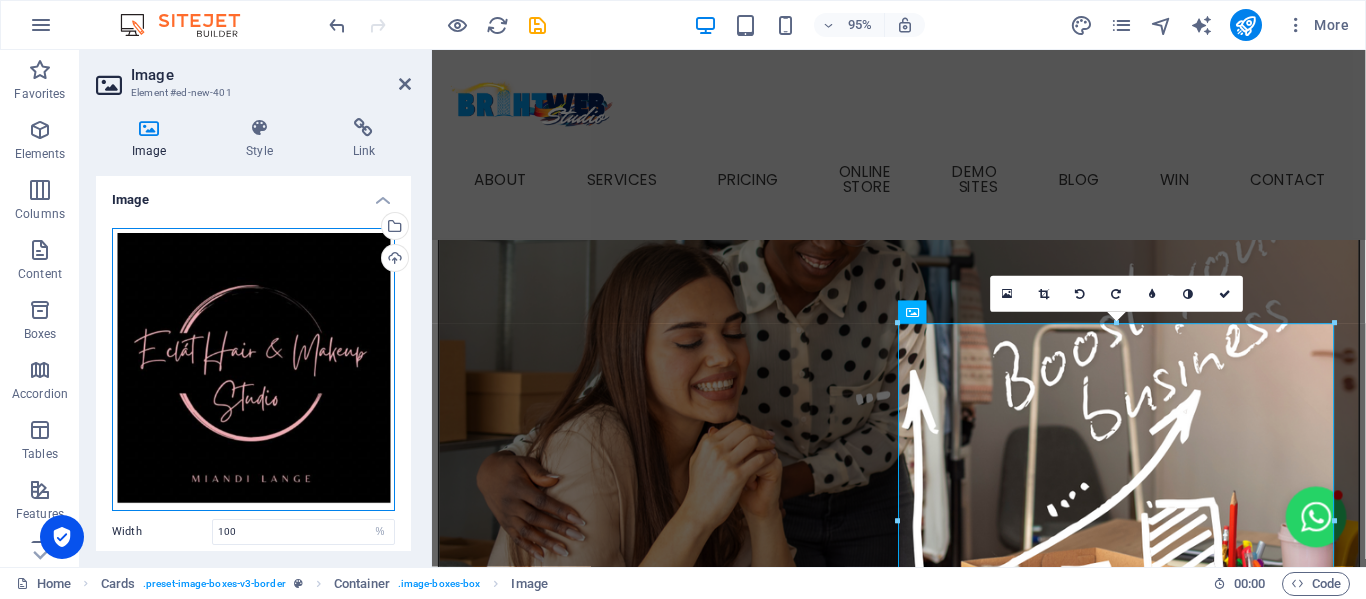 click on "Drag files here, click to choose files or select files from Files or our free stock photos & videos" at bounding box center [253, 369] 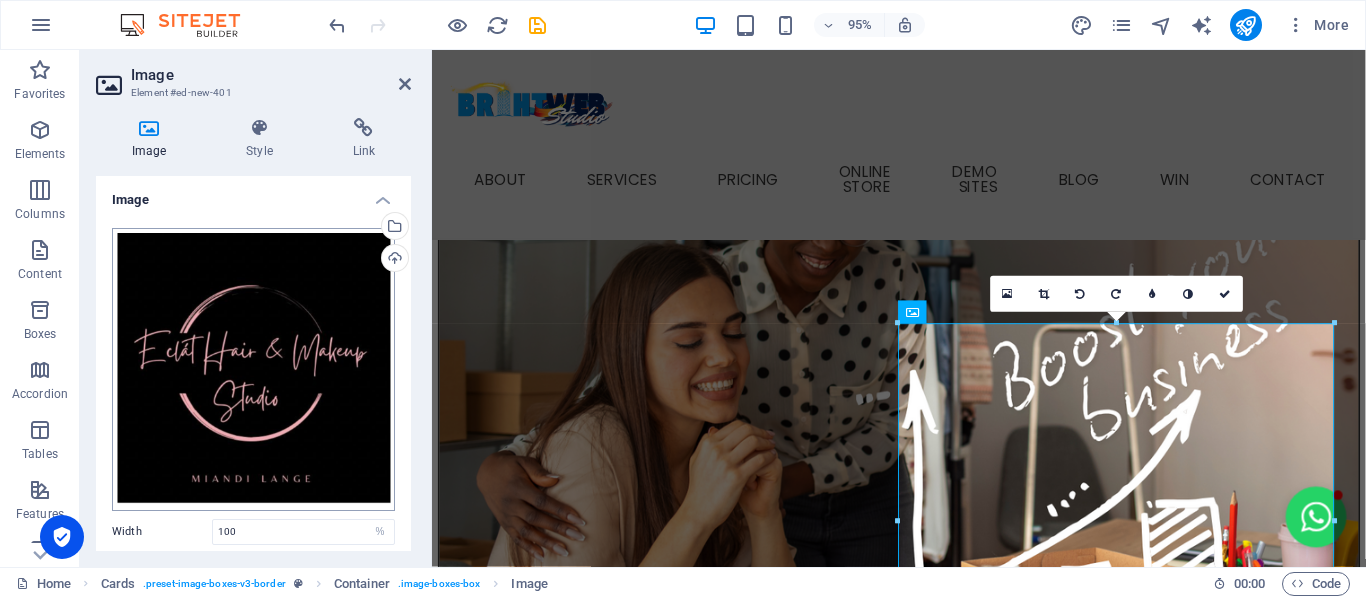 click on "brightwebstudio.co.za Home  Favorites Elements Columns Content Boxes Accordion Tables Features Images Slider Header Footer Forms Marketing Collections Image Element #ed-new-401 Image Style Link Image Drag files here, click to choose files or select files from Files or our free stock photos & videos Select files from the file manager, stock photos, or upload file(s) Upload Width 100 Default auto px rem % em vh vw Fit image Automatically fit image to a fixed width and height Height Default auto px Alignment Lazyload Loading images after the page loads improves page speed. Responsive Automatically load retina image and smartphone optimized sizes. Lightbox Use as headline The image will be wrapped in an H1 headline tag. Useful for giving alternative text the weight of an H1 headline, e.g. for the logo. Leave unchecked if uncertain. Optimized Images are compressed to improve page speed. Position Direction Custom X offset 50 px rem % vh" at bounding box center [683, 299] 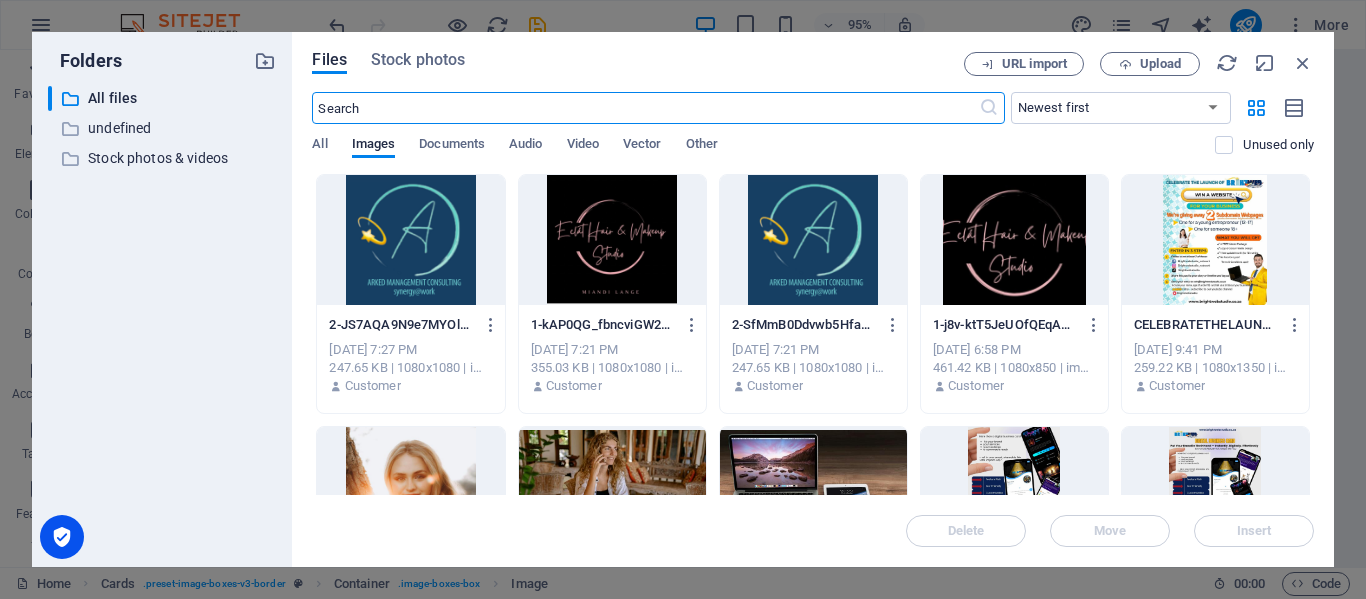 scroll, scrollTop: 2474, scrollLeft: 0, axis: vertical 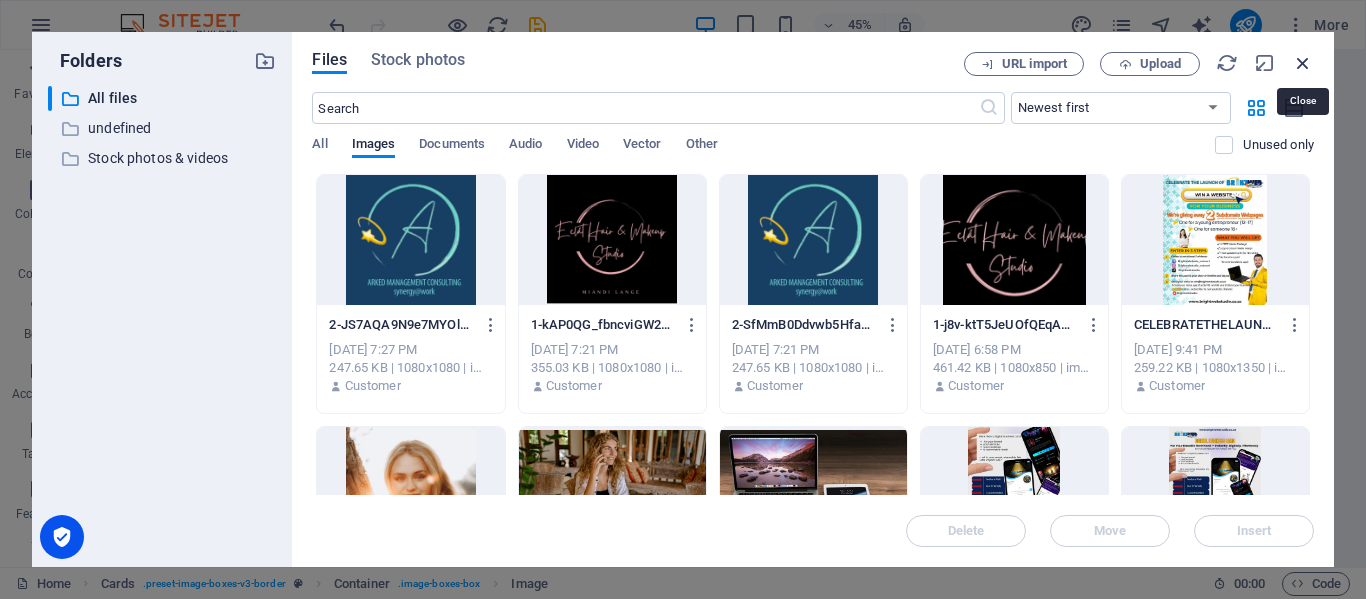 click at bounding box center (1303, 63) 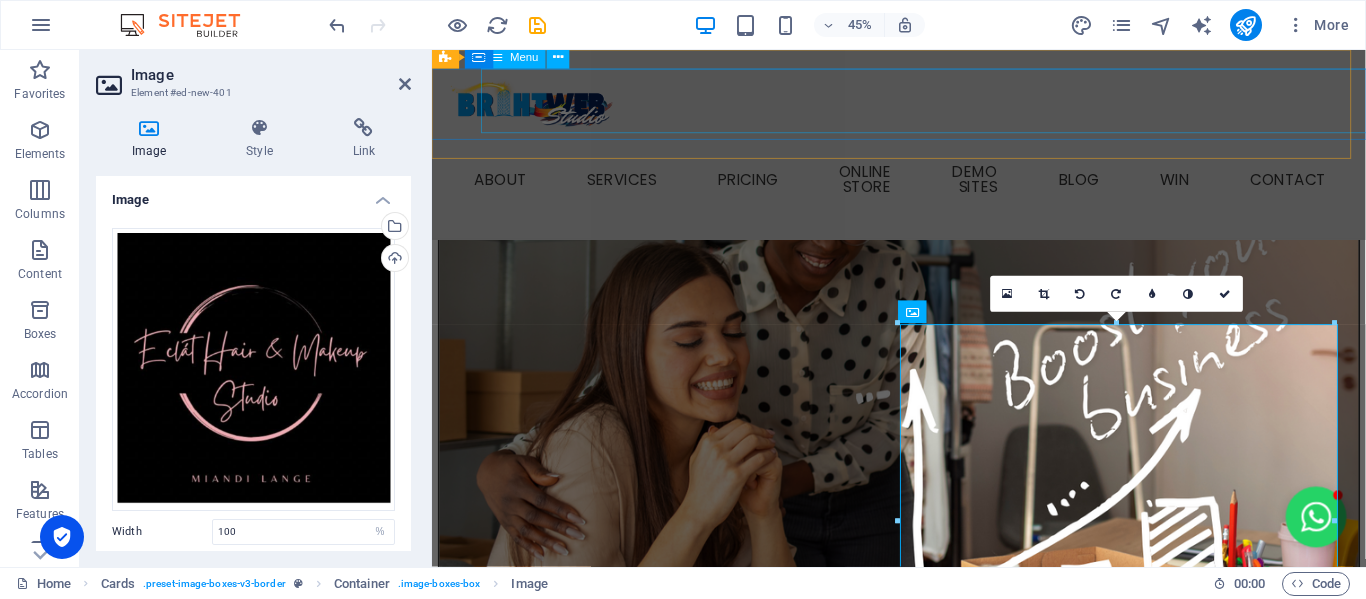 scroll, scrollTop: 2473, scrollLeft: 0, axis: vertical 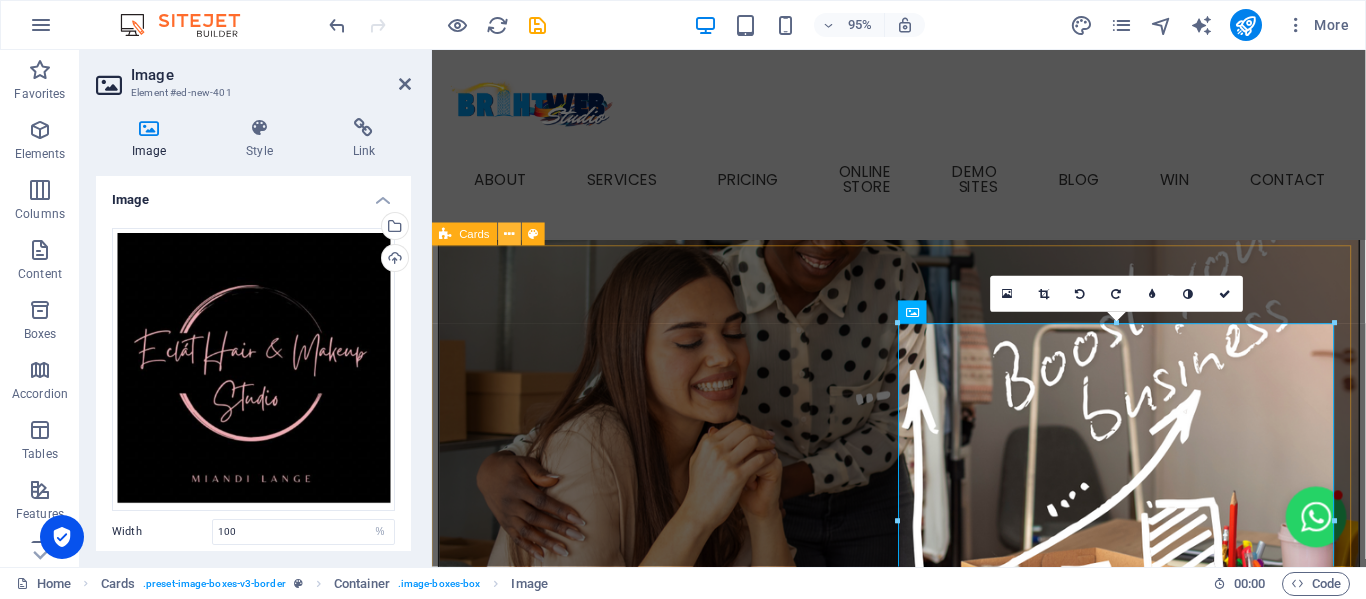 click at bounding box center (510, 234) 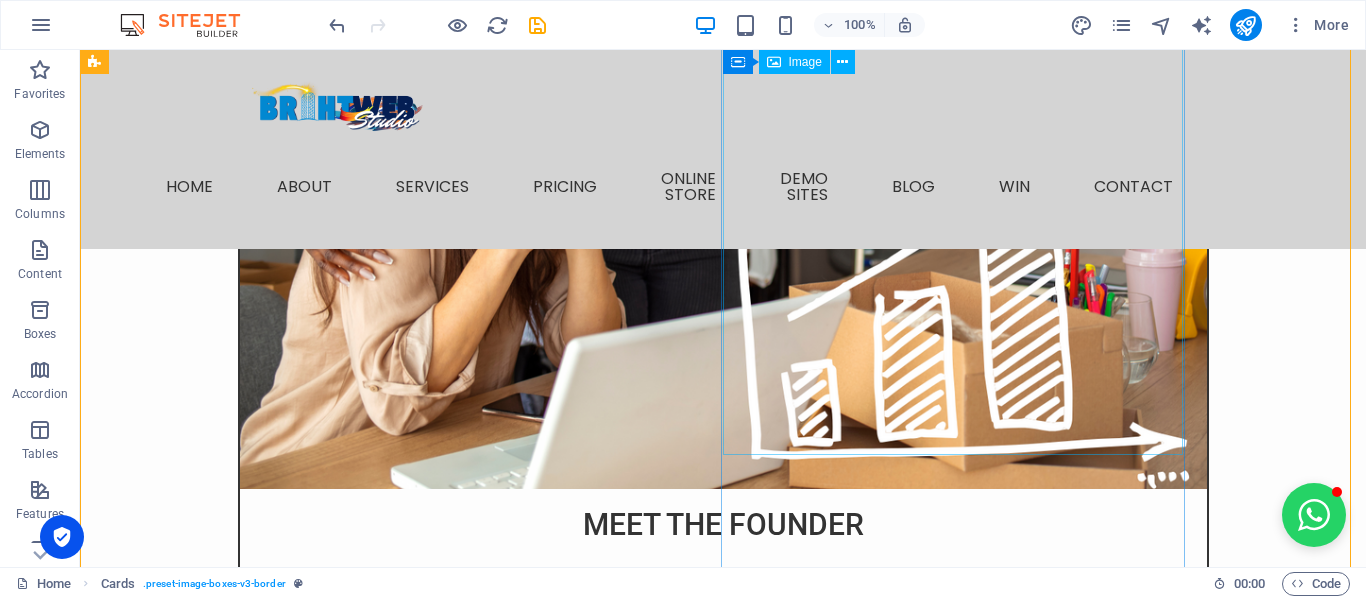 scroll, scrollTop: 2474, scrollLeft: 0, axis: vertical 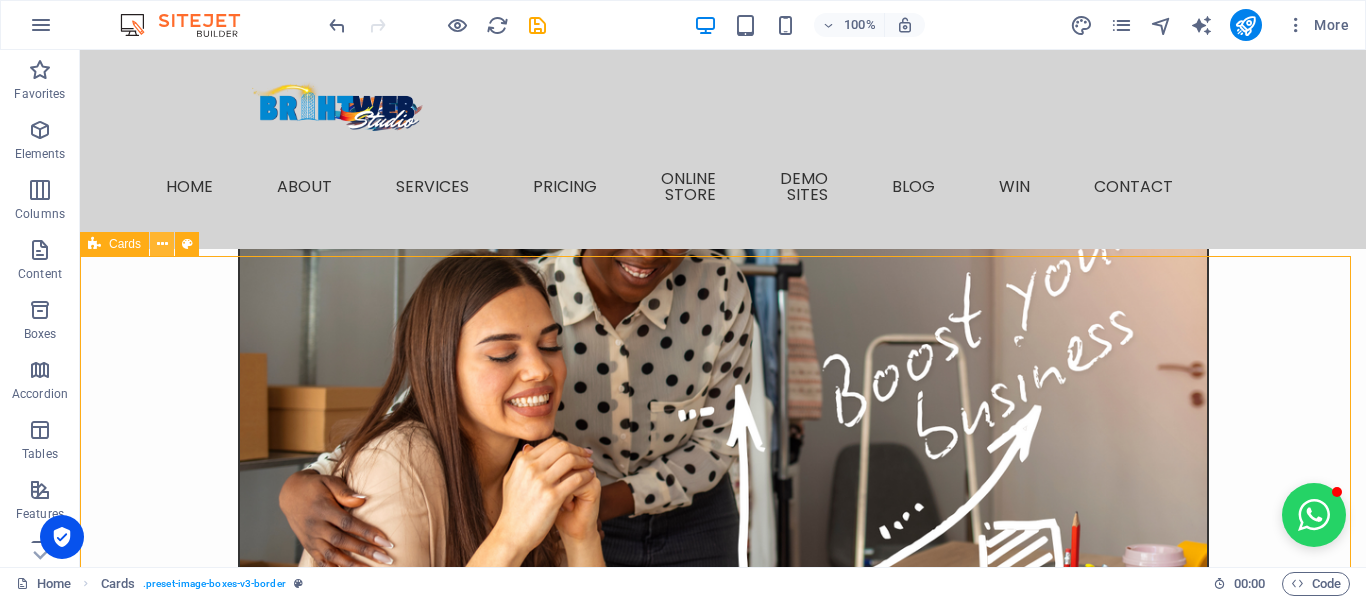 click at bounding box center [162, 244] 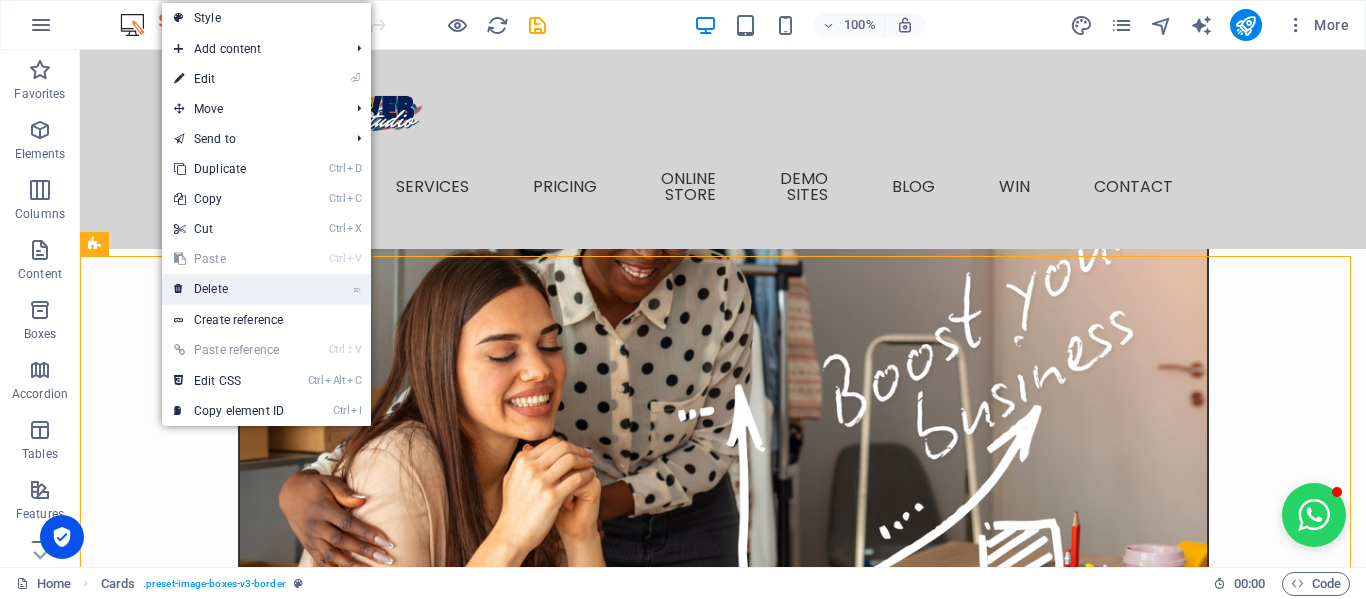click on "⌦  Delete" at bounding box center [229, 289] 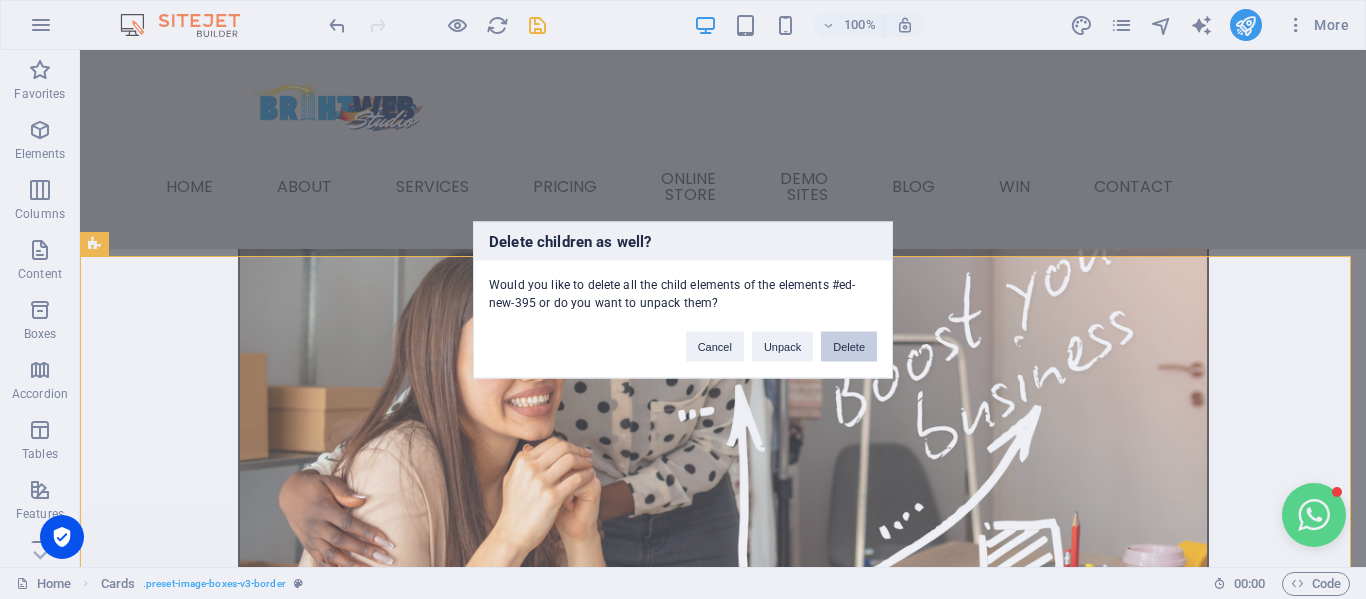 click on "Delete" at bounding box center (849, 346) 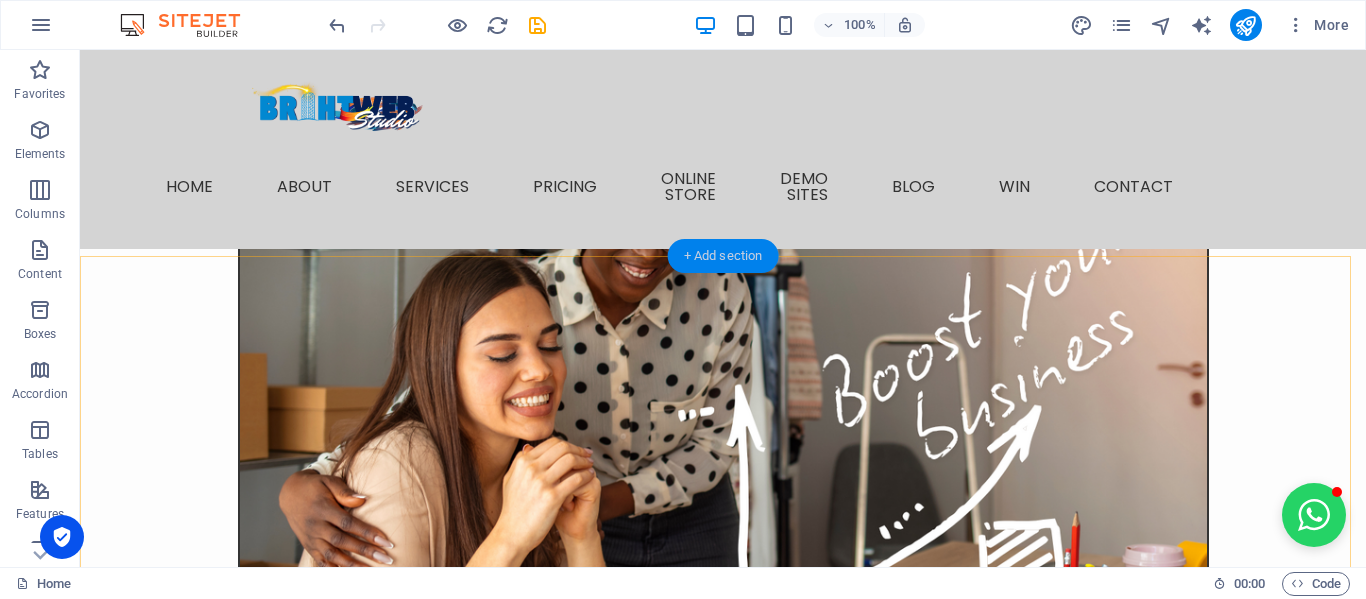 click on "+ Add section" at bounding box center (723, 256) 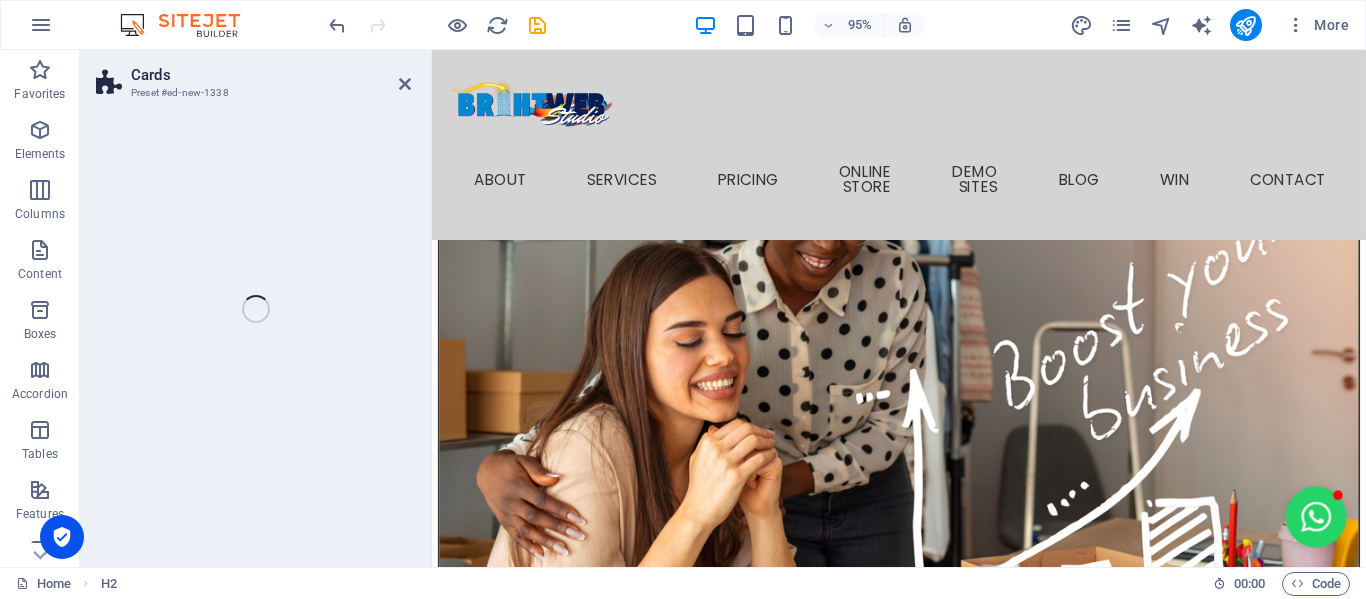 scroll, scrollTop: 2473, scrollLeft: 0, axis: vertical 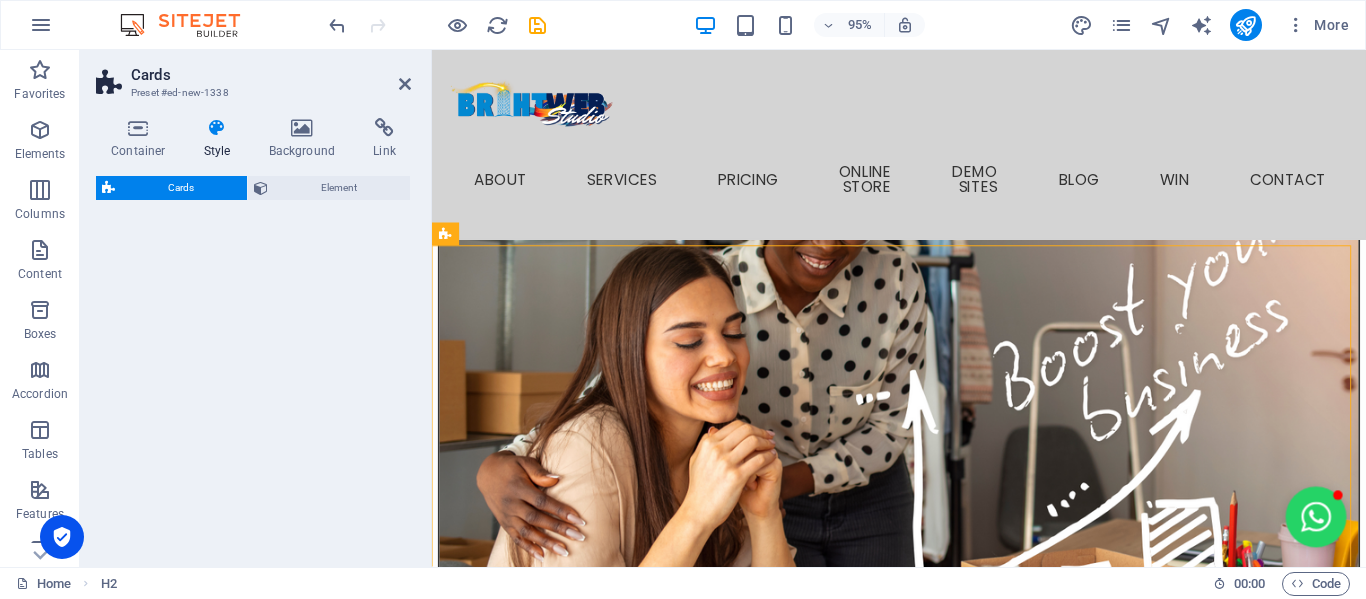 select on "px" 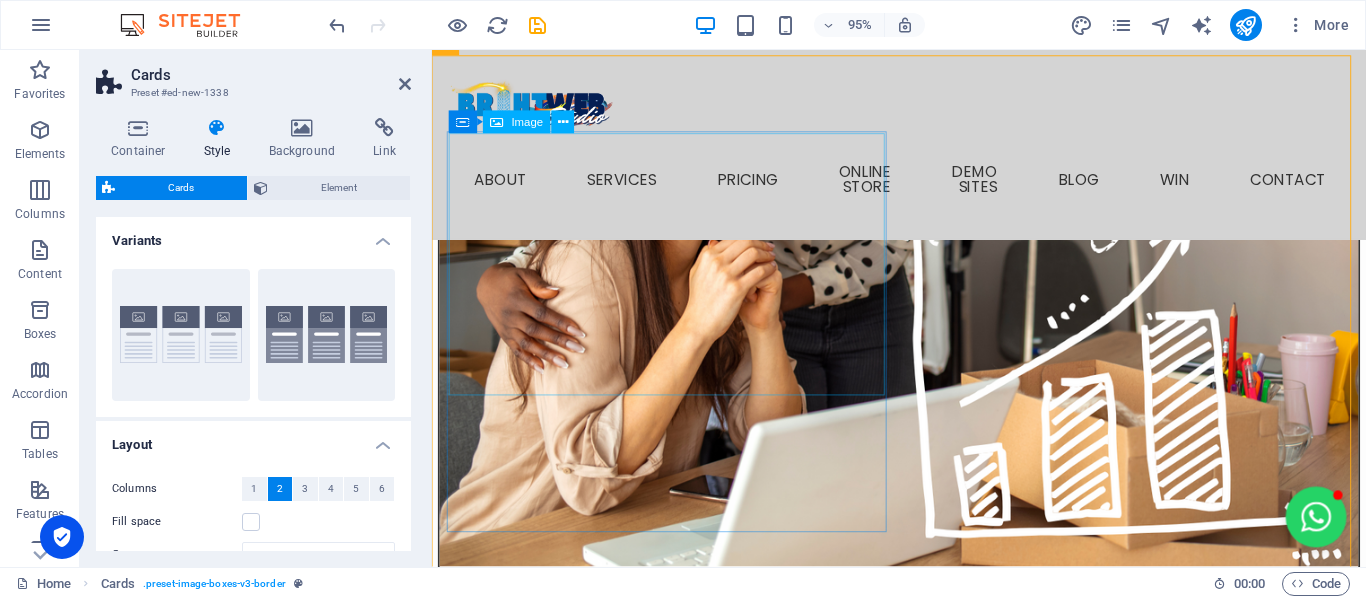 scroll, scrollTop: 2673, scrollLeft: 0, axis: vertical 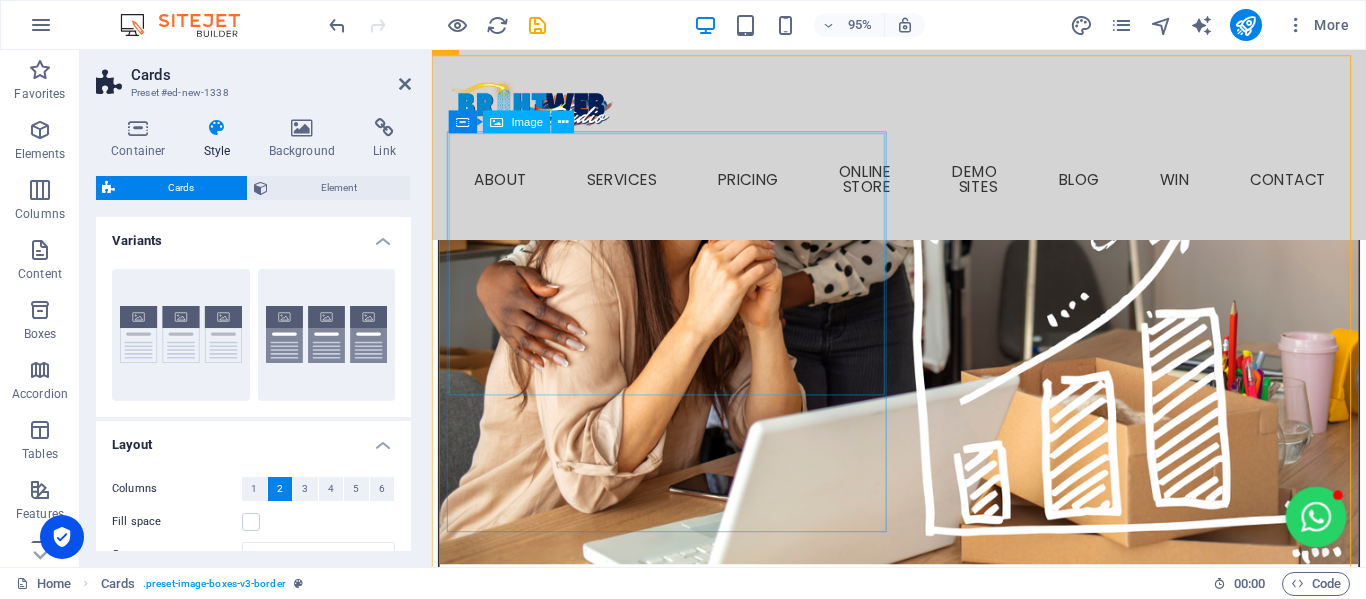click at bounding box center [680, 2943] 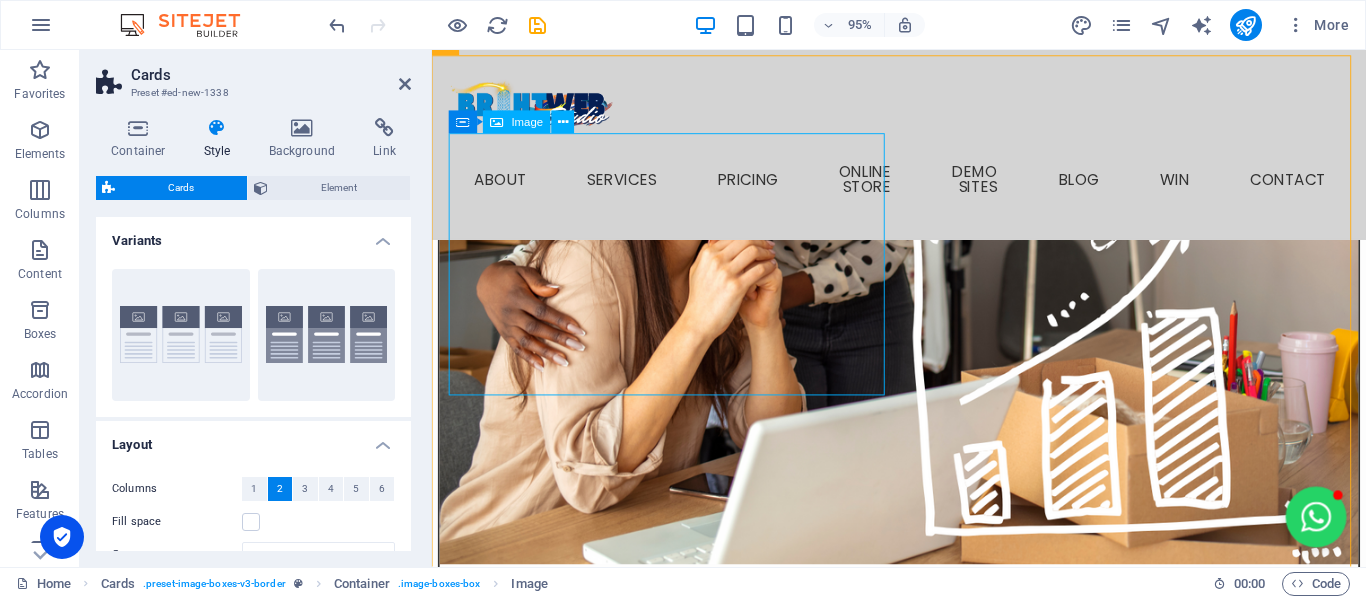 click at bounding box center (680, 2943) 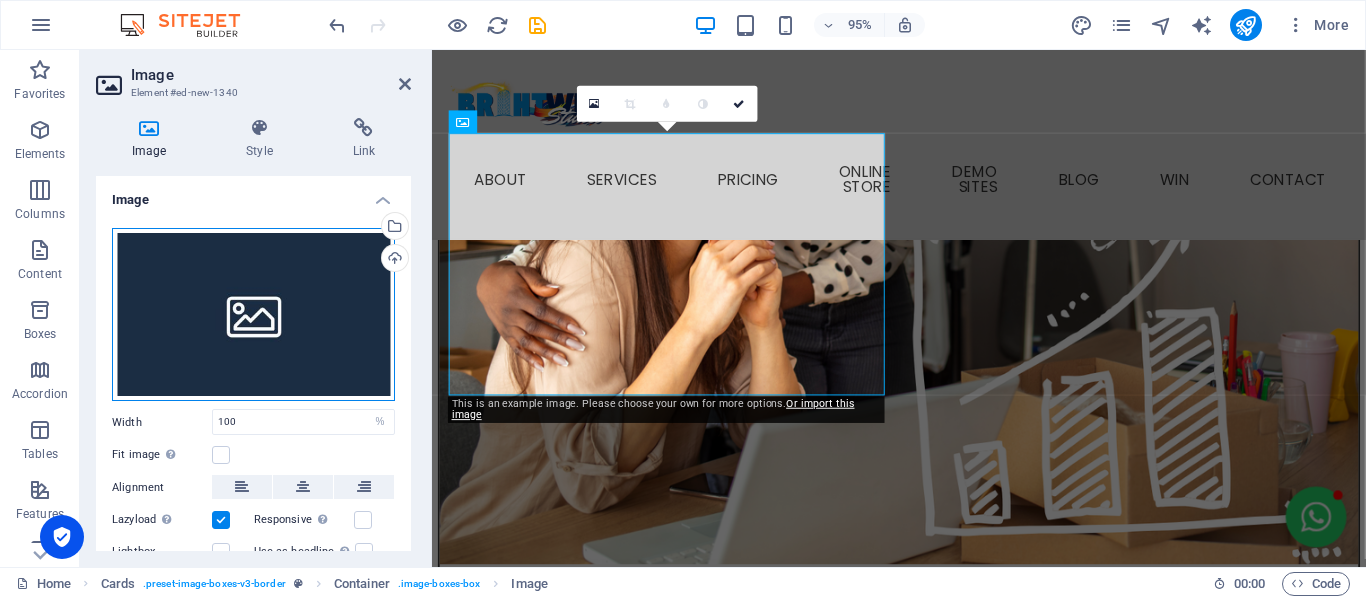 click on "Drag files here, click to choose files or select files from Files or our free stock photos & videos" at bounding box center (253, 315) 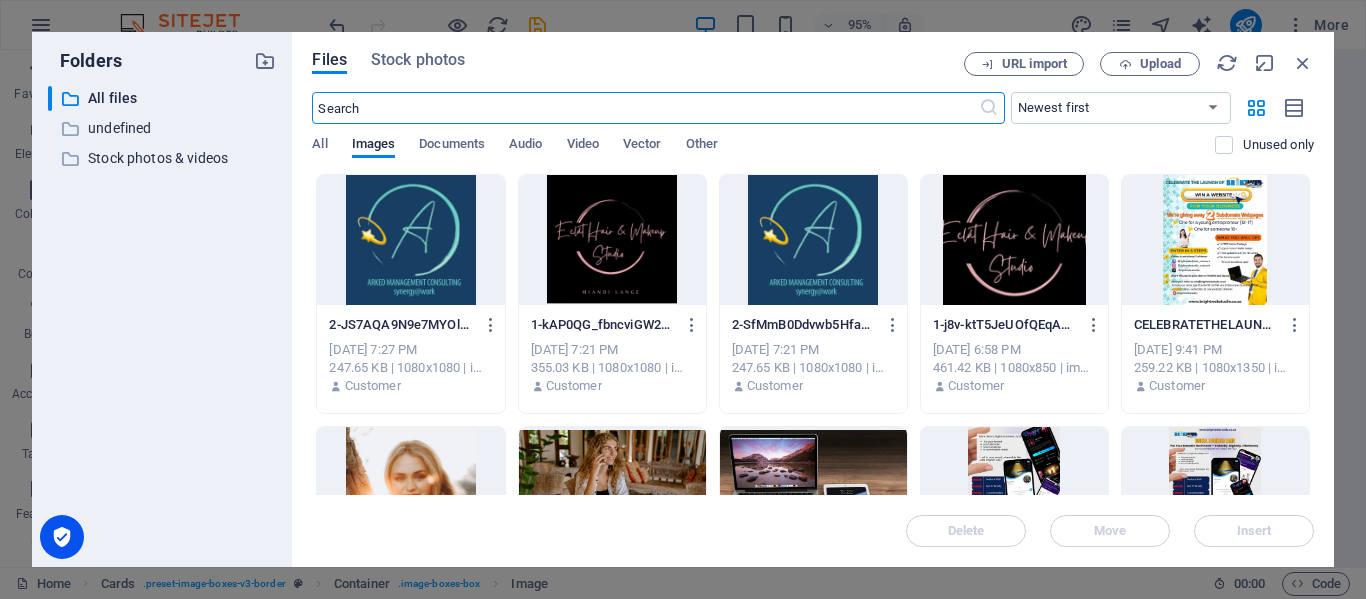 scroll, scrollTop: 2674, scrollLeft: 0, axis: vertical 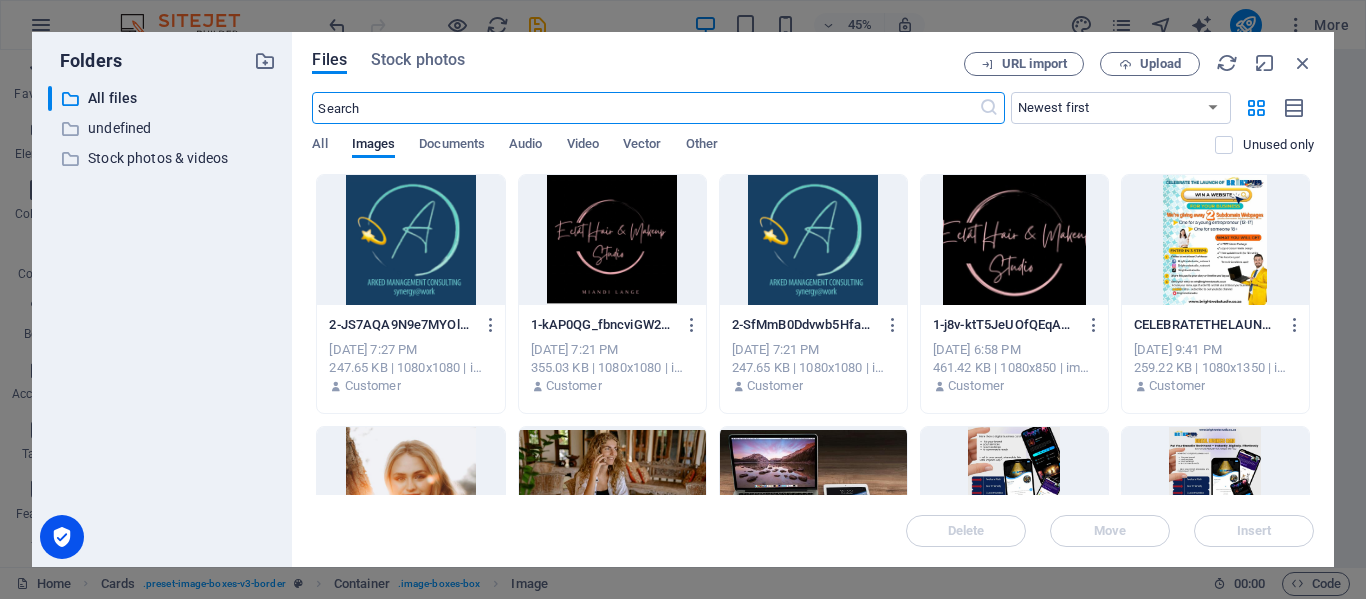 click at bounding box center (410, 240) 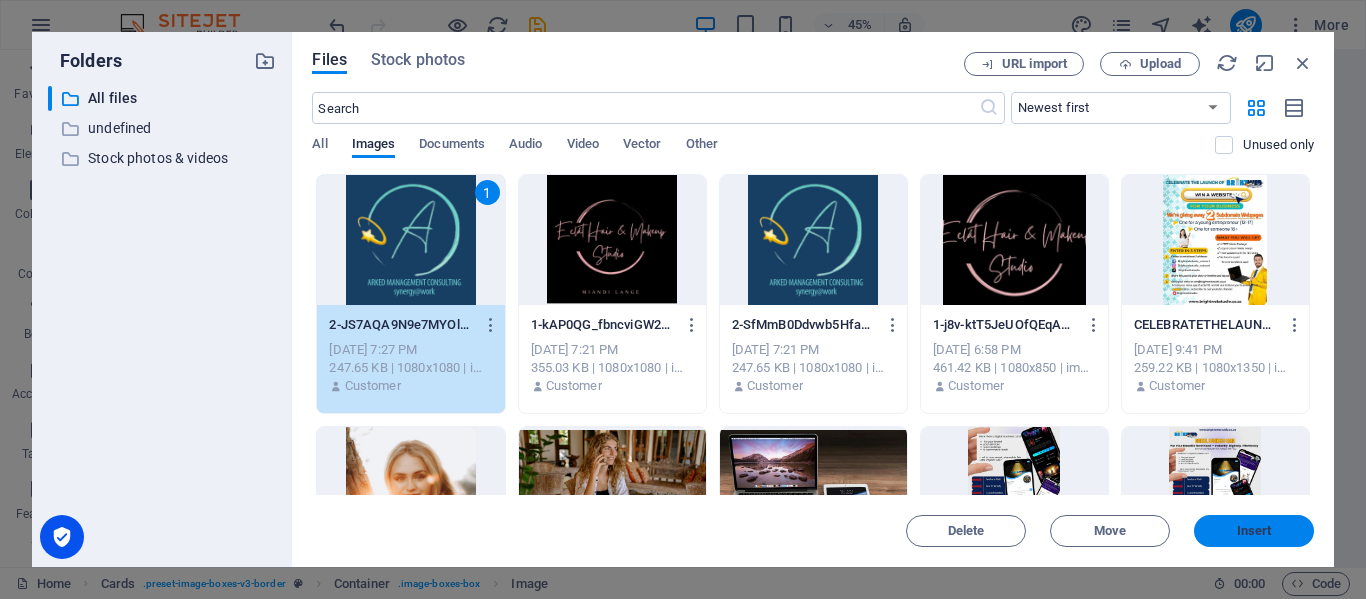 click on "Insert" at bounding box center [1254, 531] 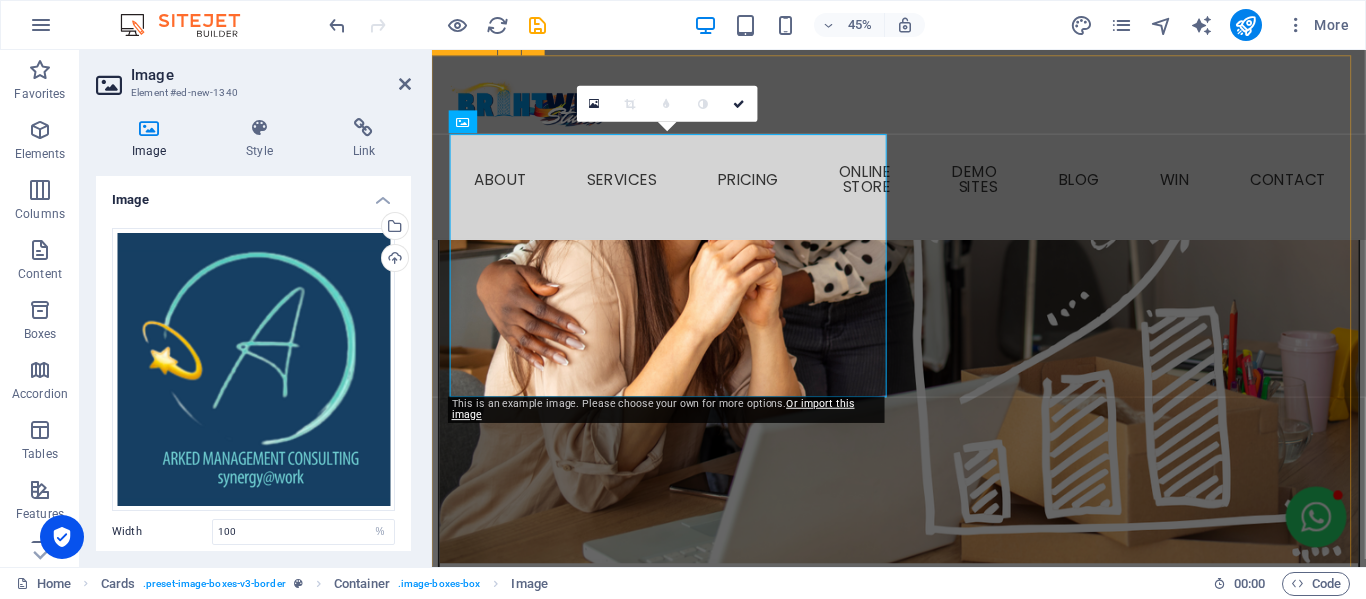 scroll, scrollTop: 2673, scrollLeft: 0, axis: vertical 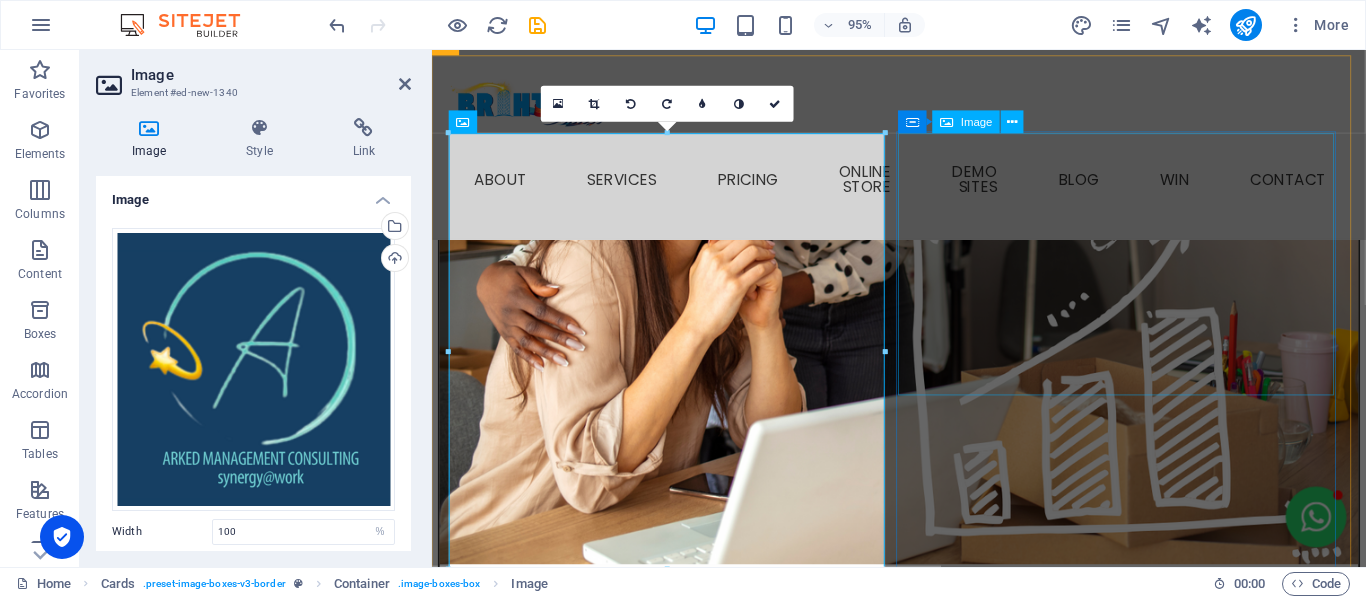 click at bounding box center (680, 3554) 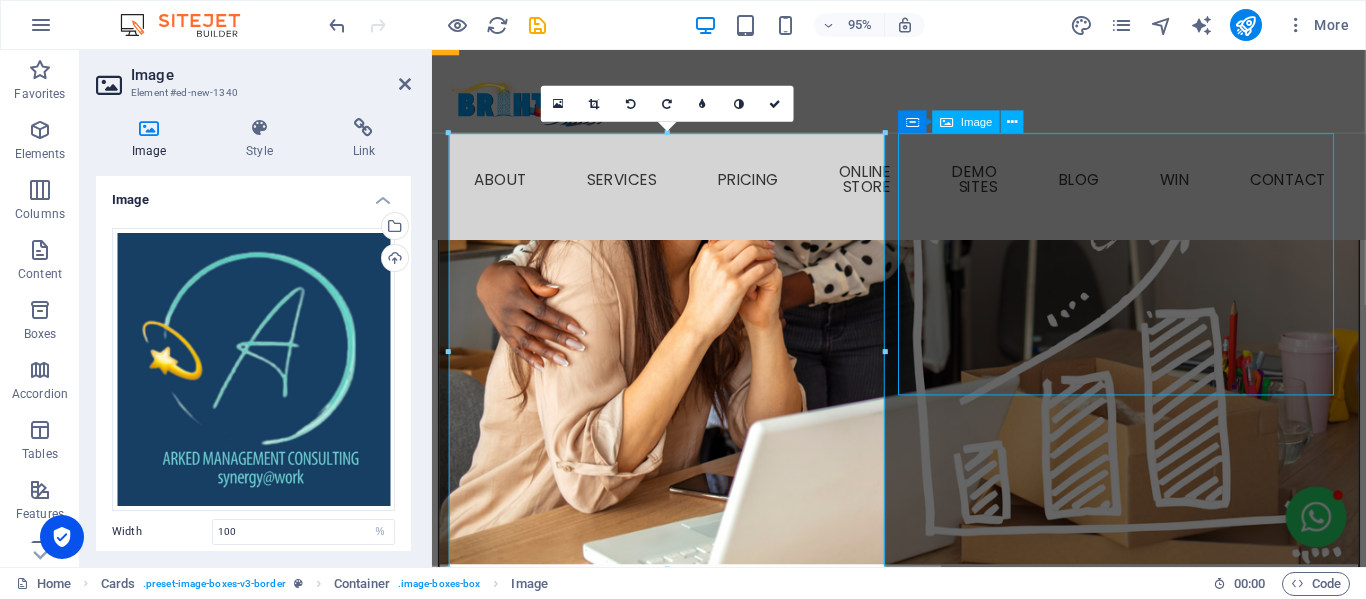 click at bounding box center [680, 3554] 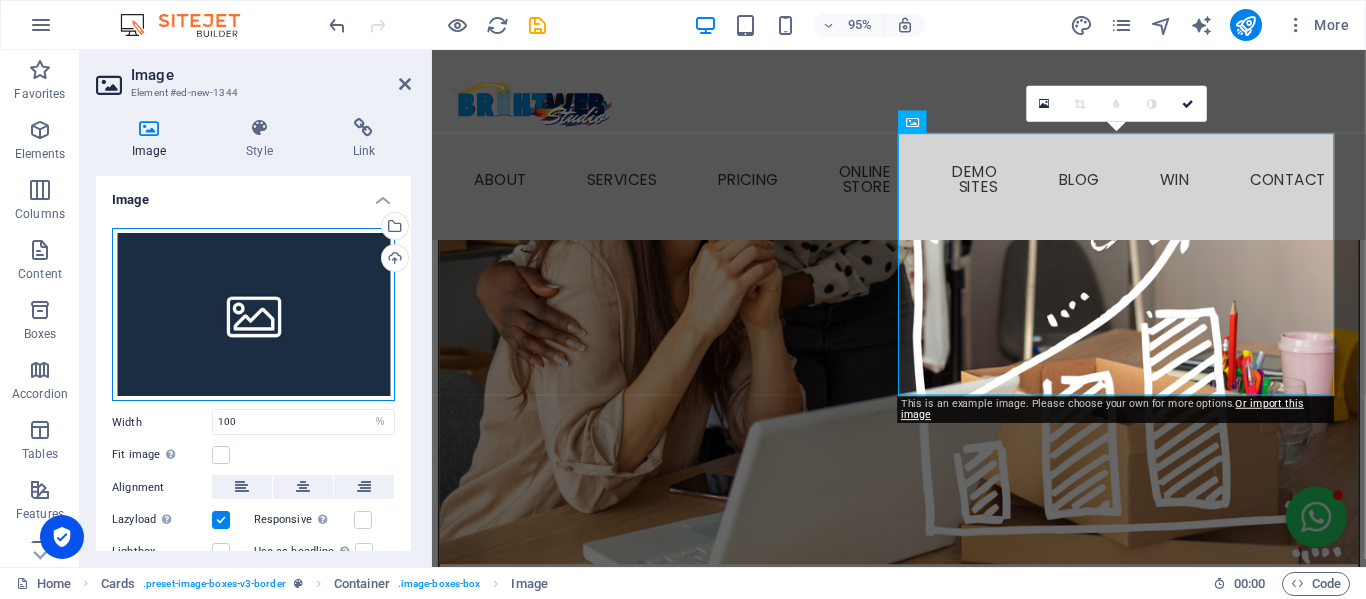 click on "Drag files here, click to choose files or select files from Files or our free stock photos & videos" at bounding box center [253, 315] 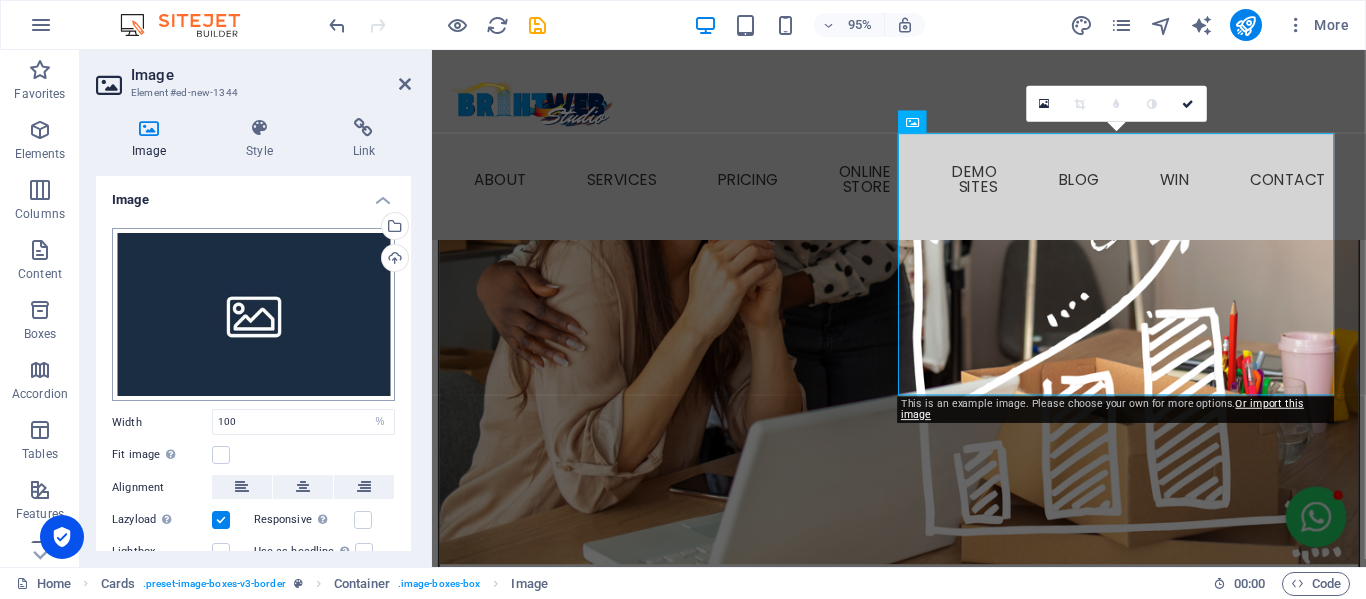 click on "brightwebstudio.co.za Home  Favorites Elements Columns Content Boxes Accordion Tables Features Images Slider Header Footer Forms Marketing Collections Image Element #ed-new-1344 Image Style Link Image Drag files here, click to choose files or select files from Files or our free stock photos & videos Select files from the file manager, stock photos, or upload file(s) Upload Width 100 Default auto px rem % em vh vw Fit image Automatically fit image to a fixed width and height Height Default auto px Alignment Lazyload Loading images after the page loads improves page speed. Responsive Automatically load retina image and smartphone optimized sizes. Lightbox Use as headline The image will be wrapped in an H1 headline tag. Useful for giving alternative text the weight of an H1 headline, e.g. for the logo. Leave unchecked if uncertain. Optimized Images are compressed to improve page speed. Position Direction Custom X offset 50 px rem % %" at bounding box center (683, 299) 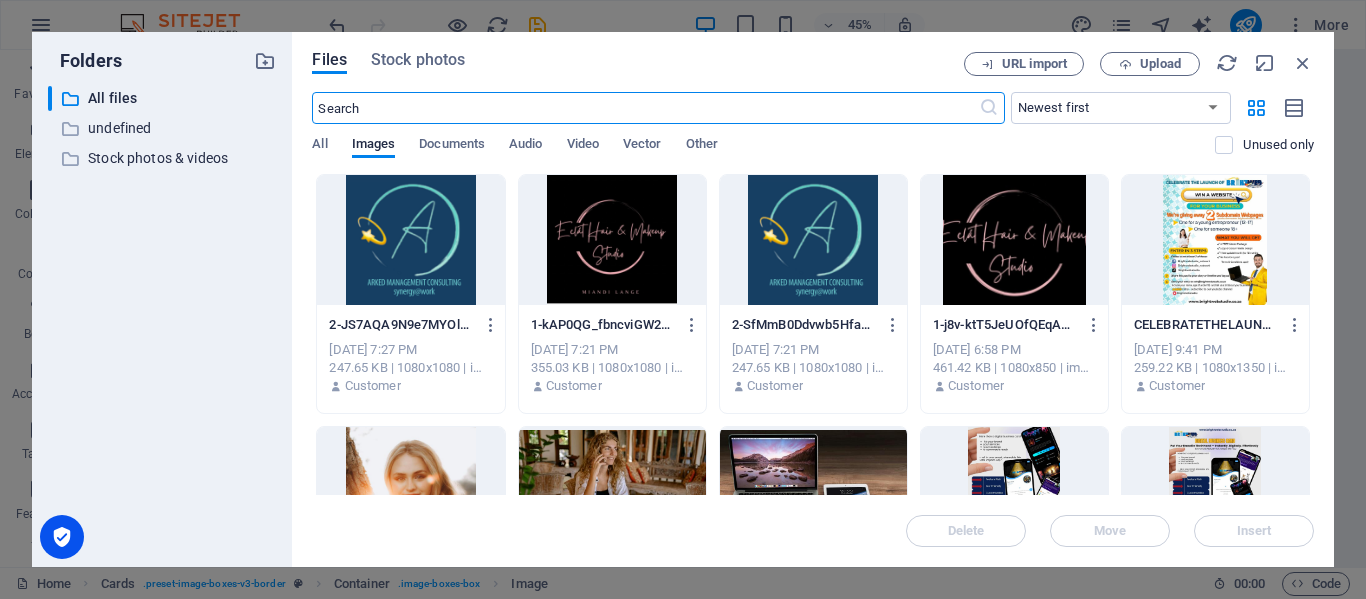 scroll, scrollTop: 2674, scrollLeft: 0, axis: vertical 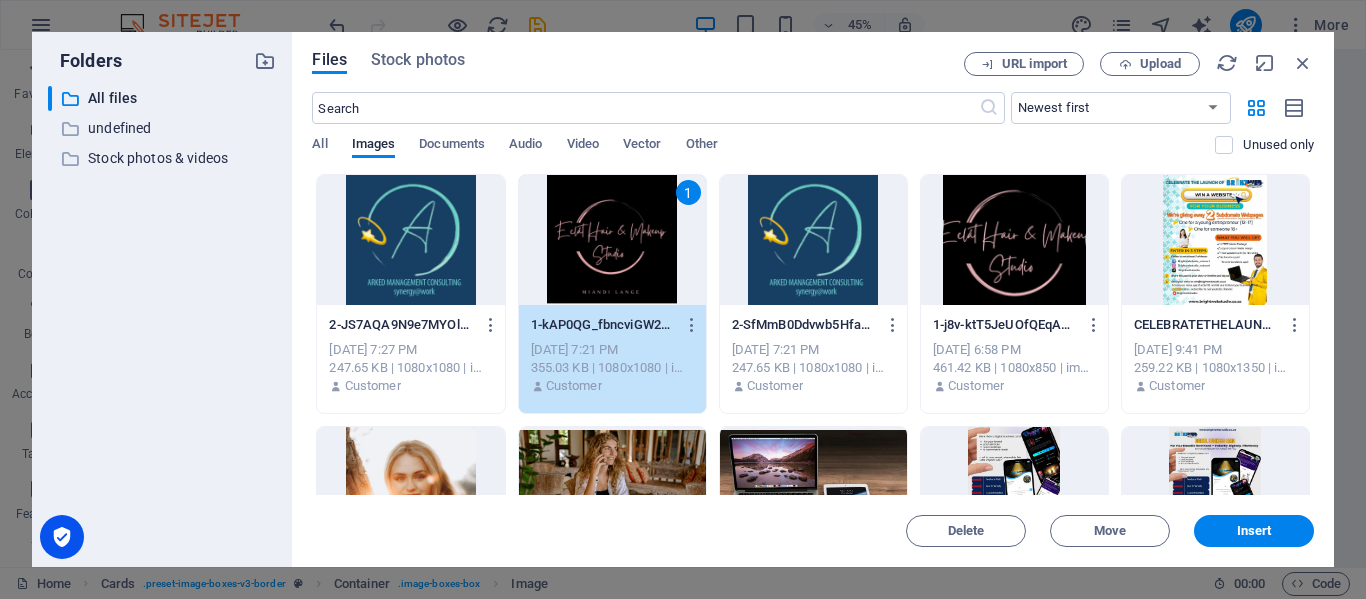click on "1" at bounding box center [612, 240] 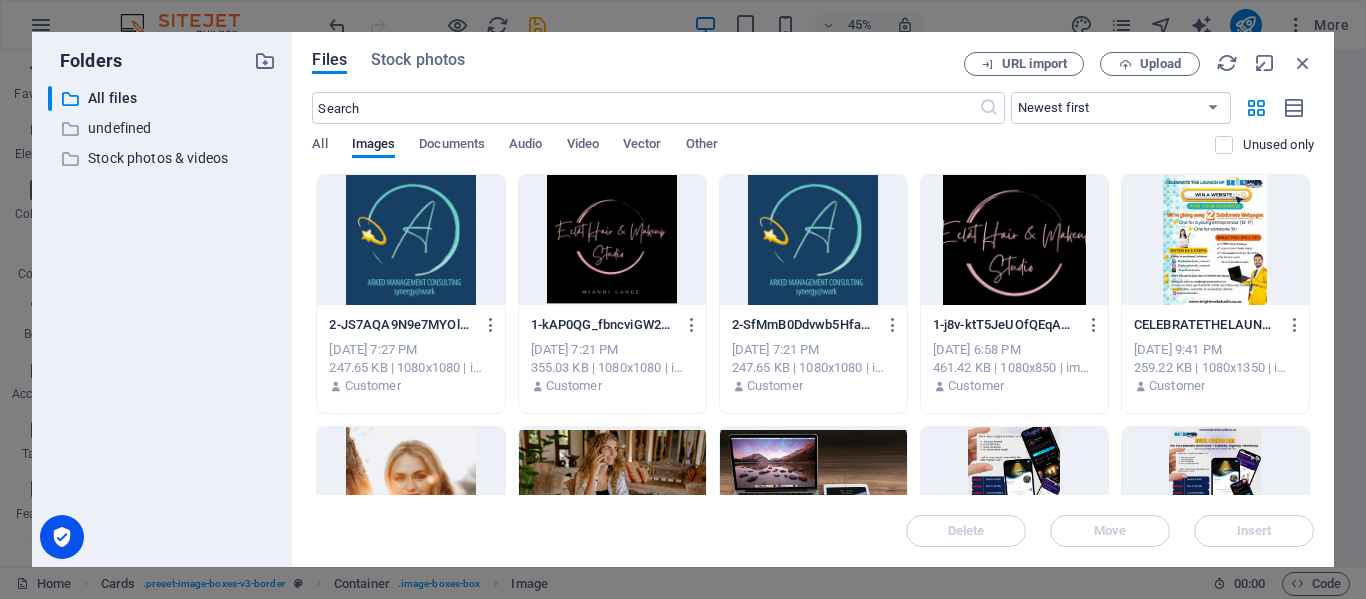 click at bounding box center (612, 240) 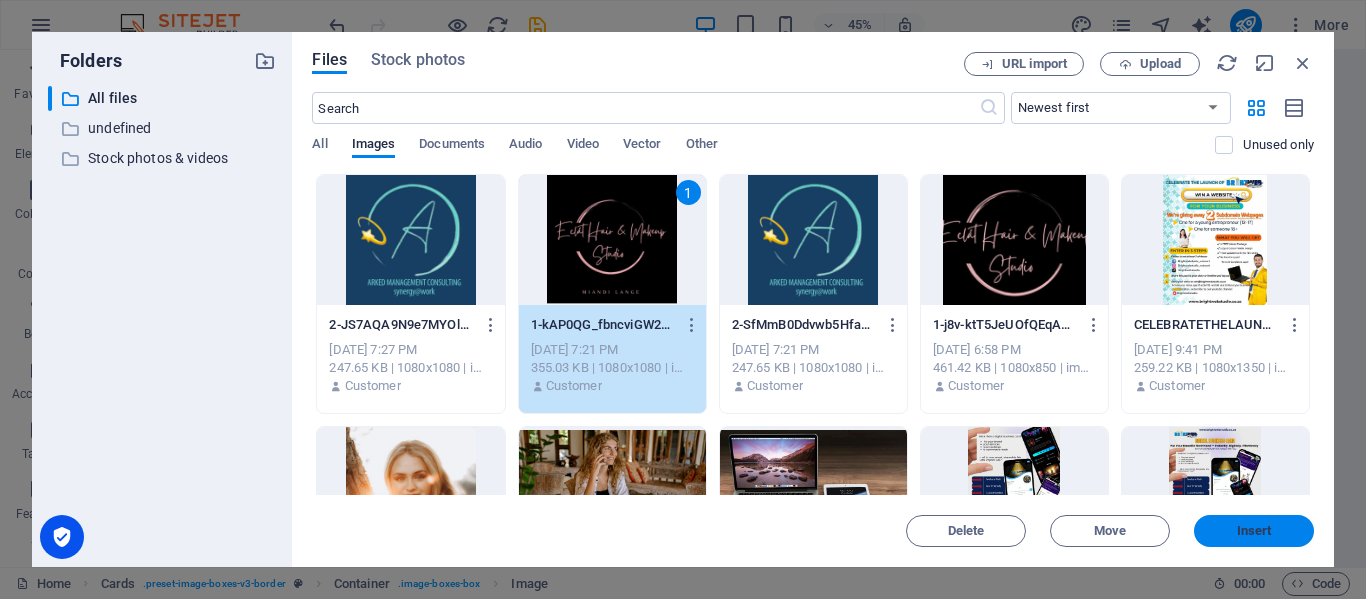 click on "Insert" at bounding box center (1254, 531) 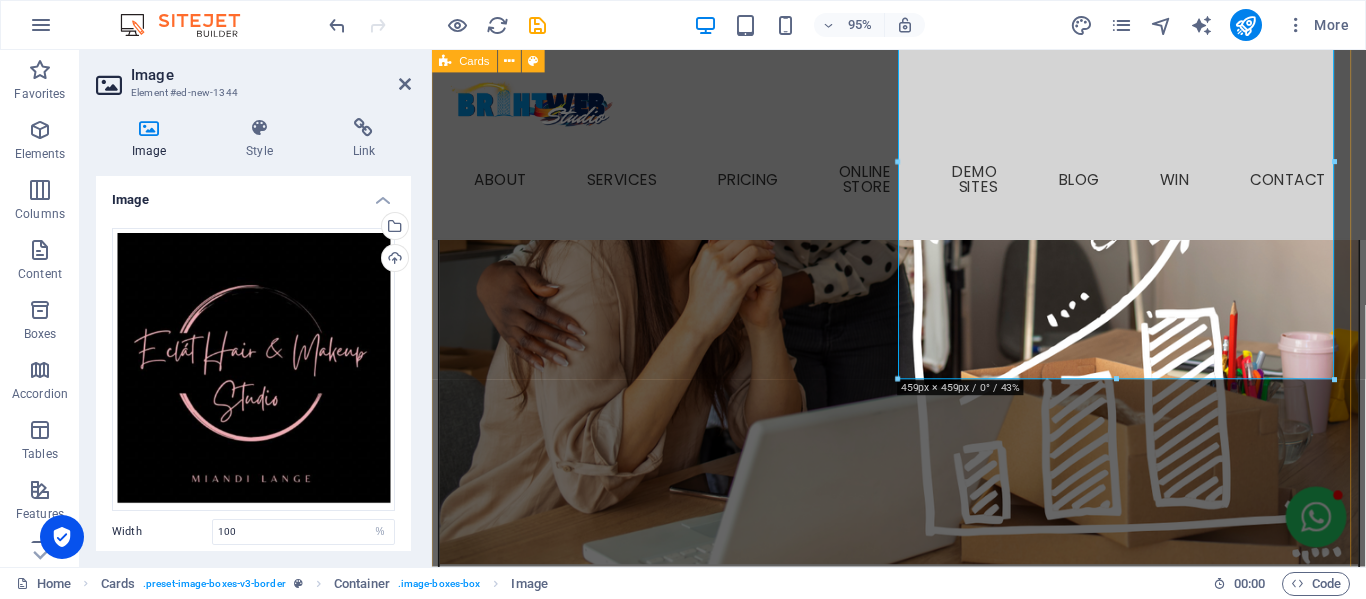 scroll, scrollTop: 2873, scrollLeft: 0, axis: vertical 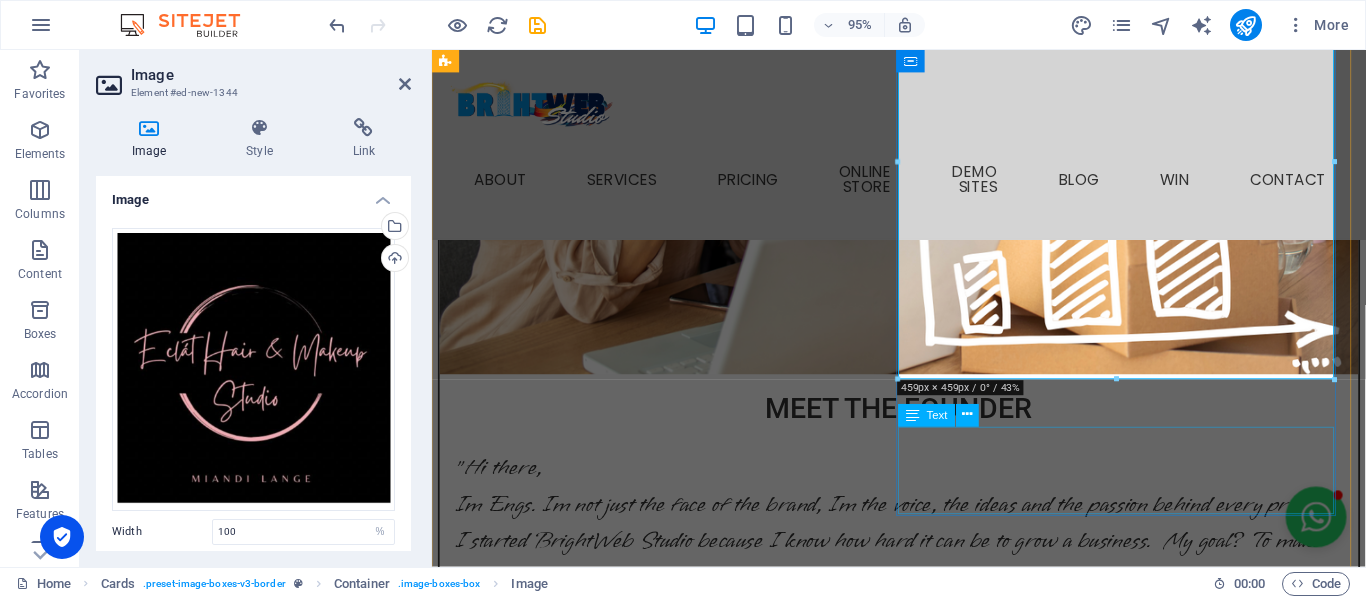 click on "Lorem ipsum dolor sit amet, consectetuer adipiscing elit. Aenean commodo ligula eget dolor. Lorem ipsum dolor sit amet." at bounding box center [680, 3773] 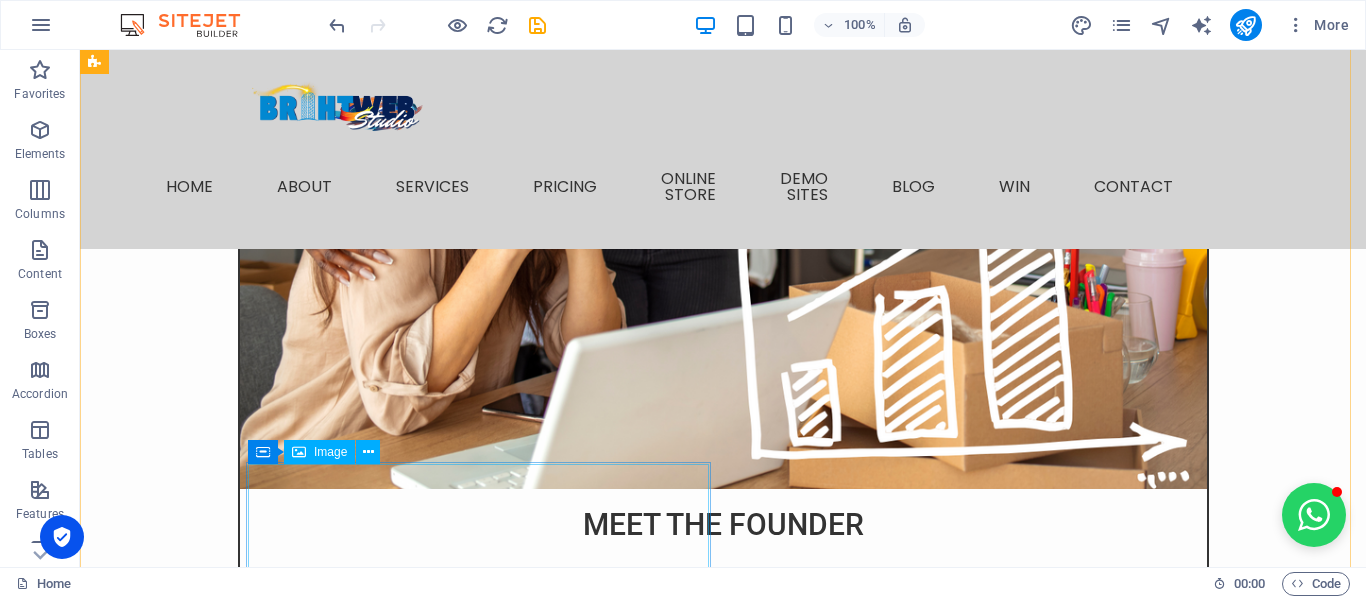scroll, scrollTop: 2974, scrollLeft: 0, axis: vertical 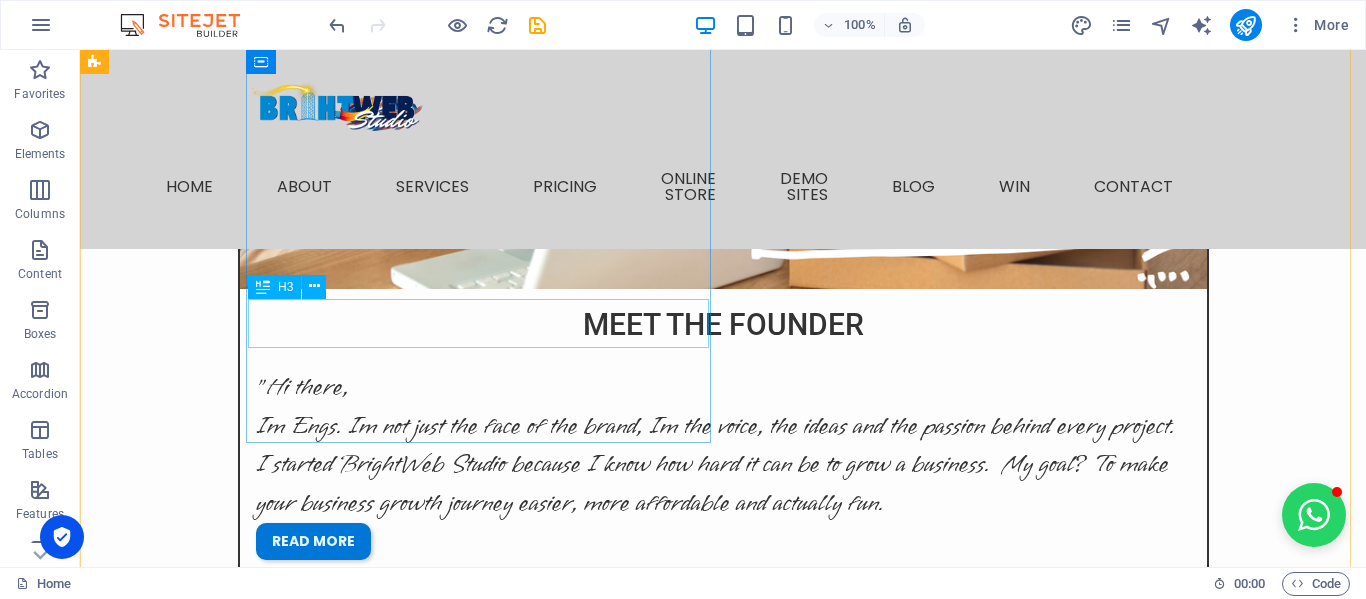 click on "Headline" at bounding box center (328, 2987) 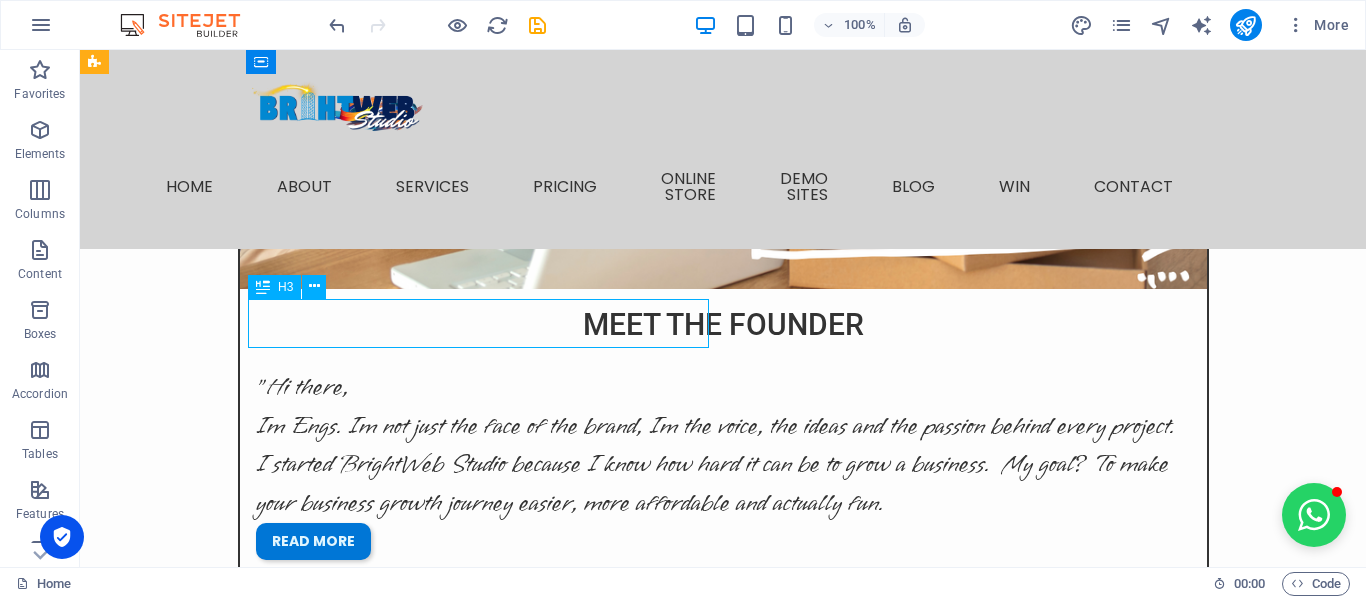 click on "Headline" at bounding box center (328, 2987) 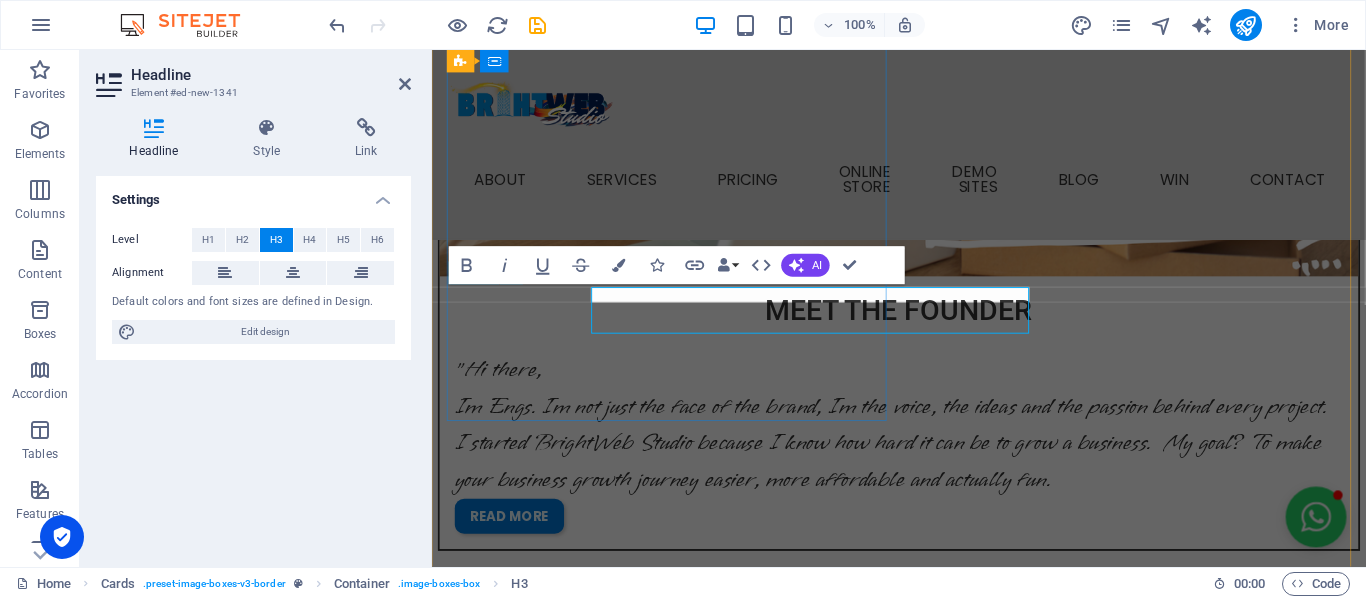 scroll, scrollTop: 2973, scrollLeft: 0, axis: vertical 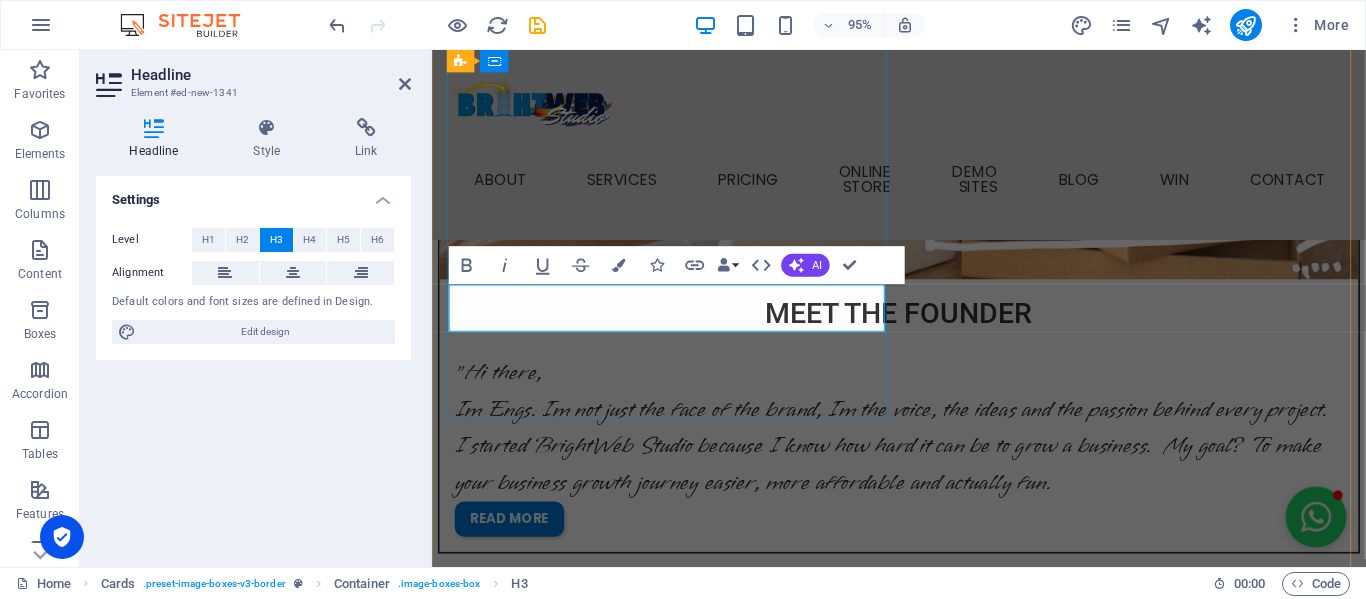 type 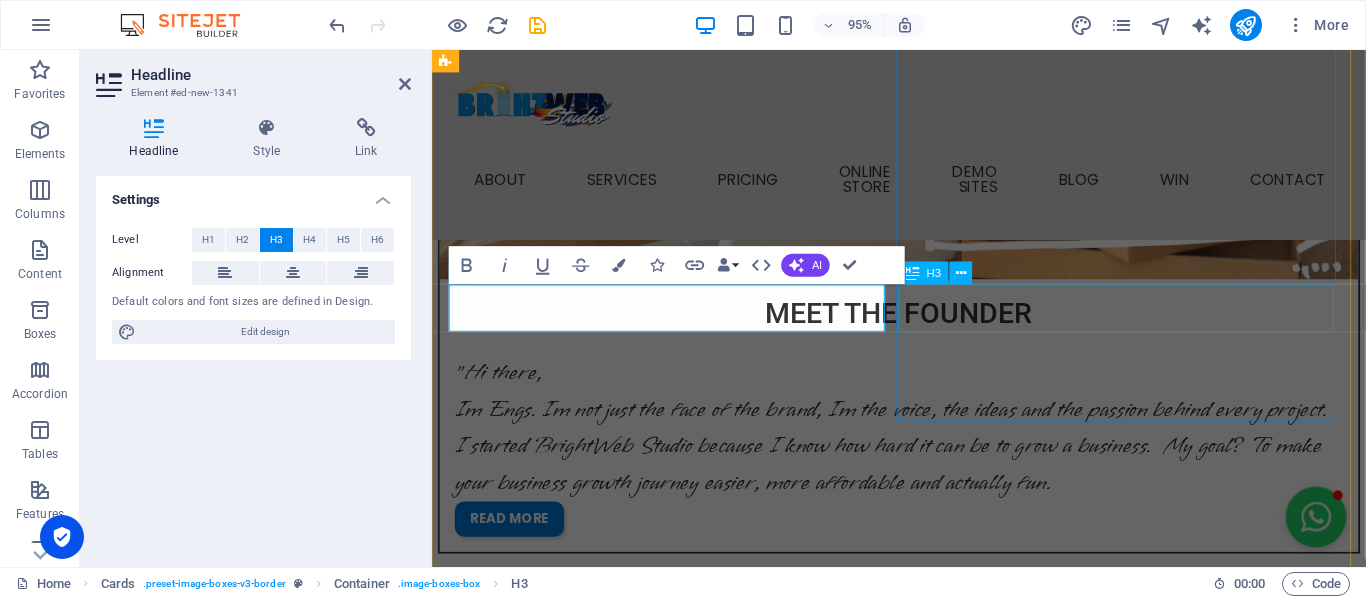 click on "Headline" at bounding box center (680, 3602) 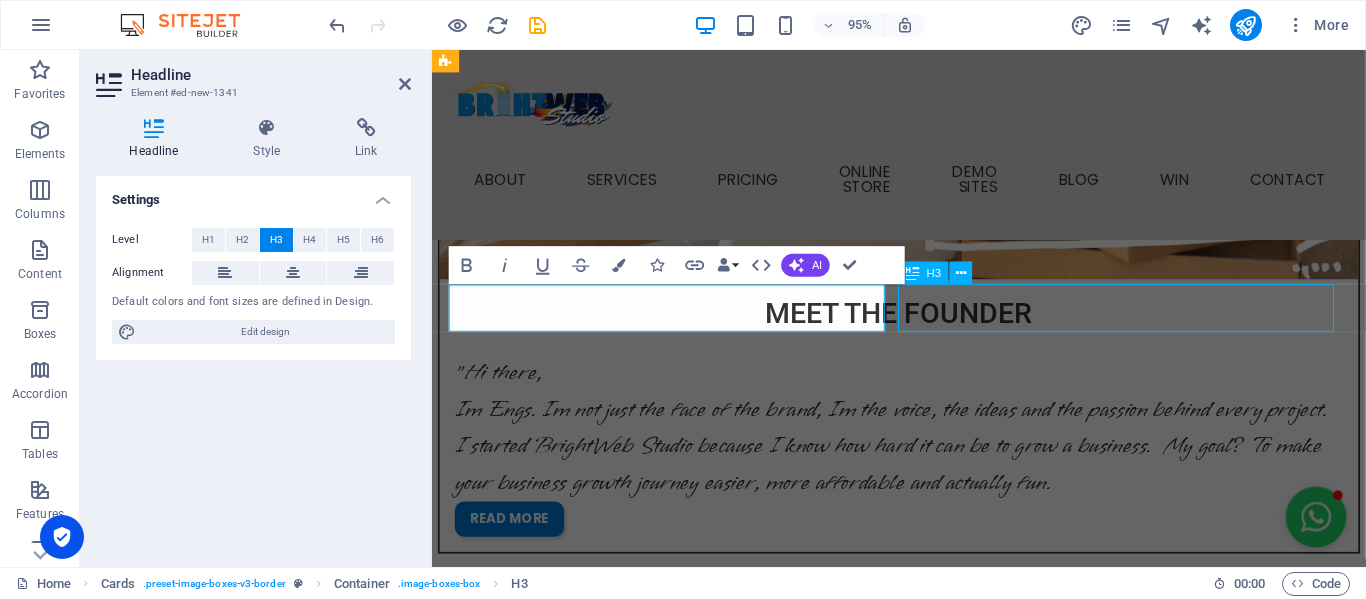 click on "Headline" at bounding box center [680, 3602] 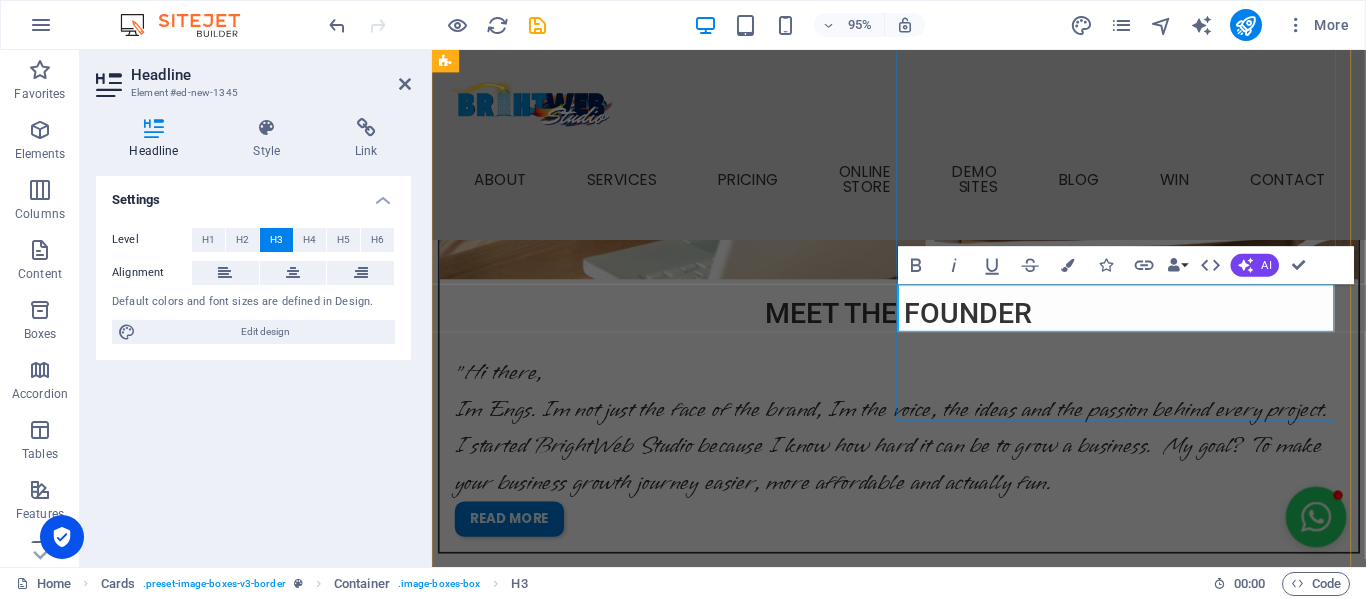 type 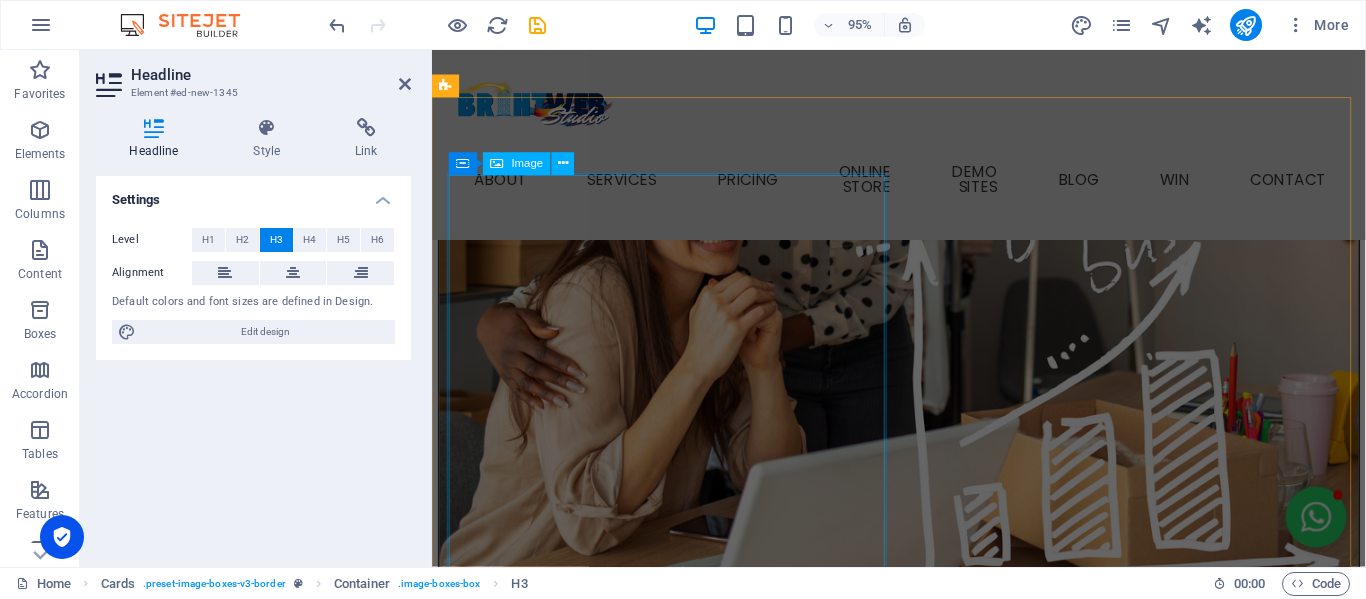 scroll, scrollTop: 2473, scrollLeft: 0, axis: vertical 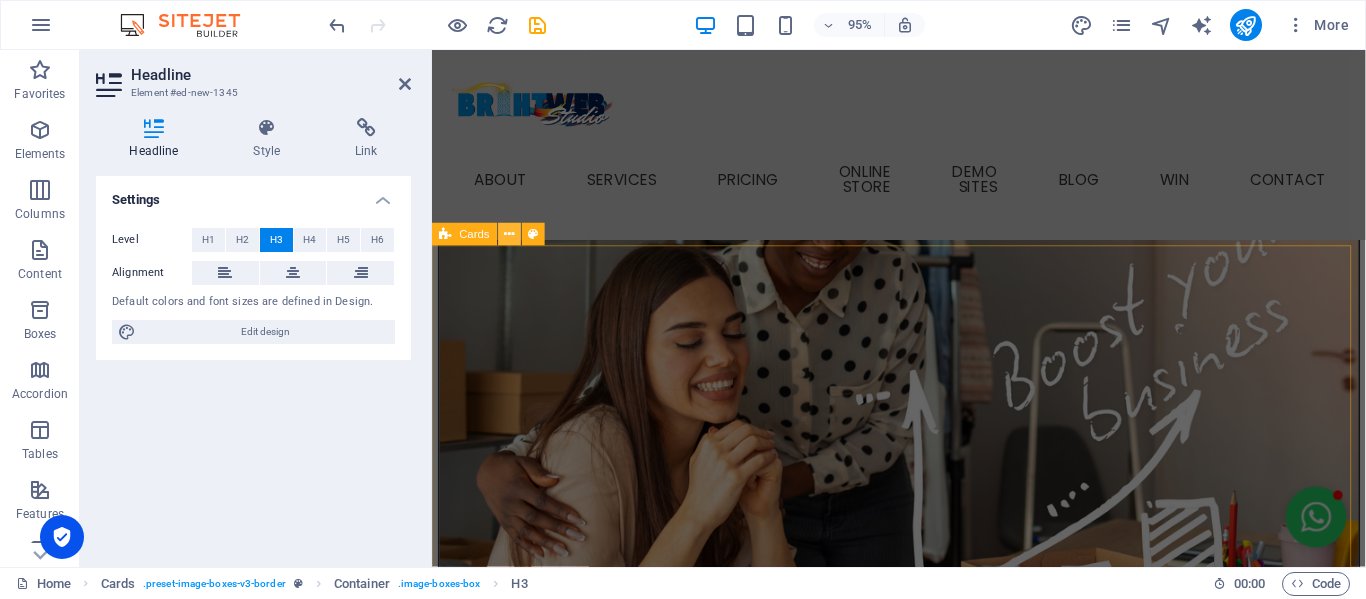 click at bounding box center [510, 234] 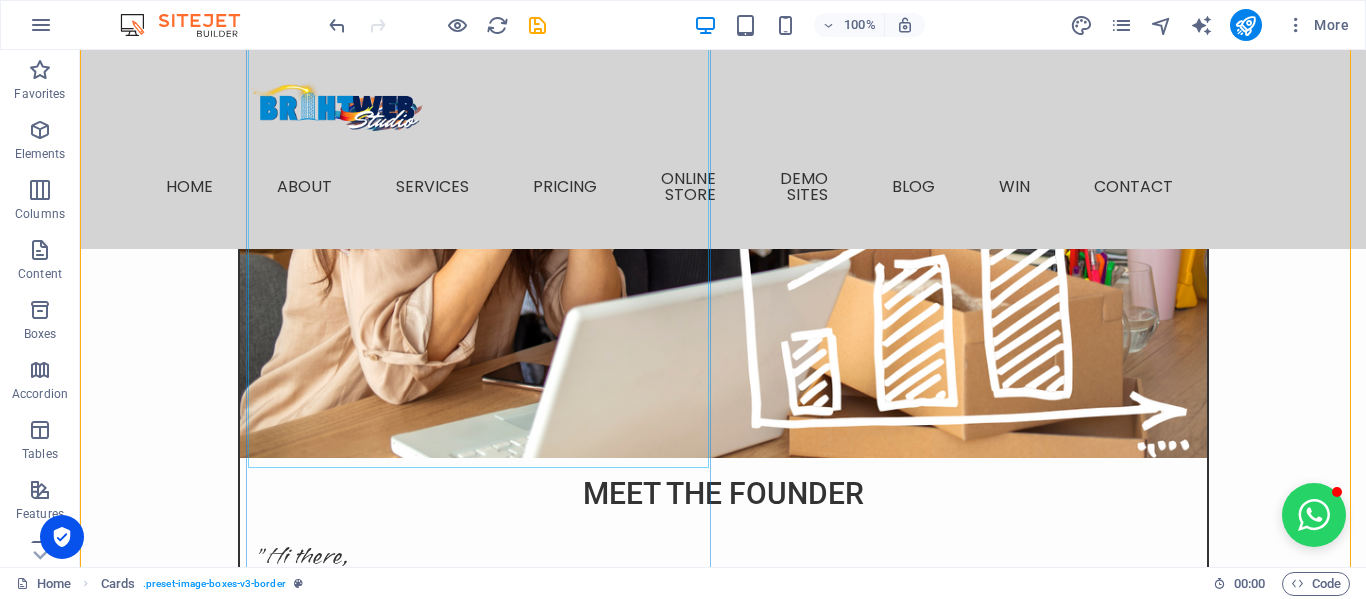 scroll, scrollTop: 3089, scrollLeft: 0, axis: vertical 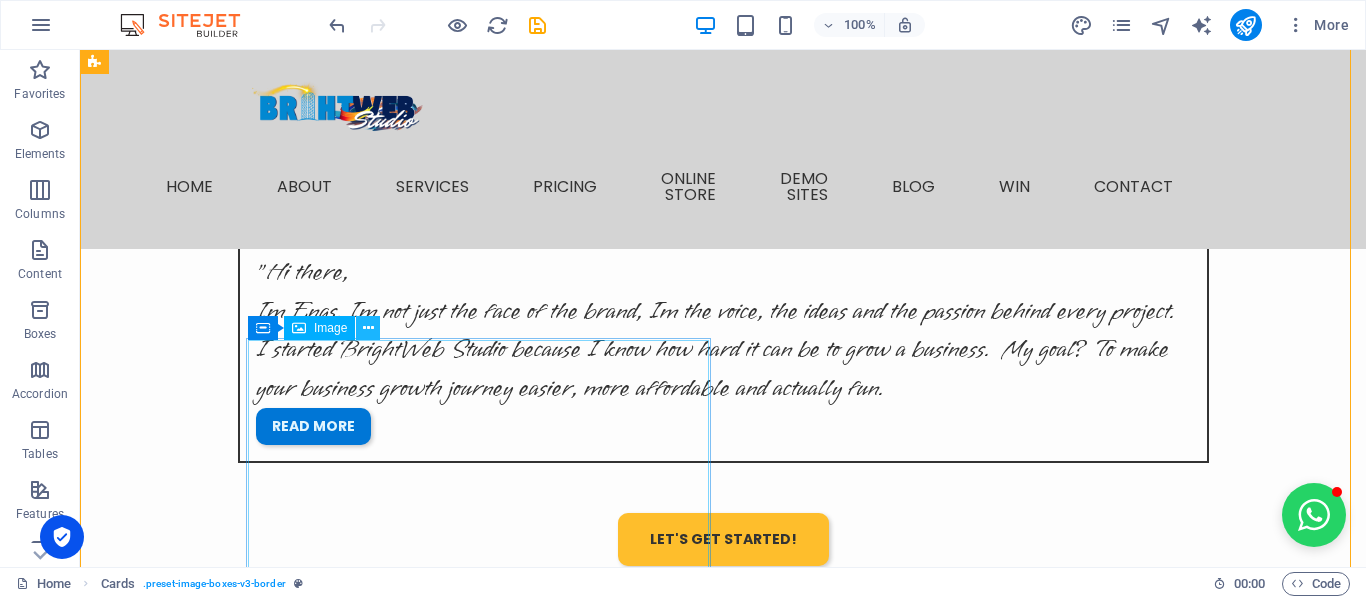 click at bounding box center (368, 328) 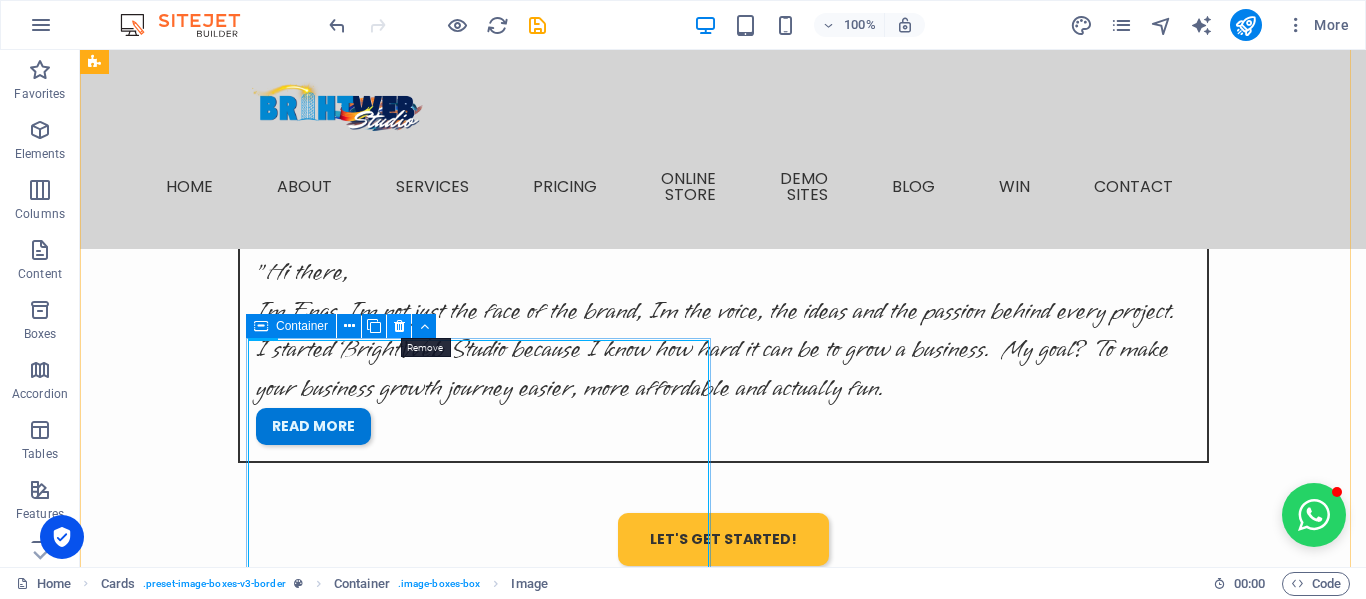 drag, startPoint x: 410, startPoint y: 326, endPoint x: 319, endPoint y: 277, distance: 103.35376 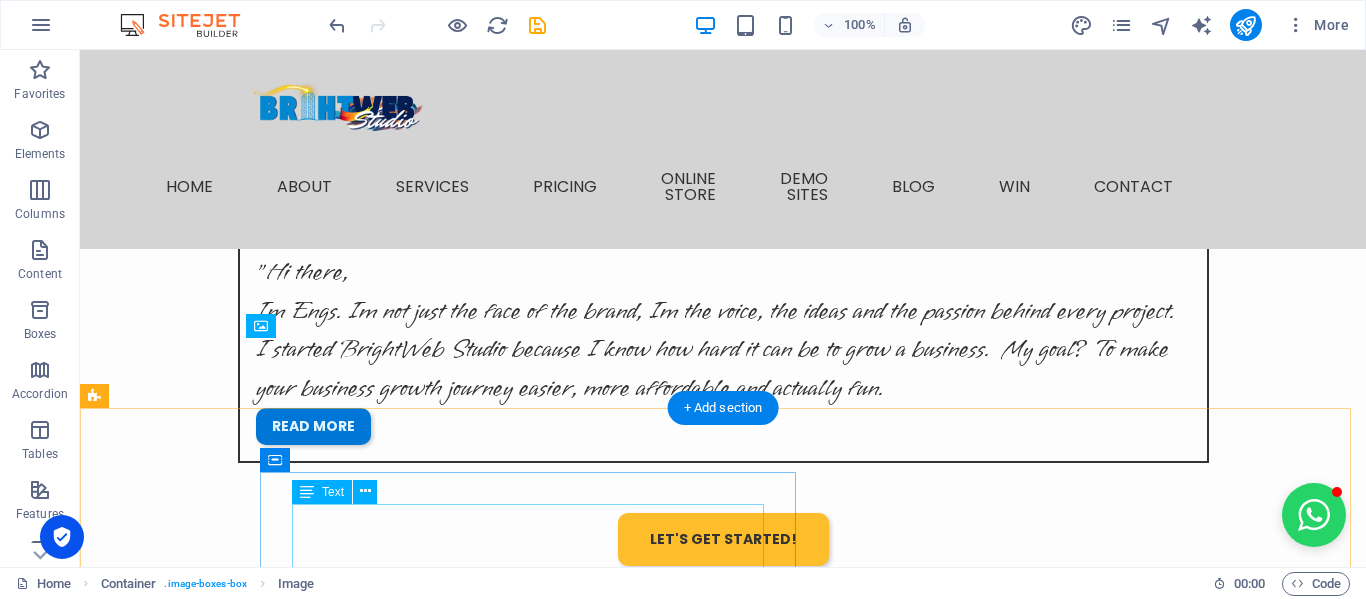 click on ""Working with BrightWeb Studio was a smooth and enjoyable experience from start to finish. Engela took the time to understand our brand and brought our vision to life with a clean, professional website that reflects exactly what Arked stands for. The turnaround time was excellent, and her attention to detail really impressed us. I highly recommend BrightWeb Studio to any business looking for affordable, high-quality web design." —  André Le Roux, CEO of Arked www.arked.co.za PS: We are in the process of upgrading the website - BWS" at bounding box center [763, 3834] 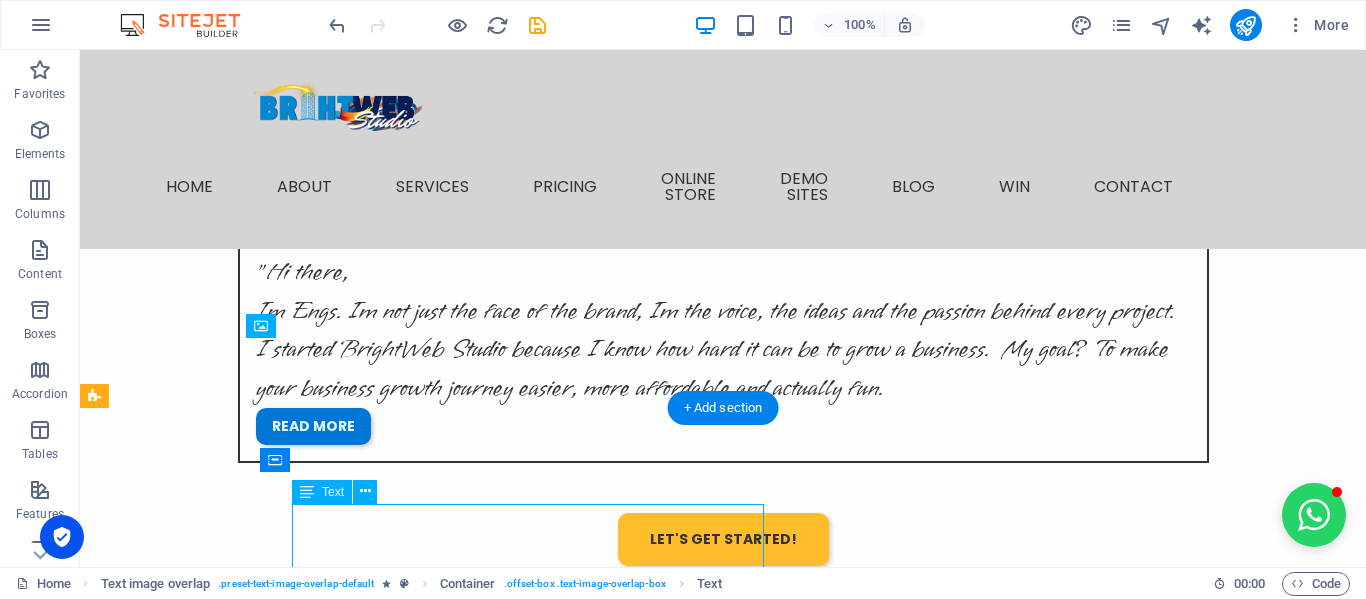 click on ""Working with BrightWeb Studio was a smooth and enjoyable experience from start to finish. Engela took the time to understand our brand and brought our vision to life with a clean, professional website that reflects exactly what Arked stands for. The turnaround time was excellent, and her attention to detail really impressed us. I highly recommend BrightWeb Studio to any business looking for affordable, high-quality web design." —  André Le Roux, CEO of Arked www.arked.co.za PS: We are in the process of upgrading the website - BWS" at bounding box center [763, 3834] 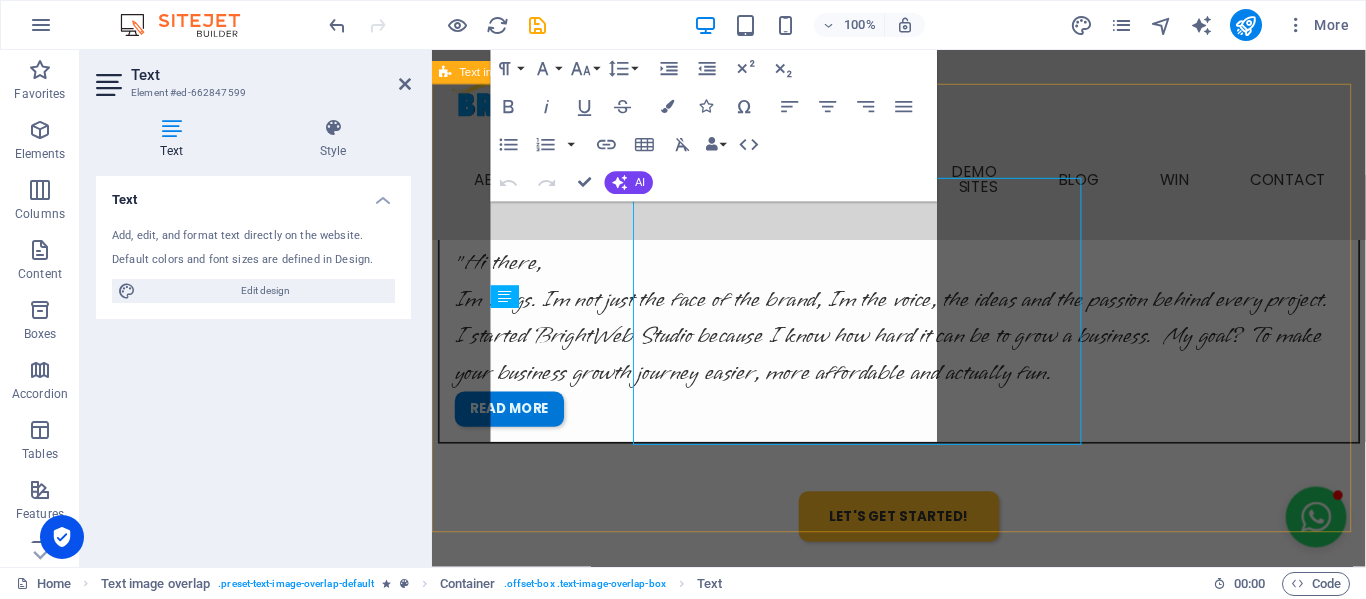 scroll, scrollTop: 3508, scrollLeft: 0, axis: vertical 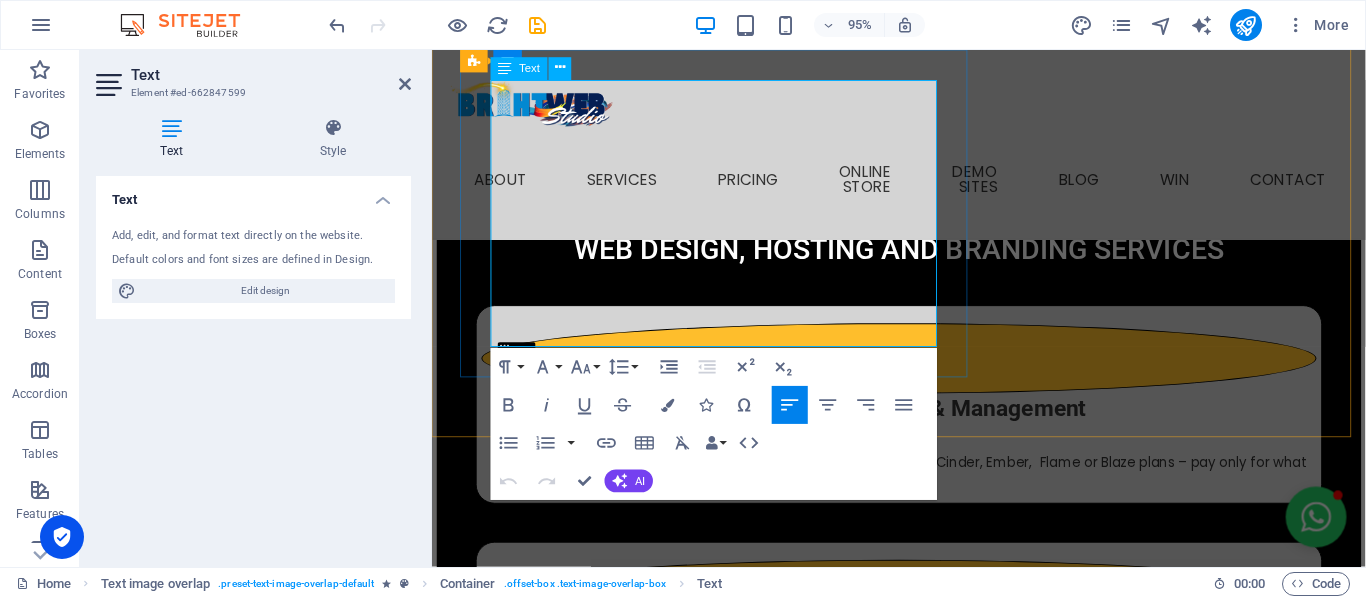 click on "[DOMAIN_NAME]" at bounding box center [963, 3469] 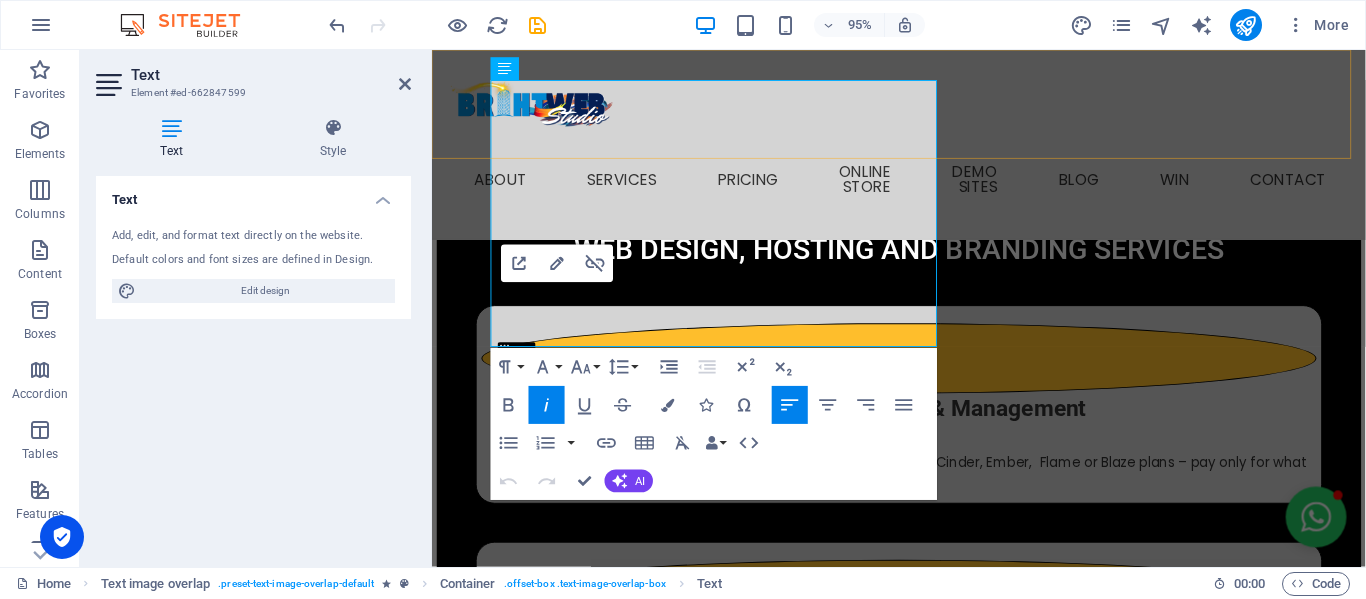 drag, startPoint x: 654, startPoint y: 315, endPoint x: 503, endPoint y: 145, distance: 227.37854 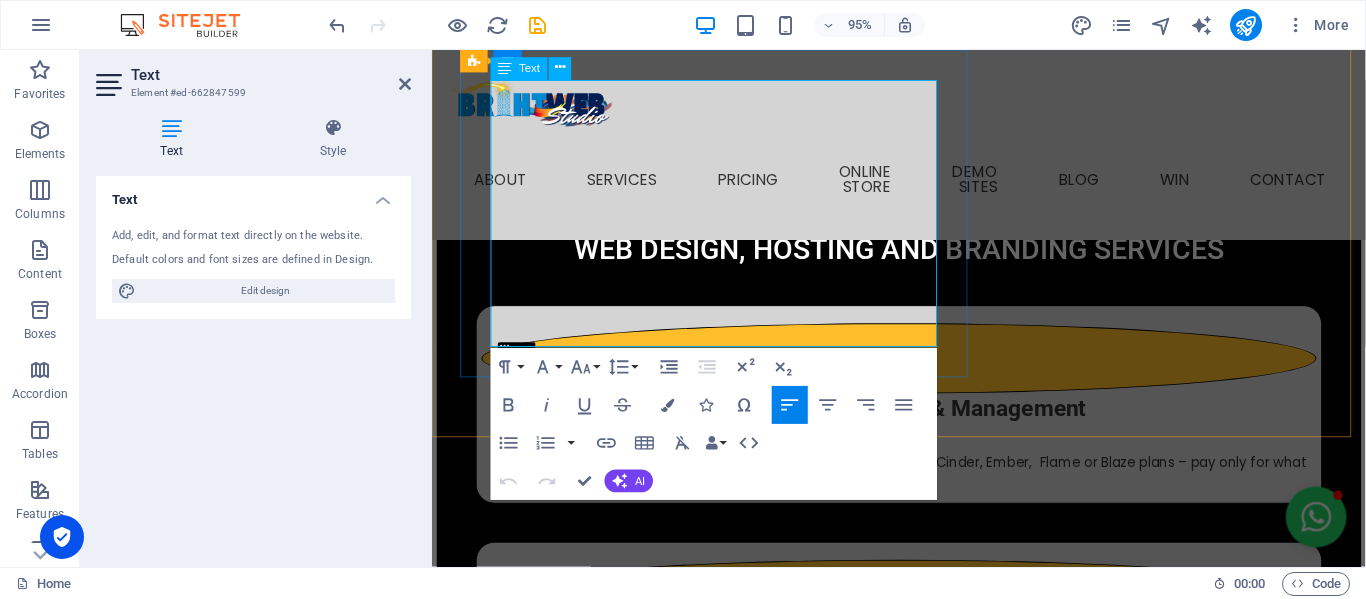 scroll, scrollTop: 3408, scrollLeft: 0, axis: vertical 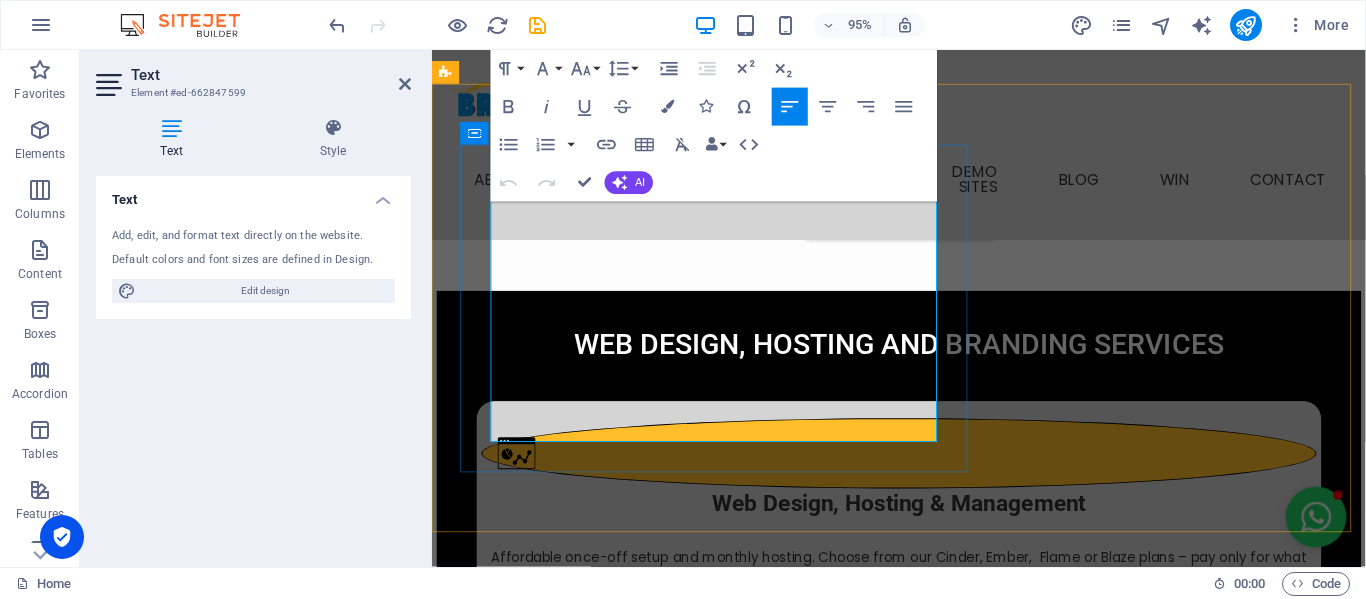 click on ""Working with BrightWeb Studio was a smooth and enjoyable experience from start to finish. Engela took the time to understand our brand and brought our vision to life with a clean, professional website that reflects exactly what Arked stands for. The turnaround time was excellent, and her attention to detail really impressed us. I highly recommend BrightWeb Studio to any business looking for affordable, high-quality web design." —  André Le Roux, CEO of Arked" at bounding box center [963, 3492] 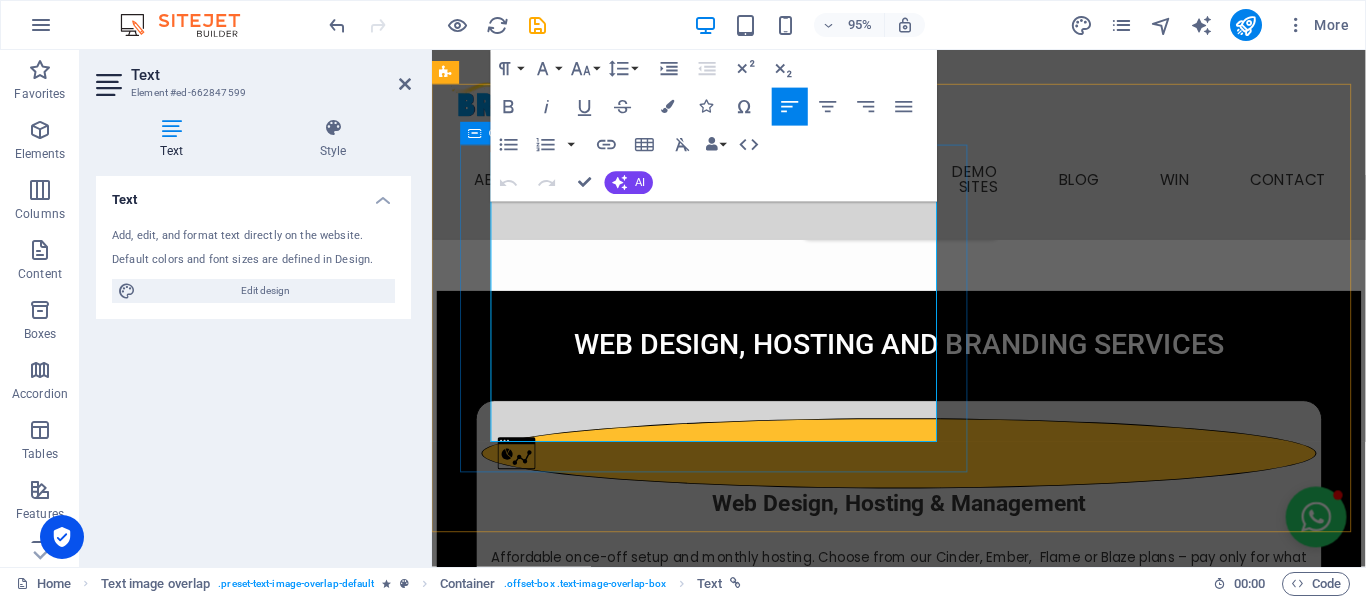 drag, startPoint x: 645, startPoint y: 416, endPoint x: 488, endPoint y: 220, distance: 251.12746 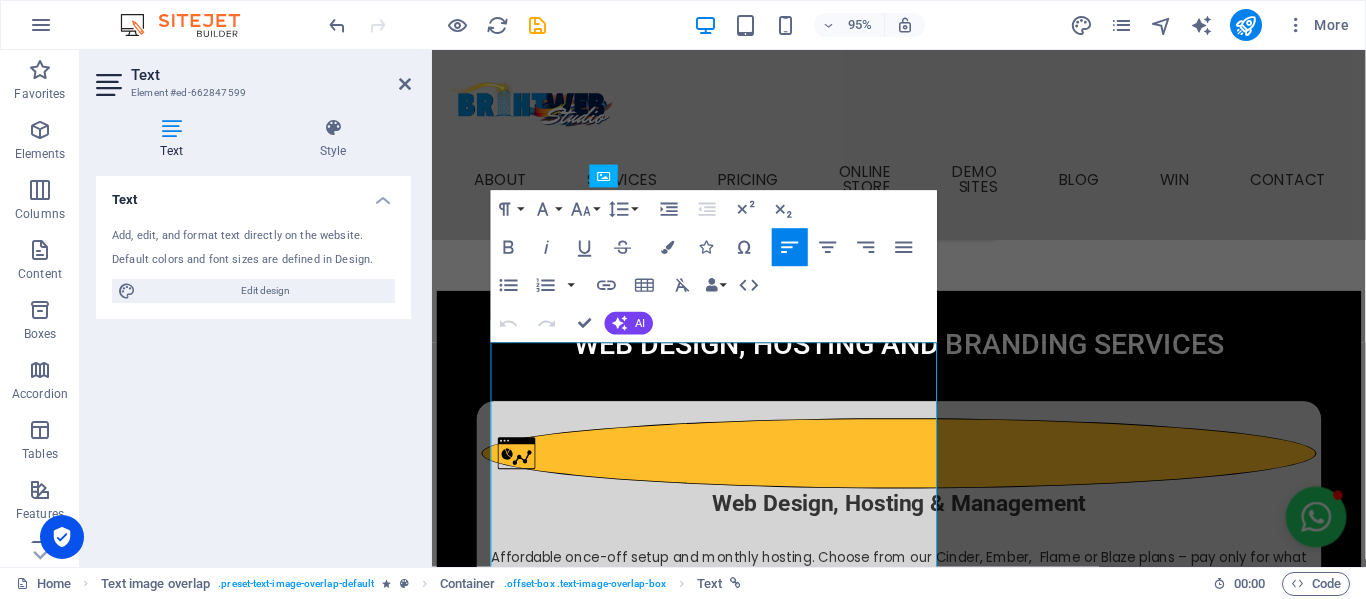 scroll, scrollTop: 3208, scrollLeft: 0, axis: vertical 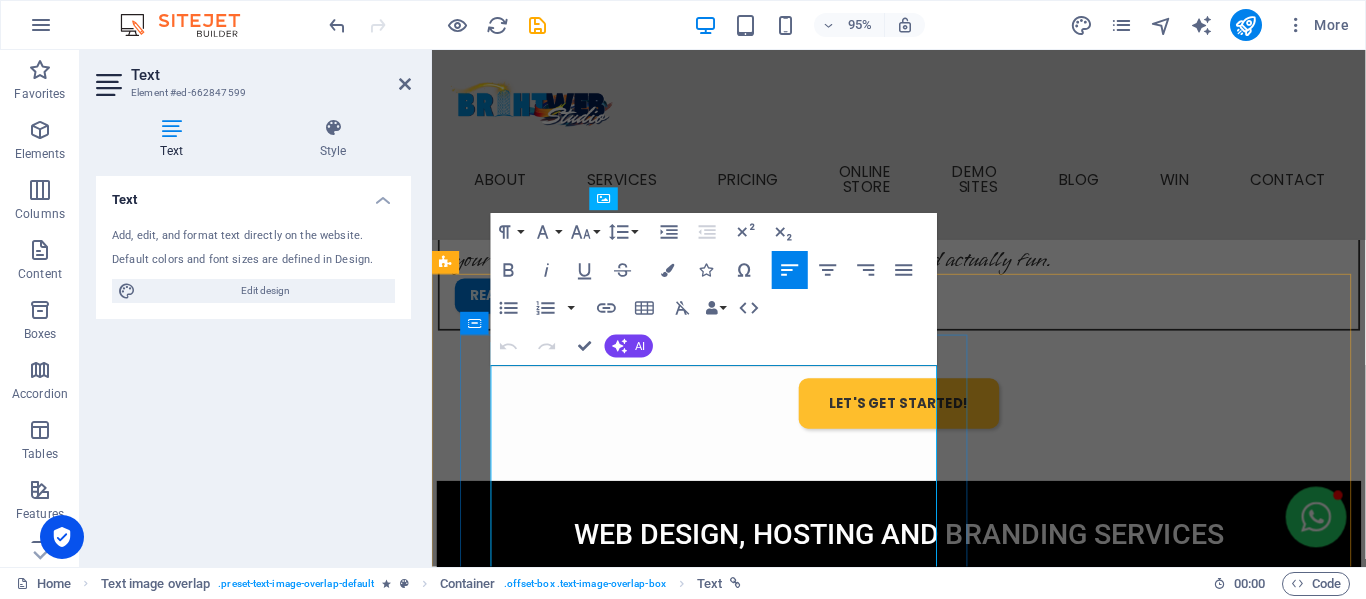 copy on ""Working with BrightWeb Studio was a smooth and enjoyable experience from start to finish. Engela took the time to understand our brand and brought our vision to life with a clean, professional website that reflects exactly what Arked stands for. The turnaround time was excellent, and her attention to detail really impressed us. I highly recommend BrightWeb Studio to any business looking for affordable, high-quality web design." —  André Le Roux, CEO of Arked www.arked.co.za" 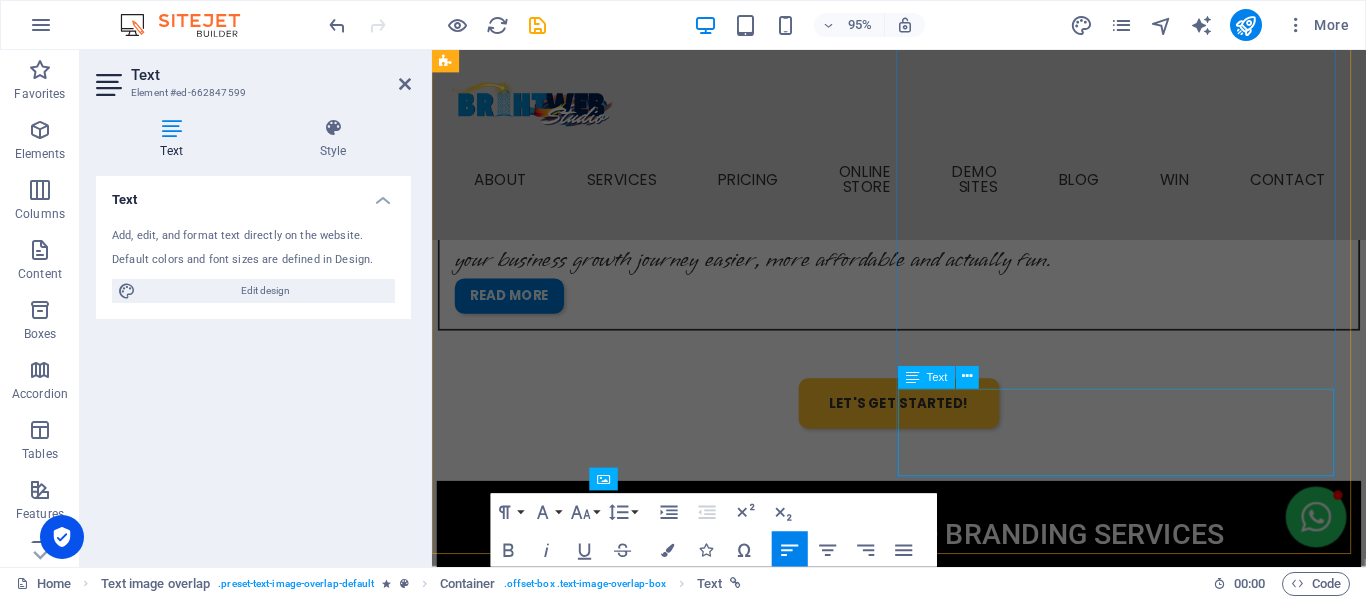 scroll, scrollTop: 2908, scrollLeft: 0, axis: vertical 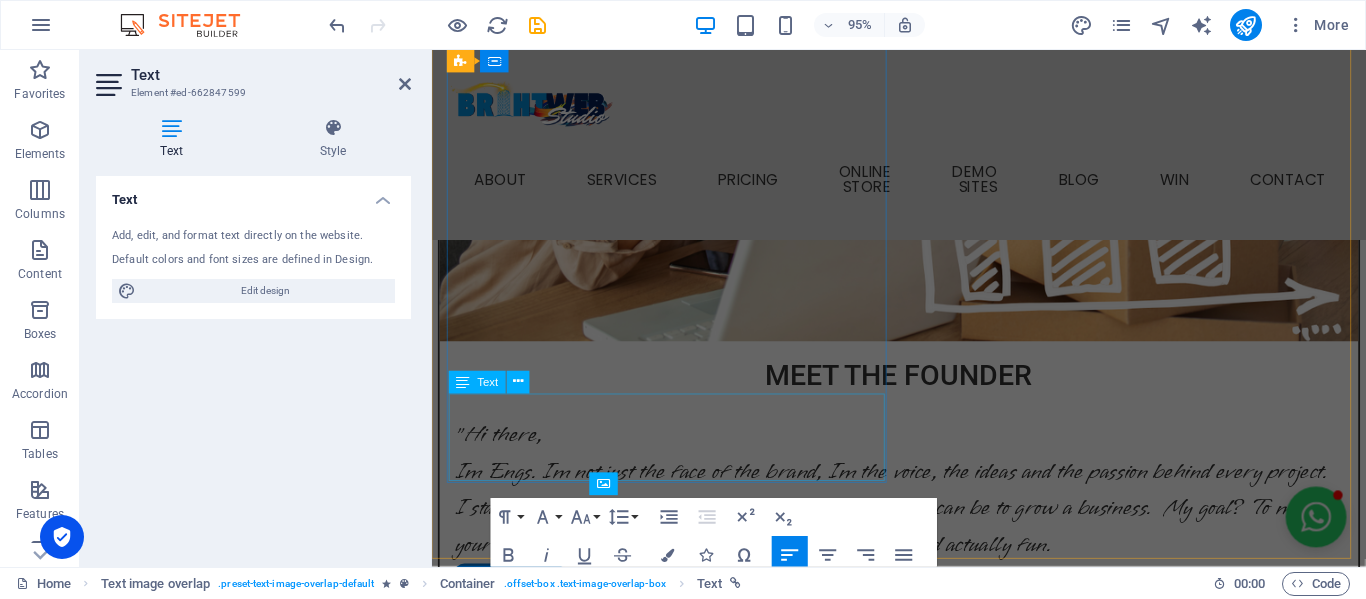 click on "Lorem ipsum dolor sit amet, consectetuer adipiscing elit. Aenean commodo ligula eget dolor. Lorem ipsum dolor sit amet." at bounding box center [680, 3126] 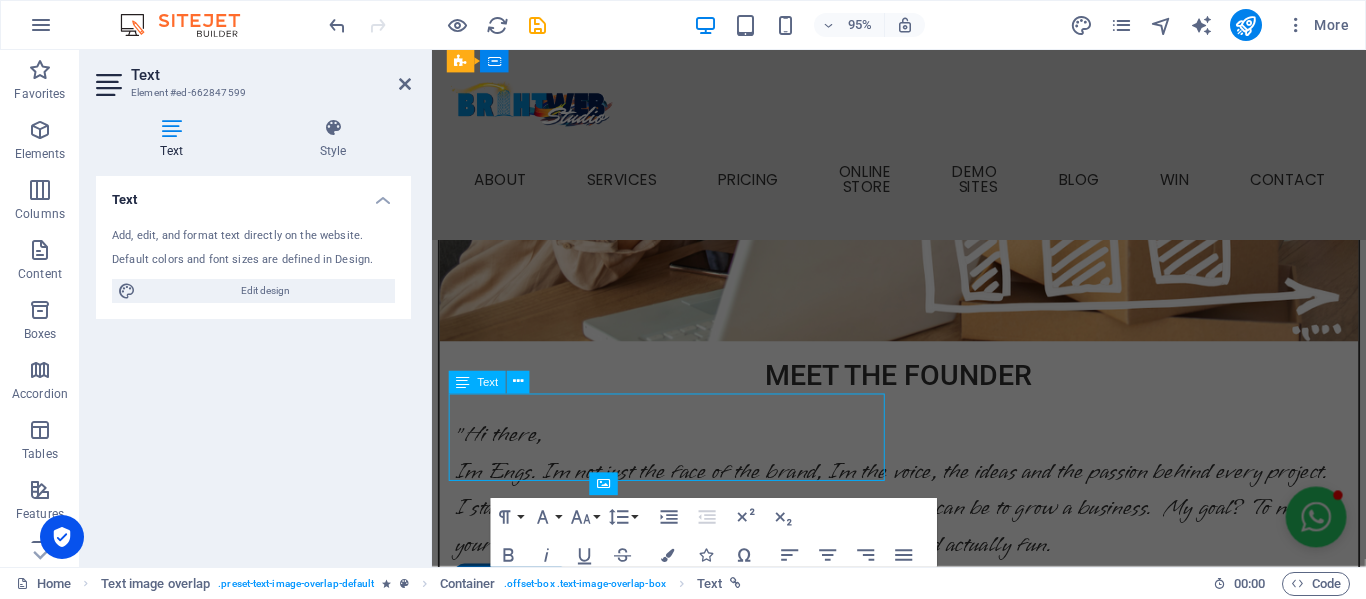 click on "Lorem ipsum dolor sit amet, consectetuer adipiscing elit. Aenean commodo ligula eget dolor. Lorem ipsum dolor sit amet." at bounding box center [680, 3126] 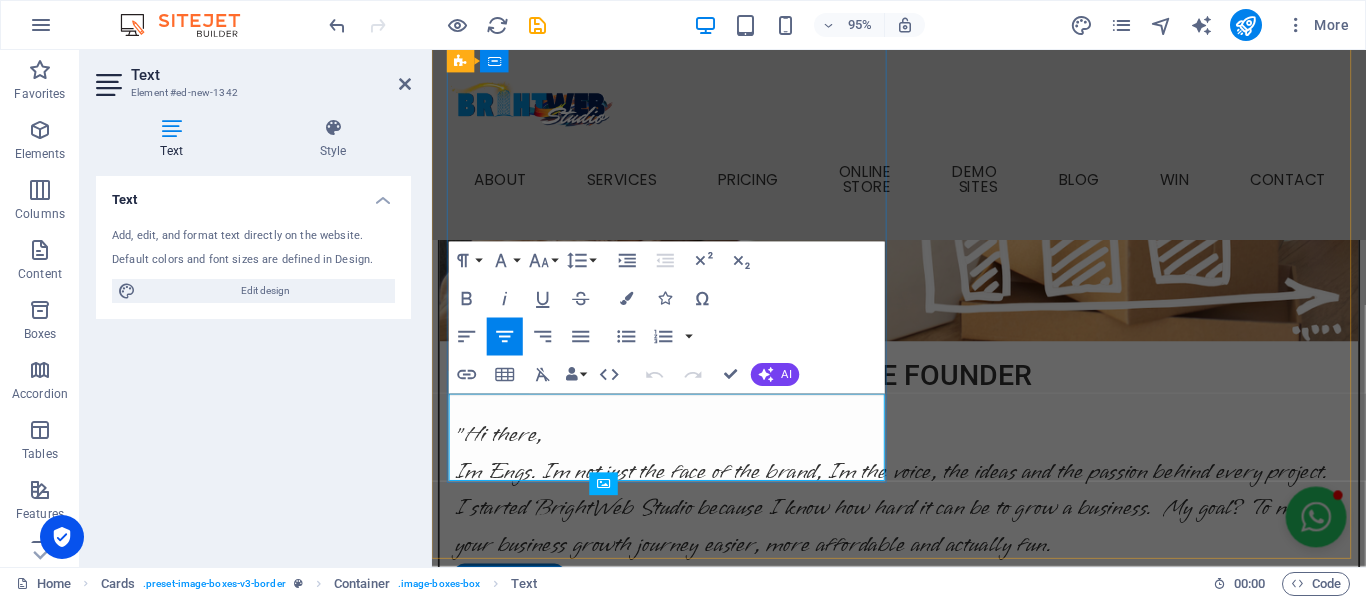 click on "Lorem ipsum dolor sit amet, consectetuer adipiscing elit. Aenean commodo ligula eget dolor. Lorem ipsum dolor sit amet." at bounding box center [680, 3118] 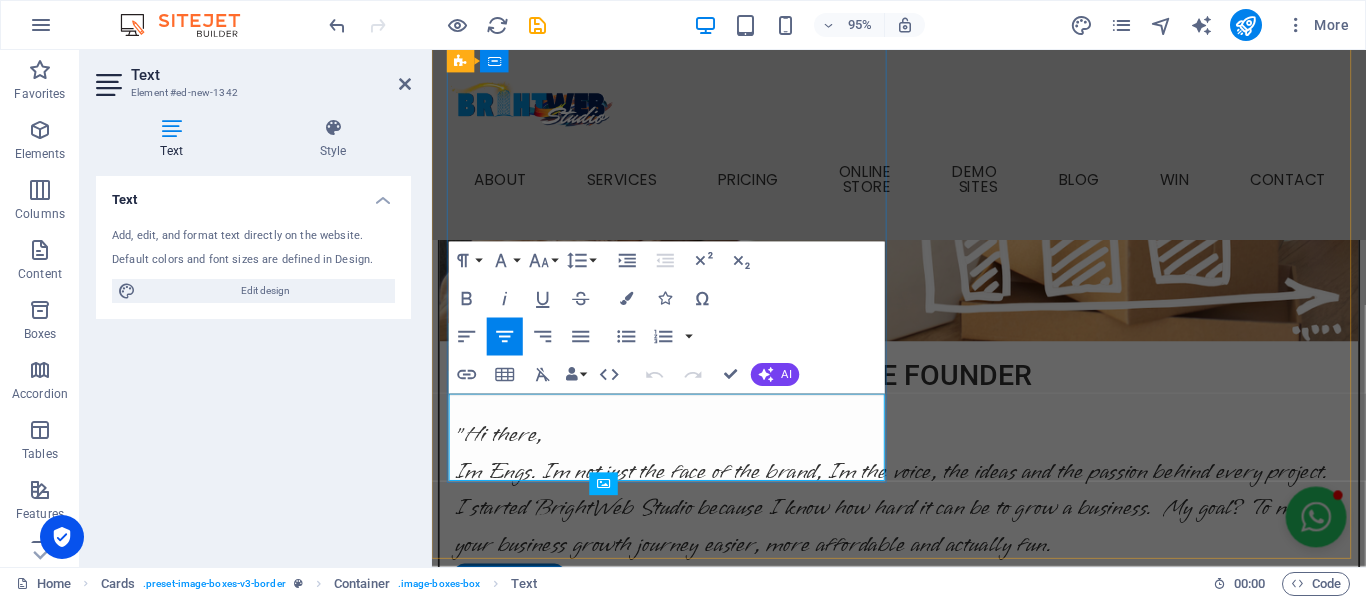 drag, startPoint x: 782, startPoint y: 475, endPoint x: 562, endPoint y: 443, distance: 222.3151 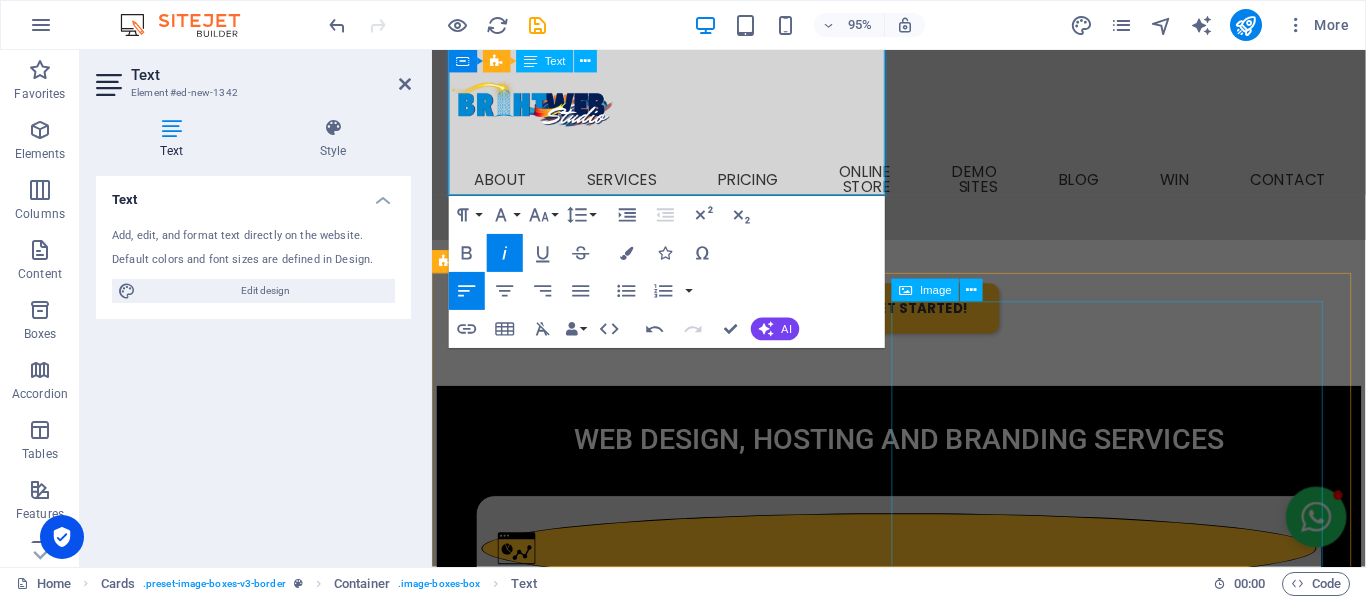 scroll, scrollTop: 3508, scrollLeft: 0, axis: vertical 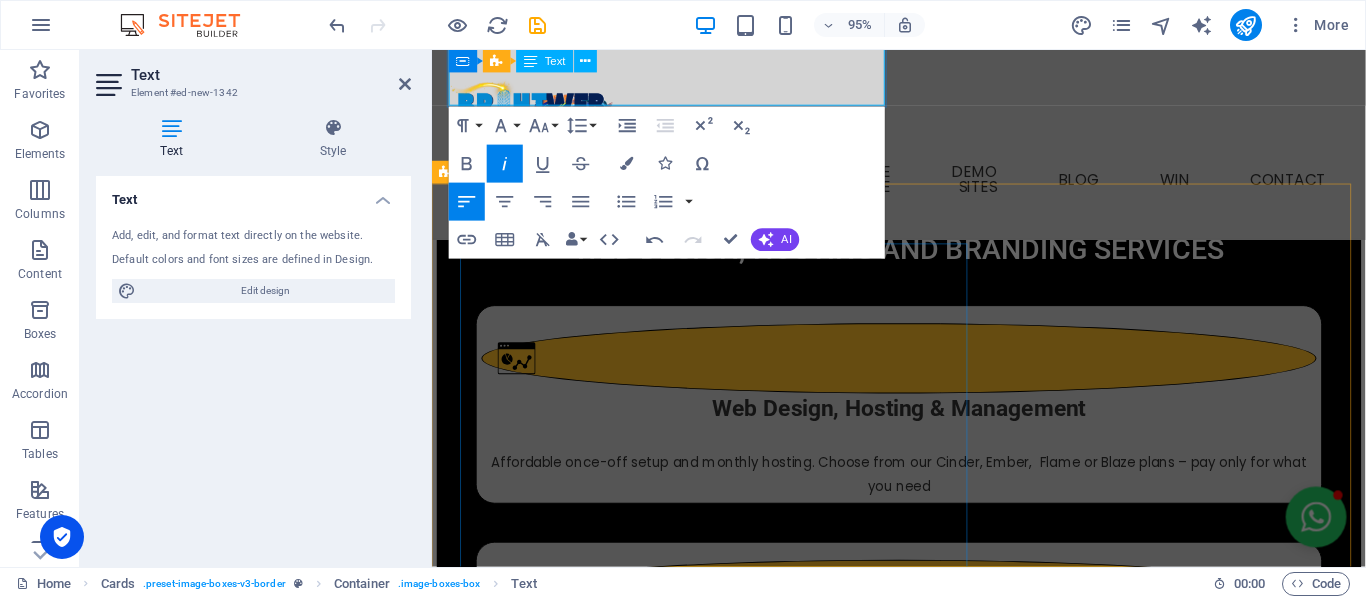 click on ""Working with BrightWeb Studio was a smooth and enjoyable experience from start to finish. Engela took the time to understand our brand and brought our vision to life with a clean, professional website that reflects exactly what Arked stands for. The turnaround time was excellent, and her attention to detail really impressed us. I highly recommend BrightWeb Studio to any business looking for affordable, high-quality web design." —  André Le Roux, CEO of Arked www.arked.co.za PS: We are in the process of upgrading the website - BWS" at bounding box center [963, 3622] 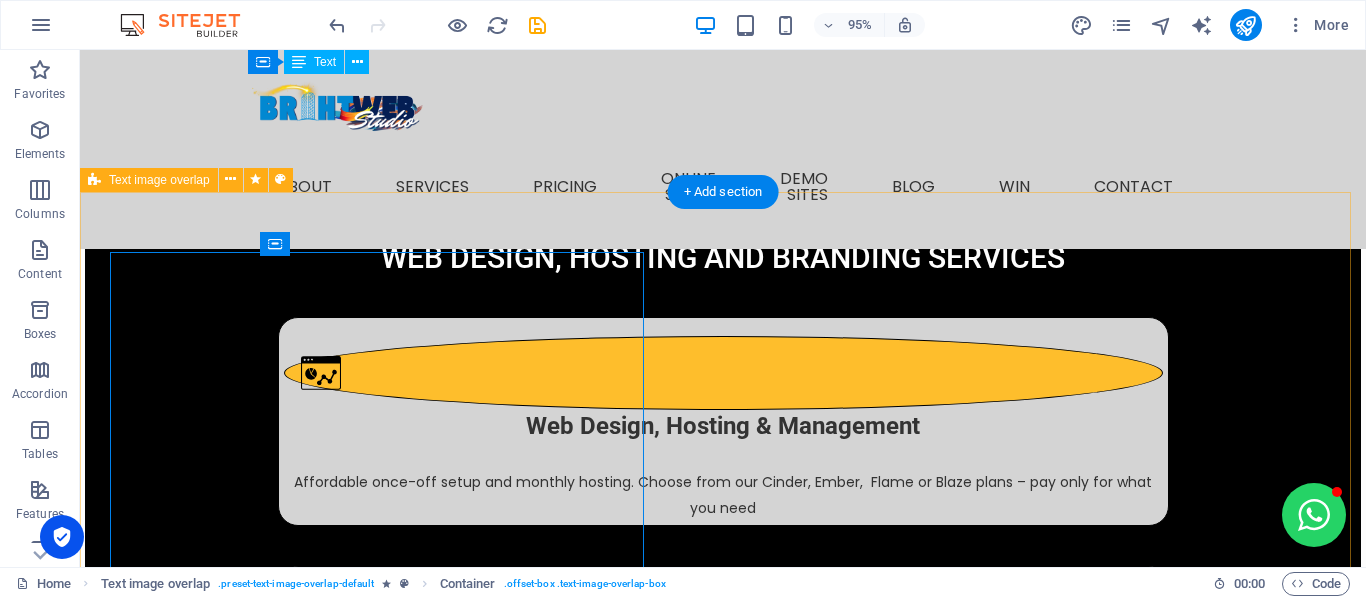 scroll, scrollTop: 3510, scrollLeft: 0, axis: vertical 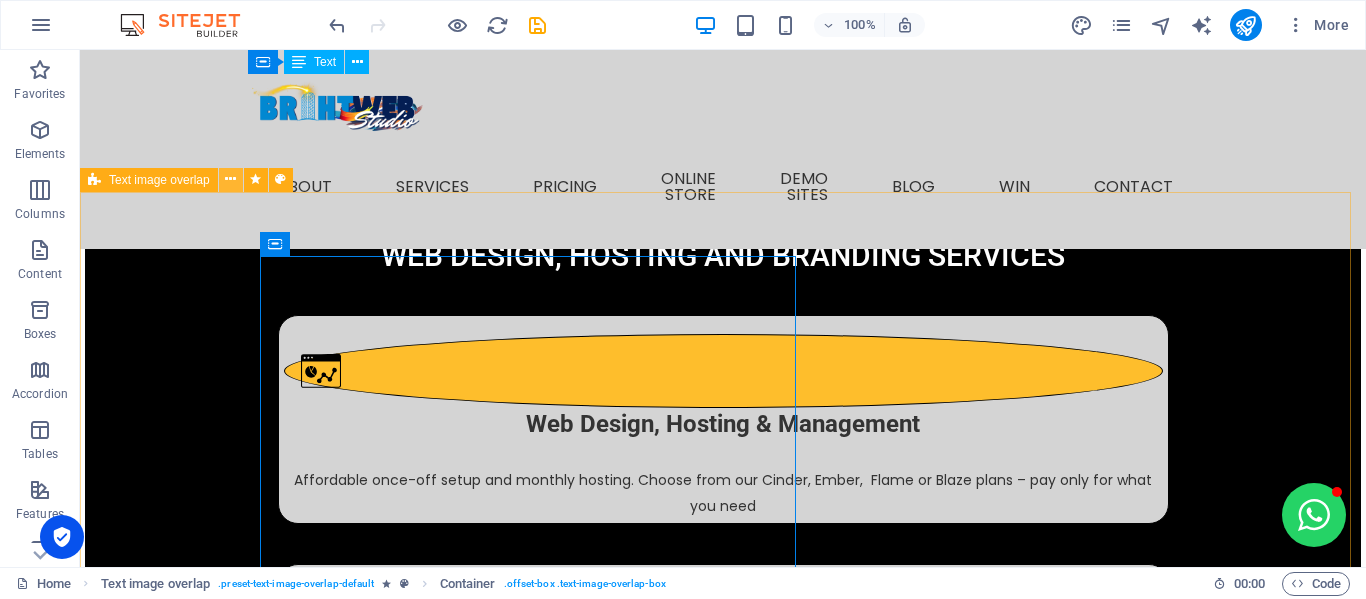 click at bounding box center (230, 179) 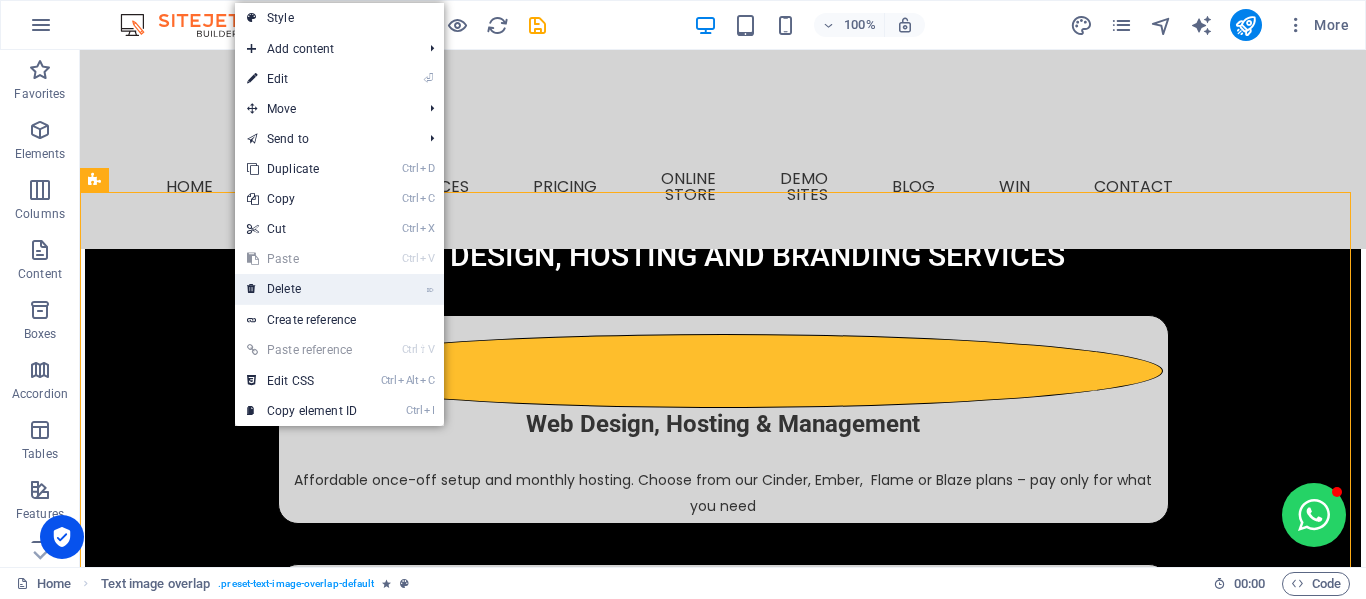 click on "⌦  Delete" at bounding box center (302, 289) 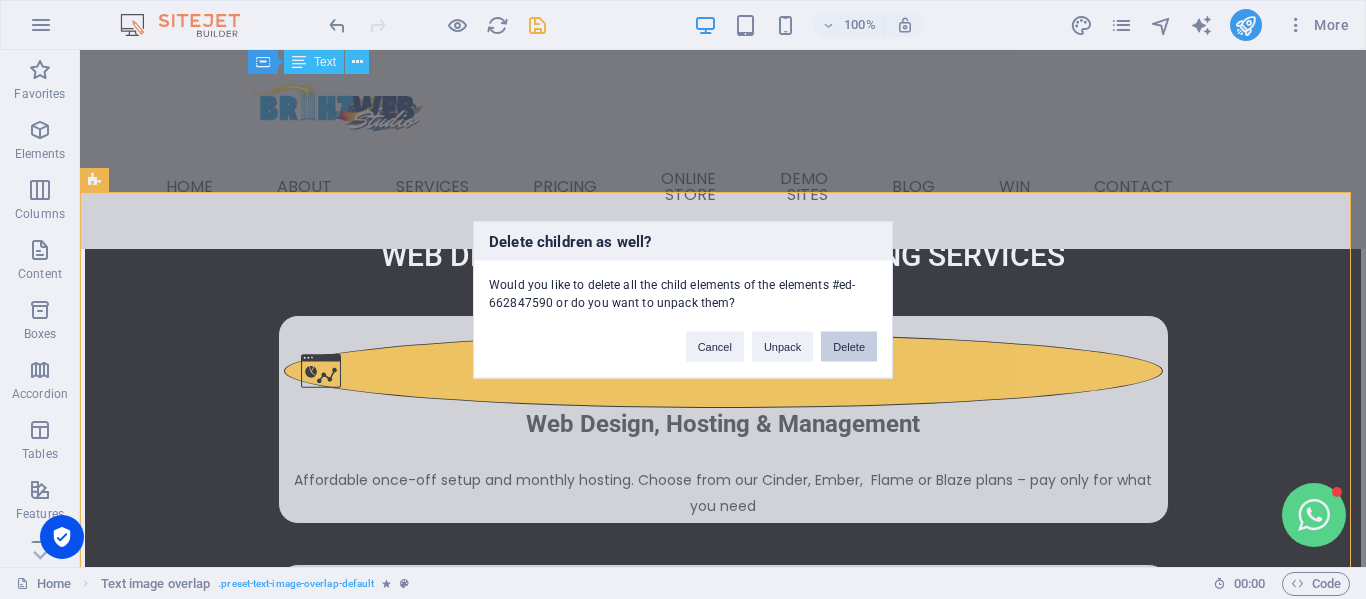 click on "Delete" at bounding box center [849, 346] 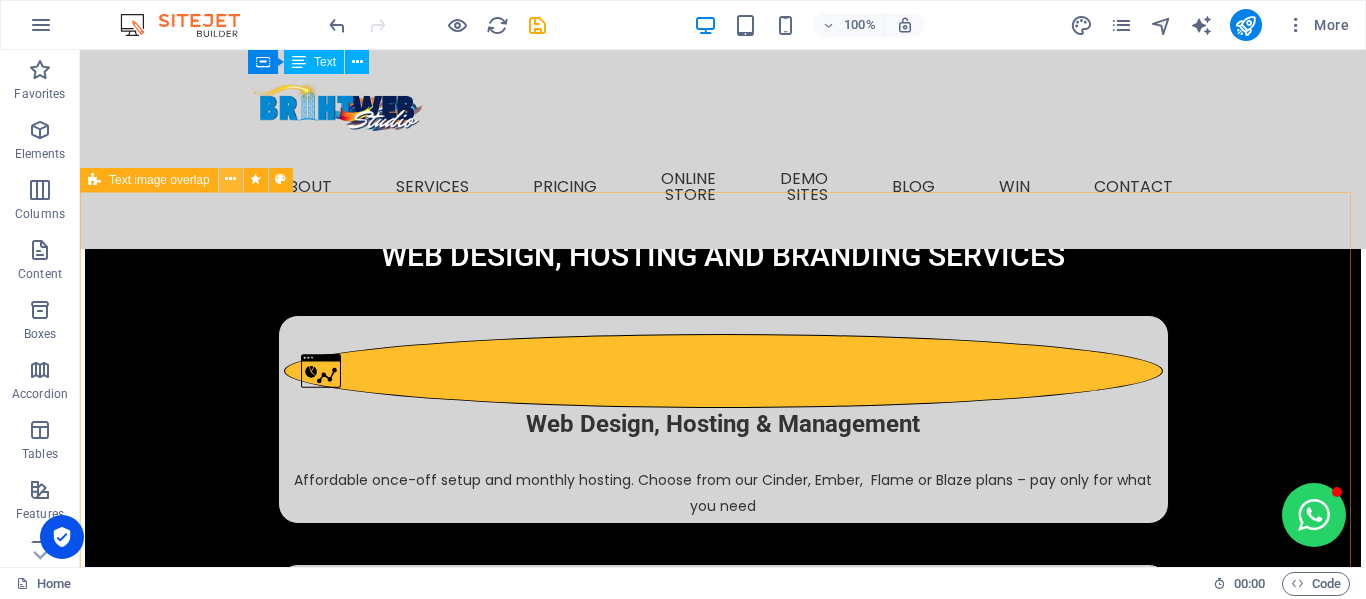 click at bounding box center (230, 179) 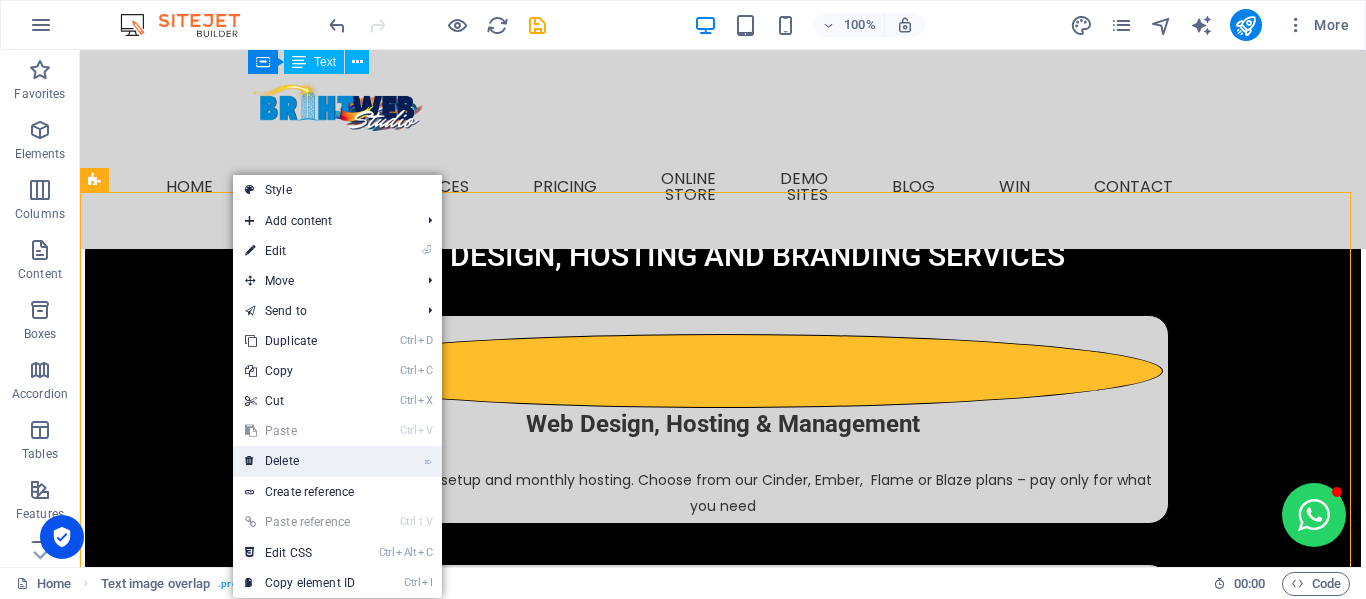 click on "⌦  Delete" at bounding box center [300, 461] 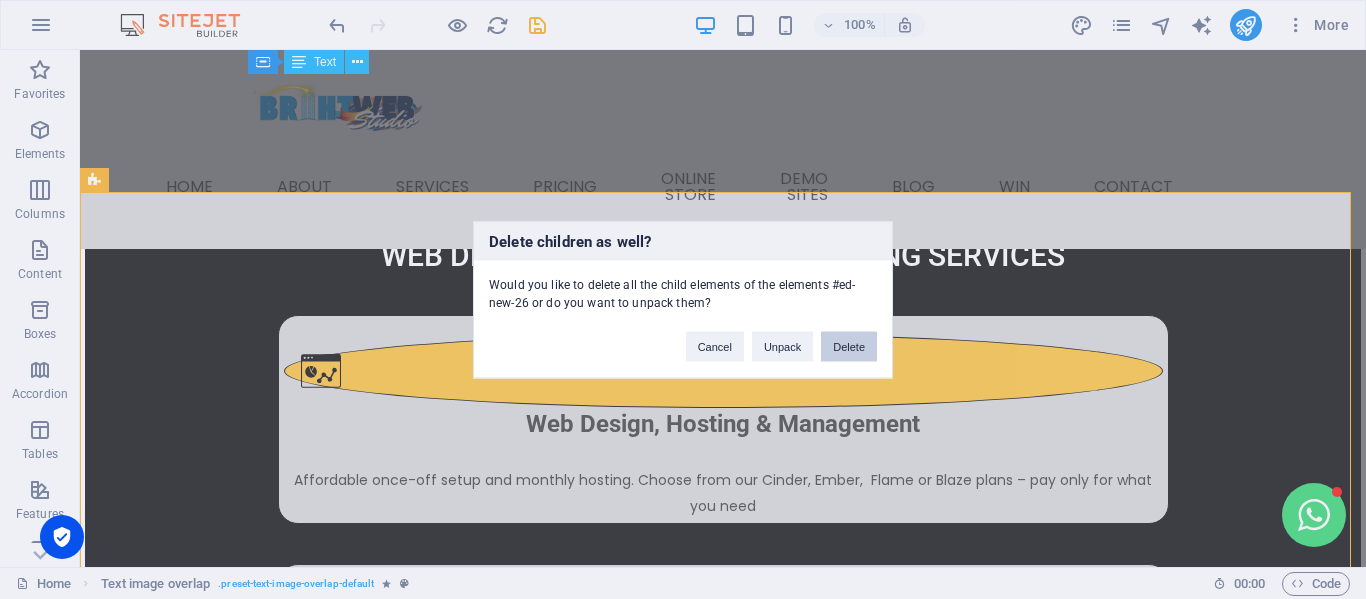 click on "Delete" at bounding box center [849, 346] 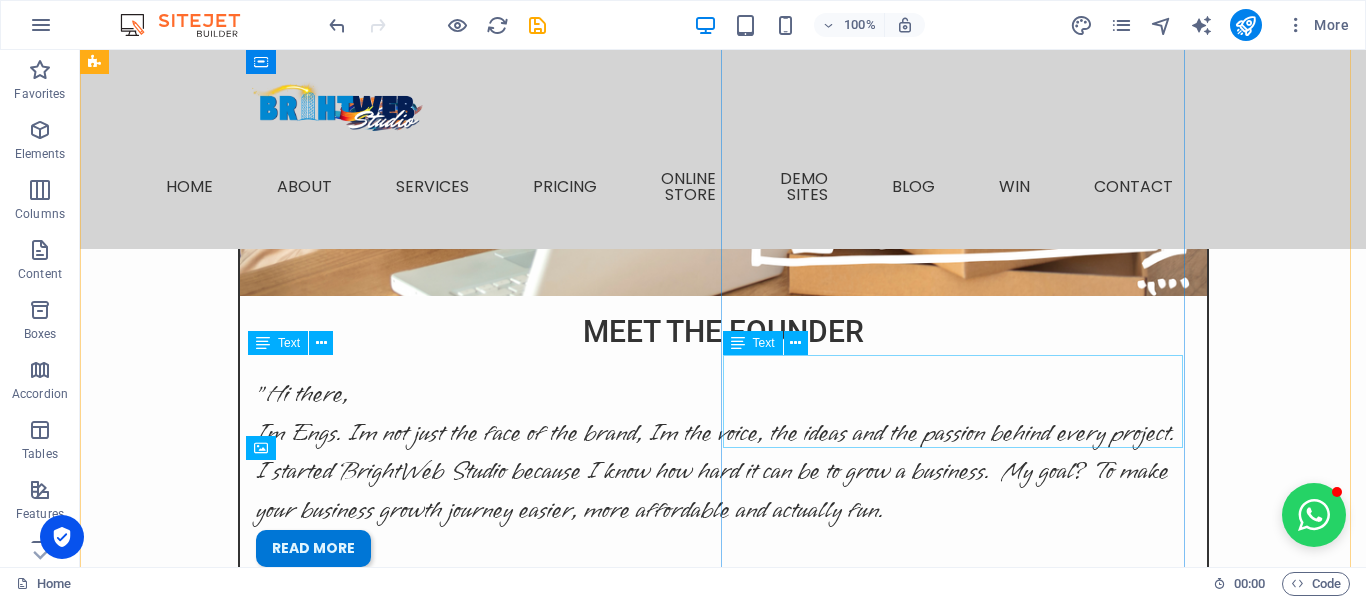 scroll, scrollTop: 3010, scrollLeft: 0, axis: vertical 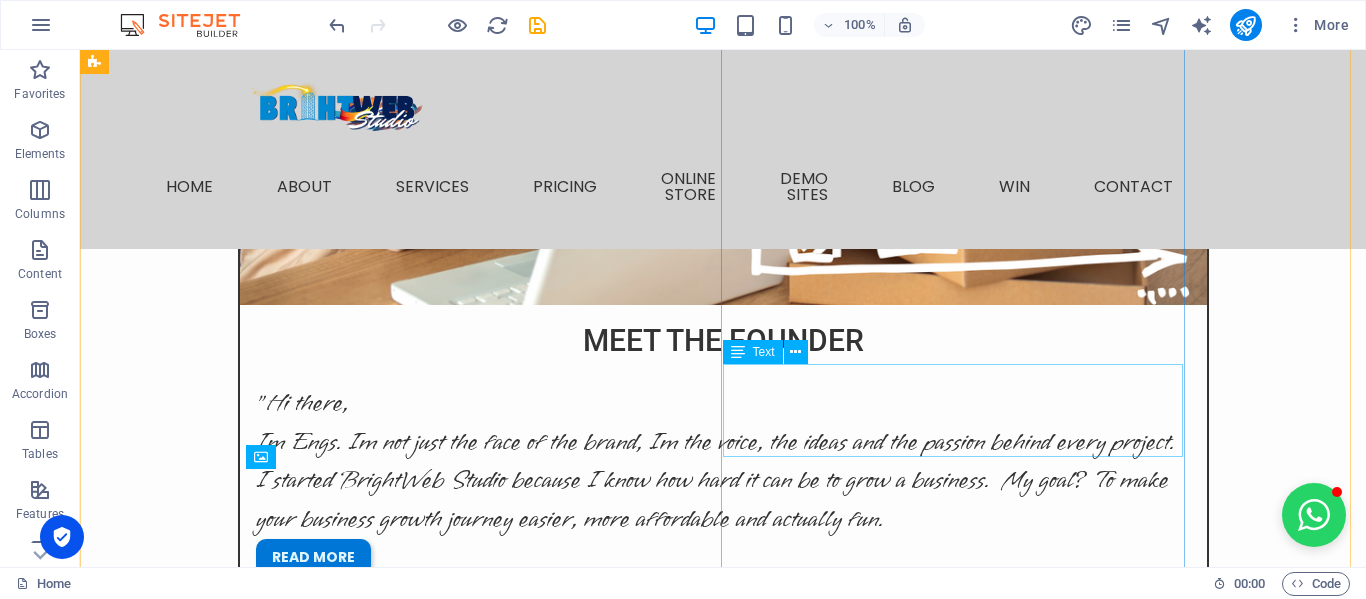 click on "Lorem ipsum dolor sit amet, consectetuer adipiscing elit. Aenean commodo ligula eget dolor. Lorem ipsum dolor sit amet." at bounding box center (328, 3890) 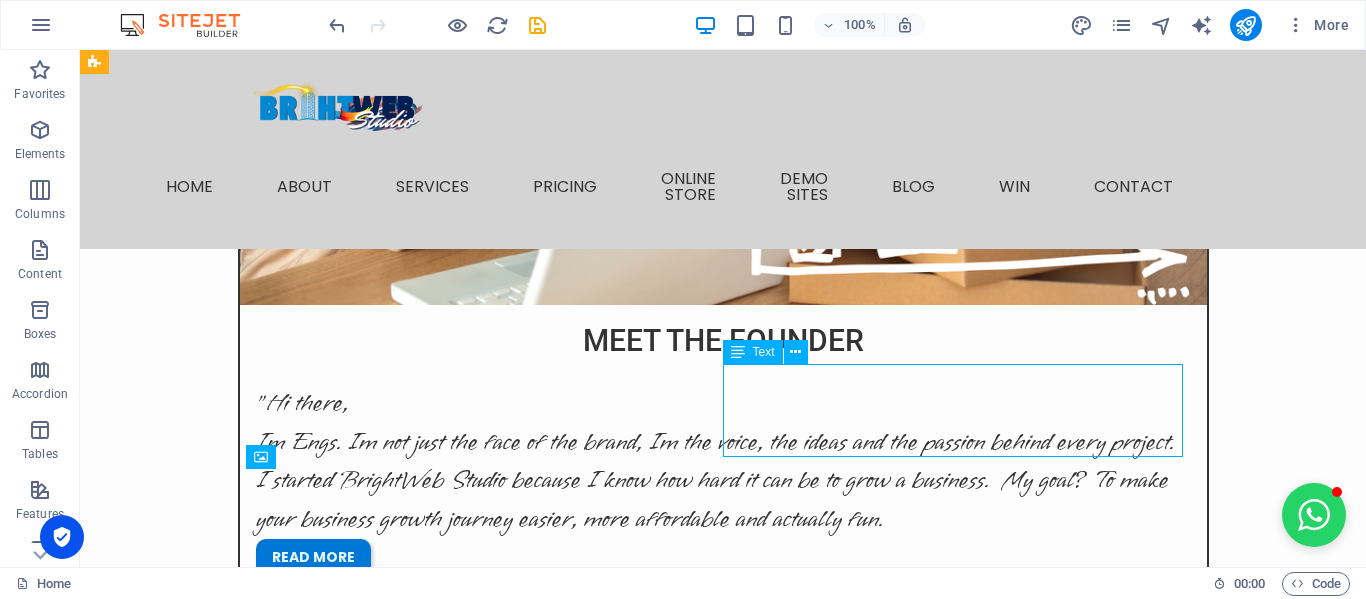 click on "Lorem ipsum dolor sit amet, consectetuer adipiscing elit. Aenean commodo ligula eget dolor. Lorem ipsum dolor sit amet." at bounding box center (328, 3890) 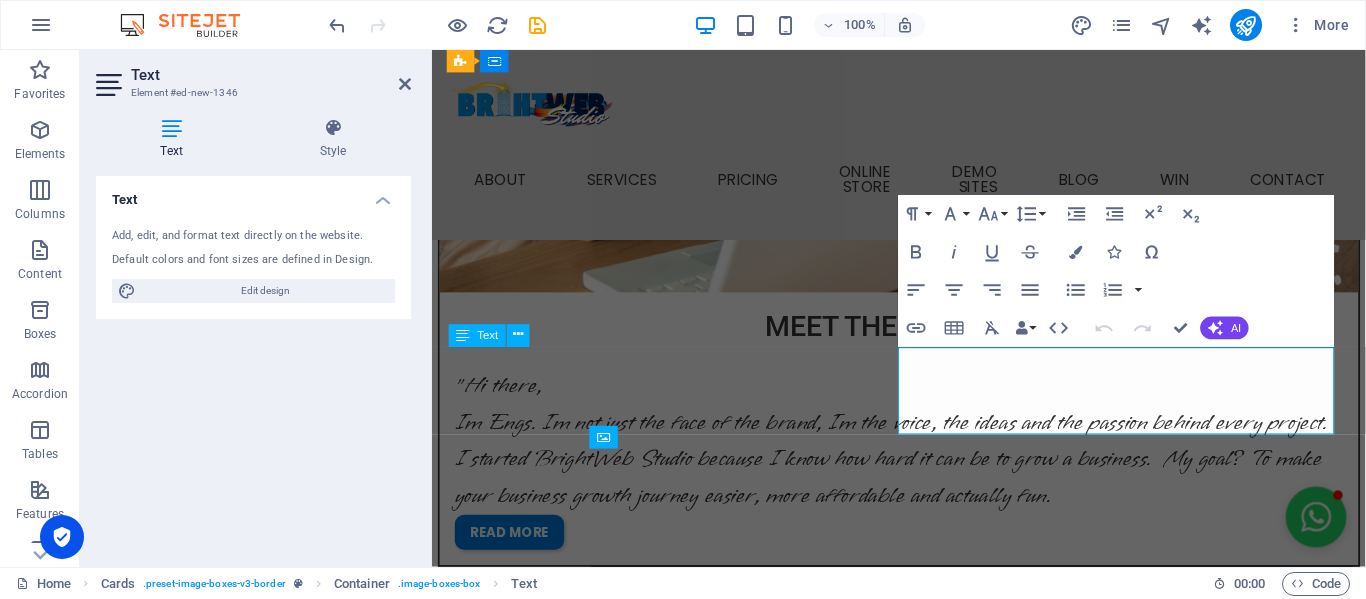 scroll, scrollTop: 2957, scrollLeft: 0, axis: vertical 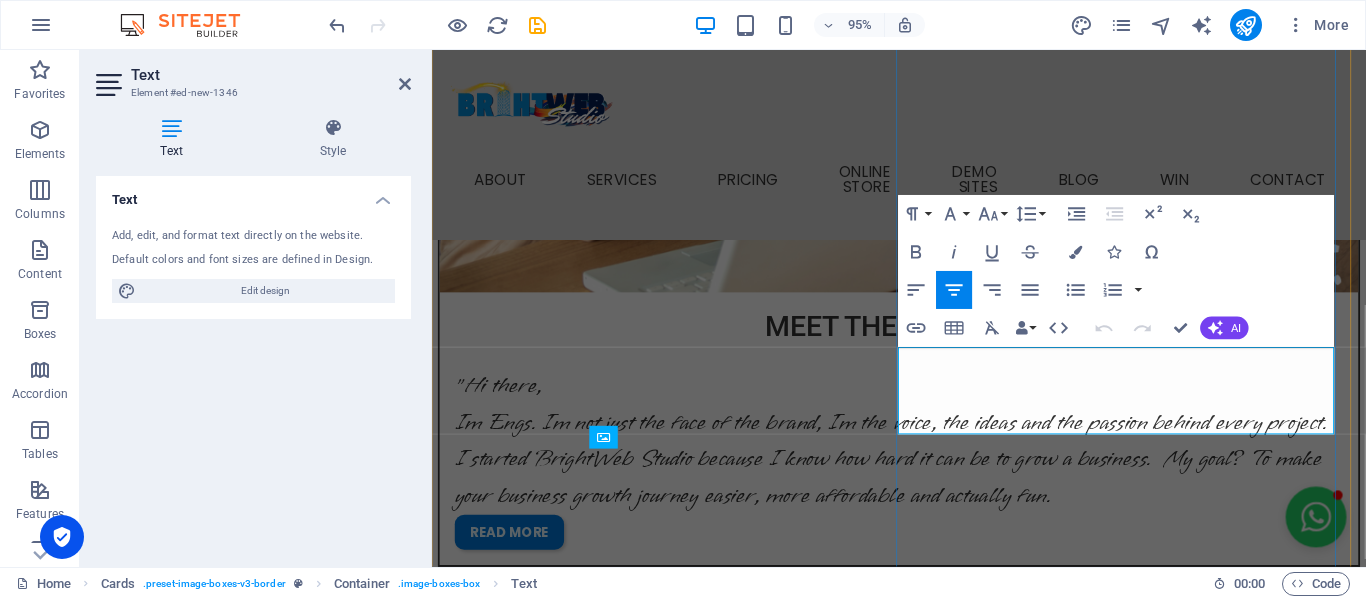click on "Lorem ipsum dolor sit amet, consectetuer adipiscing elit. Aenean commodo ligula eget dolor. Lorem ipsum dolor sit amet." at bounding box center (680, 3883) 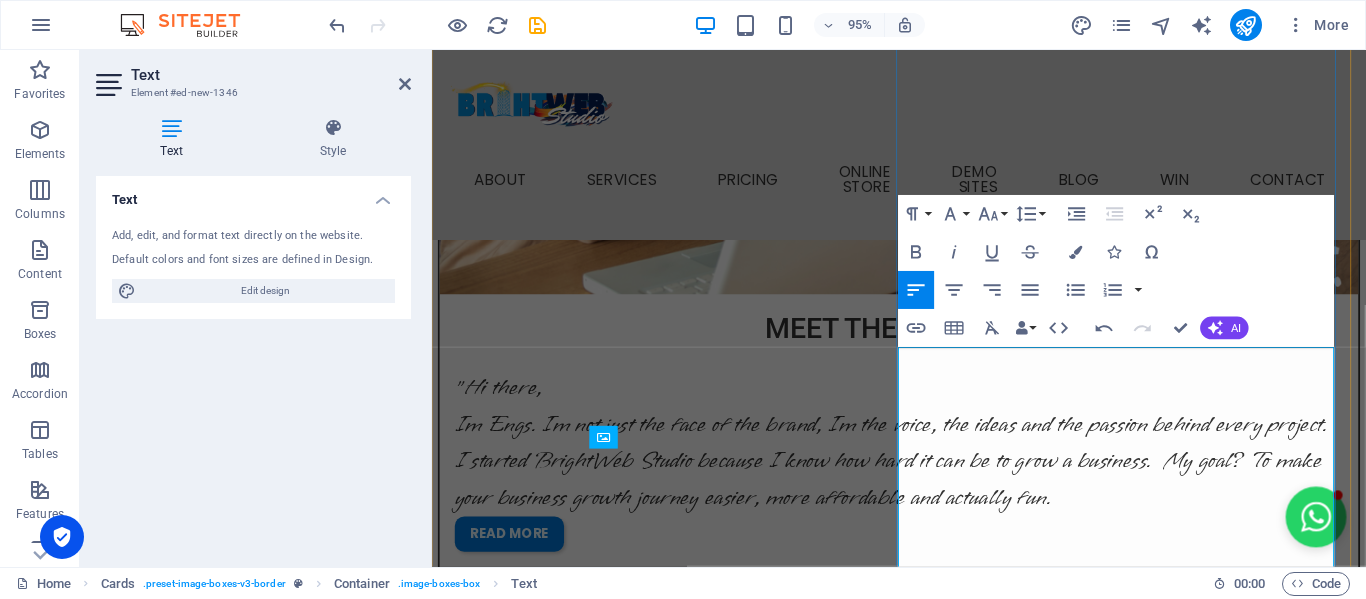 click on "“A huge thank you to BrightWeb Studio for setting up our beautiful website in just two days! The process was smooth, professional, and incredibly efficient. We’re so excited to finally have an online presence, and the site truly reflects the heart of Eclat Hair & Make-Up Studio. Miandi is thrilled — we’re now able to showcase our work, connect with clients, and grow our brand online. Highly recommended!”" at bounding box center (680, 3949) 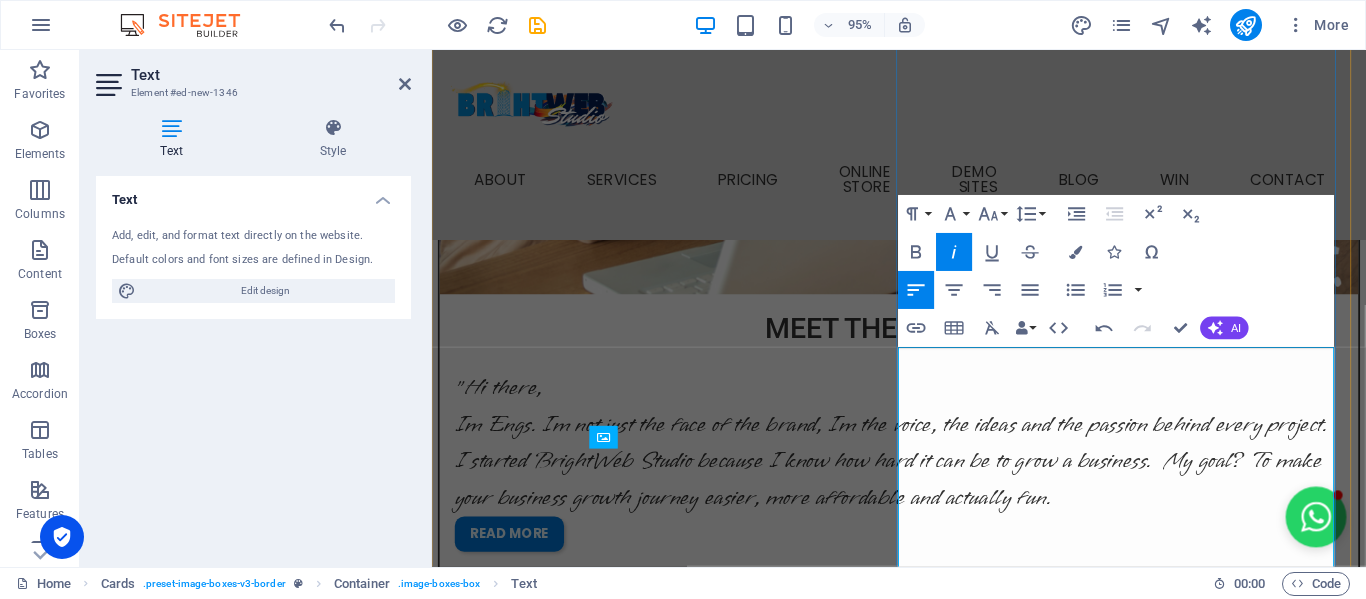 type 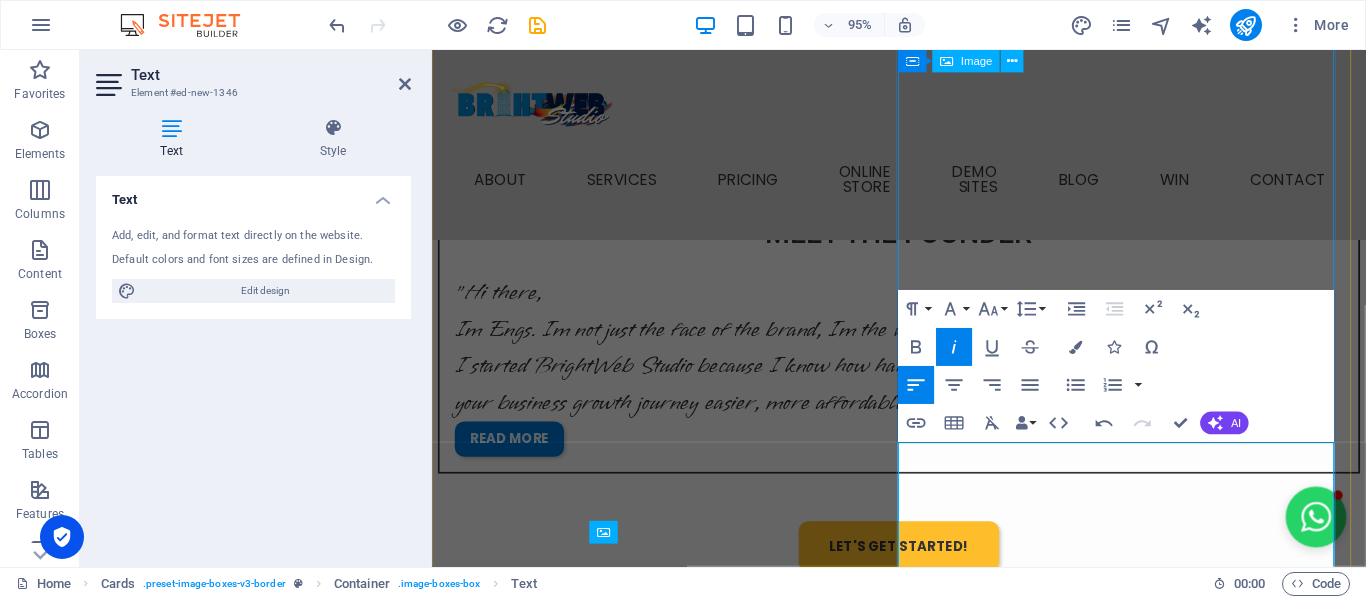 scroll, scrollTop: 2857, scrollLeft: 0, axis: vertical 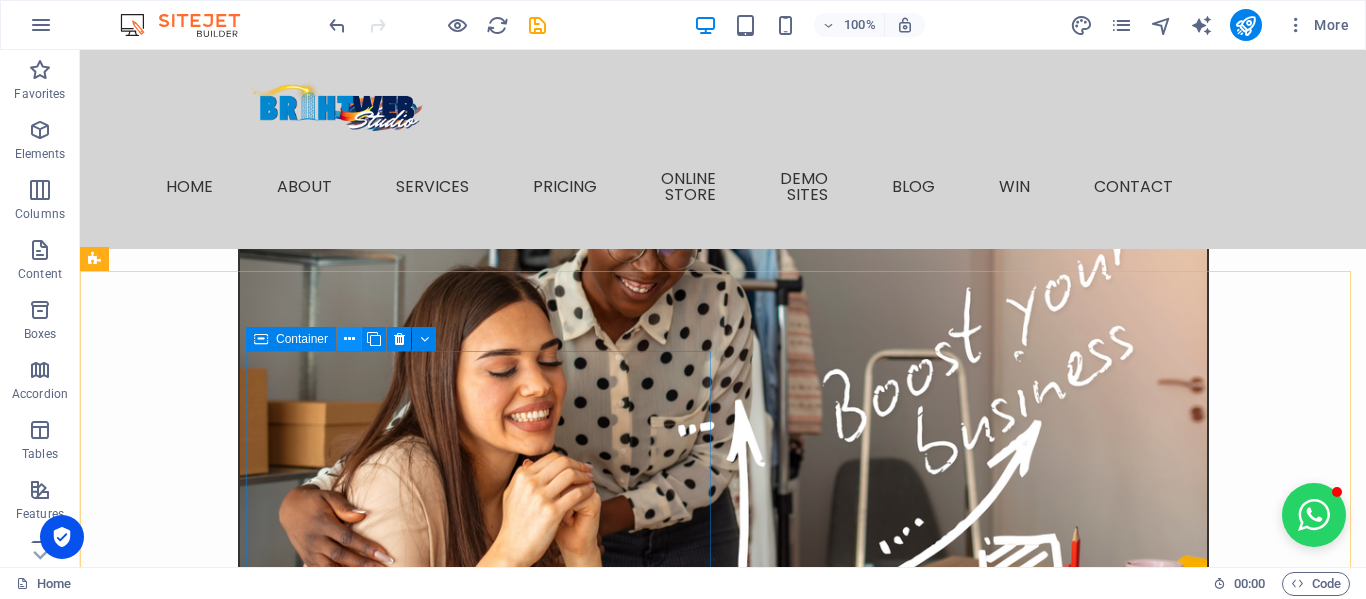 click at bounding box center [349, 339] 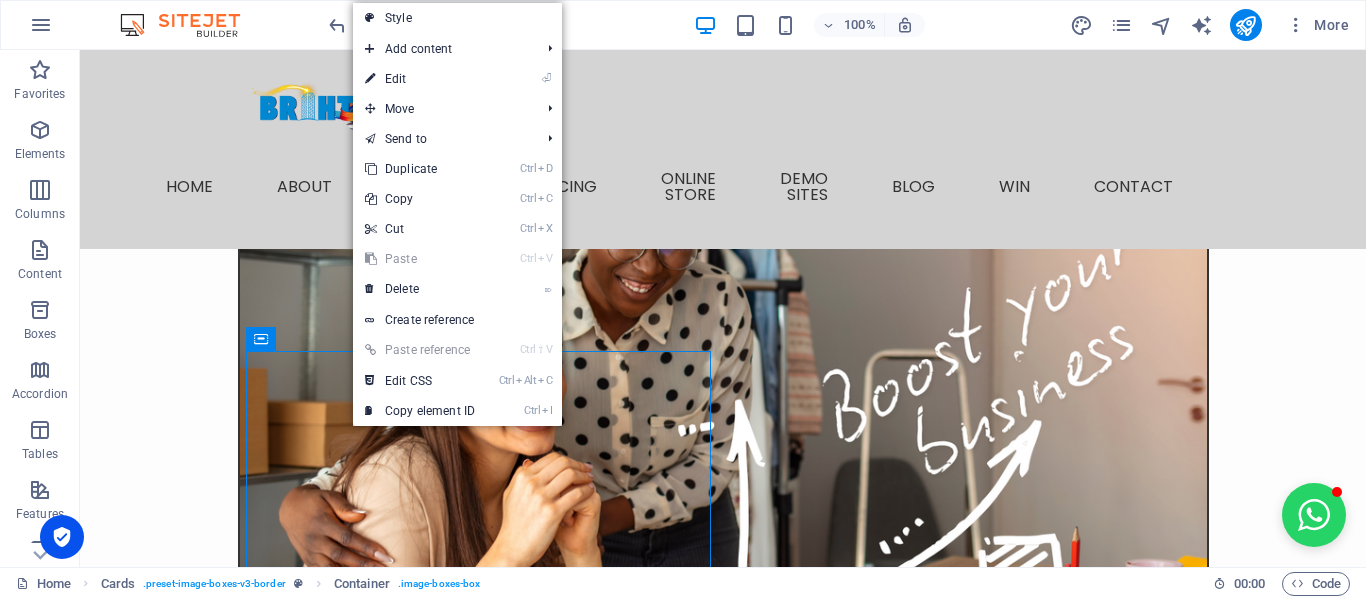 click on "Ctrl ⇧ V  Paste reference" at bounding box center (420, 350) 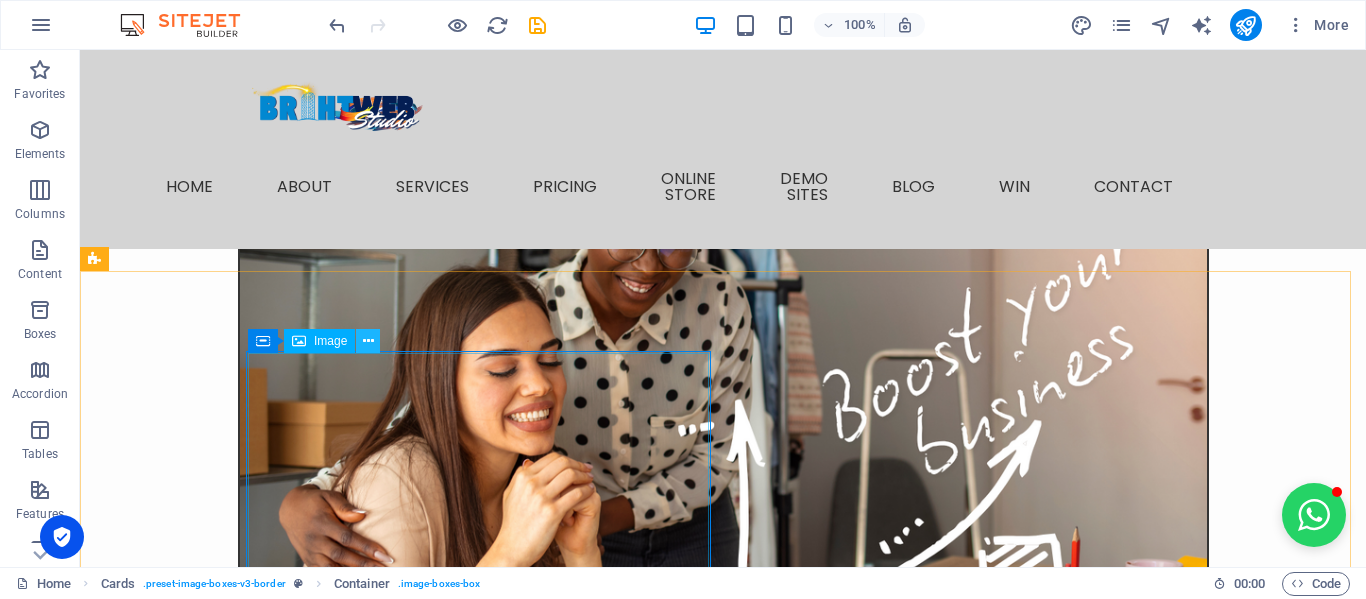 click at bounding box center (368, 341) 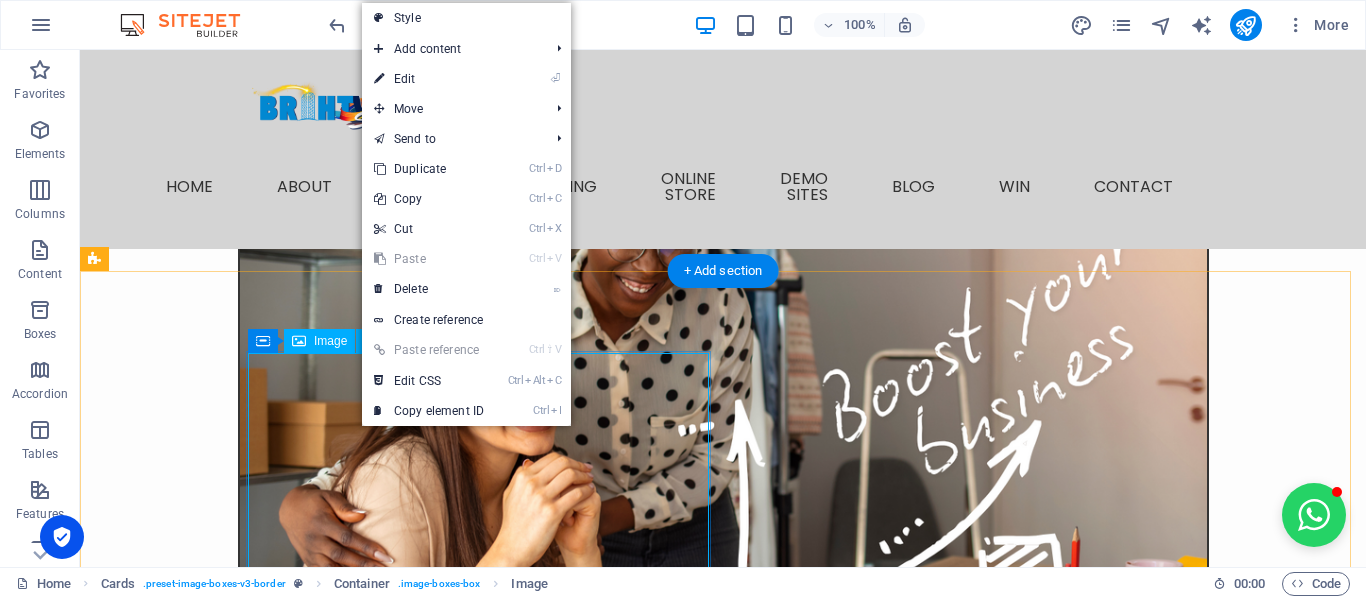 click at bounding box center (328, 3247) 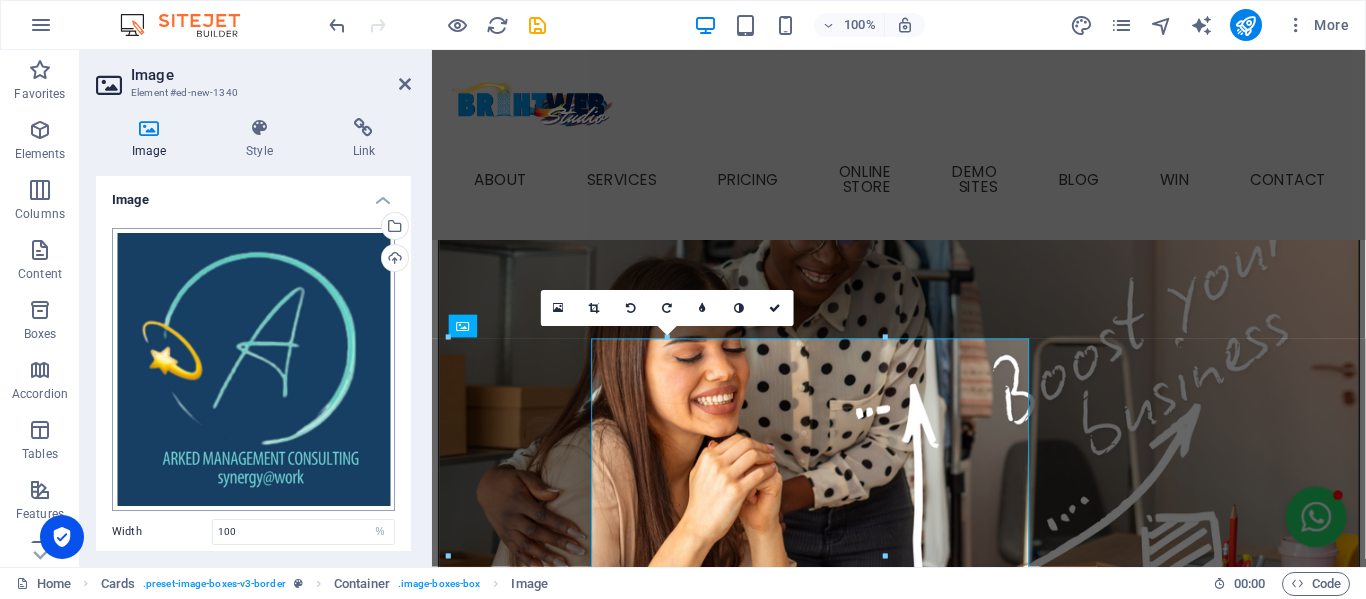 scroll, scrollTop: 2458, scrollLeft: 0, axis: vertical 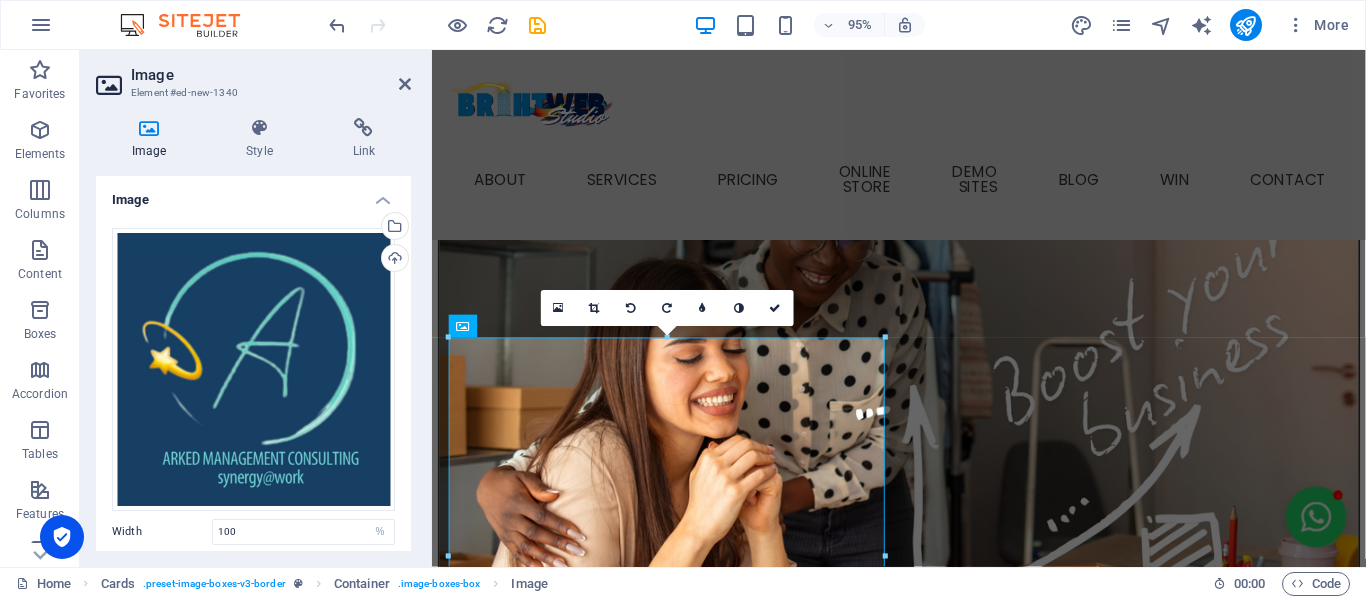 click on "Image Style Link Image Drag files here, click to choose files or select files from Files or our free stock photos & videos Select files from the file manager, stock photos, or upload file(s) Upload Width 100 Default auto px rem % em vh vw Fit image Automatically fit image to a fixed width and height Height Default auto px Alignment Lazyload Loading images after the page loads improves page speed. Responsive Automatically load retina image and smartphone optimized sizes. Lightbox Use as headline The image will be wrapped in an H1 headline tag. Useful for giving alternative text the weight of an H1 headline, e.g. for the logo. Leave unchecked if uncertain. Optimized Images are compressed to improve page speed. Position Direction Custom X offset 50 px rem % vh vw Y offset 50 px rem % vh vw Text Float No float Image left Image right Determine how text should behave around the image. Text Alternative text Image caption Paragraph Format Normal Heading 1 Heading 2 Heading 3 Heading 4 Heading 5 Heading 6 Code Arial 8" at bounding box center (253, 334) 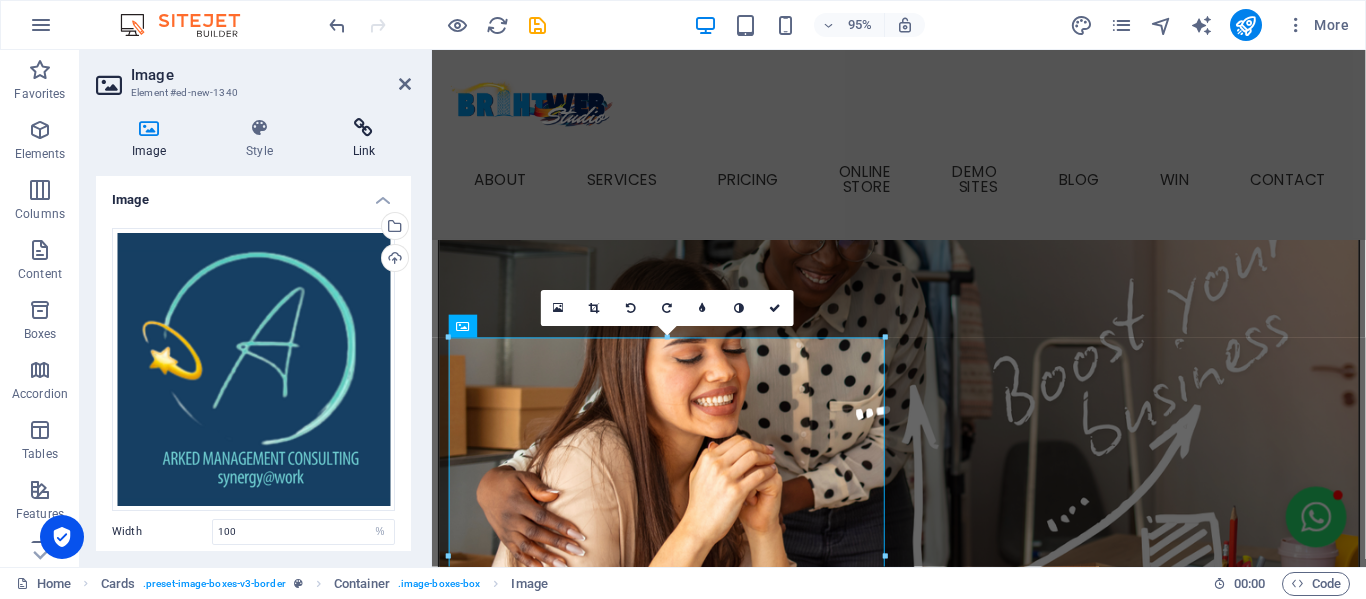 click on "Link" at bounding box center (364, 139) 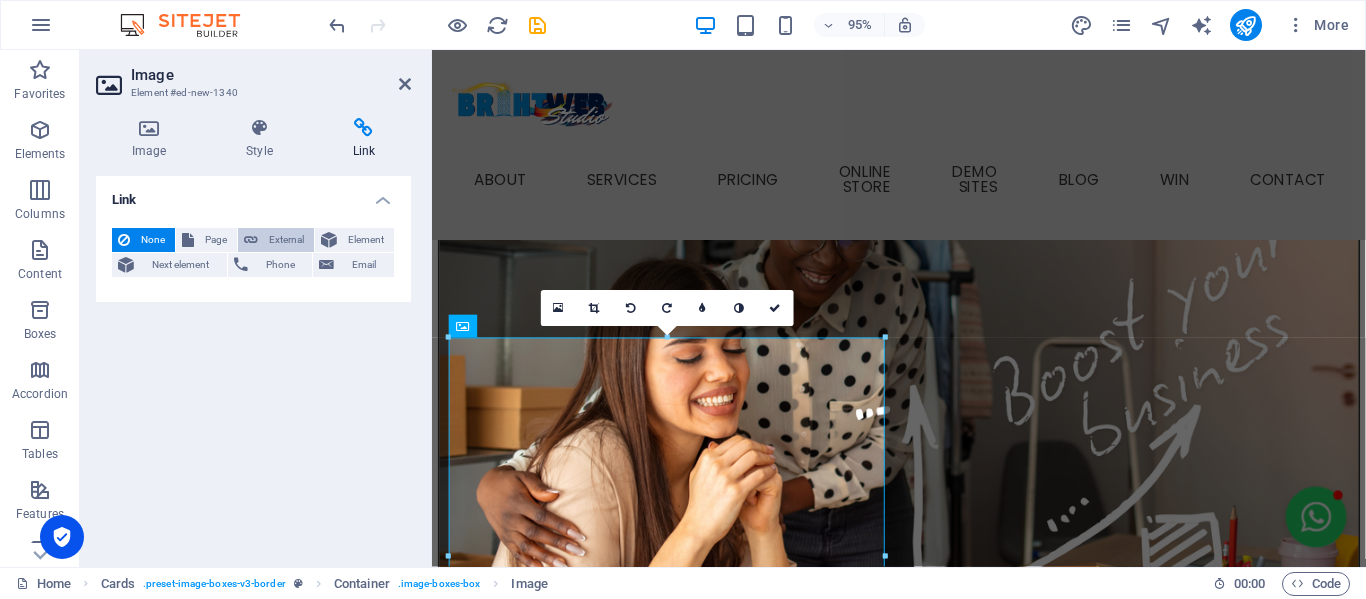 click on "External" at bounding box center [286, 240] 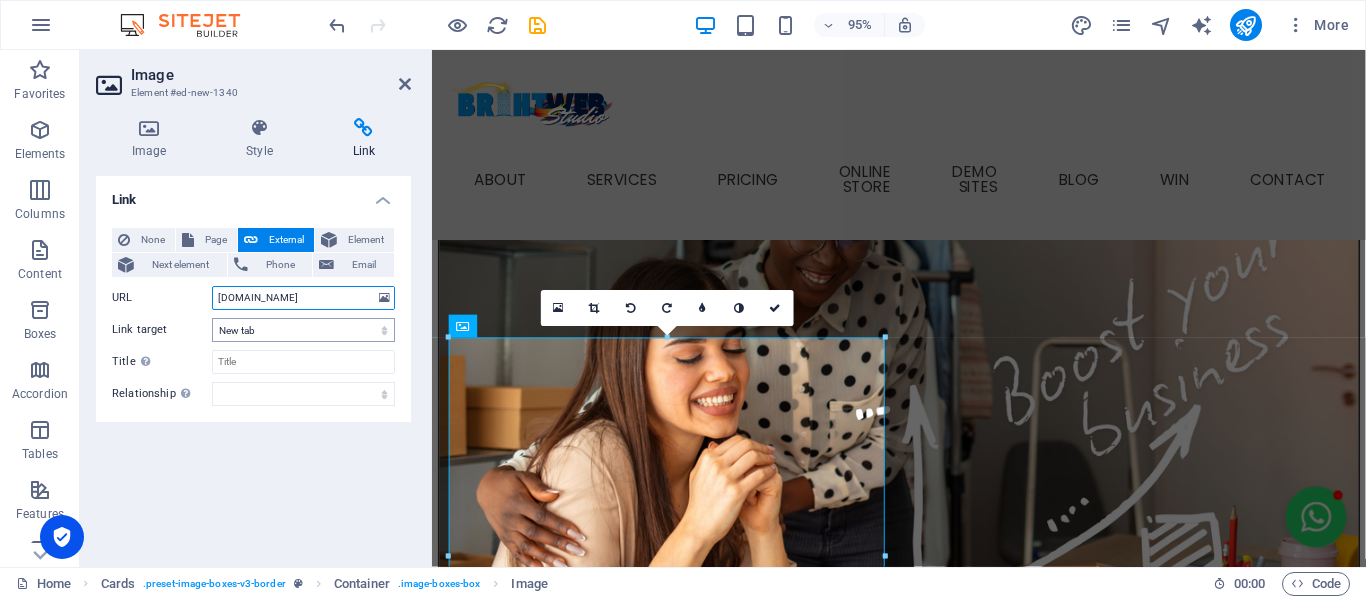 type on "[DOMAIN_NAME]" 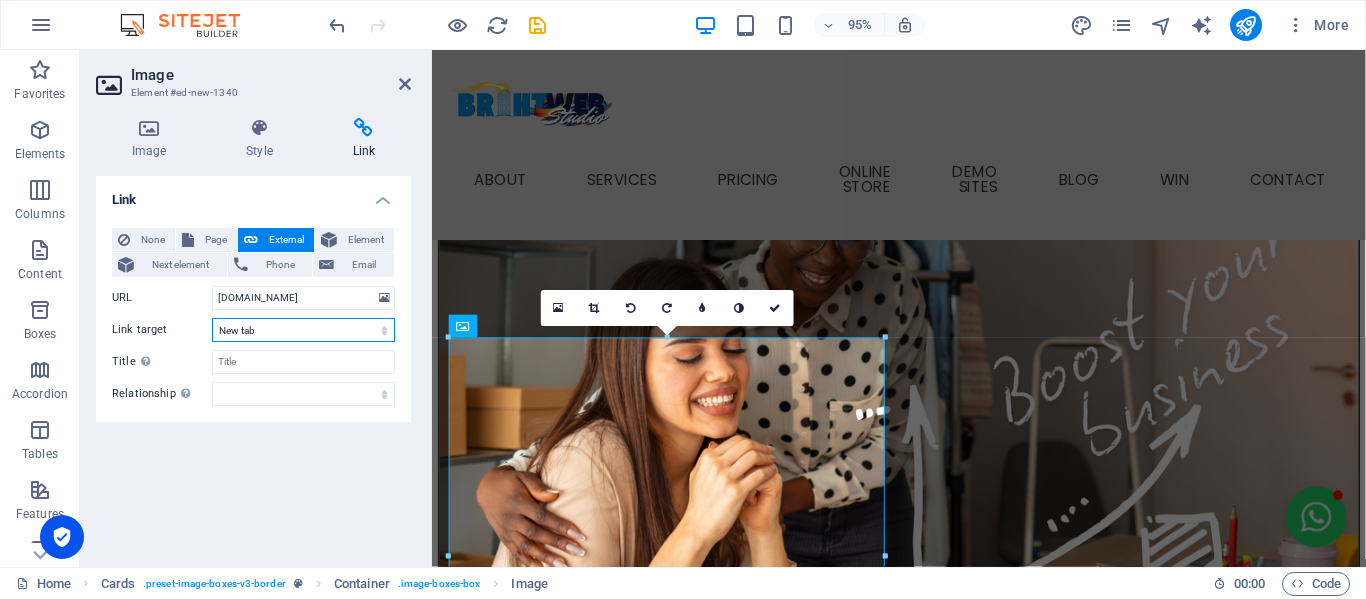 click on "New tab Same tab Overlay" at bounding box center [303, 330] 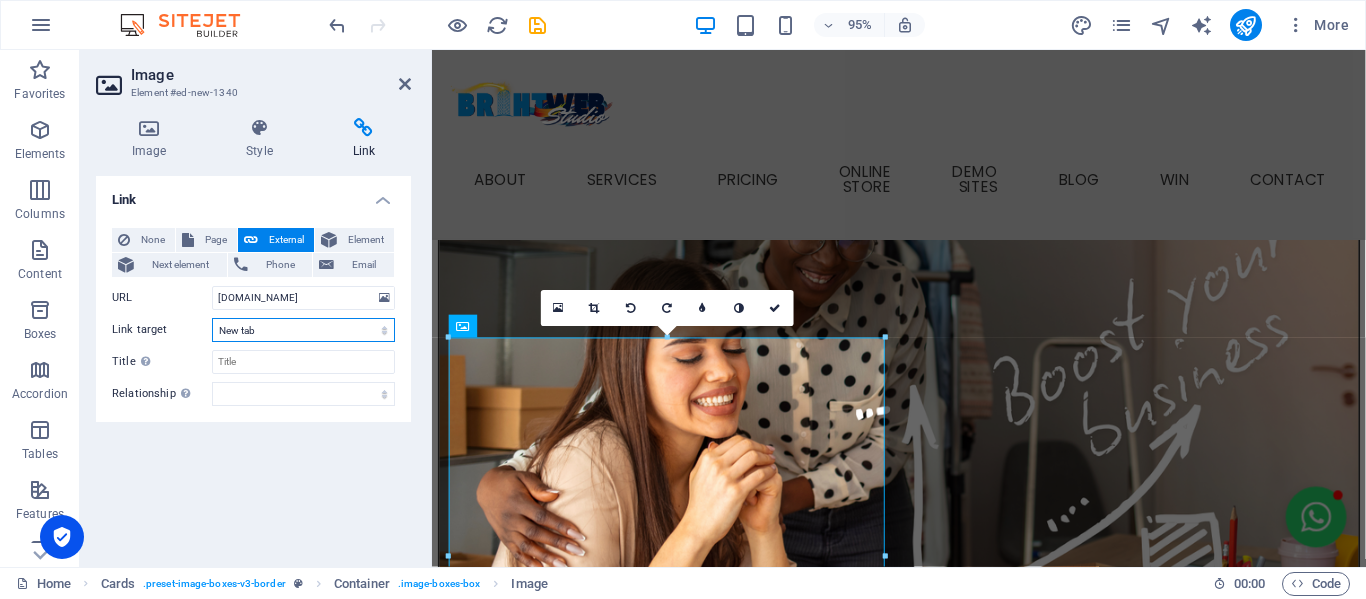 click on "New tab Same tab Overlay" at bounding box center [303, 330] 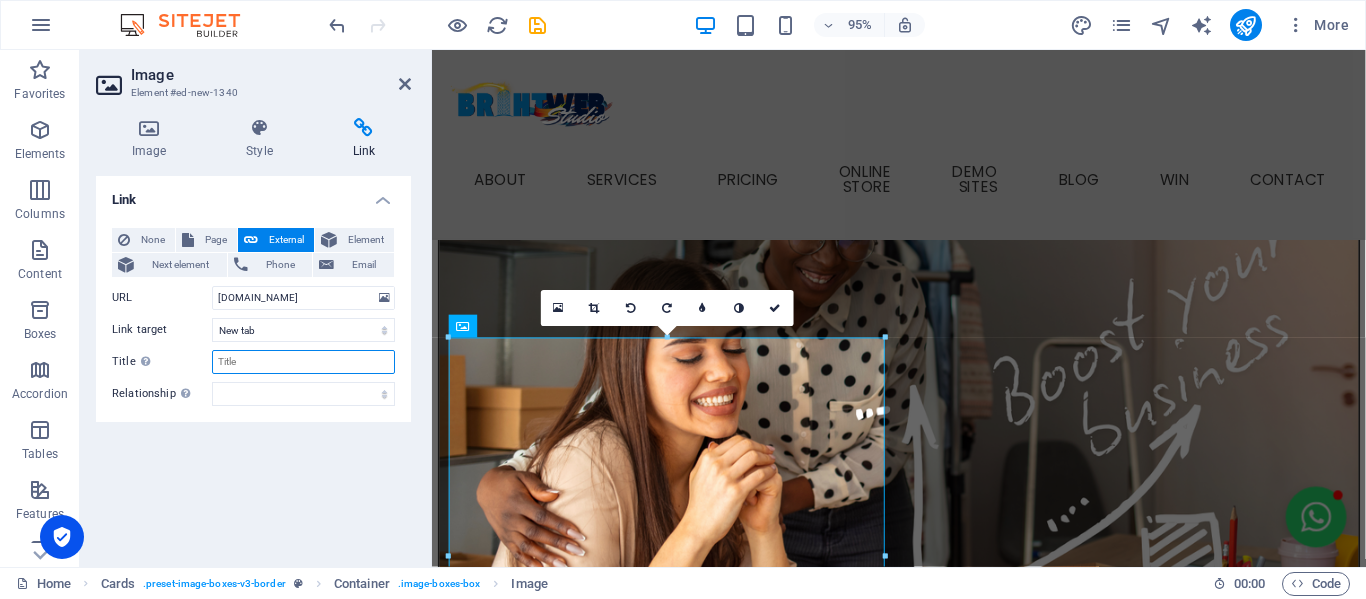 click on "Title Additional link description, should not be the same as the link text. The title is most often shown as a tooltip text when the mouse moves over the element. Leave empty if uncertain." at bounding box center (303, 362) 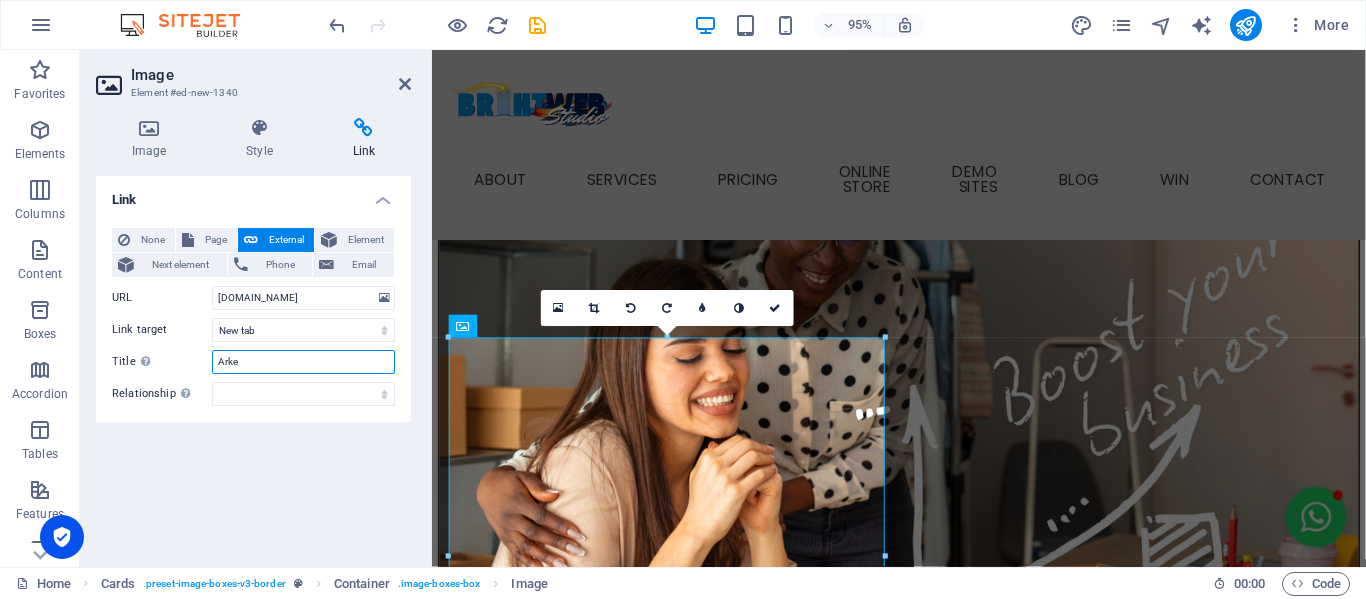 type on "Arked" 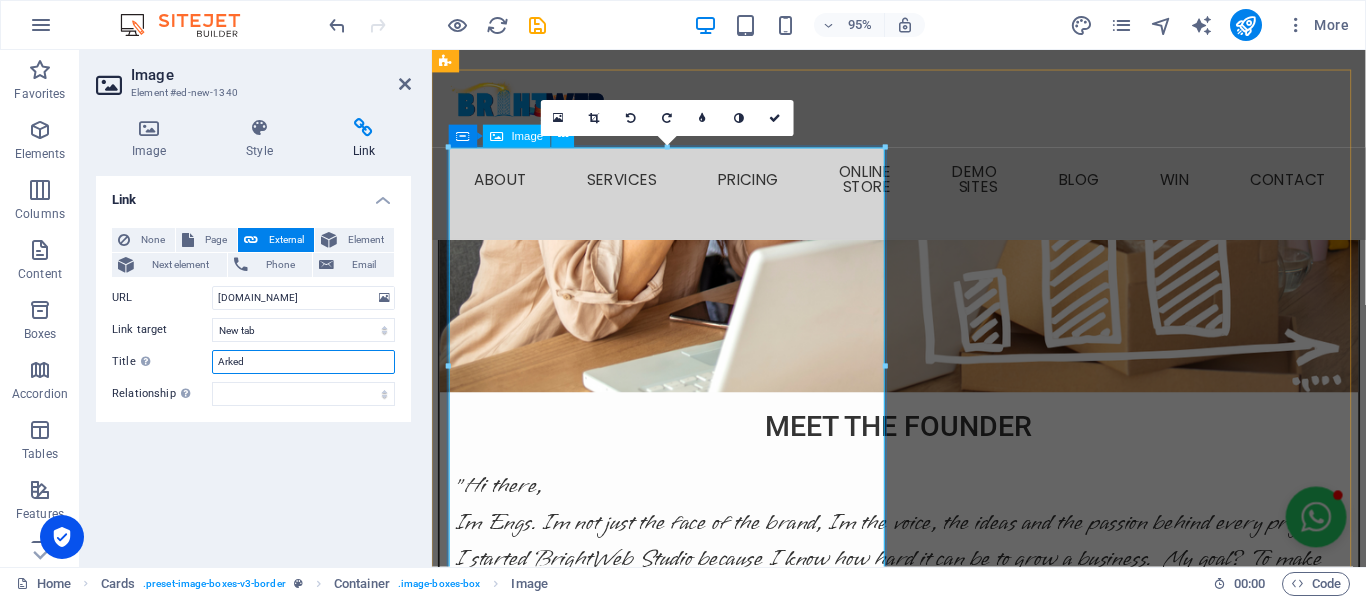 scroll, scrollTop: 2658, scrollLeft: 0, axis: vertical 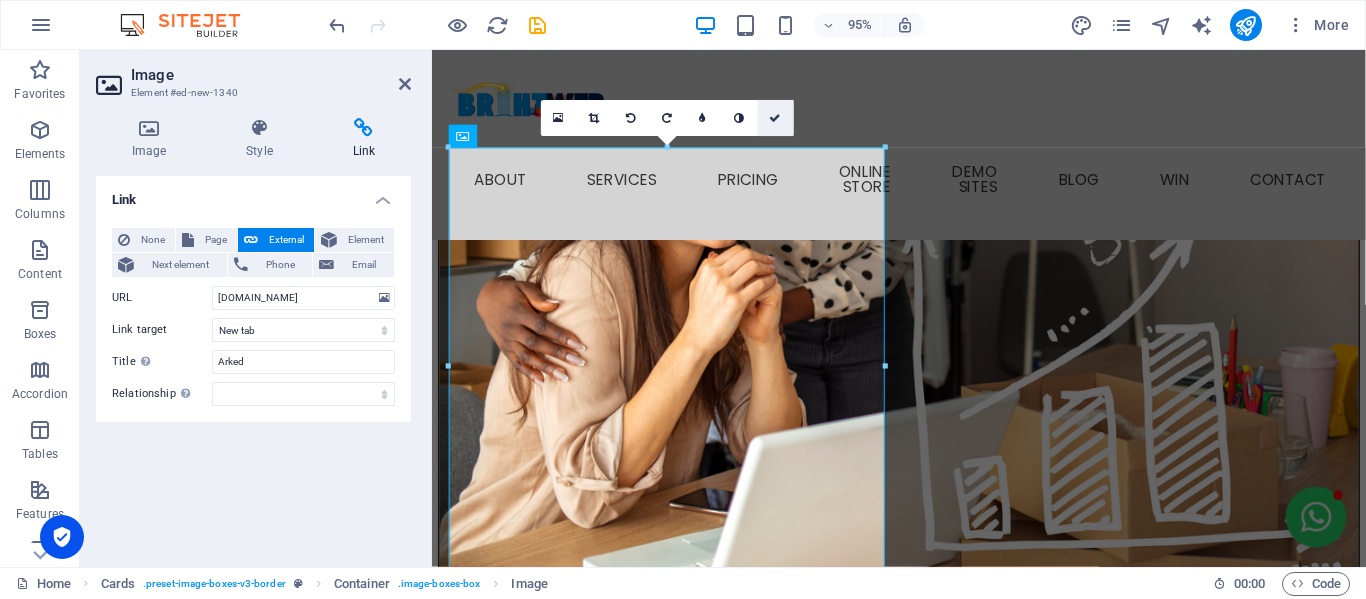 click at bounding box center (776, 118) 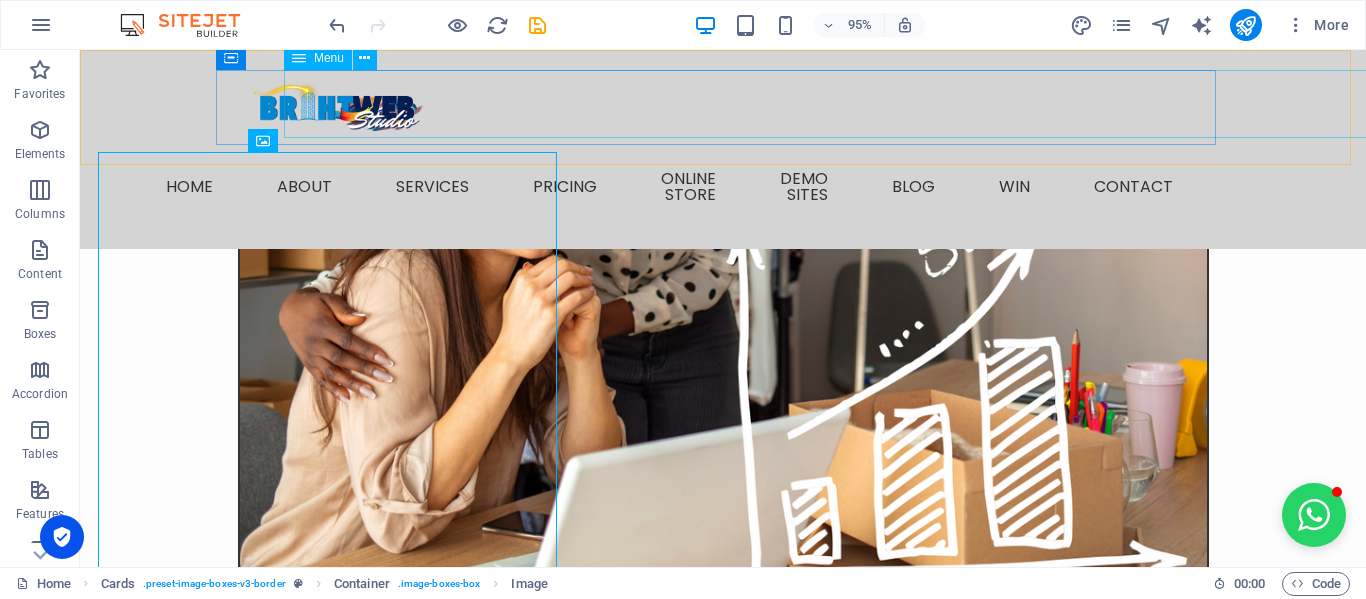 scroll, scrollTop: 2659, scrollLeft: 0, axis: vertical 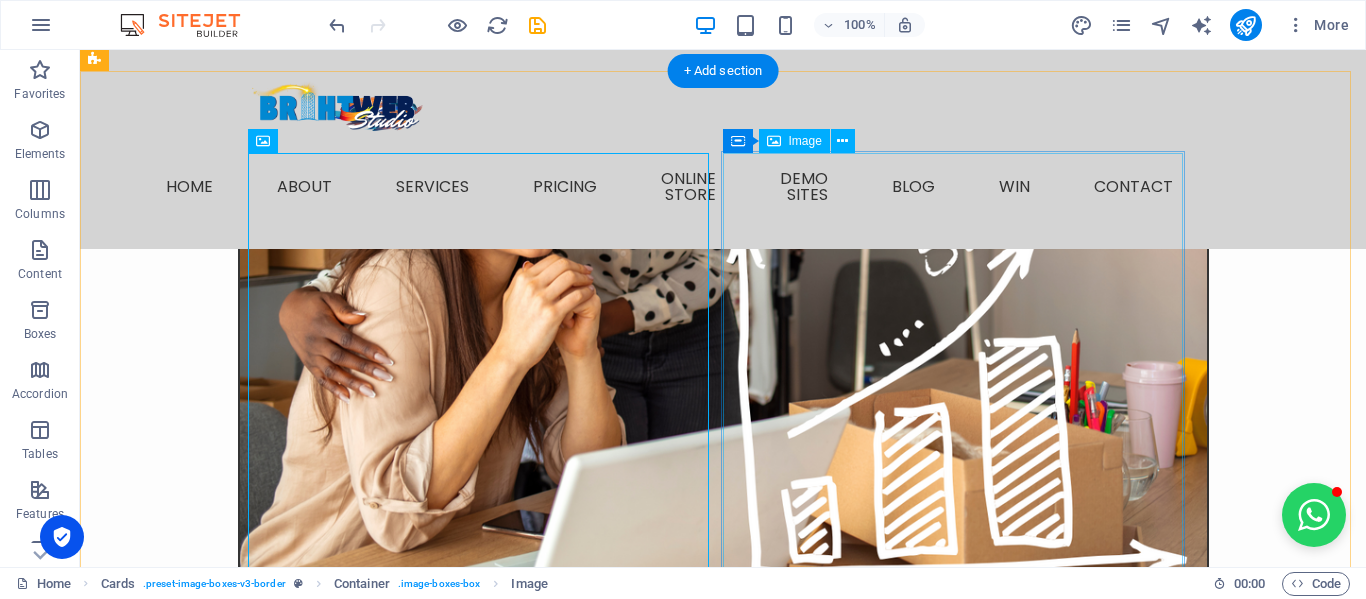 click at bounding box center [328, 3865] 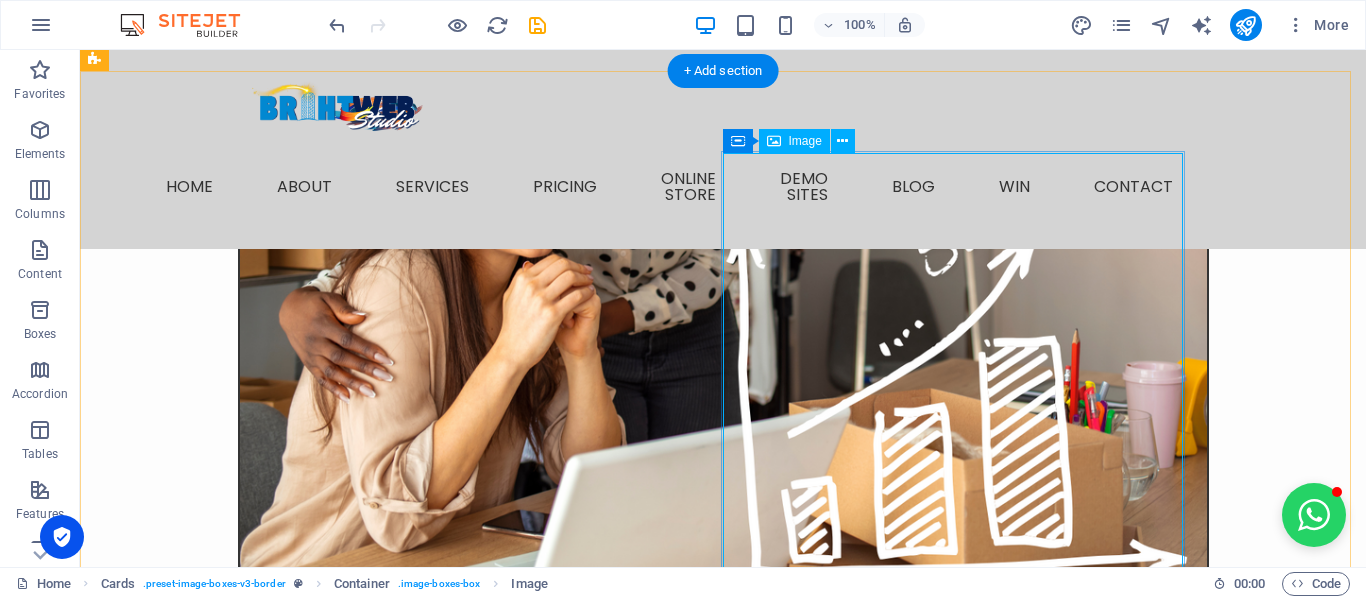 click at bounding box center (328, 3865) 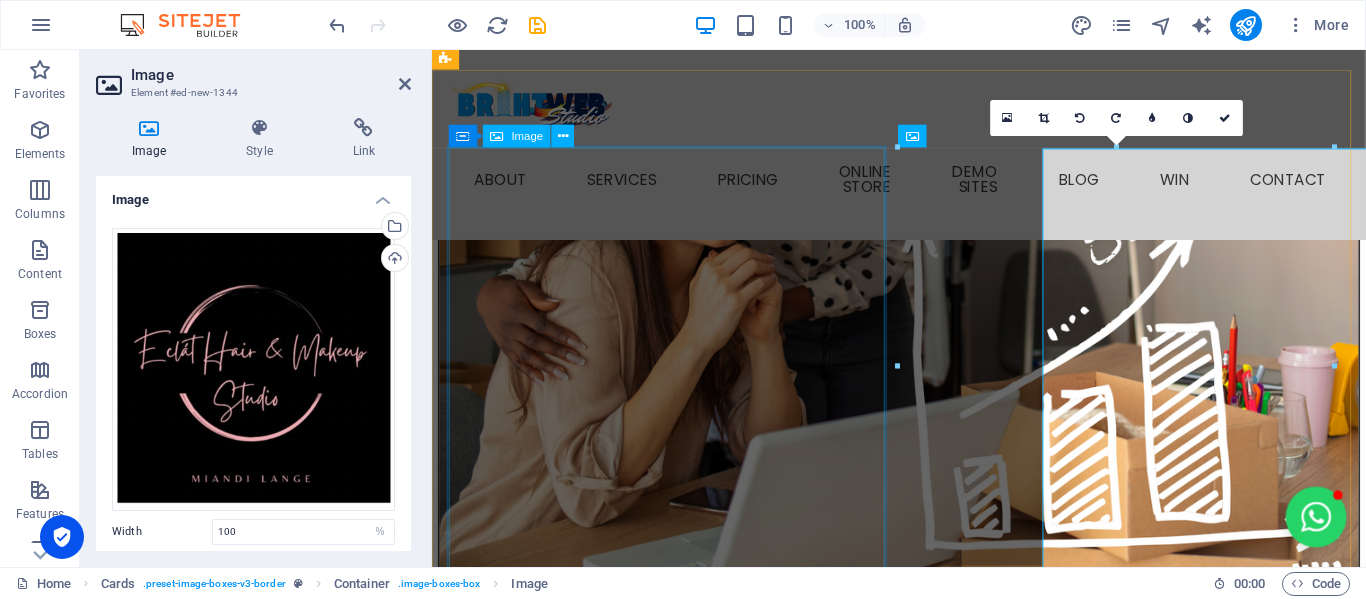 scroll, scrollTop: 2658, scrollLeft: 0, axis: vertical 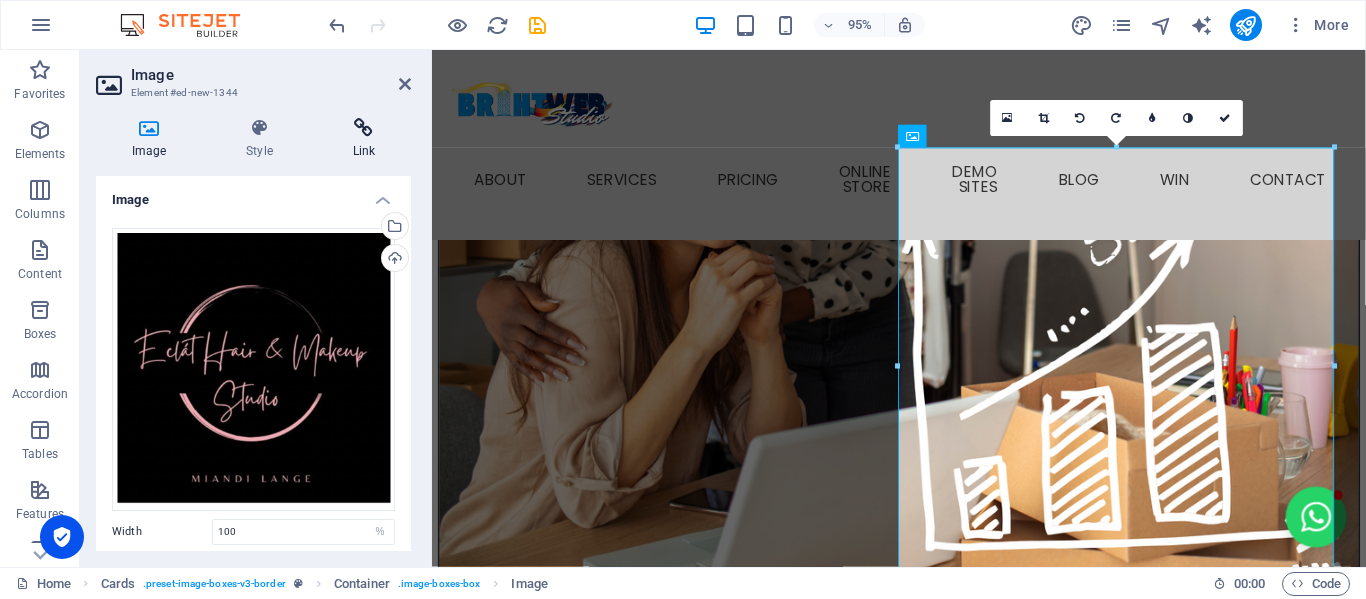 click at bounding box center [364, 128] 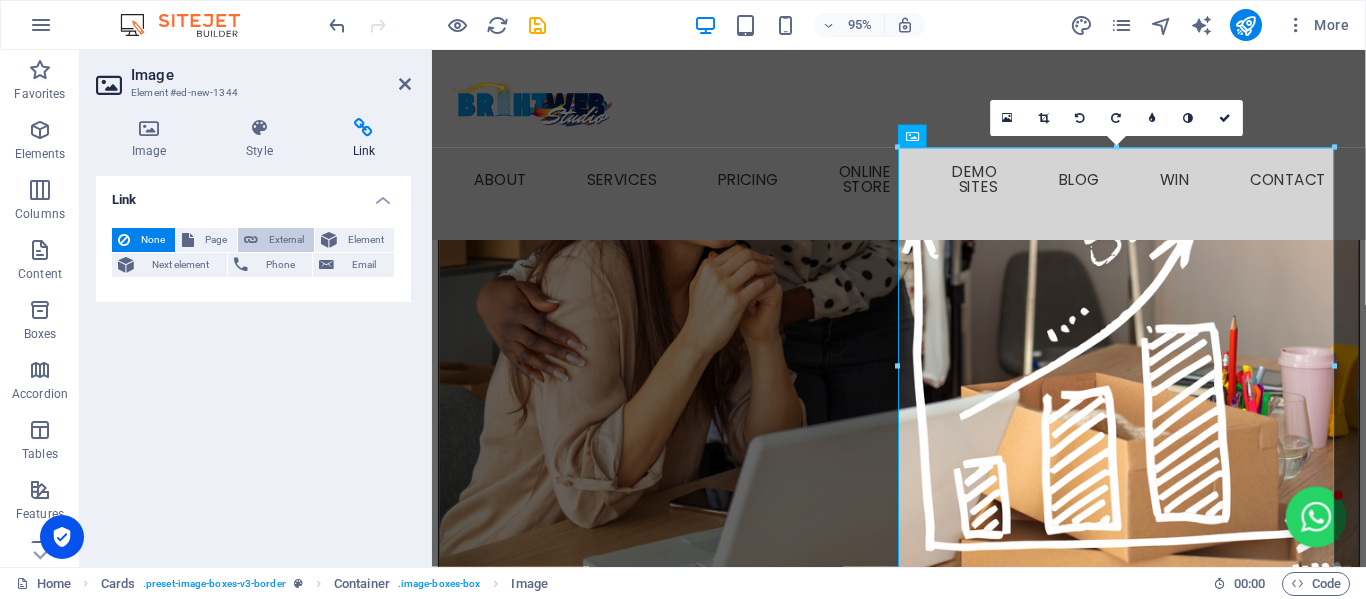 click on "External" at bounding box center [286, 240] 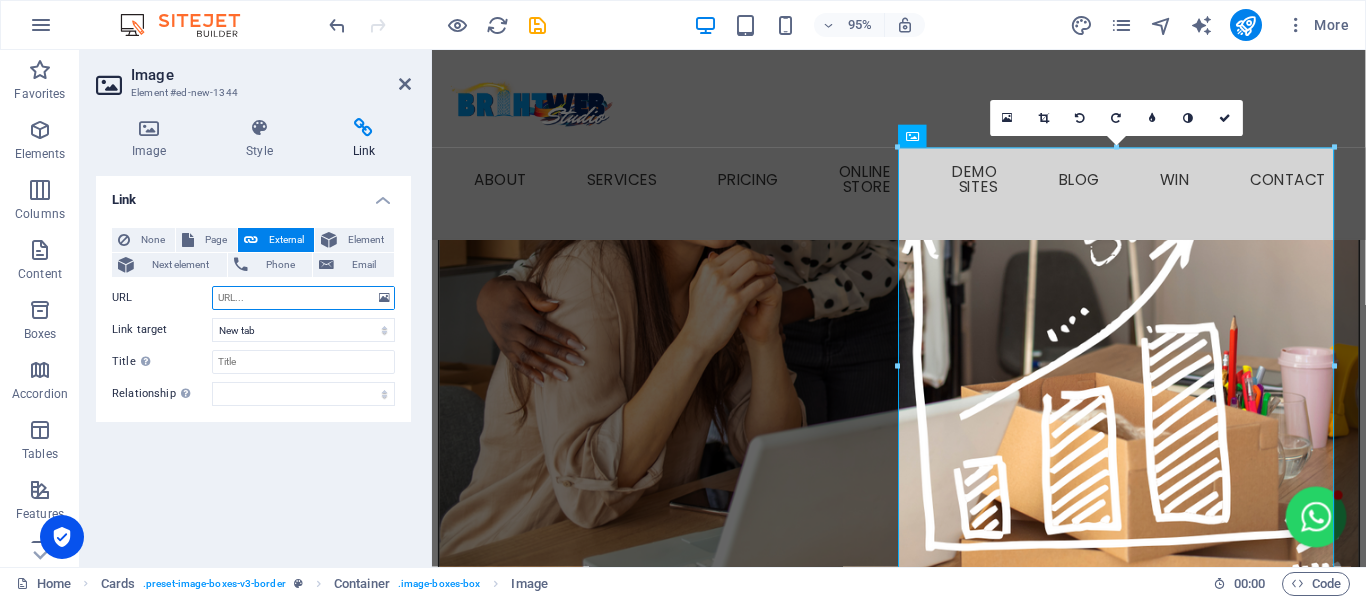 click on "URL" at bounding box center (303, 298) 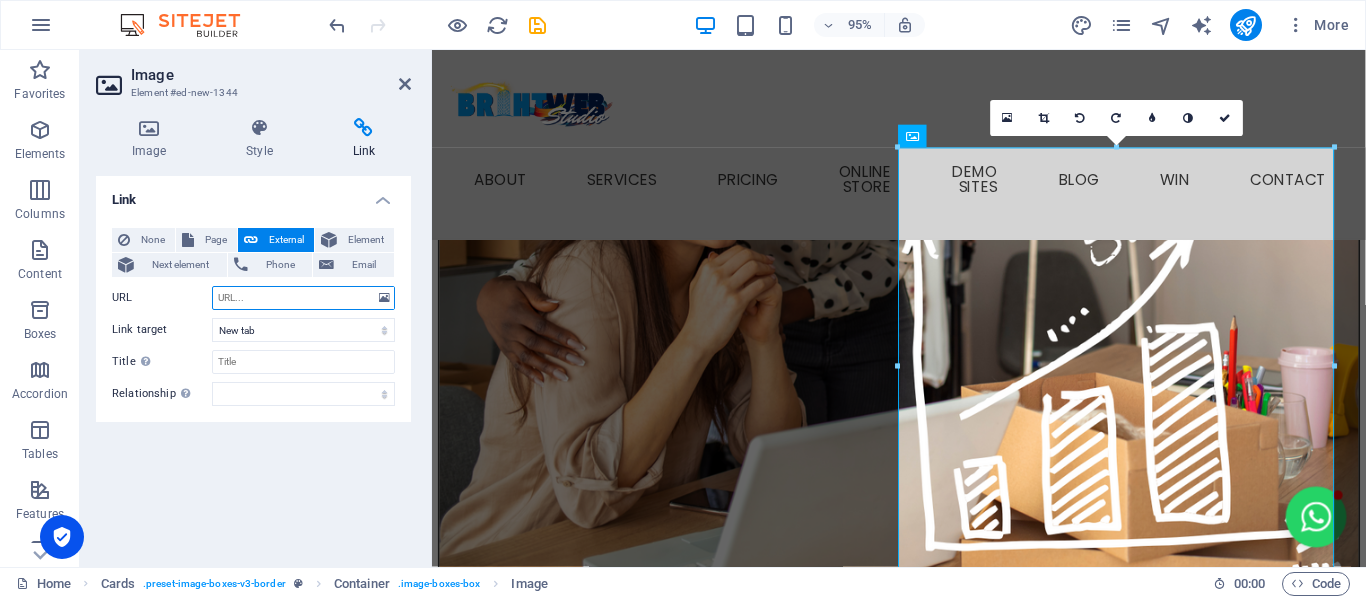 paste on "https://eclathairandmakeup.brightwebstudio.co.za/" 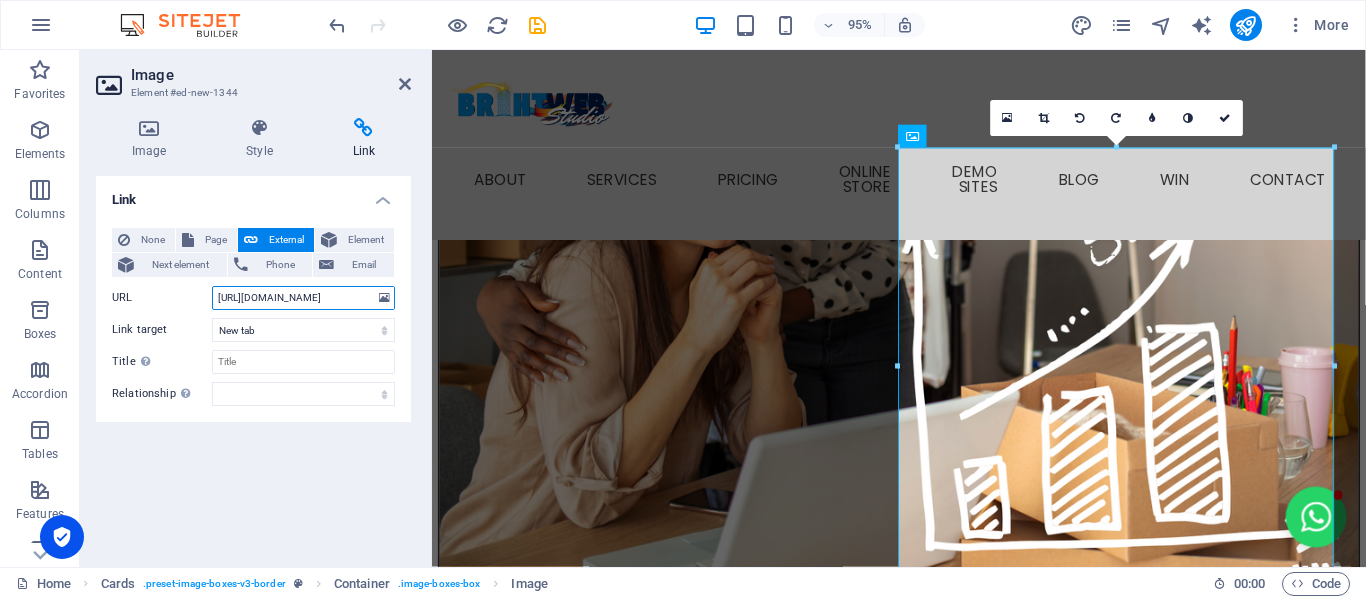 scroll, scrollTop: 0, scrollLeft: 77, axis: horizontal 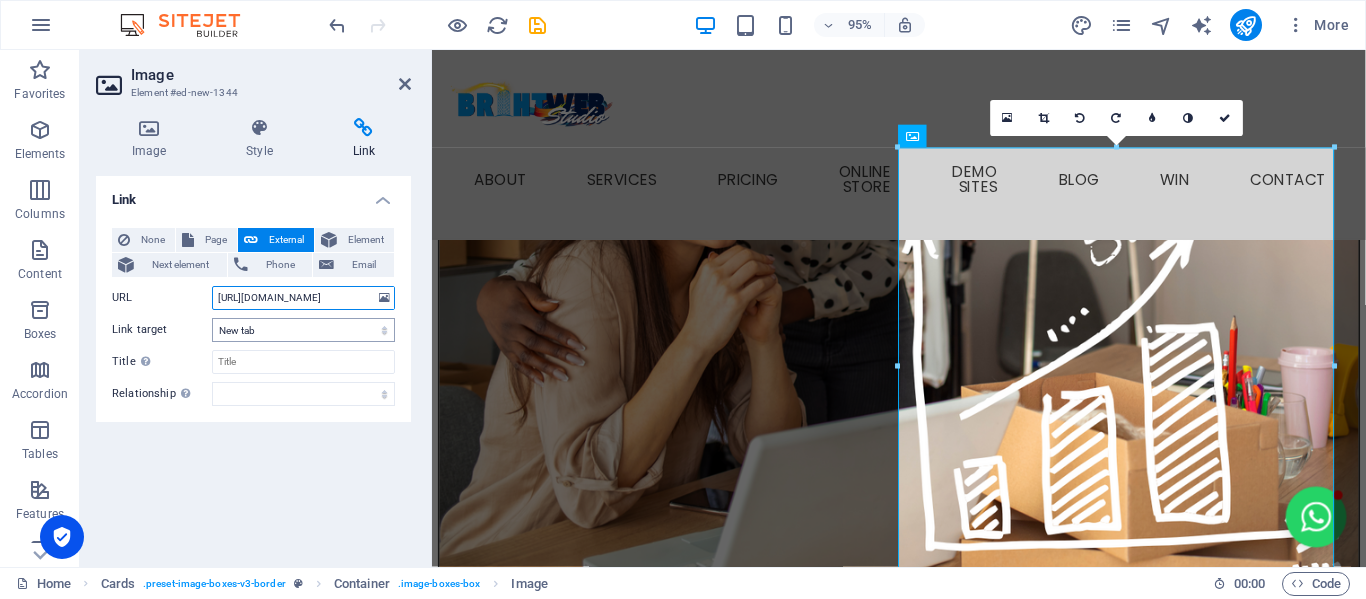 type on "https://eclathairandmakeup.brightwebstudio.co.za/" 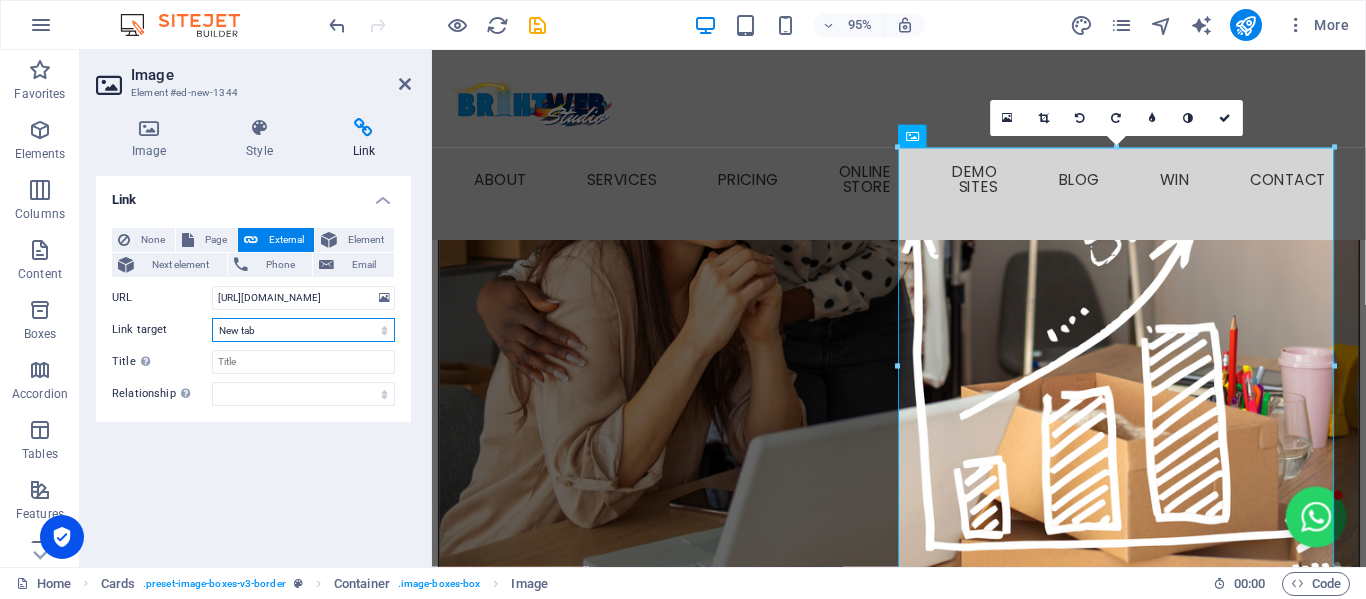 scroll, scrollTop: 0, scrollLeft: 0, axis: both 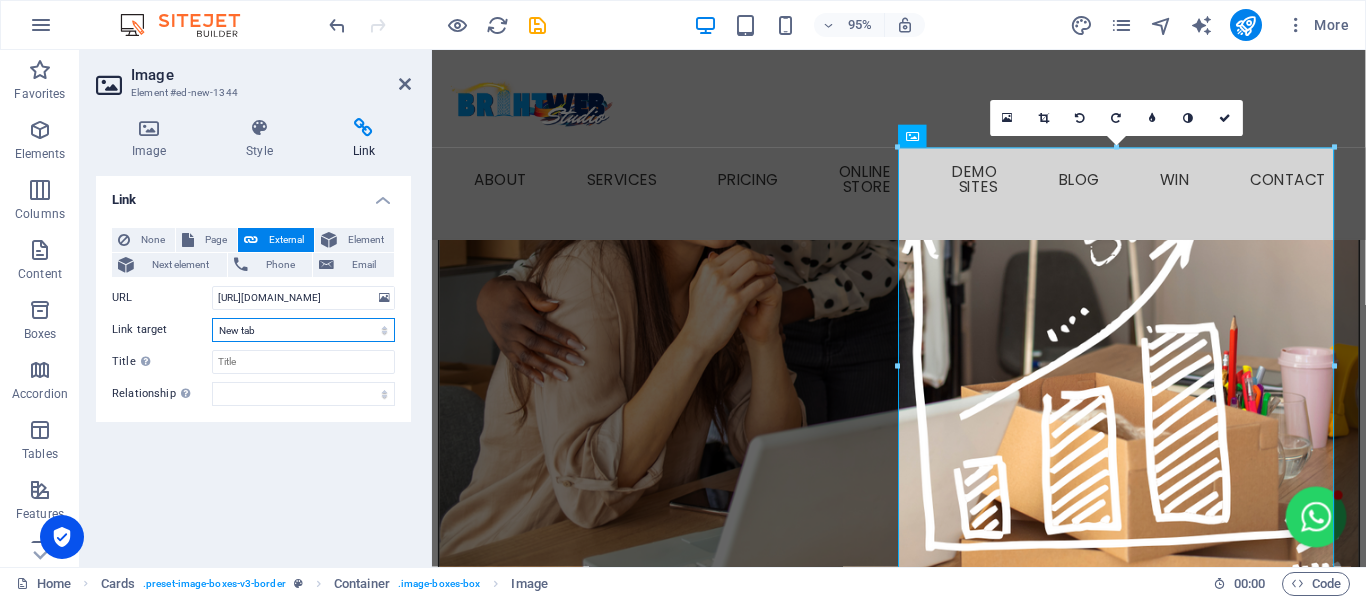 click on "New tab Same tab Overlay" at bounding box center (303, 330) 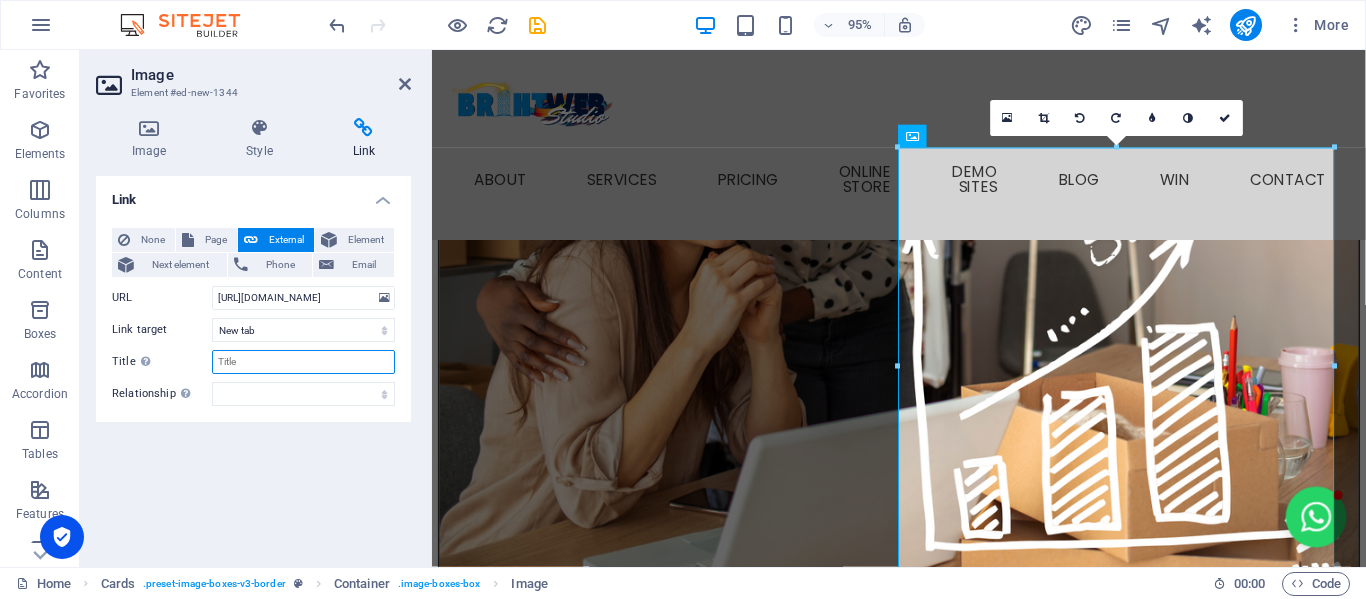 click on "Title Additional link description, should not be the same as the link text. The title is most often shown as a tooltip text when the mouse moves over the element. Leave empty if uncertain." at bounding box center (303, 362) 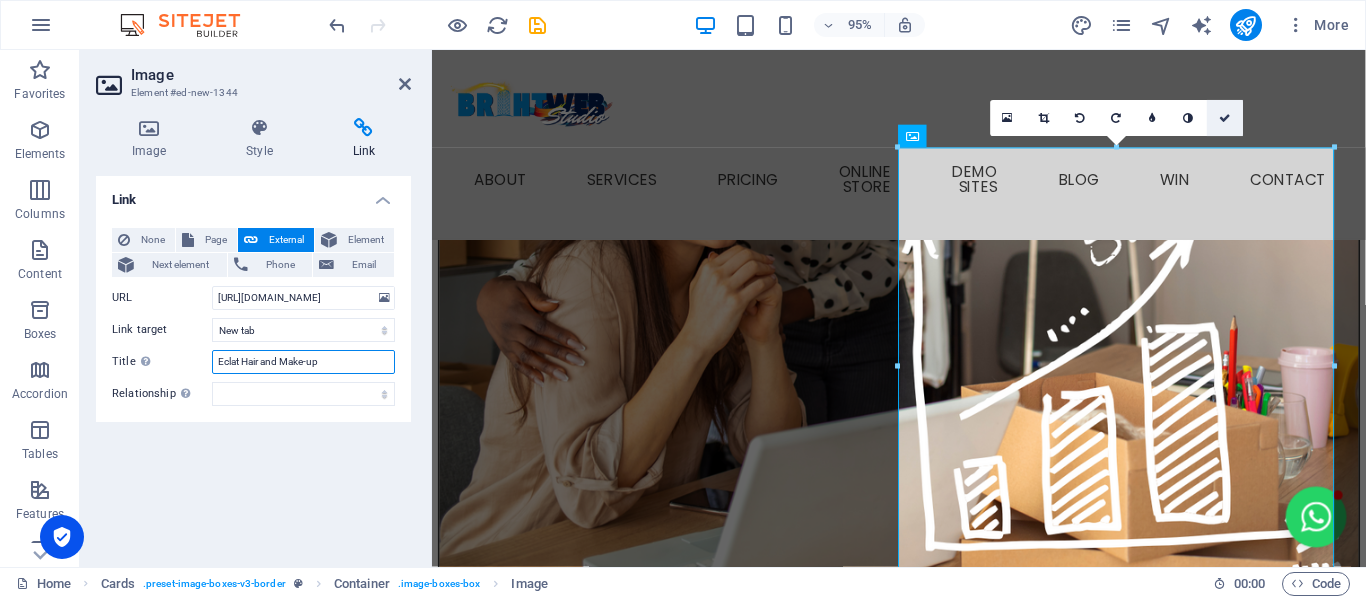 type on "Eclat Hair and Make-up" 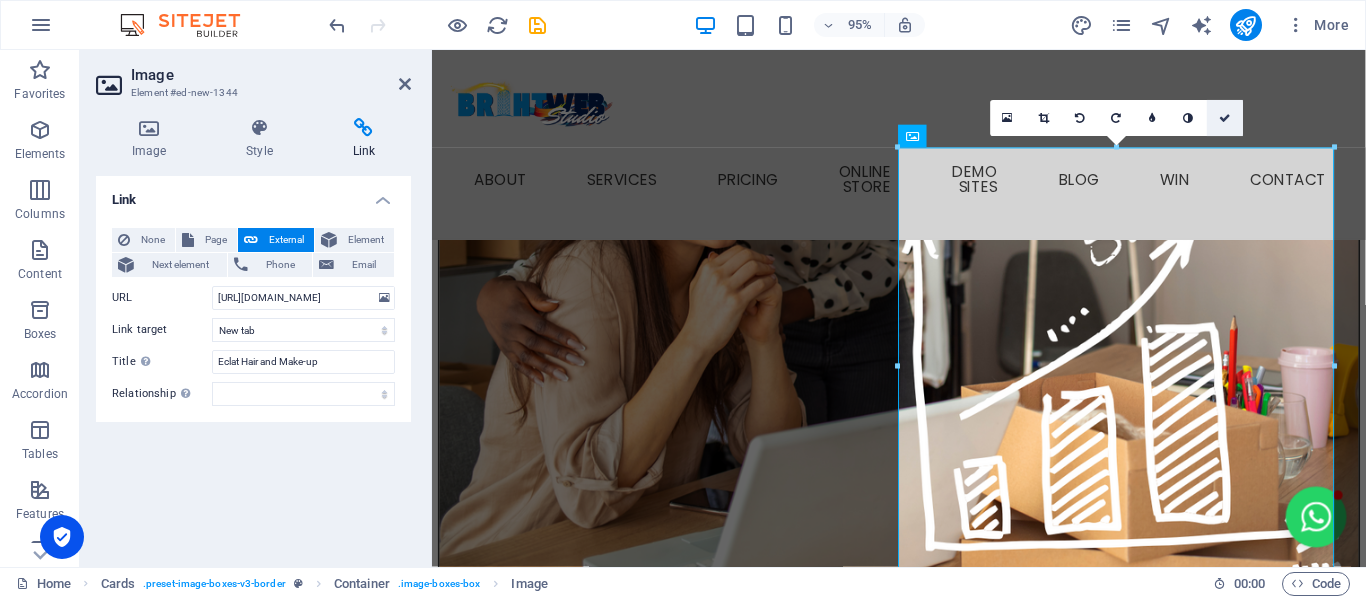 click at bounding box center (1225, 118) 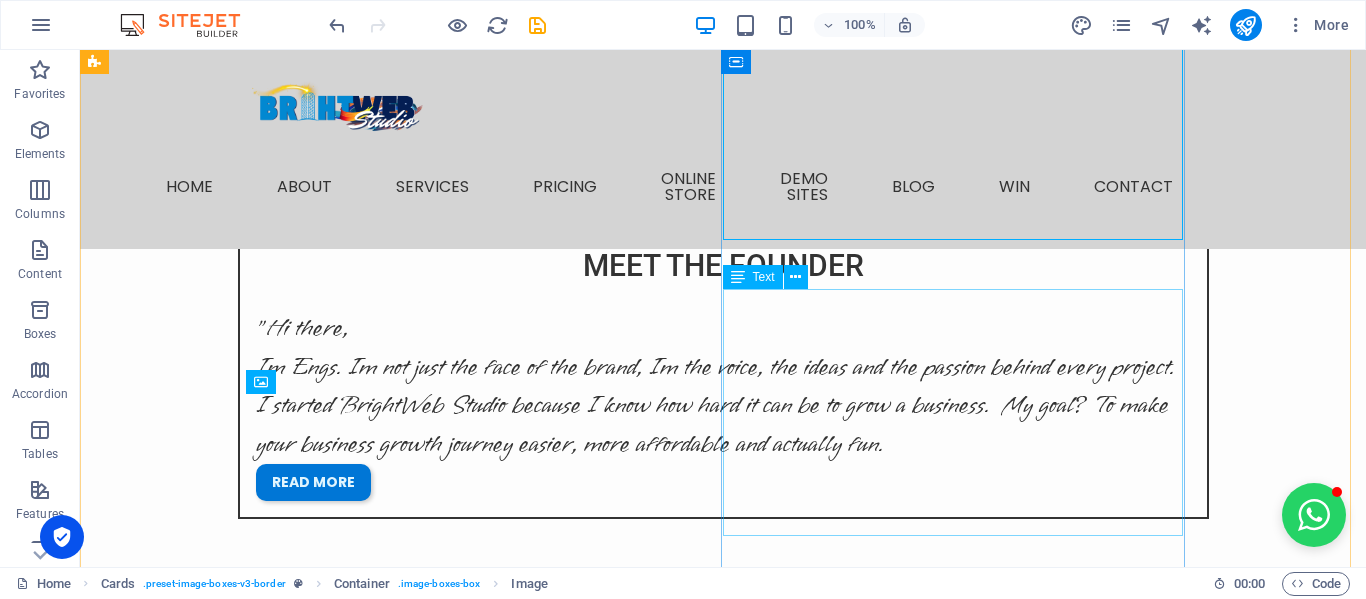 scroll, scrollTop: 3159, scrollLeft: 0, axis: vertical 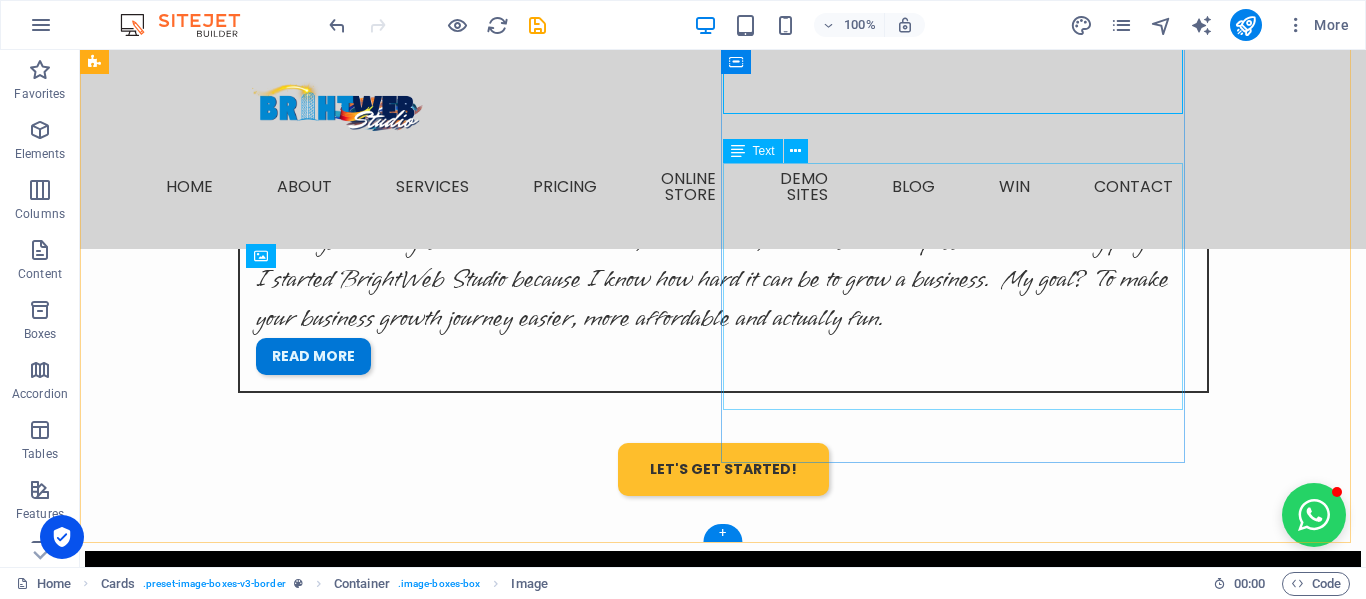 click on "“A huge thank you to BrightWeb Studio for setting up our beautiful website in just two days! The process was smooth, professional, and incredibly efficient. We’re so excited to finally have an online presence, and the site truly reflects the heart of Eclat Hair & Make-Up Studio. I am thrilled, we’re now able to showcase our work, connect with clients, and grow our brand online. Highly recommended!”  — Eclat Hair & Make-Up Studio, Kempton Park" at bounding box center (328, 3766) 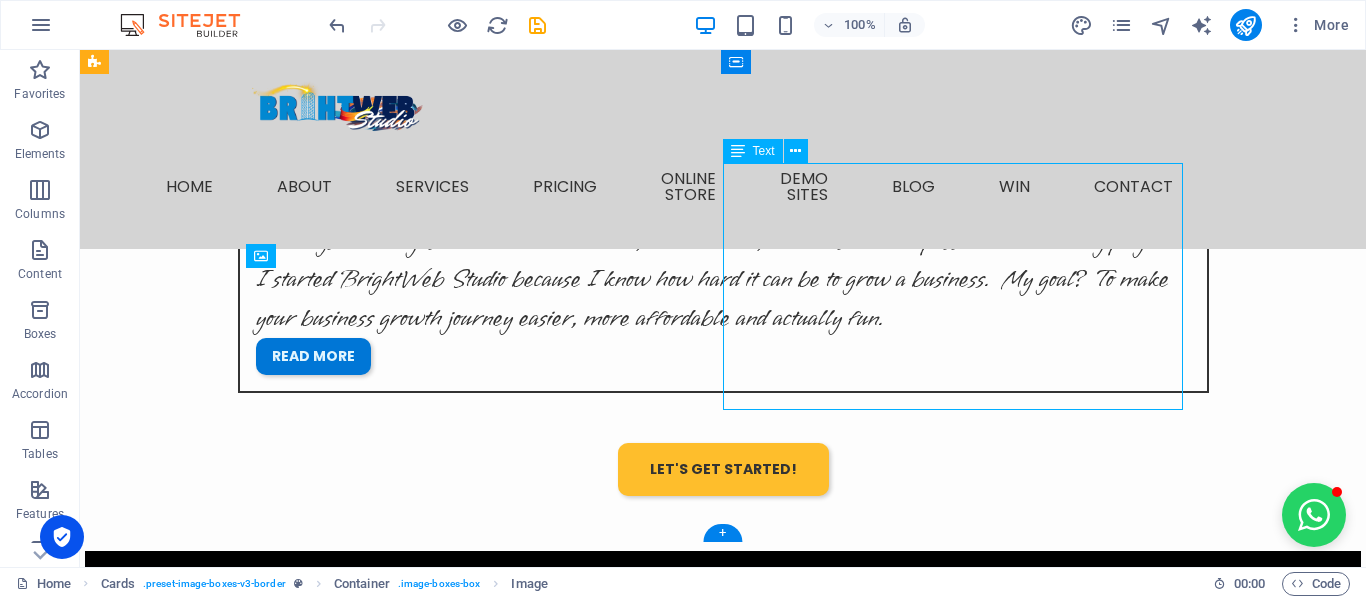 click on "“A huge thank you to BrightWeb Studio for setting up our beautiful website in just two days! The process was smooth, professional, and incredibly efficient. We’re so excited to finally have an online presence, and the site truly reflects the heart of Eclat Hair & Make-Up Studio. I am thrilled, we’re now able to showcase our work, connect with clients, and grow our brand online. Highly recommended!”  — Eclat Hair & Make-Up Studio, Kempton Park" at bounding box center [328, 3766] 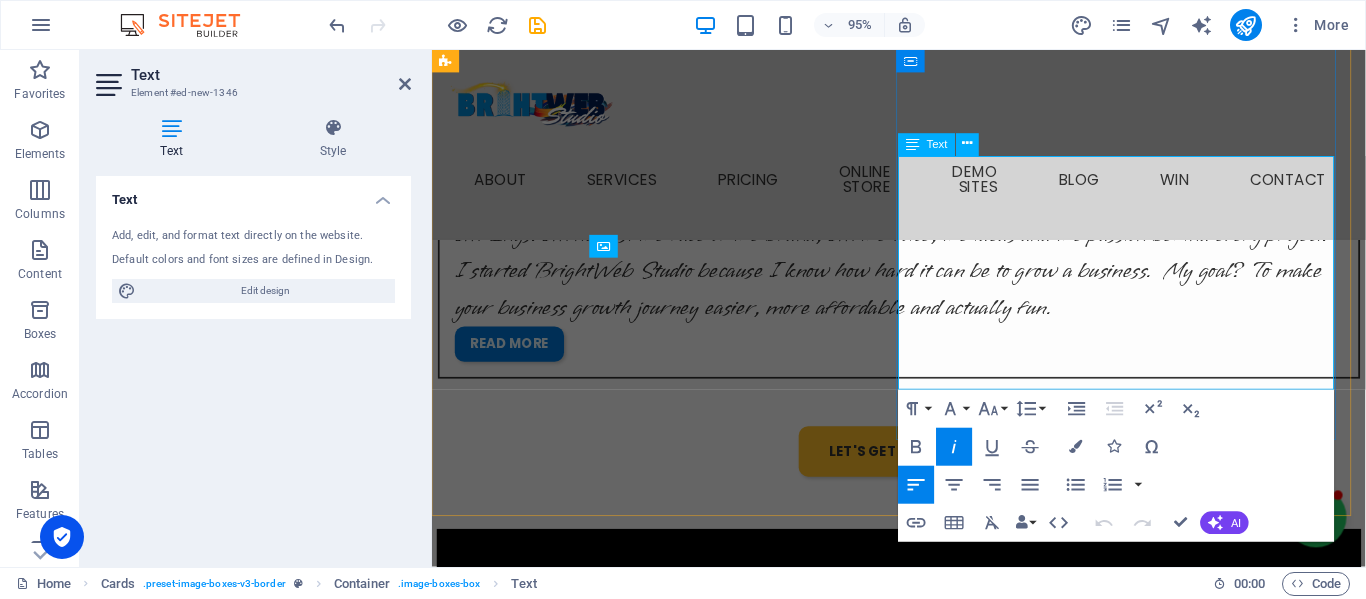 click on "“A huge thank you to BrightWeb Studio for setting up our beautiful website in just two days! The process was smooth, professional, and incredibly efficient. We’re so excited to finally have an online presence, and the site truly reflects the heart of Eclat Hair & Make-Up Studio. I am thrilled, we’re now able to showcase our work, connect with clients, and grow our brand online. Highly recommended!”  — Eclat Hair & Make-Up Studio, Kempton Park" at bounding box center (680, 3761) 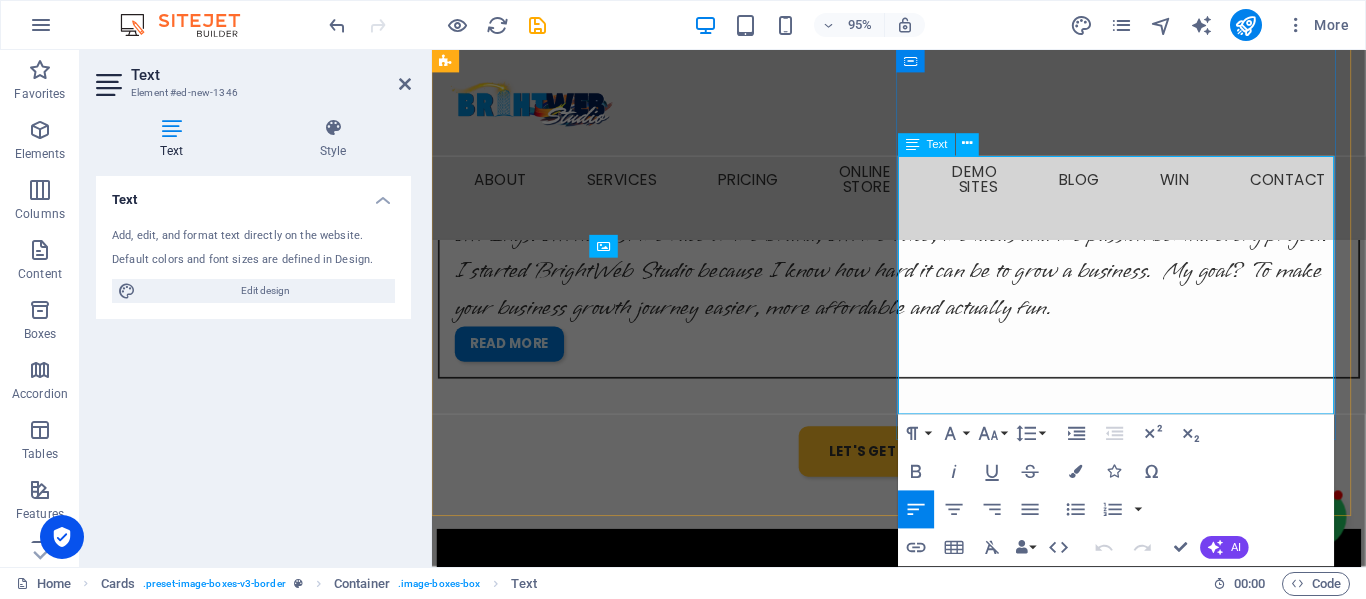 type 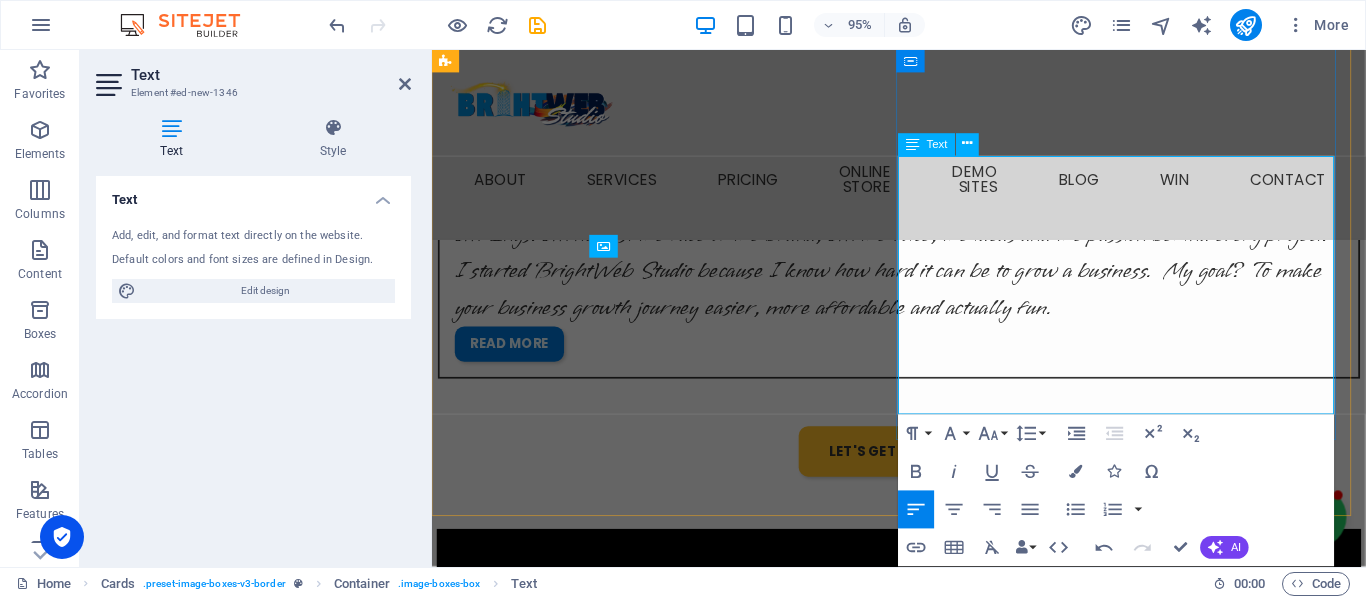 click on "[DOMAIN_NAME]" at bounding box center (680, 3890) 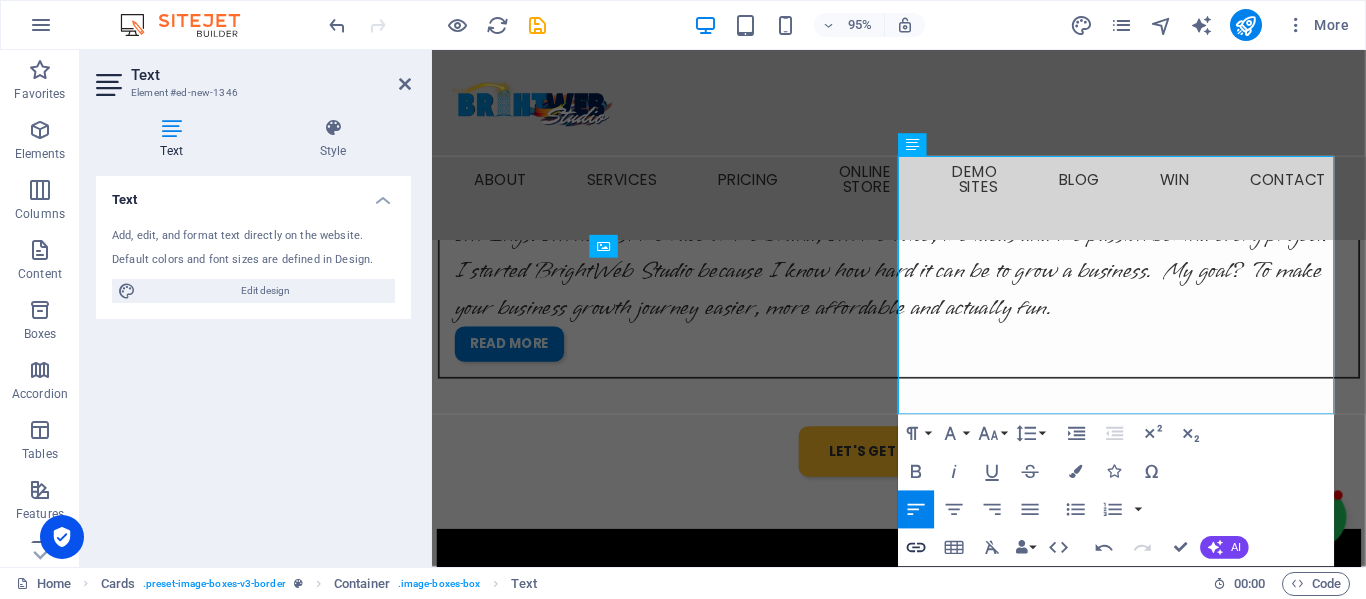 click on "Insert Link" at bounding box center (916, 548) 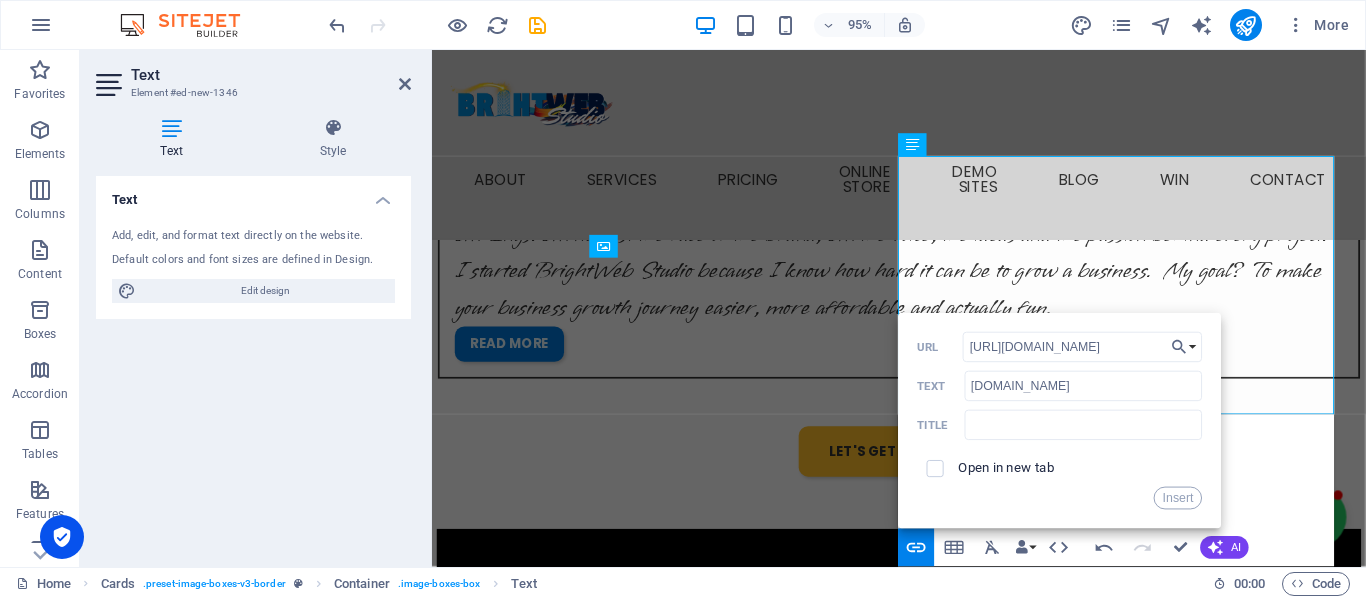 scroll, scrollTop: 0, scrollLeft: 87, axis: horizontal 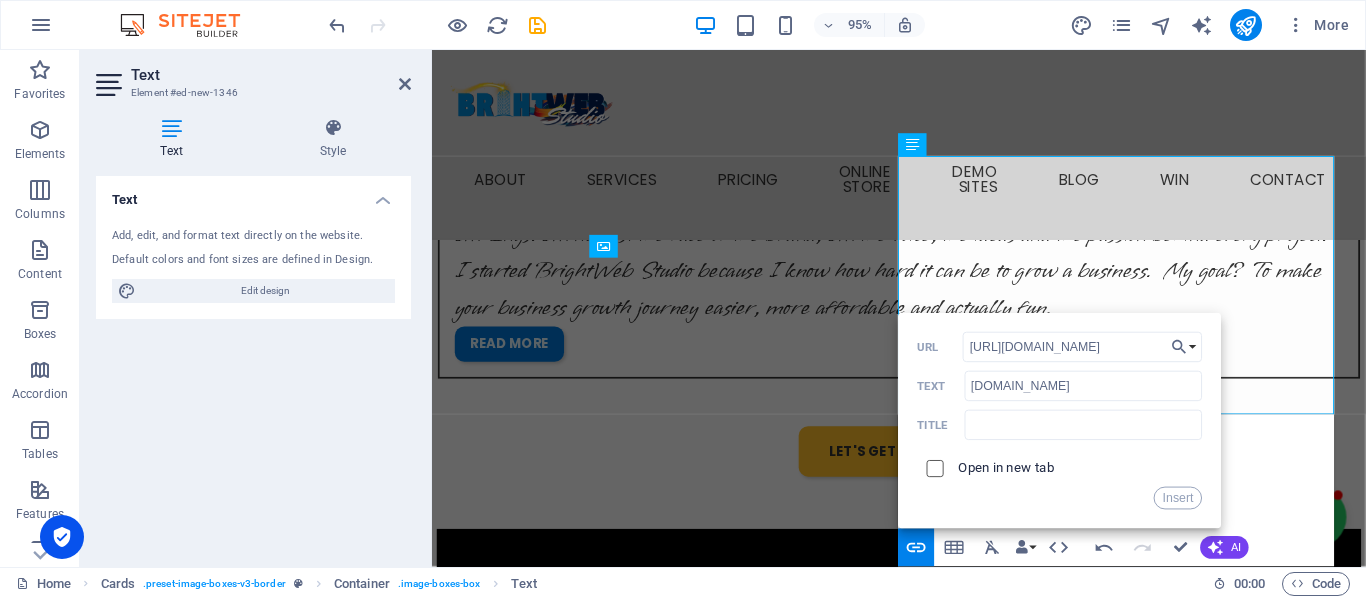 type on "https://eclathairandmakeup.brightwebstudio.co.za/" 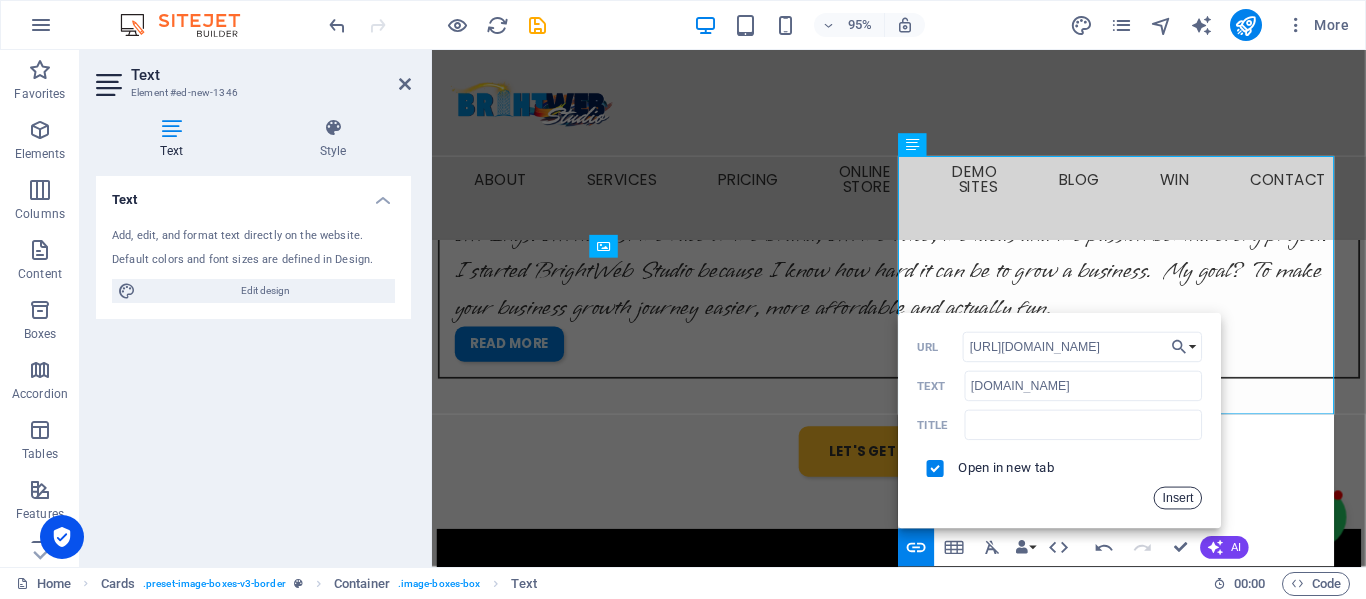 click on "Insert" at bounding box center (1178, 498) 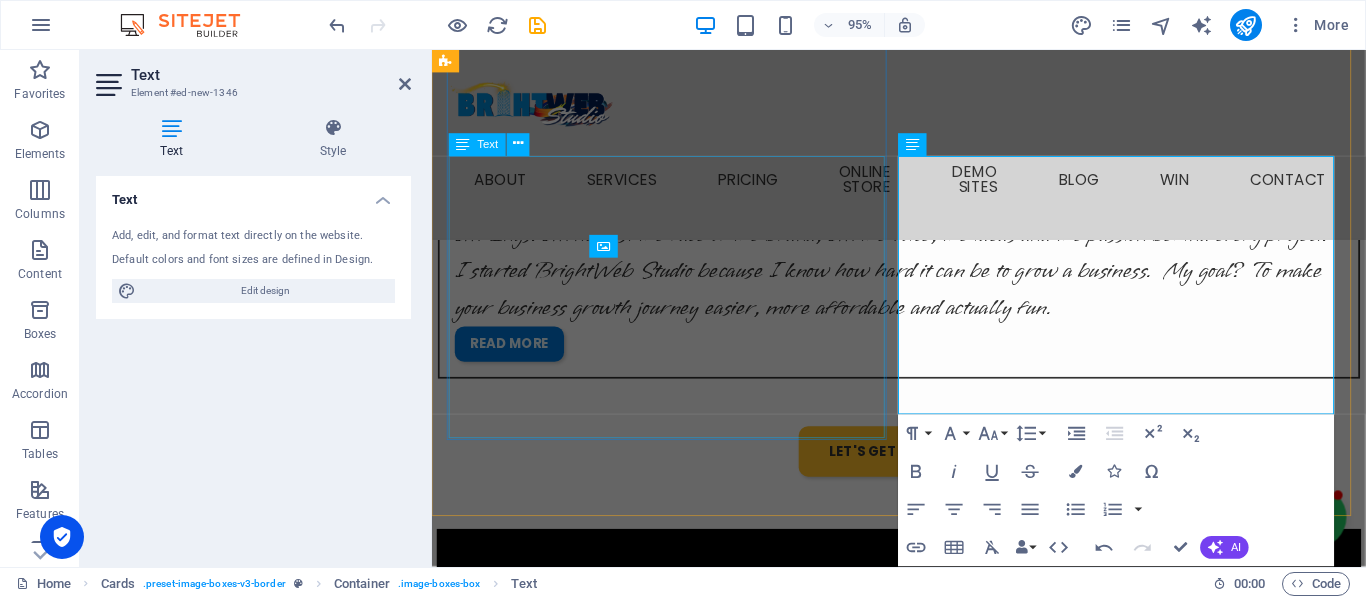 click on ""Working with BrightWeb Studio was a smooth and enjoyable experience from start to finish. Engela took the time to understand our brand and brought our vision to life with a clean, professional website that reflects exactly what Arked stands for. The turnaround time was excellent, and her attention to detail really impressed us. I highly recommend BrightWeb Studio to any business looking for affordable, high-quality web design." —  André Le Roux, CEO of Arked www.arked.co.za" at bounding box center [680, 2979] 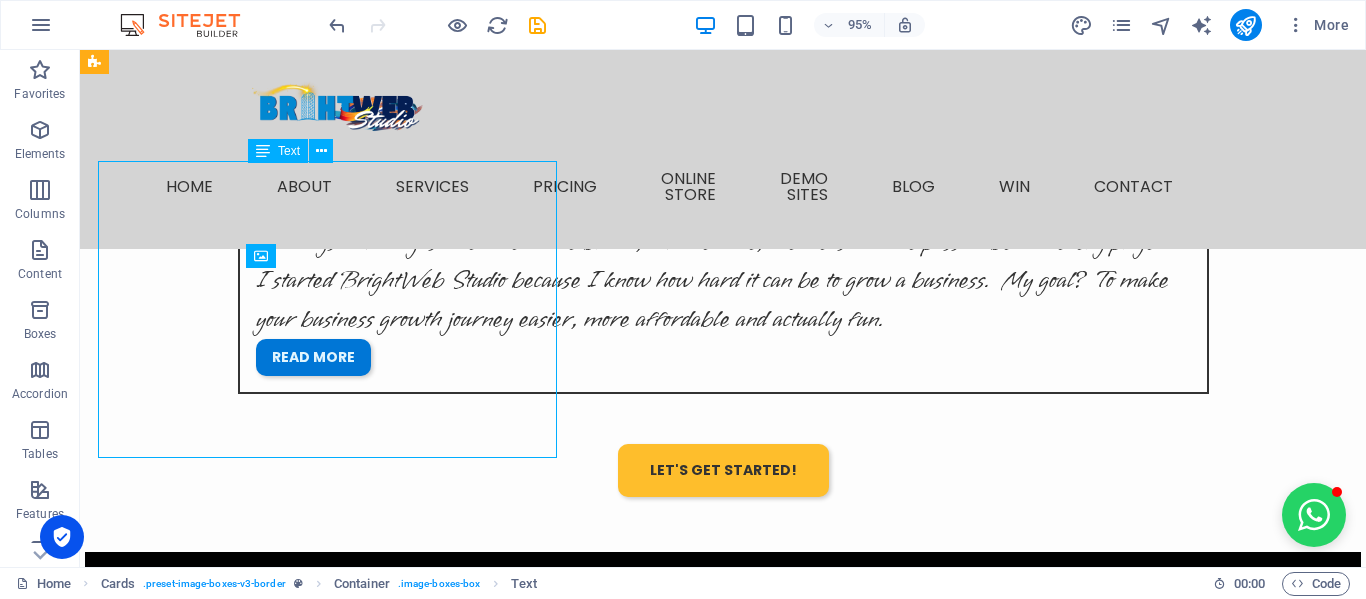 scroll, scrollTop: 3159, scrollLeft: 0, axis: vertical 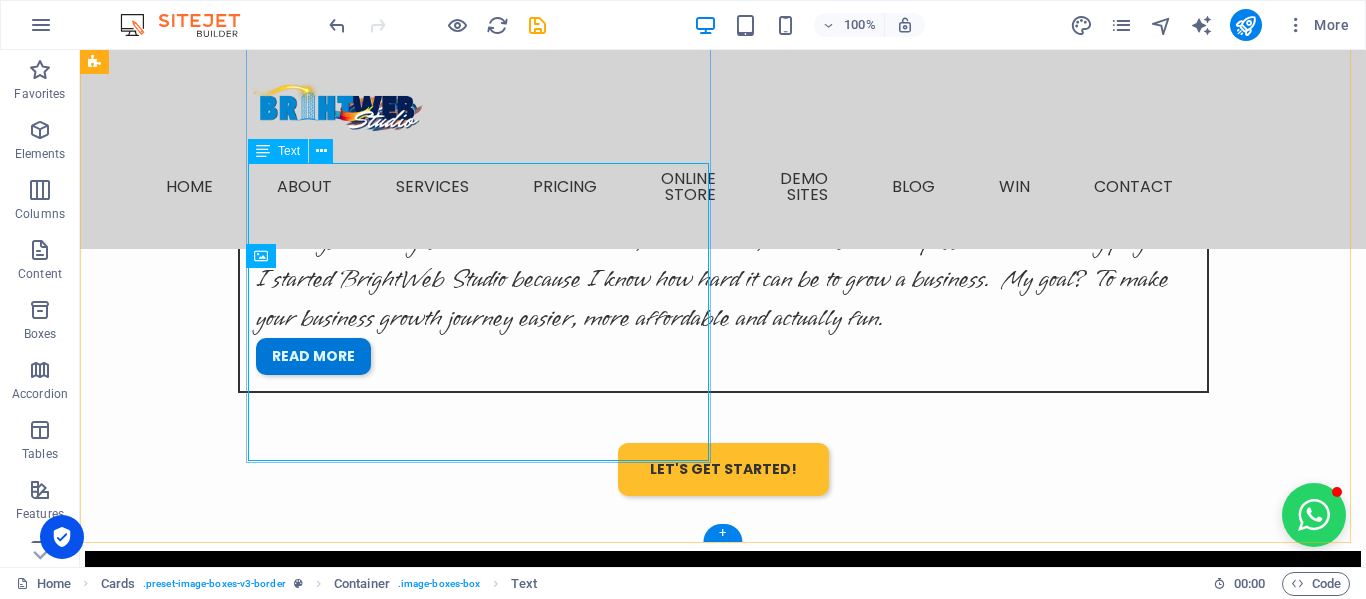 click on ""Working with BrightWeb Studio was a smooth and enjoyable experience from start to finish. Engela took the time to understand our brand and brought our vision to life with a clean, professional website that reflects exactly what Arked stands for. The turnaround time was excellent, and her attention to detail really impressed us. I highly recommend BrightWeb Studio to any business looking for affordable, high-quality web design." —  André Le Roux, CEO of Arked www.arked.co.za" at bounding box center (328, 2976) 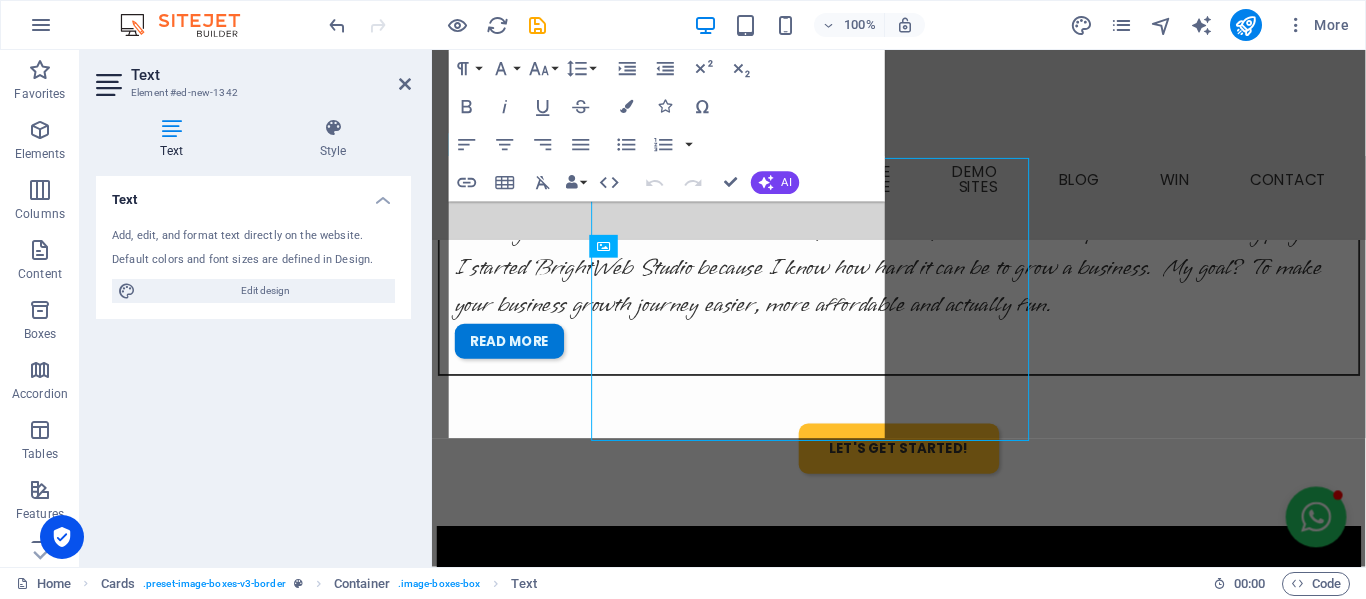 scroll, scrollTop: 3158, scrollLeft: 0, axis: vertical 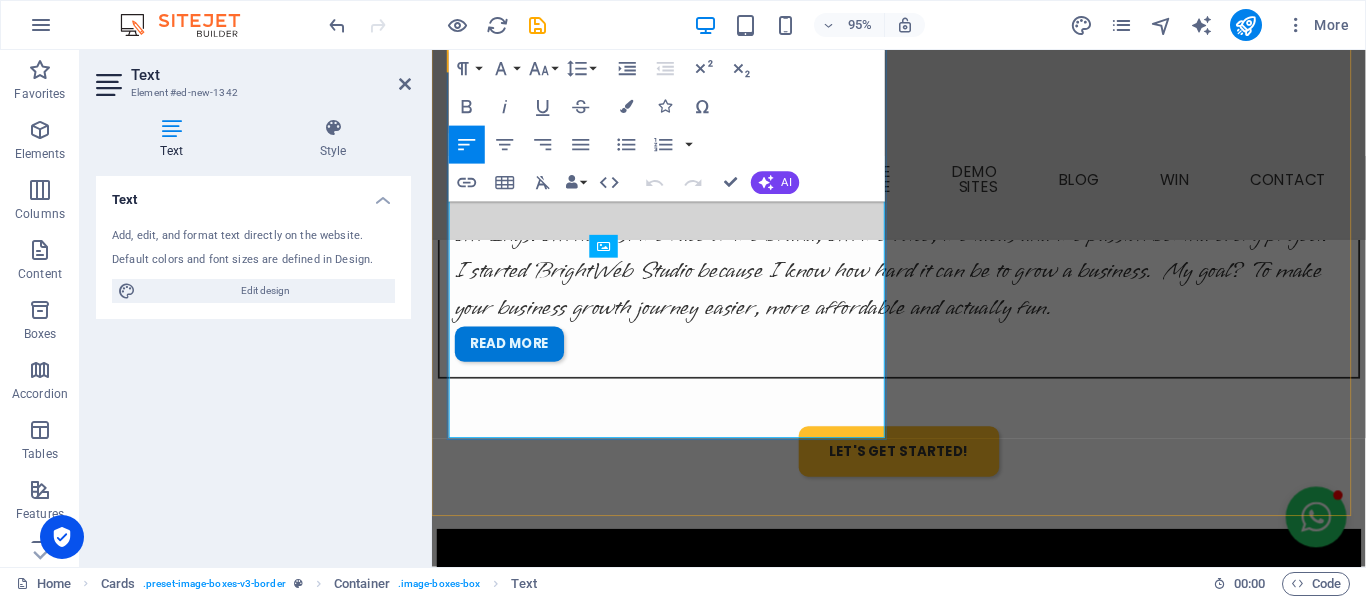 click on "[DOMAIN_NAME]" at bounding box center [533, 3098] 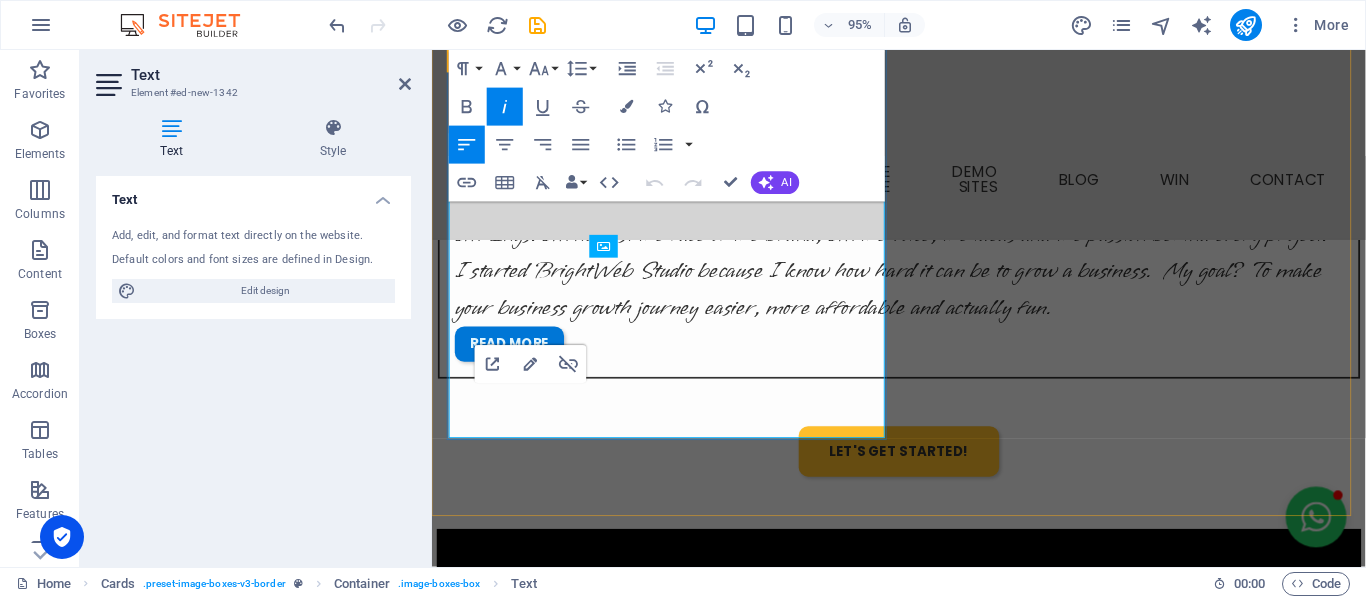 click on "[DOMAIN_NAME]" at bounding box center (533, 3098) 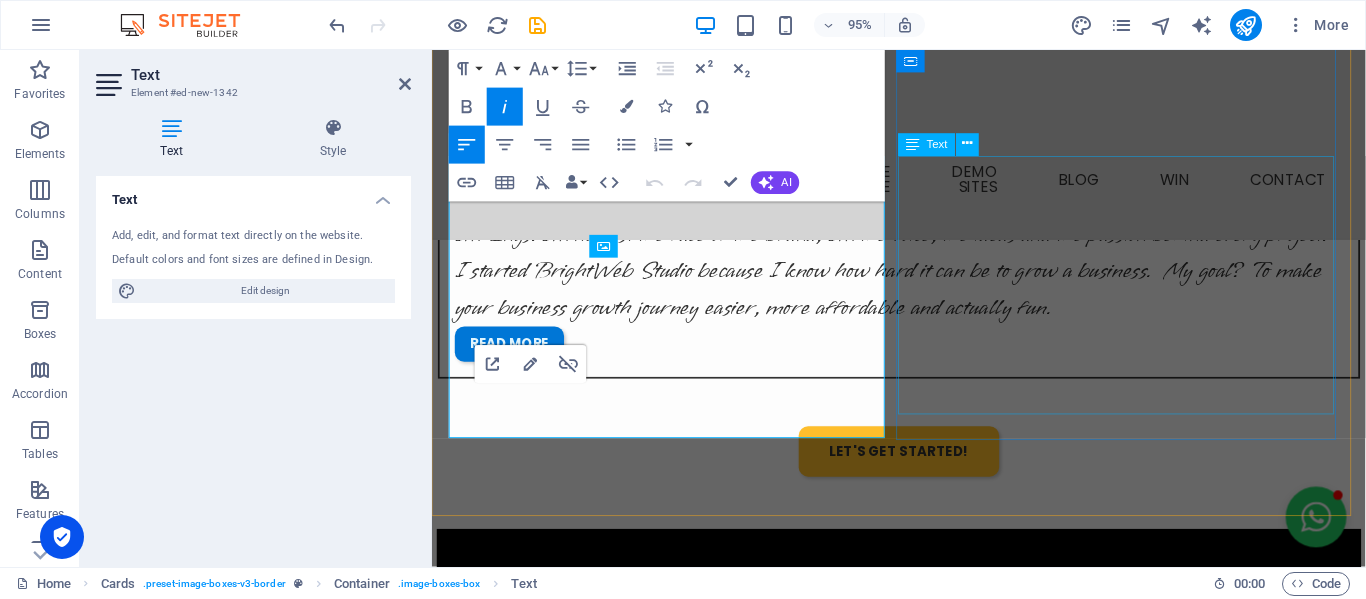 click on "“A huge thank you to BrightWeb Studio for setting up our beautiful website in just two days! The process was smooth, professional, and incredibly efficient. We’re so excited to finally have an online presence, and the site truly reflects the heart of Eclat Hair & Make-Up Studio. I am thrilled, we’re now able to showcase our work, connect with clients, and grow our brand online. Highly recommended!”  — Eclat Hair & Make-Up Studio, Kempton Park www.eclathairandmakeup.brightwebstudio.co.za" at bounding box center (680, 3782) 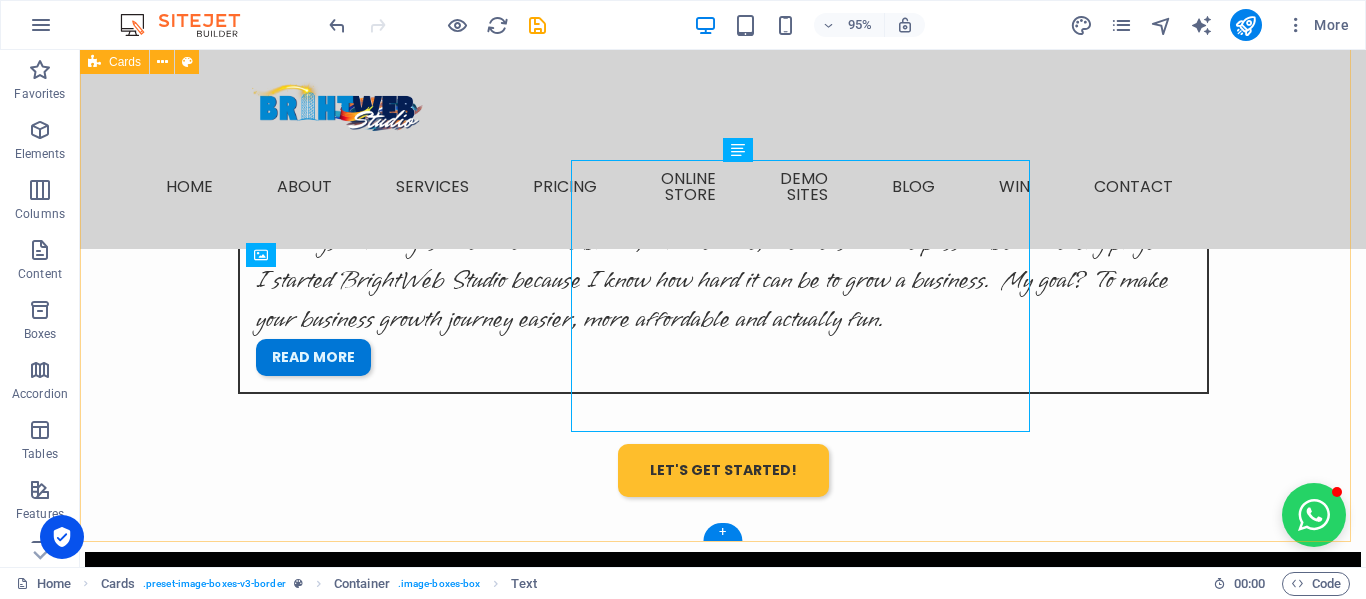 scroll, scrollTop: 3160, scrollLeft: 0, axis: vertical 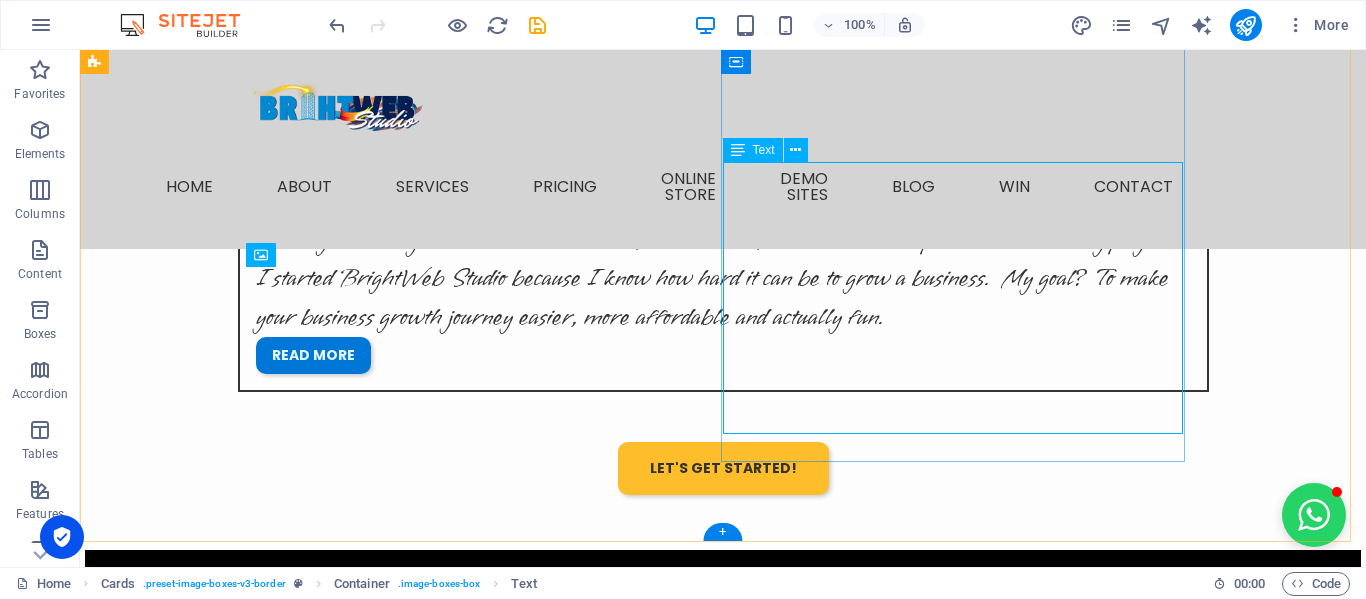 click on "“A huge thank you to BrightWeb Studio for setting up our beautiful website in just two days! The process was smooth, professional, and incredibly efficient. We’re so excited to finally have an online presence, and the site truly reflects the heart of Eclat Hair & Make-Up Studio. I am thrilled, we’re now able to showcase our work, connect with clients, and grow our brand online. Highly recommended!”  — Eclat Hair & Make-Up Studio, Kempton Park www.eclathairandmakeup.brightwebstudio.co.za" at bounding box center (328, 3778) 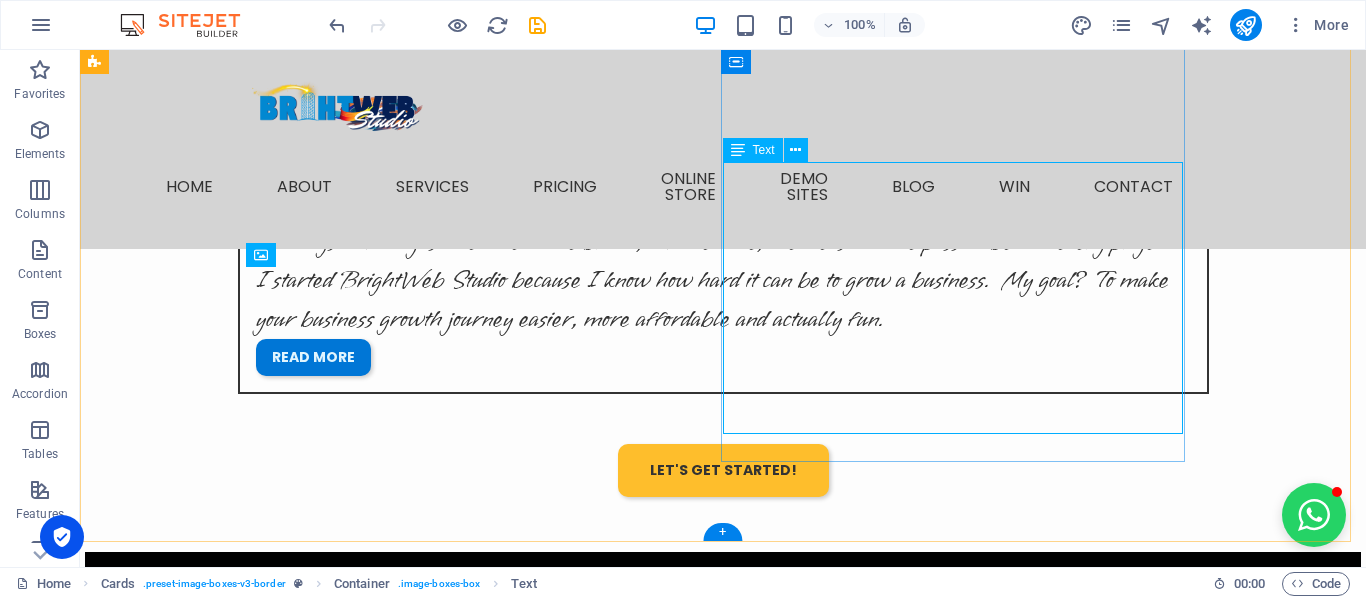 scroll, scrollTop: 3159, scrollLeft: 0, axis: vertical 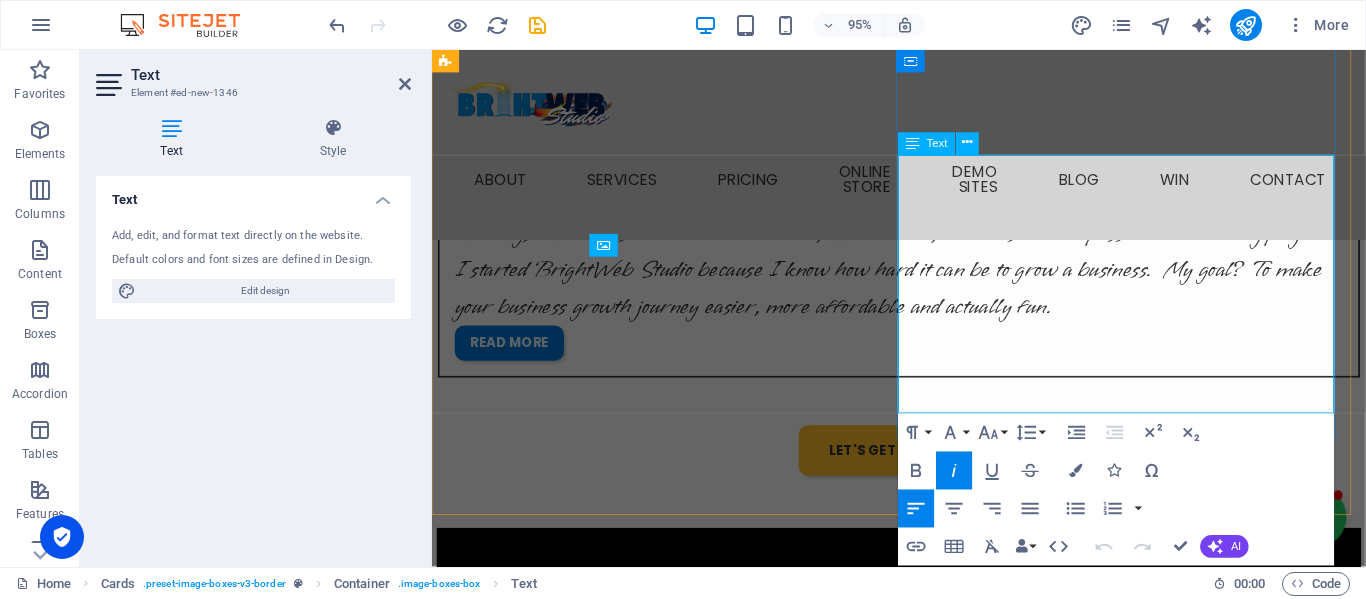 click on "“A huge thank you to BrightWeb Studio for setting up our beautiful website in just two days! The process was smooth, professional, and incredibly efficient. We’re so excited to finally have an online presence, and the site truly reflects the heart of Eclat Hair & Make-Up Studio. I am thrilled, we’re now able to showcase our work, connect with clients, and grow our brand online. Highly recommended!”  — Eclat Hair & Make-Up Studio, Kempton Park" at bounding box center (680, 3760) 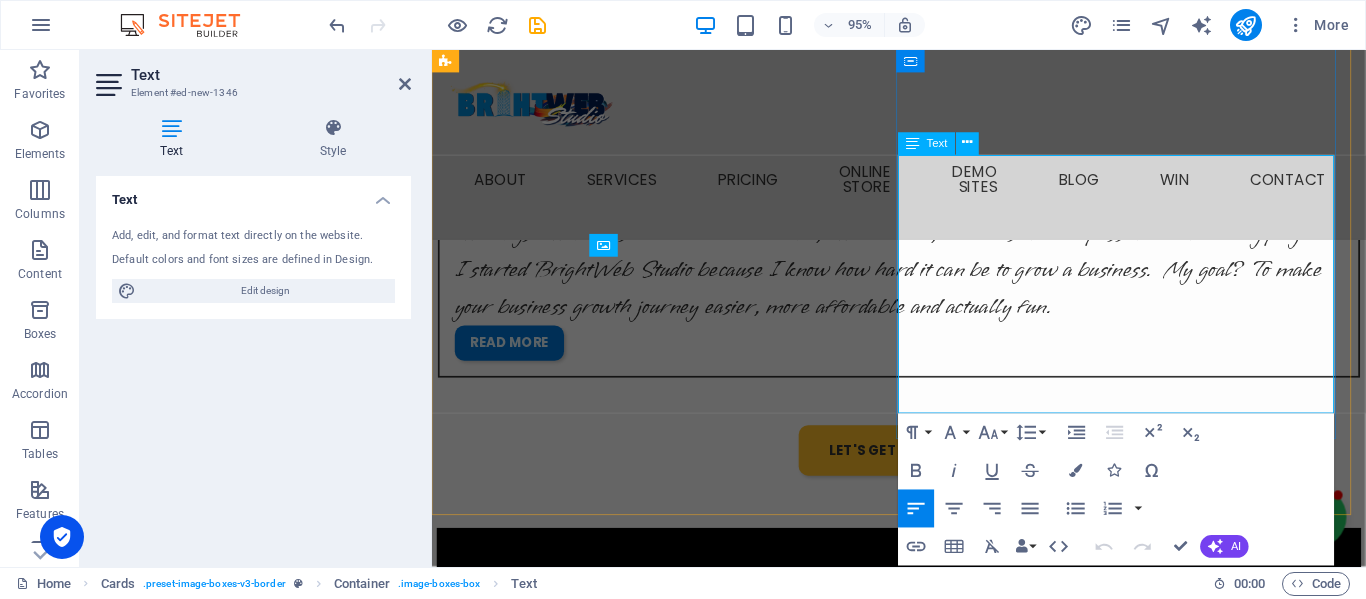 type 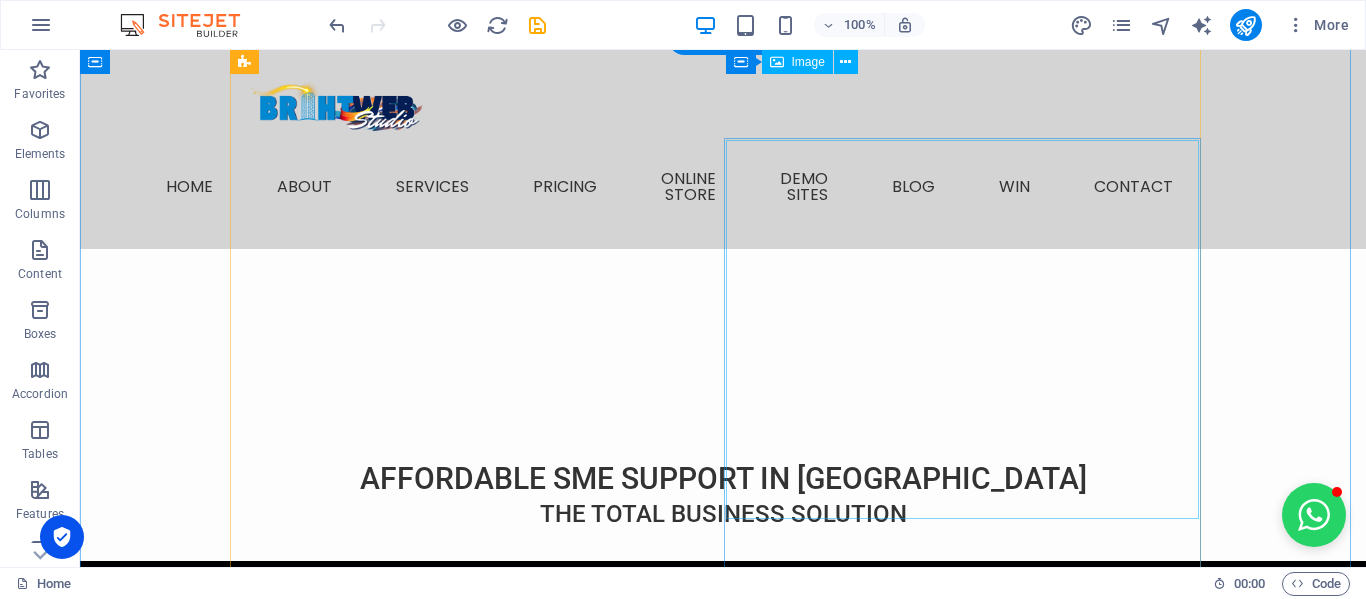 scroll, scrollTop: 661, scrollLeft: 0, axis: vertical 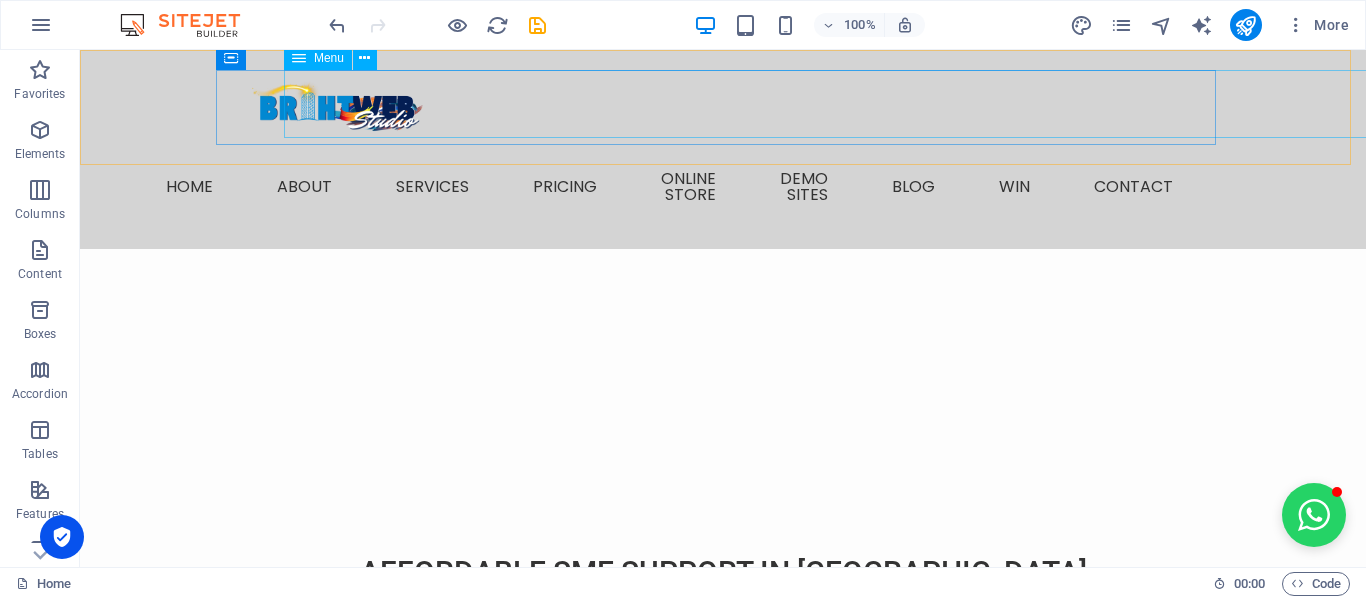 click on "Home About  The heart behind BWS About BWS Giving Back Services Overview of Services Business & E-Commerce  Websites Real Estate Website Brand Identity Design Brand Toolkit Digital Cards Influencer Colab Influencer Portfolios The Process Pricing Small Business & E-Commerce Real Estate Website Pricing Digital Card Prices ONLINE STORE Demo Sites Blog WIN Contact" at bounding box center (723, 187) 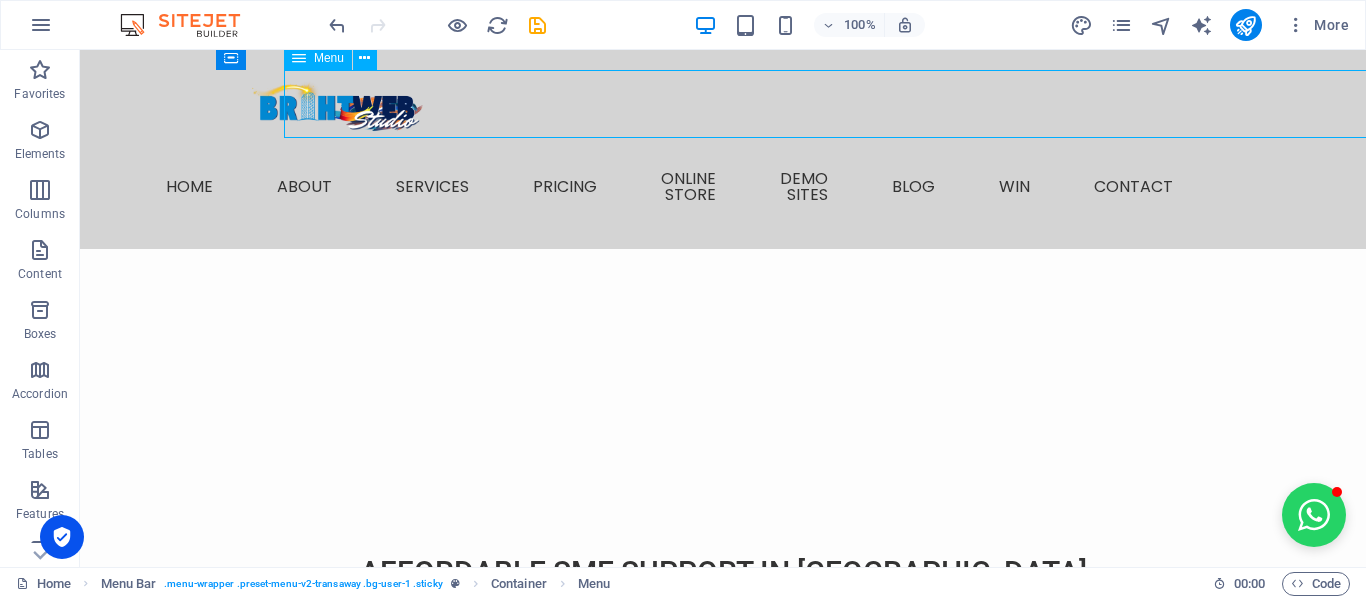 click on "Home About  The heart behind BWS About BWS Giving Back Services Overview of Services Business & E-Commerce  Websites Real Estate Website Brand Identity Design Brand Toolkit Digital Cards Influencer Colab Influencer Portfolios The Process Pricing Small Business & E-Commerce Real Estate Website Pricing Digital Card Prices ONLINE STORE Demo Sites Blog WIN Contact" at bounding box center (723, 187) 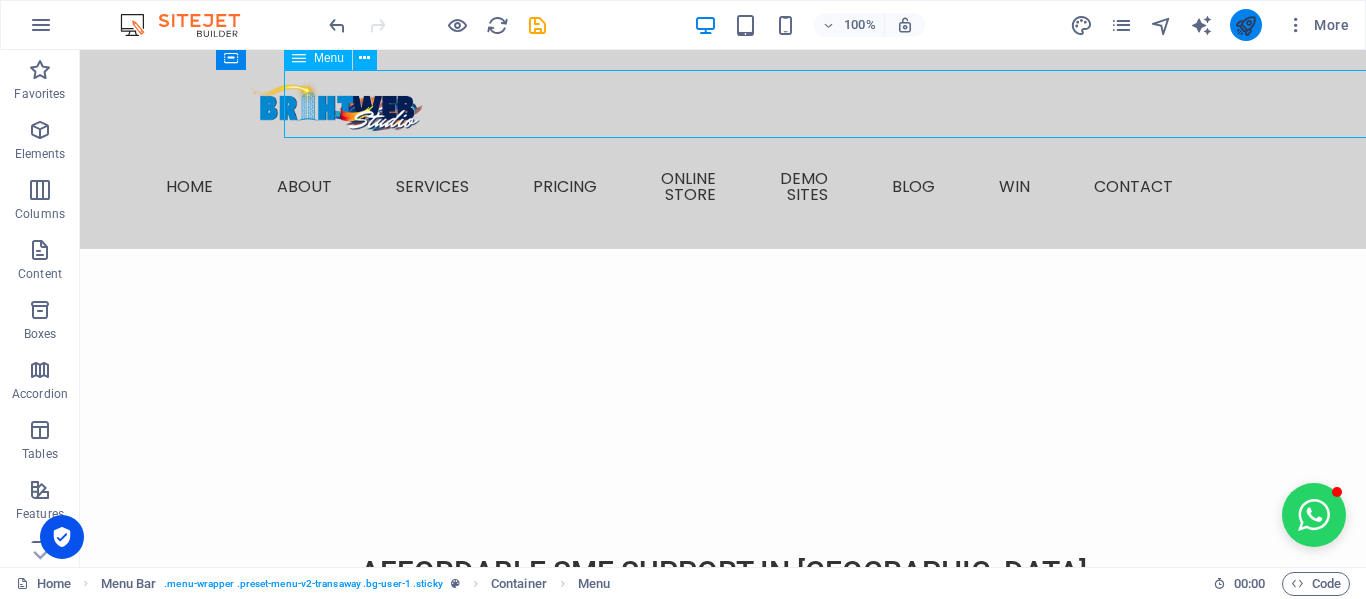 select on "1" 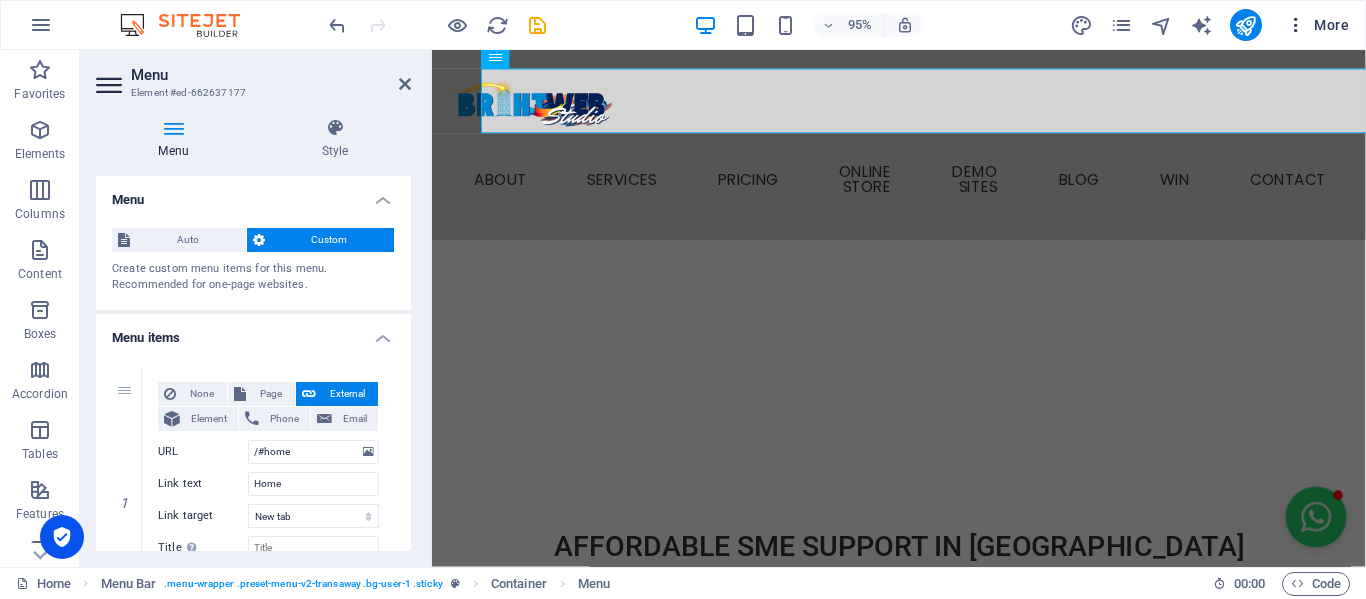 click at bounding box center [1296, 25] 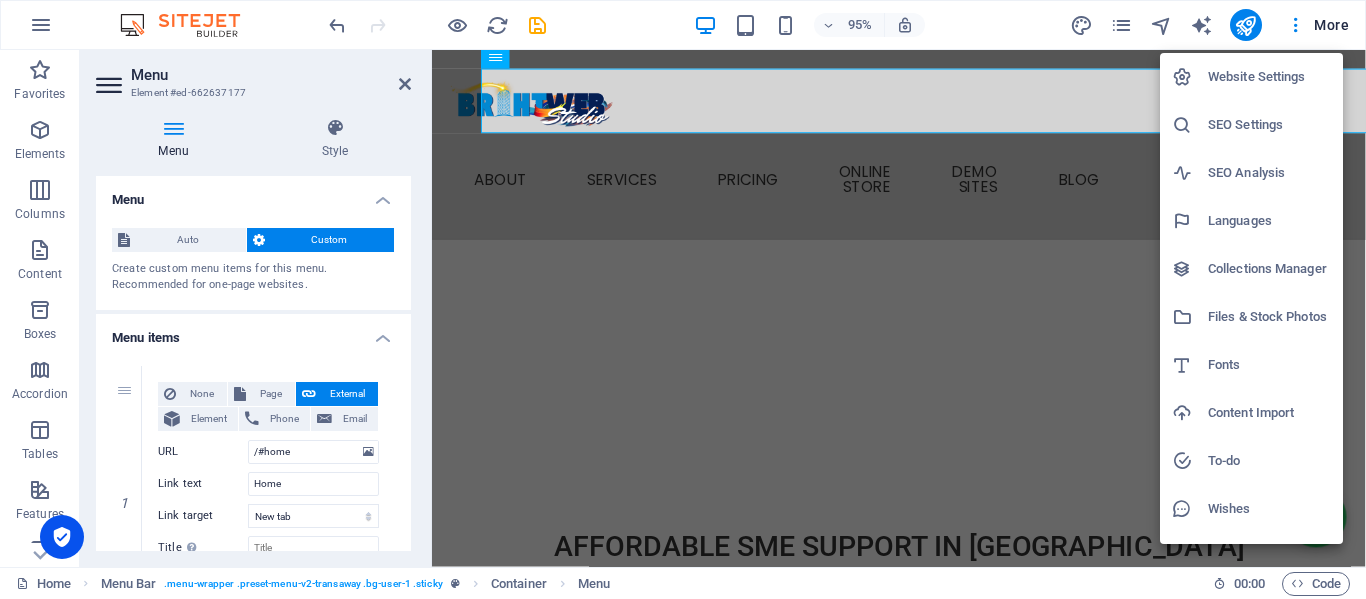 click at bounding box center [683, 299] 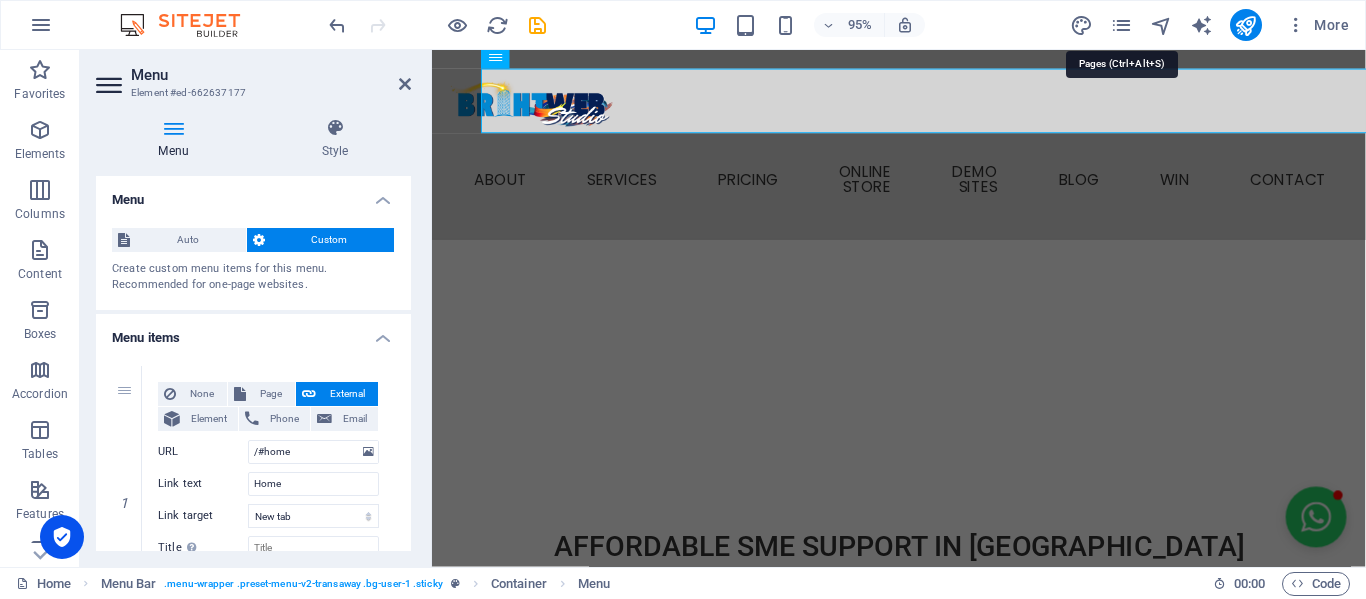 click at bounding box center (1121, 25) 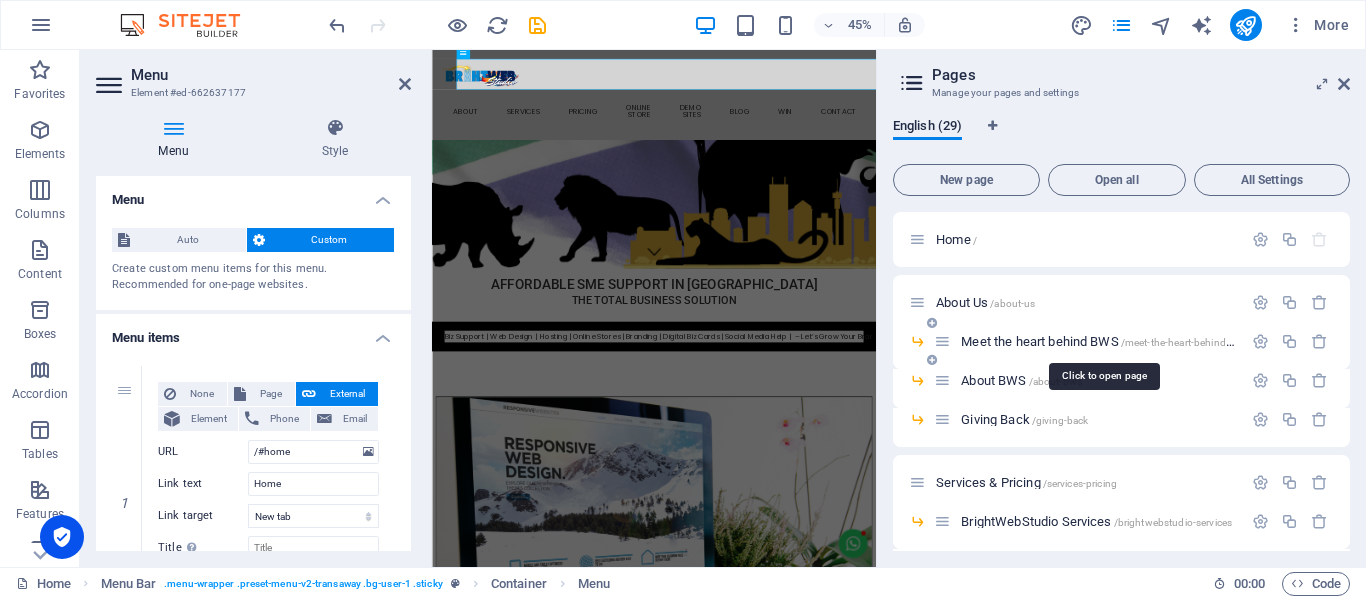 click on "Meet the heart behind BWS /meet-the-heart-behind-bws" at bounding box center [1104, 341] 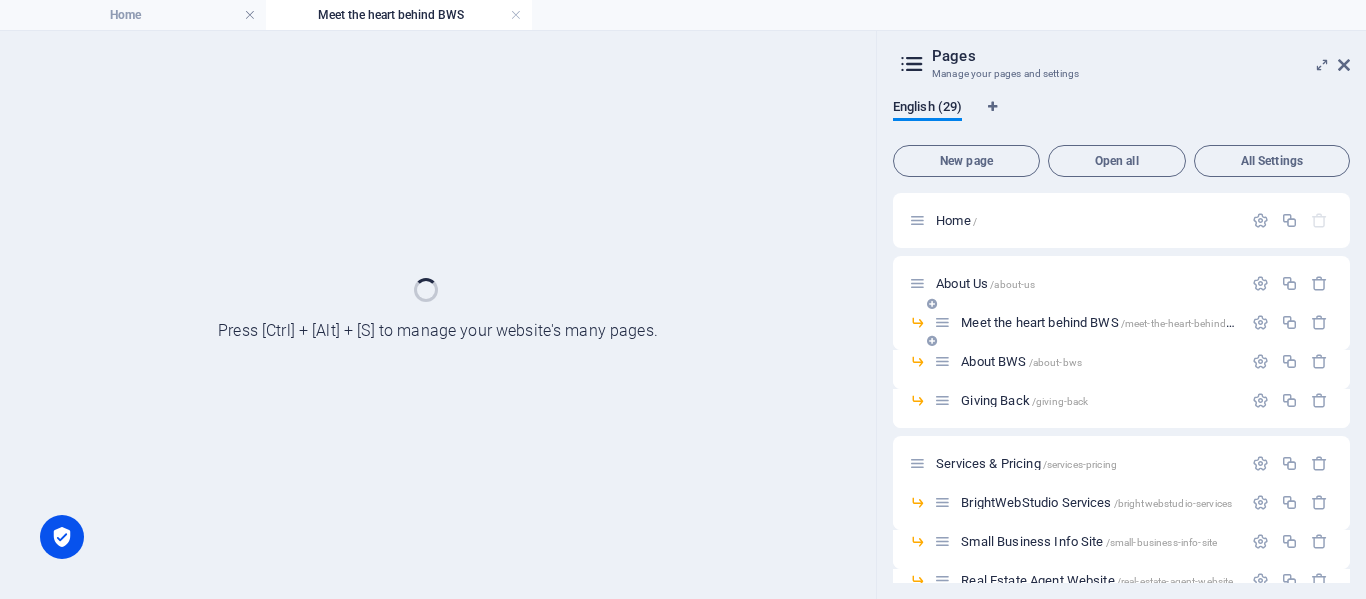 scroll, scrollTop: 0, scrollLeft: 0, axis: both 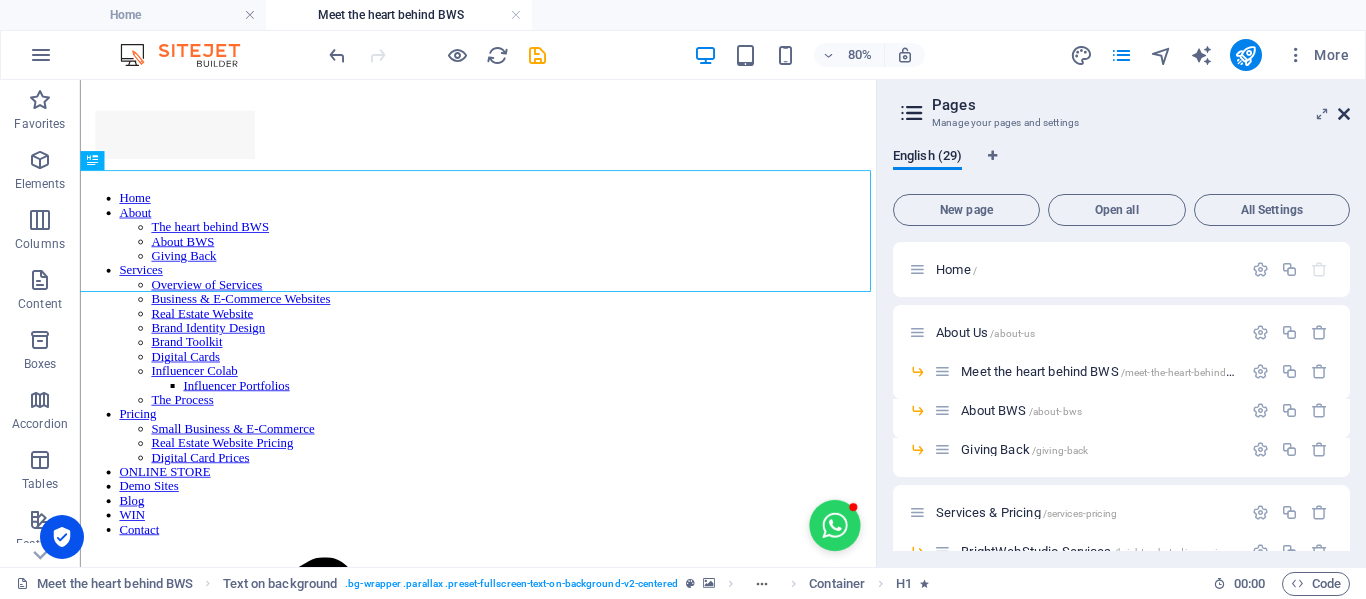 drag, startPoint x: 1341, startPoint y: 107, endPoint x: 716, endPoint y: 37, distance: 628.9078 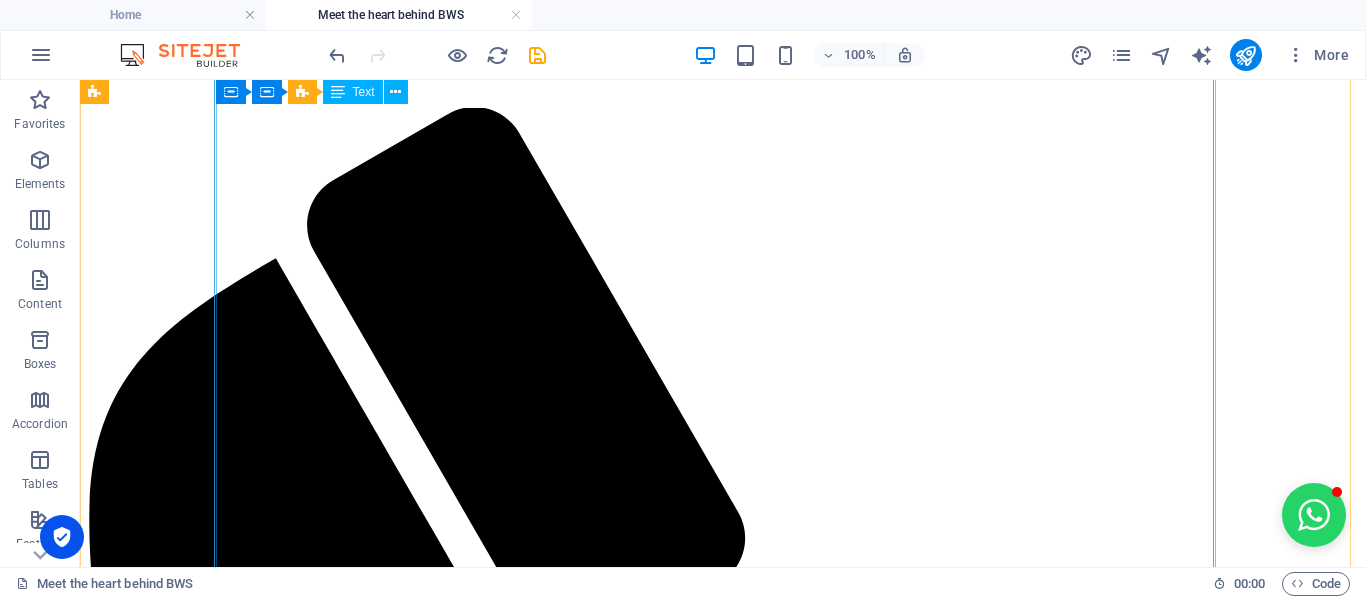 scroll, scrollTop: 600, scrollLeft: 0, axis: vertical 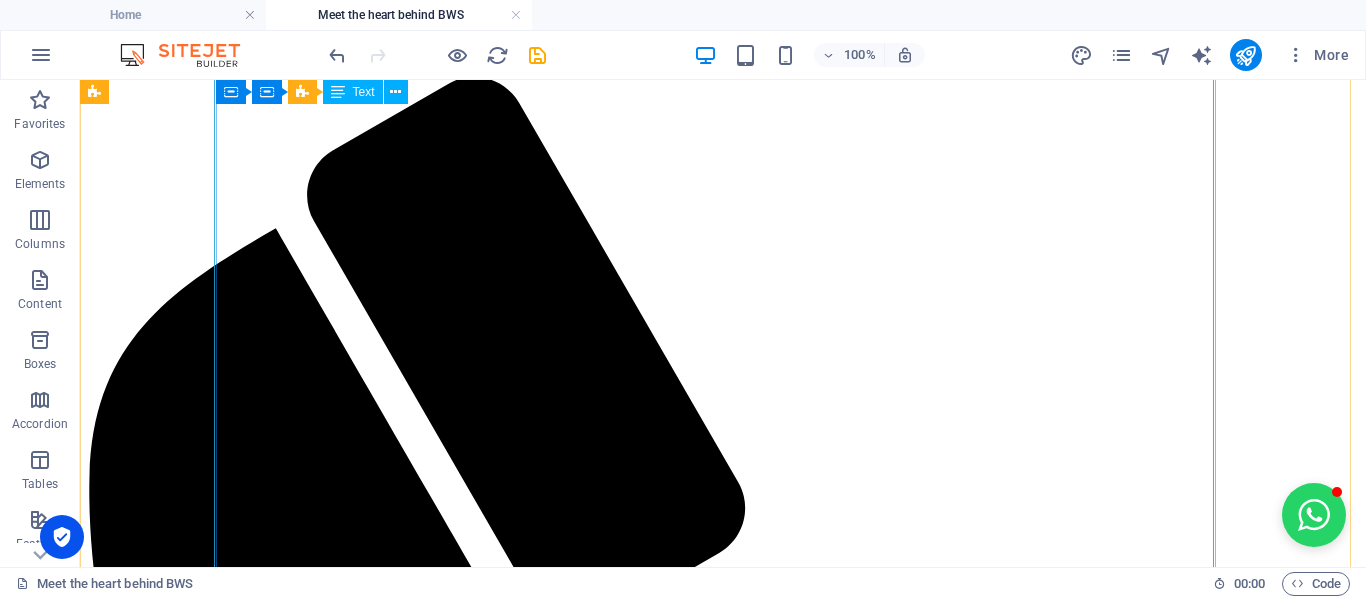 click on "Hi there, I'm Engela, but prefer to be called Engs.  I'm an entrepreneur, community-builder and the creative spark behind BrightWeb Studio and "Let's Grow Mzansi" (coming soon...) I've always had a passion for uplifting others and sparking real, meaningful connections. I've hosted buzzing networking events with 50+ business owners attending at a time, elevated small brands with savvy marketing, and worn more hats than a Mad Hatter at a tea party. No joke—I've been a  restaurant manageress, FMCG manager, PRO, e-commerce store owner with 2,000+ products, digital marketer, nonprofit director...  the list goes on! But what really lights me up? Helping people believe in themselves and turning big dreams into reality.  BrightWeb Started With a Spark During the chaos of COVID-19, I watched so many incredibly talented people pivot into entrepreneurship—full of potential but without the tools or time to get online. That's when I launched the  Social Business Network BrightWeb Studio Why BrightWeb Studio? ✅" at bounding box center [588, 5474] 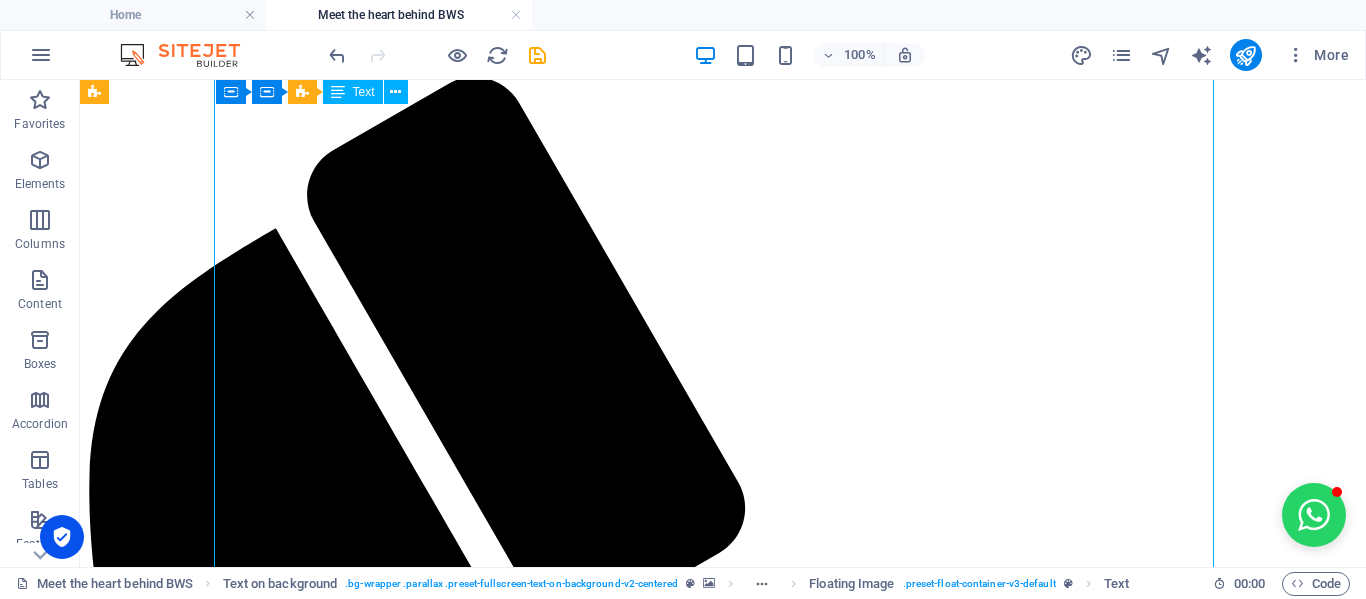 click on "Hi there, I'm Engela, but prefer to be called Engs.  I'm an entrepreneur, community-builder and the creative spark behind BrightWeb Studio and "Let's Grow Mzansi" (coming soon...) I've always had a passion for uplifting others and sparking real, meaningful connections. I've hosted buzzing networking events with 50+ business owners attending at a time, elevated small brands with savvy marketing, and worn more hats than a Mad Hatter at a tea party. No joke—I've been a  restaurant manageress, FMCG manager, PRO, e-commerce store owner with 2,000+ products, digital marketer, nonprofit director...  the list goes on! But what really lights me up? Helping people believe in themselves and turning big dreams into reality.  BrightWeb Started With a Spark During the chaos of COVID-19, I watched so many incredibly talented people pivot into entrepreneurship—full of potential but without the tools or time to get online. That's when I launched the  Social Business Network BrightWeb Studio Why BrightWeb Studio? ✅" at bounding box center [588, 5474] 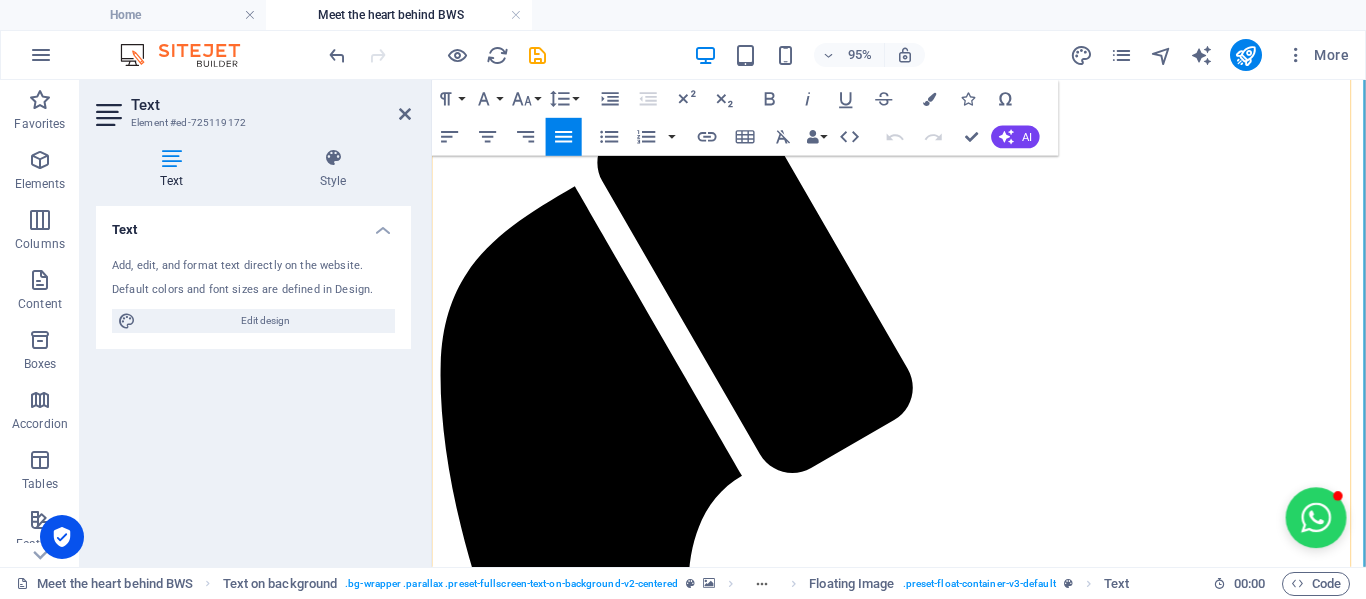 scroll, scrollTop: 500, scrollLeft: 0, axis: vertical 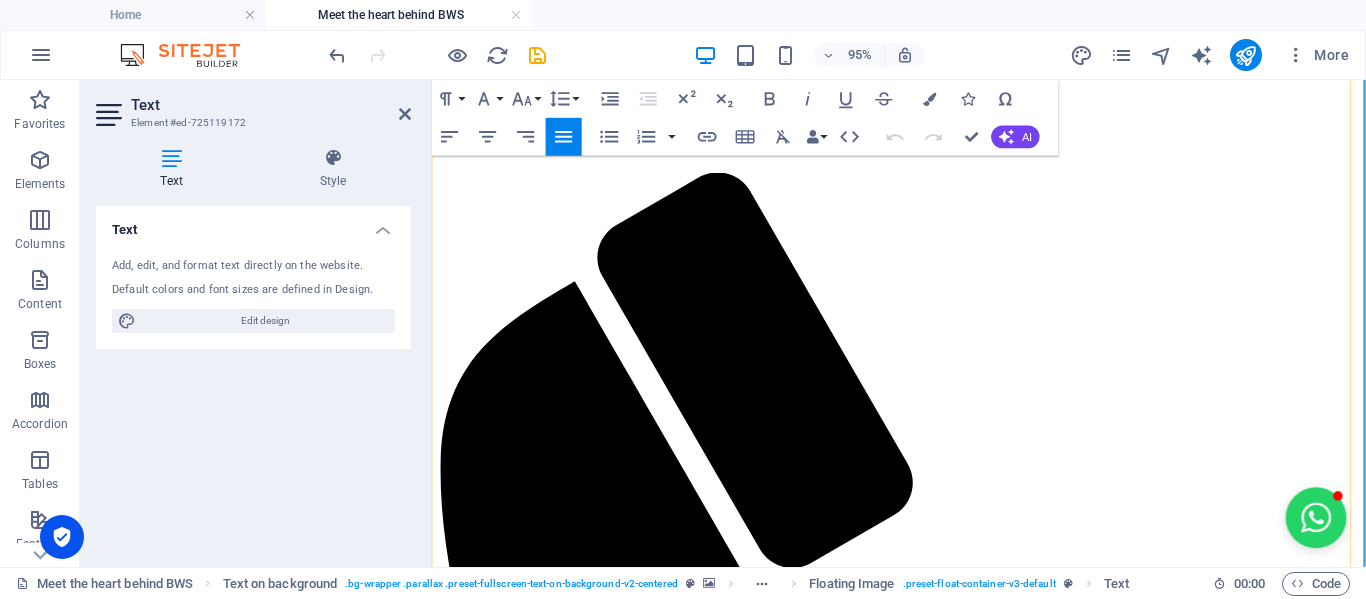 click on "That's when I launched the  Social Business Network , a space for local service providers to connect and grow together. Out of that community spirit,  BrightWeb Studio  was born—combining creativity, strategy, and heart to help small businesses shine." at bounding box center [914, 4612] 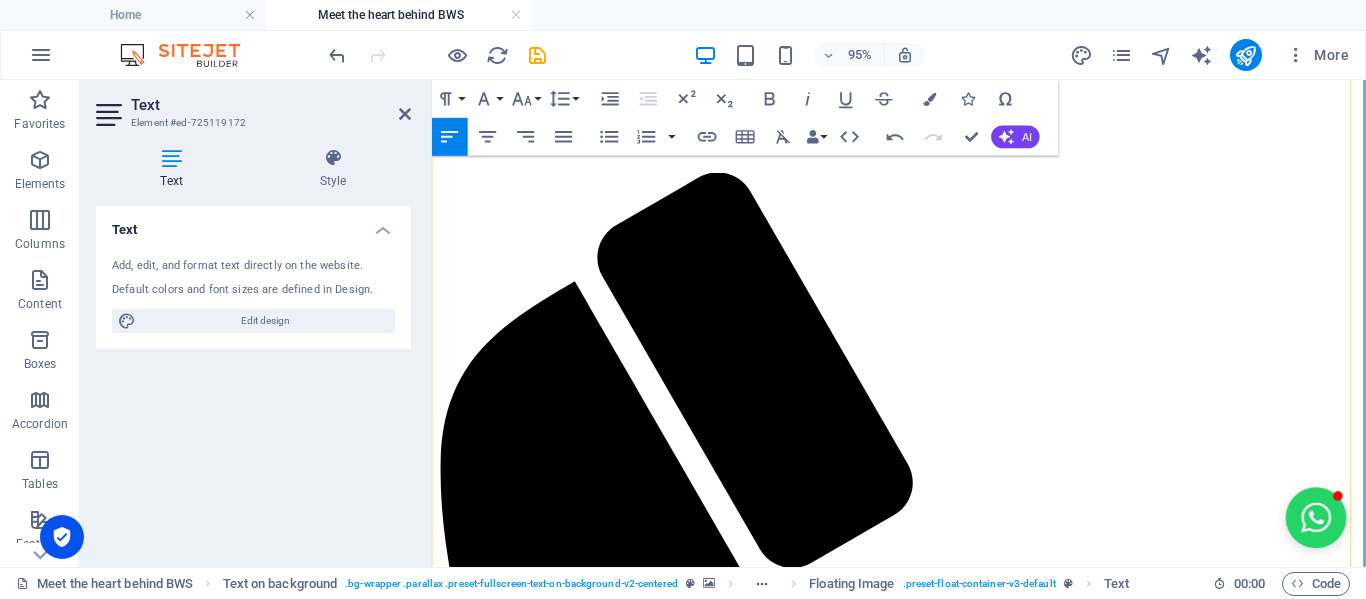 type 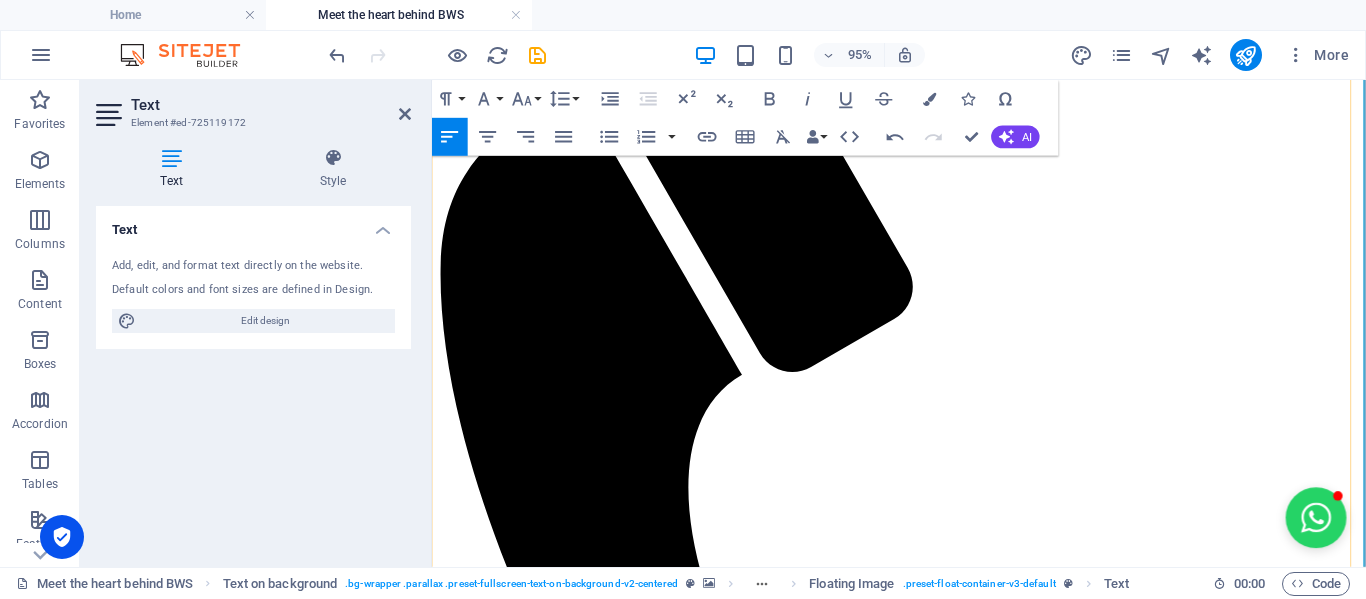 scroll, scrollTop: 800, scrollLeft: 0, axis: vertical 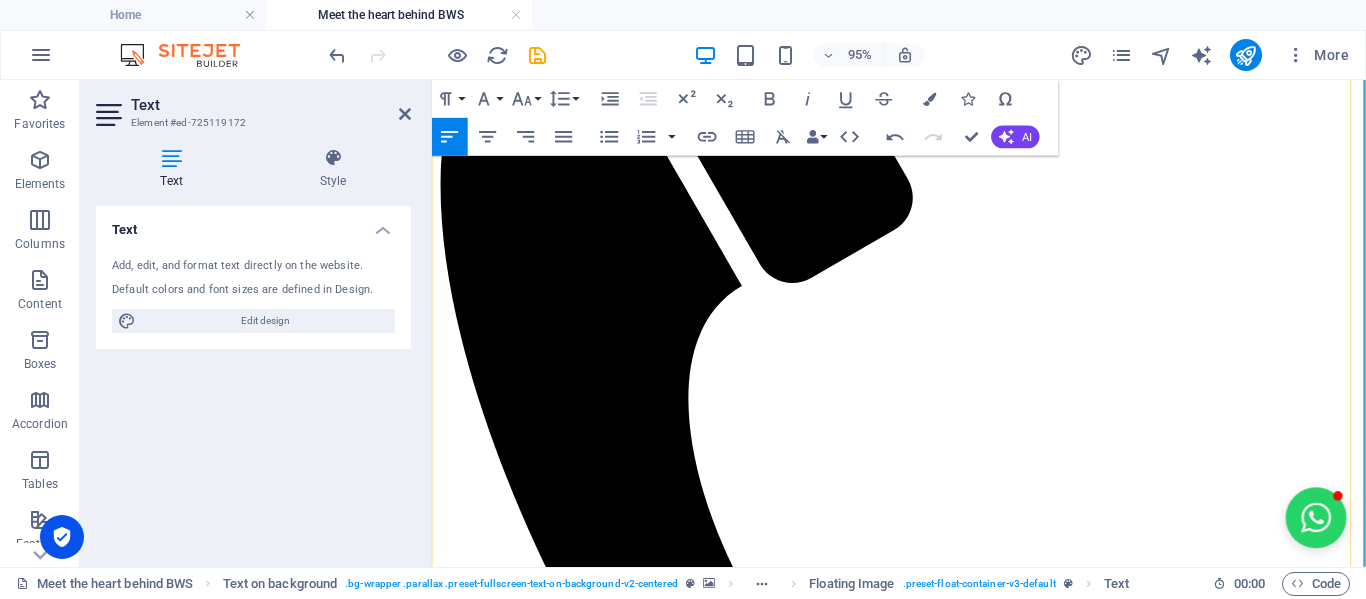 click on "To uplift and support entrepreneurs—because when we grow together, we RISE together!" at bounding box center [914, 4756] 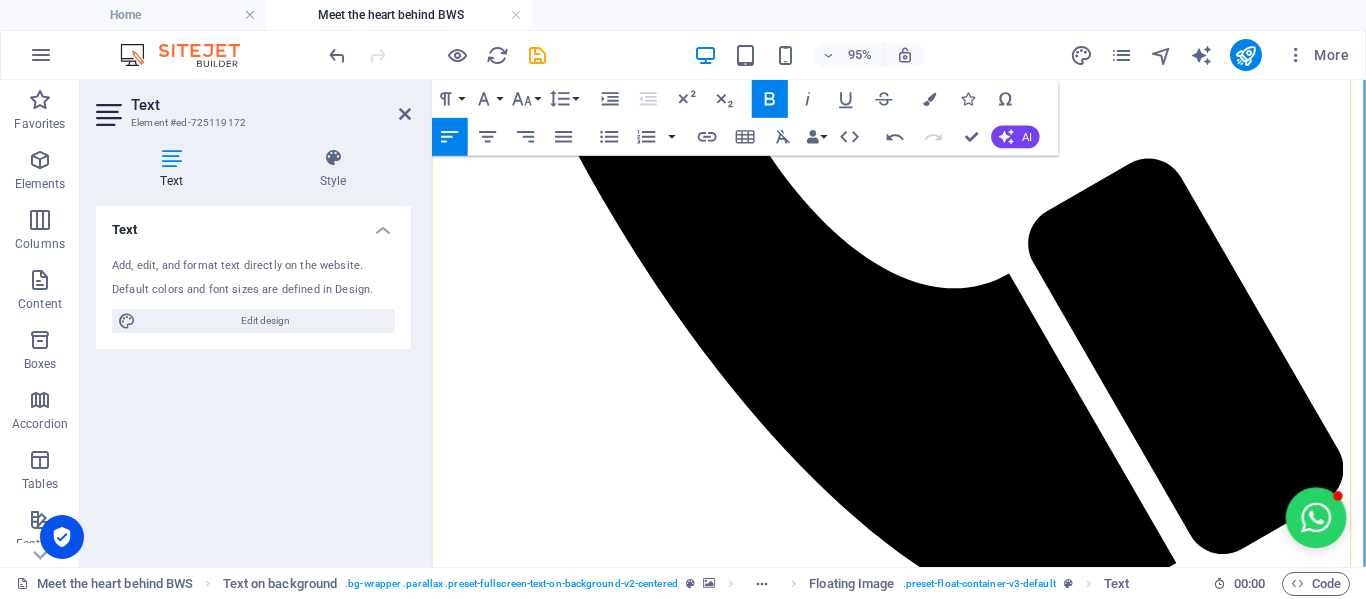 scroll, scrollTop: 1400, scrollLeft: 0, axis: vertical 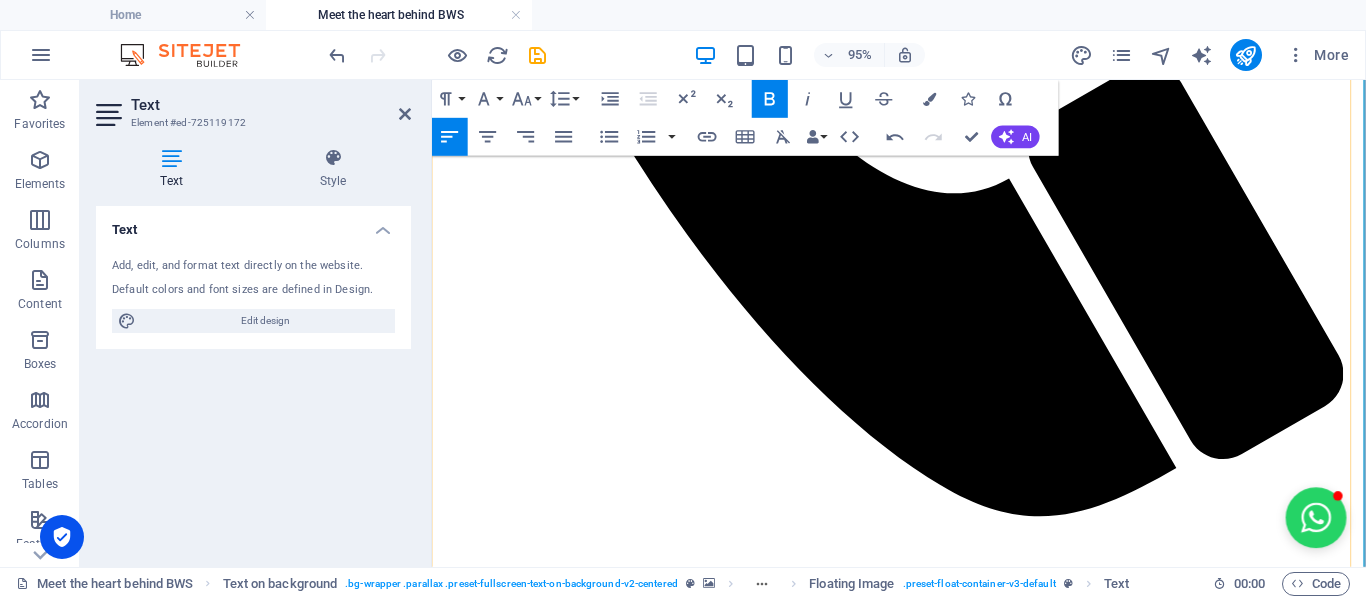 click on "Explore the BWS demos and visit our online store to find your perfect fit.  Need guidance? Feel free to contact me!  Each site is tailor-made to match your unique vibe—with your colors, logo, layout tweaks, and personal flair." at bounding box center [905, 4870] 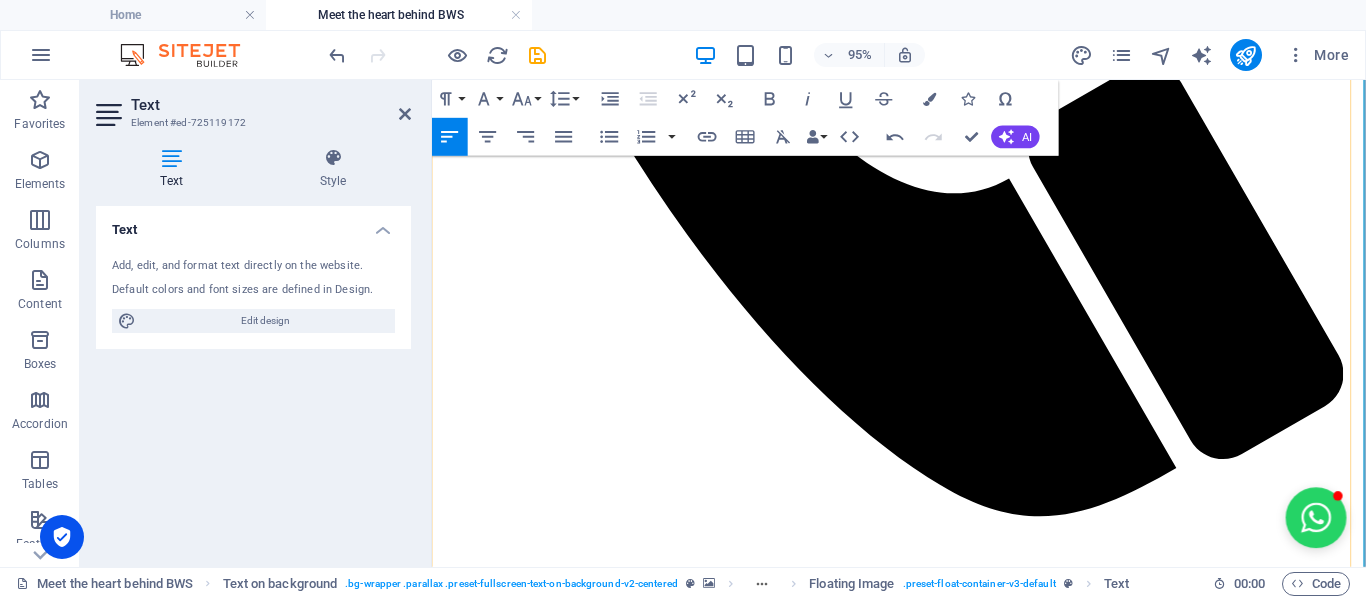 click on "Think of me as your  behind-the-scenes web sparky —making sure your online space looks polished and professional while you shine in the spotlight." at bounding box center [918, 5020] 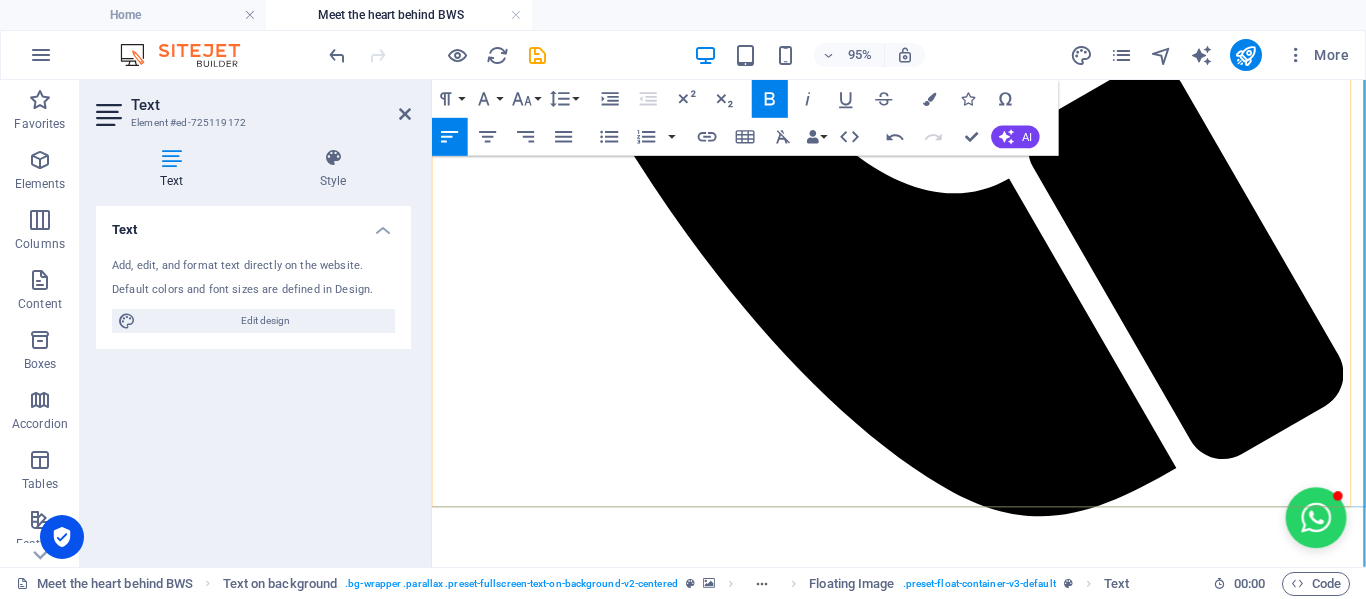 scroll, scrollTop: 1700, scrollLeft: 0, axis: vertical 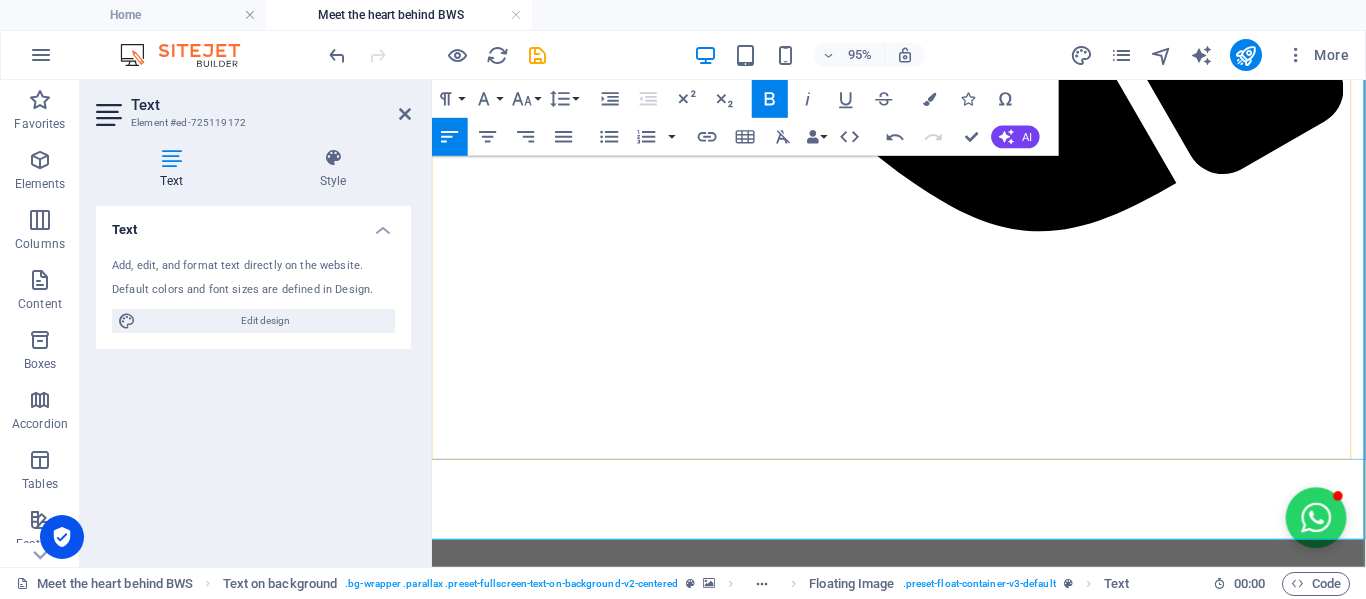 click on "Everything I do is designed to support dreamers, doers, and go-getters—just like you and me!" at bounding box center [866, 4934] 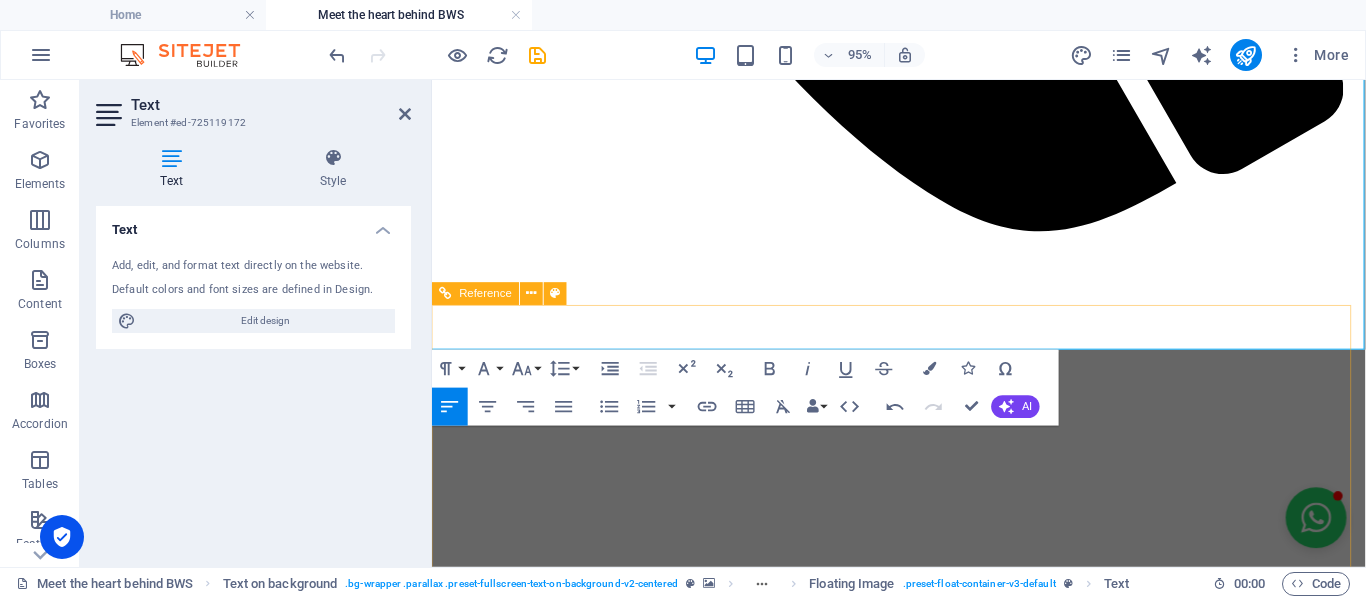 scroll, scrollTop: 1900, scrollLeft: 0, axis: vertical 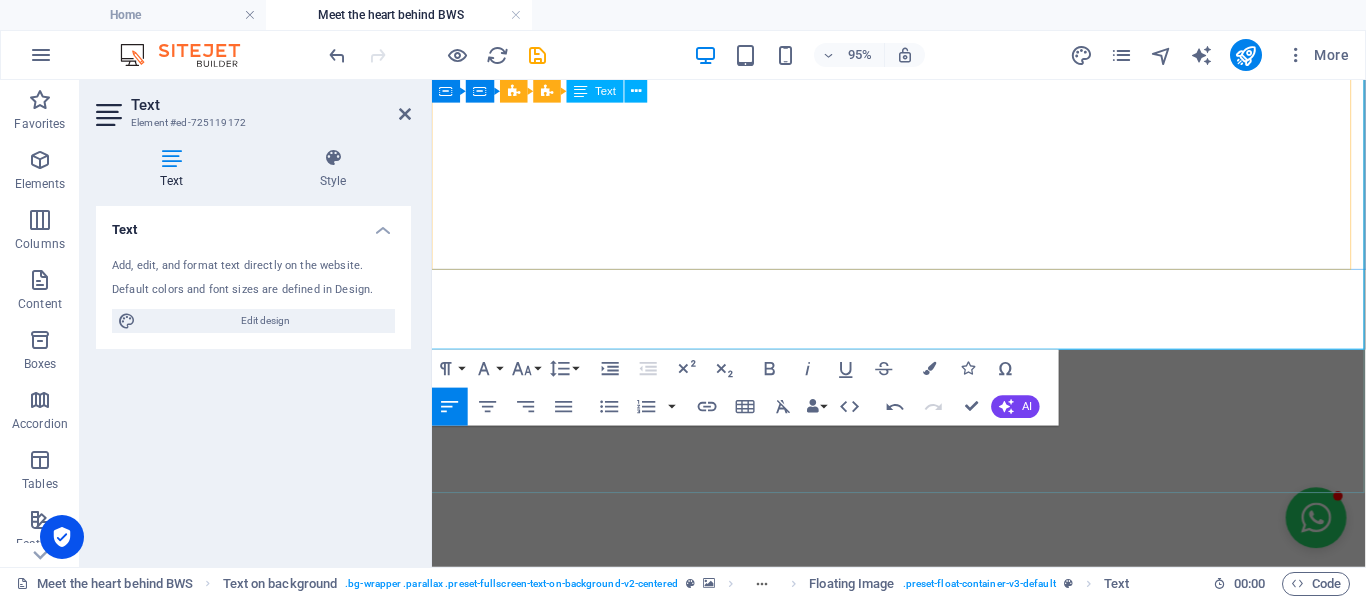 click on "And hey—if you're a solopreneur or freelancer with skills to uplift others and want to collaborate with  BrightWeb Studio  to help small businesses grow, I'd love to chat." at bounding box center [876, 4892] 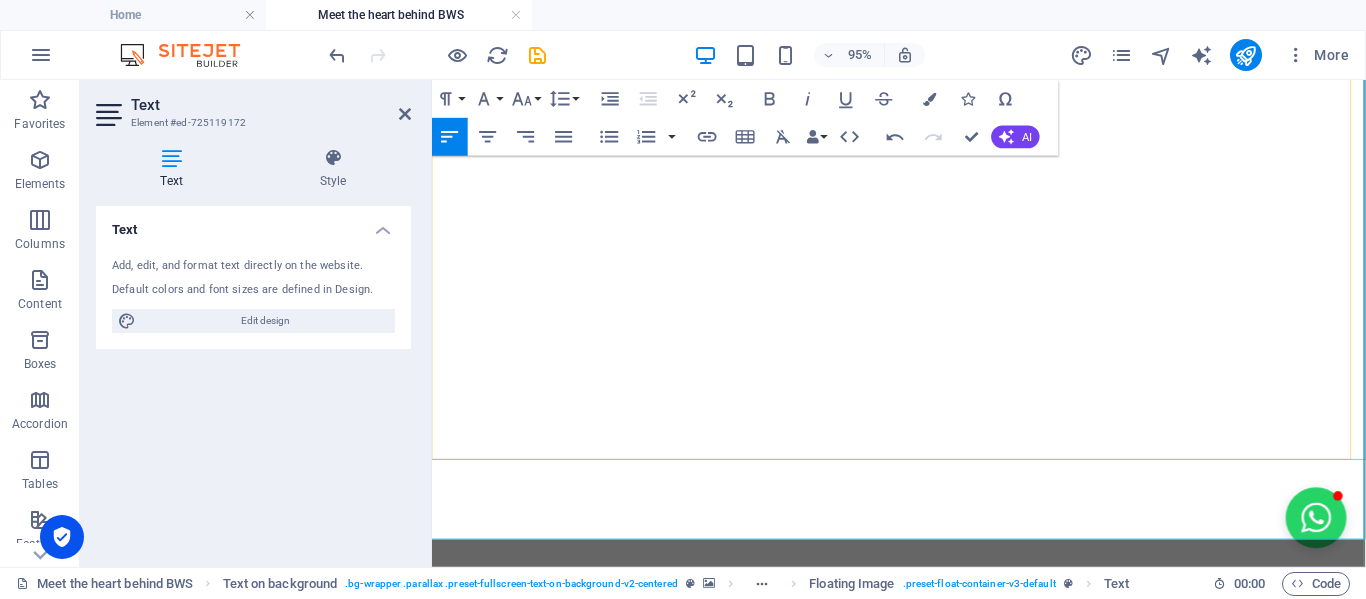 scroll, scrollTop: 1700, scrollLeft: 0, axis: vertical 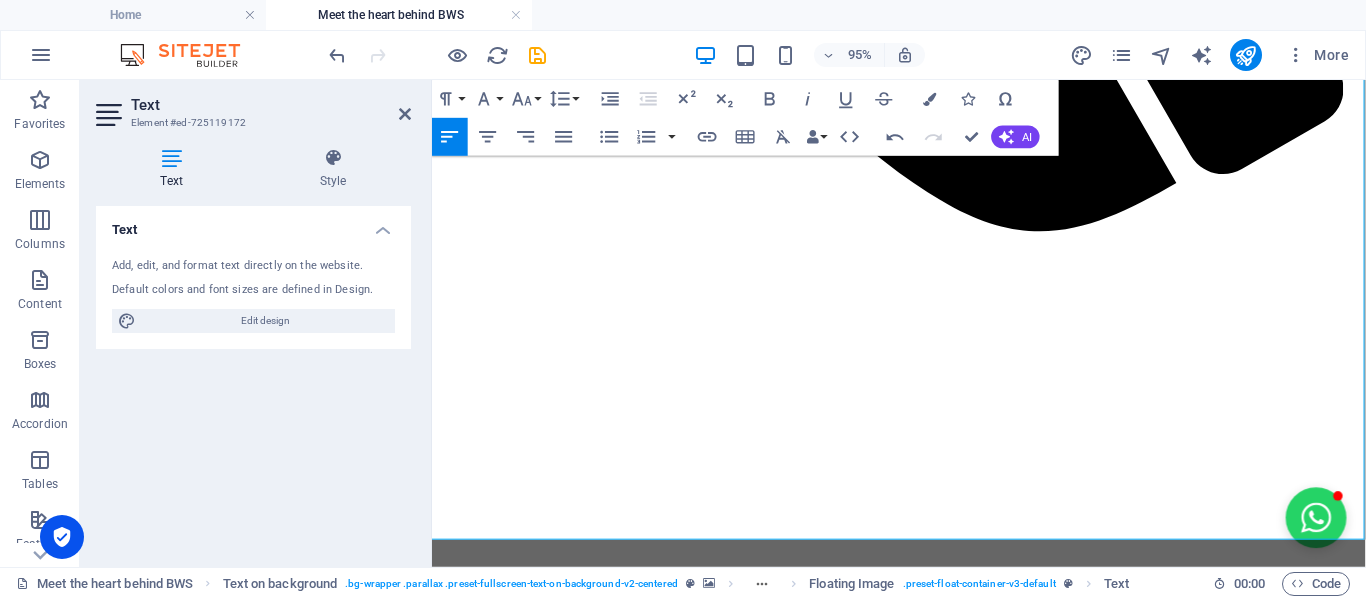 click on "Text Element #ed-725119172" at bounding box center (253, 106) 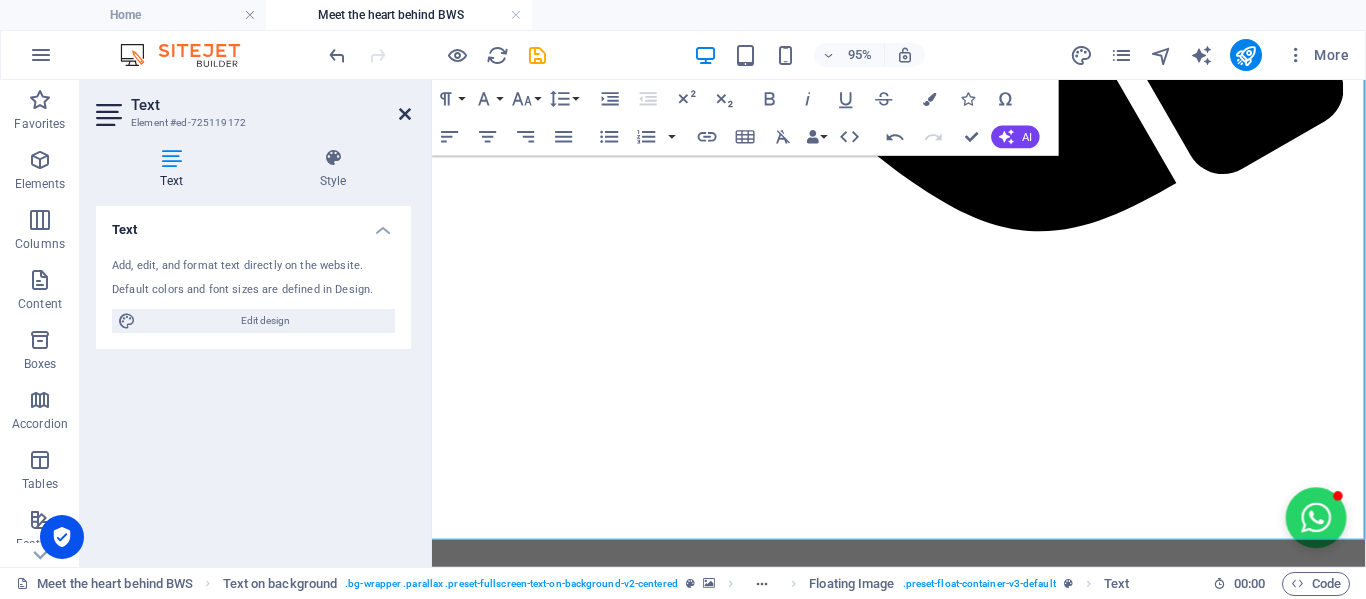 click at bounding box center [405, 114] 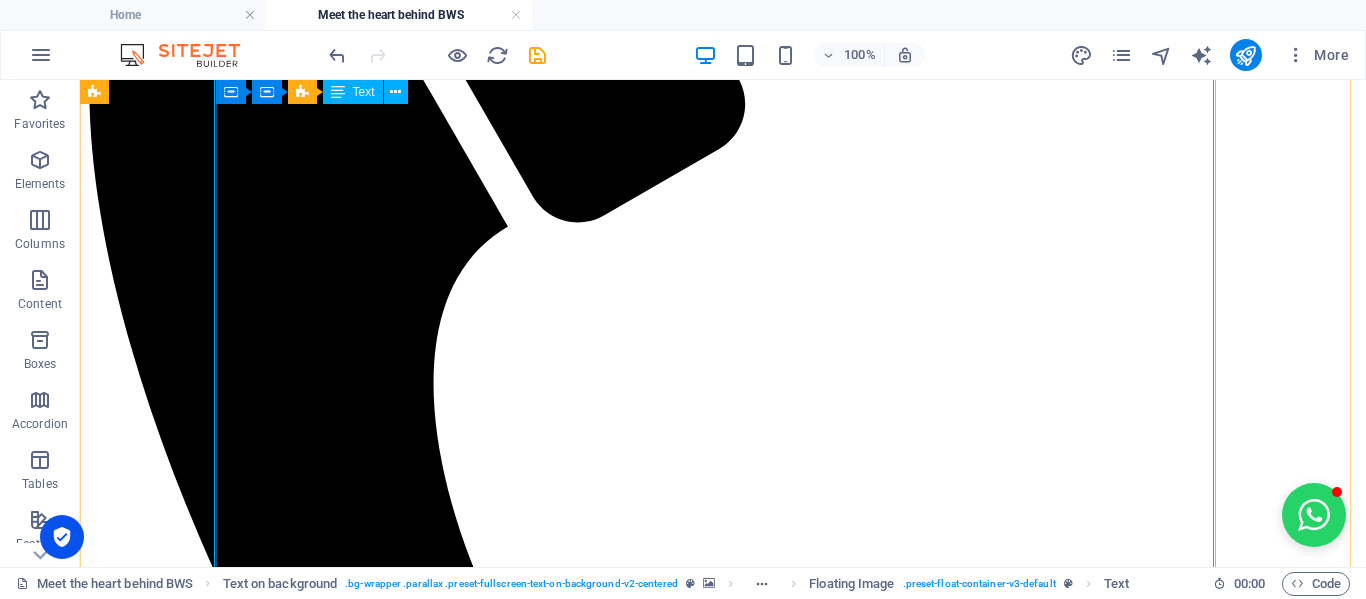 scroll, scrollTop: 900, scrollLeft: 0, axis: vertical 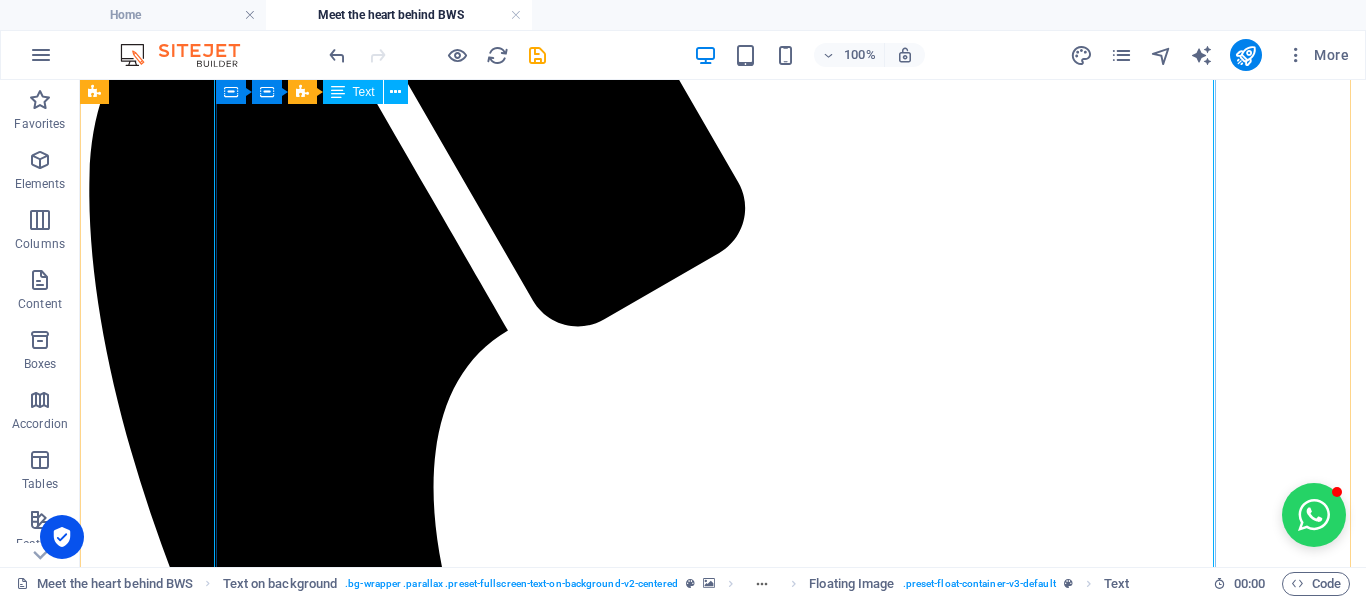 click on "Hi there, I'm Engela, but prefer to be called Engs.  I'm an entrepreneur, community-builder and the creative spark behind BrightWeb Studio and "Let's Grow Mzansi" (coming soon...) I've always had a passion for uplifting others and sparking real, meaningful connections. I've hosted buzzing networking events with 50+ business owners attending at a time, elevated small brands with savvy marketing, and worn more hats than a Mad Hatter at a tea party. No joke—I've been a  restaurant manageress, FMCG manager, PRO, e-commerce store owner with 2,000+ products, digital marketer, nonprofit director...  the list goes on! But what really lights me up? Helping people believe in themselves and turning big dreams into reality.  BrightWeb Started With a Spark During the chaos of COVID-19, I watched so many incredibly talented people pivot into entrepreneurship—full of potential but without the tools or time to get online. That's when I launched the  Social Business Network BrightWeb Studio Why BrightWeb Studio? ✅" at bounding box center (588, 5174) 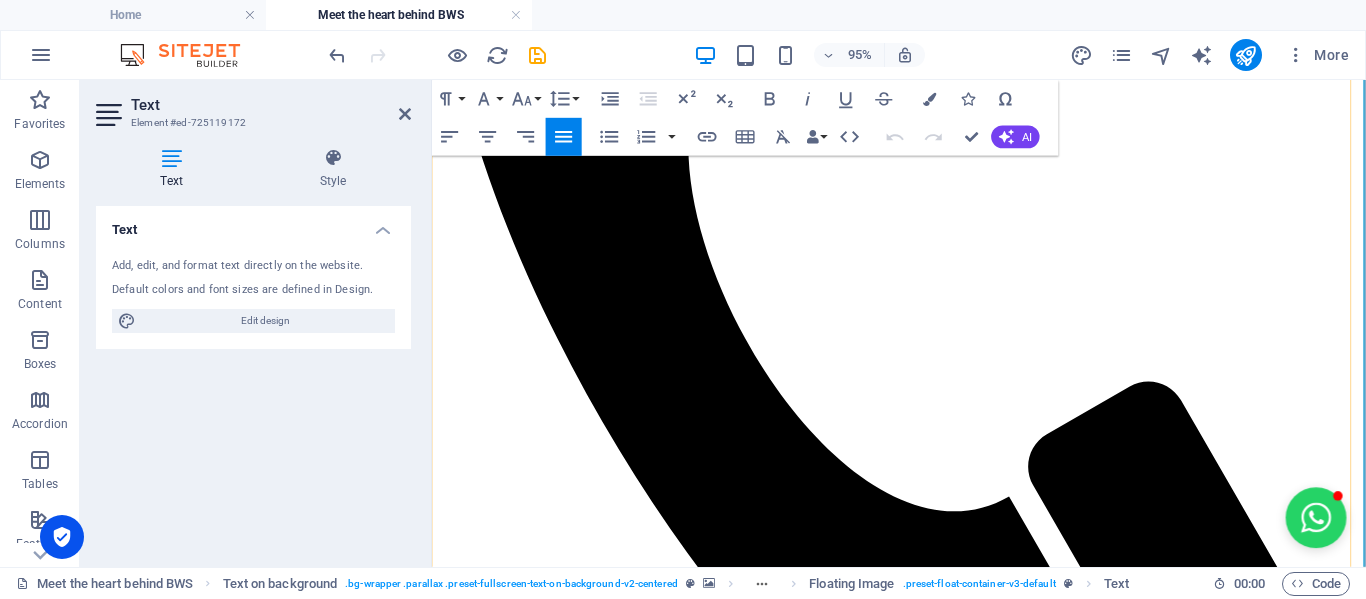 scroll, scrollTop: 1100, scrollLeft: 0, axis: vertical 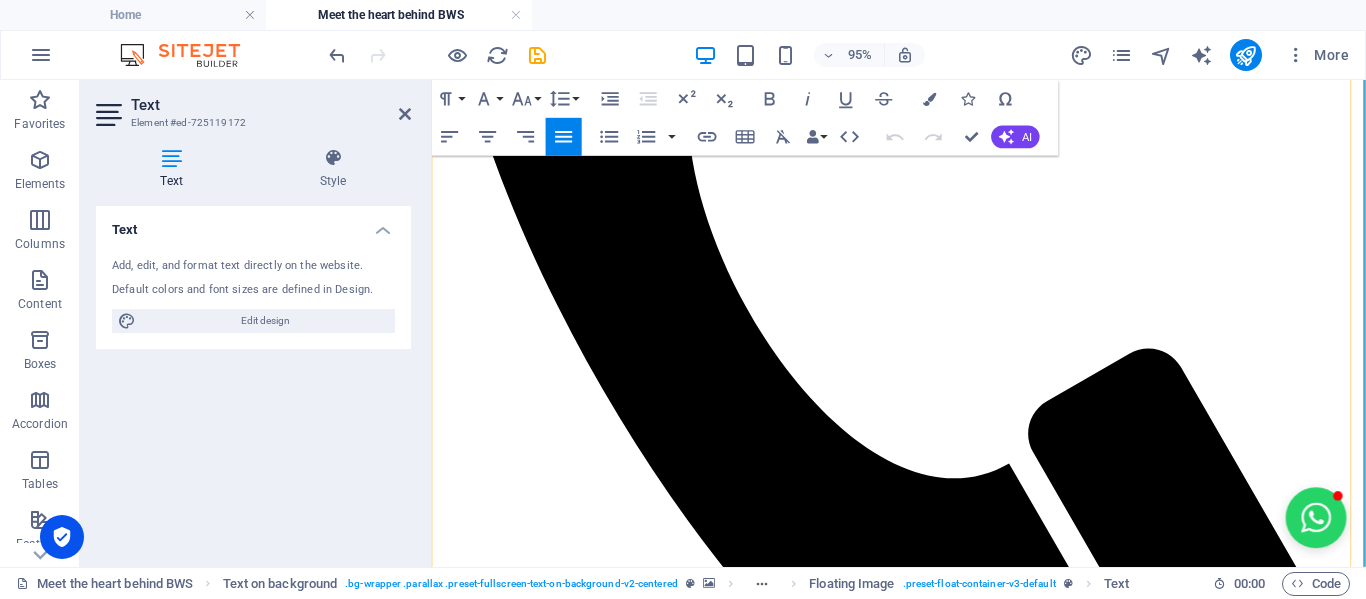 click on "And here's the cool part: You can also support this initiative directly through the BrightWeb Studio Online Store—just look out for the donation option!" at bounding box center [923, 4611] 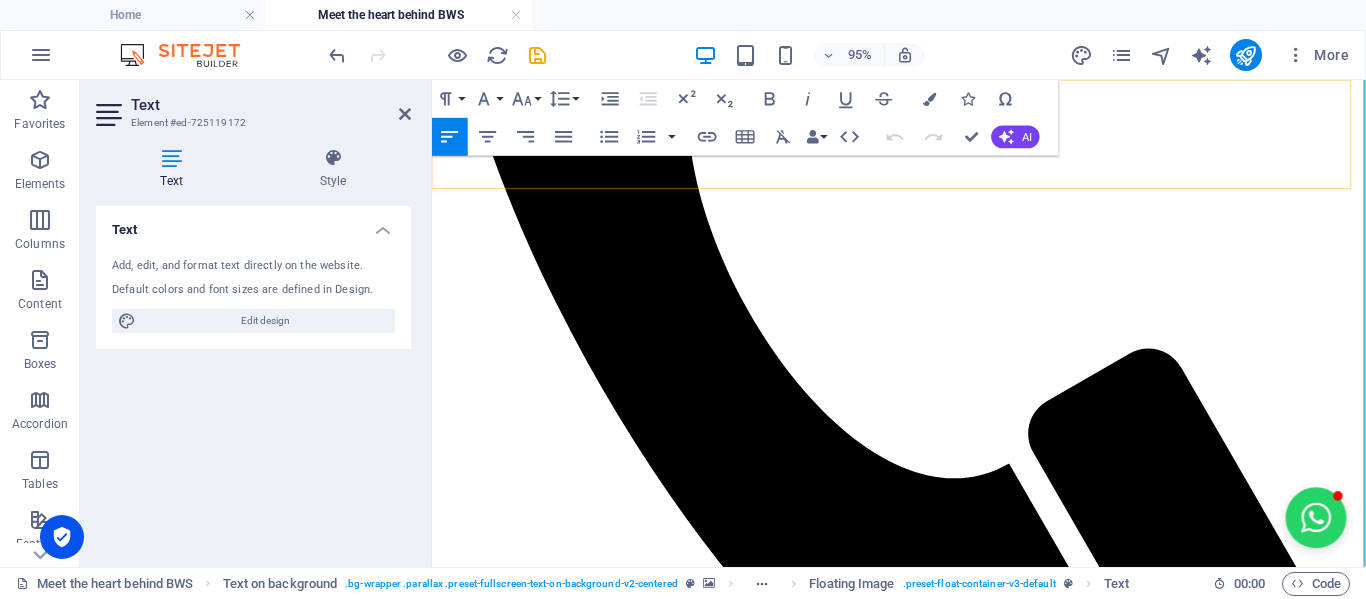 drag, startPoint x: 886, startPoint y: 319, endPoint x: 455, endPoint y: 174, distance: 454.73727 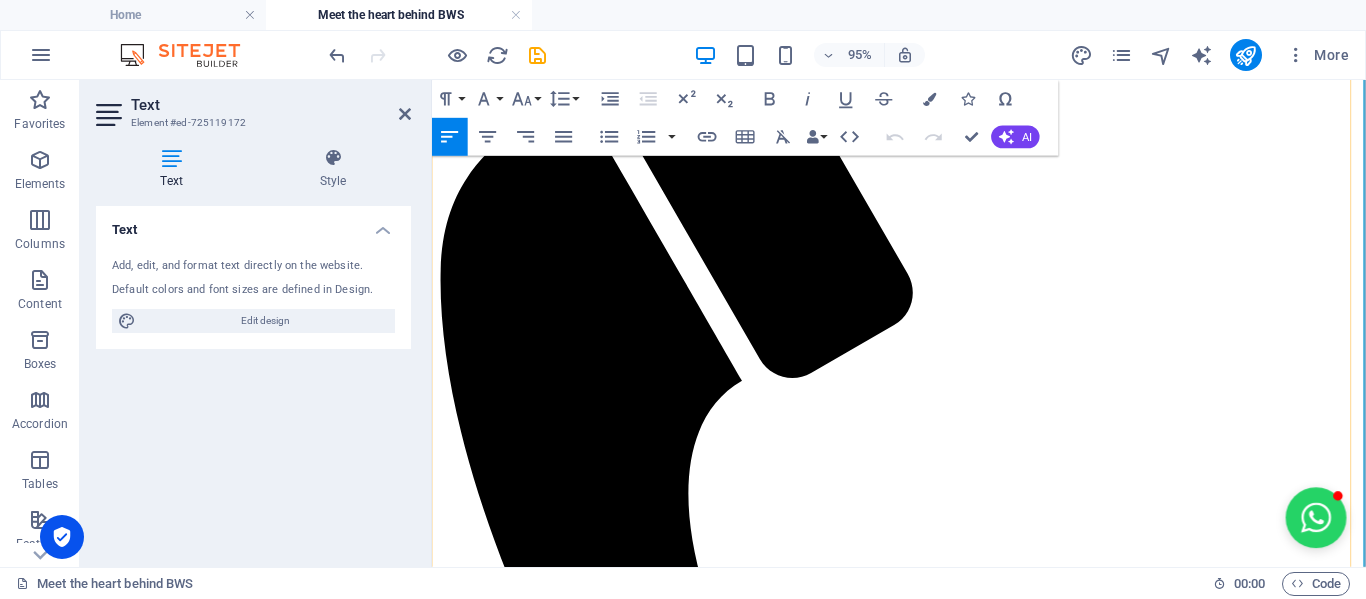 scroll, scrollTop: 600, scrollLeft: 0, axis: vertical 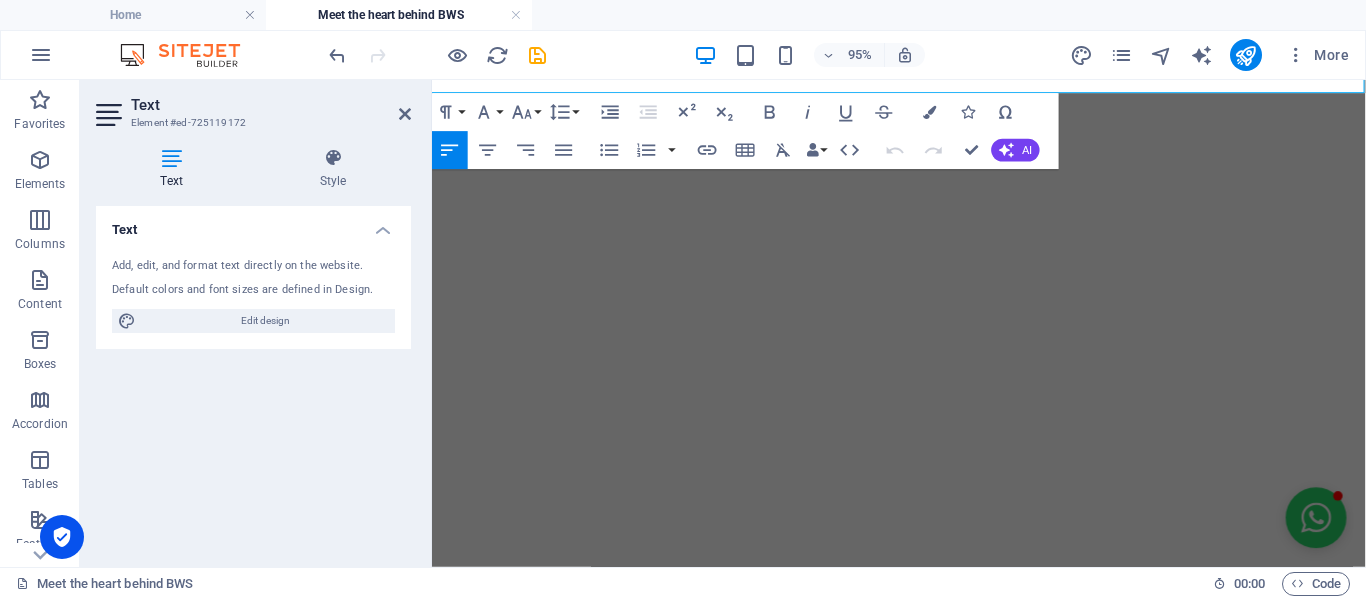 drag, startPoint x: 487, startPoint y: 258, endPoint x: 1505, endPoint y: 661, distance: 1094.8667 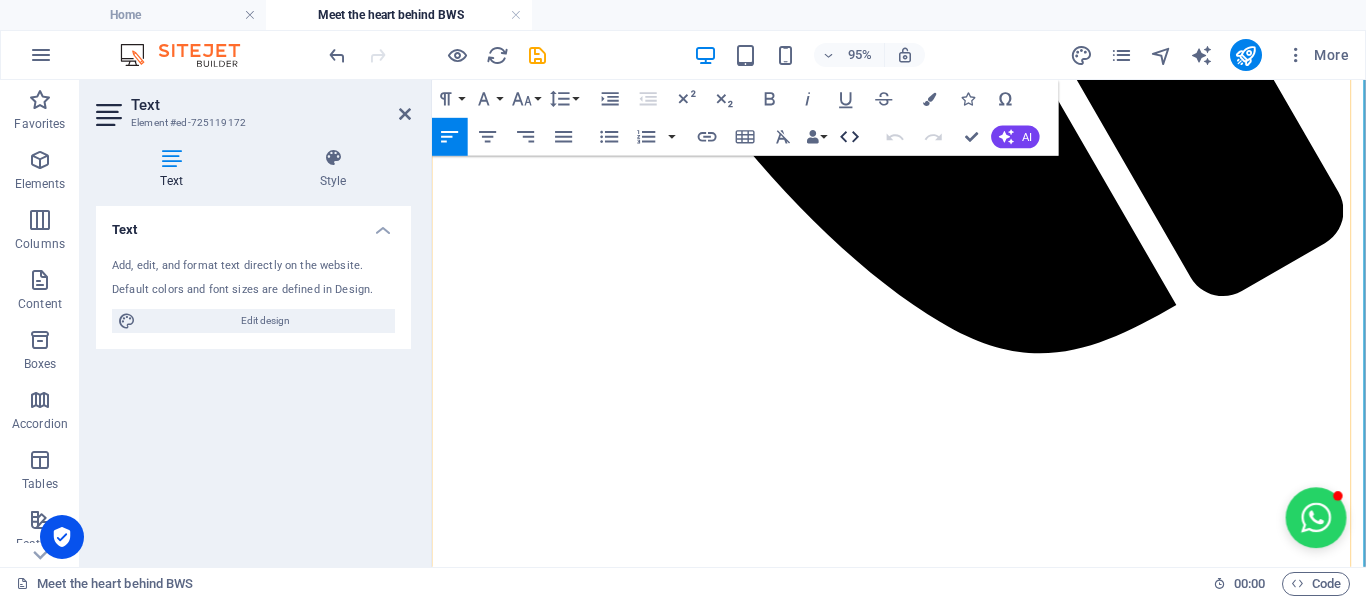 scroll, scrollTop: 1467, scrollLeft: 0, axis: vertical 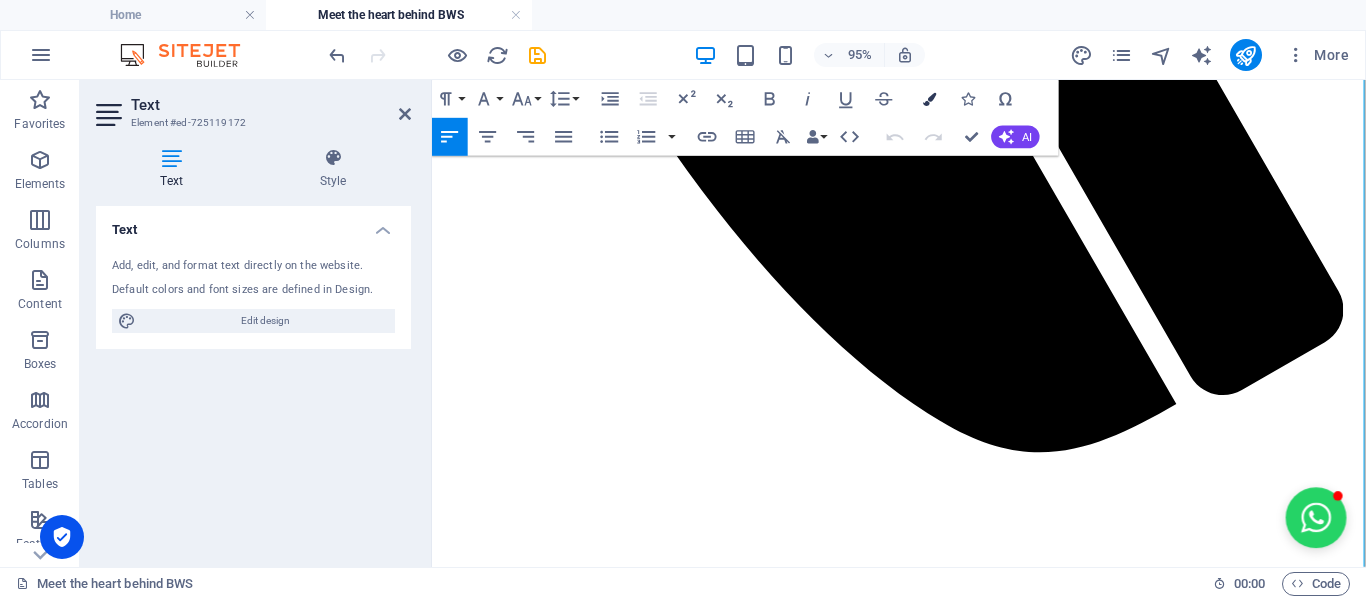 click at bounding box center [929, 98] 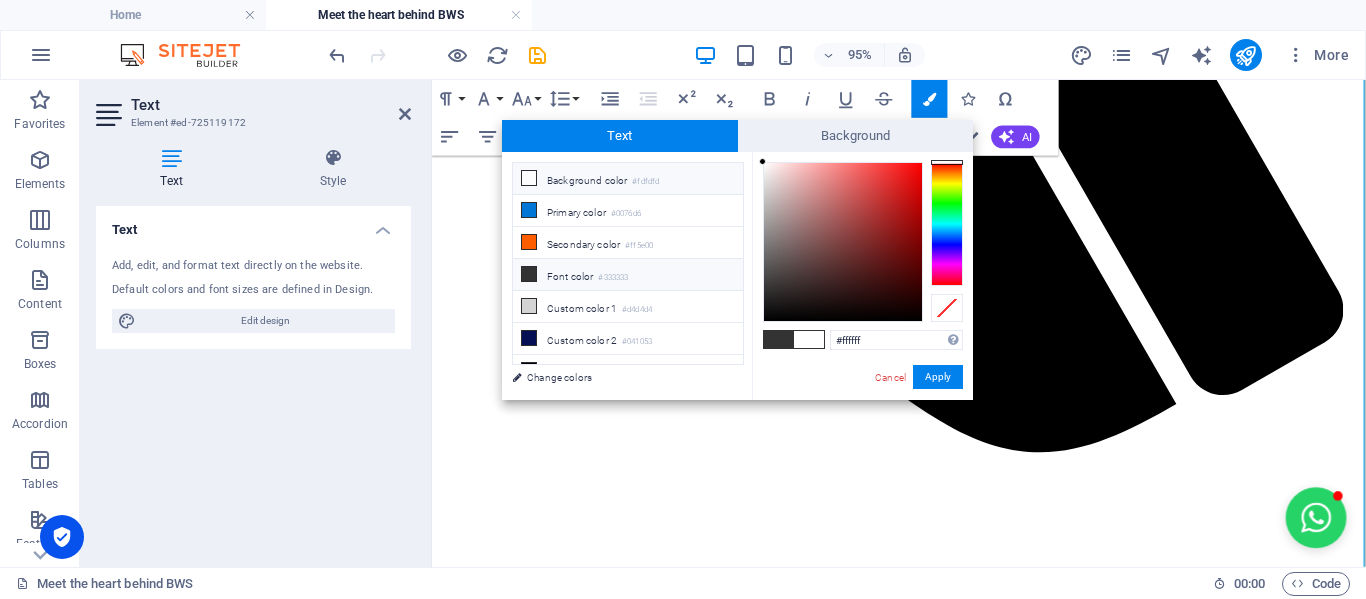 click at bounding box center [529, 178] 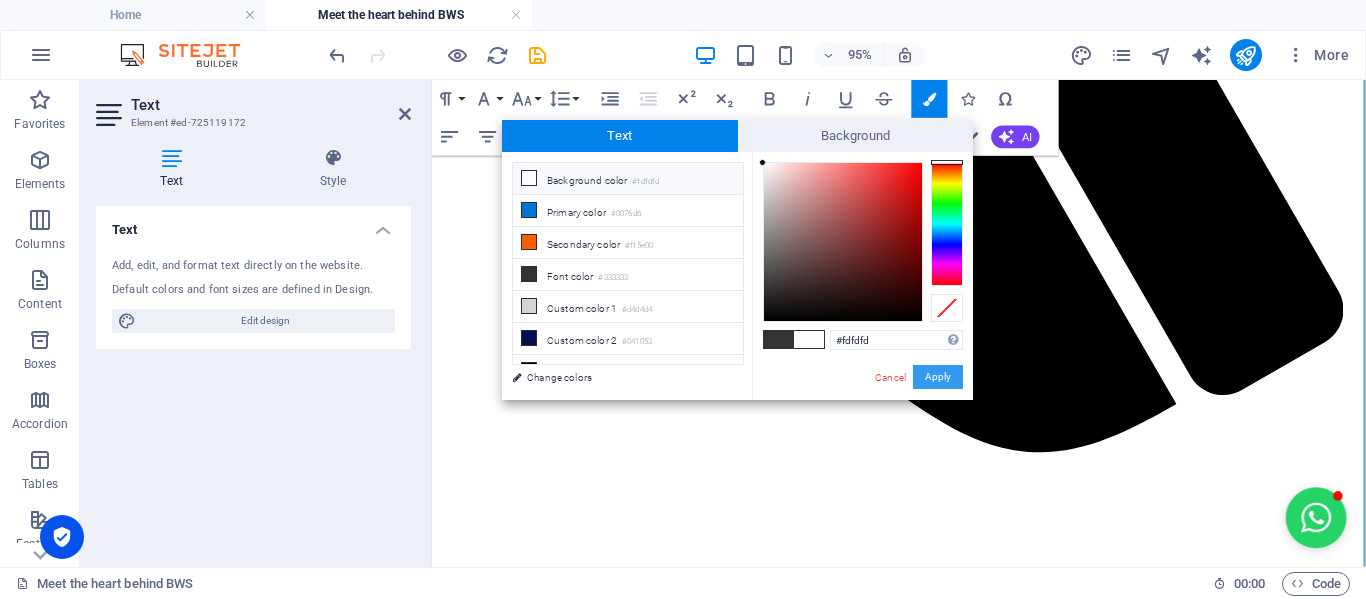 click on "Apply" at bounding box center [938, 377] 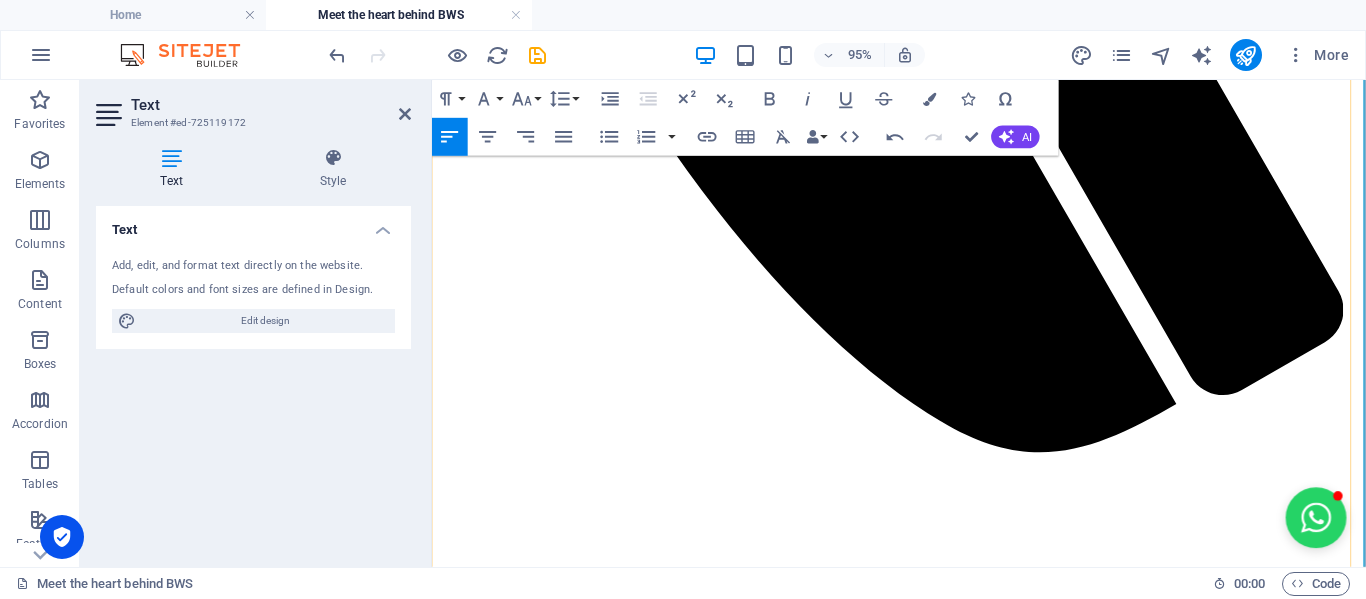 click on "Think of me as your  behind-the-scenes web sparky,  making sure your online space looks polished and professional while you shine in the spotlight." at bounding box center [913, 4953] 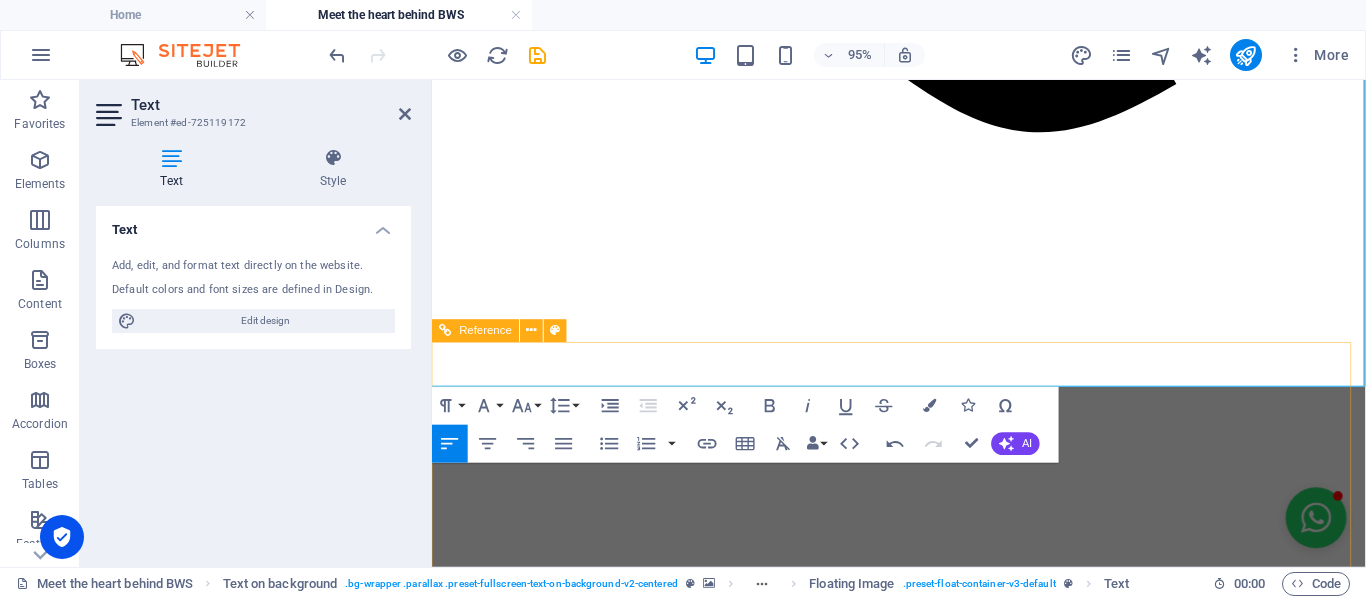 scroll, scrollTop: 1867, scrollLeft: 0, axis: vertical 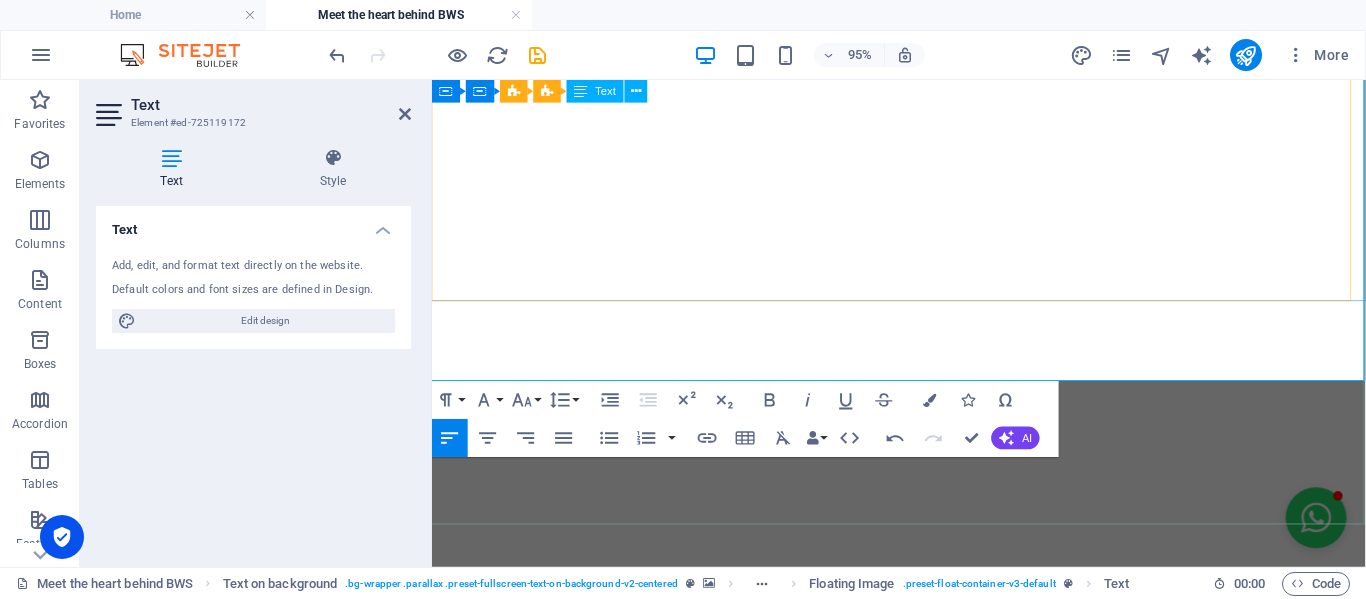 click on "Want to Collaborate?" at bounding box center (923, 4865) 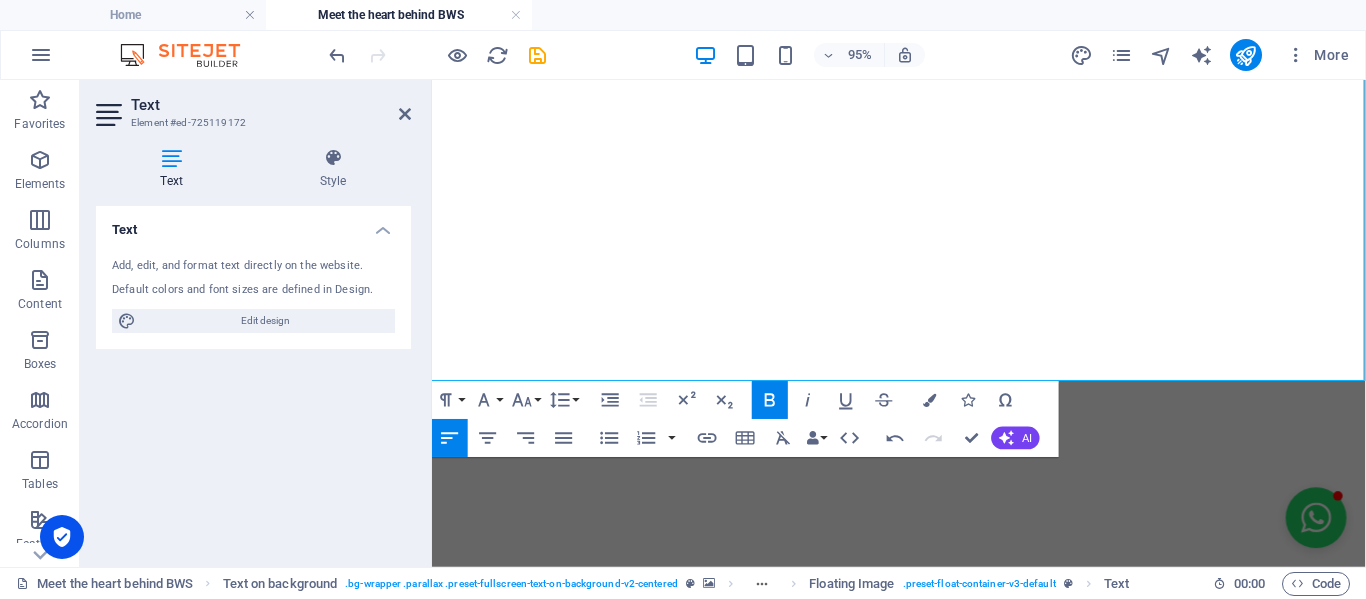 click on "Text Element #ed-725119172 Text Style Text Add, edit, and format text directly on the website. Default colors and font sizes are defined in Design. Edit design Alignment Left aligned Centered Right aligned Floating Image Element Layout How this element expands within the layout (Flexbox). Size 100 Default auto px % 1/1 1/2 1/3 1/4 1/5 1/6 1/7 1/8 1/9 1/10 Grow Shrink Order Container layout Visible Visible Opacity 100 % Overflow Spacing Margin Default auto px % rem vw vh Custom Custom auto px % rem vw vh auto px % rem vw vh auto px % rem vw vh auto px % rem vw vh Padding Default px rem % vh vw Custom Custom 10 px rem % vh vw 0 px rem % vh vw 0 px rem % vh vw 10 px rem % vh vw Border Style              - Width 1 auto px rem % vh vw Custom Custom 1 auto px rem % vh vw 1 auto px rem % vh vw 1 auto px rem % vh vw 1 auto px rem % vh vw  - Color Round corners Default px rem % vh vw Custom Custom px rem % vh vw px rem % vh vw px rem % vh vw px rem % vh vw Shadow Default None Outside Inside Color X offset 0" at bounding box center (256, 323) 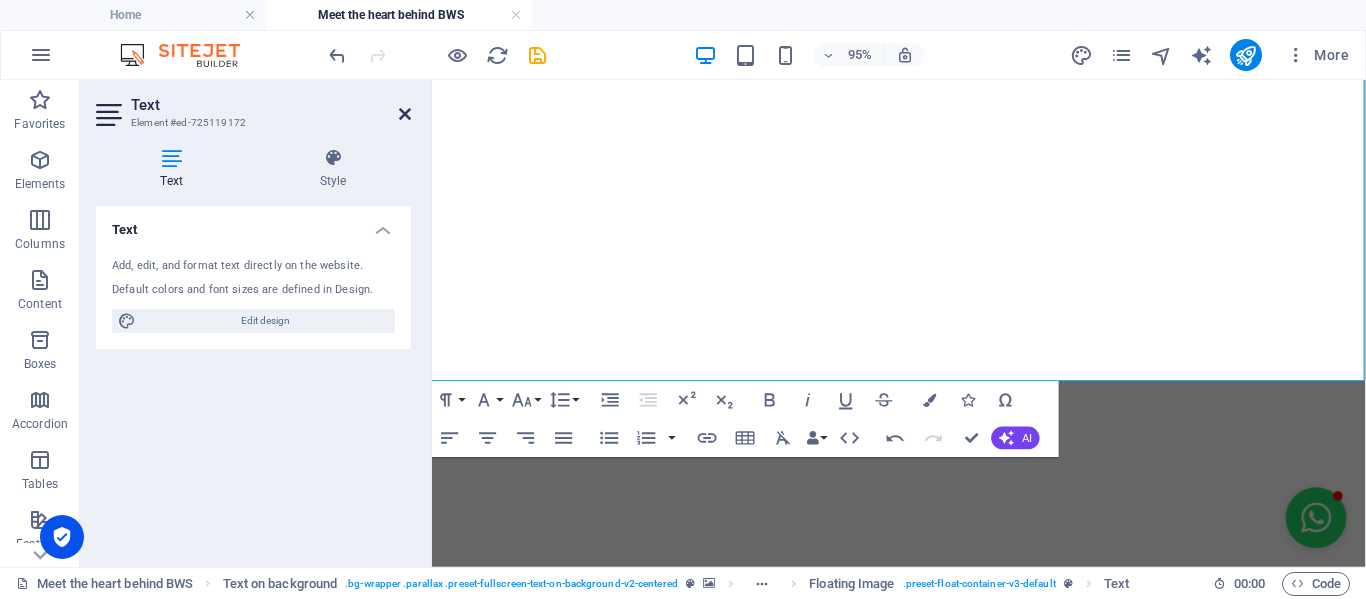 click at bounding box center [405, 114] 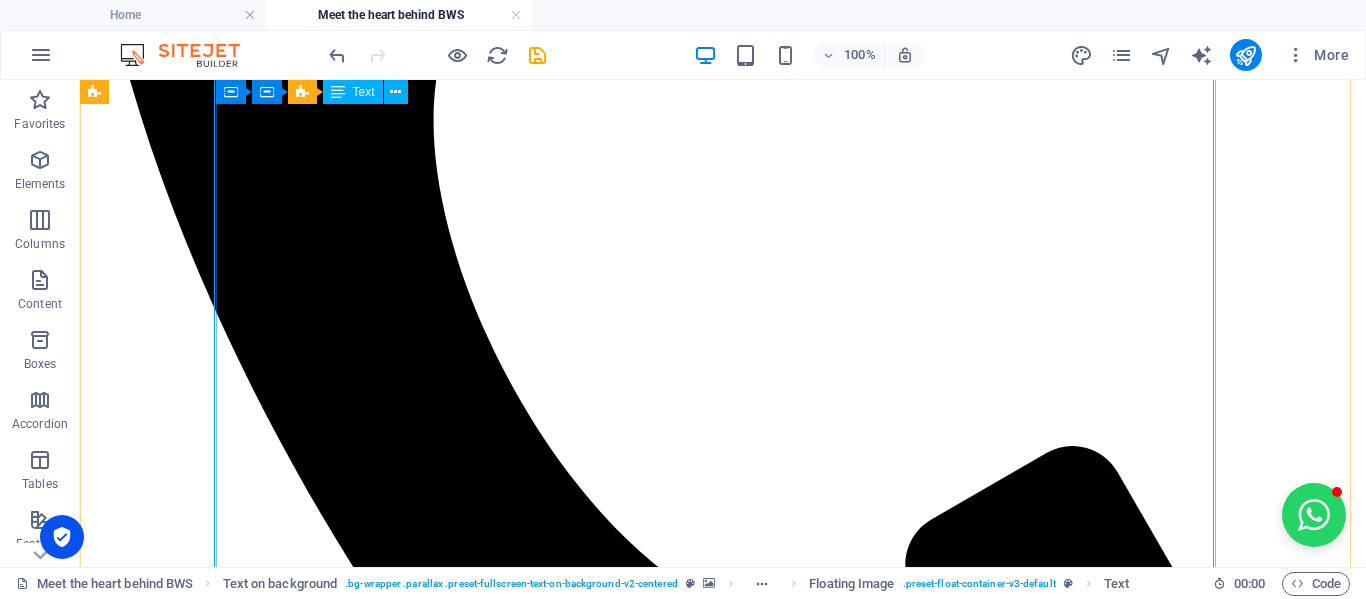 scroll, scrollTop: 1067, scrollLeft: 0, axis: vertical 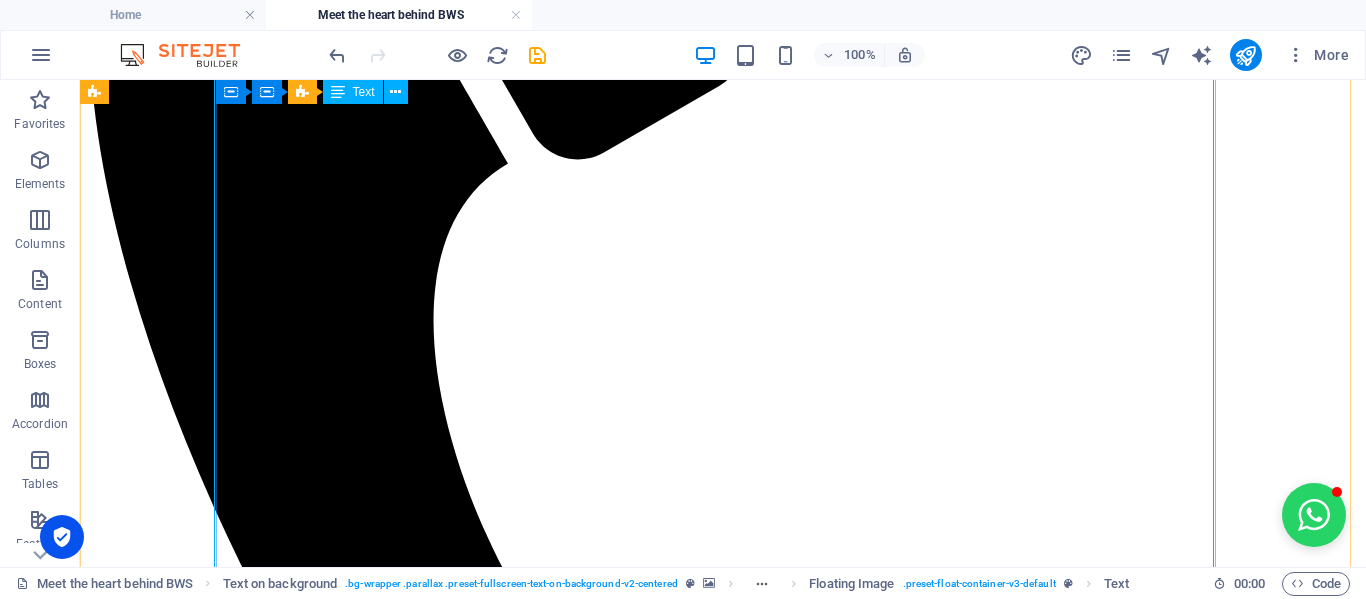 click on "Hi there, I'm Engela, but prefer to be called Engs.  I'm an entrepreneur, community-builder and the creative spark behind BrightWeb Studio and "Let's Grow Mzansi" (coming soon...) I've always had a passion for uplifting others and sparking real, meaningful connections. I've hosted buzzing networking events with 50+ business owners attending at a time, elevated small brands with savvy marketing, and worn more hats than a Mad Hatter at a tea party. No joke—I've been a  restaurant manageress, FMCG manager, PRO, e-commerce store owner with 2,000+ products, digital marketer, nonprofit director...  the list goes on! But what really lights me up? Helping people believe in themselves and turning big dreams into reality.  BrightWeb Started With a Spark During the chaos of COVID-19, I watched so many incredibly talented people pivot into entrepreneurship—full of p otential but without the tools or time to get online. That's when I launched the  Social Business Network BrightWeb Studio Why BrightWeb Studio? ✅" at bounding box center [588, 5007] 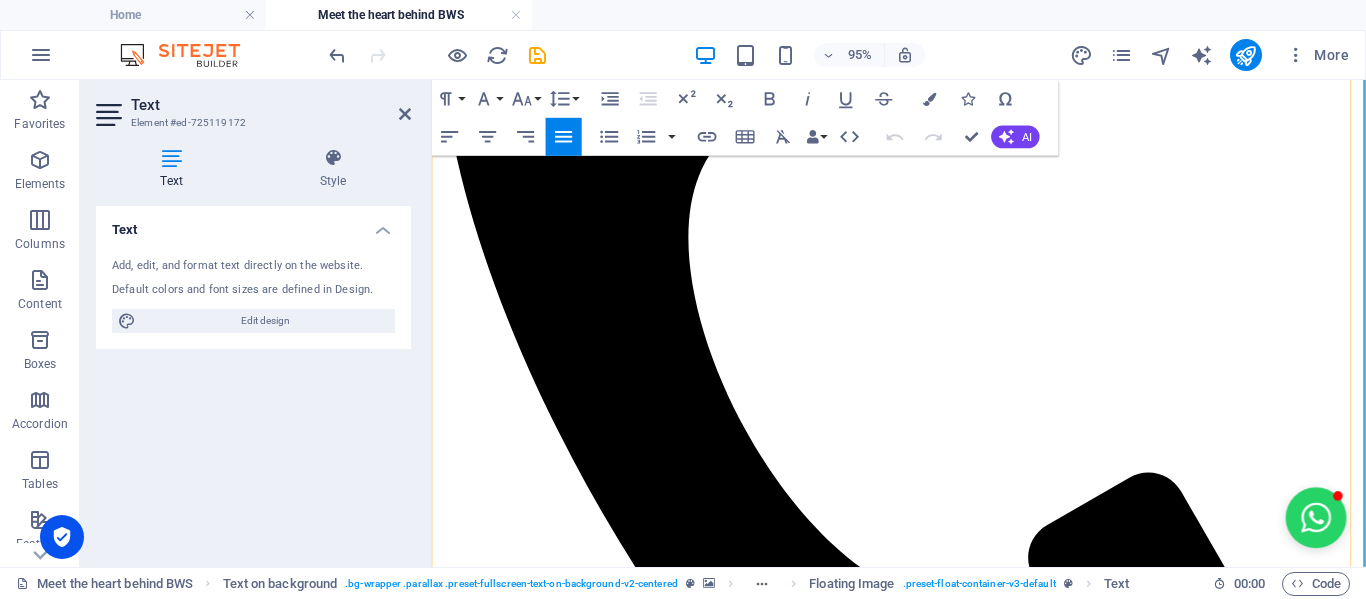 scroll, scrollTop: 1000, scrollLeft: 0, axis: vertical 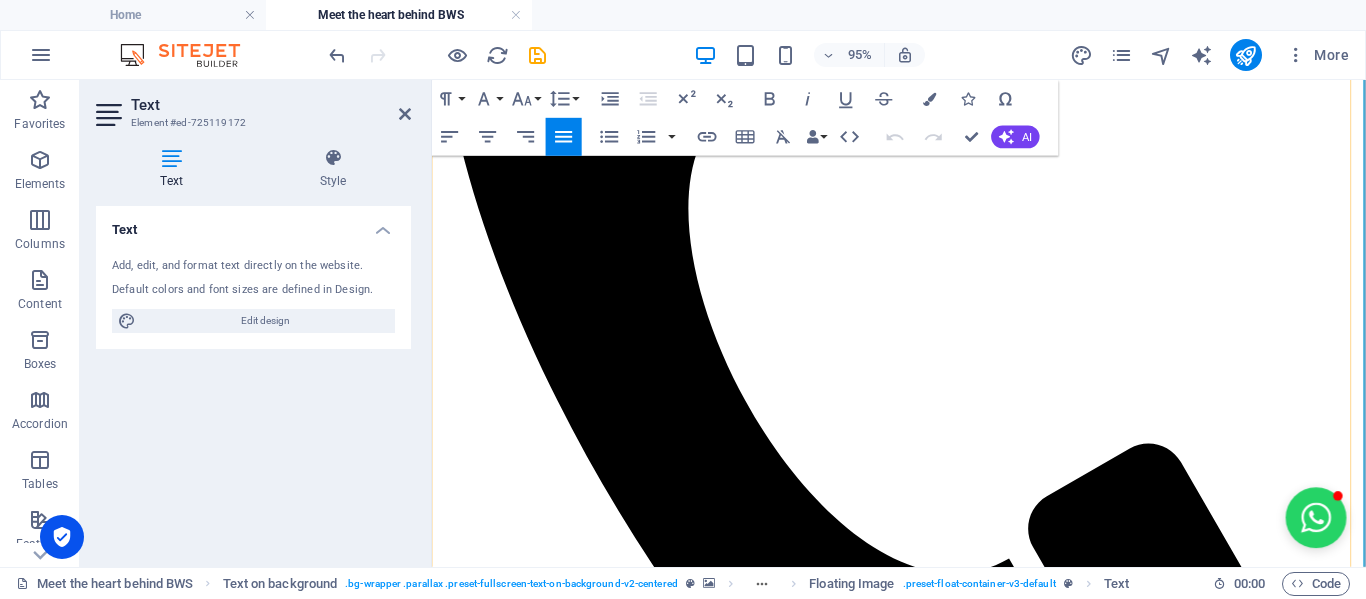 click on "When you work with BWS, you're not only growing your brand—you're helping to grow something much bigge" at bounding box center [923, 4767] 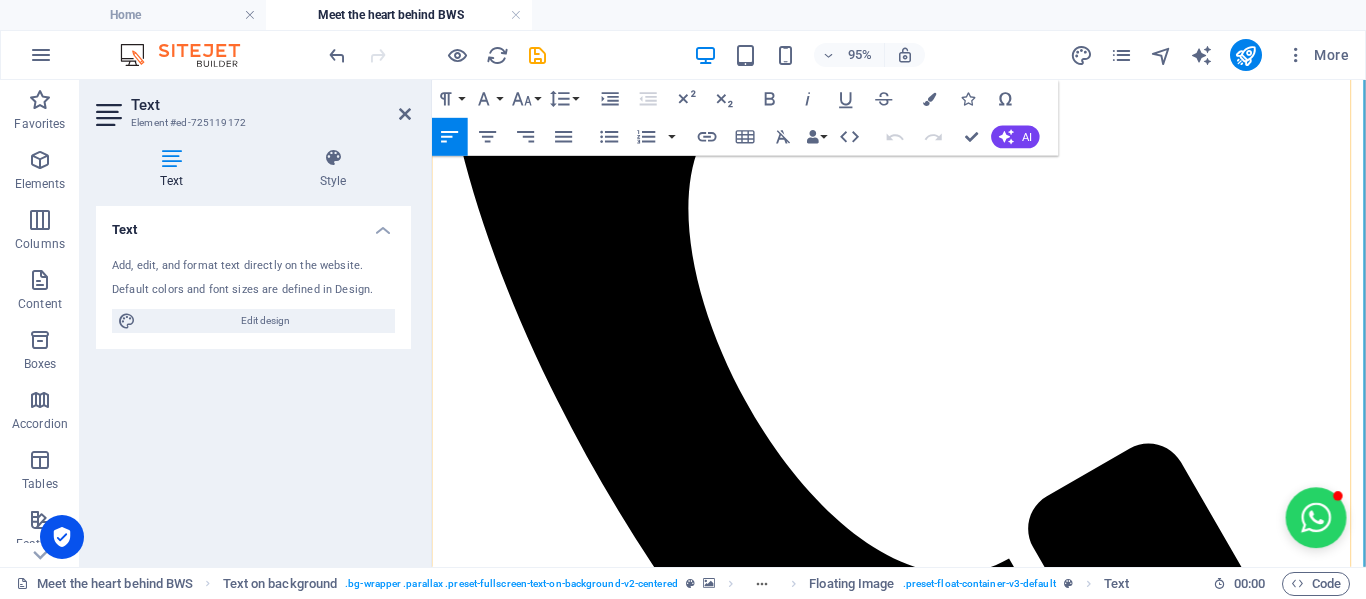 click on "When you work with BWS, you're not only growing your brand—you're helping to grow something much bigge" at bounding box center [923, 4767] 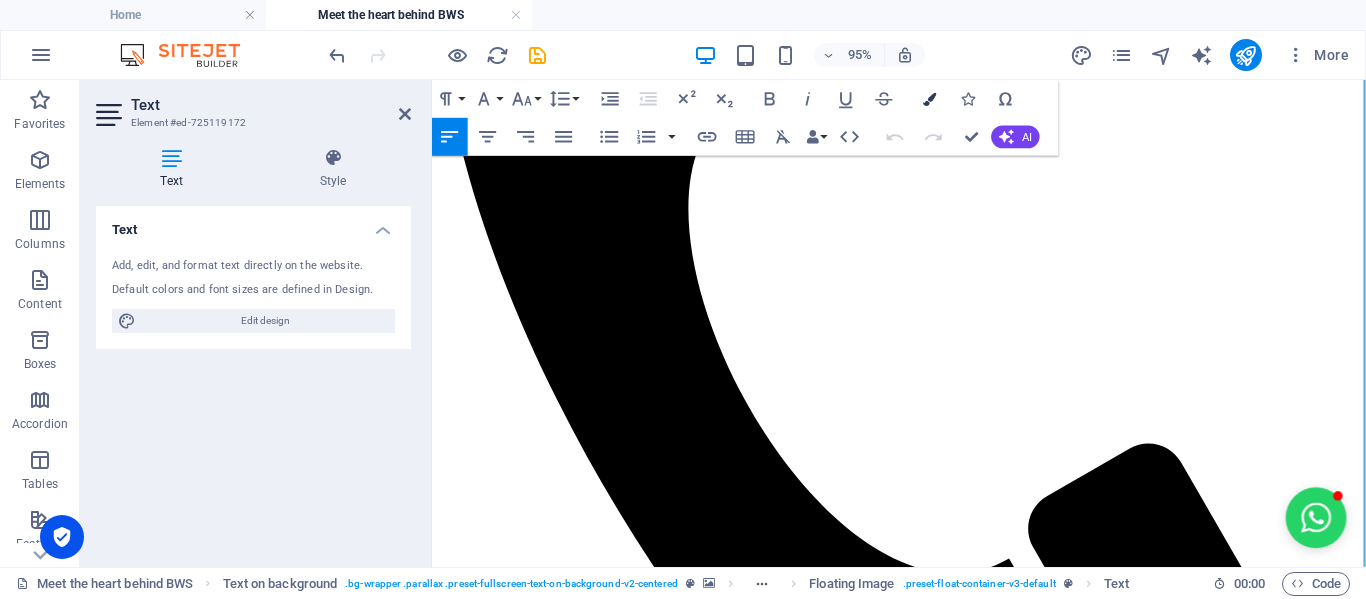 click at bounding box center [929, 98] 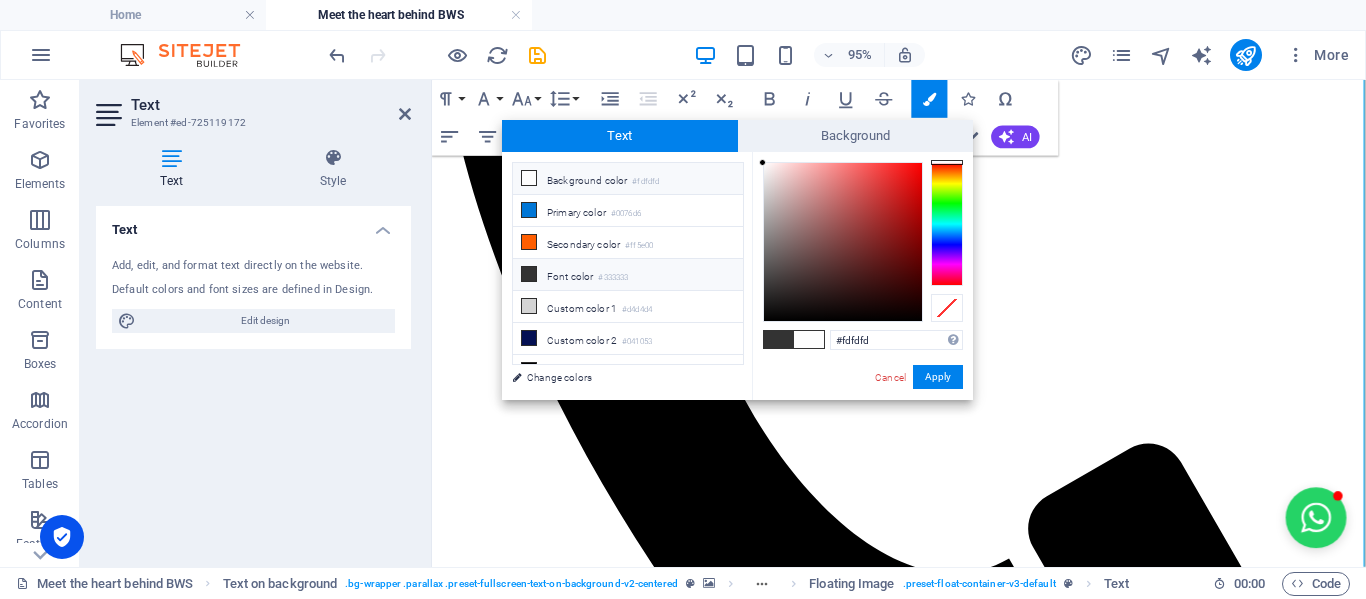 click at bounding box center [529, 178] 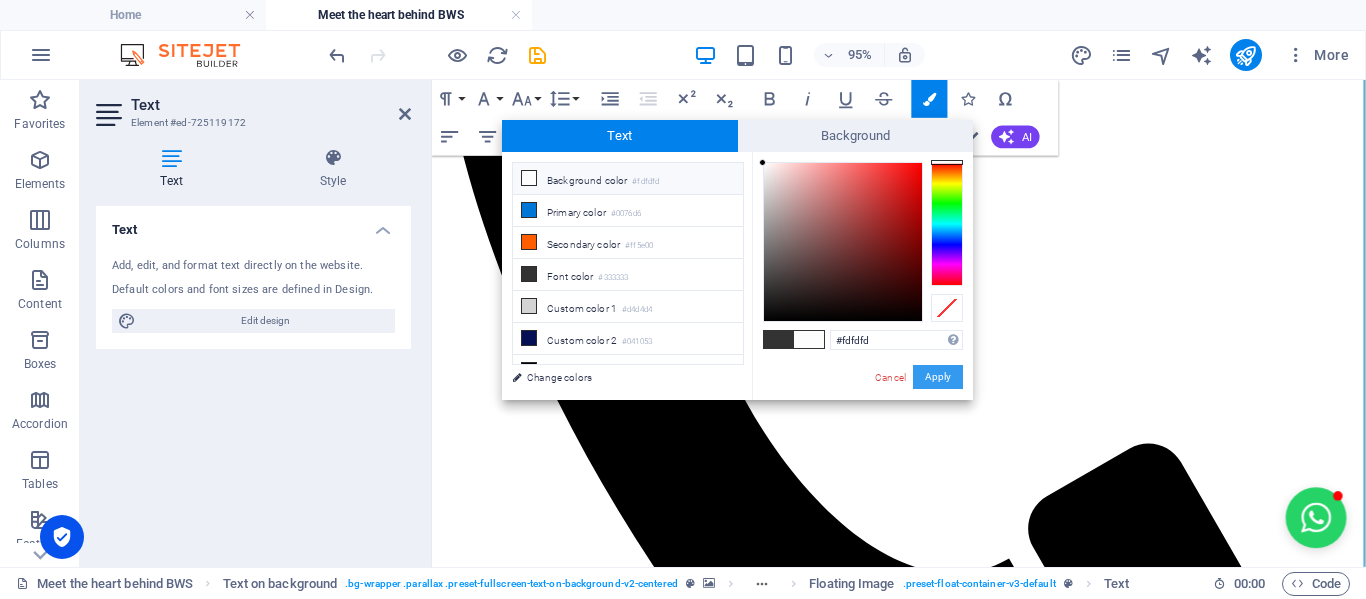 click on "Apply" at bounding box center (938, 377) 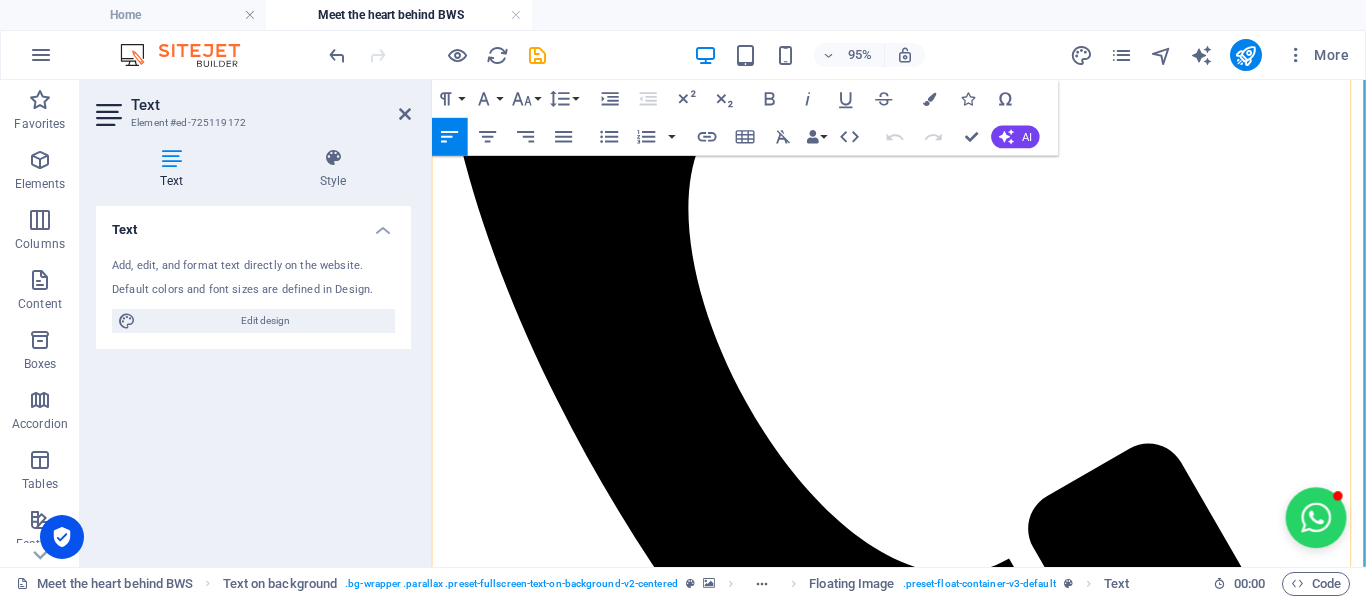 click on "When you work with BWS, you're not only growing your brand—you're helping to grow something much bigge" at bounding box center [923, 4767] 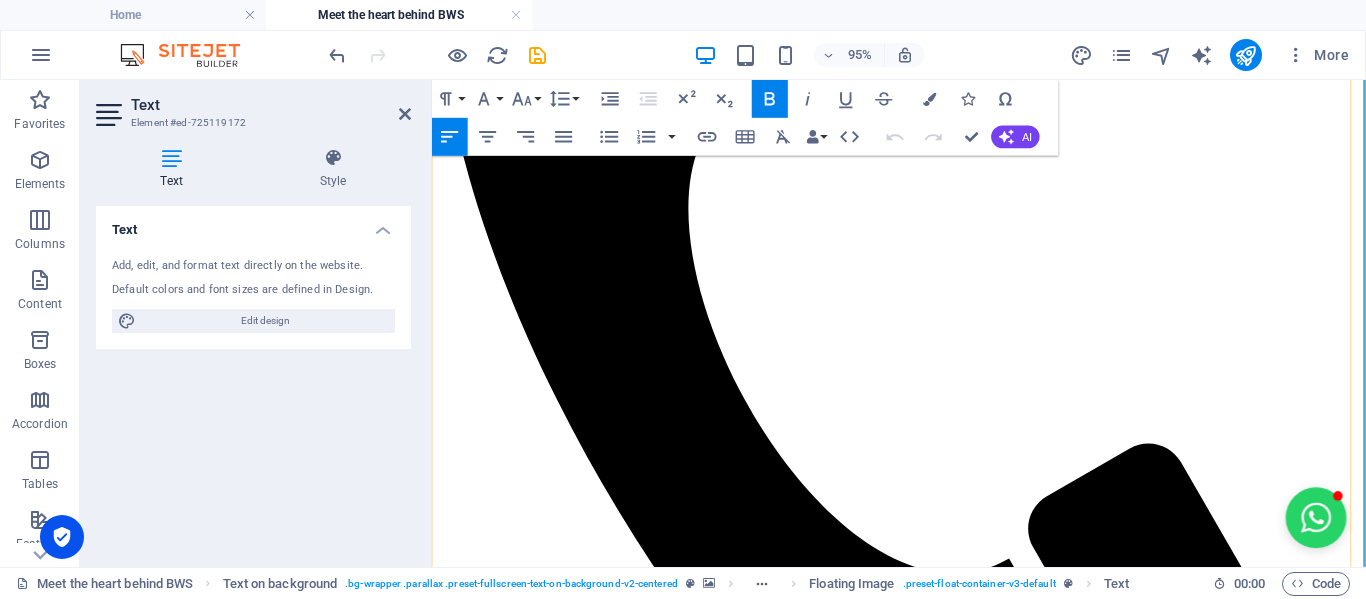 click at bounding box center [923, 4801] 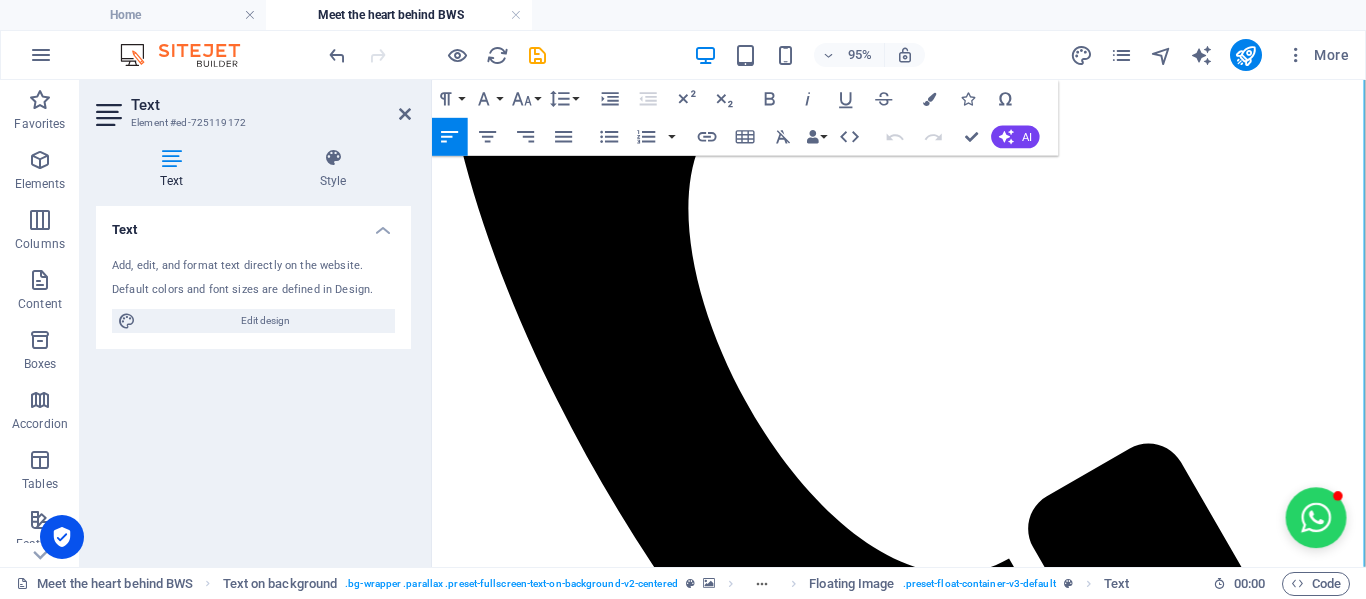 click on "Text" at bounding box center (271, 105) 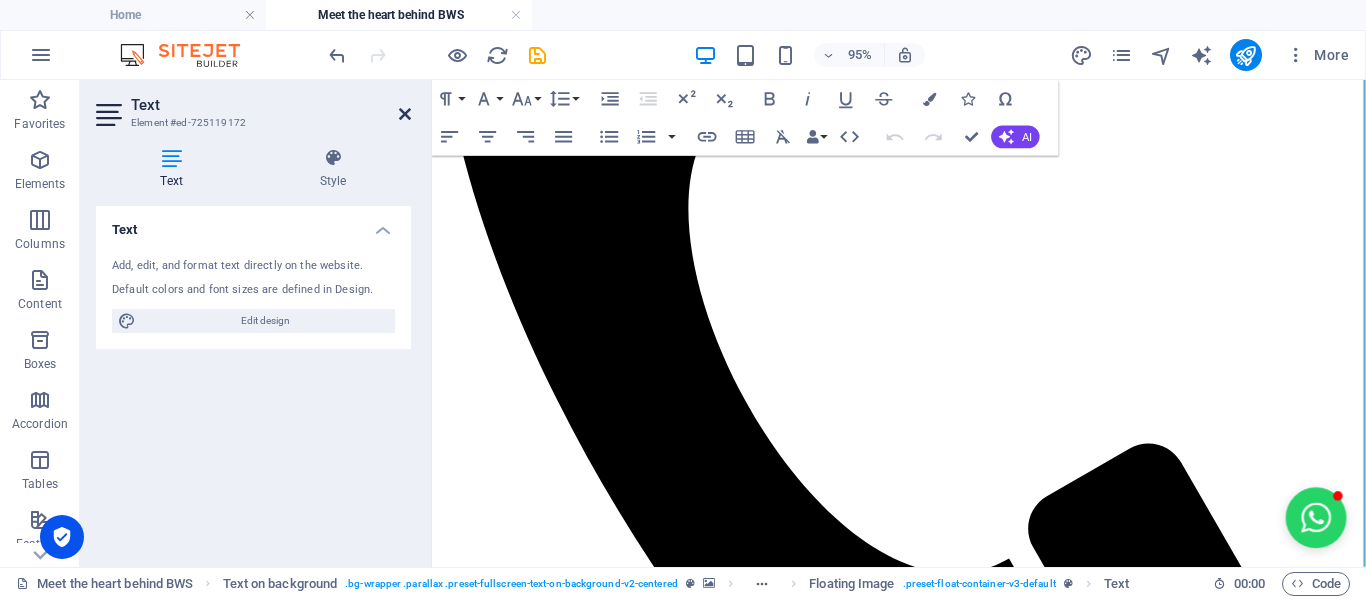 click at bounding box center [405, 114] 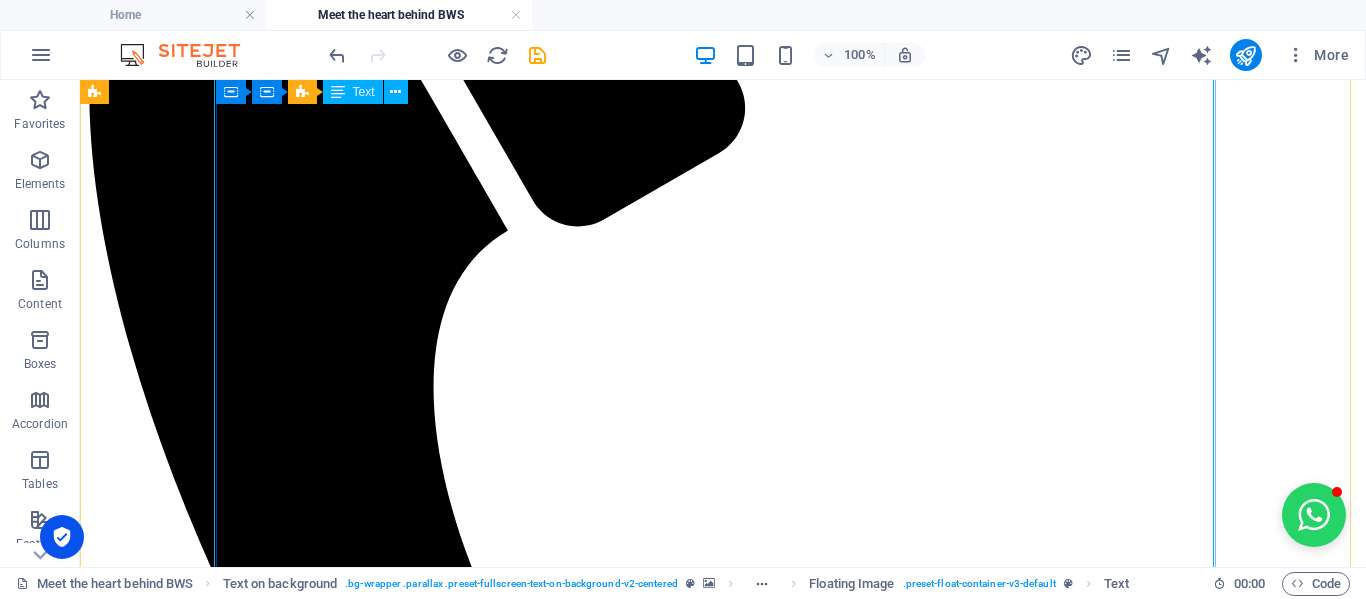 click on "Hi there, I'm Engela, but prefer to be called Engs.  I'm an entrepreneur, community-builder and the creative spark behind BrightWeb Studio and "Let's Grow Mzansi" (coming soon...) I've always had a passion for uplifting others and sparking real, meaningful connections. I've hosted buzzing networking events with 50+ business owners attending at a time, elevated small brands with savvy marketing, and worn more hats than a Mad Hatter at a tea party. No joke—I've been a  restaurant manageress, FMCG manager, PRO, e-commerce store owner with 2,000+ products, digital marketer, nonprofit director...  the list goes on! But what really lights me up? Helping people believe in themselves and turning big dreams into reality.  BrightWeb Started With a Spark During the chaos of COVID-19, I watched so many incredibly talented people pivot into entrepreneurship—full of p otential but without the tools or time to get online. That's when I launched the  Social Business Network BrightWeb Studio Why BrightWeb Studio? ✅" at bounding box center [588, 5087] 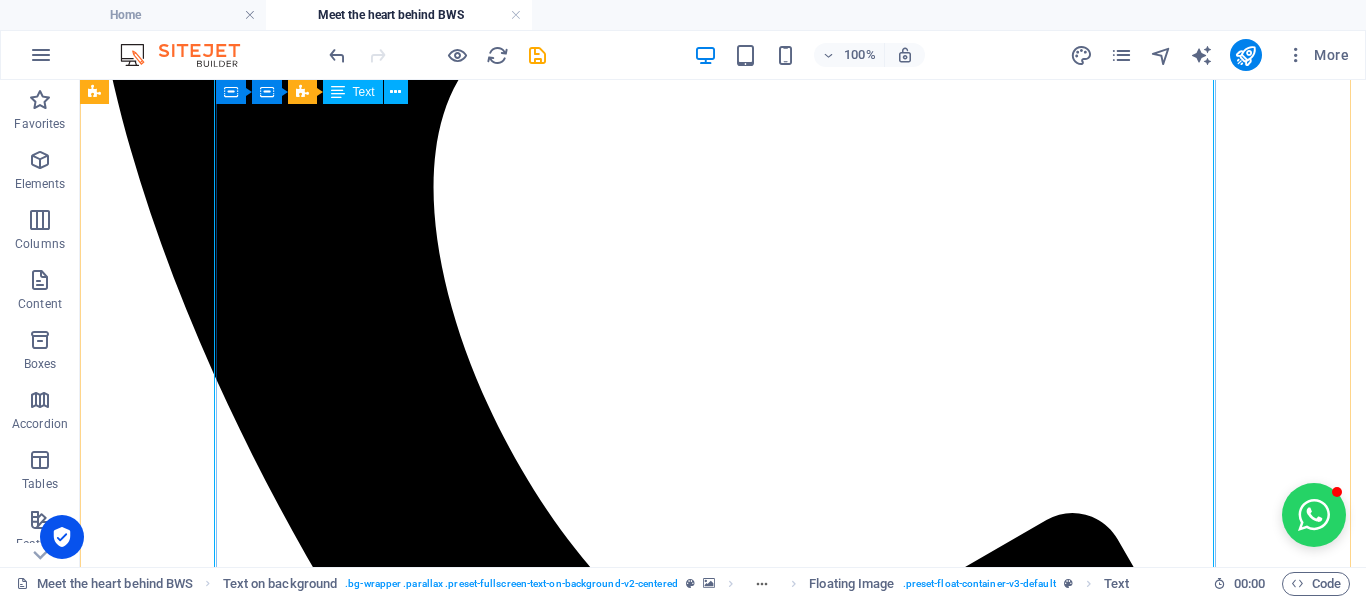 scroll, scrollTop: 1073, scrollLeft: 0, axis: vertical 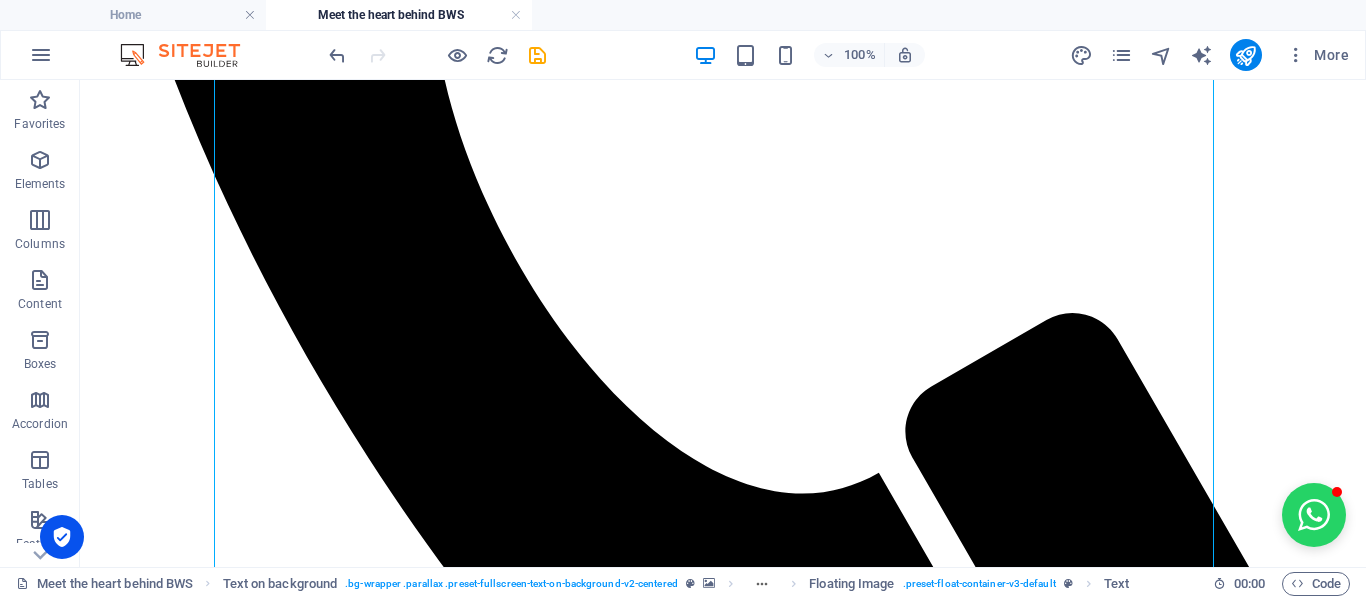 click at bounding box center [723, 1667] 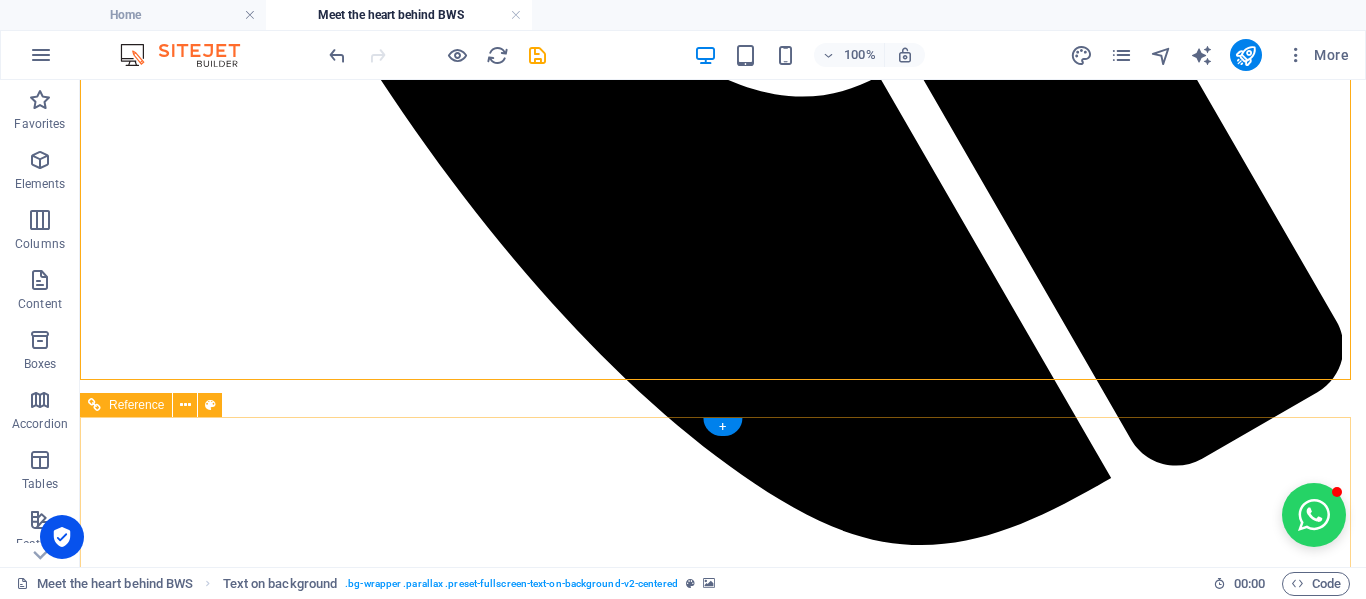 scroll, scrollTop: 1800, scrollLeft: 0, axis: vertical 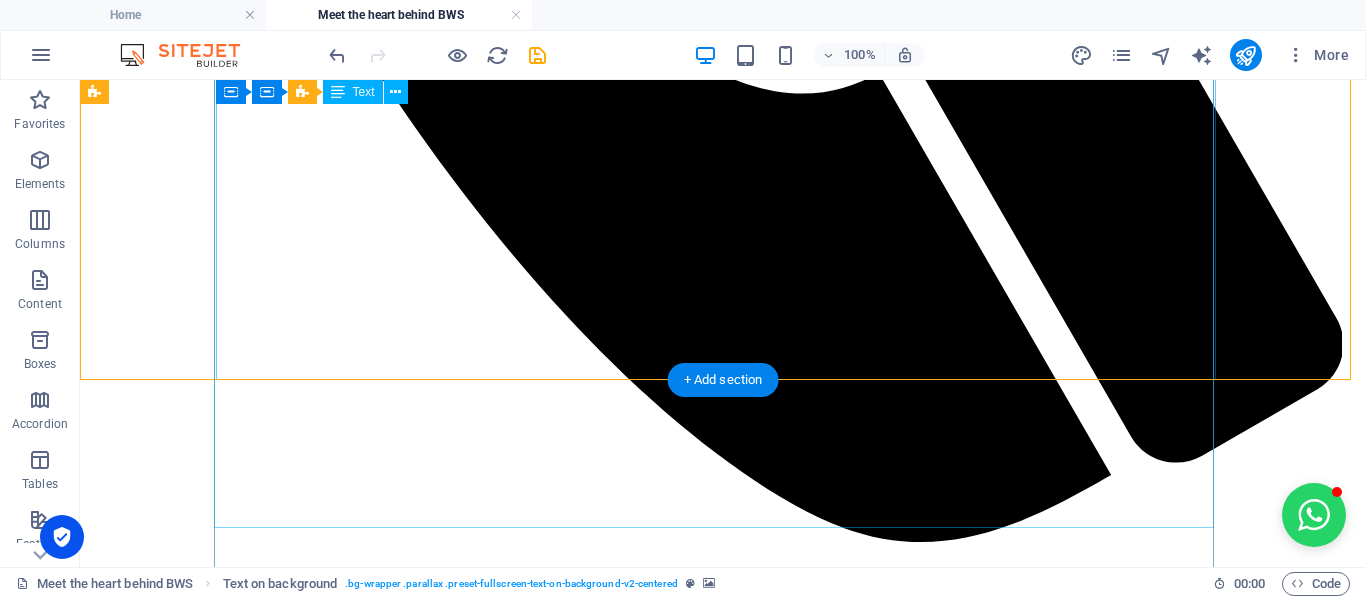 click on "Hi there, I'm Engela, but prefer to be called Engs.  I'm an entrepreneur, community-builder and the creative spark behind BrightWeb Studio and "Let's Grow Mzansi" (coming soon...) I've always had a passion for uplifting others and sparking real, meaningful connections. I've hosted buzzing networking events with 50+ business owners attending at a time, elevated small brands with savvy marketing, and worn more hats than a Mad Hatter at a tea party. No joke—I've been a  restaurant manageress, FMCG manager, PRO, e-commerce store owner with 2,000+ products, digital marketer, nonprofit director...  the list goes on! But what really lights me up? Helping people believe in themselves and turning big dreams into reality.  BrightWeb Started With a Spark During the chaos of COVID-19, I watched so many incredibly talented people pivot into entrepreneurship—full of p otential but without the tools or time to get online. That's when I launched the  Social Business Network BrightWeb Studio Why BrightWeb Studio? ✅" at bounding box center (588, 4274) 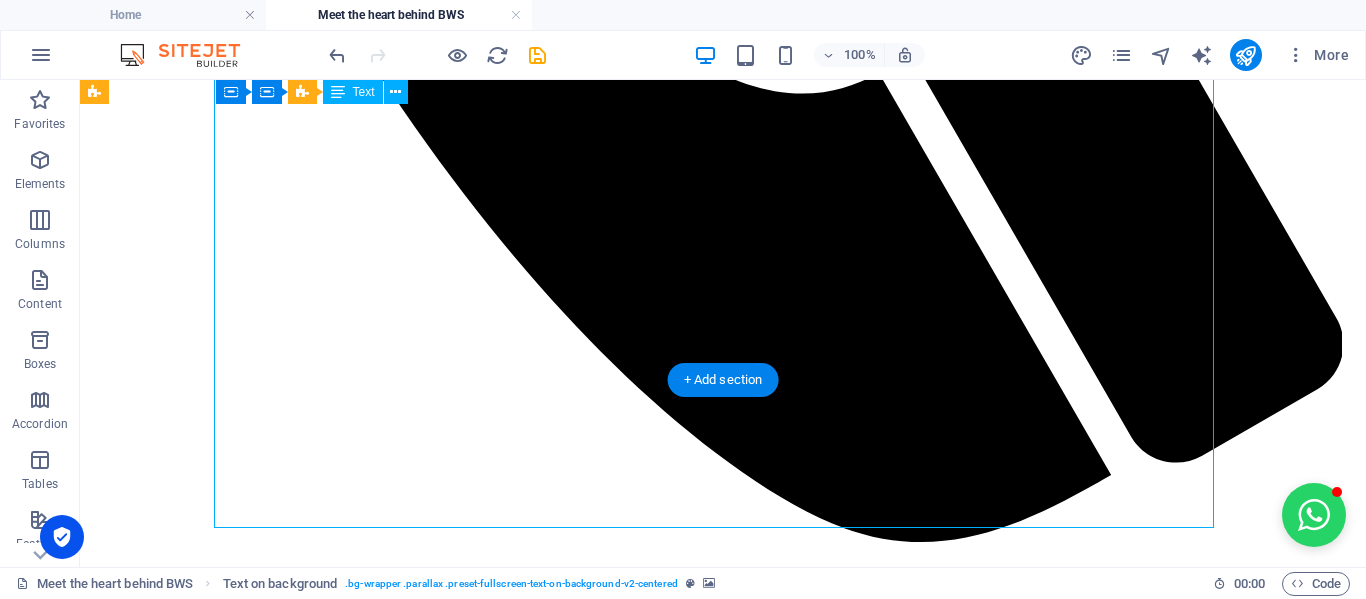 click on "Hi there, I'm Engela, but prefer to be called Engs.  I'm an entrepreneur, community-builder and the creative spark behind BrightWeb Studio and "Let's Grow Mzansi" (coming soon...) I've always had a passion for uplifting others and sparking real, meaningful connections. I've hosted buzzing networking events with 50+ business owners attending at a time, elevated small brands with savvy marketing, and worn more hats than a Mad Hatter at a tea party. No joke—I've been a  restaurant manageress, FMCG manager, PRO, e-commerce store owner with 2,000+ products, digital marketer, nonprofit director...  the list goes on! But what really lights me up? Helping people believe in themselves and turning big dreams into reality.  BrightWeb Started With a Spark During the chaos of COVID-19, I watched so many incredibly talented people pivot into entrepreneurship—full of p otential but without the tools or time to get online. That's when I launched the  Social Business Network BrightWeb Studio Why BrightWeb Studio? ✅" at bounding box center [588, 4274] 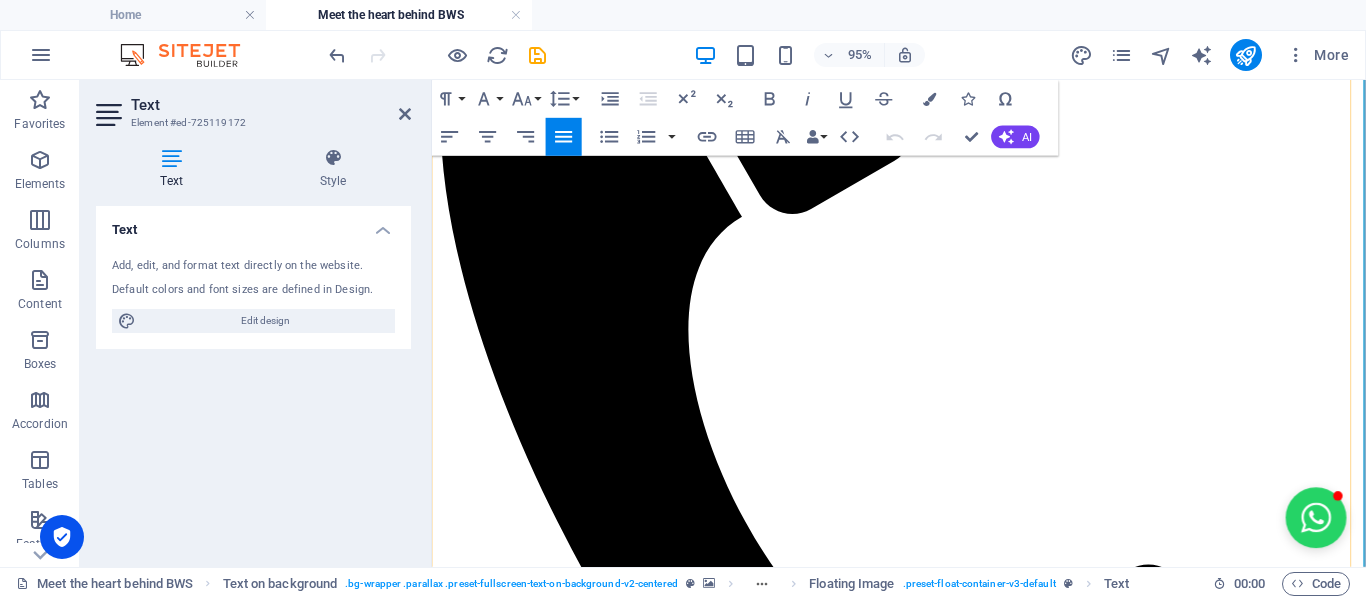 scroll, scrollTop: 1000, scrollLeft: 0, axis: vertical 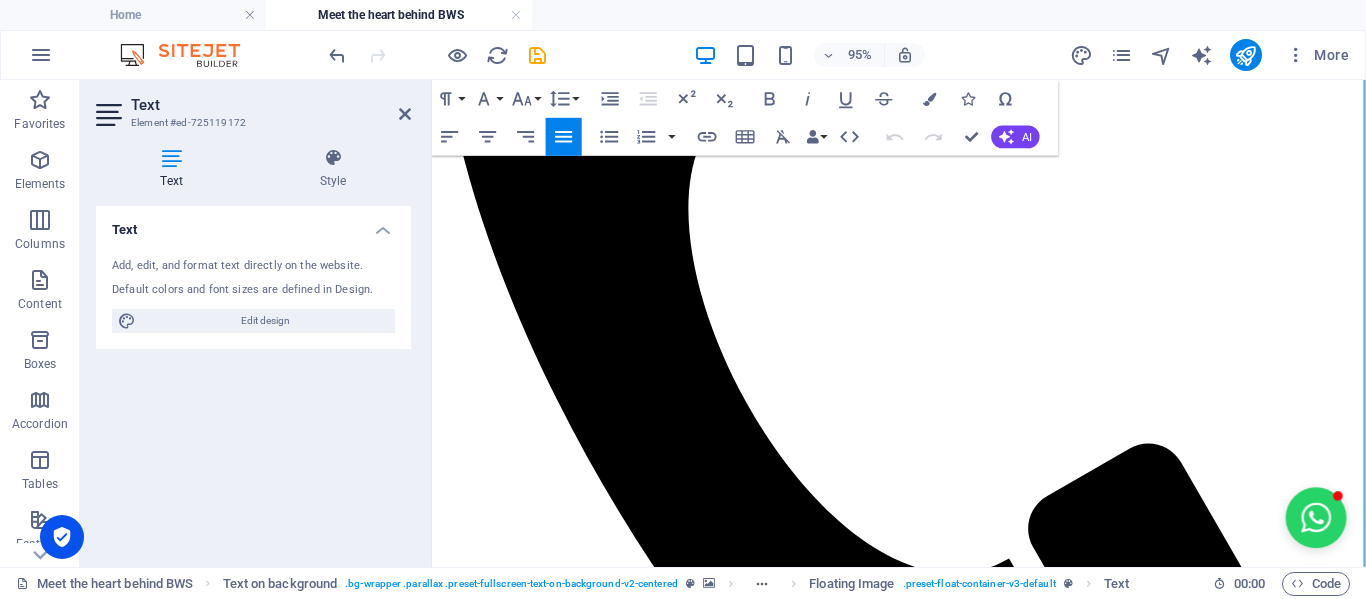 drag, startPoint x: 1106, startPoint y: 424, endPoint x: 423, endPoint y: 249, distance: 705.0631 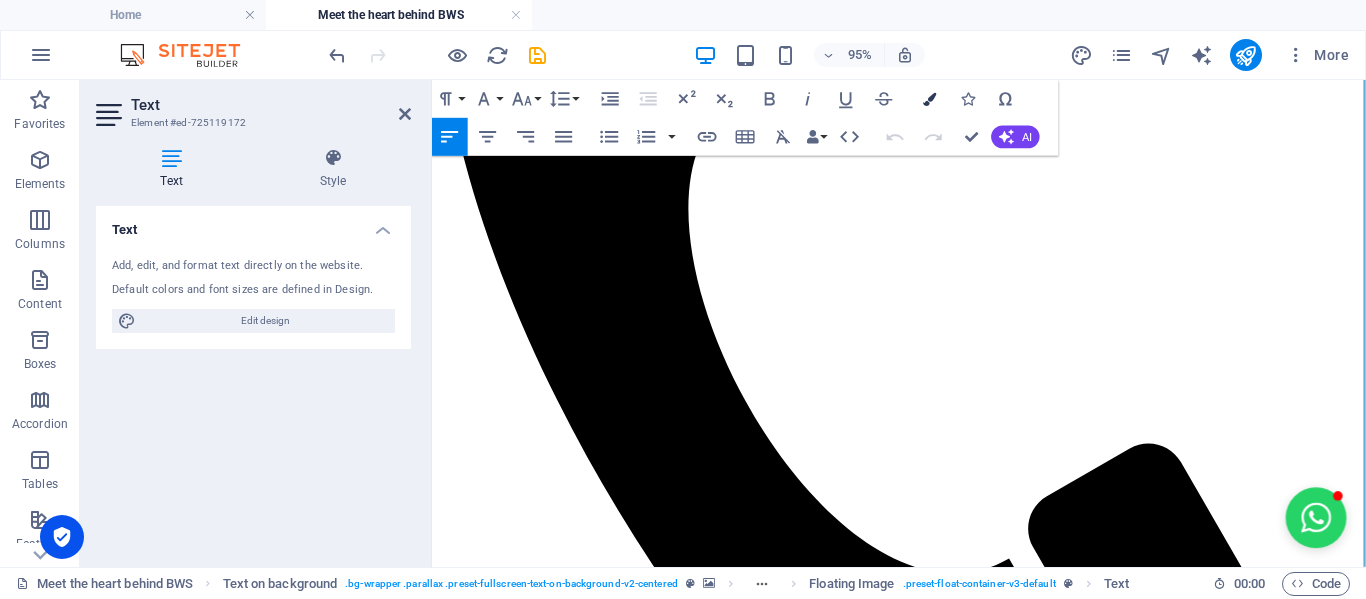 click at bounding box center (929, 98) 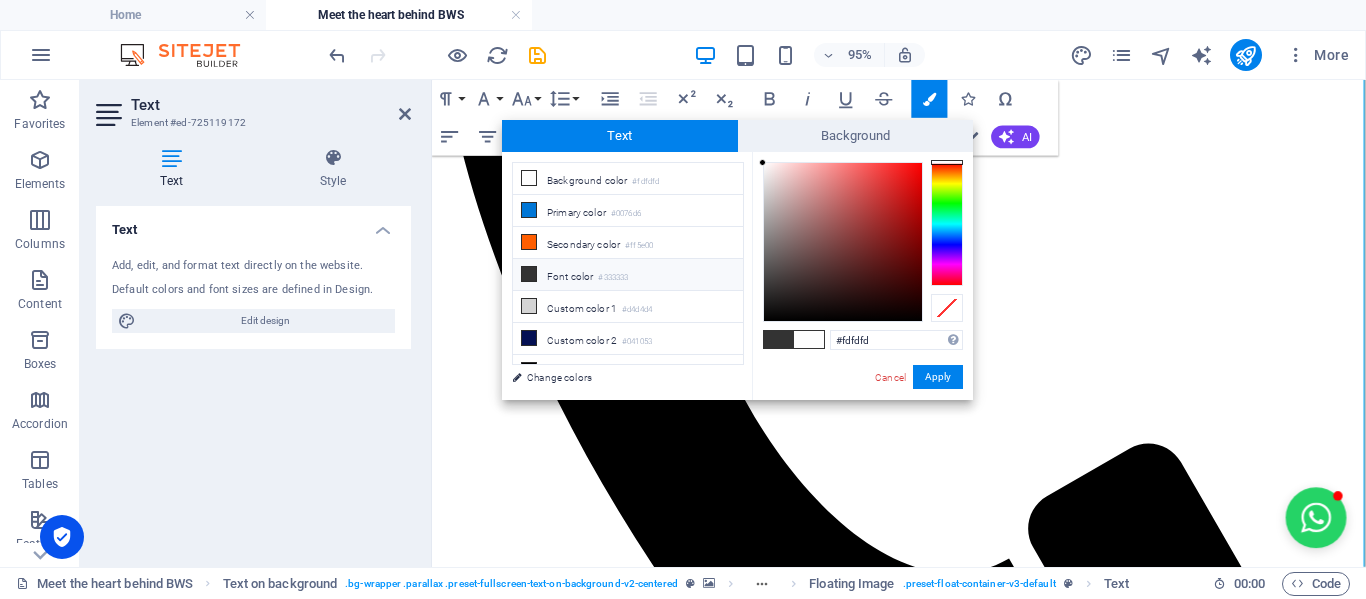 click at bounding box center (529, 274) 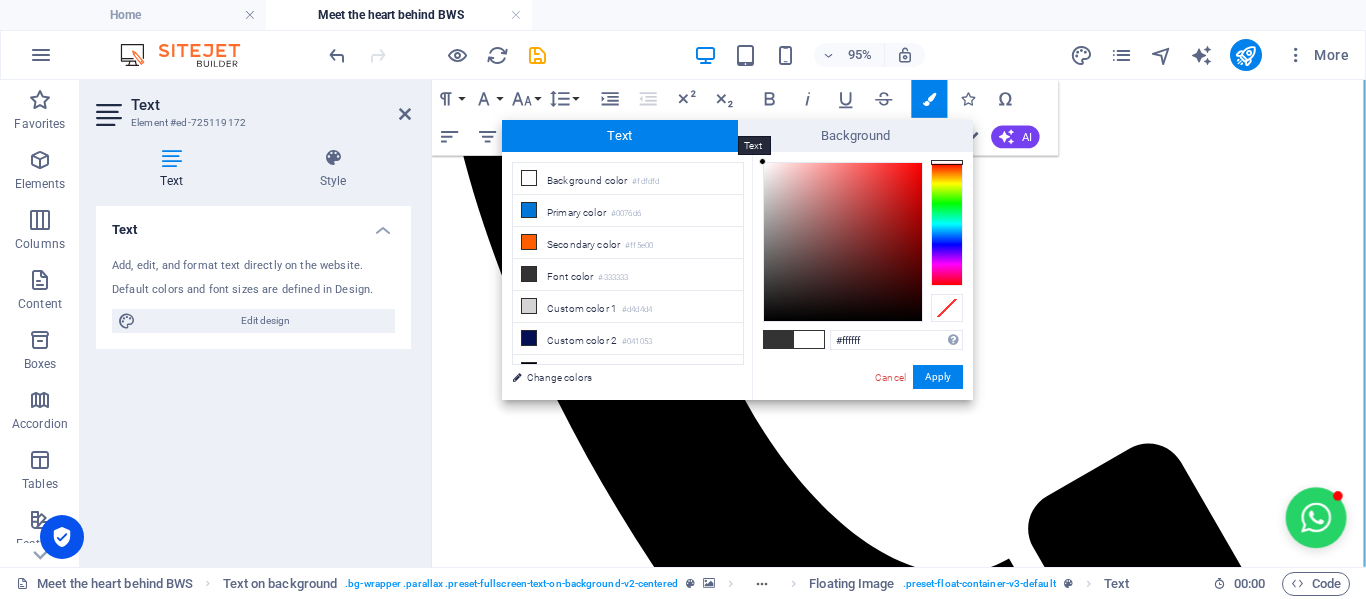drag, startPoint x: 855, startPoint y: 300, endPoint x: 727, endPoint y: 135, distance: 208.82768 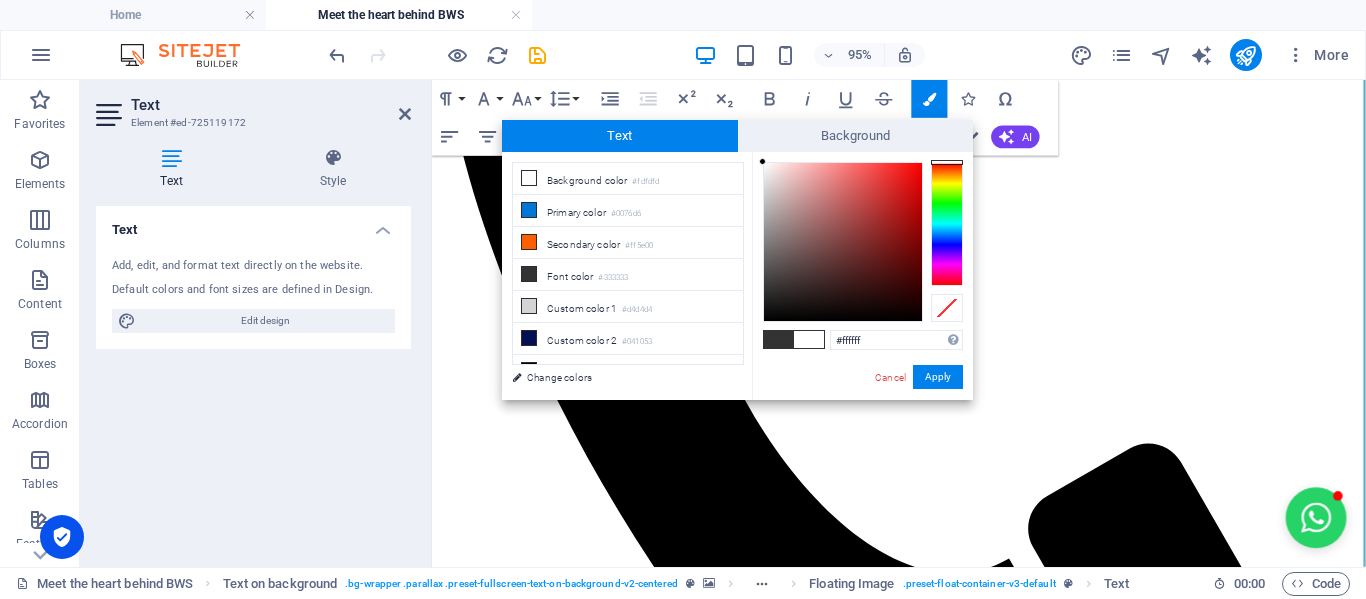 drag, startPoint x: 747, startPoint y: 194, endPoint x: 731, endPoint y: 128, distance: 67.911705 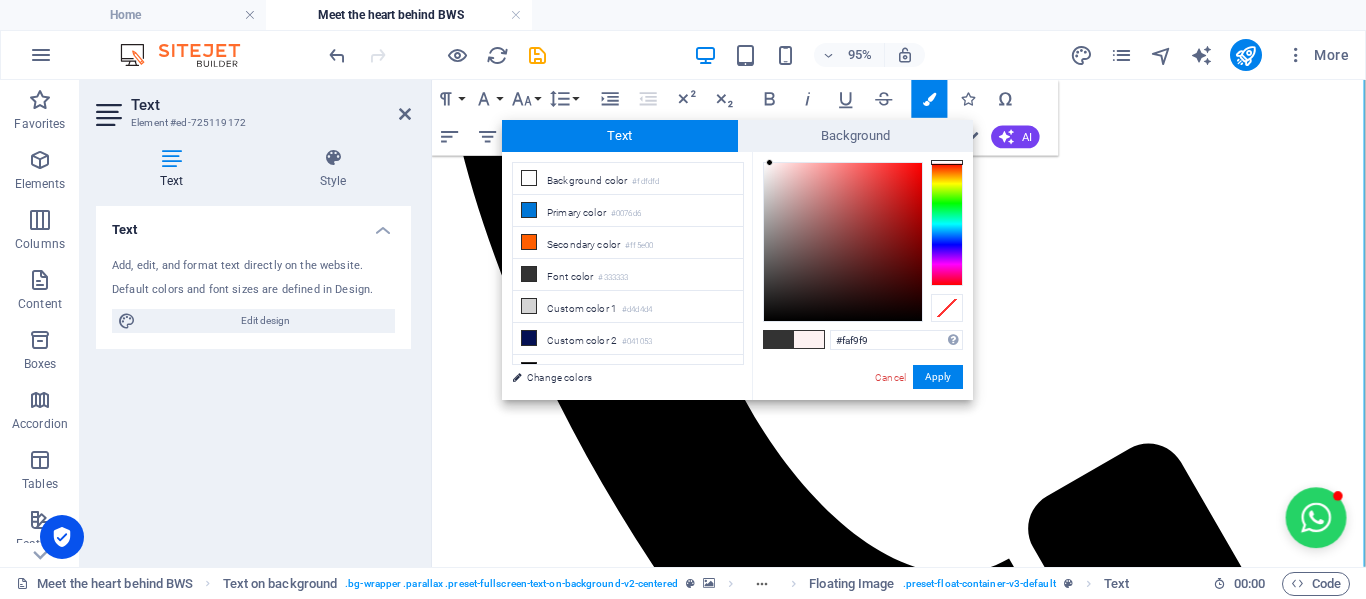 type on "#fafafa" 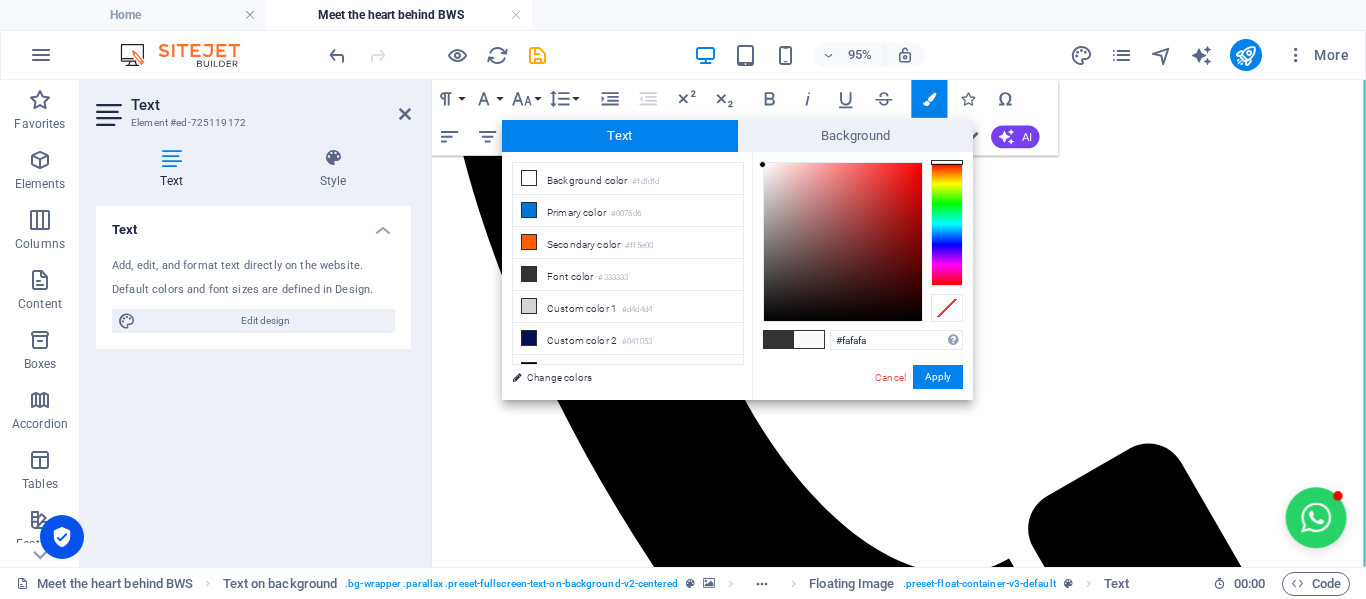 click at bounding box center [762, 164] 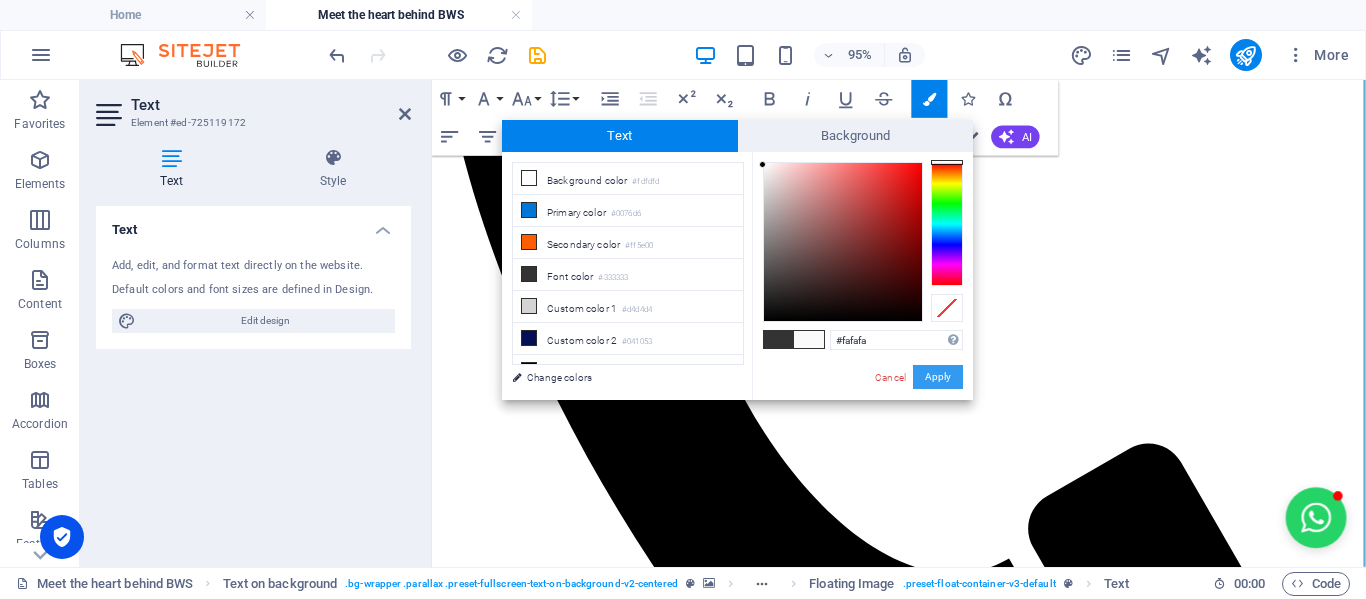 click on "Apply" at bounding box center (938, 377) 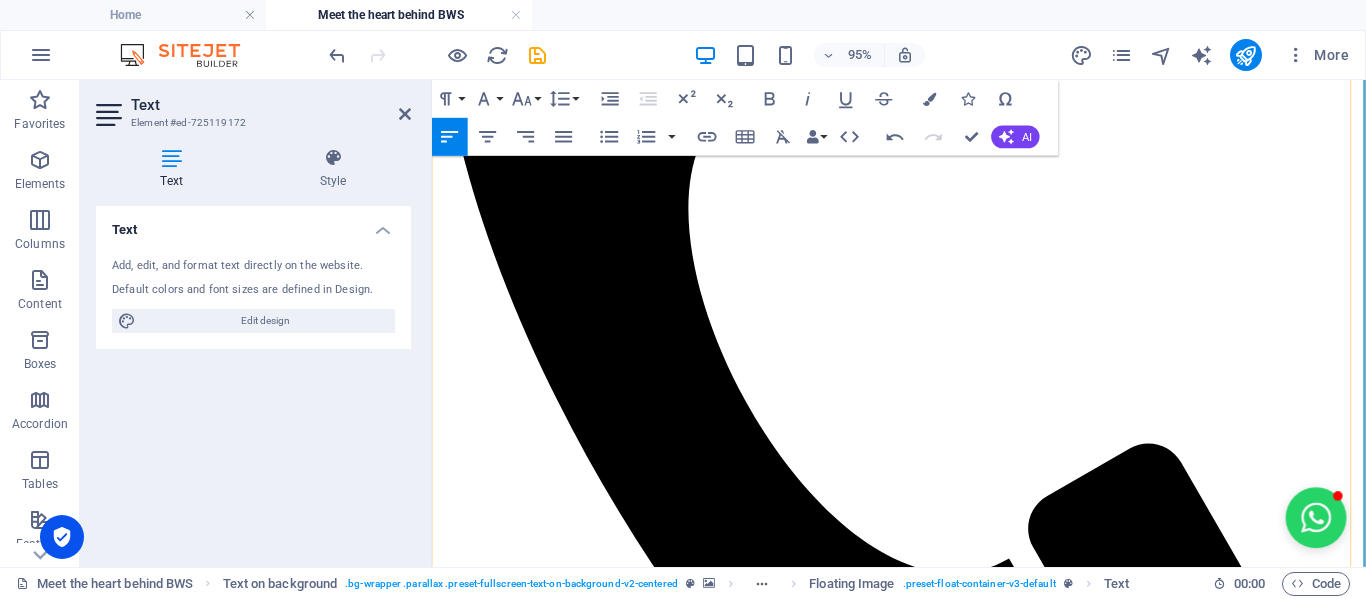 click at bounding box center (923, 4801) 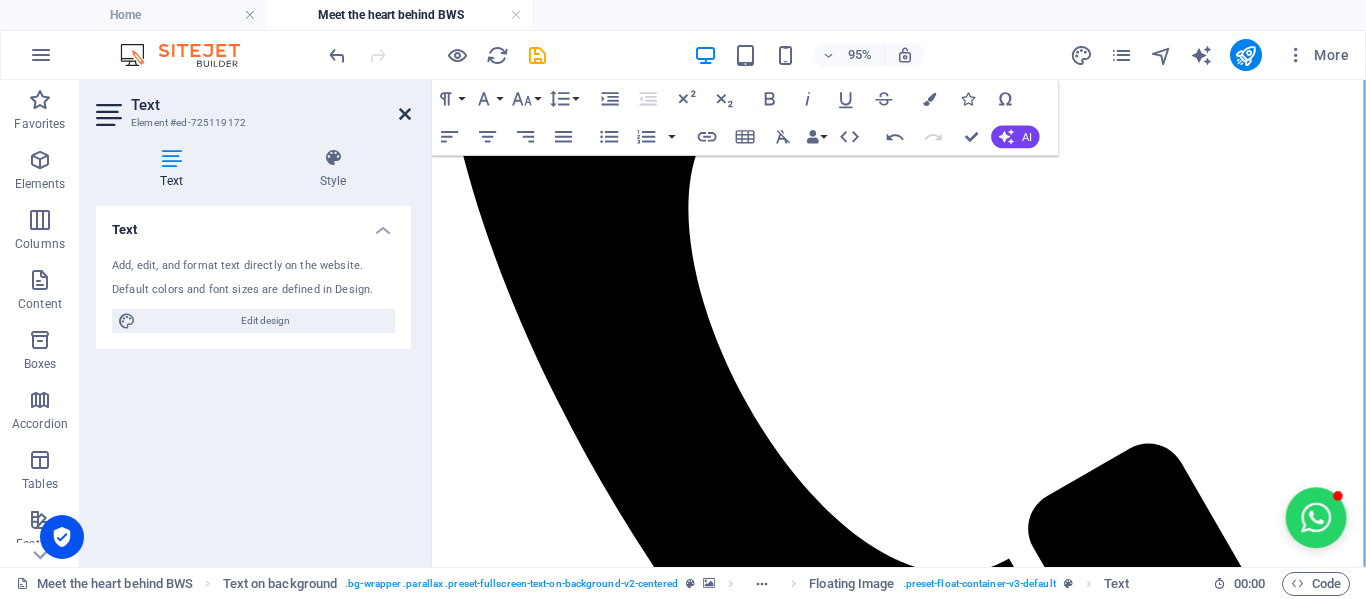 click at bounding box center (405, 114) 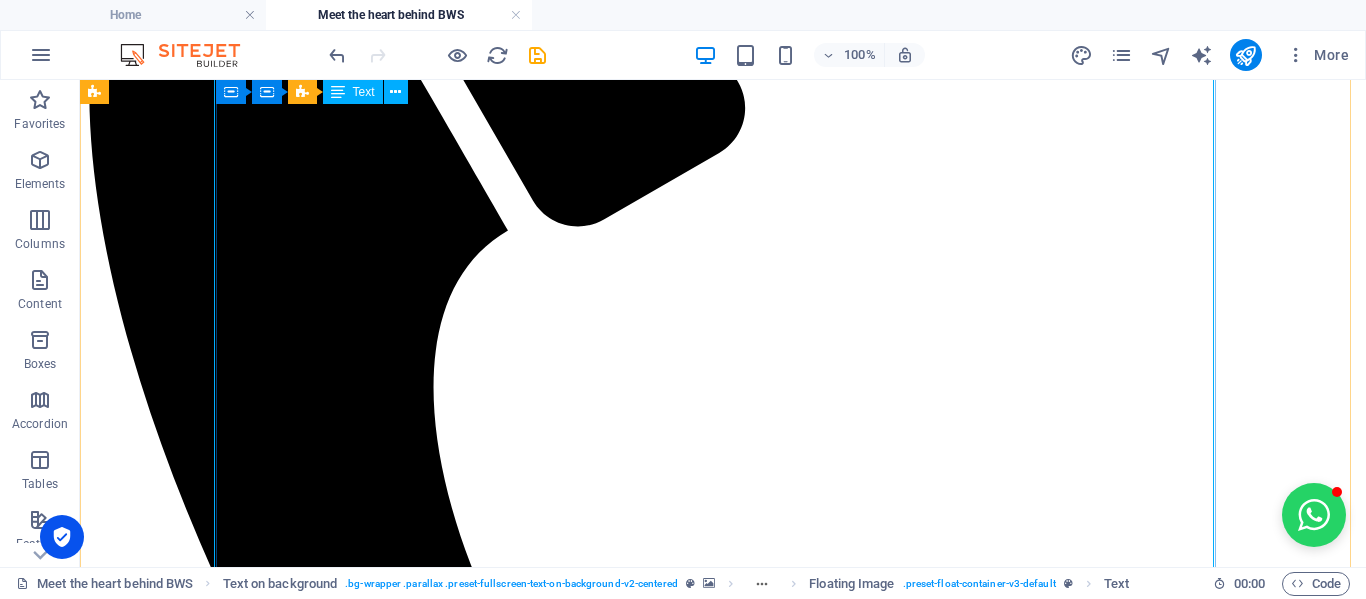 click on "Hi there, I'm Engela, but prefer to be called Engs.  I'm an entrepreneur, community-builder and the creative spark behind BrightWeb Studio and "Let's Grow Mzansi" (coming soon...) I've always had a passion for uplifting others and sparking real, meaningful connections. I've hosted buzzing networking events with 50+ business owners attending at a time, elevated small brands with savvy marketing, and worn more hats than a Mad Hatter at a tea party. No joke—I've been a  restaurant manageress, FMCG manager, PRO, e-commerce store owner with 2,000+ products, digital marketer, nonprofit director...  the list goes on! But what really lights me up? Helping people believe in themselves and turning big dreams into reality.  BrightWeb Started With a Spark During the chaos of COVID-19, I watched so many incredibly talented people pivot into entrepreneurship—full of p otential but without the tools or time to get online. That's when I launched the  Social Business Network BrightWeb Studio Why BrightWeb Studio? ✅" at bounding box center [588, 5087] 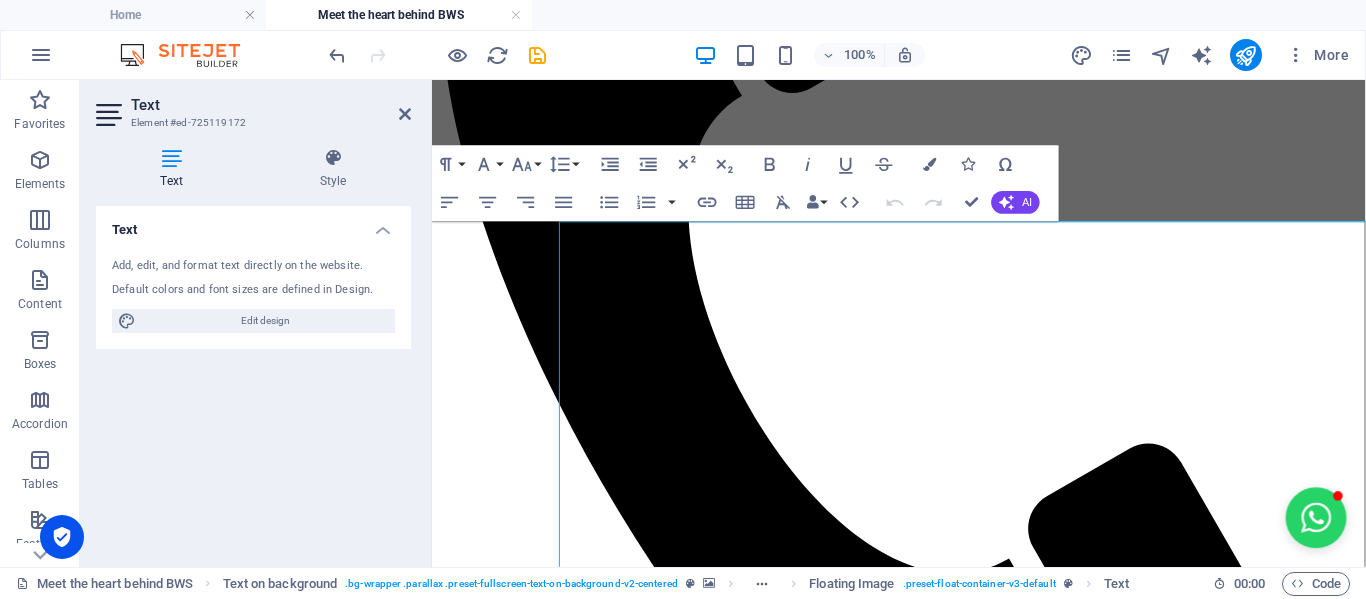 scroll, scrollTop: 0, scrollLeft: 0, axis: both 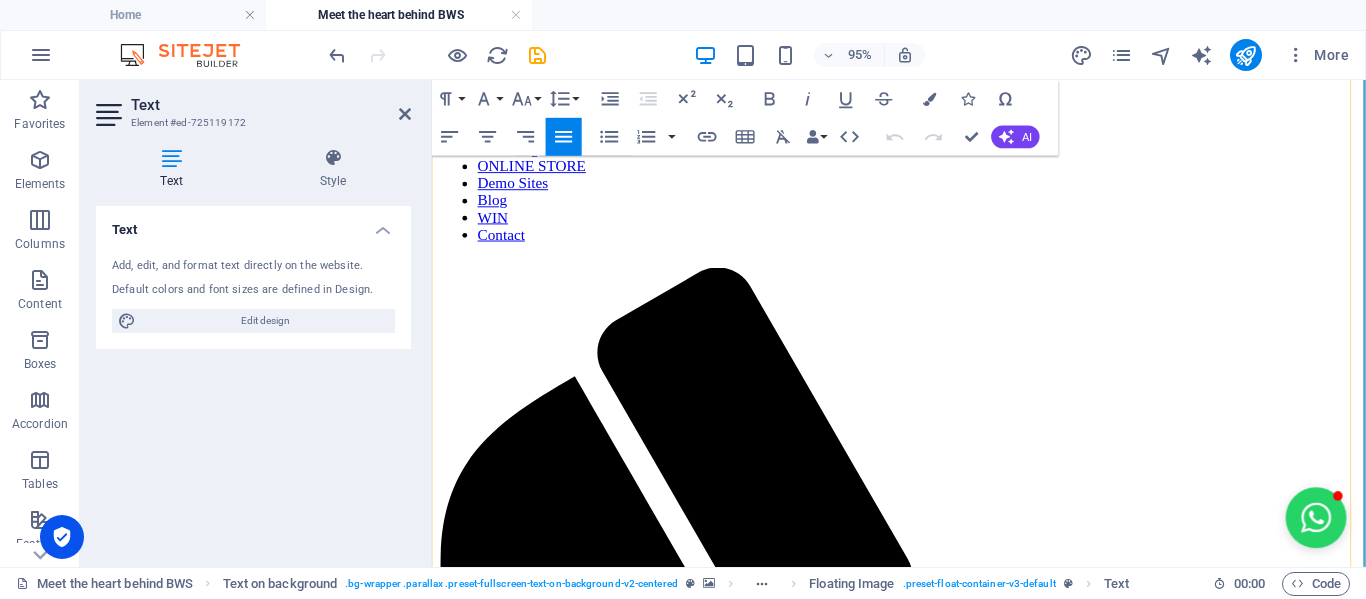 click on "During the chaos of COVID-19, I watched so many incredibly talented people pivot into entrepreneurship—full of p" at bounding box center (920, 4642) 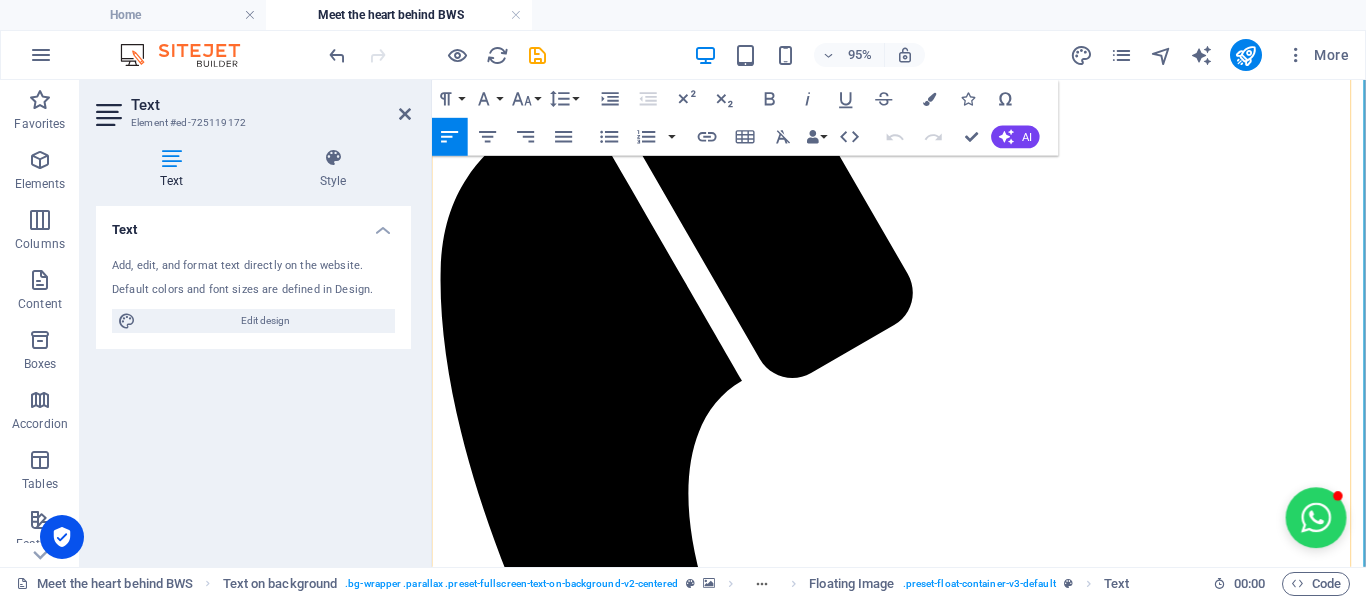 scroll, scrollTop: 1000, scrollLeft: 0, axis: vertical 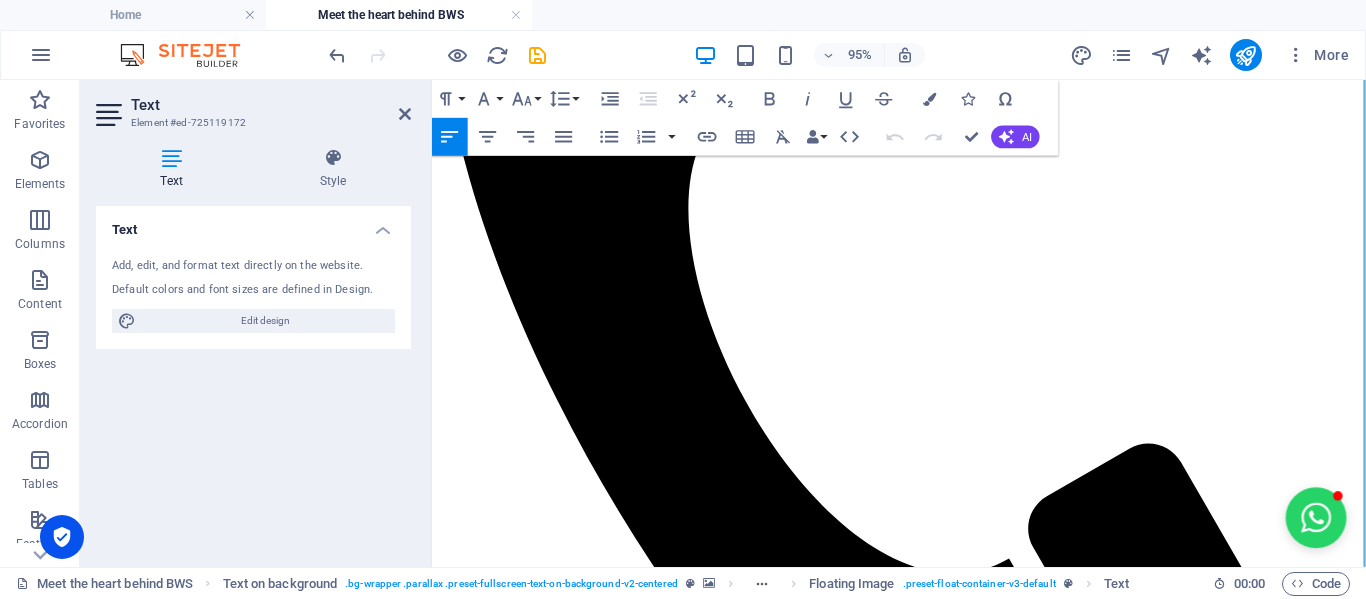 drag, startPoint x: 901, startPoint y: 425, endPoint x: 395, endPoint y: 252, distance: 534.75696 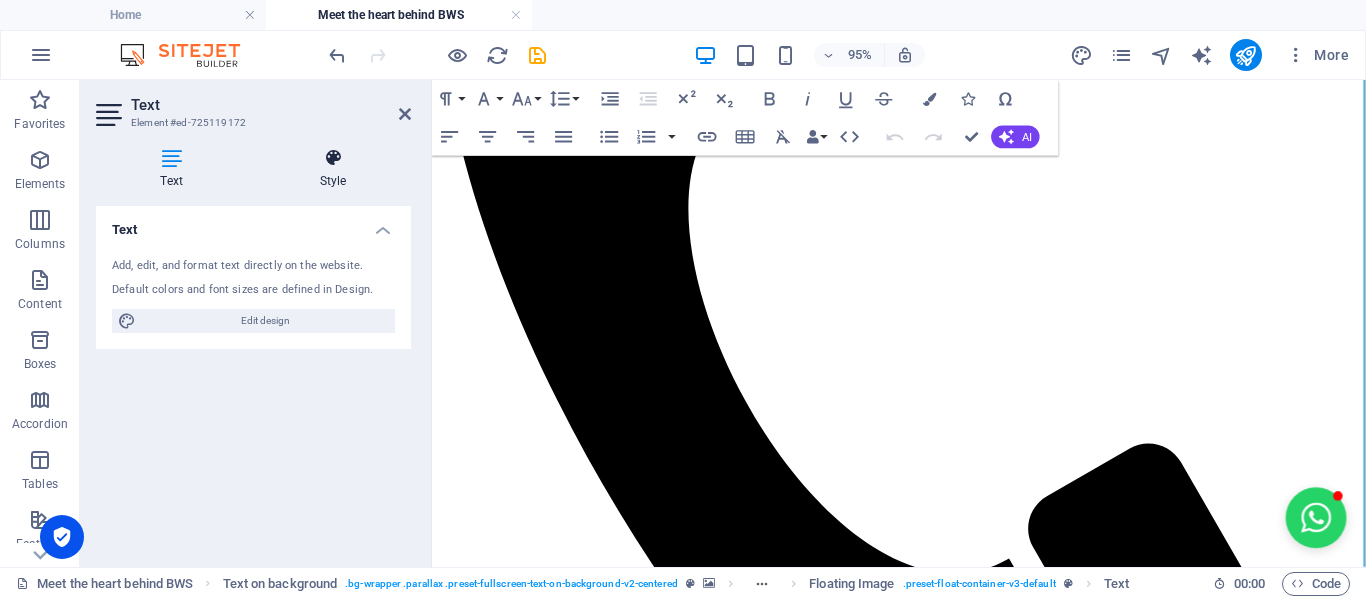 click on "Style" at bounding box center (333, 169) 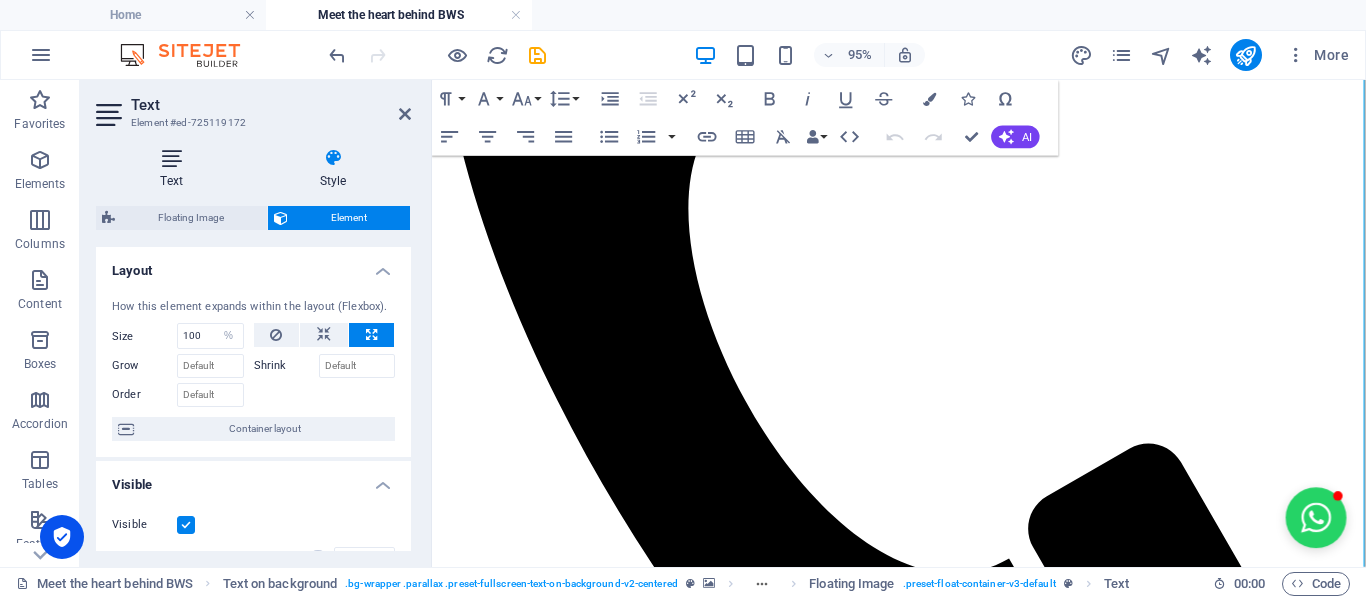 click on "Text" at bounding box center [175, 169] 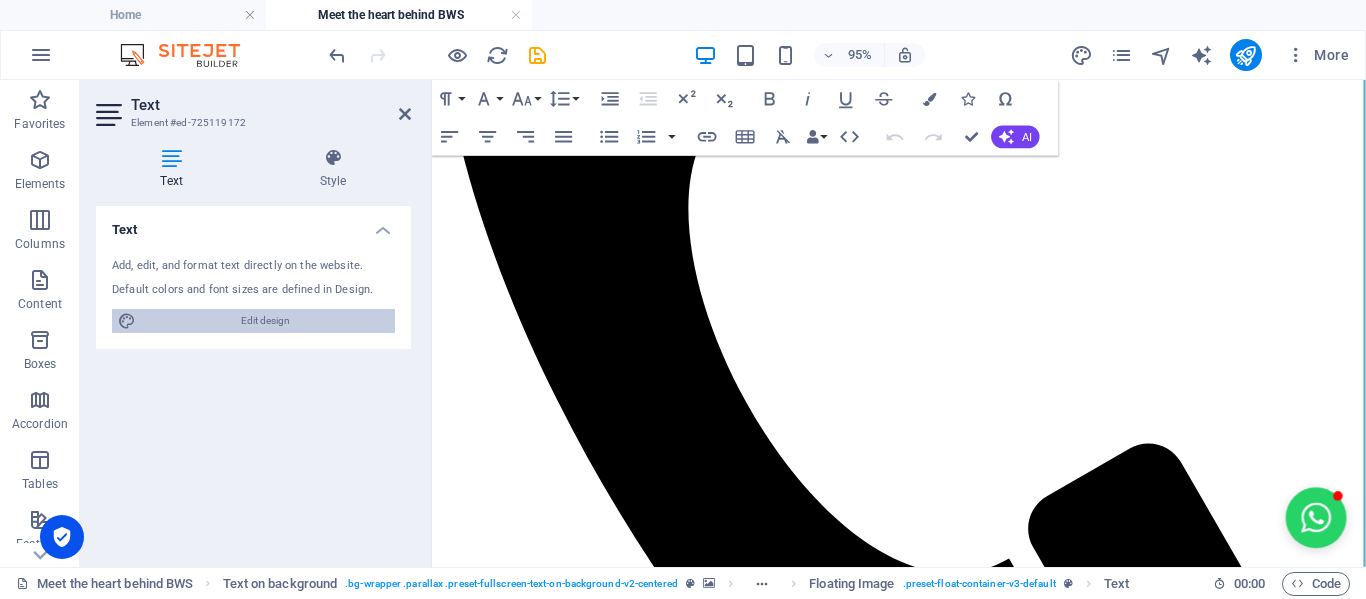 click on "Edit design" at bounding box center (265, 321) 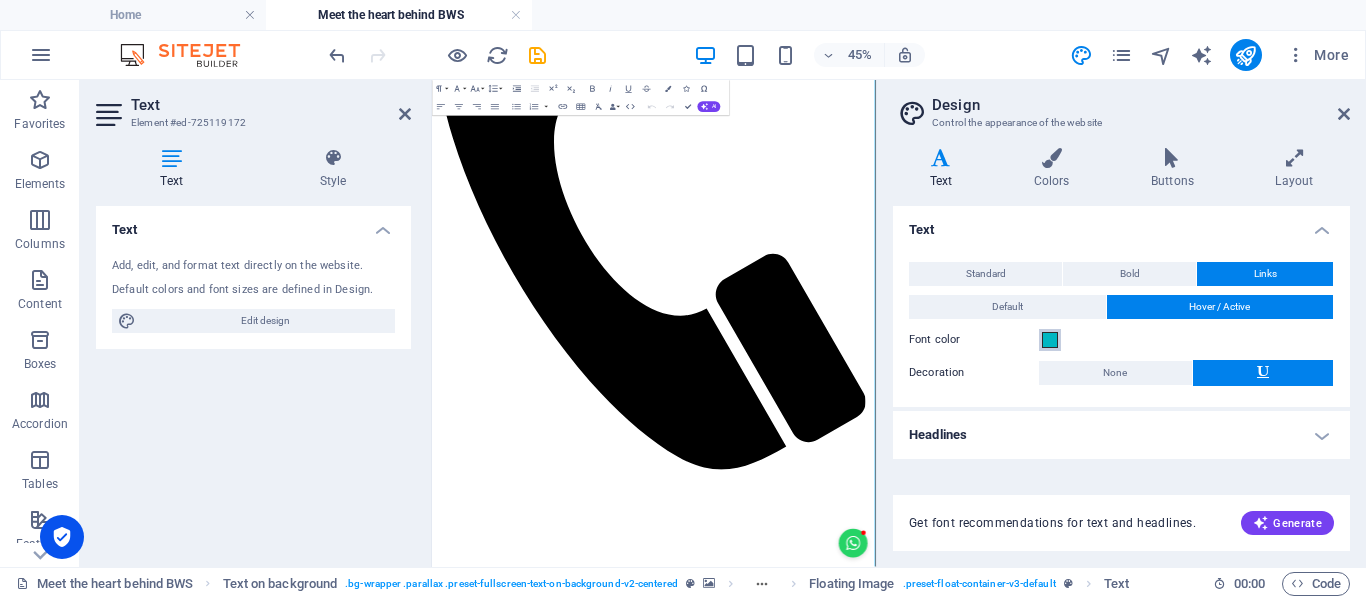 click at bounding box center (1050, 340) 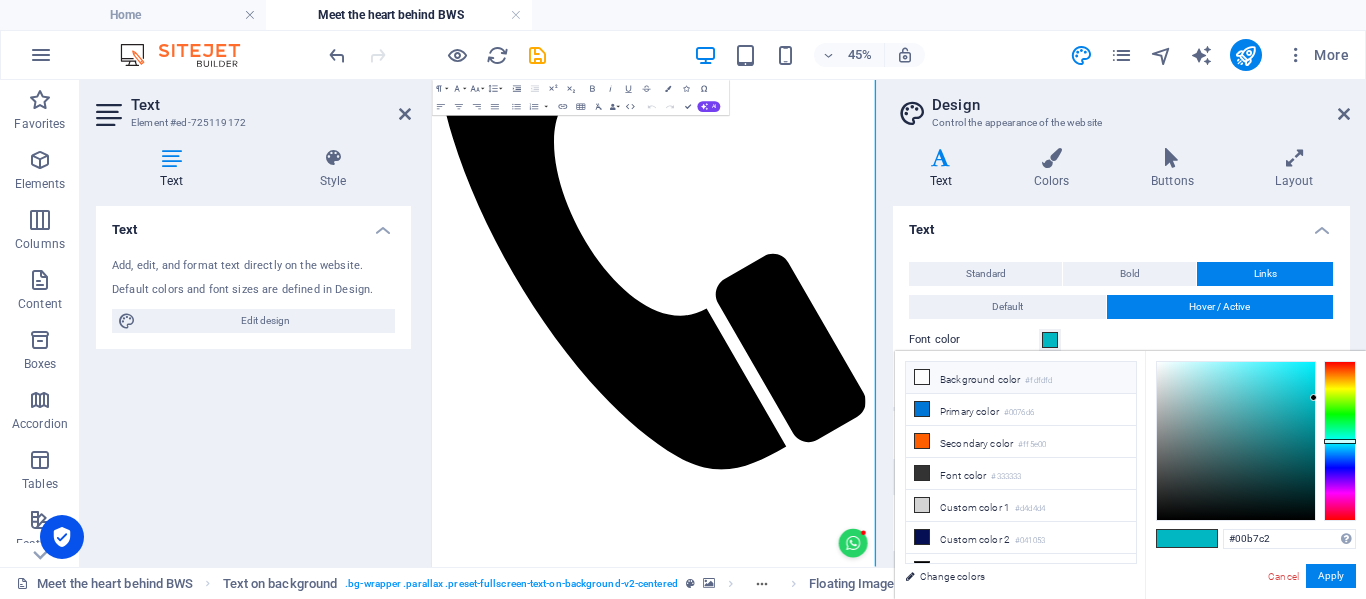 click at bounding box center (922, 377) 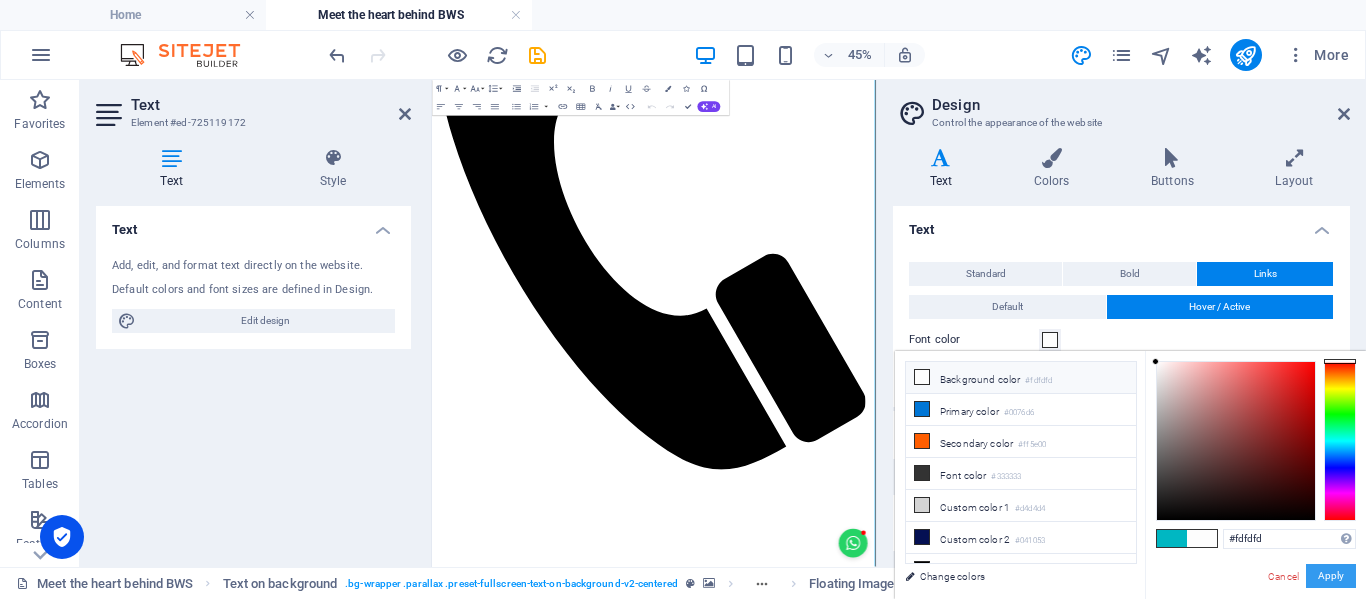 drag, startPoint x: 1357, startPoint y: 577, endPoint x: 1332, endPoint y: 574, distance: 25.179358 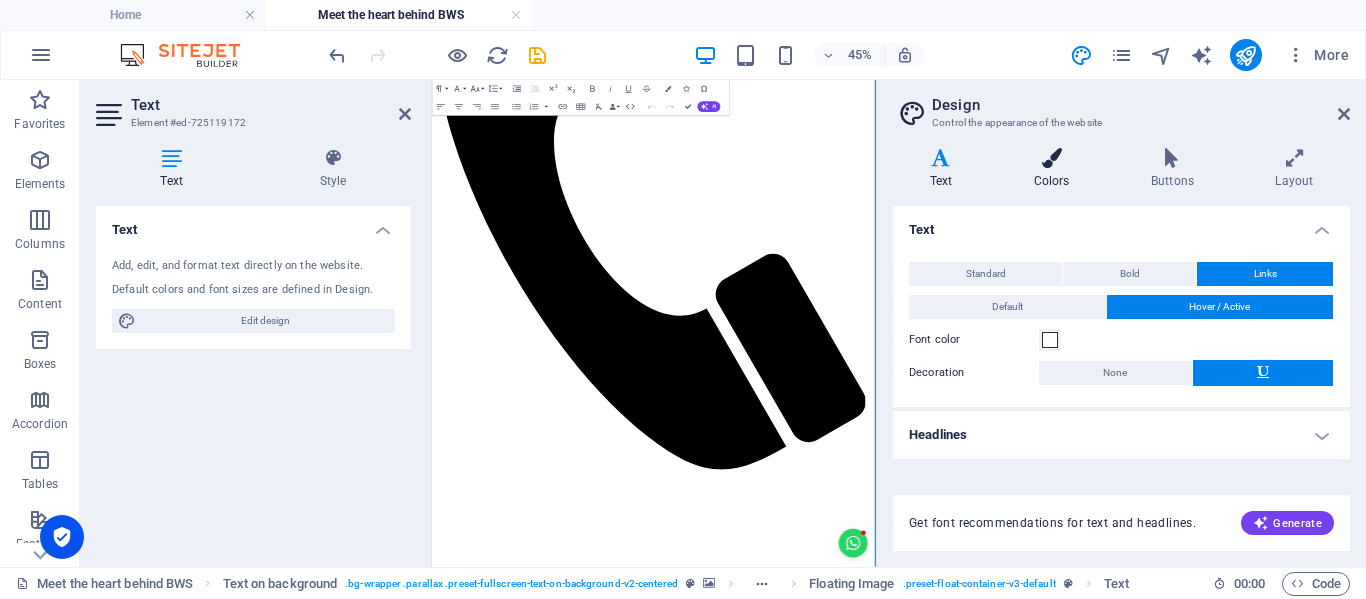 click on "Colors" at bounding box center [1055, 169] 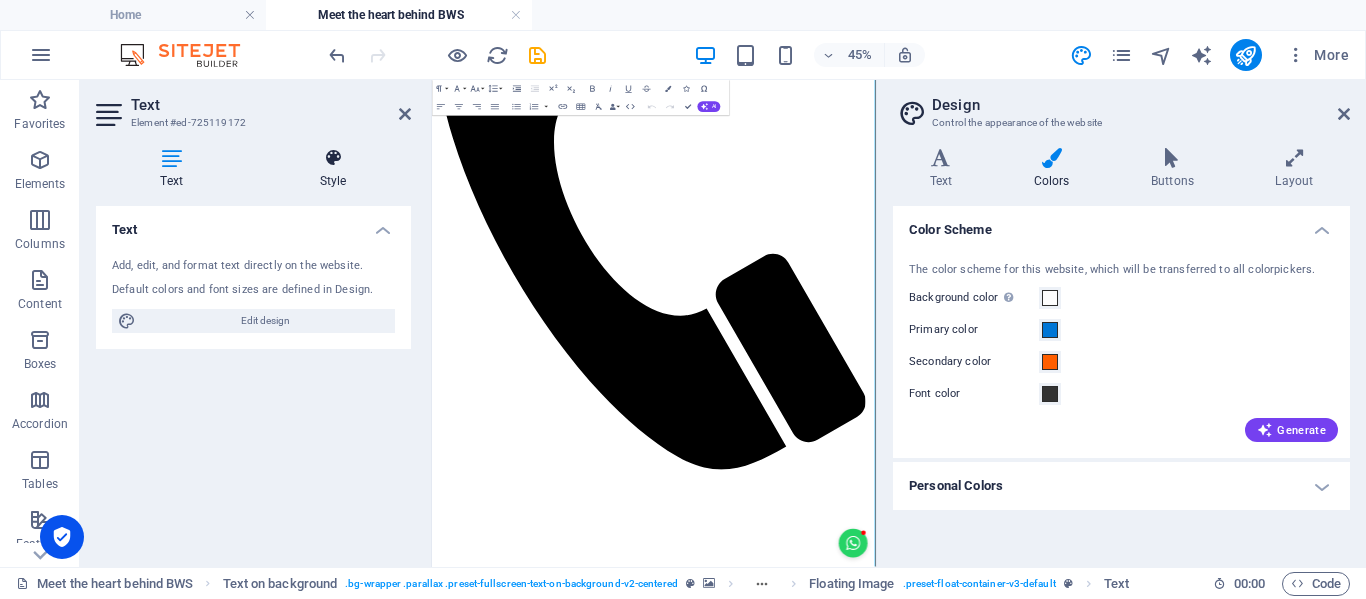 click at bounding box center [333, 158] 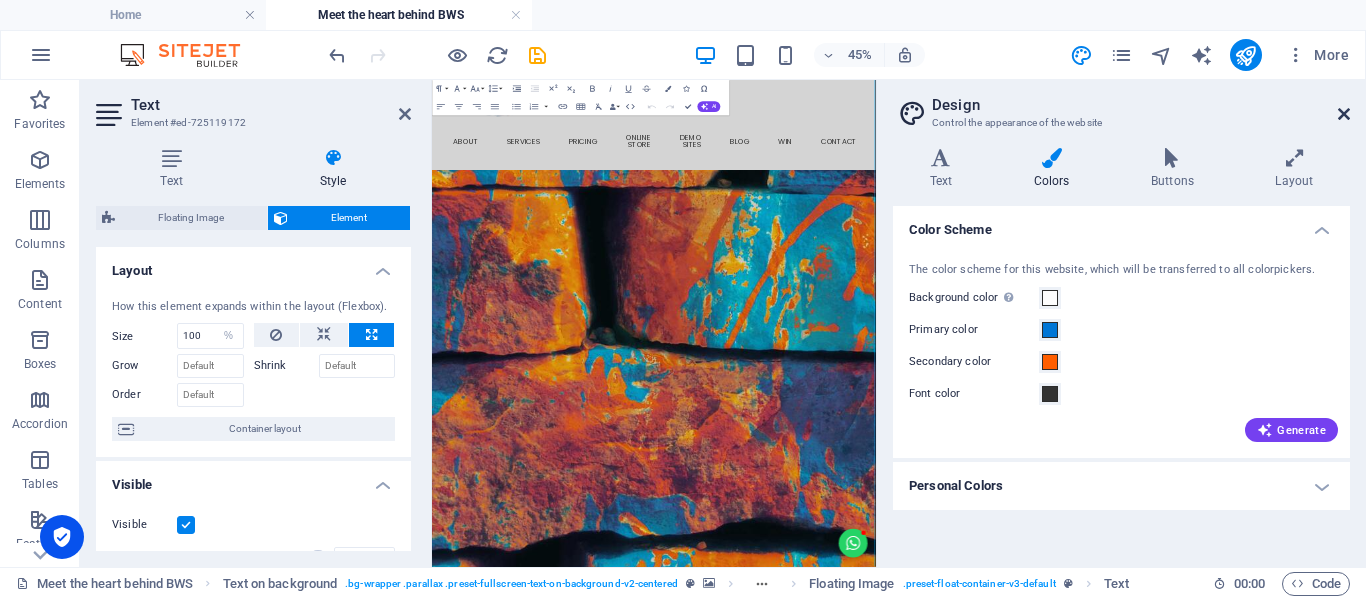 click at bounding box center (1344, 114) 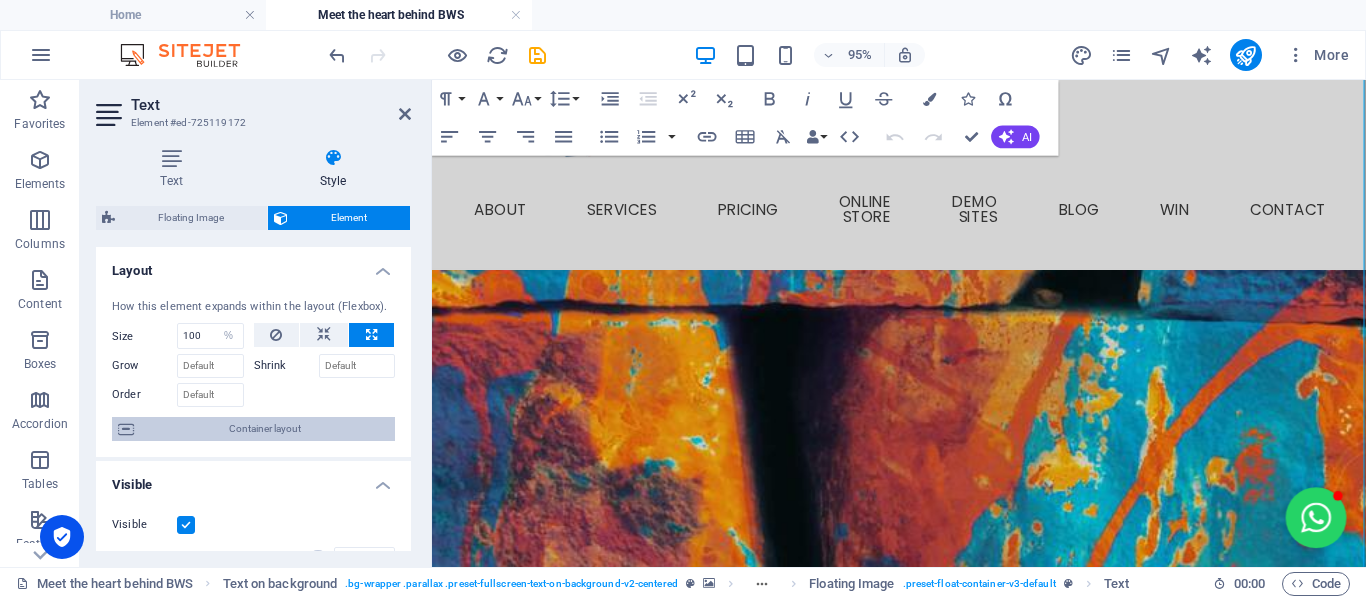 click on "Container layout" at bounding box center (264, 429) 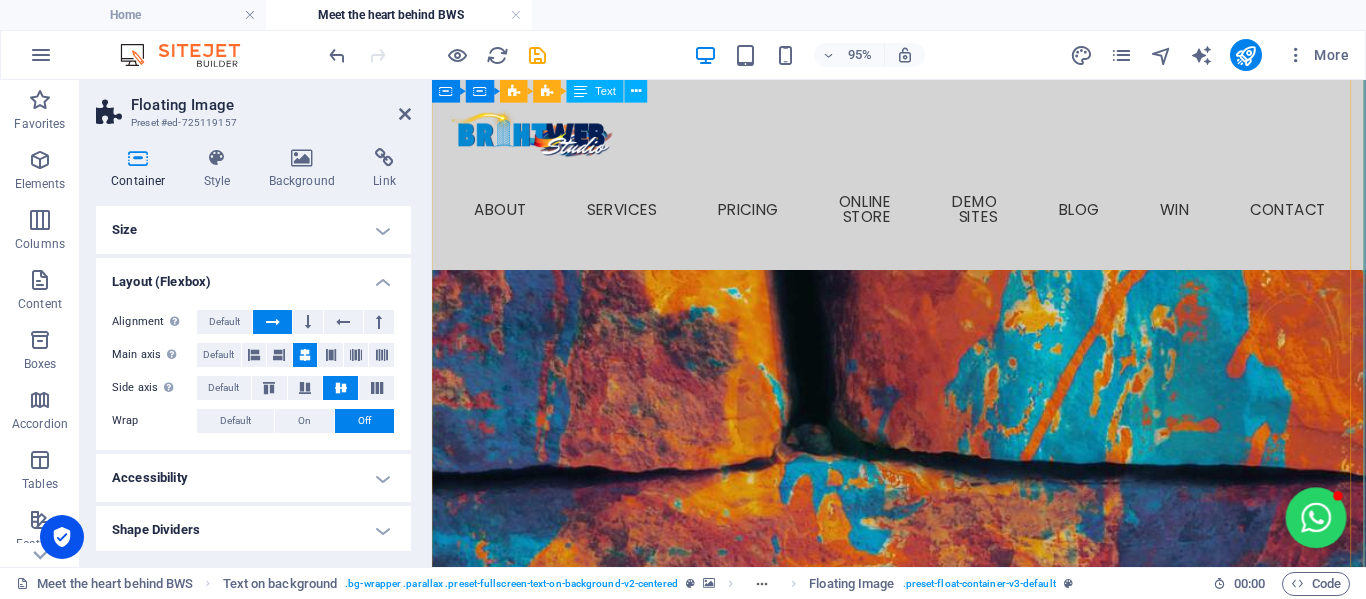 click on "Hi there, I'm Engela, but prefer to be called Engs.  I'm an entrepreneur, community-builder and the creative spark behind BrightWeb Studio and "Let's Grow Mzansi" (coming soon...) I've always had a passion for uplifting others and sparking real, meaningful connections. I've hosted buzzing networking events with 50+ business owners attending at a time, elevated small brands with savvy marketing, and worn more hats than a Mad Hatter at a tea party. No joke—I've been a  restaurant manageress, FMCG manager, PRO, e-commerce store owner with 2,000+ products, digital marketer, nonprofit director...  the list goes on! But what really lights me up? Helping people believe in themselves and turning big dreams into reality.  BrightWeb Started With a Spark During the chaos of COVID-19, I watched so many incredibly talented people pivot into entrepreneurship—full of p otential but without the tools or time to get online. That's when I launched the  Social Business Network BrightWeb Studio Why BrightWeb Studio? ✅" at bounding box center (921, 1600) 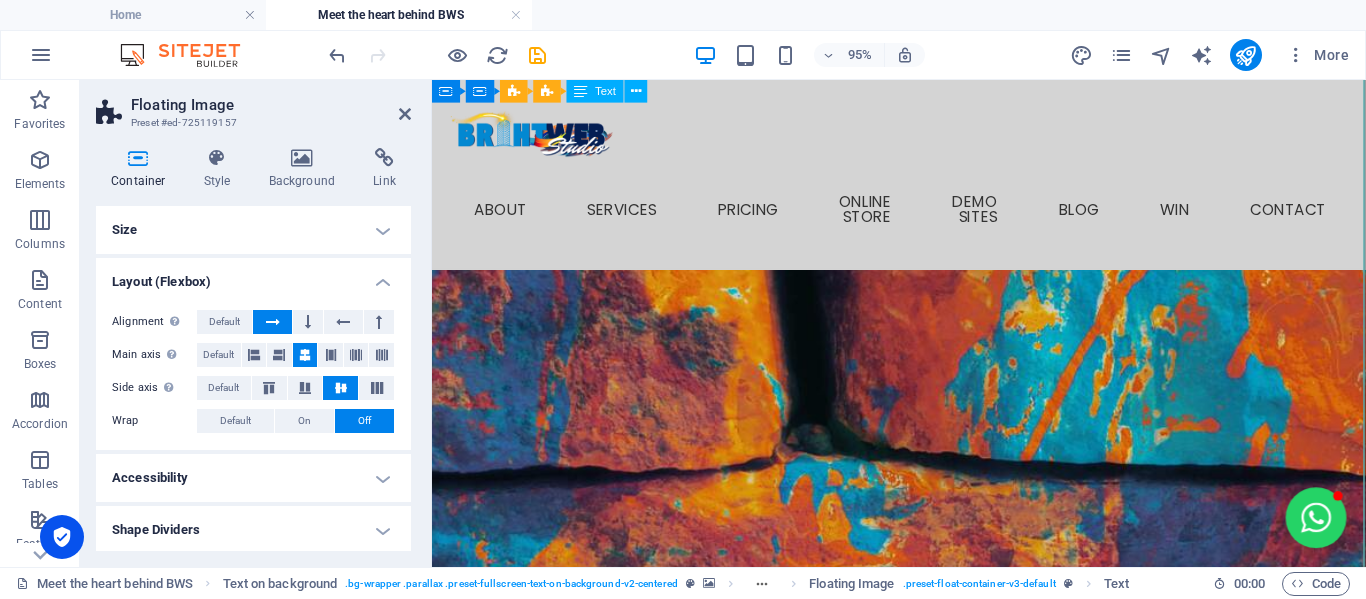 click on "Hi there, I'm Engela, but prefer to be called Engs.  I'm an entrepreneur, community-builder and the creative spark behind BrightWeb Studio and "Let's Grow Mzansi" (coming soon...) I've always had a passion for uplifting others and sparking real, meaningful connections. I've hosted buzzing networking events with 50+ business owners attending at a time, elevated small brands with savvy marketing, and worn more hats than a Mad Hatter at a tea party. No joke—I've been a  restaurant manageress, FMCG manager, PRO, e-commerce store owner with 2,000+ products, digital marketer, nonprofit director...  the list goes on! But what really lights me up? Helping people believe in themselves and turning big dreams into reality.  BrightWeb Started With a Spark During the chaos of COVID-19, I watched so many incredibly talented people pivot into entrepreneurship—full of p otential but without the tools or time to get online. That's when I launched the  Social Business Network BrightWeb Studio Why BrightWeb Studio? ✅" at bounding box center [921, 1600] 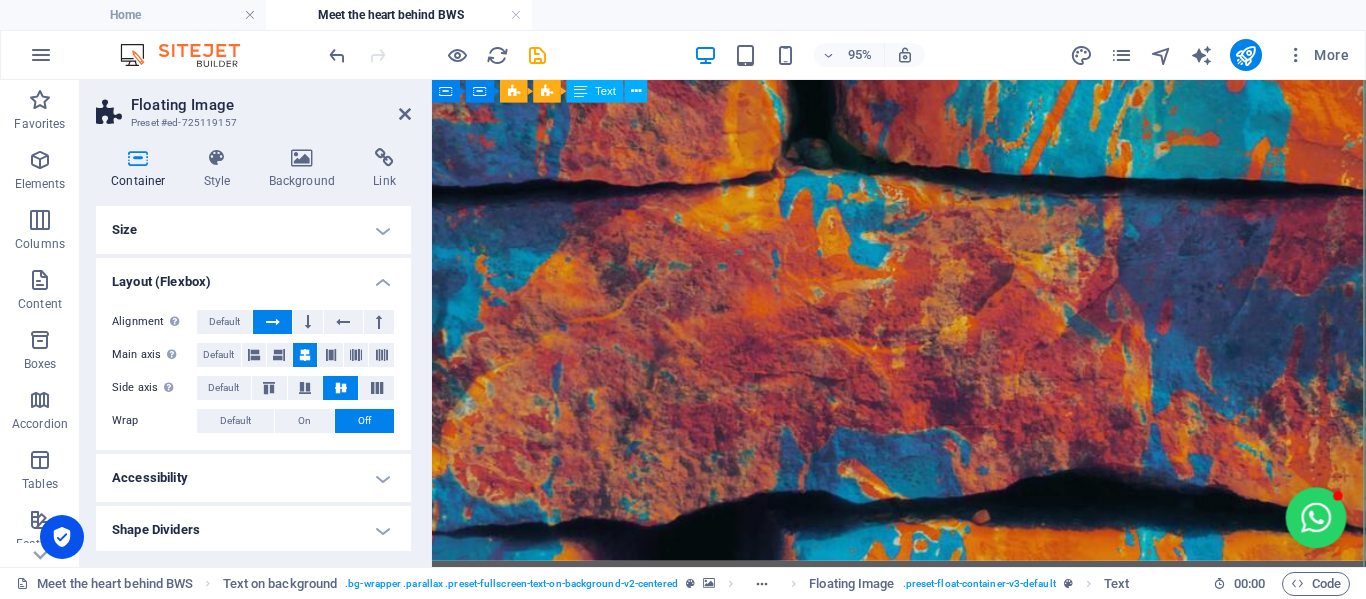 select on "%" 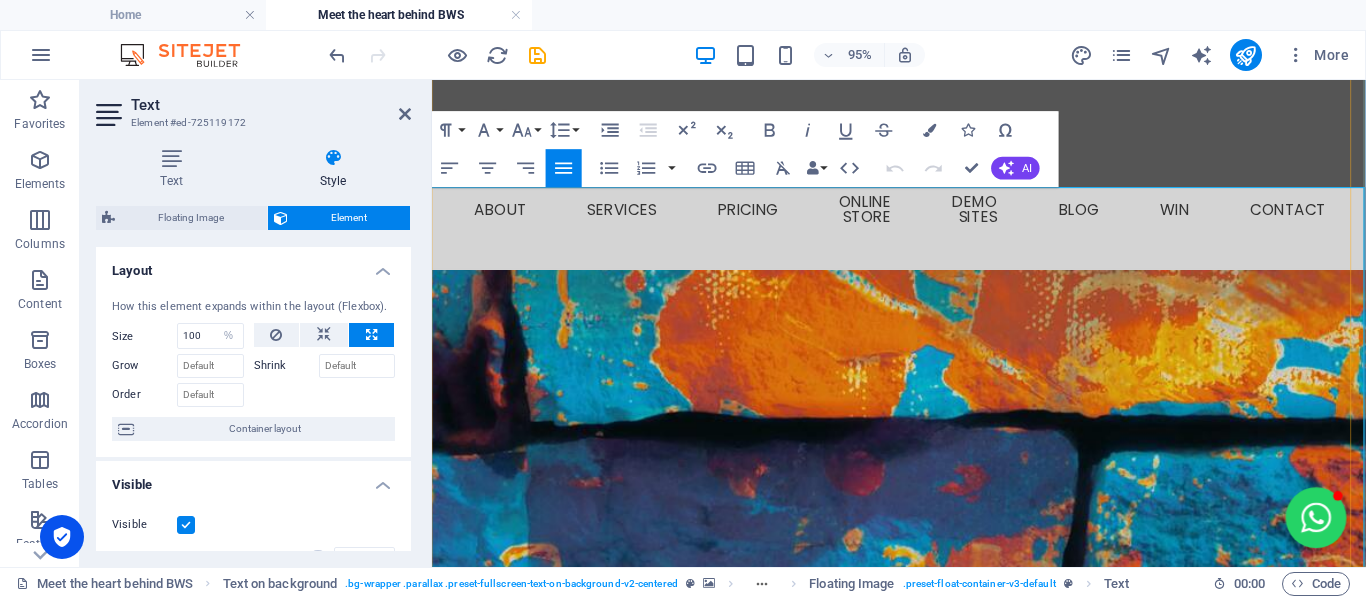 scroll, scrollTop: 300, scrollLeft: 0, axis: vertical 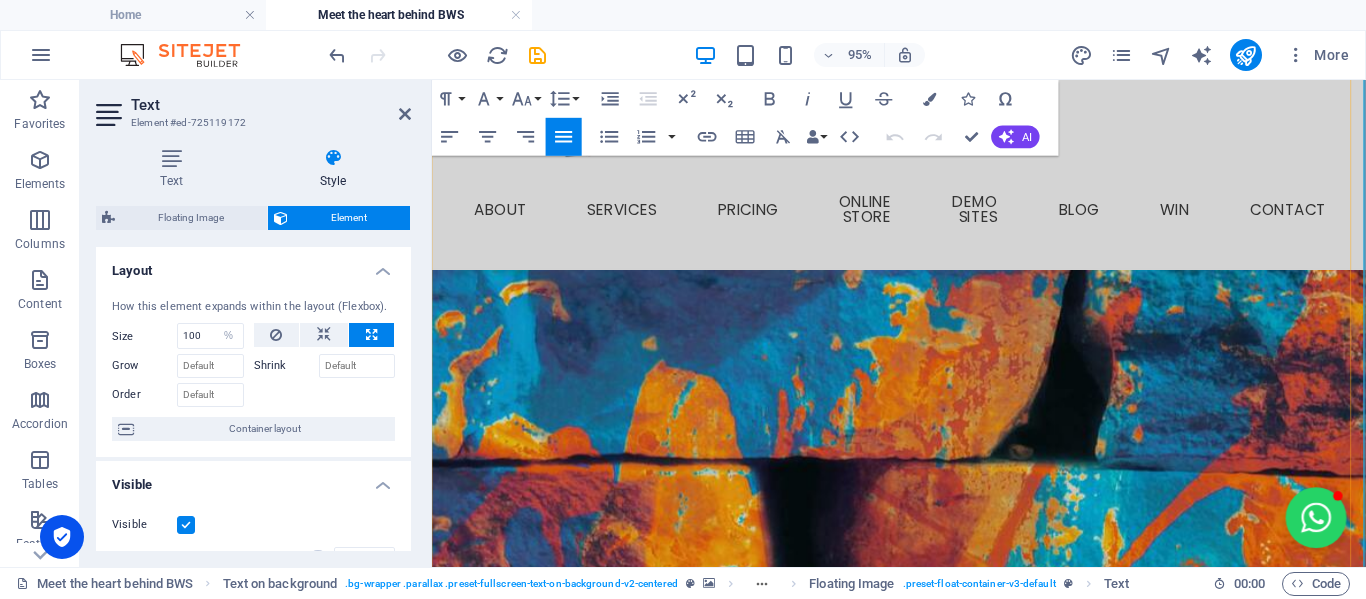 click on "But what really lights me up?" at bounding box center [921, 1676] 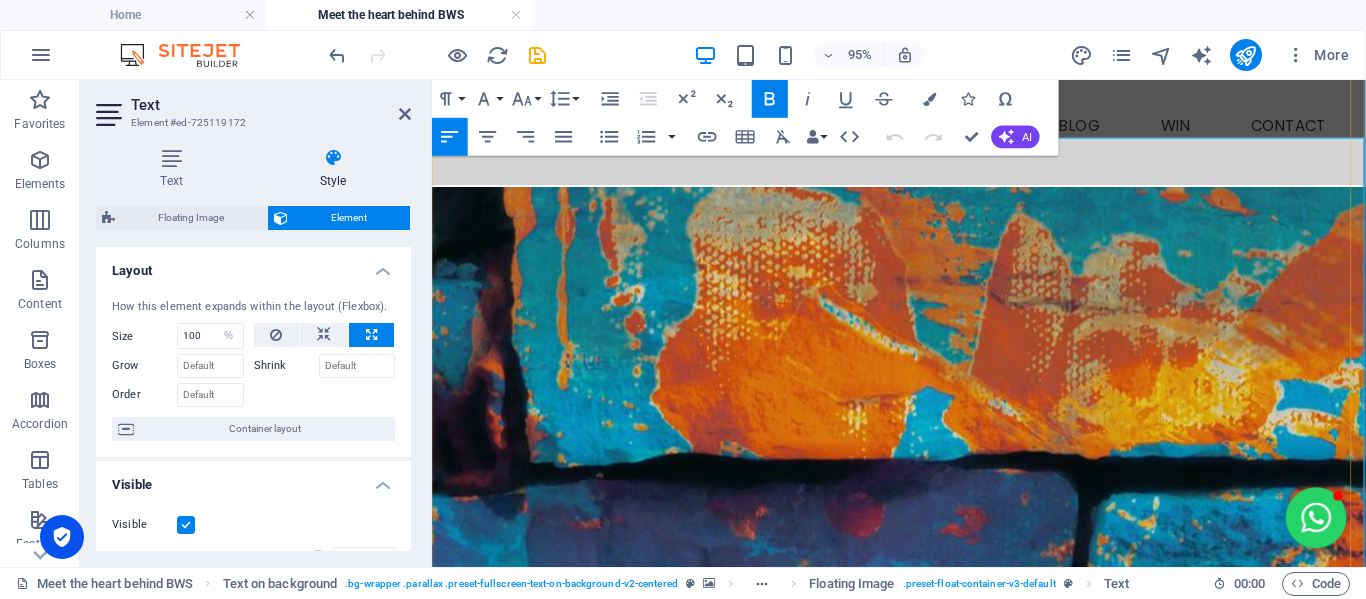 scroll, scrollTop: 0, scrollLeft: 0, axis: both 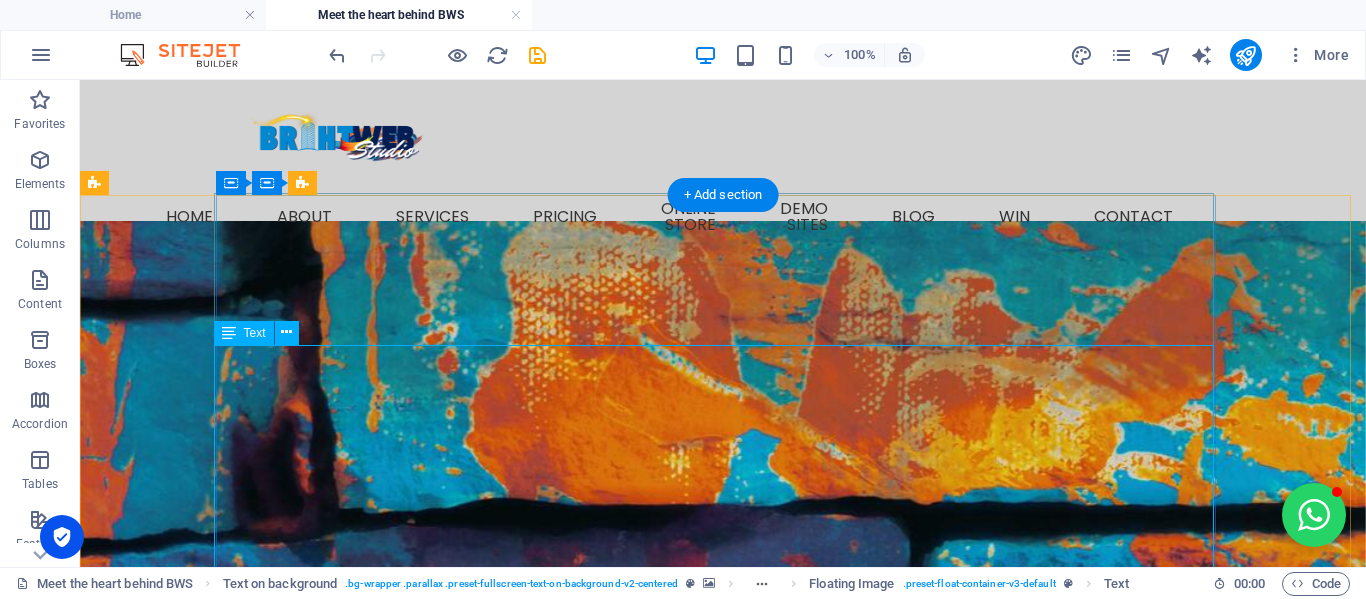 click on "Hi there, I'm Engela, but prefer to be called Engs.  I'm an entrepreneur, community-builder and the creative spark behind BrightWeb Studio and "Let's Grow Mzansi" (coming soon...) I've always had a passion for uplifting others and sparking real, meaningful connections. I've hosted buzzing networking events with 50+ business owners attending at a time, elevated small brands with savvy marketing, and worn more hats than a Mad Hatter at a tea party. No joke—I've been a  restaurant manageress, FMCG manager, PRO, e-commerce store owner with 2,000+ products, digital marketer, nonprofit director...  the list goes on! But what really lights me up? Helping people believe in themselves and turning big dreams into reality.  BrightWeb Started With a Spark During the chaos of COVID-19, I watched so many incredibly talented people pivot into entrepreneurship—full of p otential but without the tools or time to get online. That's when I launched the  Social Business Network BrightWeb Studio Why BrightWeb Studio? ✅" at bounding box center (578, 2772) 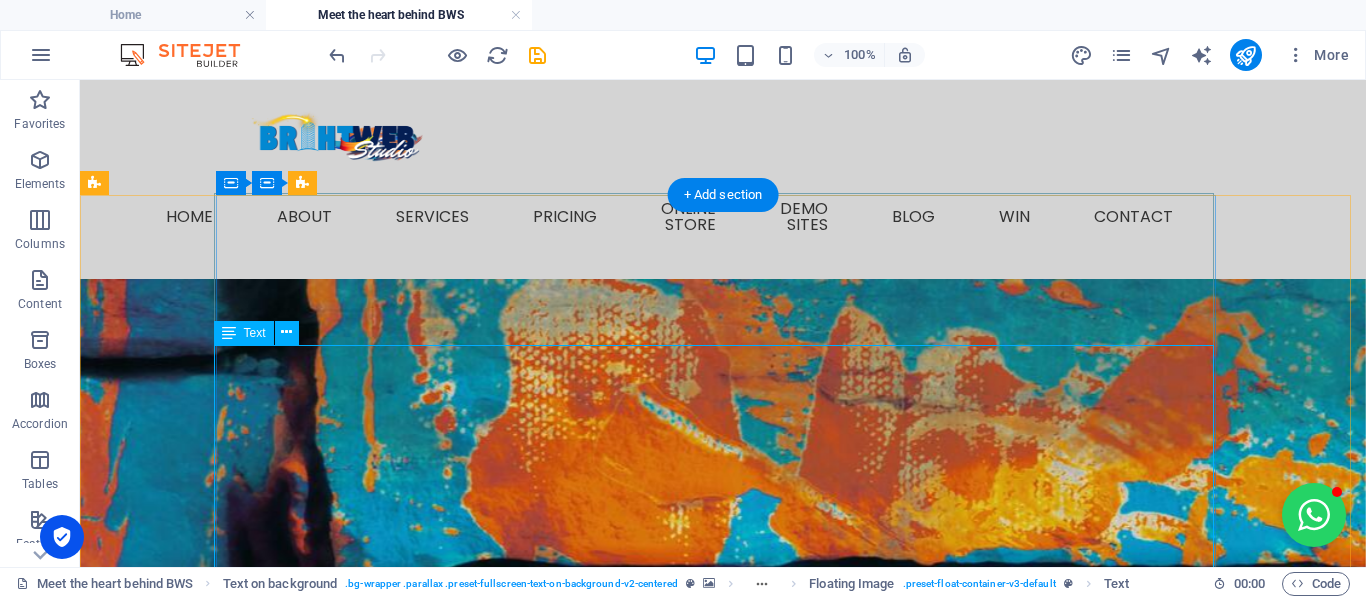 select on "%" 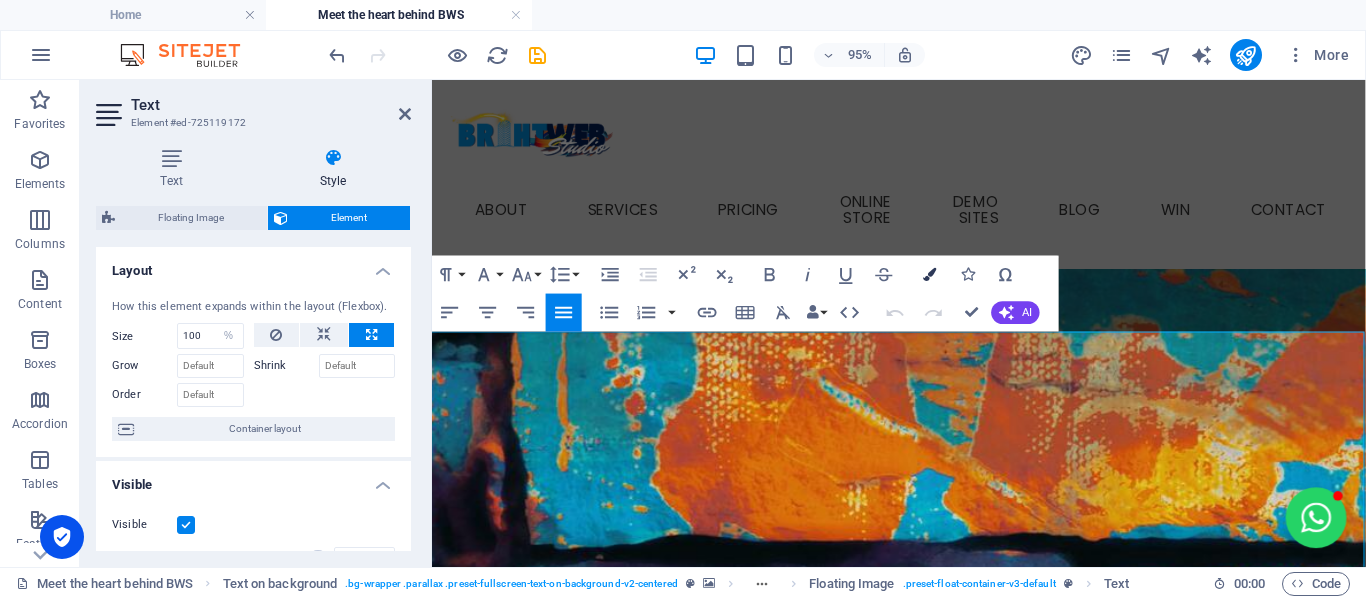 click on "Colors" at bounding box center (930, 274) 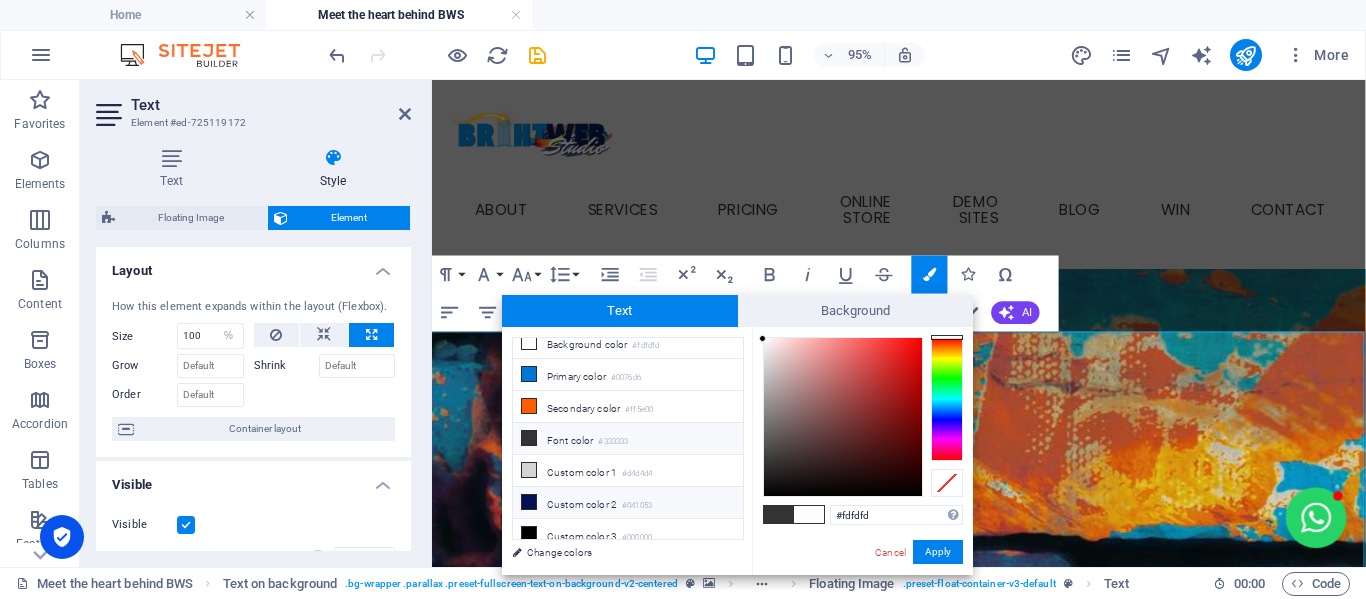 scroll, scrollTop: 0, scrollLeft: 0, axis: both 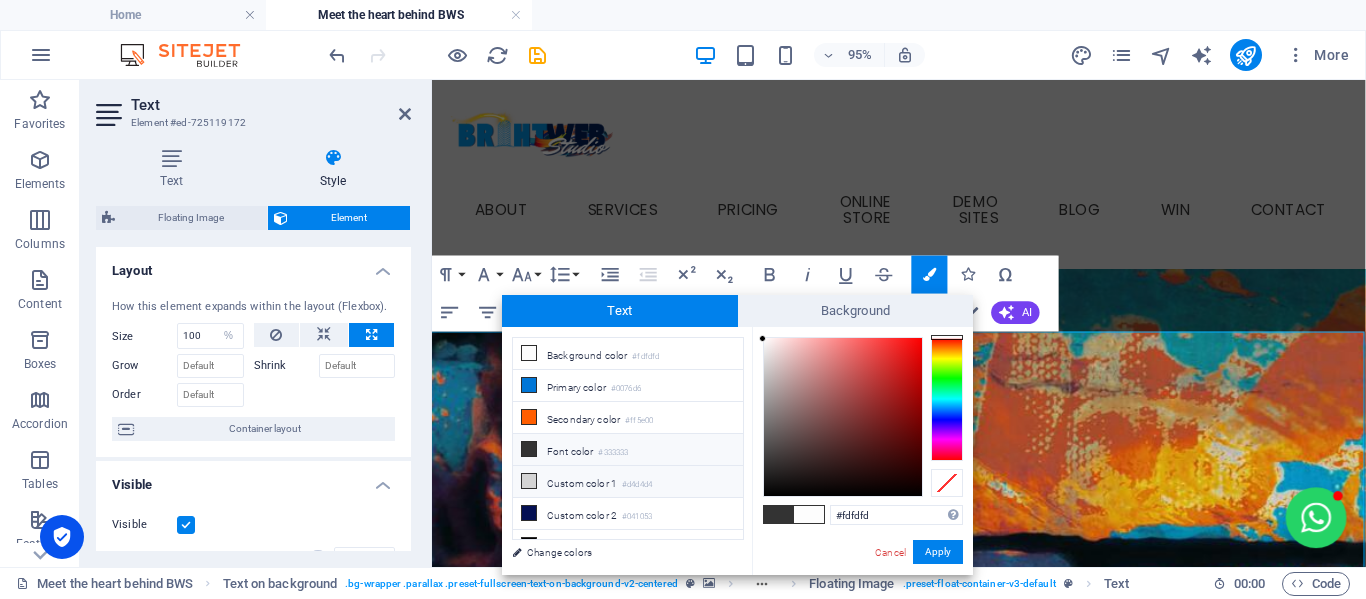 click at bounding box center [529, 481] 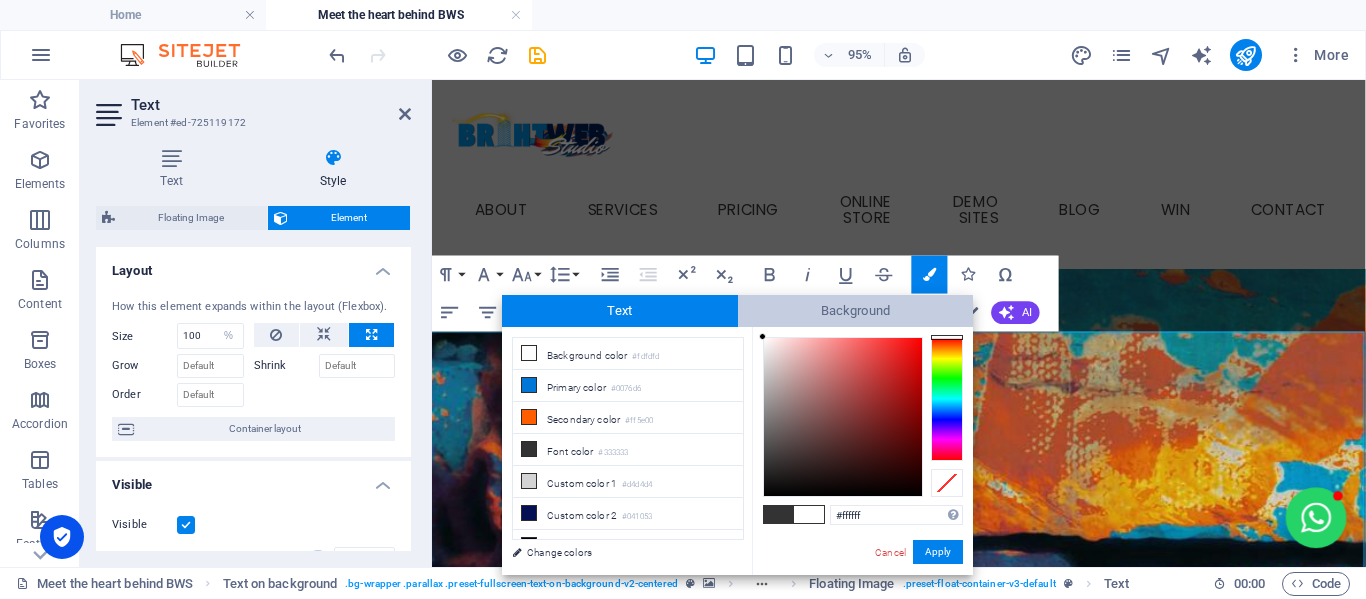 click on "Text
Background
less
Background color
#fdfdfd
Primary color
#0076d6
Secondary color
Change colors #ffffff" at bounding box center [737, 435] 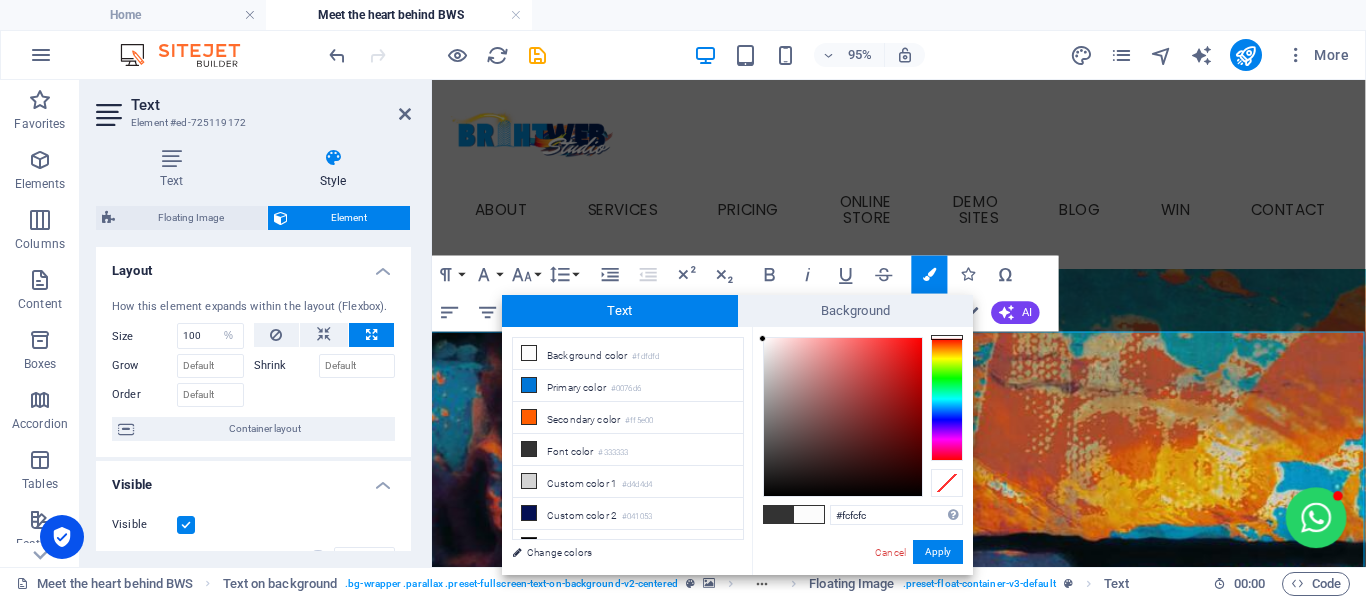 type on "#ffffff" 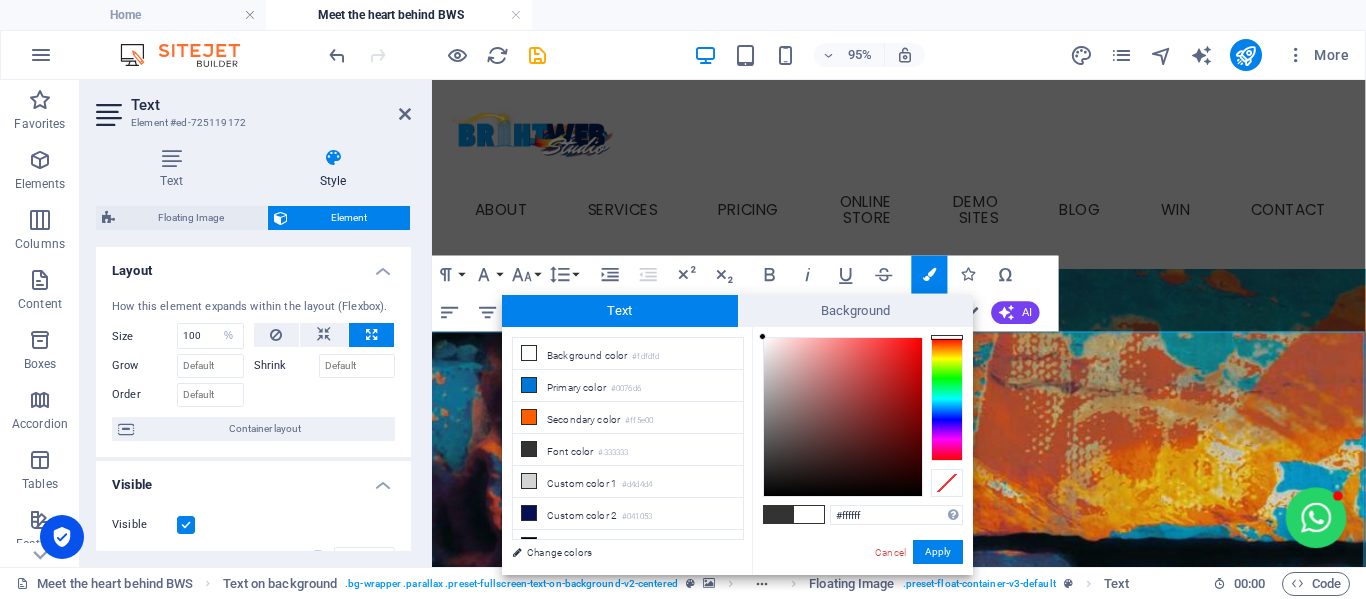click at bounding box center [762, 336] 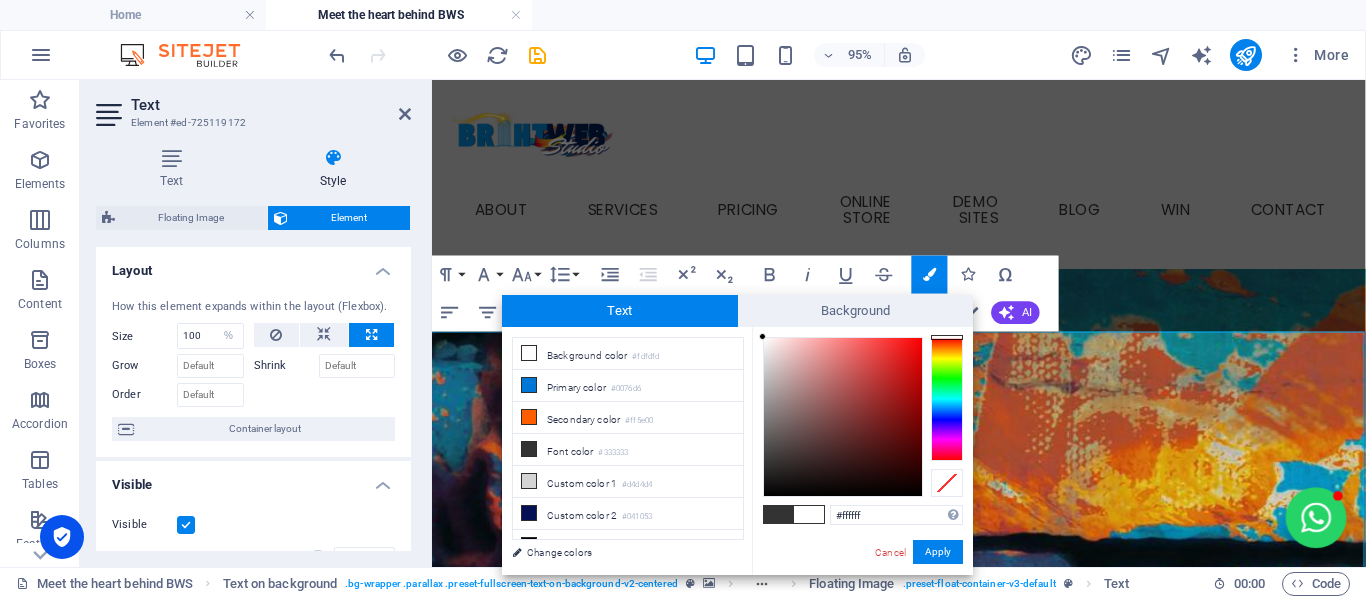 click at bounding box center (762, 336) 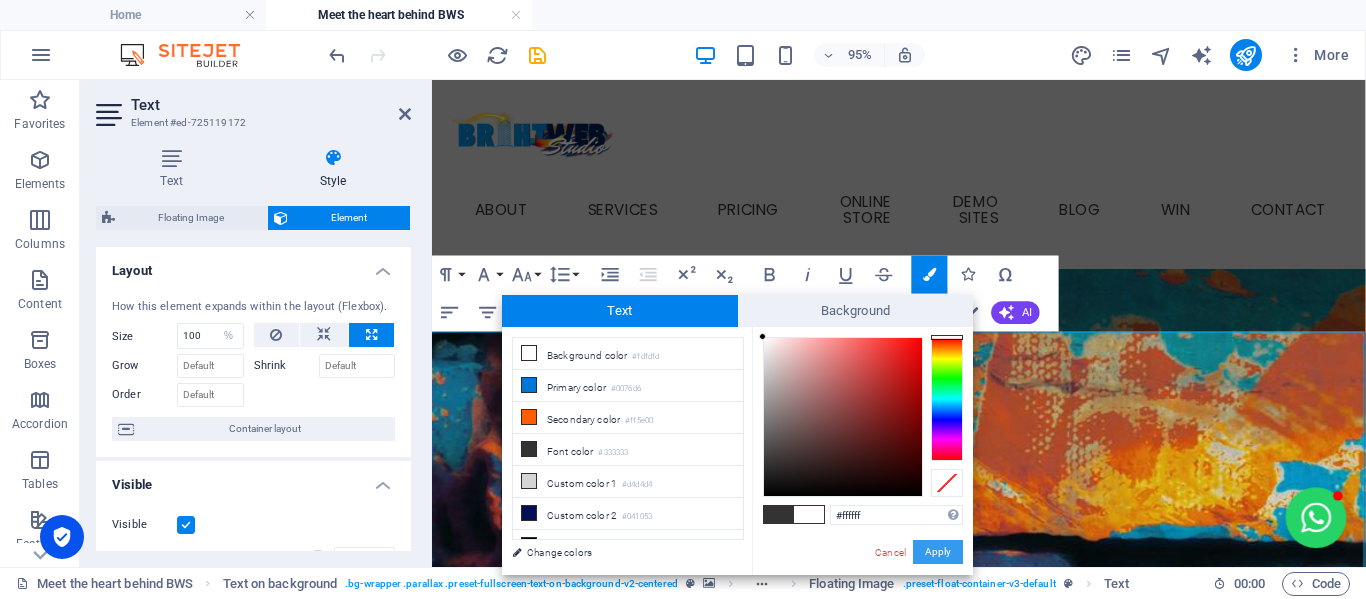 click on "Apply" at bounding box center (938, 552) 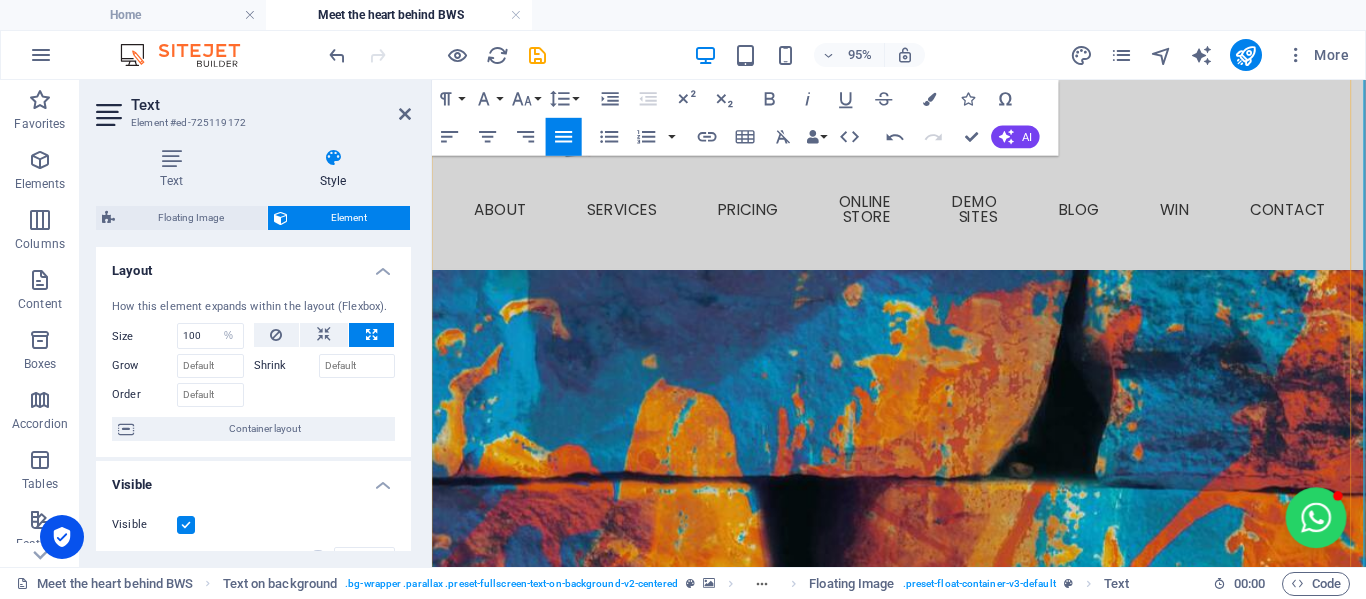 scroll, scrollTop: 600, scrollLeft: 0, axis: vertical 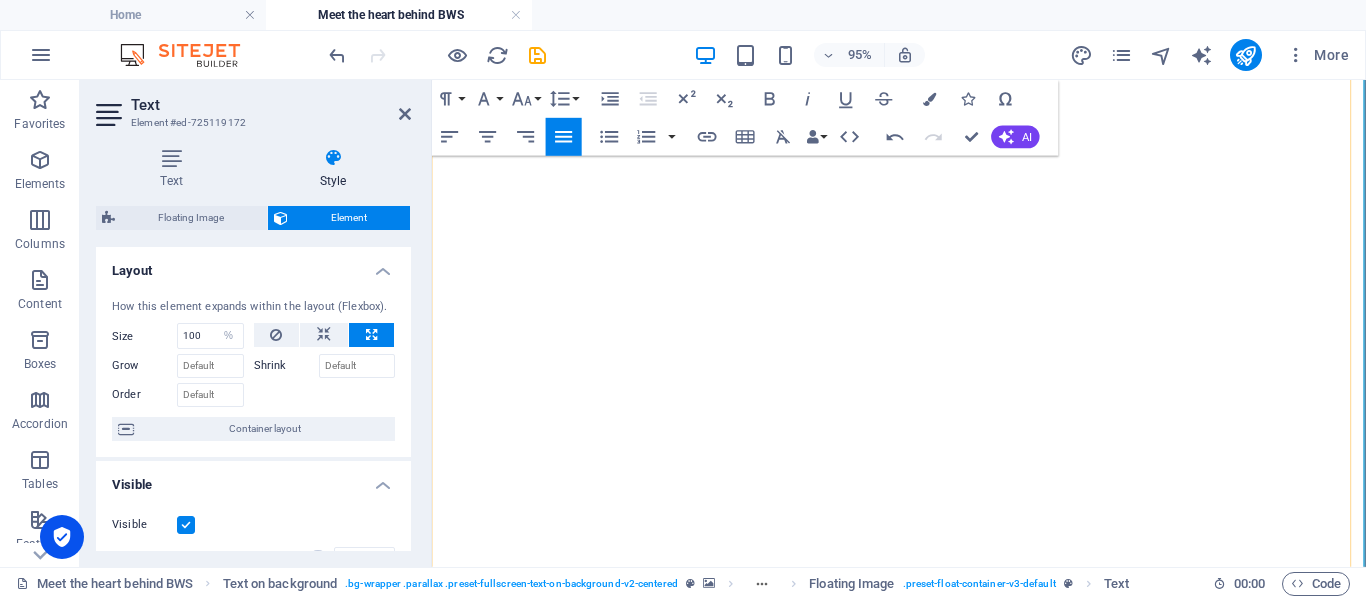 select on "%" 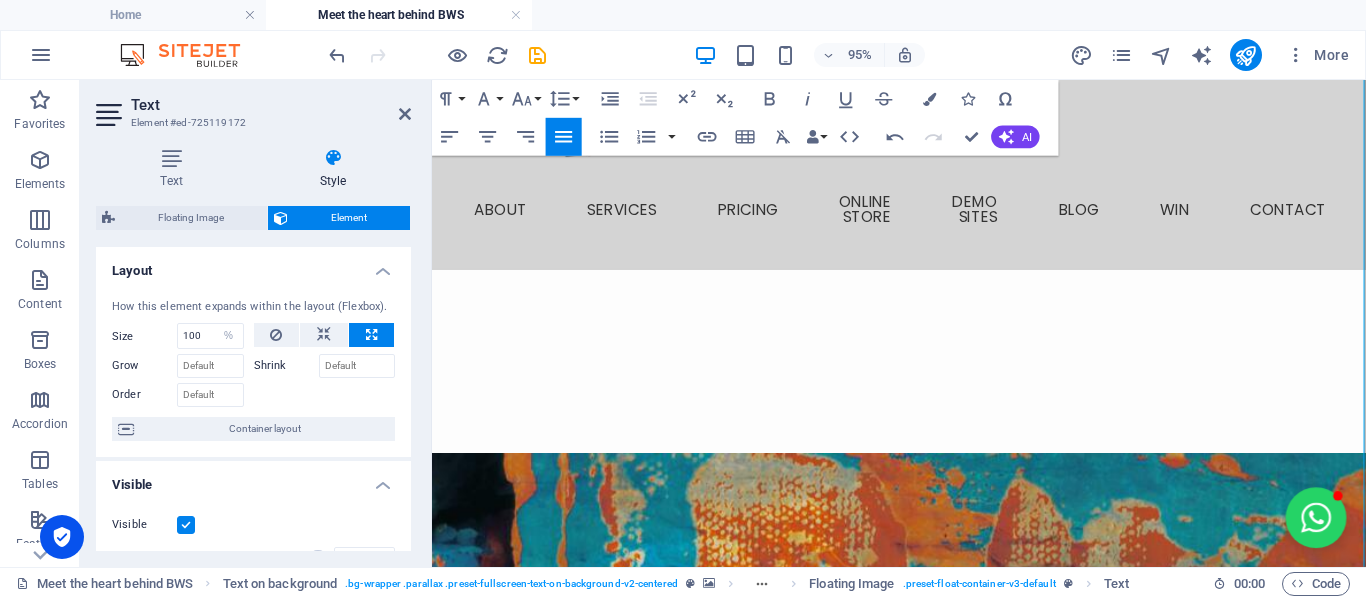 scroll, scrollTop: 900, scrollLeft: 0, axis: vertical 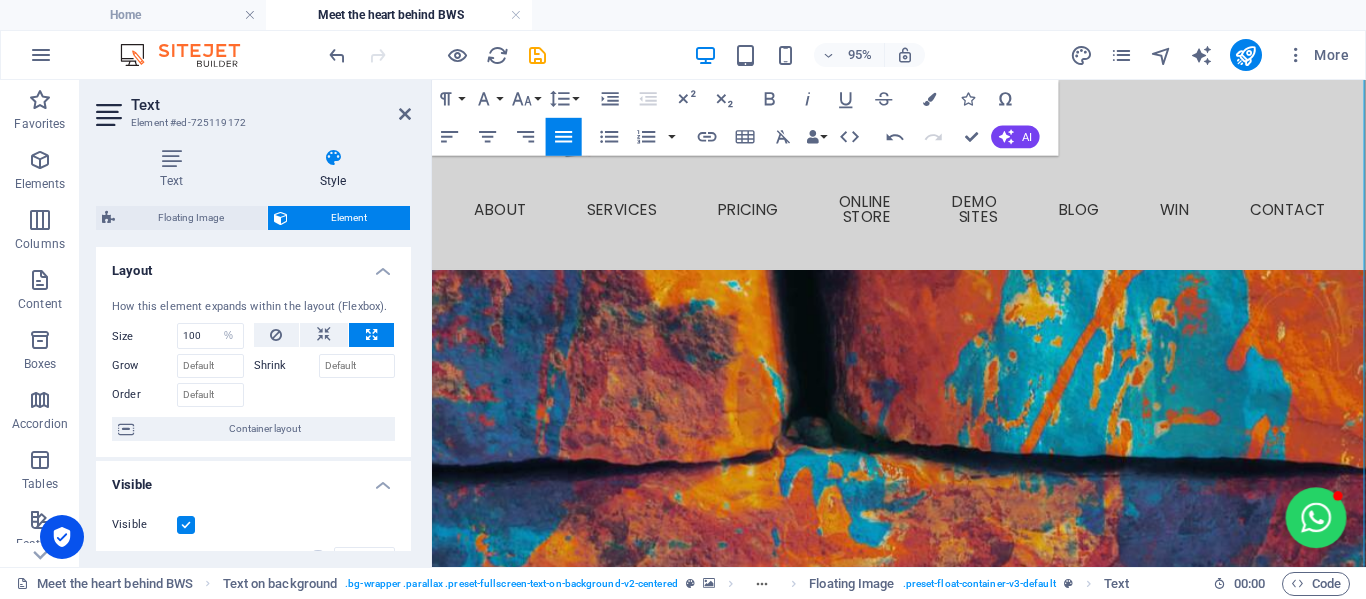 click on "Home About  The heart behind BWS About BWS Giving Back Services Overview of Services Business & E-Commerce  Websites Real Estate Website Brand Identity Design Brand Toolkit Digital Cards Influencer Colab Influencer Portfolios The Process Pricing Small Business & E-Commerce Real Estate Website Pricing Digital Card Prices ONLINE STORE Demo Sites Blog WIN Contact meet the founder & DEVELOPER of  brightweb studio  ​ ​ Hi there, I'm Engela, but prefer to be called Engs.  I'm an entrepreneur, community-builder and the creative spark behind BrightWeb Studio and "Let's Grow Mzansi" (coming soon...) I've always had a passion for uplifting others and sparking real, meaningful connections. I've hosted buzzing networking events with 50+ business owners attending at a time, elevated small brands with savvy marketing, and worn more hats than a Mad Hatter at a tea party. No joke—I've been a  restaurant manageress, FMCG manager, PRO, e-commerce store owner with 2,000+ products, digital marketer, nonprofit director..." at bounding box center (923, 1561) 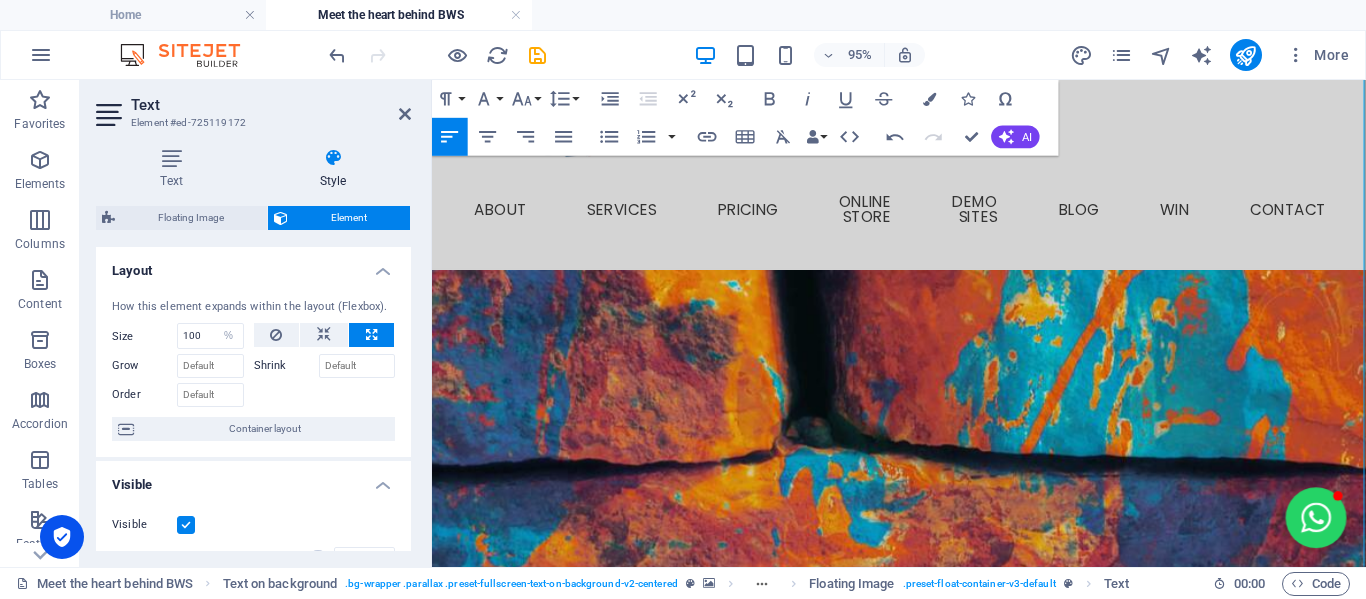 scroll, scrollTop: 0, scrollLeft: 0, axis: both 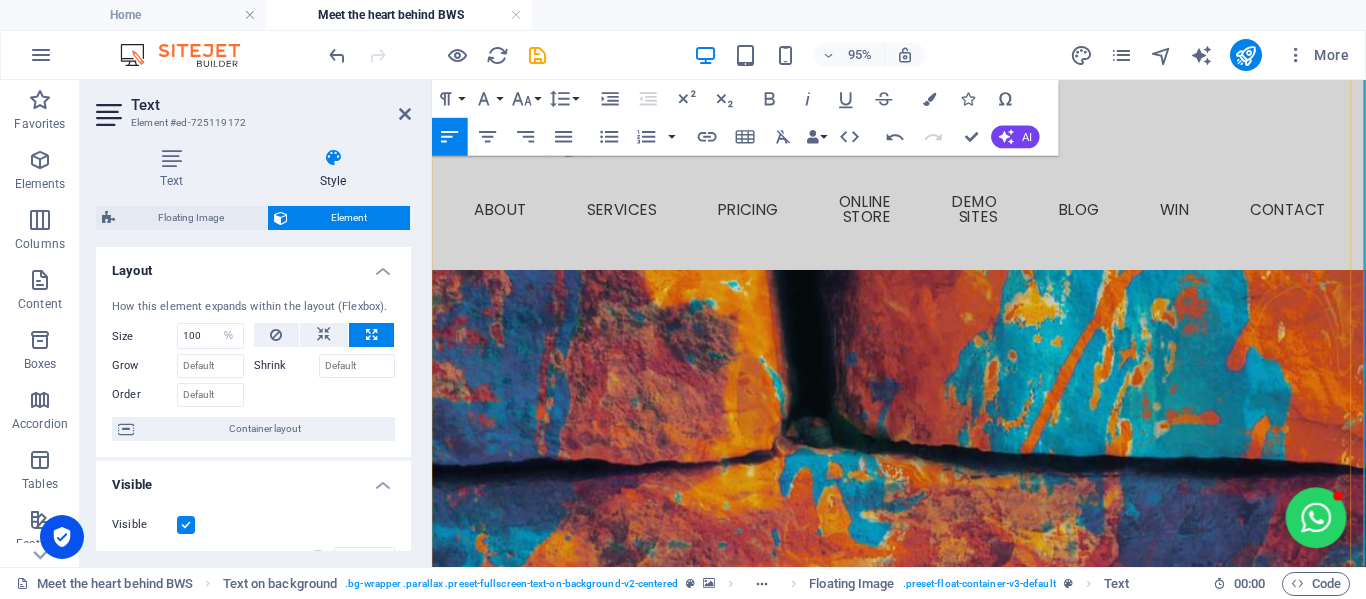 click on "Through BWS, we proudly support a local primary school feeding scheme—helping provide essentials to 40+ children in need. It’s a cause close to my heart, because I believe business should be a force for good." at bounding box center (921, 1719) 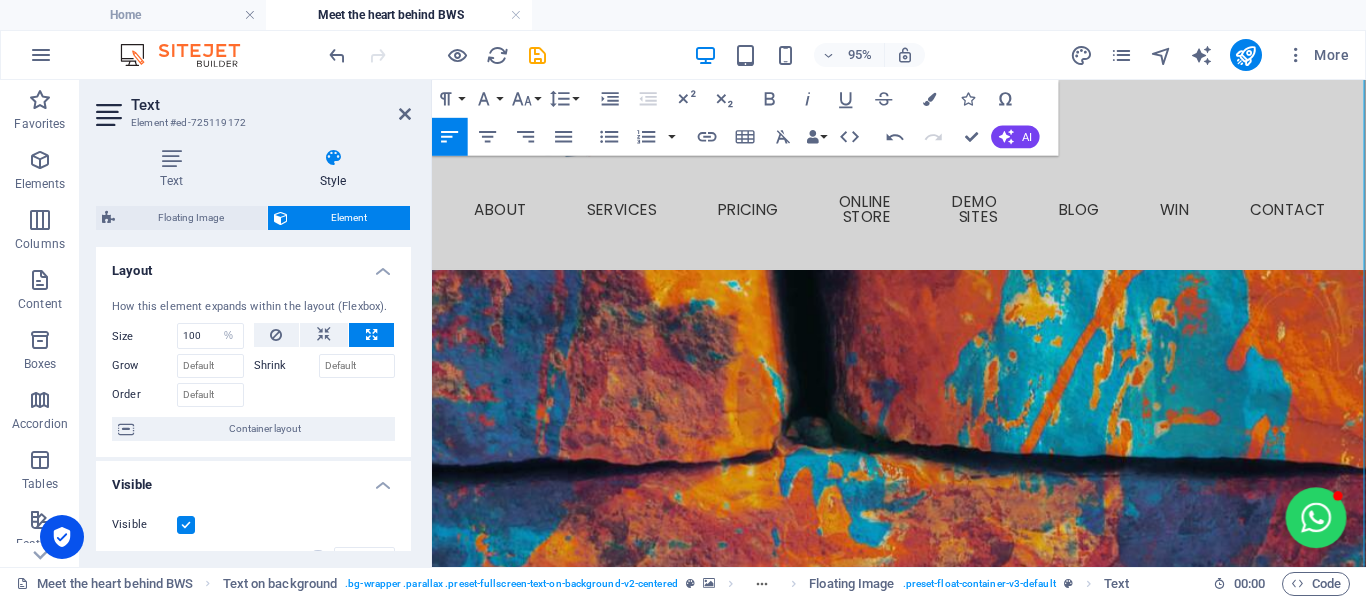 drag, startPoint x: 847, startPoint y: 503, endPoint x: 858, endPoint y: 429, distance: 74.8131 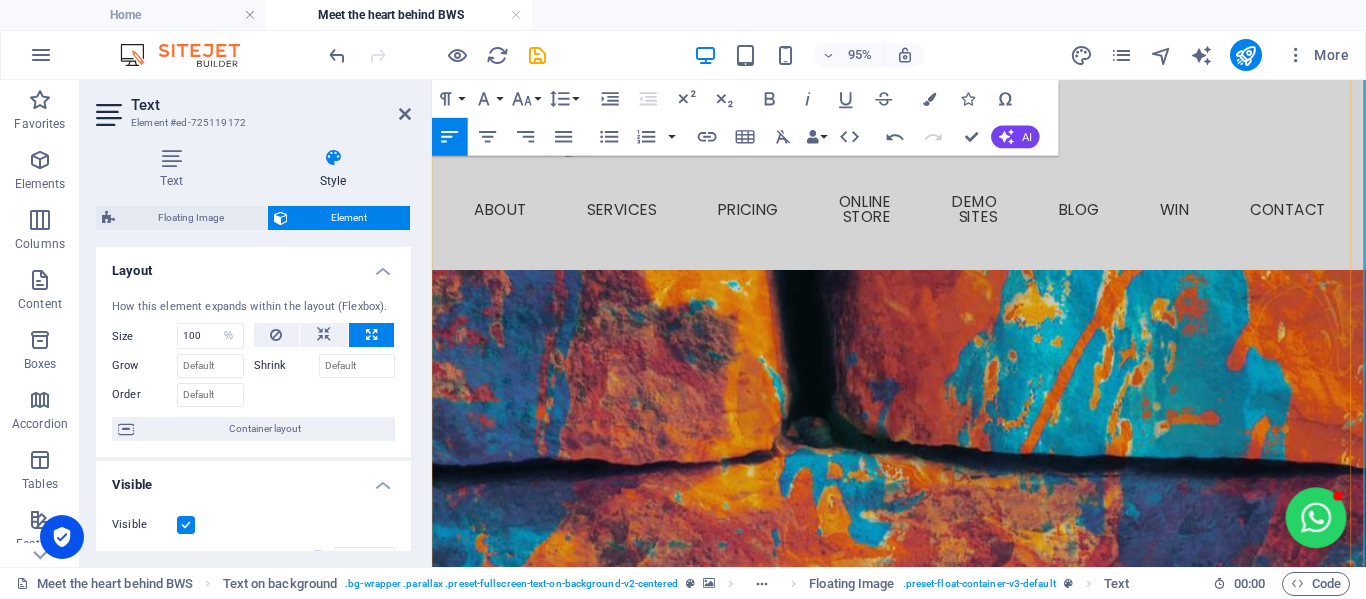type 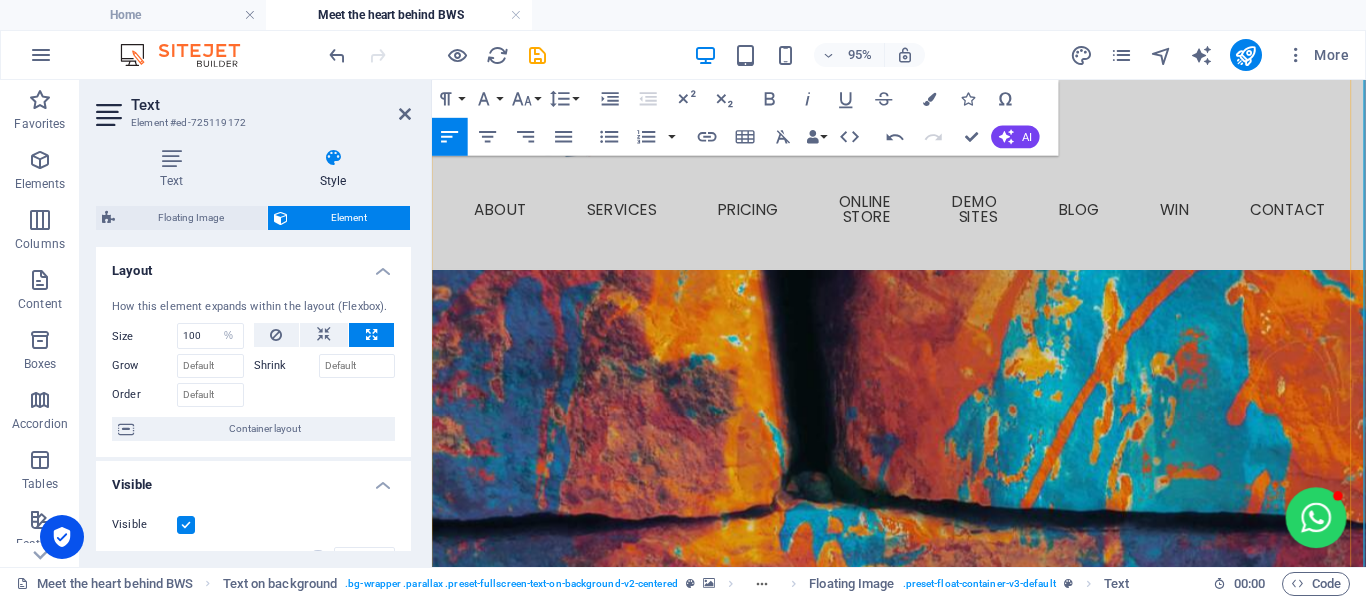 click on "At the heart of BrightWeb Studio is a deep commitment to community." at bounding box center [921, 1681] 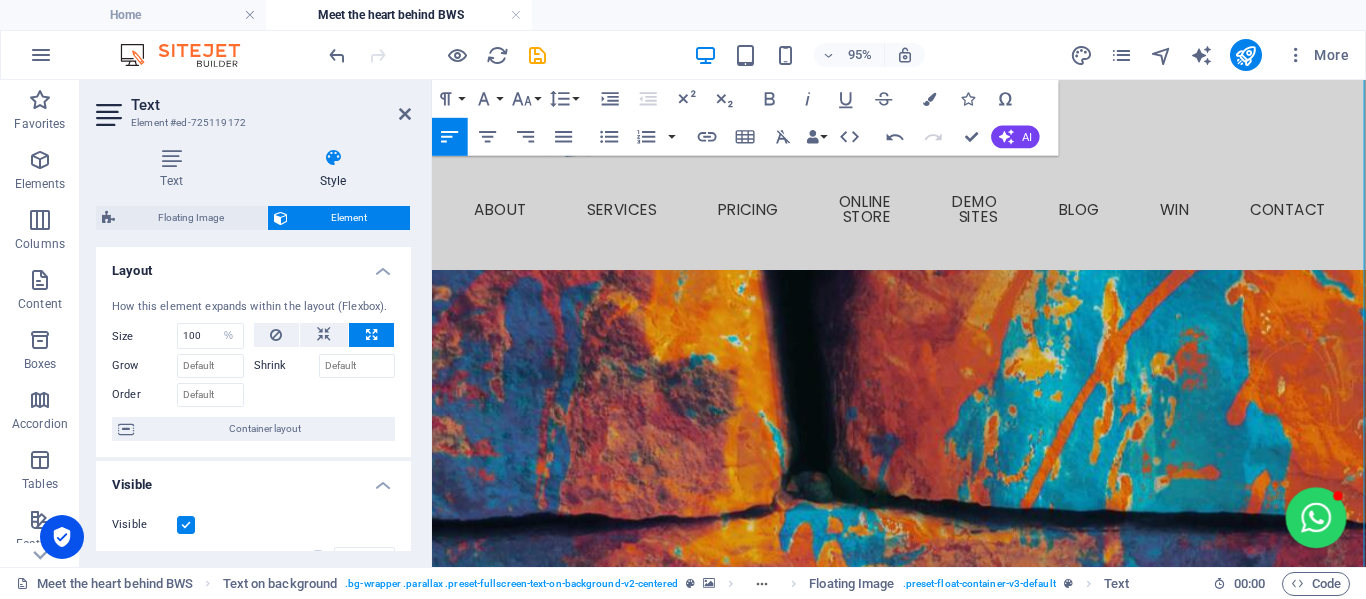 drag, startPoint x: 1026, startPoint y: 368, endPoint x: 949, endPoint y: 323, distance: 89.1852 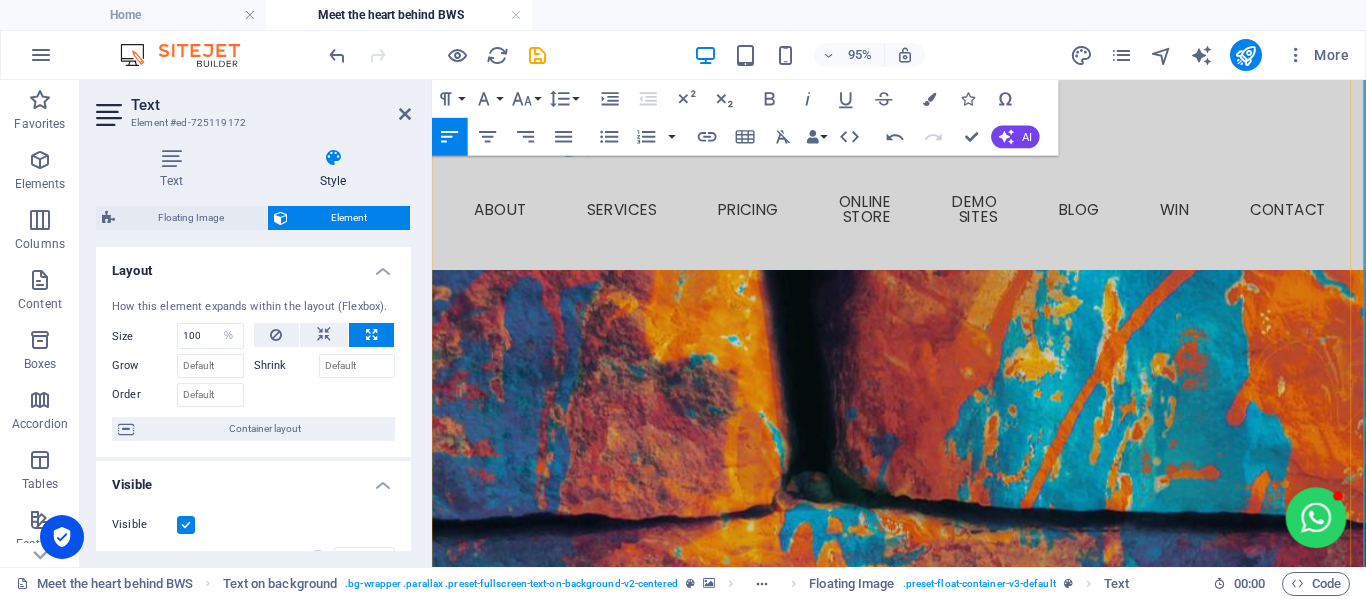 drag, startPoint x: 1168, startPoint y: 317, endPoint x: 1061, endPoint y: 343, distance: 110.11358 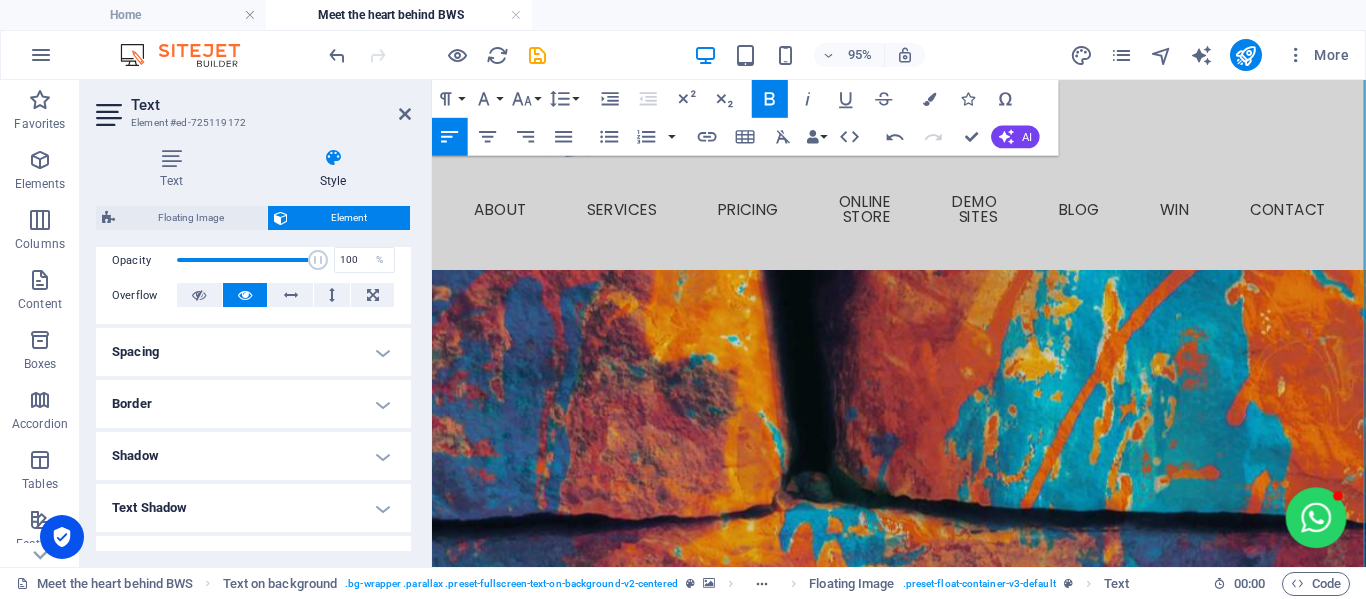 scroll, scrollTop: 400, scrollLeft: 0, axis: vertical 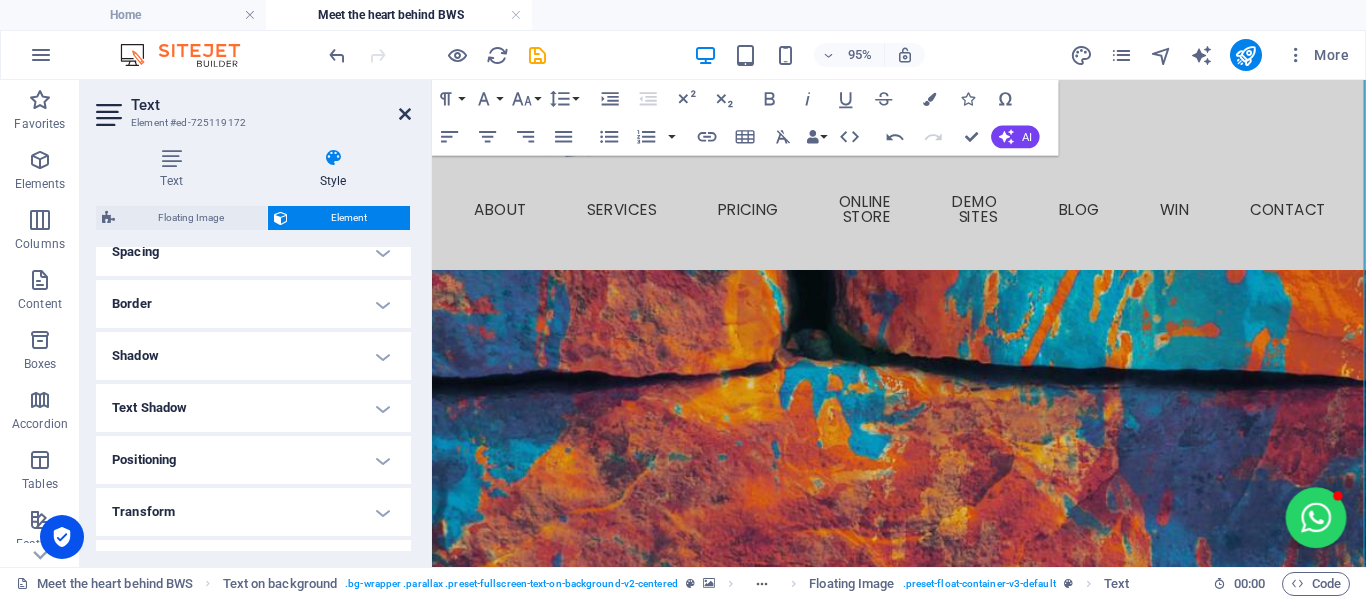 click at bounding box center [405, 114] 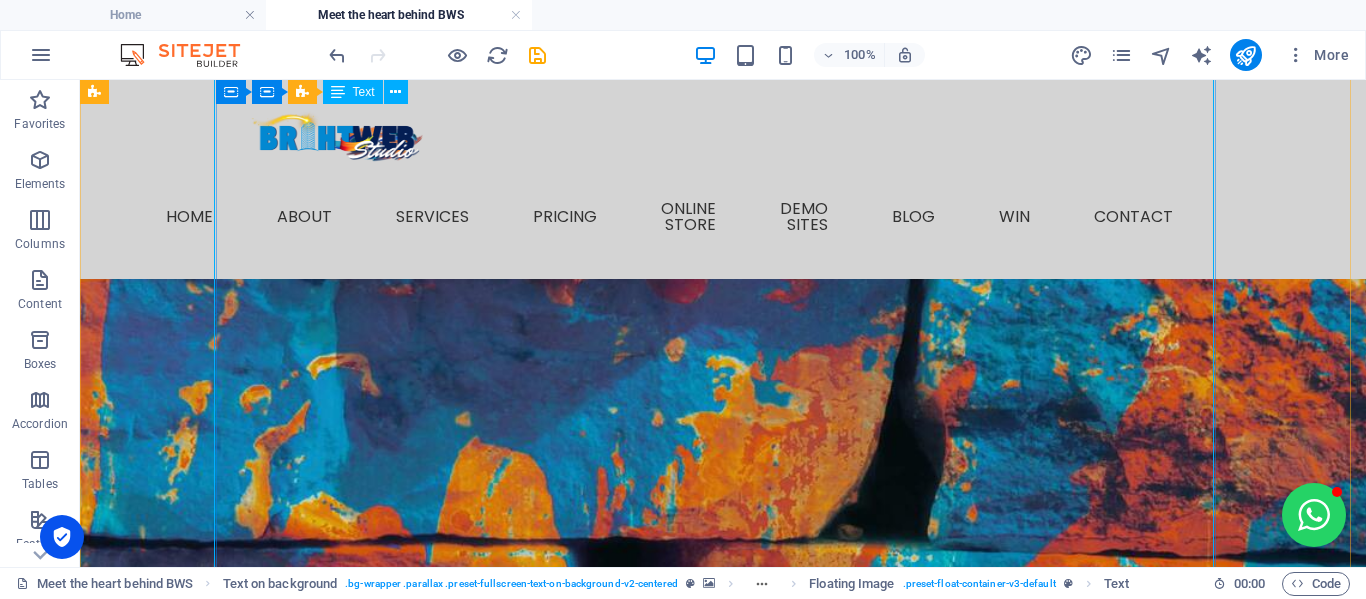 scroll, scrollTop: 400, scrollLeft: 0, axis: vertical 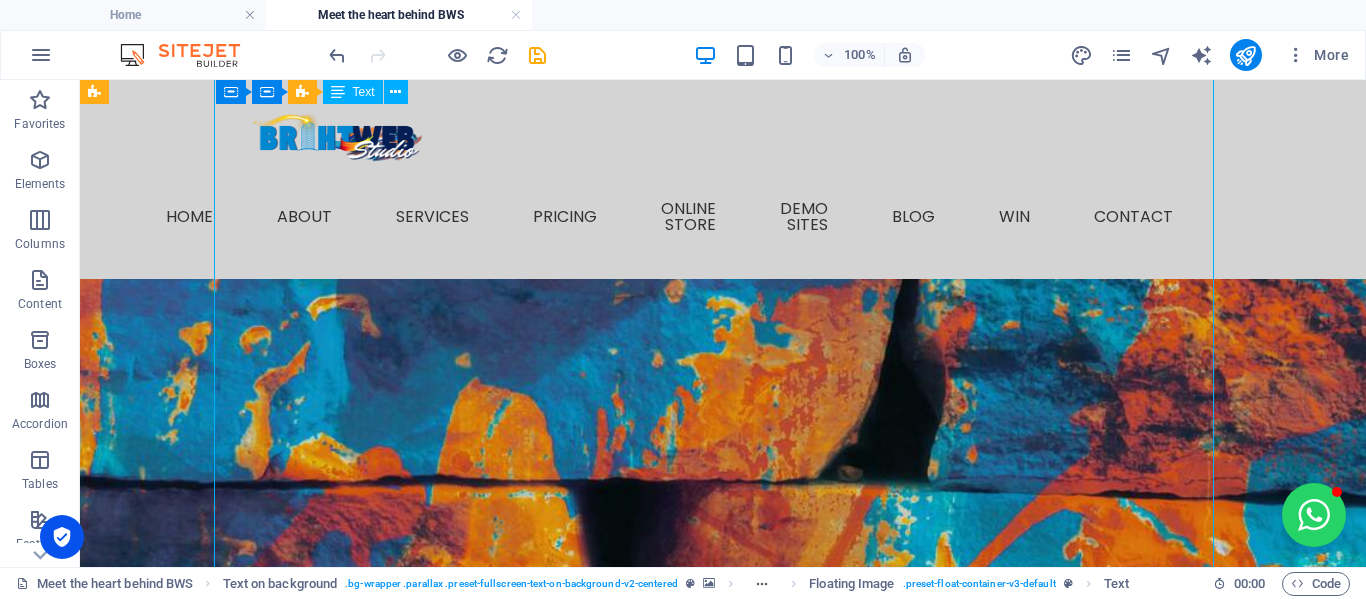 drag, startPoint x: 284, startPoint y: 245, endPoint x: 475, endPoint y: 349, distance: 217.47873 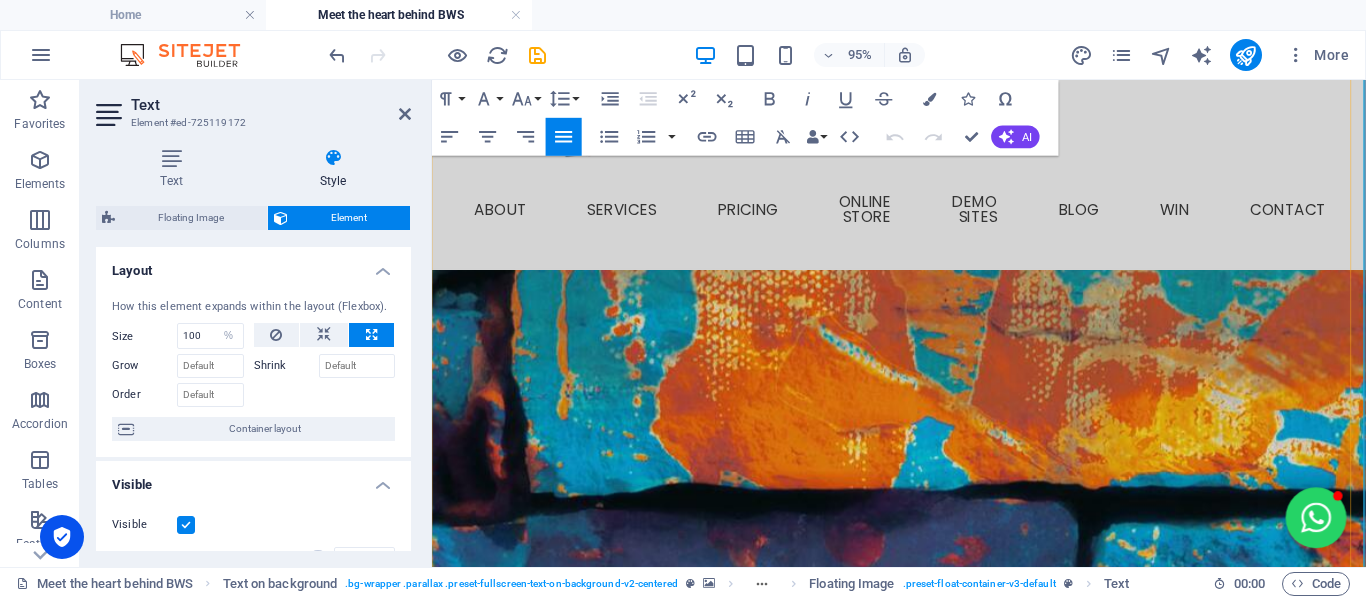 scroll, scrollTop: 300, scrollLeft: 0, axis: vertical 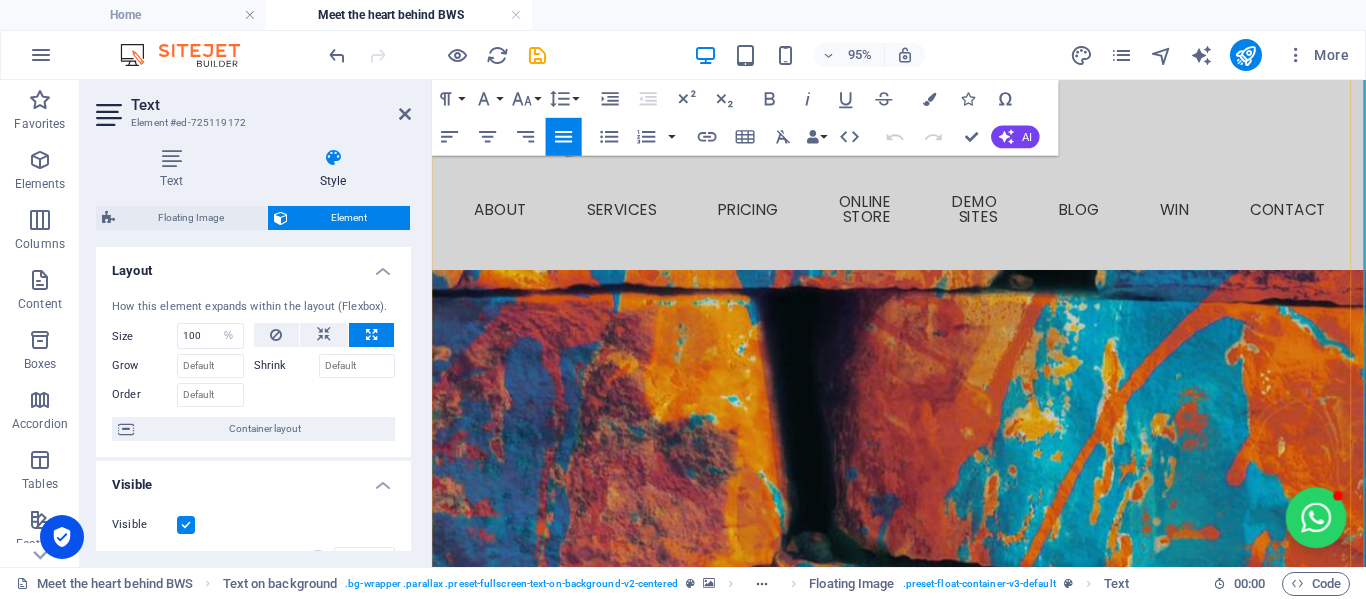 drag, startPoint x: 499, startPoint y: 330, endPoint x: 956, endPoint y: 319, distance: 457.13235 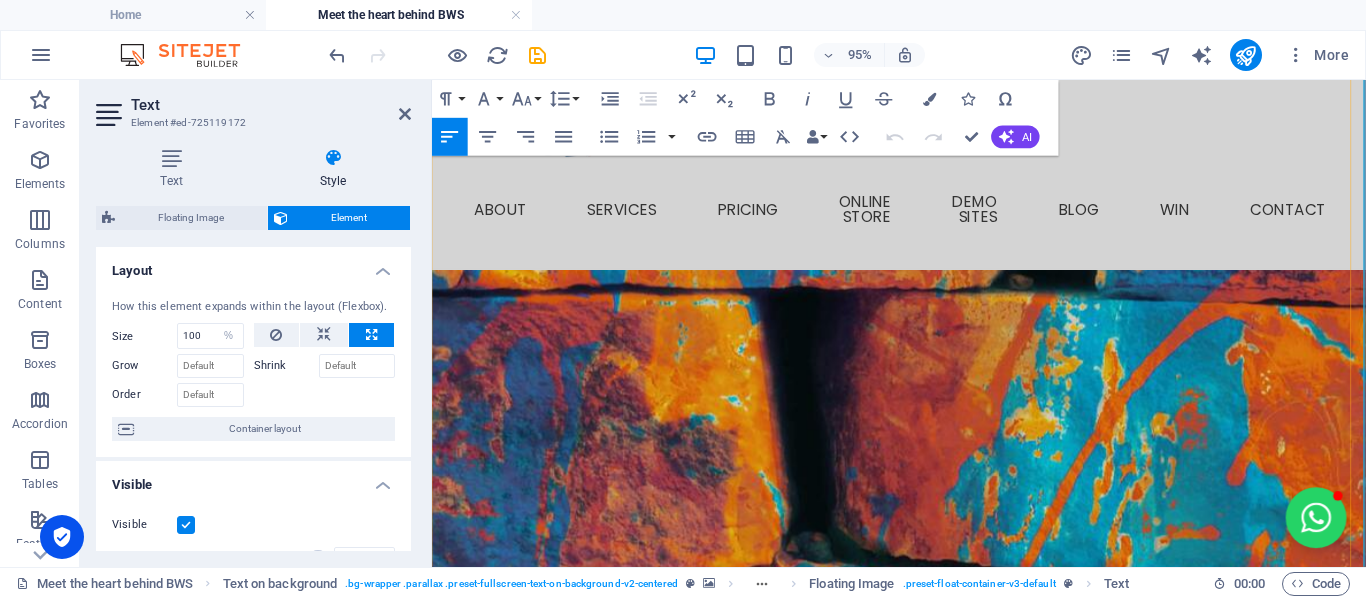 click at bounding box center [921, 1711] 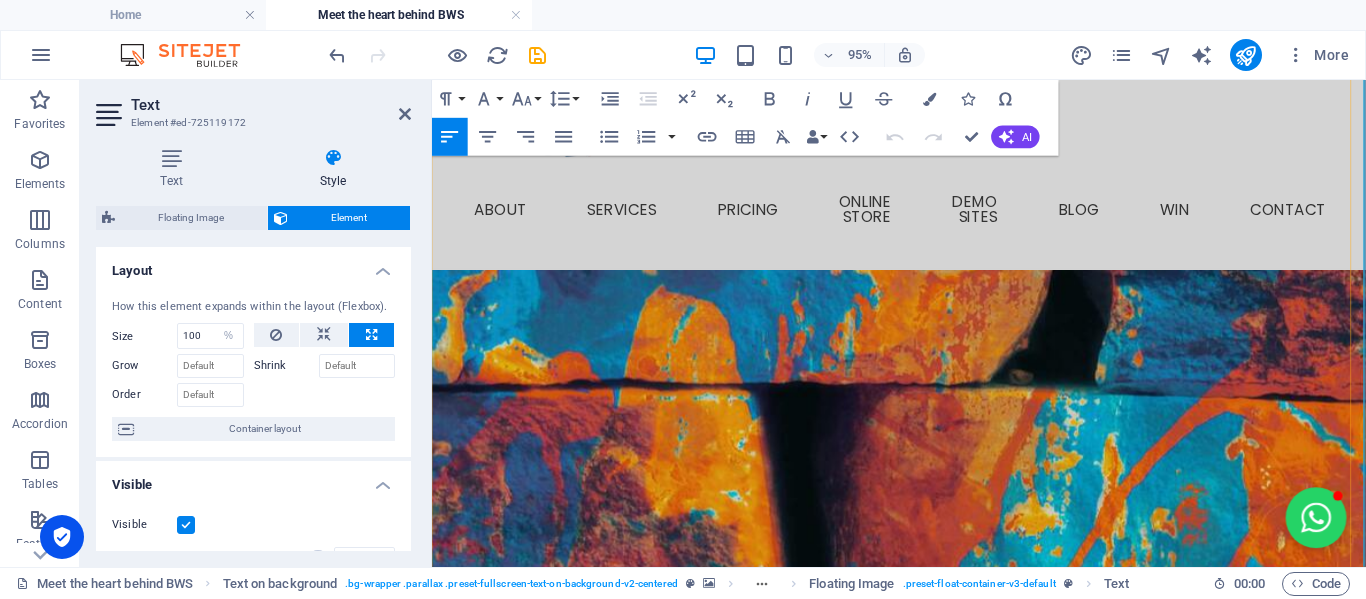 scroll, scrollTop: 974, scrollLeft: 0, axis: vertical 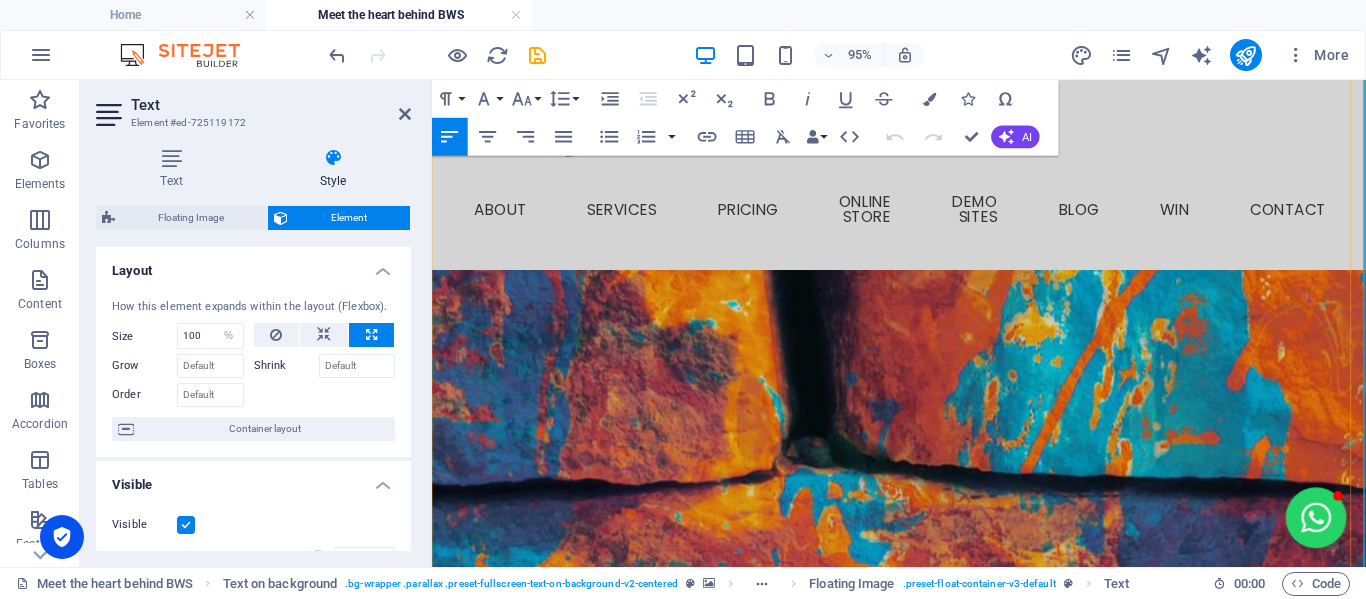 click on "Giving Back Matters" at bounding box center (921, 1582) 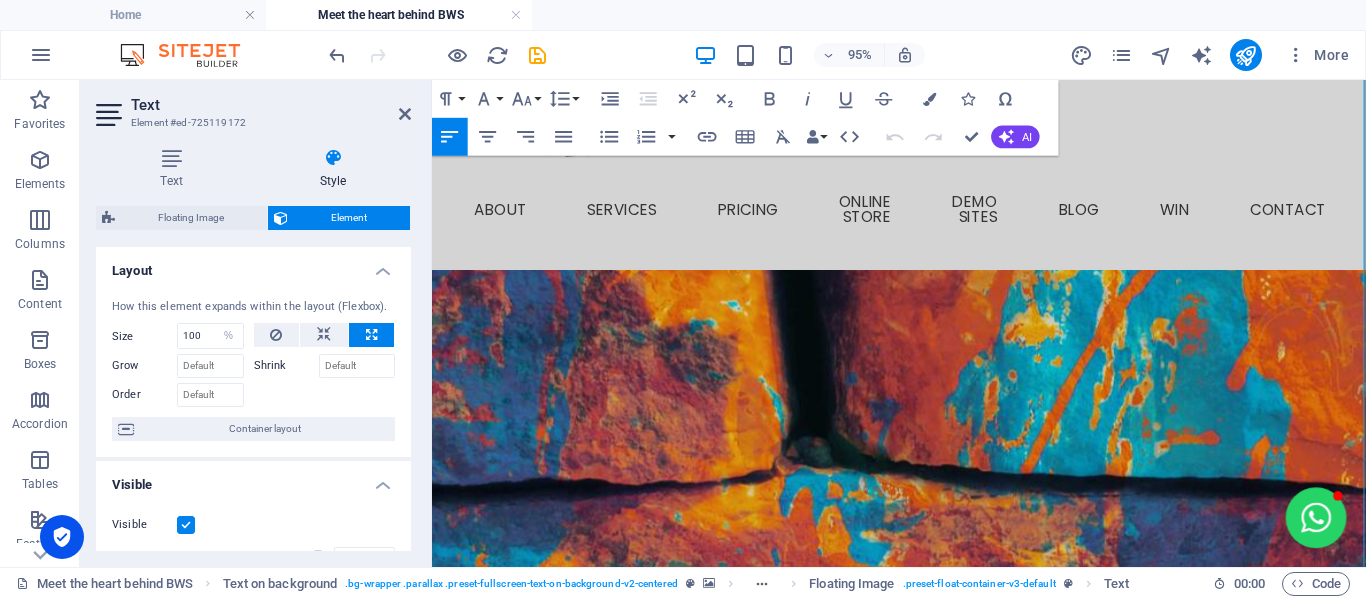 drag, startPoint x: 1148, startPoint y: 454, endPoint x: 850, endPoint y: 334, distance: 321.25378 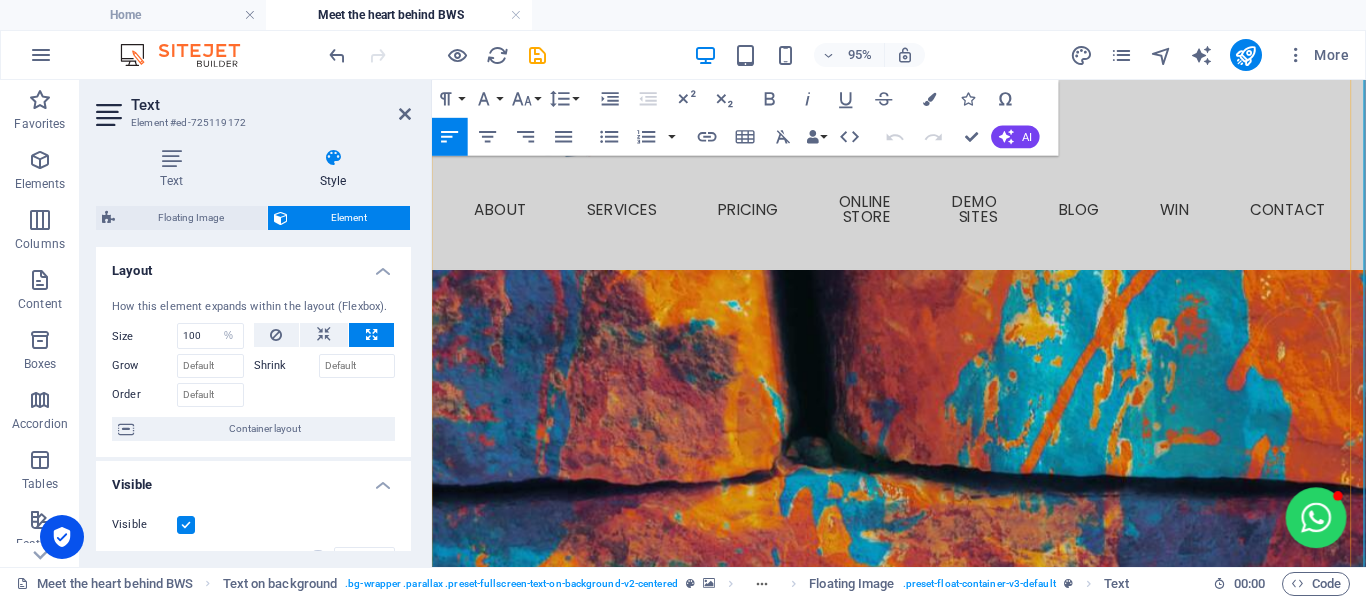type 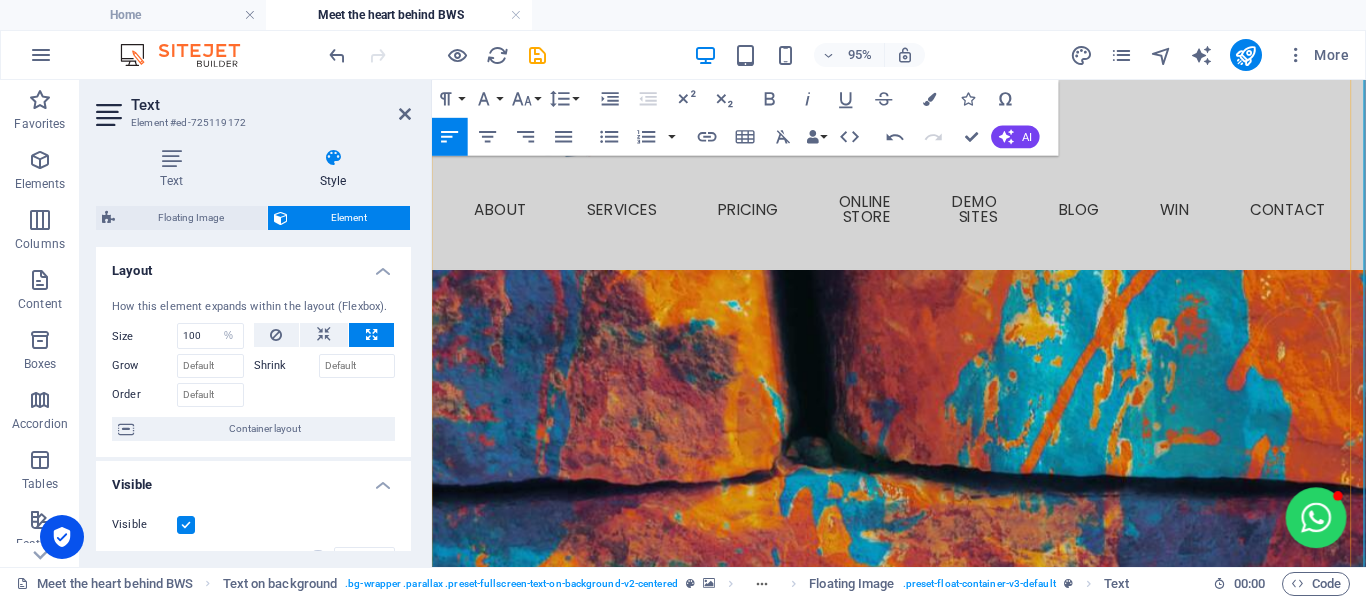 click on "Giving Back Matters" at bounding box center [921, 1582] 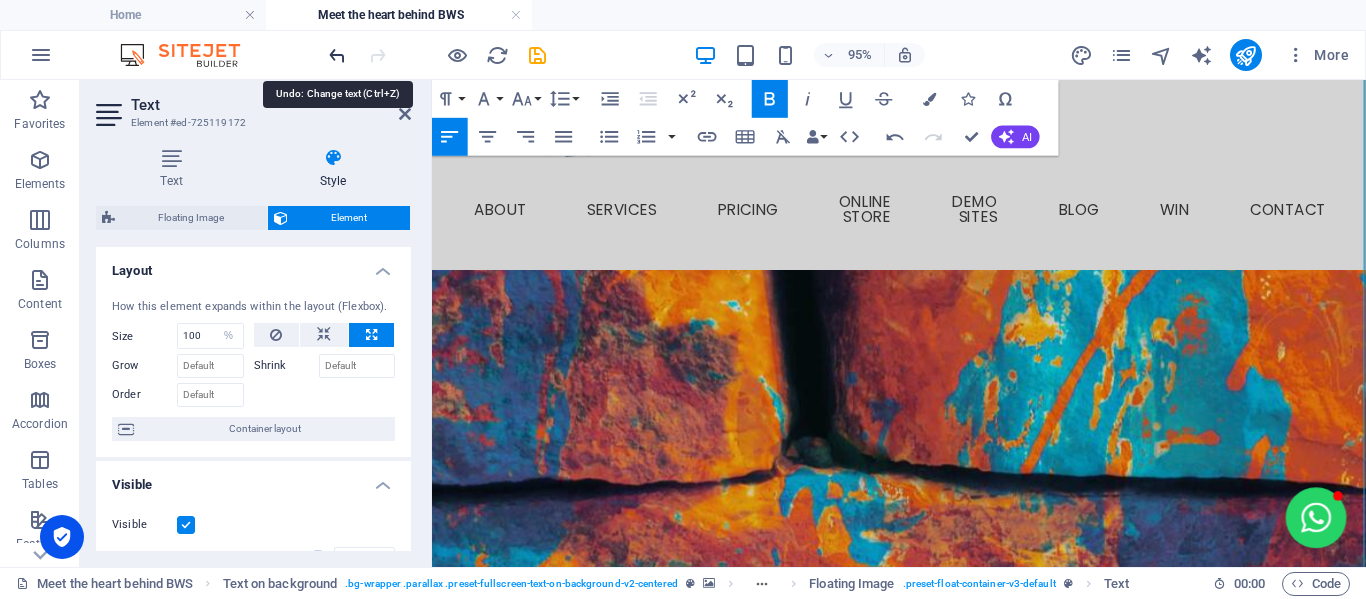 click at bounding box center [337, 55] 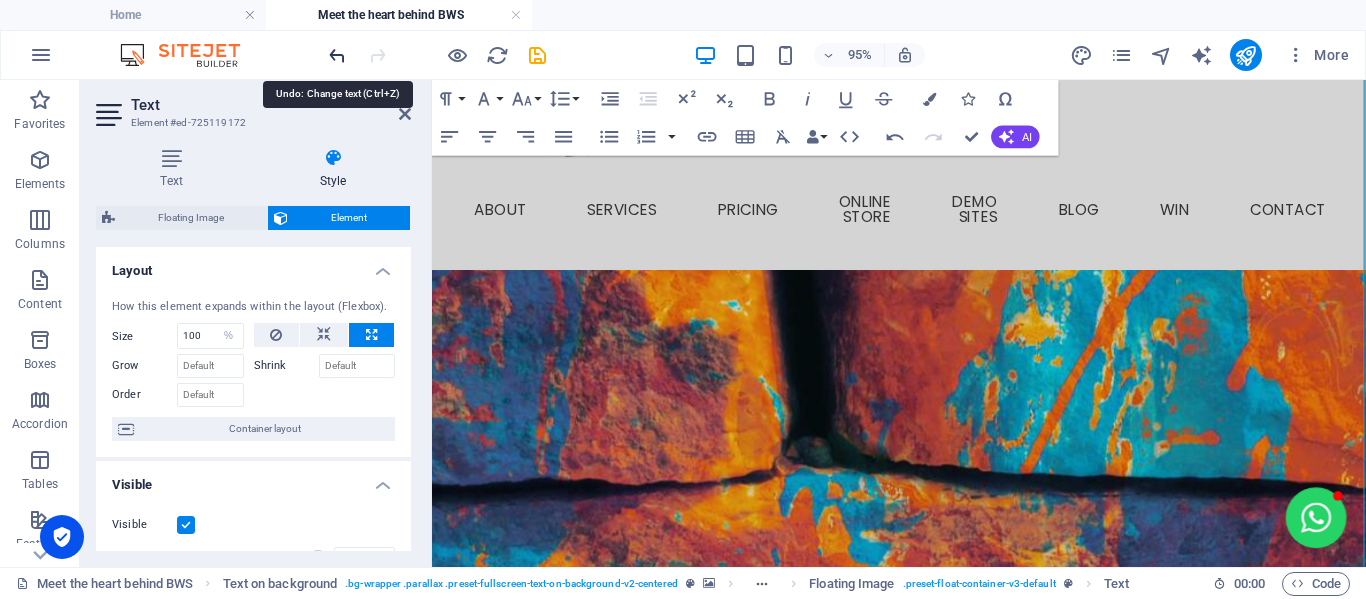 click at bounding box center (337, 55) 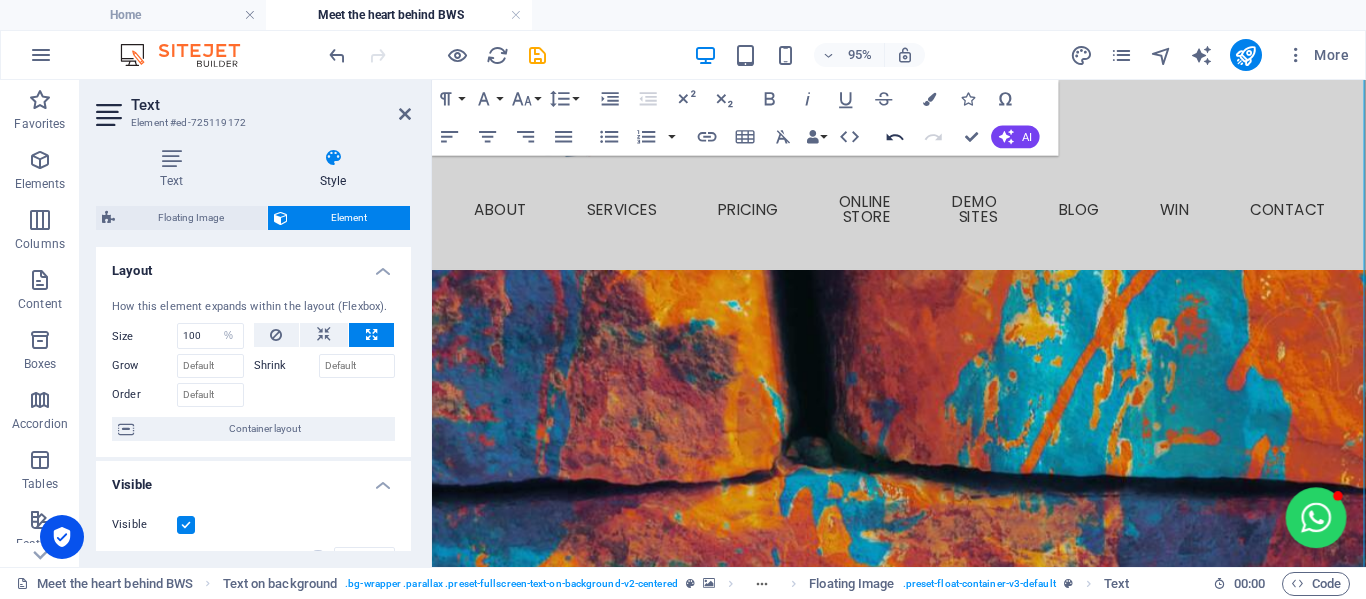 click 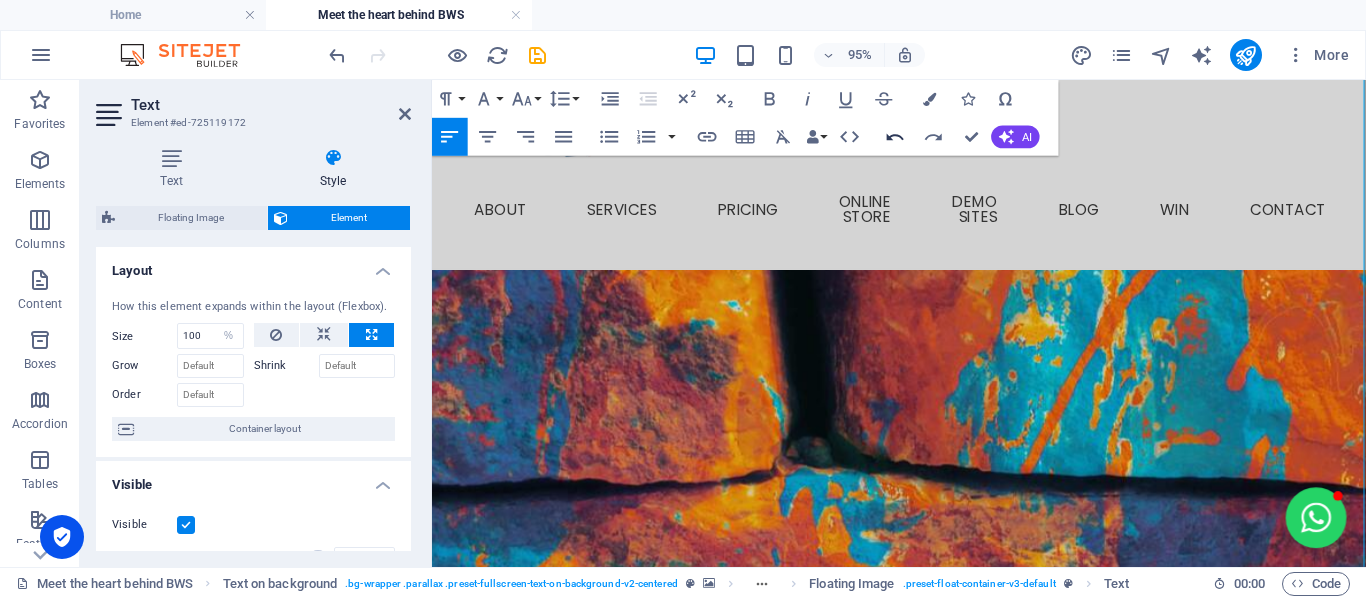 click 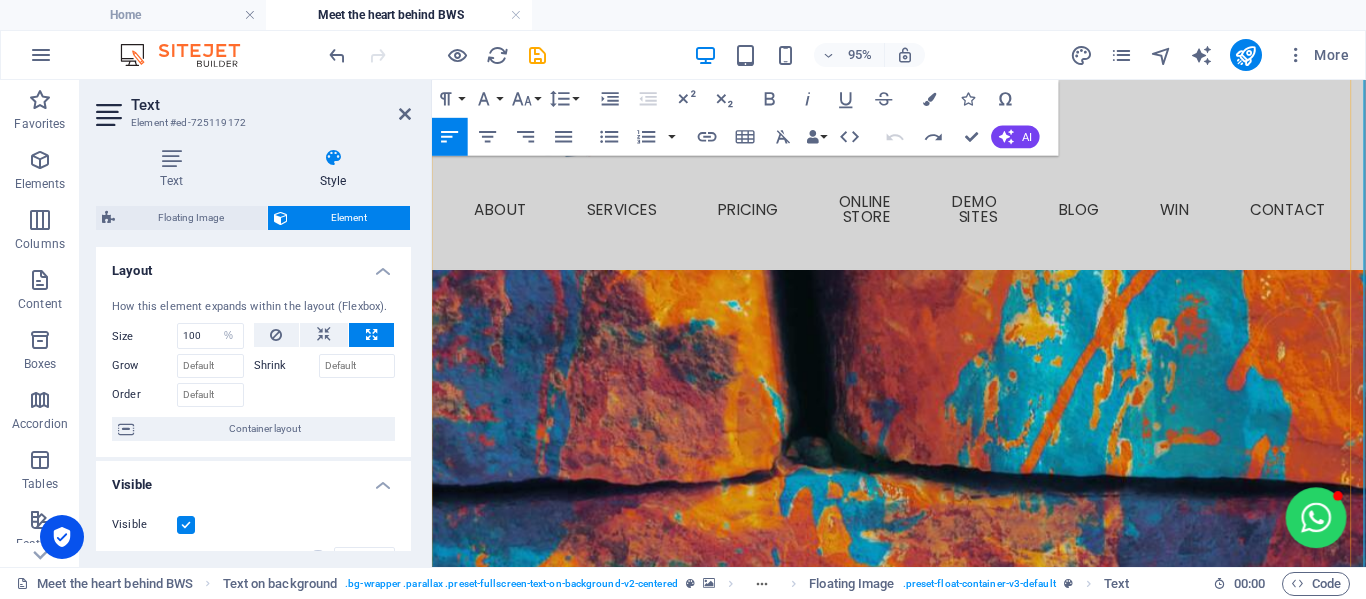 click on "And here's the cool part: You can also support this initiative directly through the BrightWeb Studio Online Store—just look out for the donation option!" at bounding box center (921, 1696) 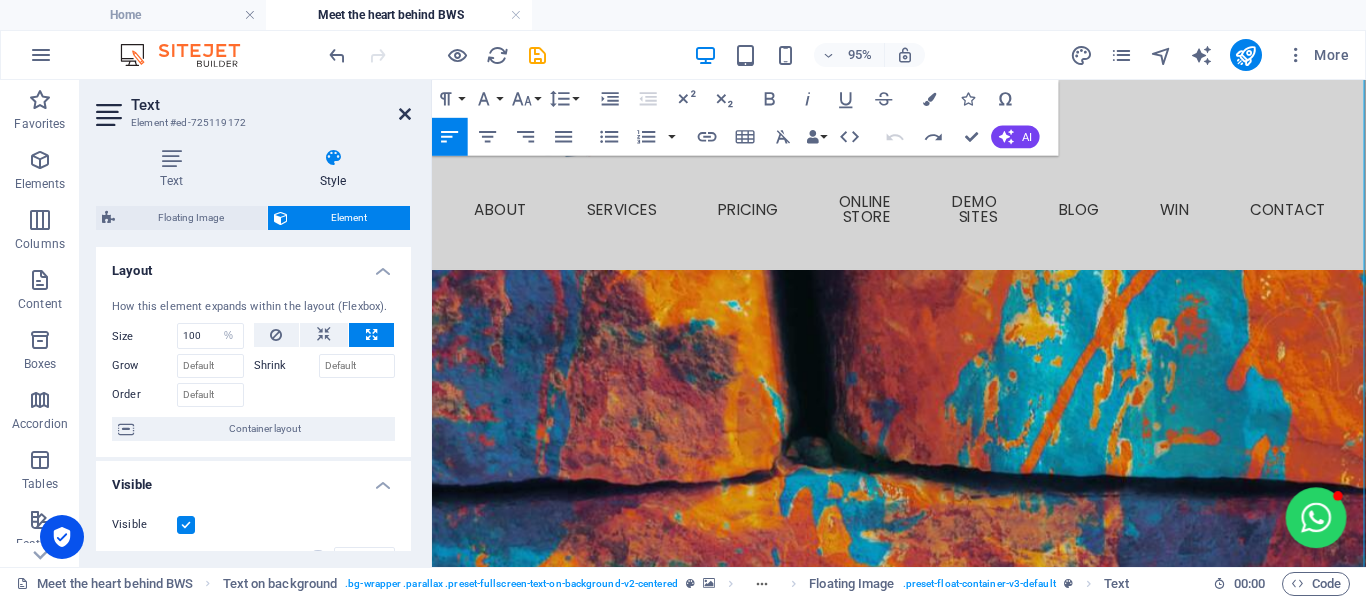 click at bounding box center [405, 114] 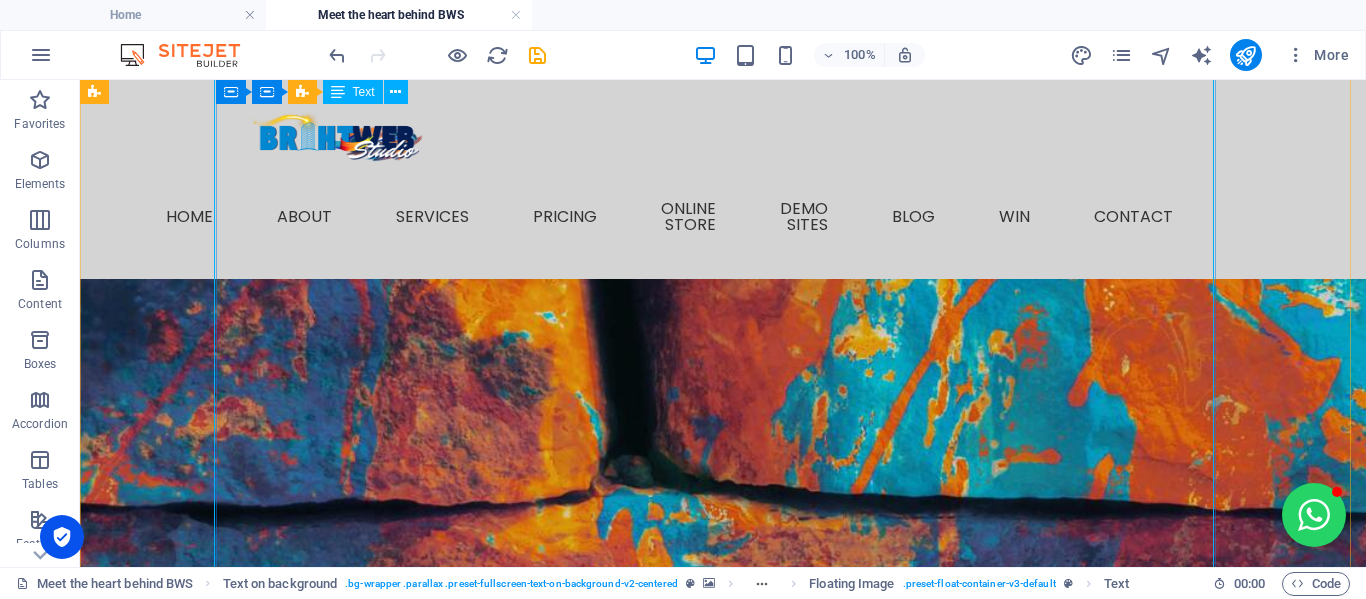 click on "Hi there, I'm Engela, but prefer to be called Engs.  I'm an entrepreneur, community-builder and the creative spark behind BrightWeb Studio and "Let's Grow Mzansi" (coming soon...) I've always had a passion for uplifting others and sparking real, meaningful connections. I've hosted buzzing networking events with 50+ business owners attending at a time, elevated small brands with savvy marketing, and worn more hats than a Mad Hatter at a tea party. No joke—I've been a  restaurant manageress, FMCG manager, PRO, e-commerce store owner with 2,000+ products, digital marketer, nonprofit director...  the list goes on! But what really lights me up? Helping people believe in themselves and turning big dreams into reality.  BrightWeb Started With a Spark During the chaos of COVID-19, I watched so many incredibly talented people pivot into entrepreneurship—full of p otential but without the tools or time to get online. That's when I launched the  Social Business Network BrightWeb Studio Why BrightWeb Studio? ✅" at bounding box center (578, 1624) 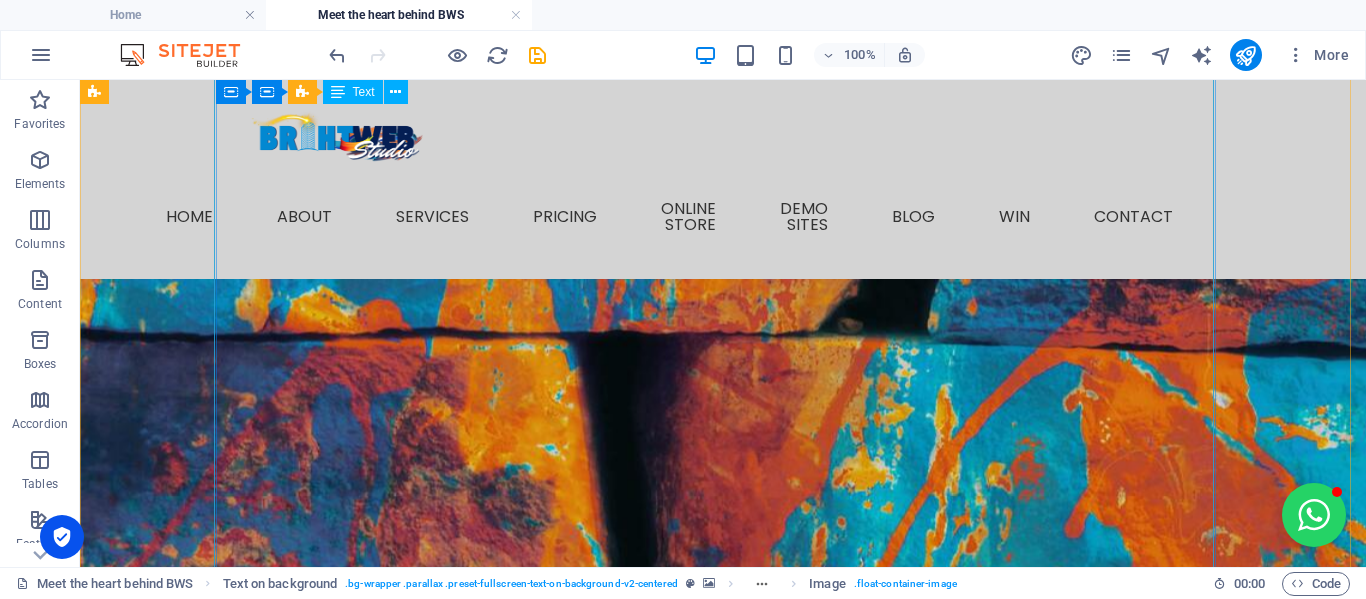 scroll, scrollTop: 800, scrollLeft: 0, axis: vertical 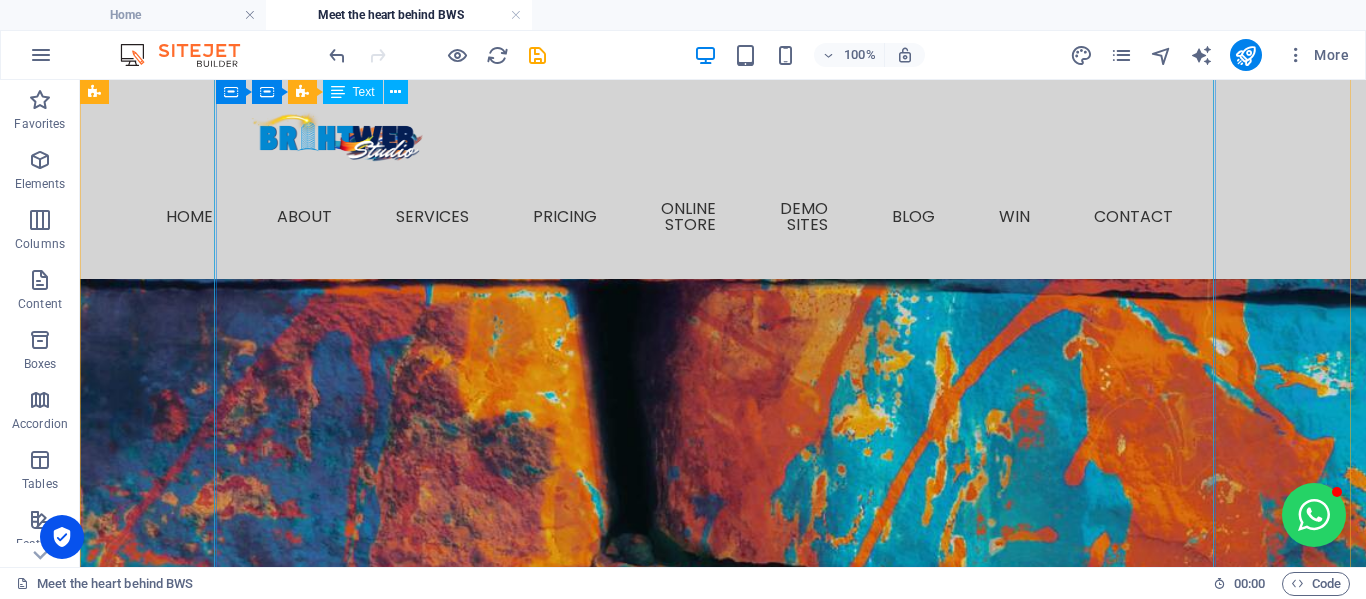 click on "Hi there, I'm Engela, but prefer to be called Engs.  I'm an entrepreneur, community-builder and the creative spark behind BrightWeb Studio and "Let's Grow Mzansi" (coming soon...) I've always had a passion for uplifting others and sparking real, meaningful connections. I've hosted buzzing networking events with 50+ business owners attending at a time, elevated small brands with savvy marketing, and worn more hats than a Mad Hatter at a tea party. No joke—I've been a  restaurant manageress, FMCG manager, PRO, e-commerce store owner with 2,000+ products, digital marketer, nonprofit director...  the list goes on! But what really lights me up? Helping people believe in themselves and turning big dreams into reality.  BrightWeb Started With a Spark During the chaos of COVID-19, I watched so many incredibly talented people pivot into entrepreneurship—full of p otential but without the tools or time to get online. That's when I launched the  Social Business Network BrightWeb Studio Why BrightWeb Studio? ✅" at bounding box center [578, 1785] 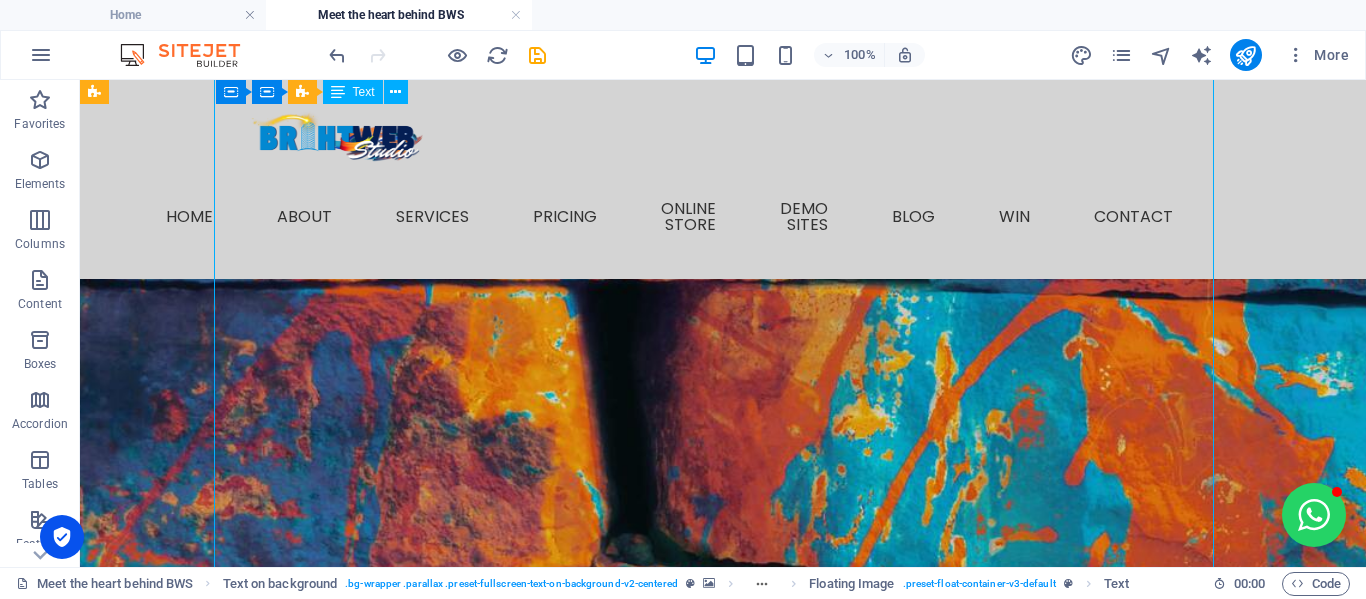 click on "Hi there, I'm Engela, but prefer to be called Engs.  I'm an entrepreneur, community-builder and the creative spark behind BrightWeb Studio and "Let's Grow Mzansi" (coming soon...) I've always had a passion for uplifting others and sparking real, meaningful connections. I've hosted buzzing networking events with 50+ business owners attending at a time, elevated small brands with savvy marketing, and worn more hats than a Mad Hatter at a tea party. No joke—I've been a  restaurant manageress, FMCG manager, PRO, e-commerce store owner with 2,000+ products, digital marketer, nonprofit director...  the list goes on! But what really lights me up? Helping people believe in themselves and turning big dreams into reality.  BrightWeb Started With a Spark During the chaos of COVID-19, I watched so many incredibly talented people pivot into entrepreneurship—full of p otential but without the tools or time to get online. That's when I launched the  Social Business Network BrightWeb Studio Why BrightWeb Studio? ✅" at bounding box center (578, 1785) 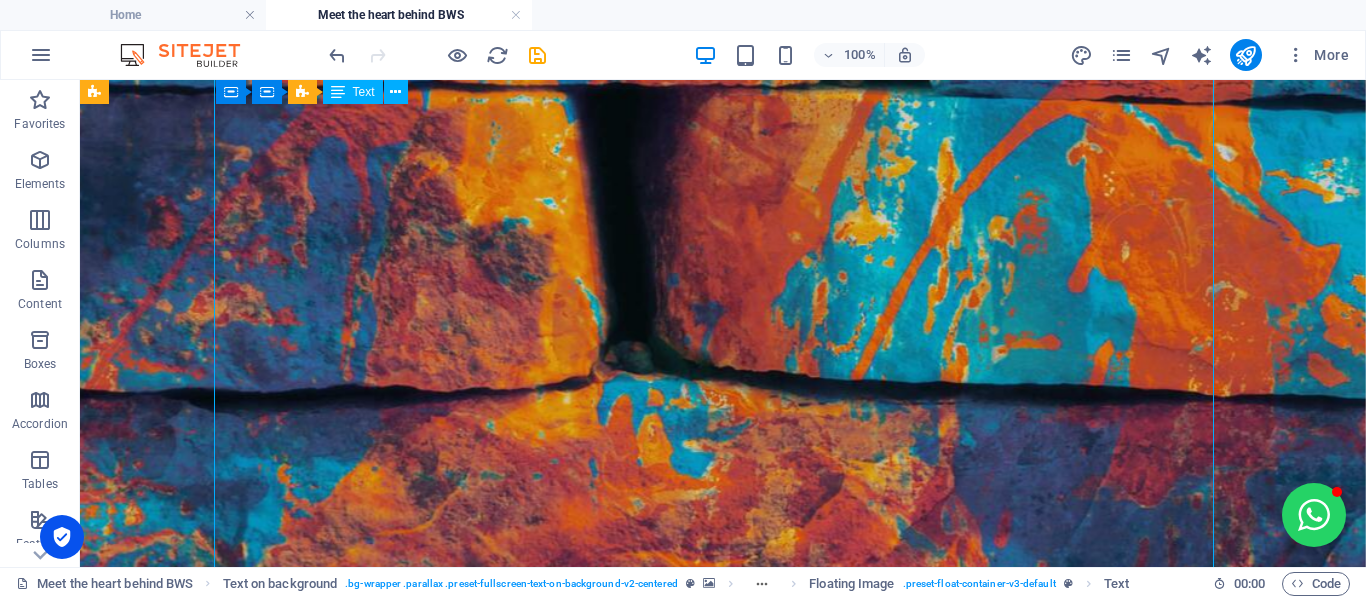 select on "%" 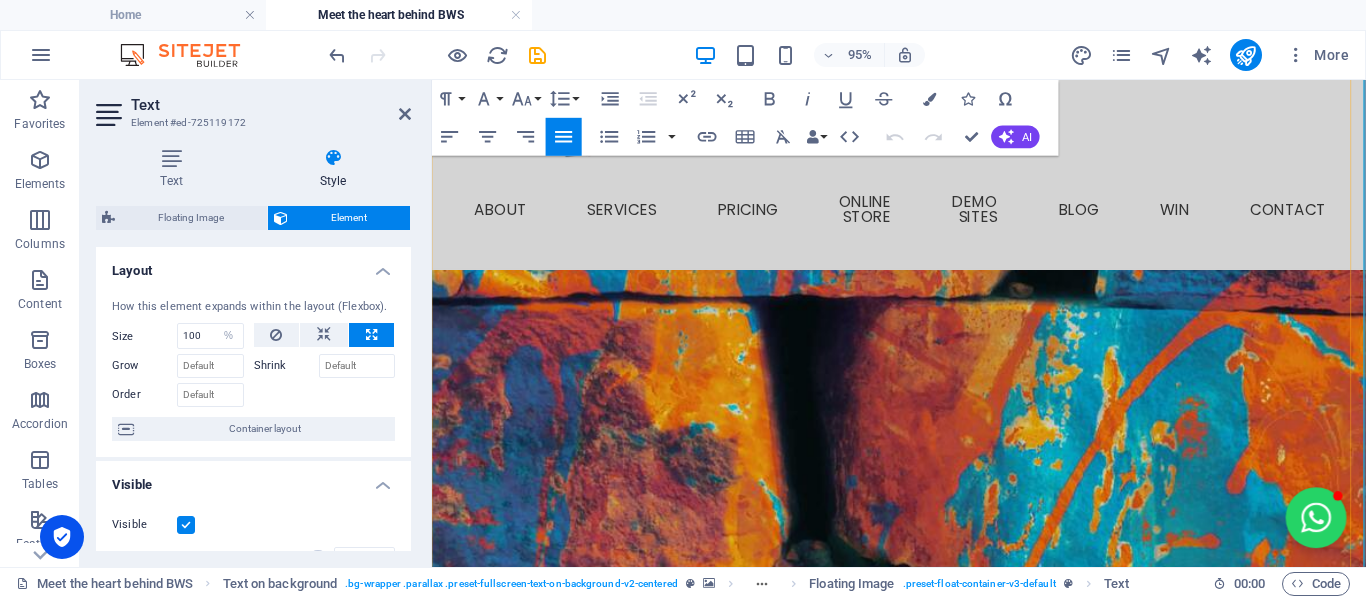 scroll, scrollTop: 900, scrollLeft: 0, axis: vertical 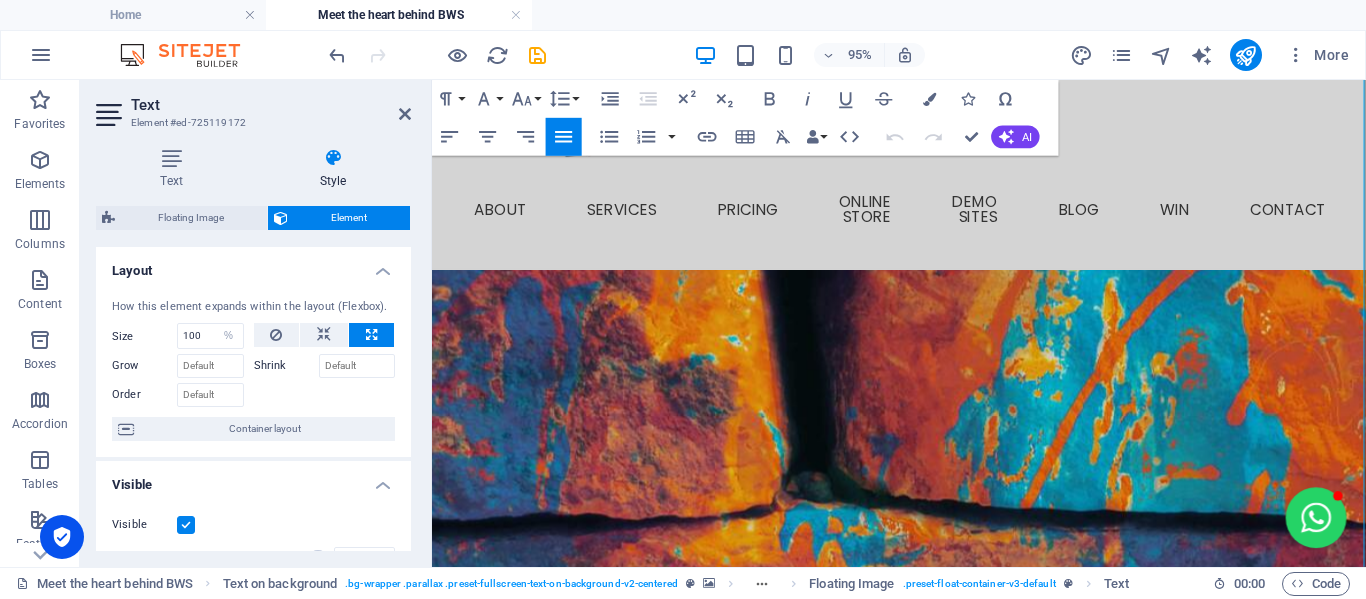 drag, startPoint x: 1218, startPoint y: 508, endPoint x: 862, endPoint y: 381, distance: 377.97485 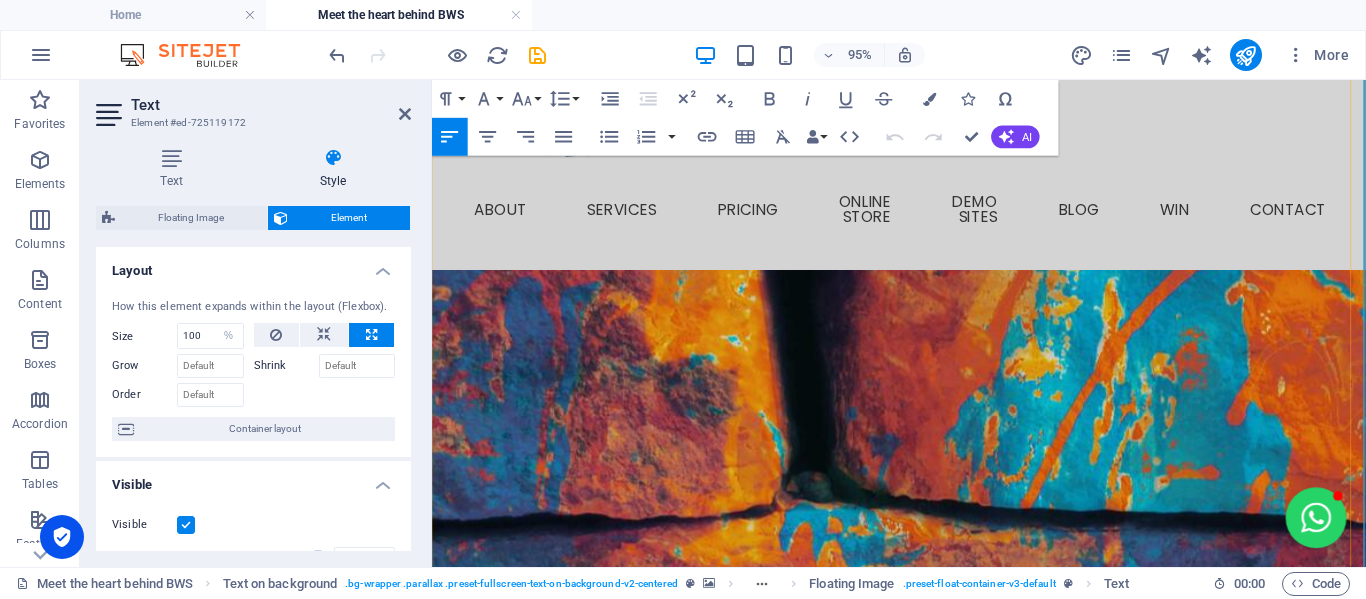 type 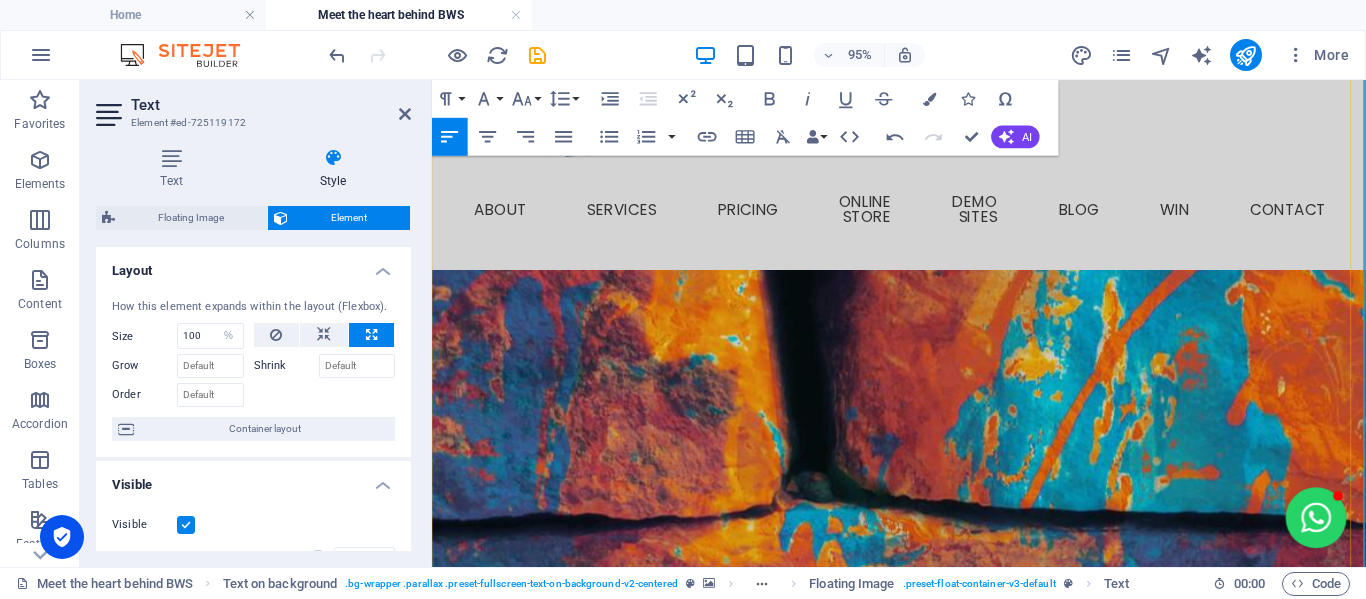 click at bounding box center (921, 1656) 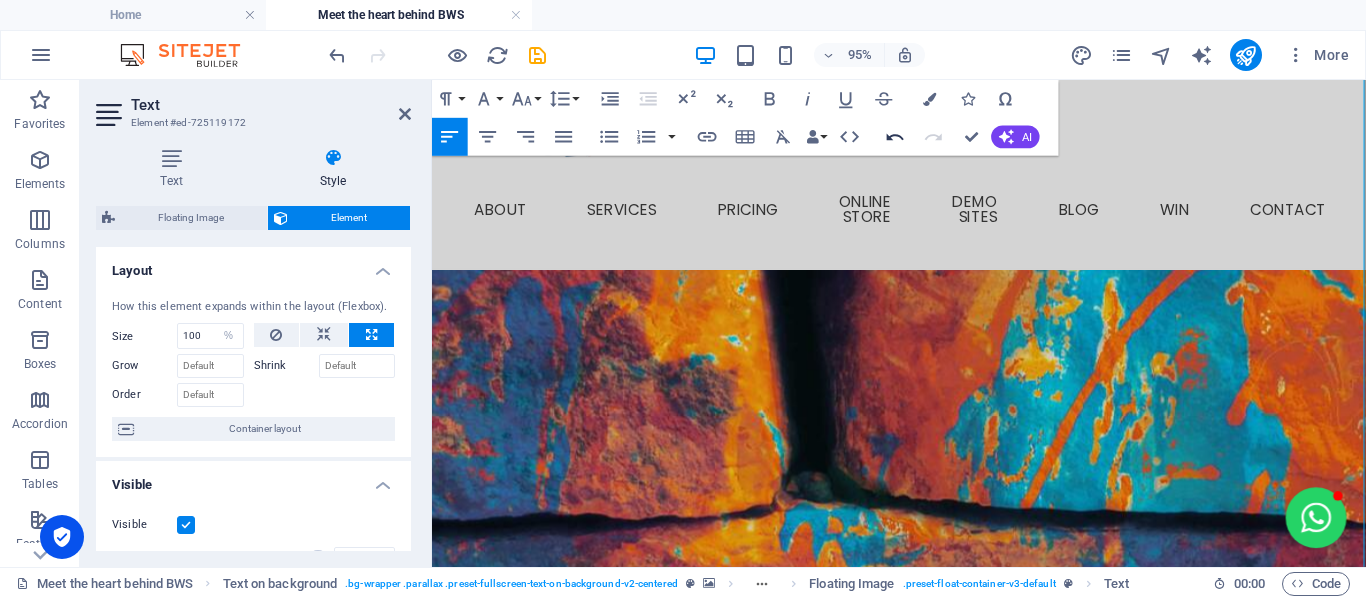 click 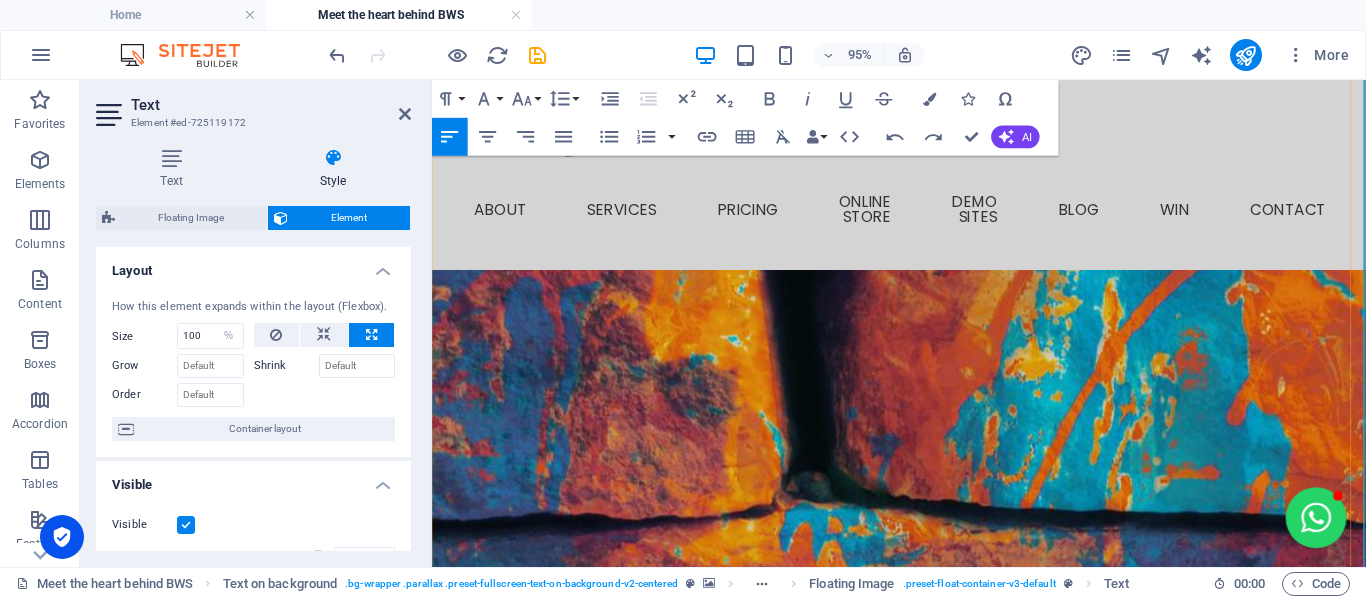 drag, startPoint x: 501, startPoint y: 292, endPoint x: 495, endPoint y: 321, distance: 29.614185 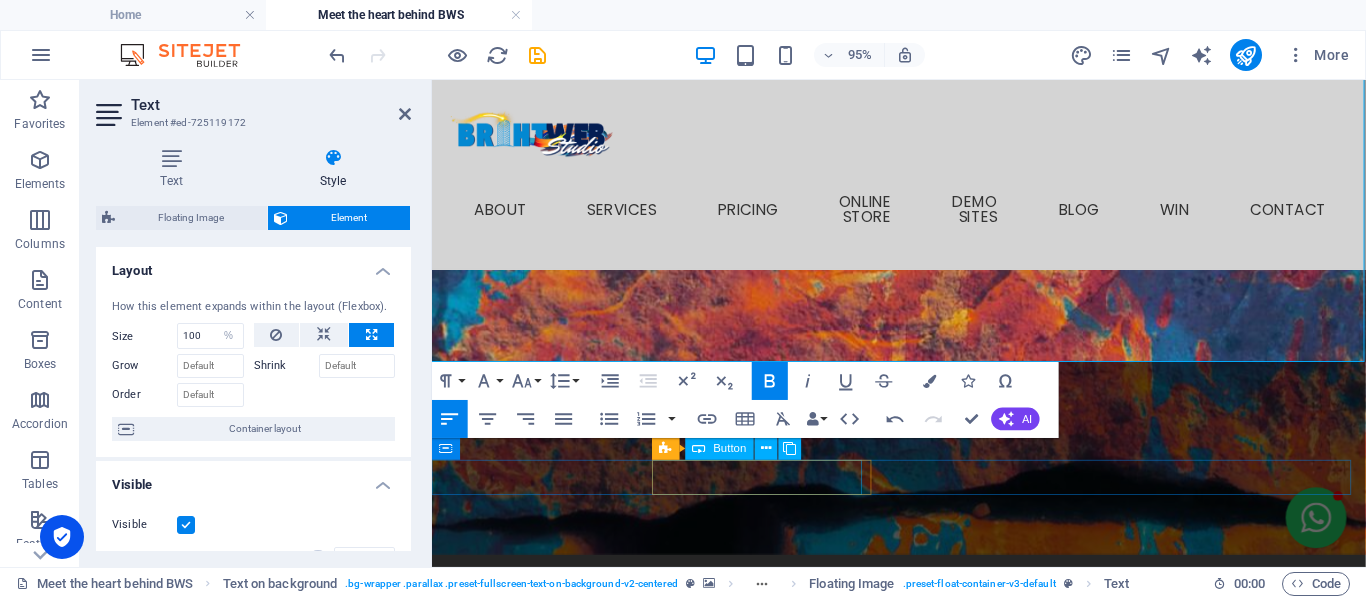 scroll, scrollTop: 1700, scrollLeft: 0, axis: vertical 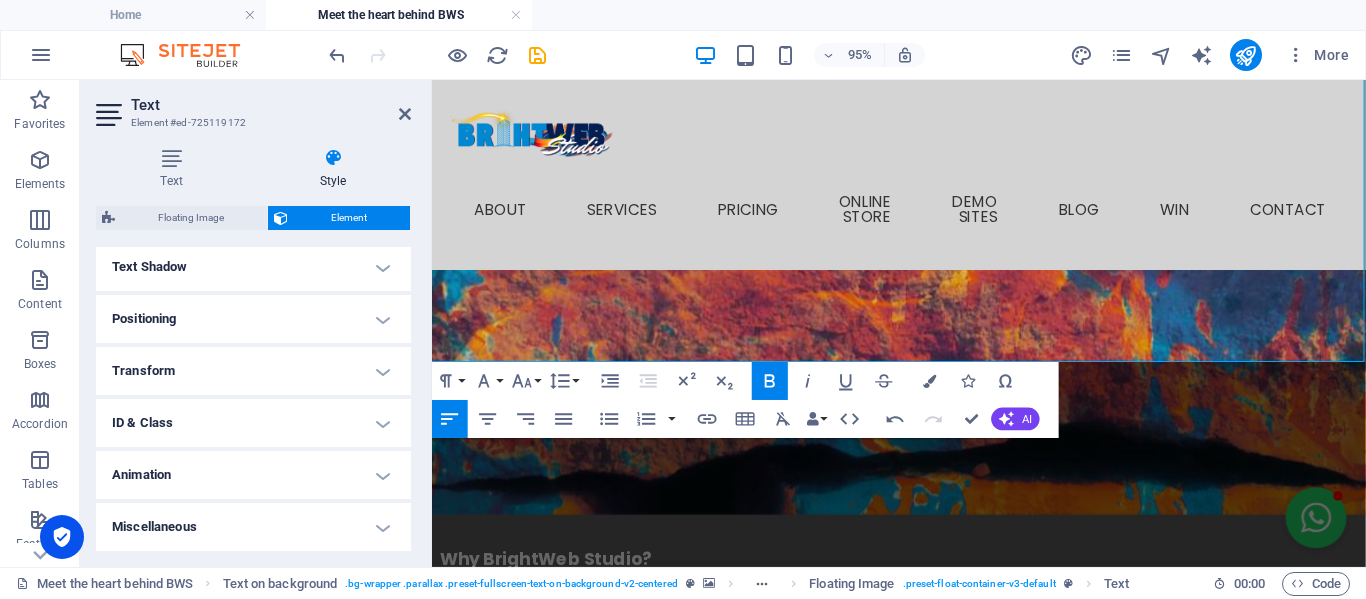 click on "Element" at bounding box center (349, 218) 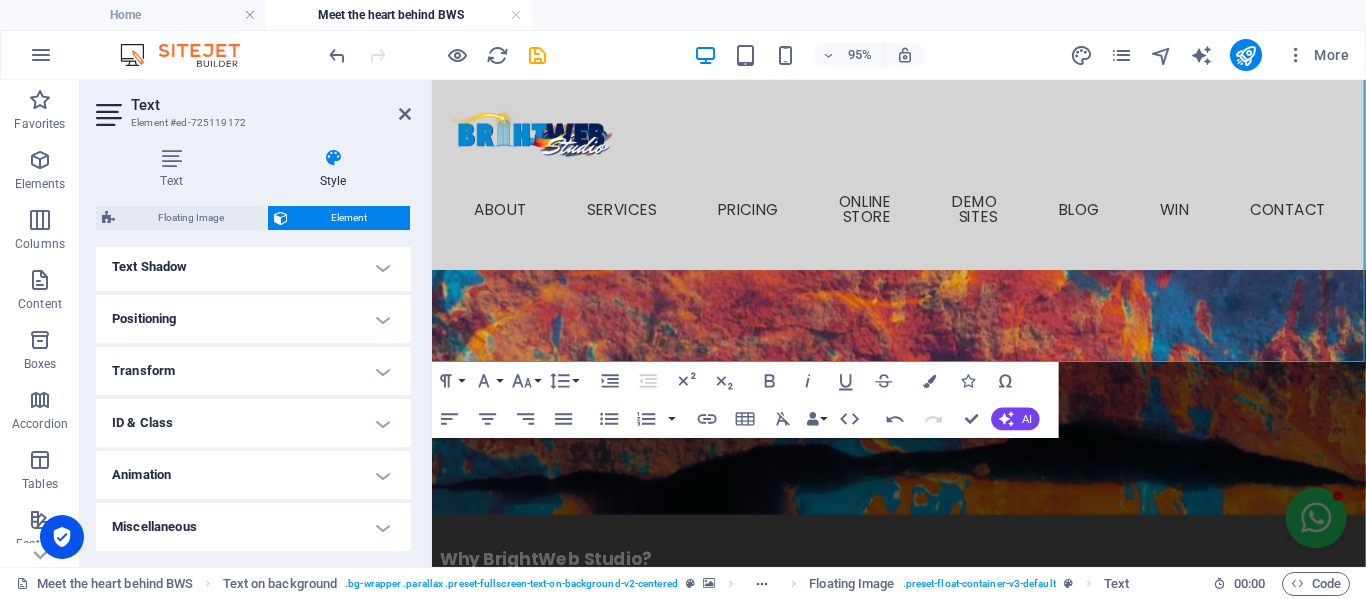 drag, startPoint x: 358, startPoint y: 220, endPoint x: -1, endPoint y: 157, distance: 364.48593 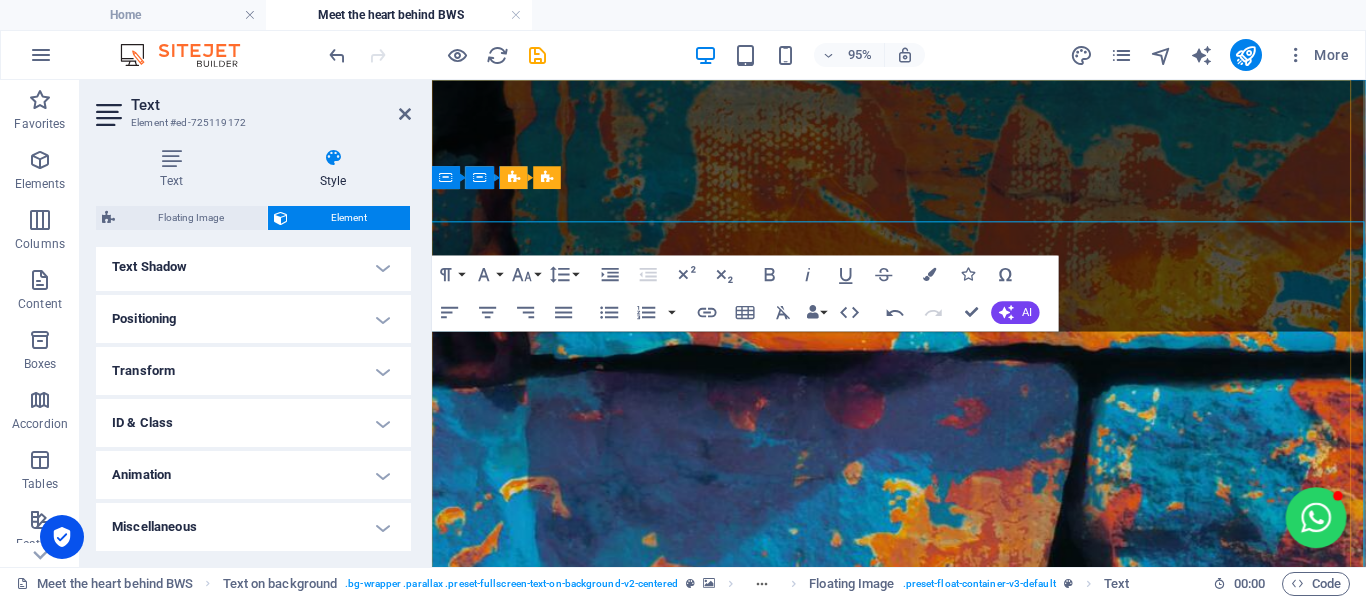 scroll, scrollTop: 0, scrollLeft: 0, axis: both 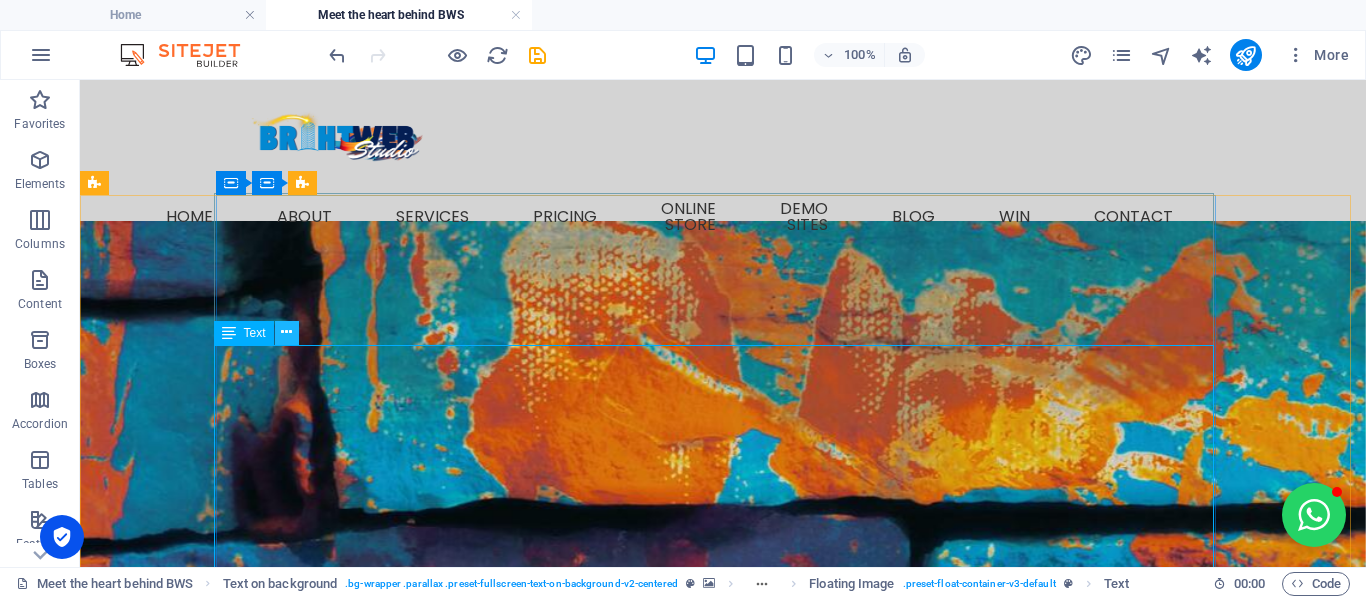 click at bounding box center (287, 333) 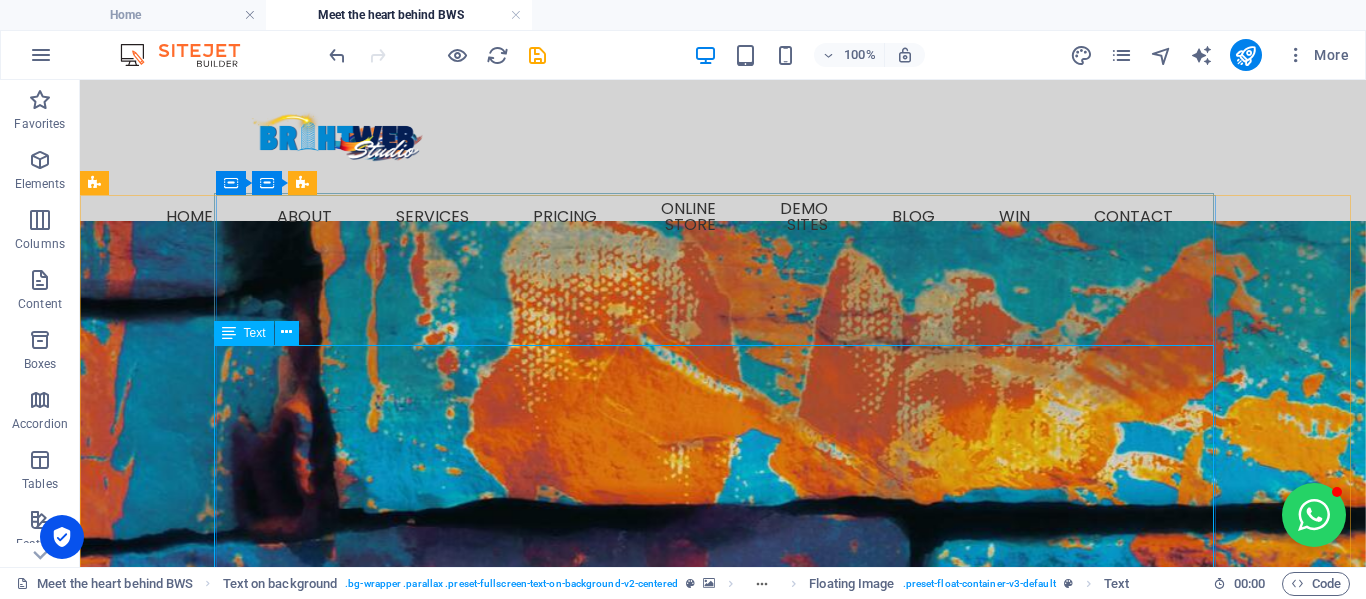 click on "Text" at bounding box center (244, 333) 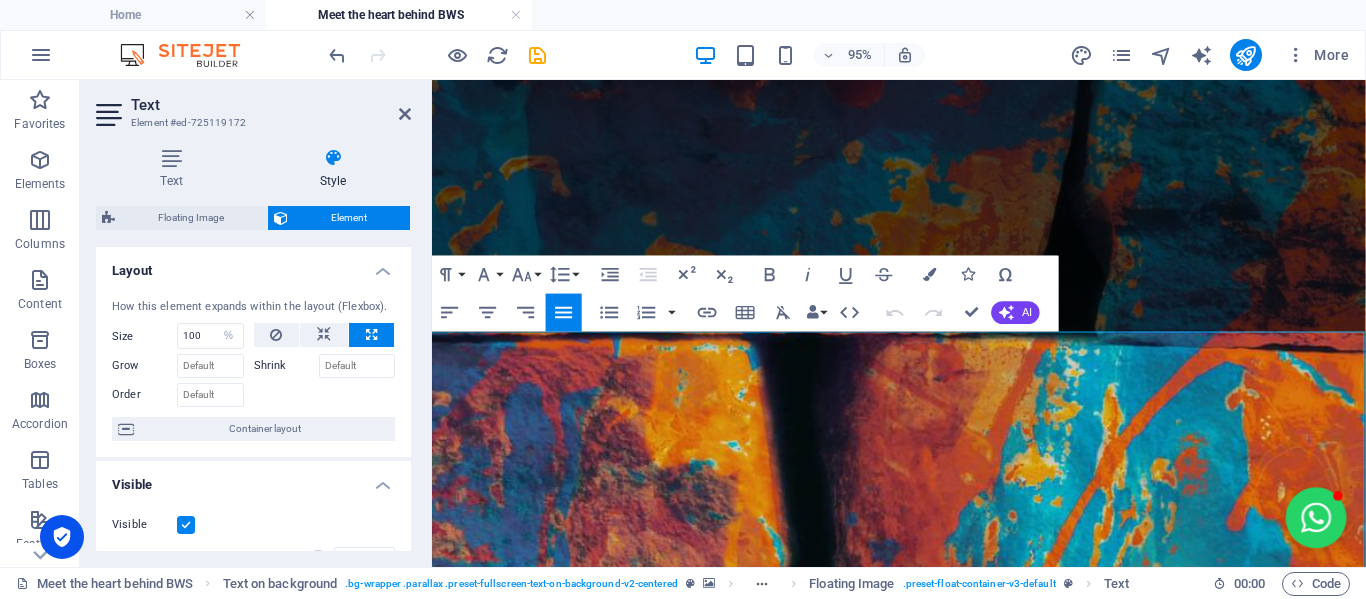 scroll, scrollTop: 0, scrollLeft: 0, axis: both 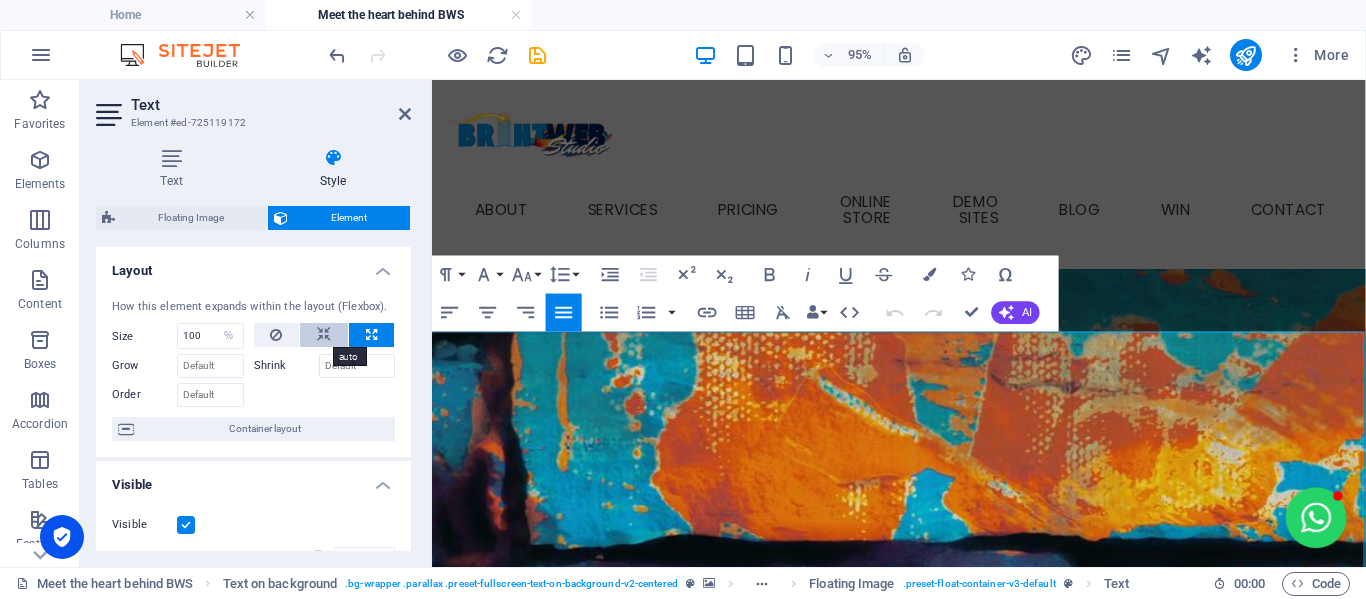 click at bounding box center [324, 335] 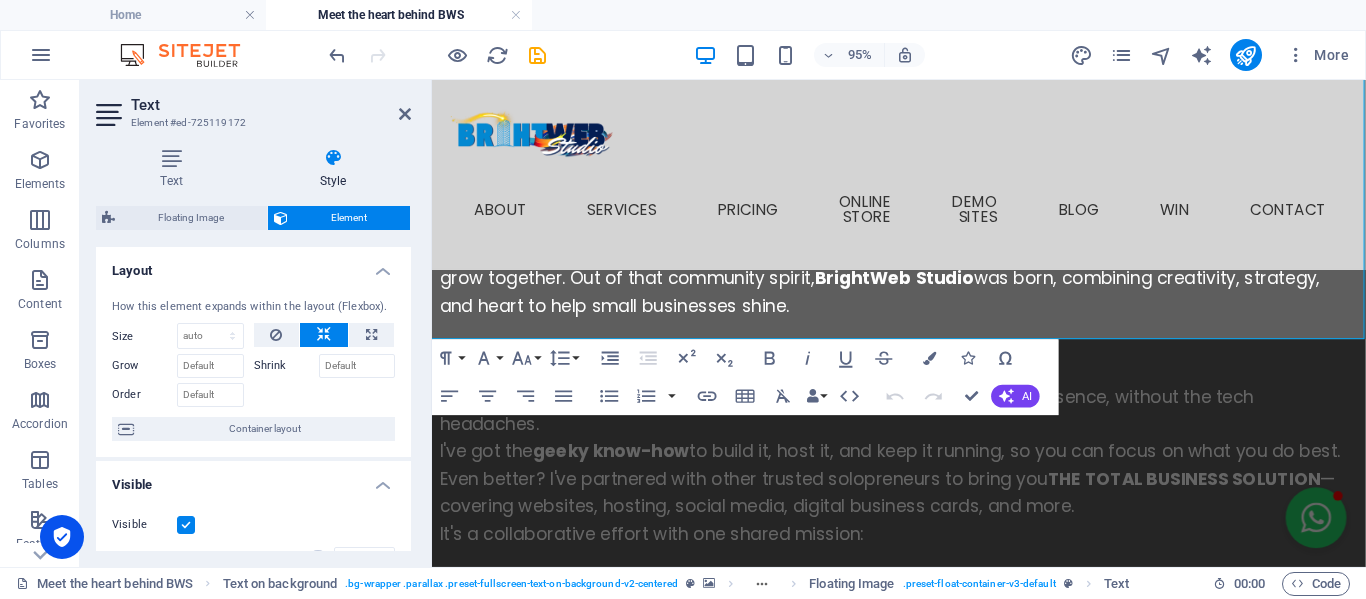 scroll, scrollTop: 1700, scrollLeft: 0, axis: vertical 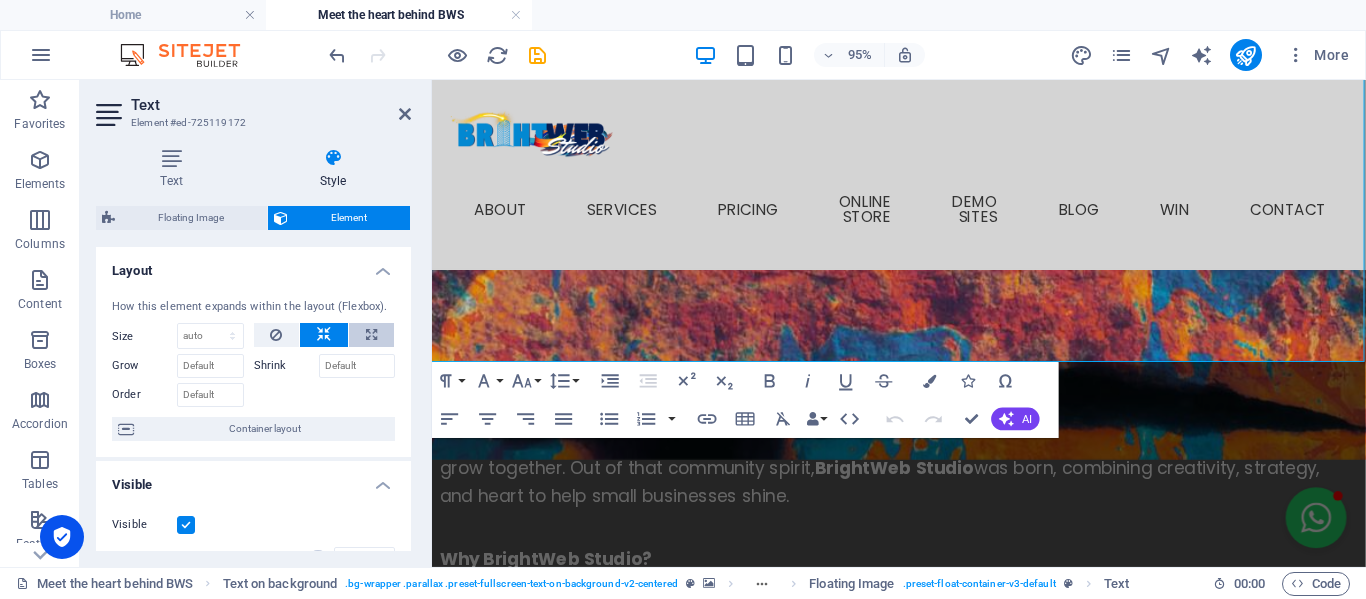 click at bounding box center [371, 335] 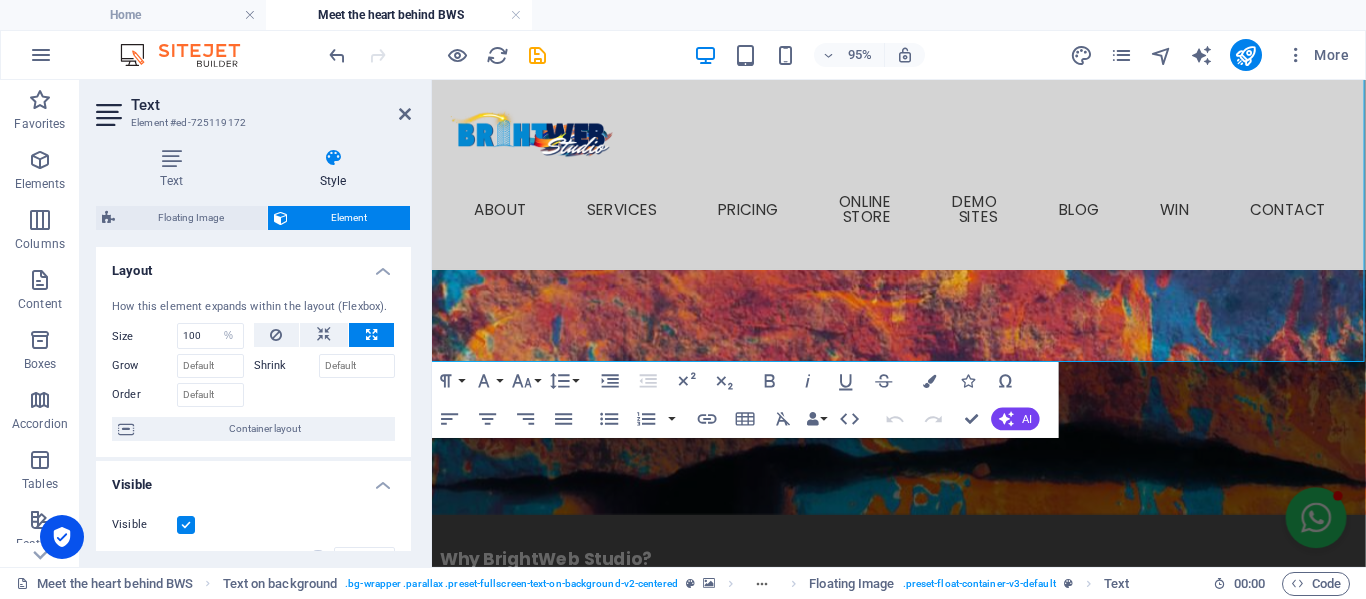 click on "Shrink" at bounding box center (286, 366) 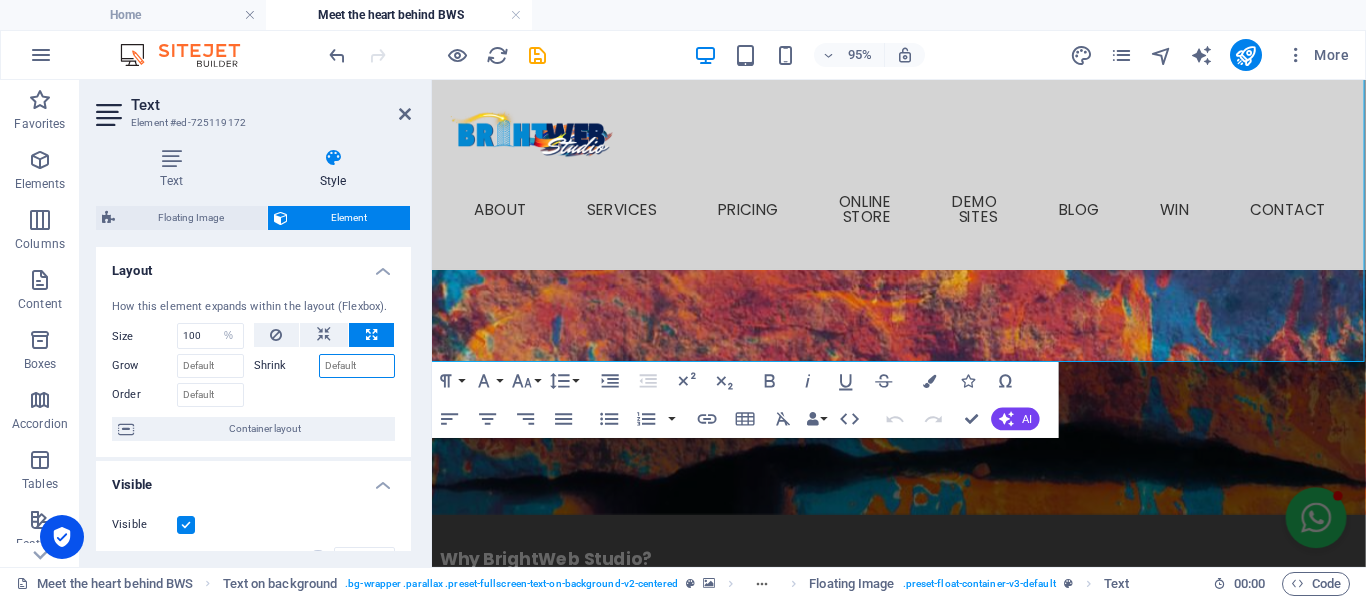 click on "Shrink" at bounding box center (357, 366) 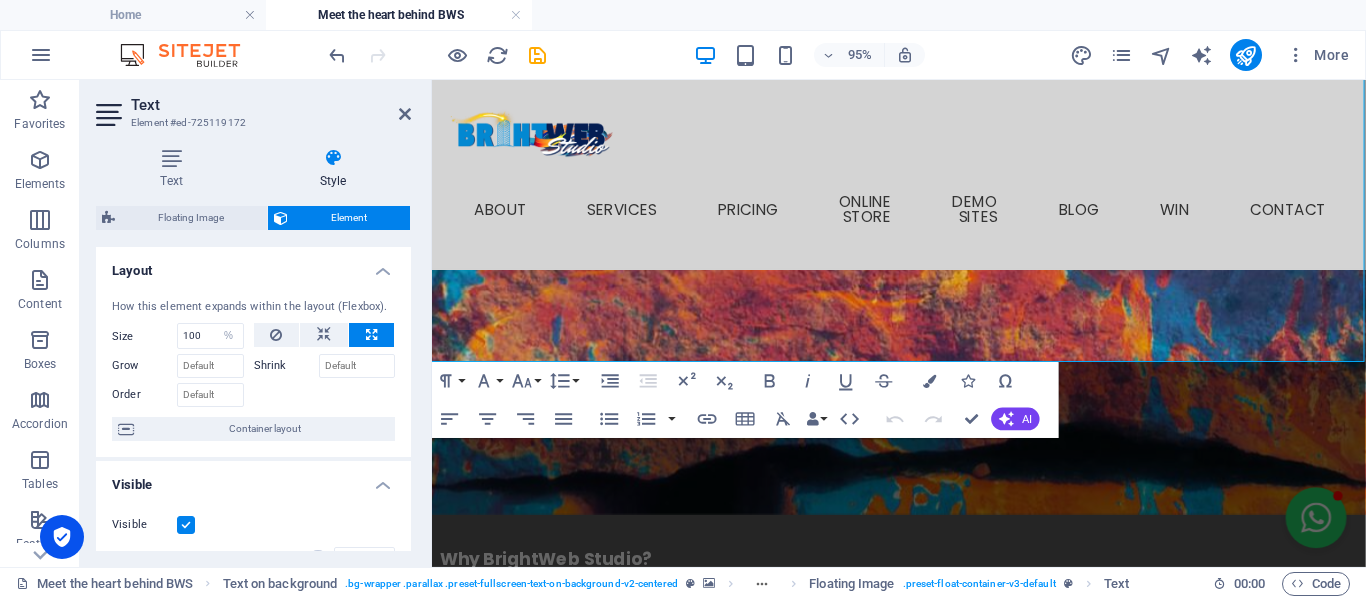 click on "Shrink" at bounding box center [286, 366] 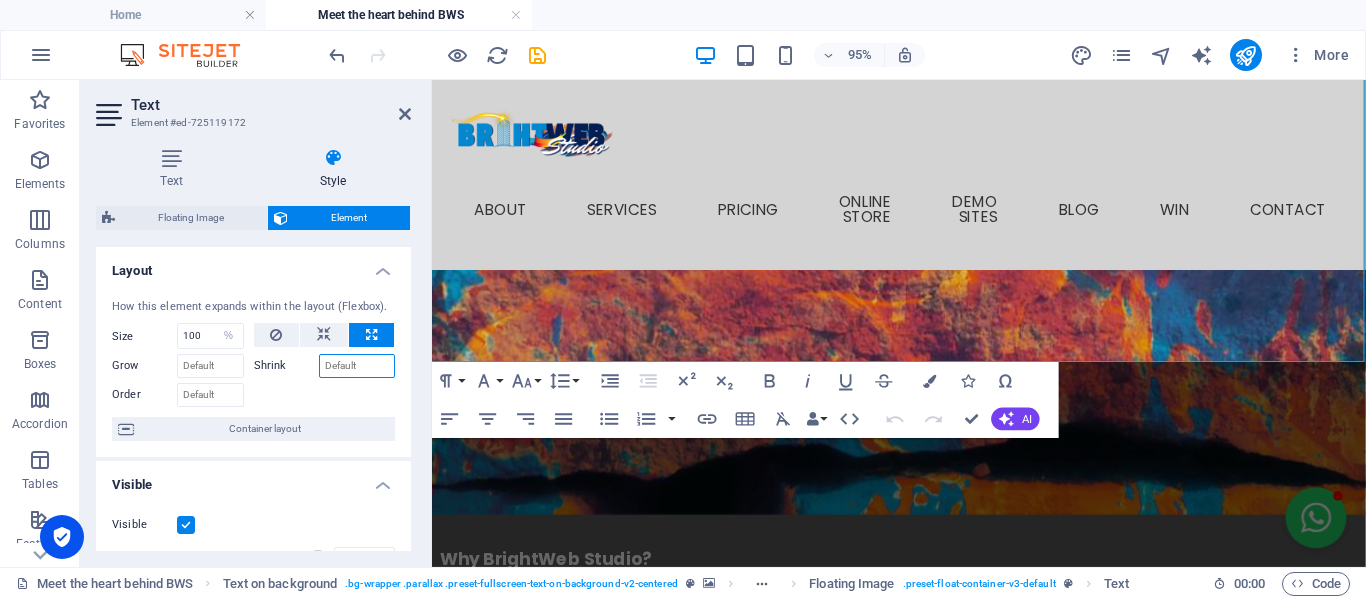 click on "Shrink" at bounding box center (357, 366) 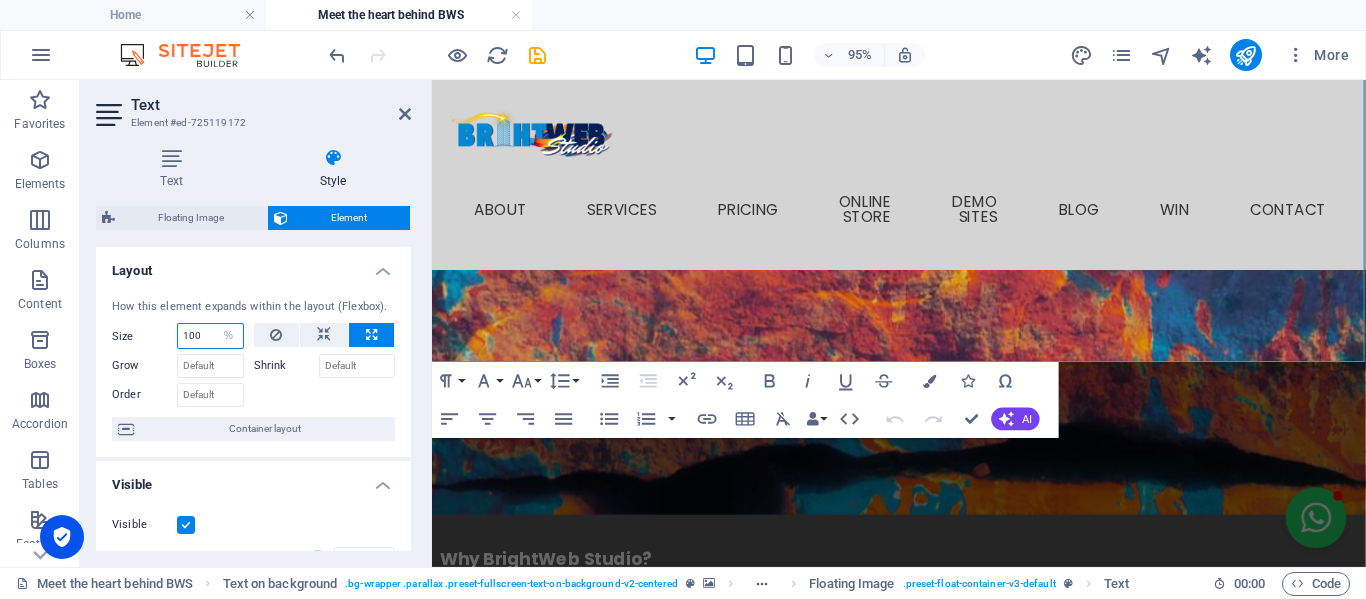 click on "100" at bounding box center [210, 336] 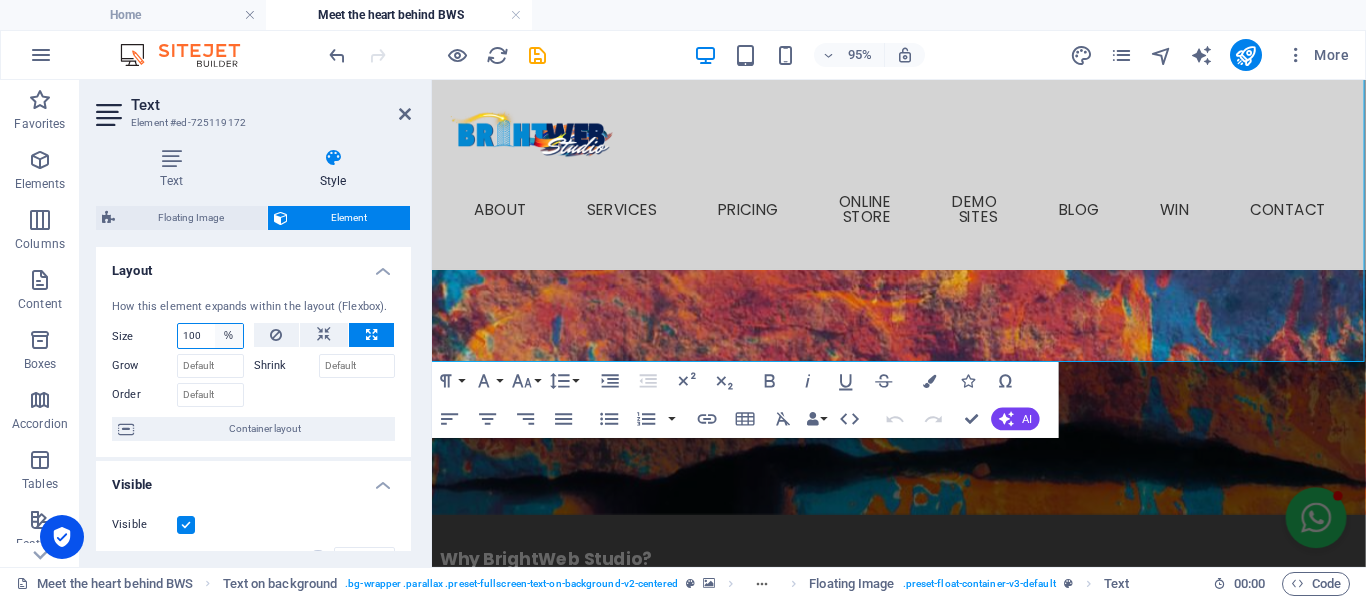 click on "Default auto px % 1/1 1/2 1/3 1/4 1/5 1/6 1/7 1/8 1/9 1/10" at bounding box center [229, 336] 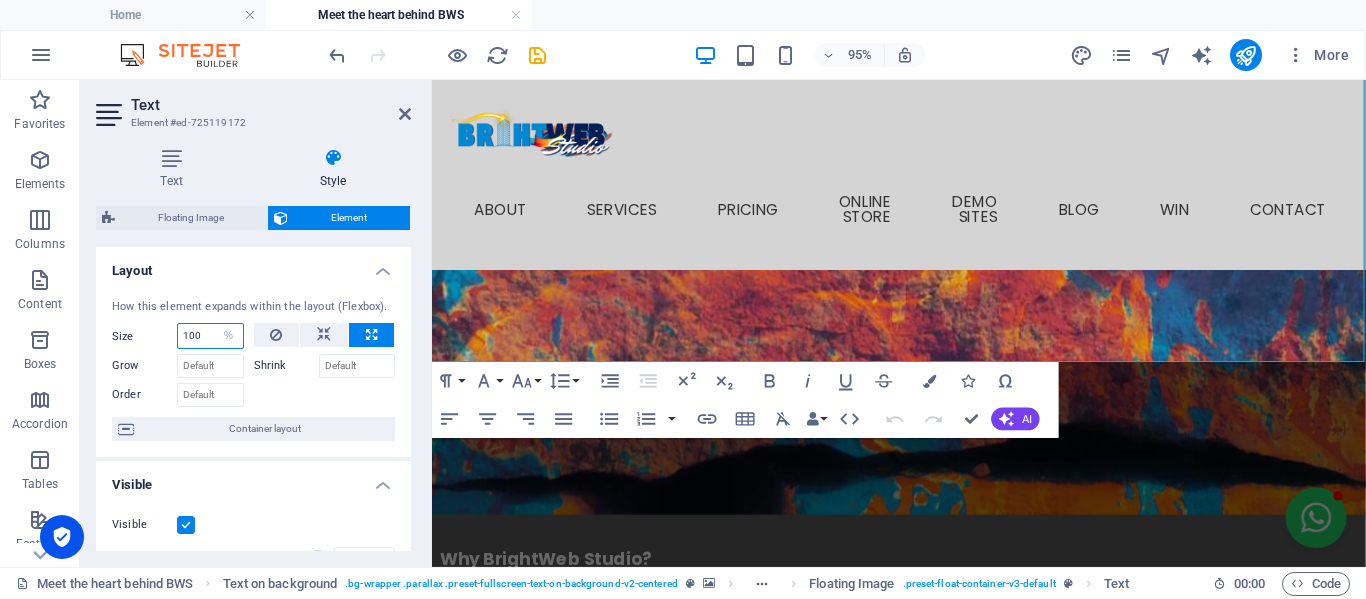 drag, startPoint x: 200, startPoint y: 329, endPoint x: 148, endPoint y: 289, distance: 65.60488 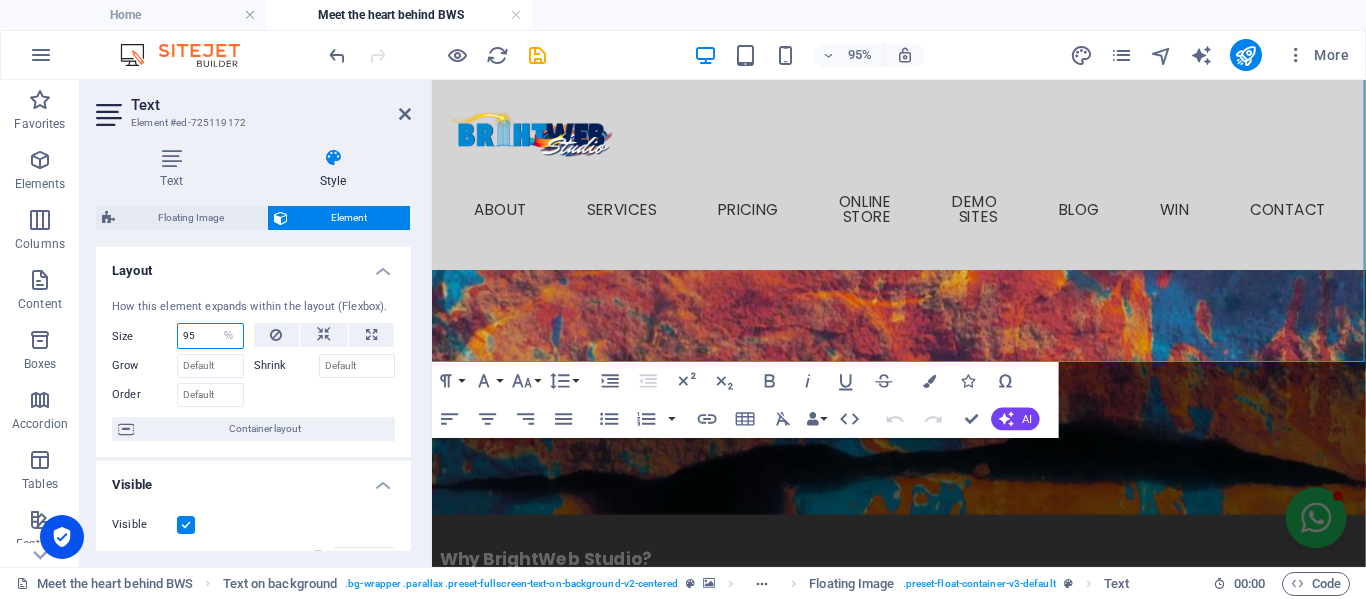type on "95" 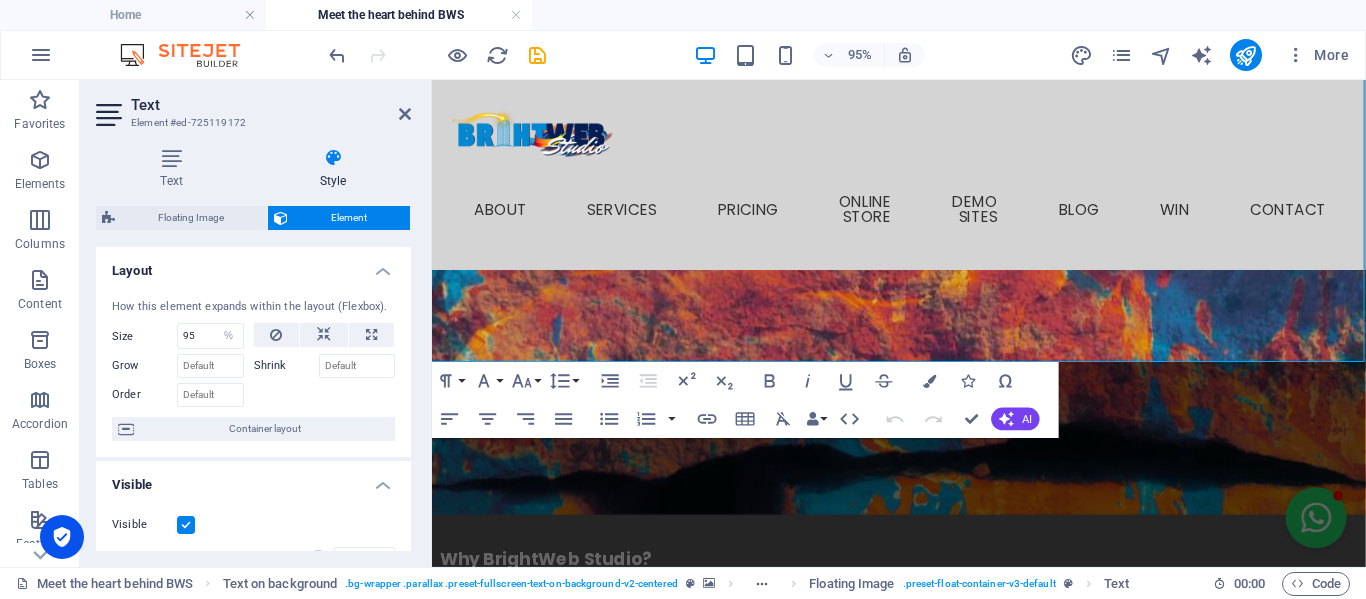 click on "How this element expands within the layout (Flexbox)." at bounding box center (253, 307) 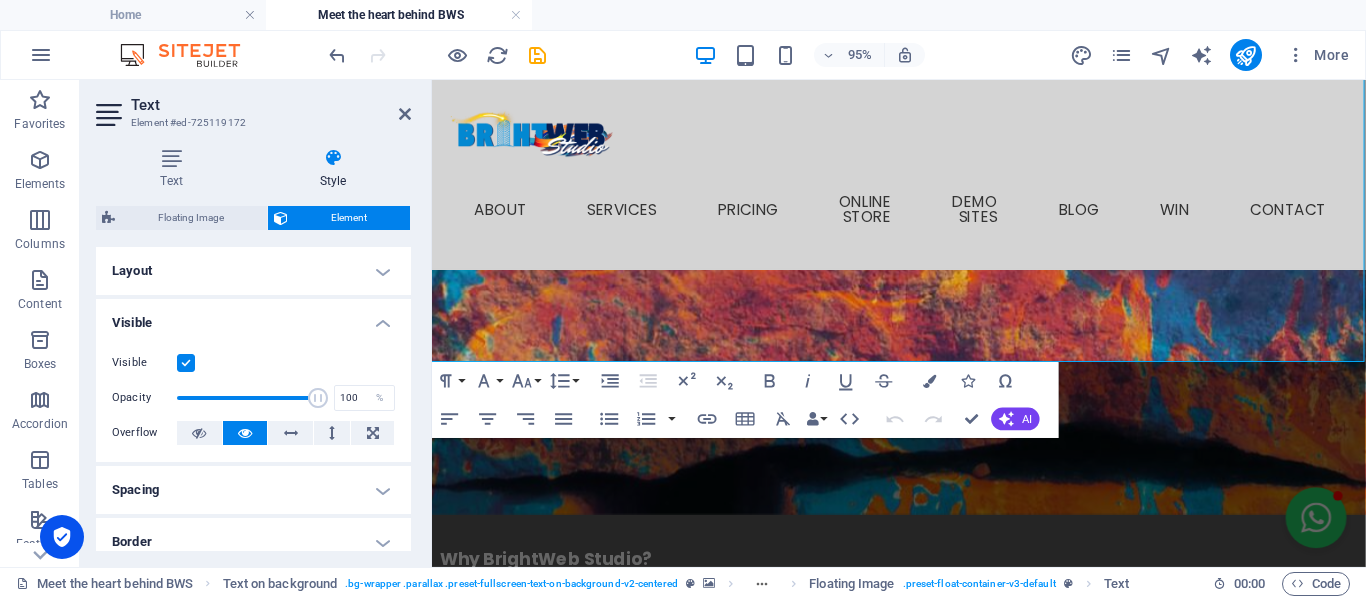 click on "Spacing" at bounding box center (253, 490) 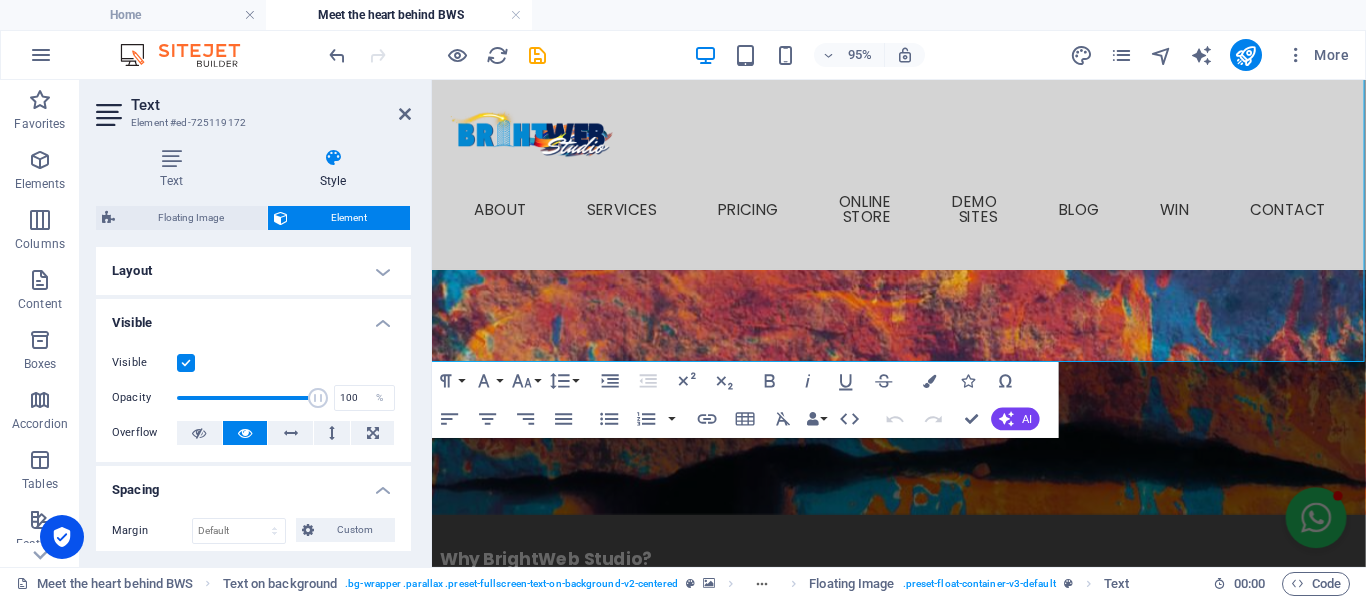 scroll, scrollTop: 200, scrollLeft: 0, axis: vertical 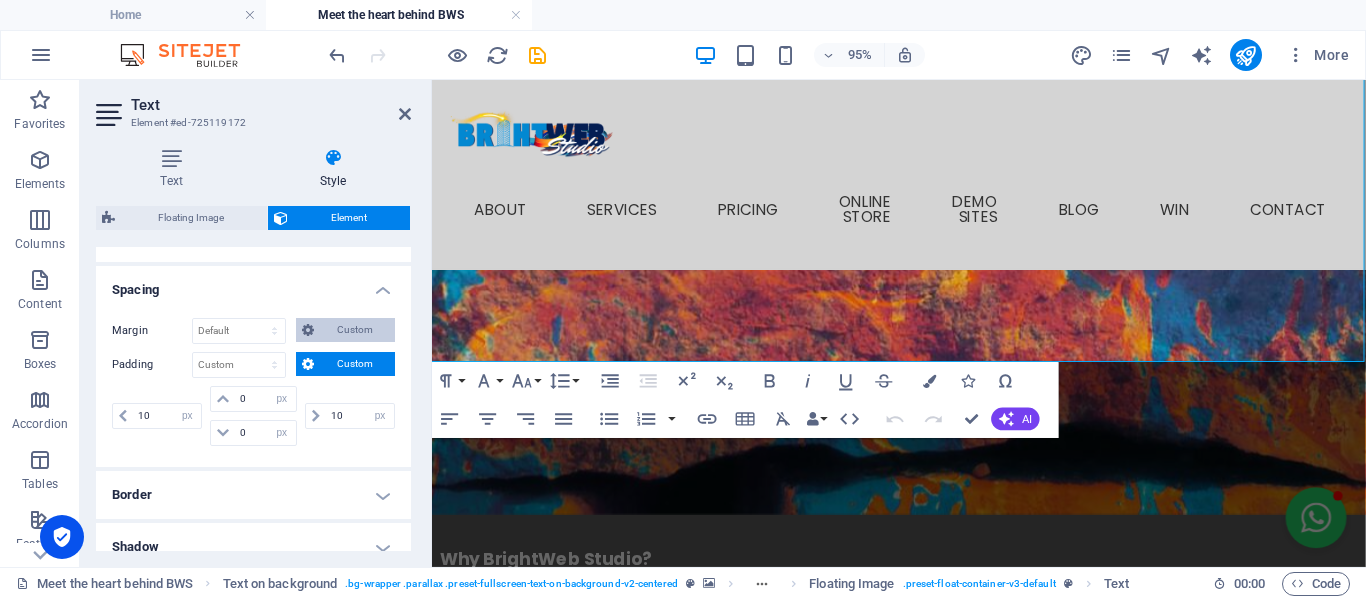 click on "Custom" at bounding box center (354, 330) 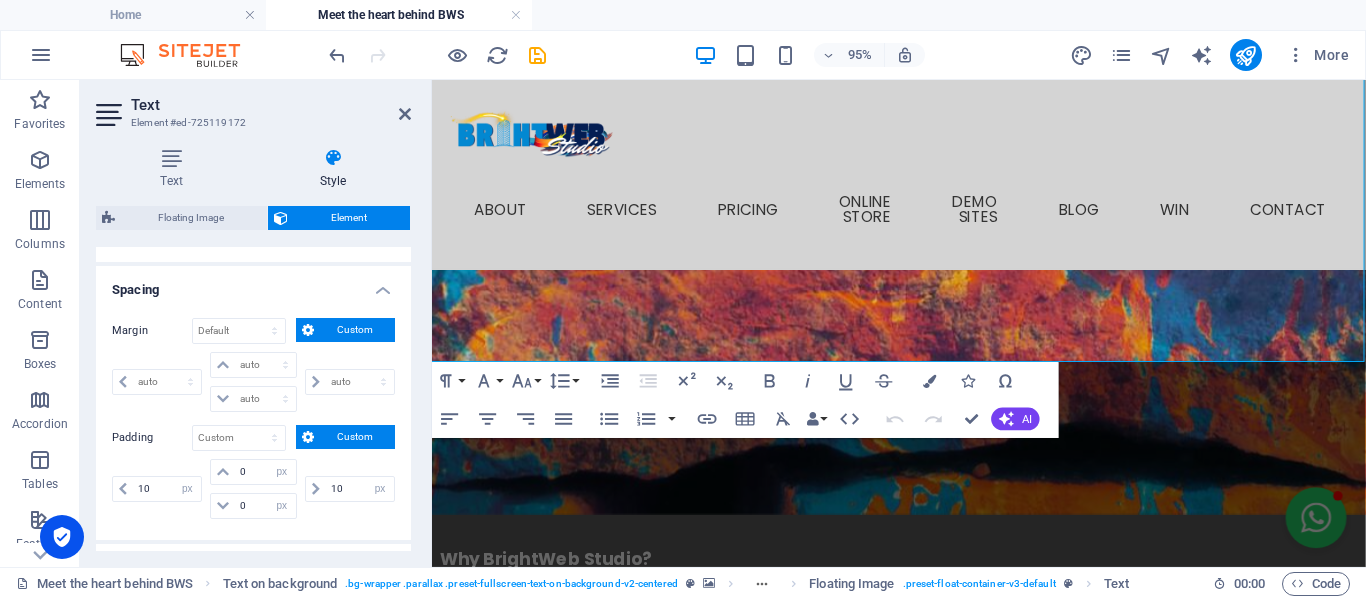 click on "Custom" at bounding box center [354, 437] 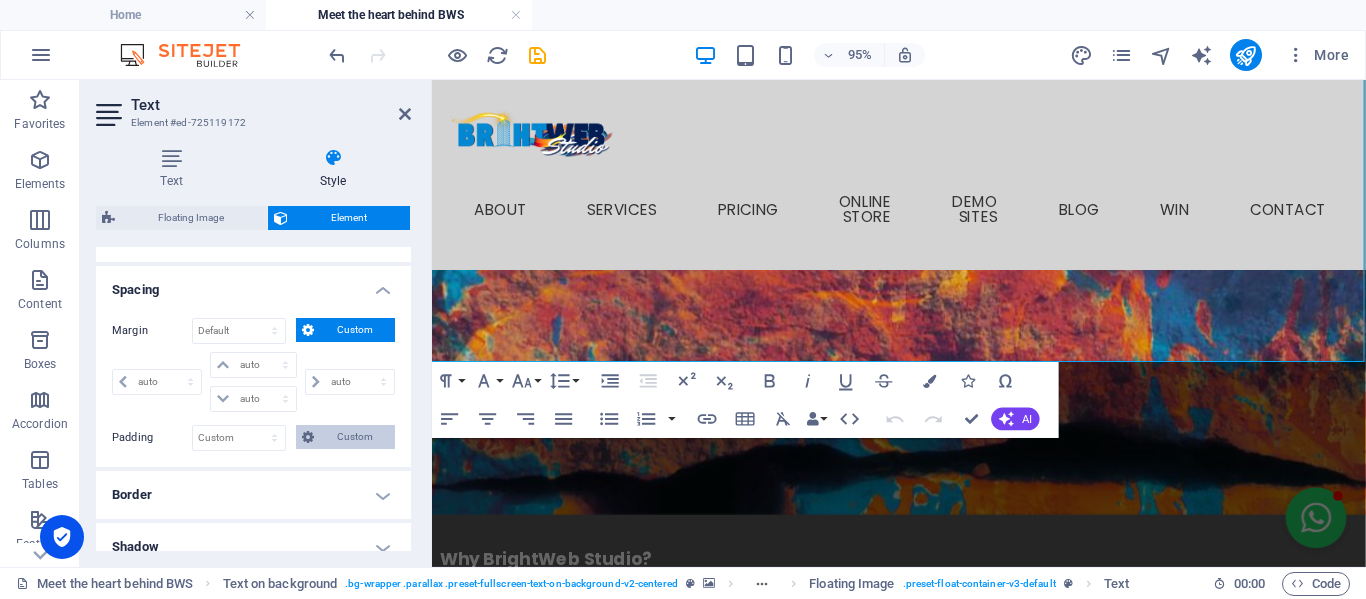 click on "Custom" at bounding box center (354, 437) 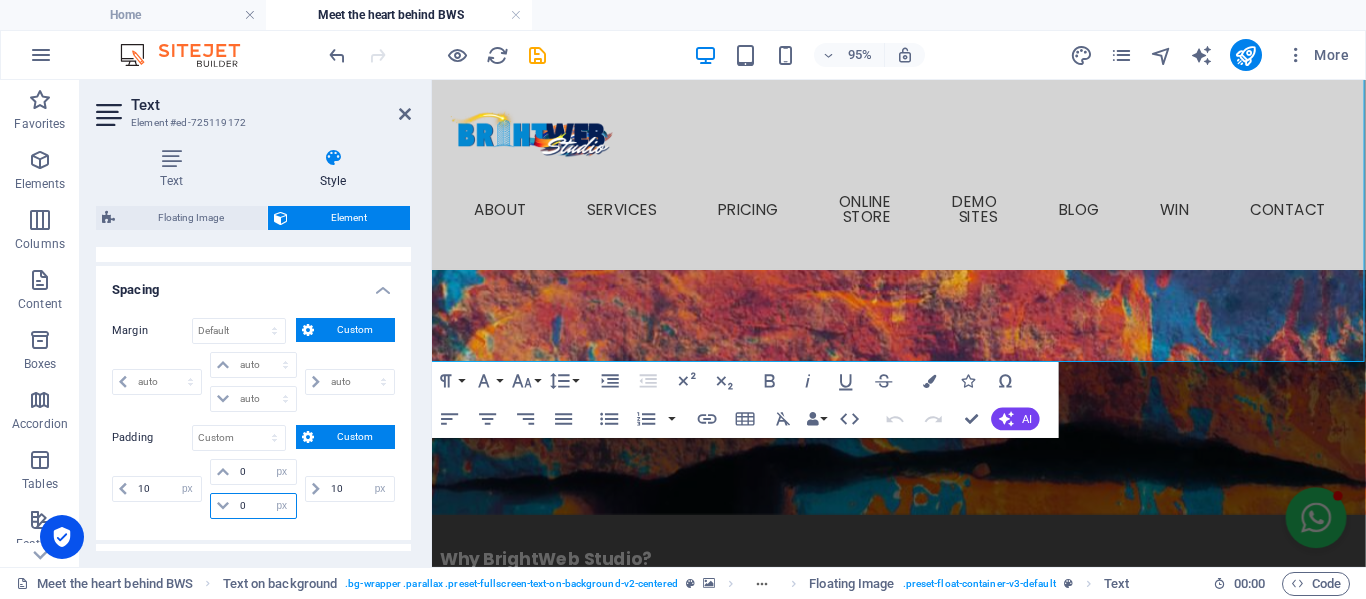 click on "0" at bounding box center [265, 506] 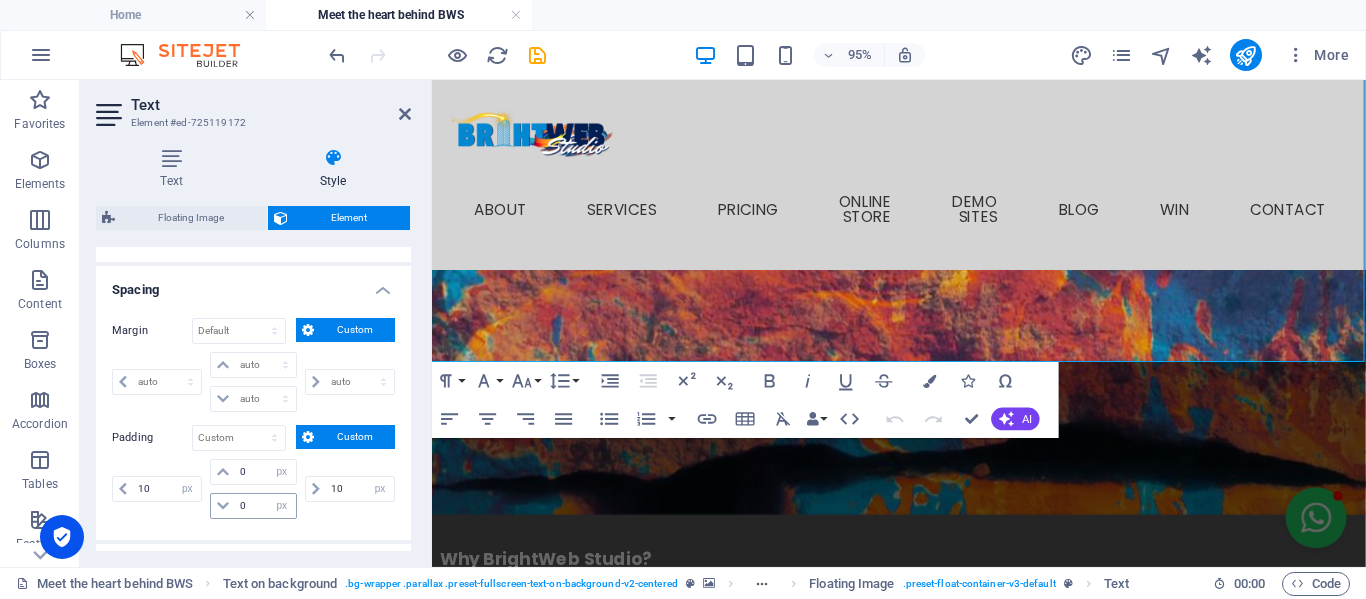 click at bounding box center [223, 506] 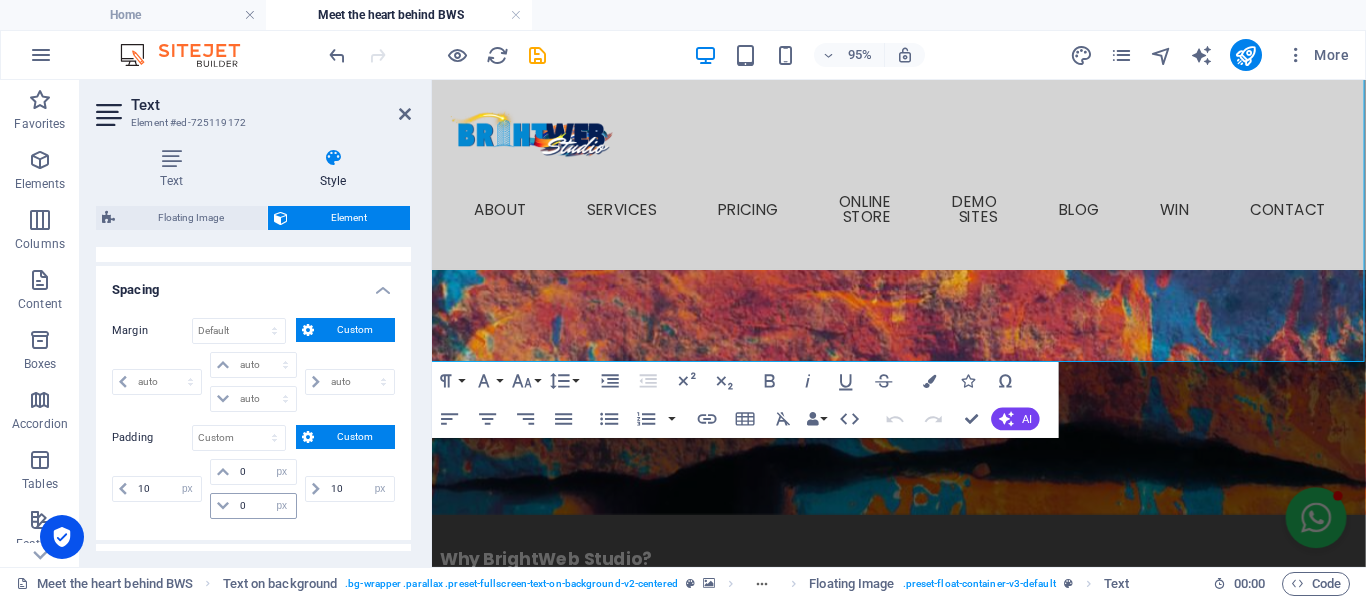 click at bounding box center [223, 506] 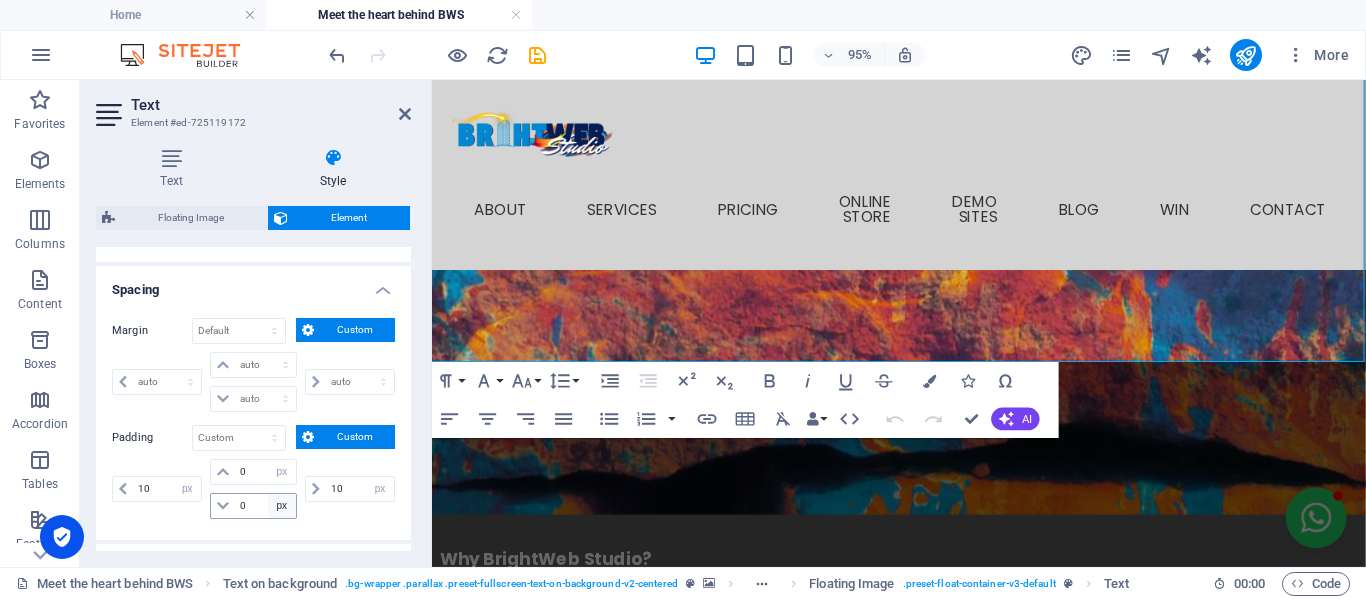drag, startPoint x: 232, startPoint y: 503, endPoint x: 283, endPoint y: 501, distance: 51.0392 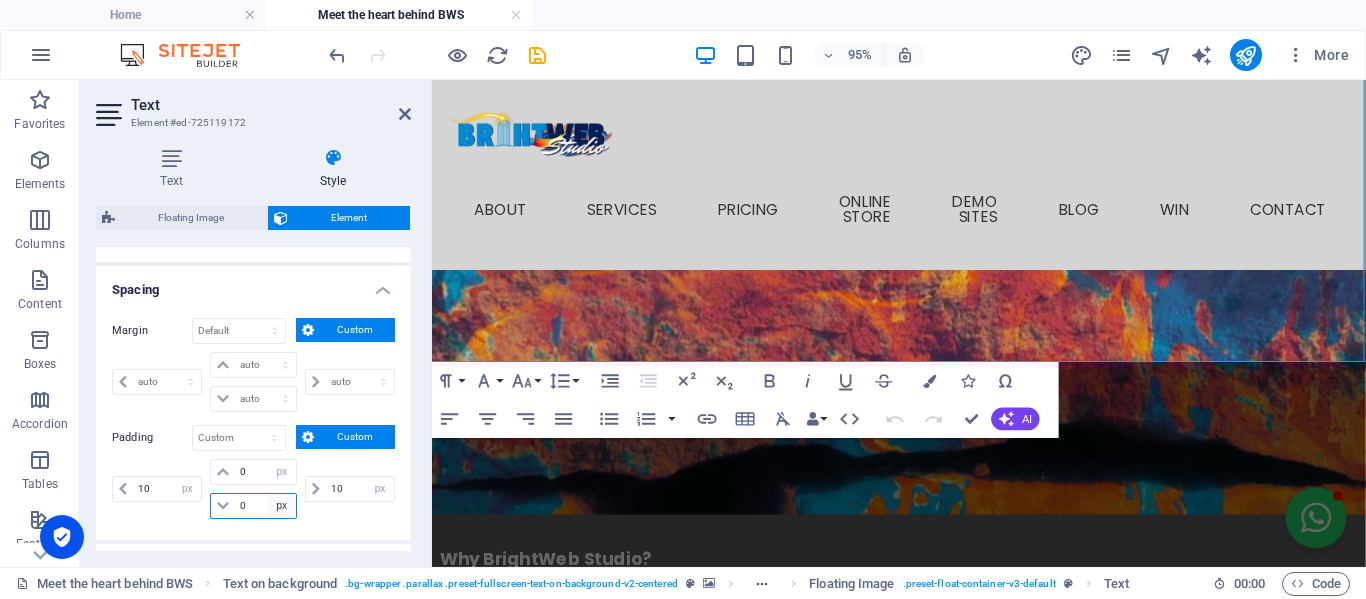 click on "px rem % vh vw" at bounding box center [282, 506] 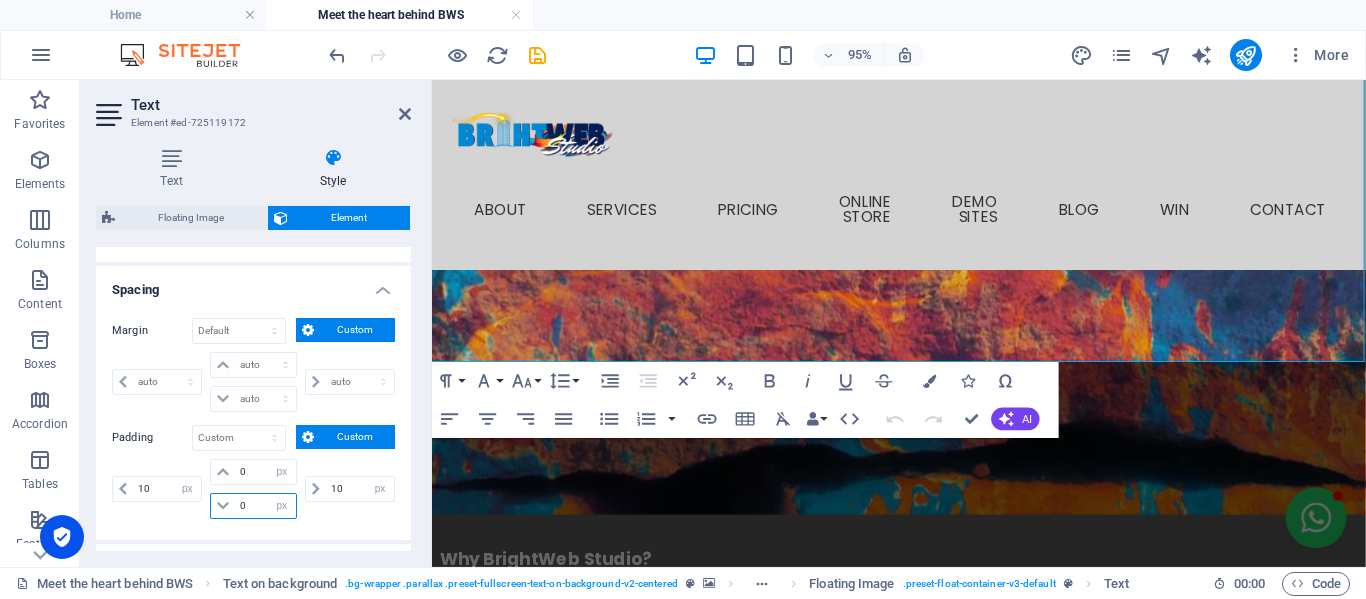 drag, startPoint x: 256, startPoint y: 507, endPoint x: 243, endPoint y: 505, distance: 13.152946 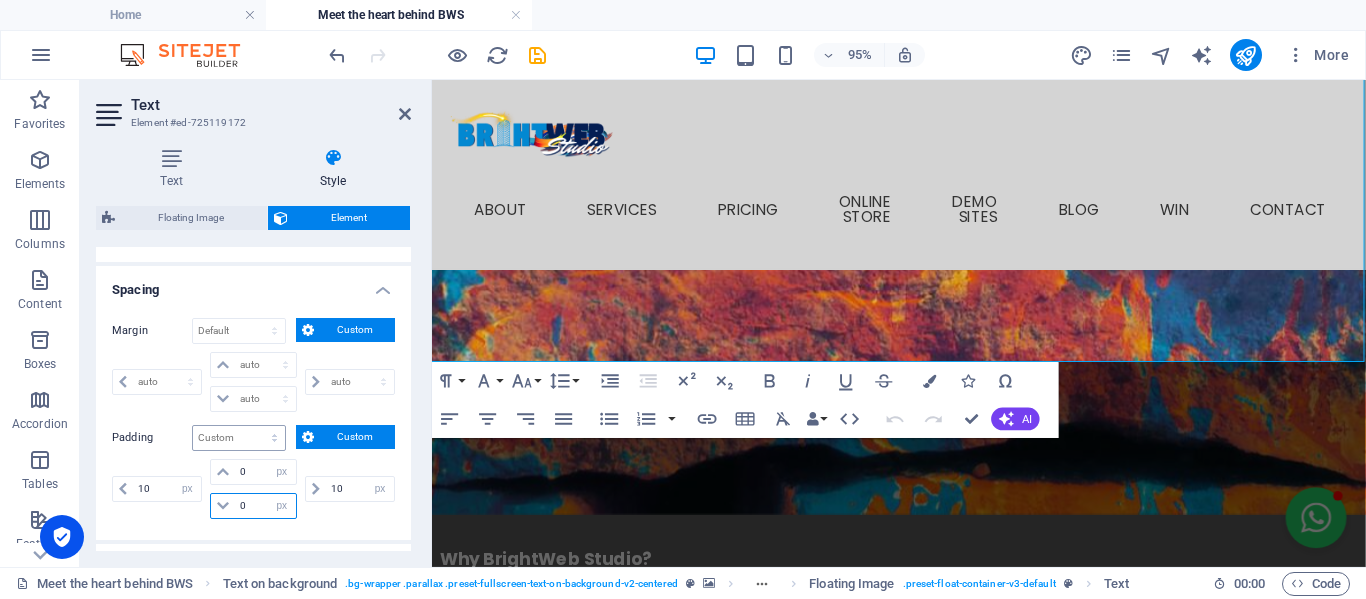 drag, startPoint x: 257, startPoint y: 502, endPoint x: 214, endPoint y: 431, distance: 83.00603 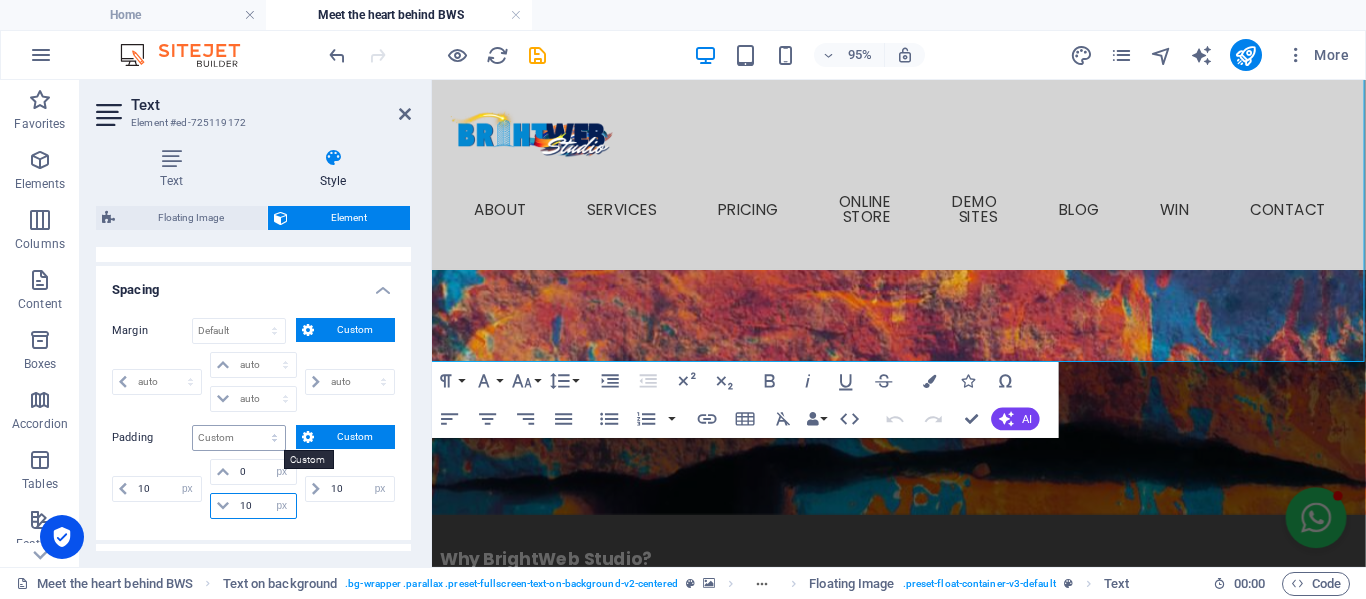 type on "10" 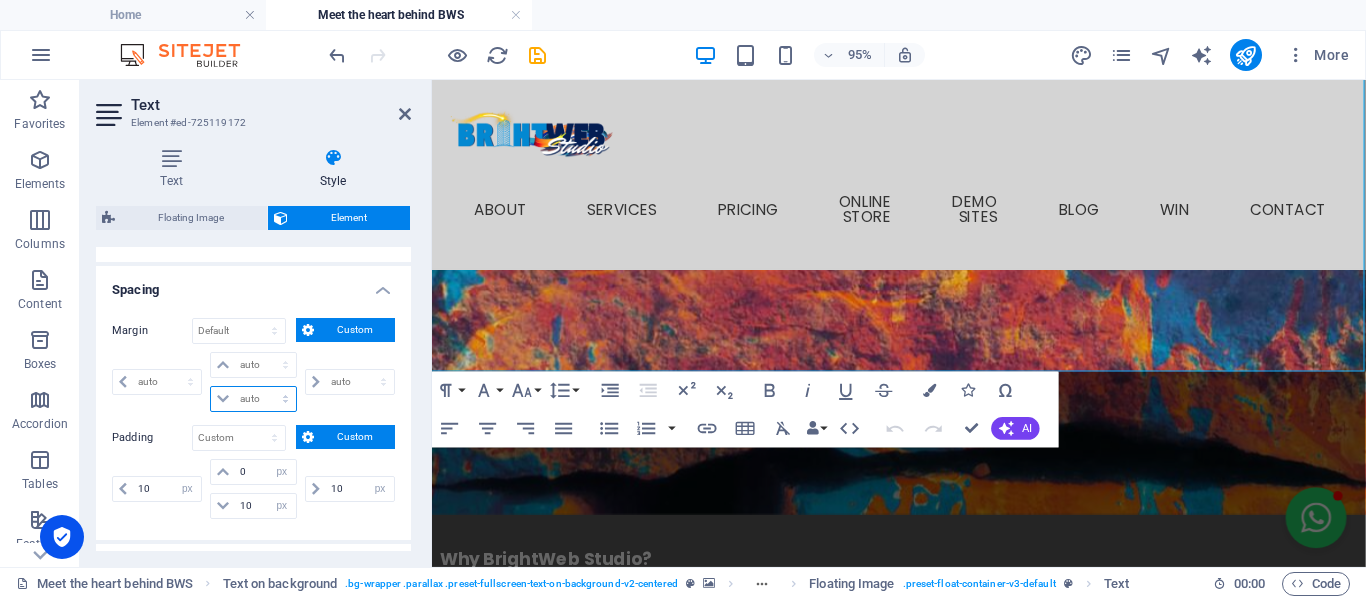 click on "auto px % rem vw vh" at bounding box center [253, 399] 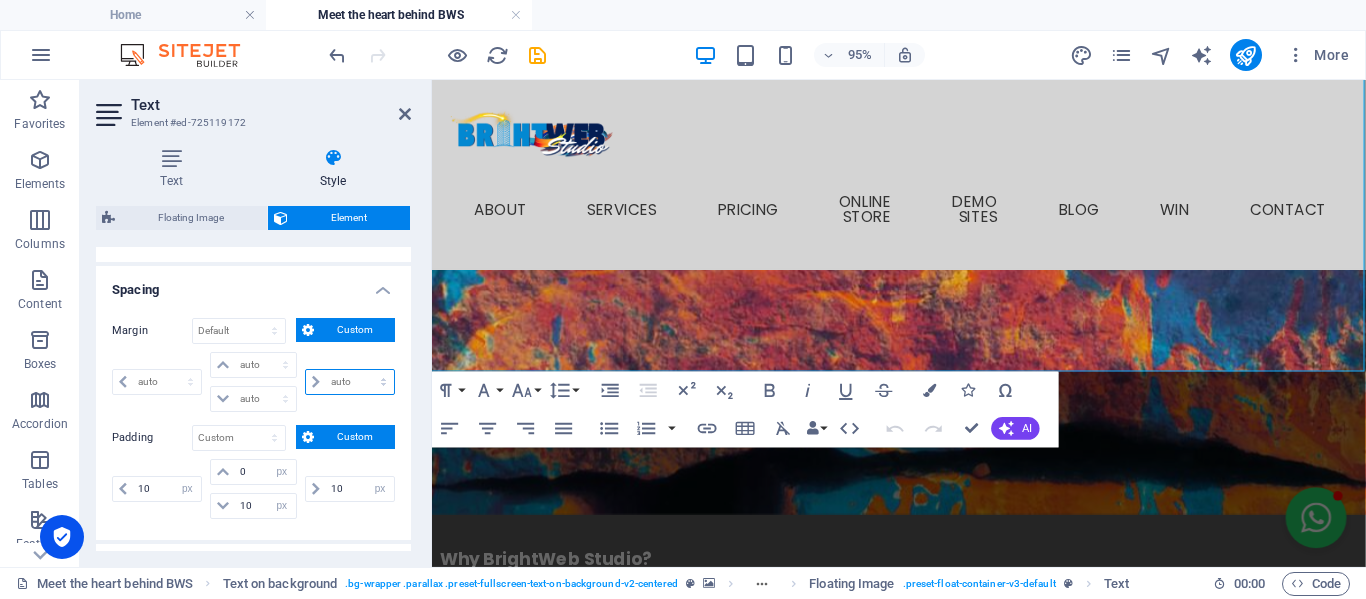 click on "auto px % rem vw vh" at bounding box center [350, 382] 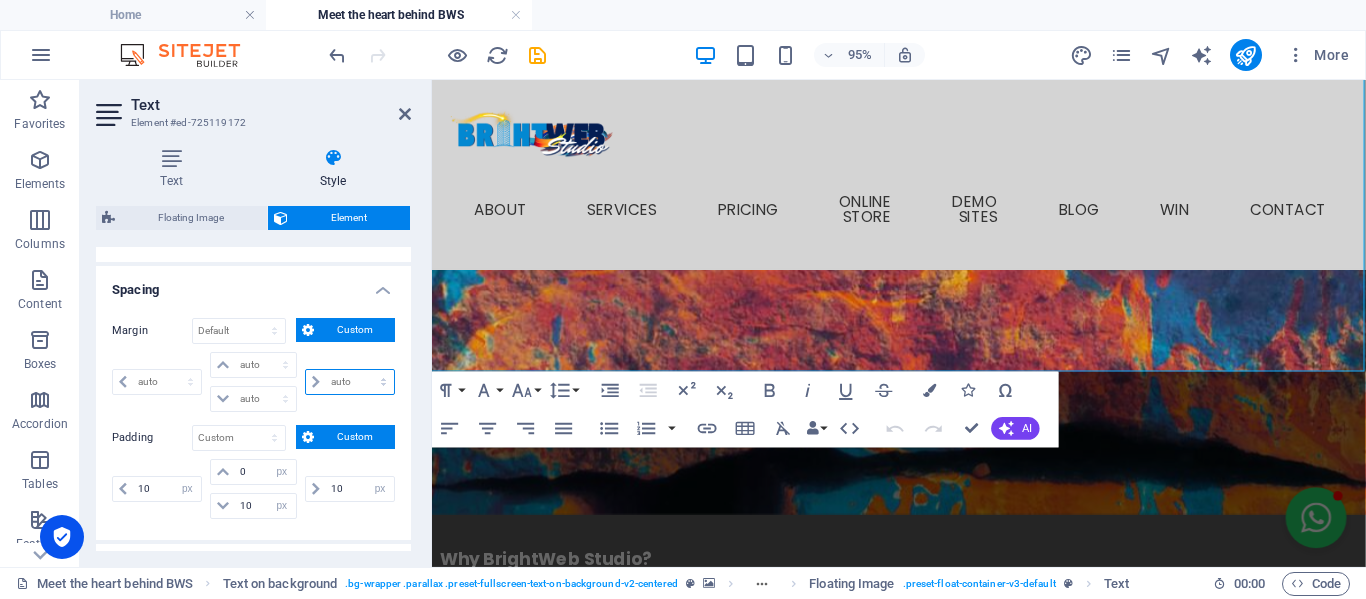 select on "px" 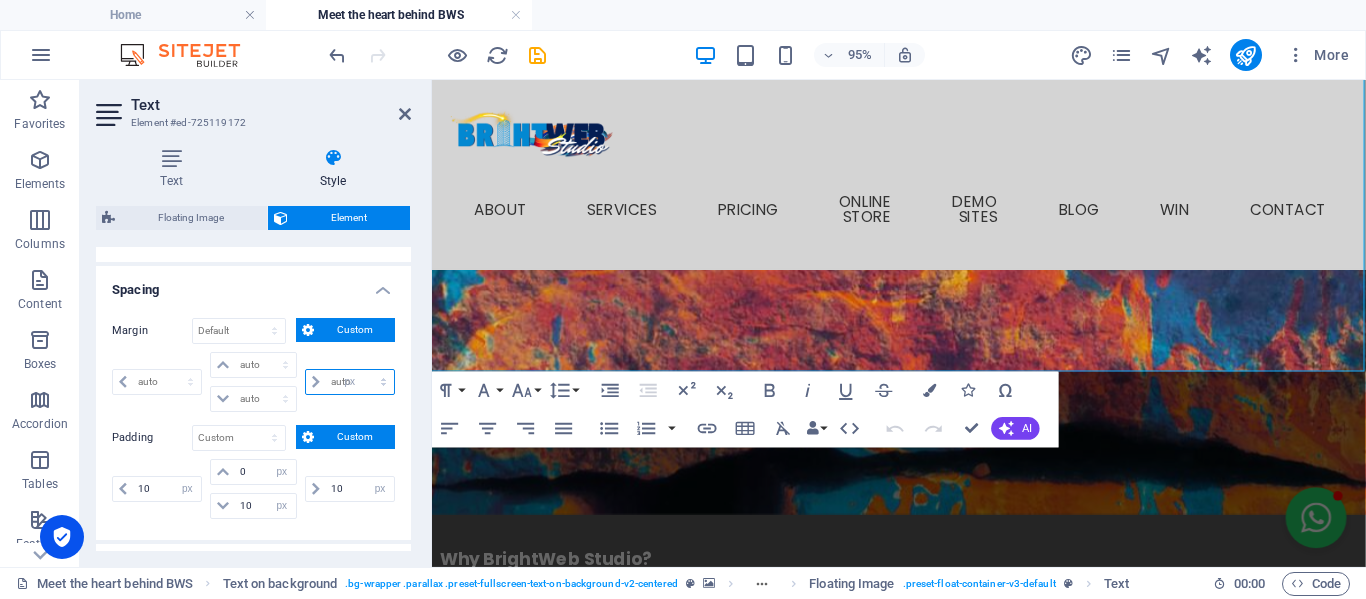 click on "auto px % rem vw vh" at bounding box center [350, 382] 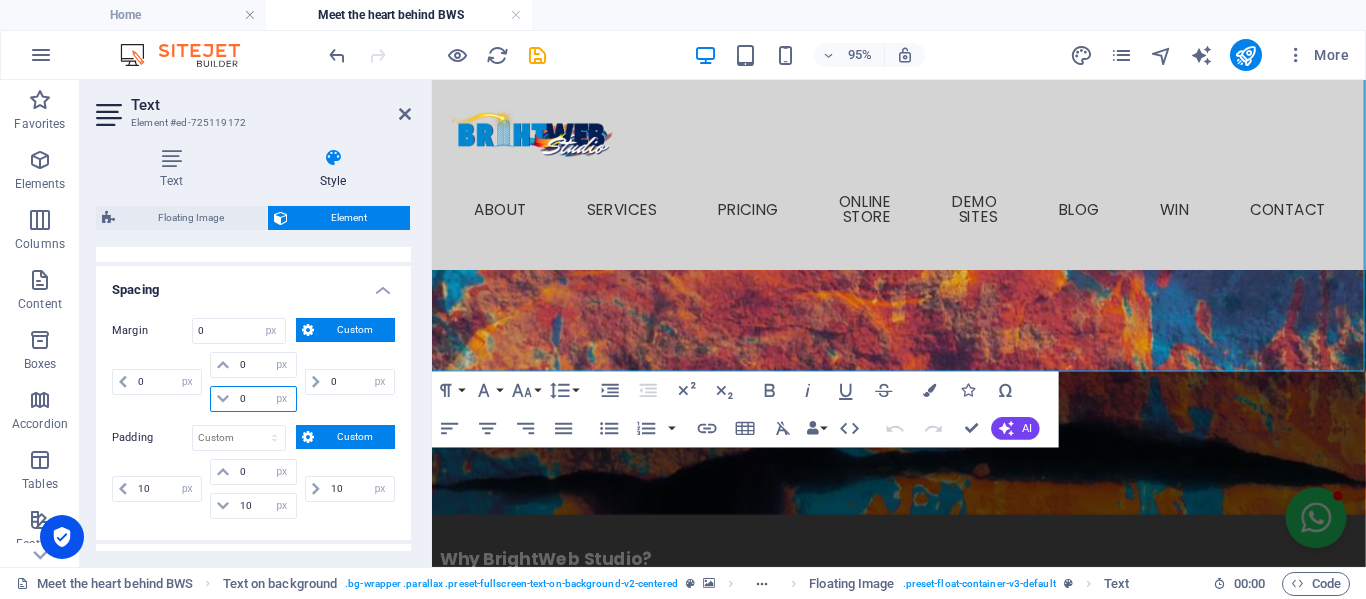 drag, startPoint x: 252, startPoint y: 388, endPoint x: 169, endPoint y: 354, distance: 89.693924 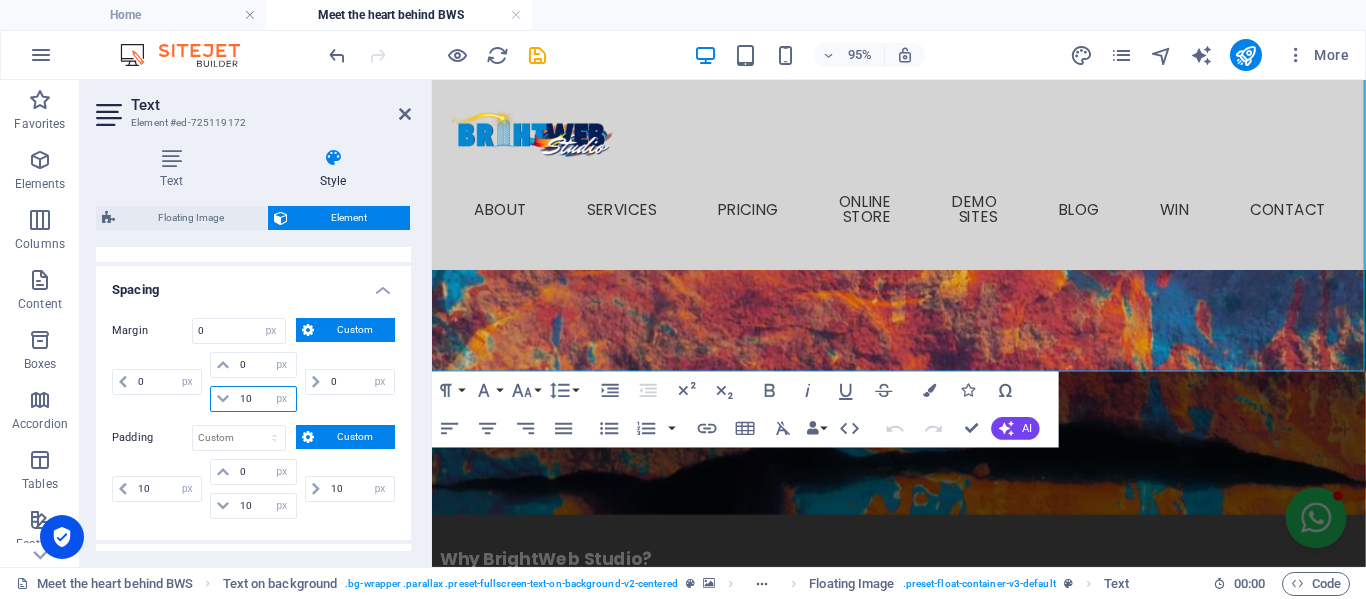 type on "10" 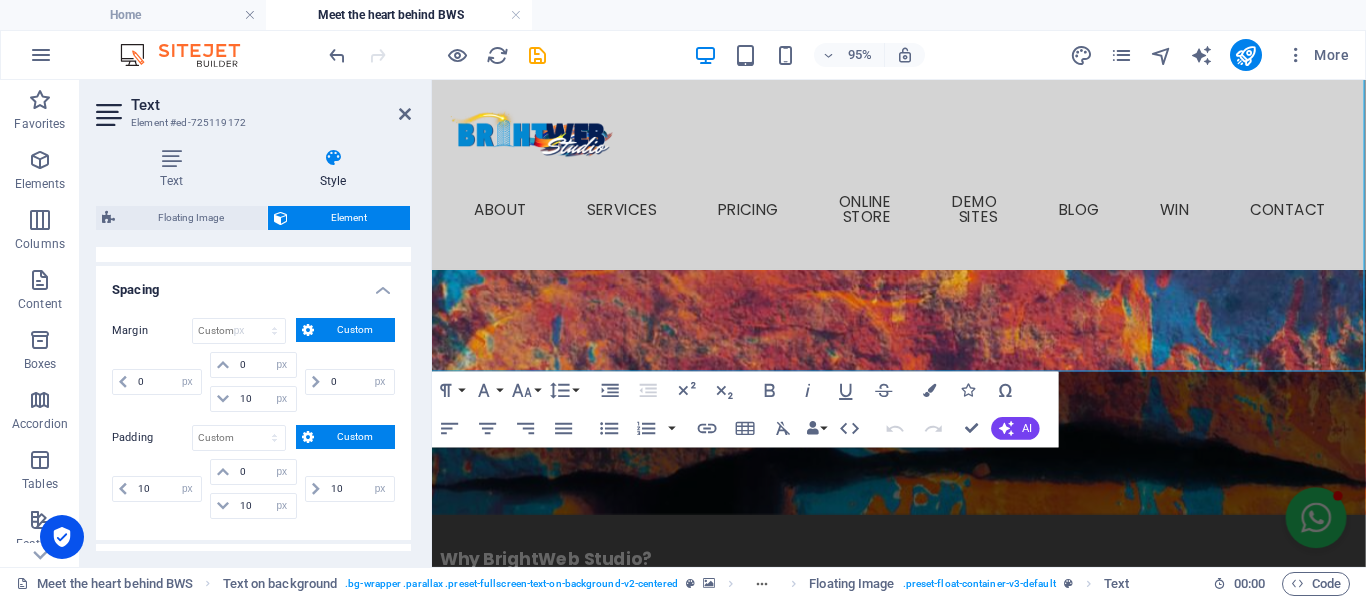 select on "DISABLED_OPTION_VALUE" 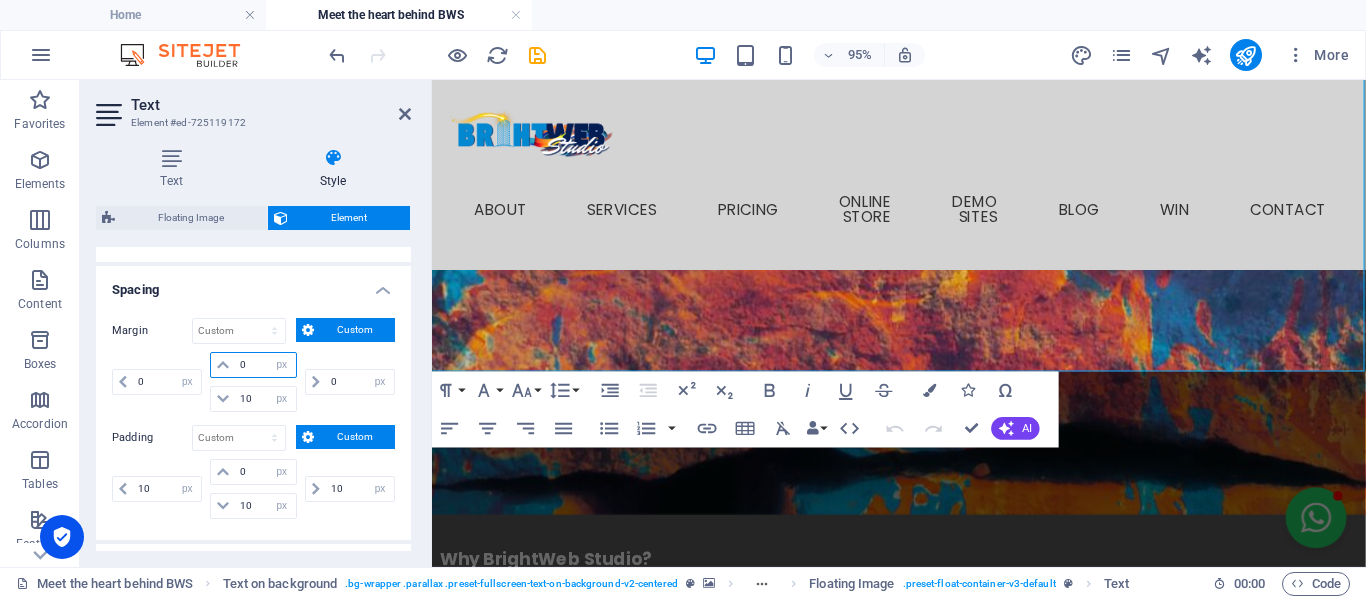 drag, startPoint x: 254, startPoint y: 361, endPoint x: 203, endPoint y: 283, distance: 93.193344 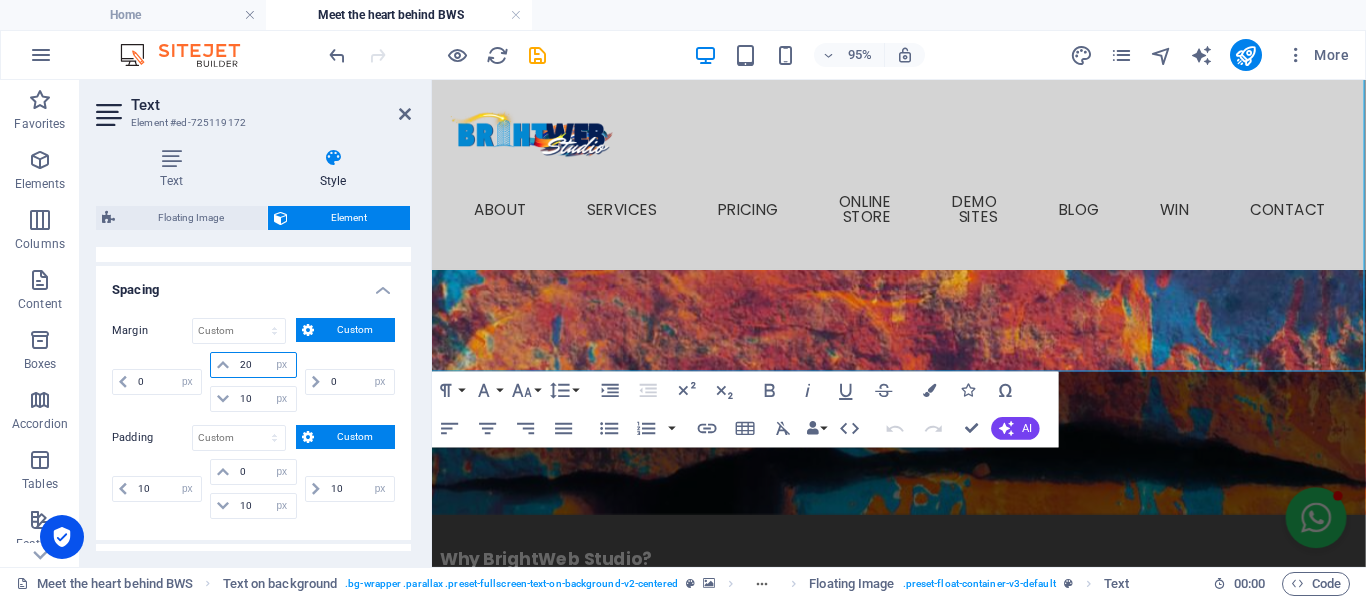 type on "20" 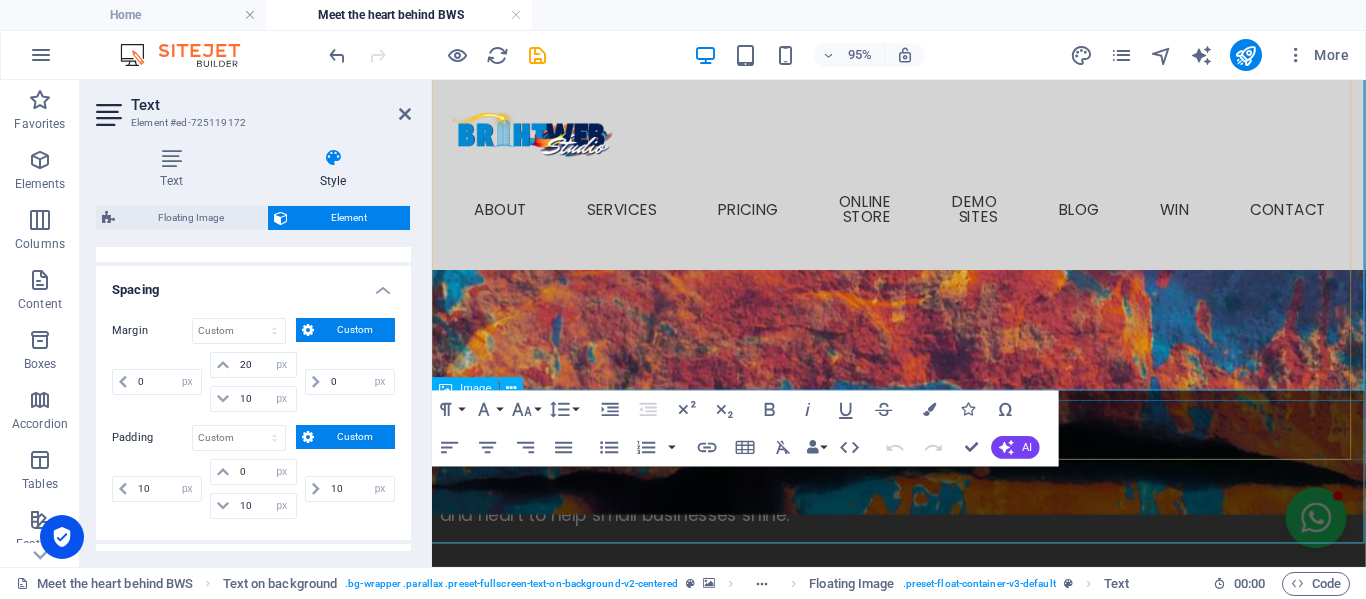 click at bounding box center [921, 1828] 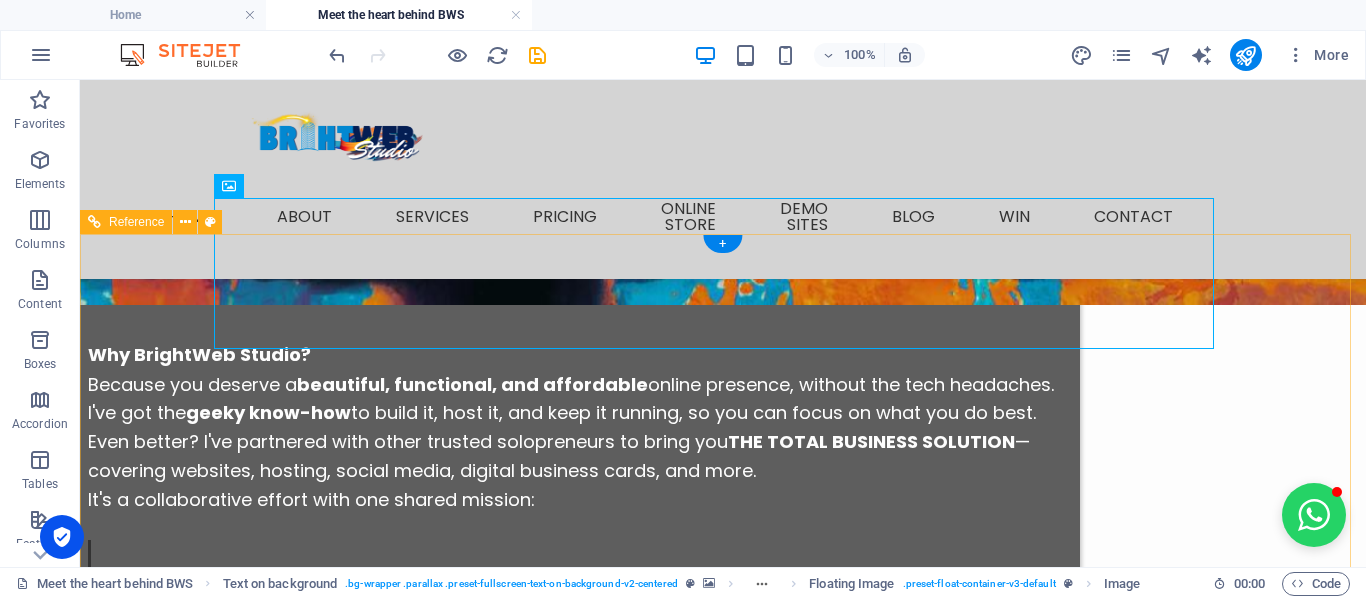 scroll, scrollTop: 1700, scrollLeft: 0, axis: vertical 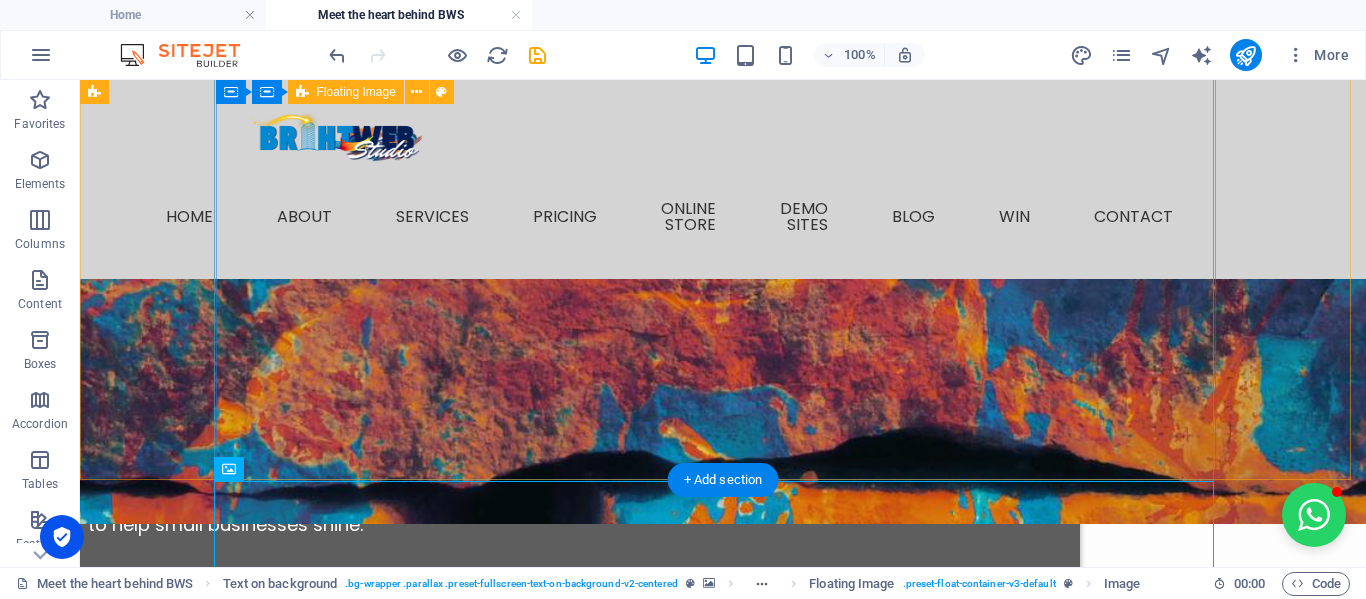 click on "meet the founder & DEVELOPER of  brightweb studio  Hi there, I'm Engela, but prefer to be called Engs.  I'm an entrepreneur, community-builder and the creative spark behind BrightWeb Studio and "Let's Grow Mzansi" (coming soon...) I've always had a passion for uplifting others and sparking real, meaningful connections. I've hosted buzzing networking events with 50+ business owners attending at a time, elevated small brands with savvy marketing, and worn more hats than a Mad Hatter at a tea party. No joke—I've been a  restaurant manageress, FMCG manager, PRO, e-commerce store owner with 2,000+ products, digital marketer, nonprofit director...  the list goes on! But what really lights me up? Helping people believe in themselves and turning big dreams into reality.  BrightWeb Started With a Spark During the chaos of COVID-19, I watched so many incredibly talented people pivot into entrepreneurship—full of p otential but without the tools or time to get online. That's when I launched the  BrightWeb Studio" at bounding box center [578, 799] 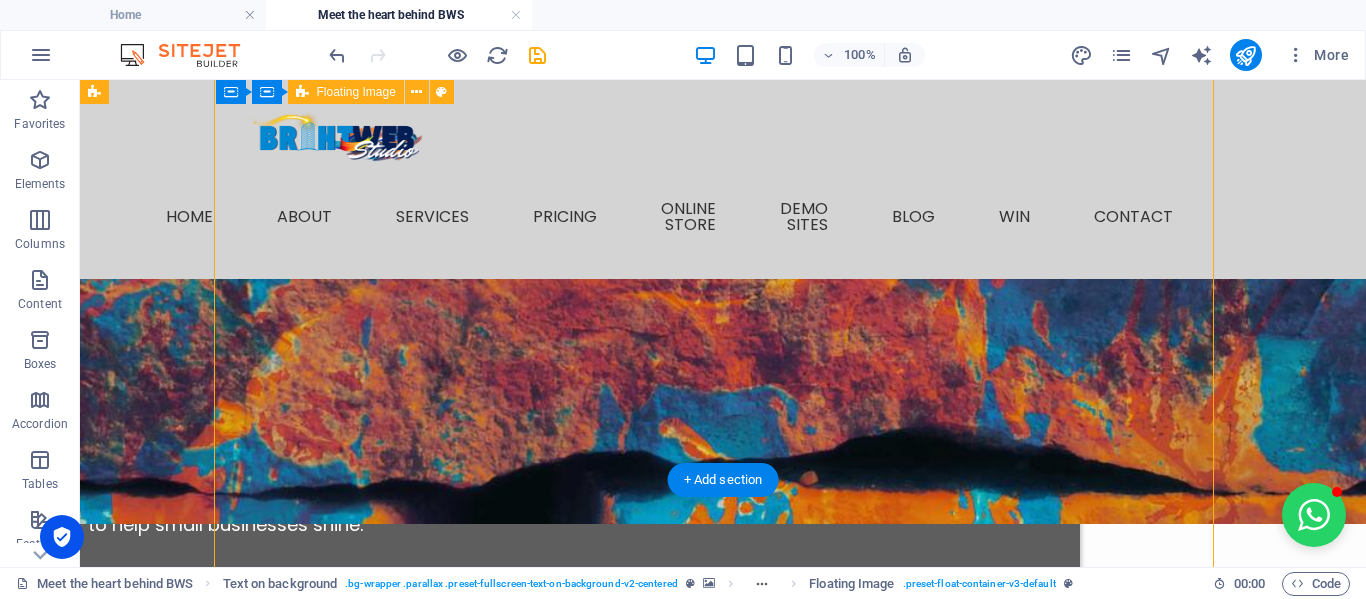 click on "meet the founder & DEVELOPER of  brightweb studio  Hi there, I'm Engela, but prefer to be called Engs.  I'm an entrepreneur, community-builder and the creative spark behind BrightWeb Studio and "Let's Grow Mzansi" (coming soon...) I've always had a passion for uplifting others and sparking real, meaningful connections. I've hosted buzzing networking events with 50+ business owners attending at a time, elevated small brands with savvy marketing, and worn more hats than a Mad Hatter at a tea party. No joke—I've been a  restaurant manageress, FMCG manager, PRO, e-commerce store owner with 2,000+ products, digital marketer, nonprofit director...  the list goes on! But what really lights me up? Helping people believe in themselves and turning big dreams into reality.  BrightWeb Started With a Spark During the chaos of COVID-19, I watched so many incredibly talented people pivot into entrepreneurship—full of p otential but without the tools or time to get online. That's when I launched the  BrightWeb Studio" at bounding box center [578, 799] 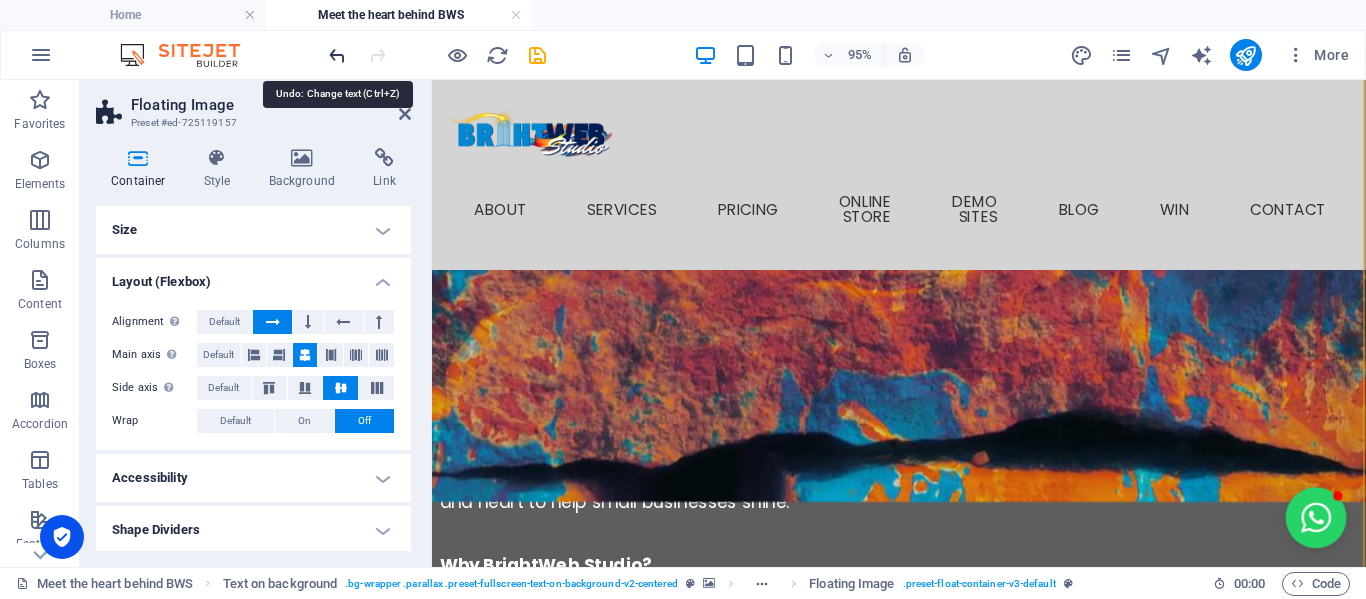 click at bounding box center (337, 55) 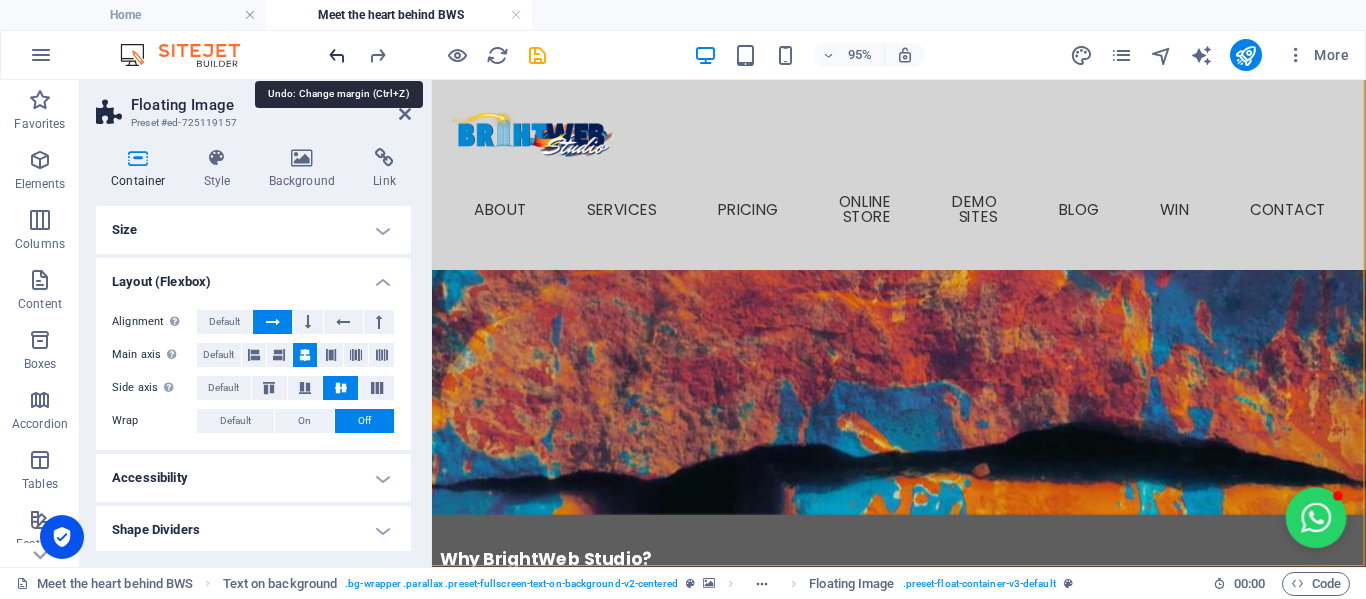 click at bounding box center [337, 55] 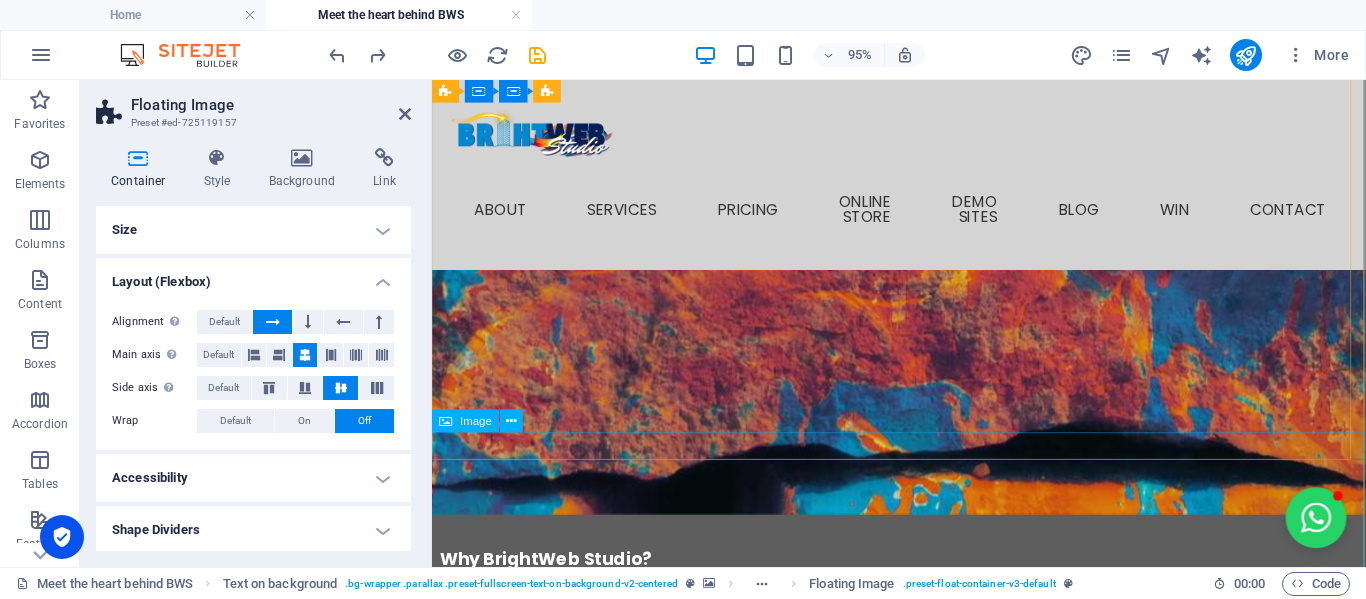 click at bounding box center (921, 1862) 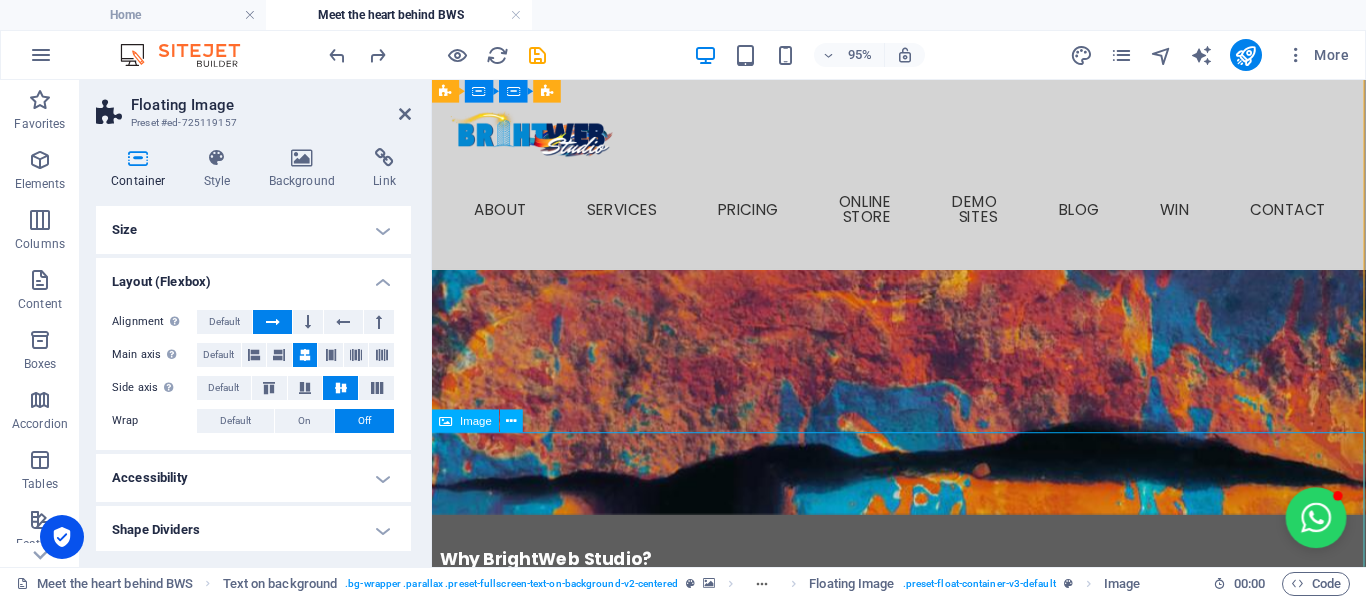 click at bounding box center (921, 1862) 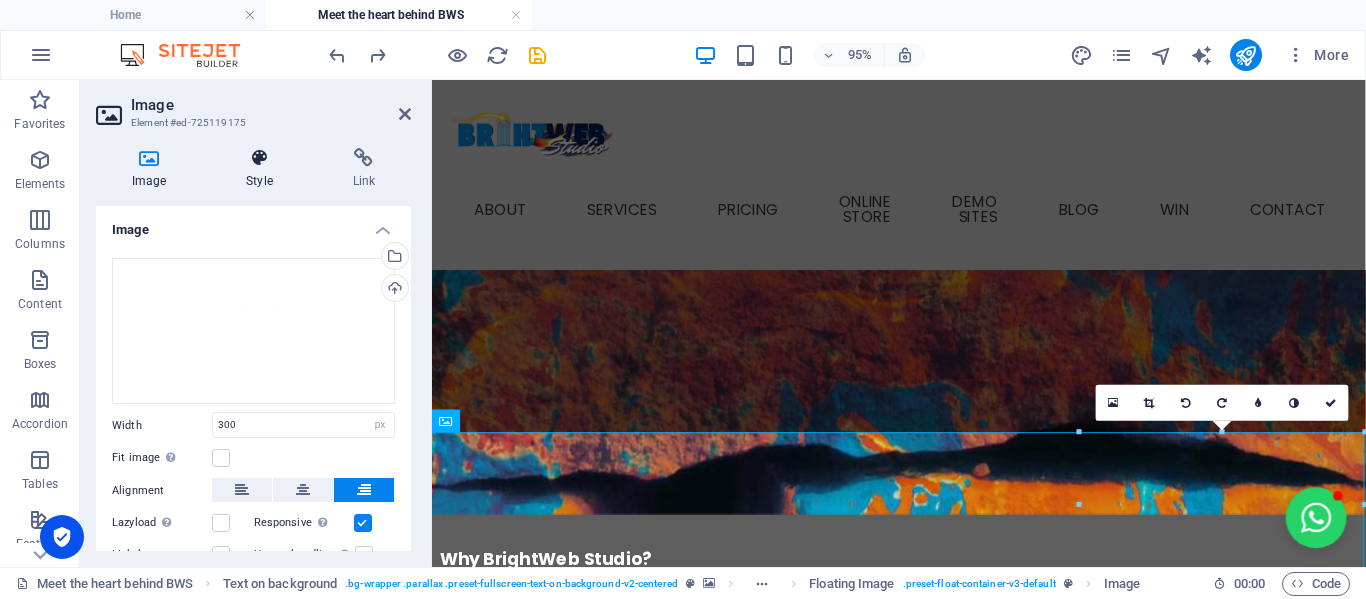 click at bounding box center [259, 158] 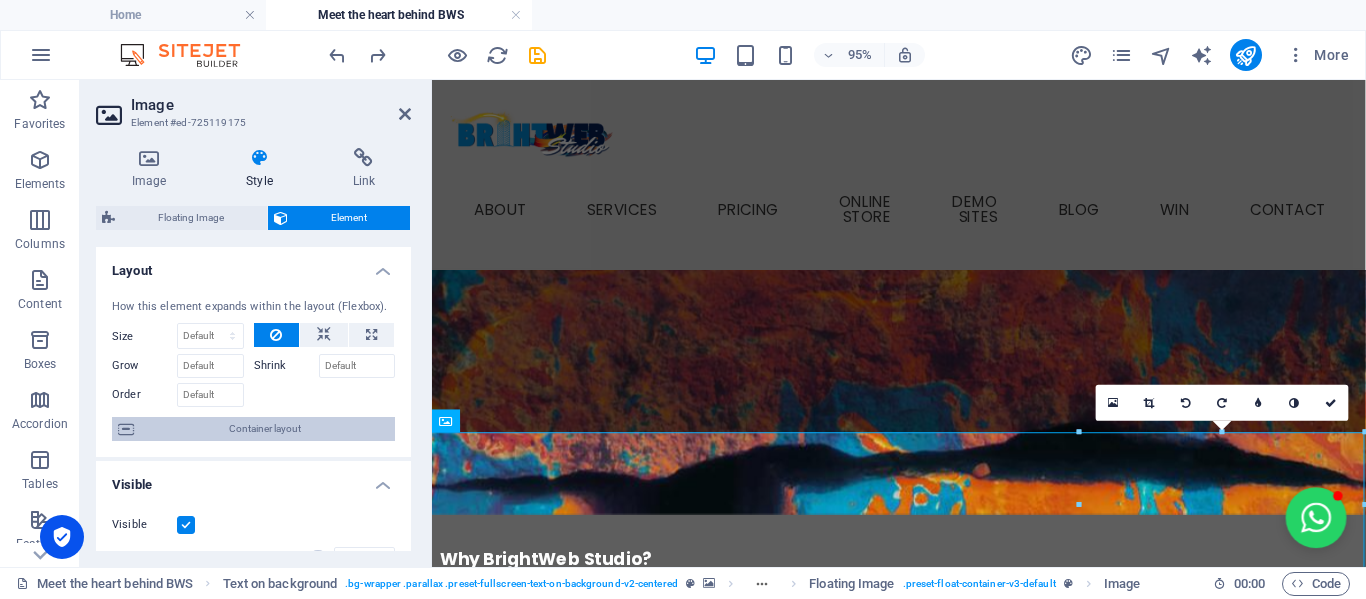 click on "Container layout" at bounding box center (264, 429) 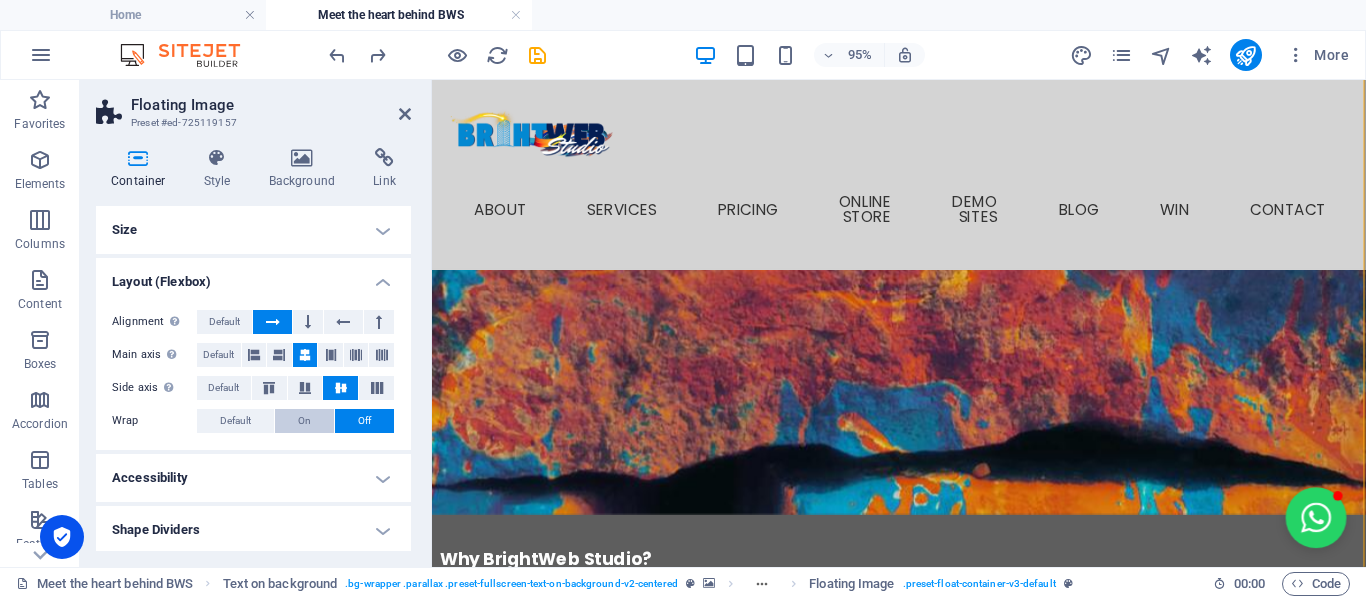click on "On" at bounding box center [304, 421] 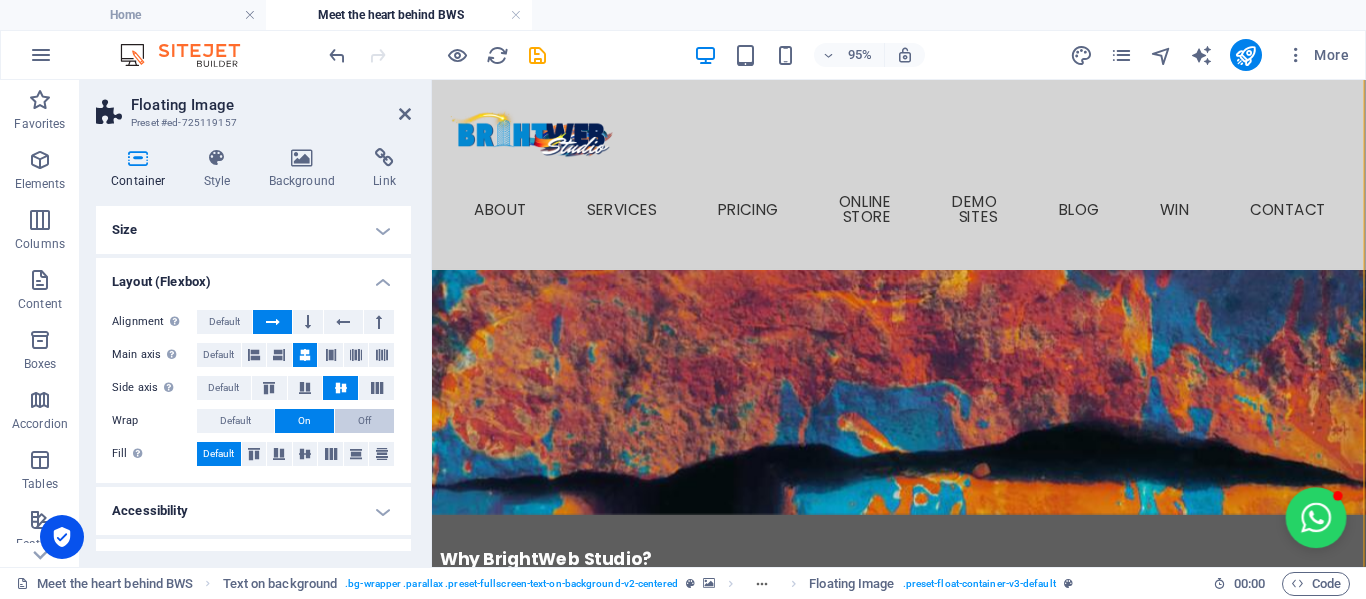 click on "Off" at bounding box center (364, 421) 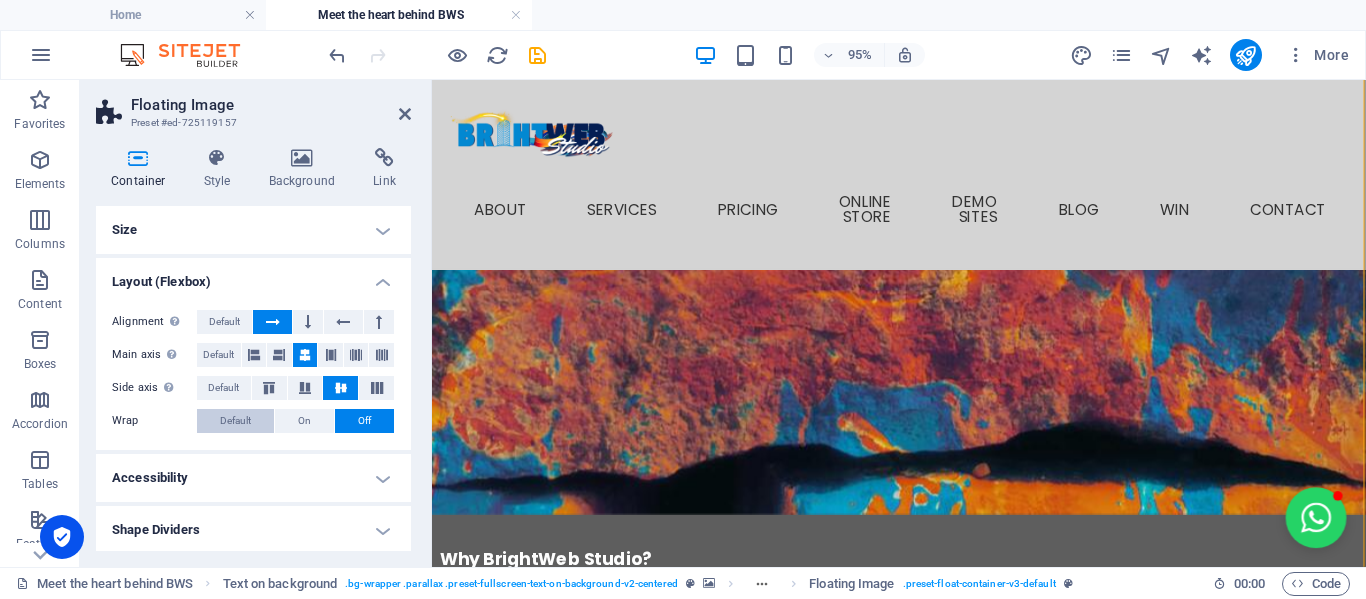 click on "Default" at bounding box center [235, 421] 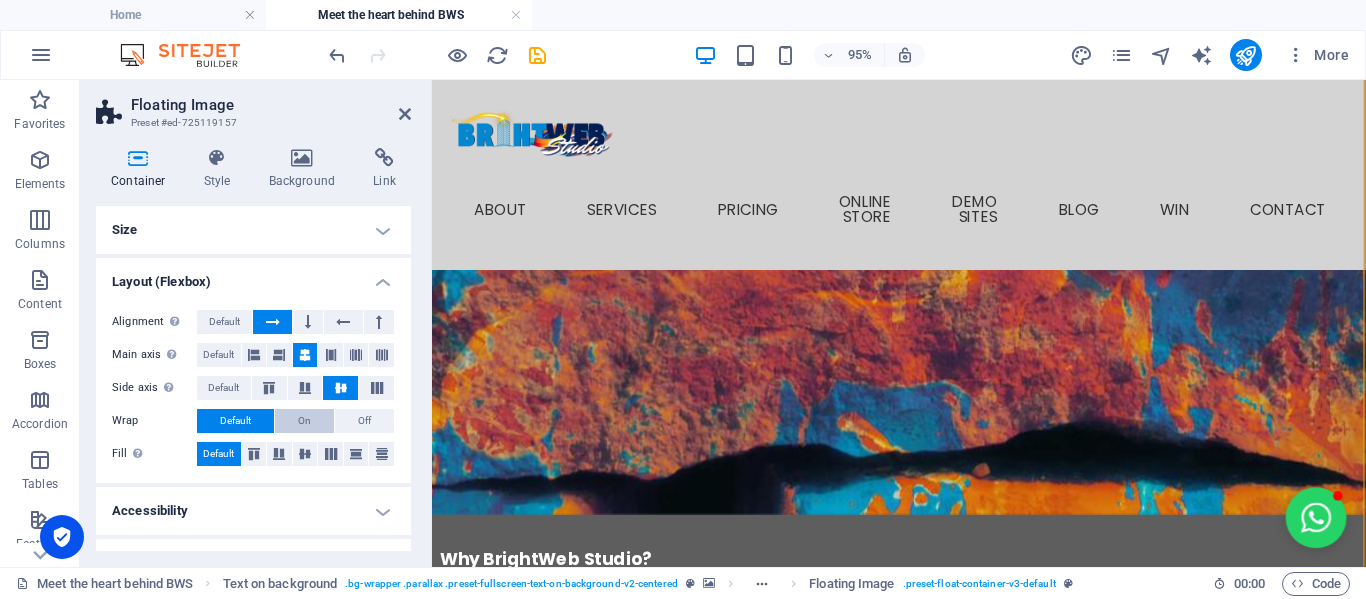 click on "On" at bounding box center (304, 421) 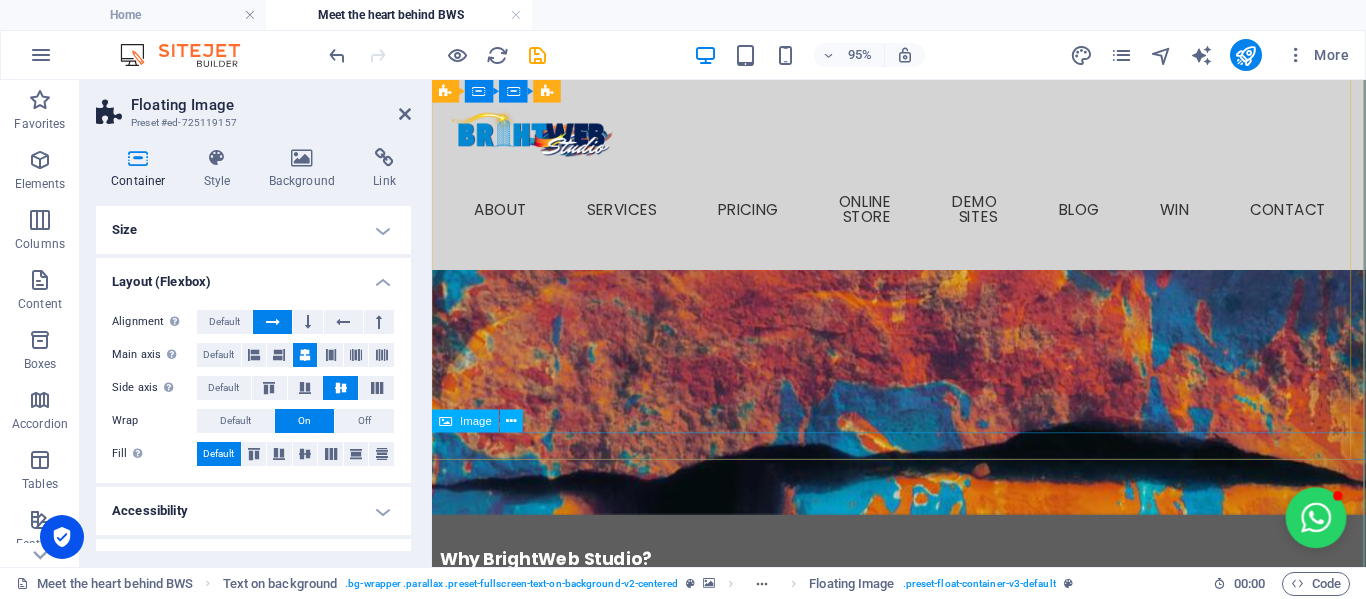 click at bounding box center [921, 1862] 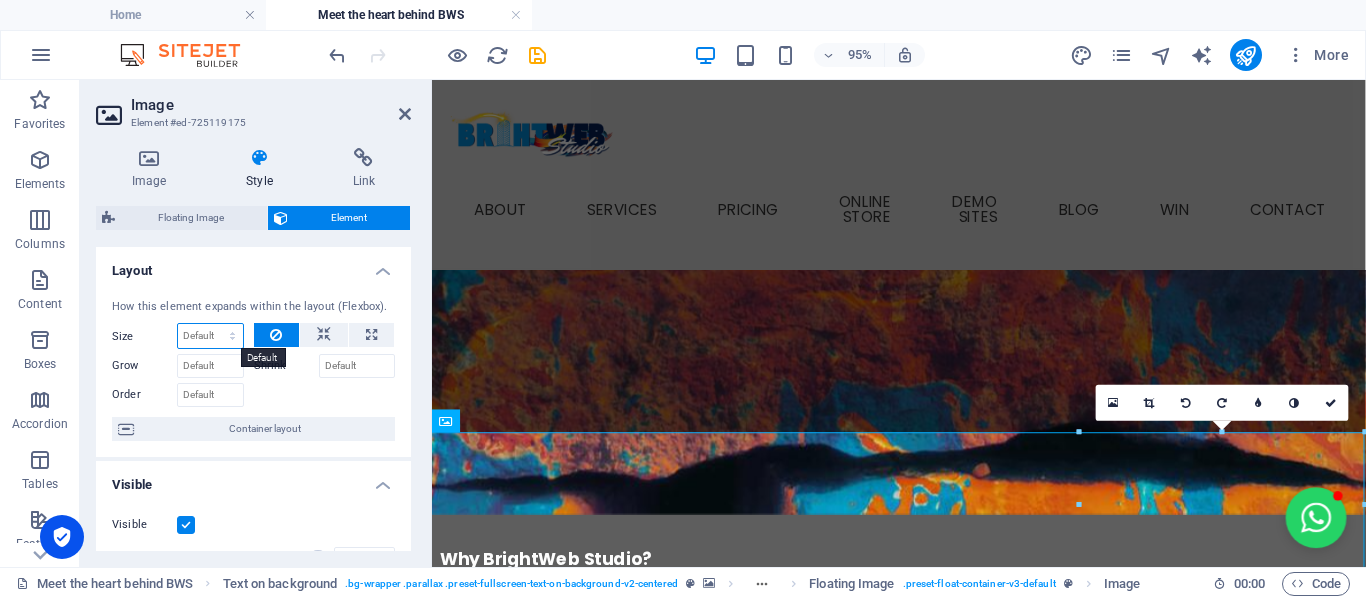 click on "Default auto px % 1/1 1/2 1/3 1/4 1/5 1/6 1/7 1/8 1/9 1/10" at bounding box center [210, 336] 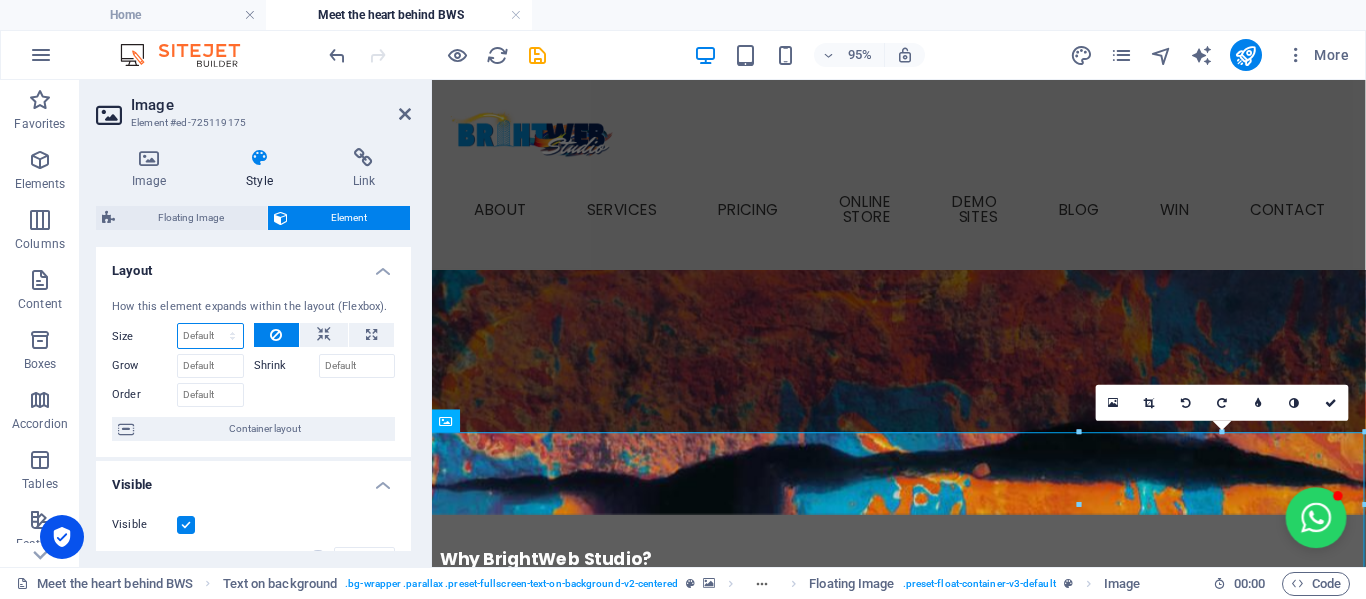 select on "px" 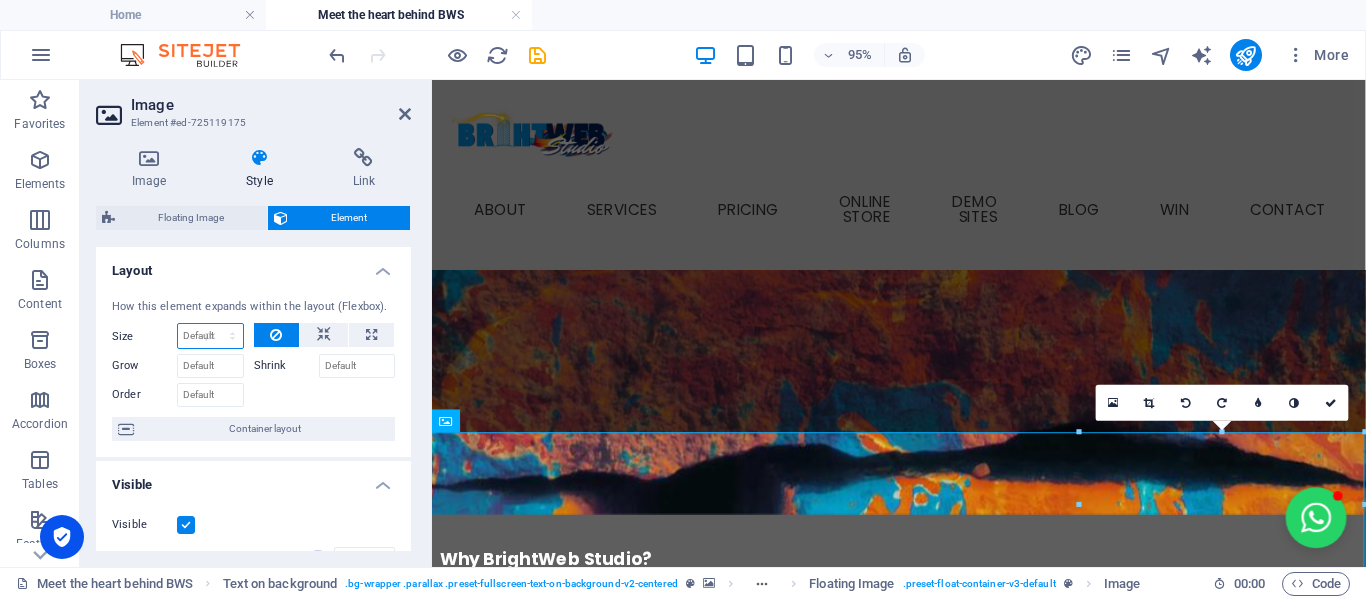 click on "Default auto px % 1/1 1/2 1/3 1/4 1/5 1/6 1/7 1/8 1/9 1/10" at bounding box center (210, 336) 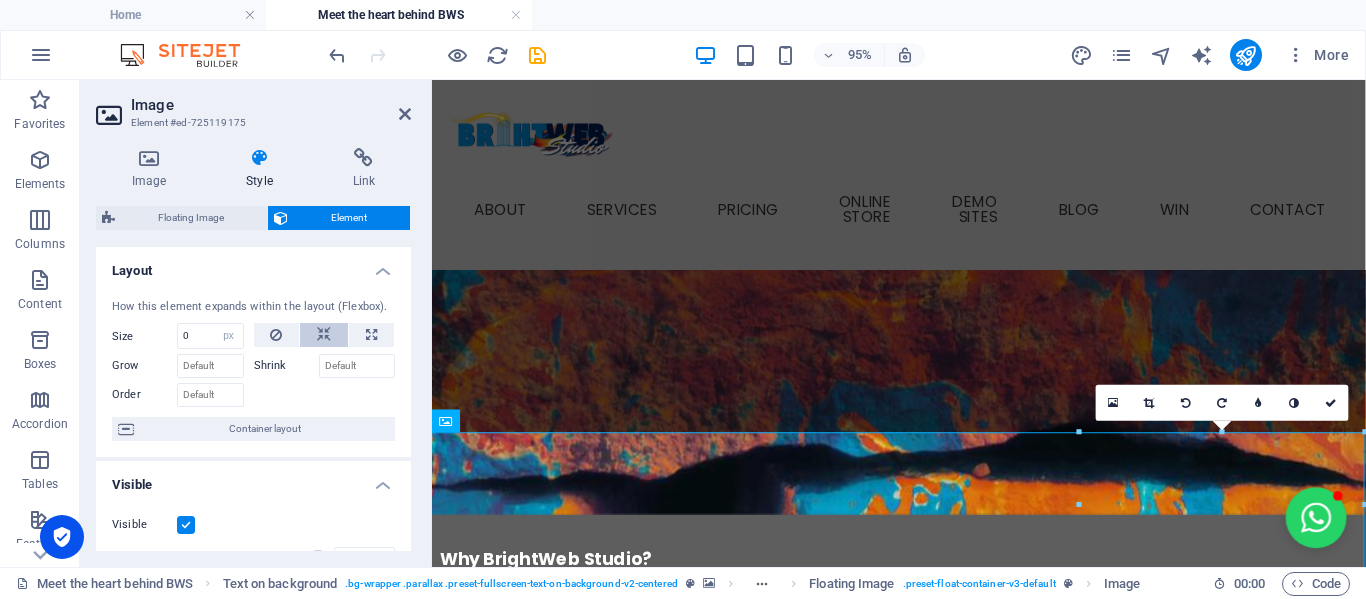 click at bounding box center [324, 335] 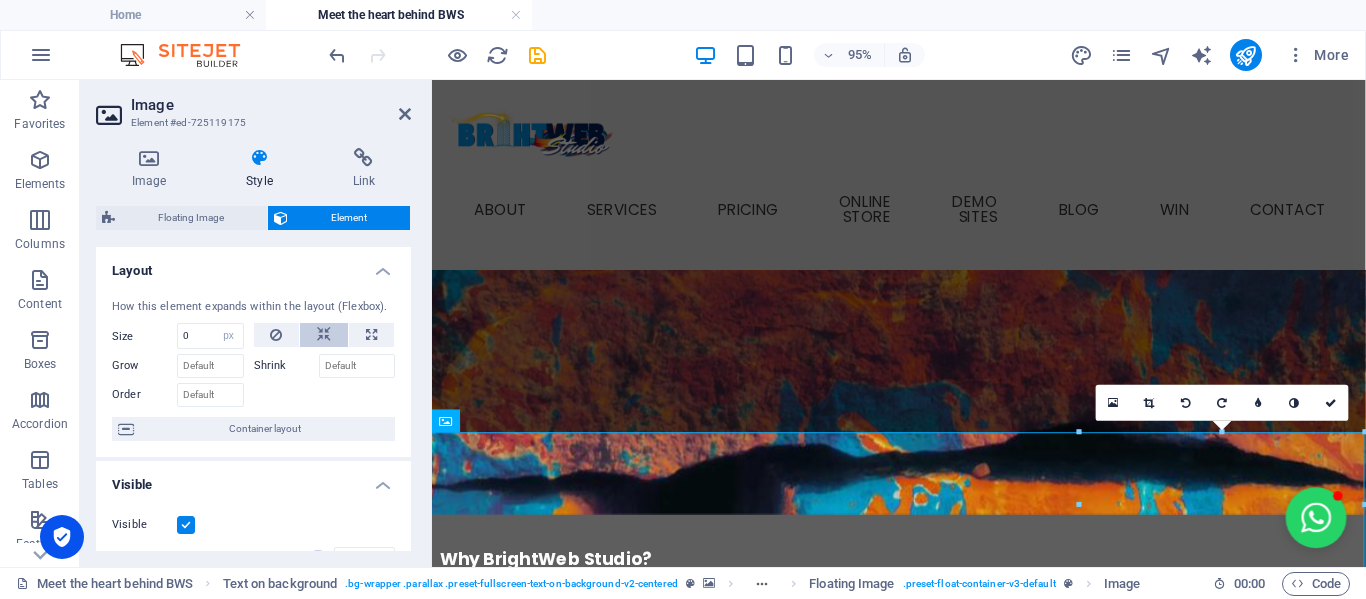 type 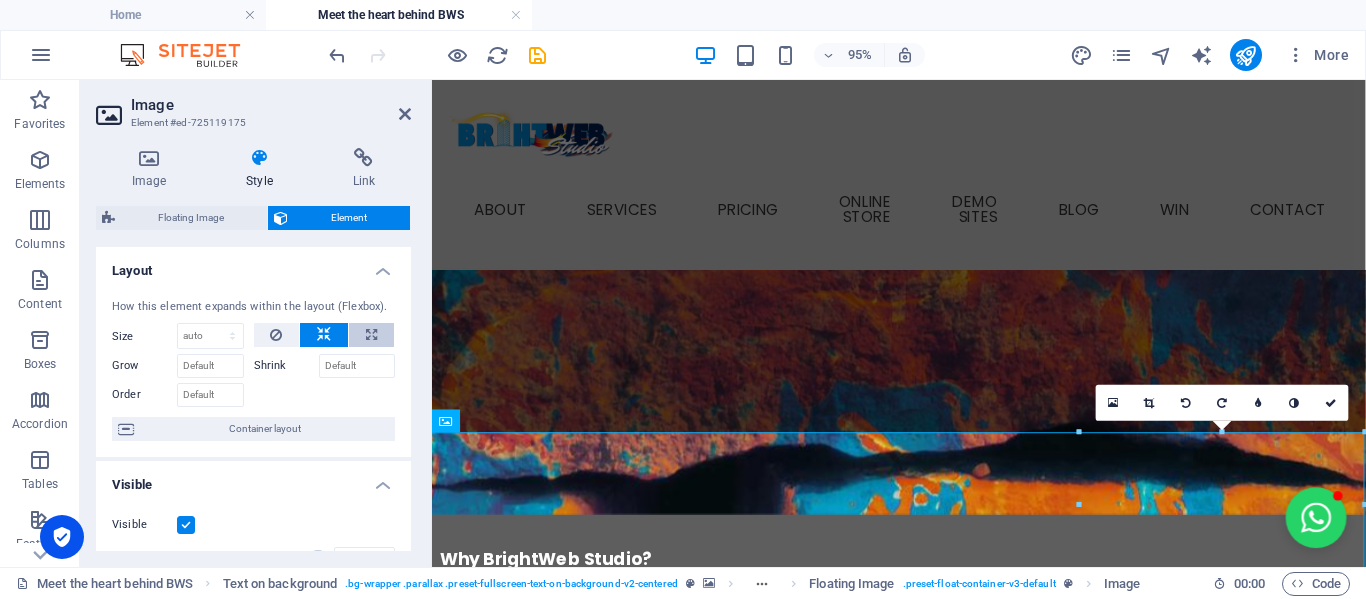 click at bounding box center [371, 335] 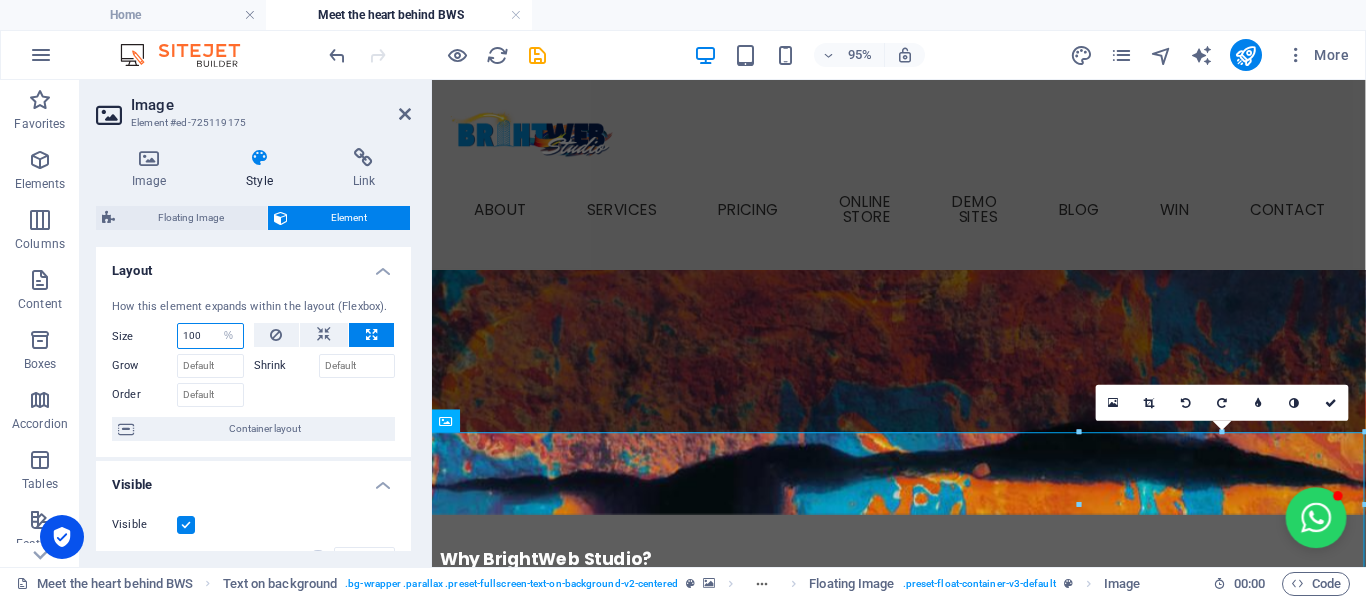 drag, startPoint x: 214, startPoint y: 334, endPoint x: 188, endPoint y: 335, distance: 26.019224 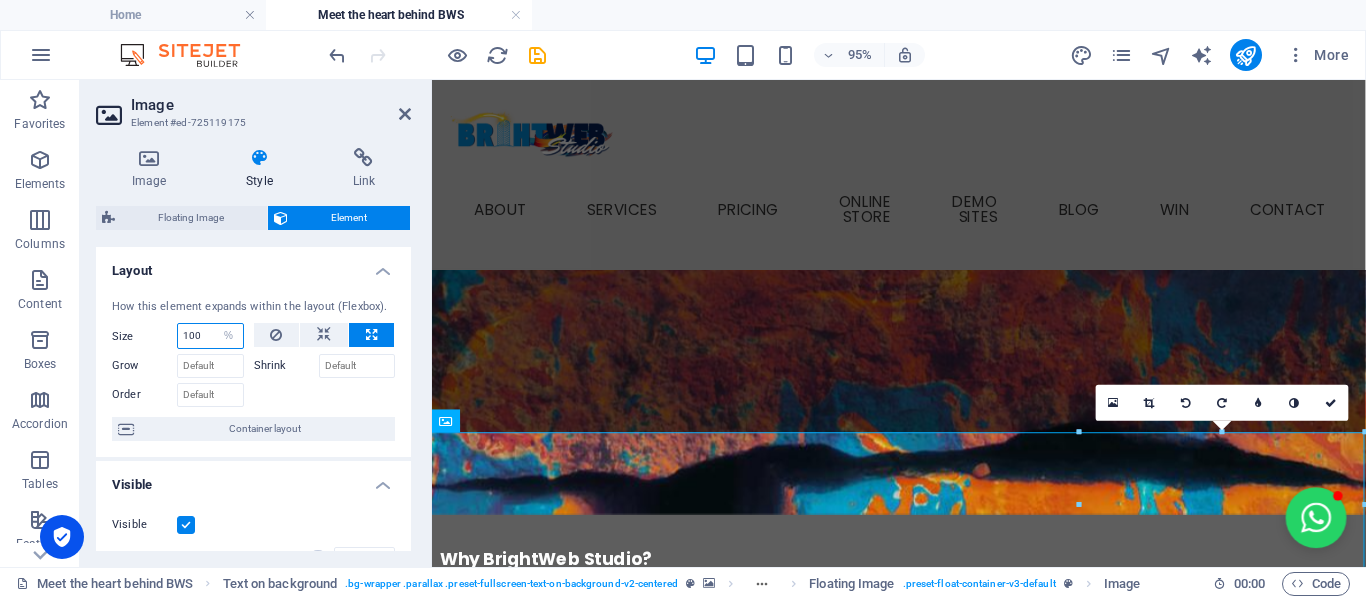 click on "100" at bounding box center [210, 336] 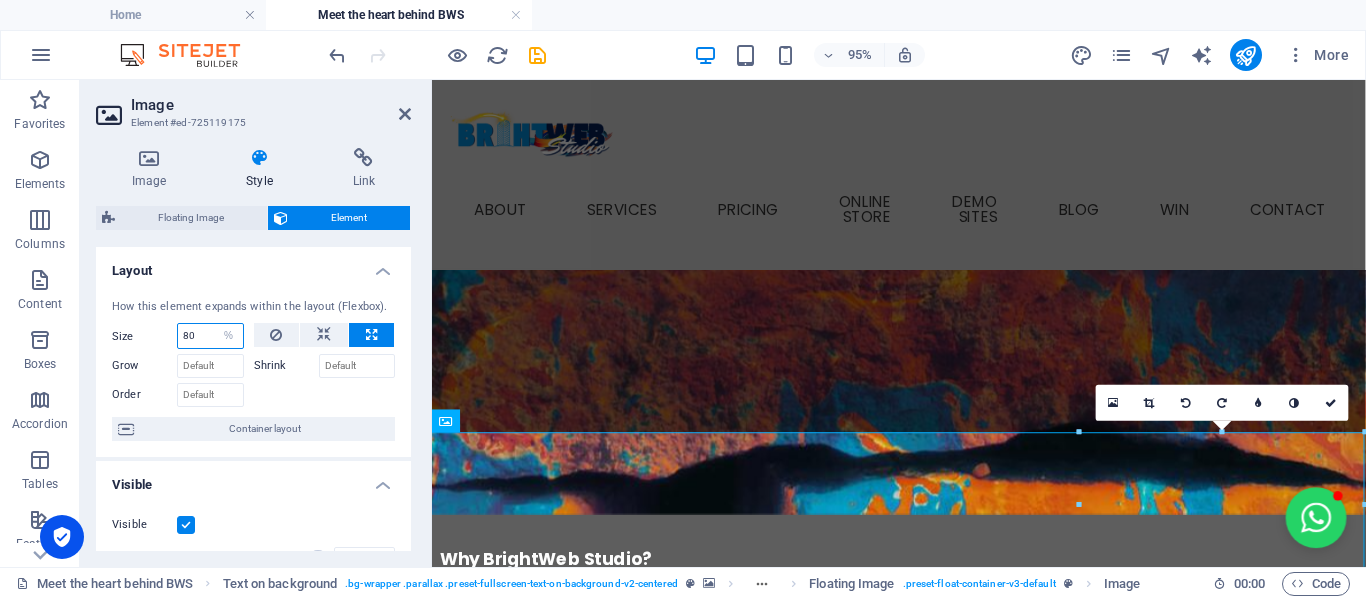 type on "80" 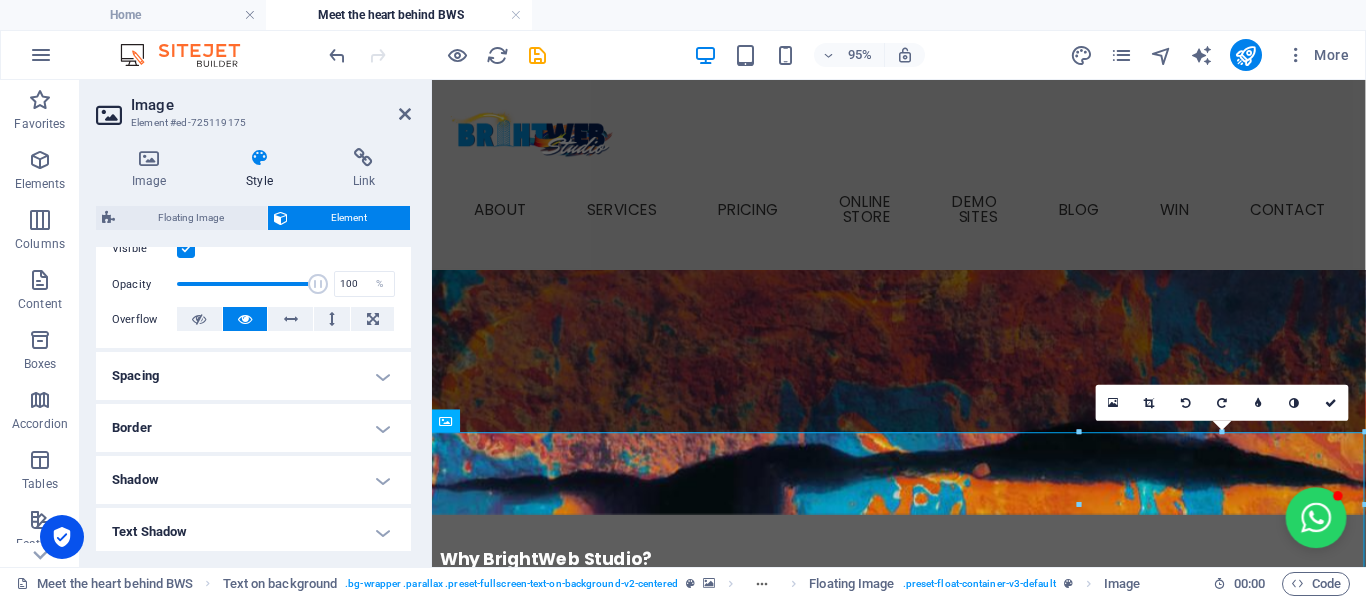 scroll, scrollTop: 300, scrollLeft: 0, axis: vertical 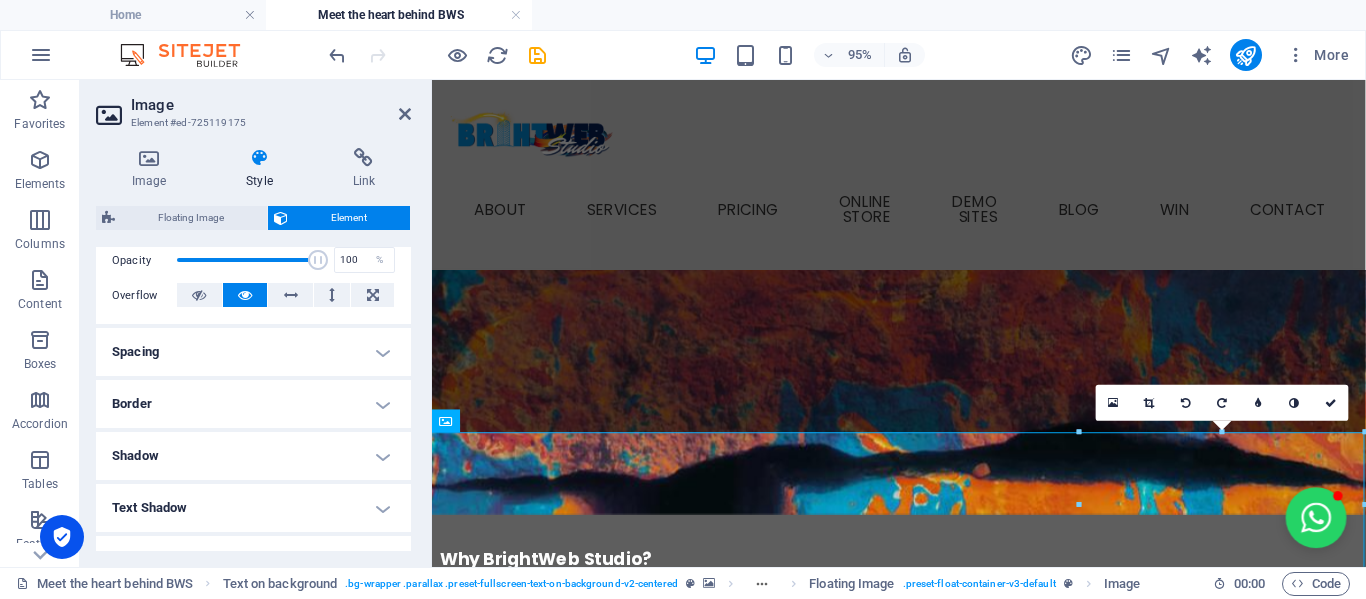click on "Spacing" at bounding box center [253, 352] 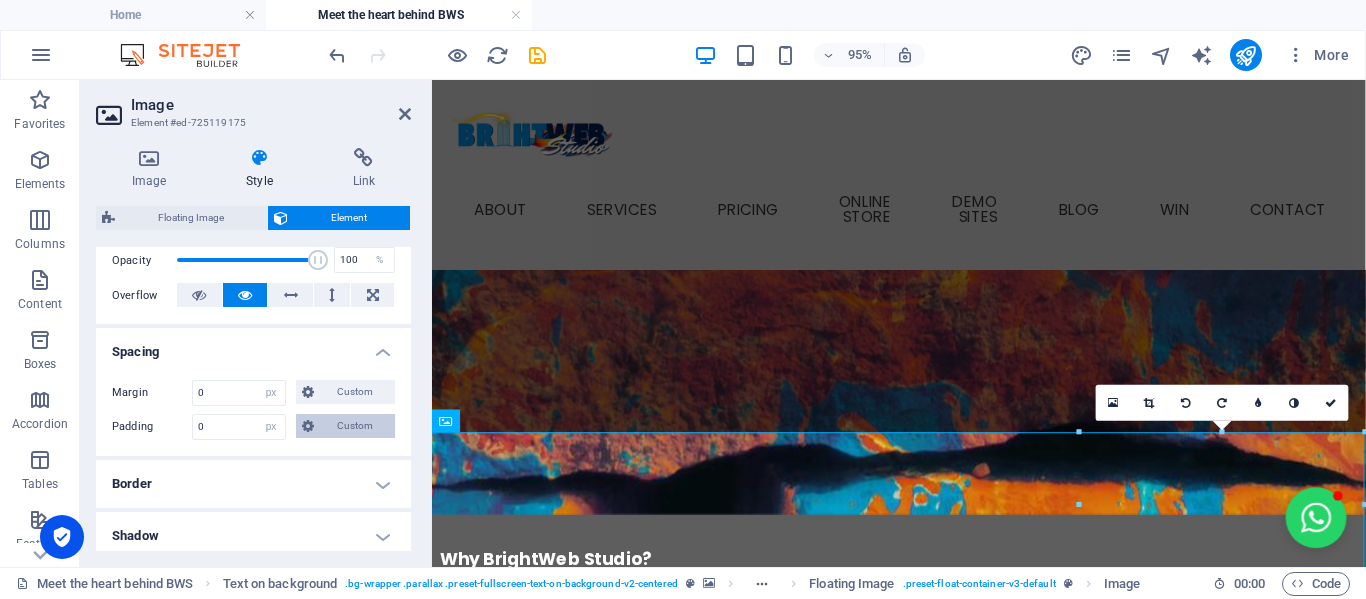 click on "Custom" at bounding box center (354, 426) 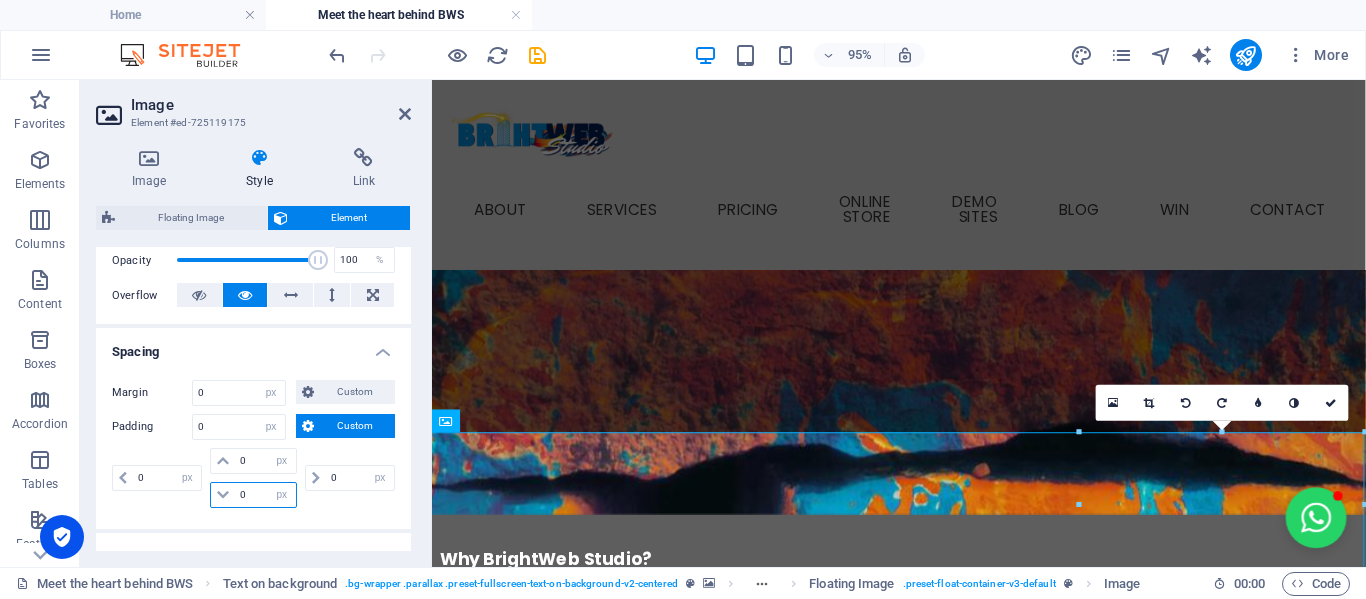 click on "0" at bounding box center (265, 495) 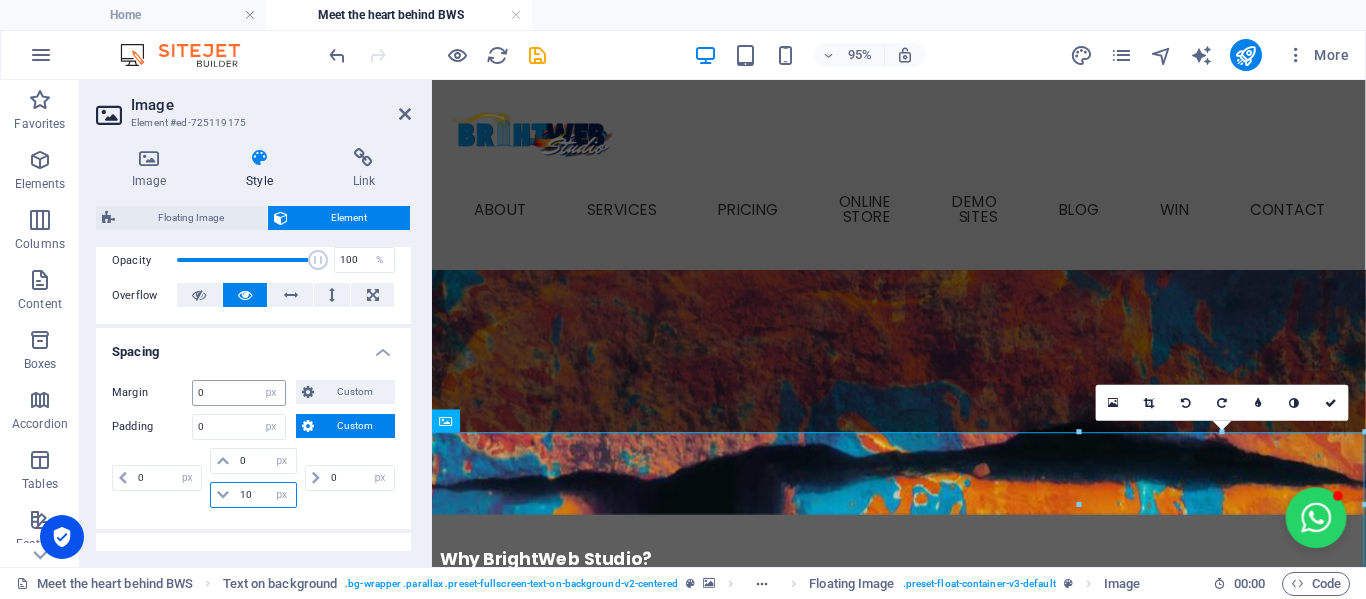type on "10" 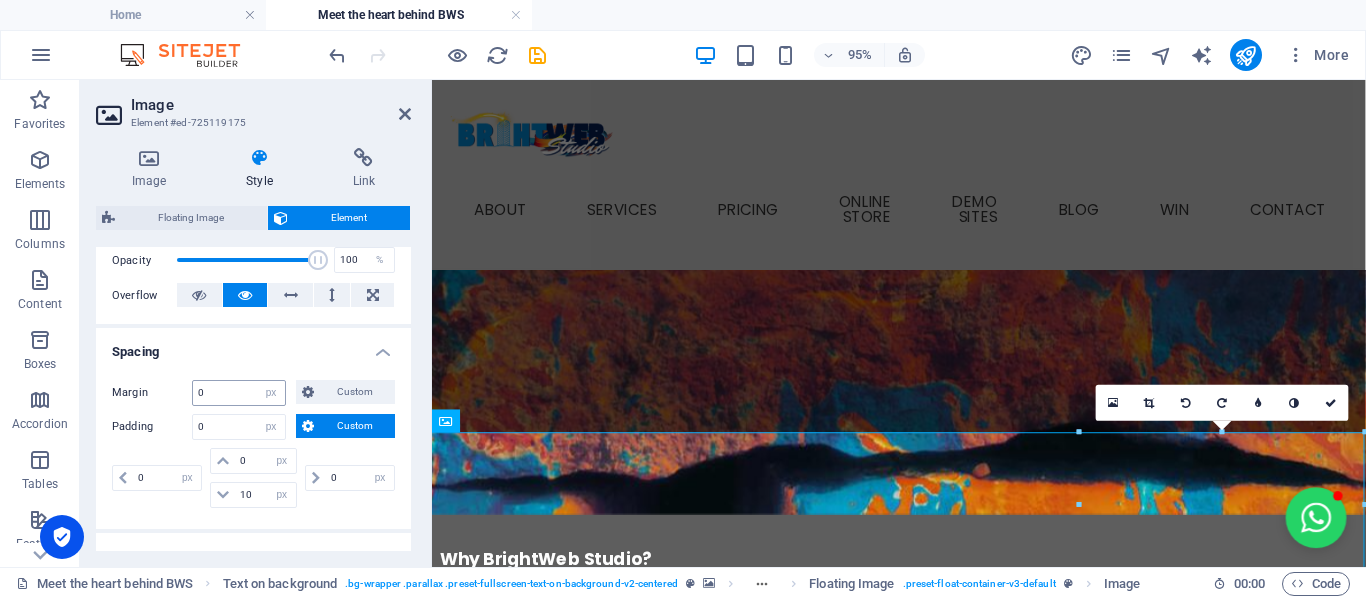 type 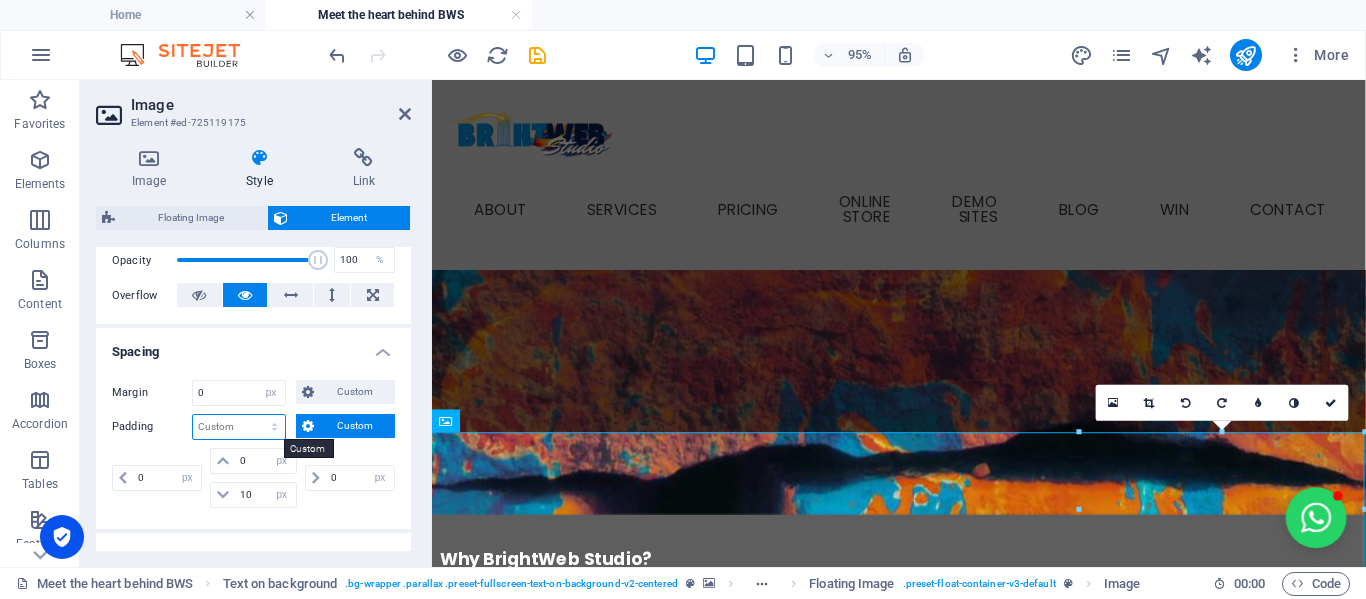 click on "Default px rem % vh vw Custom" at bounding box center (239, 427) 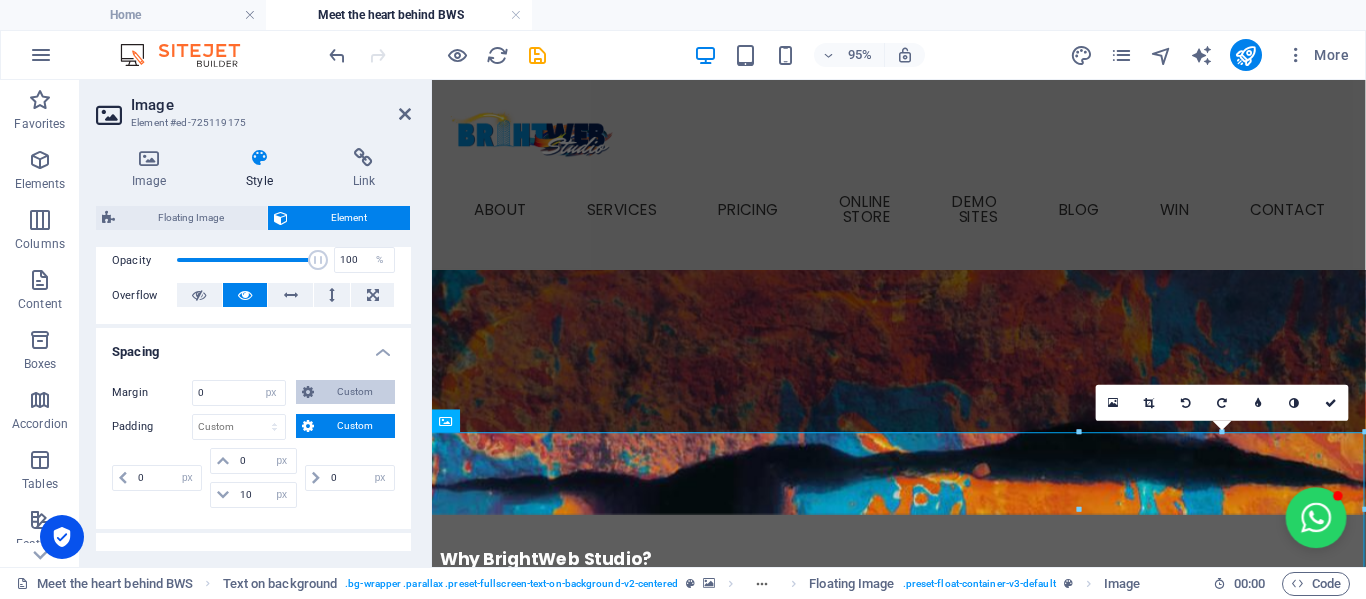 click on "Custom" at bounding box center [354, 392] 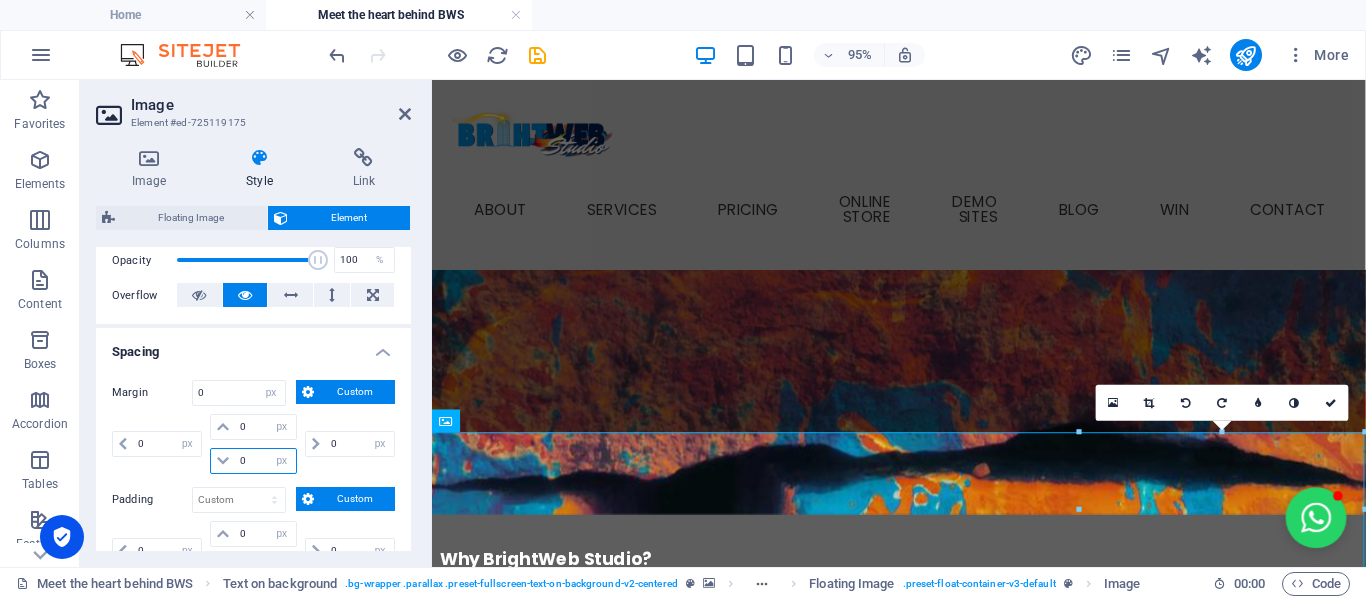 drag, startPoint x: 254, startPoint y: 460, endPoint x: 101, endPoint y: 378, distance: 173.5886 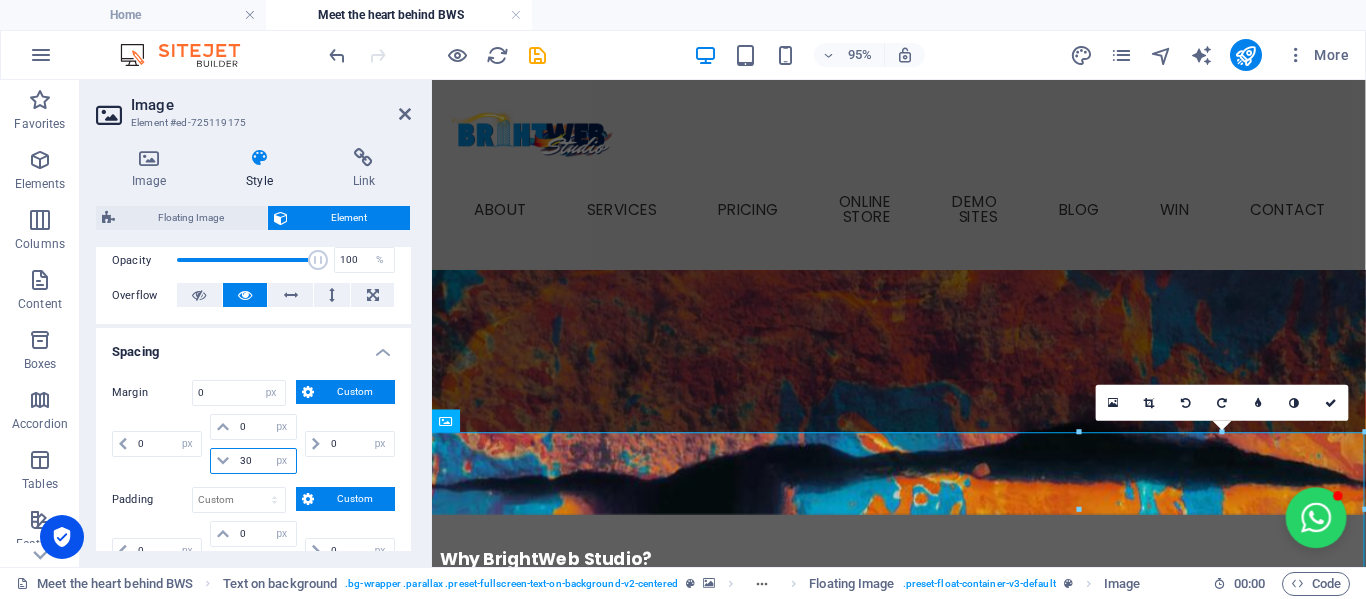 type on "30" 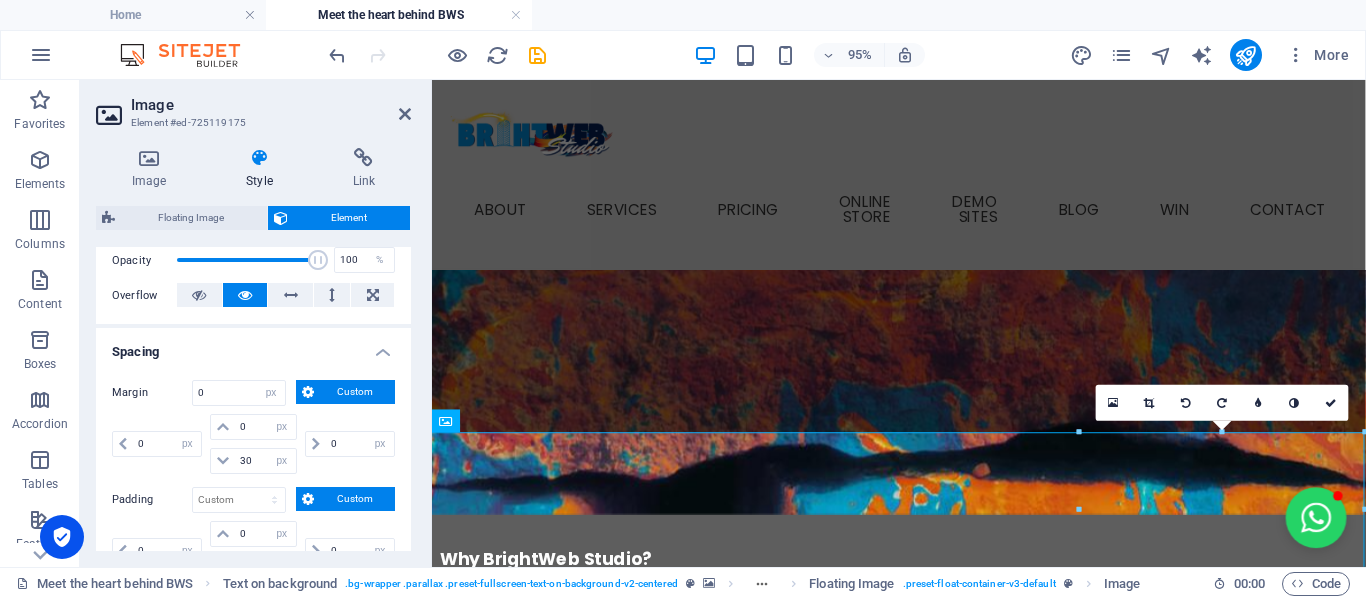 type 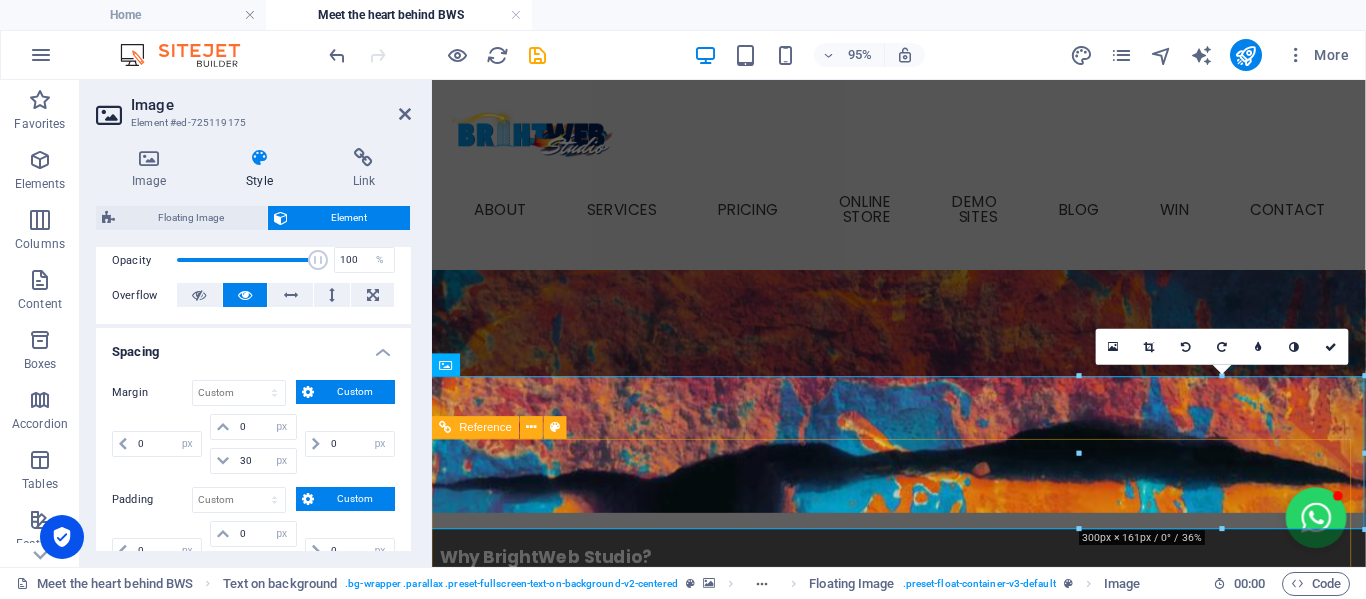 scroll, scrollTop: 1700, scrollLeft: 0, axis: vertical 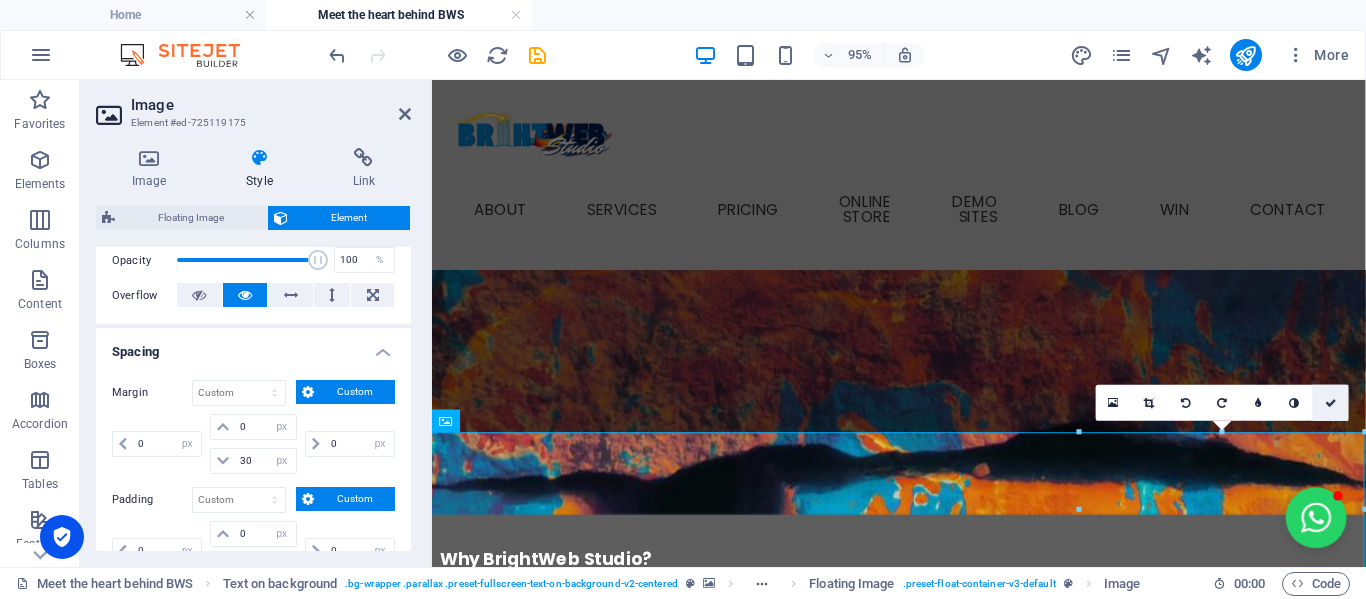 click at bounding box center [1331, 403] 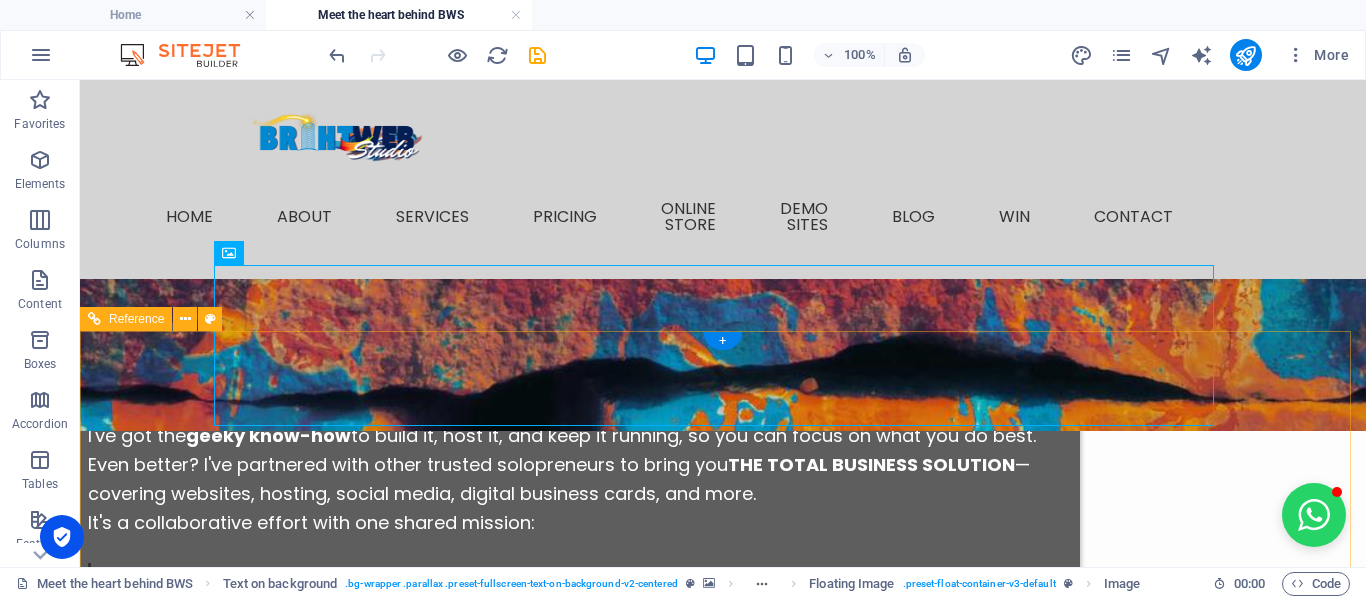 scroll, scrollTop: 1900, scrollLeft: 0, axis: vertical 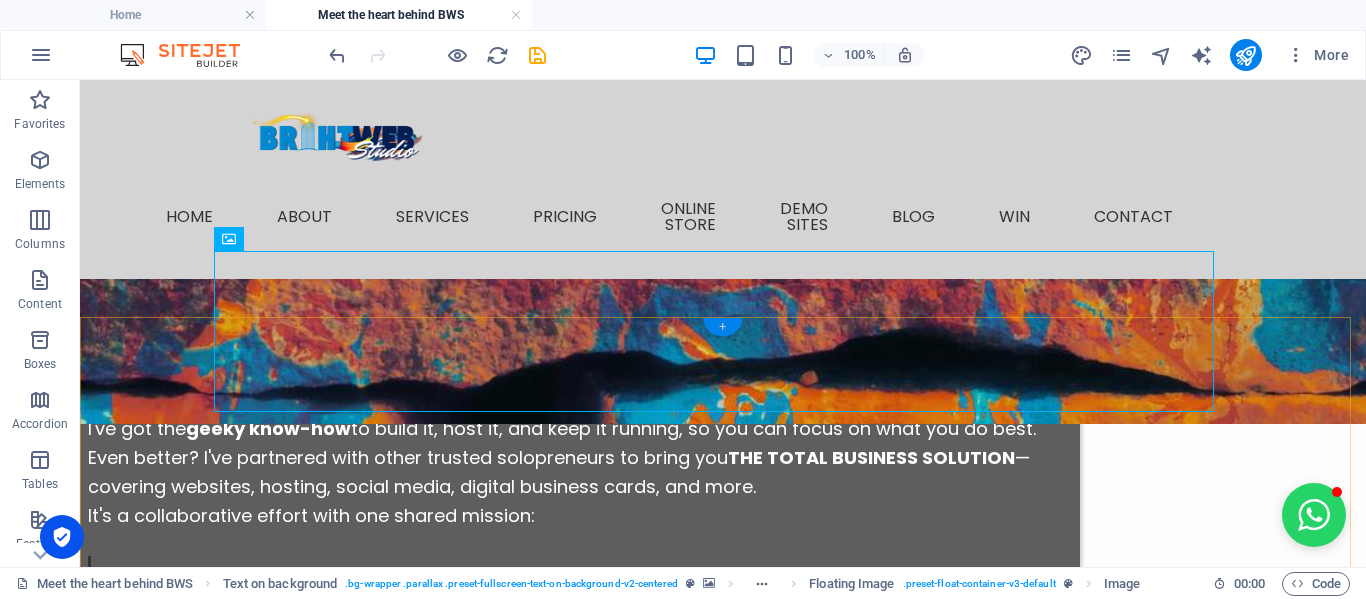 click on "+" at bounding box center [722, 327] 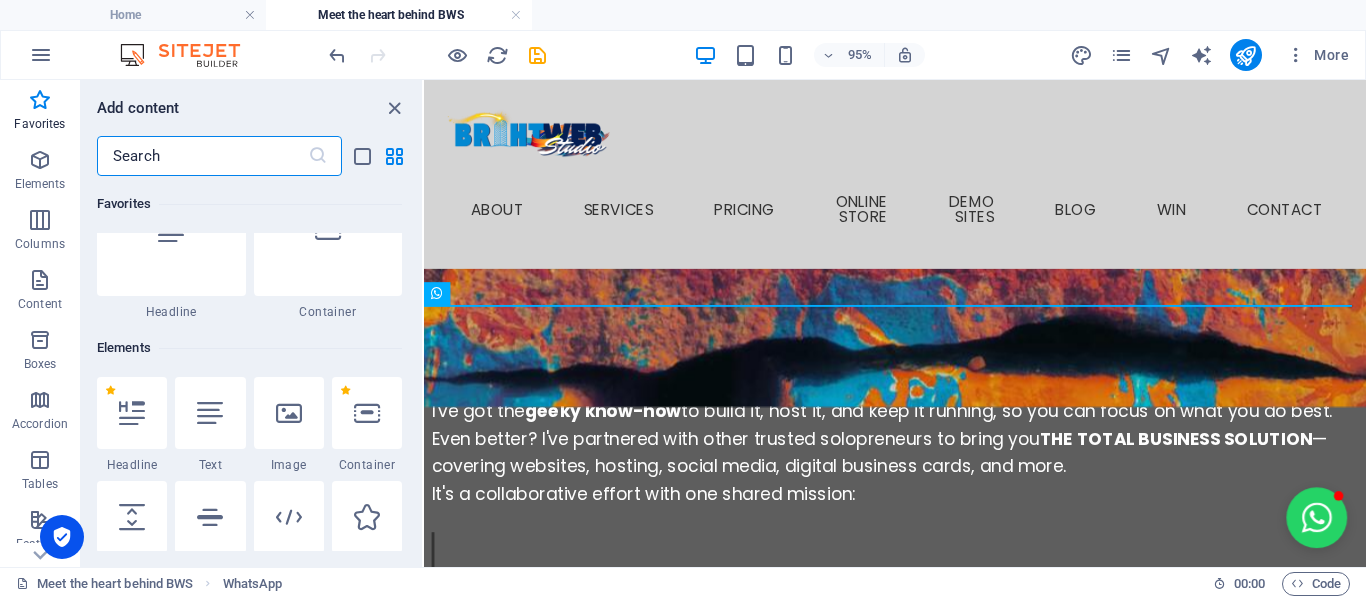 scroll, scrollTop: 100, scrollLeft: 0, axis: vertical 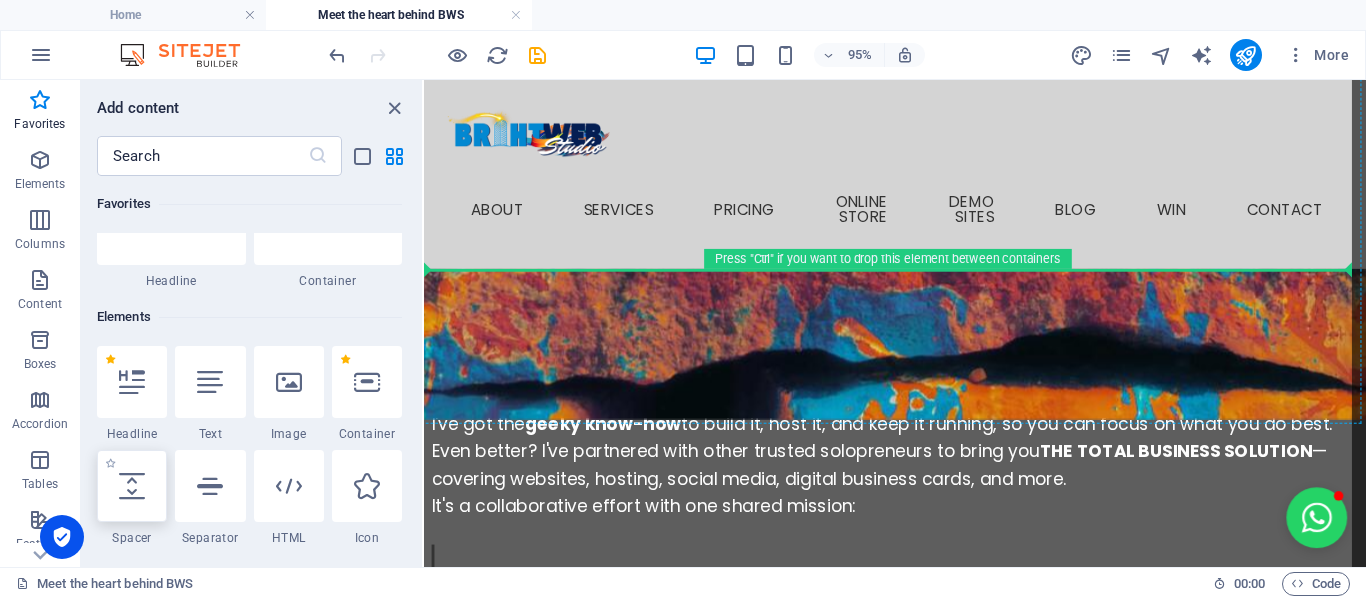 select on "px" 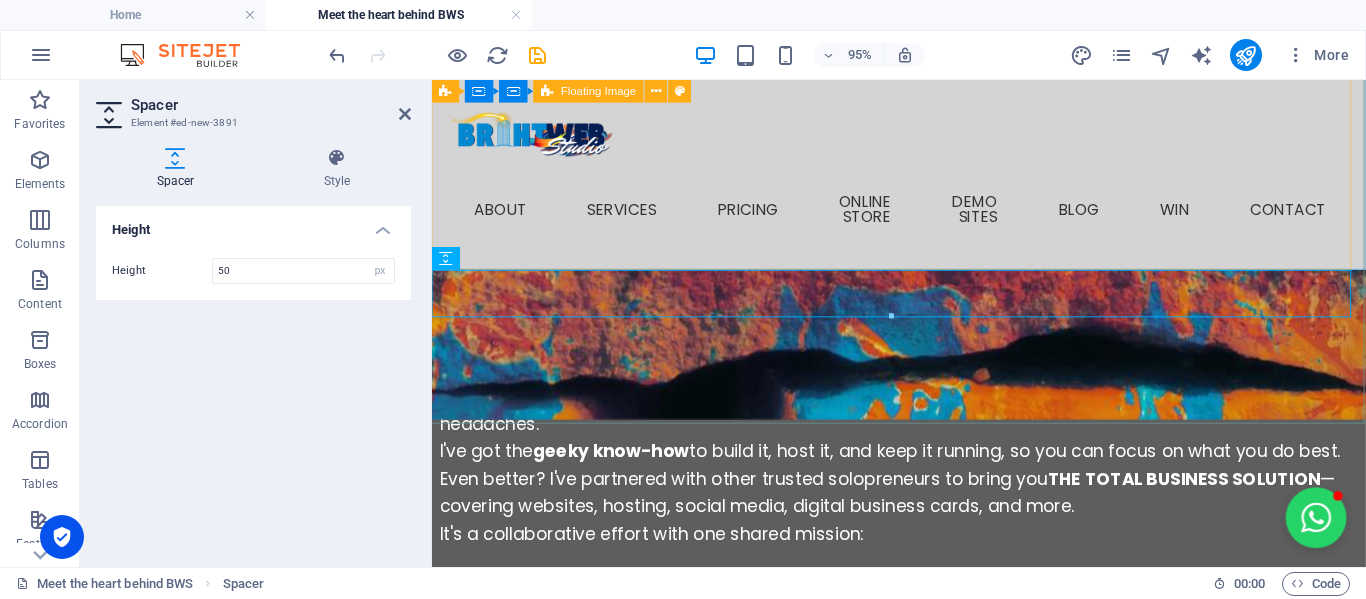 click on "meet the founder & DEVELOPER of  brightweb studio  Hi there, I'm Engela, but prefer to be called Engs.  I'm an entrepreneur, community-builder and the creative spark behind BrightWeb Studio and "Let's Grow Mzansi" (coming soon...) I've always had a passion for uplifting others and sparking real, meaningful connections. I've hosted buzzing networking events with 50+ business owners attending at a time, elevated small brands with savvy marketing, and worn more hats than a Mad Hatter at a tea party. No joke—I've been a  restaurant manageress, FMCG manager, PRO, e-commerce store owner with 2,000+ products, digital marketer, nonprofit director...  the list goes on! But what really lights me up? Helping people believe in themselves and turning big dreams into reality.  BrightWeb Started With a Spark During the chaos of COVID-19, I watched so many incredibly talented people pivot into entrepreneurship—full of p otential but without the tools or time to get online. That's when I launched the  BrightWeb Studio" at bounding box center (921, 616) 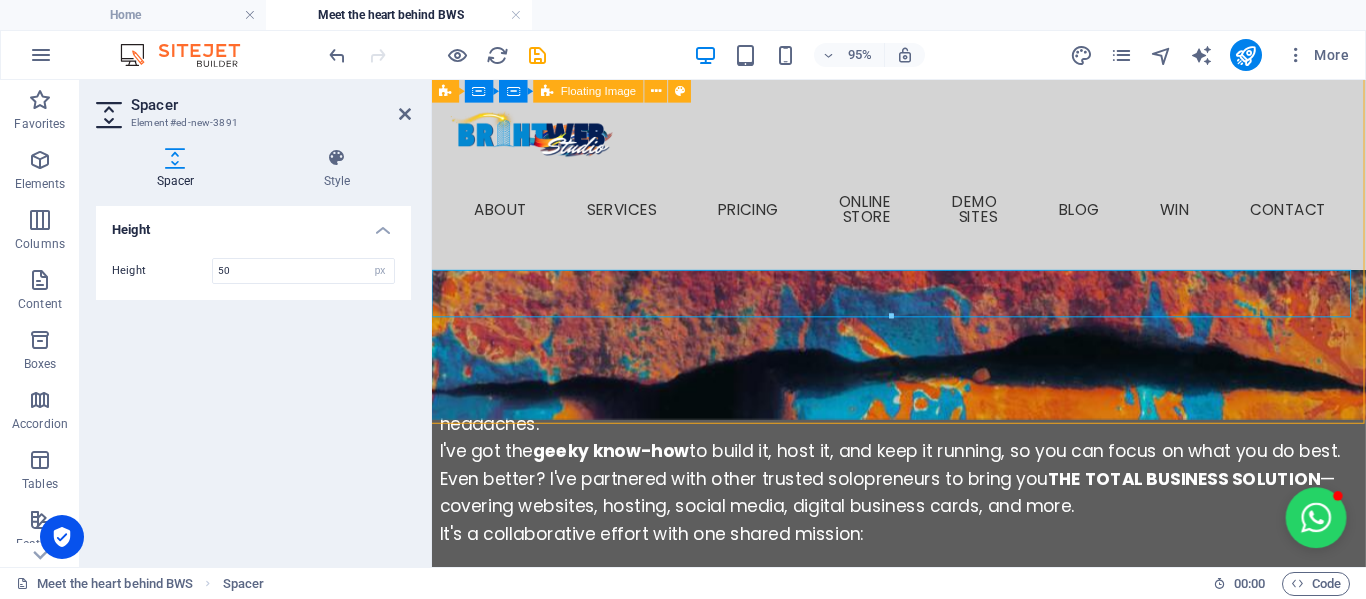 click on "meet the founder & DEVELOPER of  brightweb studio  Hi there, I'm Engela, but prefer to be called Engs.  I'm an entrepreneur, community-builder and the creative spark behind BrightWeb Studio and "Let's Grow Mzansi" (coming soon...) I've always had a passion for uplifting others and sparking real, meaningful connections. I've hosted buzzing networking events with 50+ business owners attending at a time, elevated small brands with savvy marketing, and worn more hats than a Mad Hatter at a tea party. No joke—I've been a  restaurant manageress, FMCG manager, PRO, e-commerce store owner with 2,000+ products, digital marketer, nonprofit director...  the list goes on! But what really lights me up? Helping people believe in themselves and turning big dreams into reality.  BrightWeb Started With a Spark During the chaos of COVID-19, I watched so many incredibly talented people pivot into entrepreneurship—full of p otential but without the tools or time to get online. That's when I launched the  BrightWeb Studio" at bounding box center (921, 616) 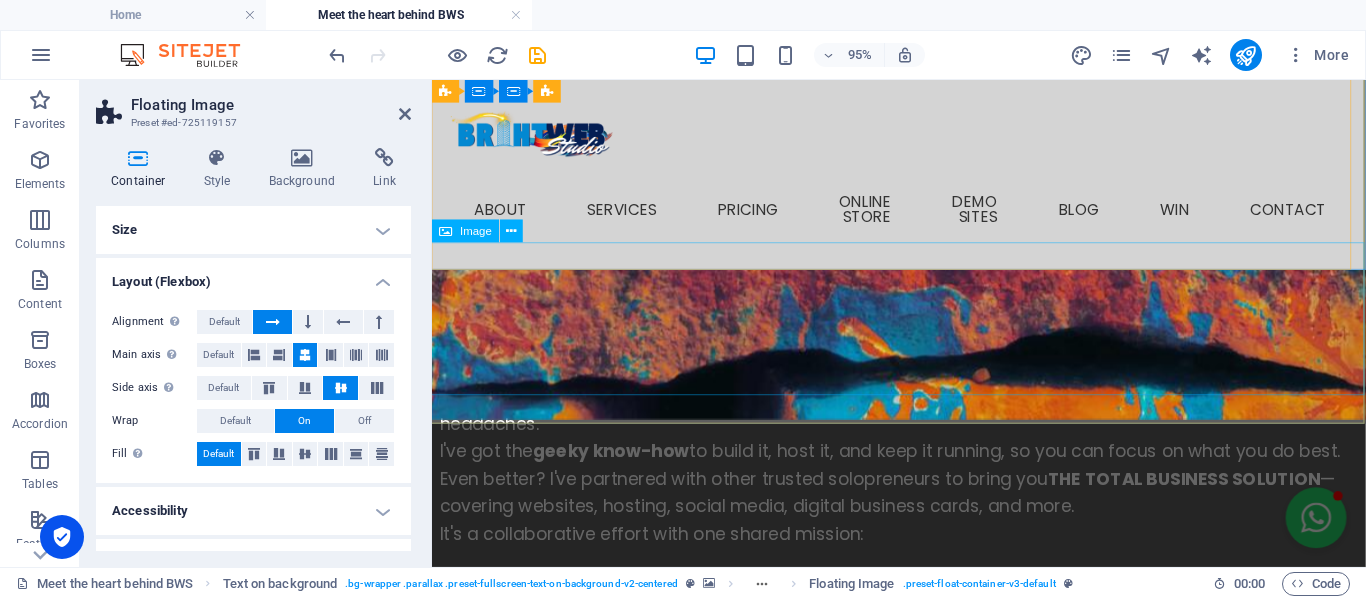 click at bounding box center (921, 1667) 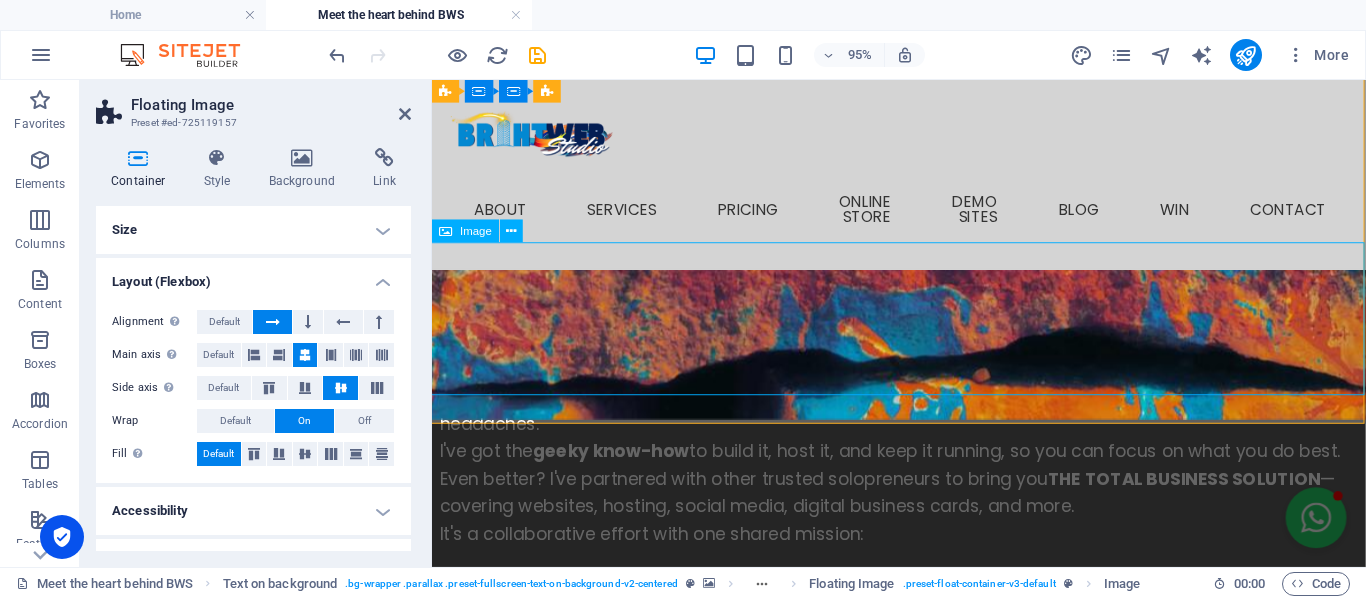 click at bounding box center [921, 1667] 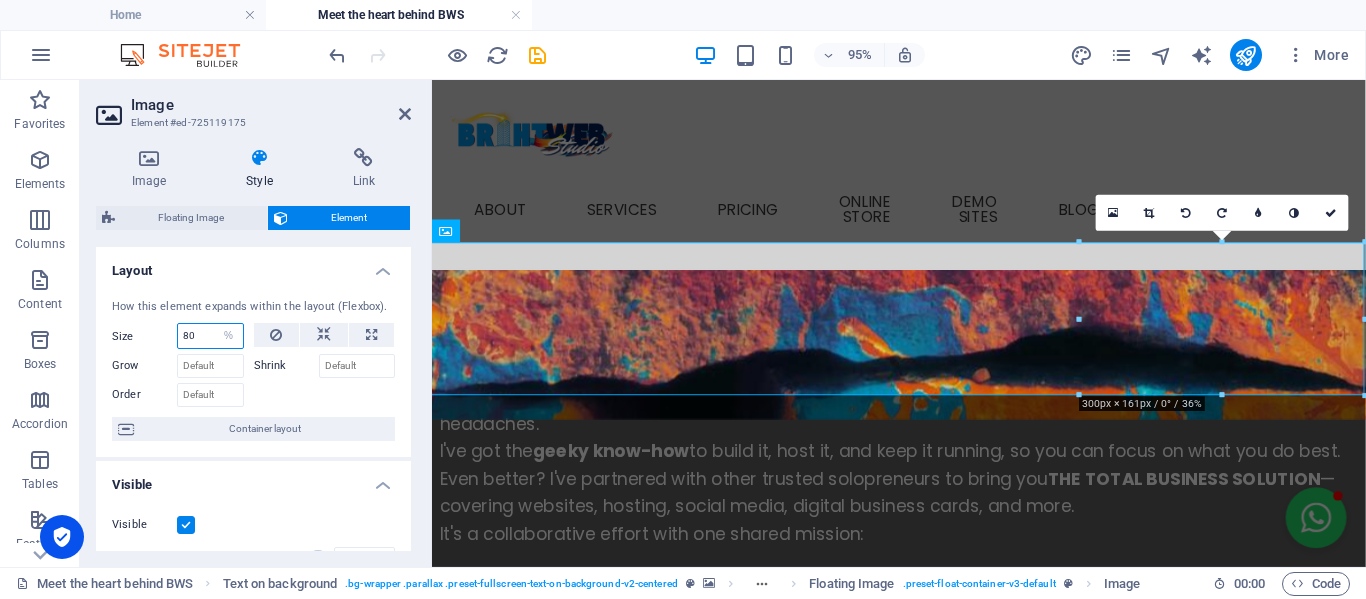 drag, startPoint x: 197, startPoint y: 336, endPoint x: 137, endPoint y: 323, distance: 61.39218 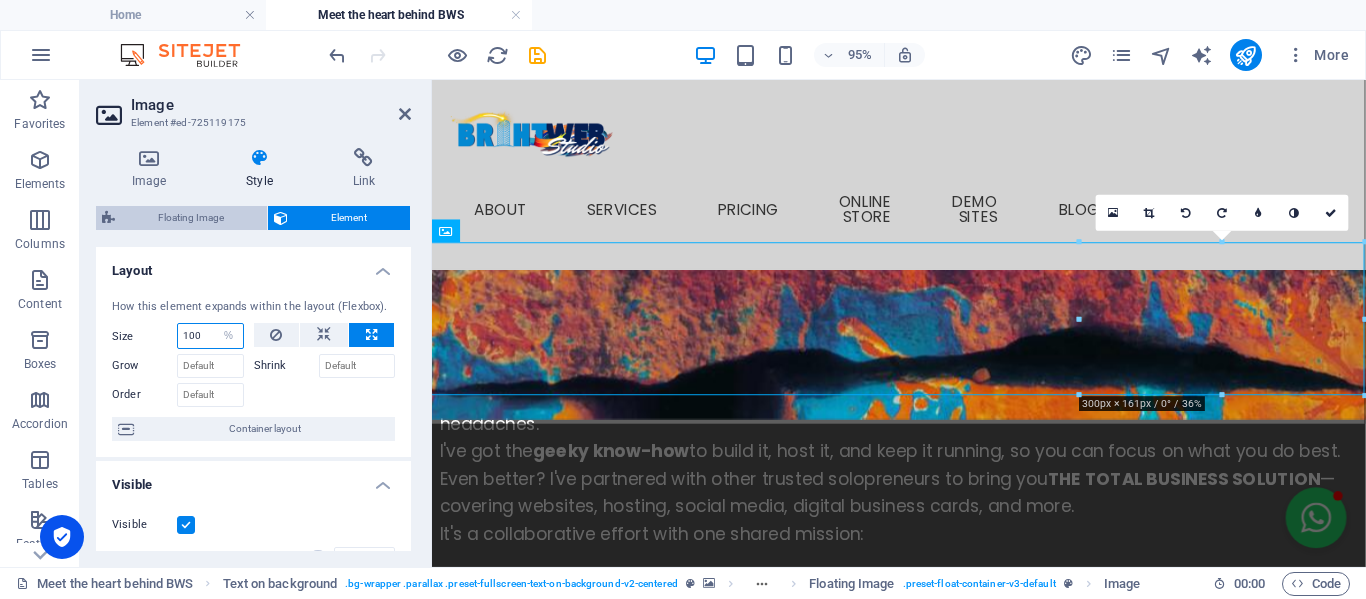 type on "100" 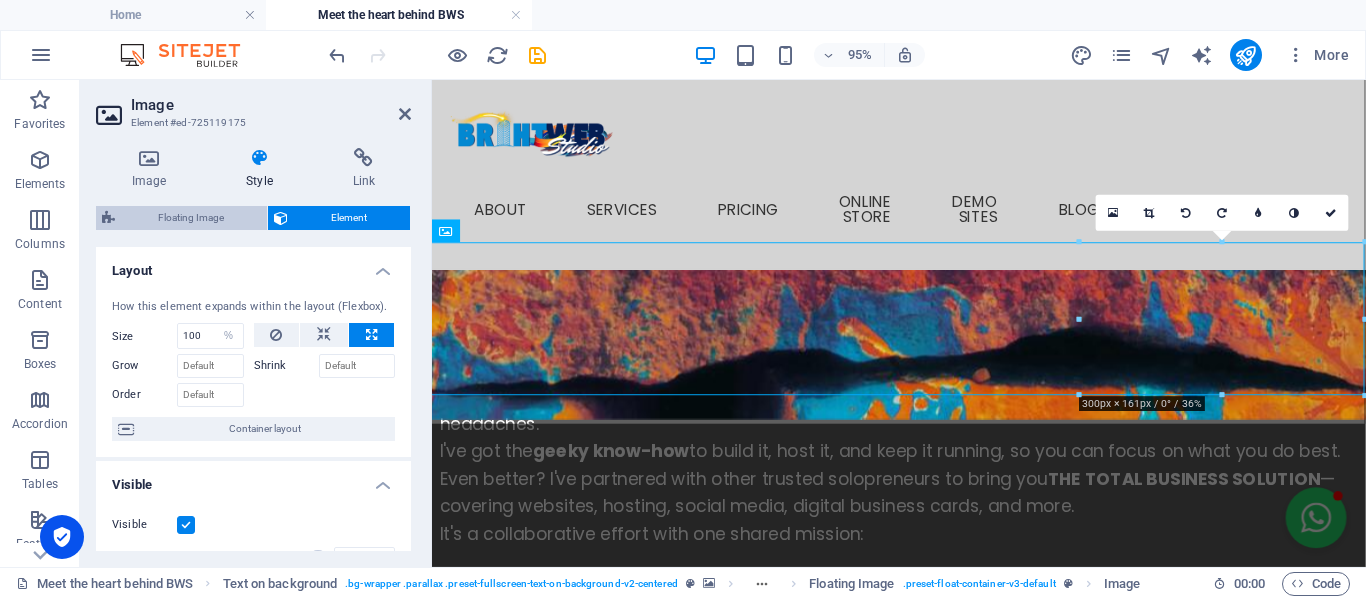 click on "Floating Image" at bounding box center (191, 218) 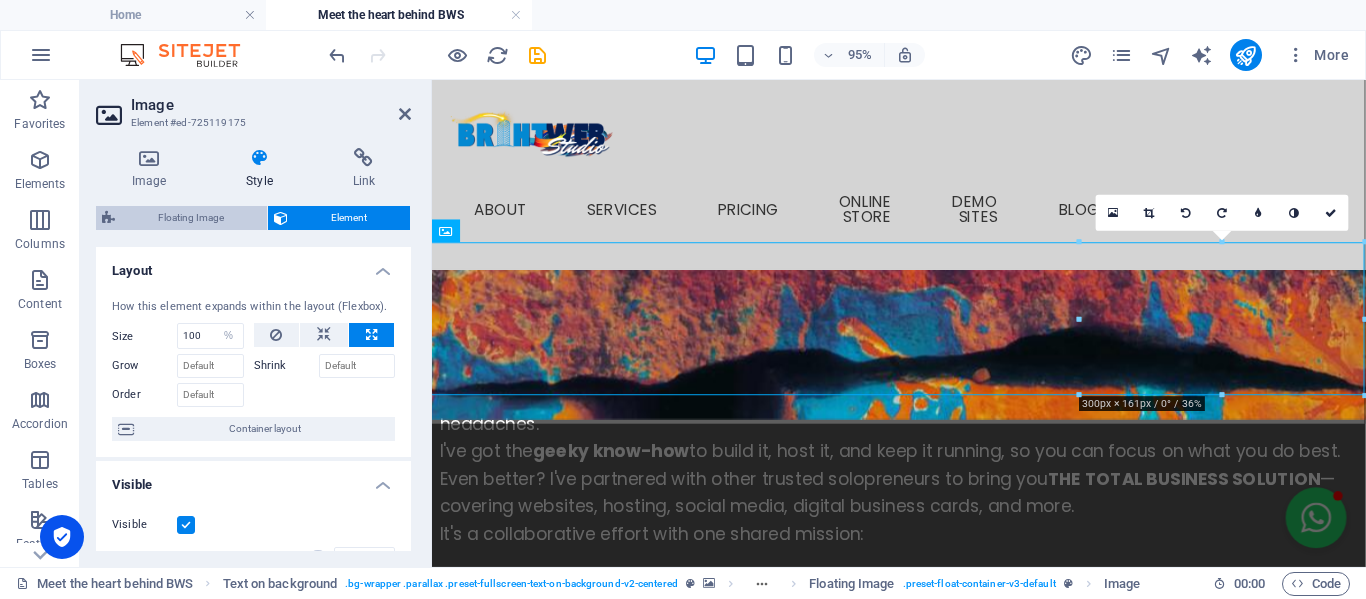 select on "rem" 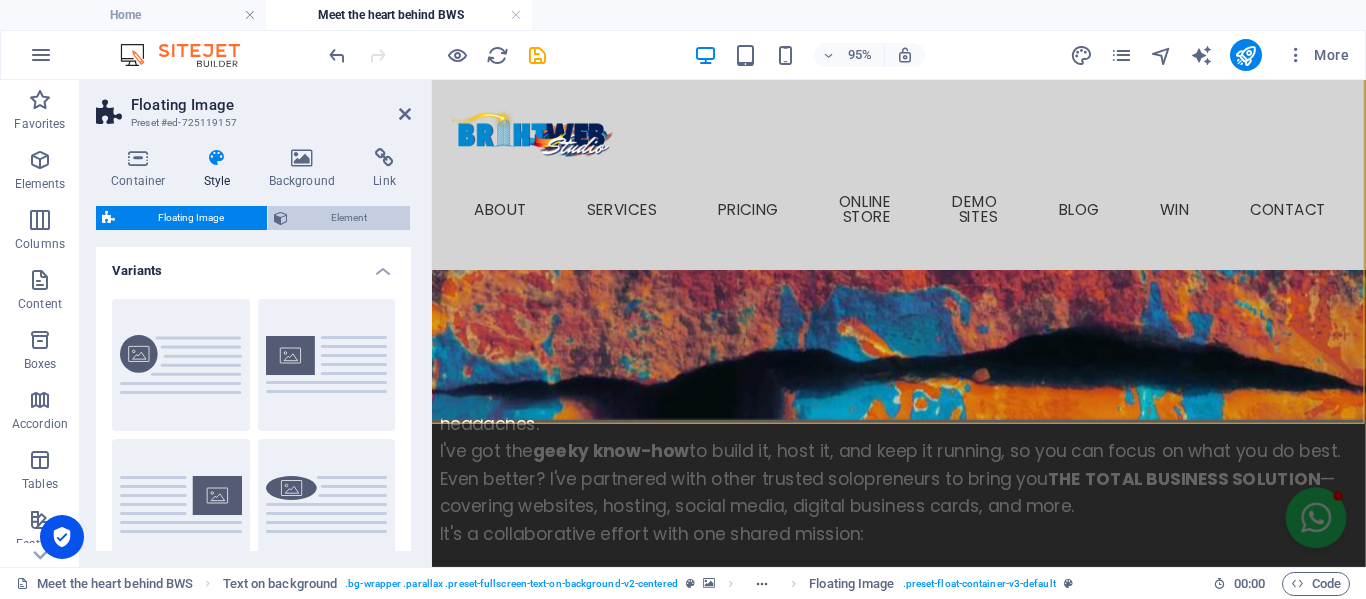 click on "Element" at bounding box center (349, 218) 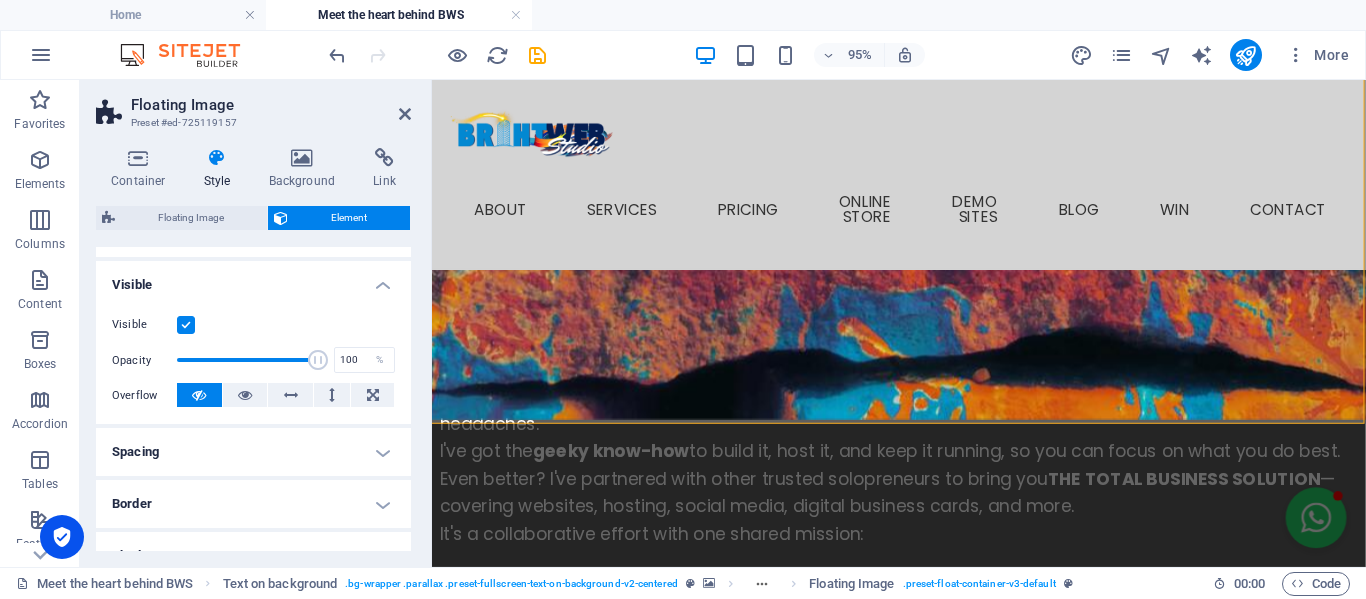 scroll, scrollTop: 300, scrollLeft: 0, axis: vertical 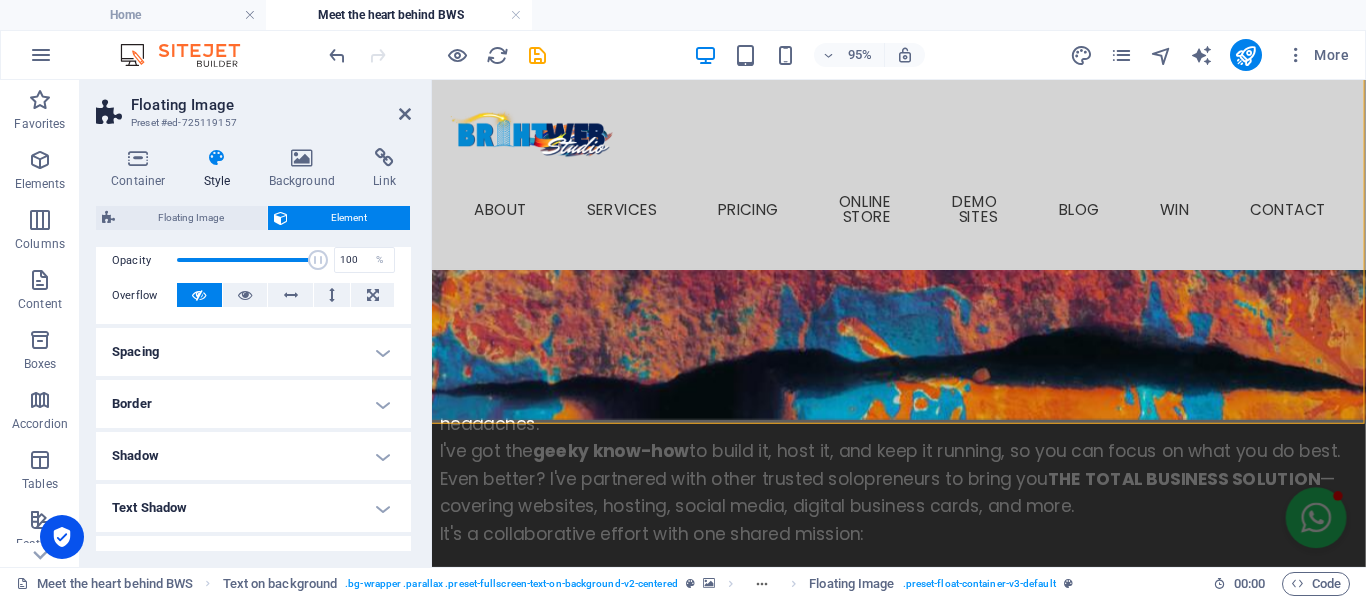 click on "Spacing" at bounding box center [253, 352] 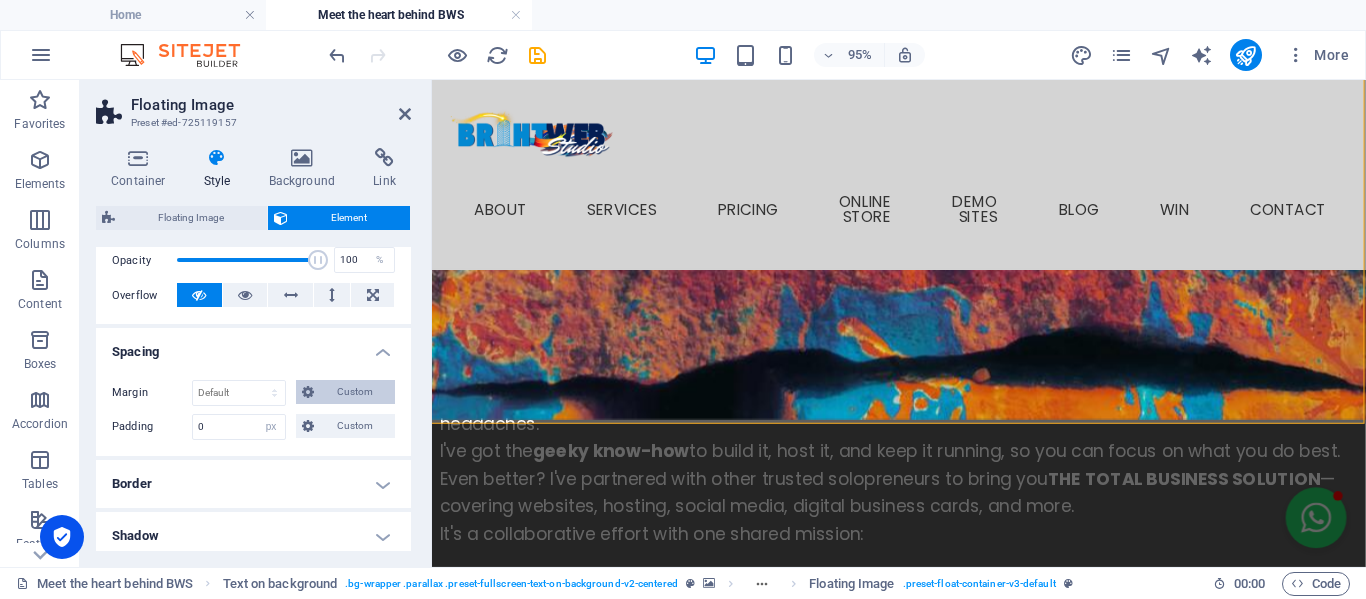 click on "Custom" at bounding box center [354, 392] 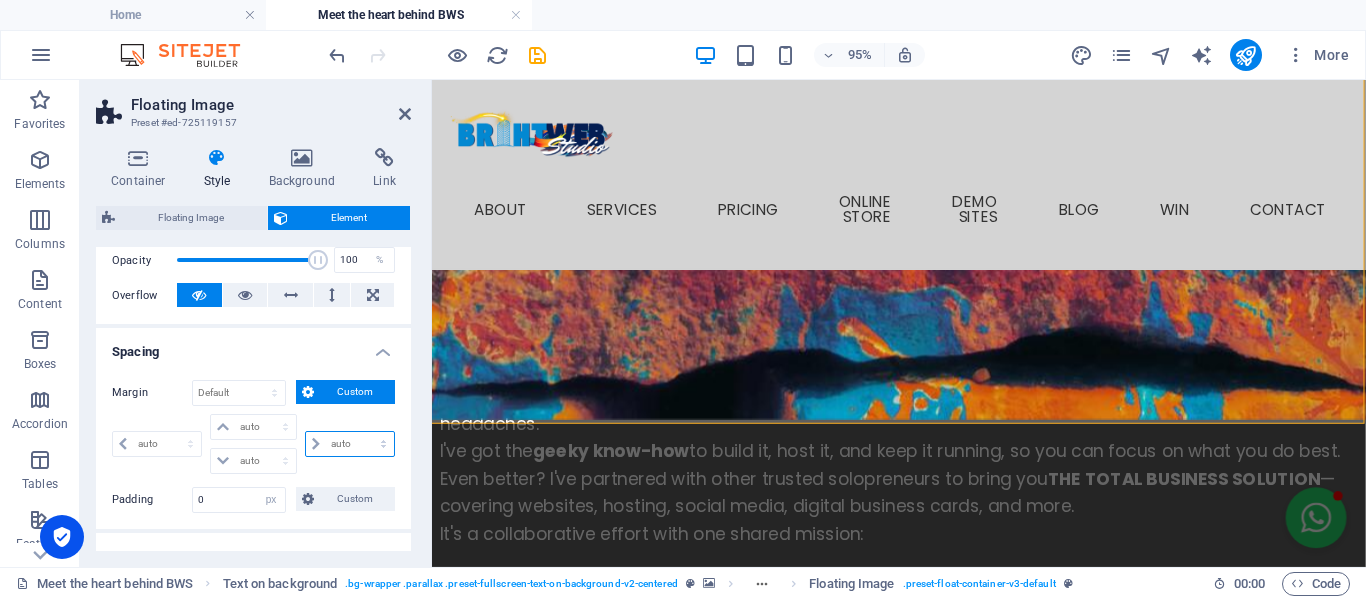 click on "auto px % rem vw vh" at bounding box center [350, 444] 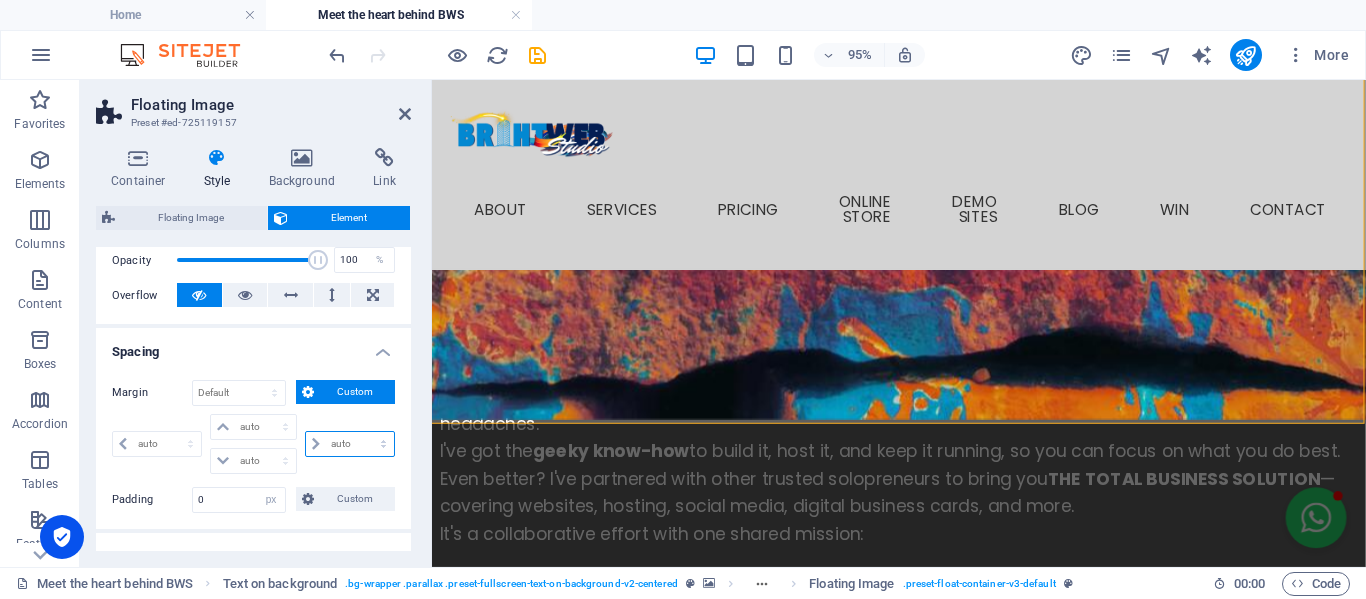 select on "px" 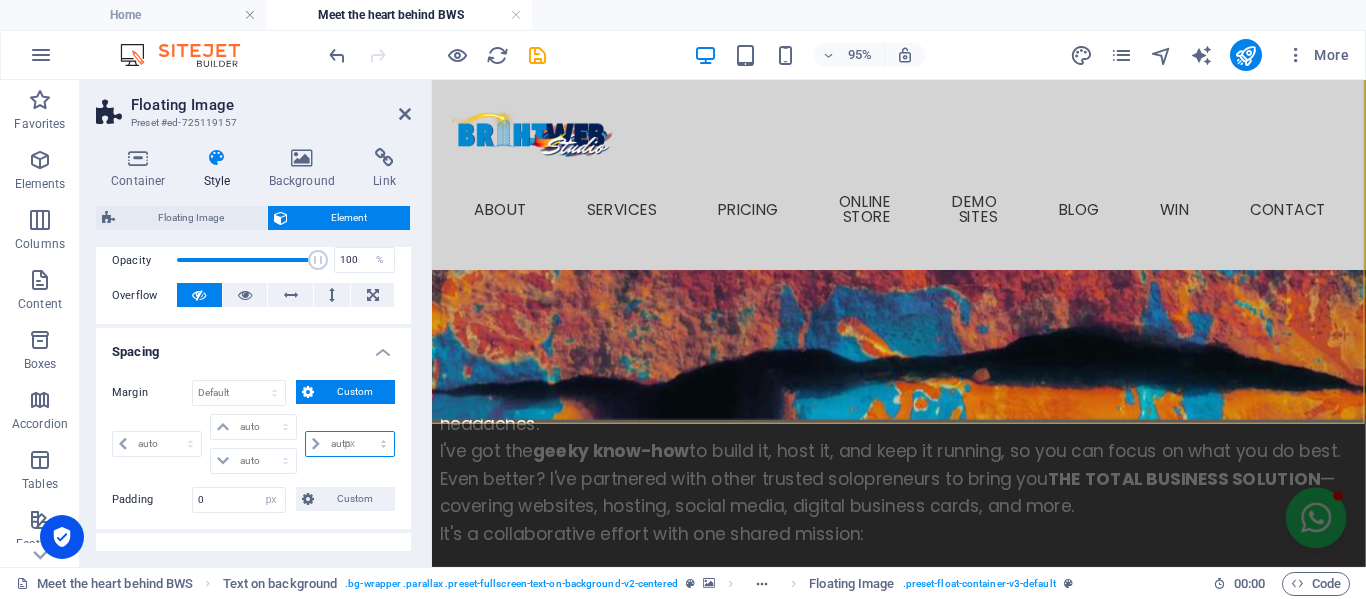 click on "auto px % rem vw vh" at bounding box center [350, 444] 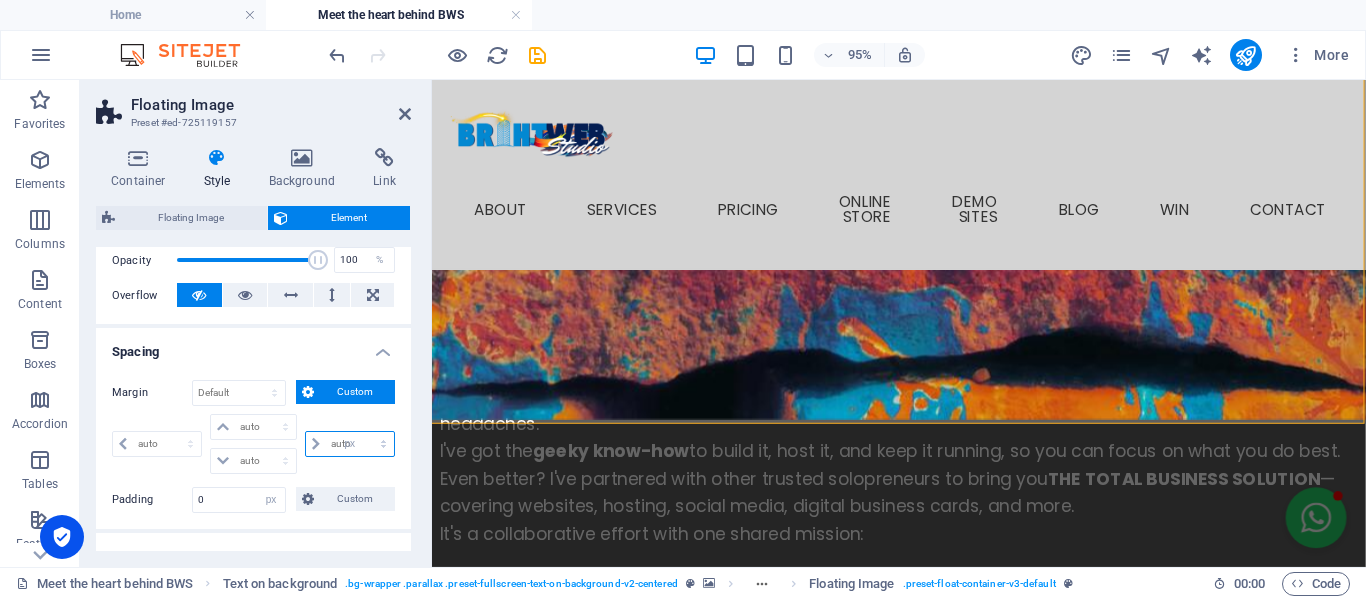 select on "px" 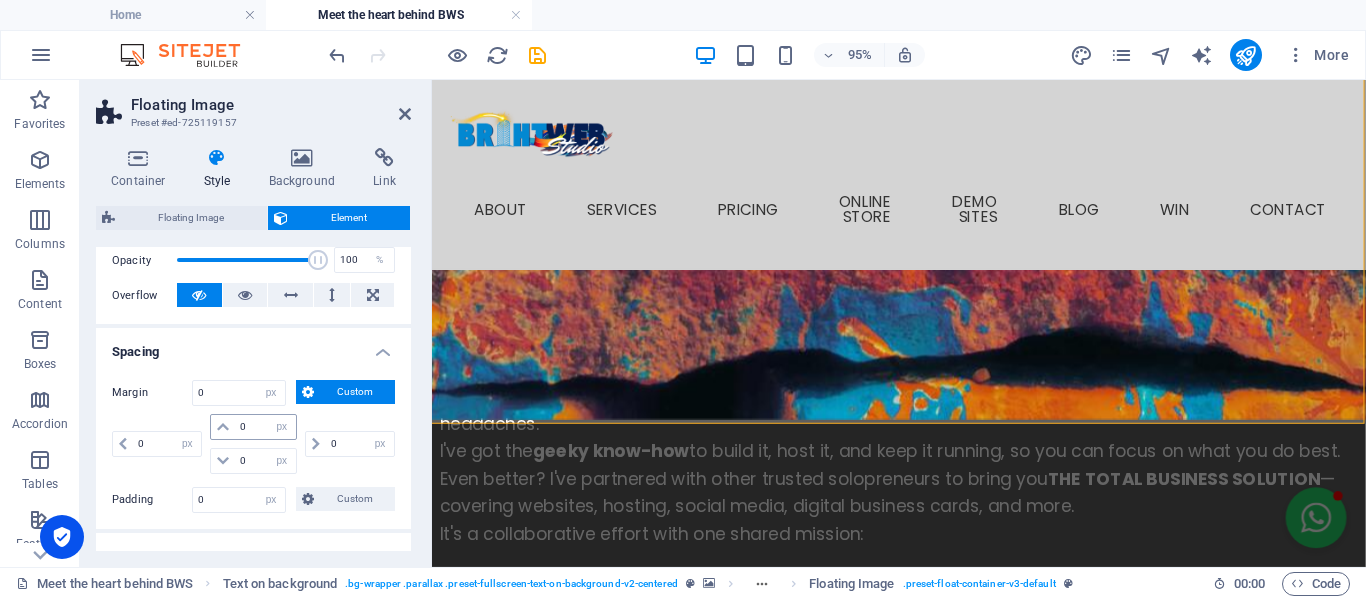 click at bounding box center [223, 427] 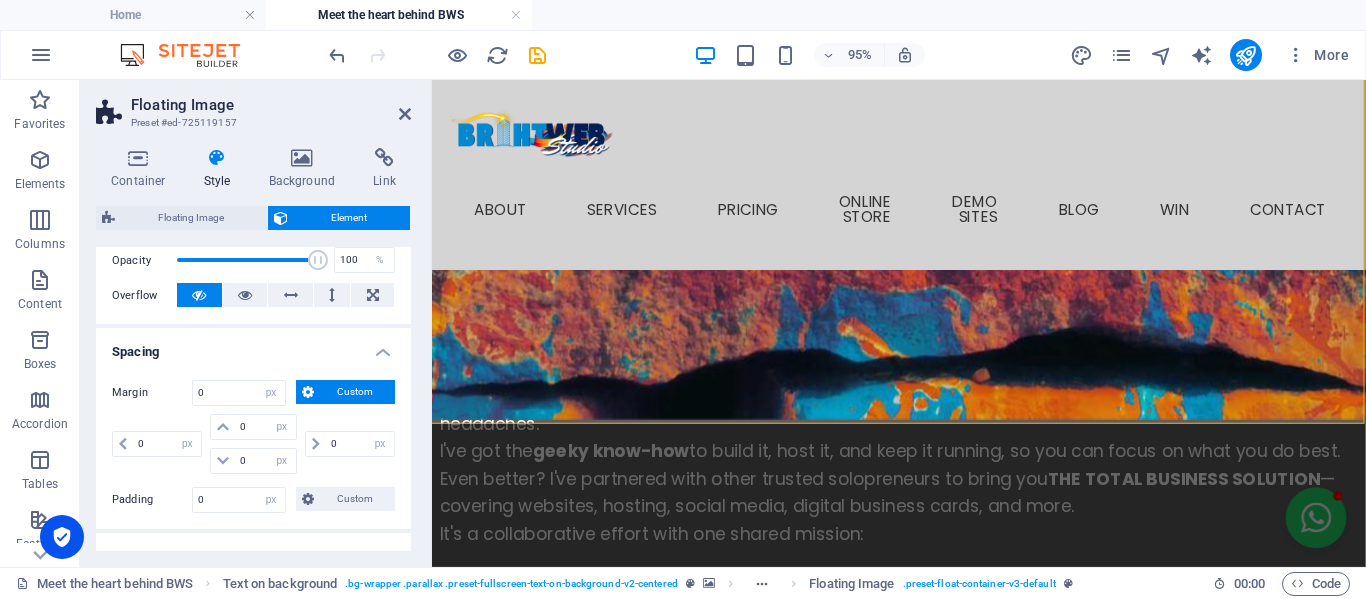 click on "Spacing" at bounding box center [253, 346] 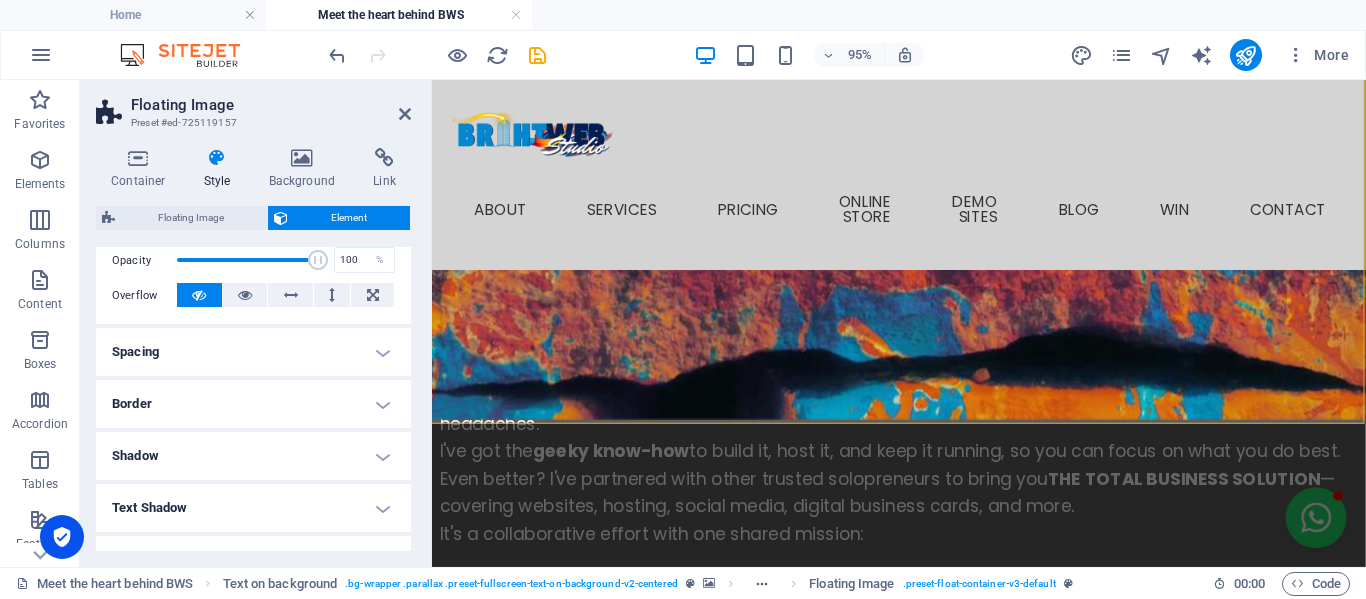click on "Spacing" at bounding box center [253, 352] 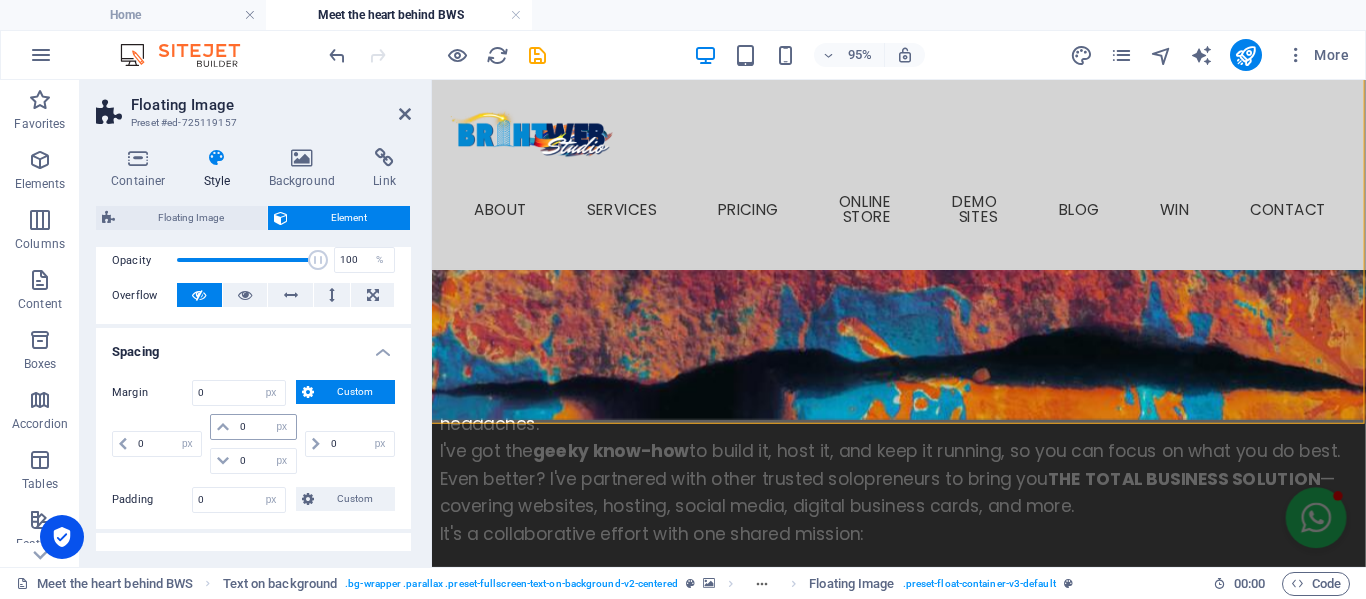 click at bounding box center [223, 427] 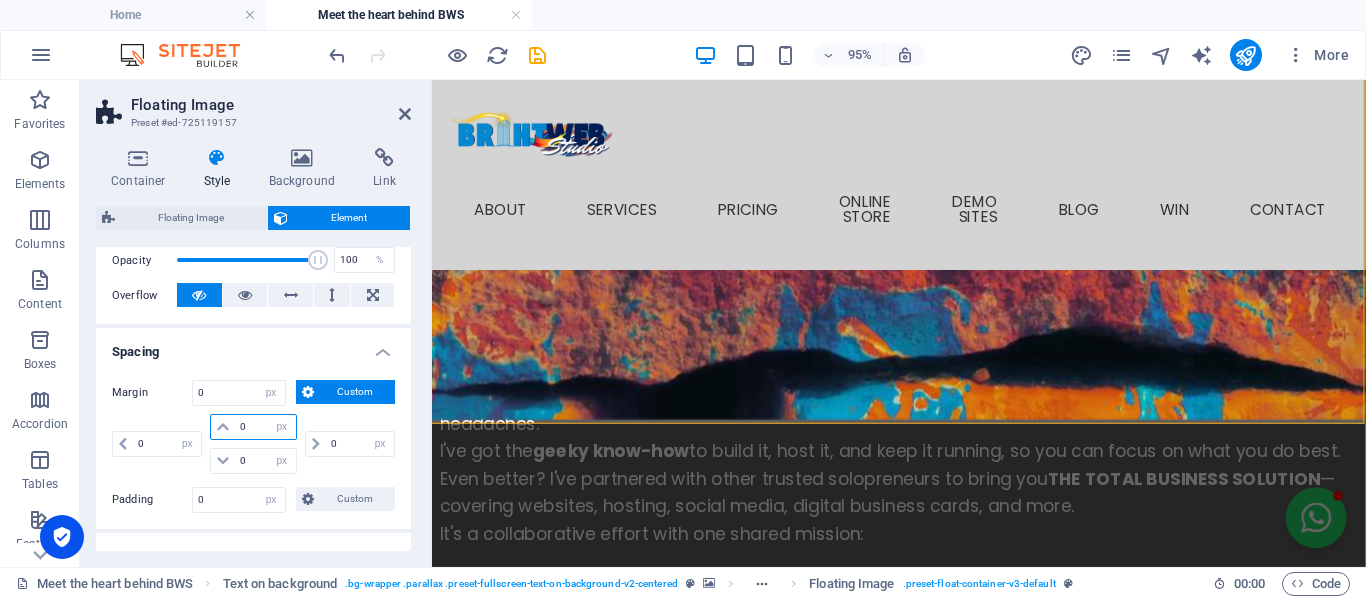 click at bounding box center (265, 427) 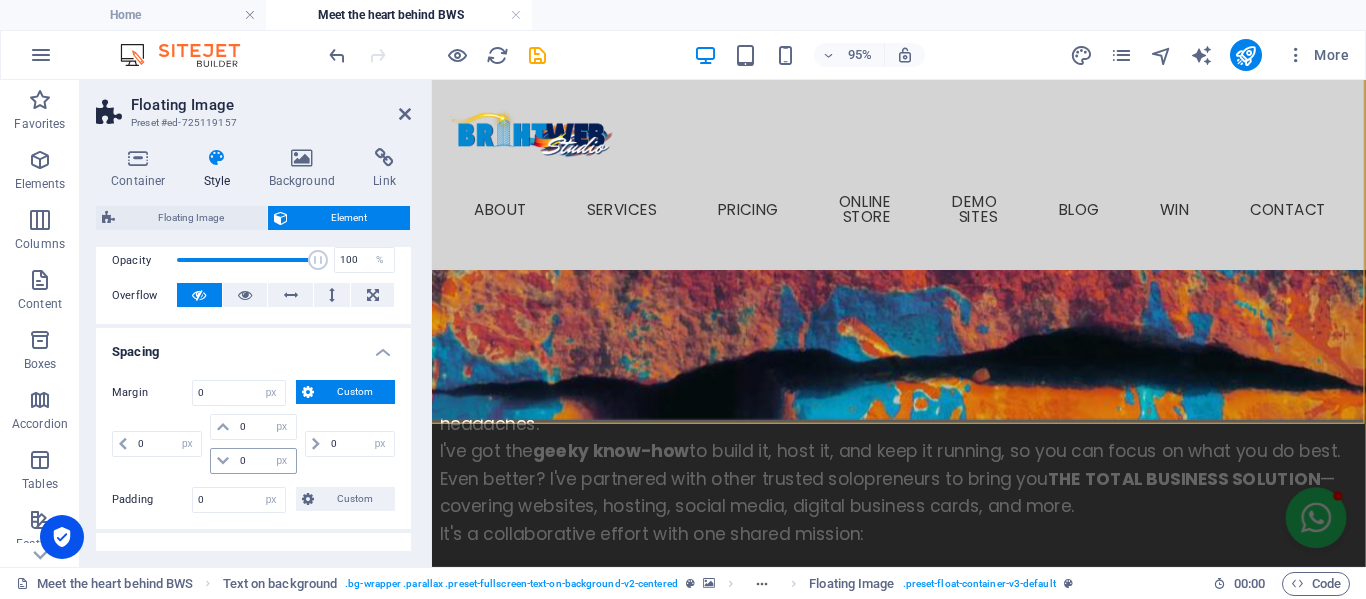 click at bounding box center [223, 461] 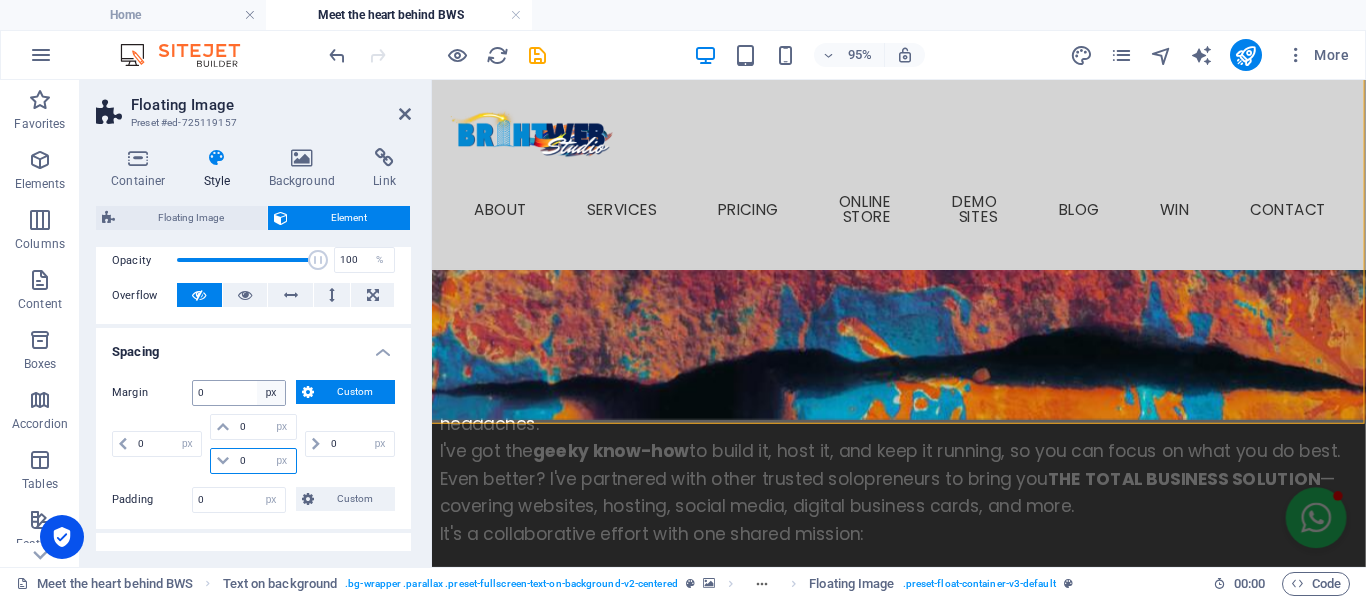 drag, startPoint x: 254, startPoint y: 453, endPoint x: 261, endPoint y: 404, distance: 49.497475 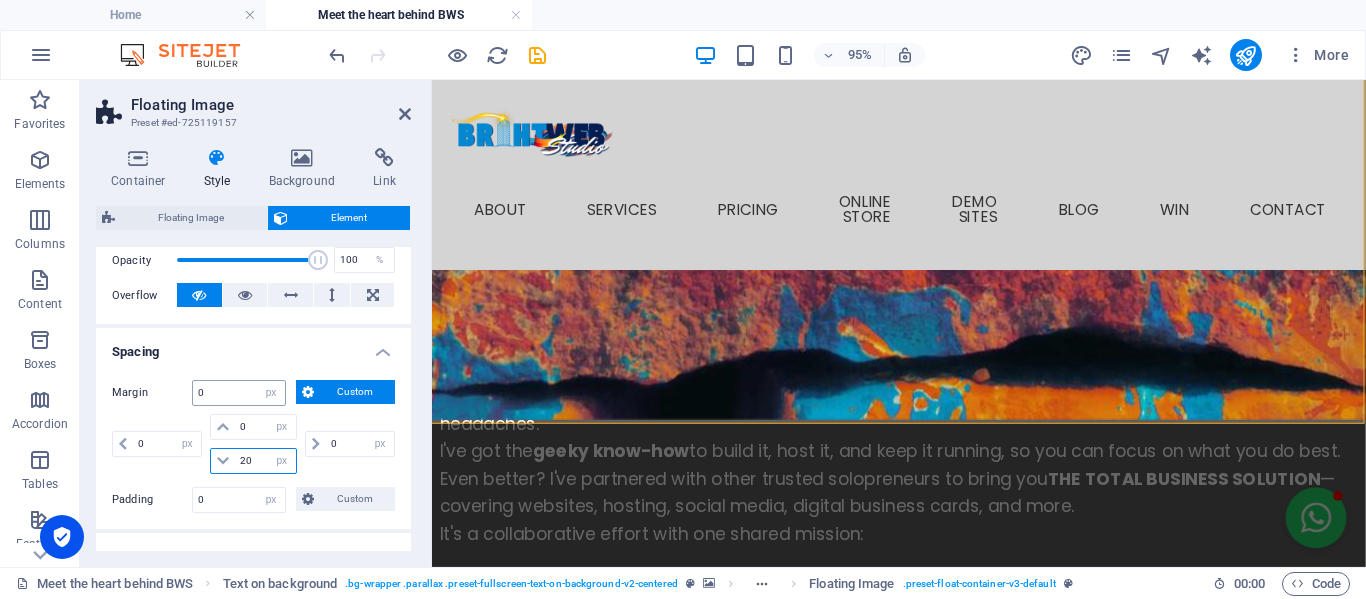 type on "20" 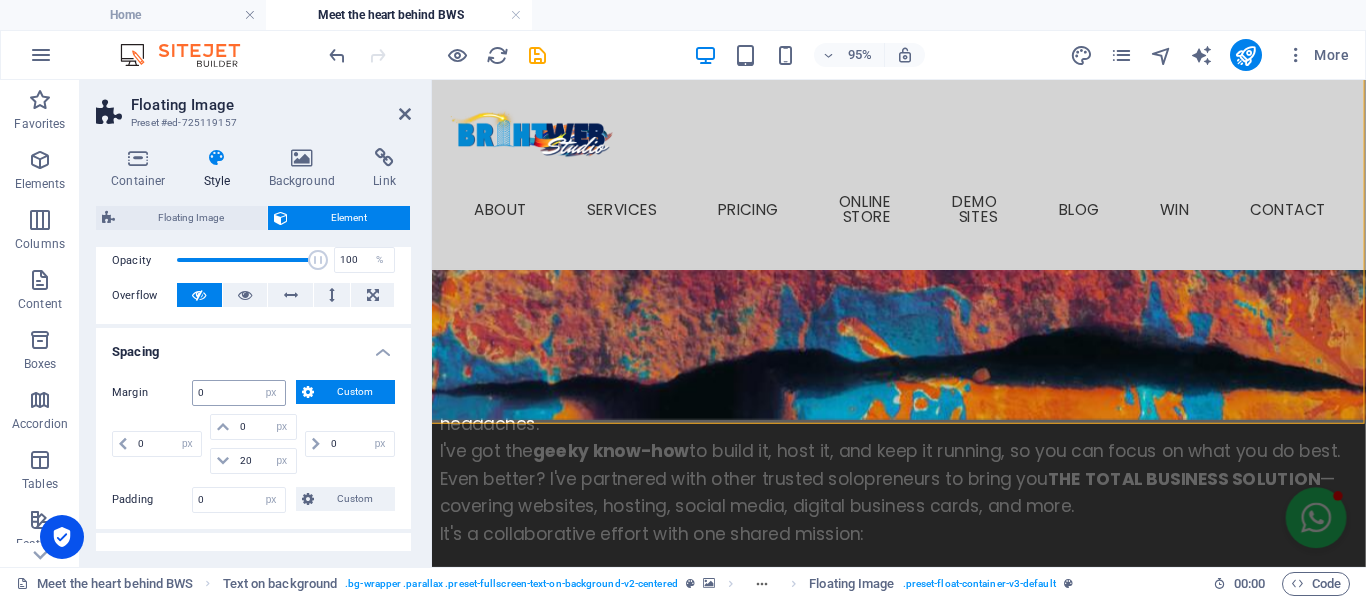 select on "DISABLED_OPTION_VALUE" 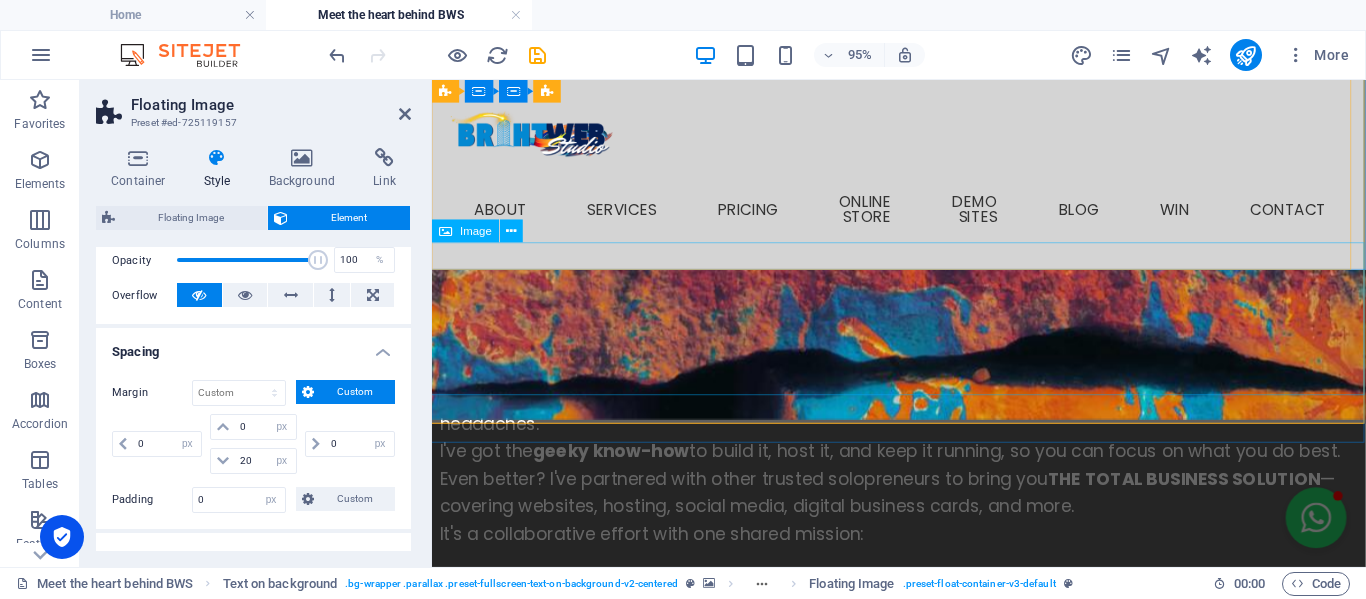 click at bounding box center (921, 1667) 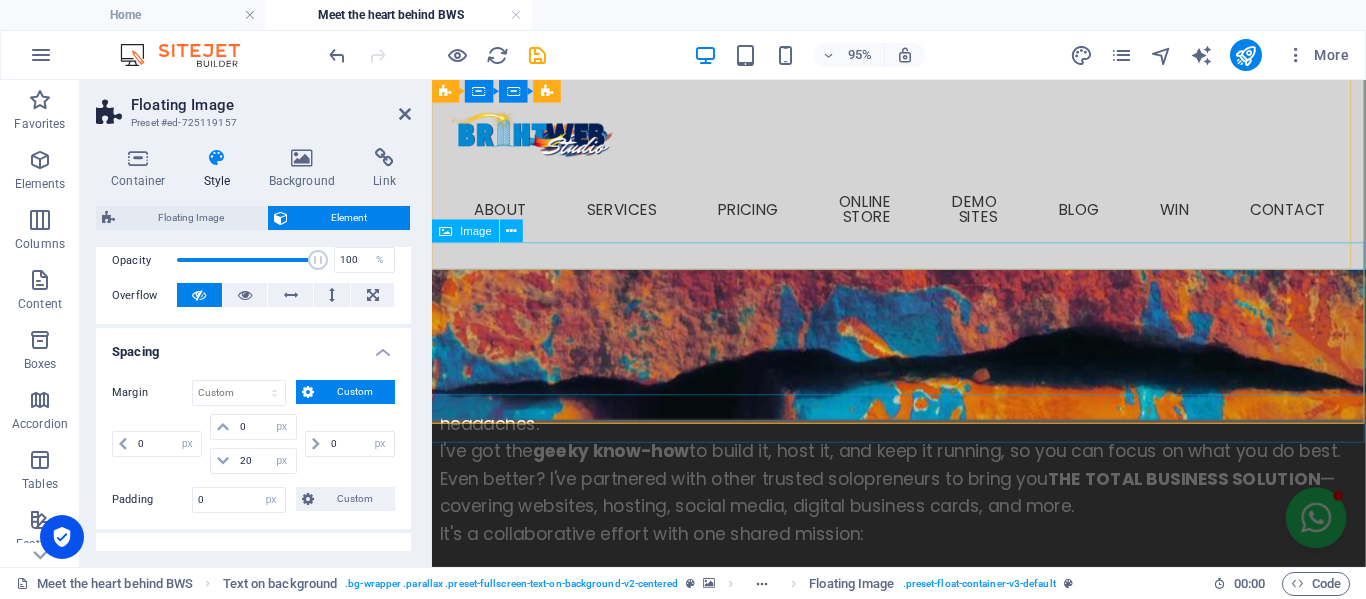 click at bounding box center [921, 1667] 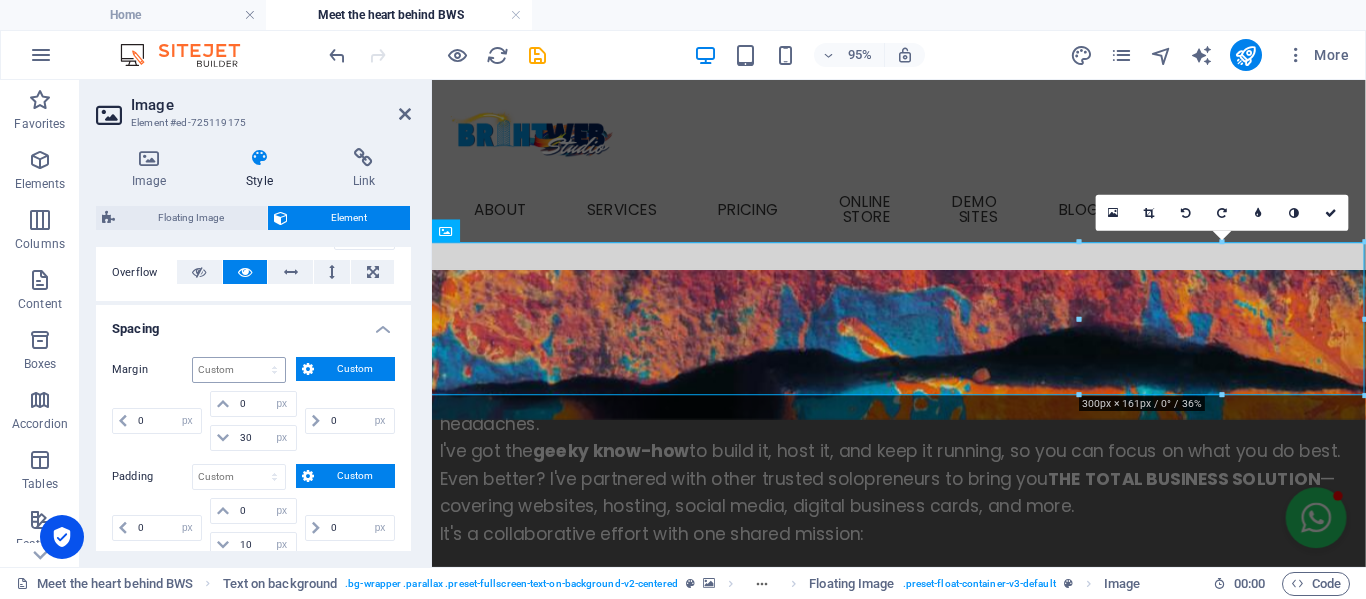 scroll, scrollTop: 400, scrollLeft: 0, axis: vertical 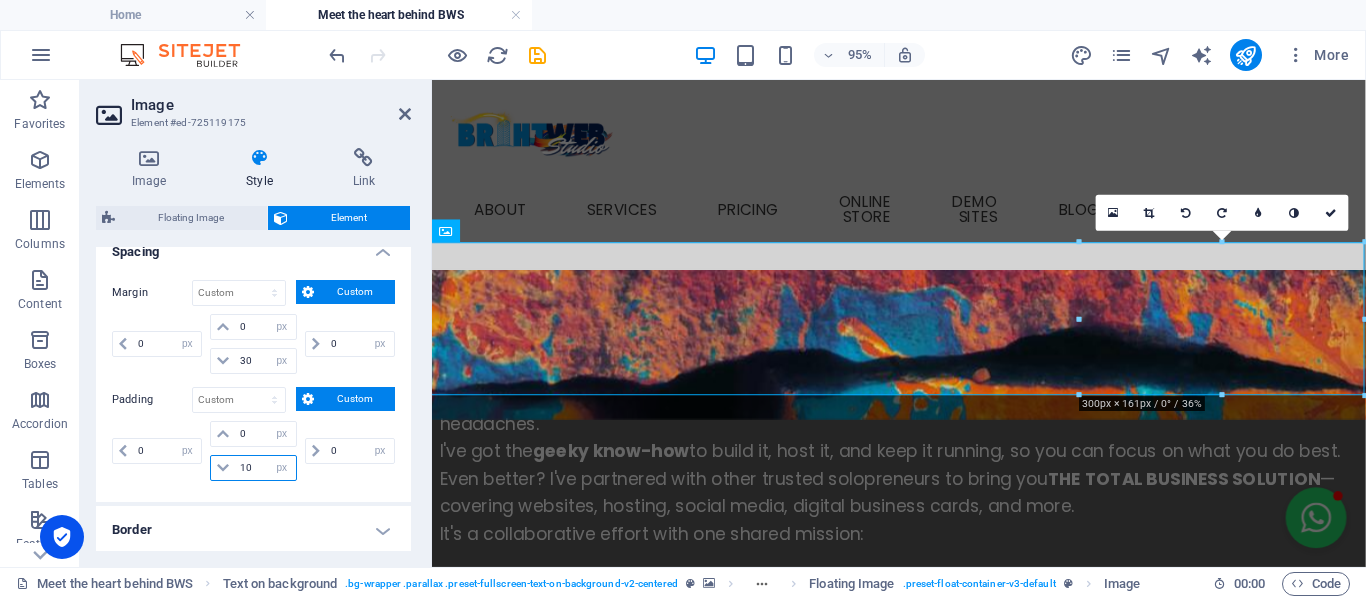 drag, startPoint x: 255, startPoint y: 476, endPoint x: 218, endPoint y: 460, distance: 40.311287 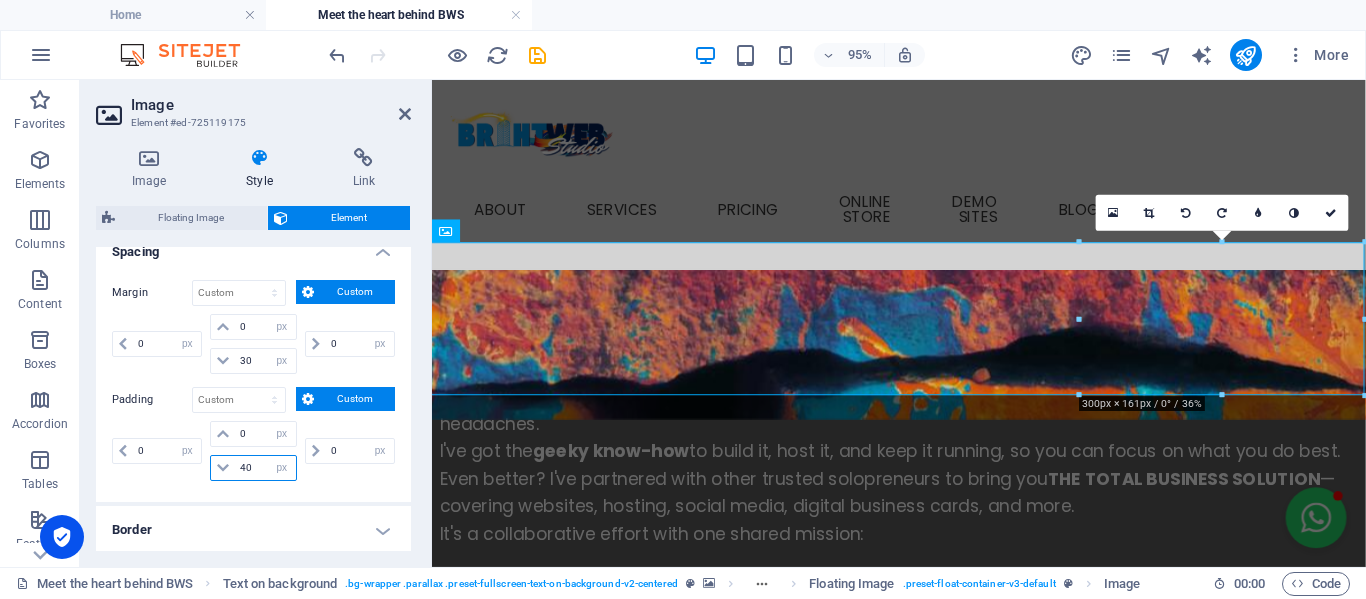 type on "40" 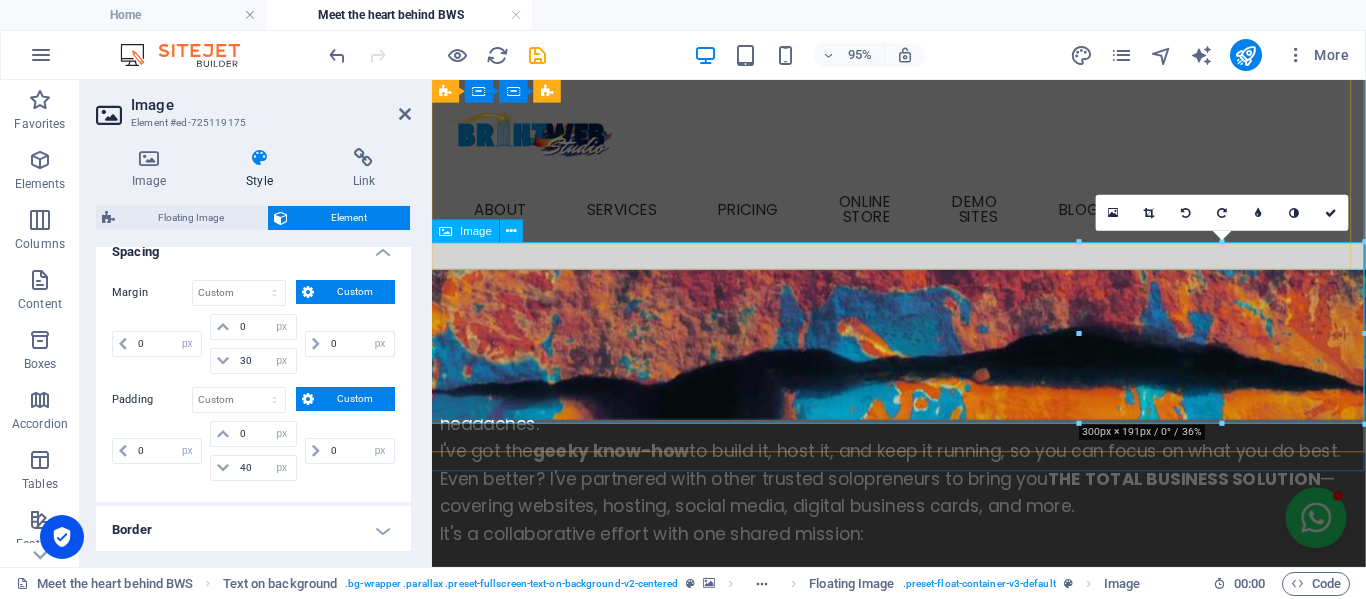click at bounding box center (921, 1682) 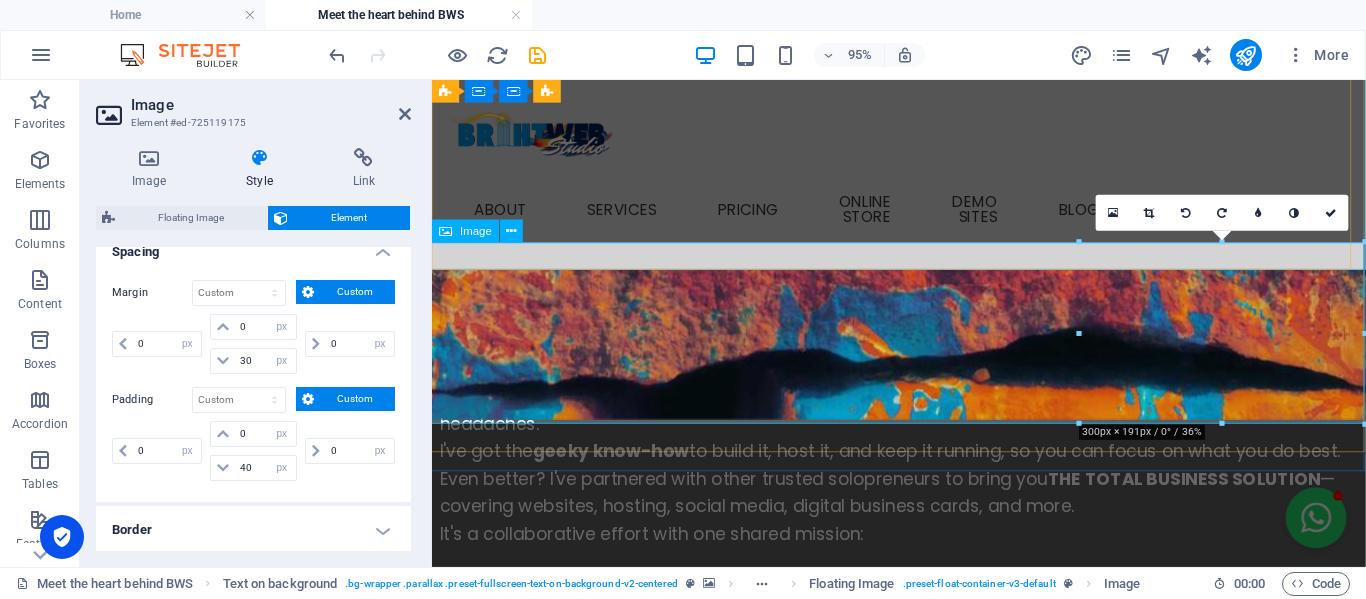 click at bounding box center [921, 1682] 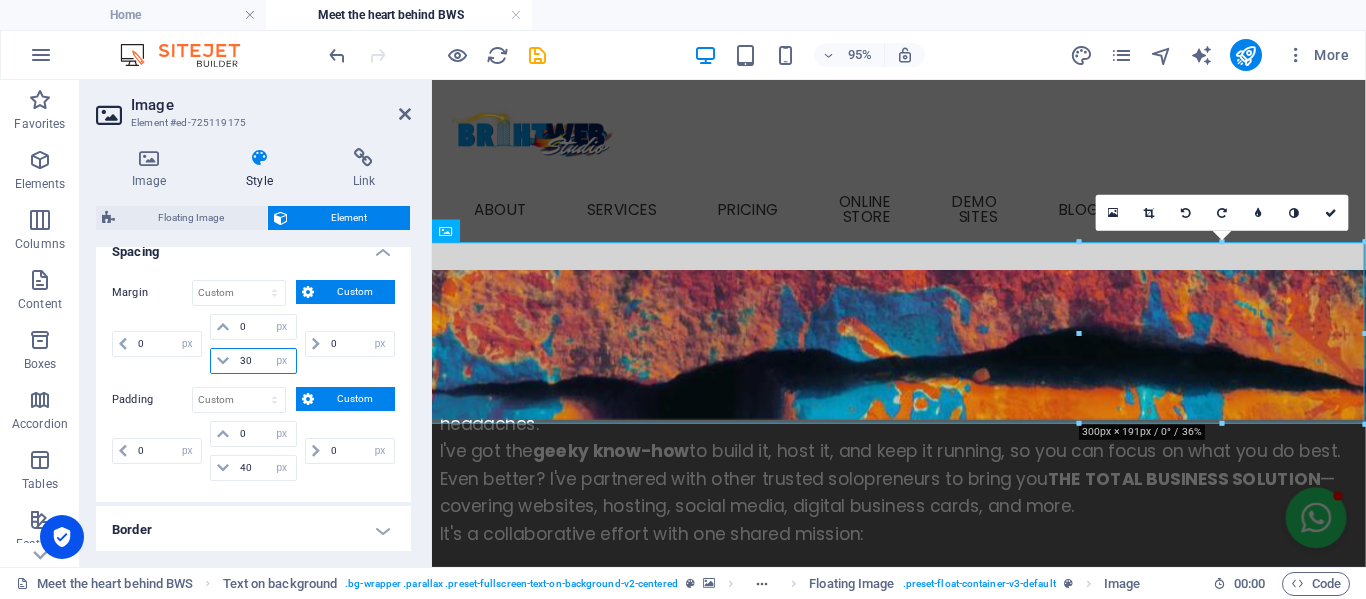 drag, startPoint x: 256, startPoint y: 362, endPoint x: 219, endPoint y: 353, distance: 38.078865 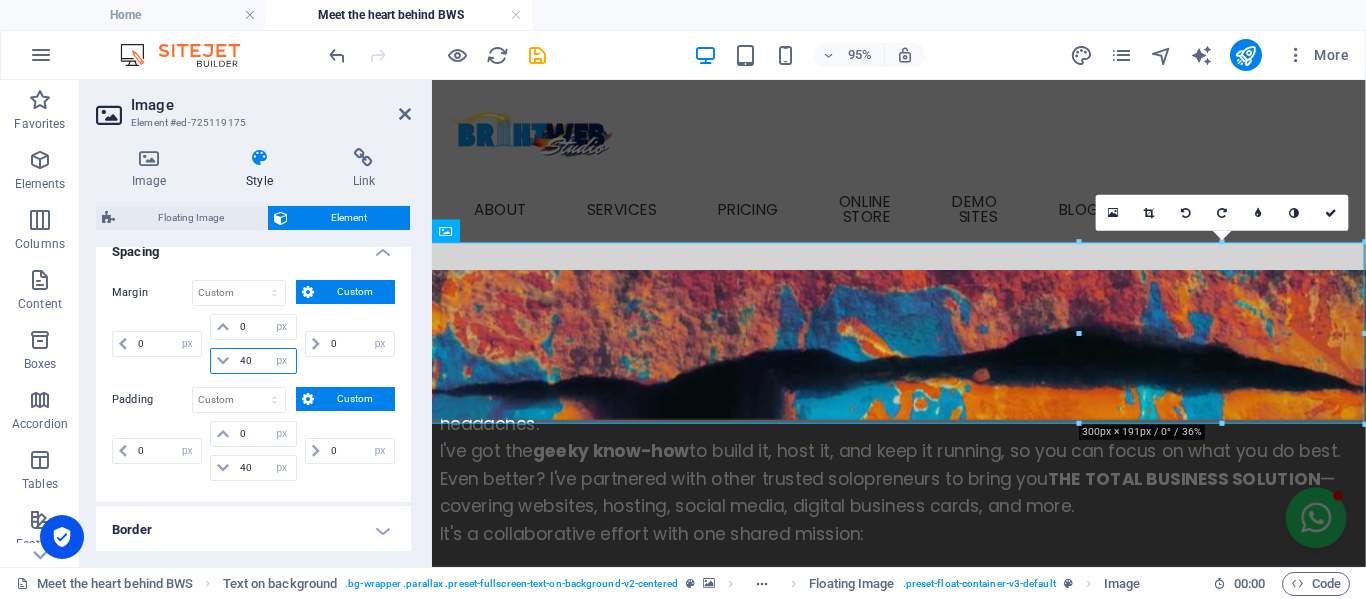 type on "40" 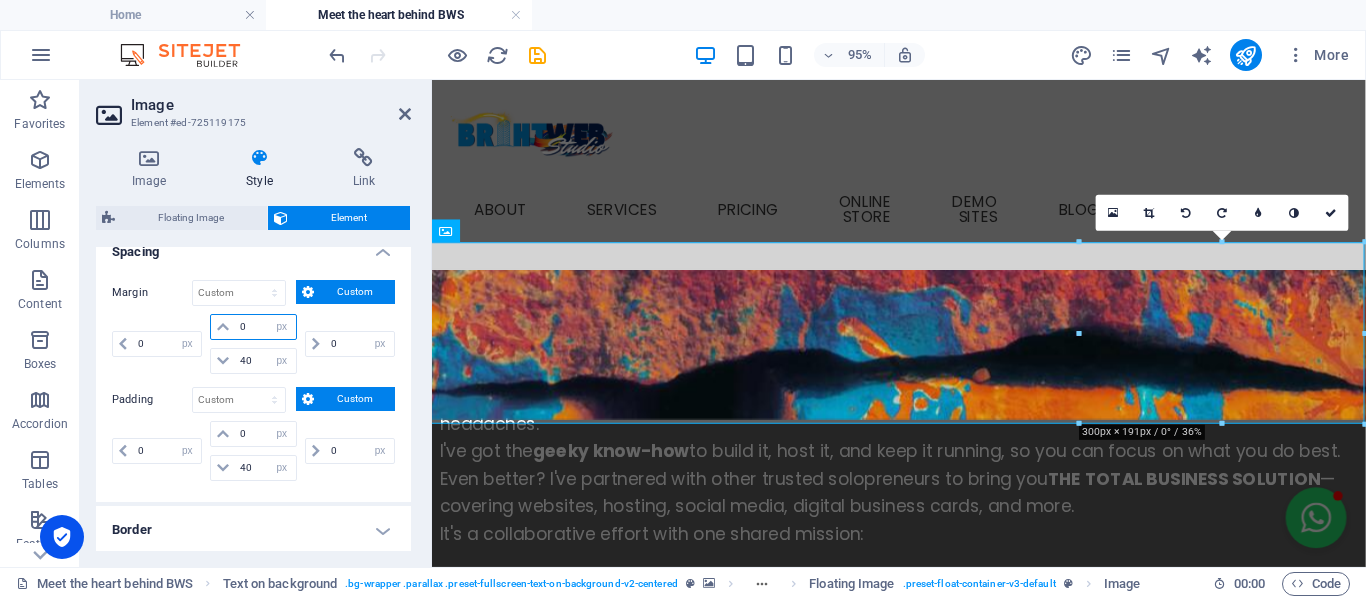drag, startPoint x: 252, startPoint y: 327, endPoint x: 160, endPoint y: 323, distance: 92.086914 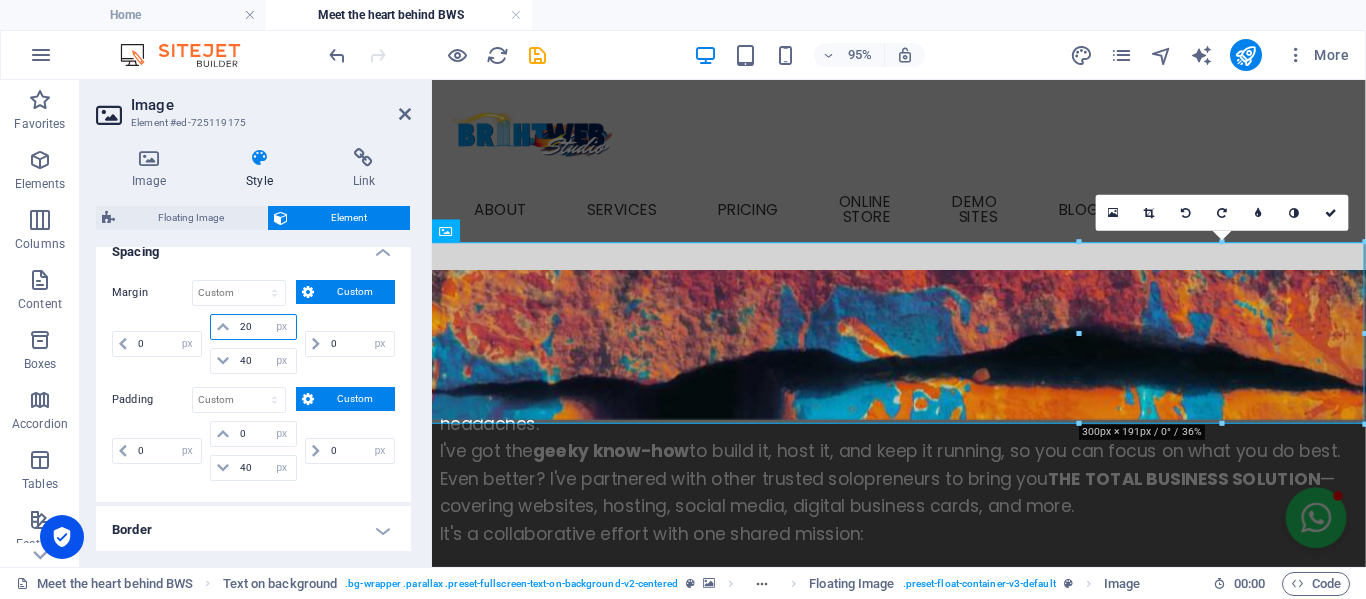 type on "20" 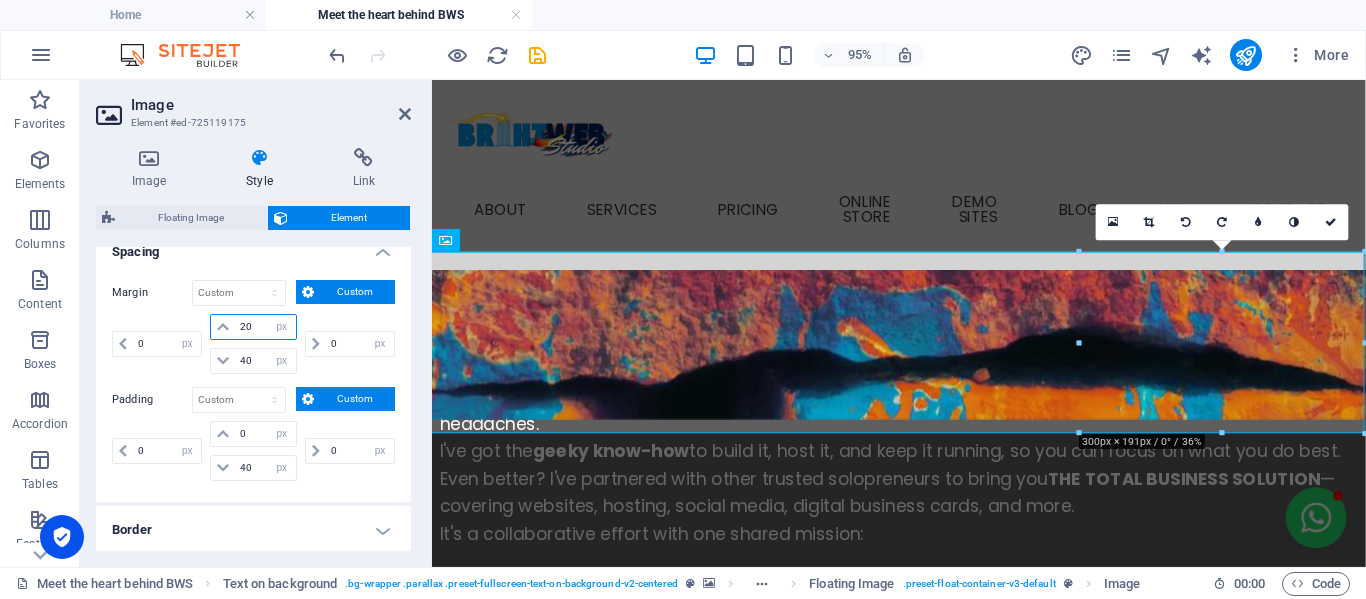 drag, startPoint x: 248, startPoint y: 324, endPoint x: 210, endPoint y: 322, distance: 38.052597 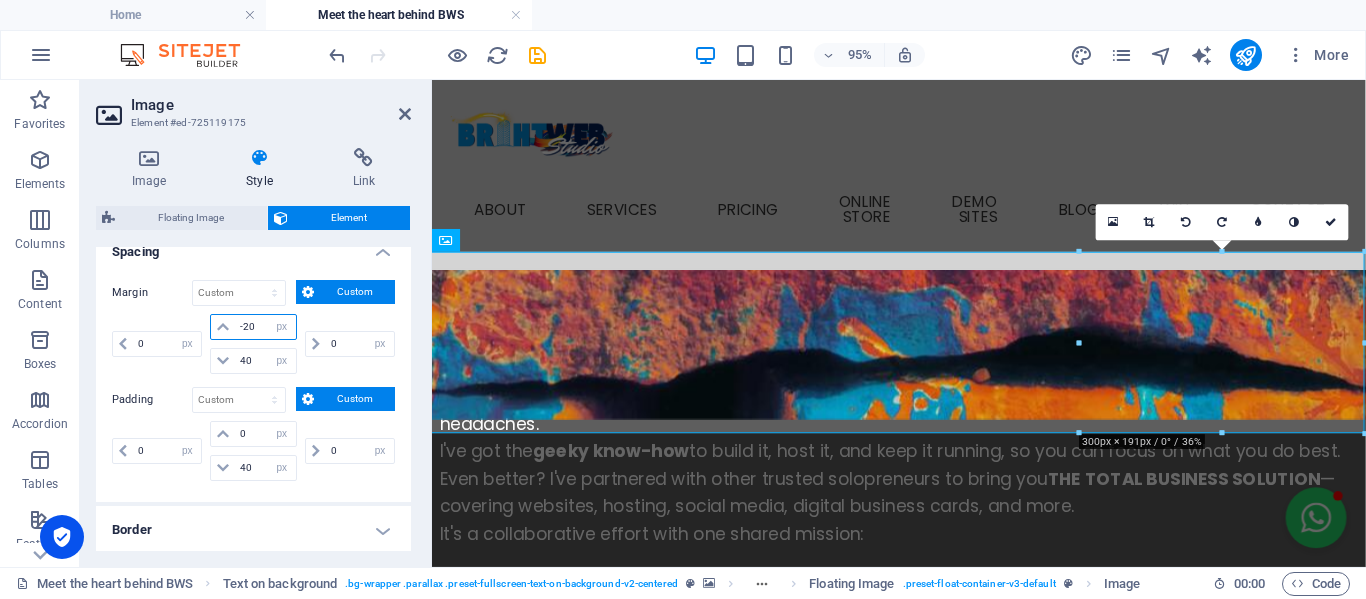 type on "-20" 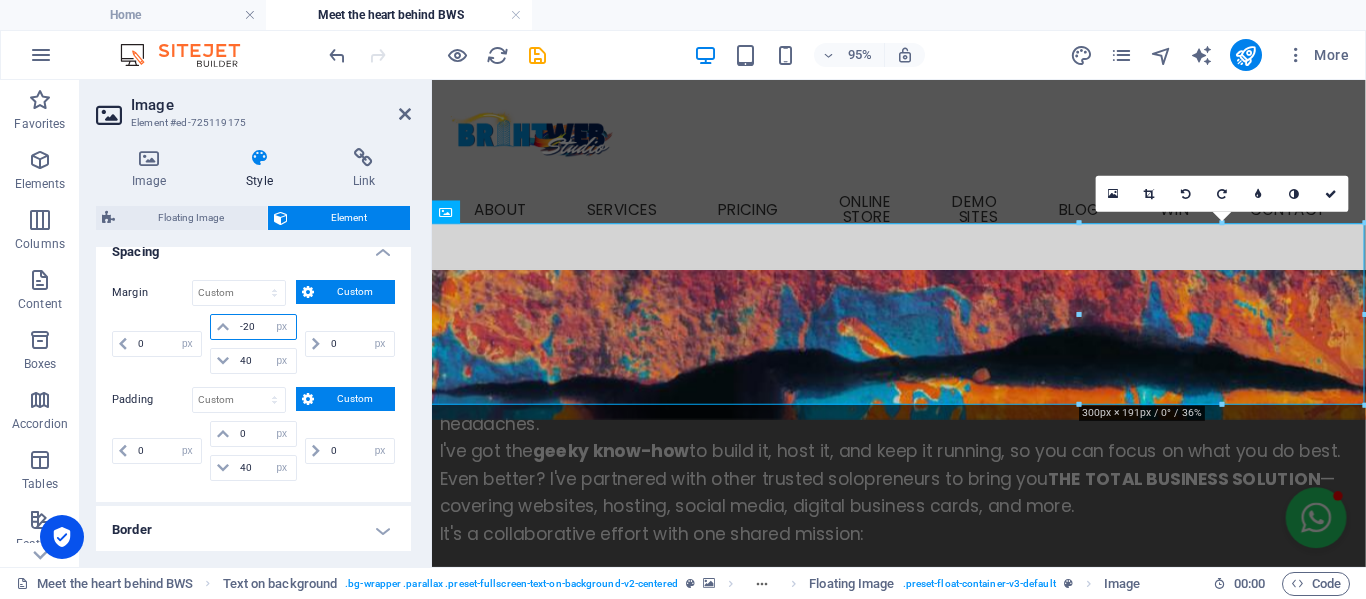 drag, startPoint x: 257, startPoint y: 328, endPoint x: 237, endPoint y: 327, distance: 20.024984 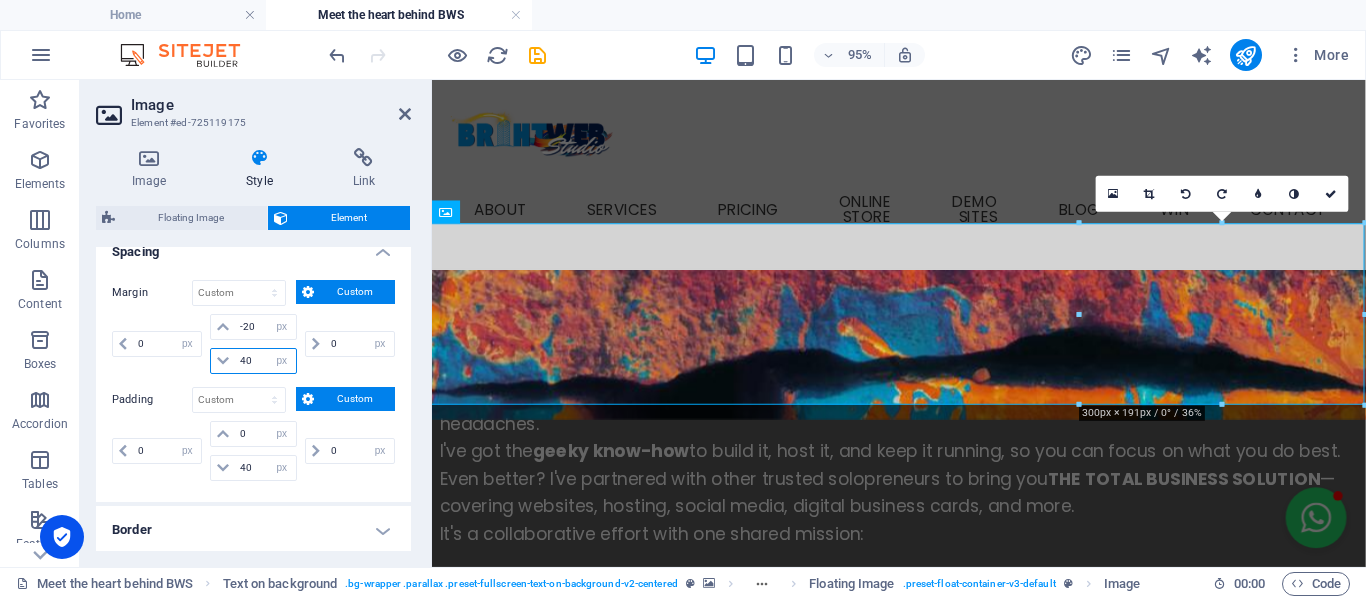 drag, startPoint x: 250, startPoint y: 364, endPoint x: 178, endPoint y: 363, distance: 72.00694 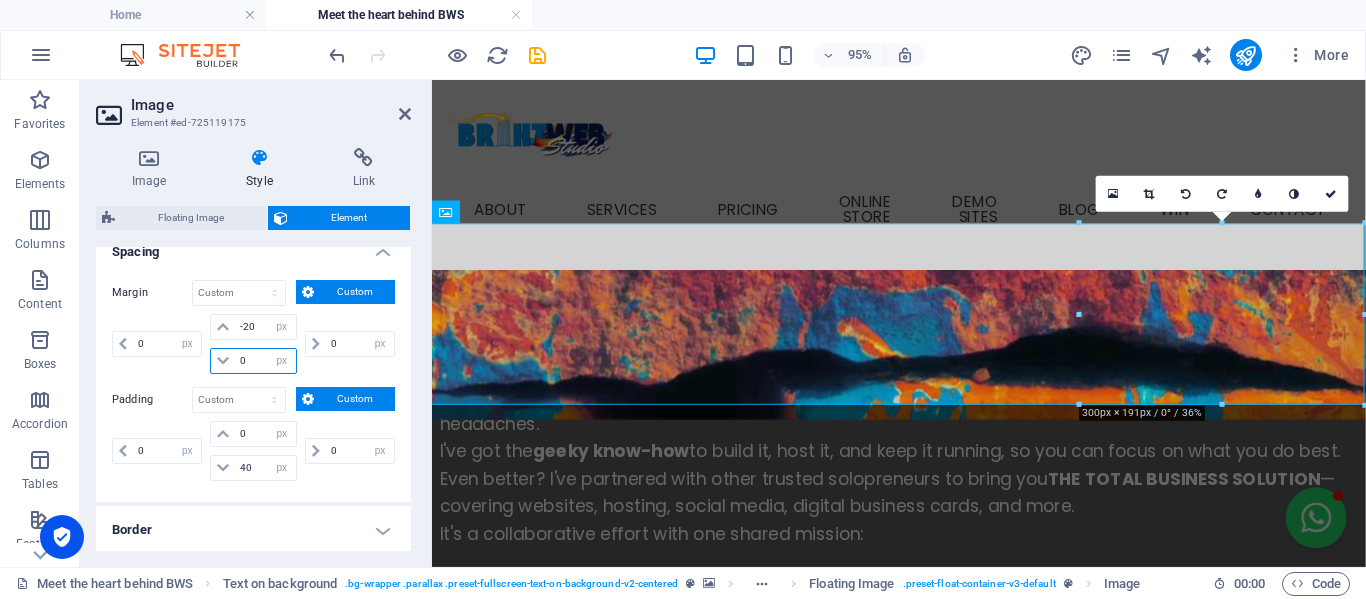 type on "0" 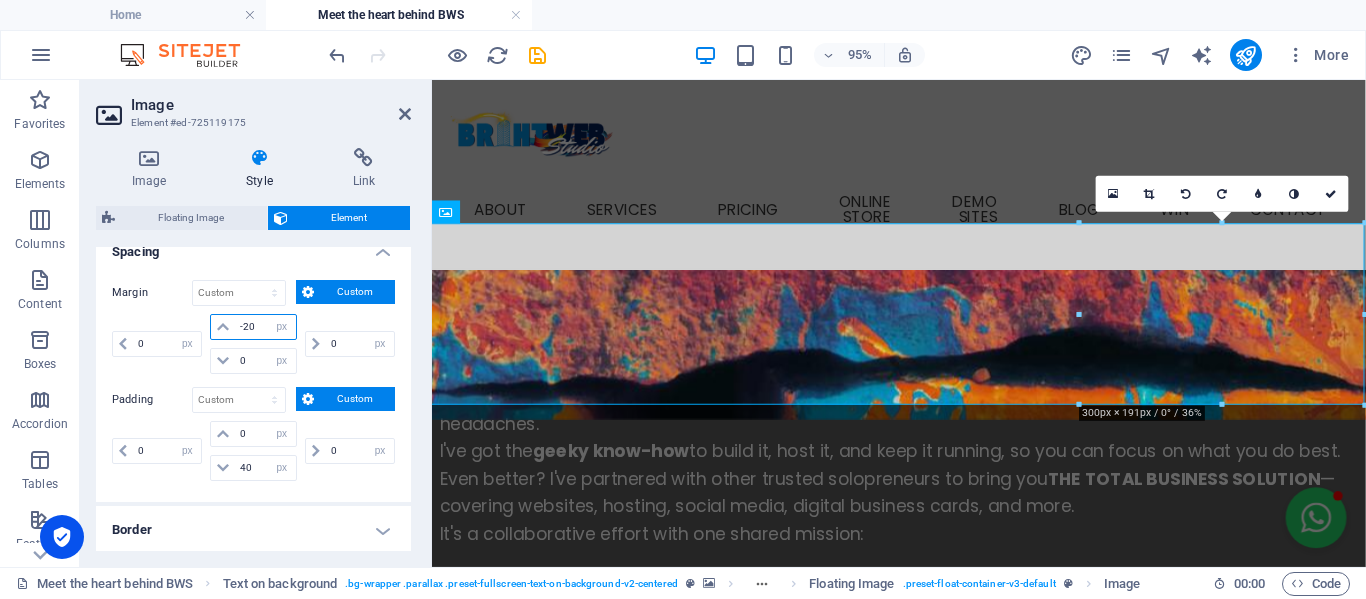 drag, startPoint x: 256, startPoint y: 327, endPoint x: 207, endPoint y: 320, distance: 49.497475 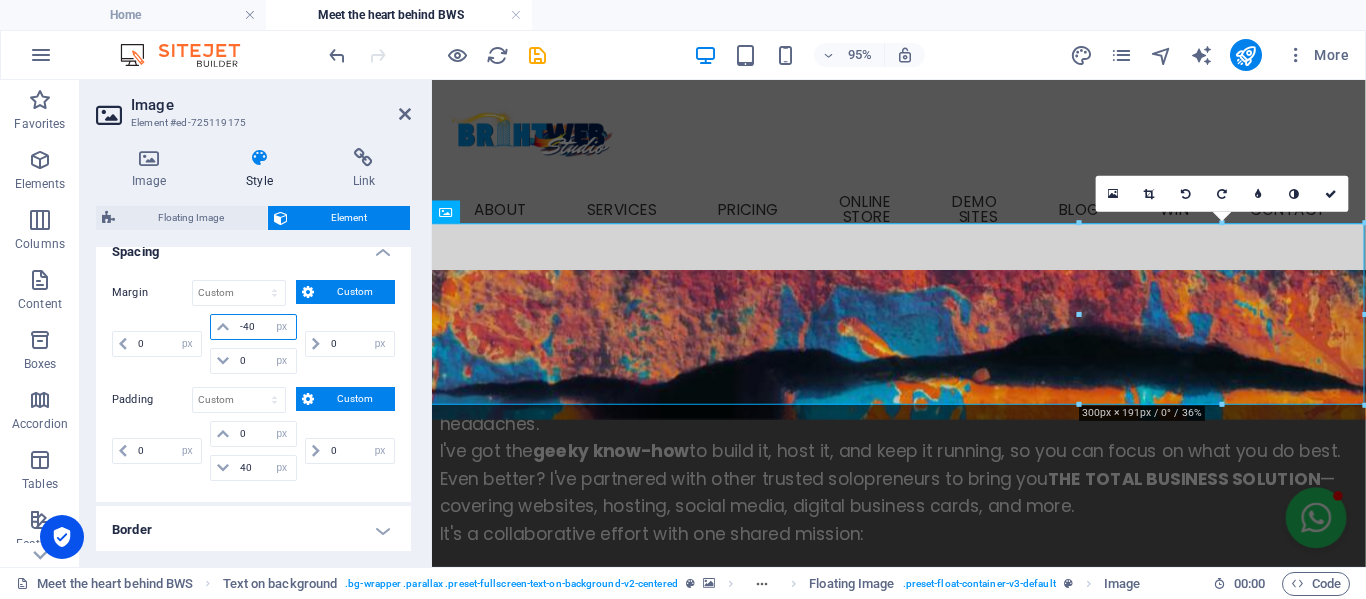 type on "-40" 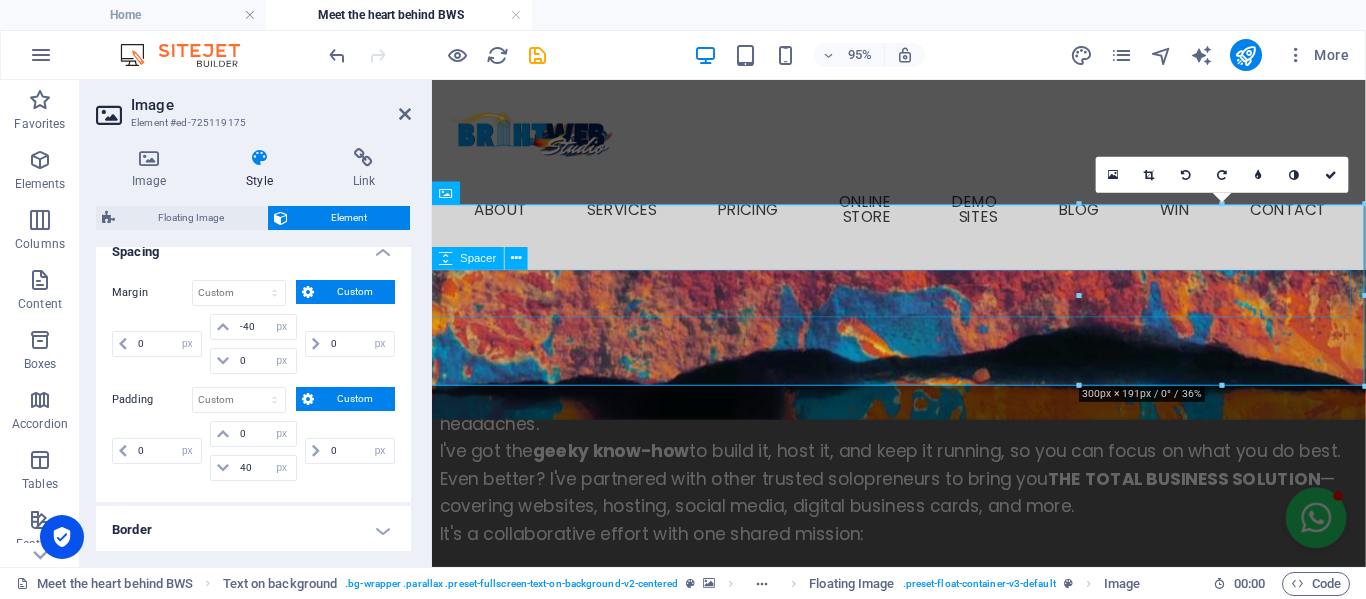 click at bounding box center (923, 1612) 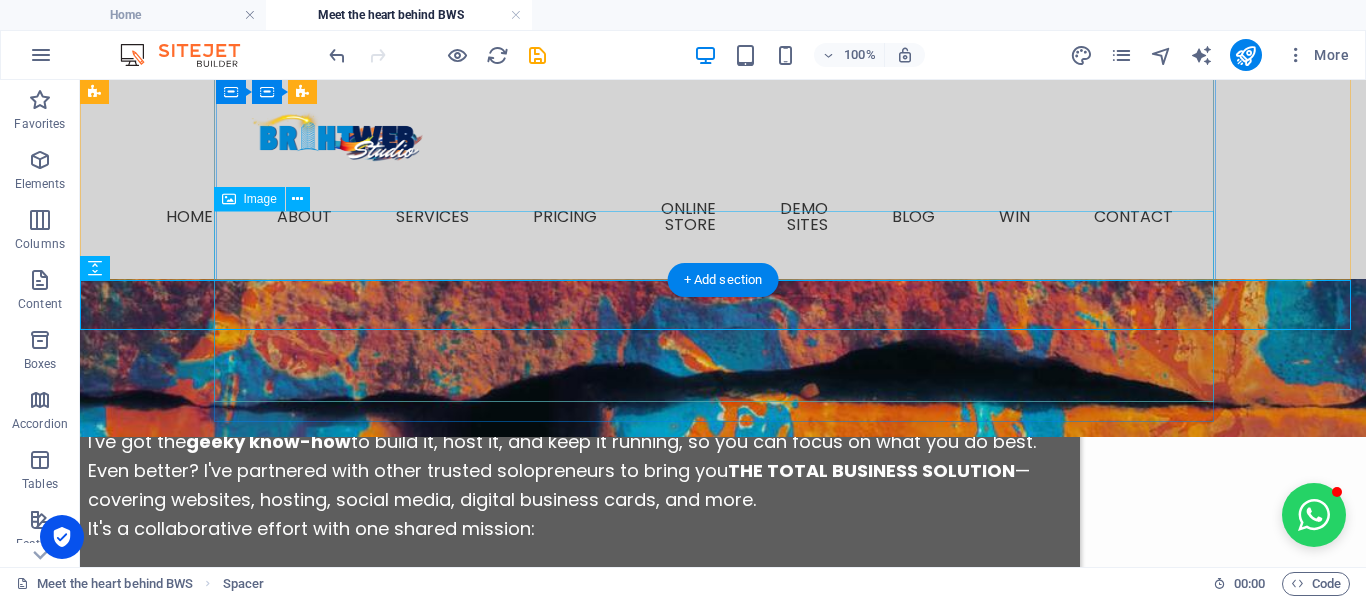 click at bounding box center [578, 1613] 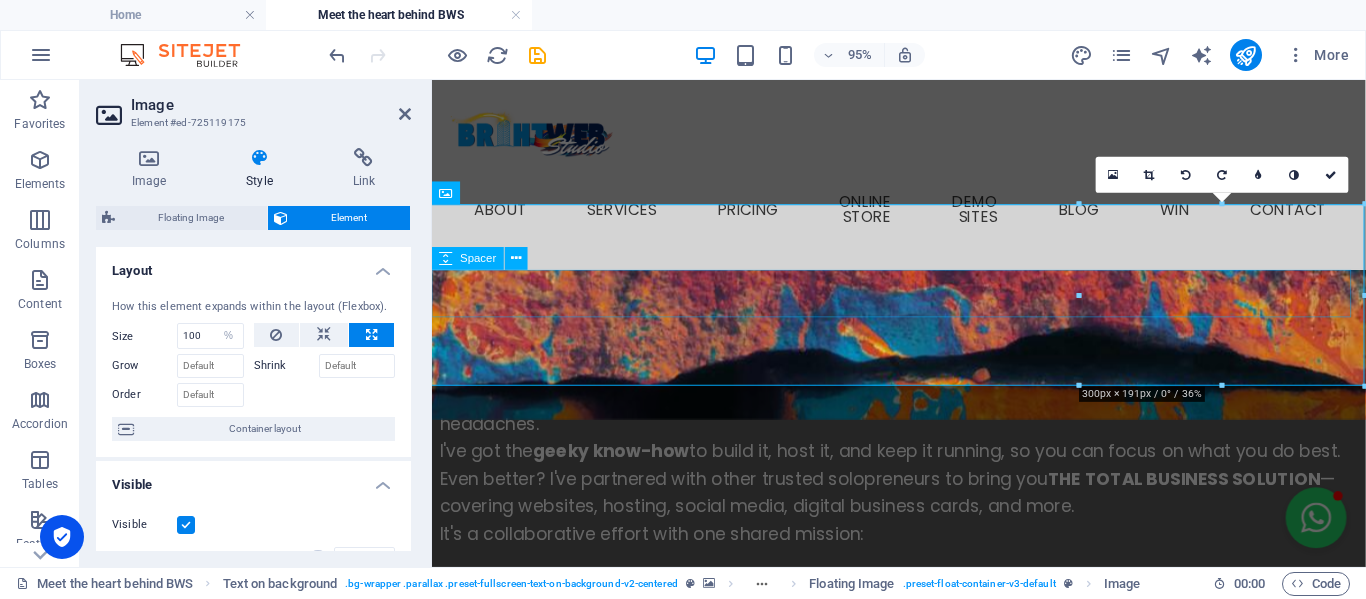 click at bounding box center [923, 1612] 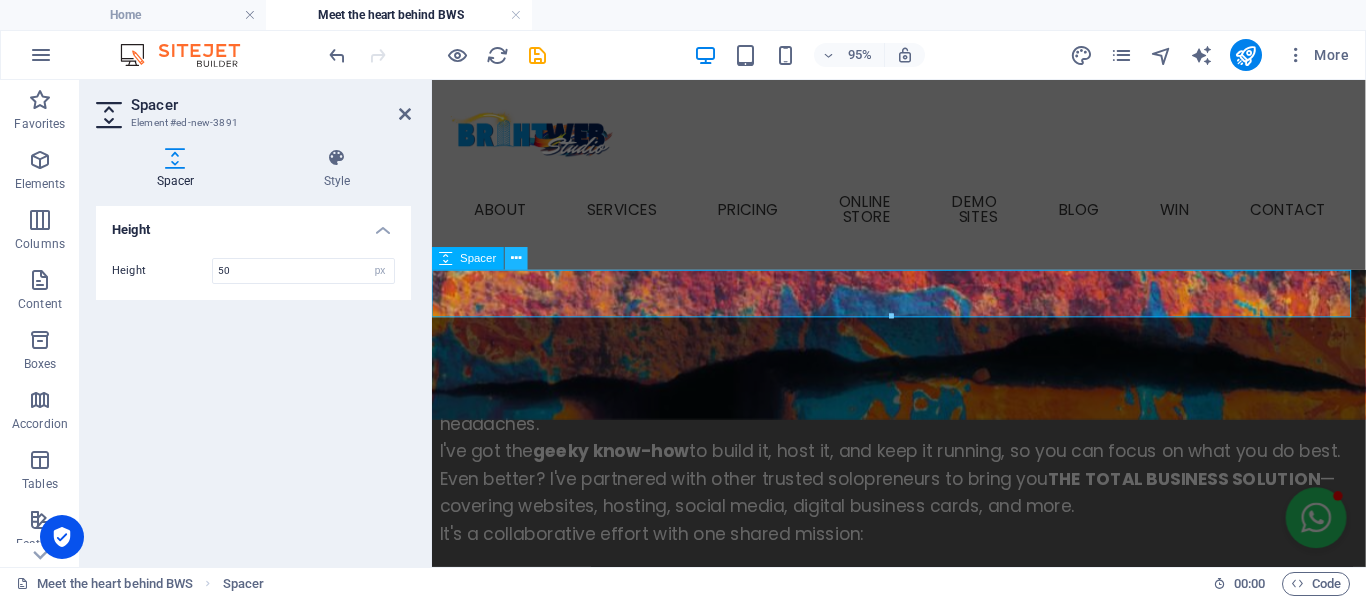 click at bounding box center [516, 259] 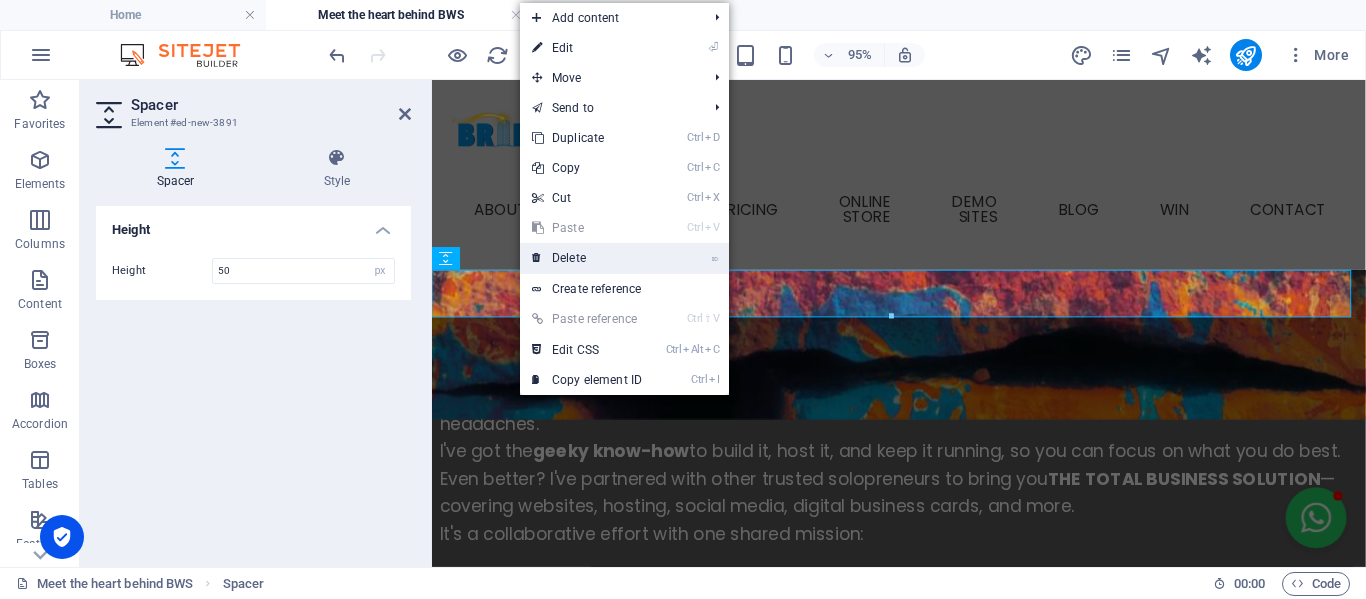 click on "⌦  Delete" at bounding box center (587, 258) 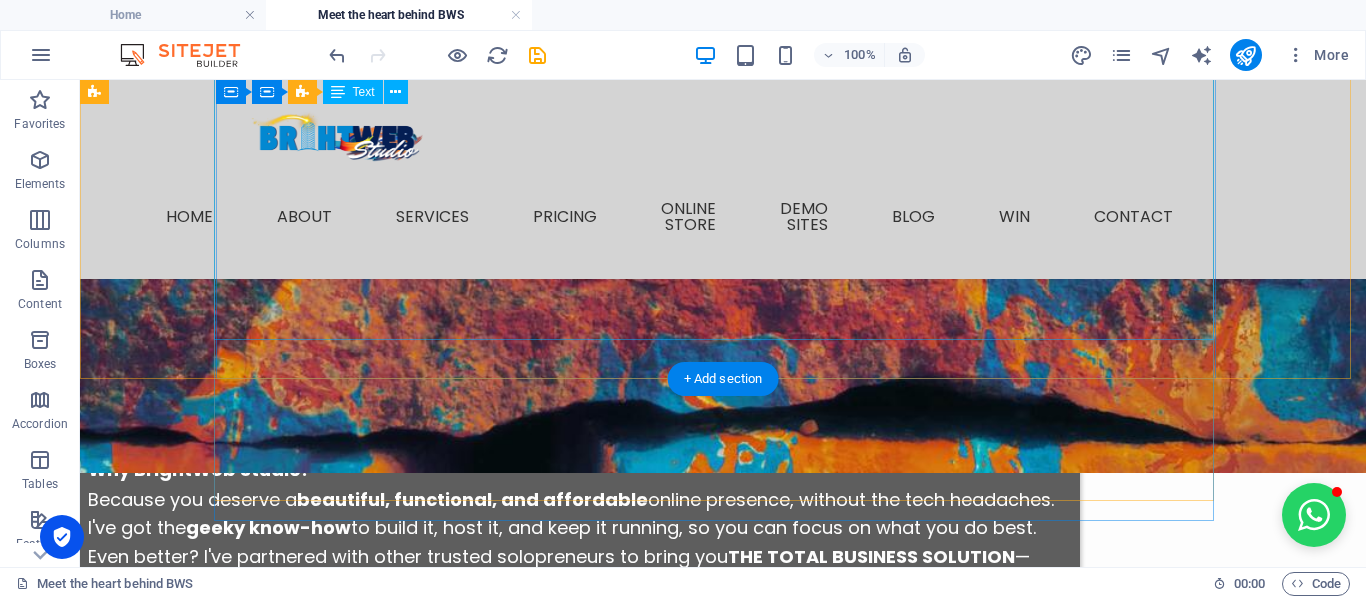 scroll, scrollTop: 1800, scrollLeft: 0, axis: vertical 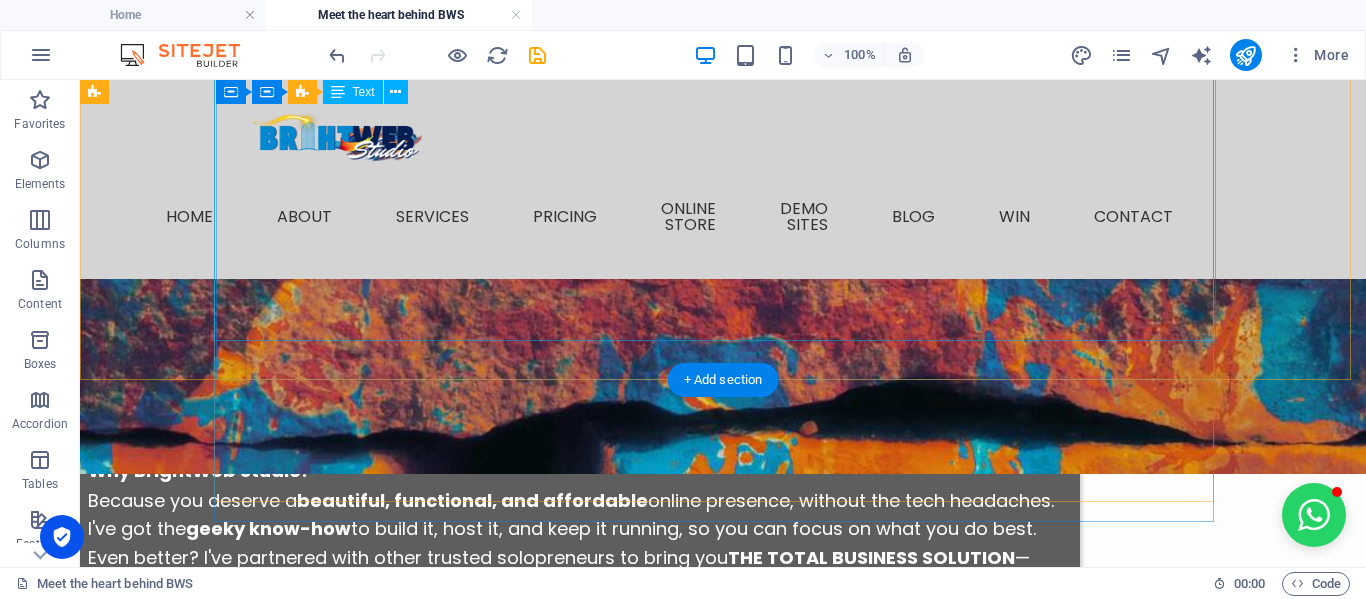 click on "Hi there, I'm Engela, but prefer to be called Engs.  I'm an entrepreneur, community-builder and the creative spark behind BrightWeb Studio and "Let's Grow Mzansi" (coming soon...) I've always had a passion for uplifting others and sparking real, meaningful connections. I've hosted buzzing networking events with 50+ business owners attending at a time, elevated small brands with savvy marketing, and worn more hats than a Mad Hatter at a tea party. No joke—I've been a  restaurant manageress, FMCG manager, PRO, e-commerce store owner with 2,000+ products, digital marketer, nonprofit director...  the list goes on! But what really lights me up? Helping people believe in themselves and turning big dreams into reality.  BrightWeb Started With a Spark During the chaos of COVID-19, I watched so many incredibly talented people pivot into entrepreneurship—full of p otential but without the tools or time to get online. That's when I launched the  Social Business Network BrightWeb Studio Why BrightWeb Studio? ✅" at bounding box center [578, 679] 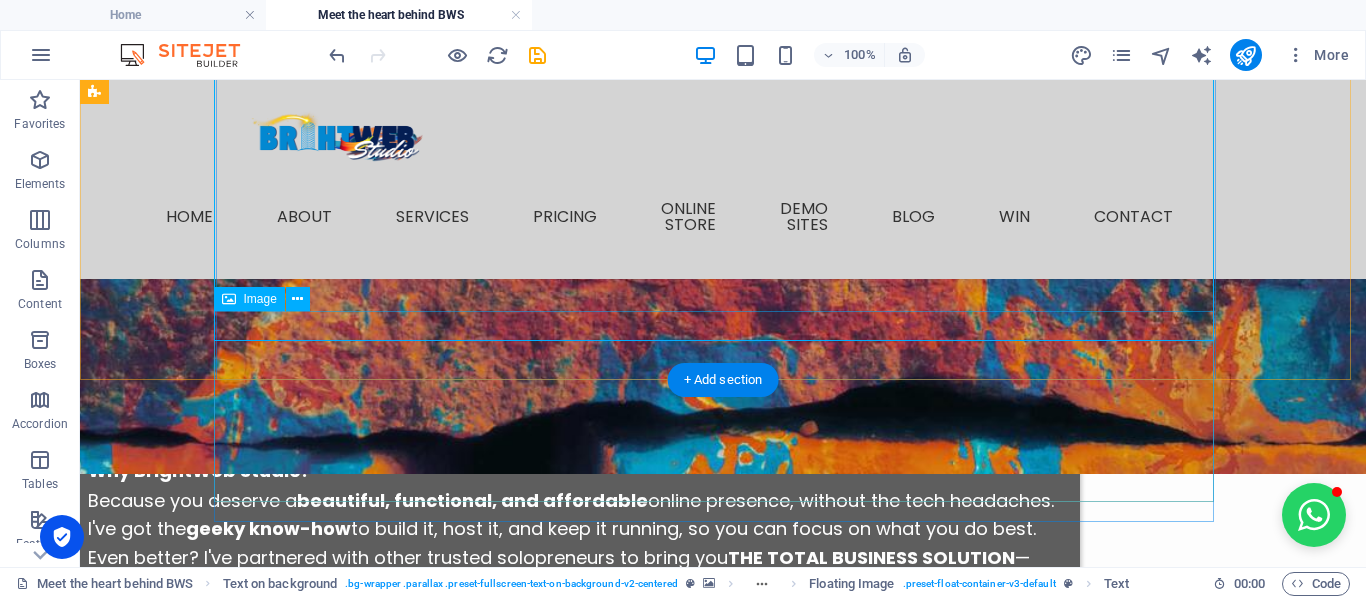 click at bounding box center [578, 1700] 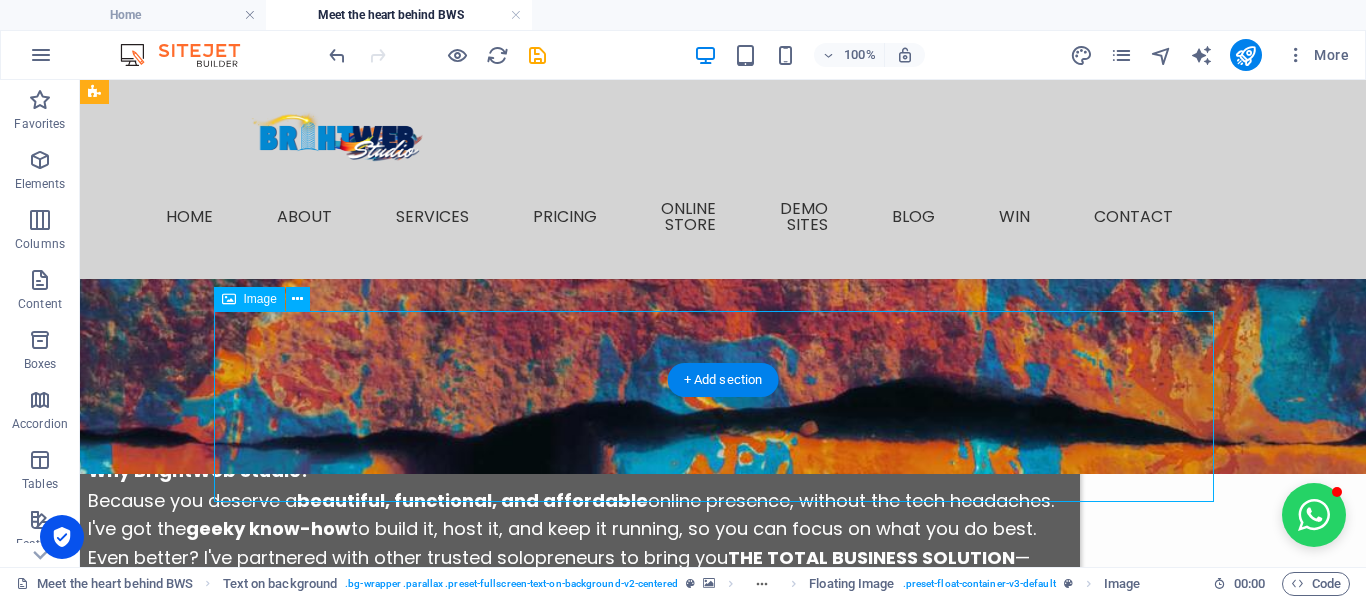click at bounding box center (578, 1700) 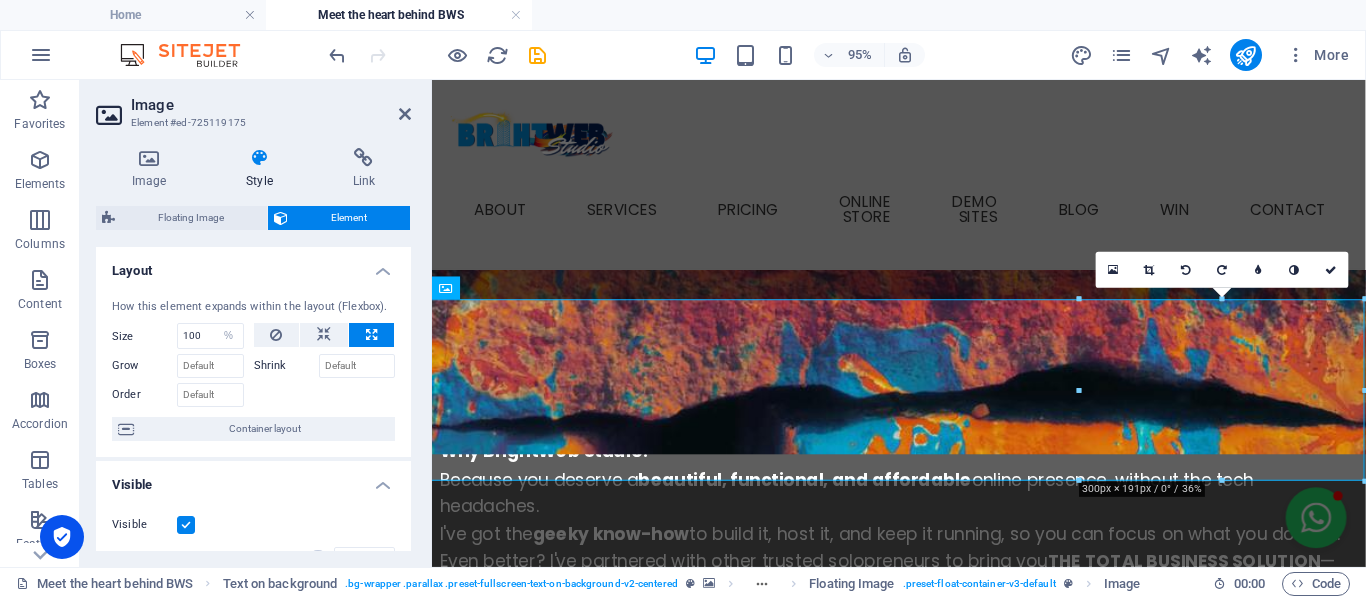 click on "How this element expands within the layout (Flexbox). Size 100 Default auto px % 1/1 1/2 1/3 1/4 1/5 1/6 1/7 1/8 1/9 1/10 Grow Shrink Order Container layout" at bounding box center (253, 370) 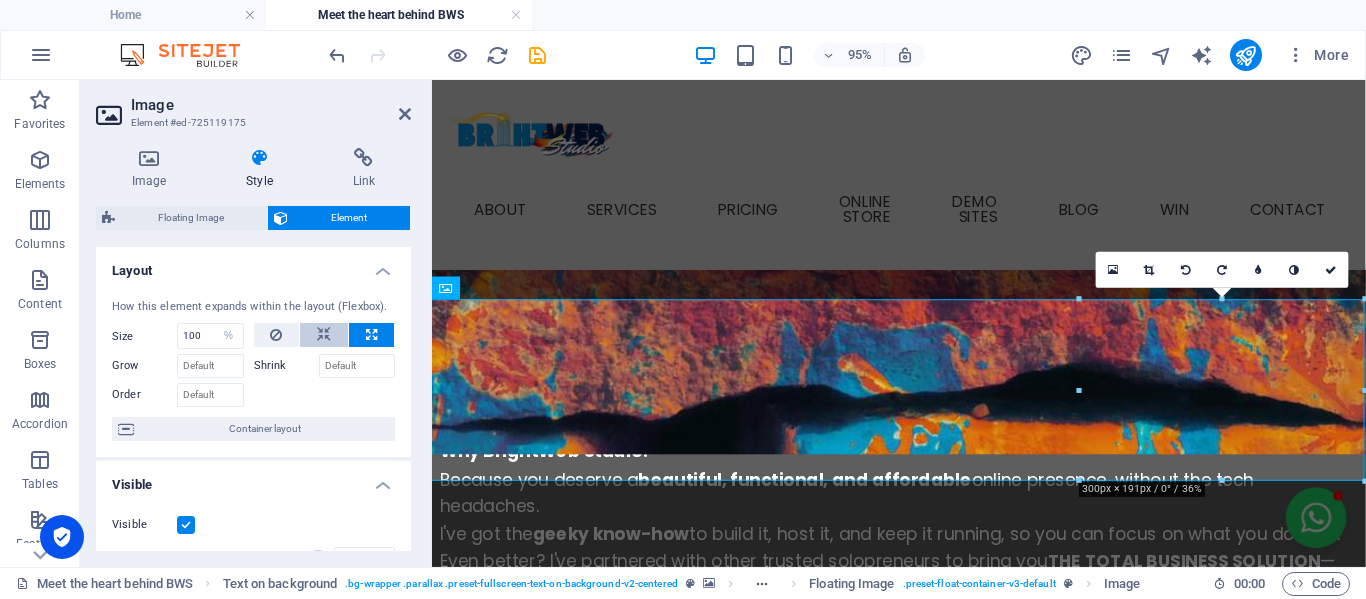 click at bounding box center (324, 335) 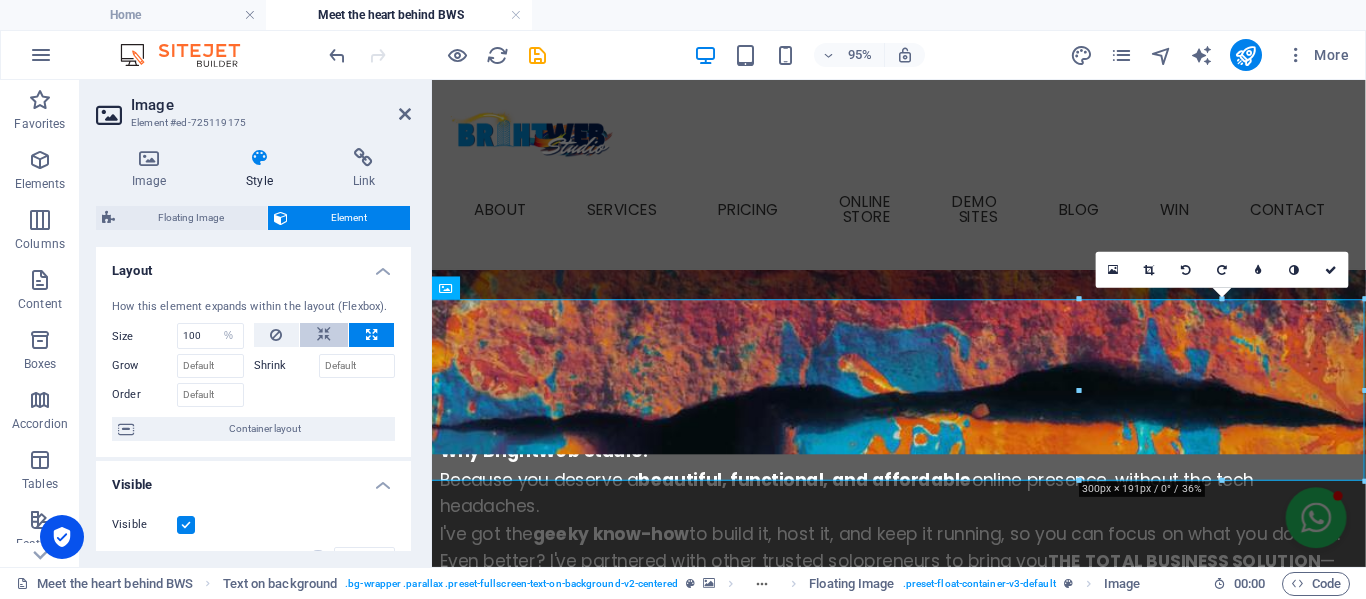 type 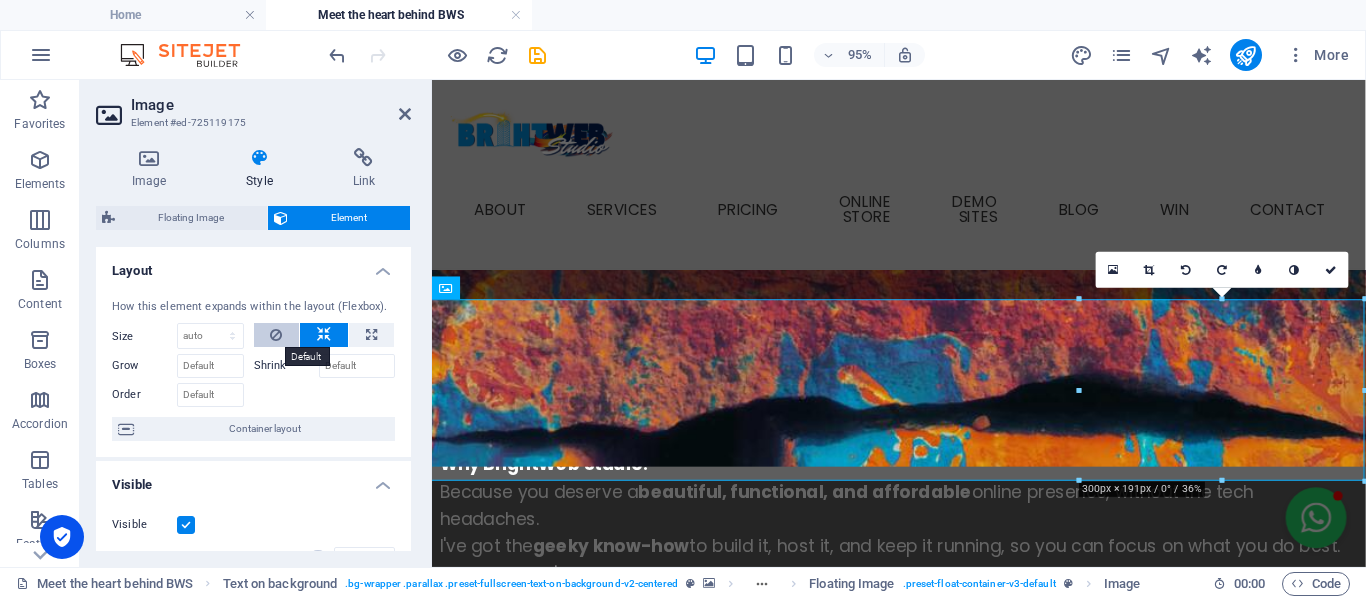 click at bounding box center (276, 335) 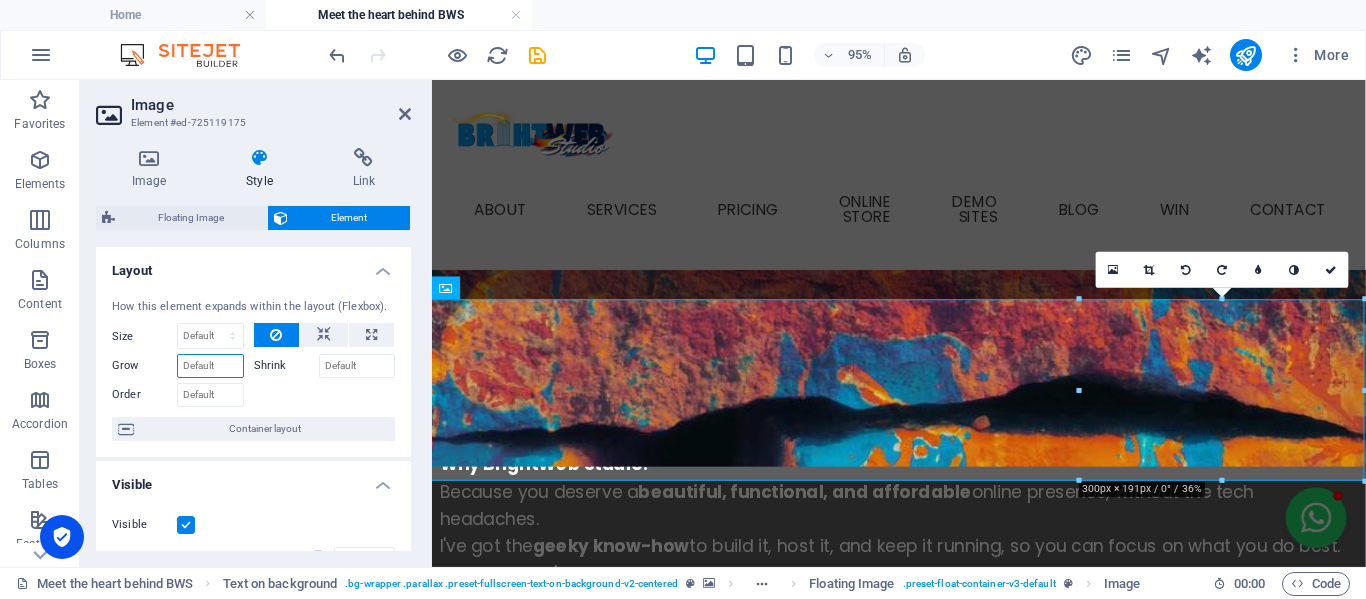 click on "Grow" at bounding box center (210, 366) 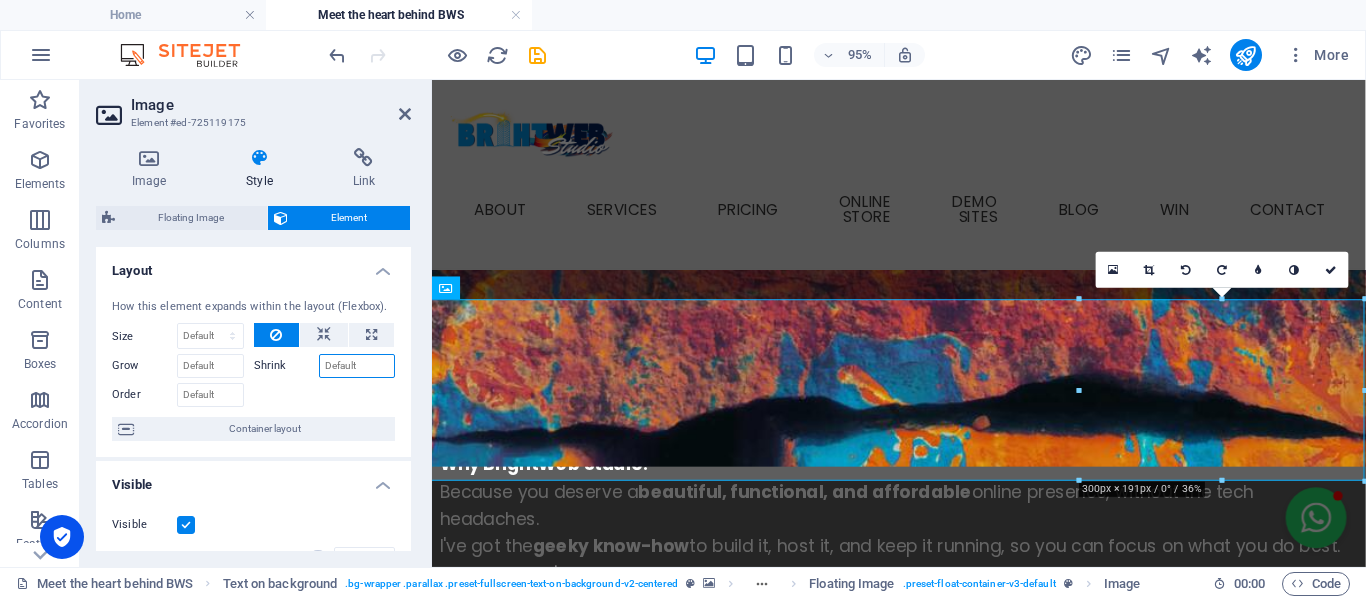 click on "Shrink" at bounding box center [357, 366] 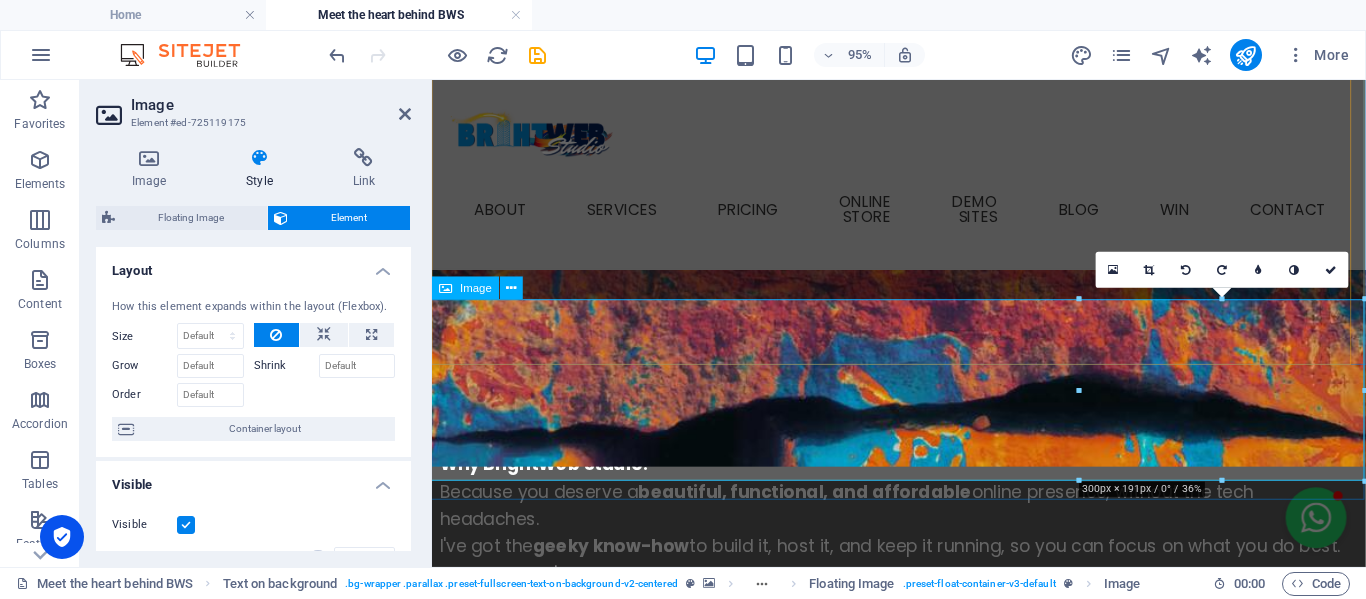 click at bounding box center [921, 1742] 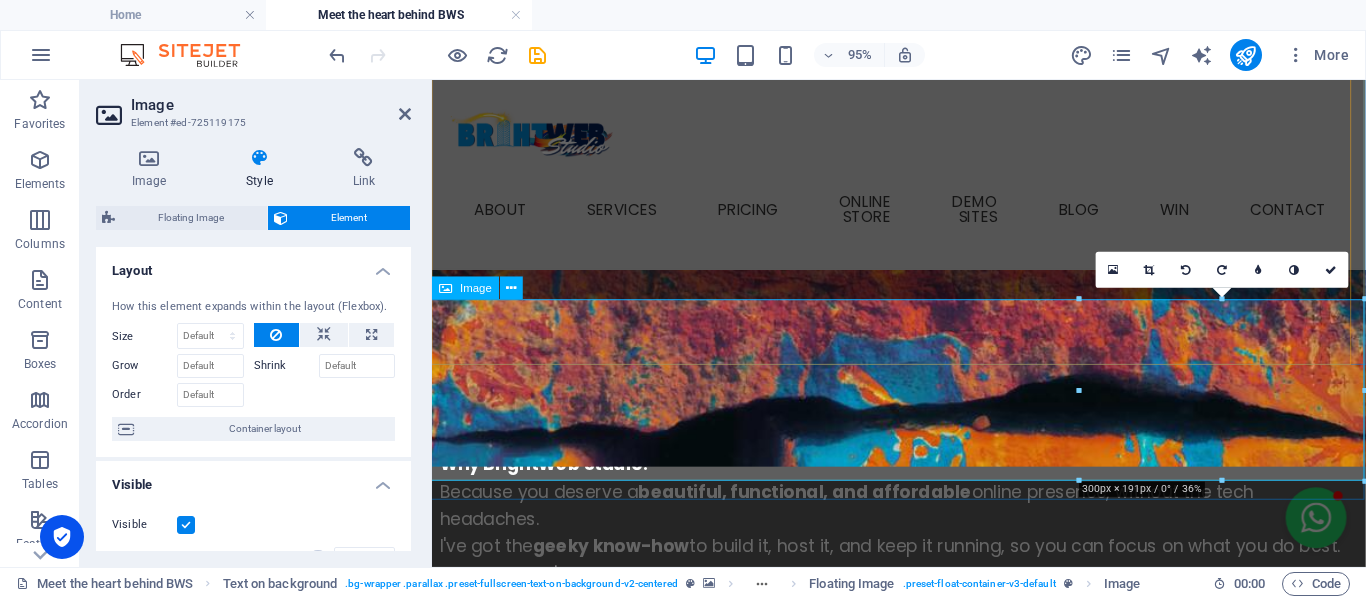click at bounding box center [921, 1742] 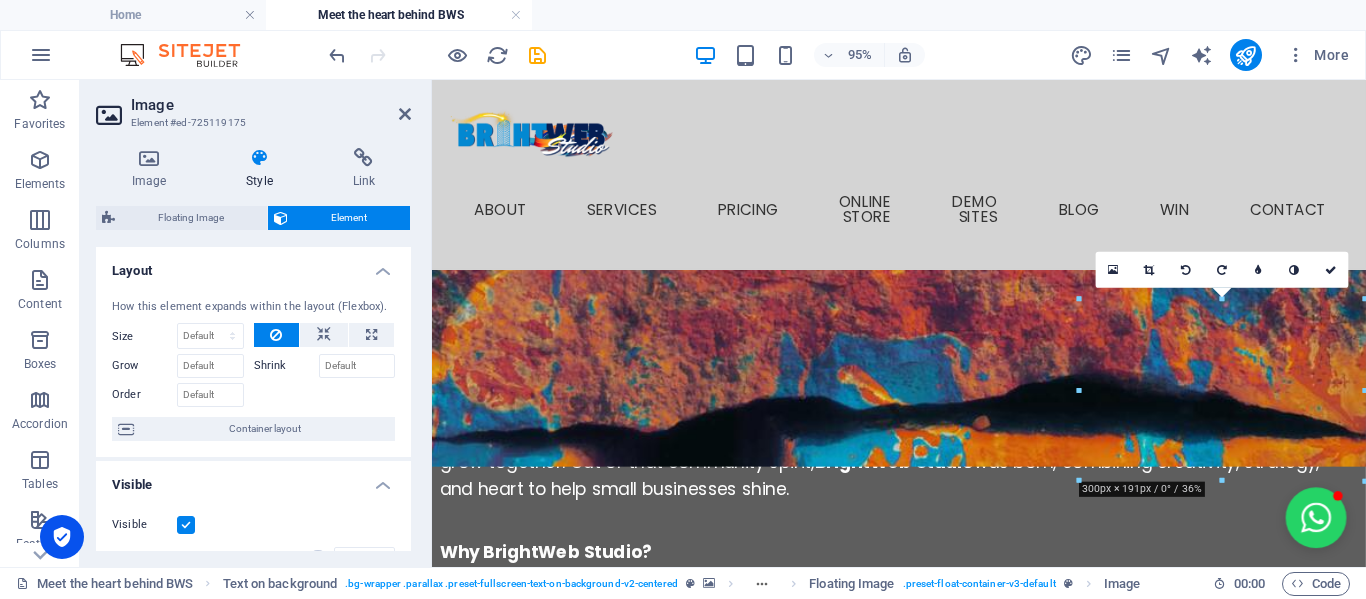 drag, startPoint x: 1011, startPoint y: 321, endPoint x: 1014, endPoint y: 251, distance: 70.064255 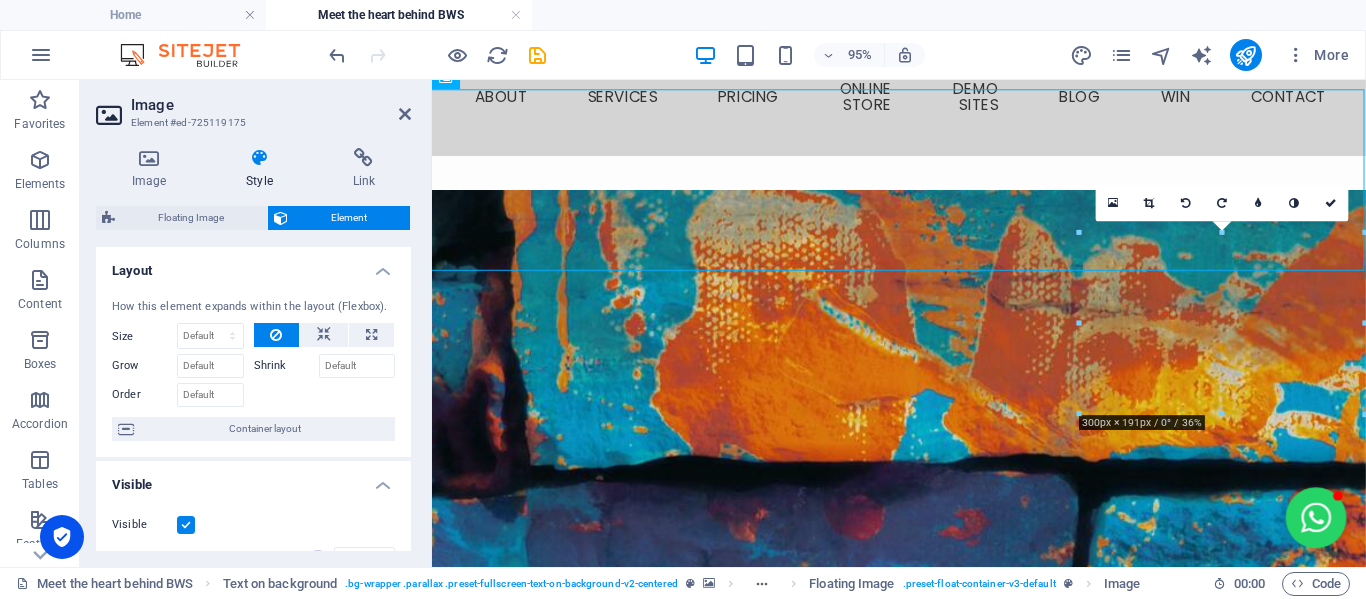 scroll, scrollTop: 71, scrollLeft: 0, axis: vertical 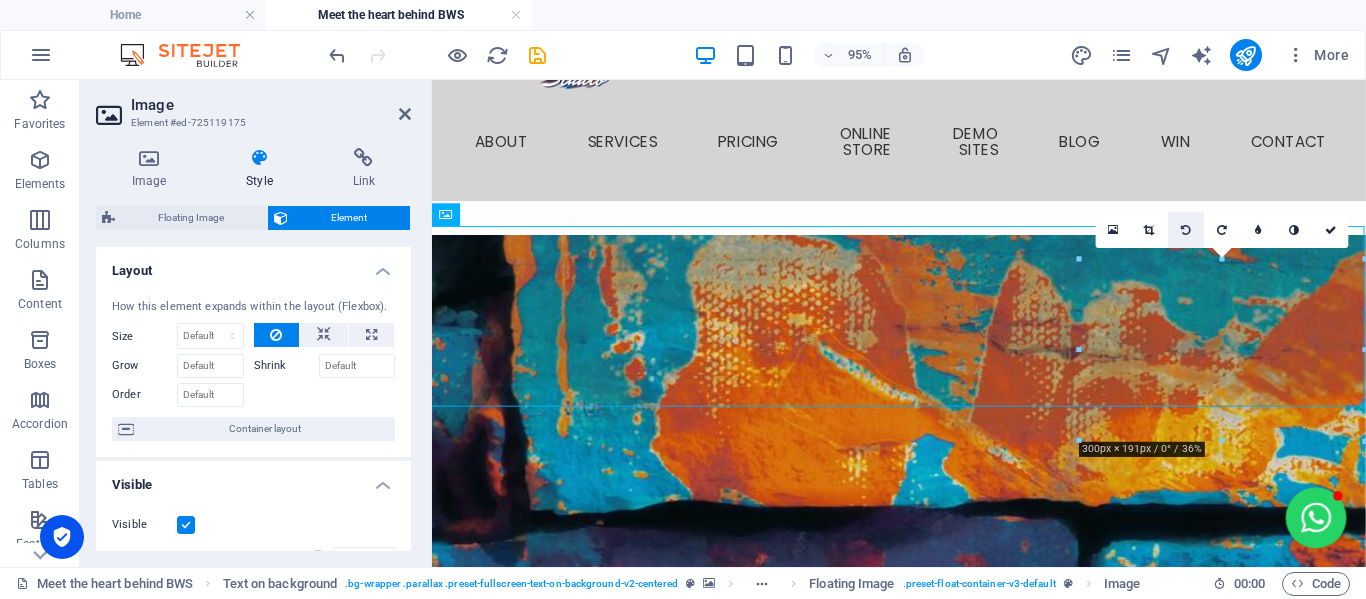 click at bounding box center (1186, 229) 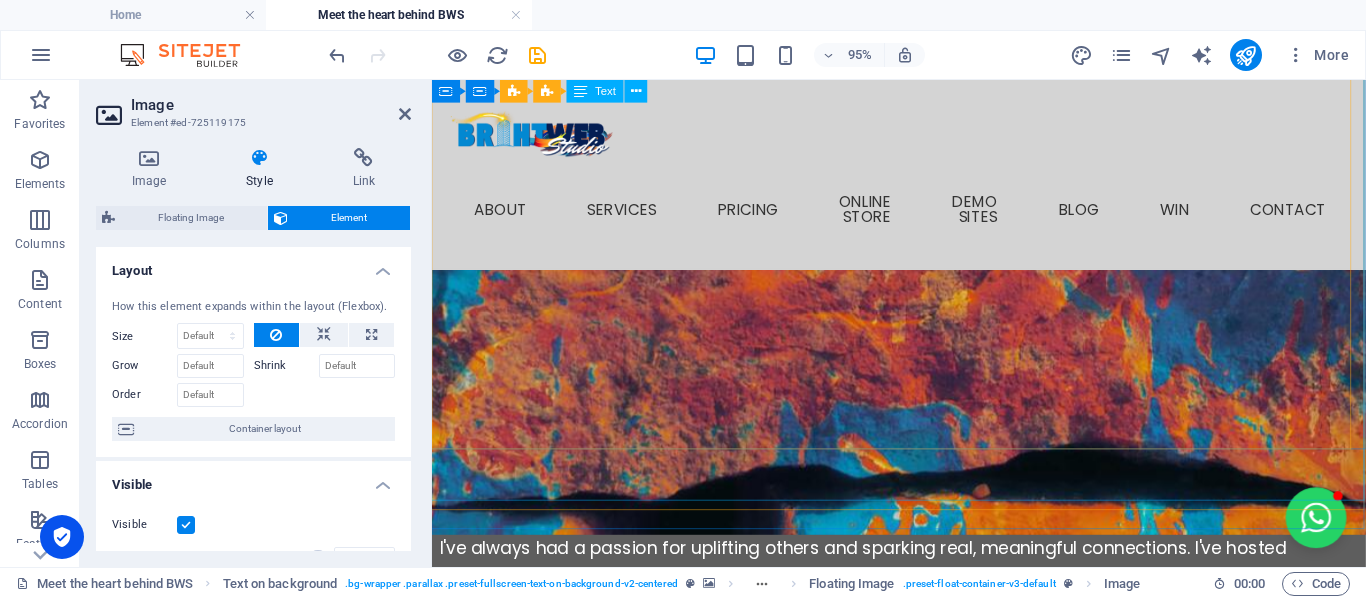 scroll, scrollTop: 1771, scrollLeft: 0, axis: vertical 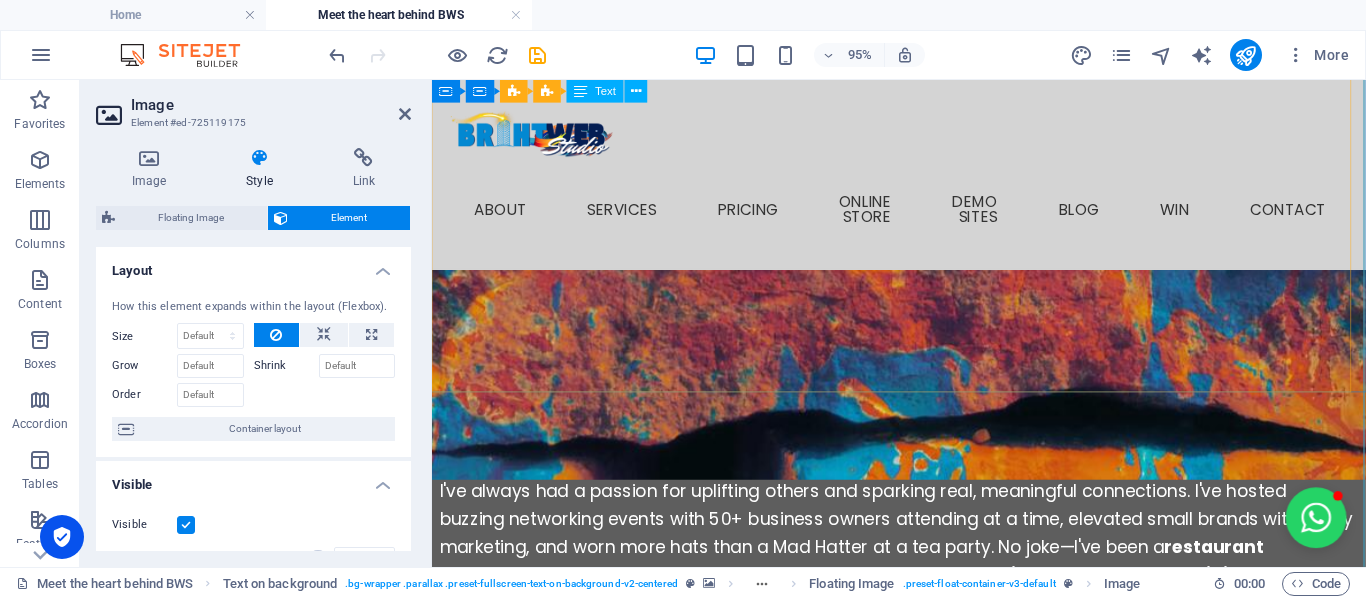 click on "Hi there, I'm Engela, but prefer to be called Engs.  I'm an entrepreneur, community-builder and the creative spark behind BrightWeb Studio and "Let's Grow Mzansi" (coming soon...) I've always had a passion for uplifting others and sparking real, meaningful connections. I've hosted buzzing networking events with 50+ business owners attending at a time, elevated small brands with savvy marketing, and worn more hats than a Mad Hatter at a tea party. No joke—I've been a  restaurant manageress, FMCG manager, PRO, e-commerce store owner with 2,000+ products, digital marketer, nonprofit director...  the list goes on! But what really lights me up? Helping people believe in themselves and turning big dreams into reality.  BrightWeb Started With a Spark During the chaos of COVID-19, I watched so many incredibly talented people pivot into entrepreneurship—full of p otential but without the tools or time to get online. That's when I launched the  Social Business Network BrightWeb Studio Why BrightWeb Studio? ✅" at bounding box center [921, 1277] 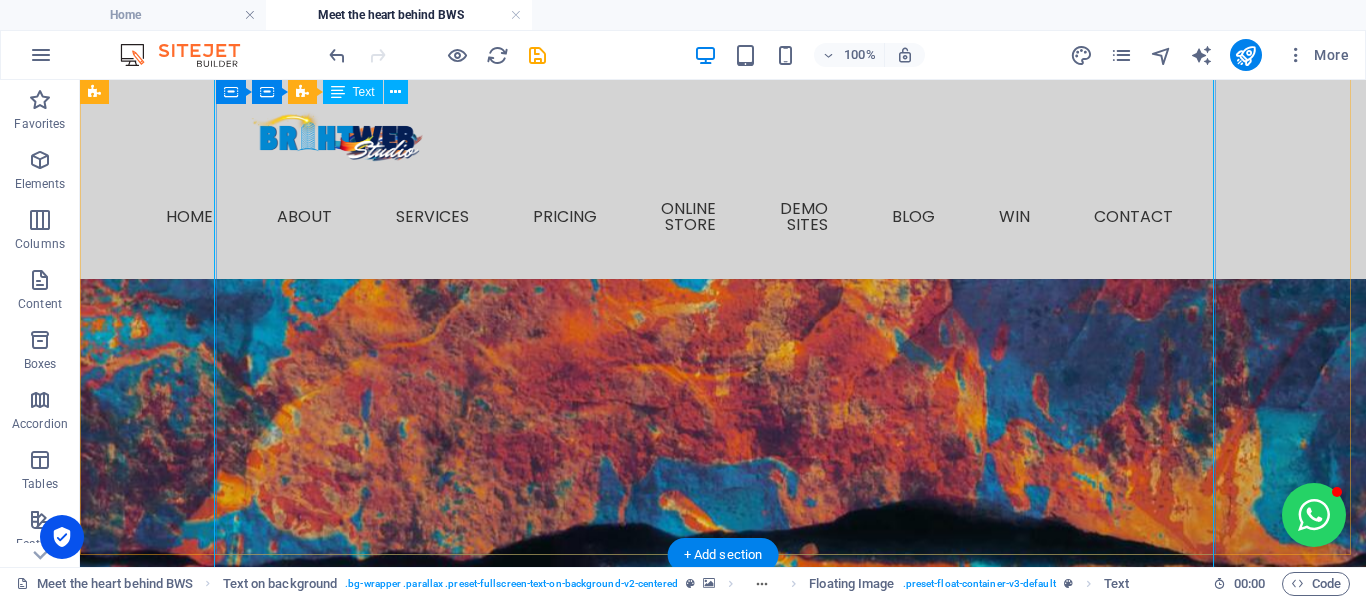 scroll, scrollTop: 1771, scrollLeft: 0, axis: vertical 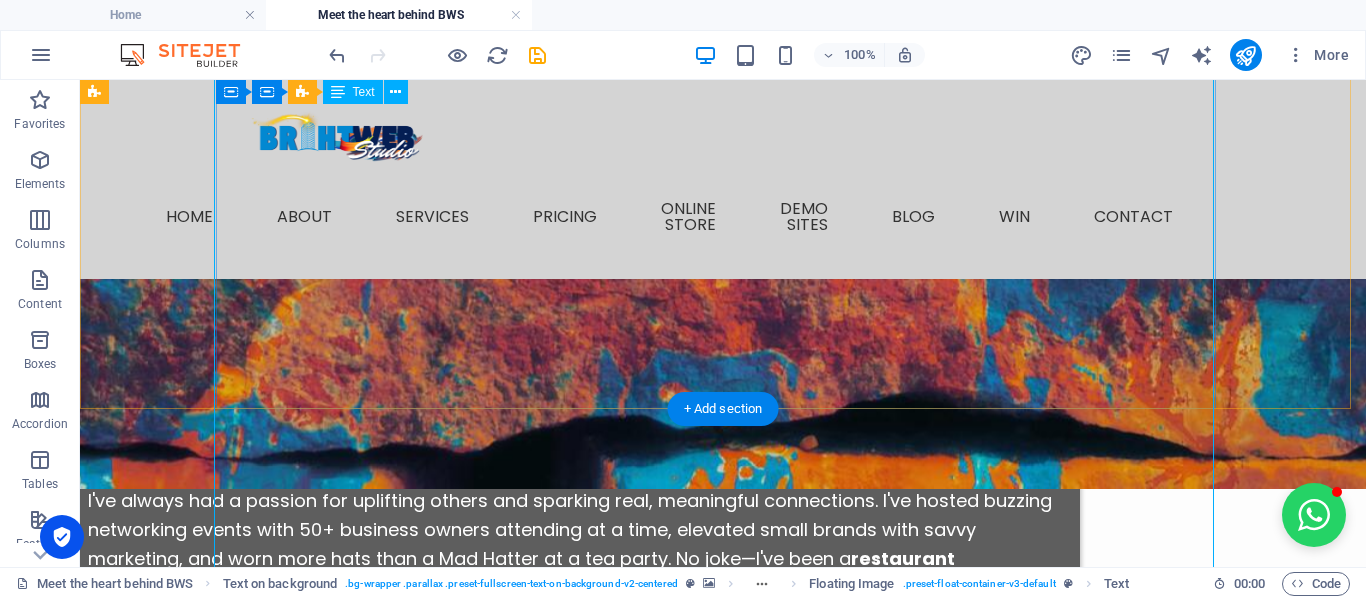 click on "Hi there, I'm Engela, but prefer to be called Engs.  I'm an entrepreneur, community-builder and the creative spark behind BrightWeb Studio and "Let's Grow Mzansi" (coming soon...) I've always had a passion for uplifting others and sparking real, meaningful connections. I've hosted buzzing networking events with 50+ business owners attending at a time, elevated small brands with savvy marketing, and worn more hats than a Mad Hatter at a tea party. No joke—I've been a  restaurant manageress, FMCG manager, PRO, e-commerce store owner with 2,000+ products, digital marketer, nonprofit director...  the list goes on! But what really lights me up? Helping people believe in themselves and turning big dreams into reality.  BrightWeb Started With a Spark During the chaos of COVID-19, I watched so many incredibly talented people pivot into entrepreneurship—full of p otential but without the tools or time to get online. That's when I launched the  Social Business Network BrightWeb Studio Why BrightWeb Studio? ✅" at bounding box center [578, 1250] 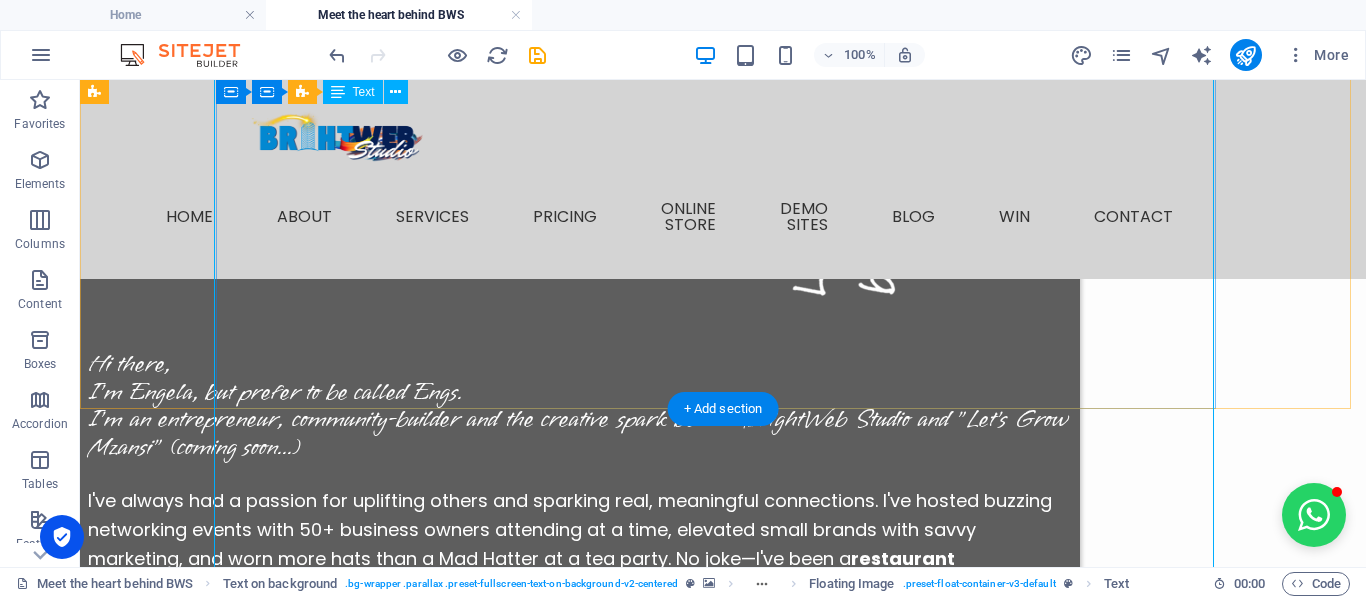 select on "px" 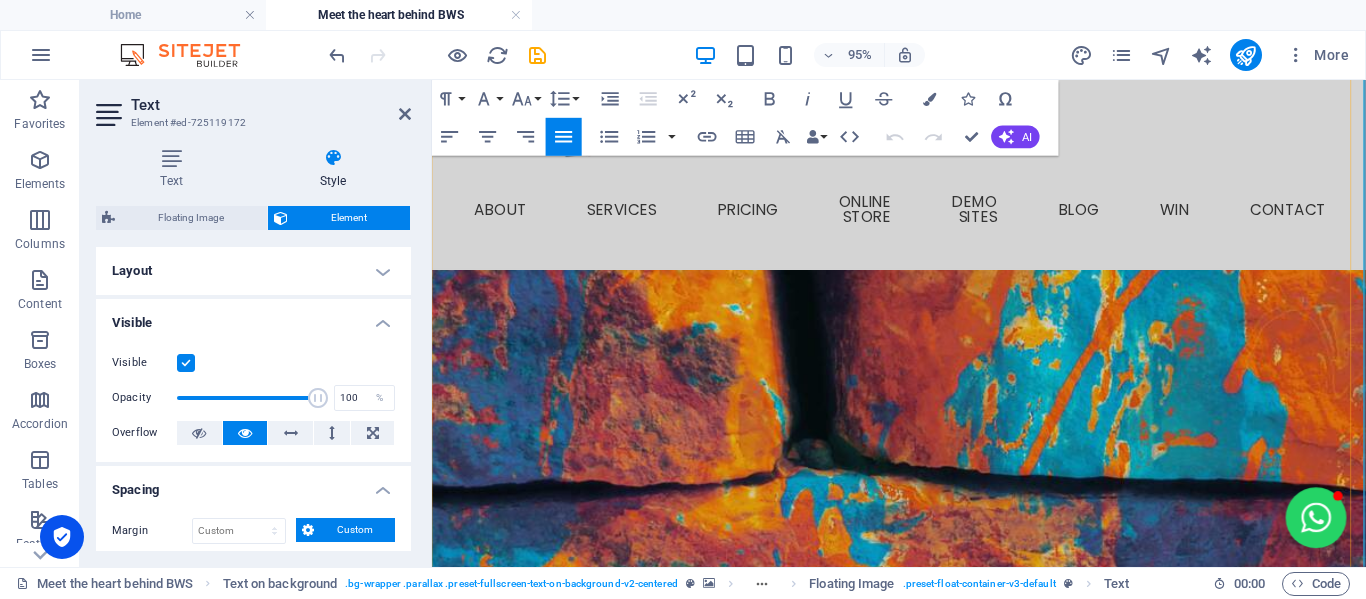 scroll, scrollTop: 1706, scrollLeft: 0, axis: vertical 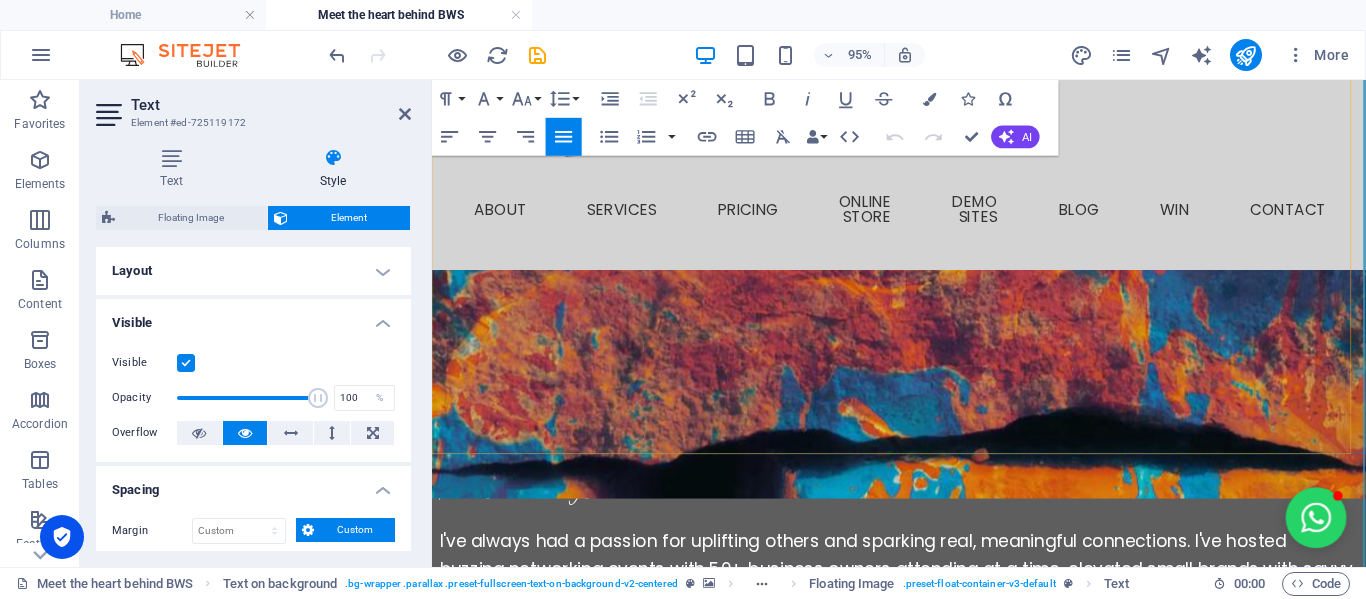 click on "Think of me as your  behind-the-scenes web sparky,  making sure your online space looks polished and professional while you shine in the spotlight." at bounding box center [921, 1794] 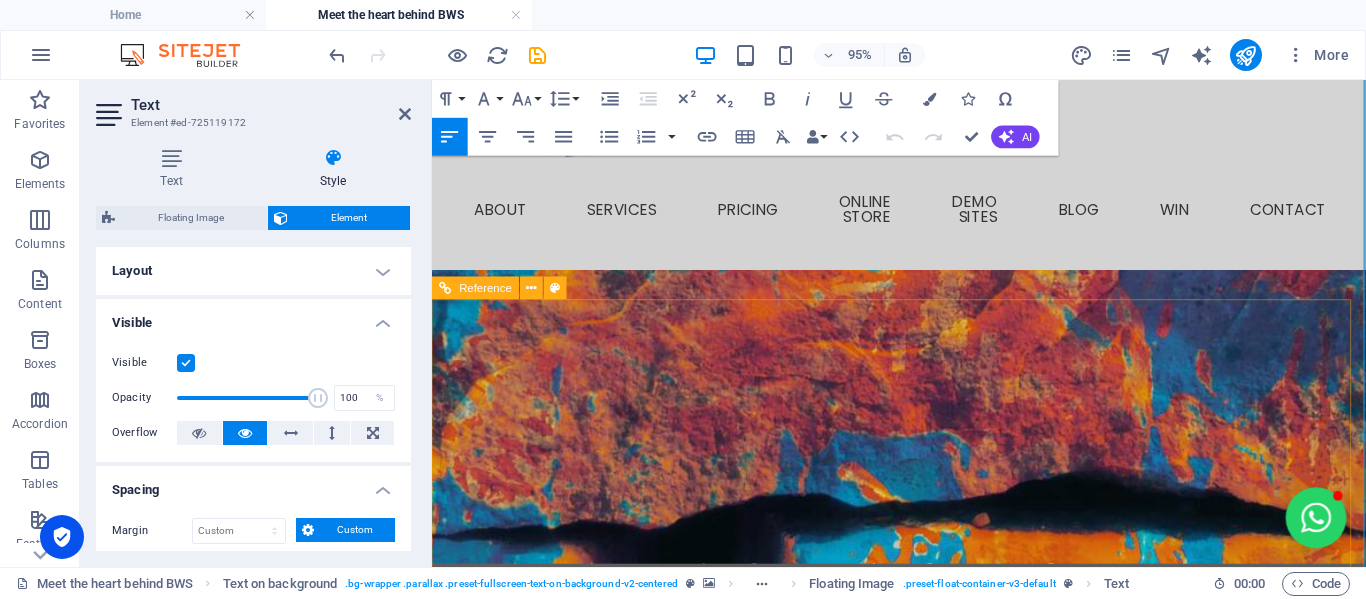 scroll, scrollTop: 1906, scrollLeft: 0, axis: vertical 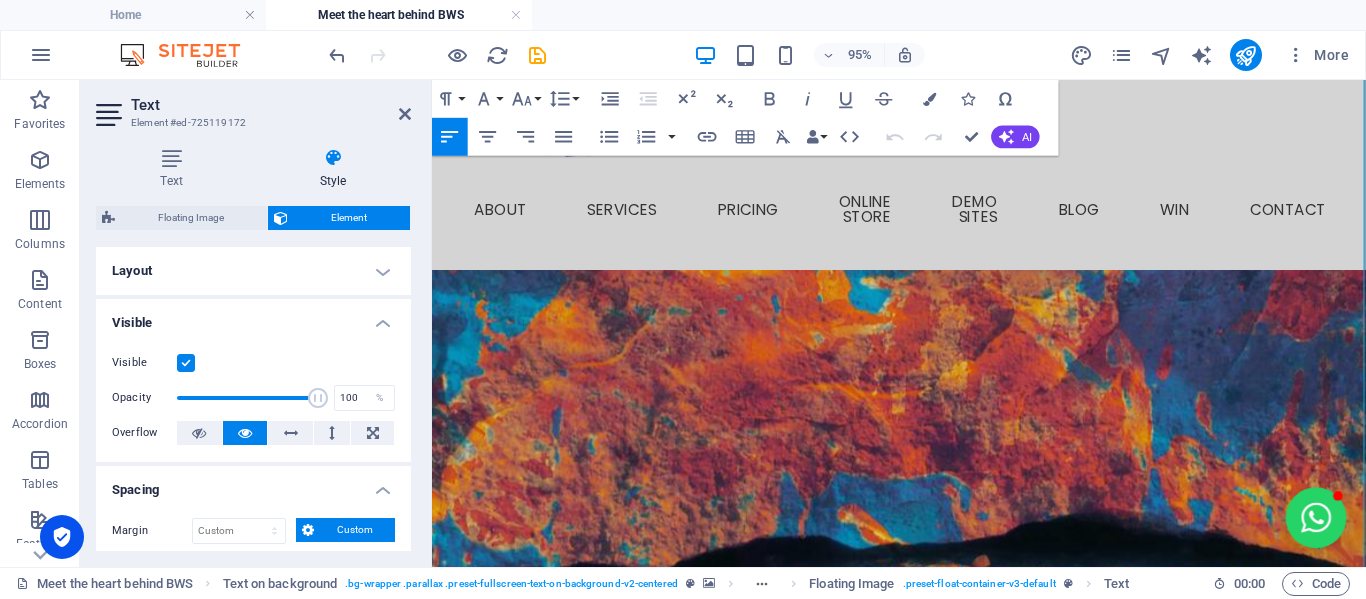 click on "Text Element #ed-725119172 Text Style Text Add, edit, and format text directly on the website. Default colors and font sizes are defined in Design. Edit design Alignment Left aligned Centered Right aligned Floating Image Element Layout How this element expands within the layout (Flexbox). Size 95 Default auto px % 1/1 1/2 1/3 1/4 1/5 1/6 1/7 1/8 1/9 1/10 Grow Shrink Order Container layout Visible Visible Opacity 100 % Overflow Spacing Margin Default auto px % rem vw vh Custom Custom 0 auto px % rem vw vh 0 auto px % rem vw vh 10 auto px % rem vw vh 0 auto px % rem vw vh Padding Default px rem % vh vw Custom Custom 10 px rem % vh vw 0 px rem % vh vw 10 px rem % vh vw 10 px rem % vh vw Border Style              - Width 1 auto px rem % vh vw Custom Custom 1 auto px rem % vh vw 1 auto px rem % vh vw 1 auto px rem % vh vw 1 auto px rem % vh vw  - Color Round corners Default px rem % vh vw Custom Custom px rem % vh vw px rem % vh vw px rem % vh vw px rem % vh vw Shadow Default None Outside Inside Color 0" at bounding box center [256, 323] 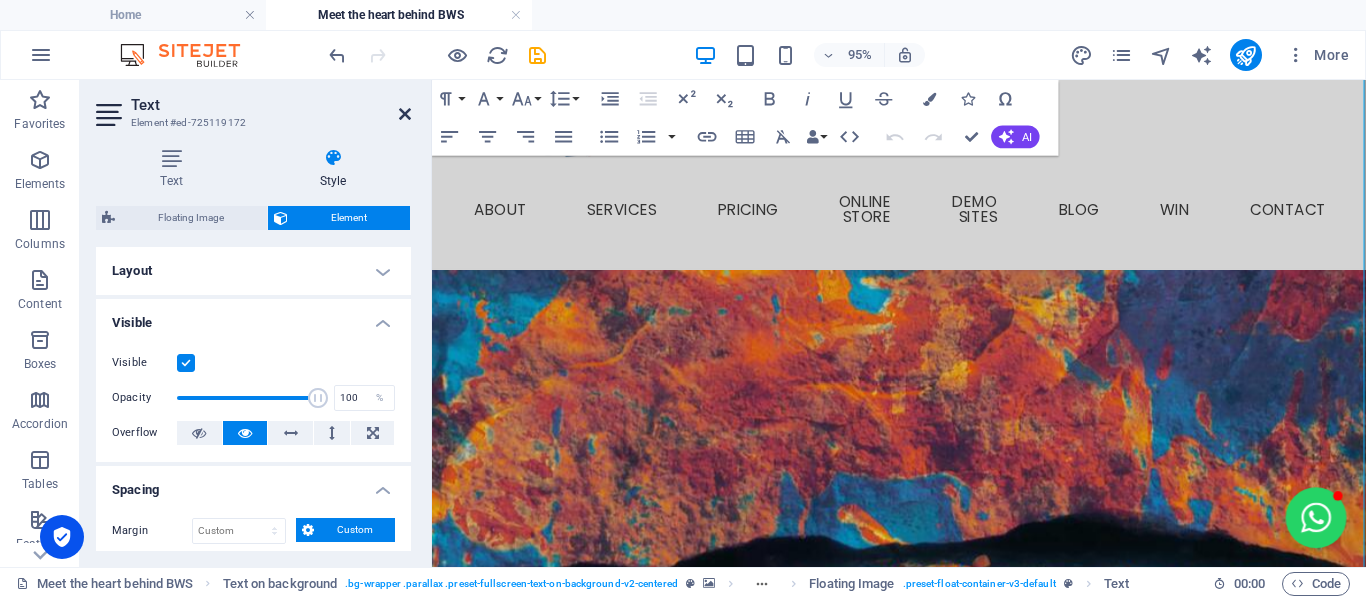 click at bounding box center (405, 114) 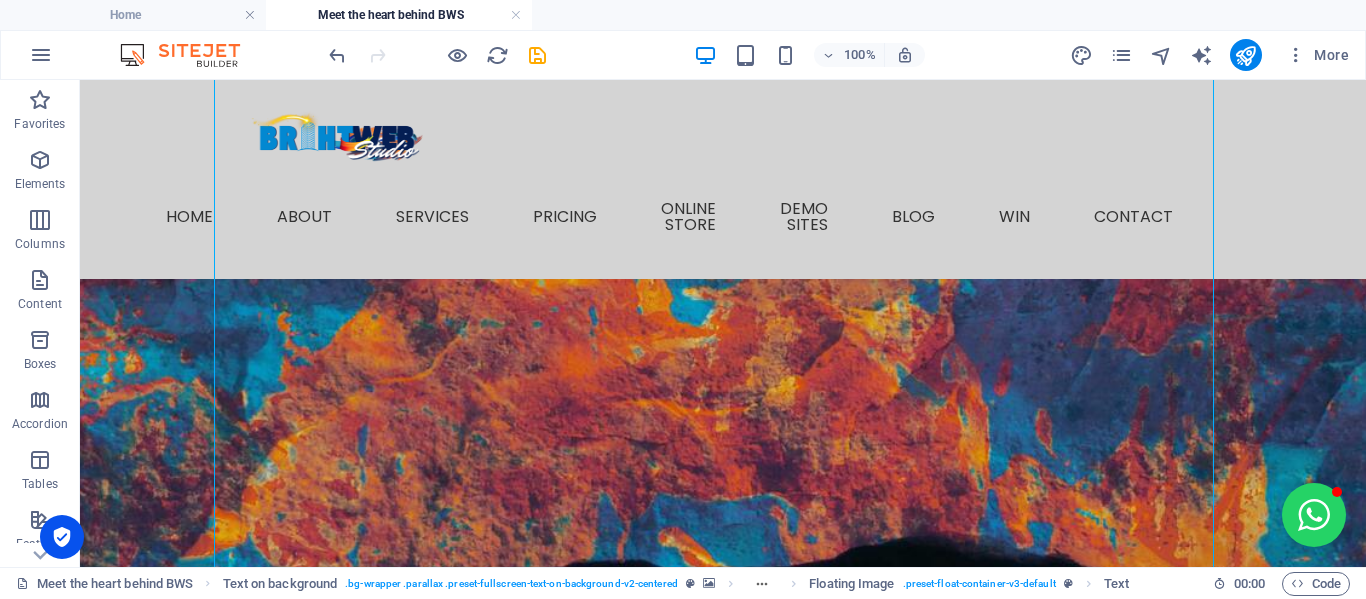 click at bounding box center (723, -20) 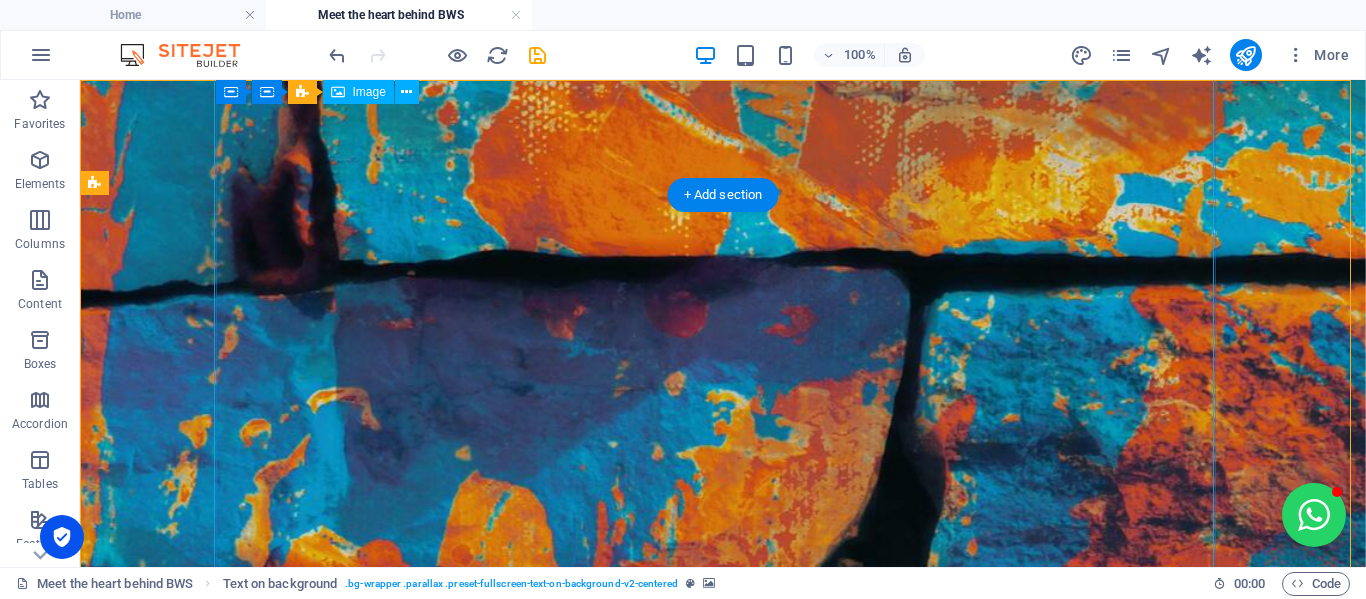 scroll, scrollTop: 0, scrollLeft: 0, axis: both 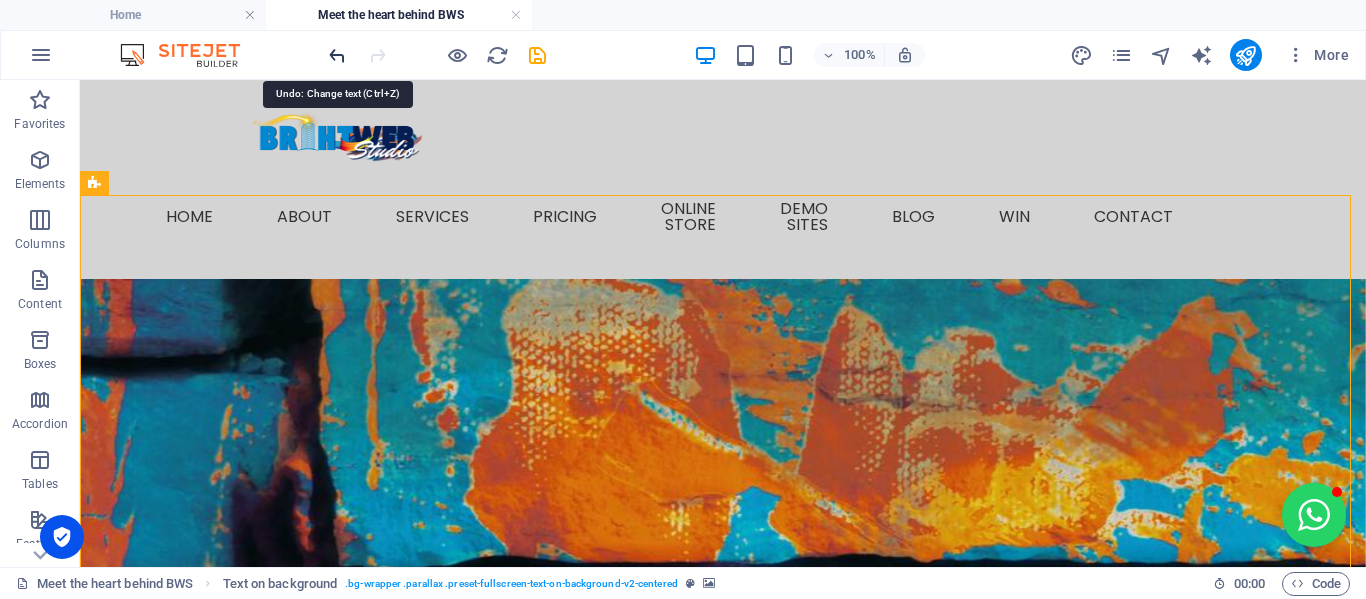 click at bounding box center (337, 55) 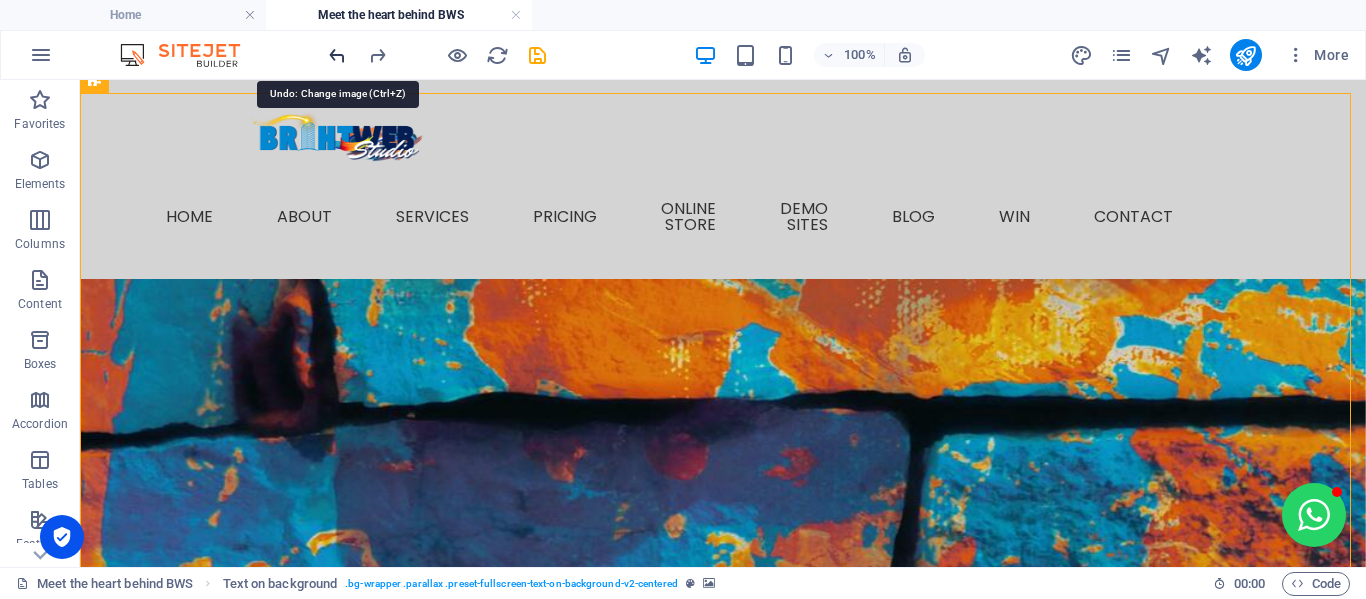 scroll, scrollTop: 1058, scrollLeft: 0, axis: vertical 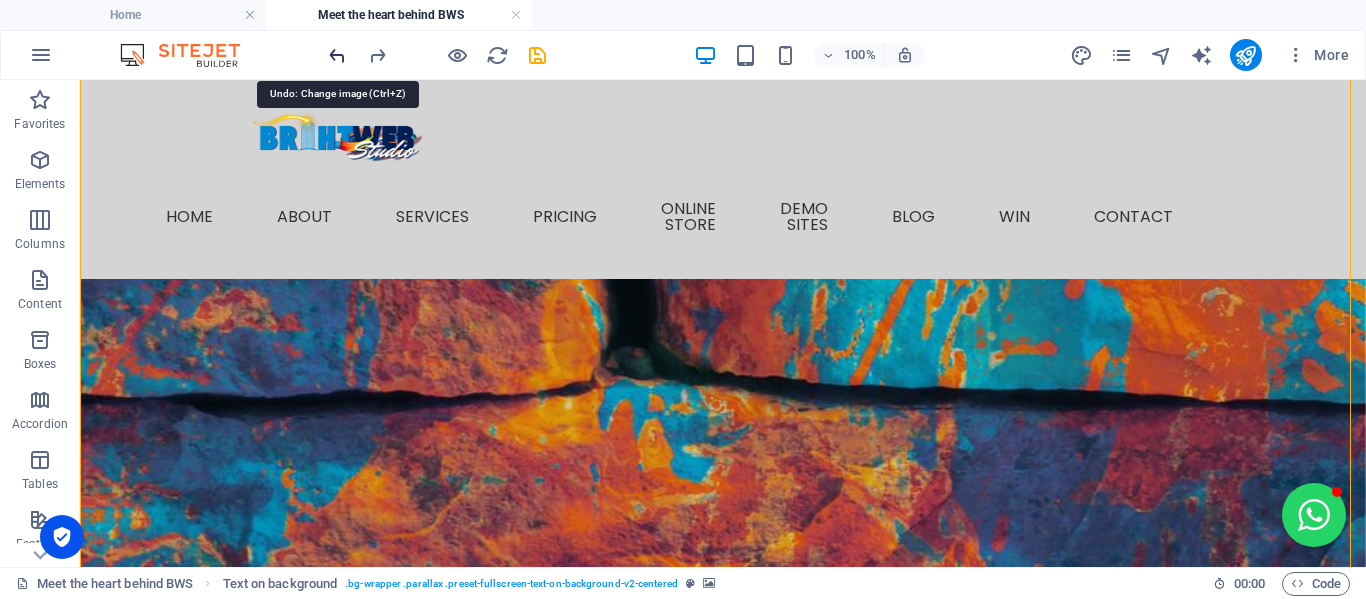 click at bounding box center (337, 55) 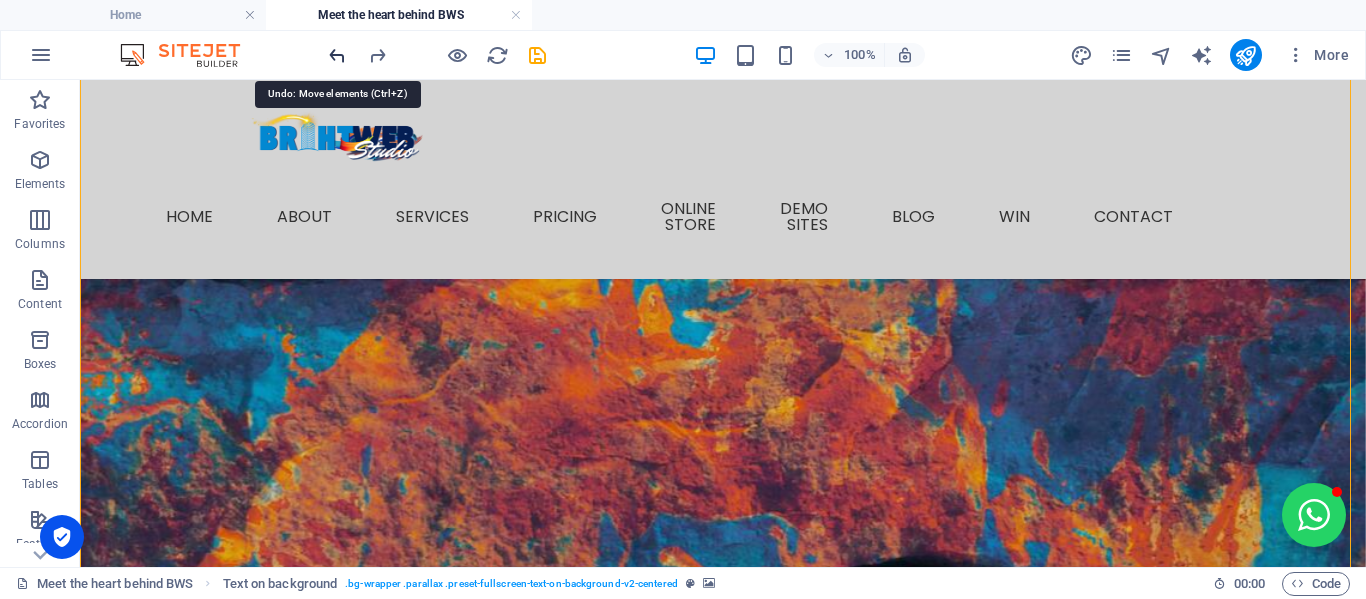 scroll, scrollTop: 0, scrollLeft: 0, axis: both 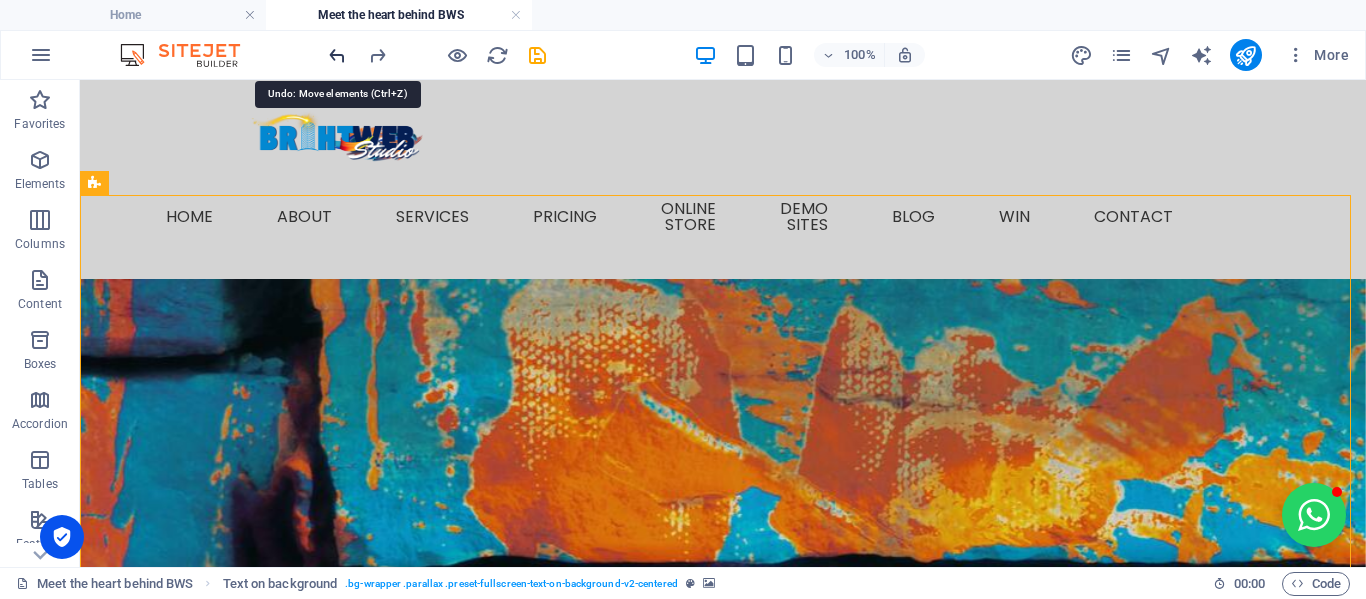 click at bounding box center (337, 55) 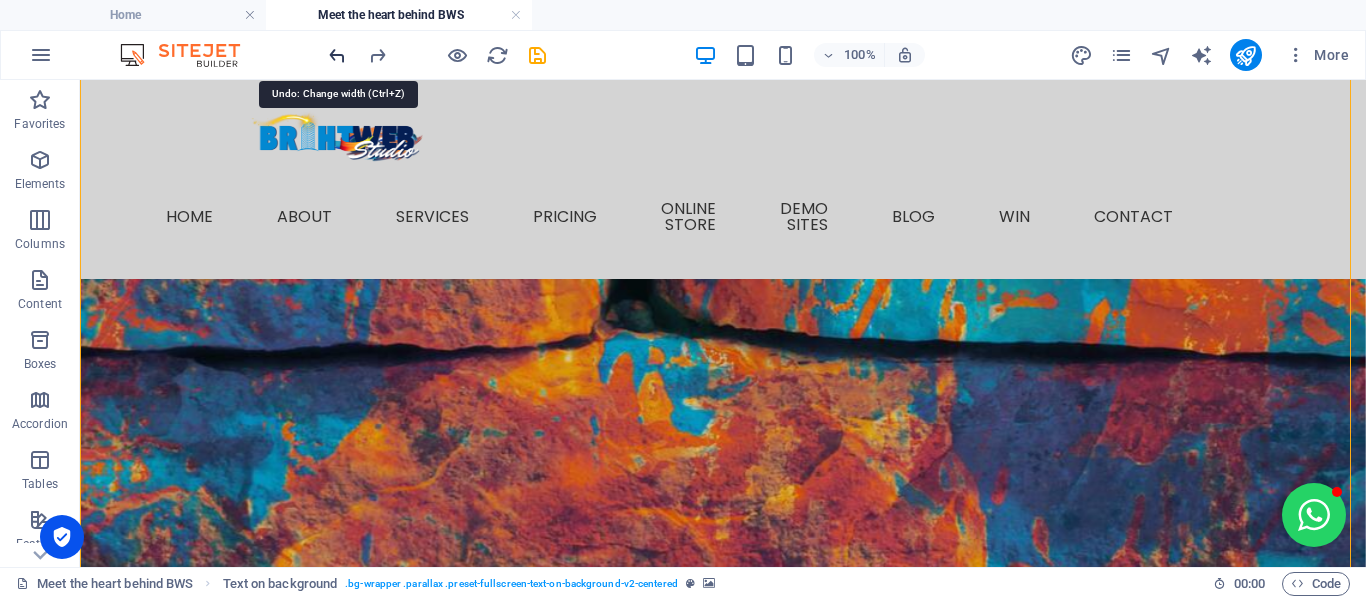 scroll, scrollTop: 1462, scrollLeft: 0, axis: vertical 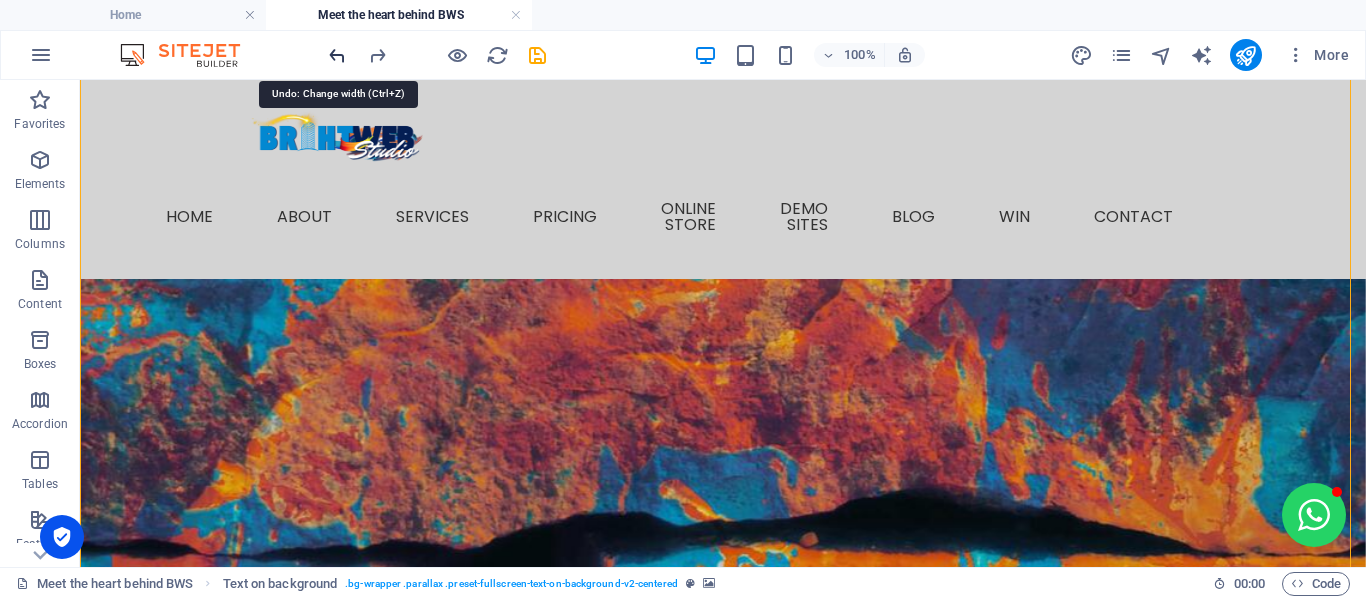 click at bounding box center (337, 55) 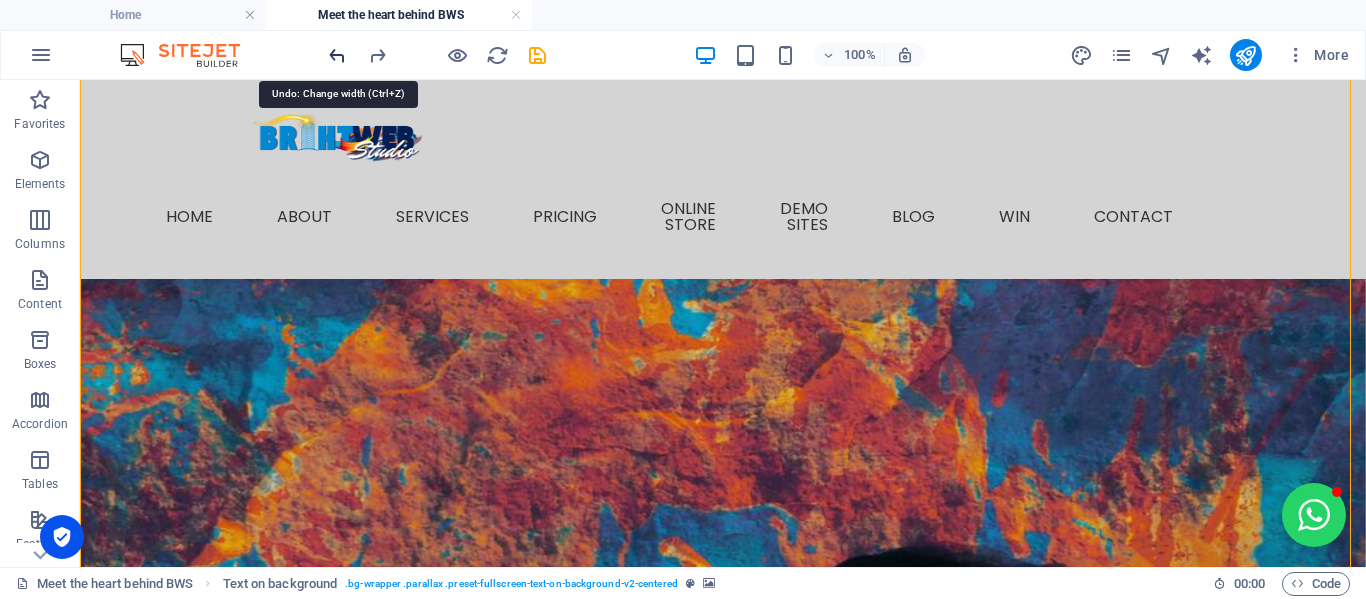 click at bounding box center (337, 55) 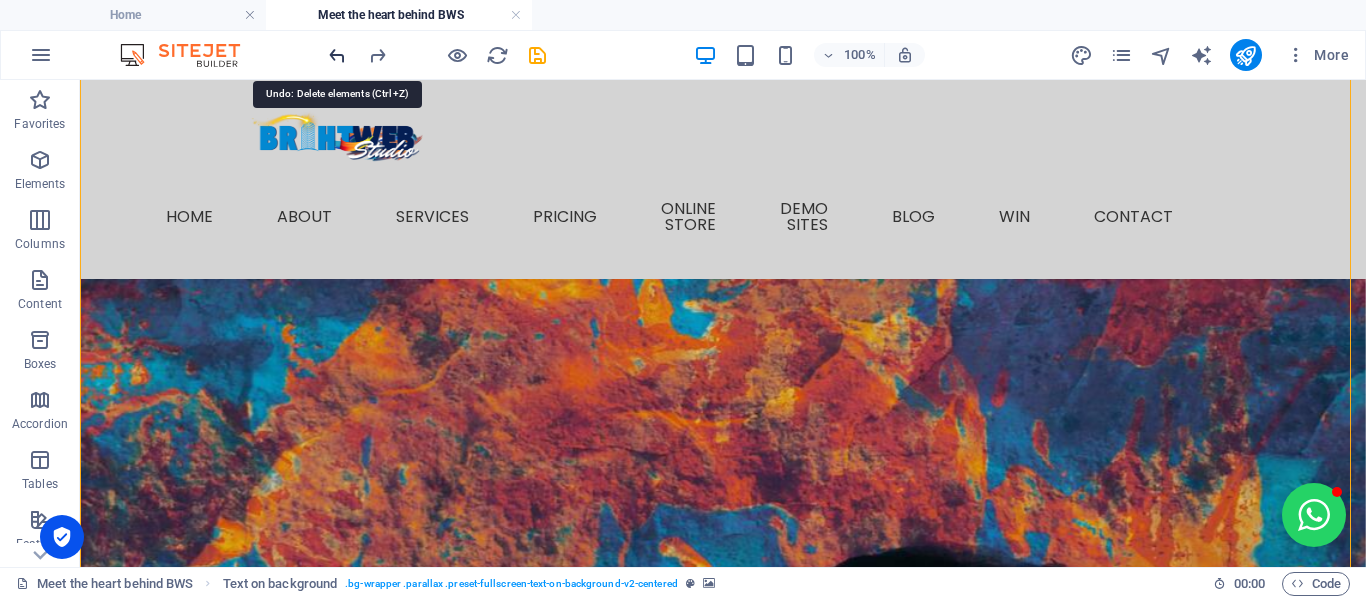 click at bounding box center [337, 55] 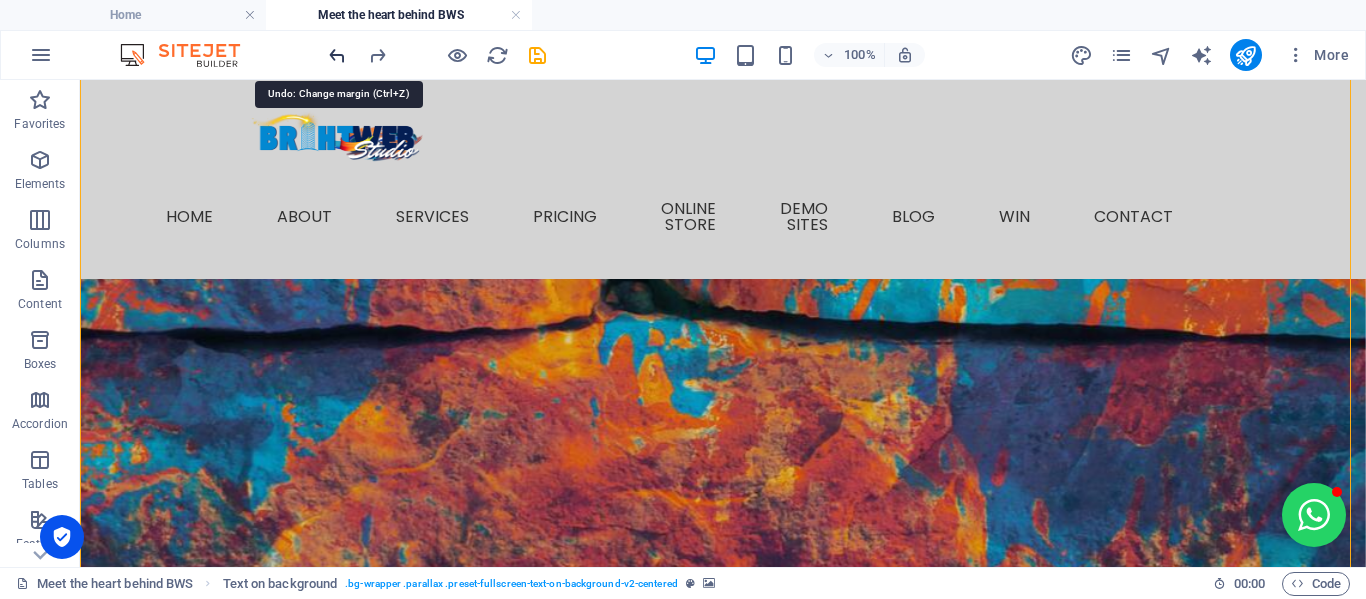 click at bounding box center [337, 55] 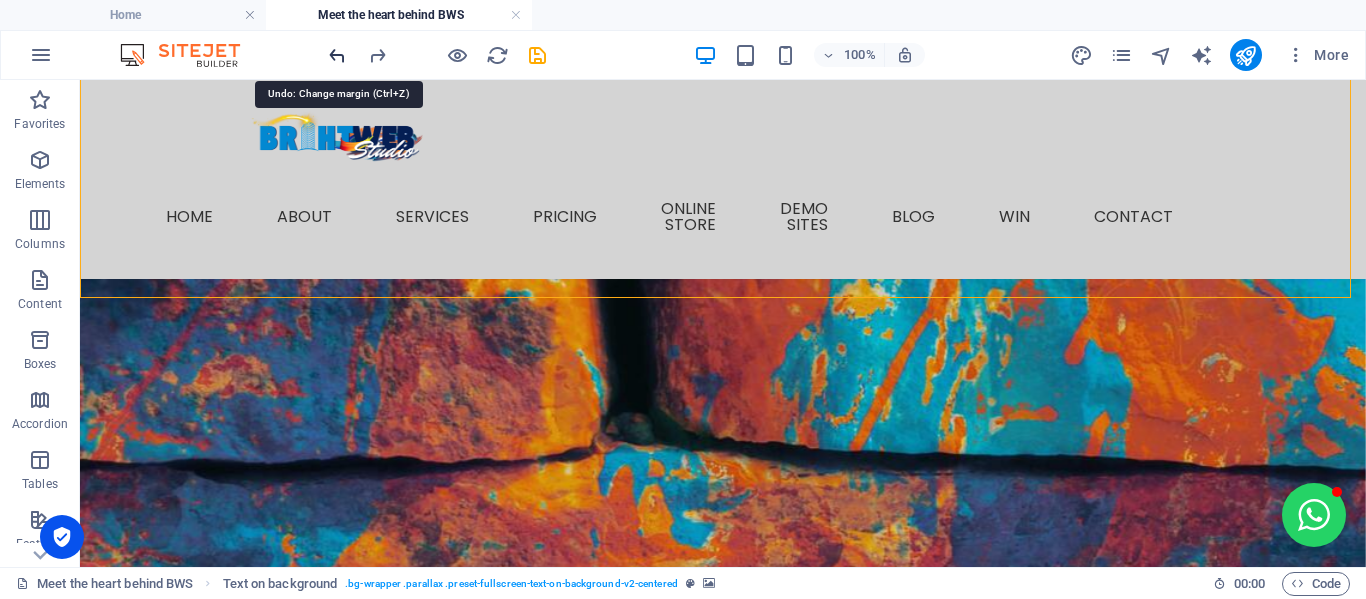 click at bounding box center (337, 55) 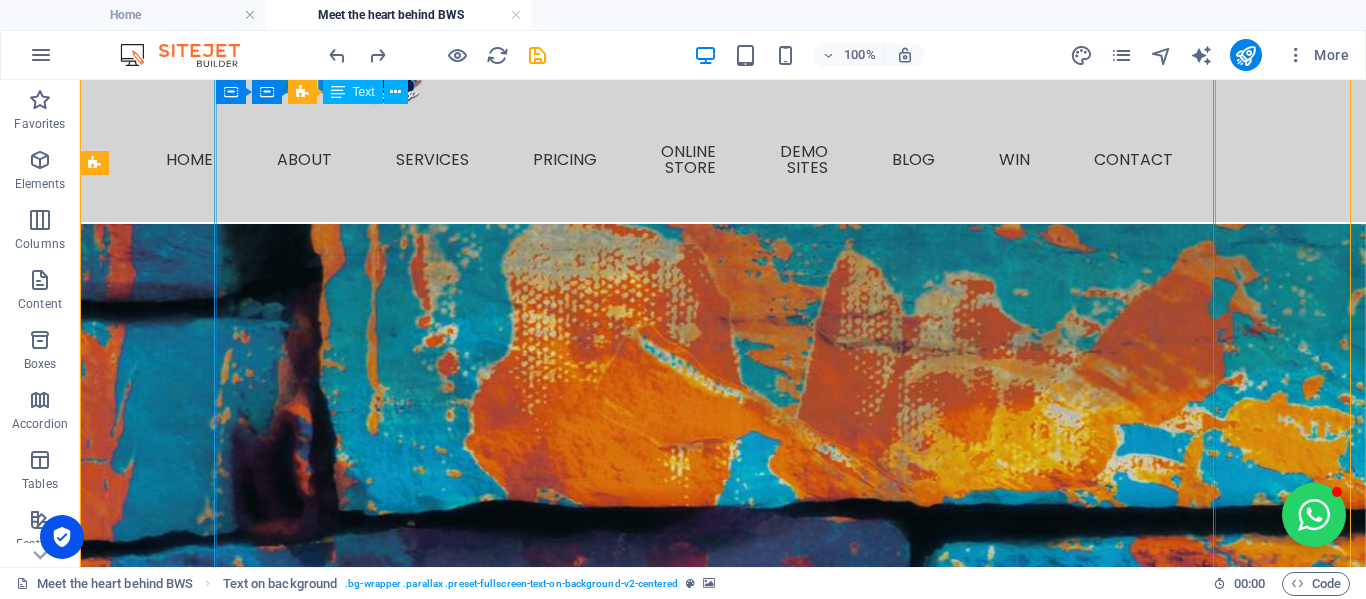 scroll, scrollTop: 0, scrollLeft: 0, axis: both 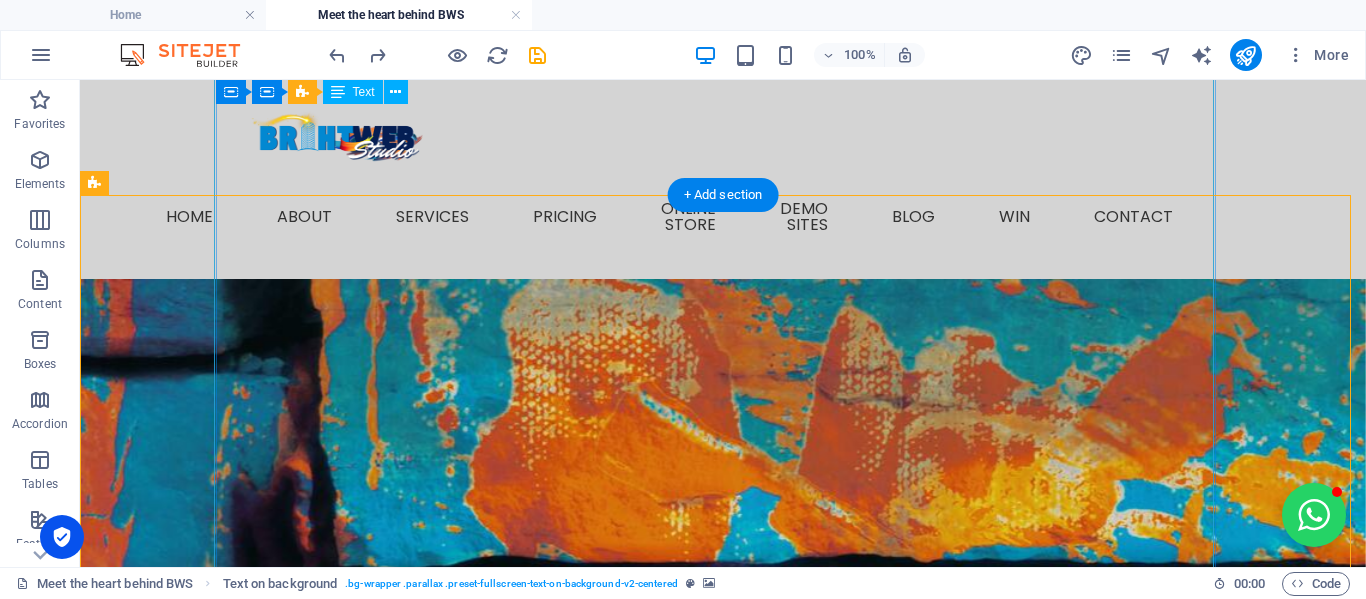 click on "Hi there, I'm Engela, but prefer to be called Engs.  I'm an entrepreneur, community-builder and the creative spark behind BrightWeb Studio and "Let's Grow Mzansi" (coming soon...) I've always had a passion for uplifting others and sparking real, meaningful connections. I've hosted buzzing networking events with 50+ business owners attending at a time, elevated small brands with savvy marketing, and worn more hats than a Mad Hatter at a tea party. No joke—I've been a  restaurant manageress, FMCG manager, PRO, e-commerce store owner with 2,000+ products, digital marketer, nonprofit director...  the list goes on! But what really lights me up? Helping people believe in themselves and turning big dreams into reality.  BrightWeb Started With a Spark During the chaos of COVID-19, I watched so many incredibly talented people pivot into entrepreneurship—full of p otential but without the tools or time to get online. That's when I launched the  Social Business Network BrightWeb Studio Why BrightWeb Studio? ✅" at bounding box center (578, 2679) 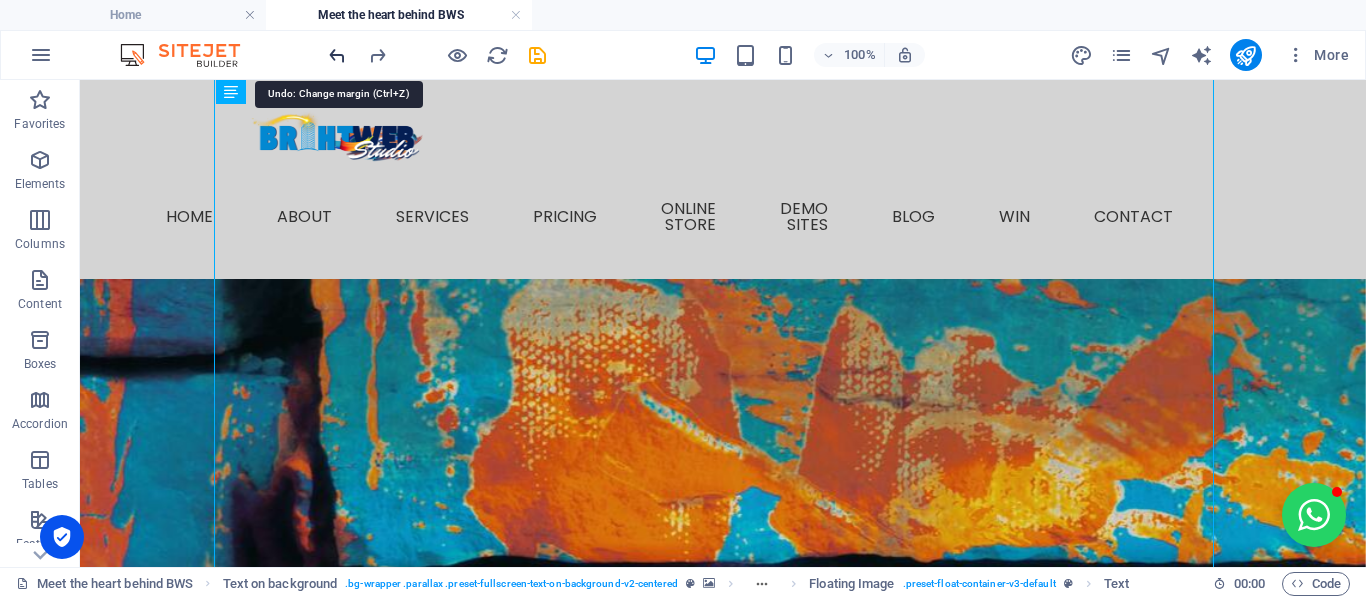 click at bounding box center [337, 55] 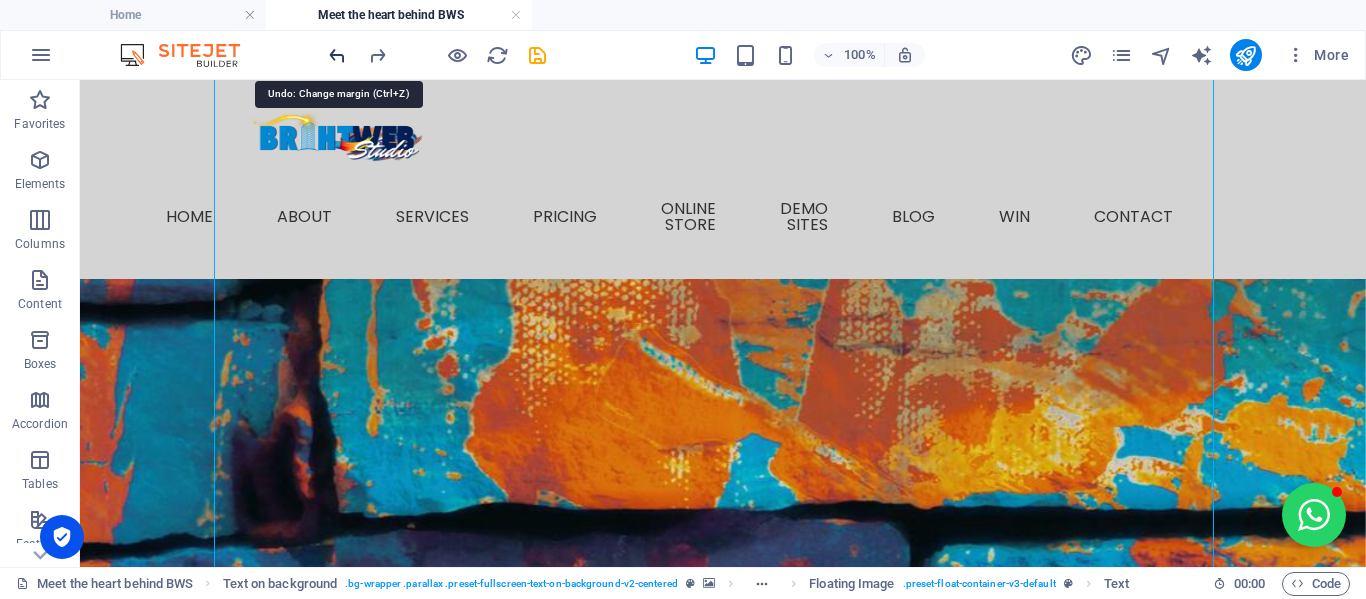scroll, scrollTop: 1587, scrollLeft: 0, axis: vertical 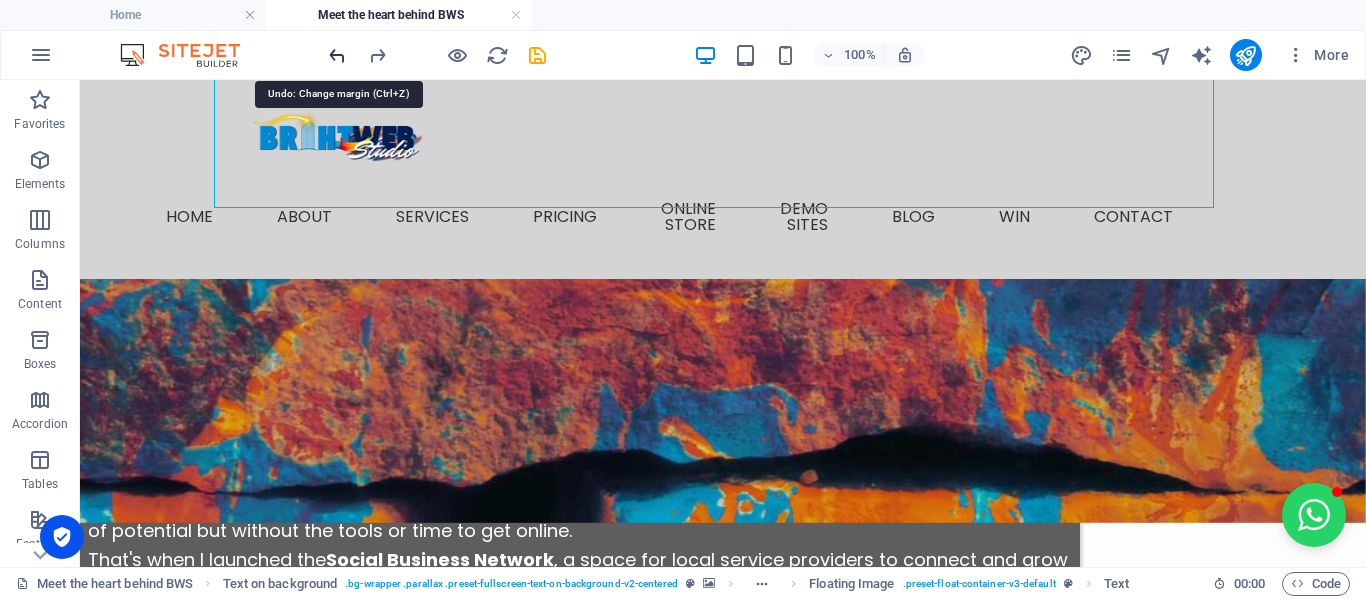 click at bounding box center [337, 55] 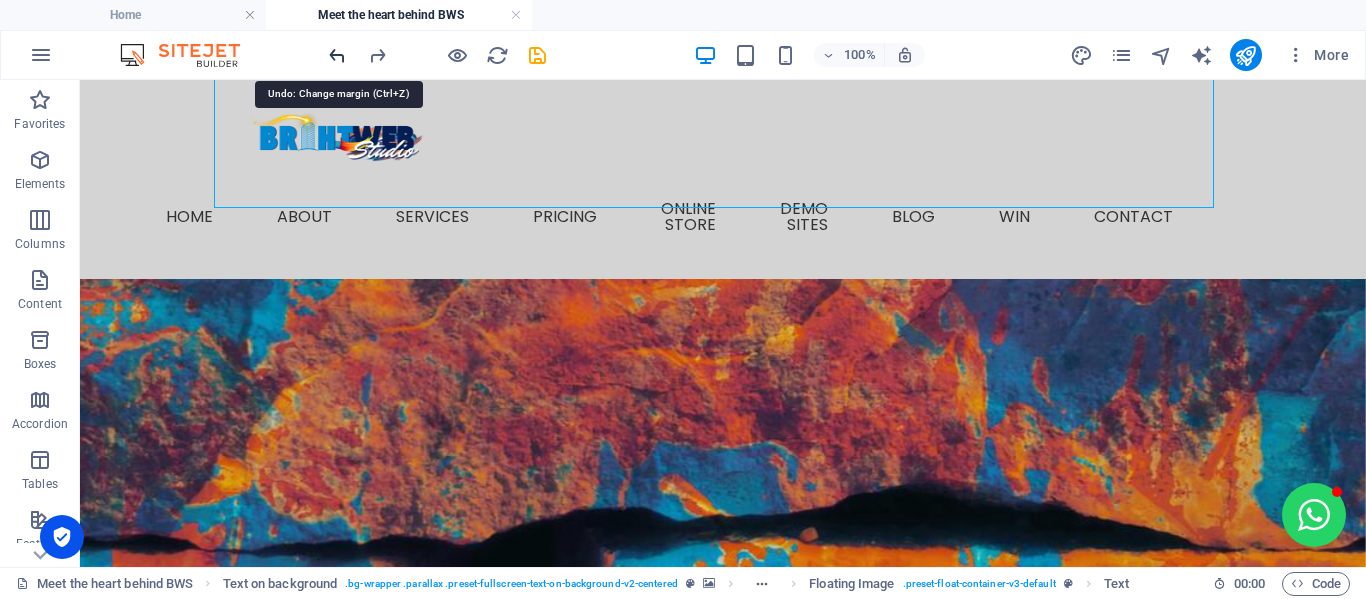 click at bounding box center (337, 55) 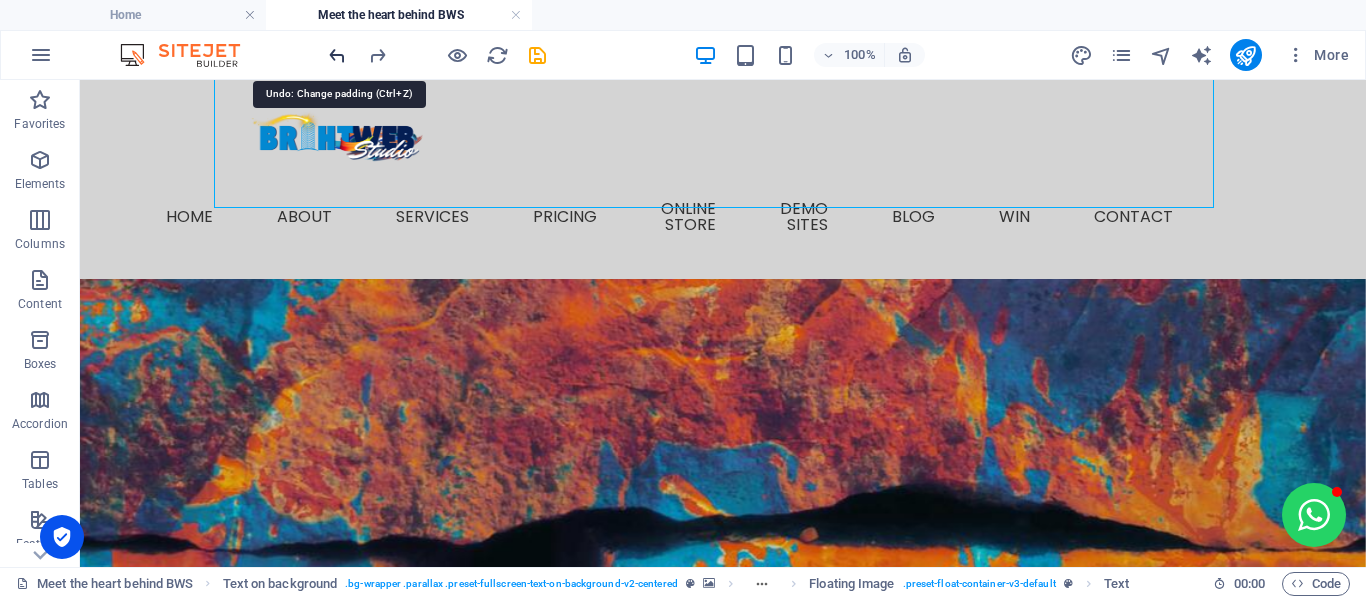 click at bounding box center [337, 55] 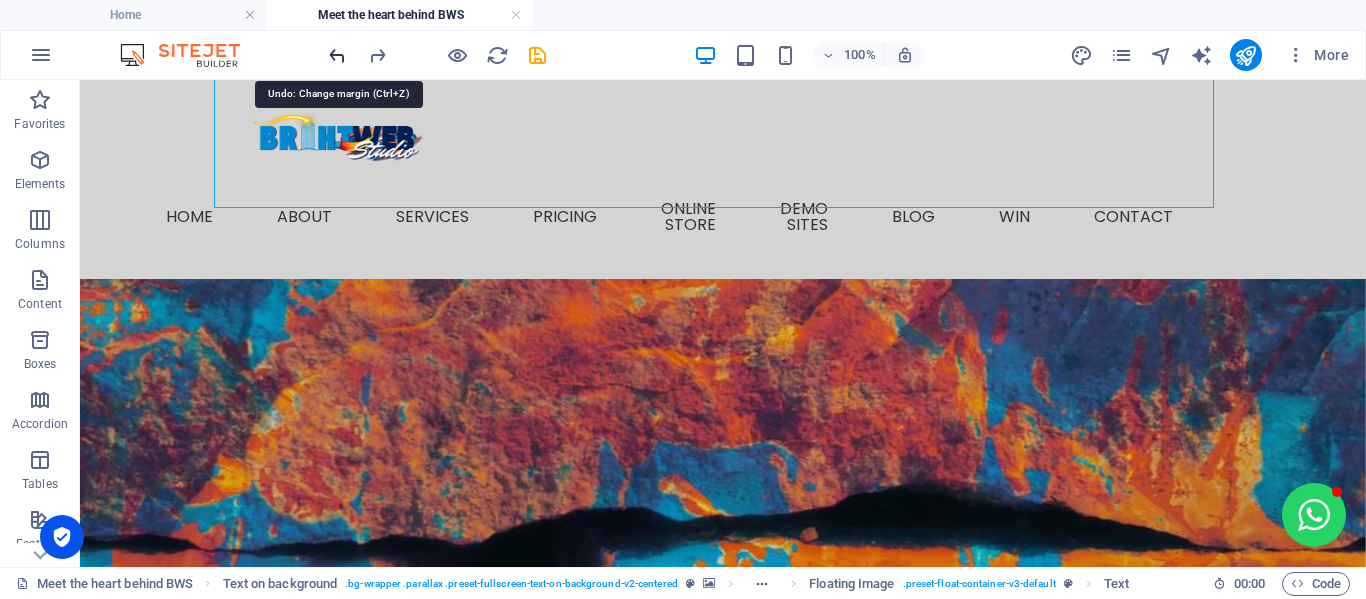 click at bounding box center [337, 55] 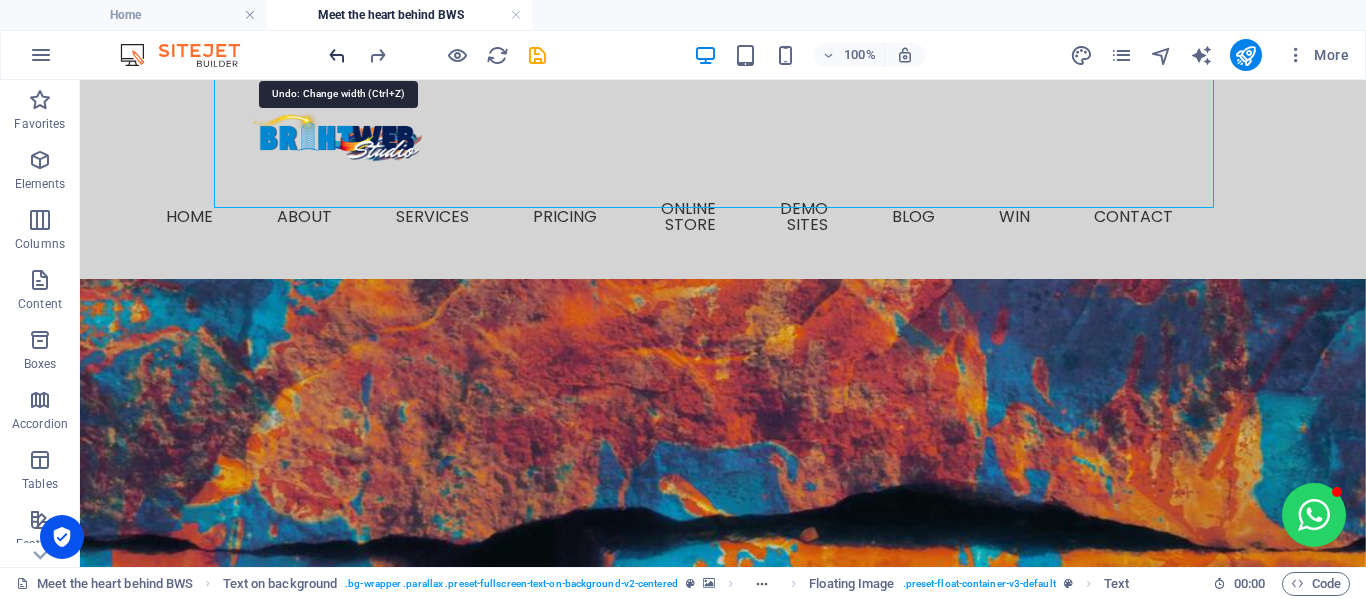 click at bounding box center (337, 55) 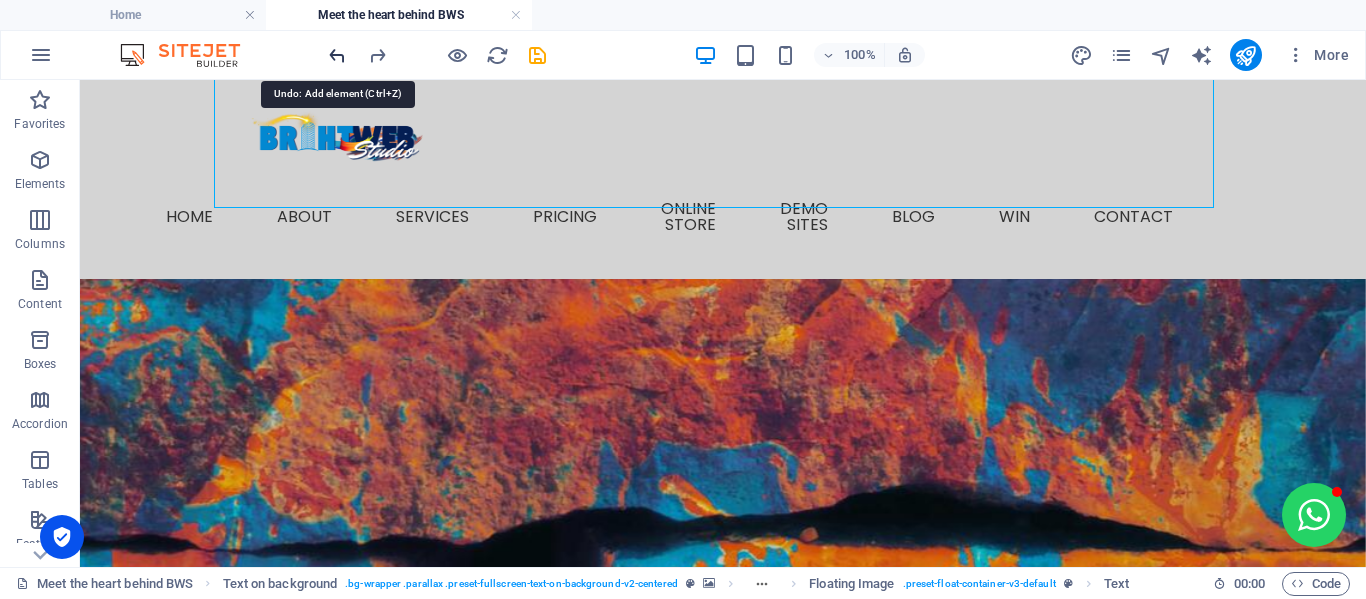 click at bounding box center [337, 55] 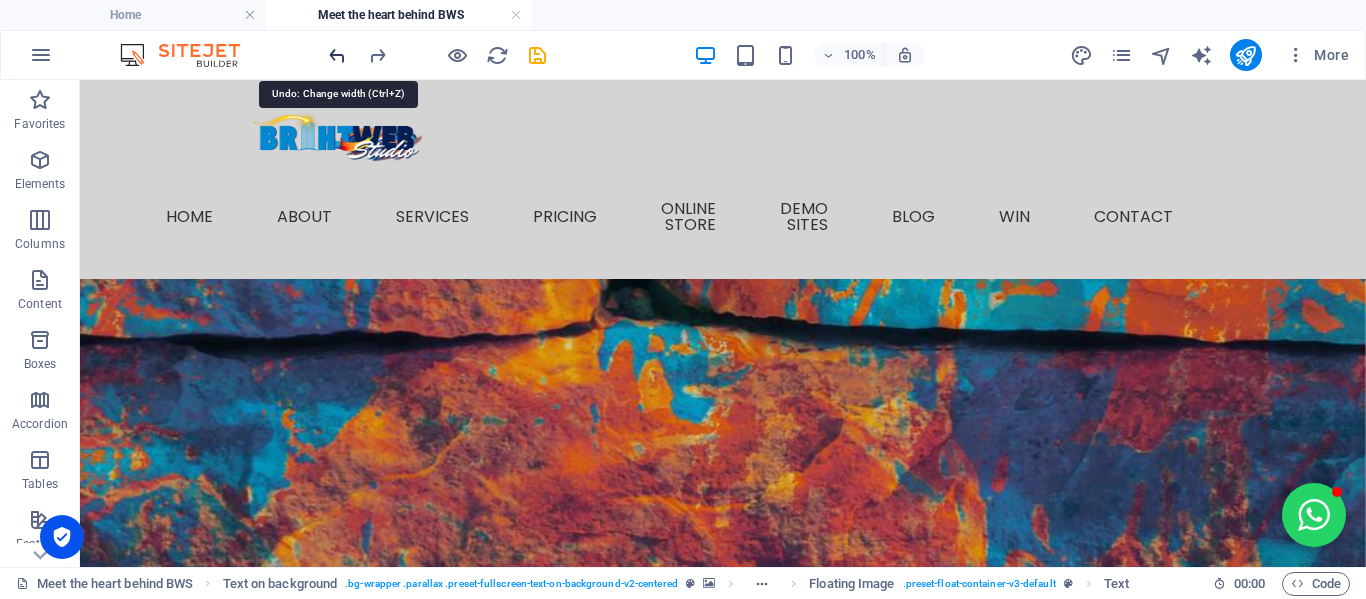 click at bounding box center (337, 55) 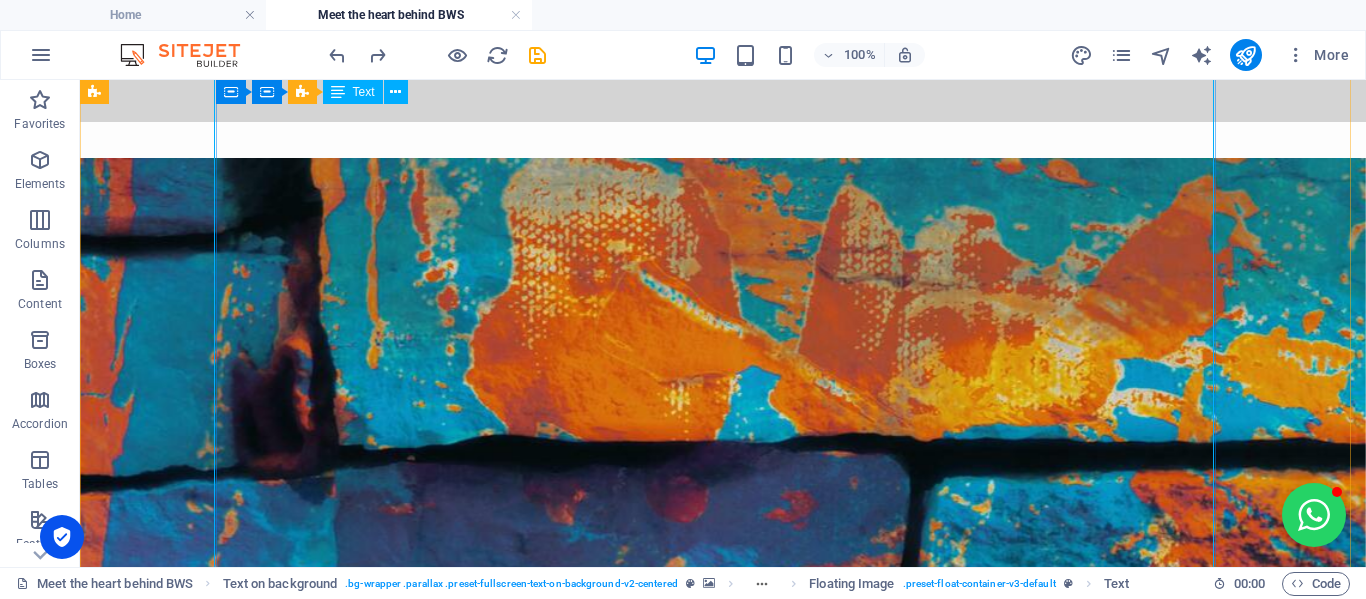scroll, scrollTop: 0, scrollLeft: 0, axis: both 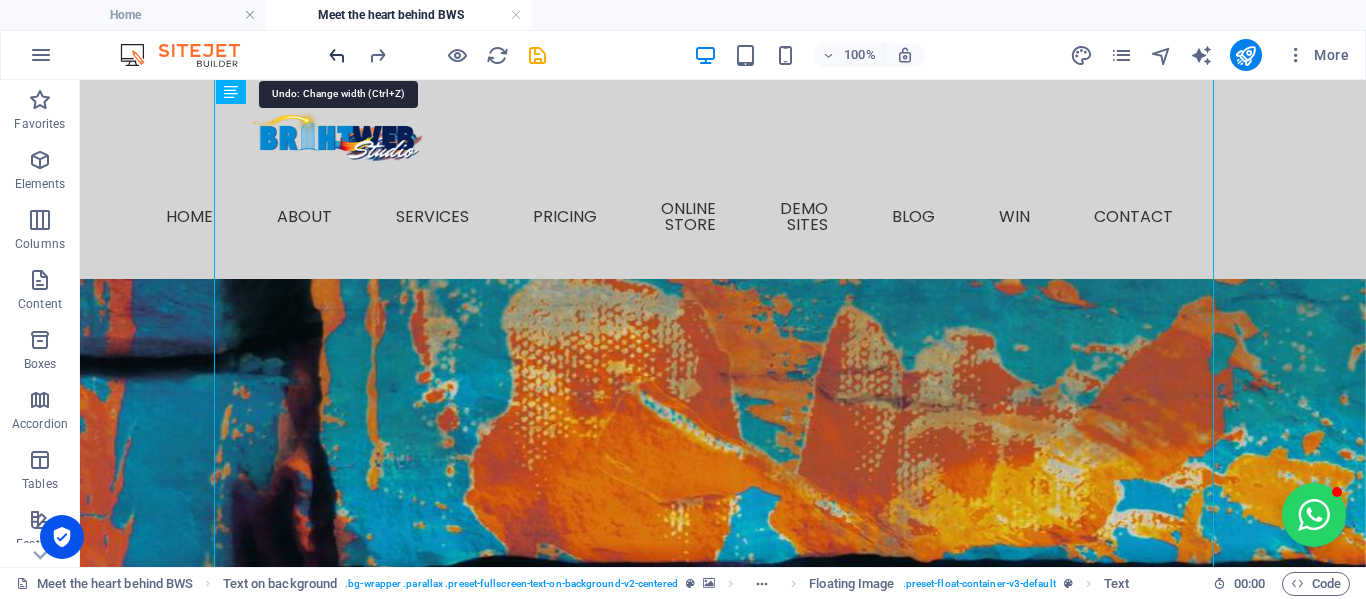 click at bounding box center (337, 55) 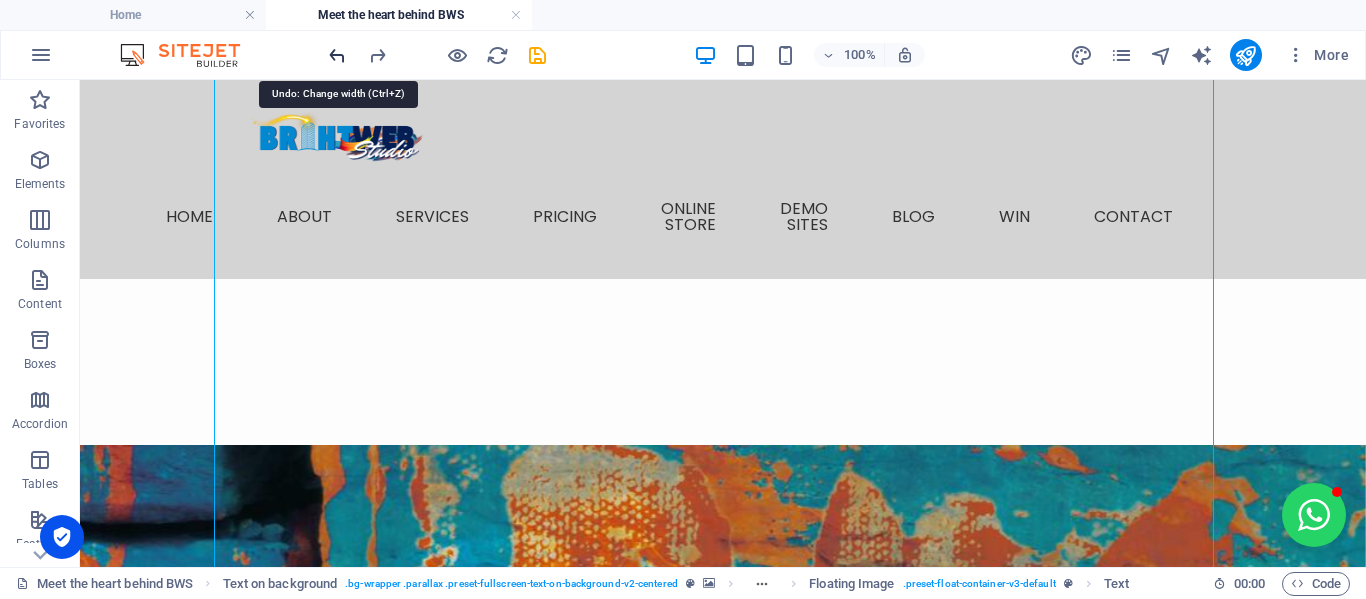 click at bounding box center (337, 55) 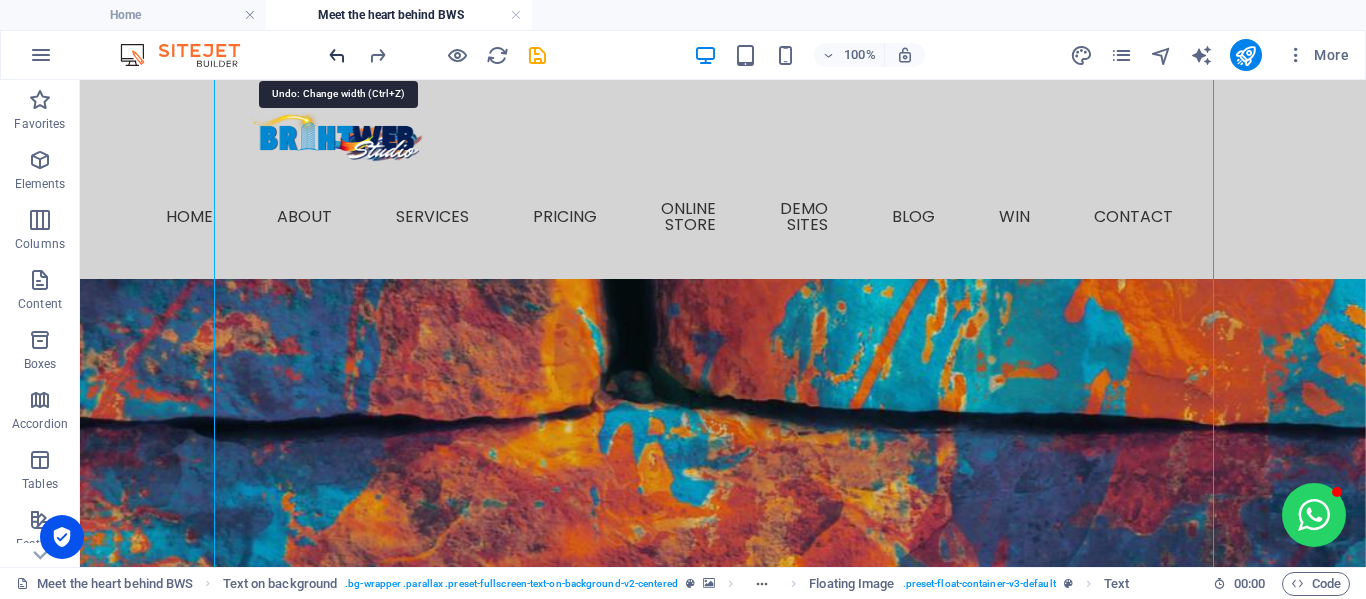 click at bounding box center [337, 55] 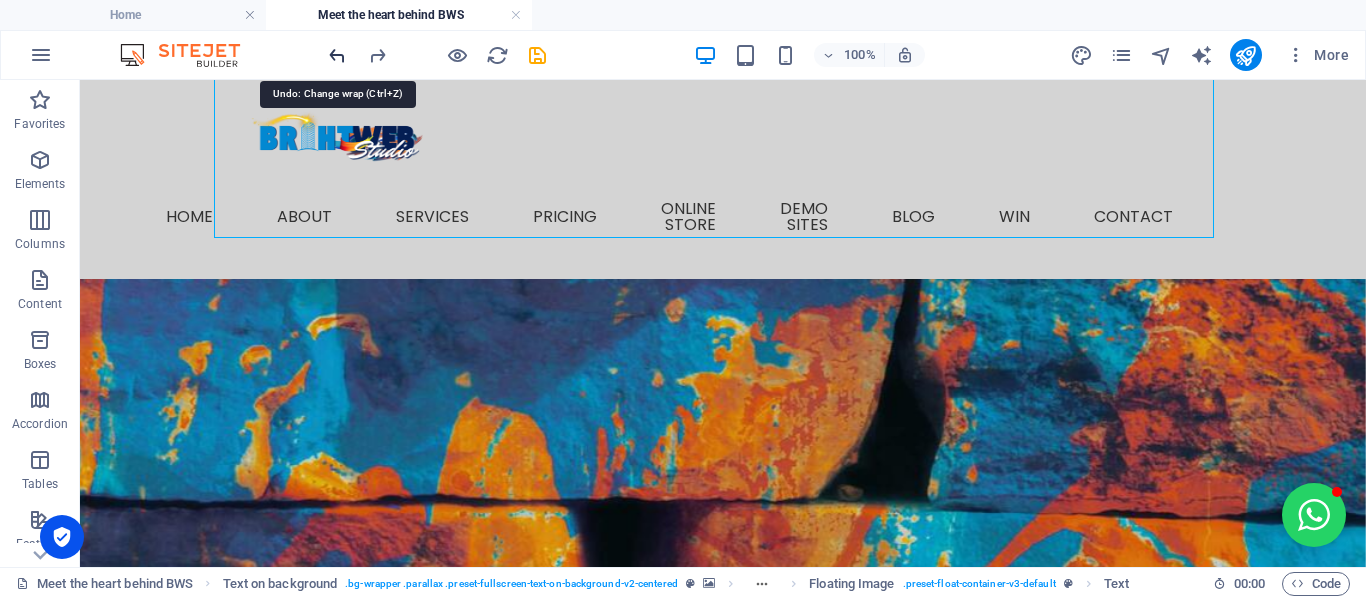 click at bounding box center (337, 55) 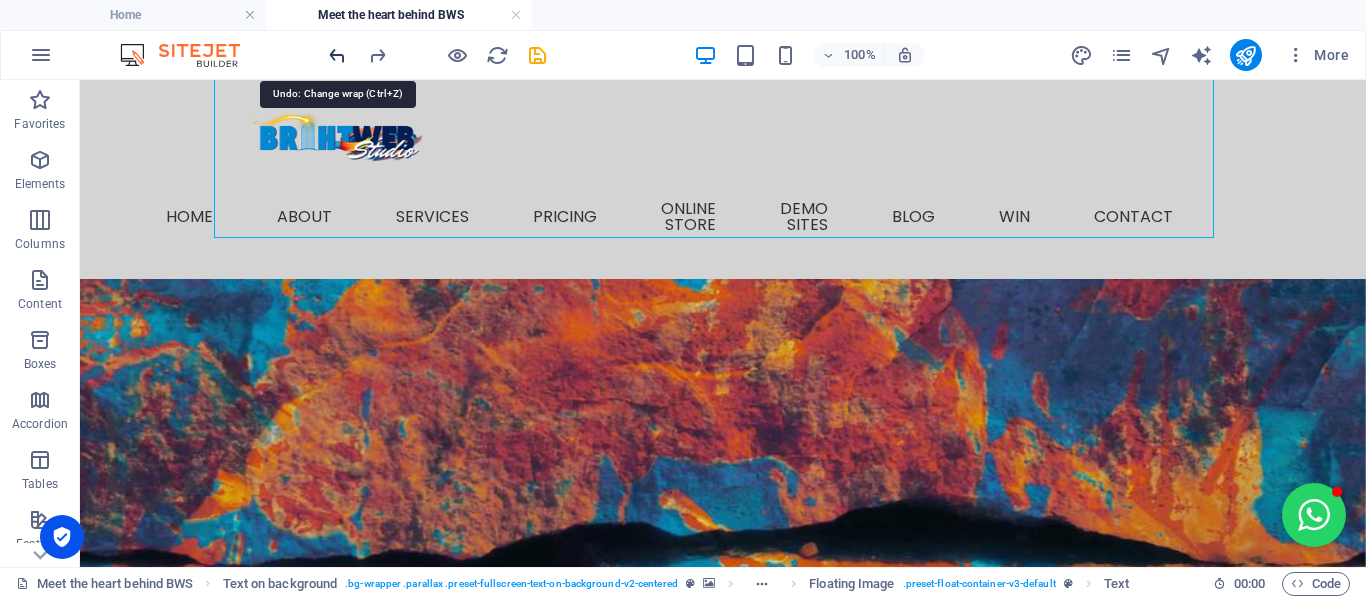 click at bounding box center (337, 55) 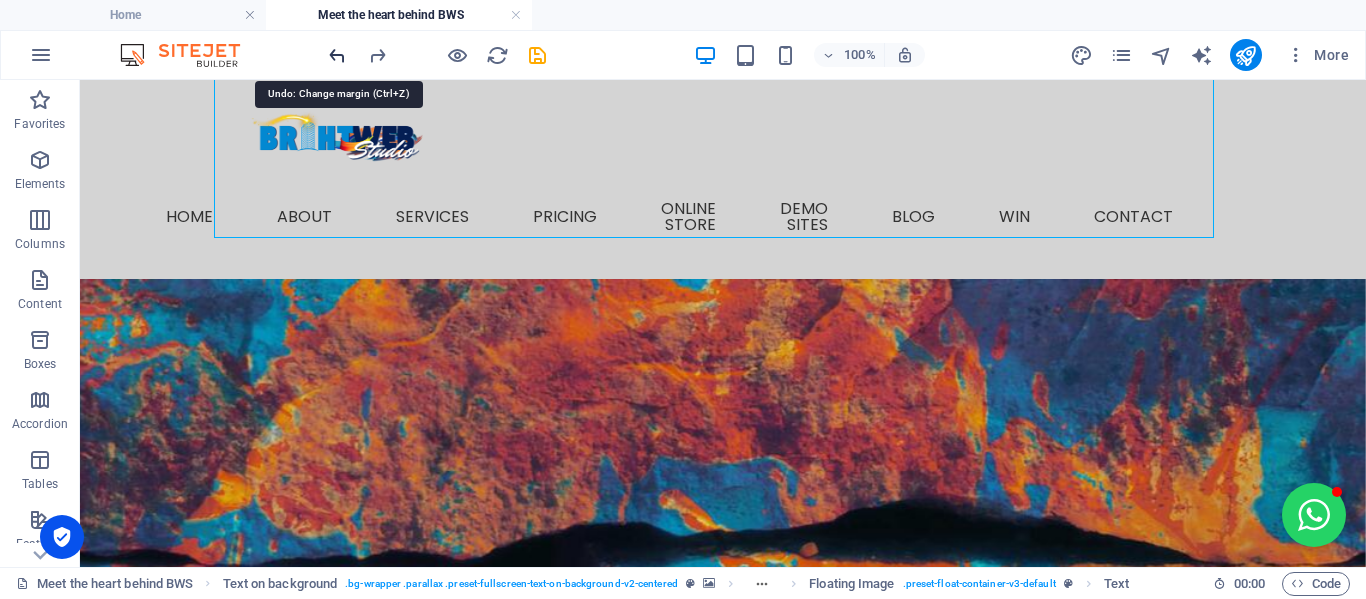 click at bounding box center (337, 55) 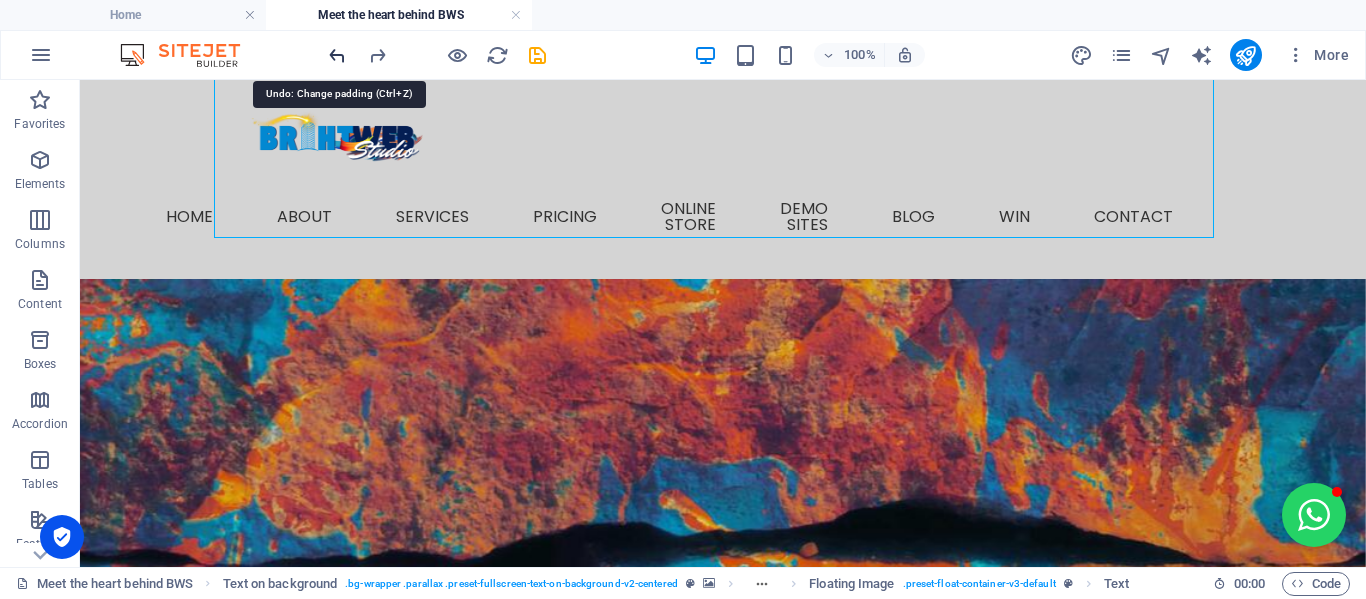 click at bounding box center (337, 55) 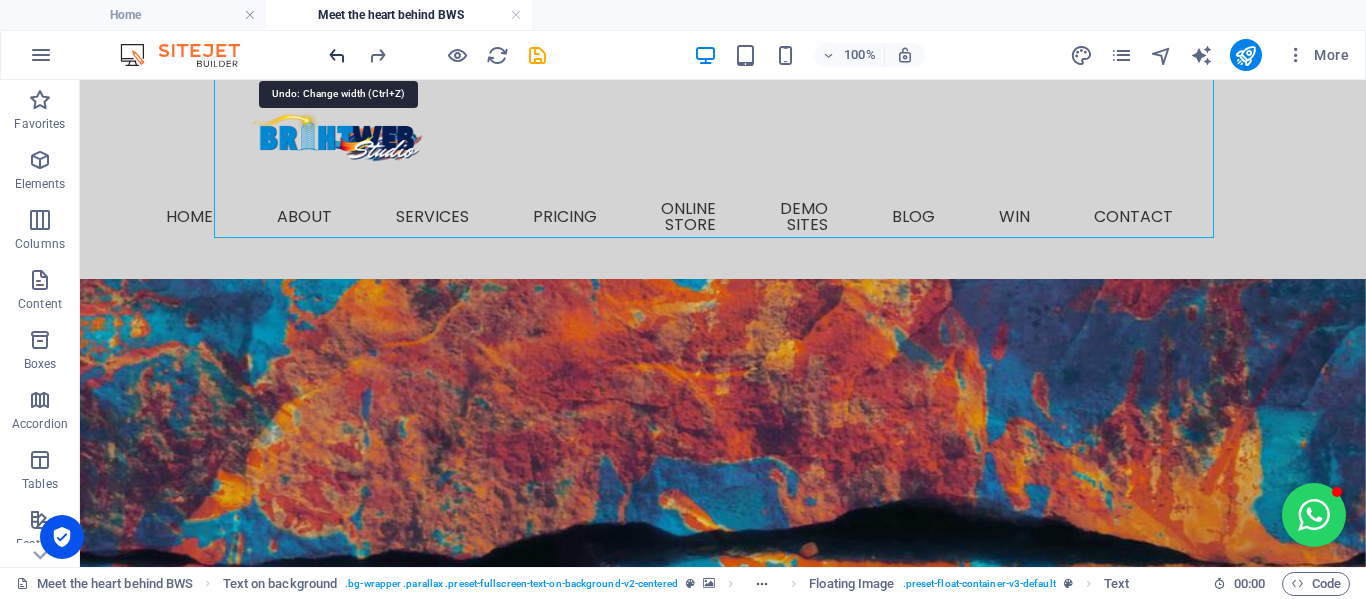 click at bounding box center (337, 55) 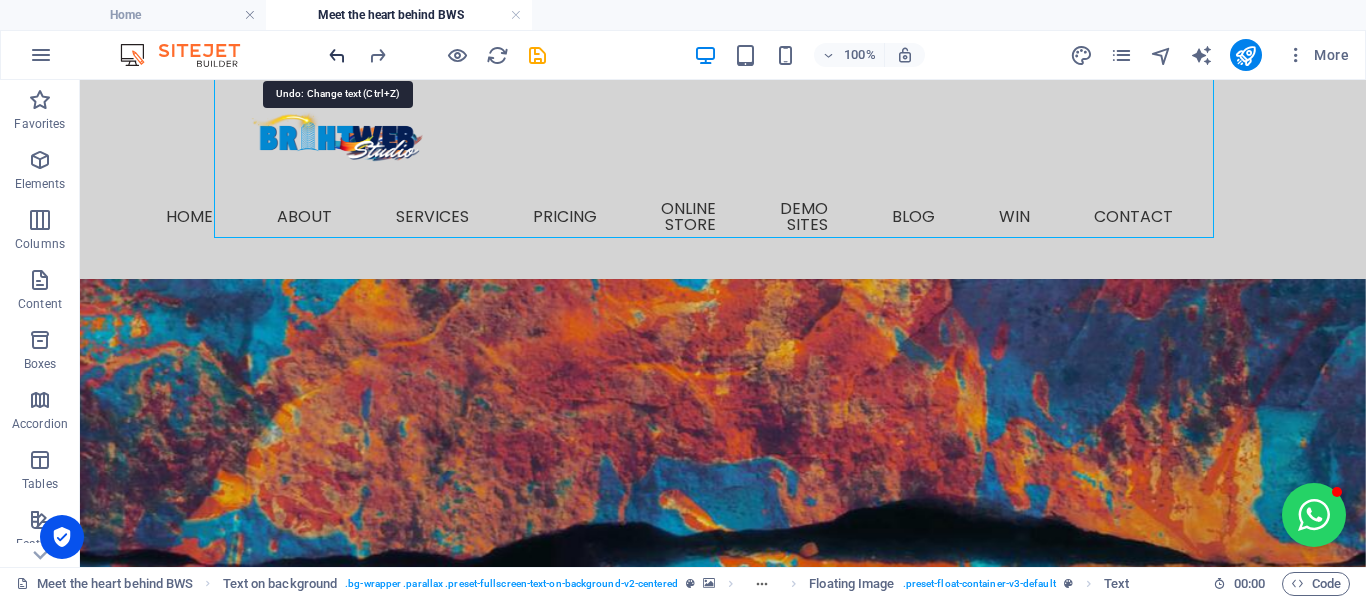 click at bounding box center (337, 55) 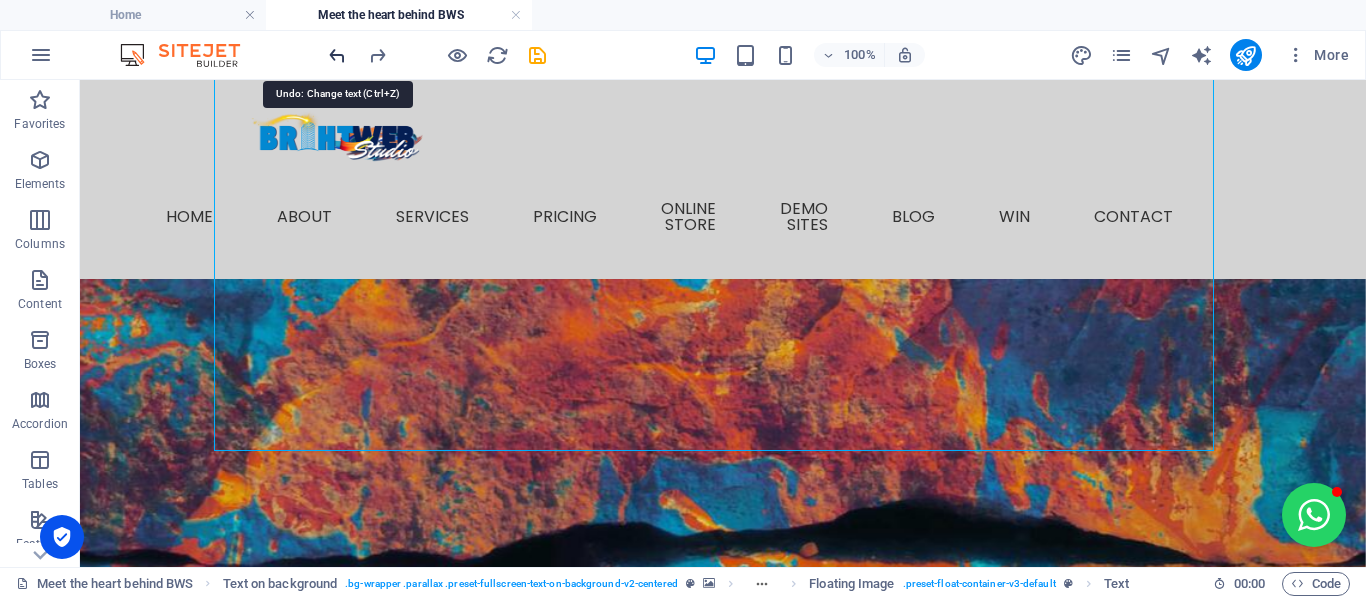 click at bounding box center [337, 55] 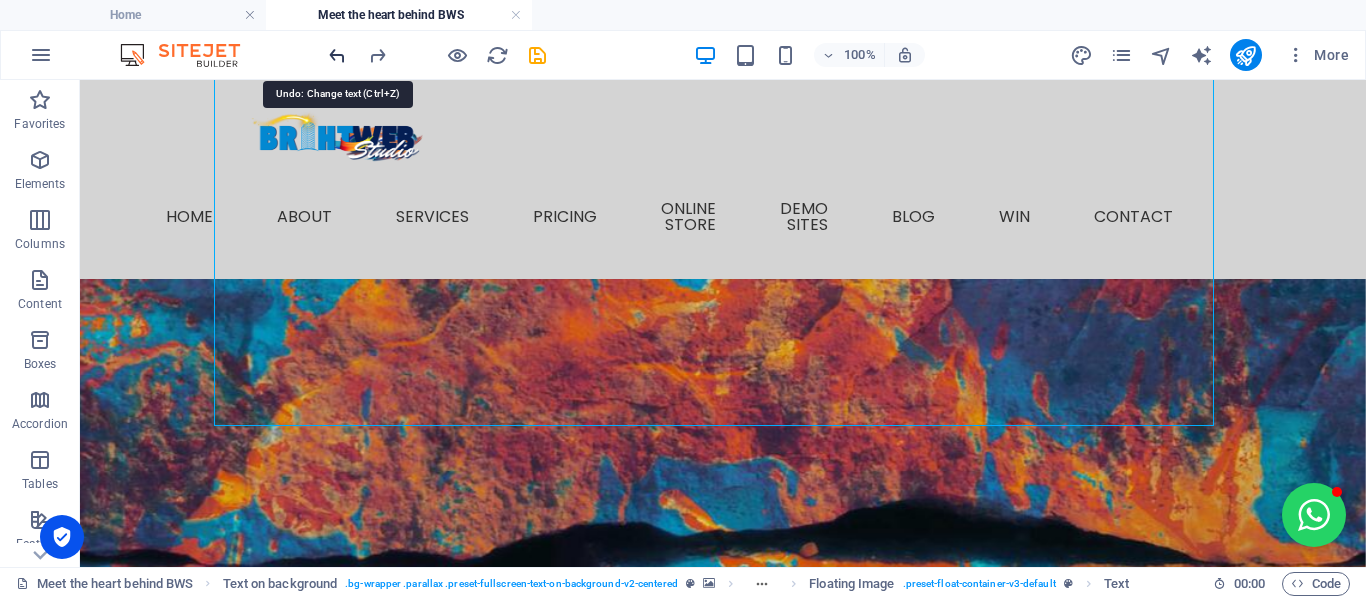 click at bounding box center [337, 55] 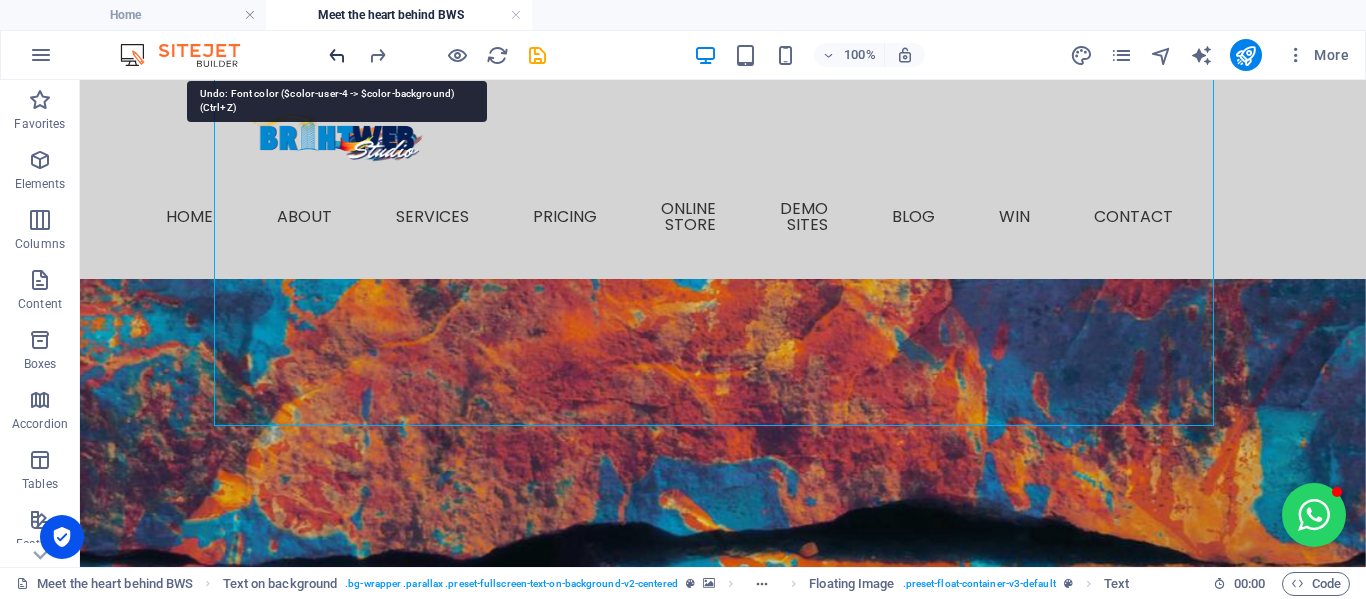 drag, startPoint x: 339, startPoint y: 50, endPoint x: 287, endPoint y: 229, distance: 186.4001 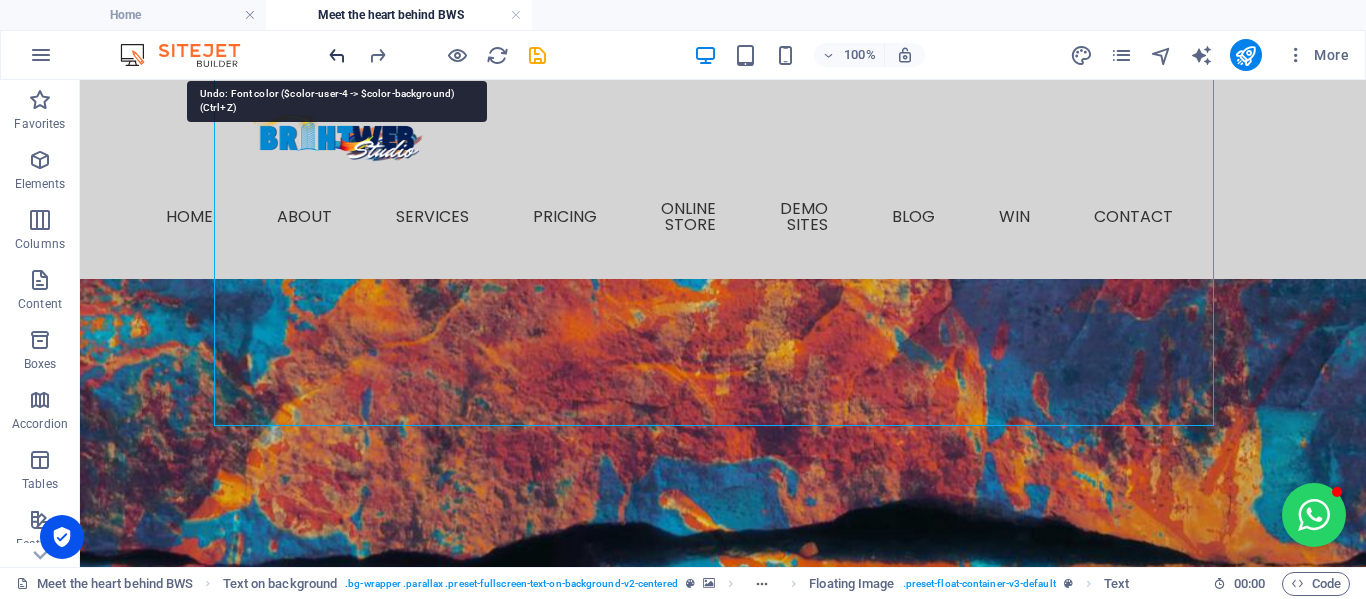 click at bounding box center [337, 55] 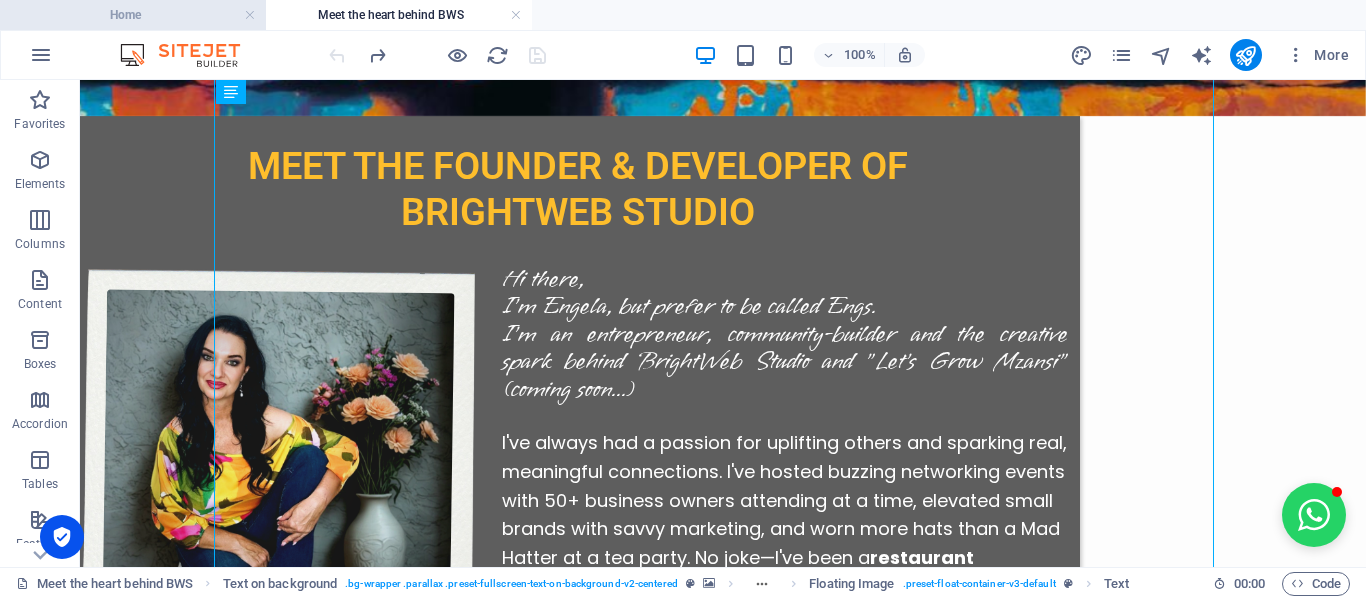 scroll, scrollTop: 0, scrollLeft: 0, axis: both 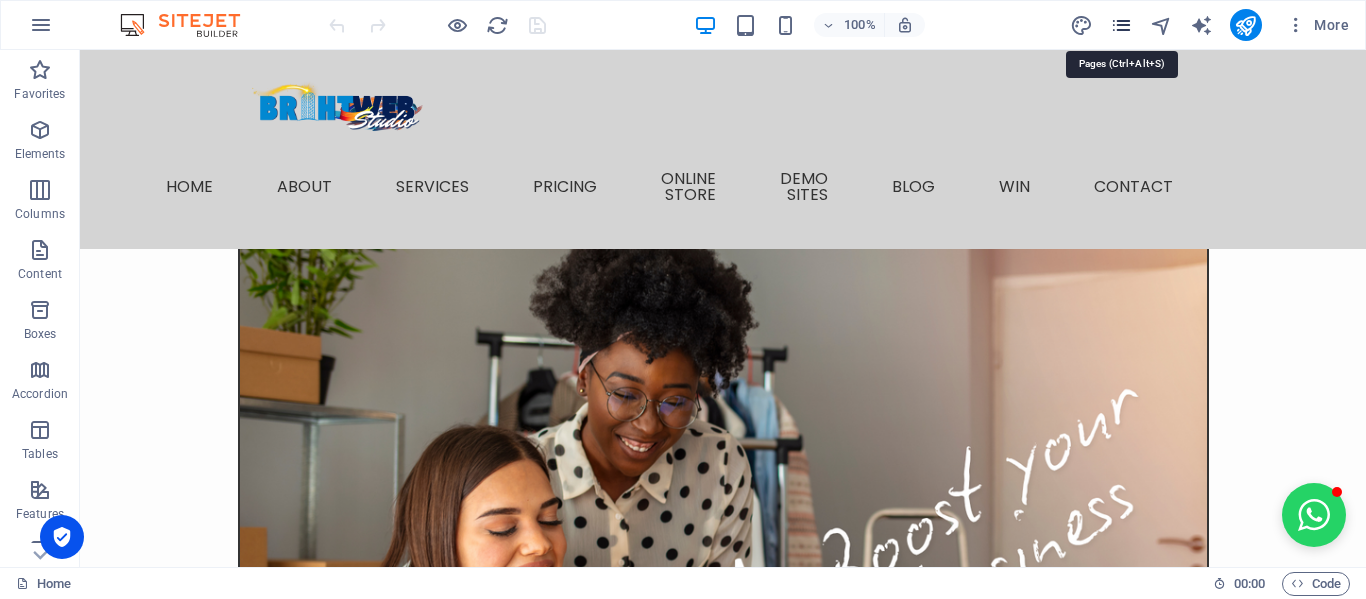 click at bounding box center [1121, 25] 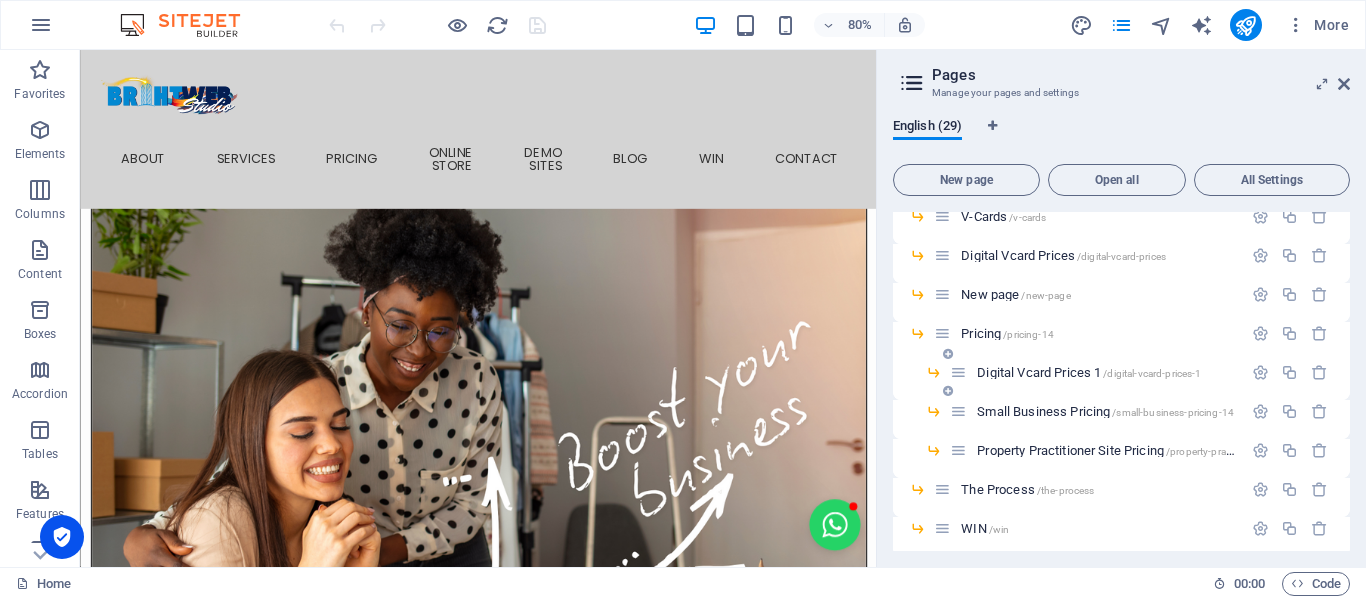 scroll, scrollTop: 0, scrollLeft: 0, axis: both 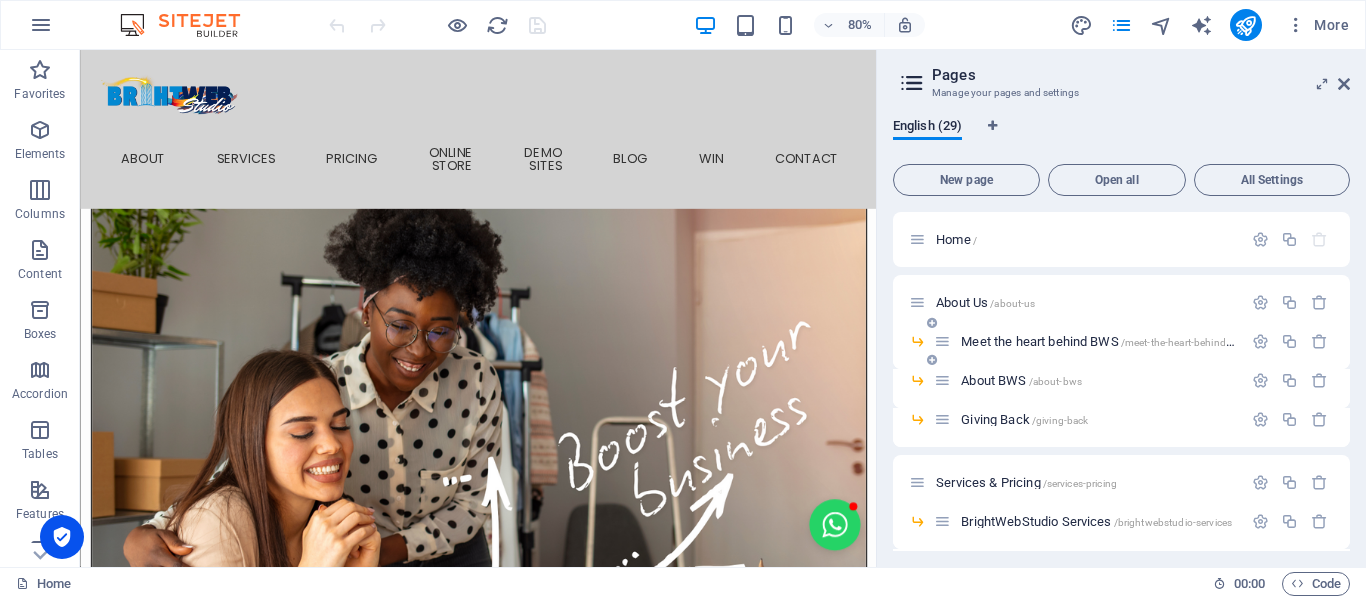 click on "Meet the heart behind BWS /meet-the-heart-behind-bws" at bounding box center (1104, 341) 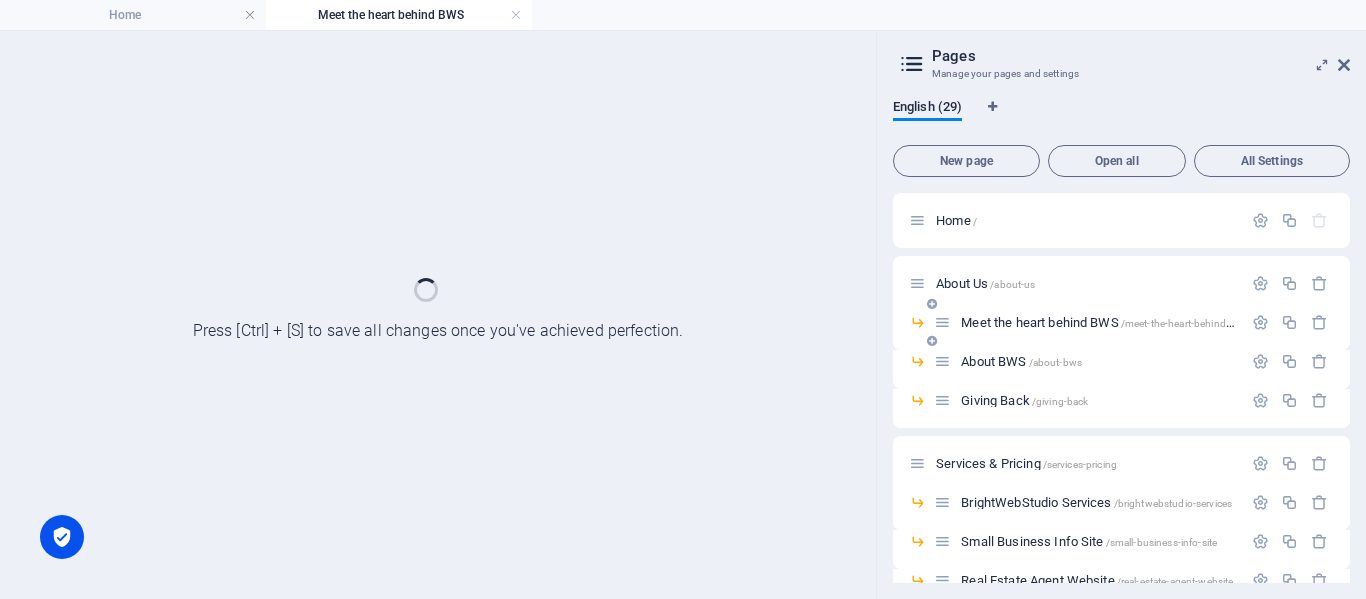 scroll, scrollTop: 0, scrollLeft: 0, axis: both 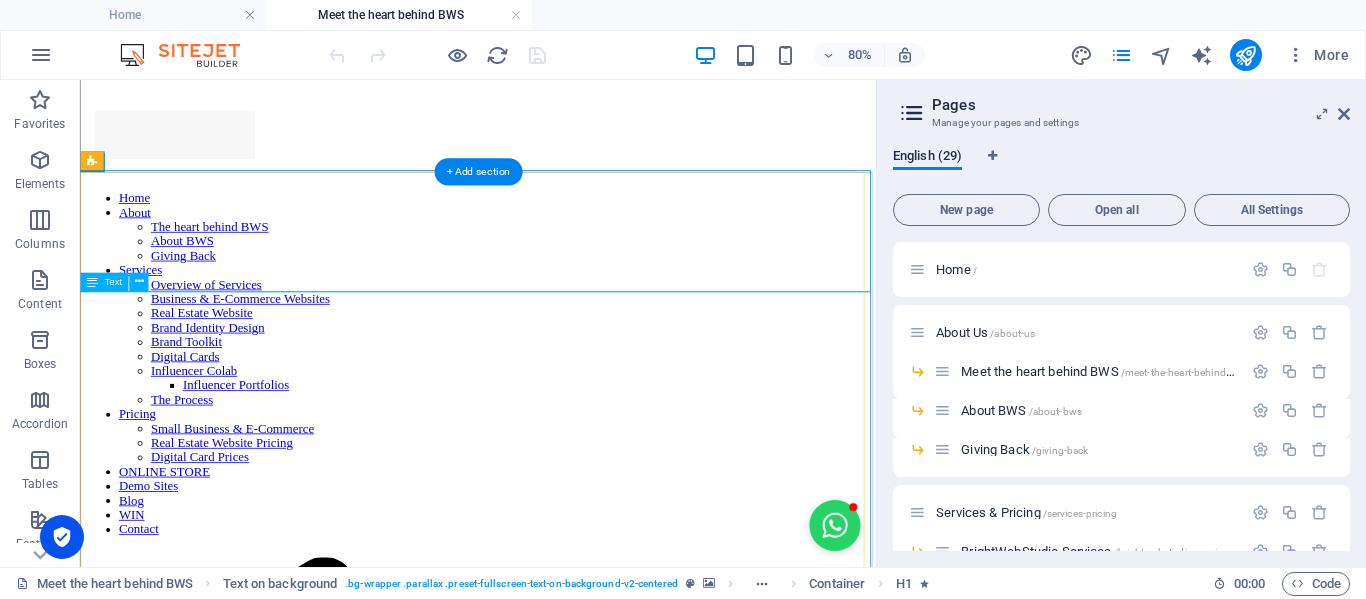 click on "Hi there, I'm Engela, but prefer to be called Engs.  I'm an entrepreneur, community-builder and the creative spark behind BrightWeb Studio and "Let's Grow Mzansi" (coming soon...) I've always had a passion for uplifting others and sparking real, meaningful connections. I've hosted buzzing networking events with 50+ business owners attending at a time, elevated small brands with savvy marketing, and worn more hats than a Mad Hatter at a tea party. No joke—I've been a  restaurant manageress, FMCG manager, PRO, e-commerce store owner with 2,000+ products, digital marketer, nonprofit director...  the list goes on! But what really lights me up? Helping people believe in themselves and turning big dreams into reality.  BrightWeb Started With a Spark During the chaos of COVID-19, I watched so many incredibly talented people pivot into entrepreneurship—full of potential but without the tools or time to get online. That's when I launched the  Social Business Network BrightWeb Studio Why BrightWeb Studio? ✅" at bounding box center (577, 5751) 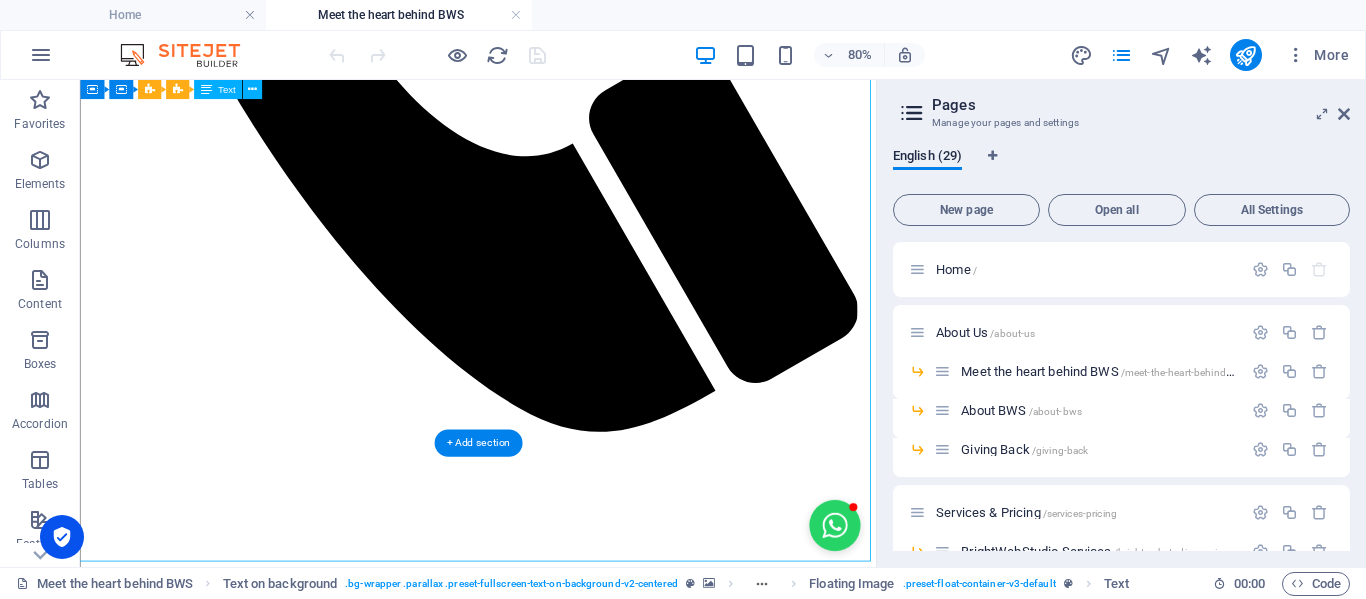 scroll, scrollTop: 1800, scrollLeft: 0, axis: vertical 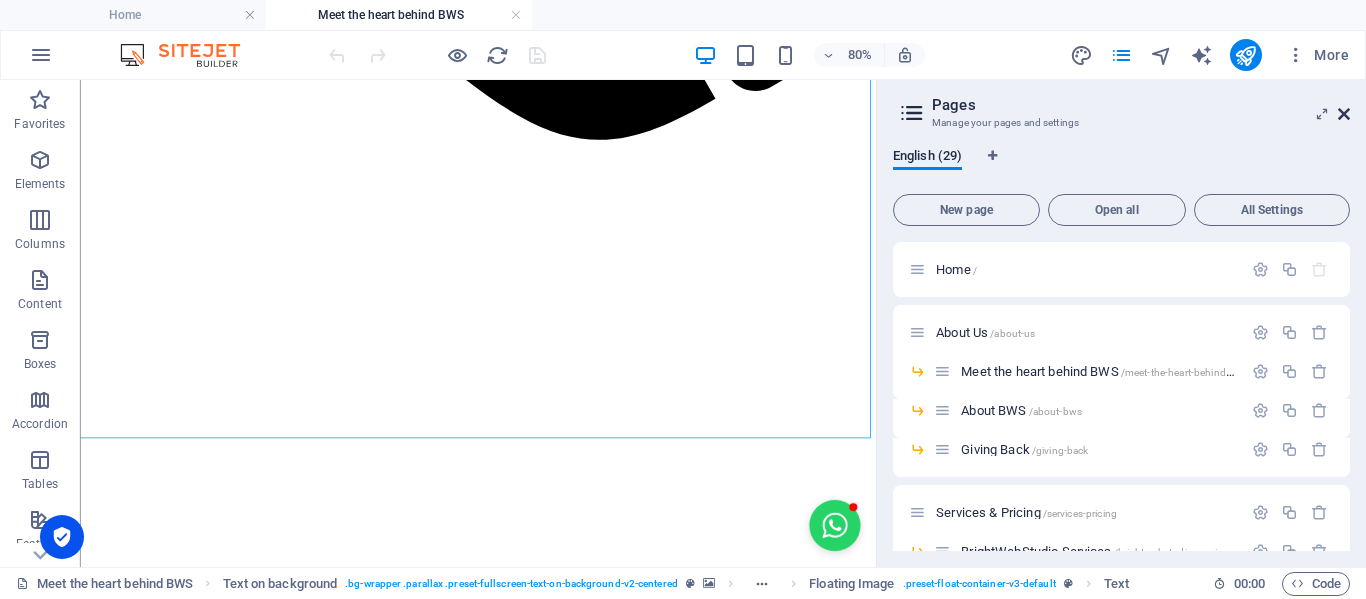 click at bounding box center (1344, 114) 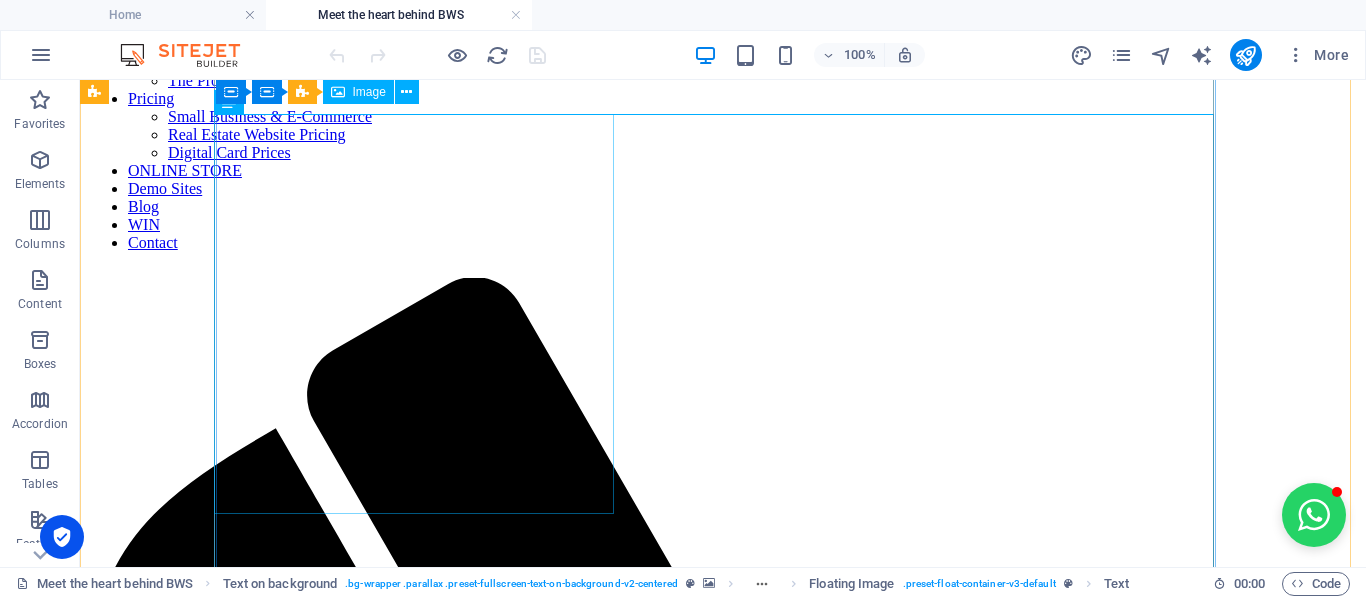 scroll, scrollTop: 0, scrollLeft: 0, axis: both 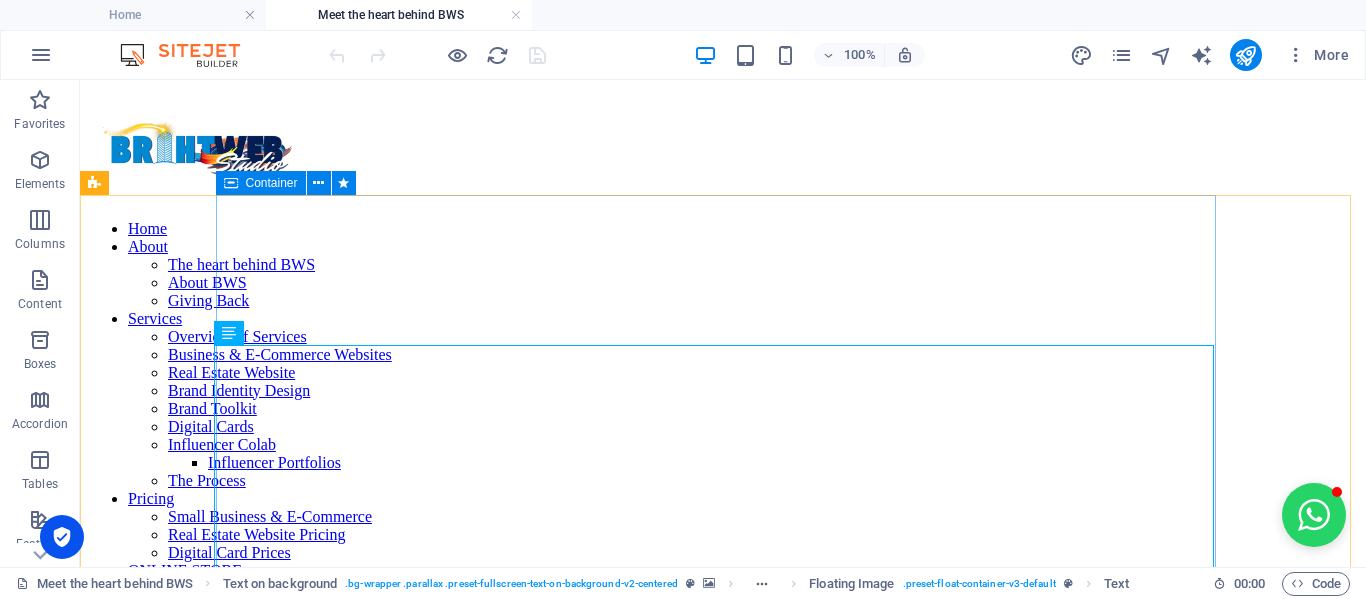 click at bounding box center (231, 183) 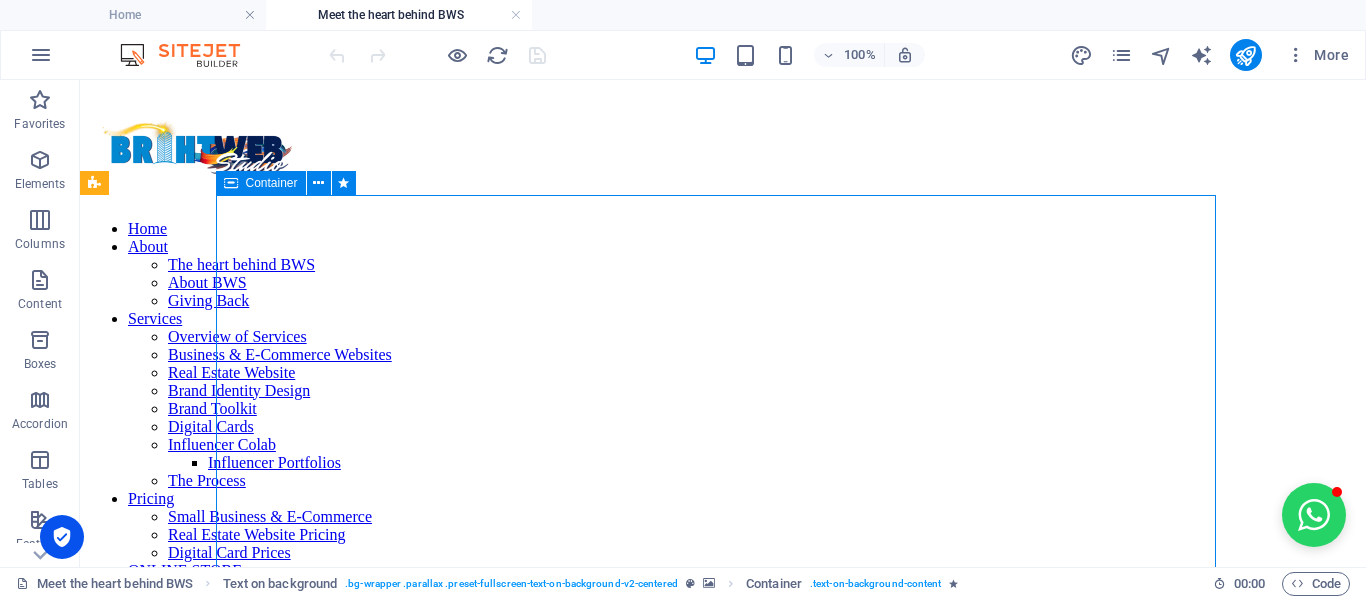 drag, startPoint x: 230, startPoint y: 183, endPoint x: 375, endPoint y: 173, distance: 145.34442 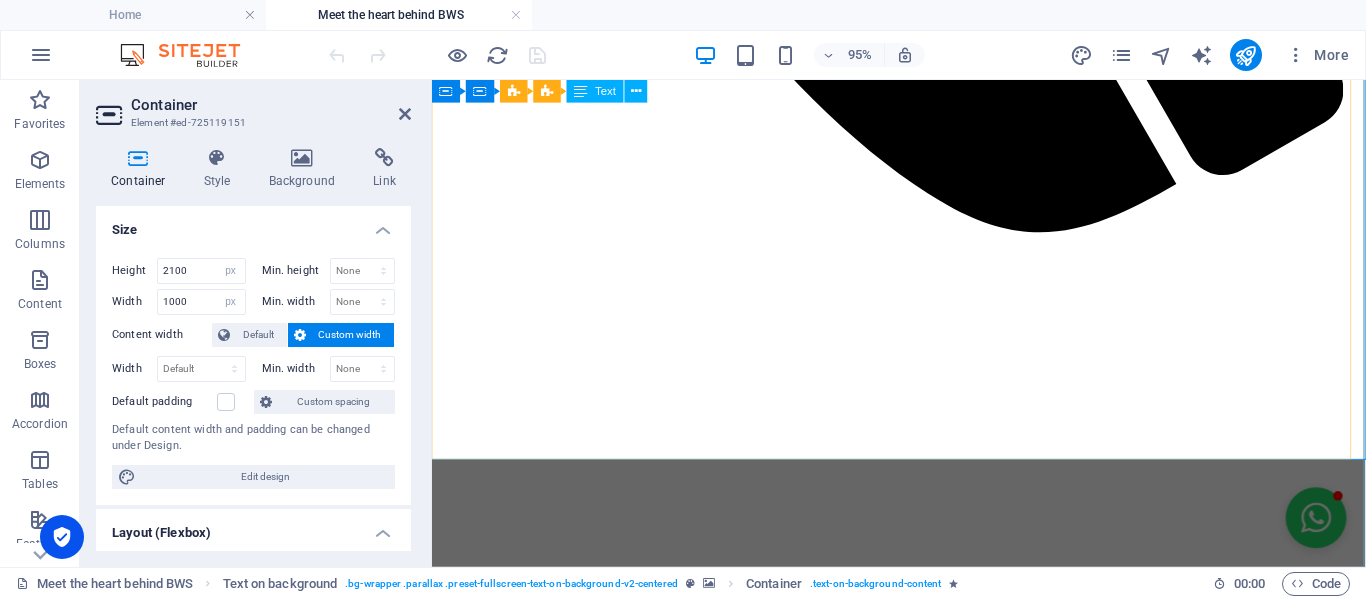 scroll, scrollTop: 1700, scrollLeft: 0, axis: vertical 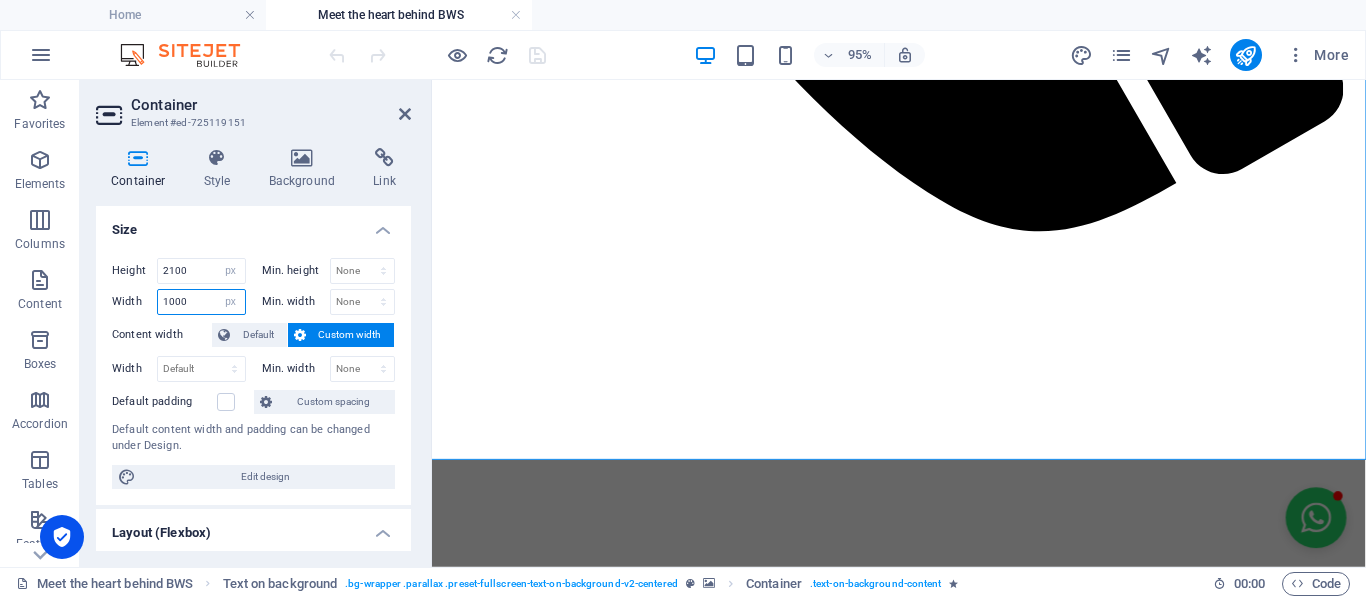 drag, startPoint x: 185, startPoint y: 298, endPoint x: 150, endPoint y: 292, distance: 35.510563 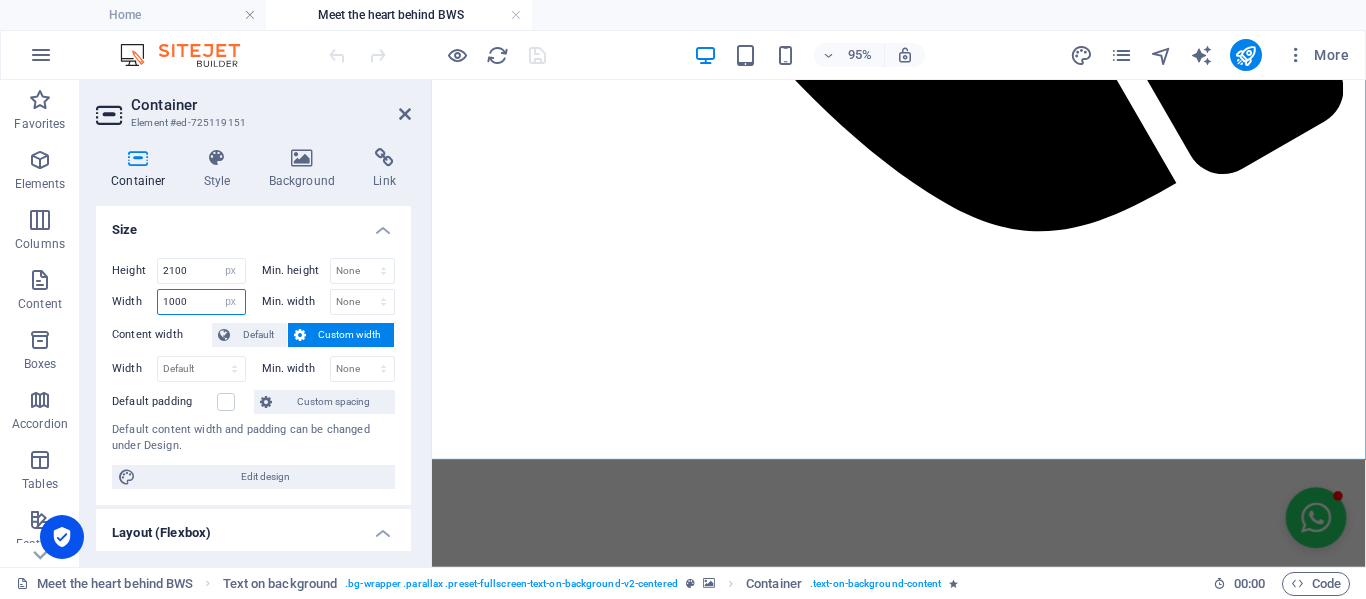 click on "Width 1000 Default px rem % em vh vw" at bounding box center [179, 302] 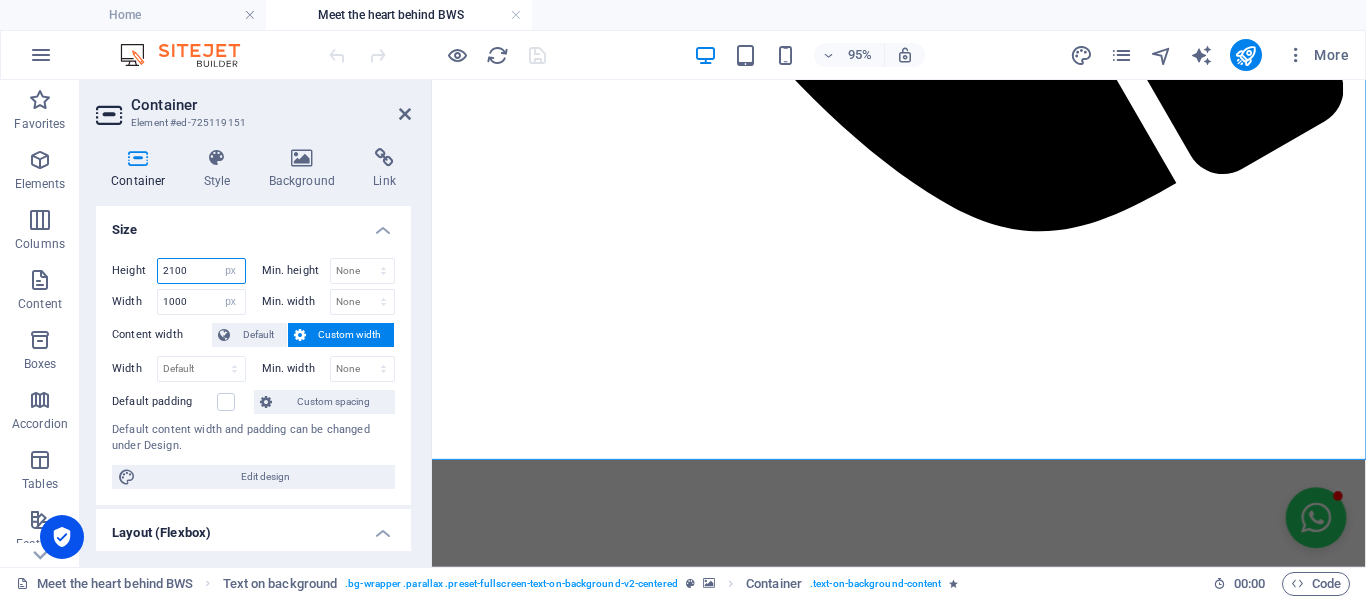 drag, startPoint x: 186, startPoint y: 267, endPoint x: 139, endPoint y: 260, distance: 47.518417 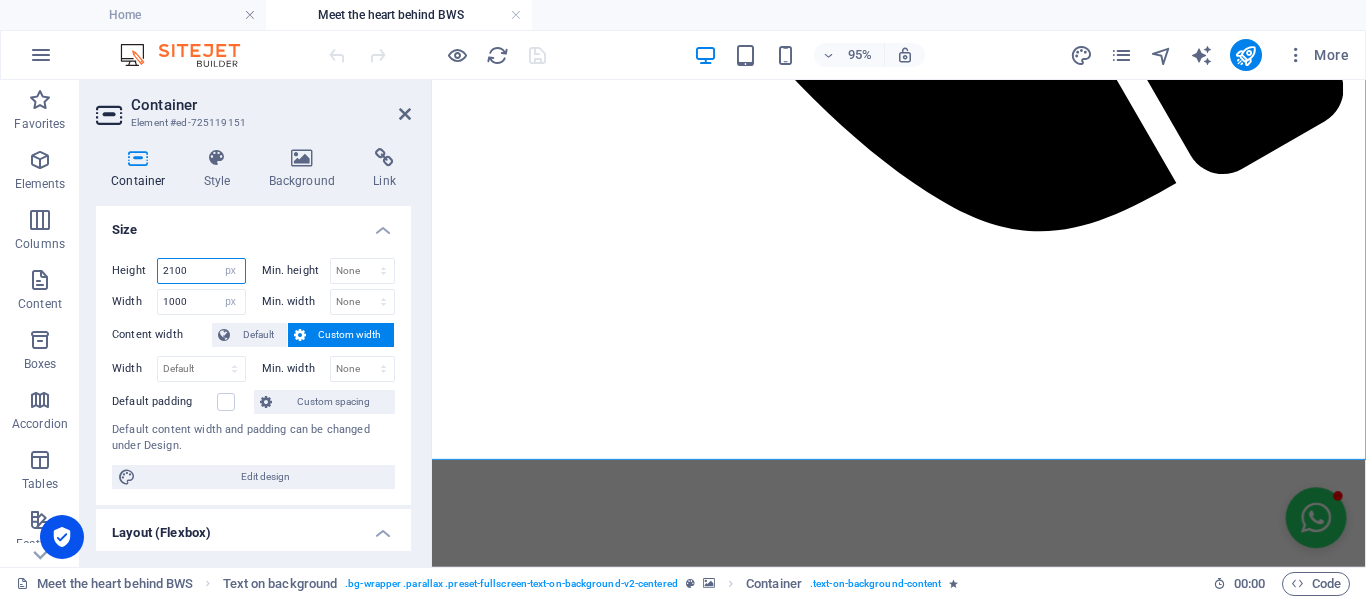 click on "Height 2100 Default px rem % vh vw" at bounding box center [179, 271] 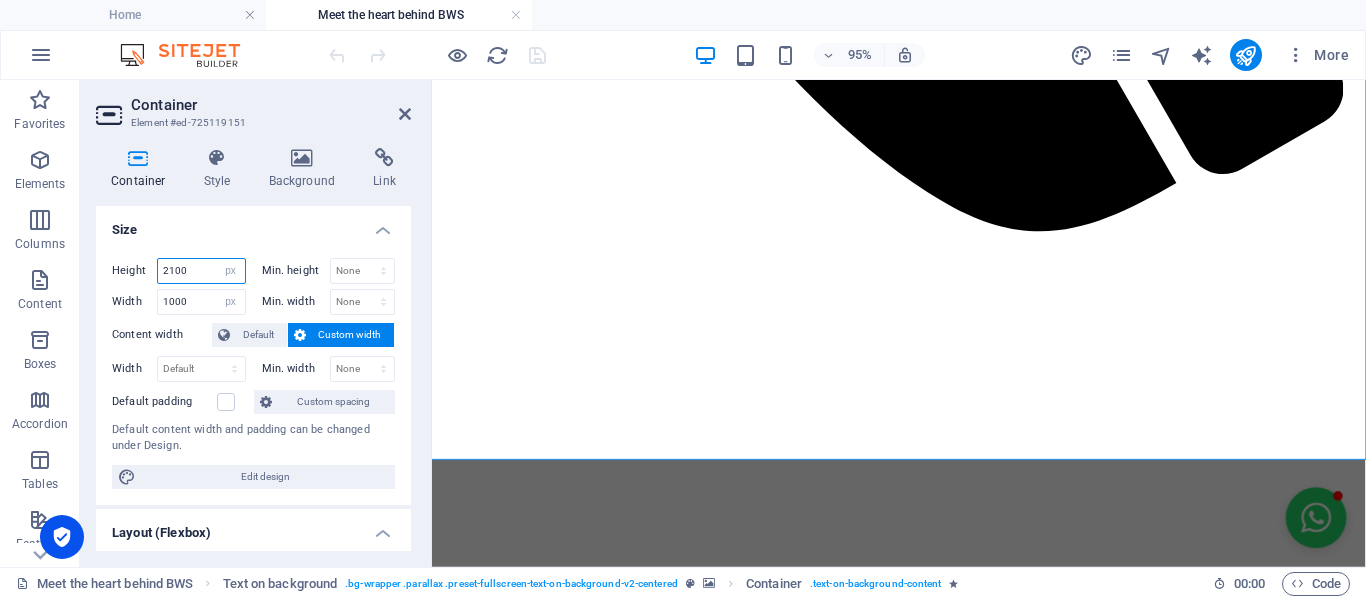 type on "4" 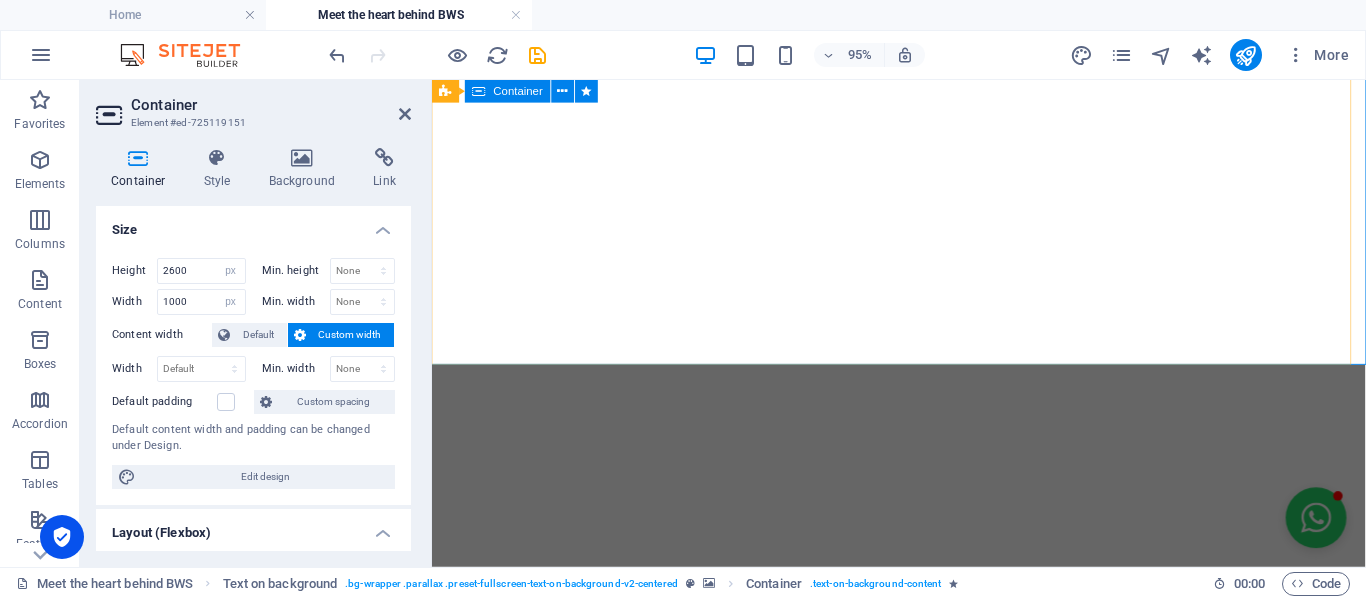 scroll, scrollTop: 2300, scrollLeft: 0, axis: vertical 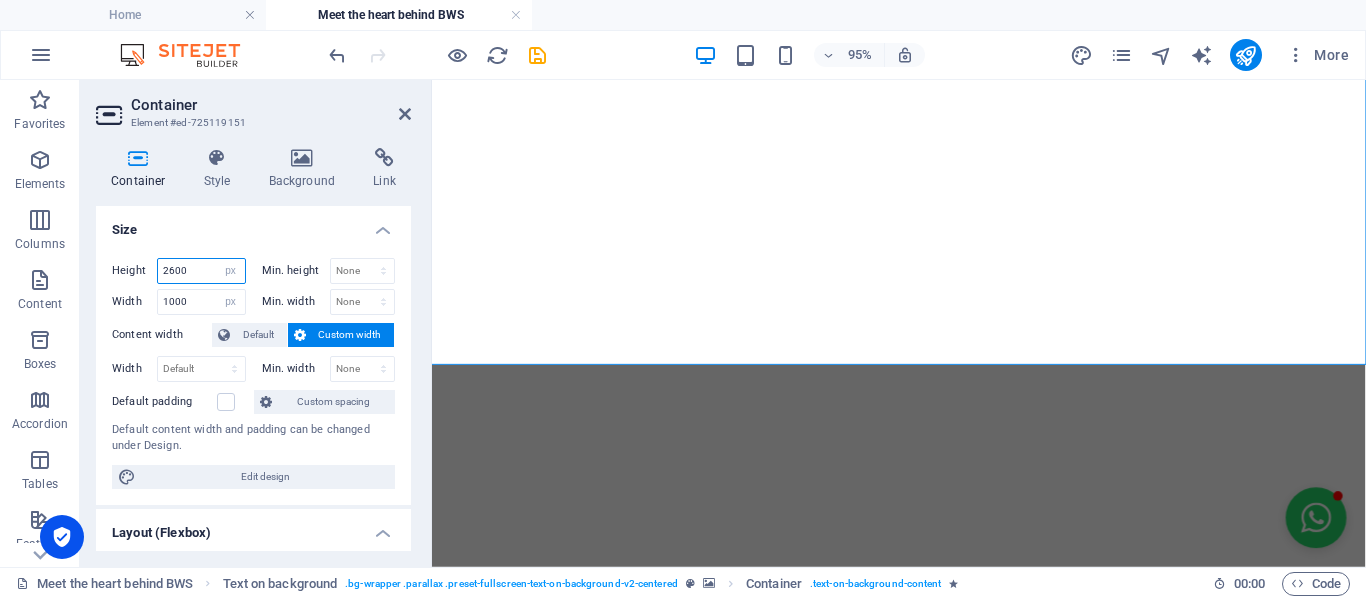 drag, startPoint x: 179, startPoint y: 270, endPoint x: 165, endPoint y: 269, distance: 14.035668 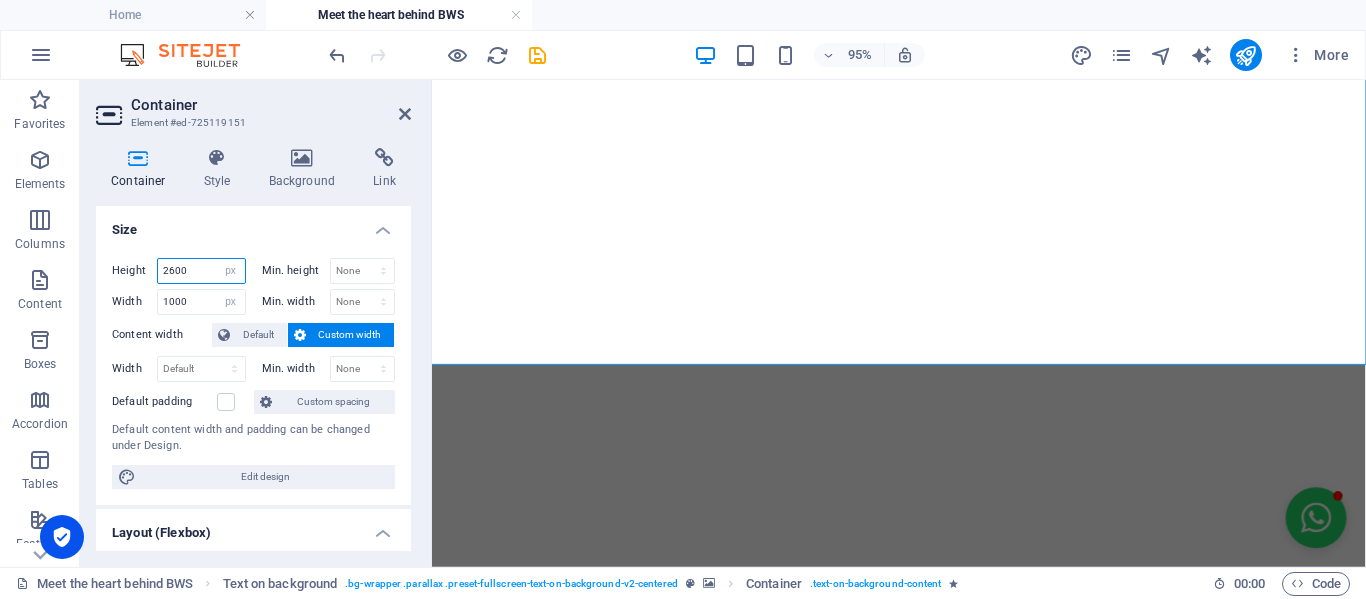 click on "2600" at bounding box center [201, 271] 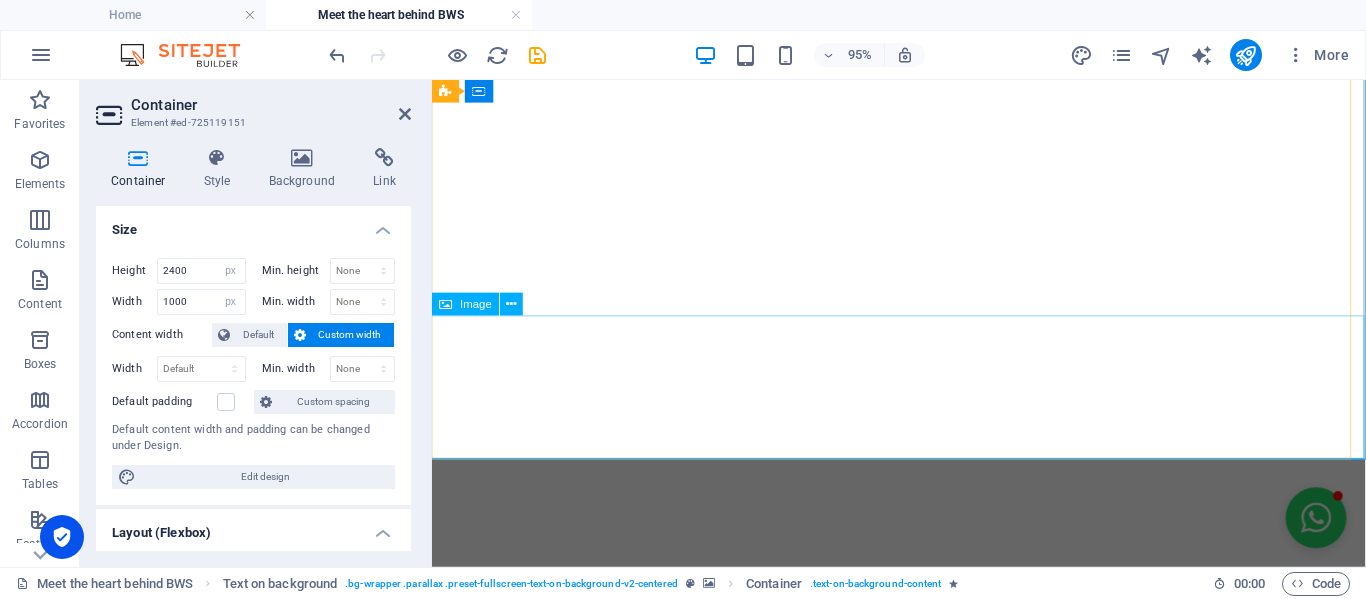scroll, scrollTop: 2000, scrollLeft: 0, axis: vertical 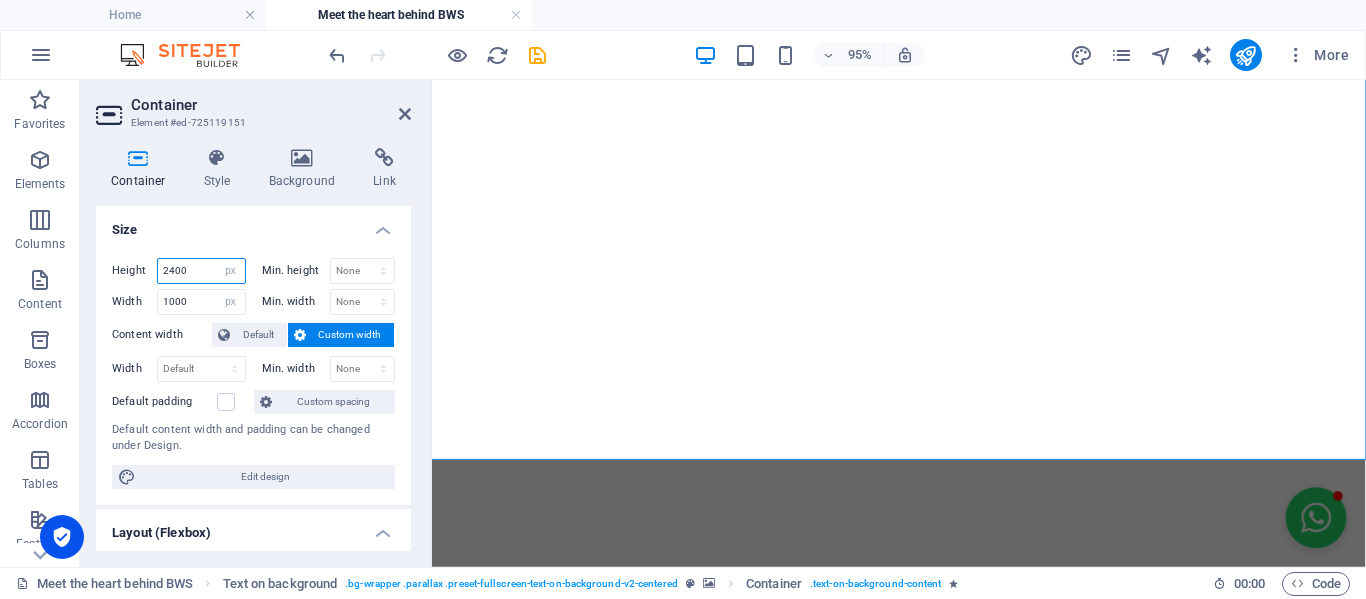 drag, startPoint x: 193, startPoint y: 273, endPoint x: 205, endPoint y: 269, distance: 12.649111 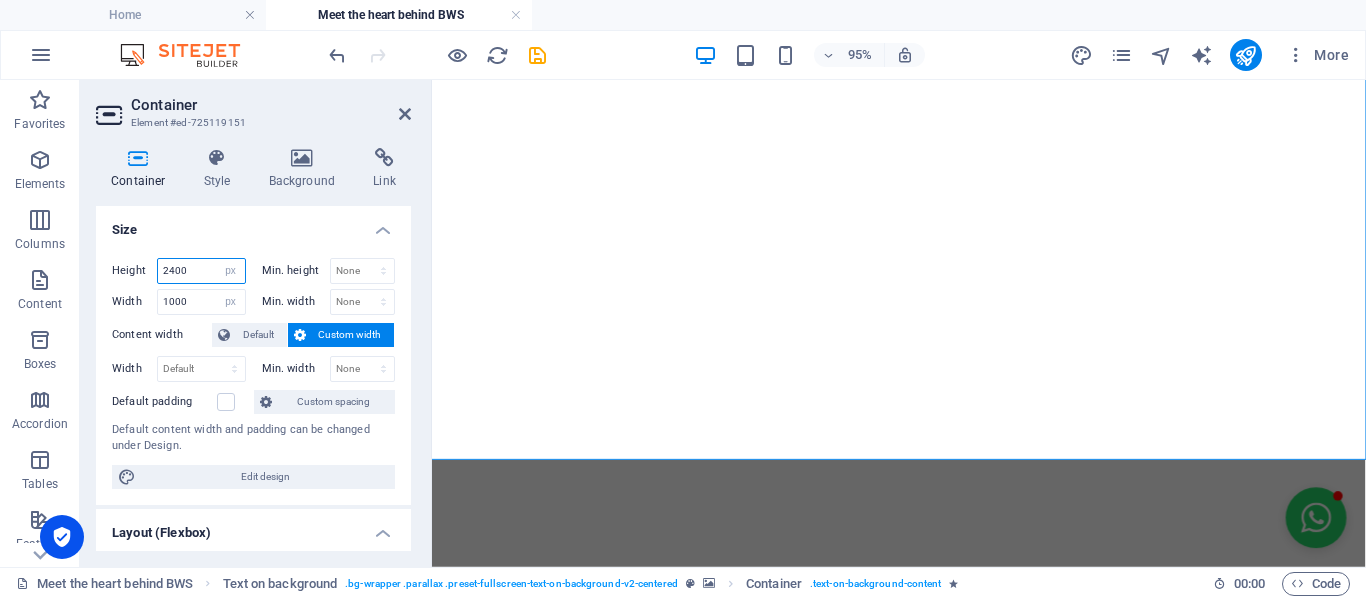 click on "2400" at bounding box center [201, 271] 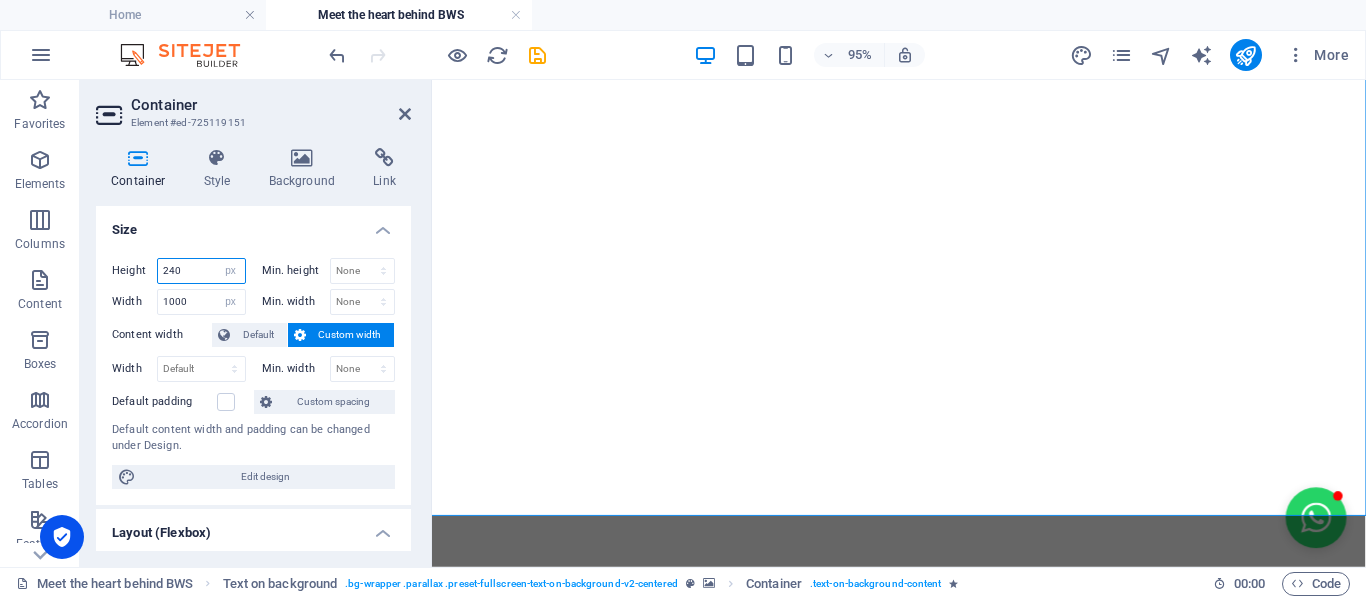 type on "2400" 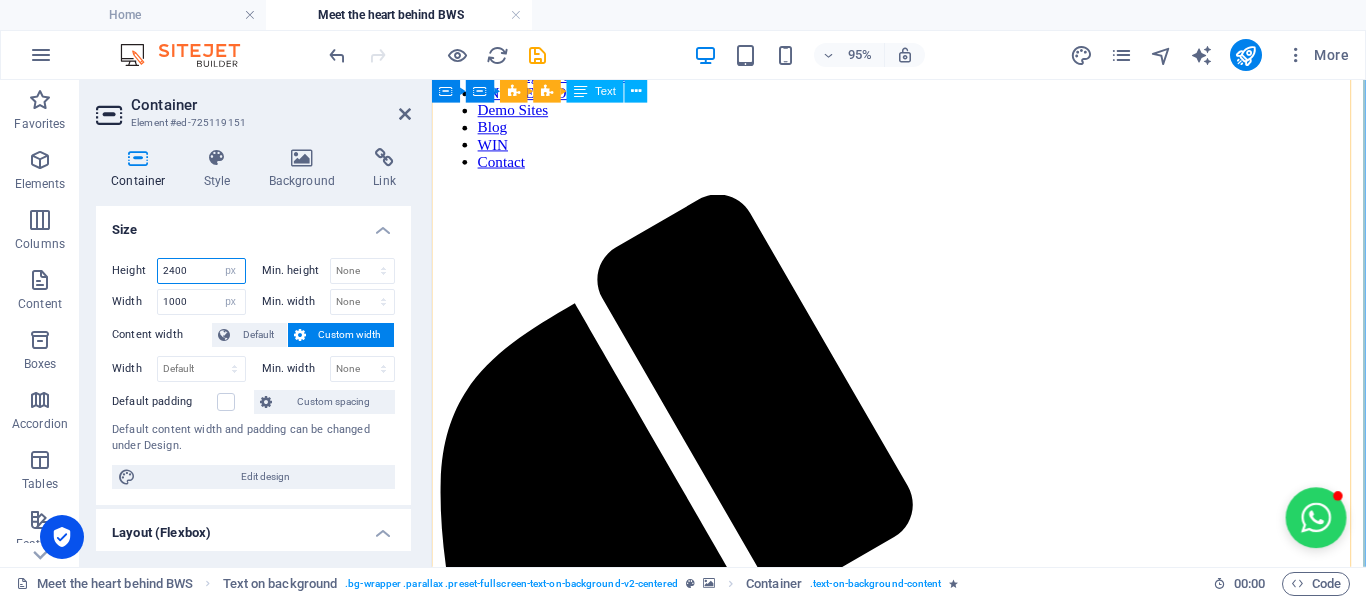 scroll, scrollTop: 500, scrollLeft: 0, axis: vertical 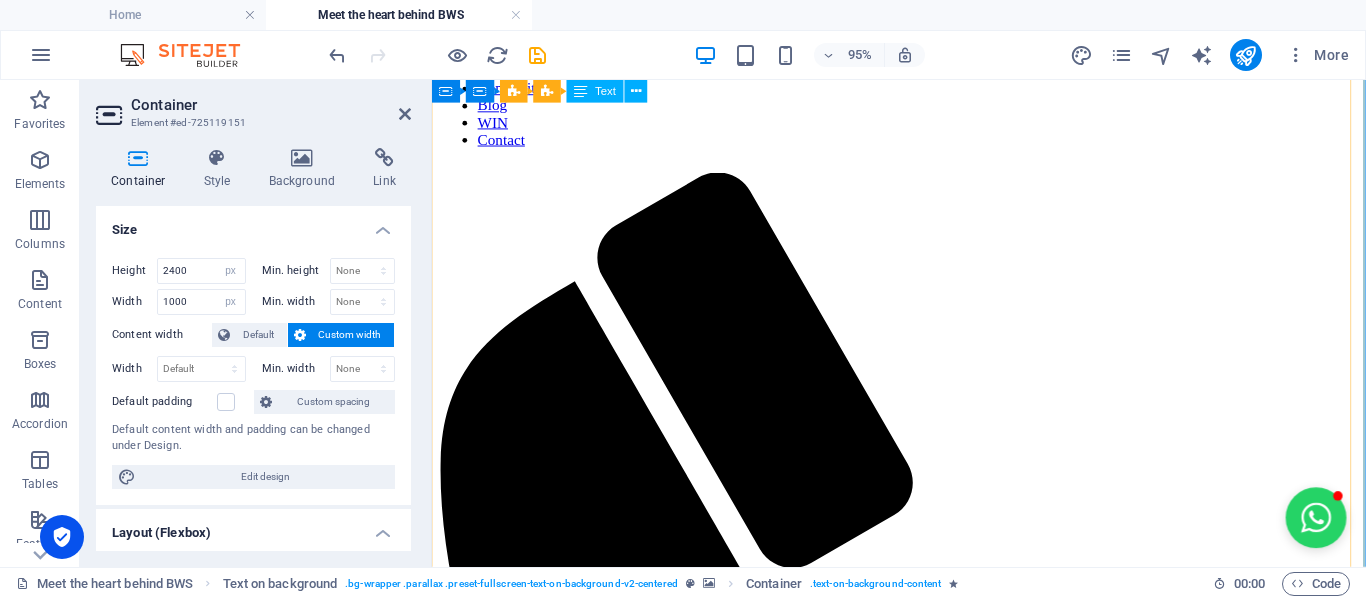 click on "Hi there, I'm Engela, but prefer to be called Engs.  I'm an entrepreneur, community-builder and the creative spark behind BrightWeb Studio and "Let's Grow Mzansi" (coming soon...) I've always had a passion for uplifting others and sparking real, meaningful connections. I've hosted buzzing networking events with 50+ business owners attending at a time, elevated small brands with savvy marketing, and worn more hats than a Mad Hatter at a tea party. No joke—I've been a  restaurant manageress, FMCG manager, PRO, e-commerce store owner with 2,000+ products, digital marketer, nonprofit director...  the list goes on! But what really lights me up? Helping people believe in themselves and turning big dreams into reality.  BrightWeb Started With a Spark During the chaos of COVID-19, I watched so many incredibly talented people pivot into entrepreneurship—full of potential but without the tools or time to get online. That's when I launched the  Social Business Network BrightWeb Studio Why BrightWeb Studio? ✅" at bounding box center (923, 5325) 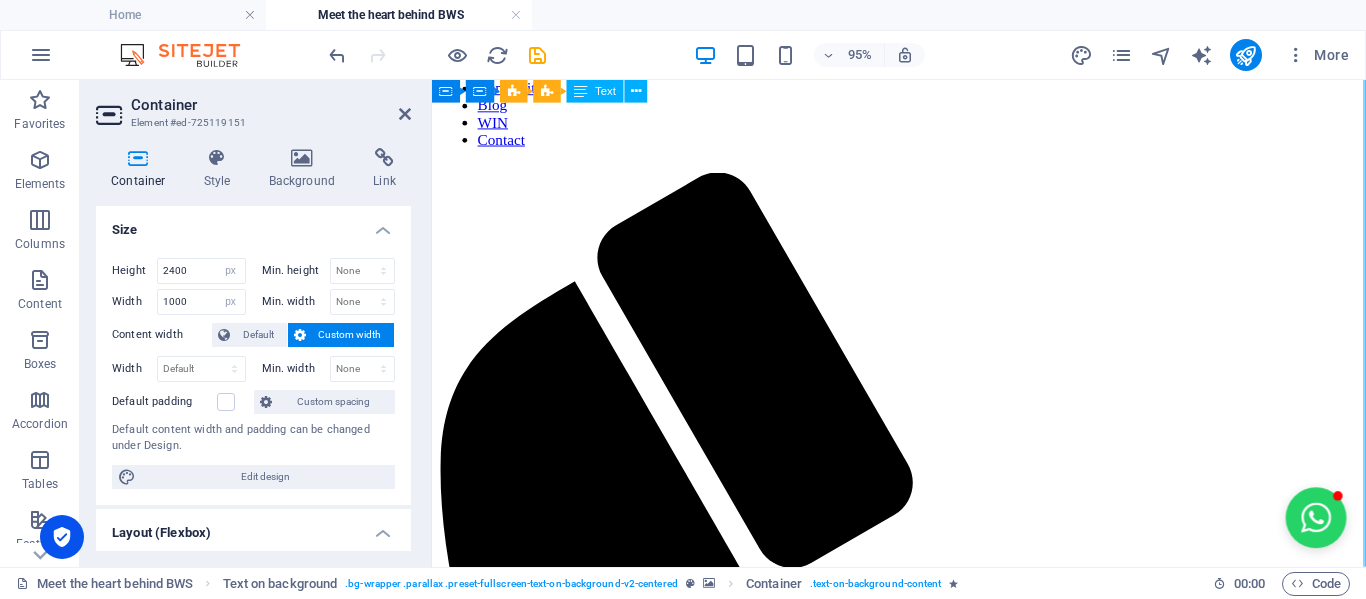 click on "Hi there, I'm Engela, but prefer to be called Engs.  I'm an entrepreneur, community-builder and the creative spark behind BrightWeb Studio and "Let's Grow Mzansi" (coming soon...) I've always had a passion for uplifting others and sparking real, meaningful connections. I've hosted buzzing networking events with 50+ business owners attending at a time, elevated small brands with savvy marketing, and worn more hats than a Mad Hatter at a tea party. No joke—I've been a  restaurant manageress, FMCG manager, PRO, e-commerce store owner with 2,000+ products, digital marketer, nonprofit director...  the list goes on! But what really lights me up? Helping people believe in themselves and turning big dreams into reality.  BrightWeb Started With a Spark During the chaos of COVID-19, I watched so many incredibly talented people pivot into entrepreneurship—full of potential but without the tools or time to get online. That's when I launched the  Social Business Network BrightWeb Studio Why BrightWeb Studio? ✅" at bounding box center (923, 5325) 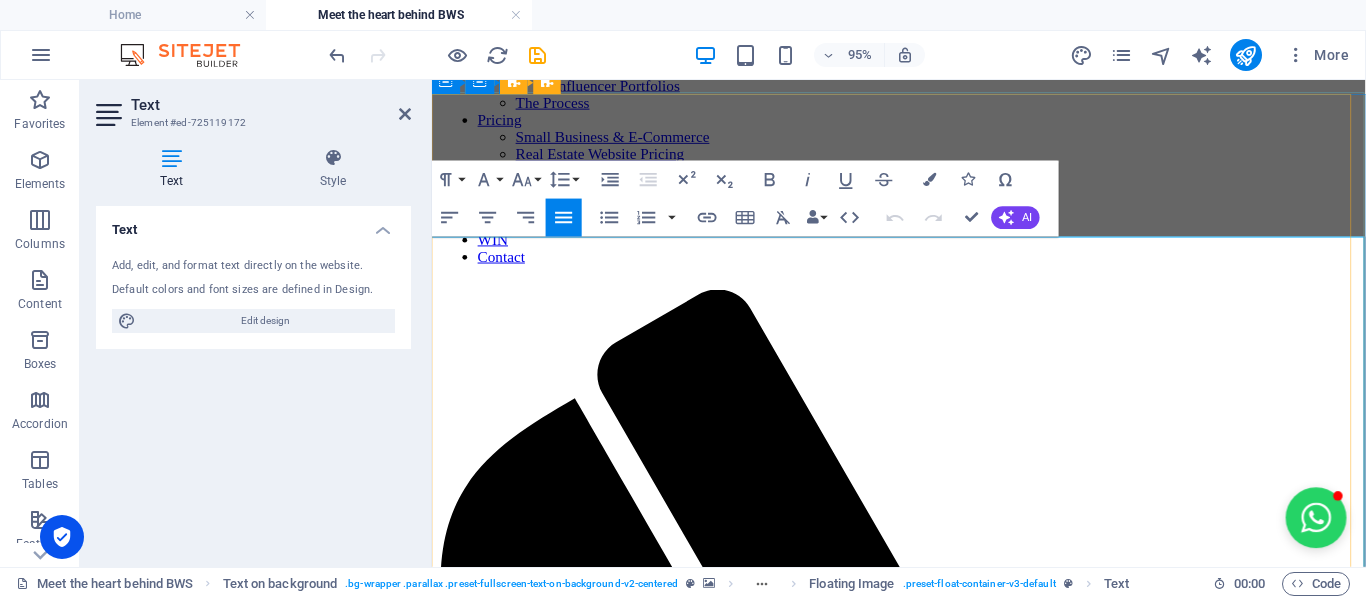 scroll, scrollTop: 100, scrollLeft: 0, axis: vertical 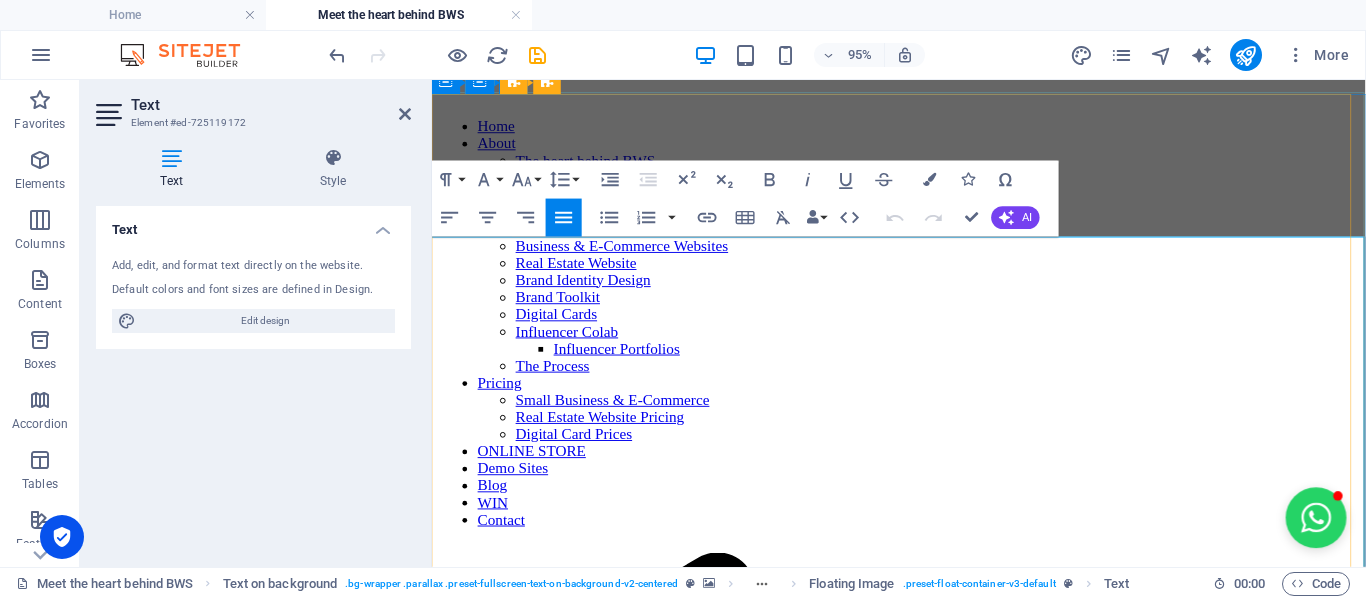 click on "I've always had a passion for uplifting others and sparking real, meaningful connections. I've hosted buzzing networking events with 50+ business owners attending at a time, elevated small brands with savvy marketing, and worn more hats than a Mad Hatter at a tea party. No joke—I've been a  restaurant manageress, FMCG manager, PRO, e-commerce store owner with 2,000+ products, digital marketer, nonprofit director...  the list goes on!" at bounding box center (910, 4746) 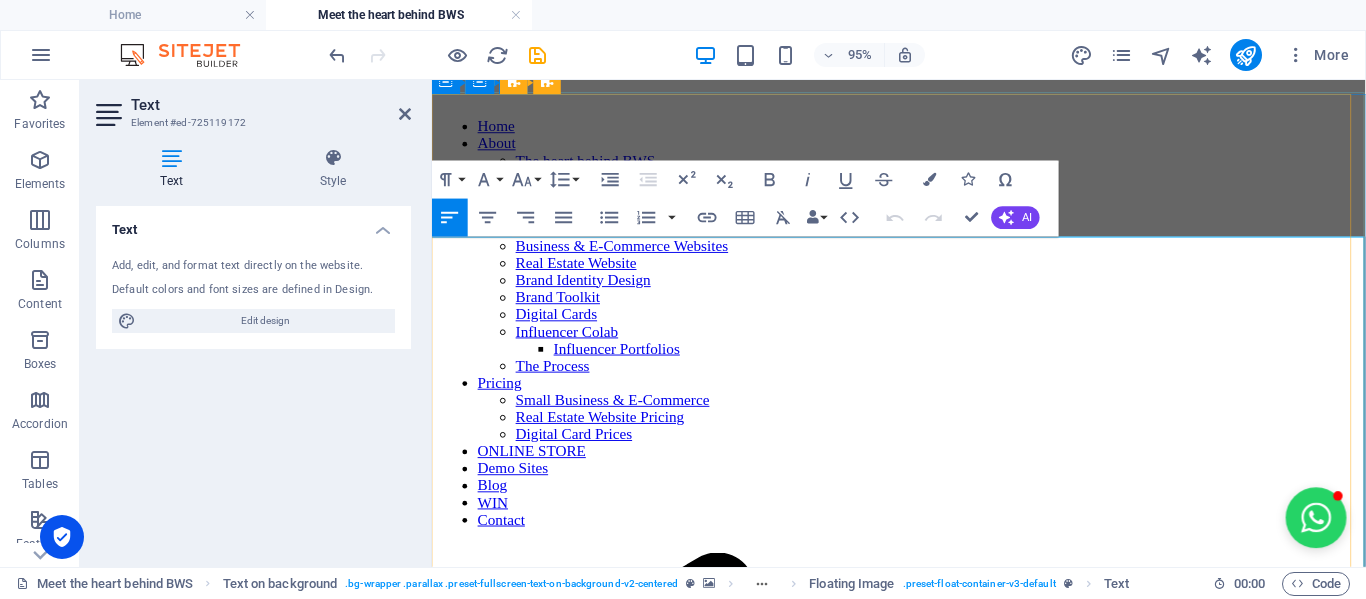 click on "I've always had a passion for uplifting others and sparking real, meaningful connections. I've hosted buzzing networking events with 50+ business owners attending at a time, elevated small brands with savvy marketing, and worn more hats than a Mad Hatter at a tea party. No joke—I've been a  restaurant manageress, FMCG manager, PRO, e-commerce store owner with 2,000+ products, digital marketer, nonprofit director...  the list goes on!" at bounding box center (910, 4746) 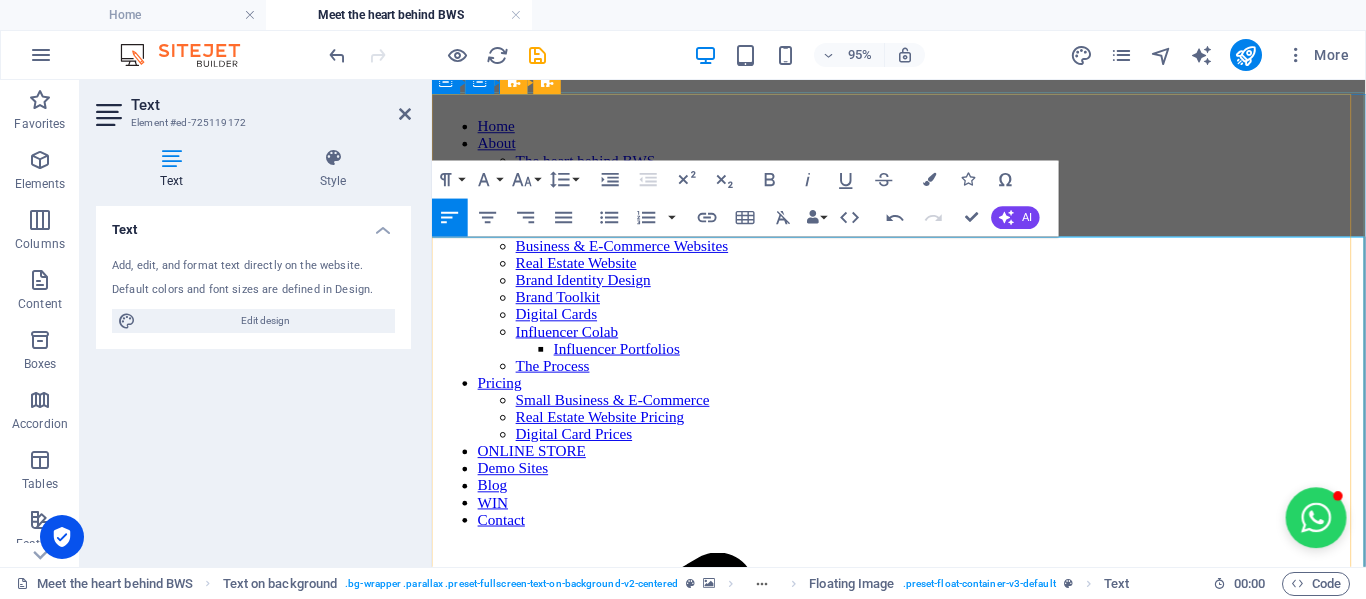 type 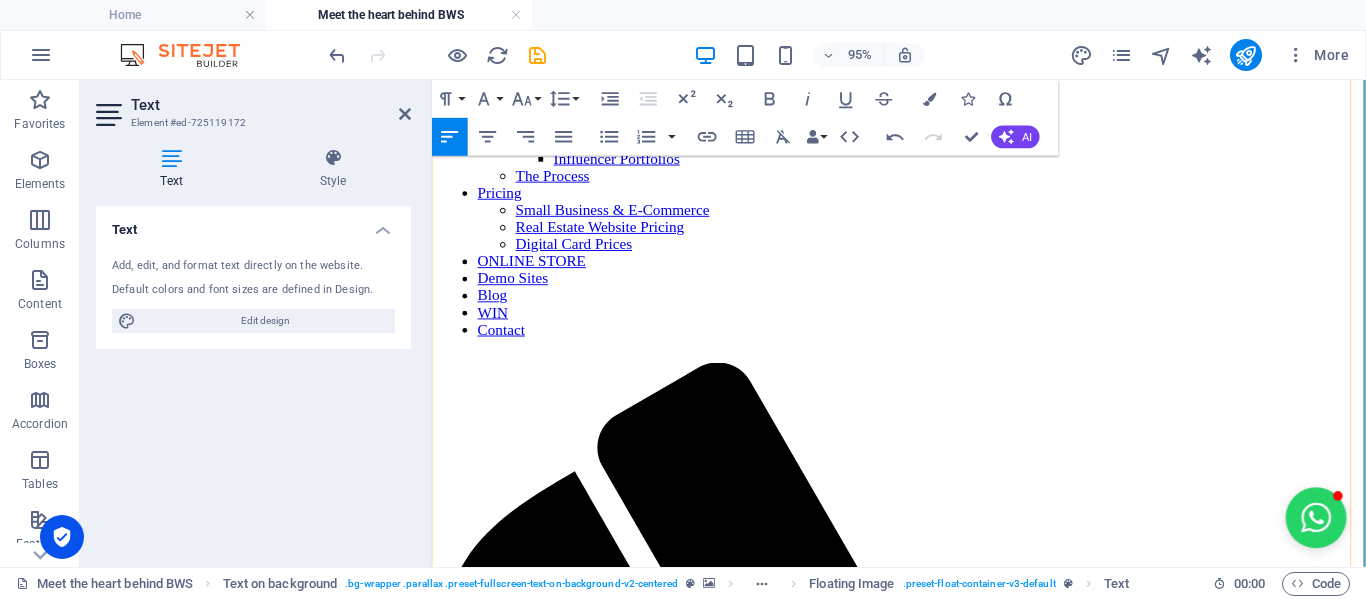 scroll, scrollTop: 500, scrollLeft: 0, axis: vertical 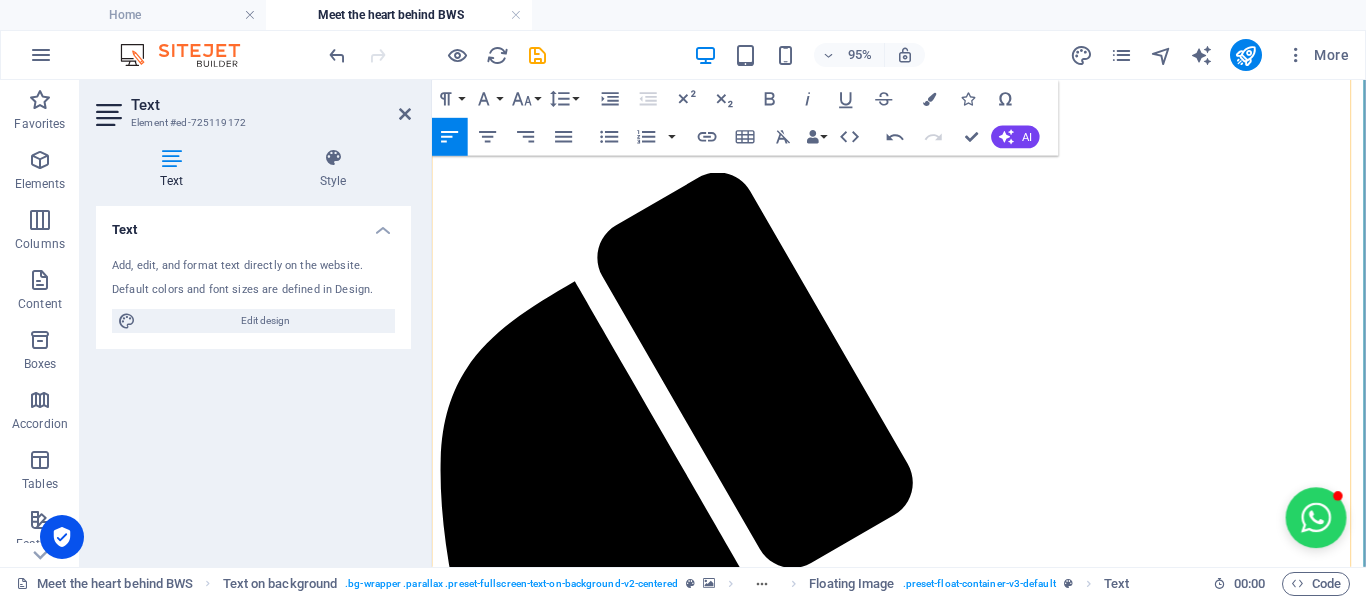 click on "That's when I launched the  Social Business Network , a space for local service providers to connect and grow together. Out of that community spirit,  BrightWeb Studio  was born—combining creativity, strategy, and heart to help small businesses shine." at bounding box center [914, 4775] 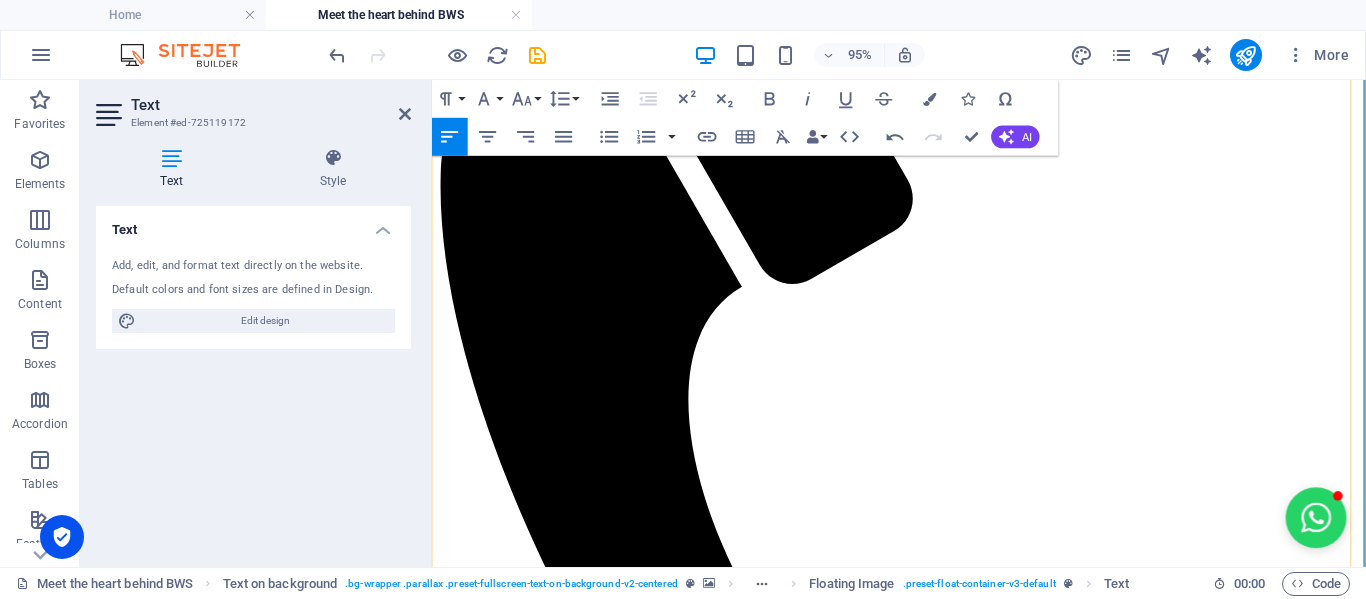 scroll, scrollTop: 800, scrollLeft: 0, axis: vertical 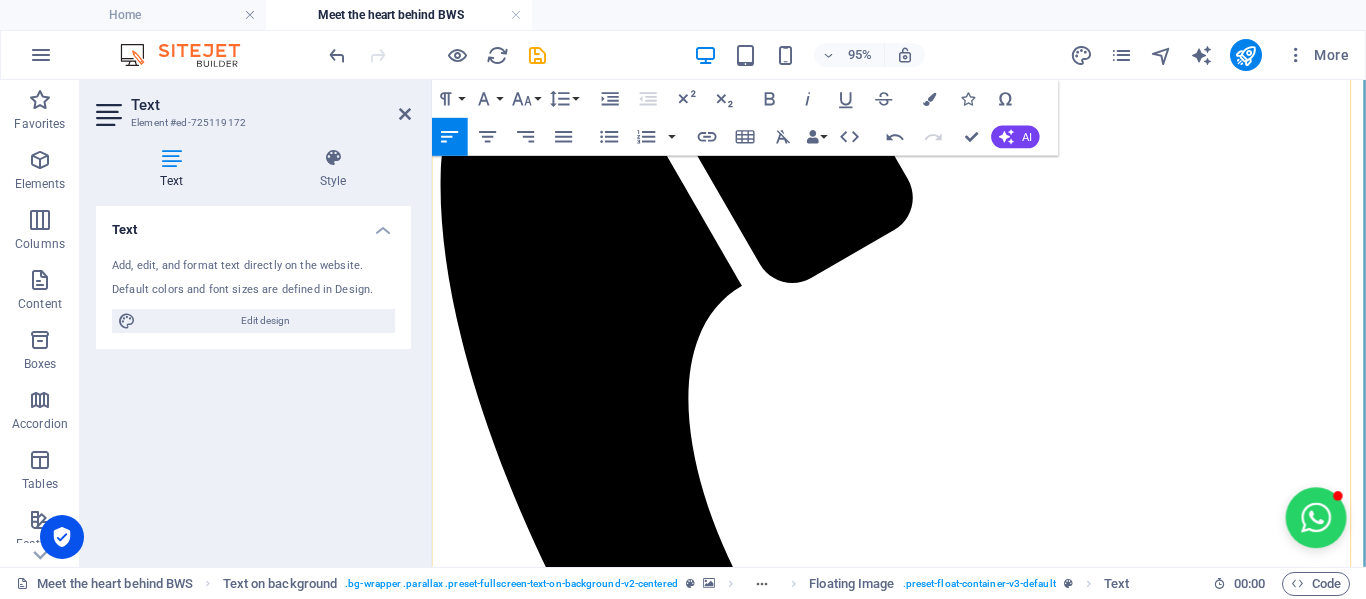 click on "Because you deserve a  beautiful, functional, and affordable  online presence—without the tech headaches." at bounding box center (879, 4660) 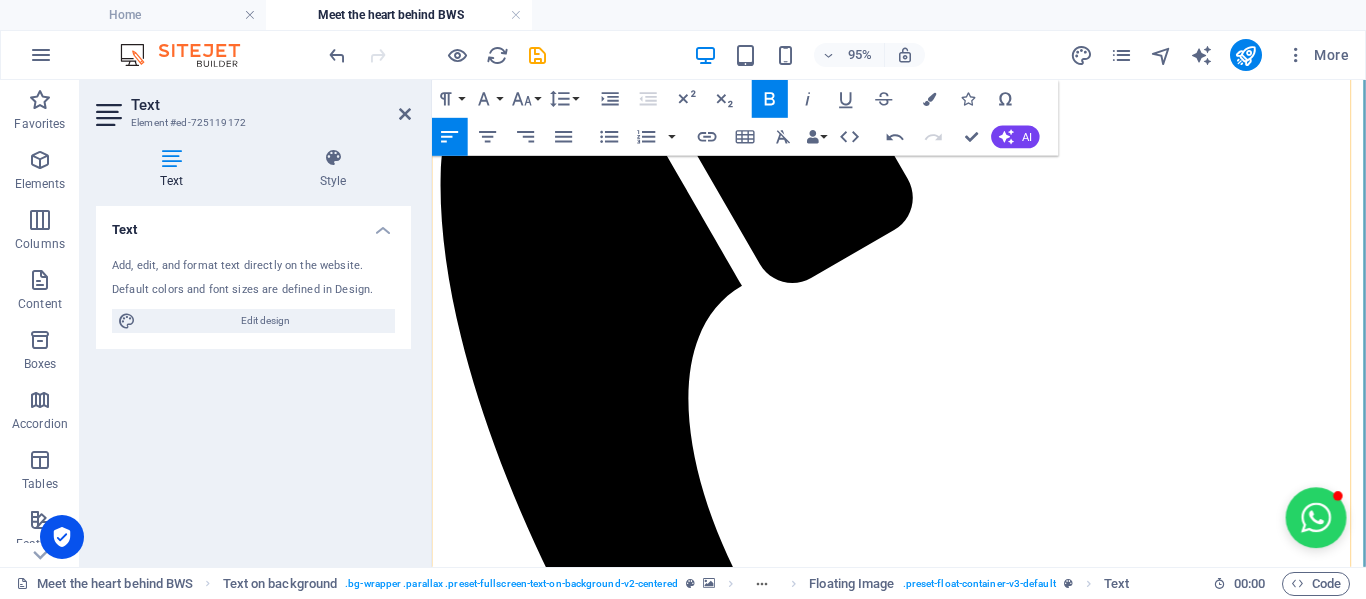 click on "To uplift and support entrepreneurs—because when we grow together, we RISE together!" at bounding box center (914, 4906) 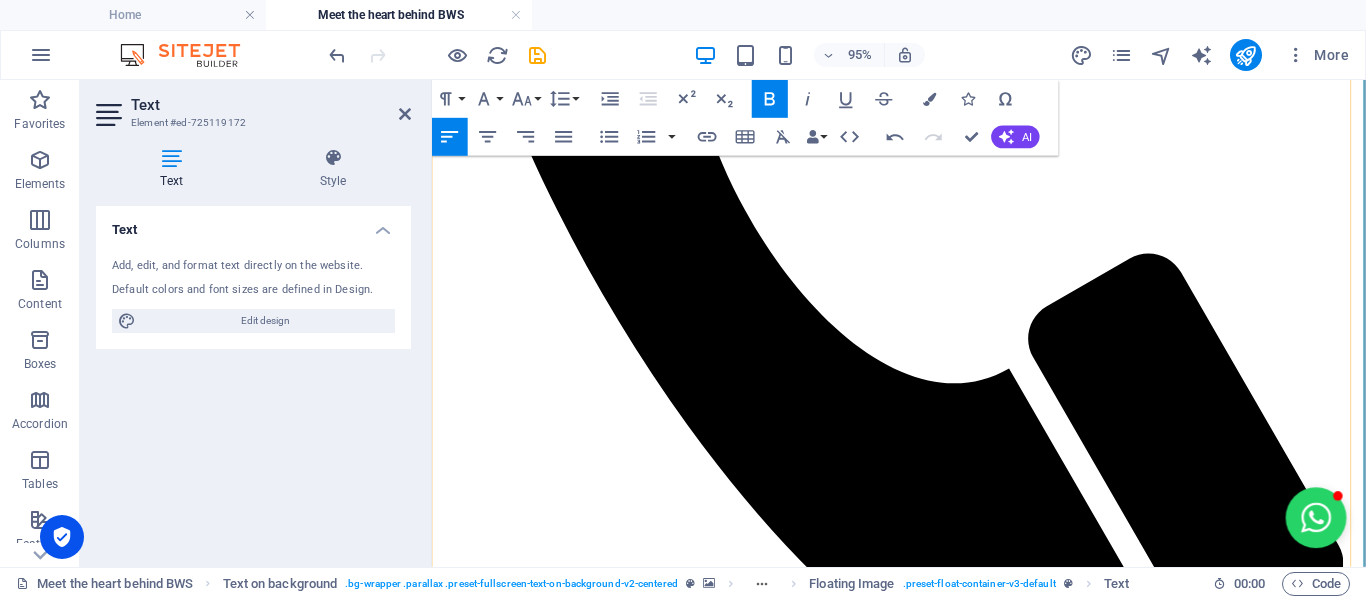scroll, scrollTop: 1400, scrollLeft: 0, axis: vertical 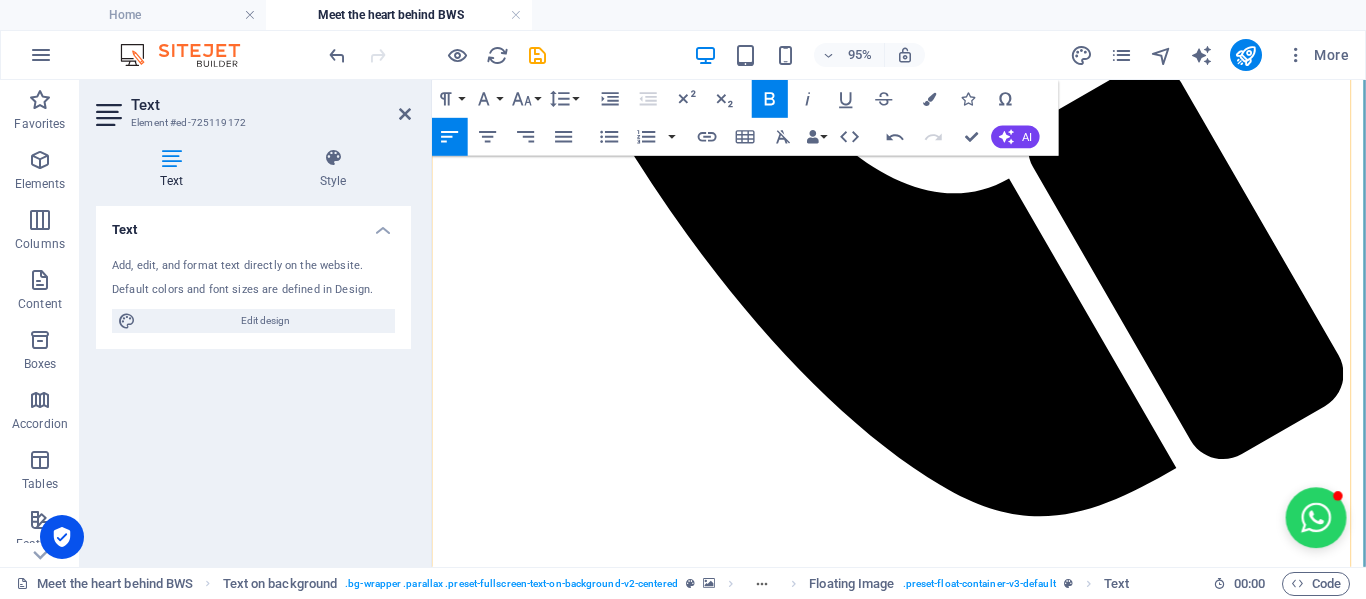 click on "Explore the BWS demos and visit our online store to find your perfect fit.  Need guidance? Feel free to contact me!  Each site is tailor-made to match your unique vibe—with your colors, logo, layout tweaks, and personal flair." at bounding box center [905, 5020] 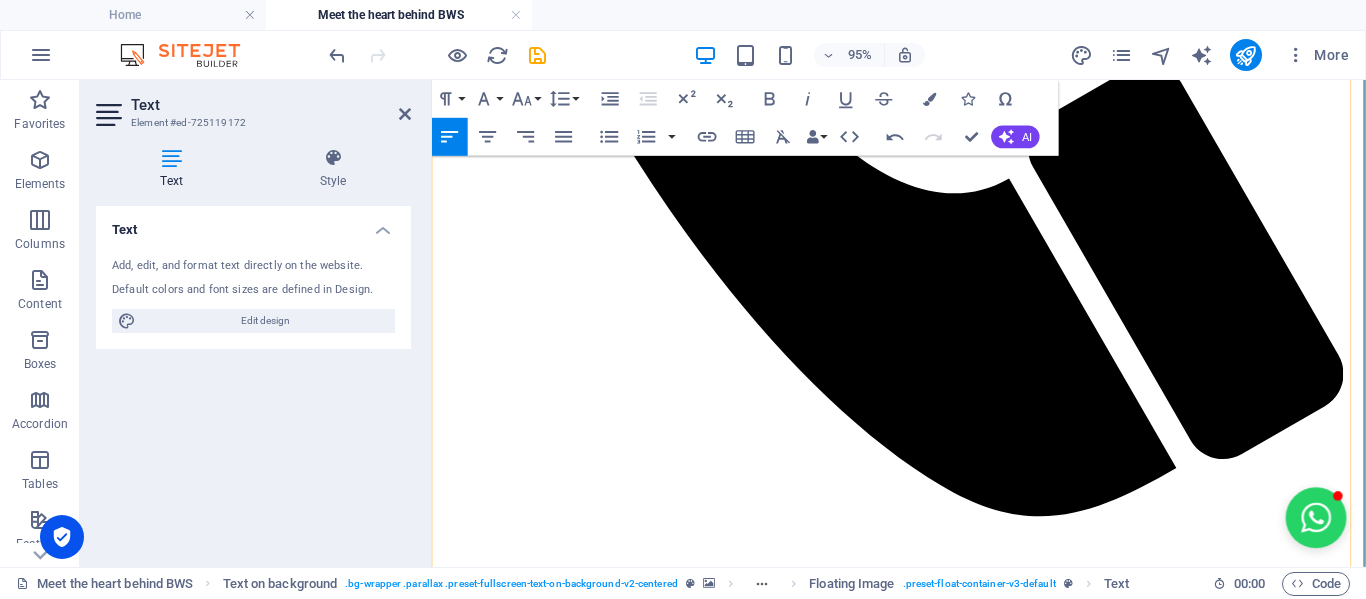 click on "Think of me as your  behind-the-scenes web sparky —making sure your online space looks polished and professional while you shine in the spotlight." at bounding box center [918, 5170] 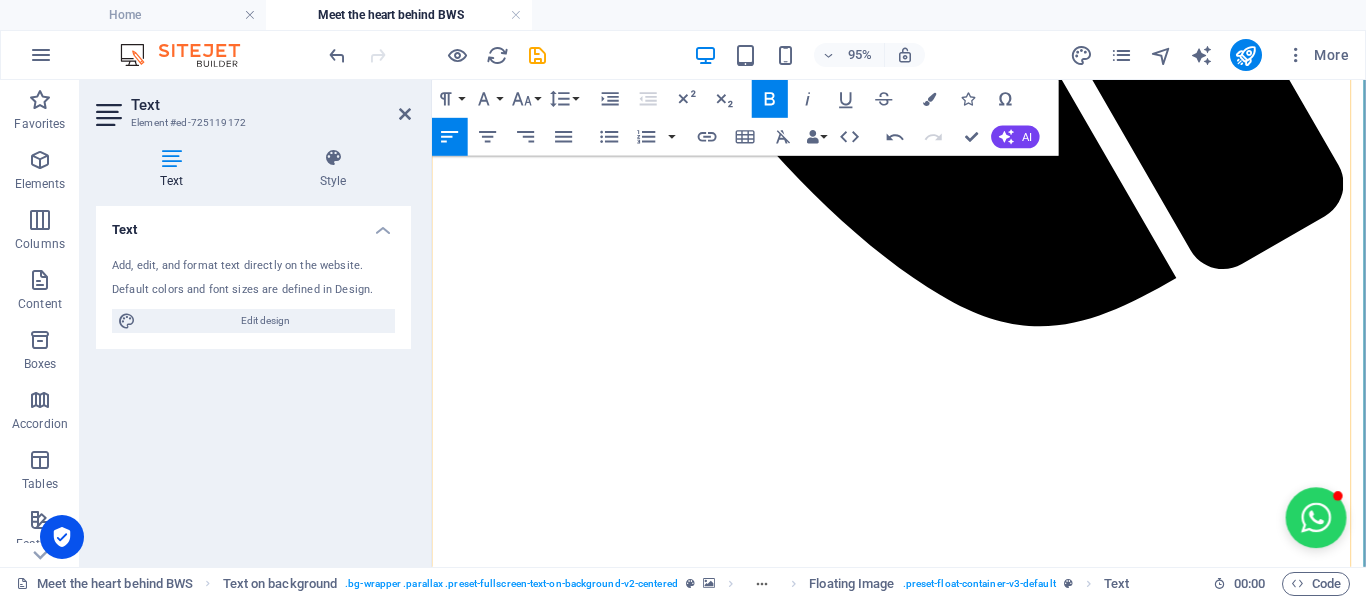 scroll, scrollTop: 1700, scrollLeft: 0, axis: vertical 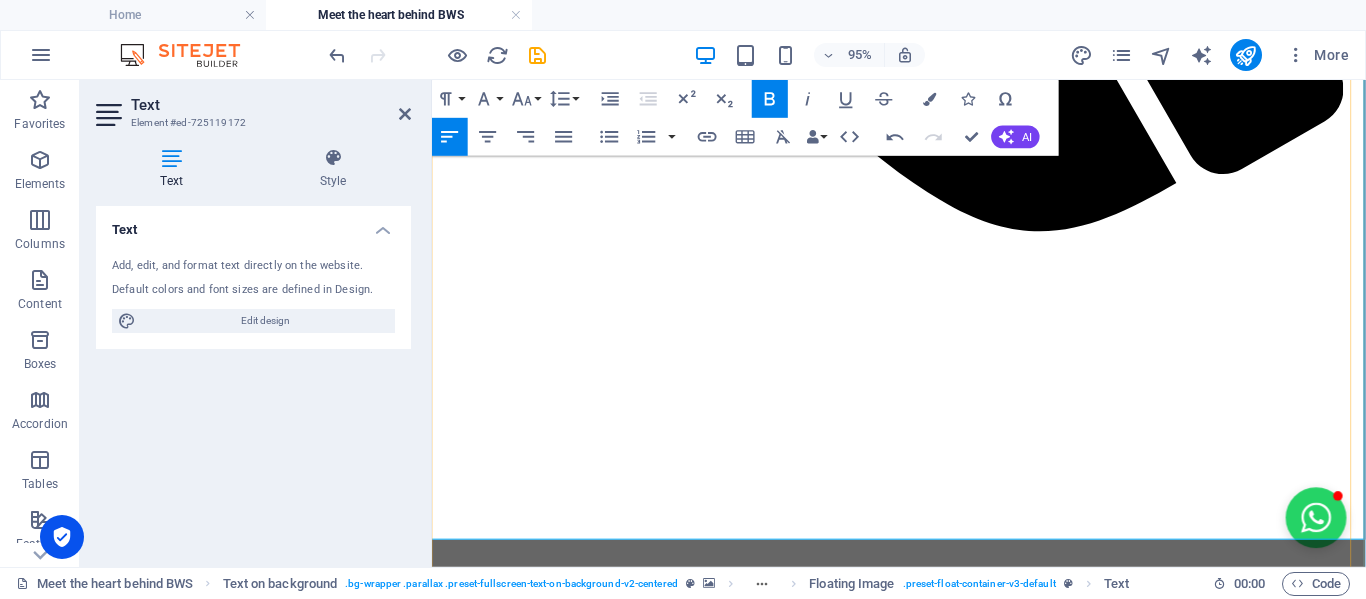 click on "Everything I do is designed to support dreamers, doers, and go-getters—just like you and me!" at bounding box center (866, 5084) 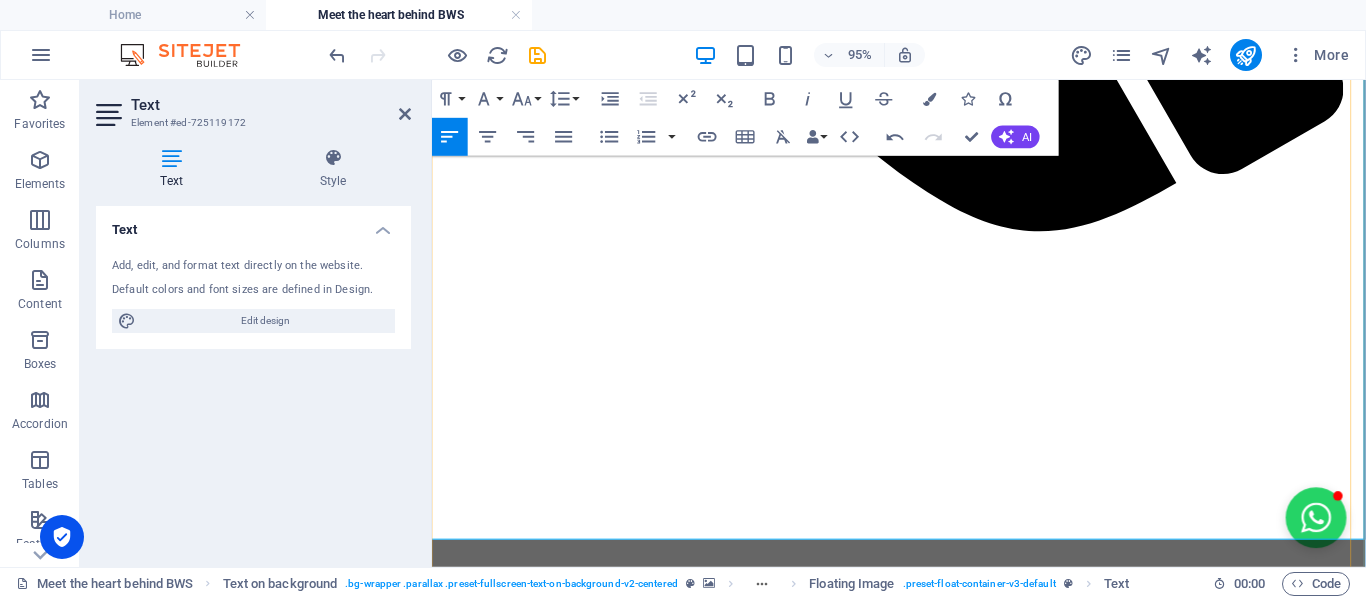 click on "And hey—if you're a solopreneur or freelancer with skills to uplift others and want to collaborate with  BrightWeb Studio  to help small businesses grow, I'd love to chat." at bounding box center (876, 5242) 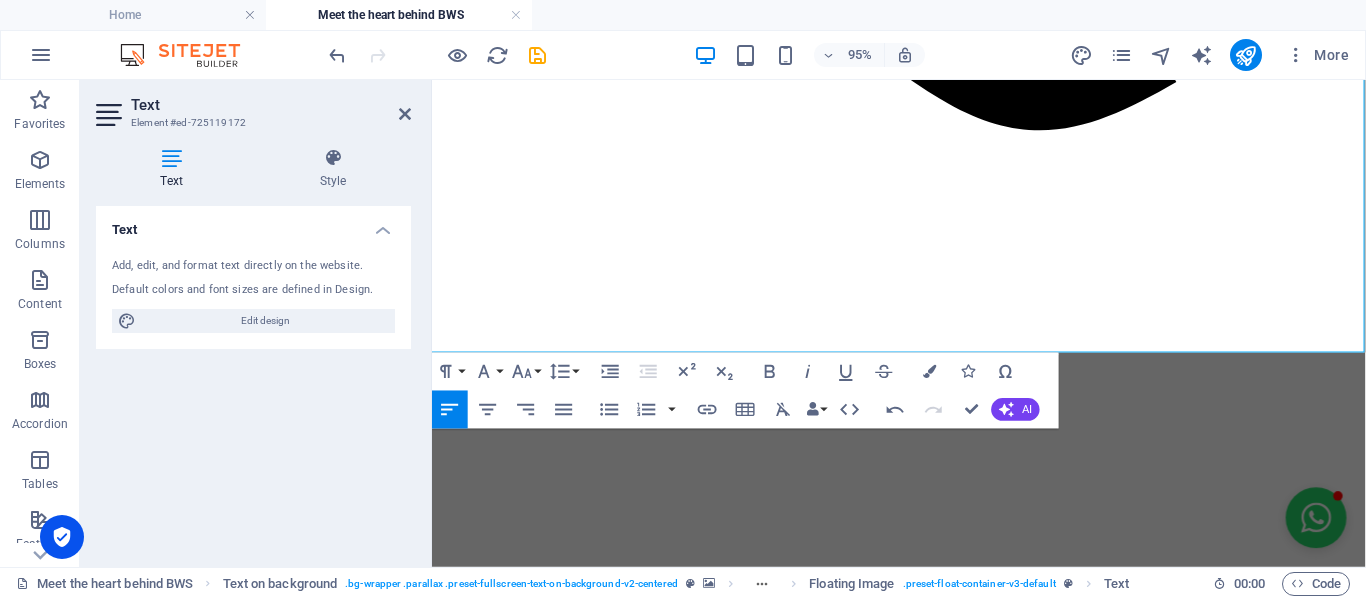 scroll, scrollTop: 1900, scrollLeft: 0, axis: vertical 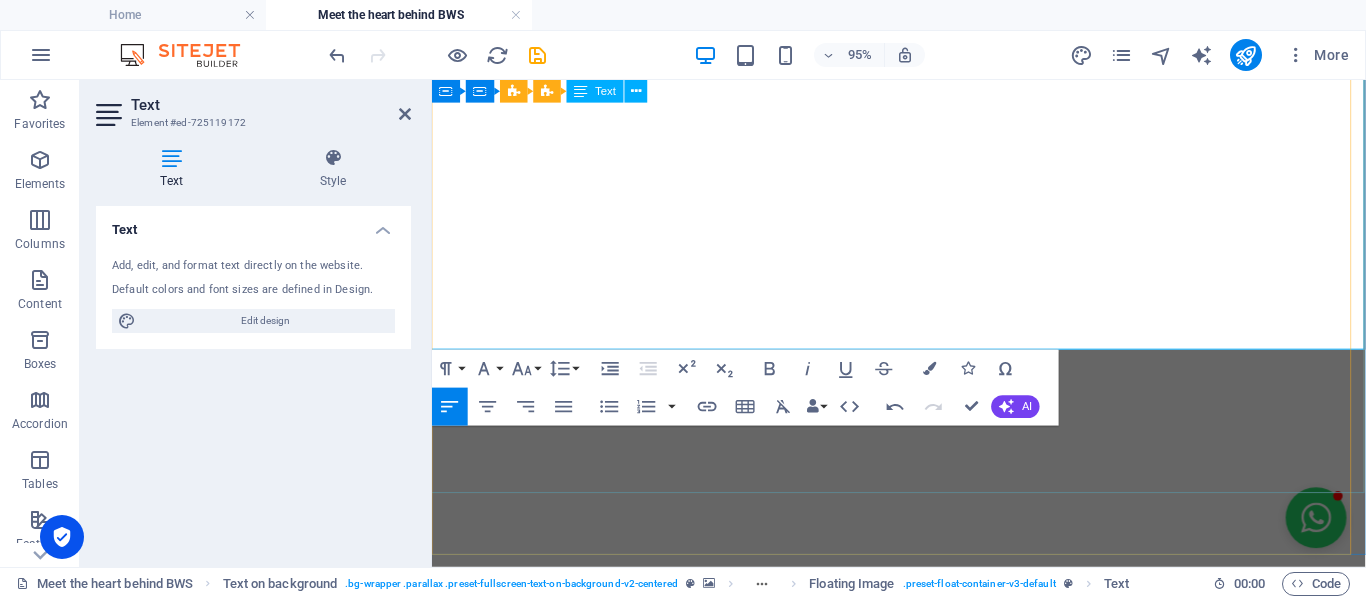 click on "And hey,  if you're a solopreneur or freelancer with skills to uplift others and want to collaborate with  BrightWeb Studio  to help small businesses grow, I'd love to chat." at bounding box center [923, 5042] 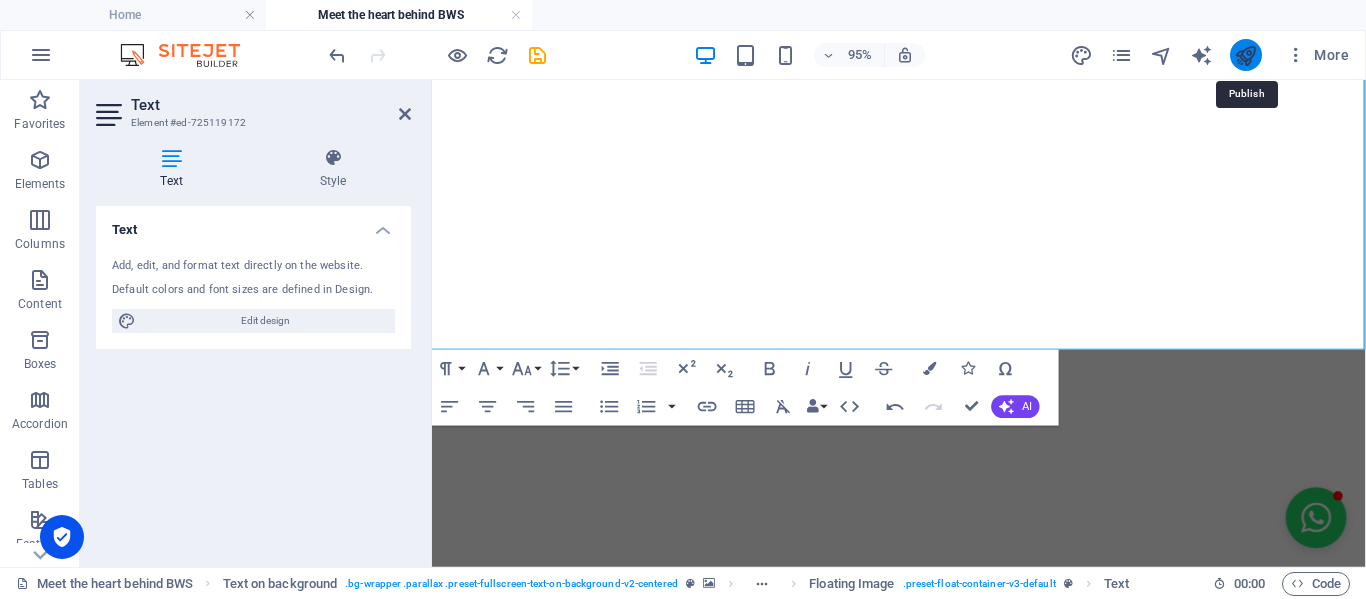click at bounding box center (1245, 55) 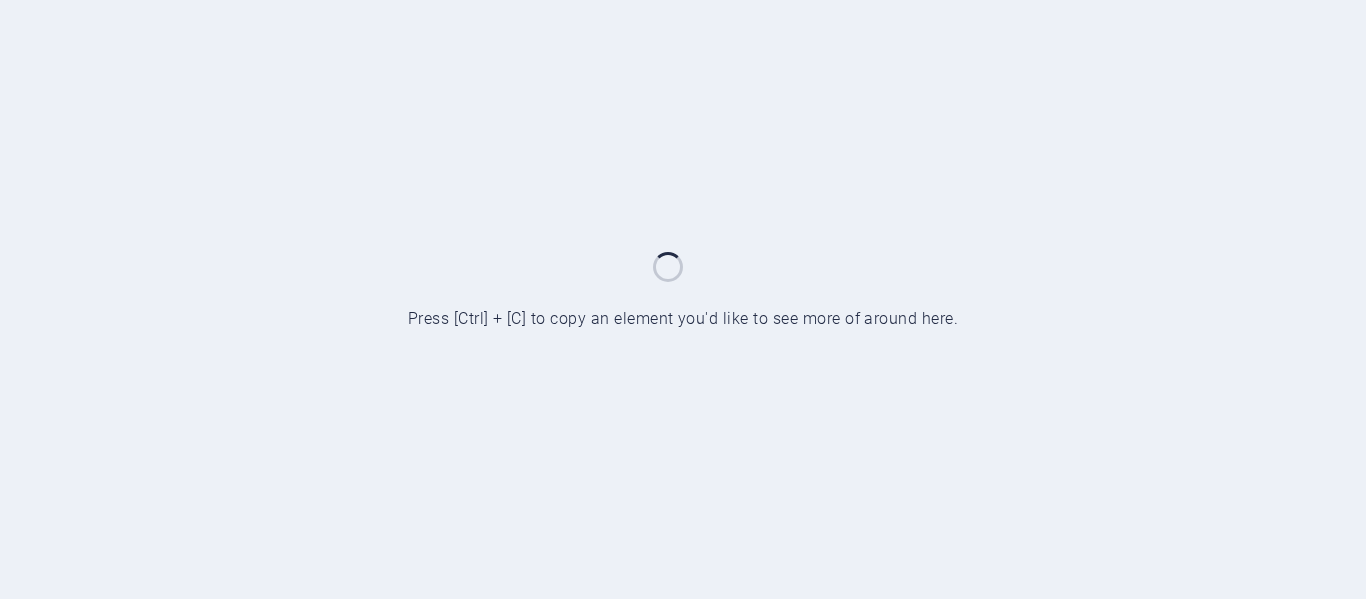 scroll, scrollTop: 0, scrollLeft: 0, axis: both 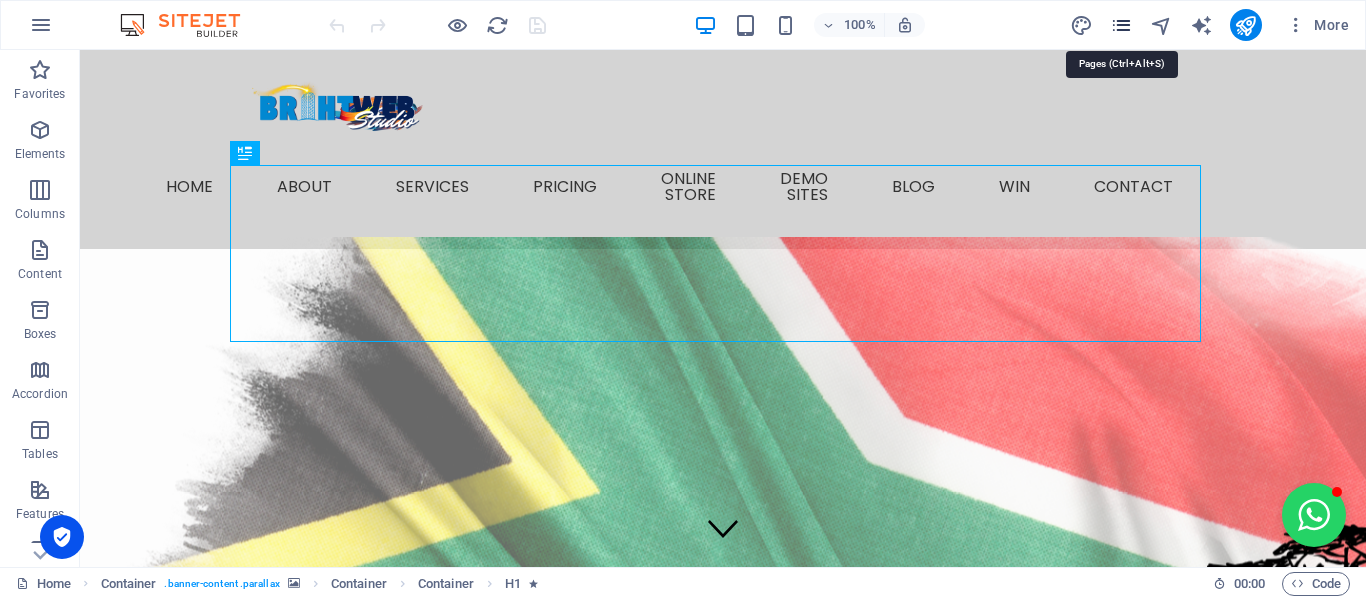 click at bounding box center [1121, 25] 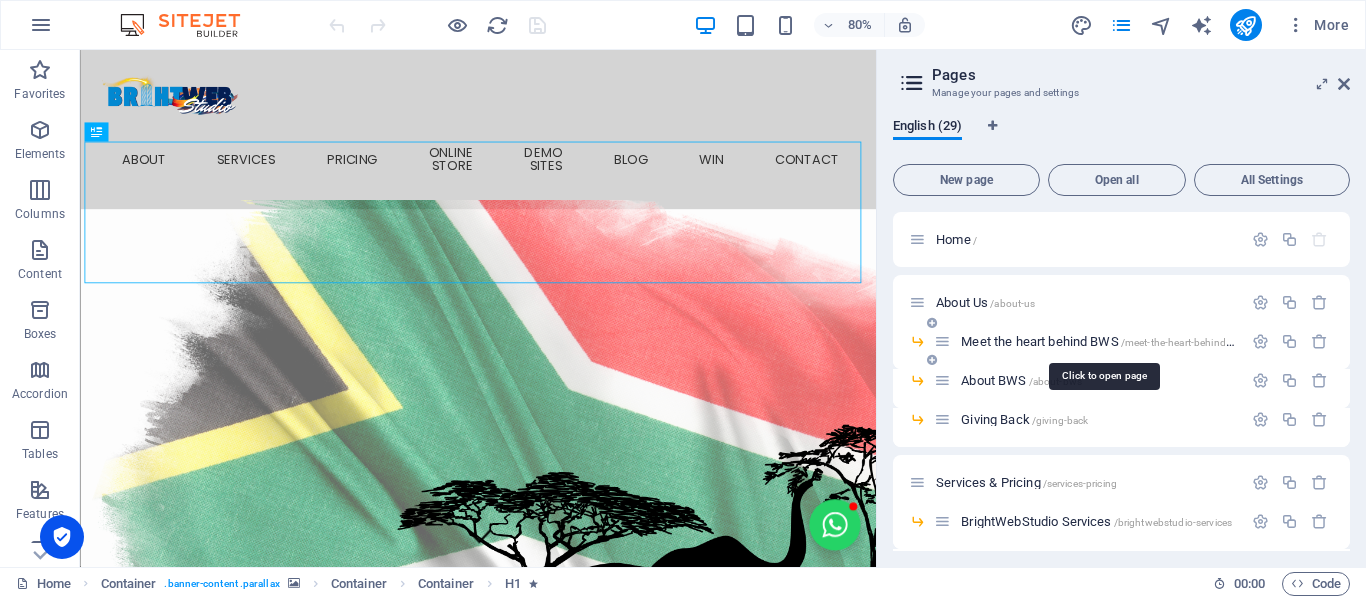click on "Meet the heart behind BWS /meet-the-heart-behind-bws" at bounding box center (1104, 341) 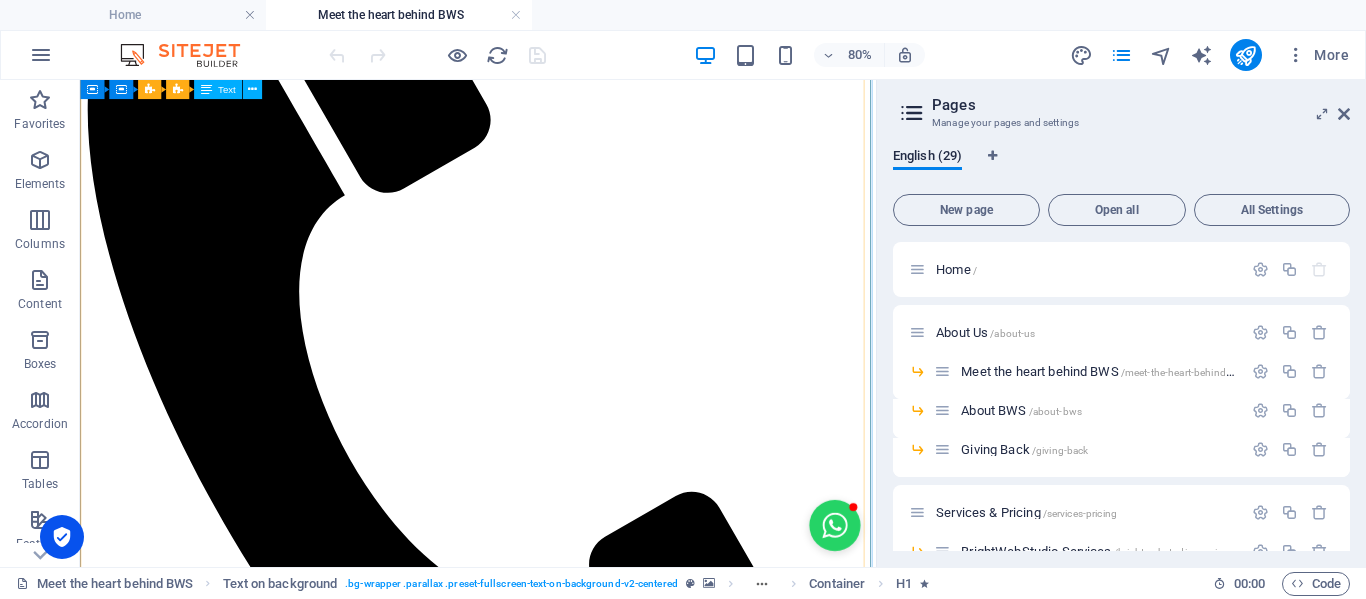 scroll, scrollTop: 900, scrollLeft: 0, axis: vertical 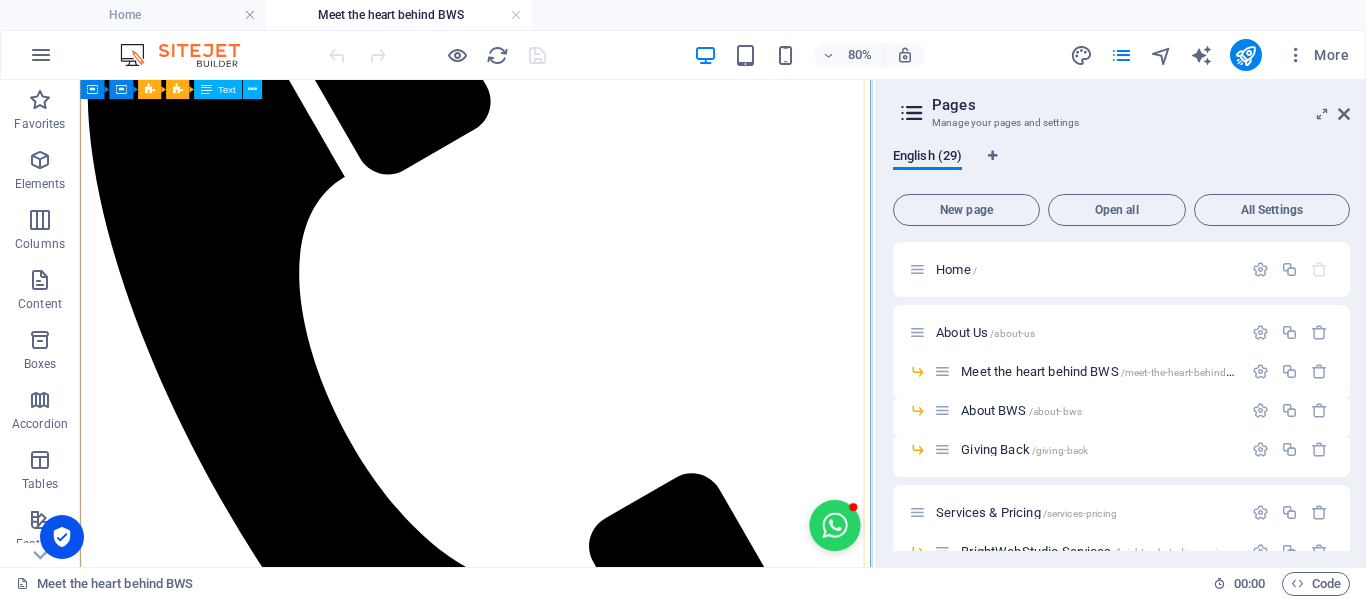 click on "Hi there, I'm Engela, but prefer to be called Engs.  I'm an entrepreneur, community-builder and the creative spark behind BrightWeb Studio and "Let's Grow Mzansi" (coming soon...) I've always had a passion for uplifting others and sparking real, meaningful connections. I've hosted buzzing networking events with 50+ business owners attending at a time, elevated small brands with savvy marketing, and worn more hats than a Mad Hatter at a tea party. No joke, I've been a  restaurant manageress, FMCG manager, PRO, e-commerce store owner with 2,000+ products, digital marketer, nonprofit director...  the list goes on! But what really lights me up? Helping people believe in themselves and turning big dreams into reality.  BrightWeb Started With a Spark During the chaos of COVID-19, I watched so many incredibly talented people pivot into entrepreneurship—full of potential but without the tools or time to get online. That's when I launched the  Social Business Network BrightWeb Studio Why BrightWeb Studio? ✅" at bounding box center (577, 5001) 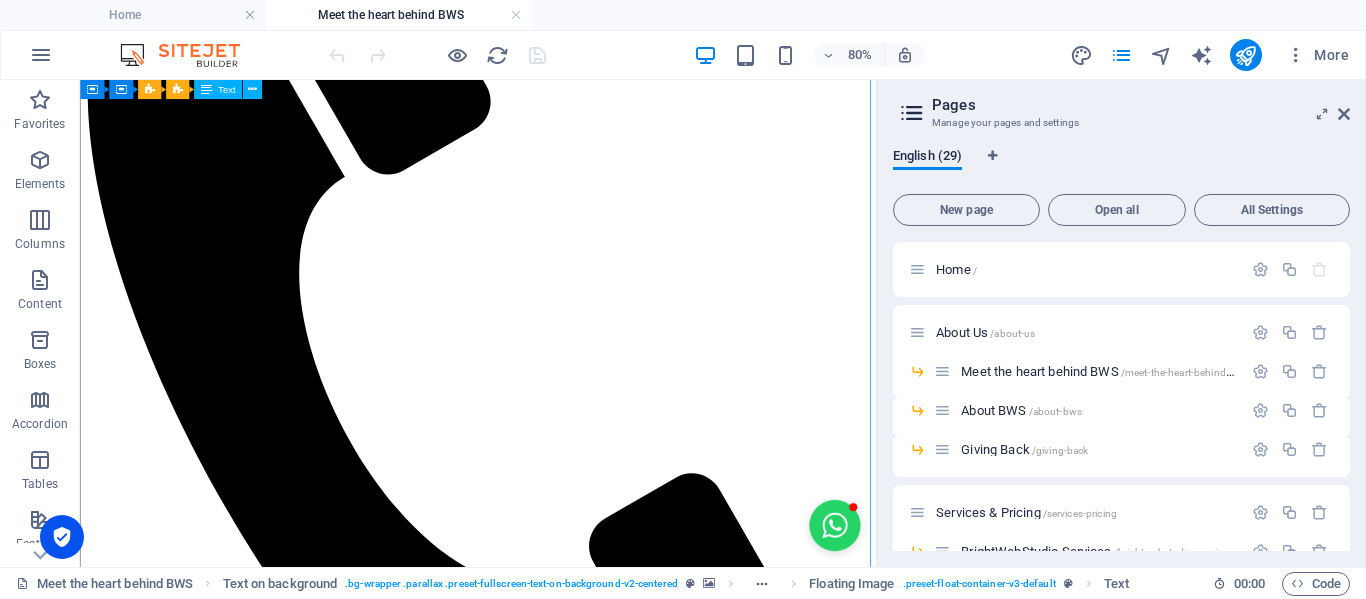 click on "Hi there, I'm Engela, but prefer to be called Engs.  I'm an entrepreneur, community-builder and the creative spark behind BrightWeb Studio and "Let's Grow Mzansi" (coming soon...) I've always had a passion for uplifting others and sparking real, meaningful connections. I've hosted buzzing networking events with 50+ business owners attending at a time, elevated small brands with savvy marketing, and worn more hats than a Mad Hatter at a tea party. No joke, I've been a  restaurant manageress, FMCG manager, PRO, e-commerce store owner with 2,000+ products, digital marketer, nonprofit director...  the list goes on! But what really lights me up? Helping people believe in themselves and turning big dreams into reality.  BrightWeb Started With a Spark During the chaos of COVID-19, I watched so many incredibly talented people pivot into entrepreneurship—full of potential but without the tools or time to get online. That's when I launched the  Social Business Network BrightWeb Studio Why BrightWeb Studio? ✅" at bounding box center (577, 5001) 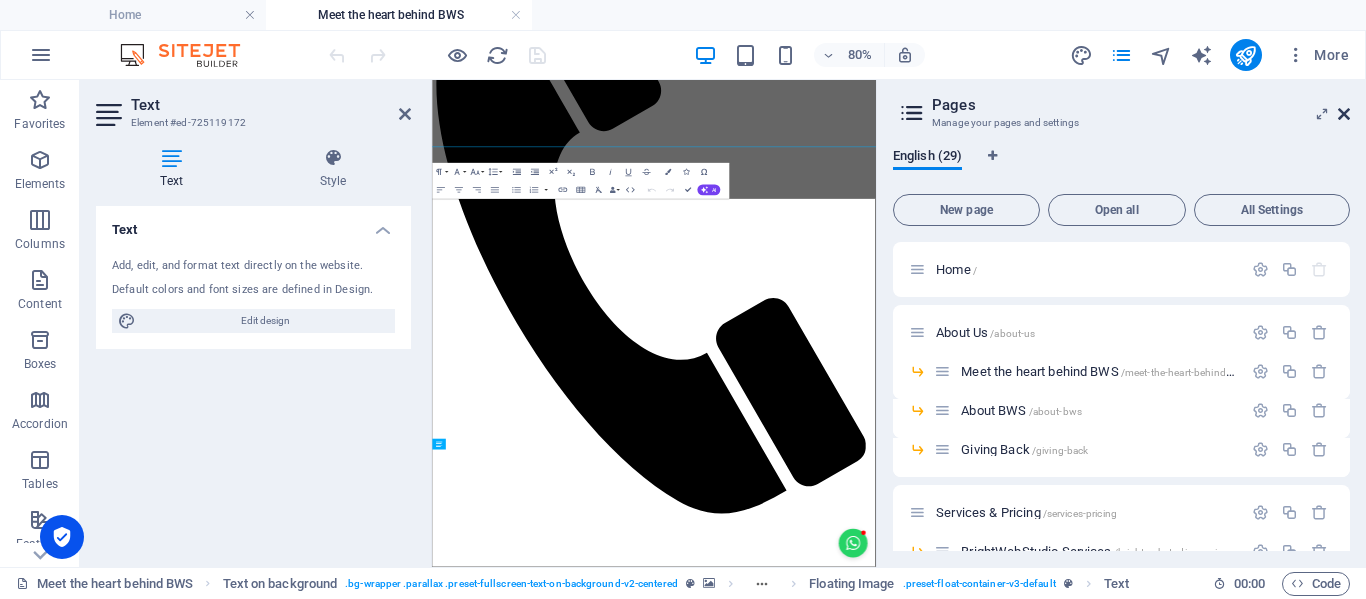 click at bounding box center [1344, 114] 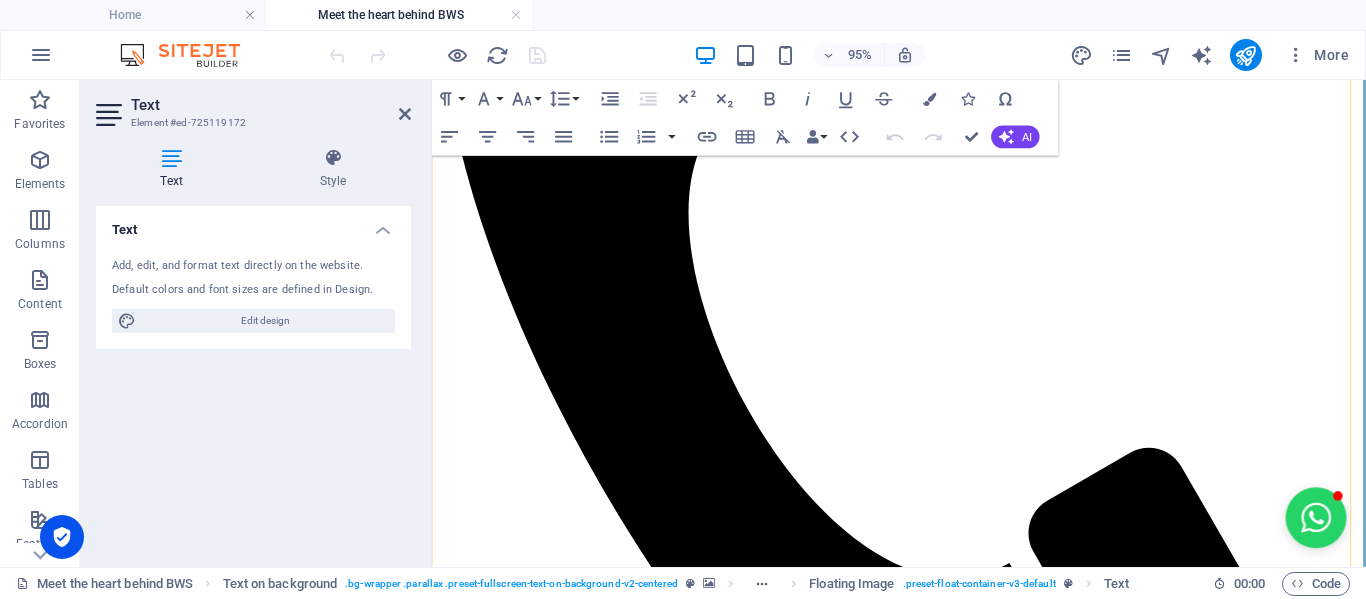 scroll, scrollTop: 1000, scrollLeft: 0, axis: vertical 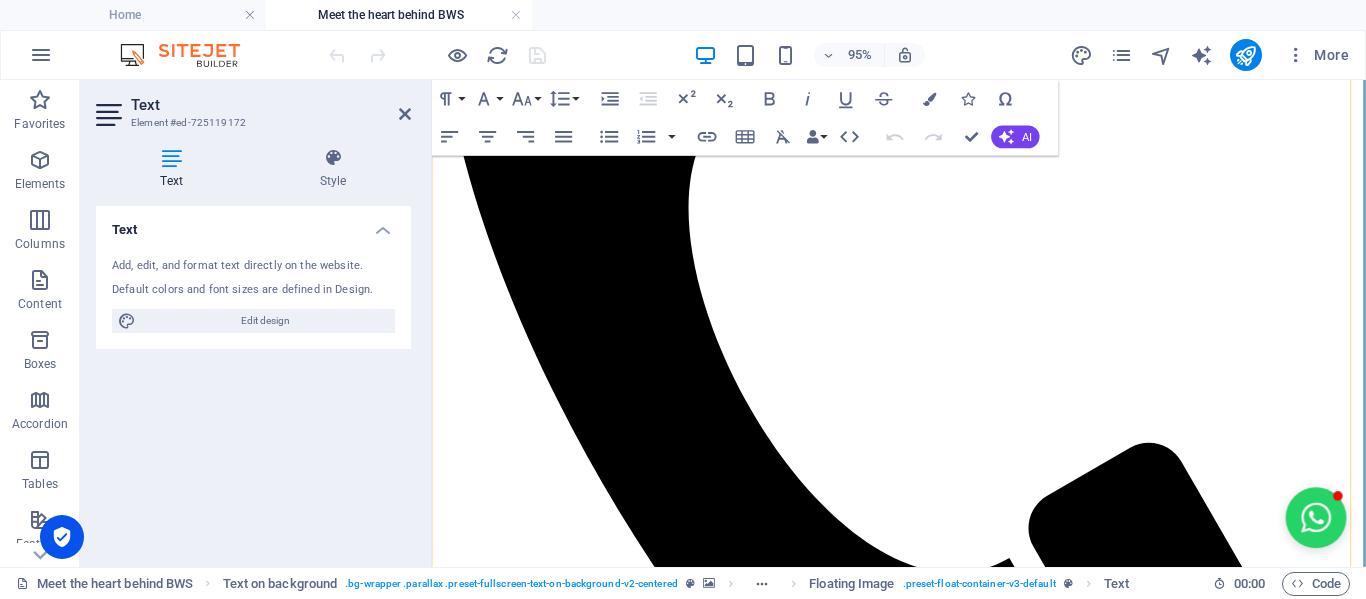 click on "And here's the cool part: You can also support this initiative directly through the BrightWeb Studio Online Store—just look out for the donation option!" at bounding box center (923, 4874) 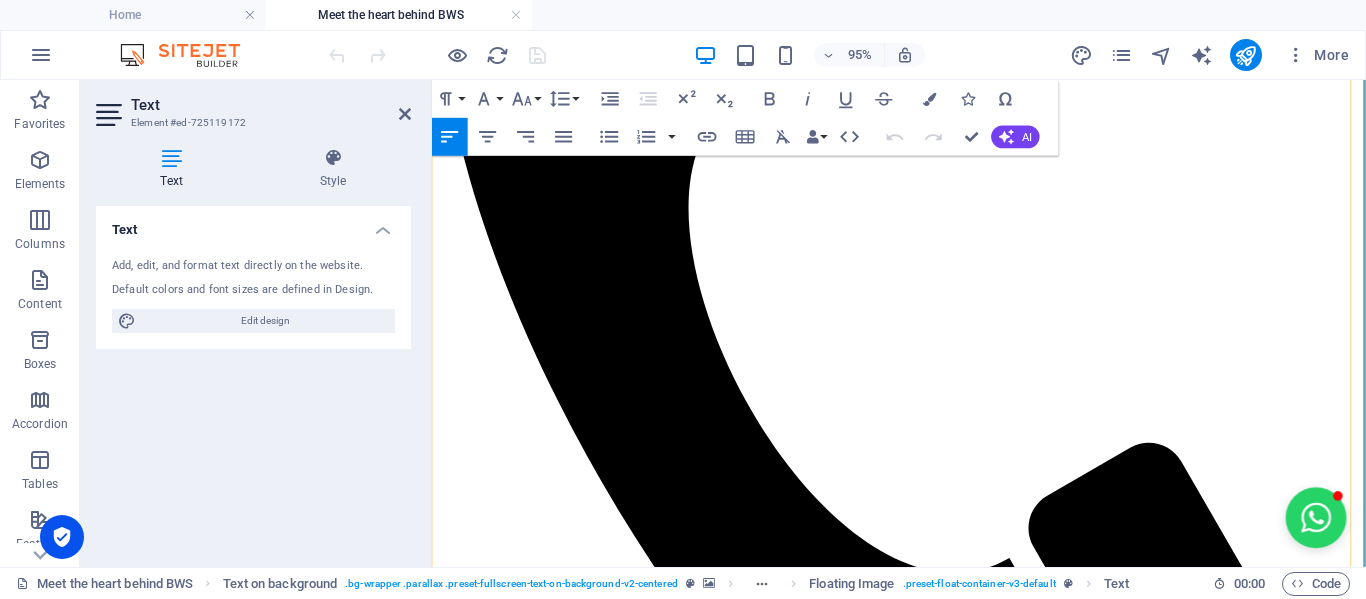 click on "When you work with BWS, you're not only growing your brand—you're helping to grow something much bigge" at bounding box center [923, 4917] 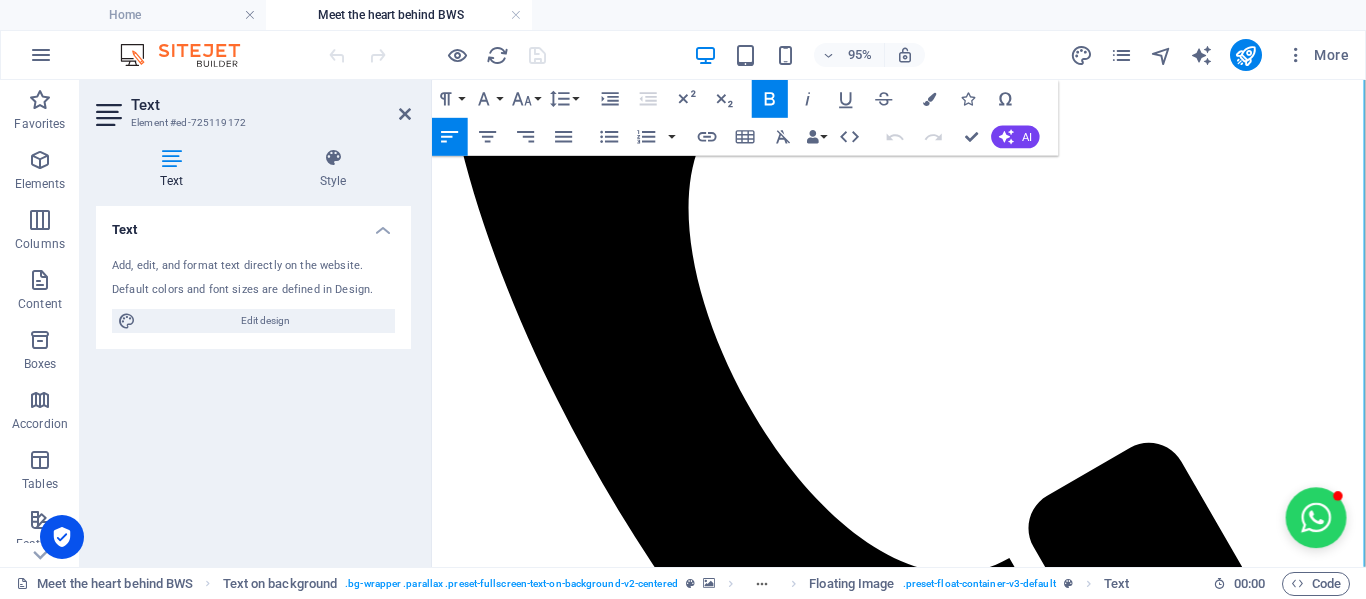 drag, startPoint x: 840, startPoint y: 412, endPoint x: 393, endPoint y: 255, distance: 473.77 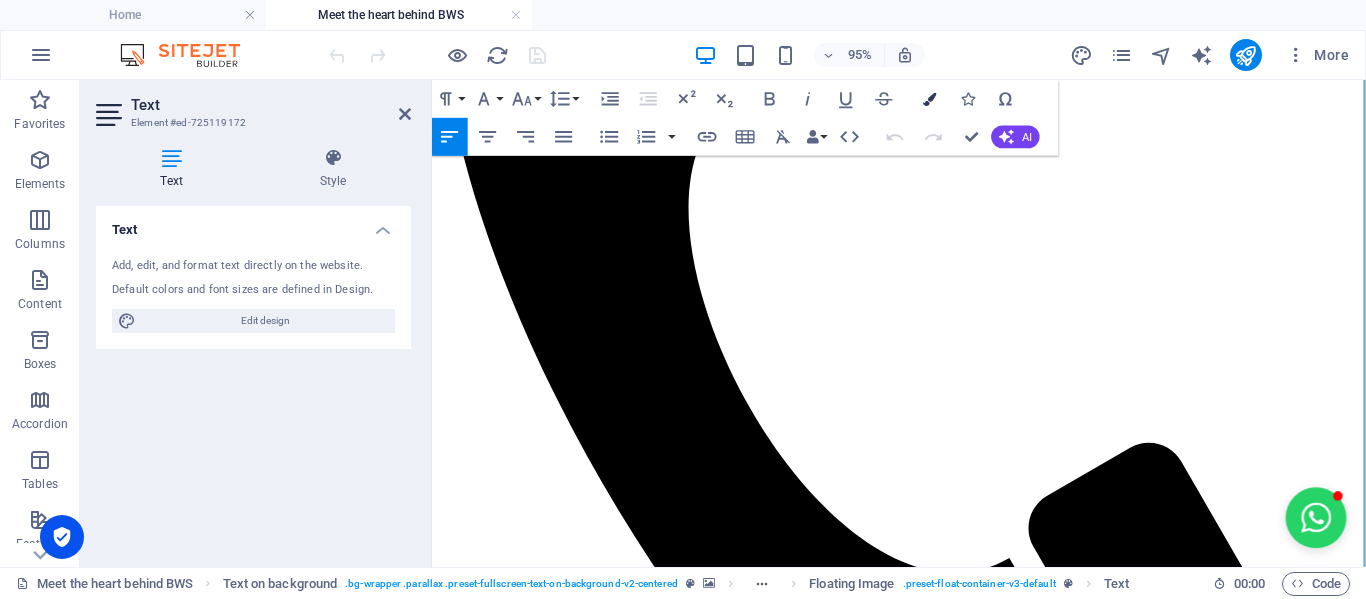 click at bounding box center (929, 98) 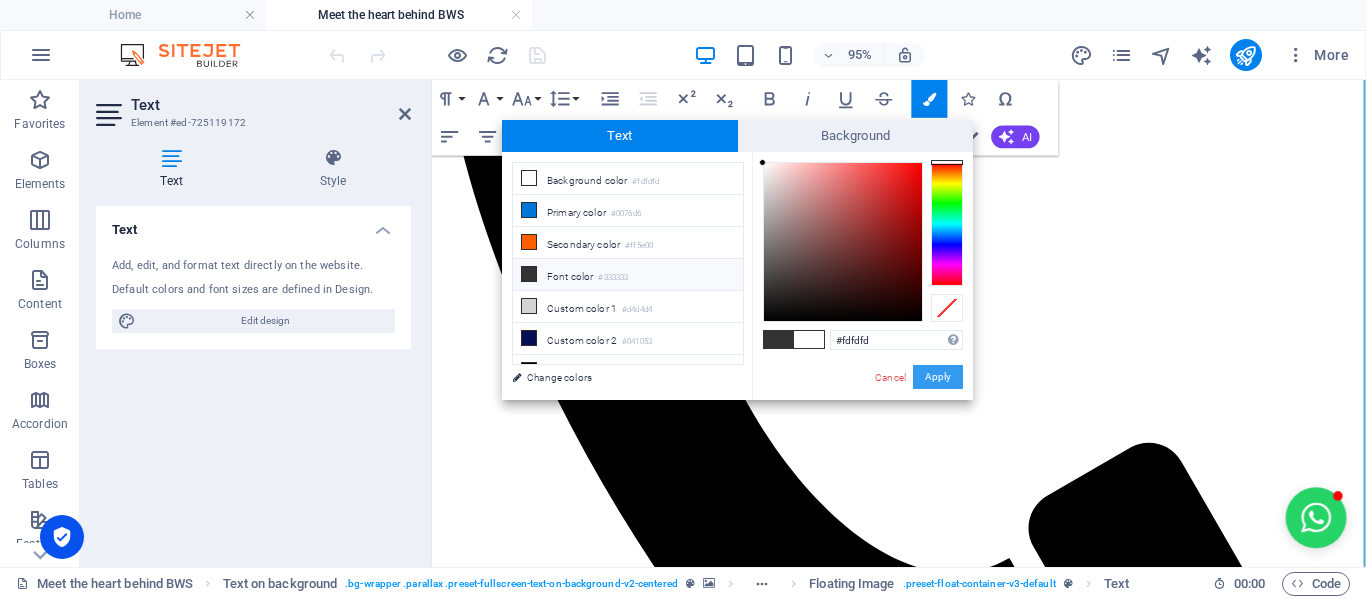 click on "Apply" at bounding box center [938, 377] 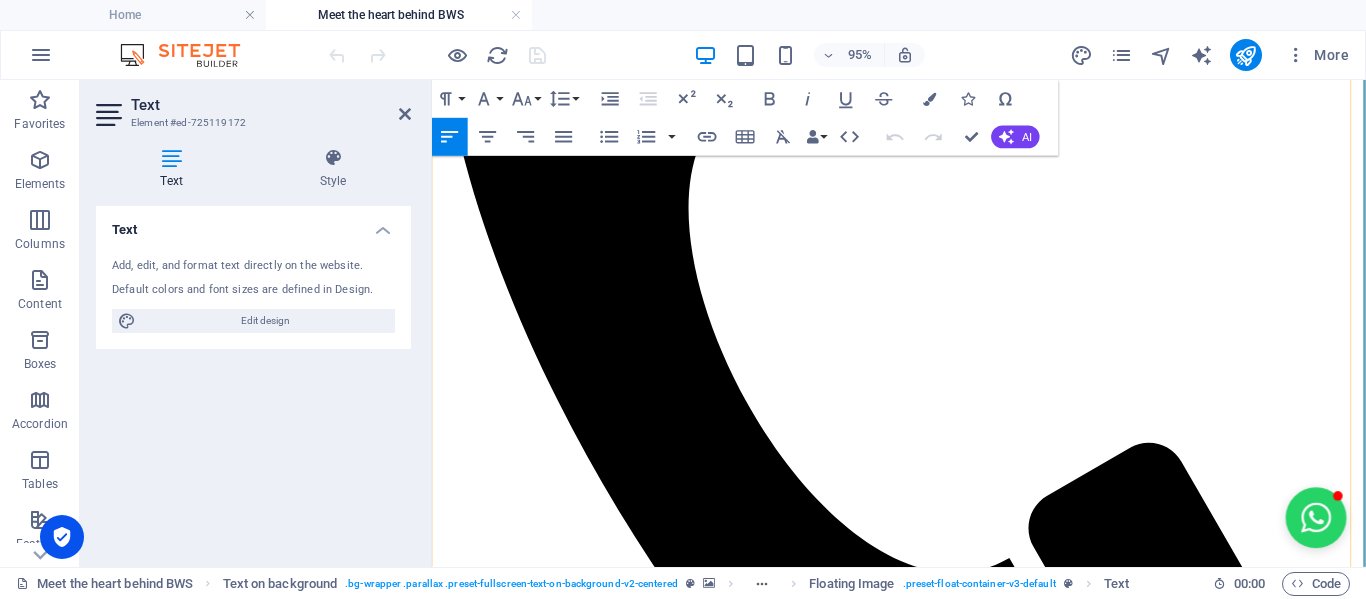 click on "I'm also working on a few exciting ideas and initiatives to help every person with a dream turn it into a reality.  Stay tuned... I'm just getting started! #LetsGrowMzansi" at bounding box center (902, 5069) 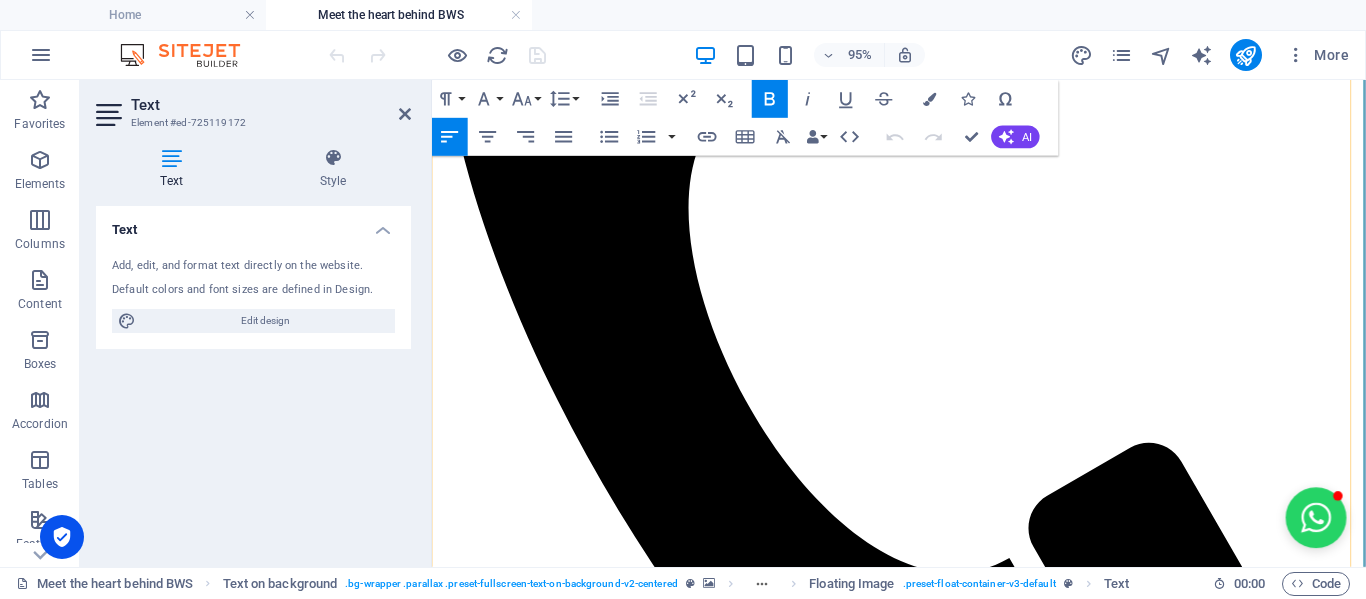 click on "Hi there, I'm Engela, but prefer to be called Engs.  I'm an entrepreneur, community-builder and the creative spark behind BrightWeb Studio and "Let's Grow Mzansi" (coming soon...) I've always had a passion for uplifting others and sparking real, meaningful connections. I've hosted buzzing networking events with 50+ business owners attending at a time, elevated small brands with savvy marketing, and worn more hats than a Mad Hatter at a tea party. No joke, I've been a  restaurant manageress, FMCG manager, PRO, e-commerce store owner with 2,000+ products, digital marketer, nonprofit director...  the list goes on! But what really lights me up? Helping people believe in themselves and turning big dreams into reality.  BrightWeb Started With a Spark During the chaos of COVID-19, I watched so many incredibly talented people pivot into entrepreneurship—full of potential but without the tools or time to get online. That's when I launched the  Social Business Network BrightWeb Studio Why BrightWeb Studio? ✅" at bounding box center [923, 4825] 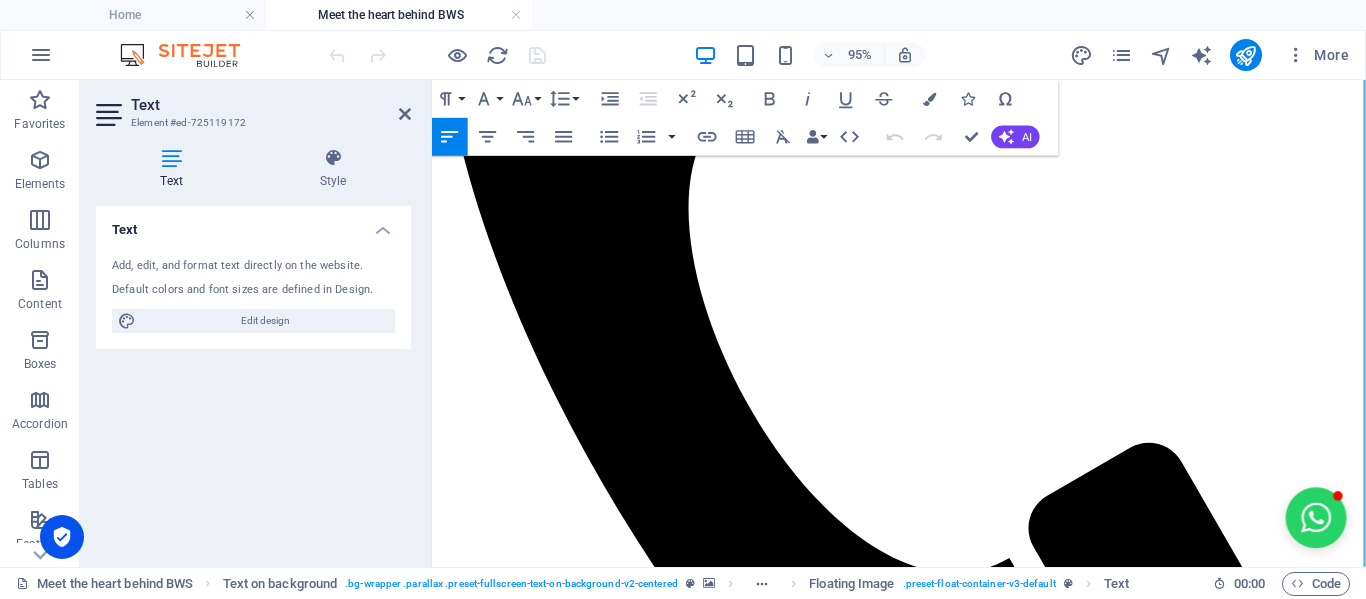 drag, startPoint x: 938, startPoint y: 399, endPoint x: 863, endPoint y: 296, distance: 127.41271 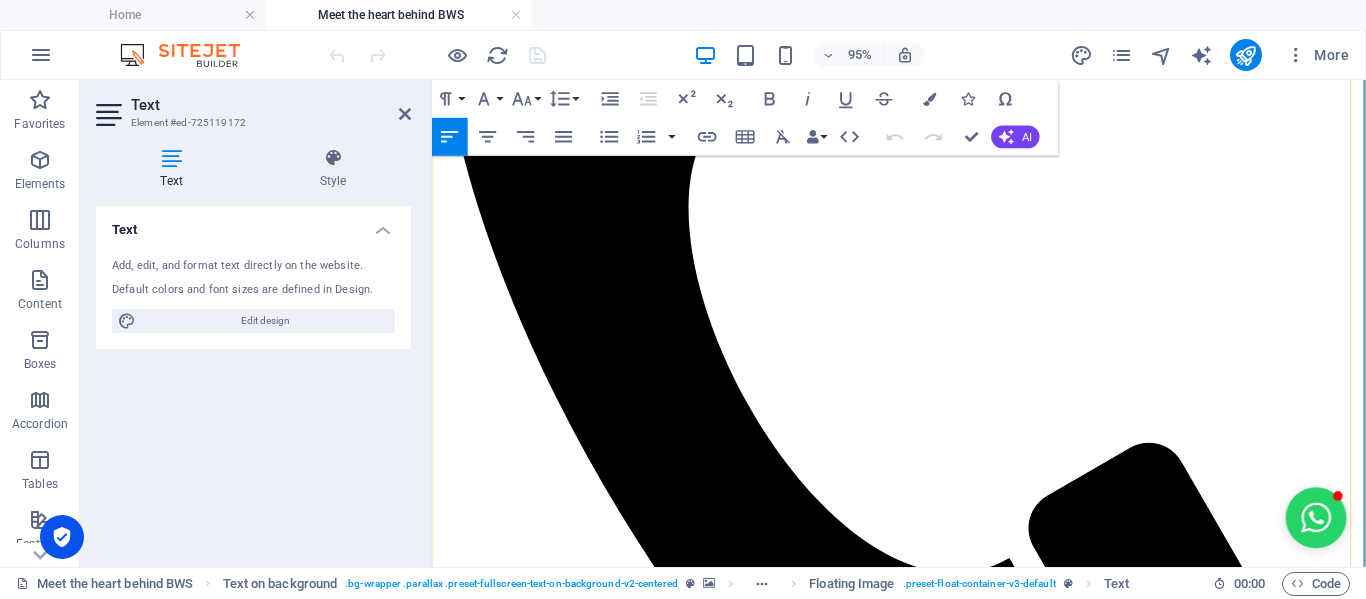 type 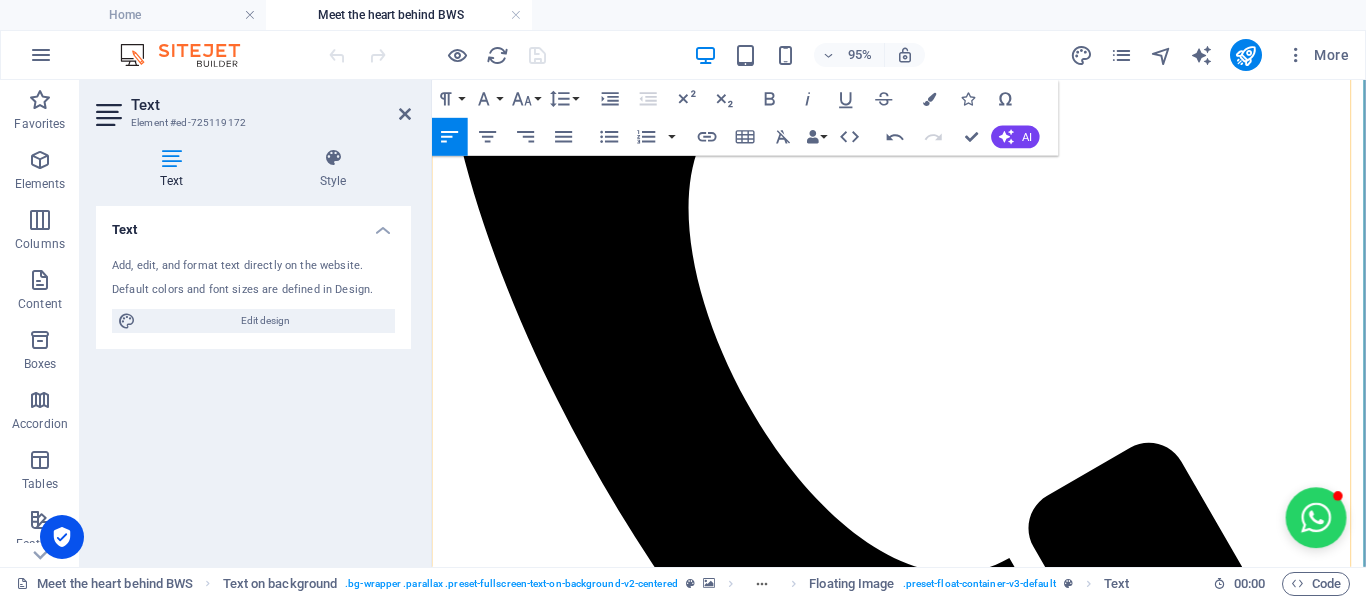 scroll, scrollTop: 900, scrollLeft: 0, axis: vertical 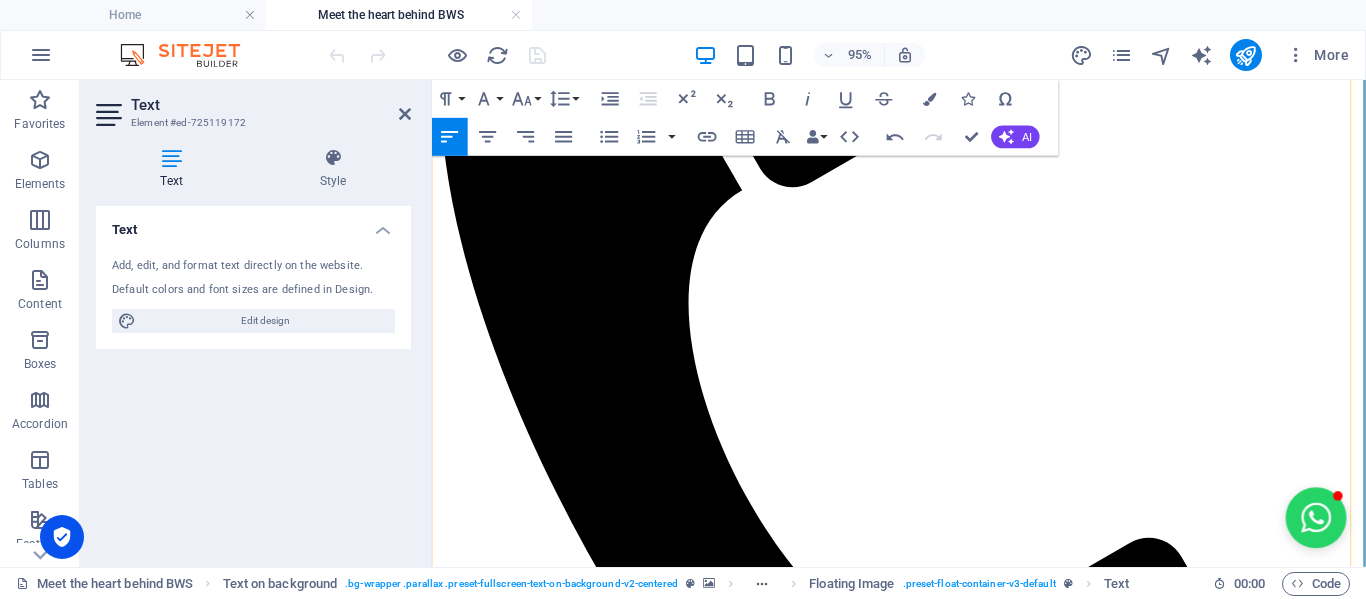 click at bounding box center (923, 4845) 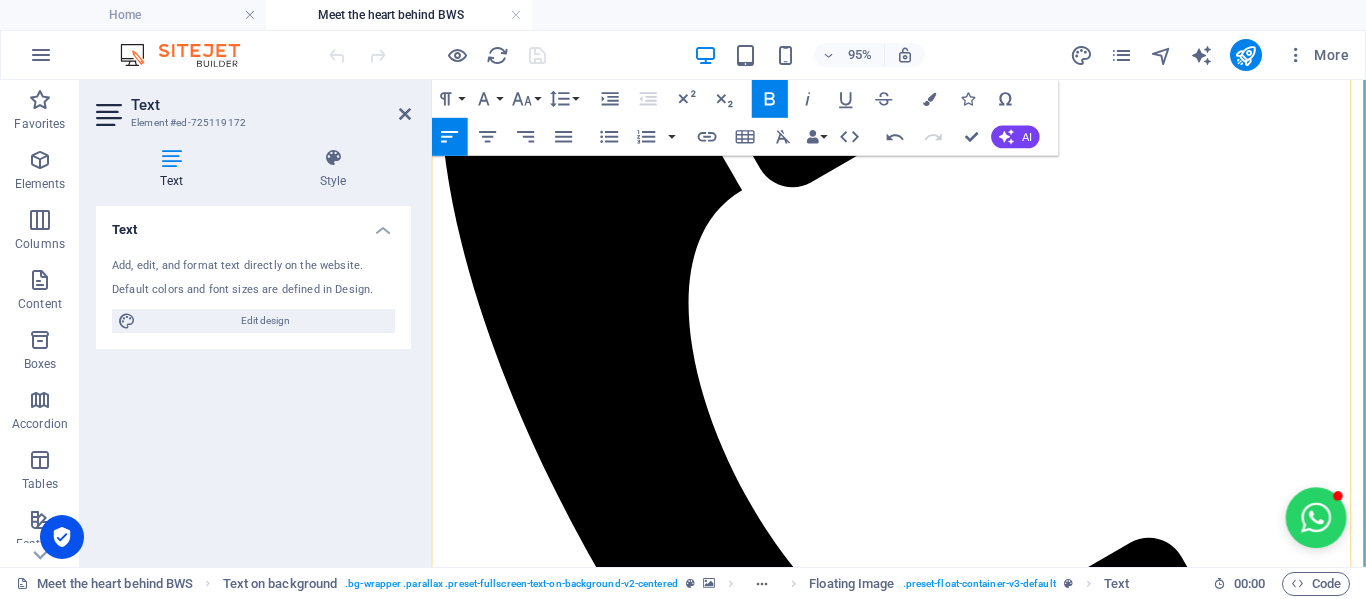 click on "Hi there, I'm Engela, but prefer to be called Engs.  I'm an entrepreneur, community-builder and the creative spark behind BrightWeb Studio and "Let's Grow Mzansi" (coming soon...) I've always had a passion for uplifting others and sparking real, meaningful connections. I've hosted buzzing networking events with 50+ business owners attending at a time, elevated small brands with savvy marketing, and worn more hats than a Mad Hatter at a tea party. No joke, I've been a  restaurant manageress, FMCG manager, PRO, e-commerce store owner with 2,000+ products, digital marketer, nonprofit director...  the list goes on! But what really lights me up? Helping people believe in themselves and turning big dreams into reality.  BrightWeb Started With a Spark During the chaos of COVID-19, I watched so many incredibly talented people pivot into entrepreneurship—full of potential but without the tools or time to get online. That's when I launched the  Social Business Network BrightWeb Studio Why BrightWeb Studio? ✅" at bounding box center (923, 4822) 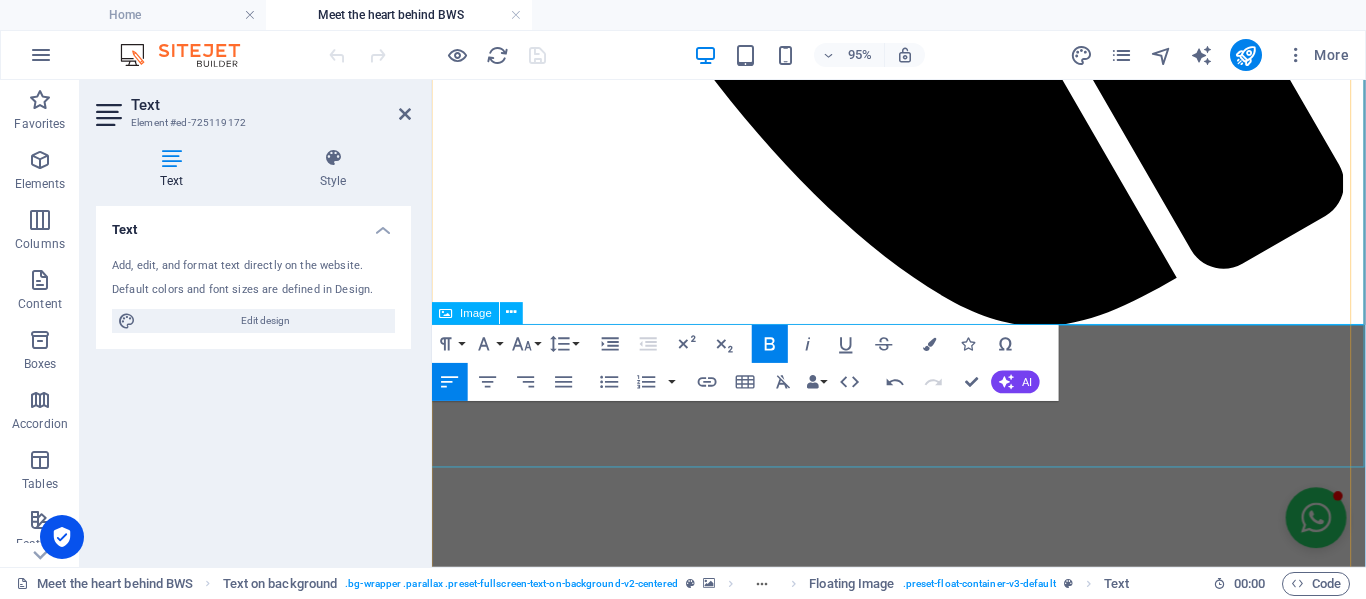 scroll, scrollTop: 1800, scrollLeft: 0, axis: vertical 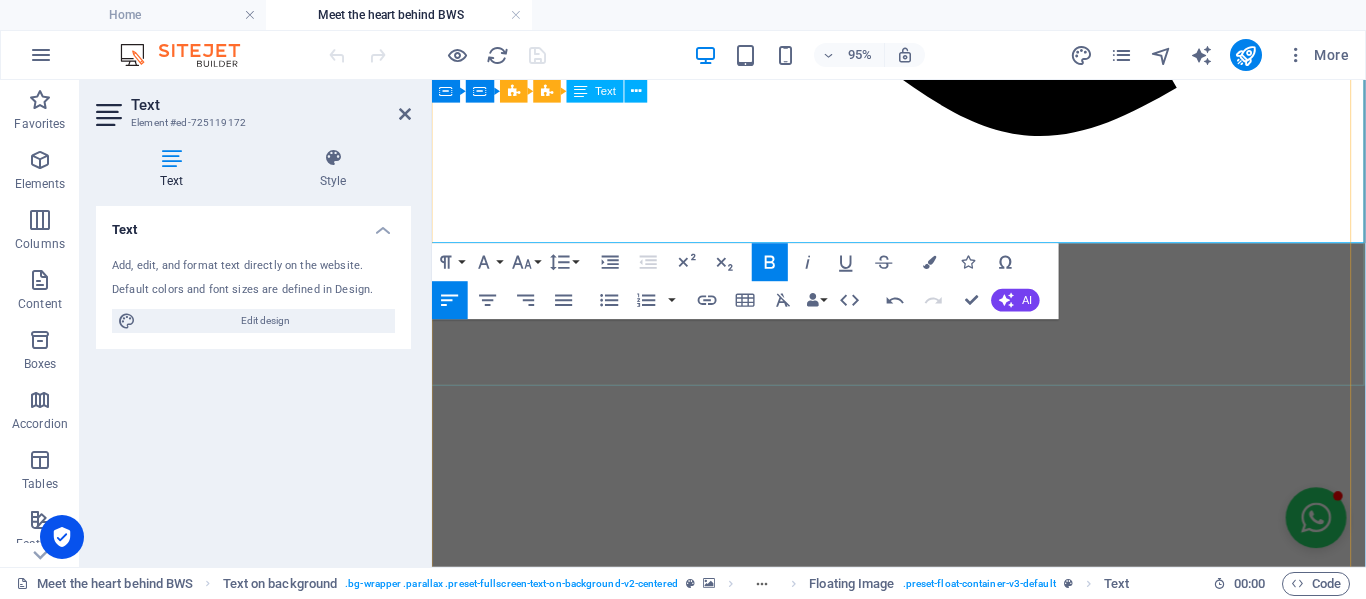 click on "Let's work together to make  big things happen for Mzansi!" at bounding box center (923, 4958) 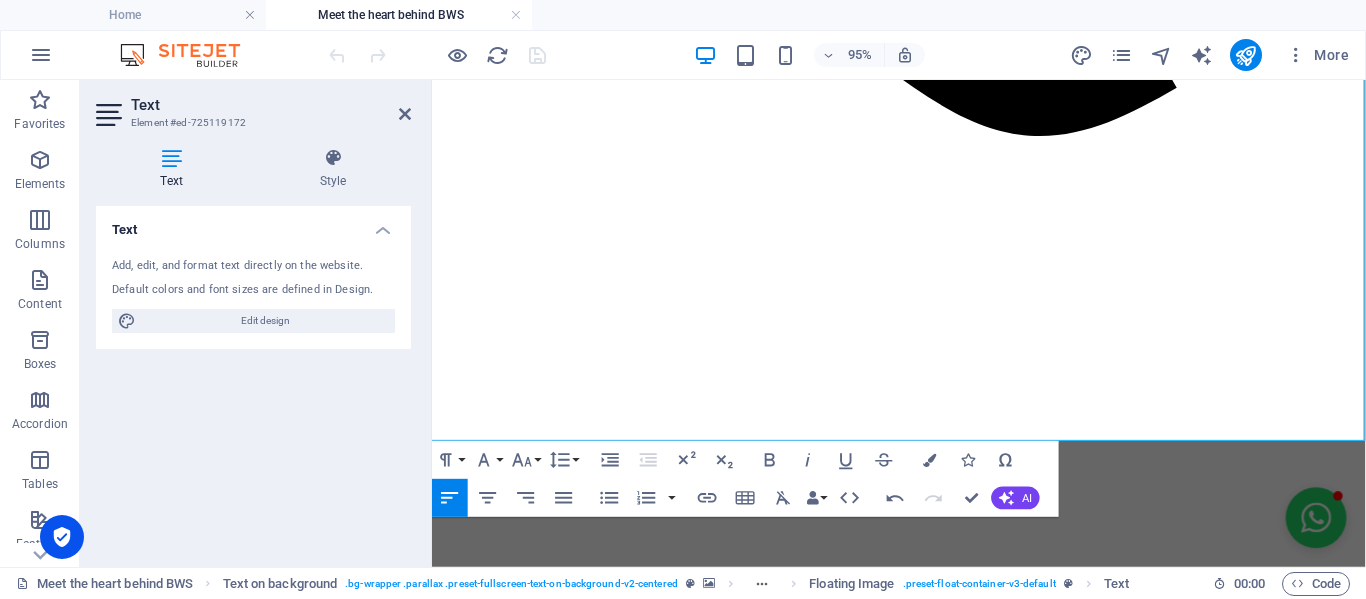 drag, startPoint x: 1154, startPoint y: 430, endPoint x: 860, endPoint y: 337, distance: 308.35855 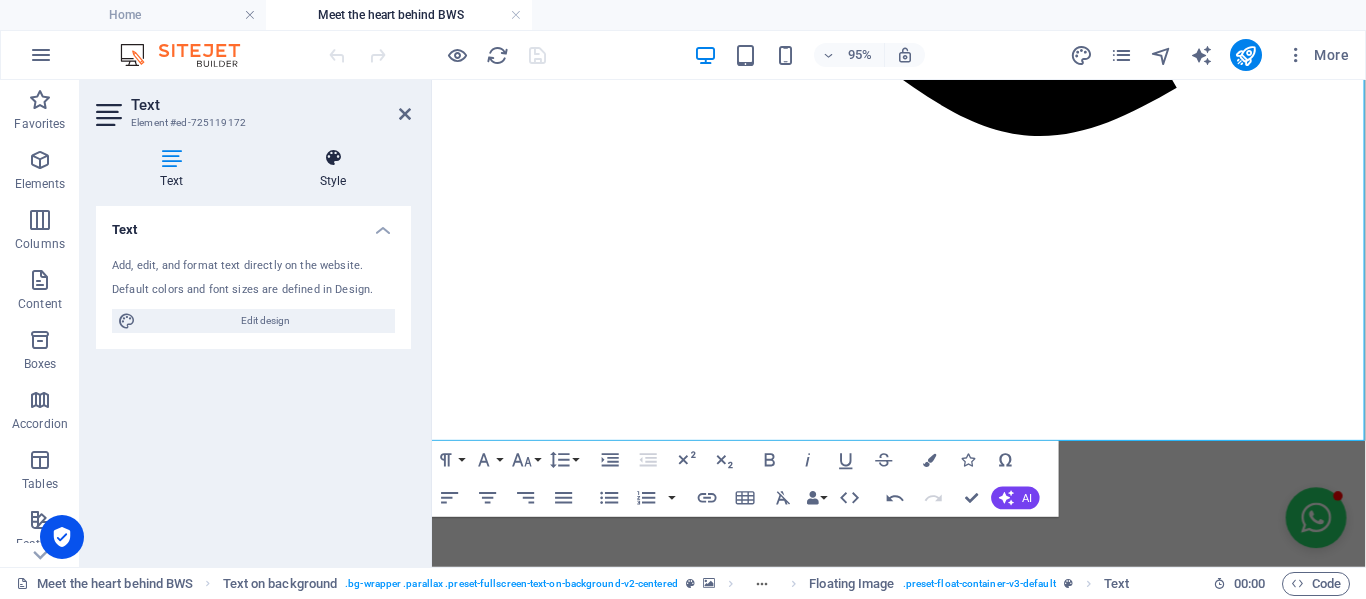 click at bounding box center [333, 158] 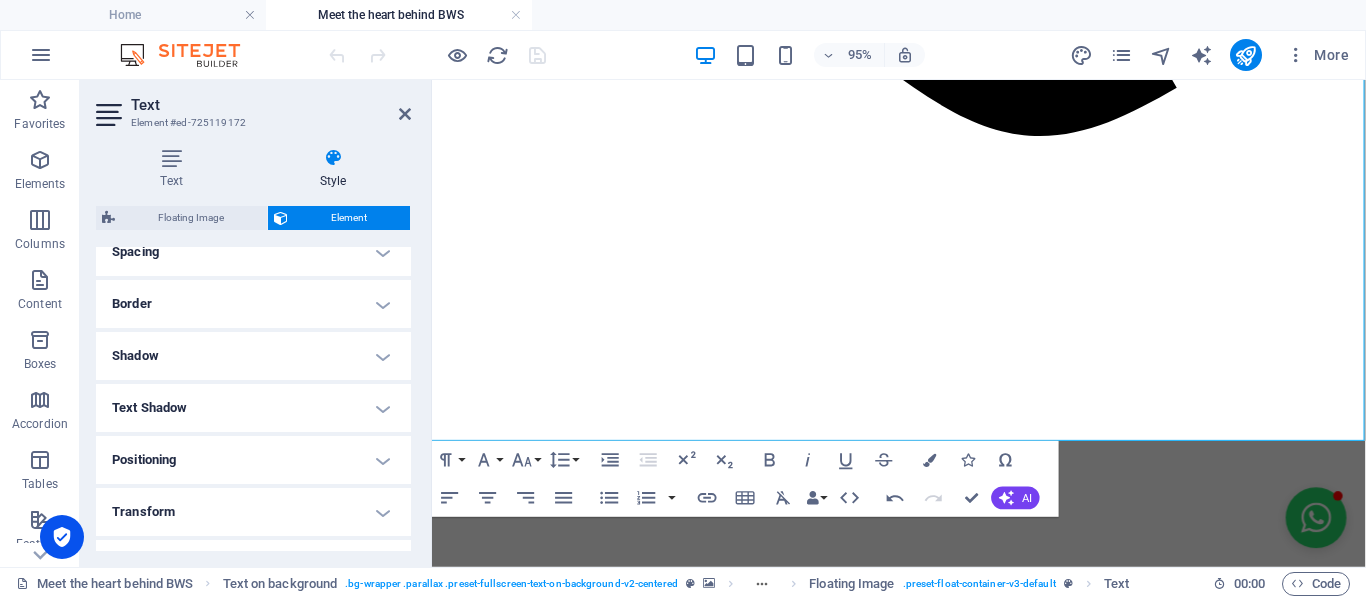 scroll, scrollTop: 500, scrollLeft: 0, axis: vertical 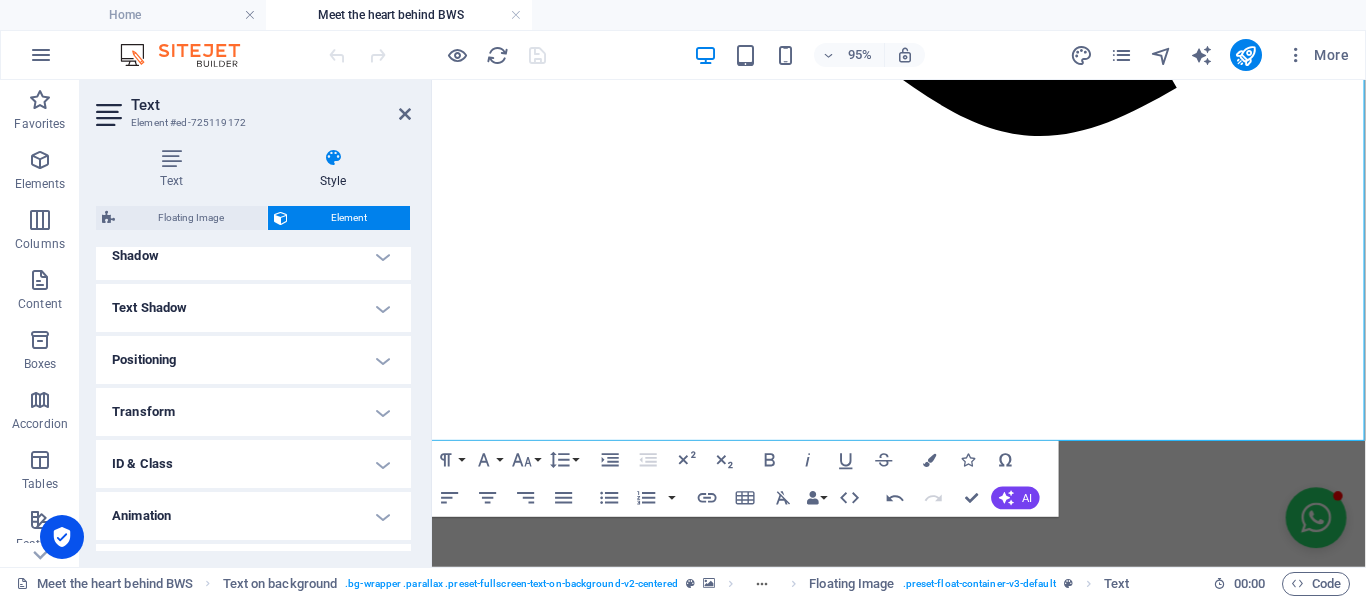 click on "Text Shadow" at bounding box center [253, 308] 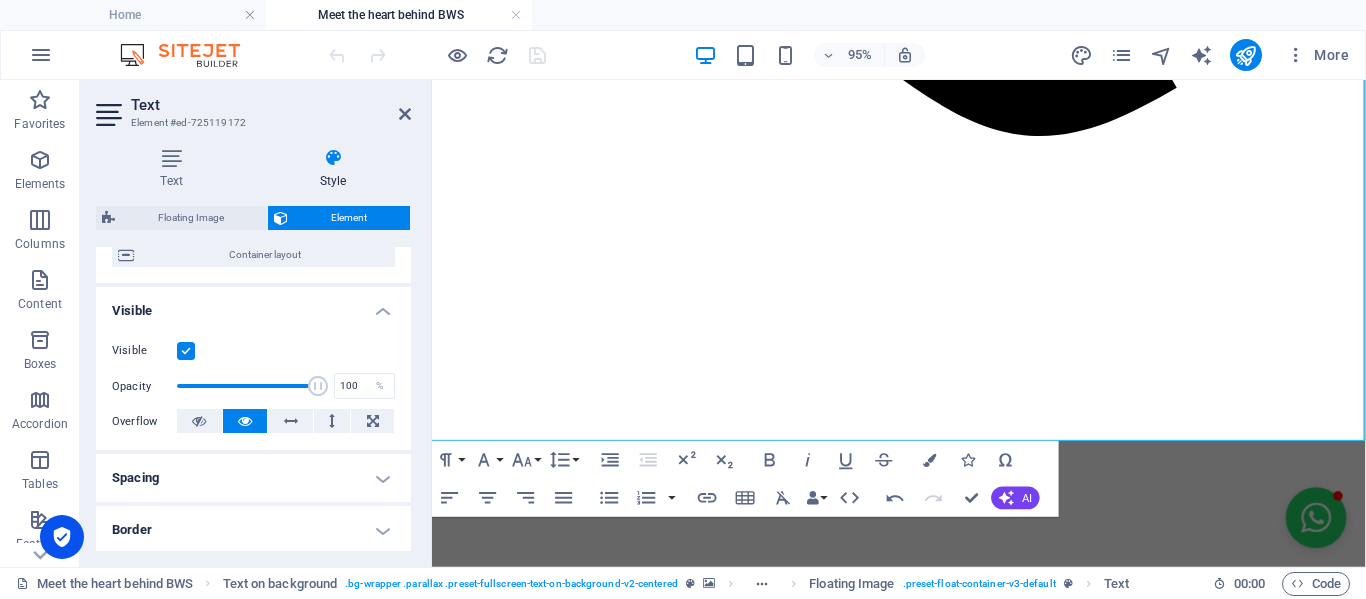 scroll, scrollTop: 0, scrollLeft: 0, axis: both 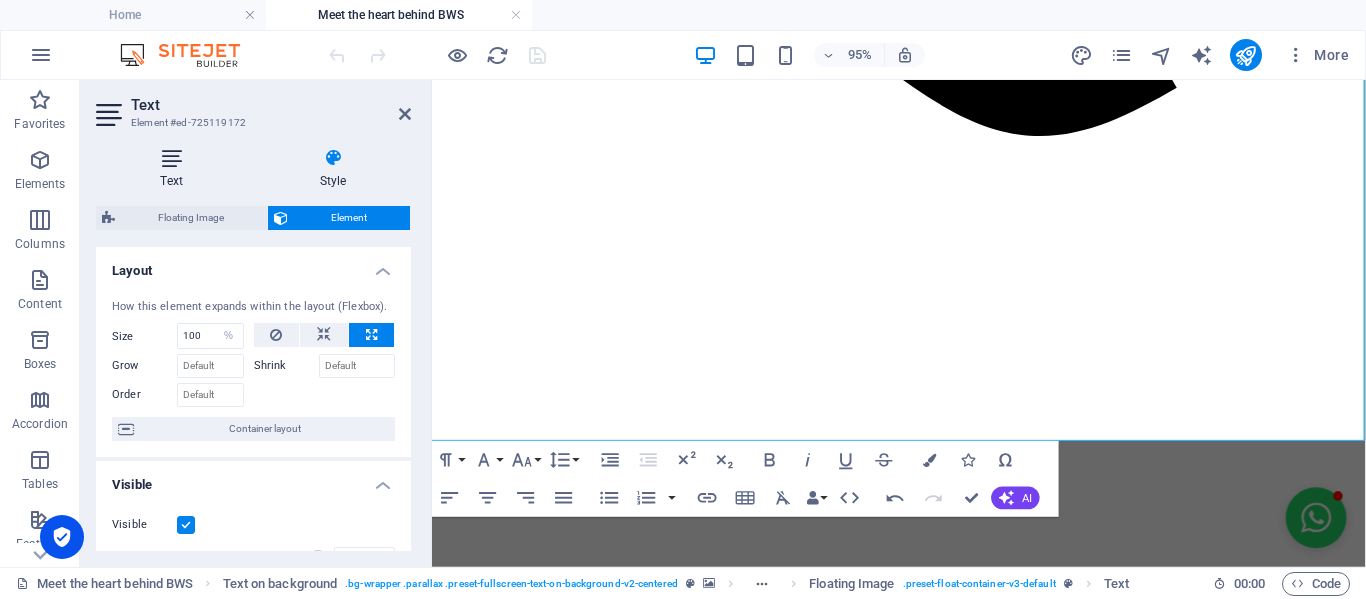 click on "Text" at bounding box center [175, 169] 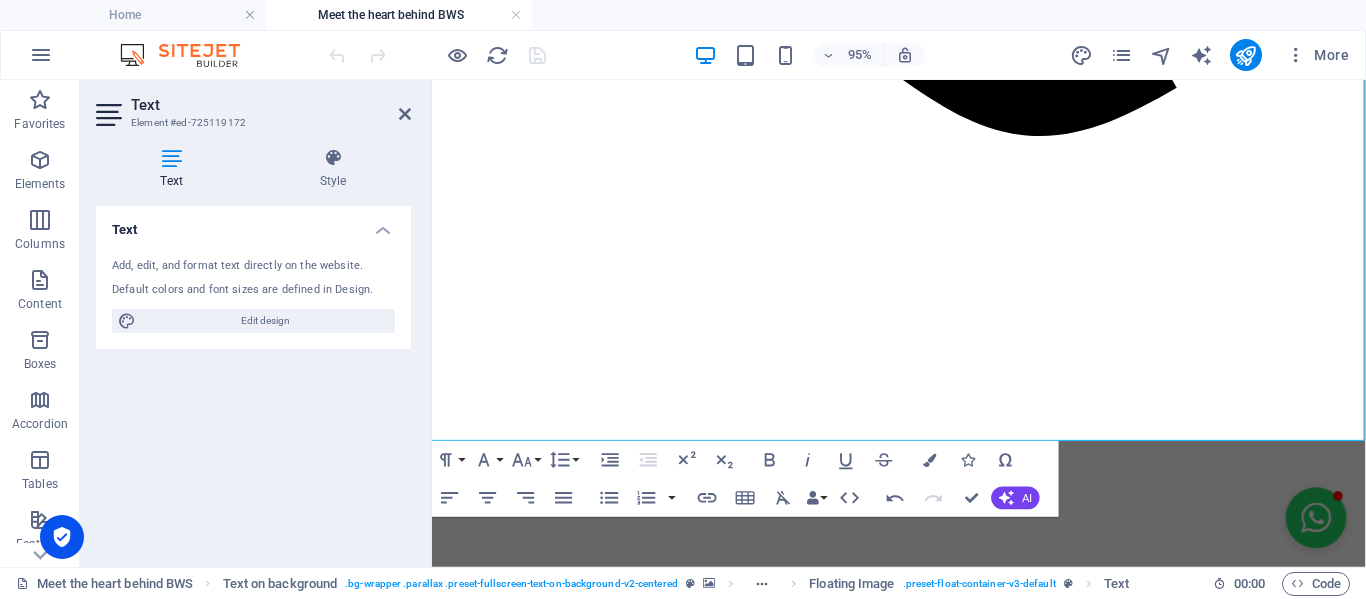 click on "Add, edit, and format text directly on the website. Default colors and font sizes are defined in Design. Edit design" at bounding box center (253, 295) 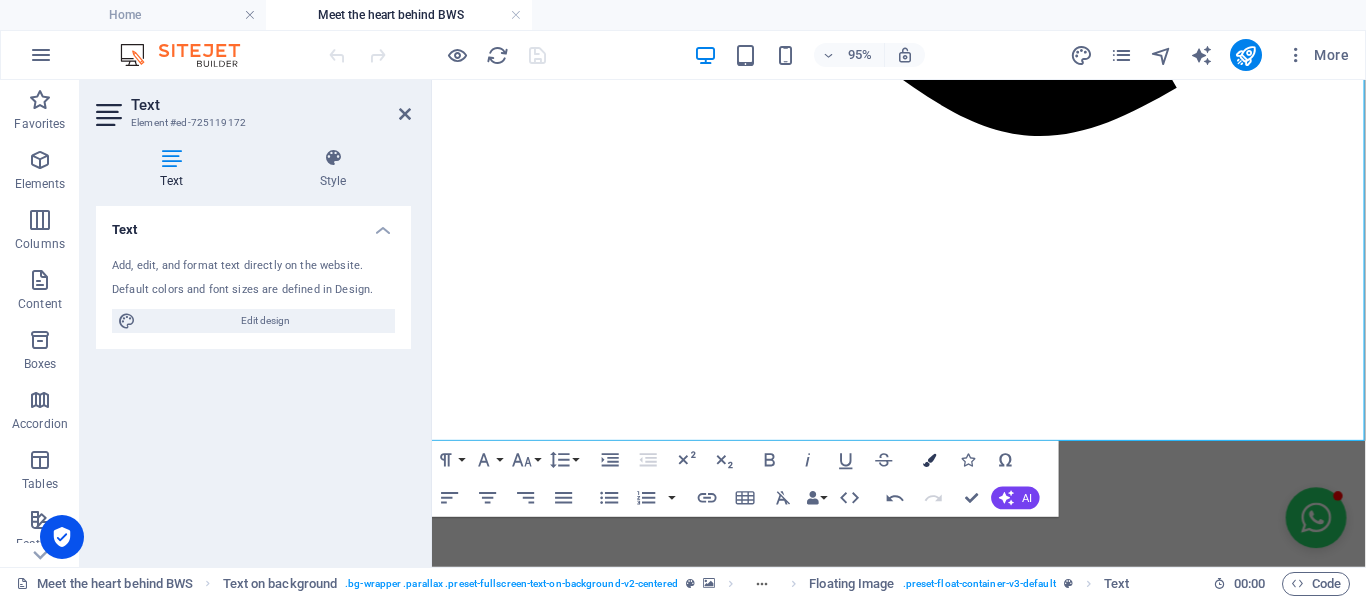 click on "Colors" at bounding box center (930, 460) 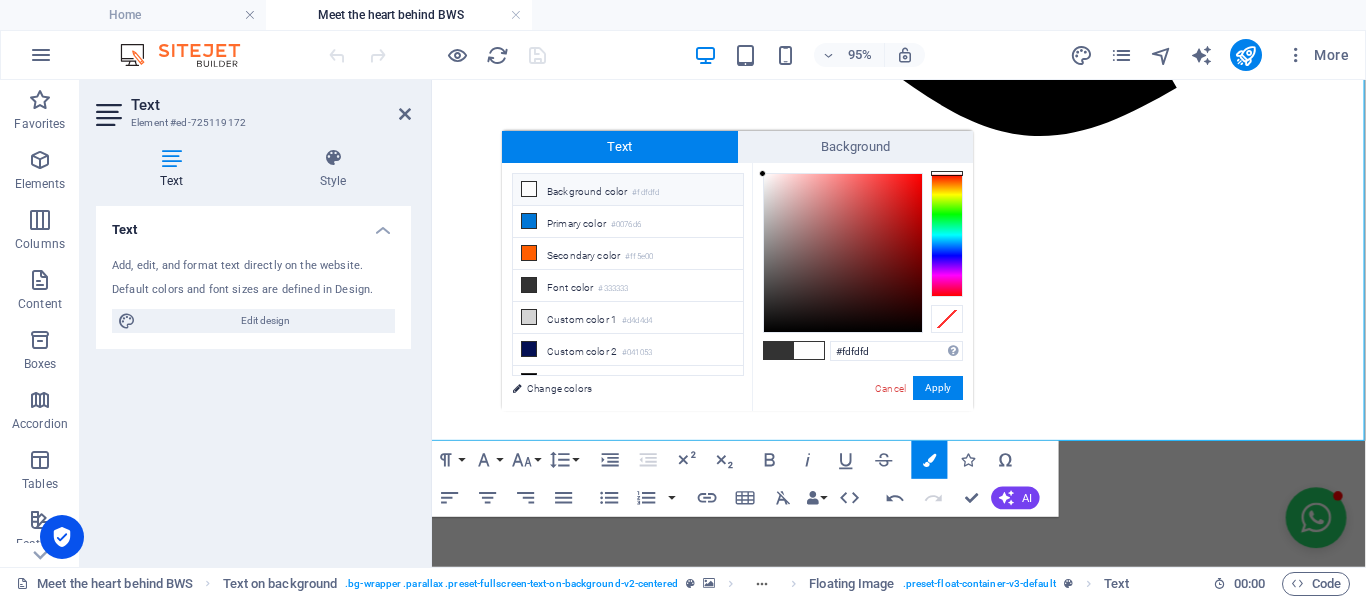 click at bounding box center [529, 189] 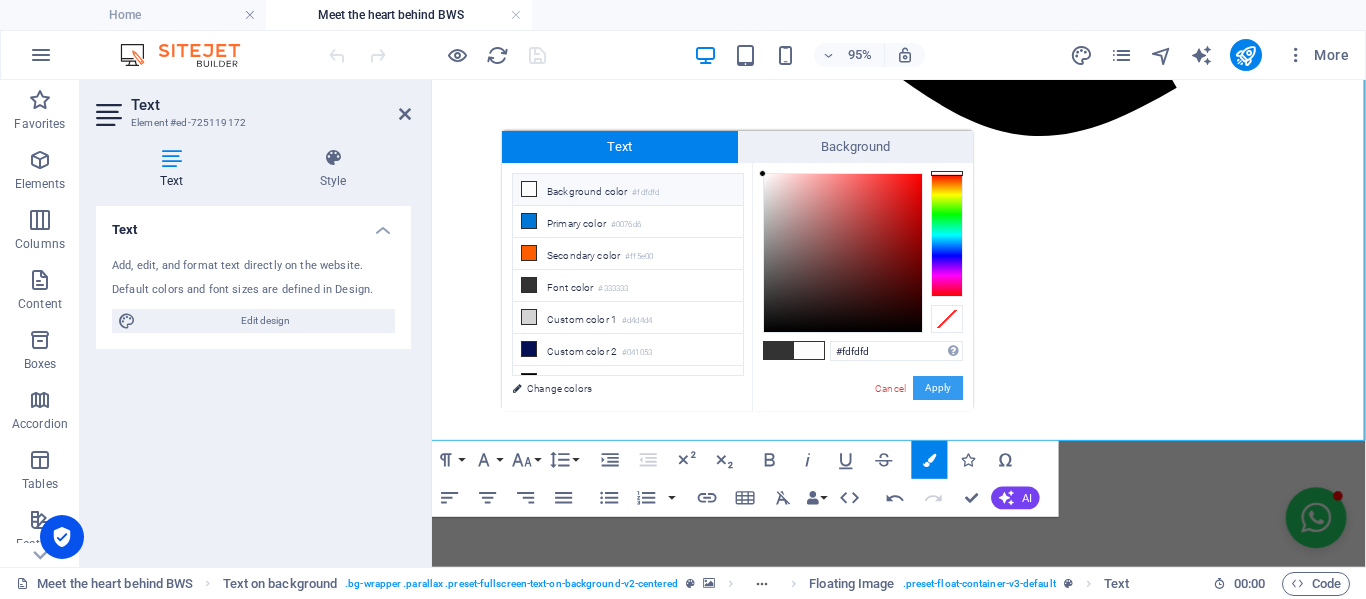 click on "Apply" at bounding box center (938, 388) 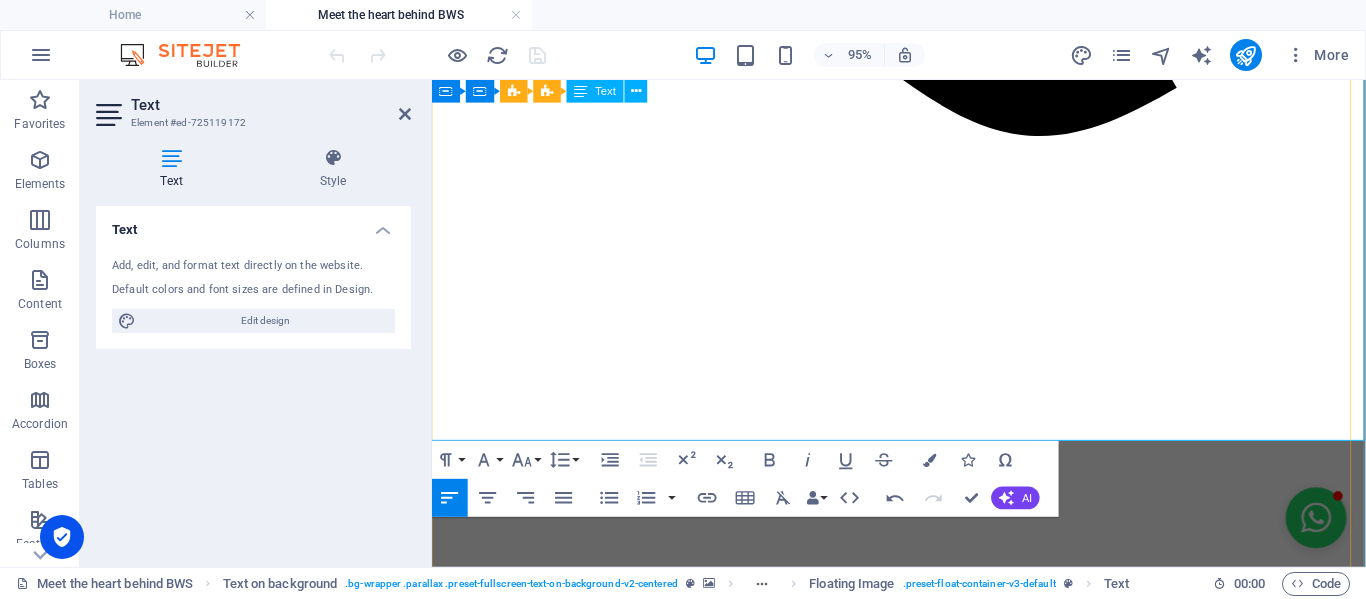 click on "At the heart of BrightWeb Studio is a deep commitment to community." at bounding box center (923, 5074) 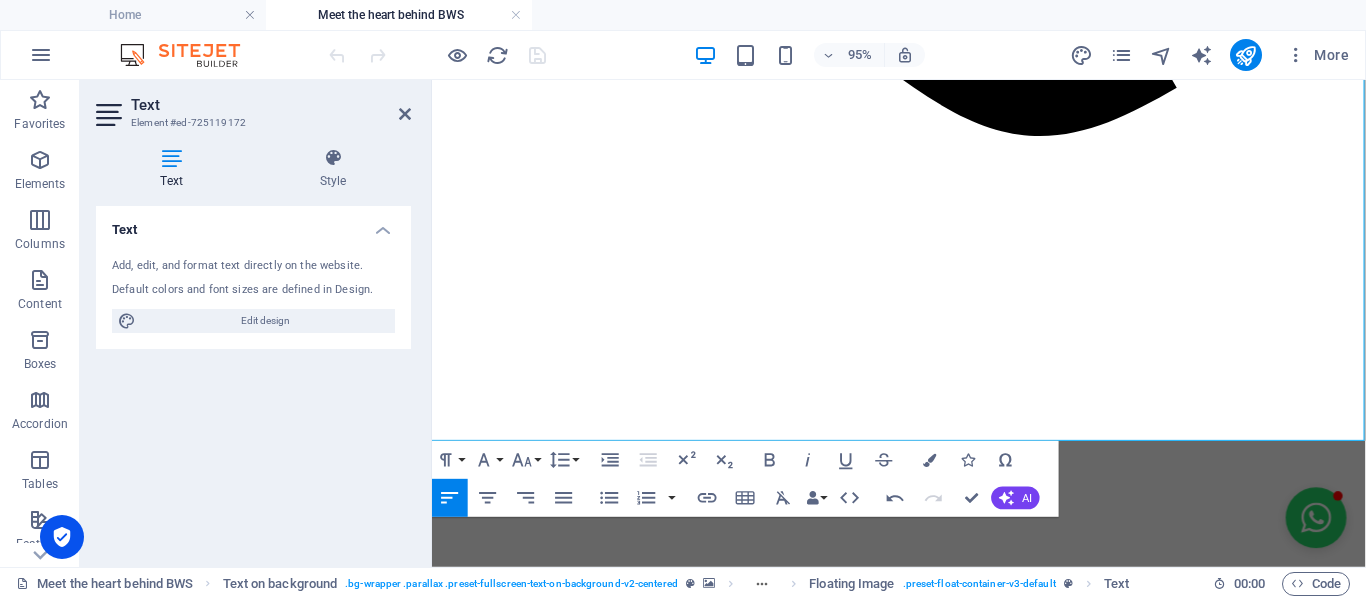 drag, startPoint x: 1309, startPoint y: 419, endPoint x: 413, endPoint y: 262, distance: 909.65106 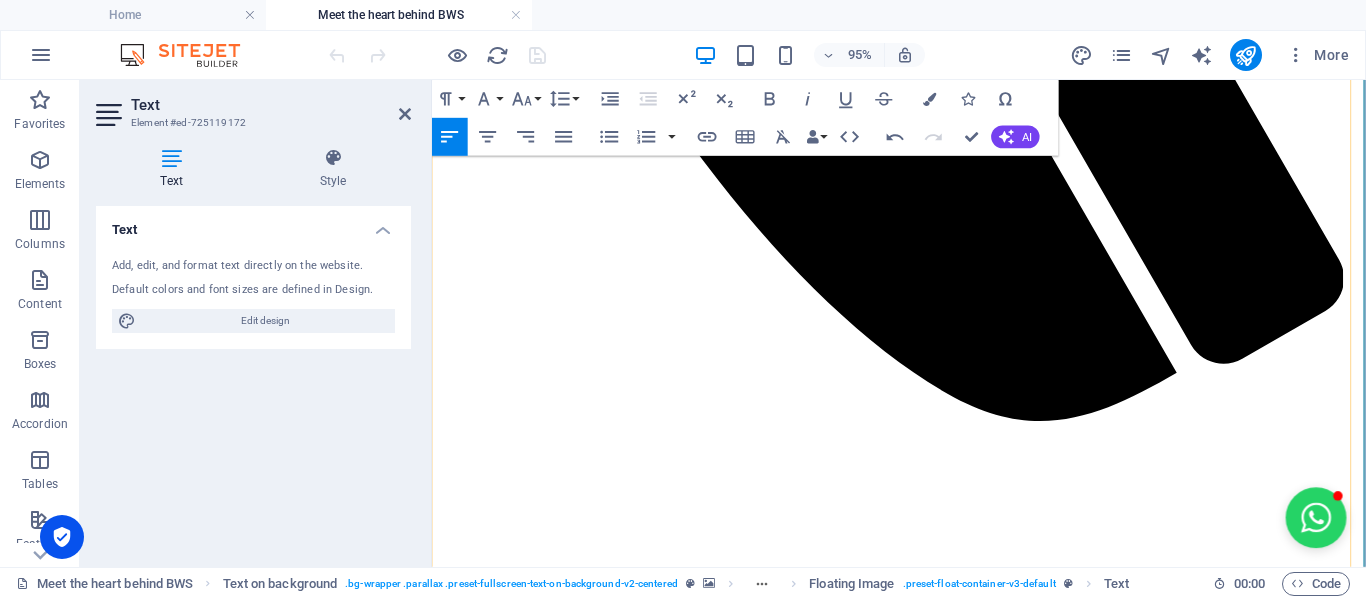scroll, scrollTop: 1600, scrollLeft: 0, axis: vertical 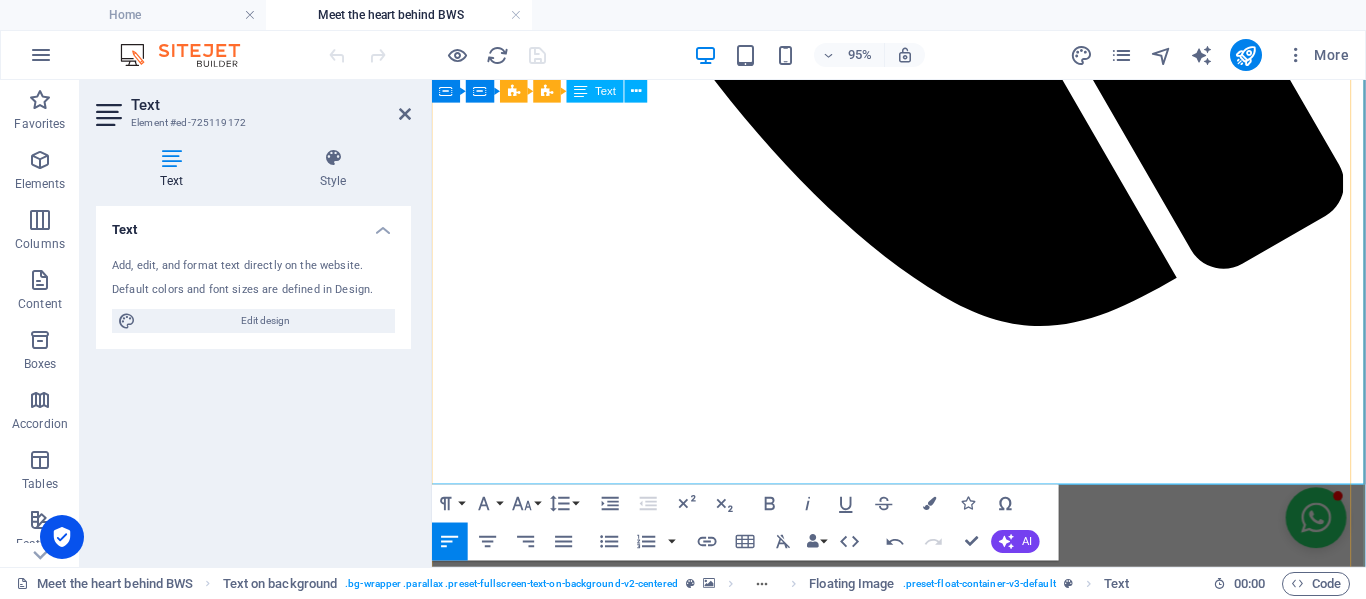 click on "Let's work together to make  big things happen for Mzansi!" at bounding box center (923, 5158) 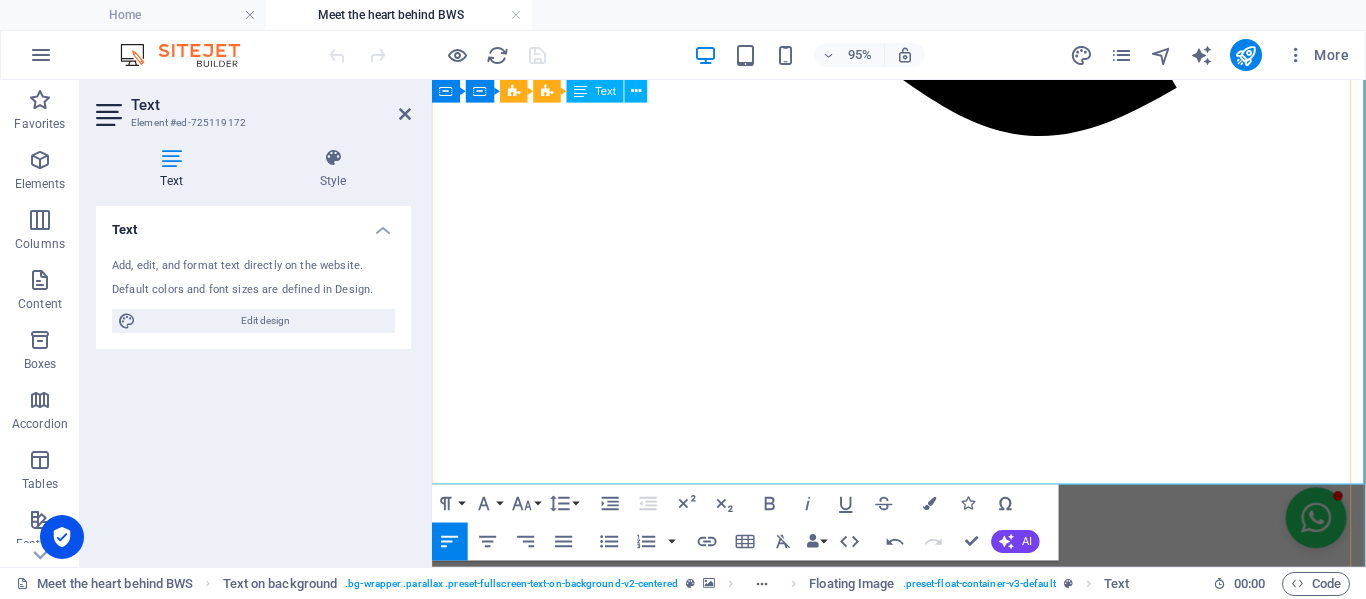 scroll, scrollTop: 1600, scrollLeft: 0, axis: vertical 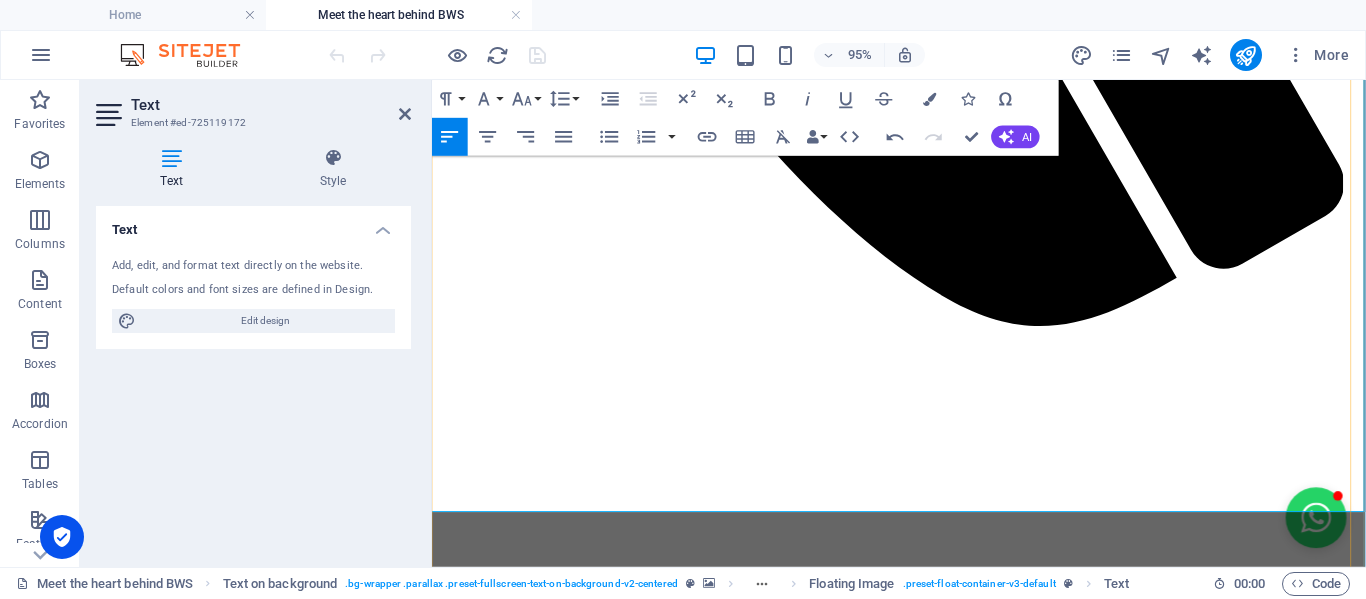 click on "​" at bounding box center [923, 5201] 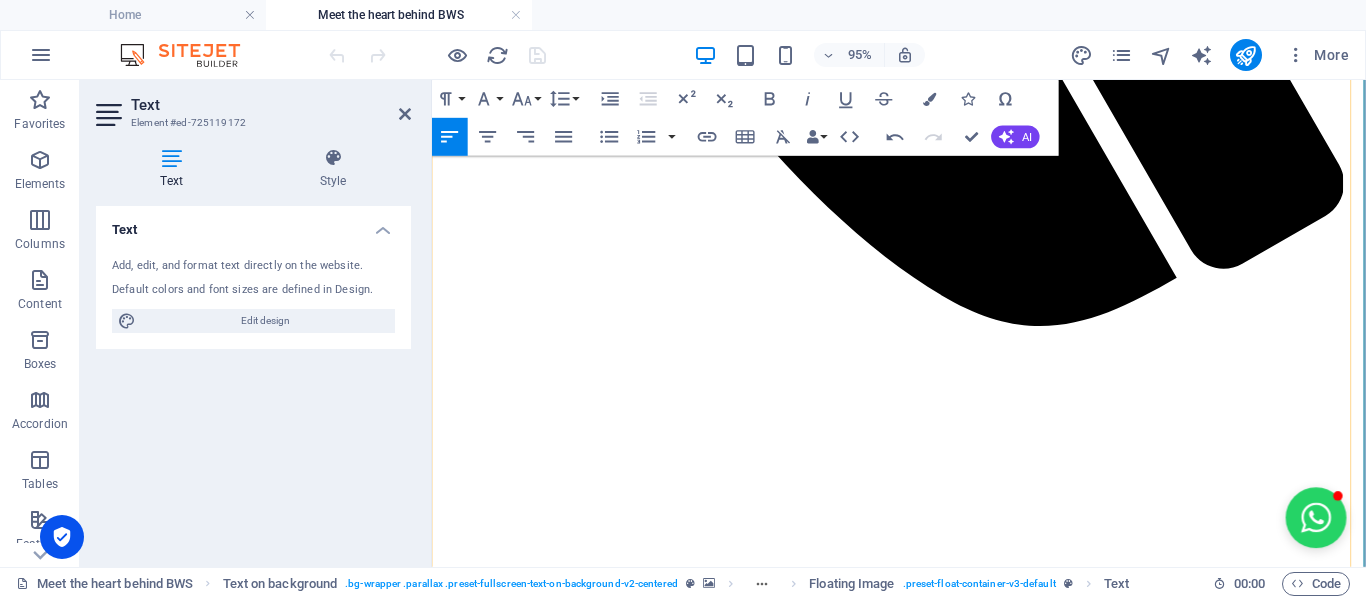 click on "Let's work together to make  big things happen for Mzansi!" at bounding box center [923, 5158] 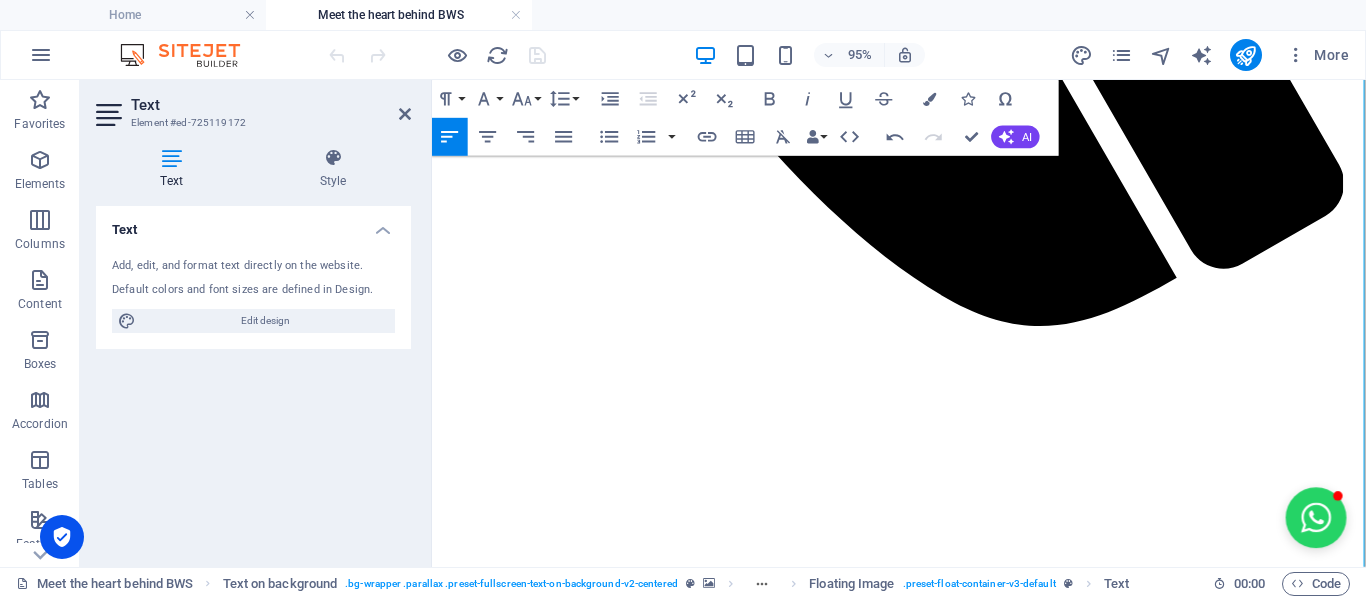 drag, startPoint x: 602, startPoint y: 449, endPoint x: 830, endPoint y: 530, distance: 241.96074 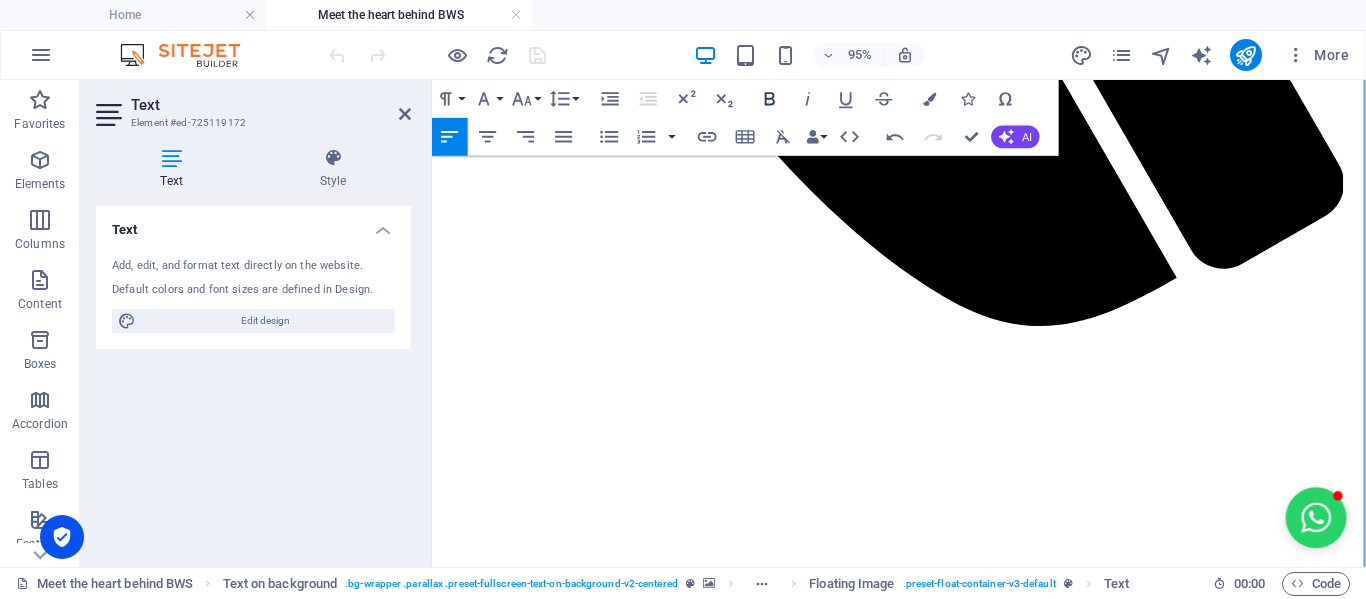 click 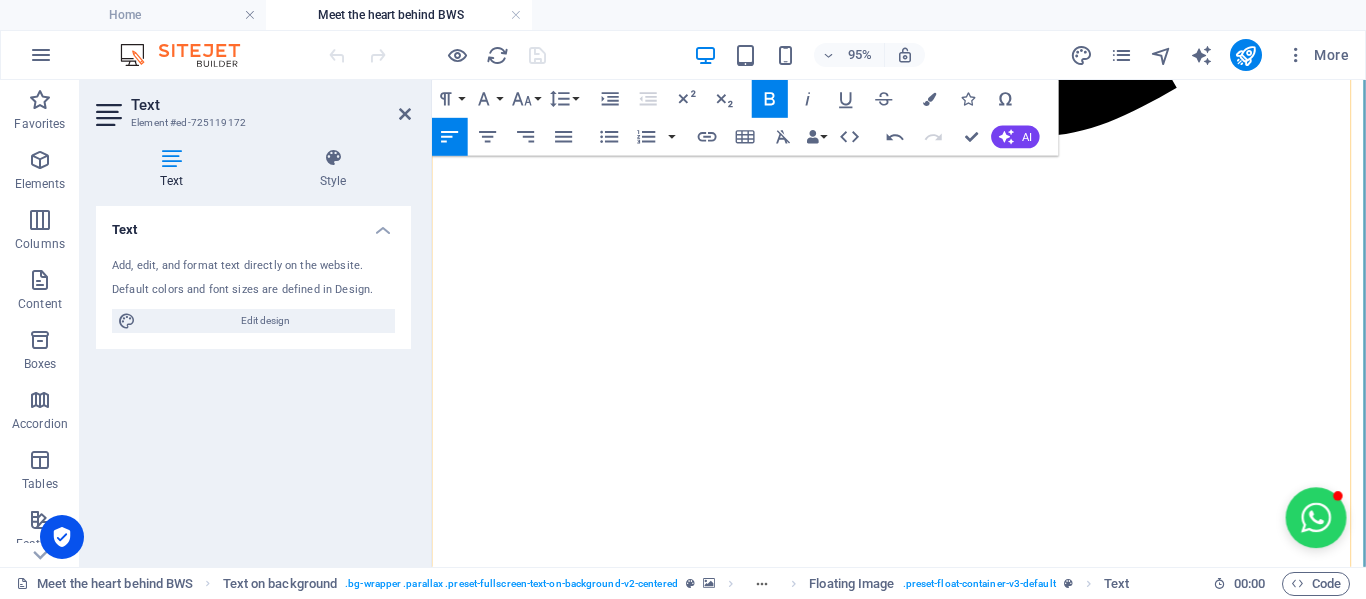 scroll, scrollTop: 1600, scrollLeft: 0, axis: vertical 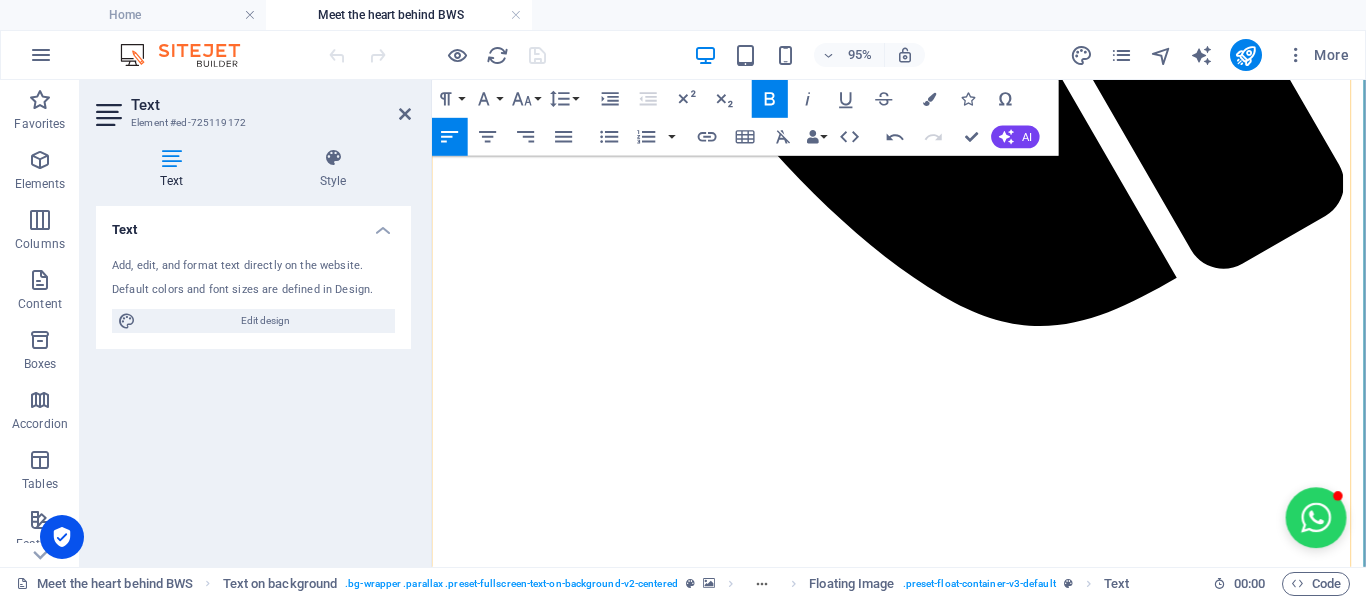 click on "Through BWS, we proudly support a local primary school feeding scheme—helping provide essentials to 40+ children in need. It’s a cause close to my heart, because I believe business should be a force for good." at bounding box center (920, 5316) 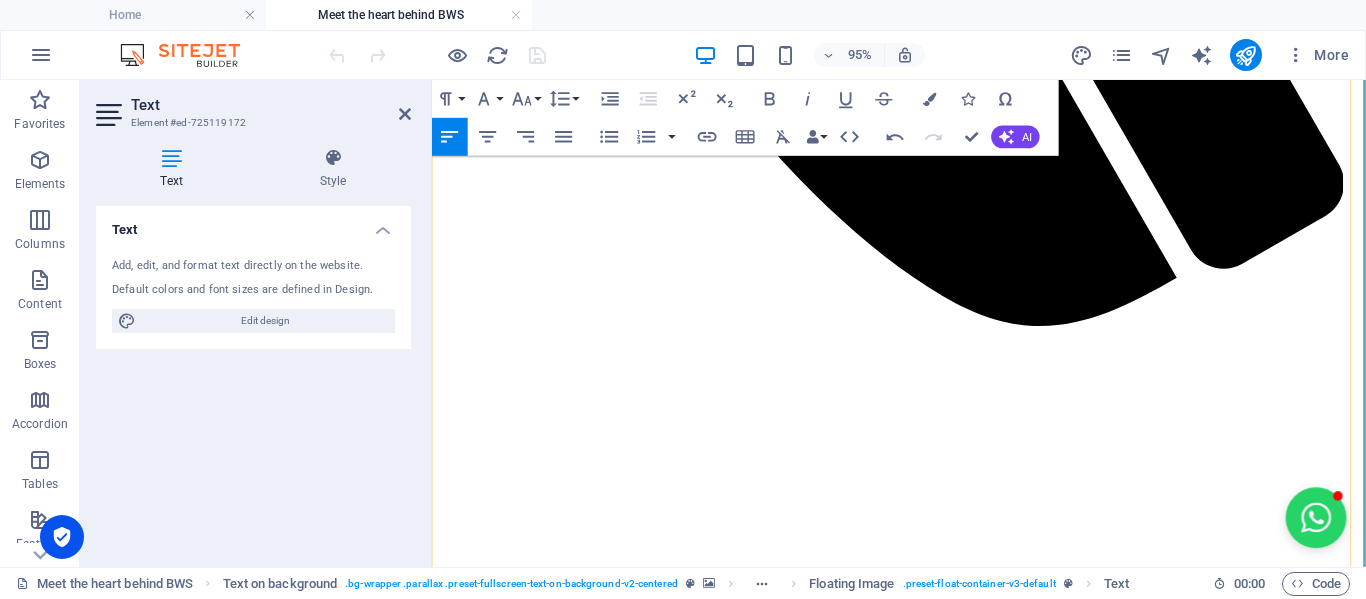 click on "And hey, if you're a solopreneur or freelancer with skills to uplift others and want to collaborate with  BrightWeb Studio  to help small businesses grow, I'd love to chat." at bounding box center [873, 5102] 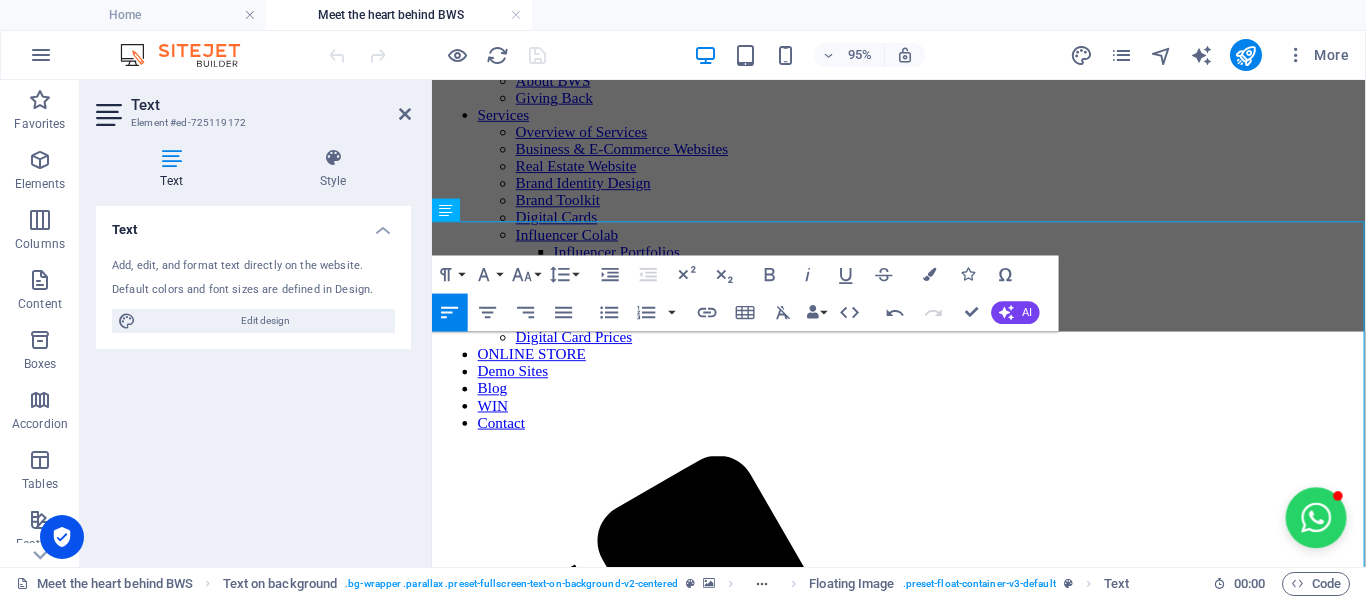 scroll, scrollTop: 0, scrollLeft: 0, axis: both 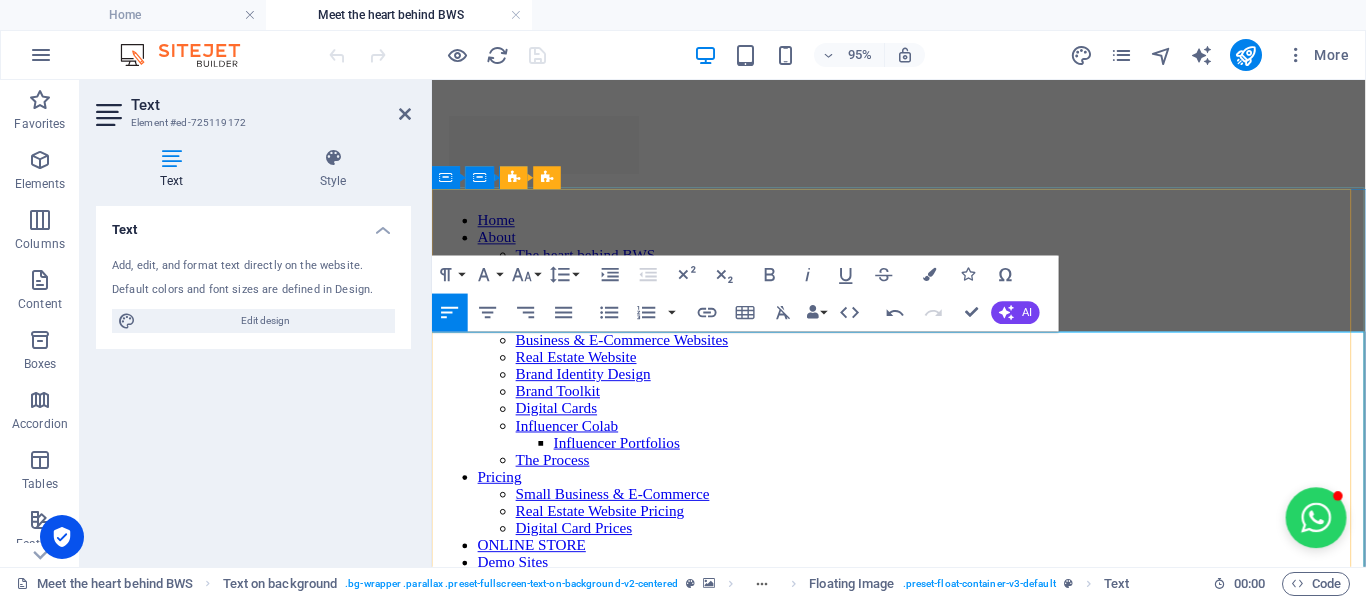 drag, startPoint x: 1299, startPoint y: 517, endPoint x: 838, endPoint y: 516, distance: 461.0011 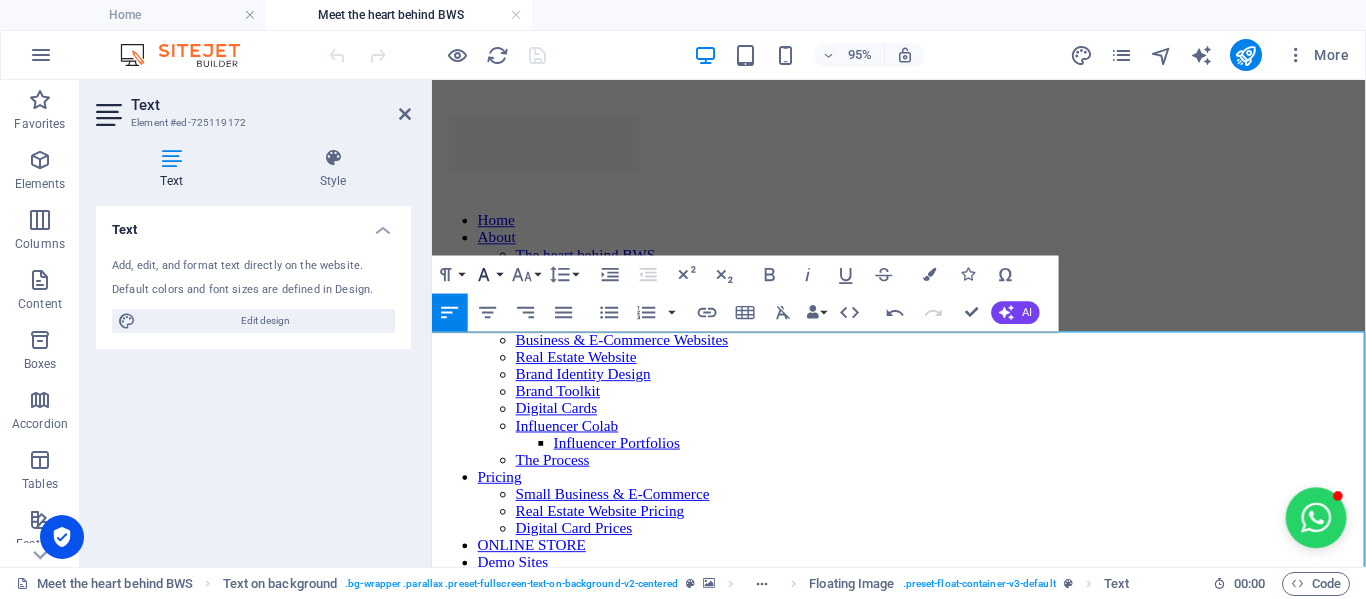 click on "Font Family" at bounding box center [488, 274] 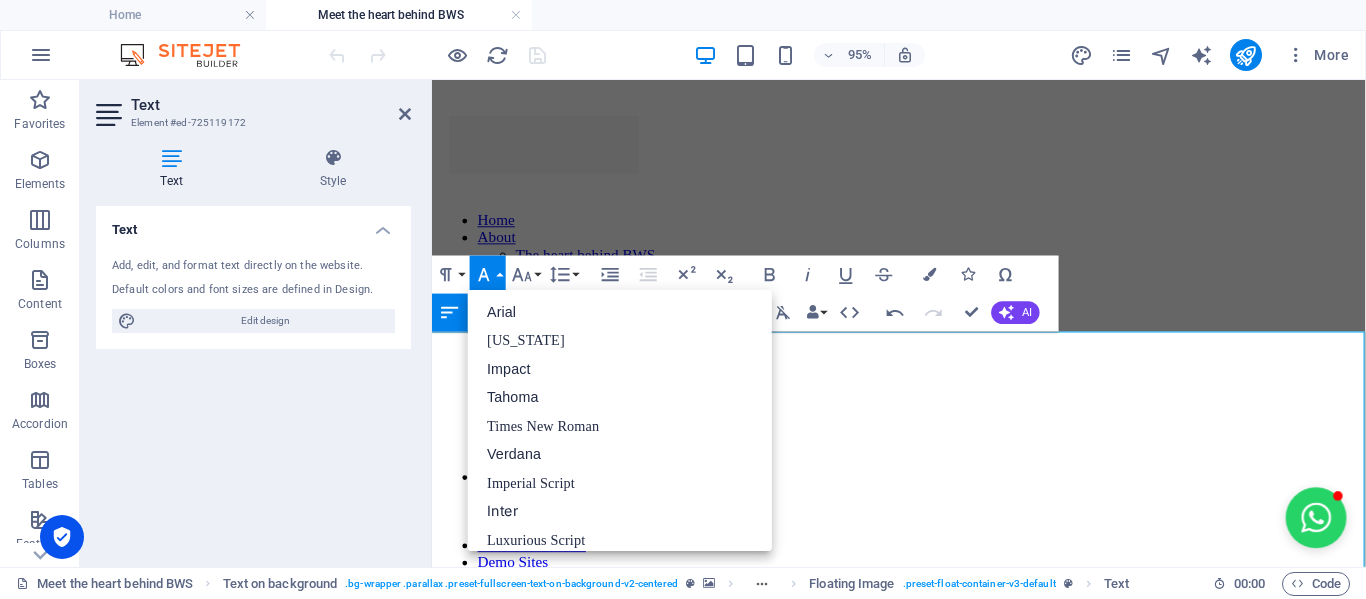scroll, scrollTop: 281, scrollLeft: 0, axis: vertical 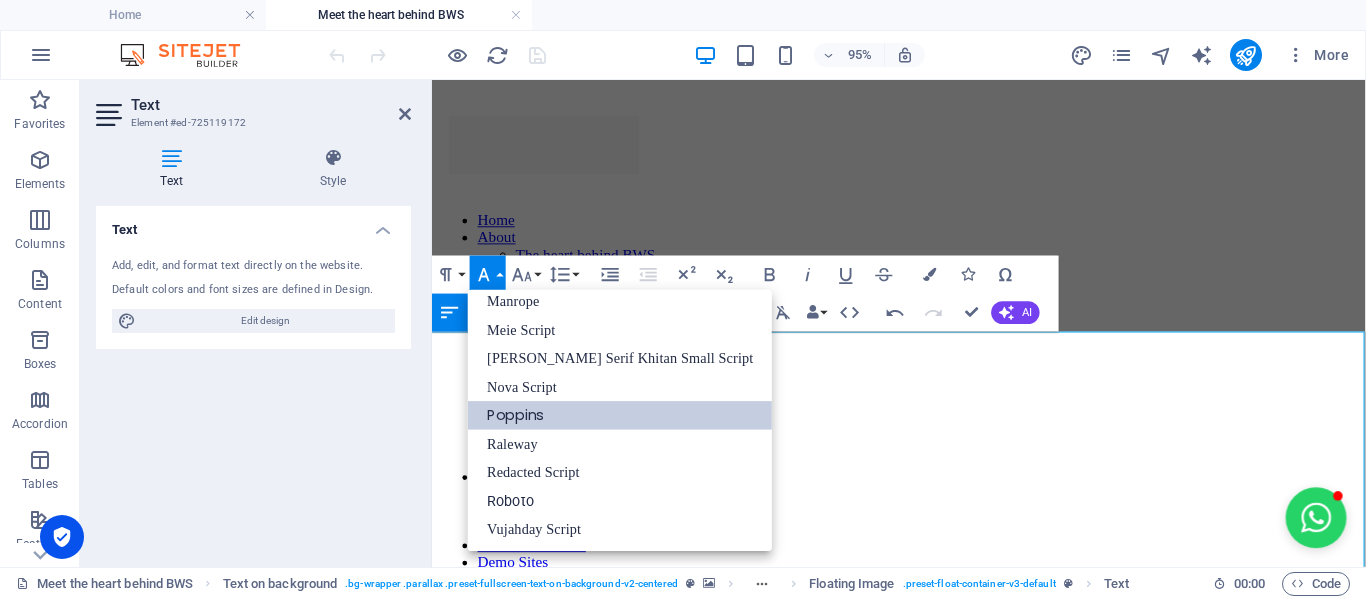 click on "Poppins" at bounding box center (620, 415) 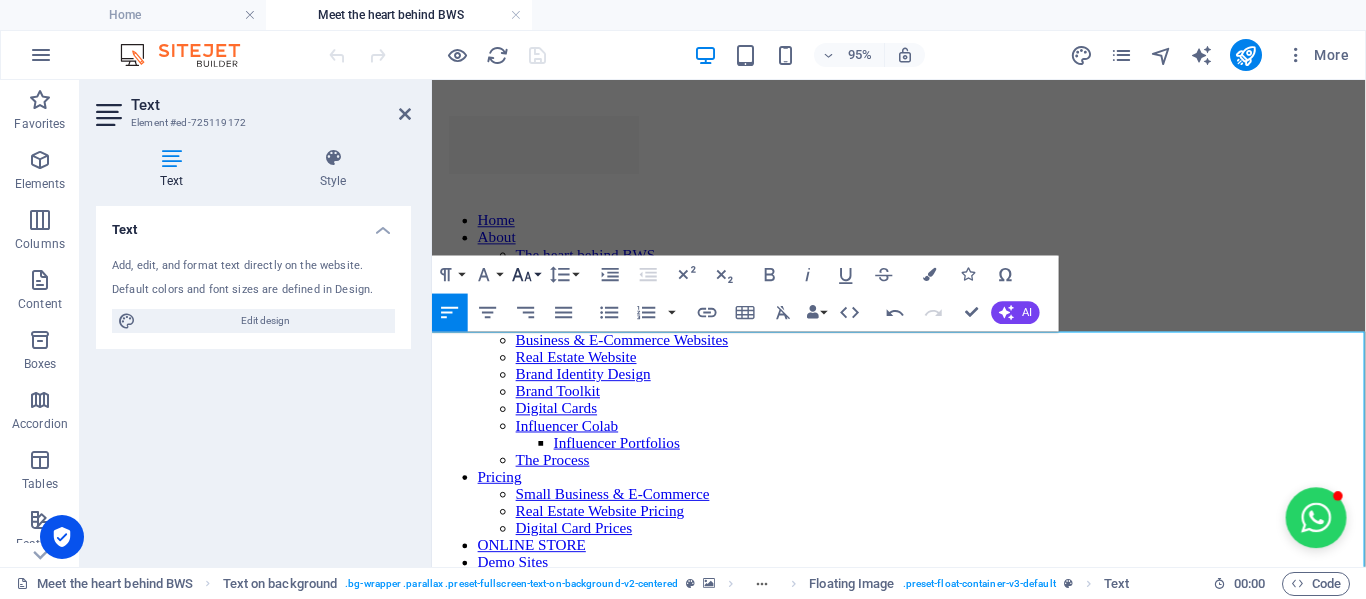 click on "Font Size" at bounding box center [526, 274] 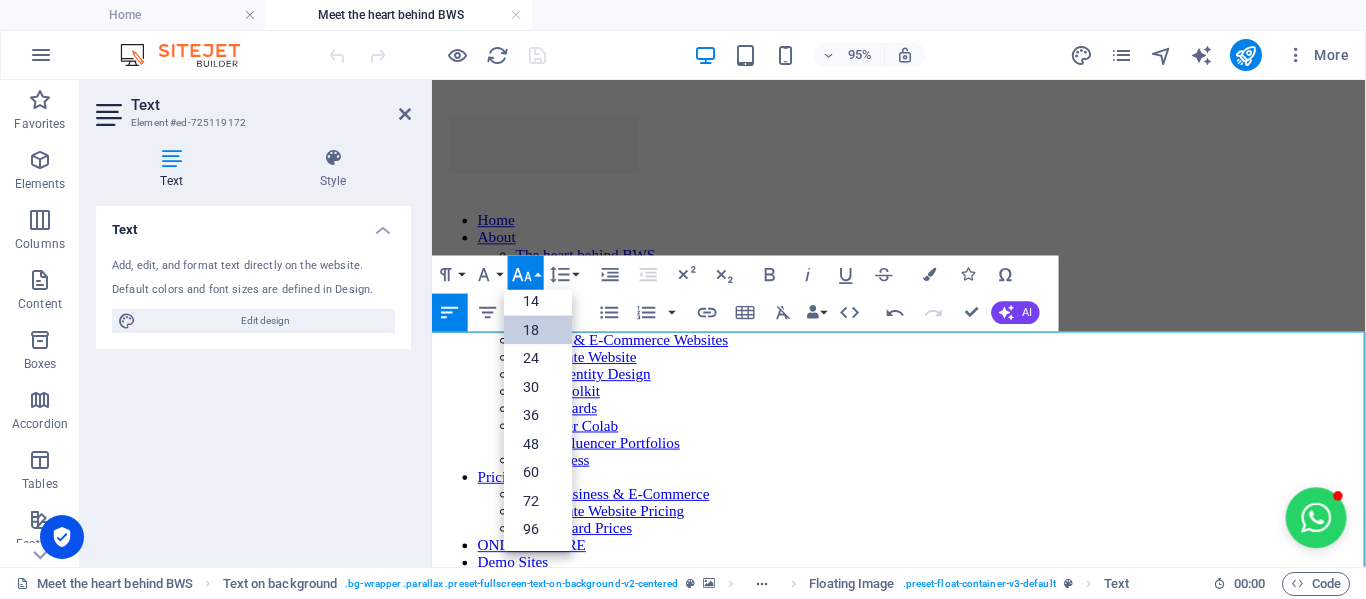 scroll, scrollTop: 161, scrollLeft: 0, axis: vertical 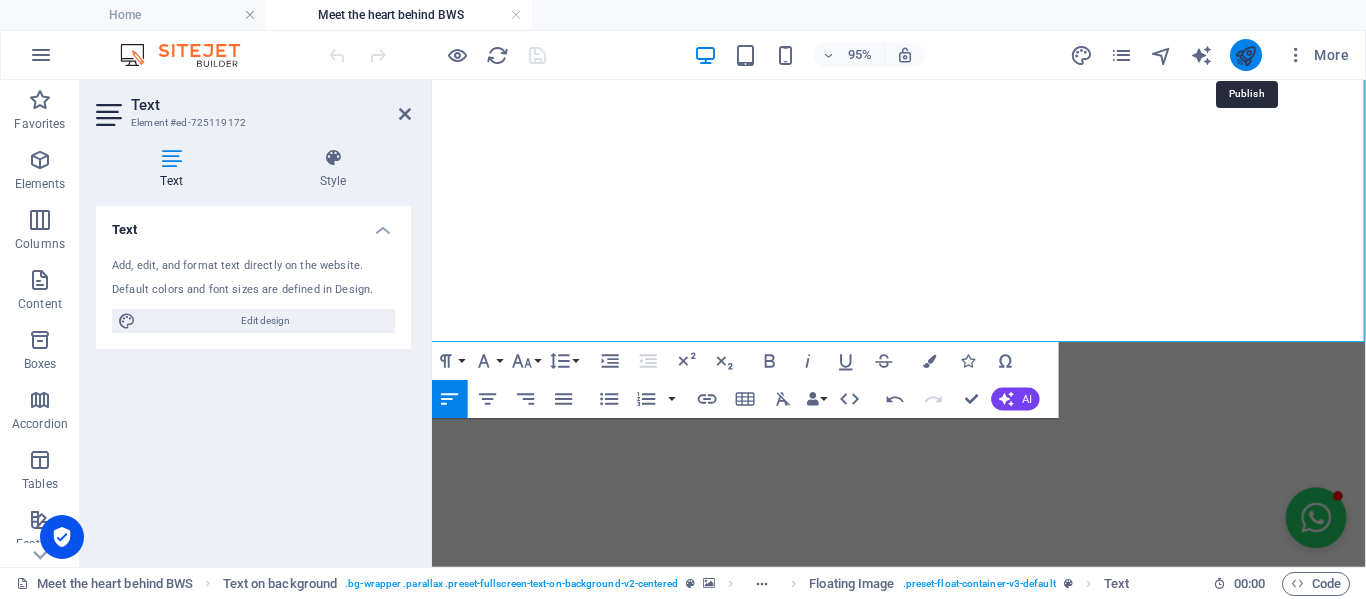 click at bounding box center [1245, 55] 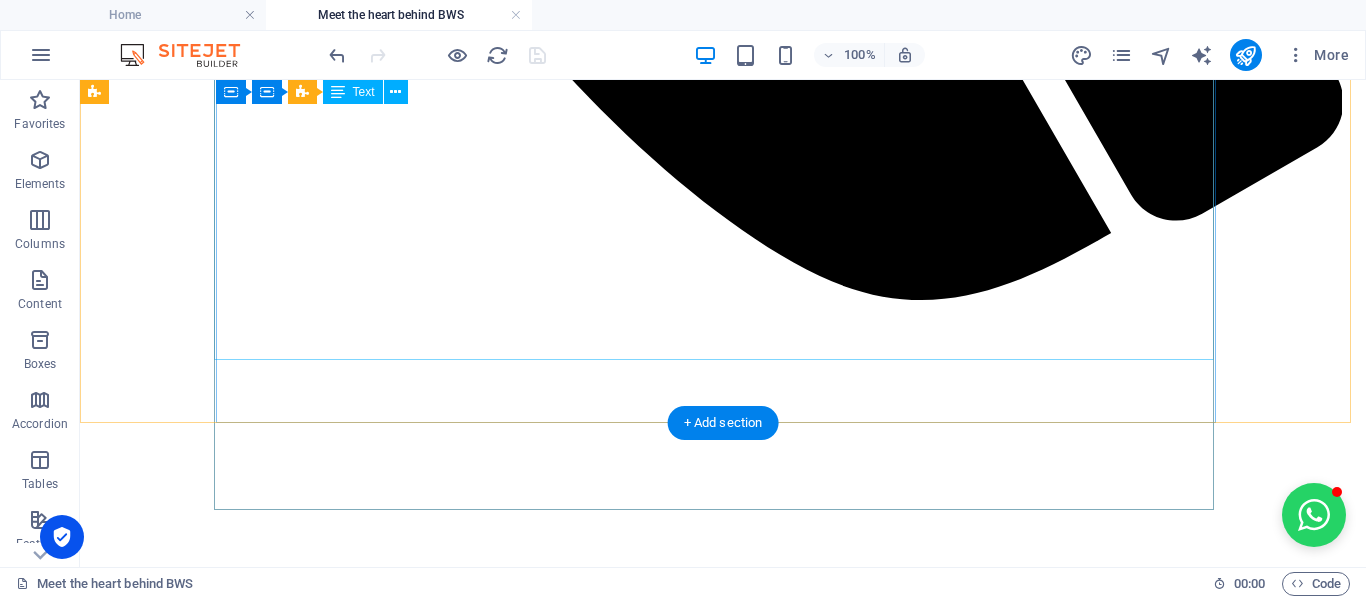 scroll, scrollTop: 2100, scrollLeft: 0, axis: vertical 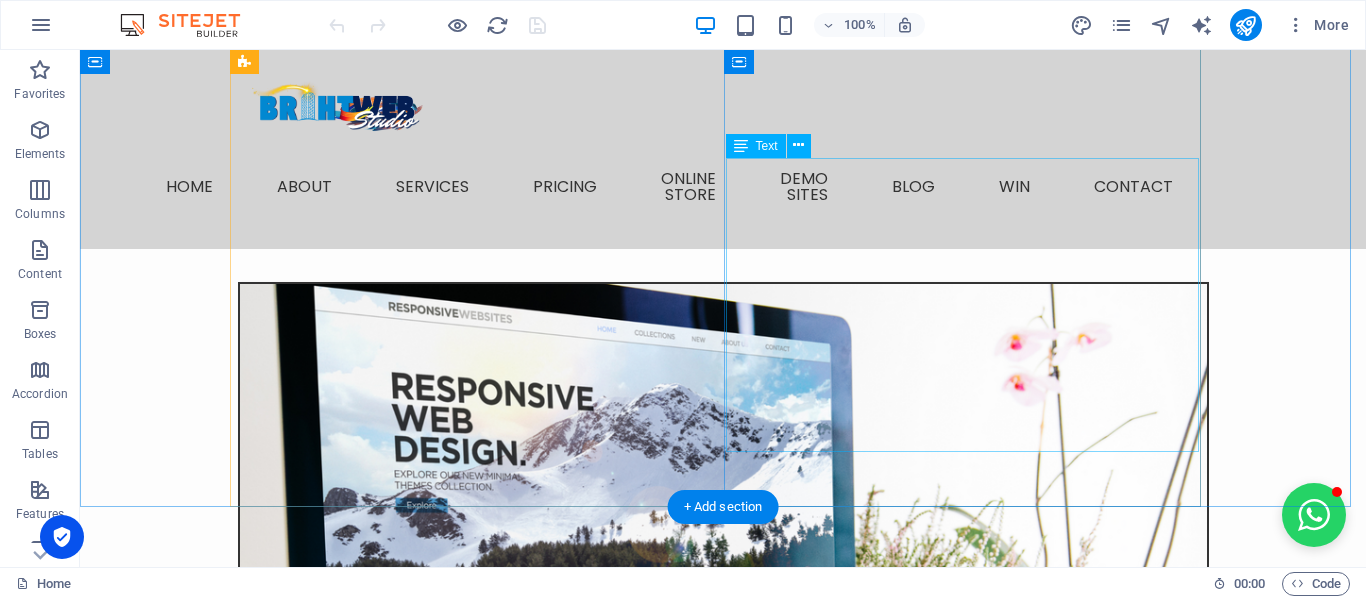 click on ""Hi there,  Im Engs. Im not just the face of the brand, Im the voice, the ideas and the passion behind every project. I started BrightWeb Studio because I know how hard it can be to grow a business.  My goal? To make your business growth journey easier, more affordable and actually fun." at bounding box center (723, 2207) 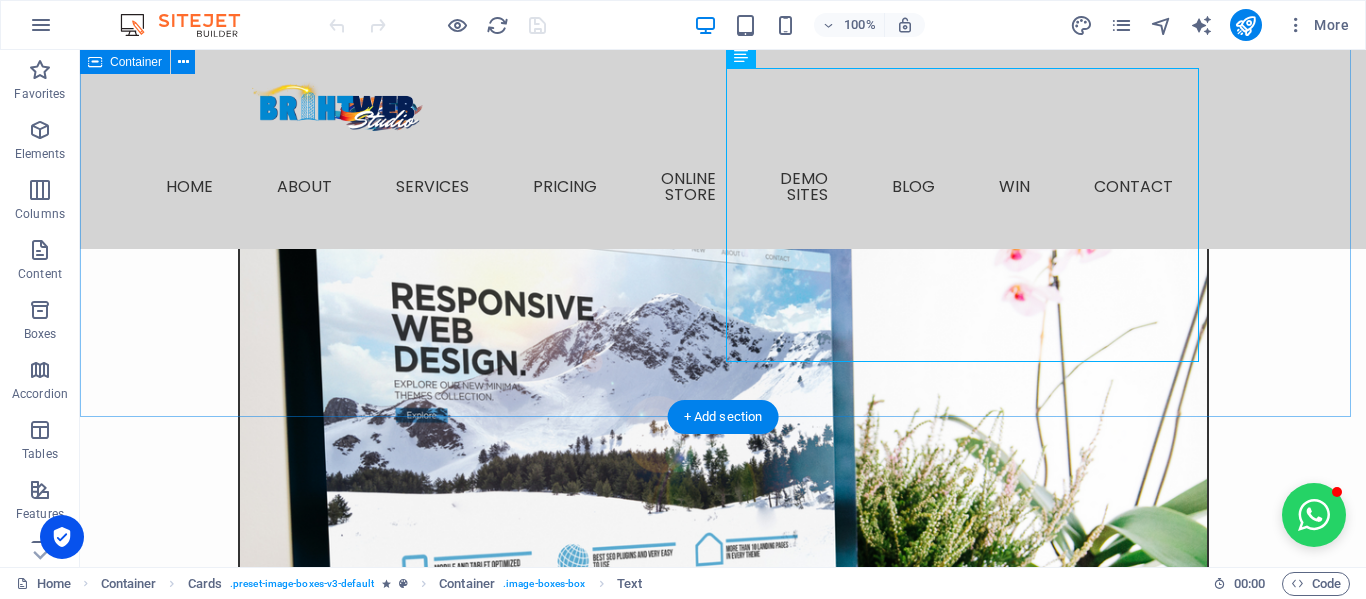 scroll, scrollTop: 1100, scrollLeft: 0, axis: vertical 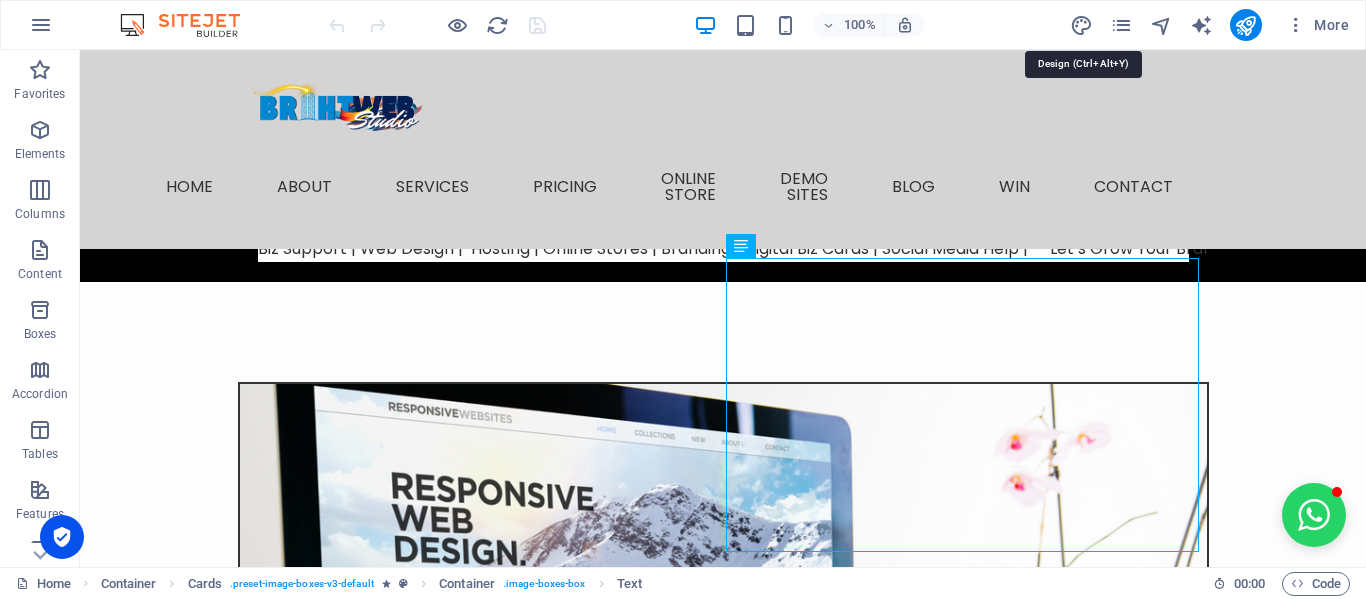 drag, startPoint x: 1152, startPoint y: 77, endPoint x: 1135, endPoint y: 73, distance: 17.464249 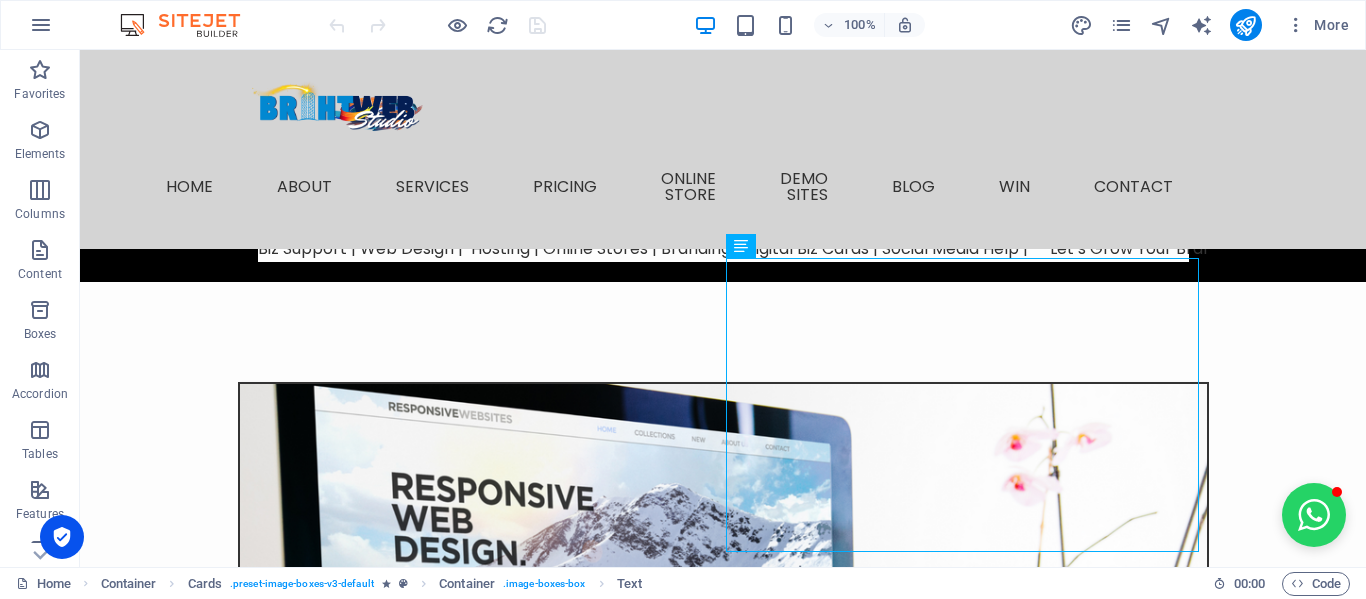 click on "More" at bounding box center [1213, 25] 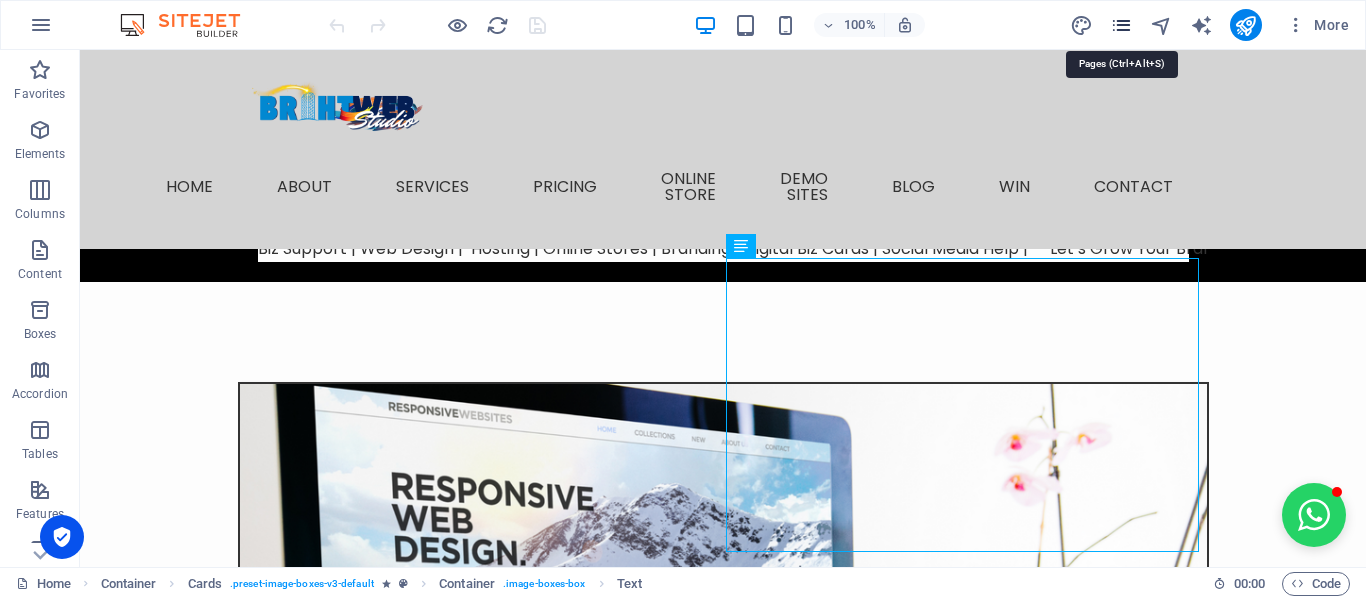 click at bounding box center (1121, 25) 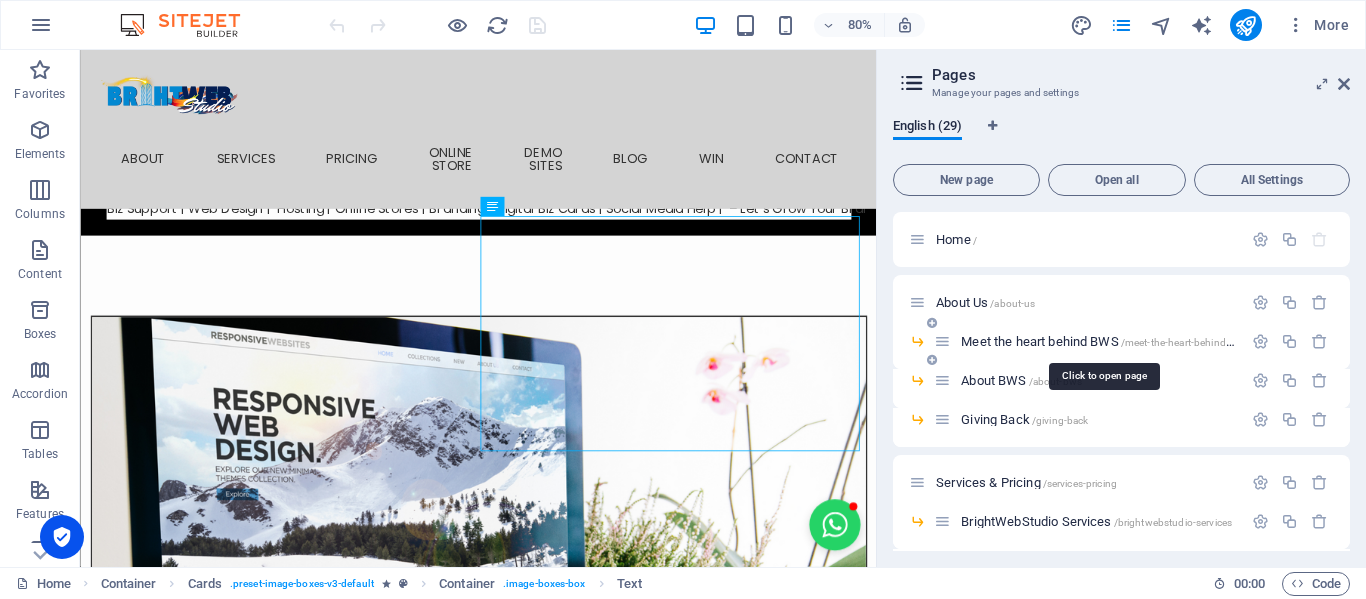 click on "Meet the heart behind BWS /meet-the-heart-behind-bws" at bounding box center [1104, 341] 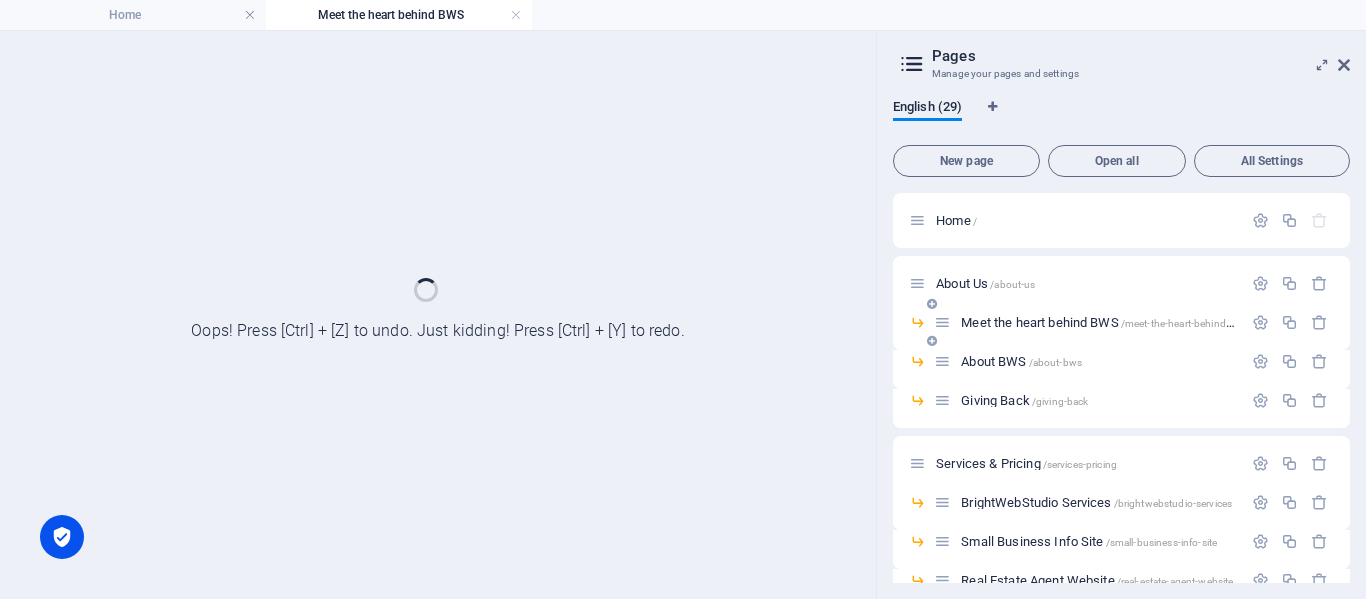 scroll, scrollTop: 0, scrollLeft: 0, axis: both 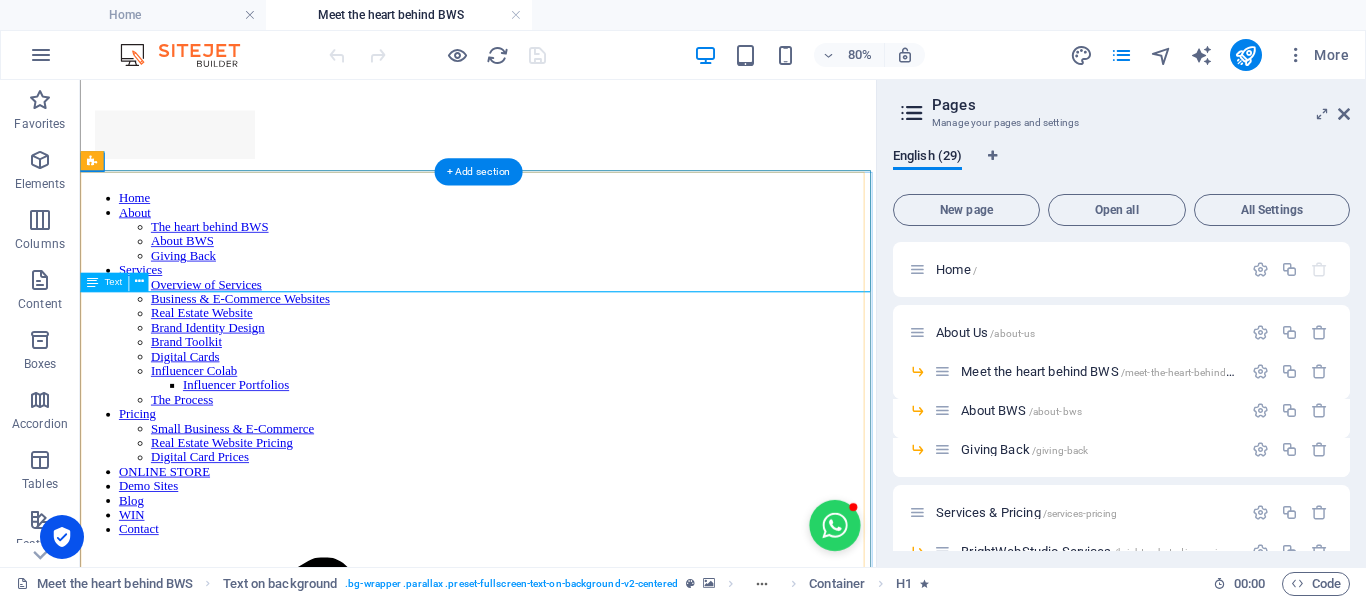 click on "Hi there, I'm Engela, but prefer to be called Engs.  I'm an entrepreneur, community-builder and the creative spark behind BrightWeb Studio and "Let's Grow Mzansi" (coming soon...) I've always had a passion for uplifting others and sparking real, meaningful connections. I've hosted buzzing networking events with 50+ business owners attending at a time, elevated small brands with savvy marketing, and worn more hats than a Mad Hatter at a tea party. No joke, I've been a  restaurant manageress, FMCG manager, PRO, e-commerce store owner with 2,000+ products, digital marketer, nonprofit director...  the list goes on! But what really lights me up? Helping people believe in themselves and turning big dreams into reality.  BrightWeb Started With a Spark During the chaos of COVID-19, I watched so many incredibly talented people pivot into entrepreneurship—full of potential but without the tools or time to get online. That's when I launched the  Social Business Network BrightWeb Studio Why BrightWeb Studio? ✅" at bounding box center [577, 6011] 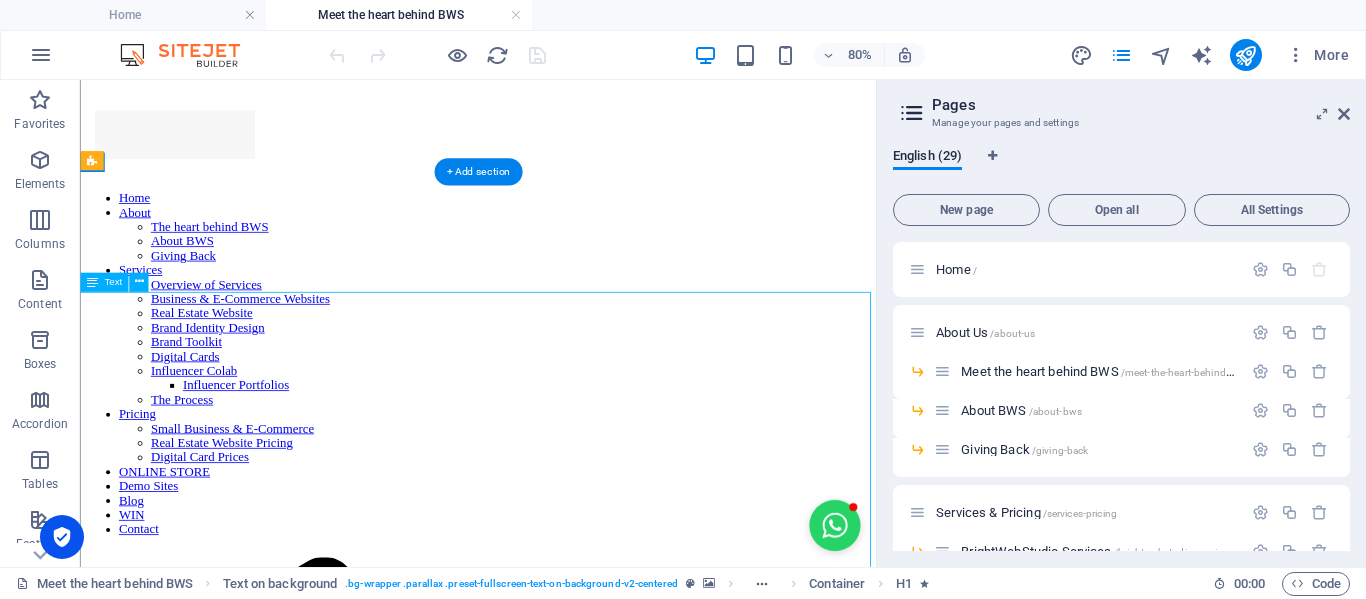 click on "Hi there, I'm Engela, but prefer to be called Engs.  I'm an entrepreneur, community-builder and the creative spark behind BrightWeb Studio and "Let's Grow Mzansi" (coming soon...) I've always had a passion for uplifting others and sparking real, meaningful connections. I've hosted buzzing networking events with 50+ business owners attending at a time, elevated small brands with savvy marketing, and worn more hats than a Mad Hatter at a tea party. No joke, I've been a  restaurant manageress, FMCG manager, PRO, e-commerce store owner with 2,000+ products, digital marketer, nonprofit director...  the list goes on! But what really lights me up? Helping people believe in themselves and turning big dreams into reality.  BrightWeb Started With a Spark During the chaos of COVID-19, I watched so many incredibly talented people pivot into entrepreneurship—full of potential but without the tools or time to get online. That's when I launched the  Social Business Network BrightWeb Studio Why BrightWeb Studio? ✅" at bounding box center (577, 6011) 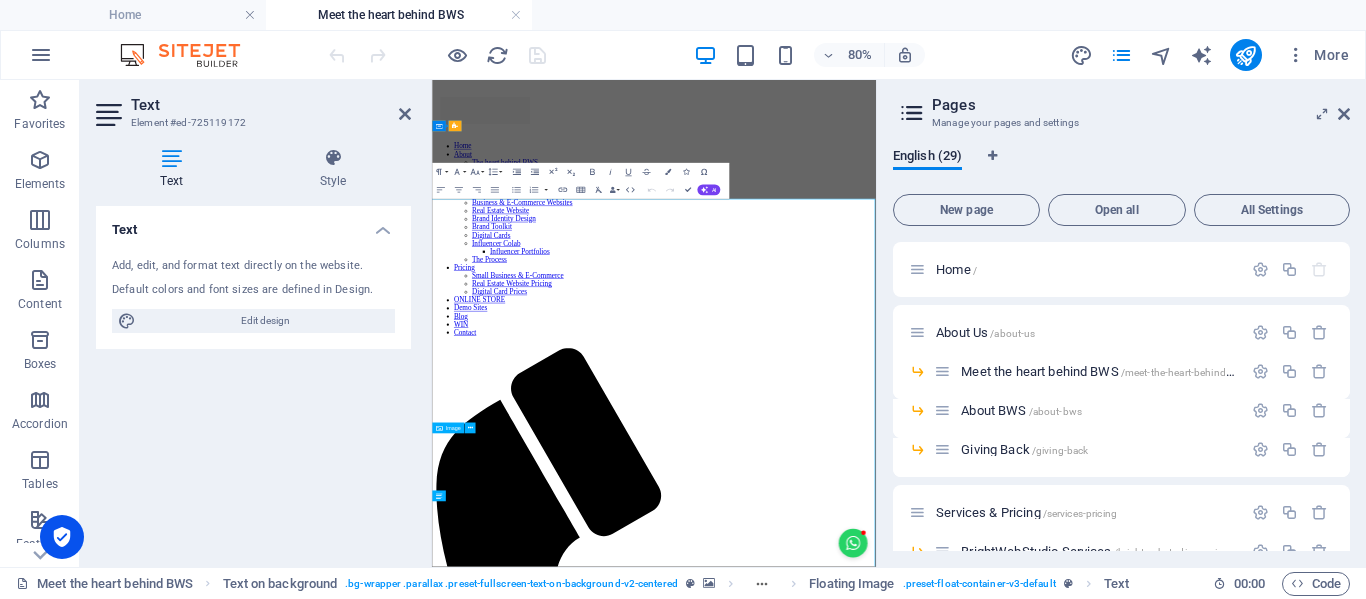 click on "I'm an entrepreneur, community-builder and the creative spark behind BrightWeb Studio and "Let's Grow Mzansi" (coming soon...)" at bounding box center [925, 4759] 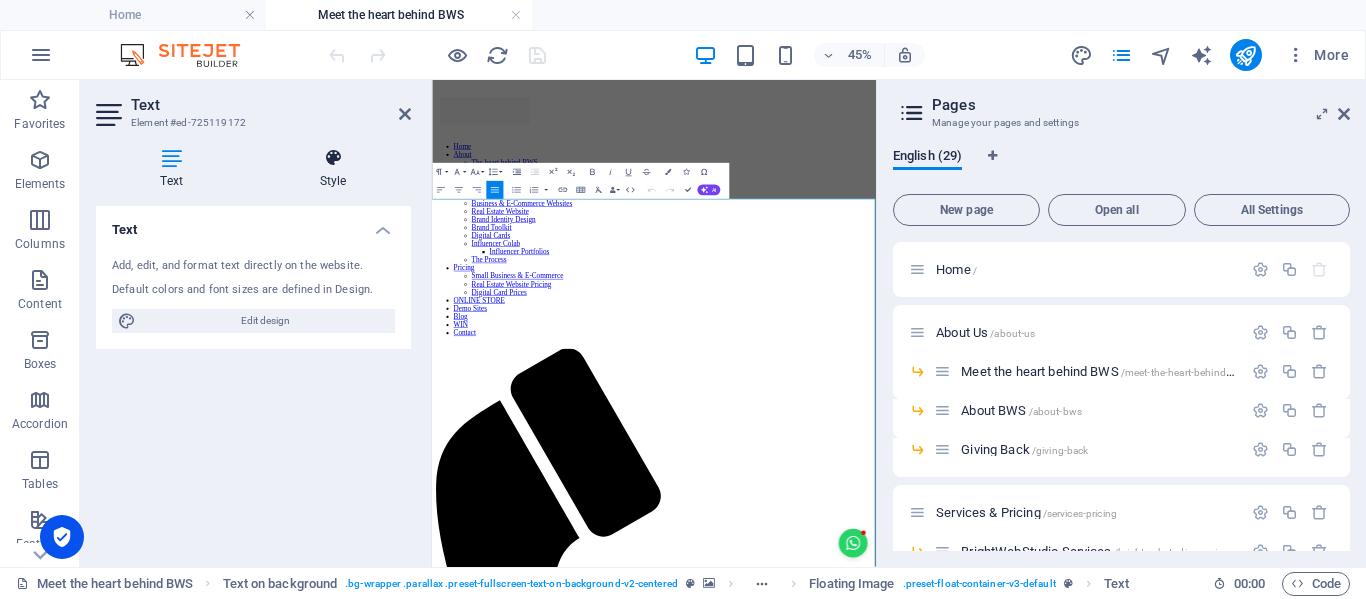 click at bounding box center (333, 158) 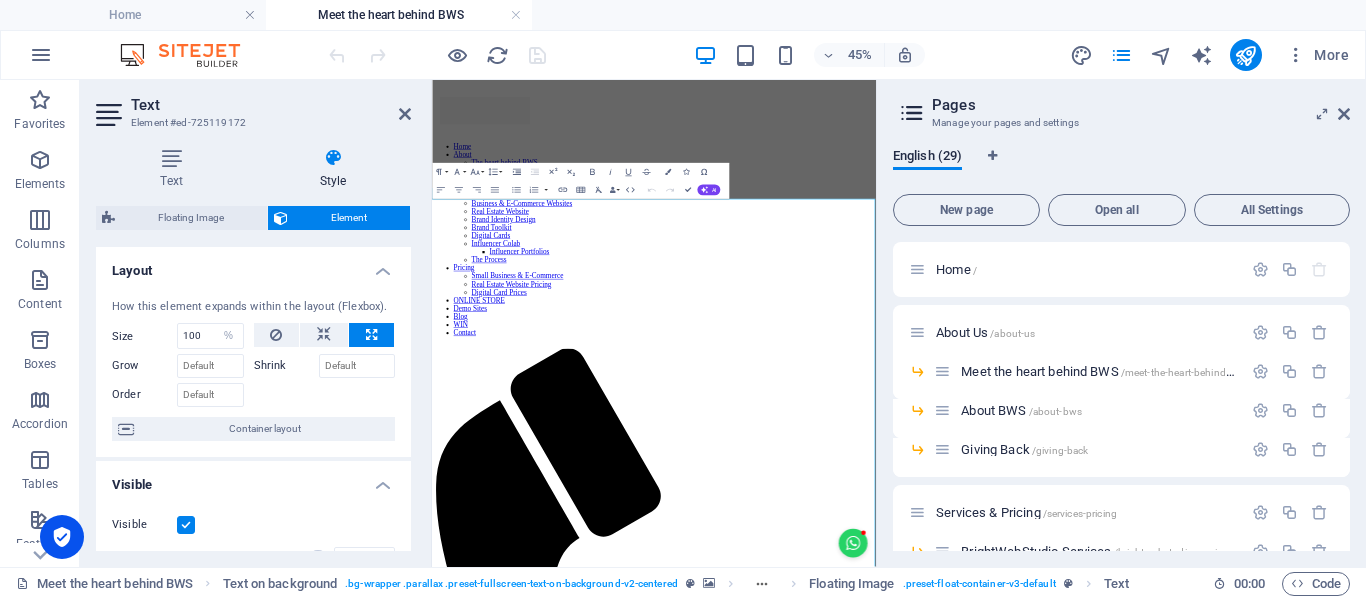 click on "Pages Manage your pages and settings" at bounding box center [1123, 106] 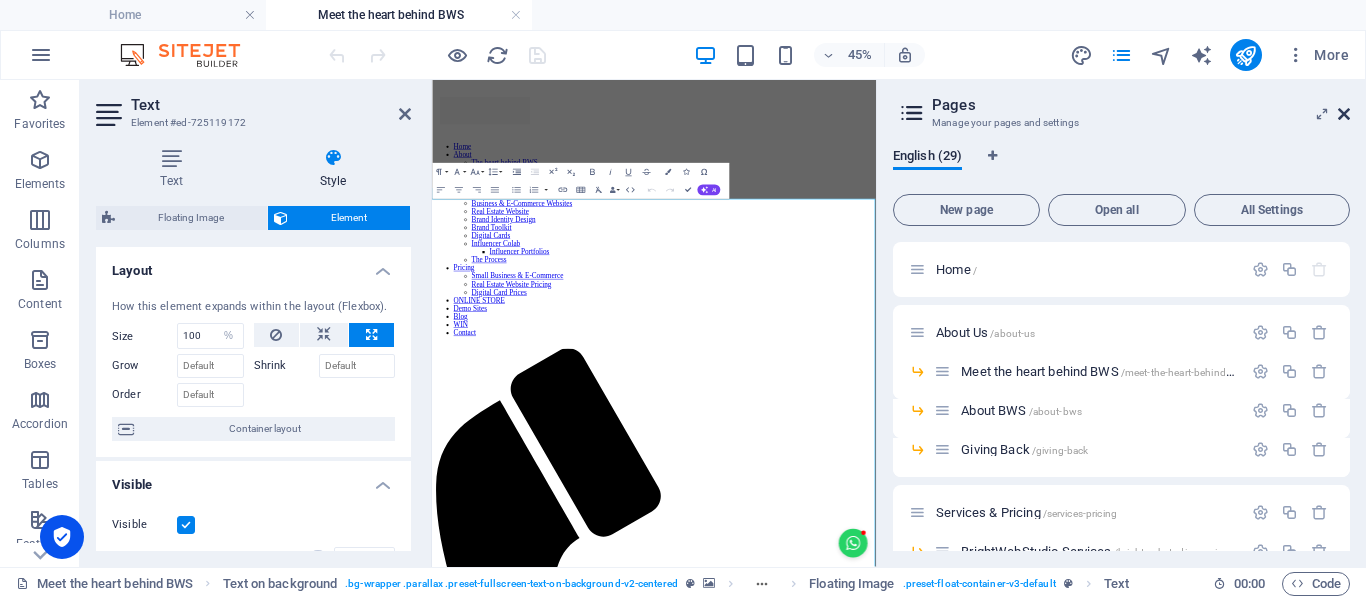 click at bounding box center (1344, 114) 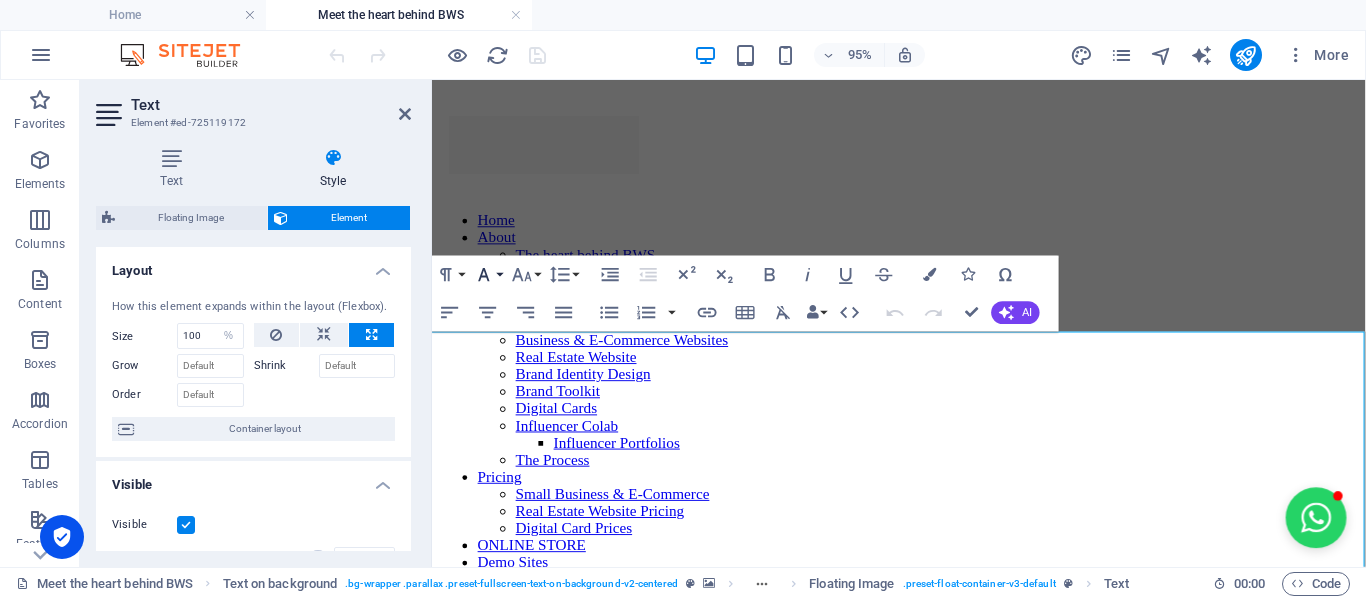 click on "Font Family" at bounding box center (488, 274) 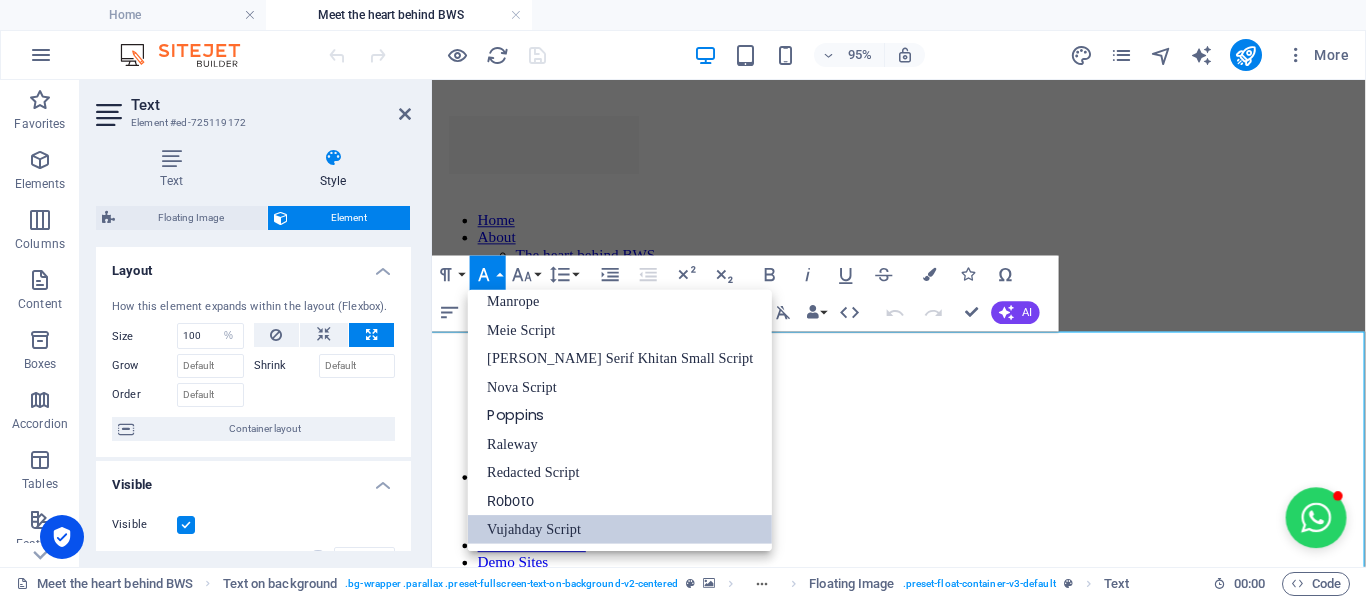 scroll, scrollTop: 281, scrollLeft: 0, axis: vertical 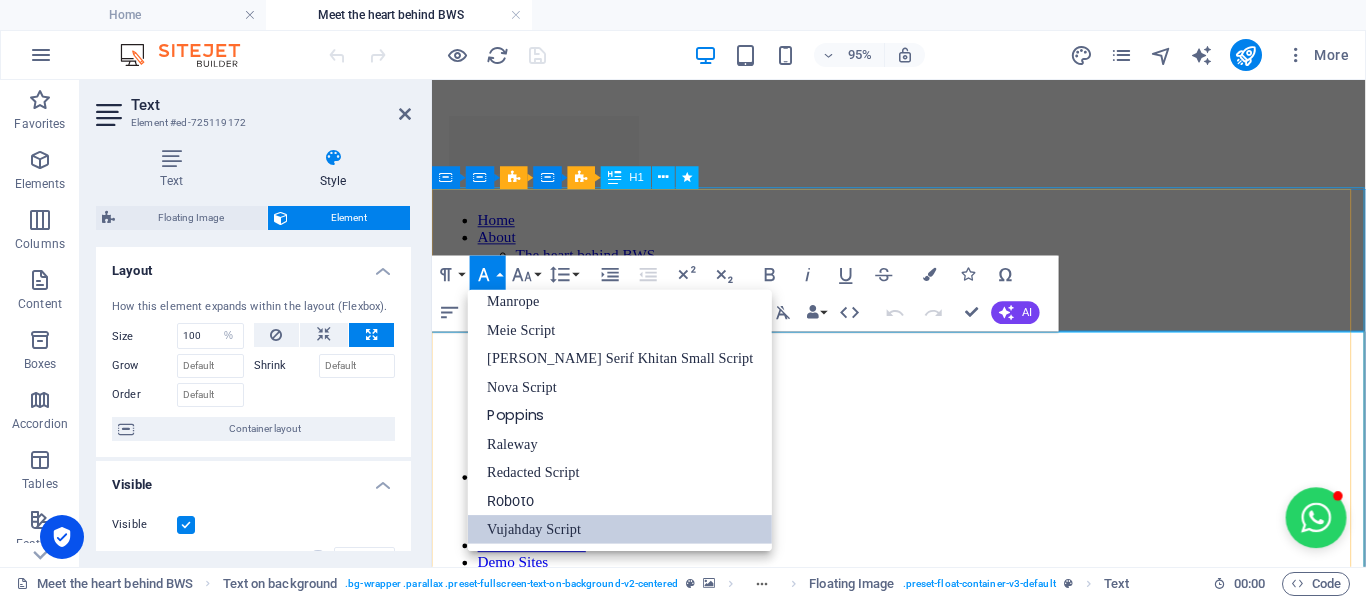 click on "meet the founder & DEVELOPER of  brightweb studio" at bounding box center (923, 3555) 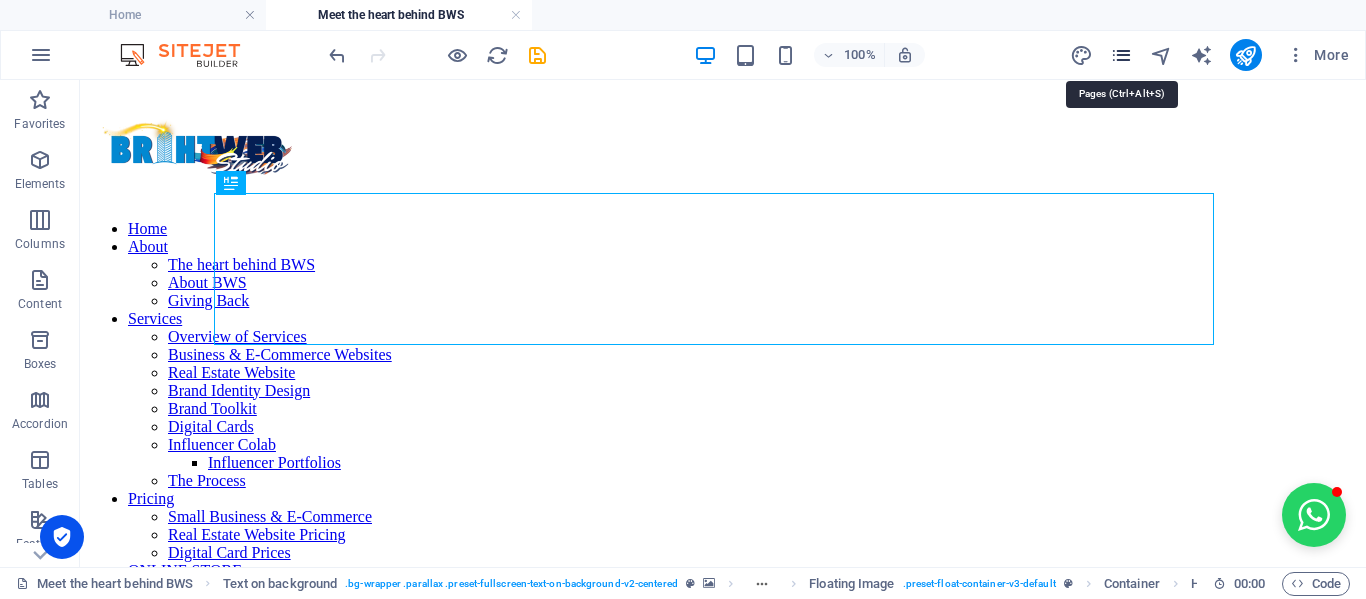 click at bounding box center [1121, 55] 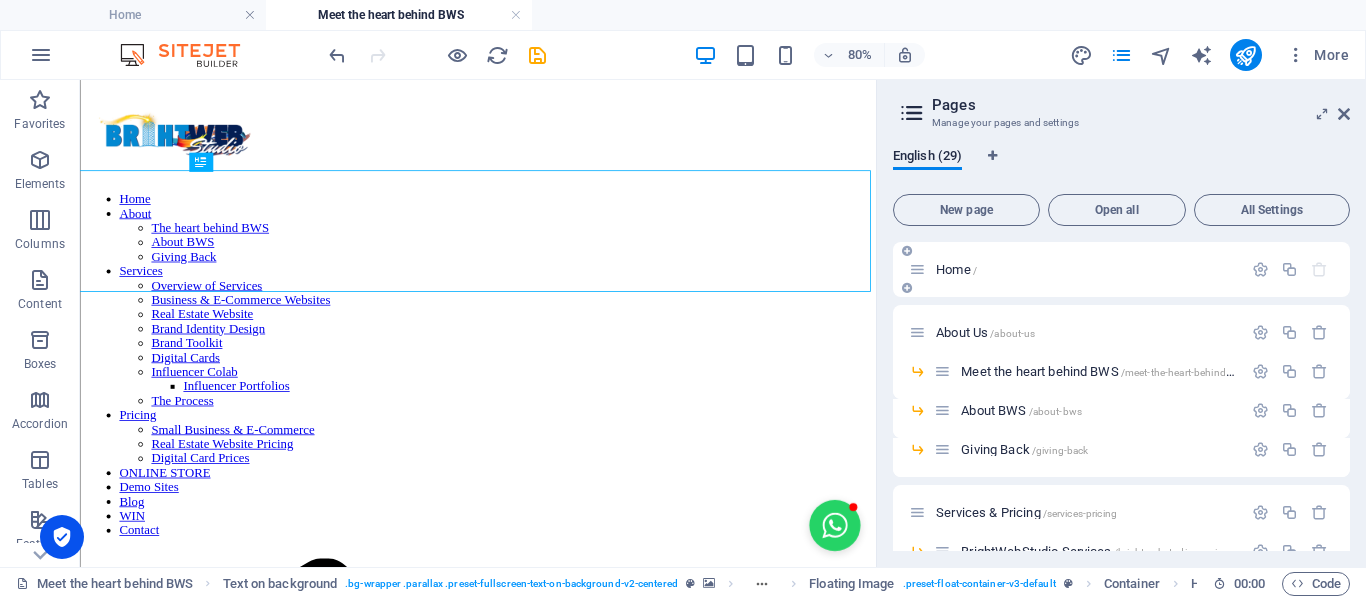 click on "Home  /" at bounding box center [1075, 269] 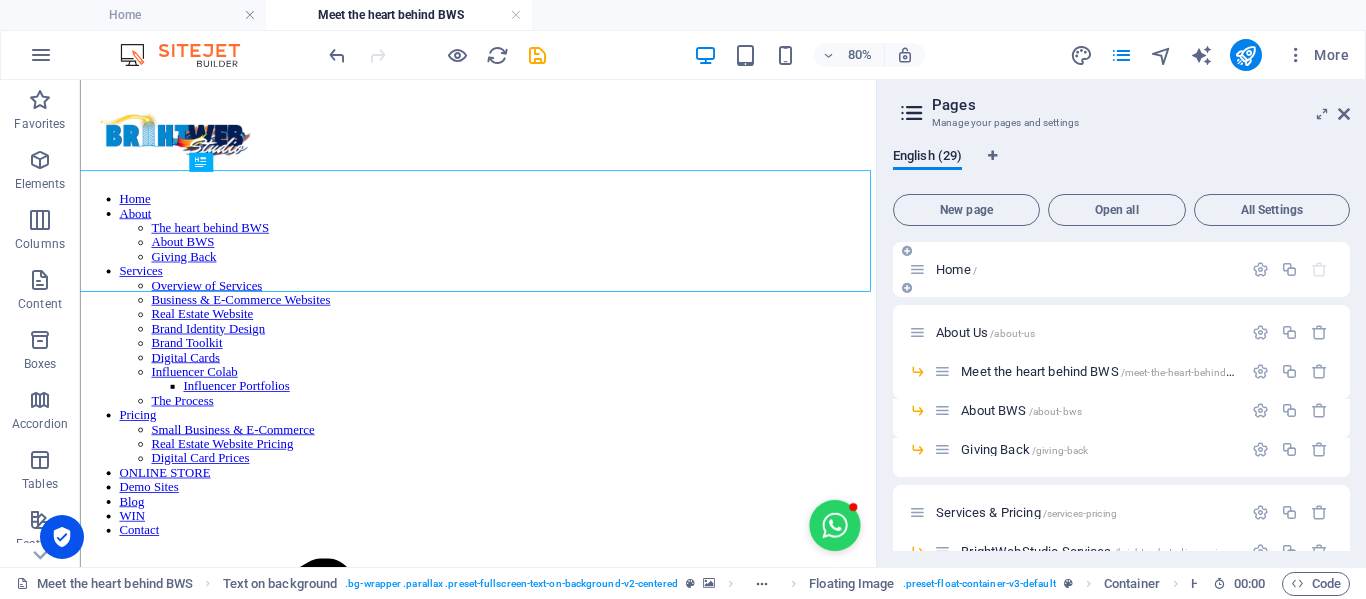 click on "Home  /" at bounding box center (956, 269) 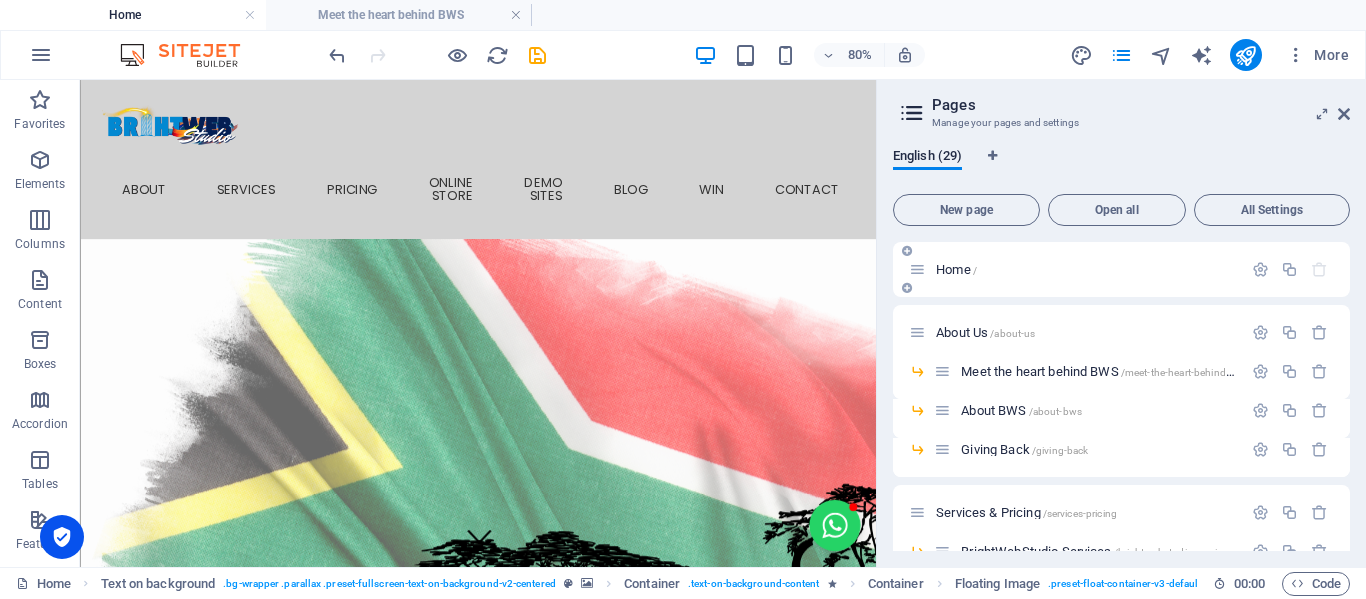 scroll, scrollTop: 1098, scrollLeft: 0, axis: vertical 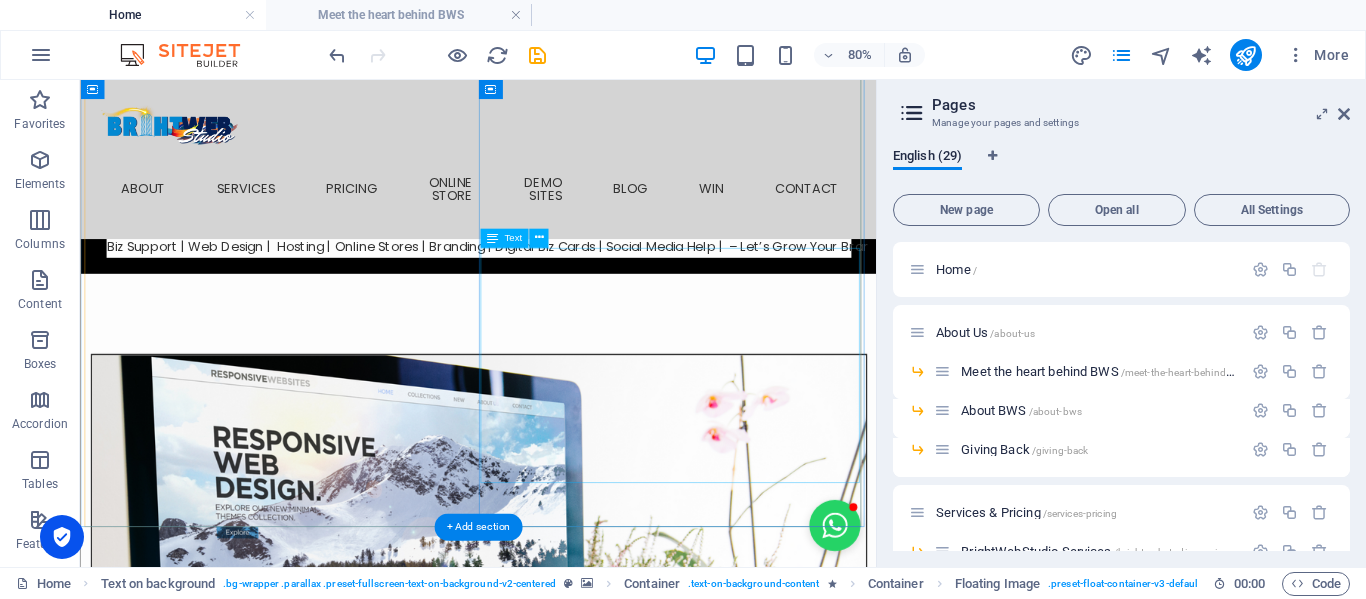 click on ""Hi there,  Im Engs. Im not just the face of the brand, Im the voice, the ideas and the passion behind every project. I started BrightWeb Studio because I know how hard it can be to grow a business.  My goal? To make your business growth journey easier, more affordable and actually fun." at bounding box center (577, 2348) 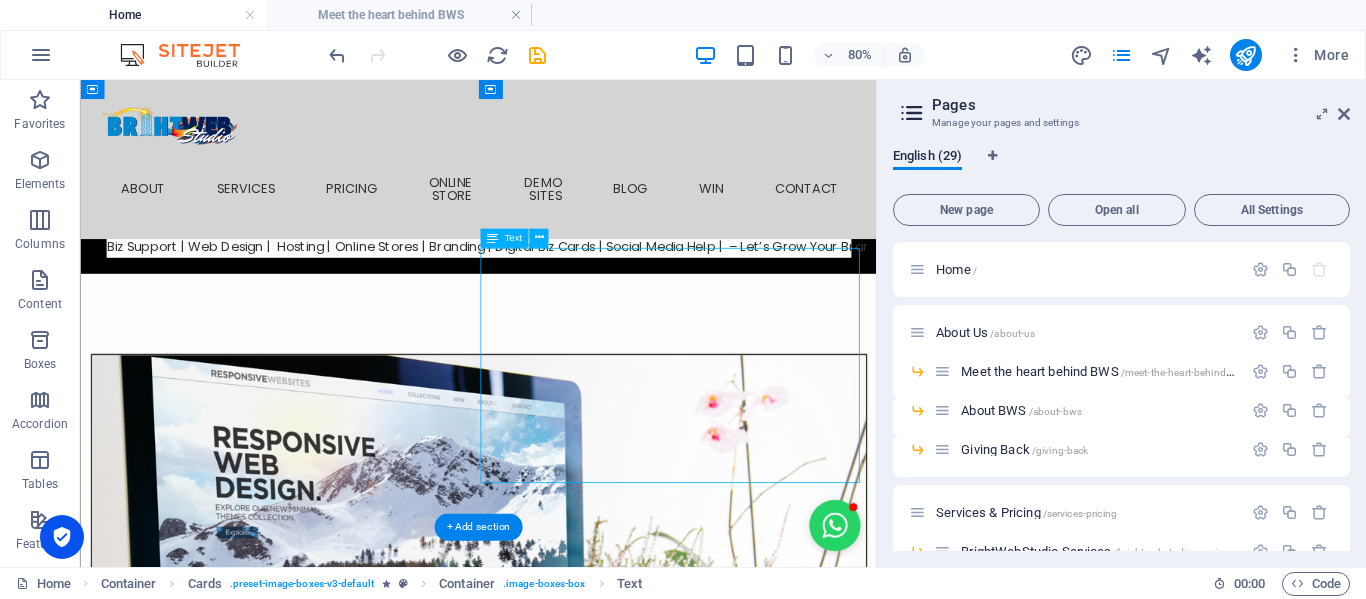 click on ""Hi there,  Im Engs. Im not just the face of the brand, Im the voice, the ideas and the passion behind every project. I started BrightWeb Studio because I know how hard it can be to grow a business.  My goal? To make your business growth journey easier, more affordable and actually fun." at bounding box center (577, 2348) 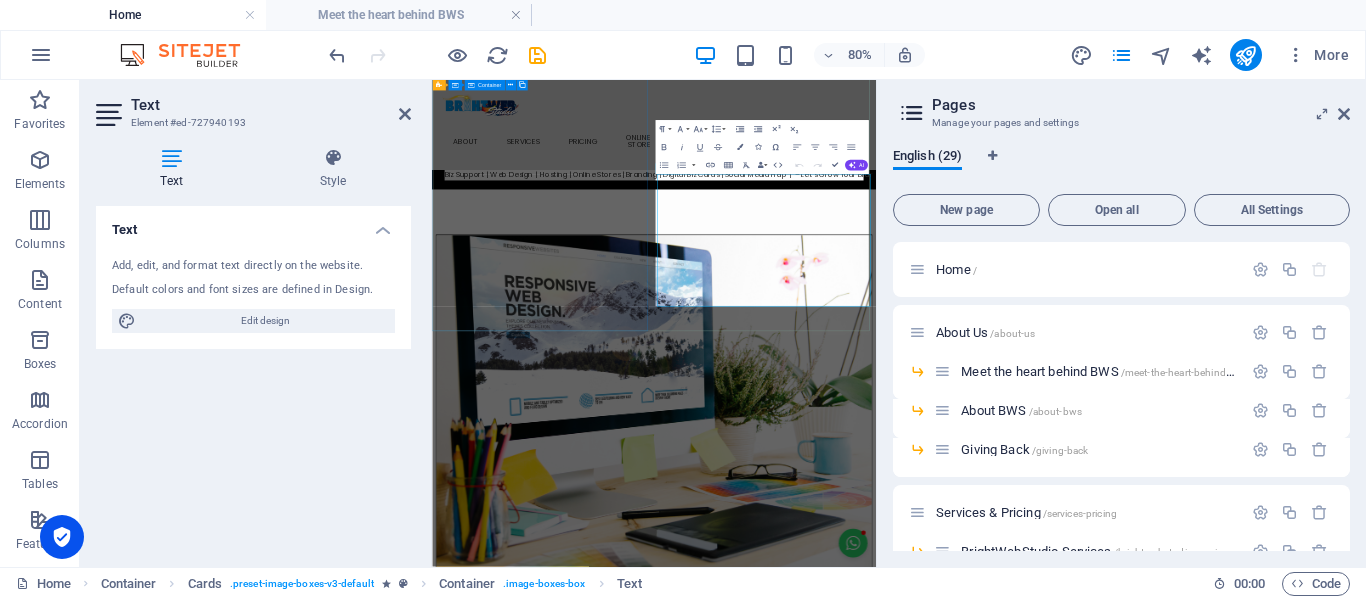 click on "Im Engs. Im not just the face of the brand, Im the voice, the ideas and the passion behind every project. I started BrightWeb Studio because I know how hard it can be to grow a business.  My goal? To make your business growth journey easier, more affordable and actually fun." at bounding box center [917, 2380] 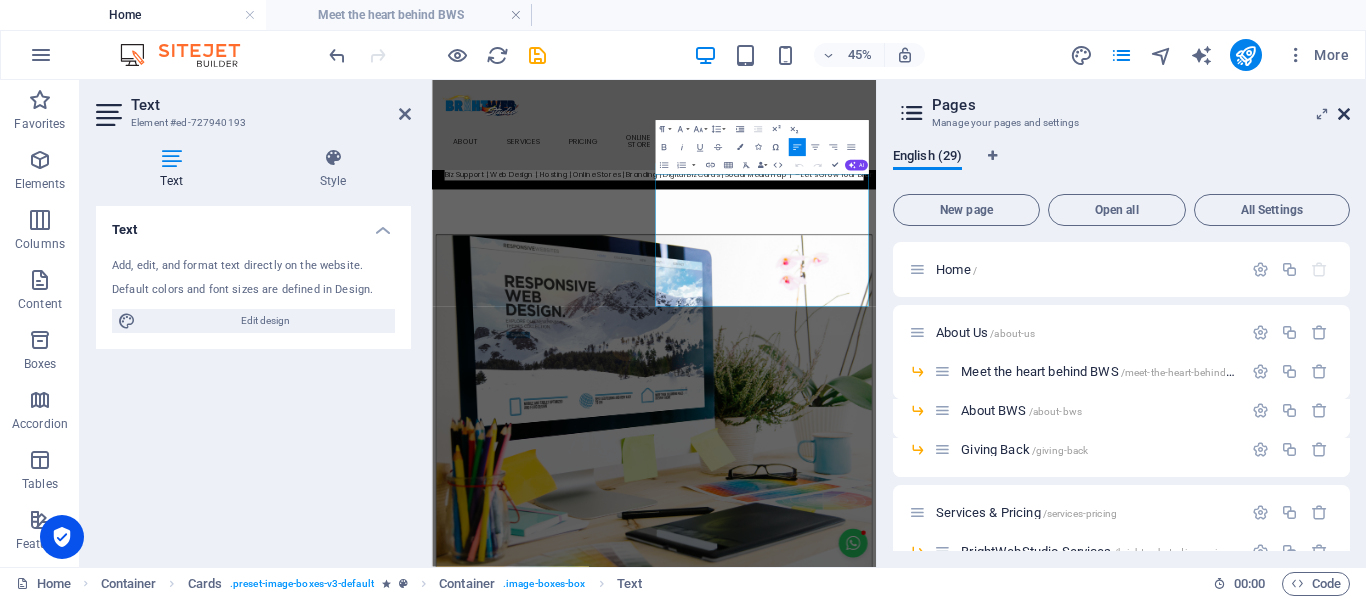 click at bounding box center [1344, 114] 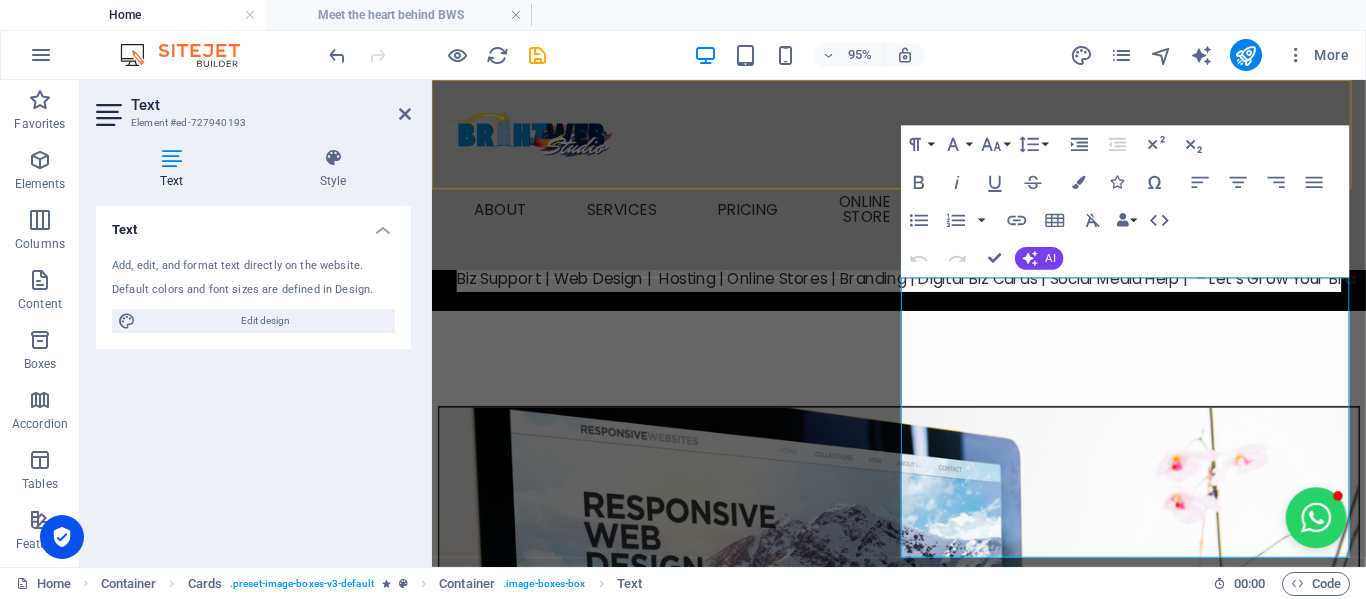 click on "Home About  The heart behind BWS About BWS Giving Back Services Overview of Services Business & E-Commerce  Websites Real Estate Website Brand Identity Design Brand Toolkit Digital Cards Influencer Colab Influencer Portfolios The Process Pricing Small Business & E-Commerce Real Estate Website Pricing Digital Card Prices ONLINE STORE Demo Sites Blog WIN Contact" at bounding box center [923, 179] 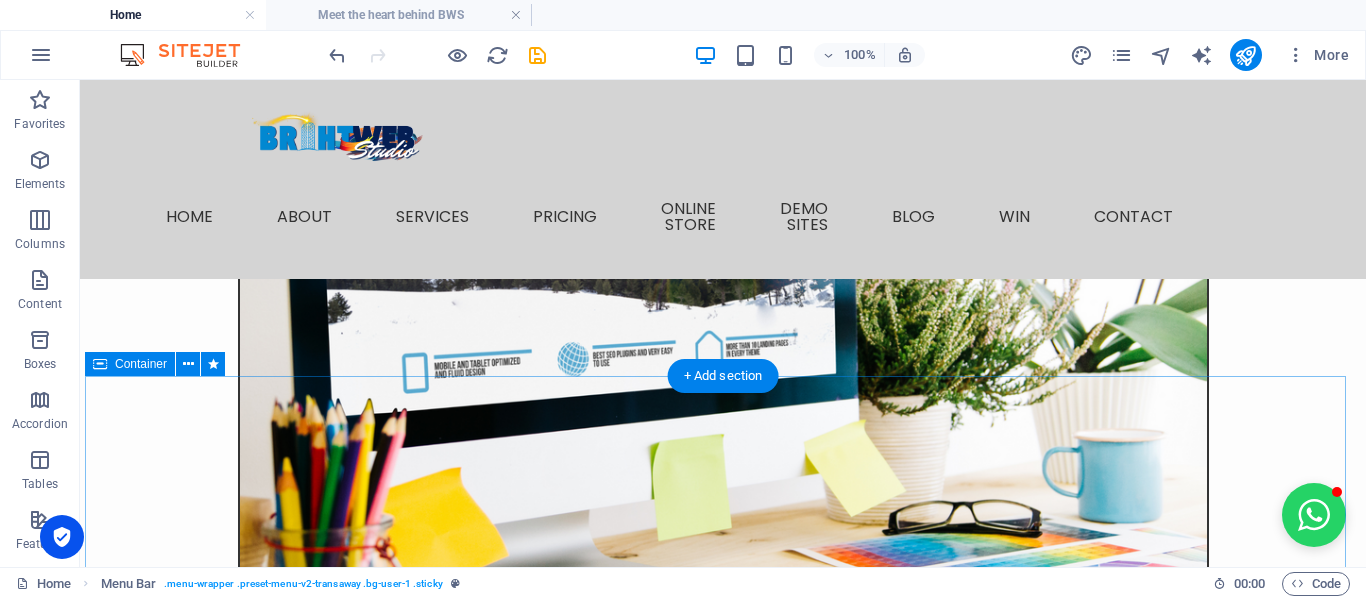 scroll, scrollTop: 1600, scrollLeft: 0, axis: vertical 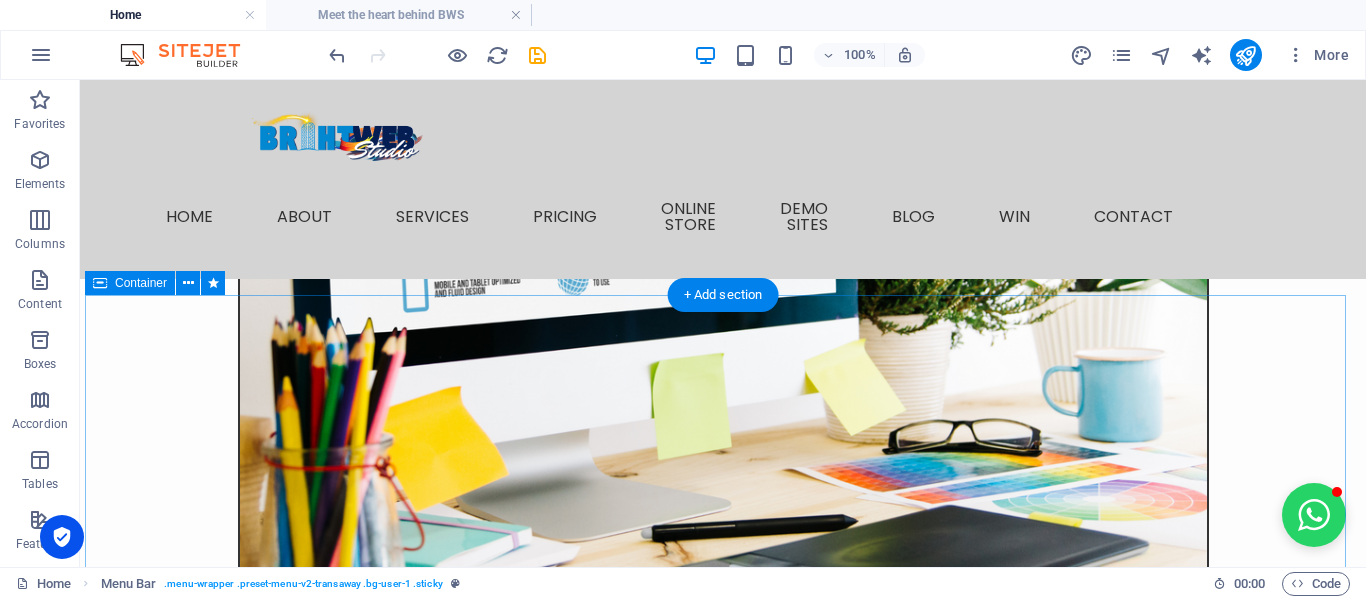 click on "WEB DESIGN, HOSTING AND BRANDING SERVICES Web Design, Hosting & Management Affordable once-off setup and monthly hosting. Choose from our Cinder, Ember,  Flame or Blaze plans – pay only for what you need .fa-secondary{opacity:.4} Informational  Websites Perfect for service-based businesses! Show off your skills, list your services, and let potential clients contact you to work together.. Or showcase products your are selling.   E-Commerce Websites E-commerce ready under our Blaze+ and Wildfire plans. Includes shopping cart, secure checkout, and product management features! Property Agent Websites Build your own brand as a Property Practitioner. Show your listings, share your agent profile, and stand out while still repping your agency. Brand and Boost From logo to launch, we help you look professional and get noticed. Includes your brand design, social media graphics, digital flyers, digital business and more! You bring the dream – we bring the spotlight.   Let's Grow Mzansi yet ..." at bounding box center [723, 2932] 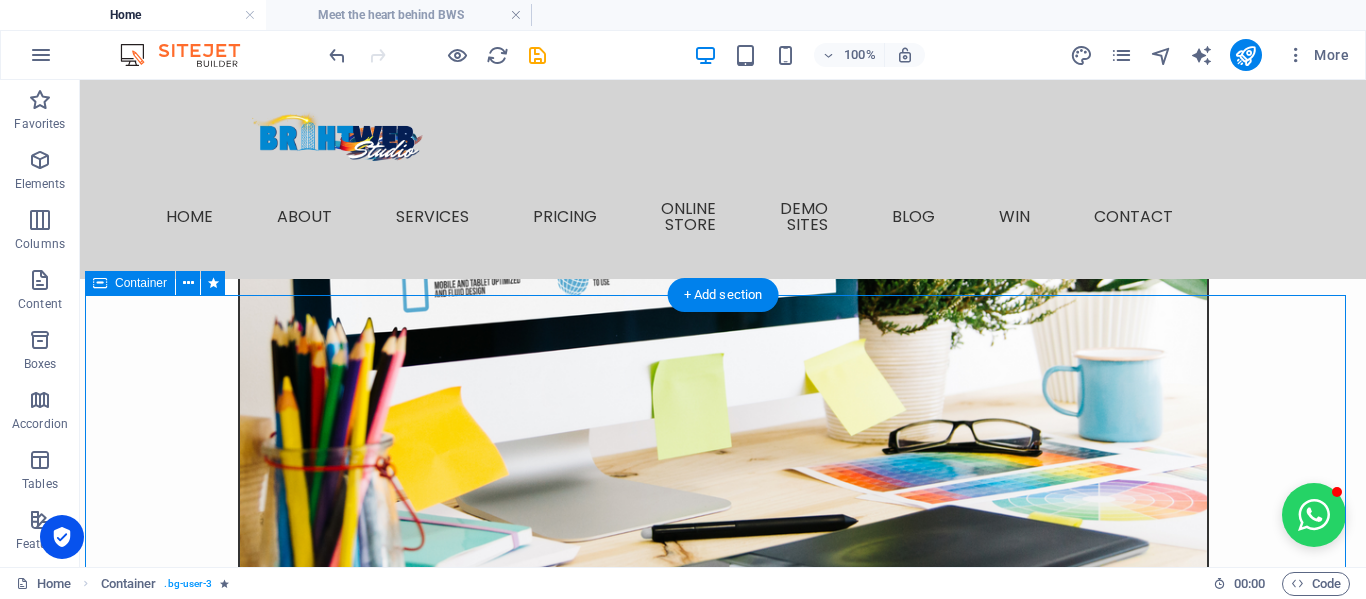 click on "WEB DESIGN, HOSTING AND BRANDING SERVICES Web Design, Hosting & Management Affordable once-off setup and monthly hosting. Choose from our Cinder, Ember,  Flame or Blaze plans – pay only for what you need .fa-secondary{opacity:.4} Informational  Websites Perfect for service-based businesses! Show off your skills, list your services, and let potential clients contact you to work together.. Or showcase products your are selling.   E-Commerce Websites E-commerce ready under our Blaze+ and Wildfire plans. Includes shopping cart, secure checkout, and product management features! Property Agent Websites Build your own brand as a Property Practitioner. Show your listings, share your agent profile, and stand out while still repping your agency. Brand and Boost From logo to launch, we help you look professional and get noticed. Includes your brand design, social media graphics, digital flyers, digital business and more! You bring the dream – we bring the spotlight.   Let's Grow Mzansi yet ..." at bounding box center (723, 2932) 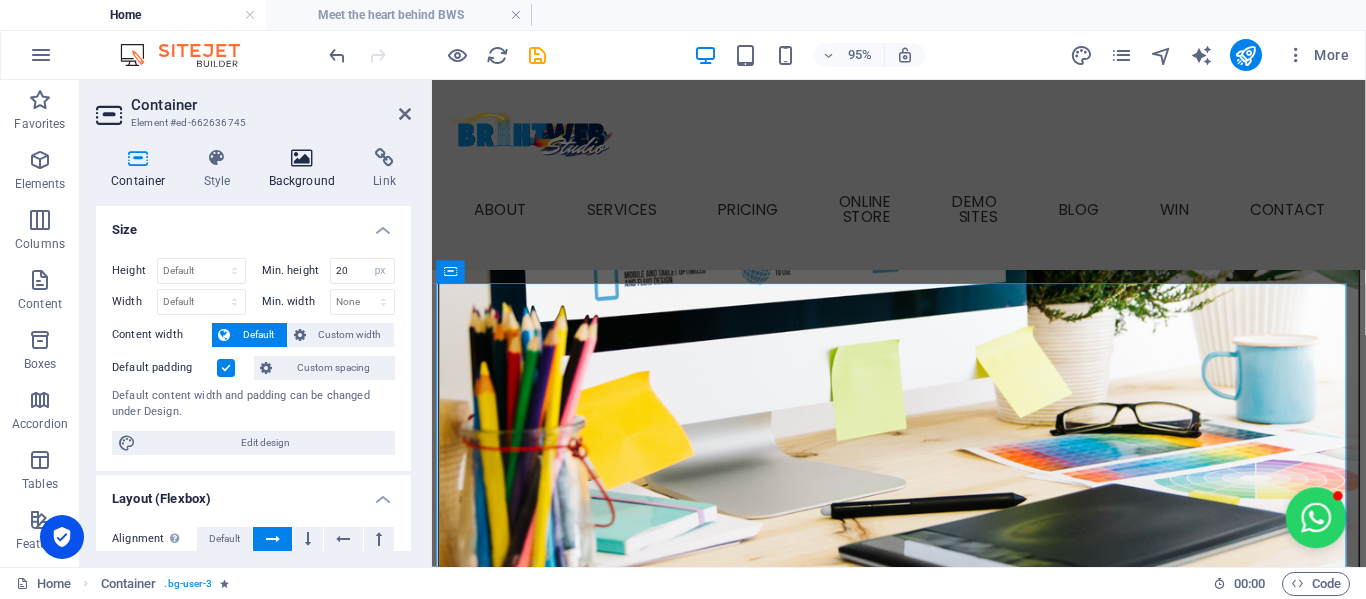 click at bounding box center [302, 158] 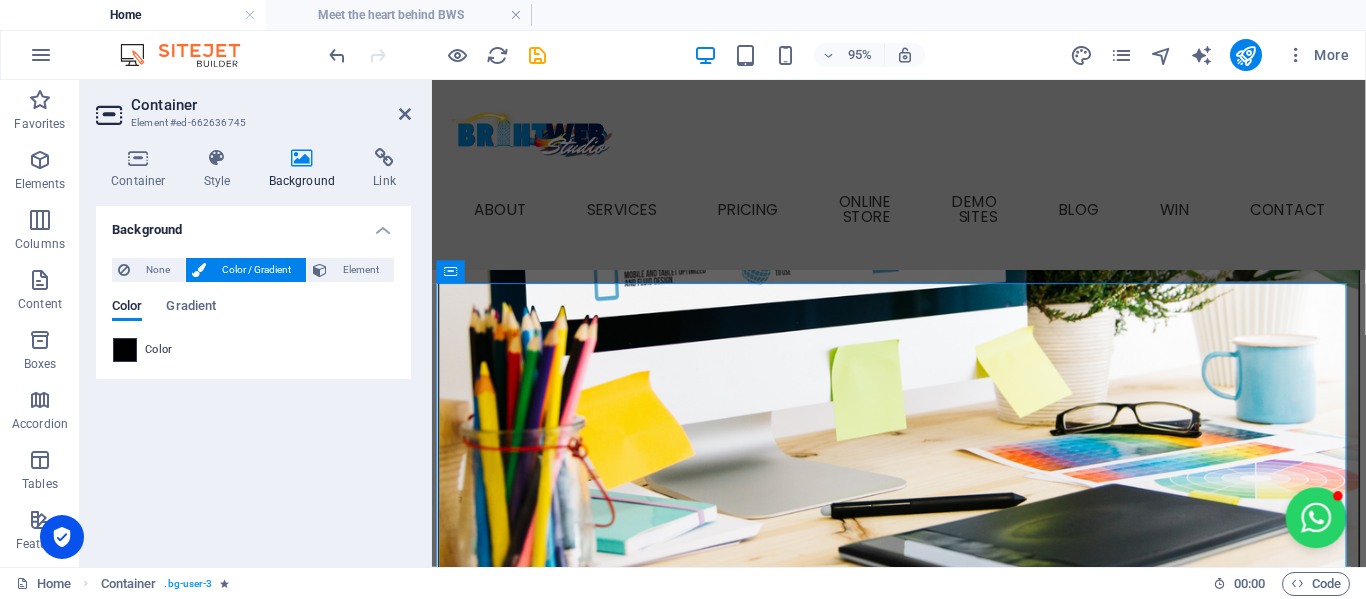 click at bounding box center (125, 350) 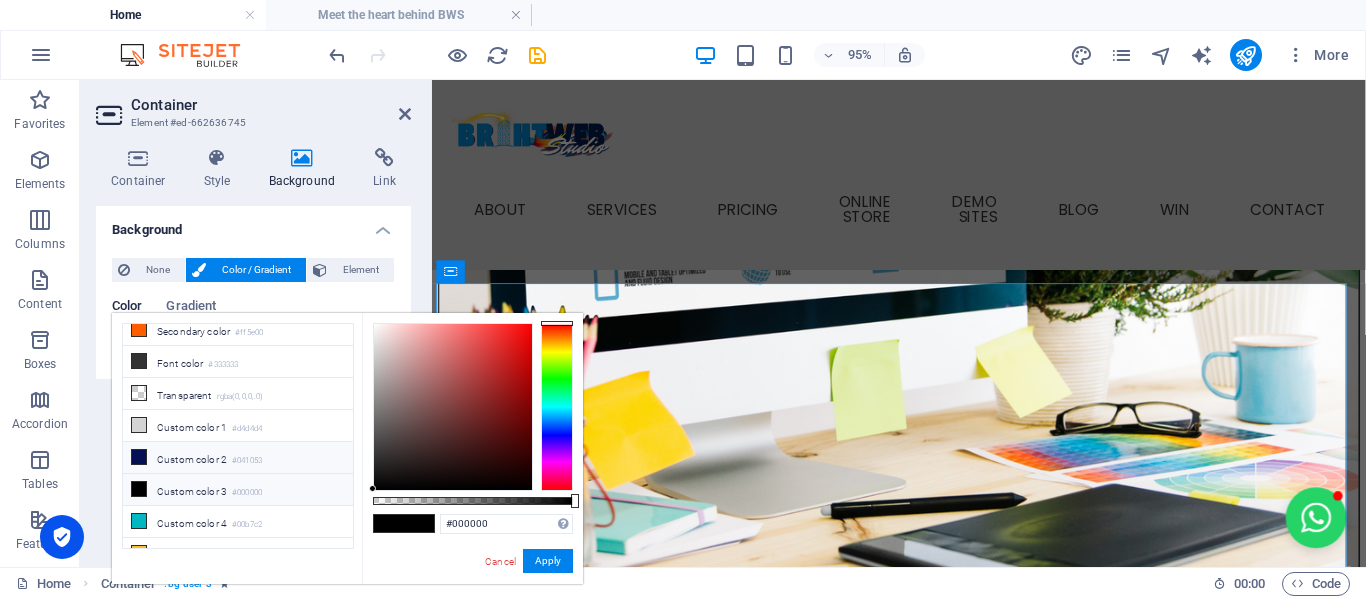 scroll, scrollTop: 86, scrollLeft: 0, axis: vertical 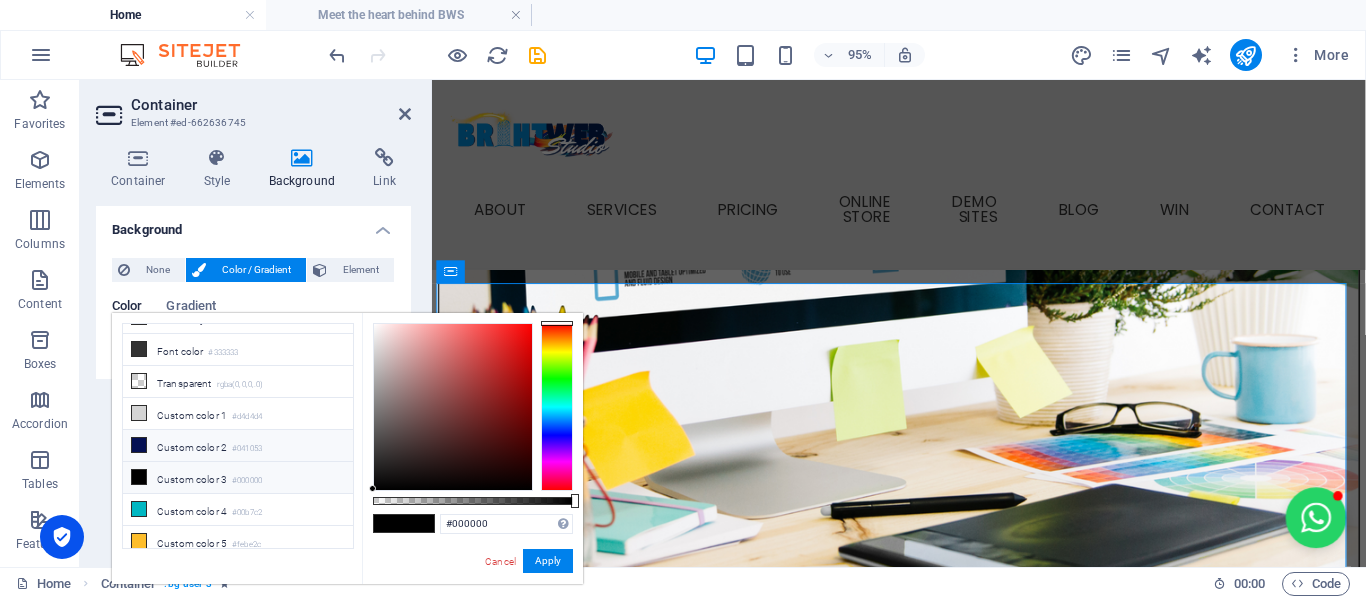 click at bounding box center [139, 445] 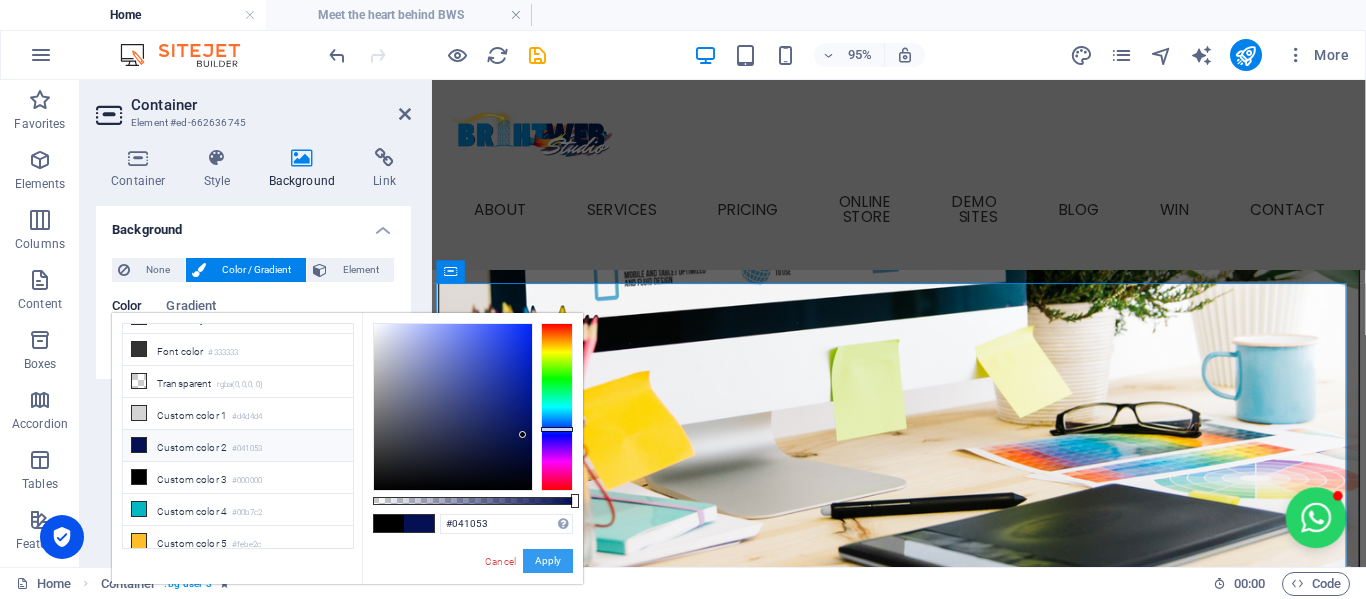 click on "Apply" at bounding box center [548, 561] 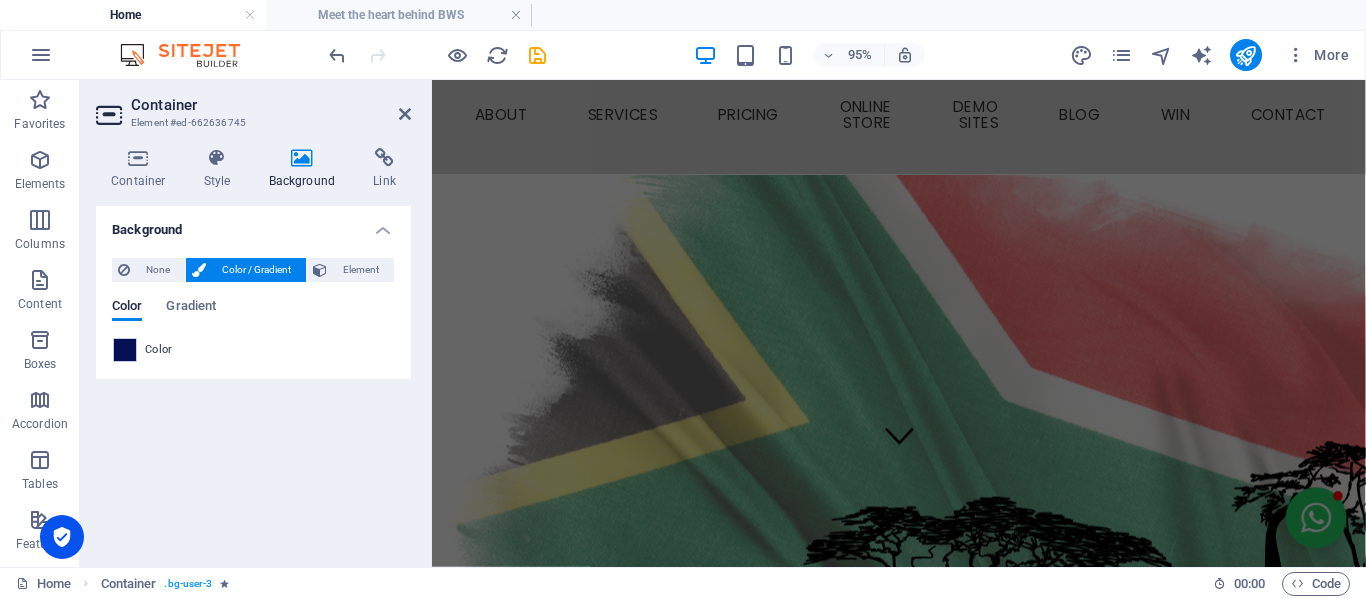 scroll, scrollTop: 0, scrollLeft: 0, axis: both 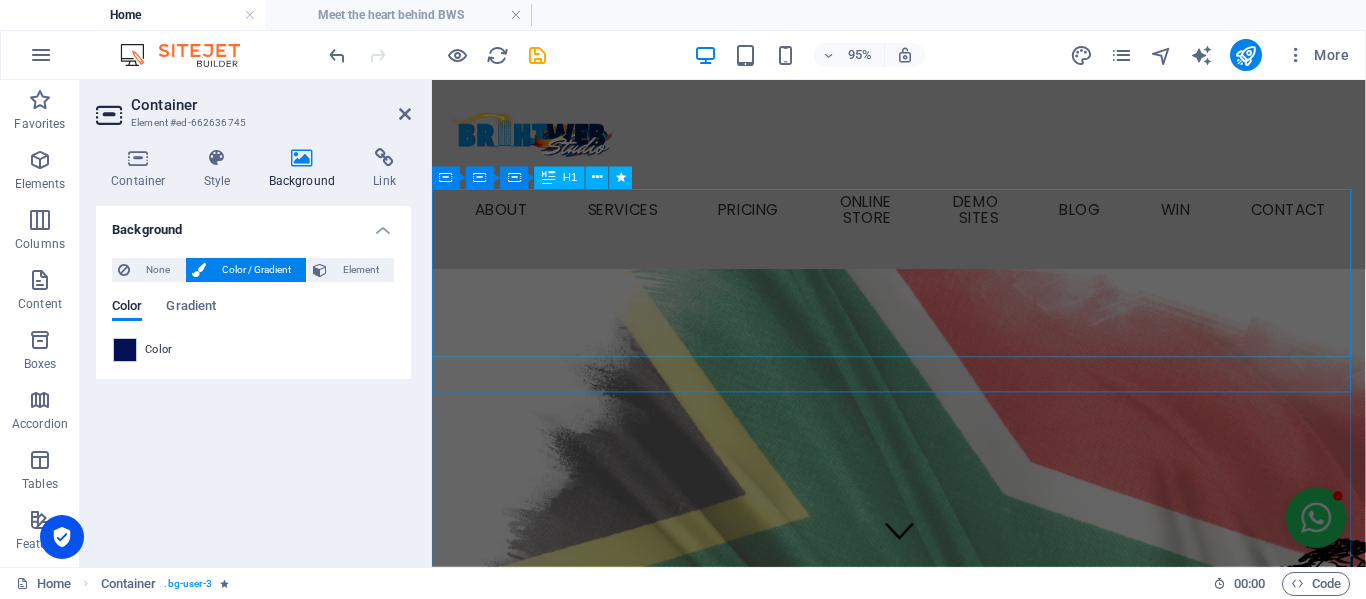 click on "Bringing your business into the spotlight." at bounding box center (923, 926) 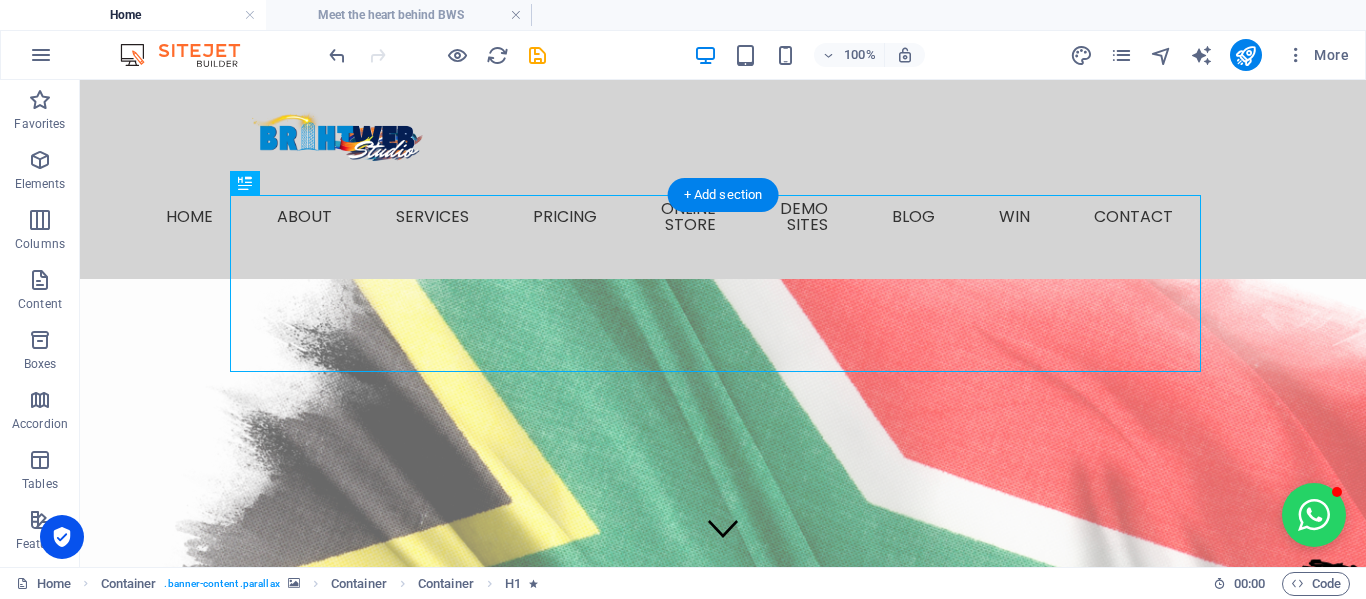 click at bounding box center (723, 558) 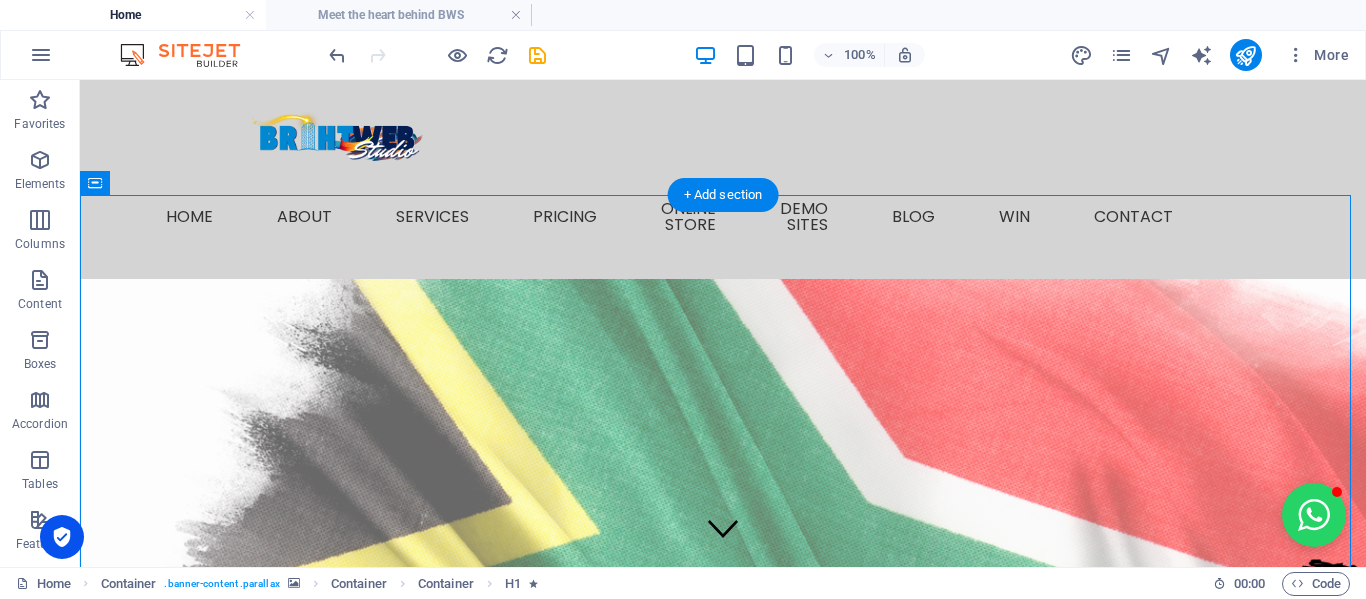 click at bounding box center (723, 558) 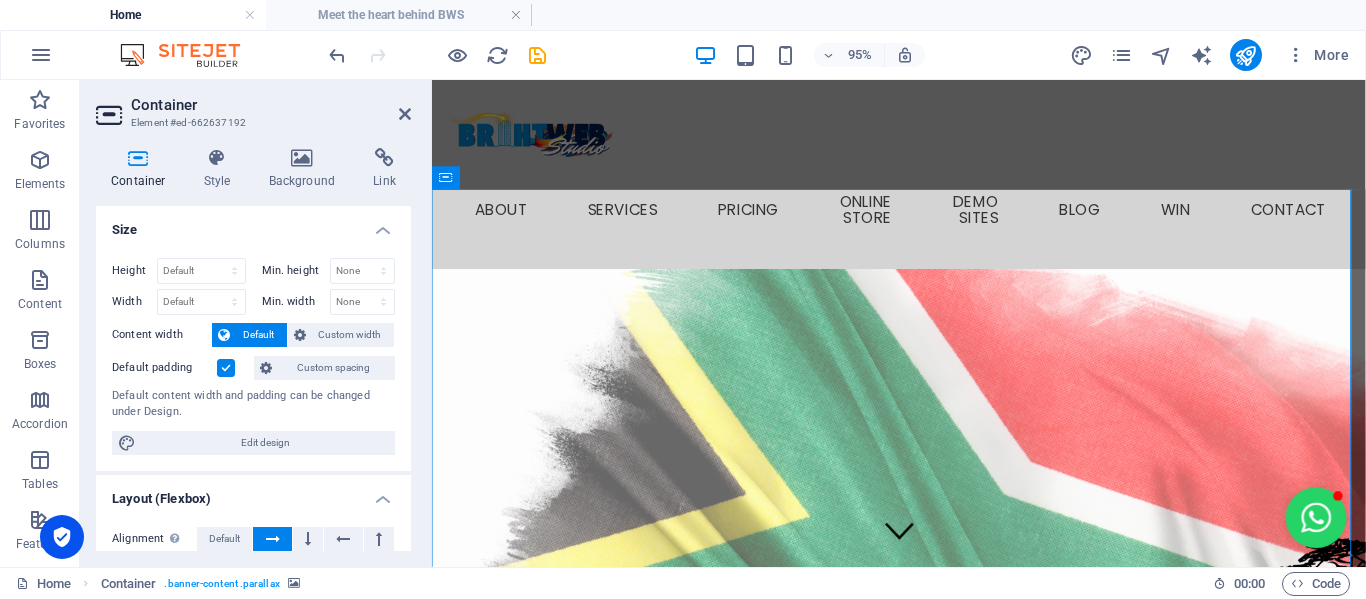 click on "Container" at bounding box center (142, 169) 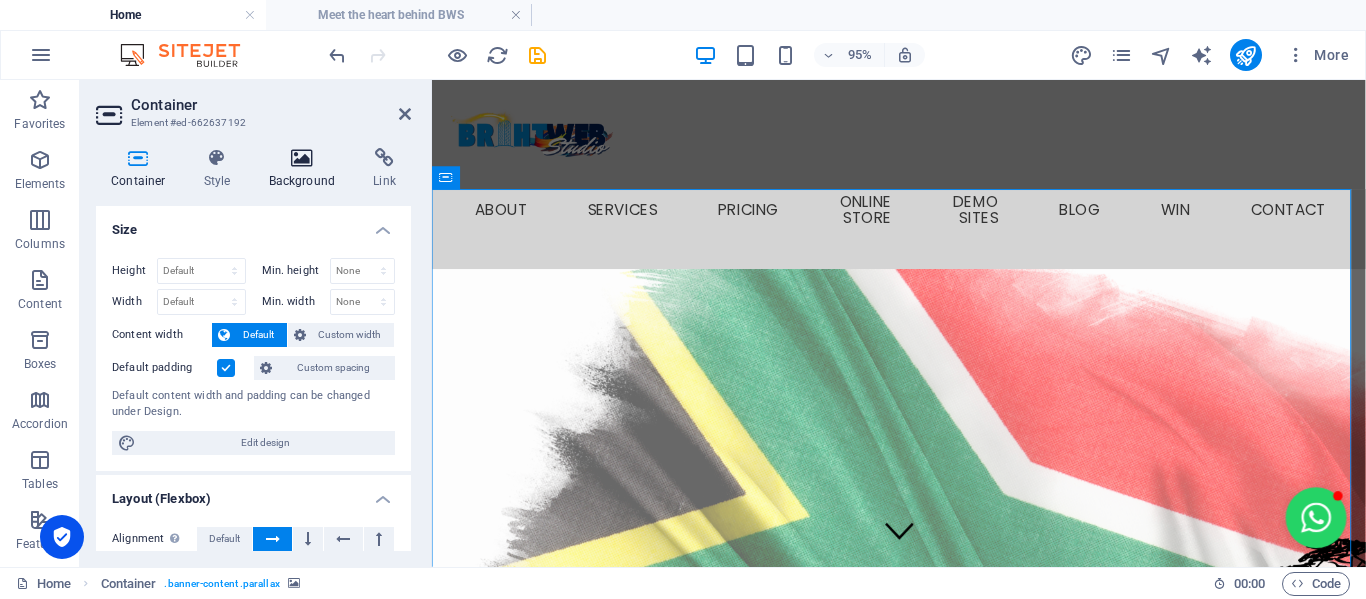 click at bounding box center (302, 158) 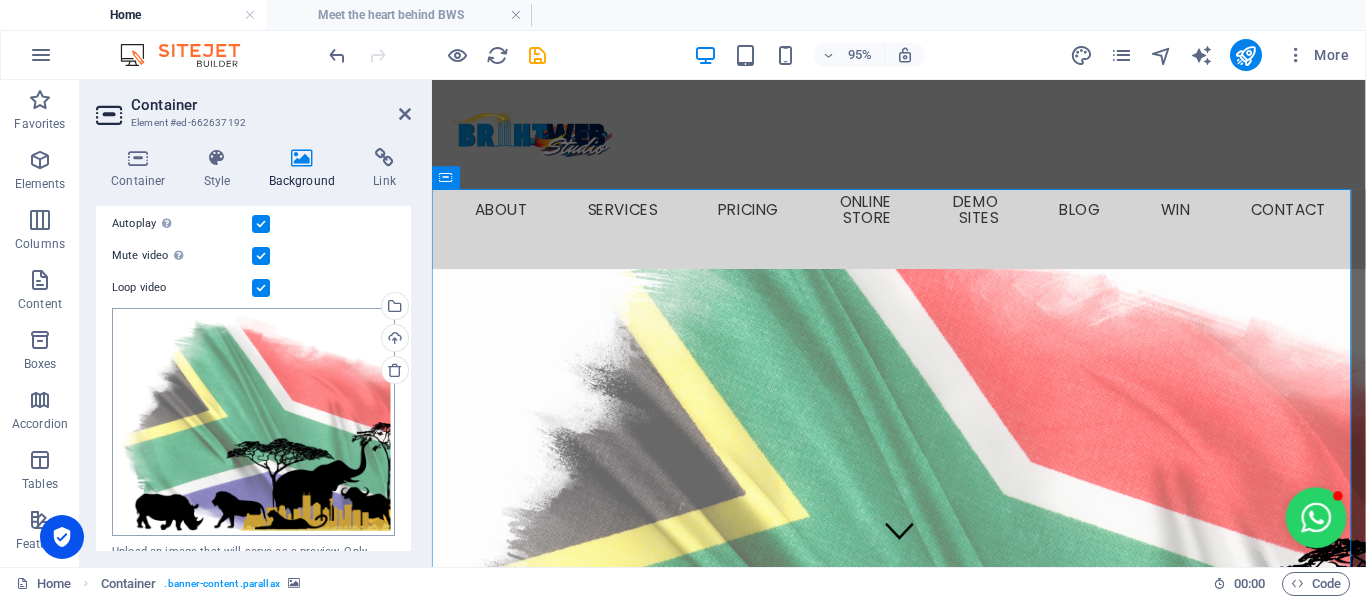 scroll, scrollTop: 300, scrollLeft: 0, axis: vertical 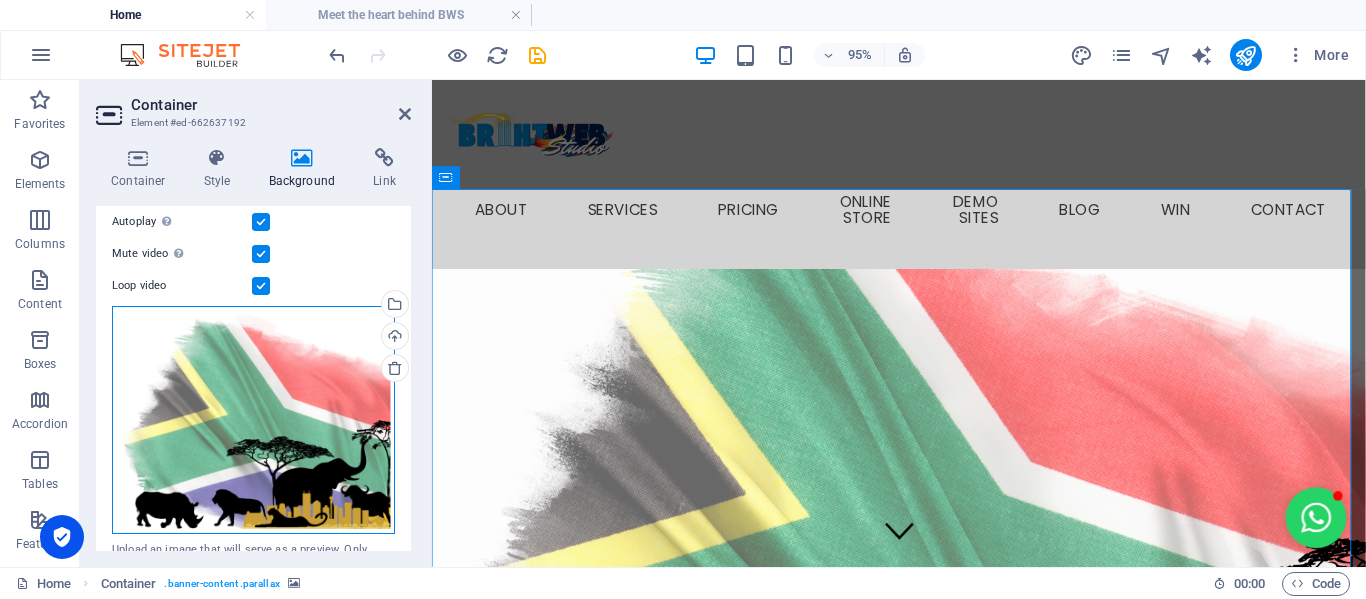 click on "Drag files here, click to choose files or select files from Files or our free stock photos & videos" at bounding box center (253, 420) 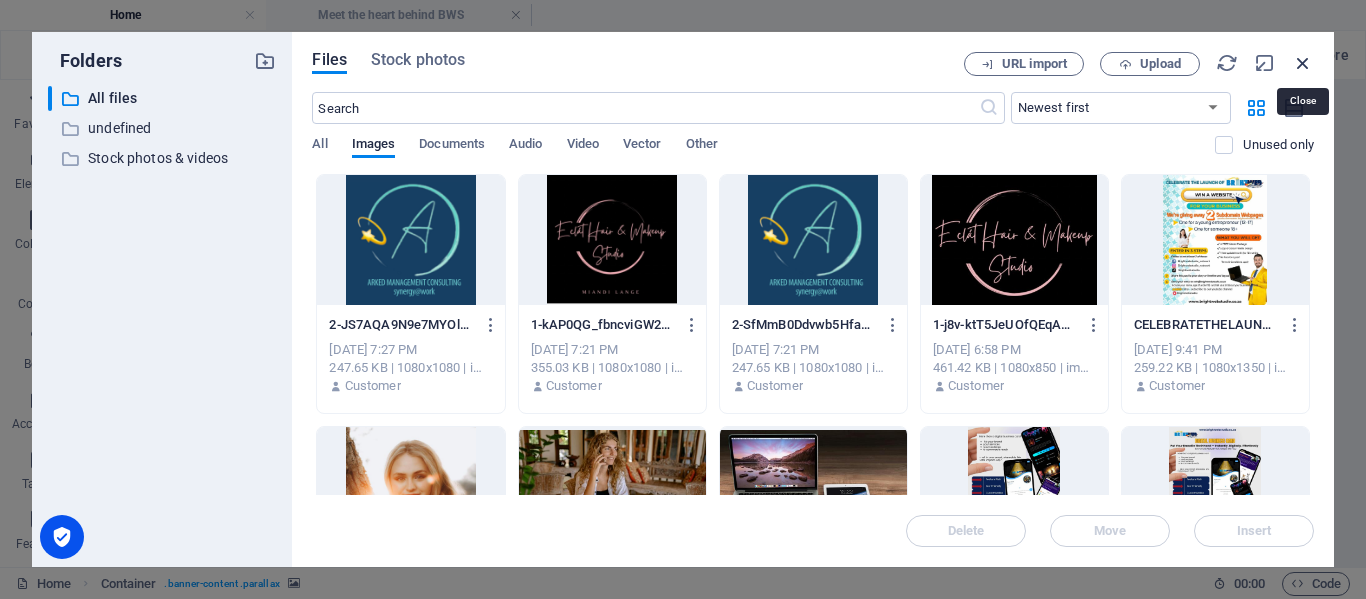 drag, startPoint x: 1309, startPoint y: 57, endPoint x: 744, endPoint y: 25, distance: 565.90546 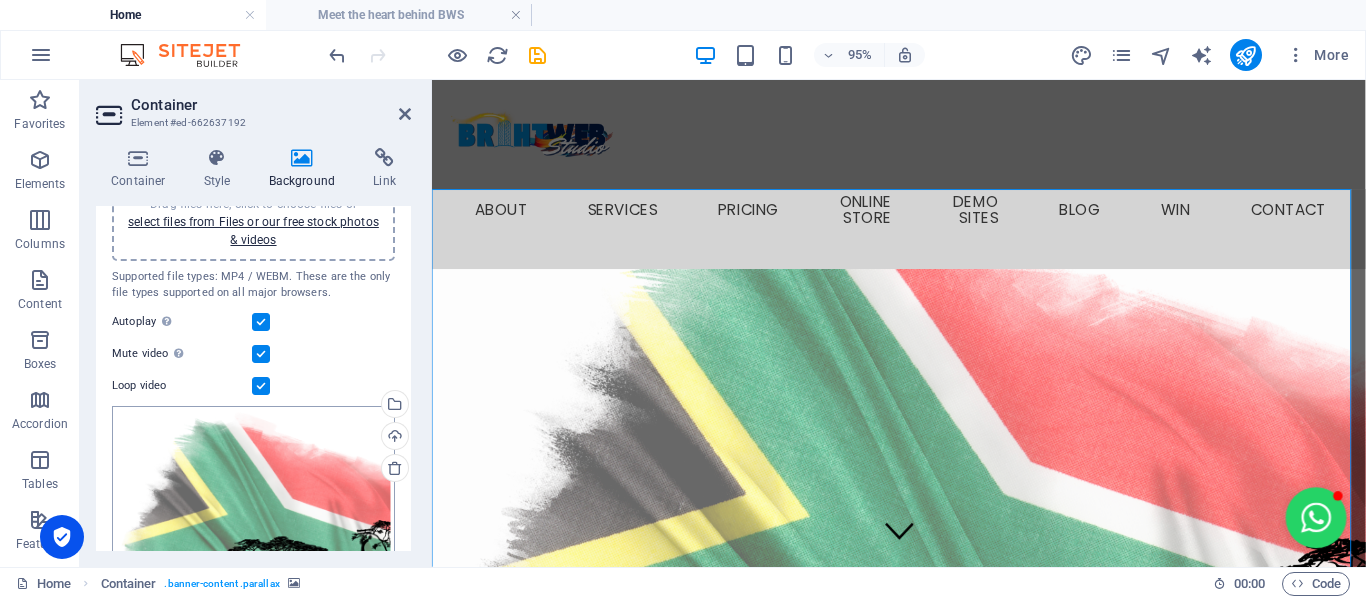 scroll, scrollTop: 300, scrollLeft: 0, axis: vertical 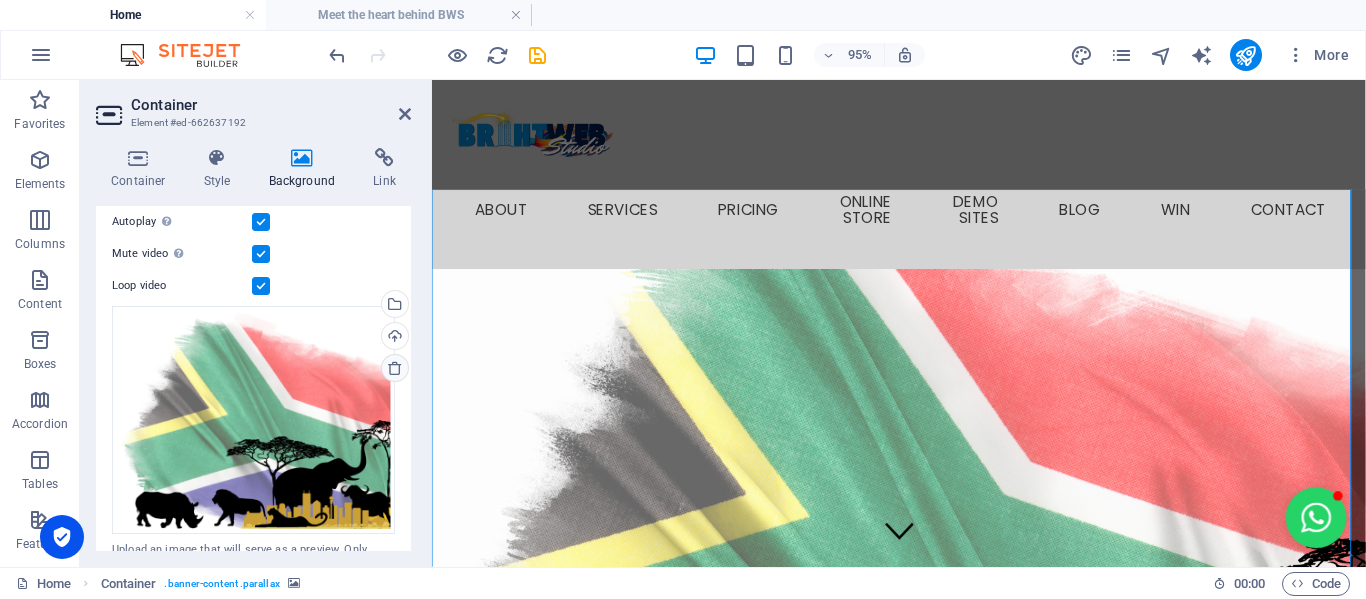 click at bounding box center [395, 368] 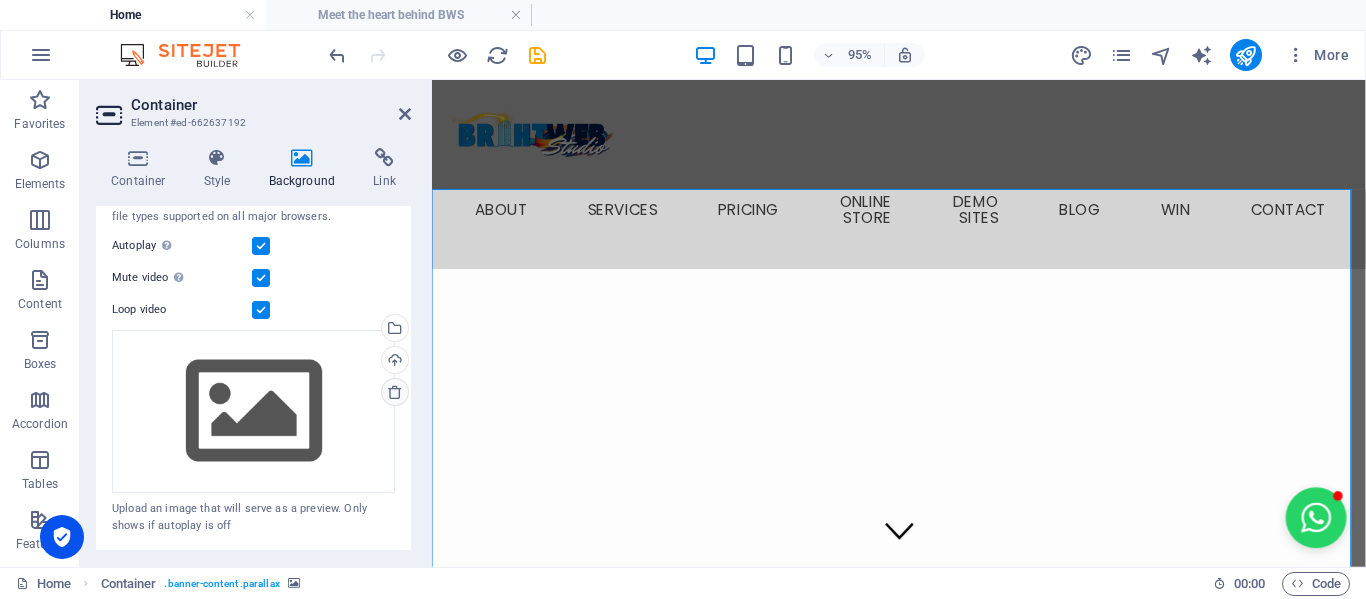 scroll, scrollTop: 273, scrollLeft: 0, axis: vertical 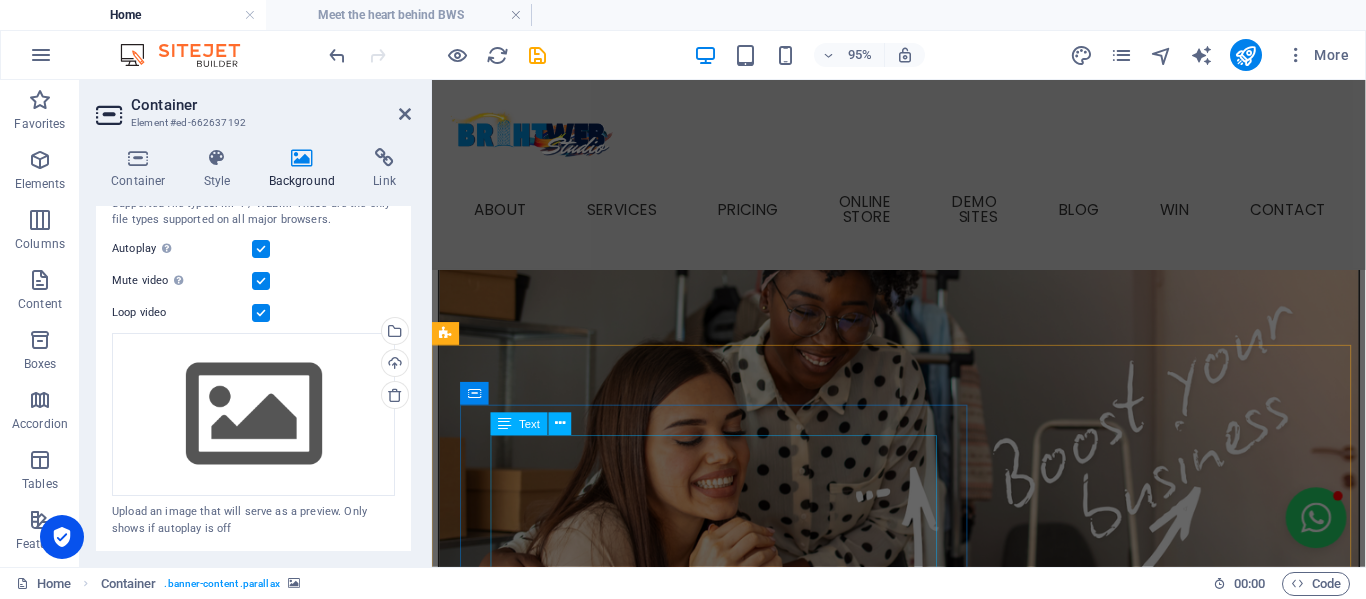 click on ""Working with BrightWeb Studio was a smooth and enjoyable experience from start to finish. Engela took the time to understand our brand and brought our vision to life with a clean, professional website that reflects exactly what Arked stands for. The turnaround time was excellent, and her attention to detail really impressed us. I highly recommend BrightWeb Studio to any business looking for affordable, high-quality web design." —  André Le Roux, CEO of Arked www.arked.co.za PS: We are in the process of upgrading the website - BWS" at bounding box center [963, 3174] 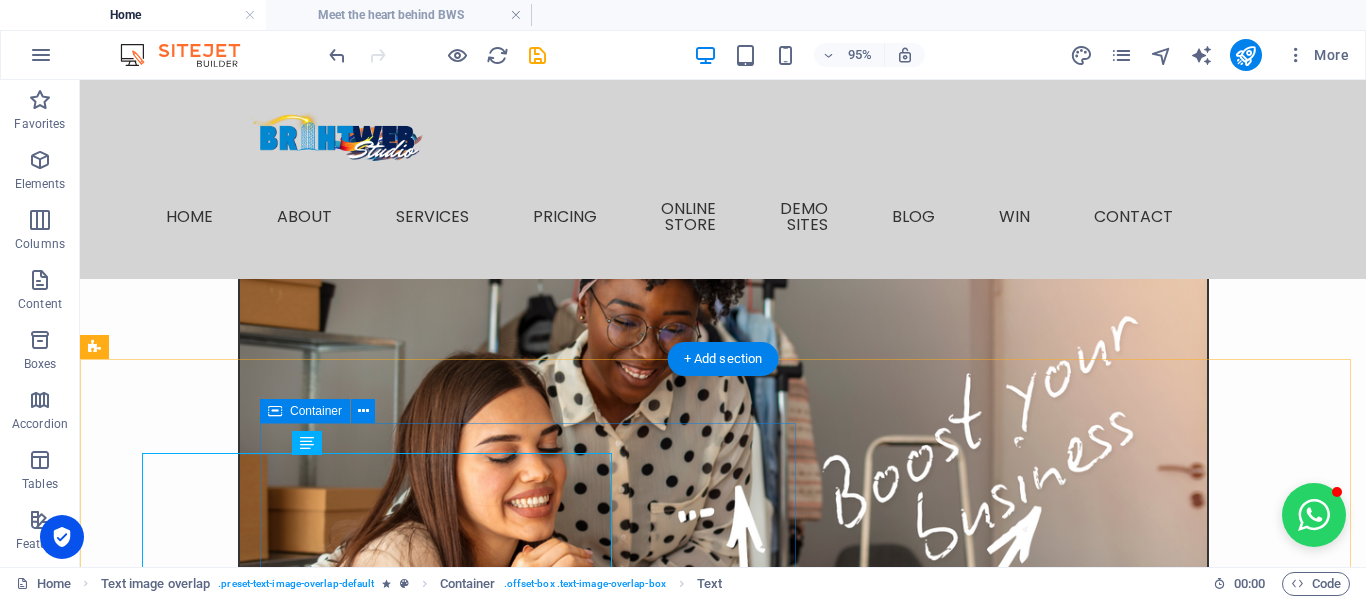 scroll, scrollTop: 2401, scrollLeft: 0, axis: vertical 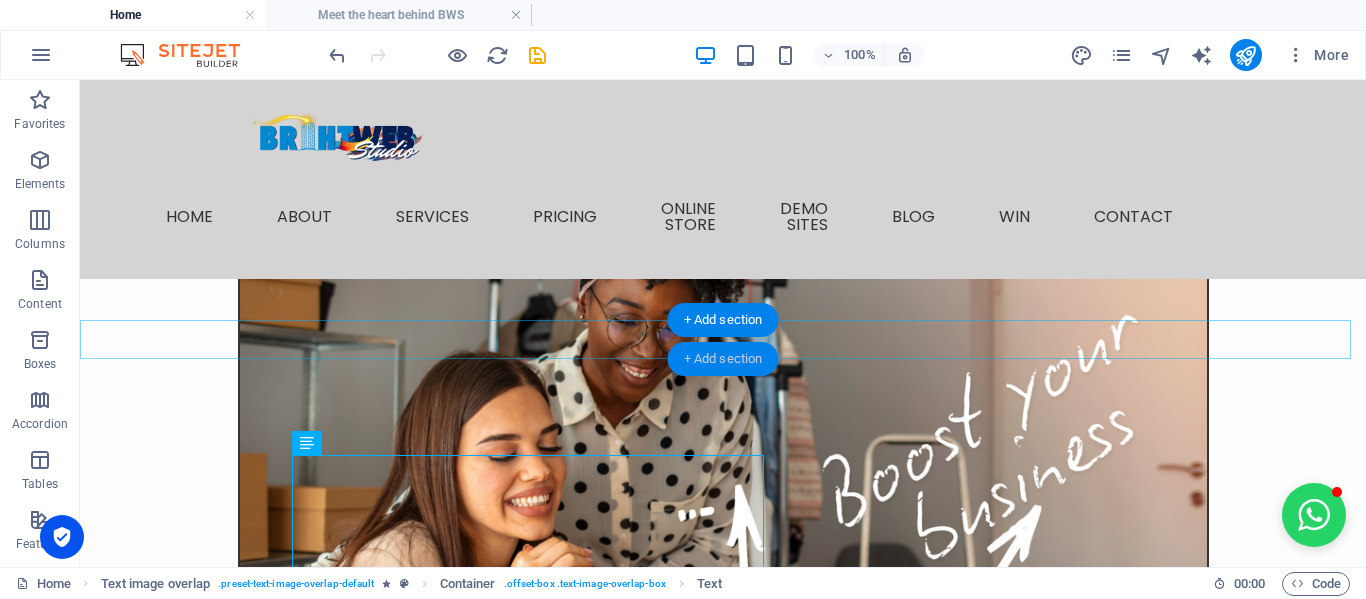 click on "+ Add section" at bounding box center (723, 359) 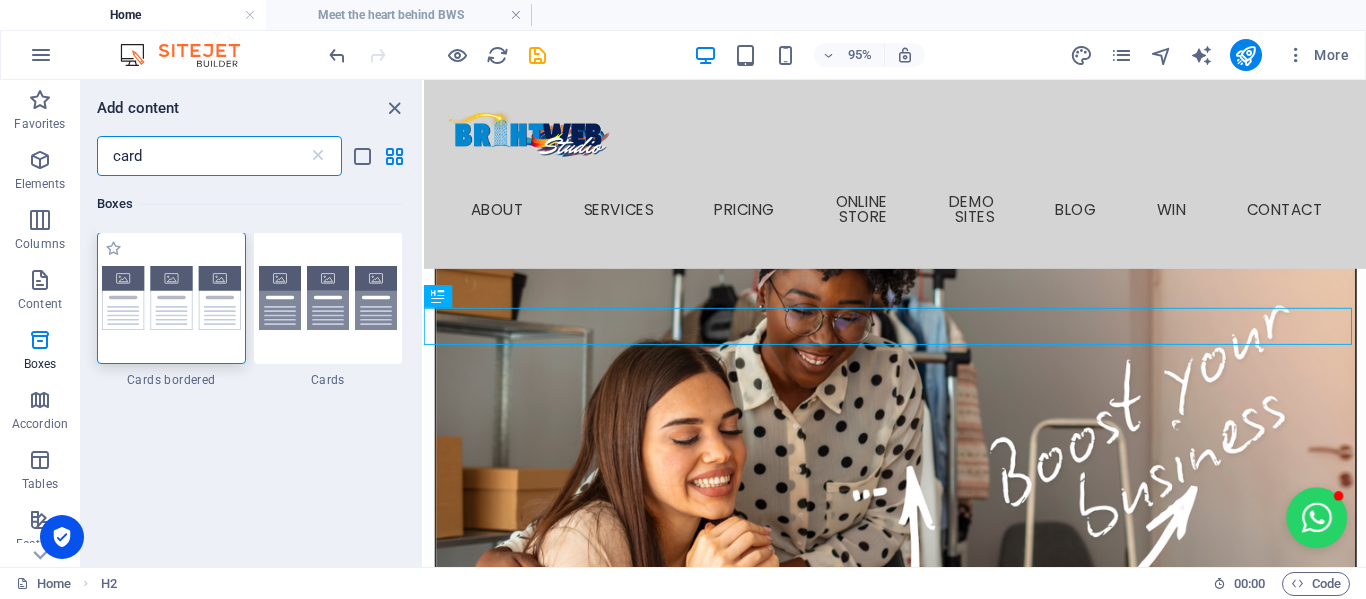 scroll, scrollTop: 0, scrollLeft: 0, axis: both 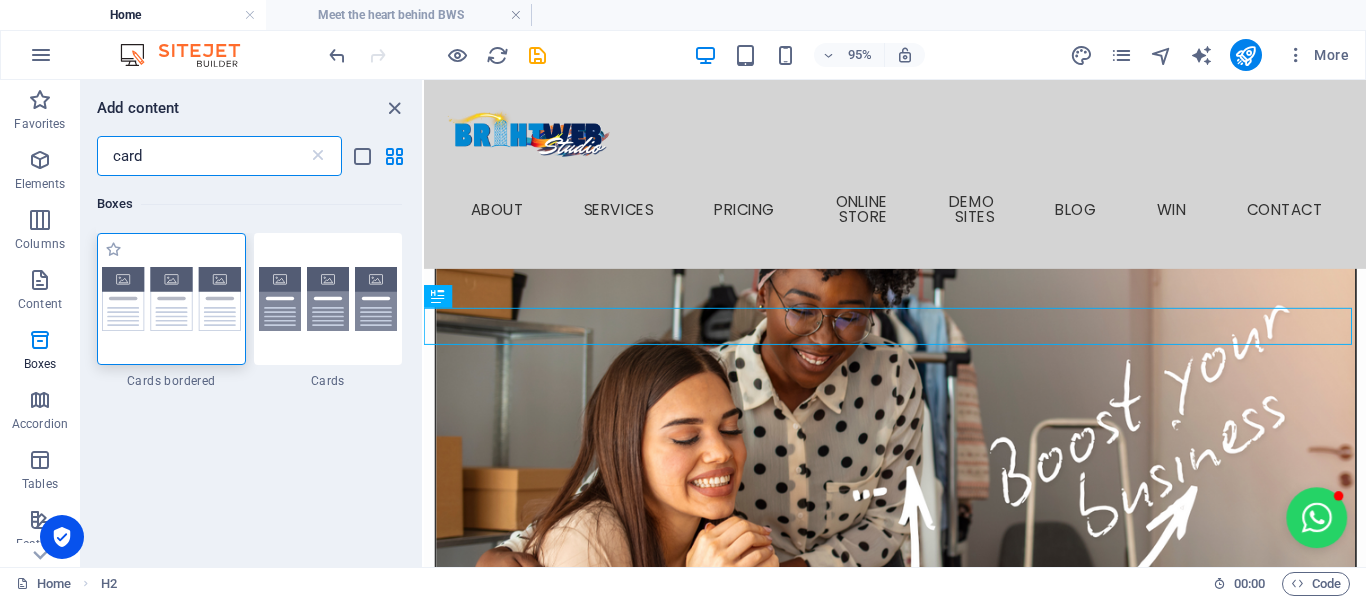 type on "card" 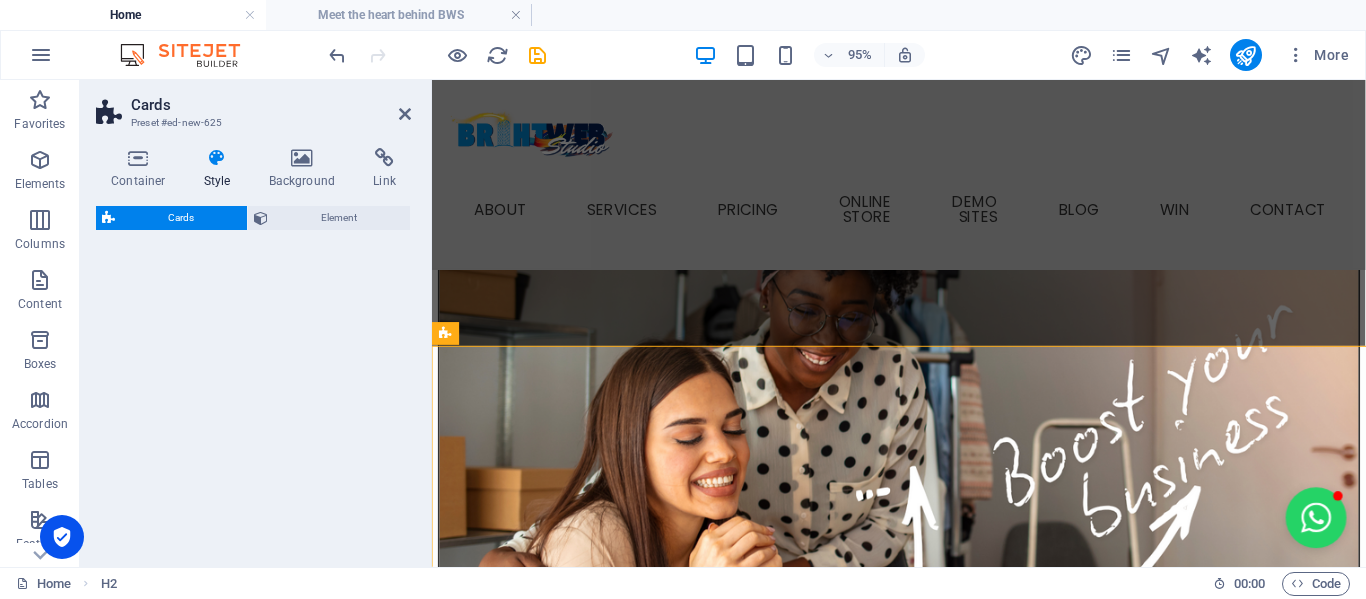 scroll, scrollTop: 2400, scrollLeft: 0, axis: vertical 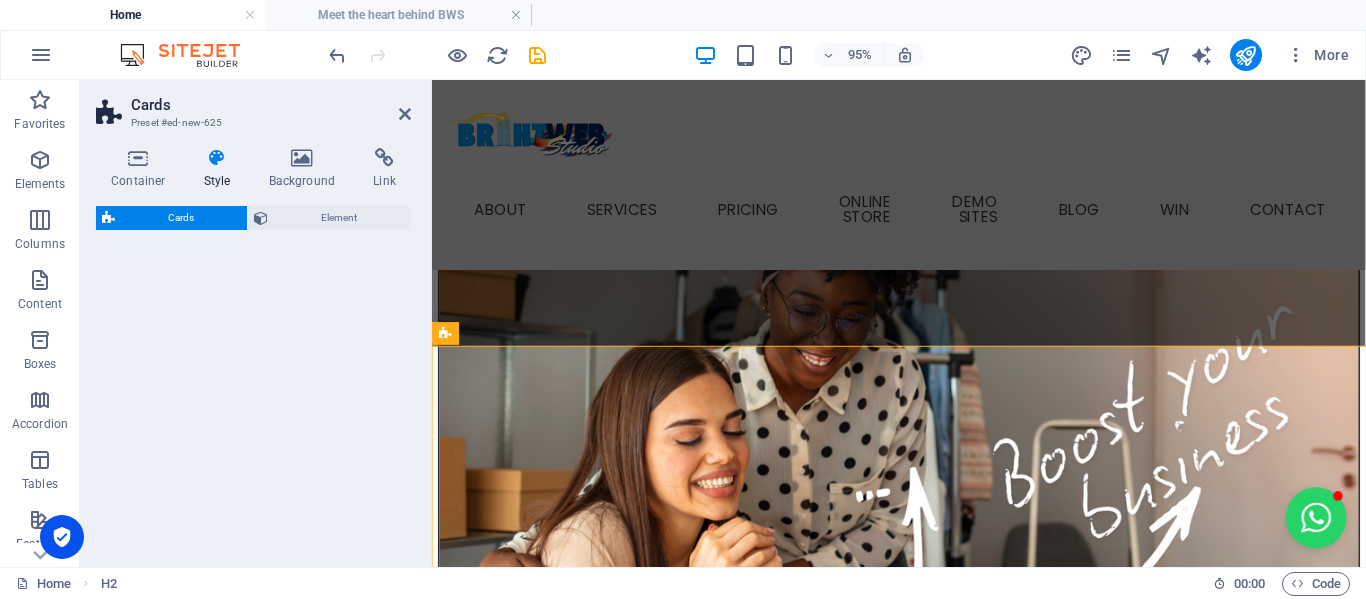 select on "px" 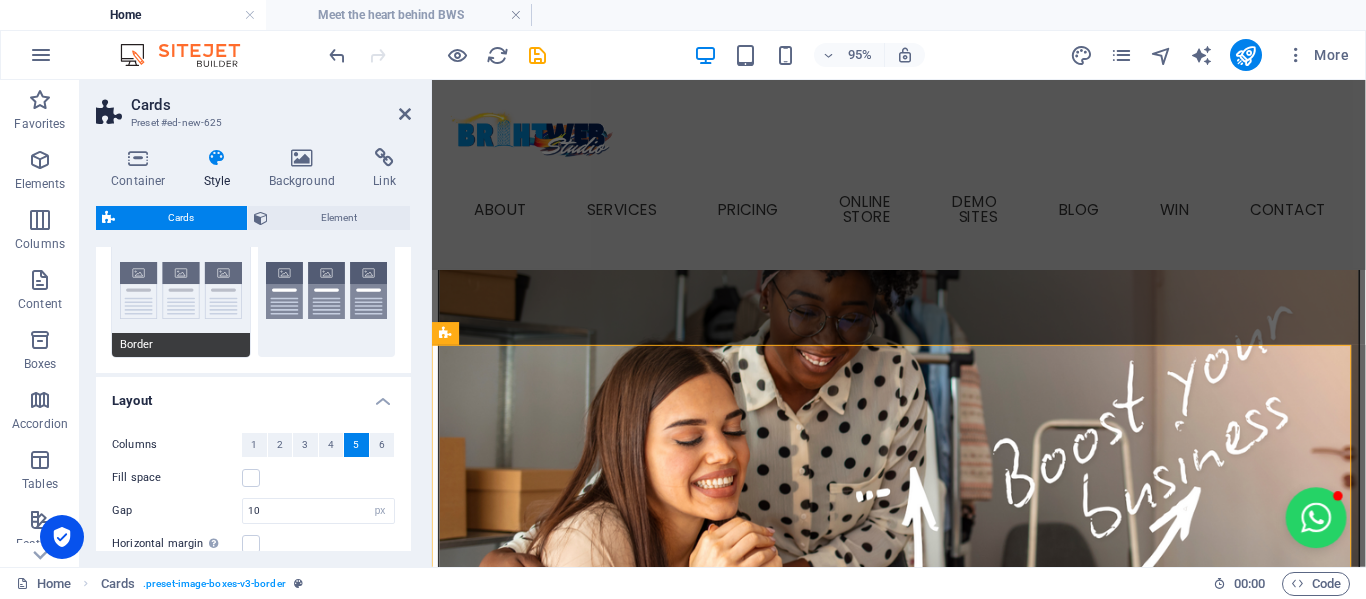 scroll, scrollTop: 100, scrollLeft: 0, axis: vertical 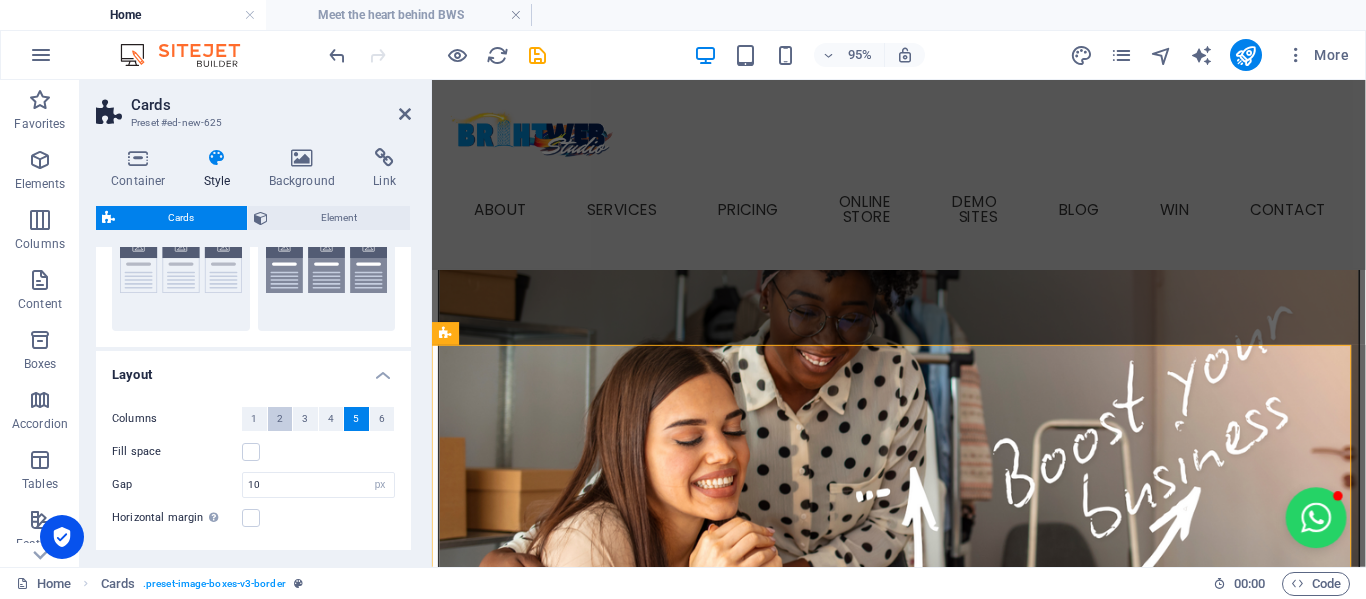 click on "2" at bounding box center [280, 419] 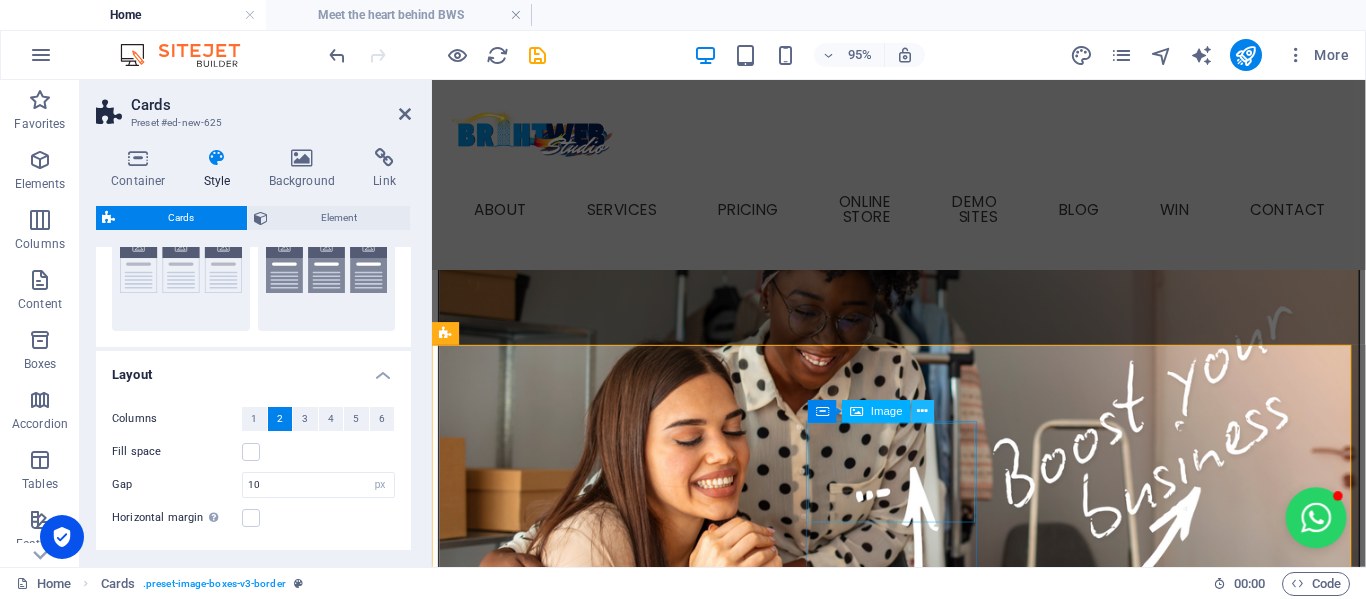 click at bounding box center (922, 411) 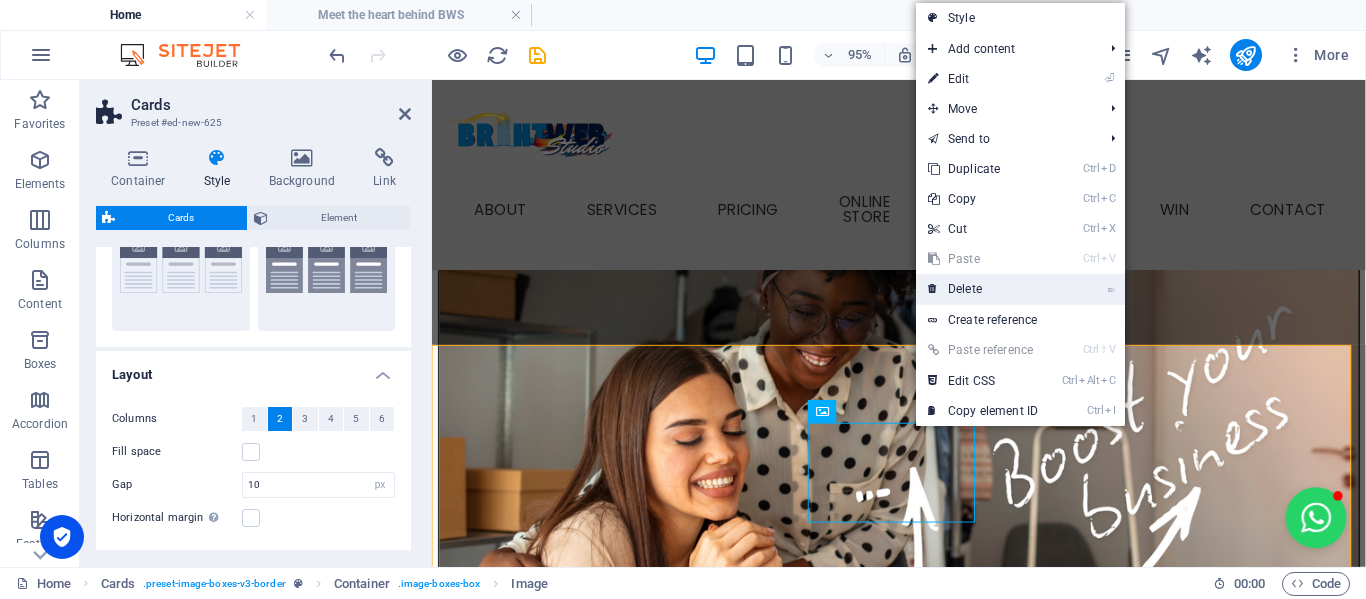 click on "⌦  Delete" at bounding box center (983, 289) 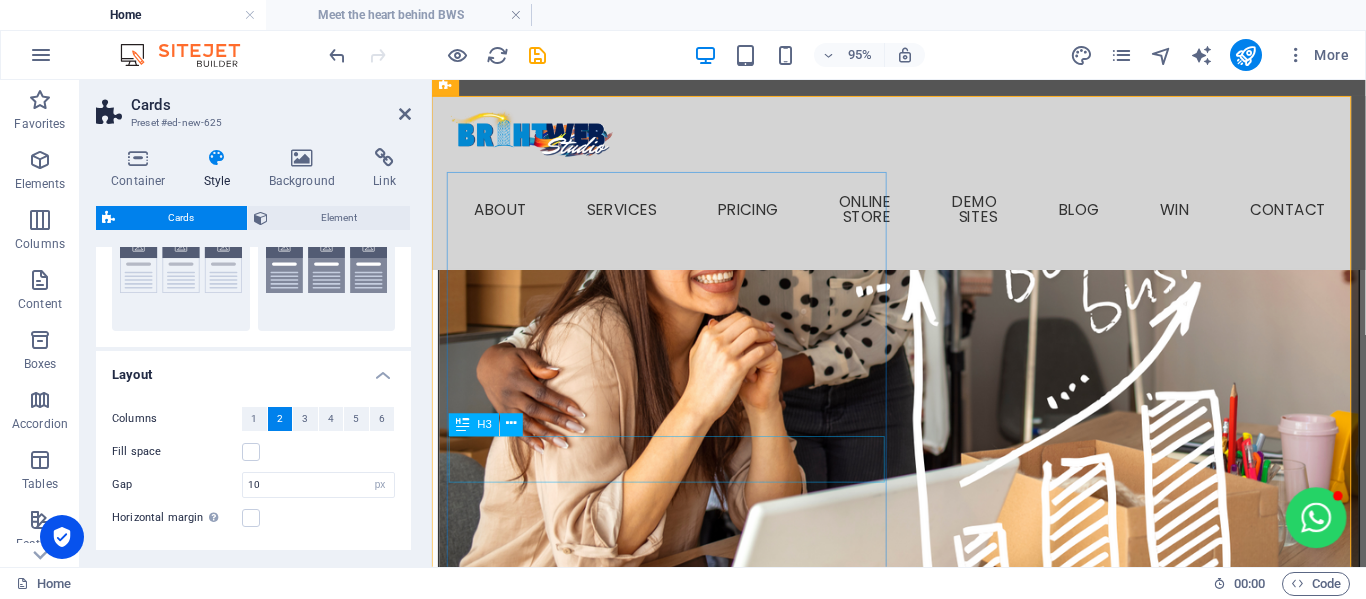 scroll, scrollTop: 2800, scrollLeft: 0, axis: vertical 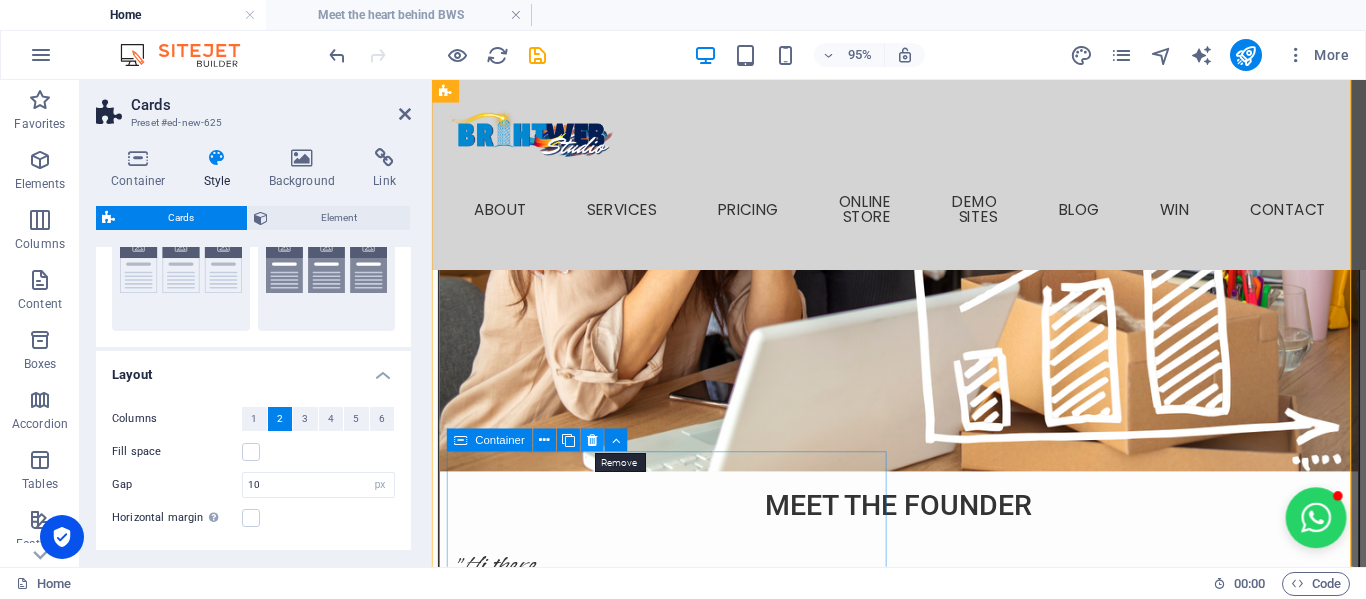 click at bounding box center [592, 440] 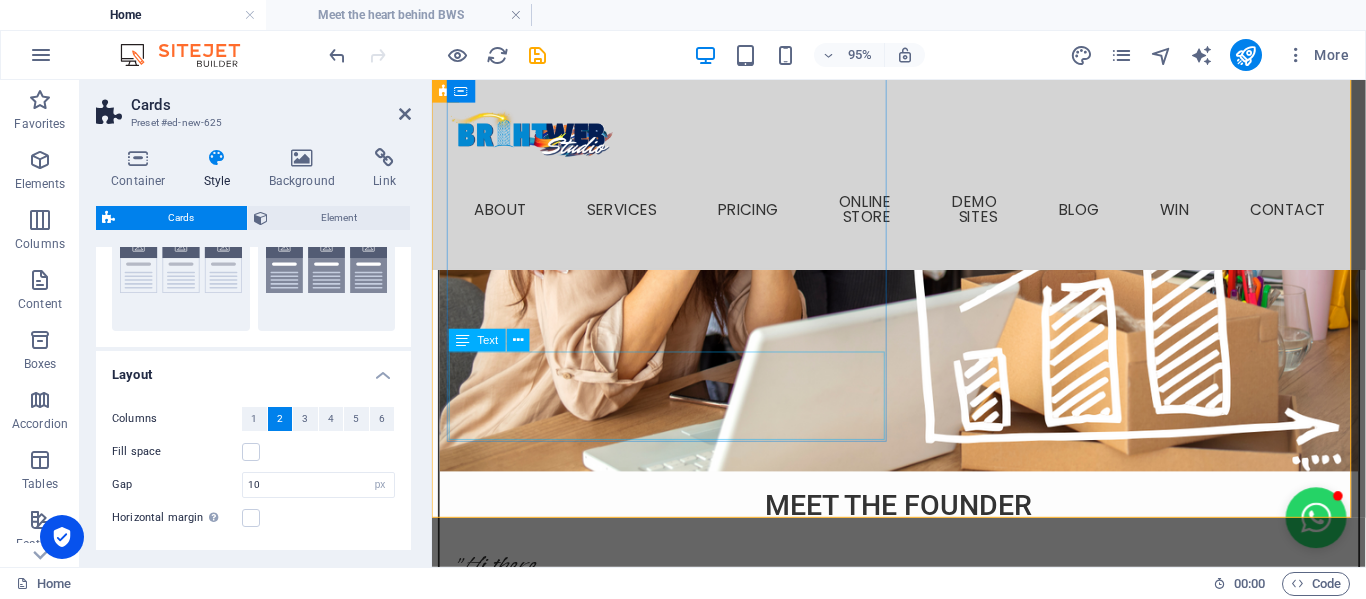 scroll, scrollTop: 2600, scrollLeft: 0, axis: vertical 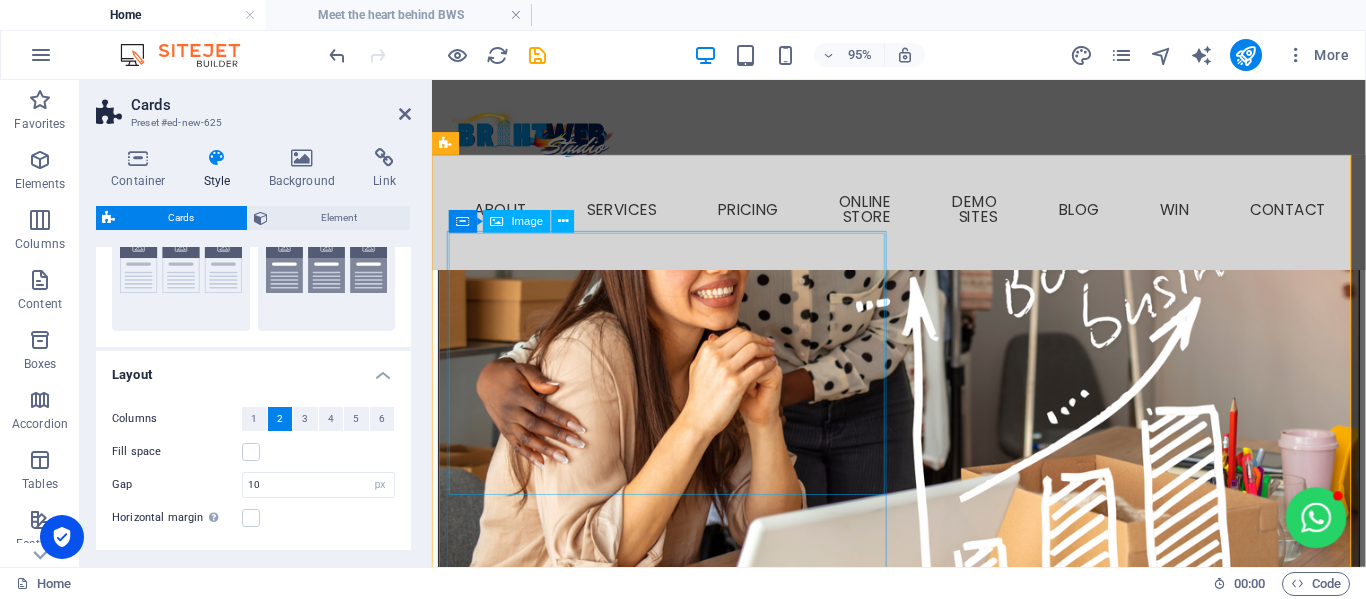 click at bounding box center [680, 3043] 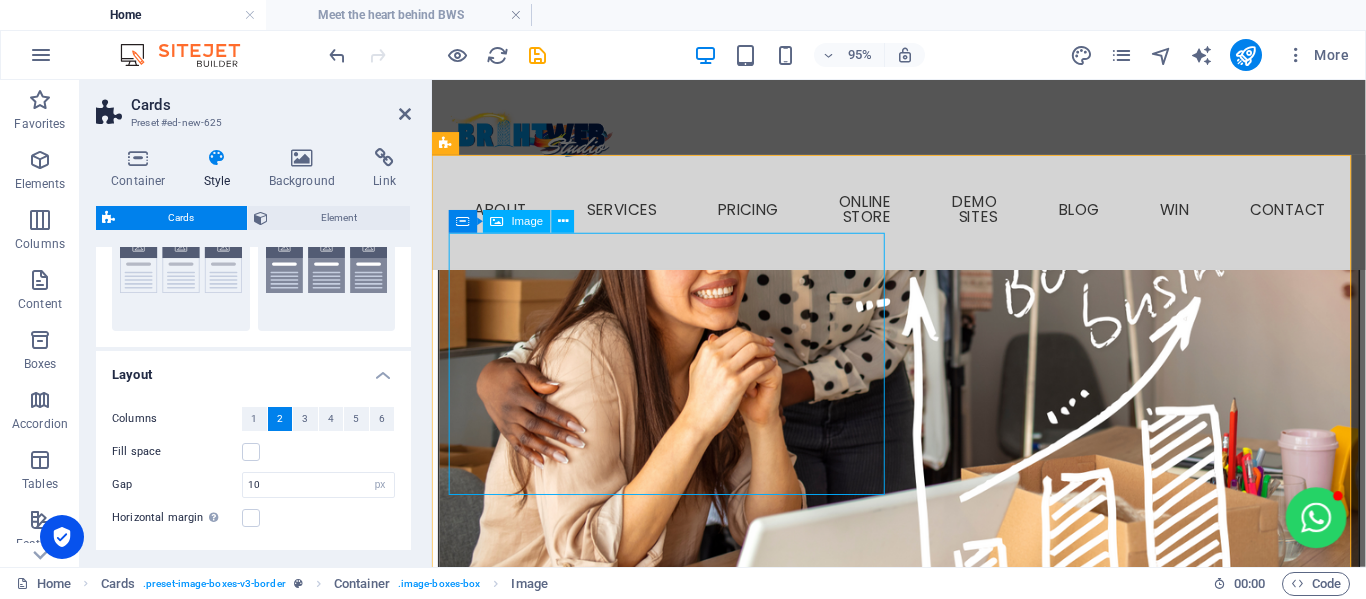 click at bounding box center [680, 3043] 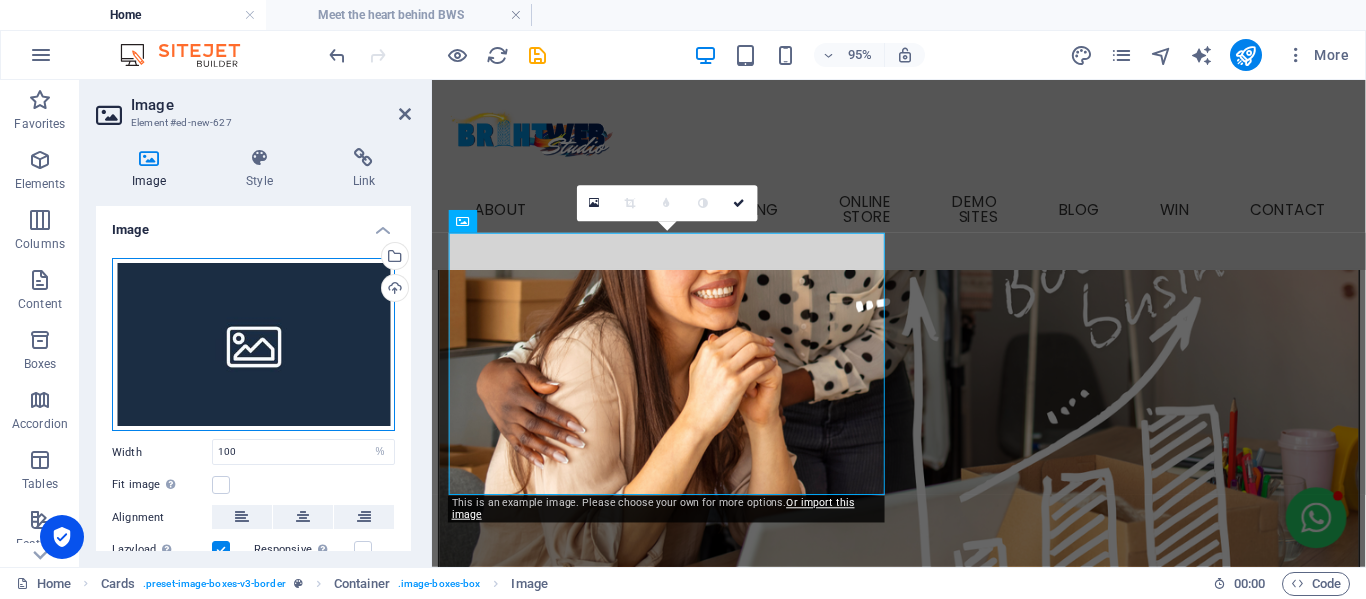 click on "Drag files here, click to choose files or select files from Files or our free stock photos & videos" at bounding box center [253, 345] 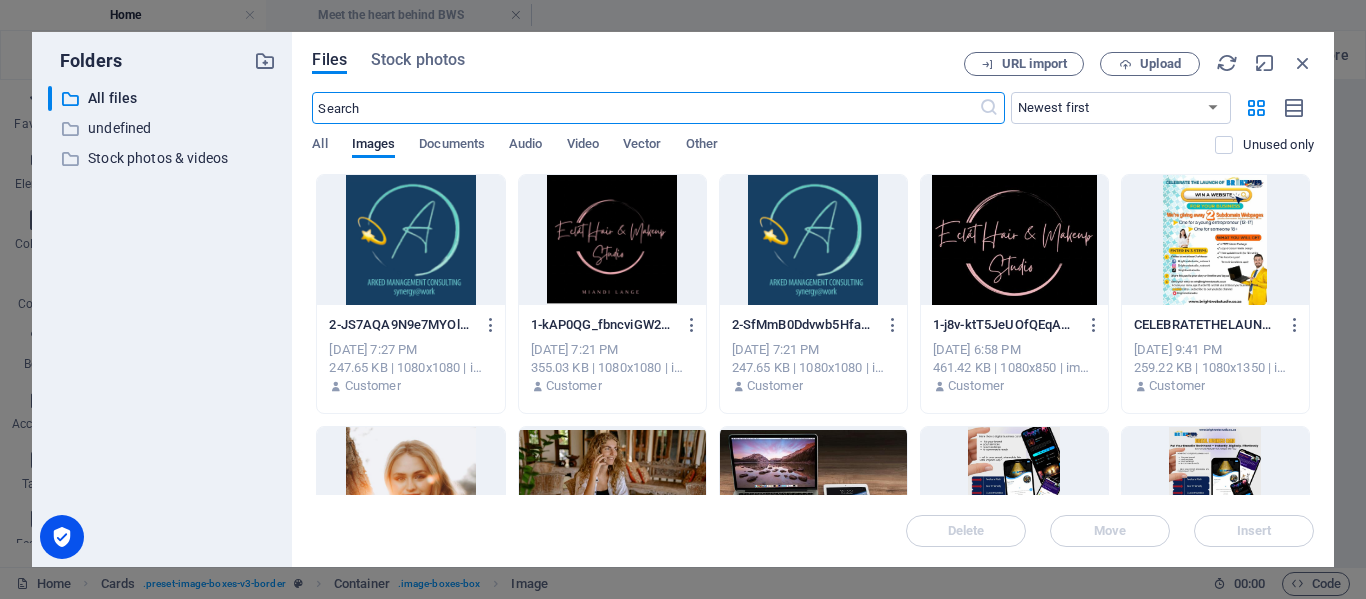 scroll, scrollTop: 2601, scrollLeft: 0, axis: vertical 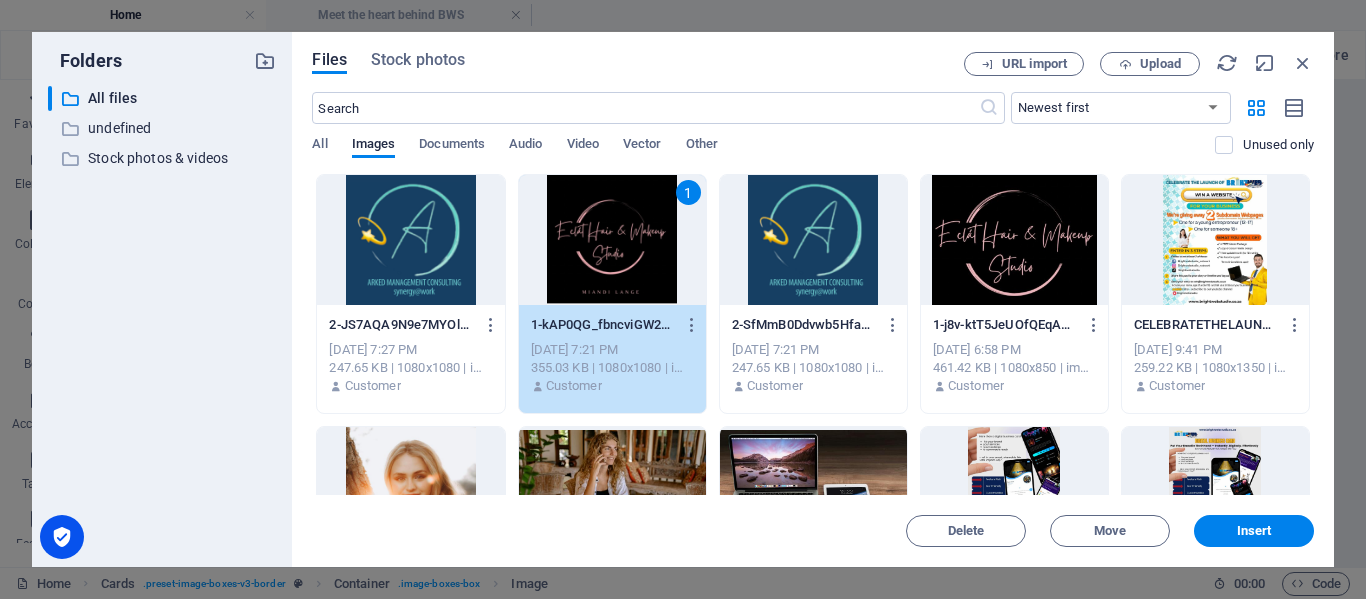 click at bounding box center (410, 240) 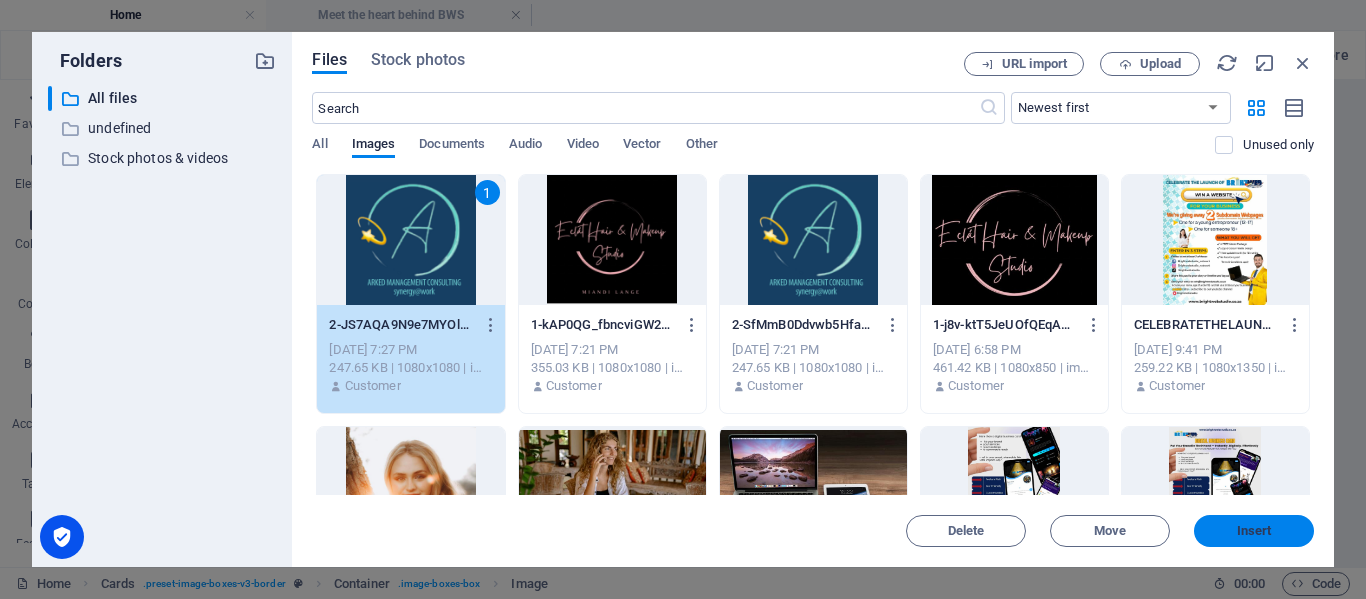 click on "Insert" at bounding box center (1254, 531) 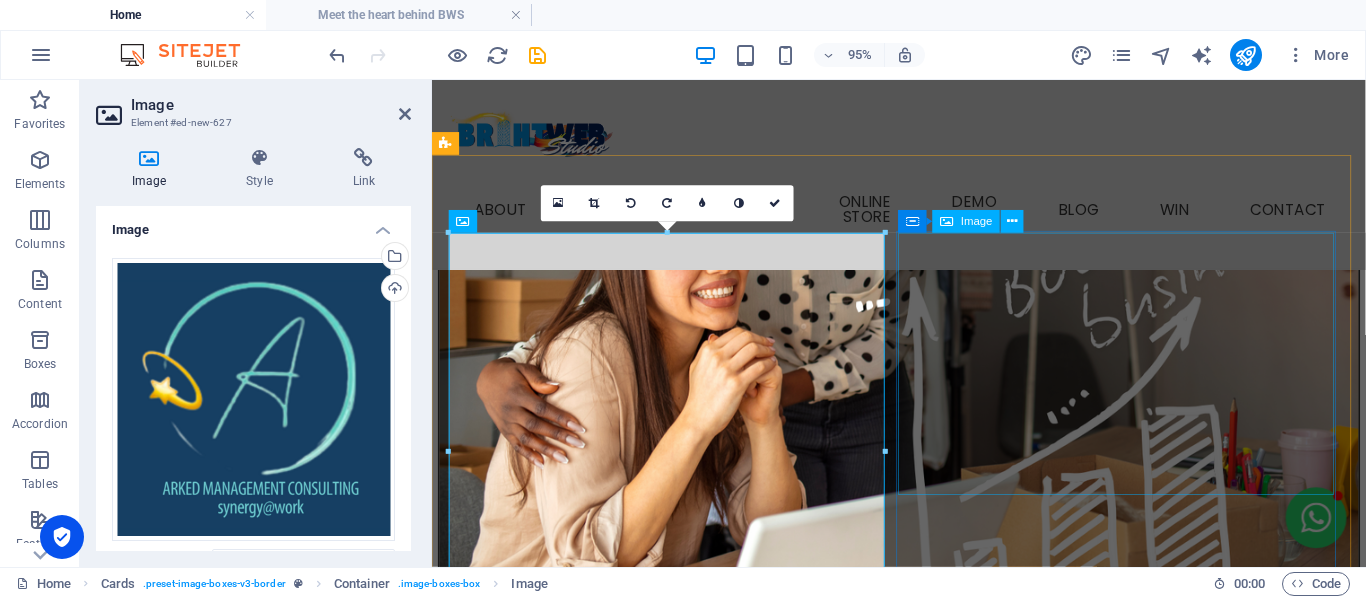 click at bounding box center (680, 3654) 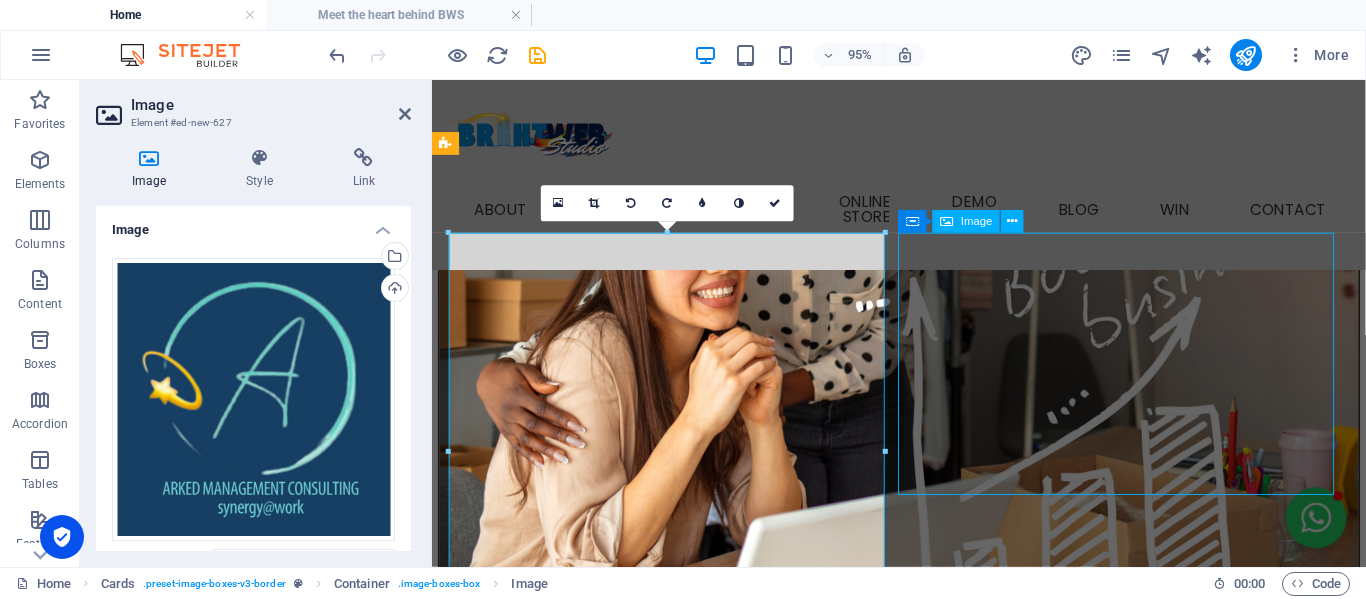 click at bounding box center [680, 3654] 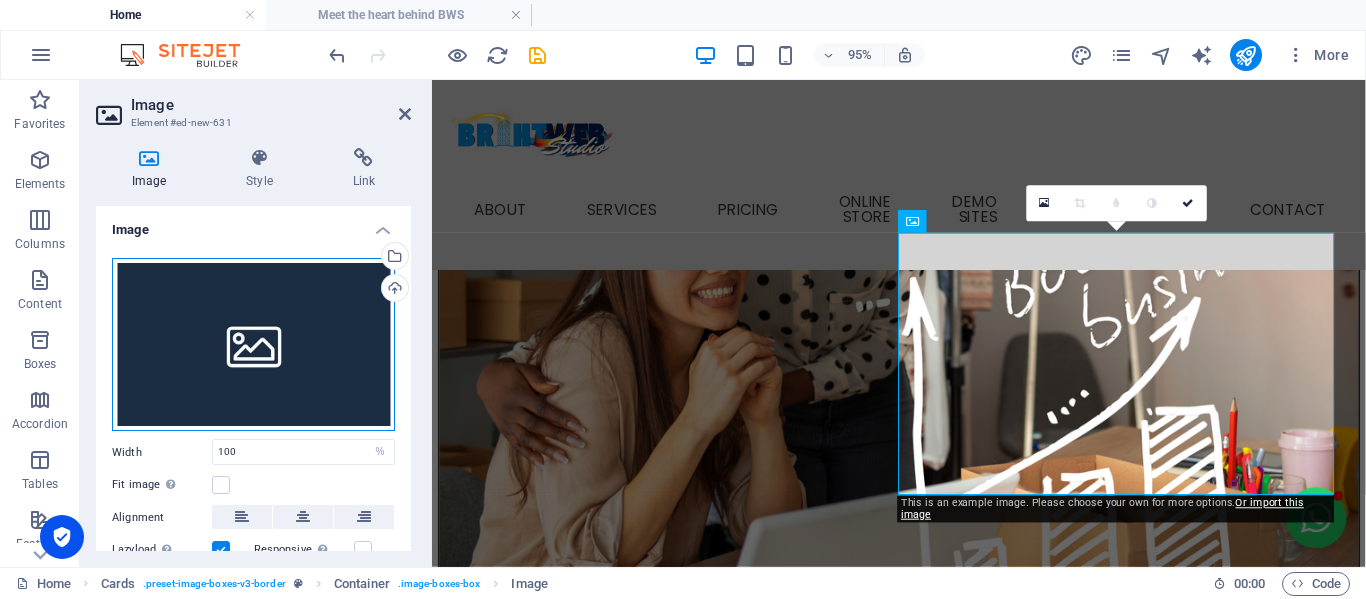 click on "Drag files here, click to choose files or select files from Files or our free stock photos & videos" at bounding box center [253, 345] 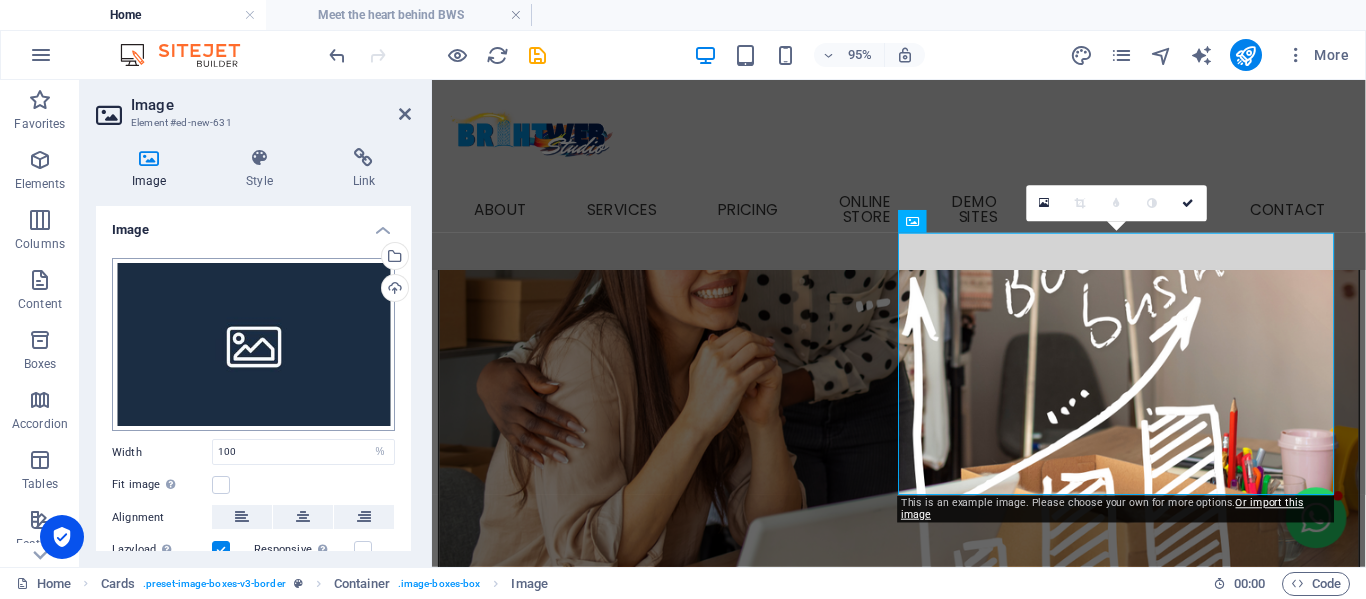 click on "brightwebstudio.co.za Home  Meet the heart behind BWS Favorites Elements Columns Content Boxes Accordion Tables Features Images Slider Header Footer Forms Marketing Collections Image Element #ed-new-631 Image Style Link Image Drag files here, click to choose files or select files from Files or our free stock photos & videos Select files from the file manager, stock photos, or upload file(s) Upload Width 100 Default auto px rem % em vh vw Fit image Automatically fit image to a fixed width and height Height Default auto px Alignment Lazyload Loading images after the page loads improves page speed. Responsive Automatically load retina image and smartphone optimized sizes. Lightbox Use as headline The image will be wrapped in an H1 headline tag. Useful for giving alternative text the weight of an H1 headline, e.g. for the logo. Leave unchecked if uncertain. Optimized Images are compressed to improve page speed. Position Direction 50 %" at bounding box center (683, 299) 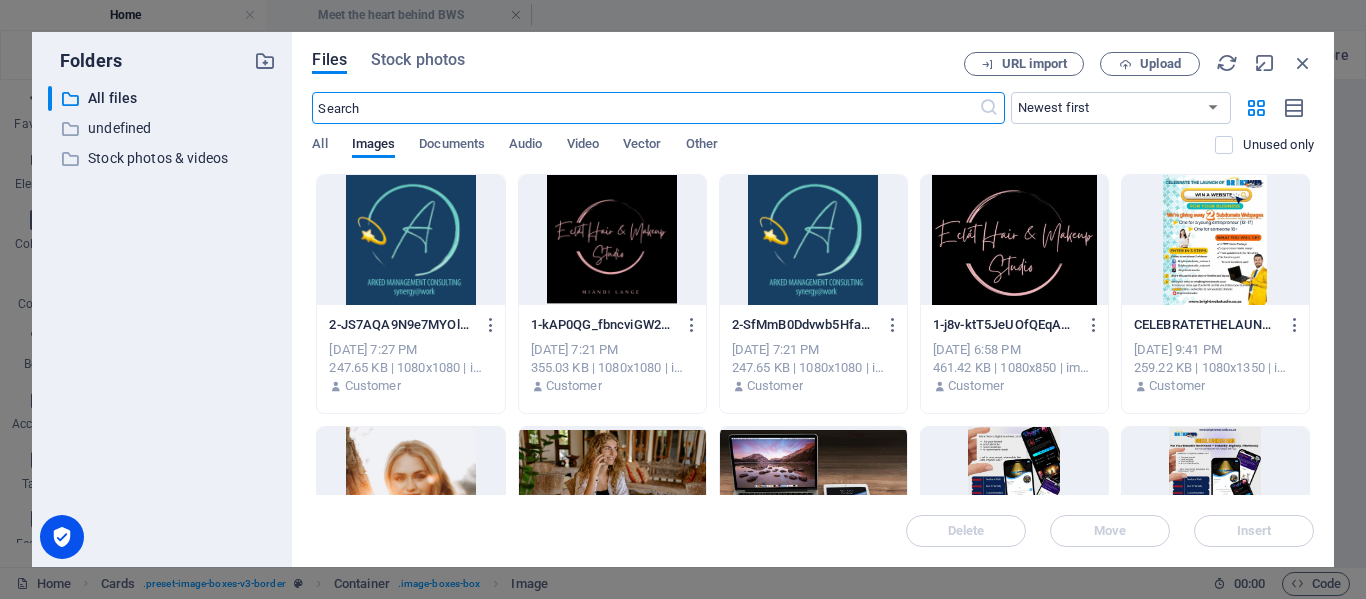 scroll, scrollTop: 2601, scrollLeft: 0, axis: vertical 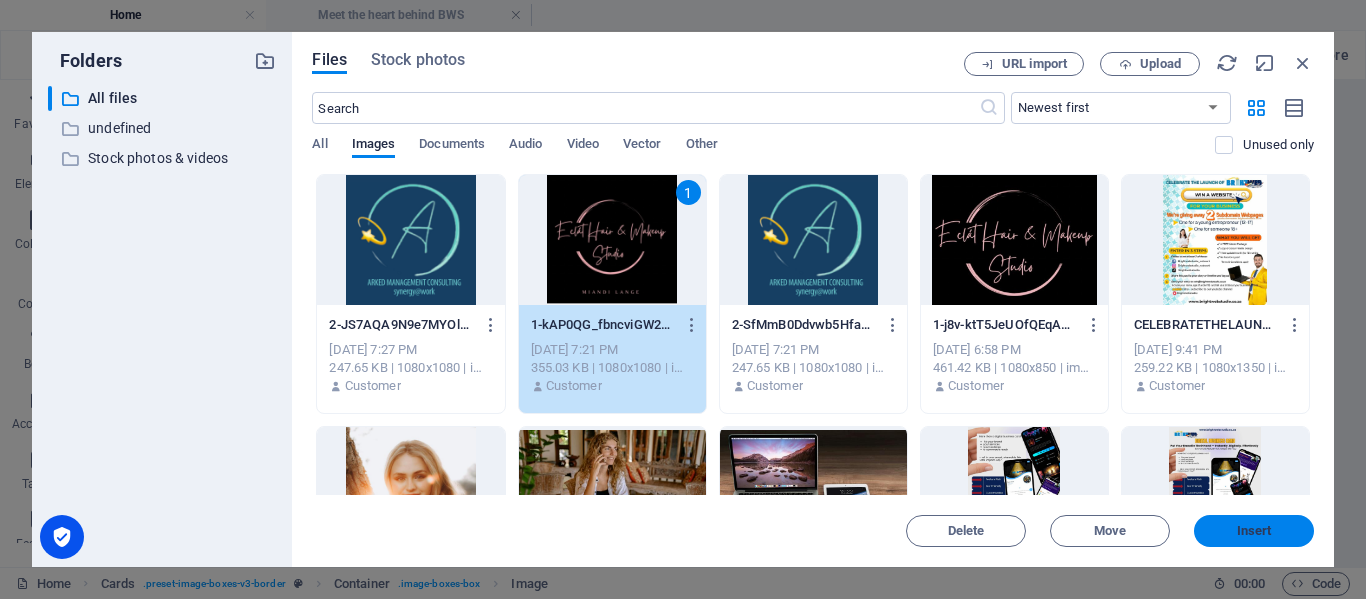 click on "Insert" at bounding box center [1254, 531] 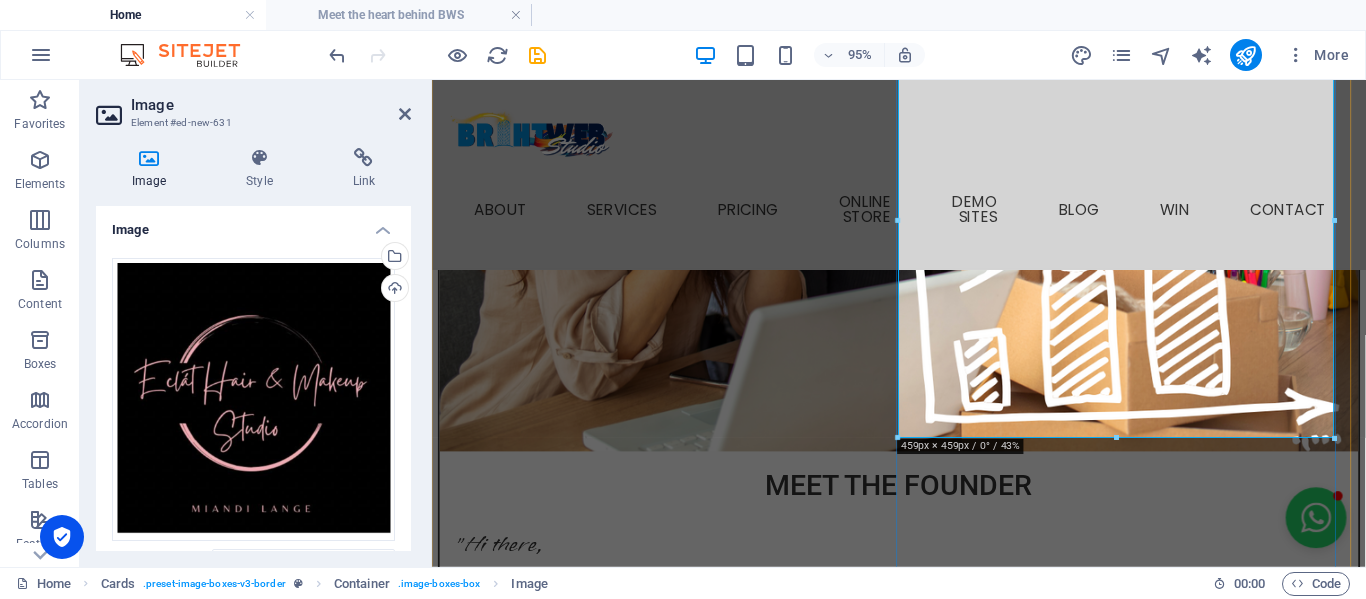 scroll, scrollTop: 3000, scrollLeft: 0, axis: vertical 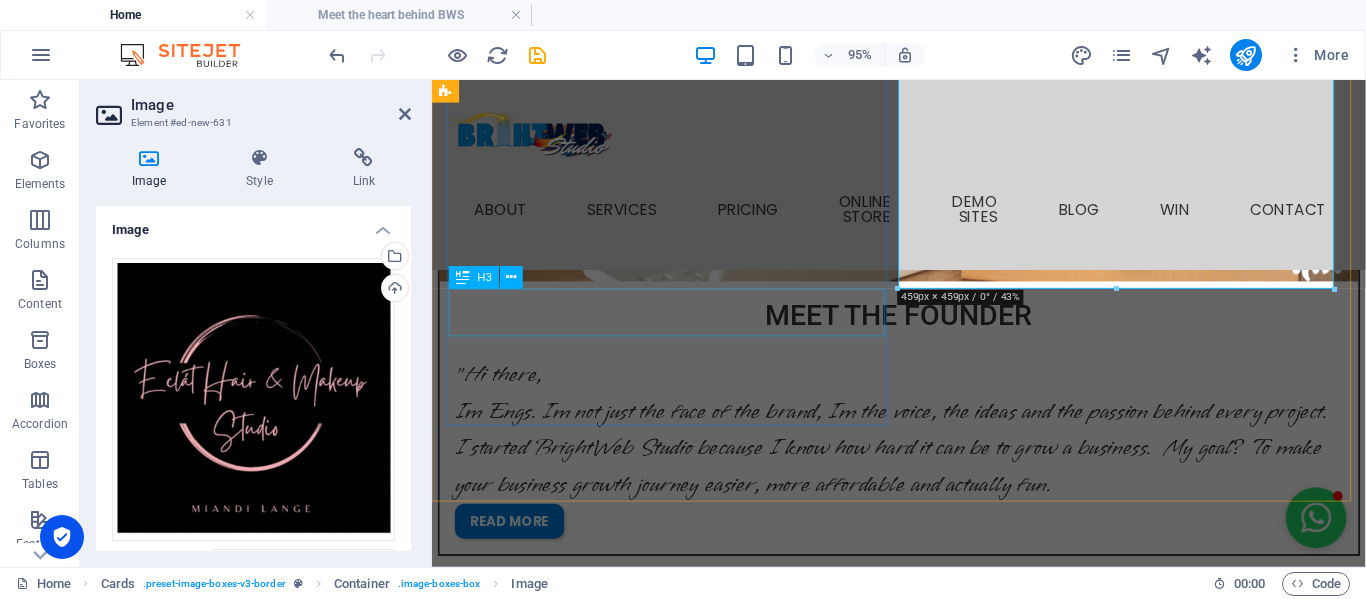 click on "Headline" at bounding box center (680, 2990) 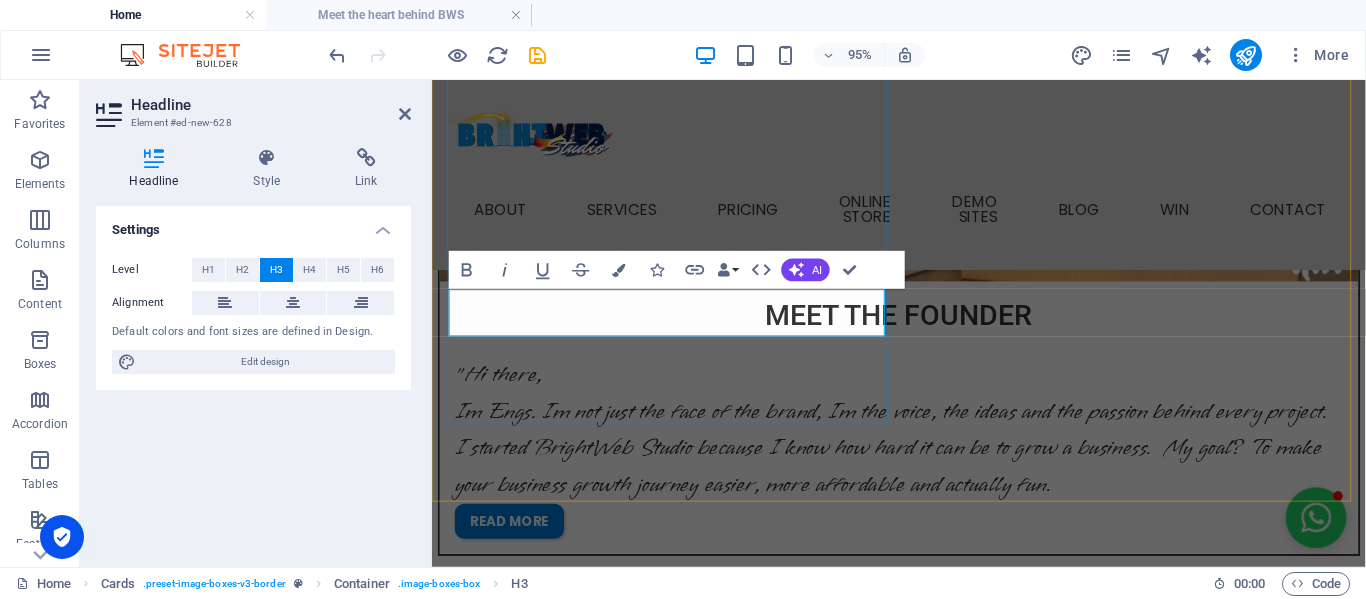 type 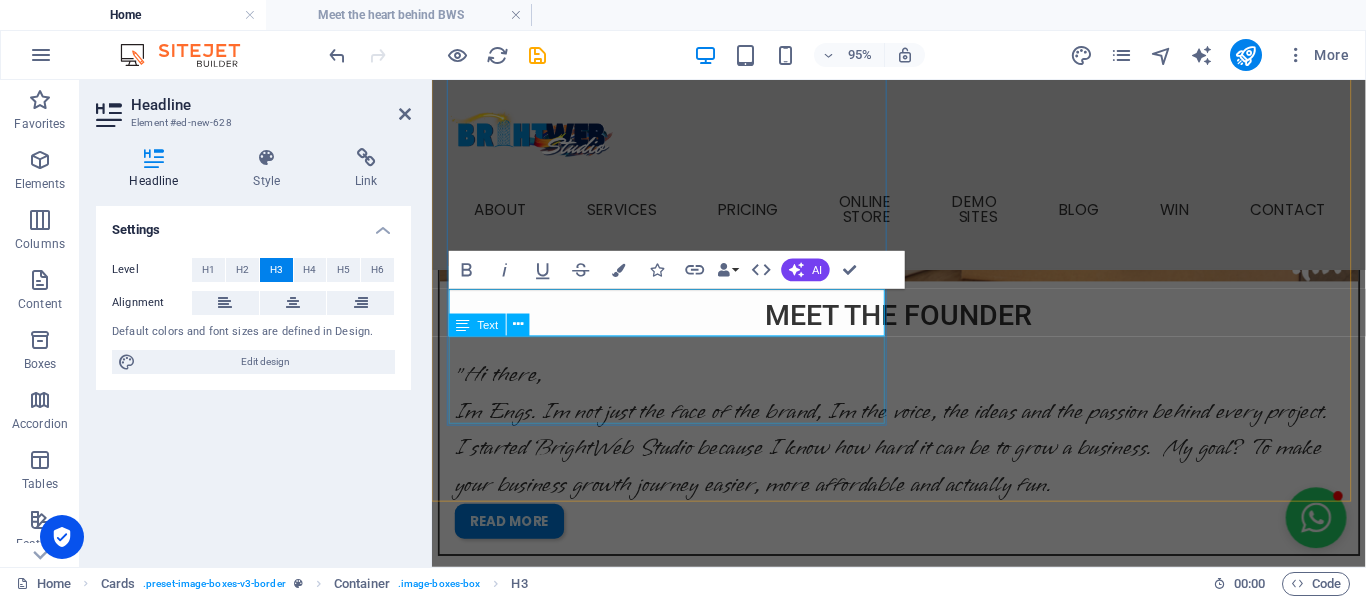 click on "Lorem ipsum dolor sit amet, consectetuer adipiscing elit. Aenean commodo ligula eget dolor. Lorem ipsum dolor sit amet." at bounding box center [680, 3061] 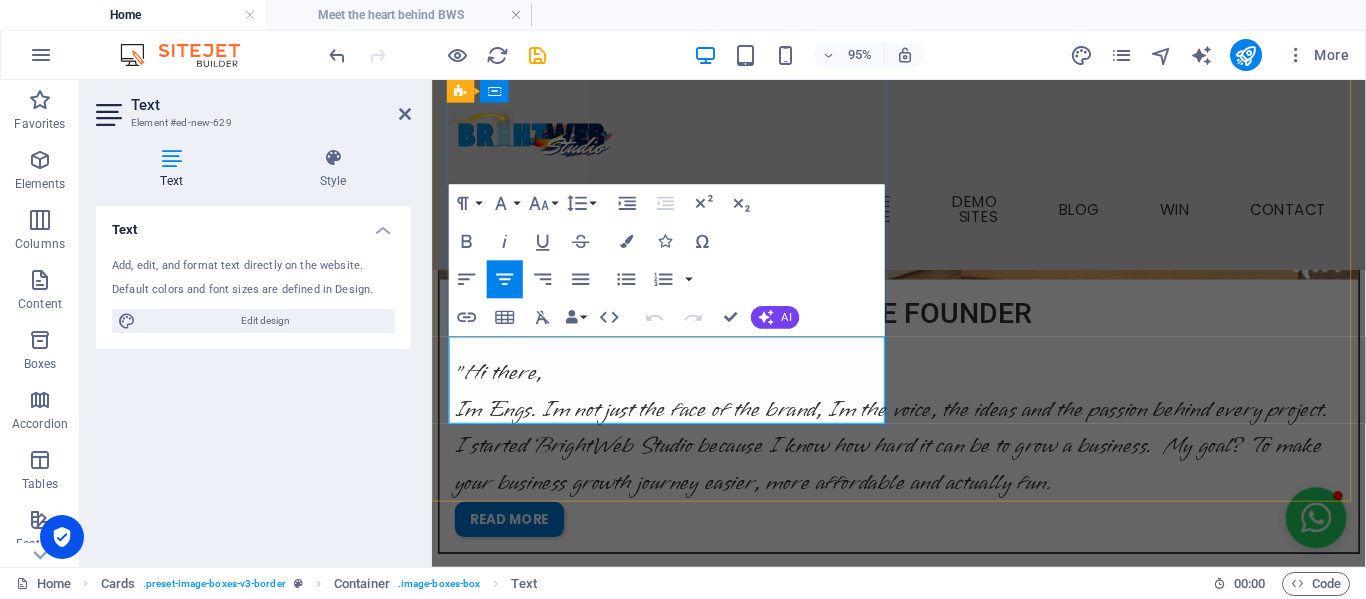 click on "Lorem ipsum dolor sit amet, consectetuer adipiscing elit. Aenean commodo ligula eget dolor. Lorem ipsum dolor sit amet." at bounding box center (680, 3051) 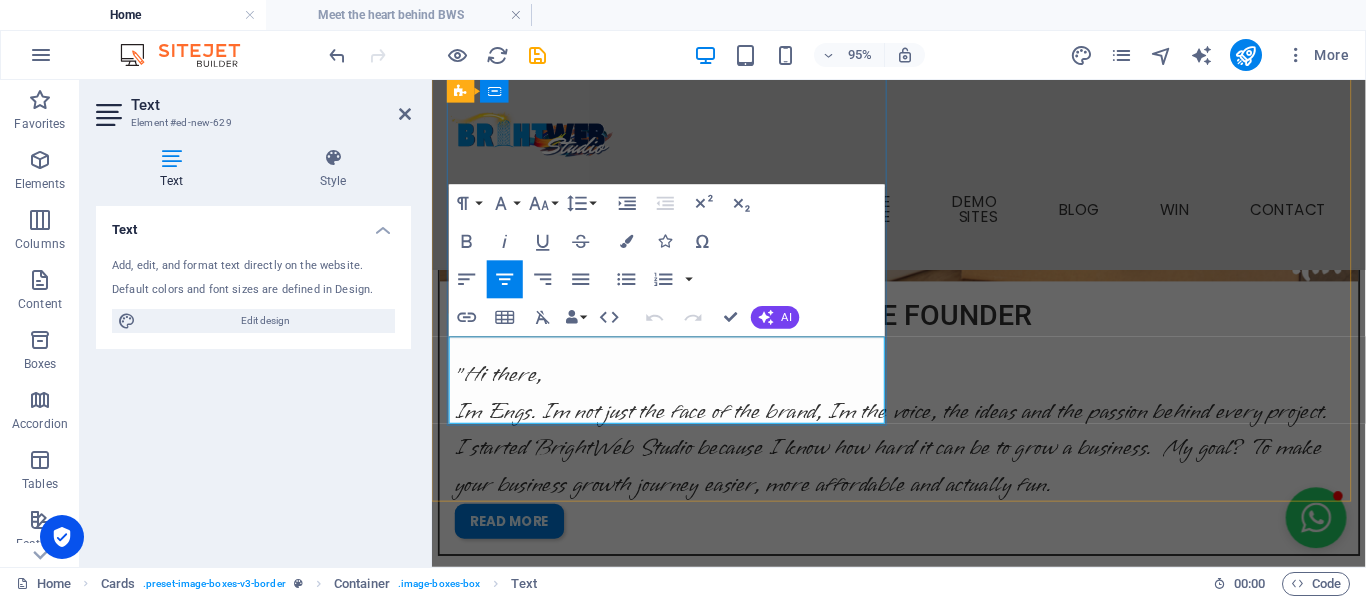 click on "Lorem ipsum dolor sit amet, consectetuer adipiscing elit. Ae . nean commodo ligula eget dolor. Lorem ipsum dolor sit amet" at bounding box center (680, 3053) 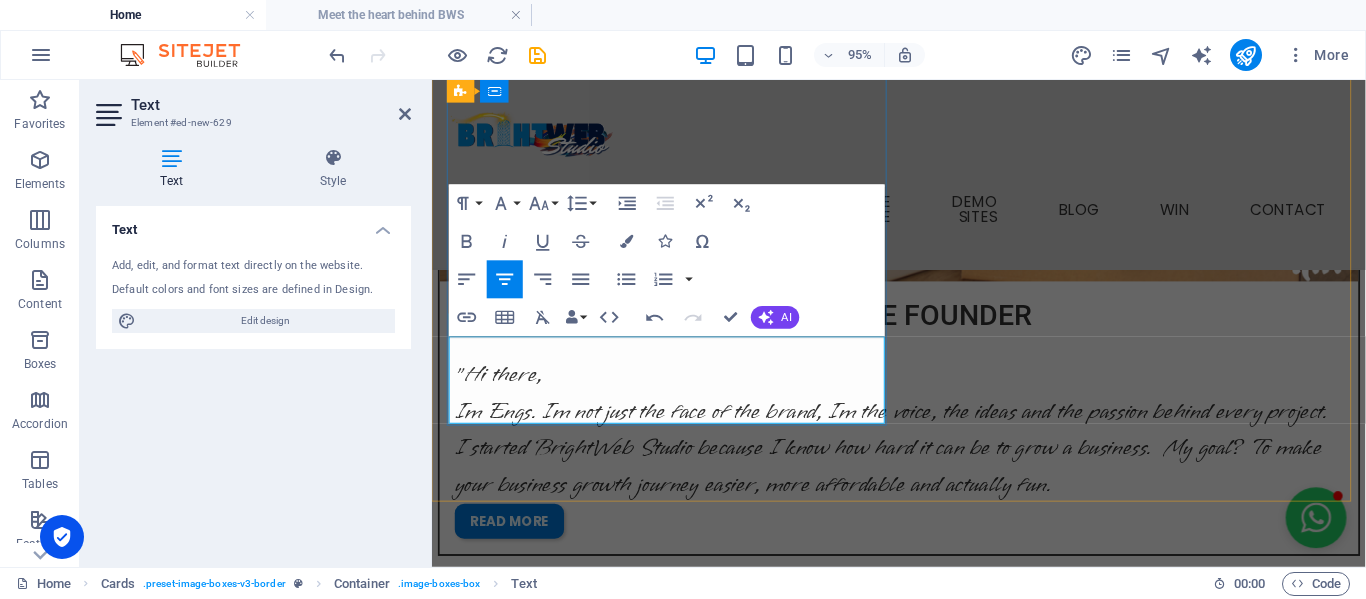 click on "Lorem ipsum dolor sit amet, consectetuer adipiscing elit. Ae . nean commodo ligula eget dolor. Lorem ipsum dolor sit amet" at bounding box center (680, 3053) 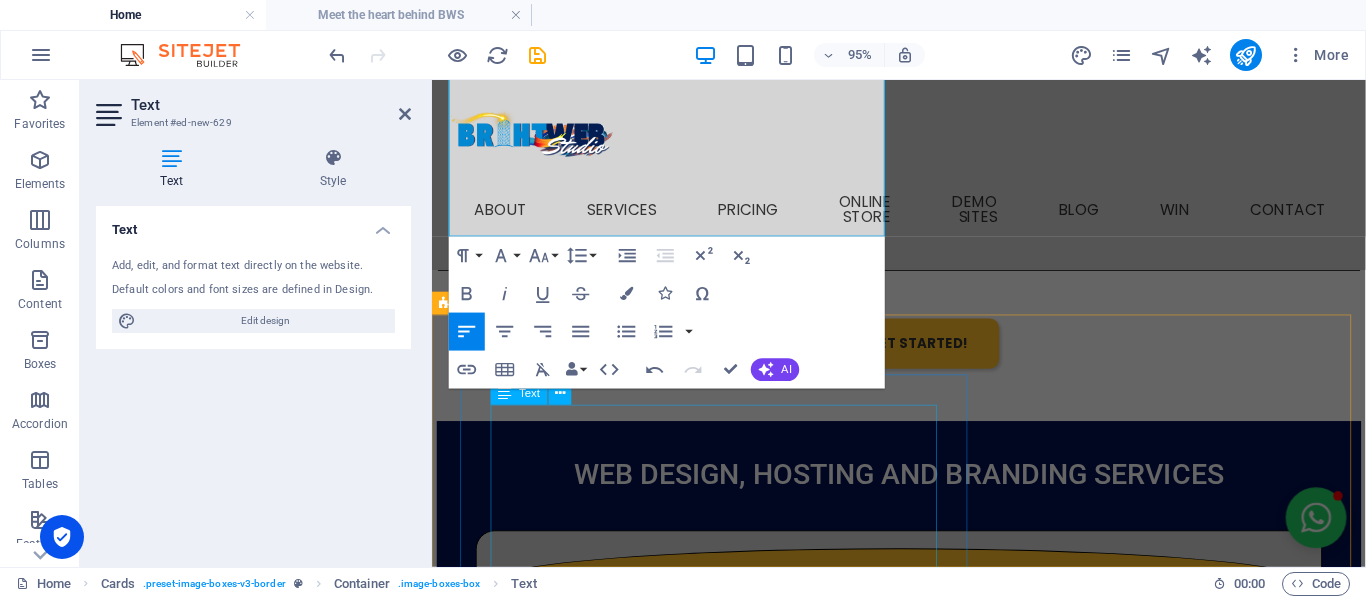 scroll, scrollTop: 3600, scrollLeft: 0, axis: vertical 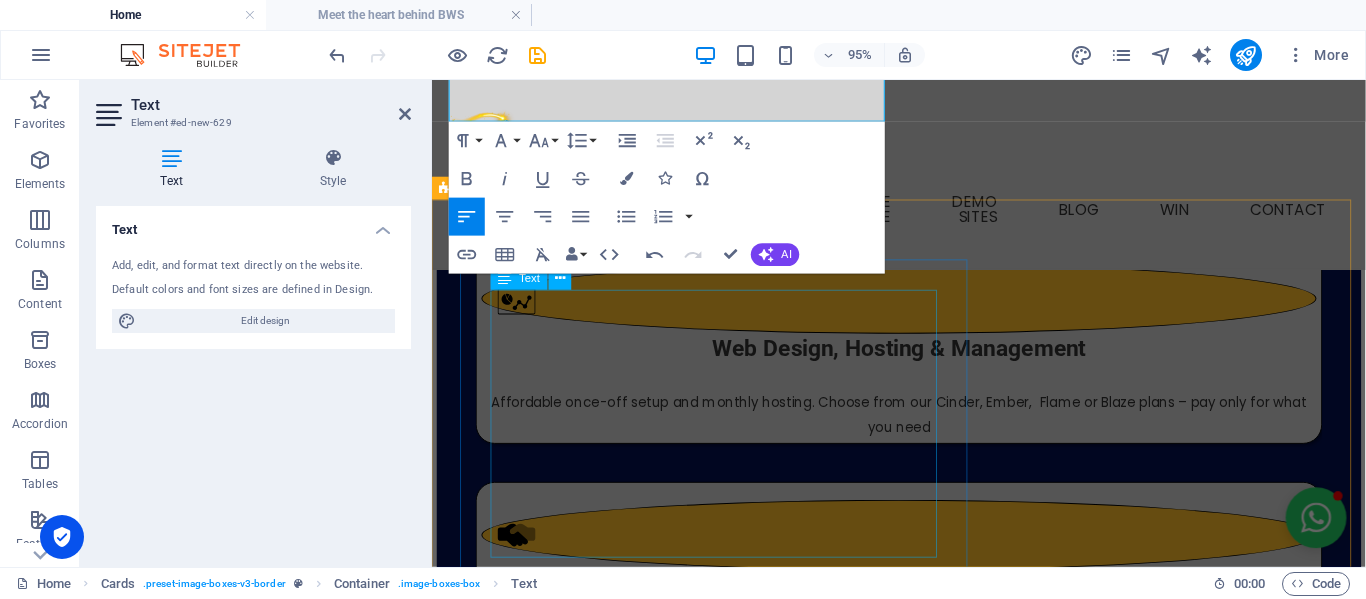 click on ""Working with BrightWeb Studio was a smooth and enjoyable experience from start to finish. Engela took the time to understand our brand and brought our vision to life with a clean, professional website that reflects exactly what Arked stands for. The turnaround time was excellent, and her attention to detail really impressed us. I highly recommend BrightWeb Studio to any business looking for affordable, high-quality web design." —  André Le Roux, CEO of Arked www.arked.co.za PS: We are in the process of upgrading the website - BWS" at bounding box center [963, 3583] 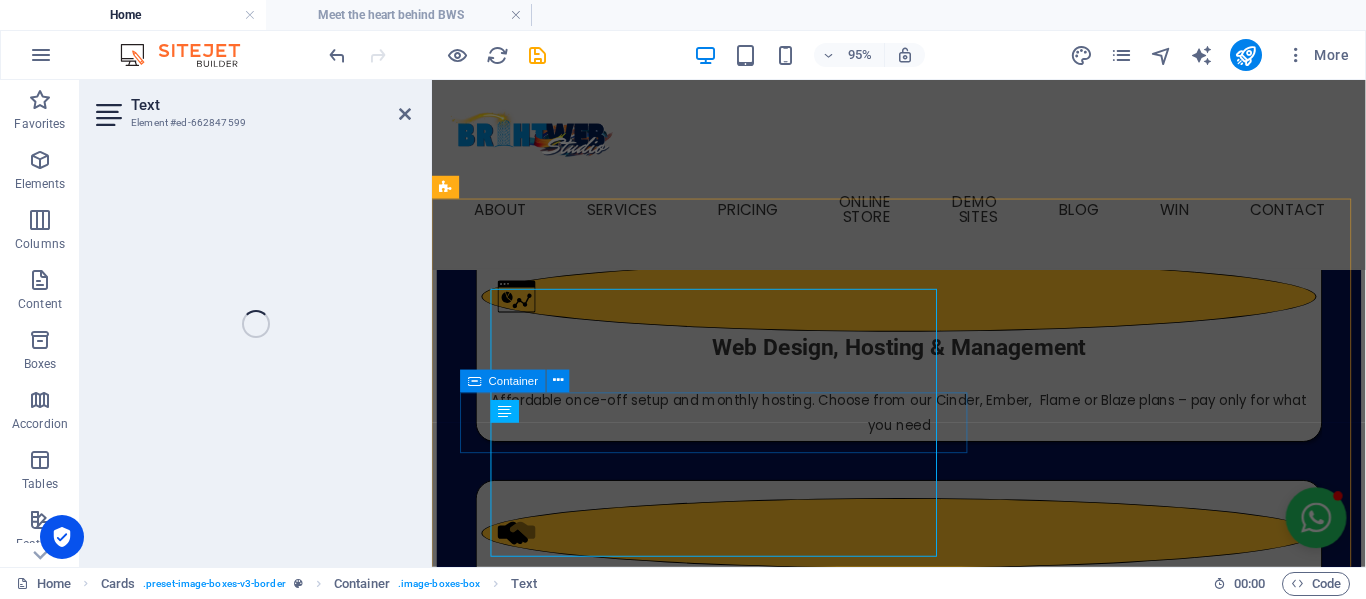 scroll, scrollTop: 3601, scrollLeft: 0, axis: vertical 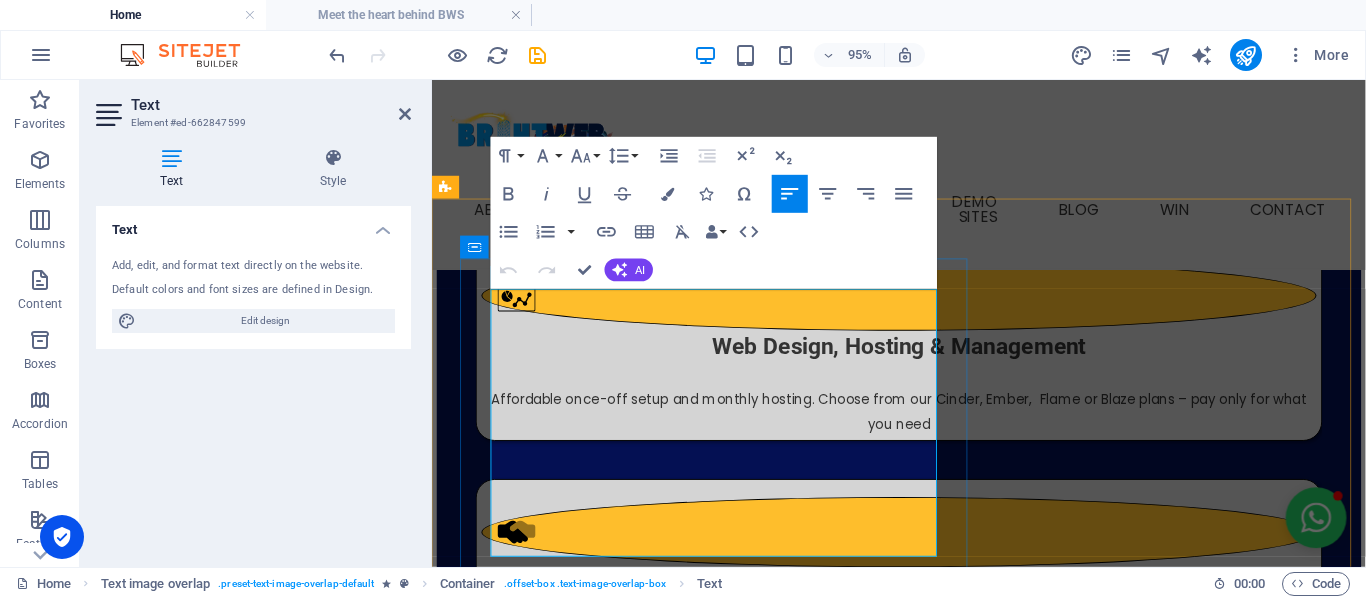 click on ""Working with BrightWeb Studio was a smooth and enjoyable experience from start to finish. Engela took the time to understand our brand and brought our vision to life with a clean, professional website that reflects exactly what Arked stands for. The turnaround time was excellent, and her attention to detail really impressed us. I highly recommend BrightWeb Studio to any business looking for affordable, high-quality web design." —  André Le Roux, CEO of Arked" at bounding box center (963, 3555) 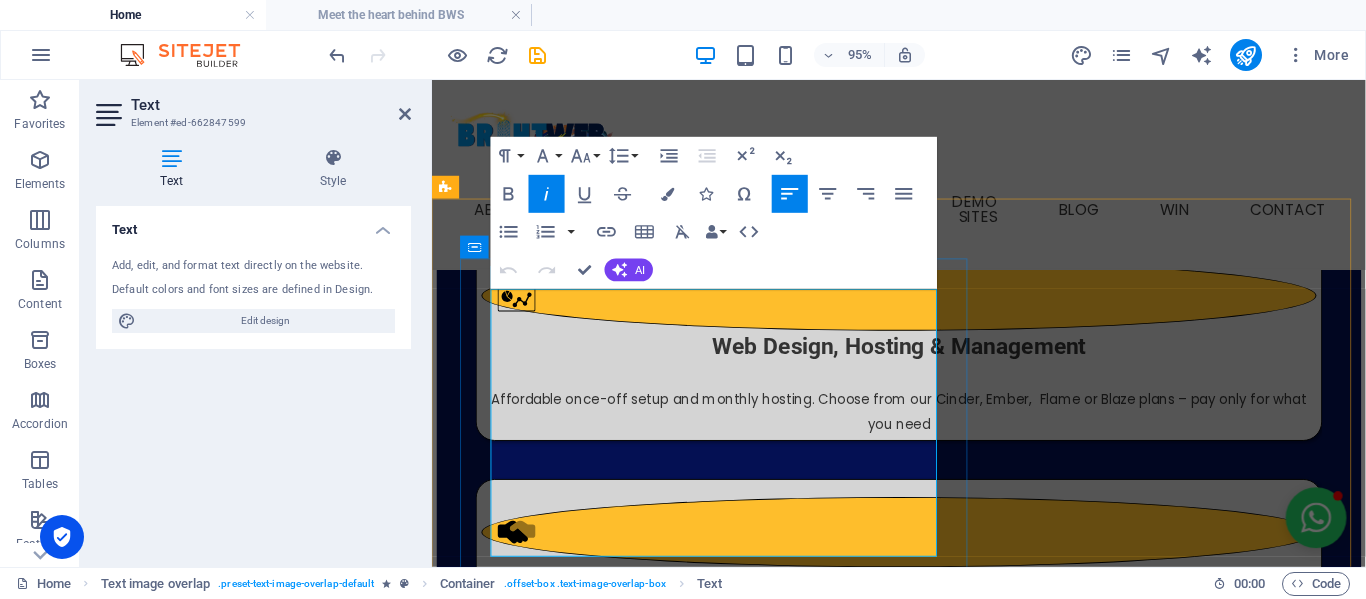 click on ""Working with BrightWeb Studio was a smooth and enjoyable experience from start to finish. Engela took the time to understand our brand and brought our vision to life with a clean, professional website that reflects exactly what Arked stands for. The turnaround time was excellent, and her attention to detail really impressed us. I highly recommend BrightWeb Studio to any business looking for affordable, high-quality web design." —  André Le Roux, CEO of Arked" at bounding box center [963, 3555] 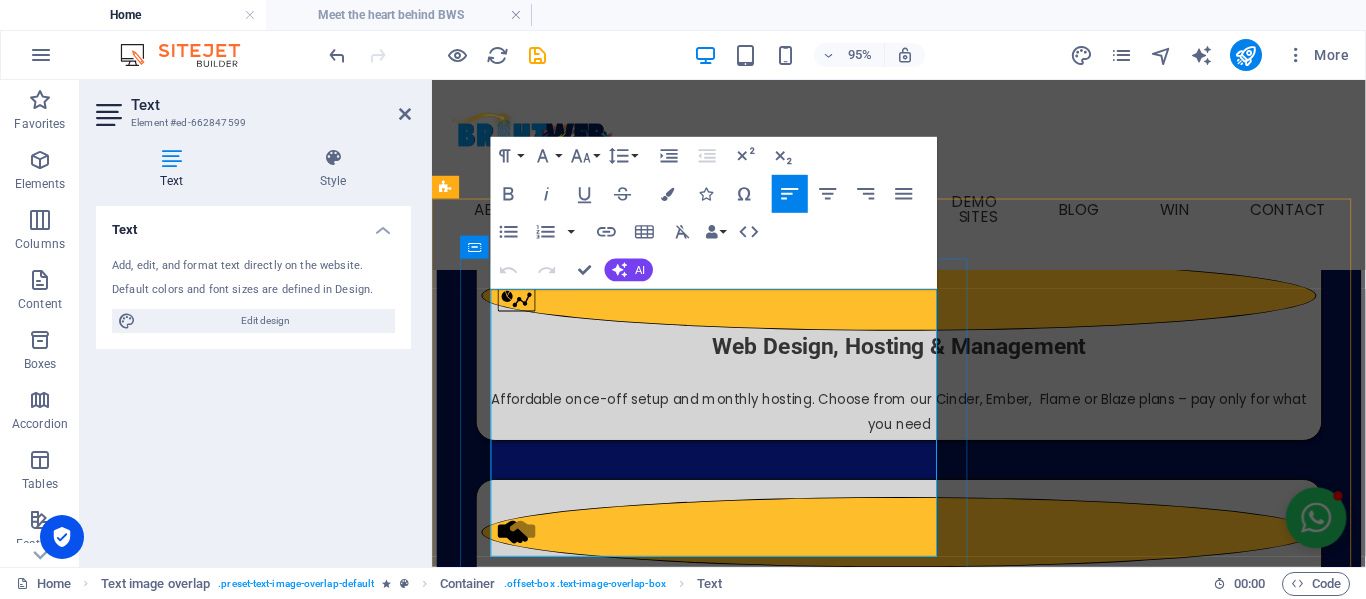 click on ""Working with BrightWeb Studio was a smooth and enjoyable experience from start to finish. Engela took the time to understand our brand and brought our vision to life with a clean, professional website that reflects exactly what Arked stands for. The turnaround time was excellent, and her attention to detail really impressed us. I highly recommend BrightWeb Studio to any business looking for affordable, high-quality web design." —  André Le Roux, CEO of Arked" at bounding box center [963, 3555] 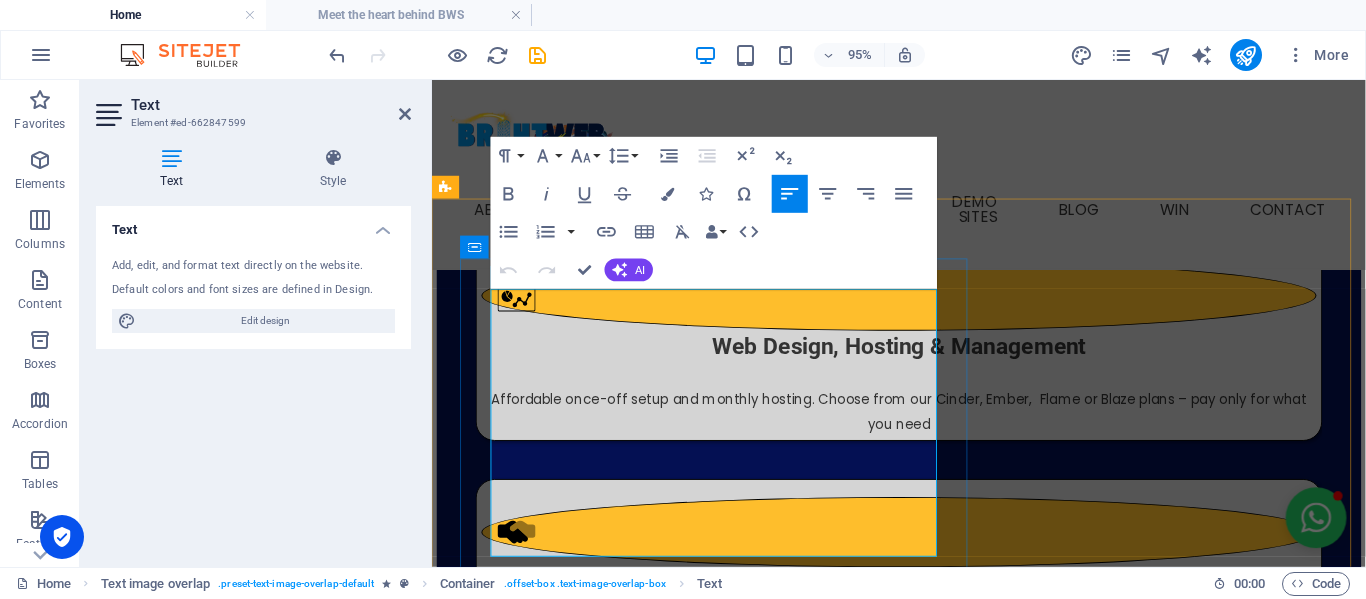 click on "[DOMAIN_NAME]" at bounding box center (963, 3632) 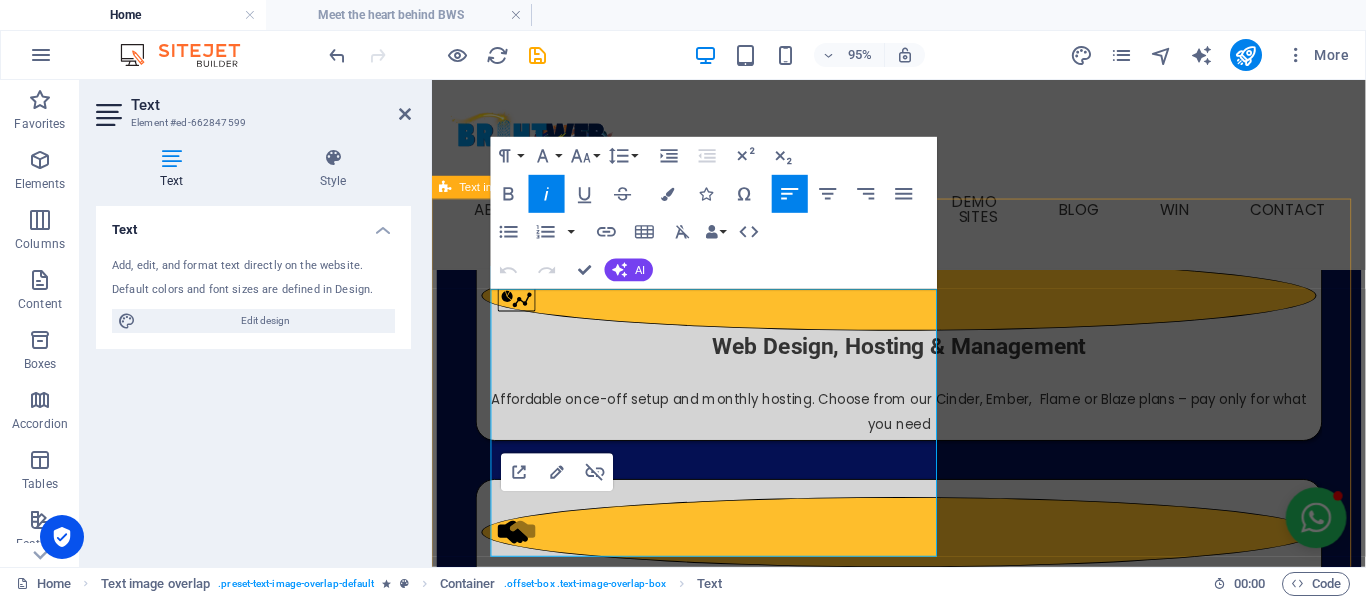 drag, startPoint x: 638, startPoint y: 544, endPoint x: 451, endPoint y: 292, distance: 313.80408 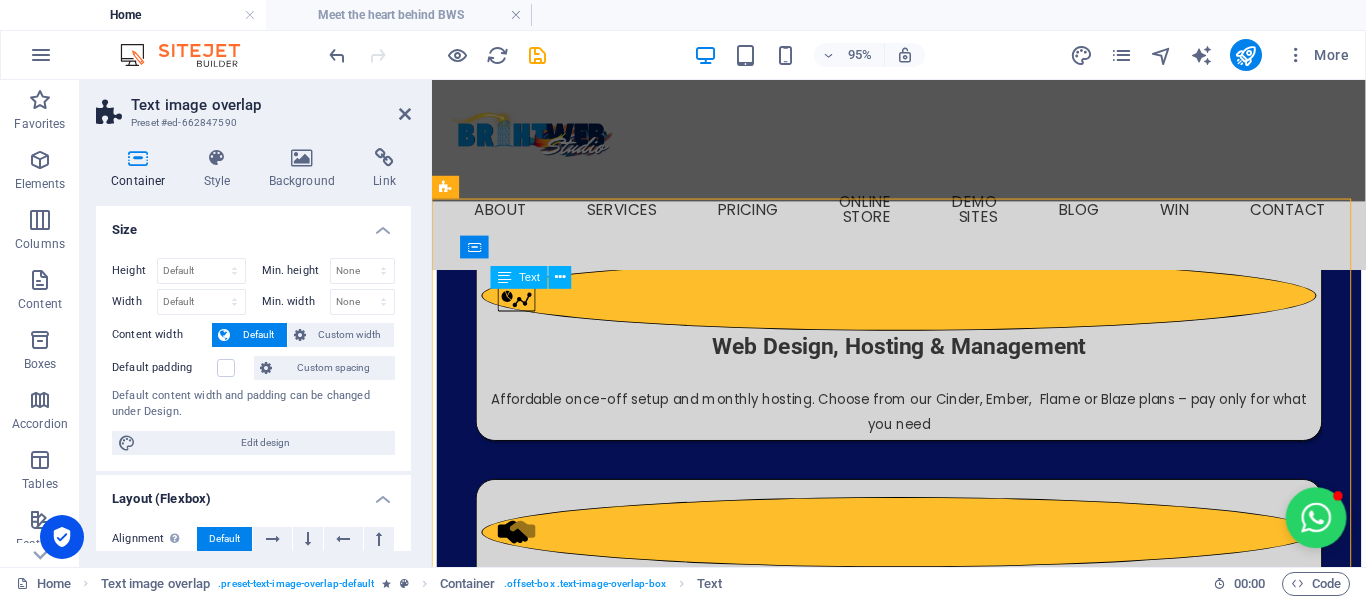 click on ""Working with BrightWeb Studio was a smooth and enjoyable experience from start to finish. Engela took the time to understand our brand and brought our vision to life with a clean, professional website that reflects exactly what Arked stands for. The turnaround time was excellent, and her attention to detail really impressed us. I highly recommend BrightWeb Studio to any business looking for affordable, high-quality web design." —  André Le Roux, CEO of Arked www.arked.co.za PS: We are in the process of upgrading the website - BWS" at bounding box center [963, 3580] 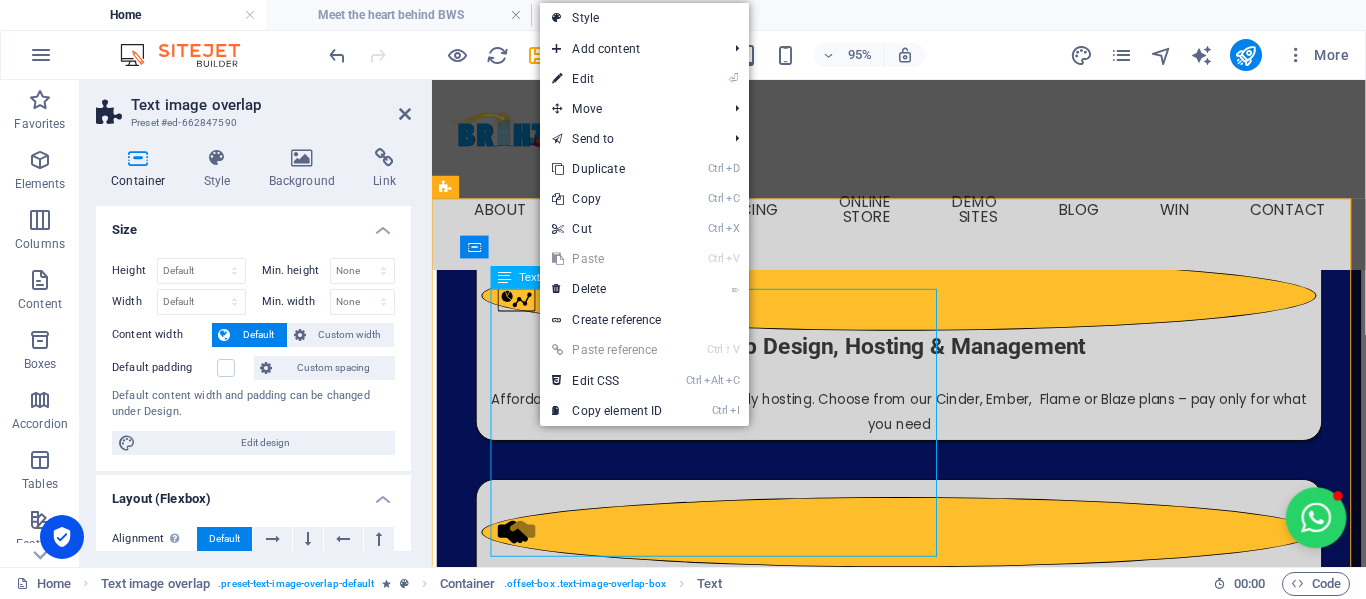 click on ""Working with BrightWeb Studio was a smooth and enjoyable experience from start to finish. Engela took the time to understand our brand and brought our vision to life with a clean, professional website that reflects exactly what Arked stands for. The turnaround time was excellent, and her attention to detail really impressed us. I highly recommend BrightWeb Studio to any business looking for affordable, high-quality web design." —  André Le Roux, CEO of Arked www.arked.co.za PS: We are in the process of upgrading the website - BWS" at bounding box center [963, 3580] 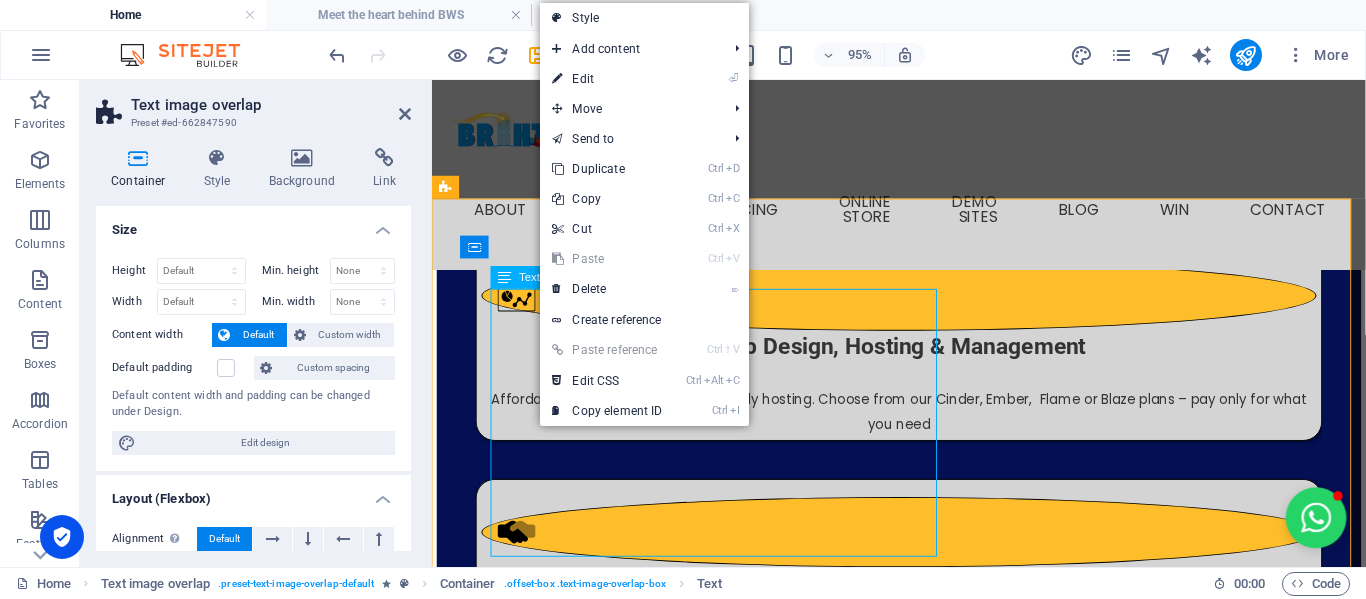 click on ""Working with BrightWeb Studio was a smooth and enjoyable experience from start to finish. Engela took the time to understand our brand and brought our vision to life with a clean, professional website that reflects exactly what Arked stands for. The turnaround time was excellent, and her attention to detail really impressed us. I highly recommend BrightWeb Studio to any business looking for affordable, high-quality web design." —  André Le Roux, CEO of Arked www.arked.co.za PS: We are in the process of upgrading the website - BWS" at bounding box center (963, 3580) 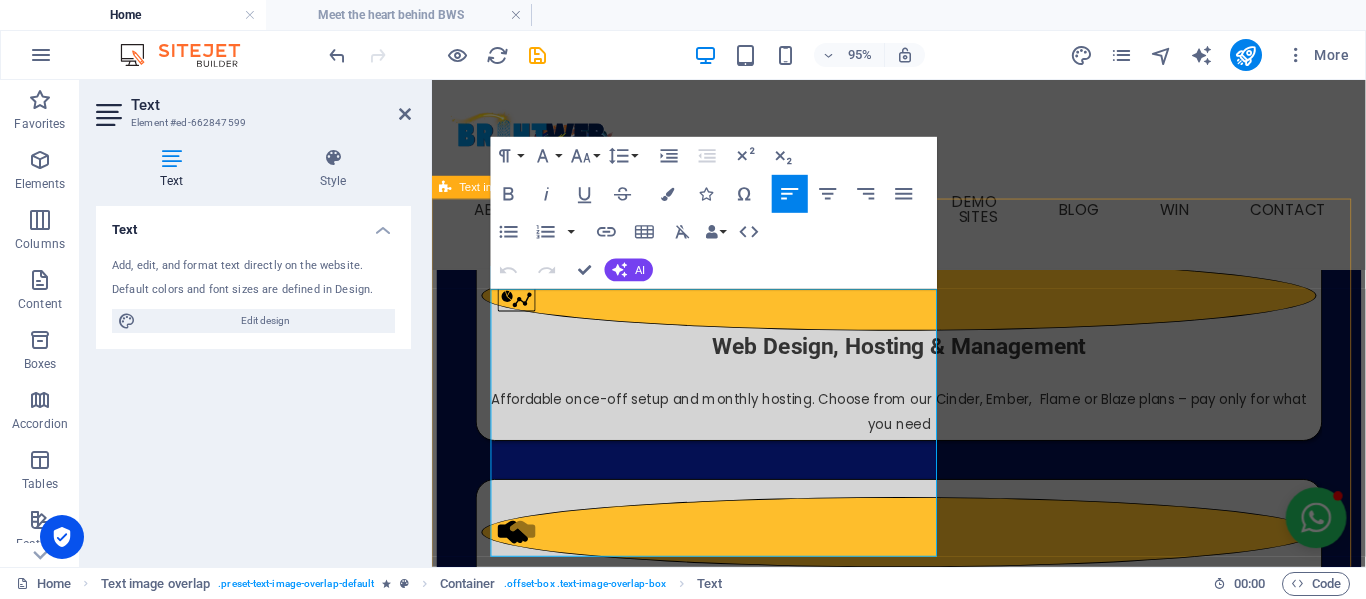 drag, startPoint x: 634, startPoint y: 536, endPoint x: 442, endPoint y: 303, distance: 301.91556 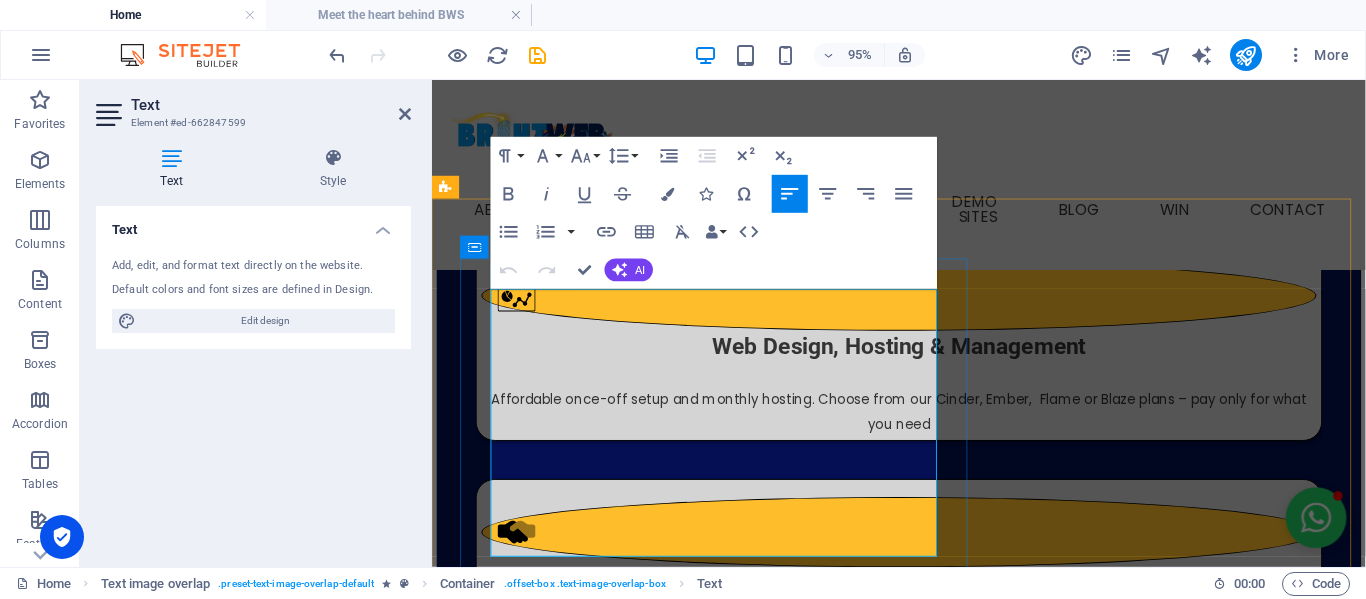 copy on ""Working with BrightWeb Studio was a smooth and enjoyable experience from start to finish. Engela took the time to understand our brand and brought our vision to life with a clean, professional website that reflects exactly what Arked stands for. The turnaround time was excellent, and her attention to detail really impressed us. I highly recommend BrightWeb Studio to any business looking for affordable, high-quality web design." —  André Le Roux, CEO of Arked www.arked.co.za" 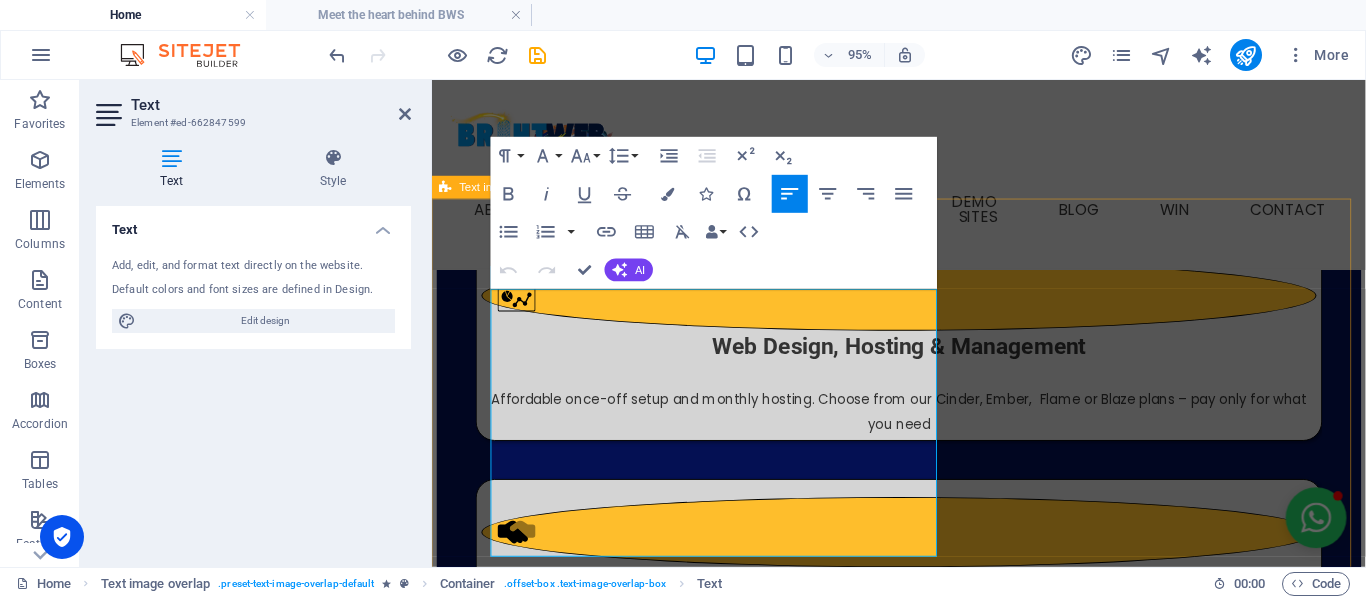 click on ""Working with BrightWeb Studio was a smooth and enjoyable experience from start to finish. Engela took the time to understand our brand and brought our vision to life with a clean, professional website that reflects exactly what Arked stands for. The turnaround time was excellent, and her attention to detail really impressed us. I highly recommend BrightWeb Studio to any business looking for affordable, high-quality web design." —  André Le Roux, CEO of Arked www.arked.co.za PS: We are in the process of upgrading the website - BWS" at bounding box center (923, 3993) 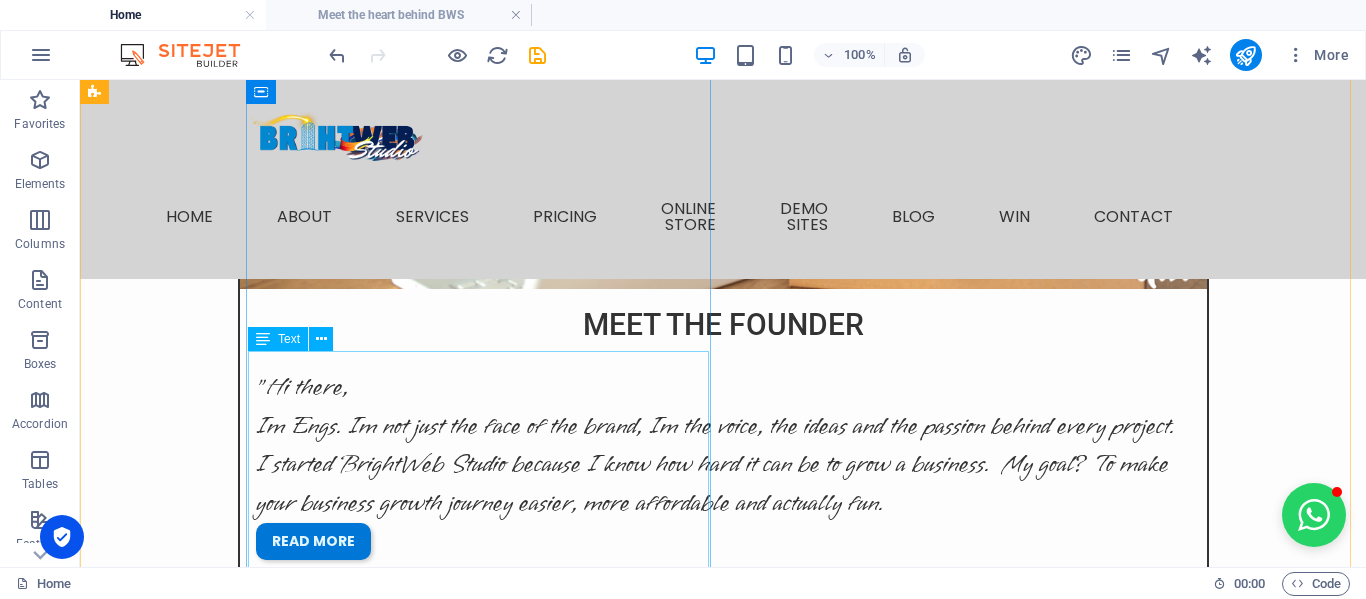 click on "Giving Back Matters At the heart of BrightWeb Studio is a deep commitment to community. Through BWS, we proudly support a local primary school feeding scheme—helping provide essentials to 40+ children in need. It’s a cause close to my heart, because I believe business should be a force for good. And here's the cool part: You can also support this initiative directly through the BrightWeb Studio Online Store—just look out for the donation option! When you work with BWS, you're not only growing your brand, you're helping to grow something much bigger" at bounding box center (328, 3173) 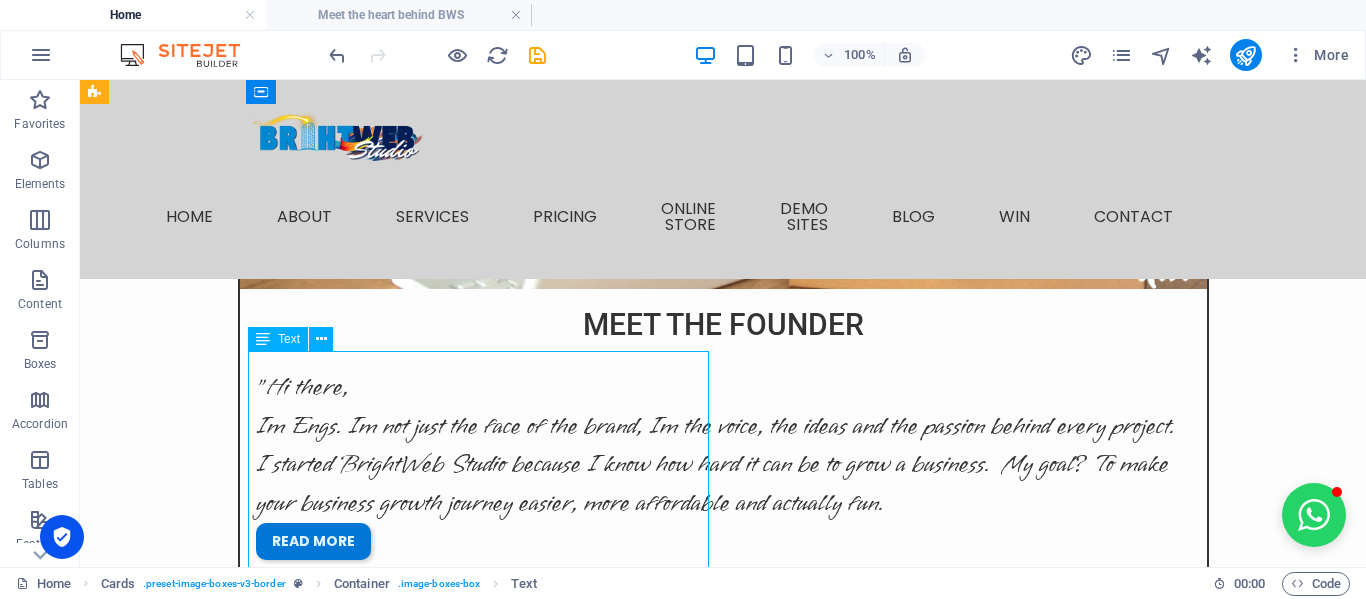 click on "Giving Back Matters At the heart of BrightWeb Studio is a deep commitment to community. Through BWS, we proudly support a local primary school feeding scheme—helping provide essentials to 40+ children in need. It’s a cause close to my heart, because I believe business should be a force for good. And here's the cool part: You can also support this initiative directly through the BrightWeb Studio Online Store—just look out for the donation option! When you work with BWS, you're not only growing your brand, you're helping to grow something much bigger" at bounding box center [328, 3173] 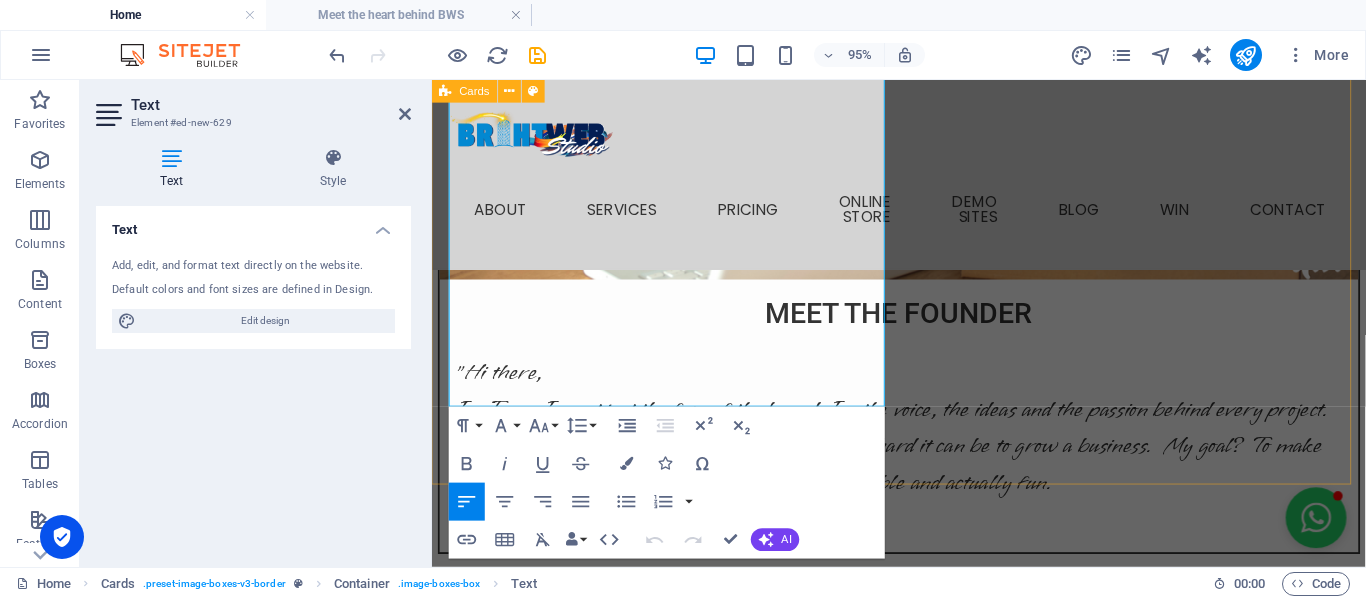 scroll, scrollTop: 3300, scrollLeft: 0, axis: vertical 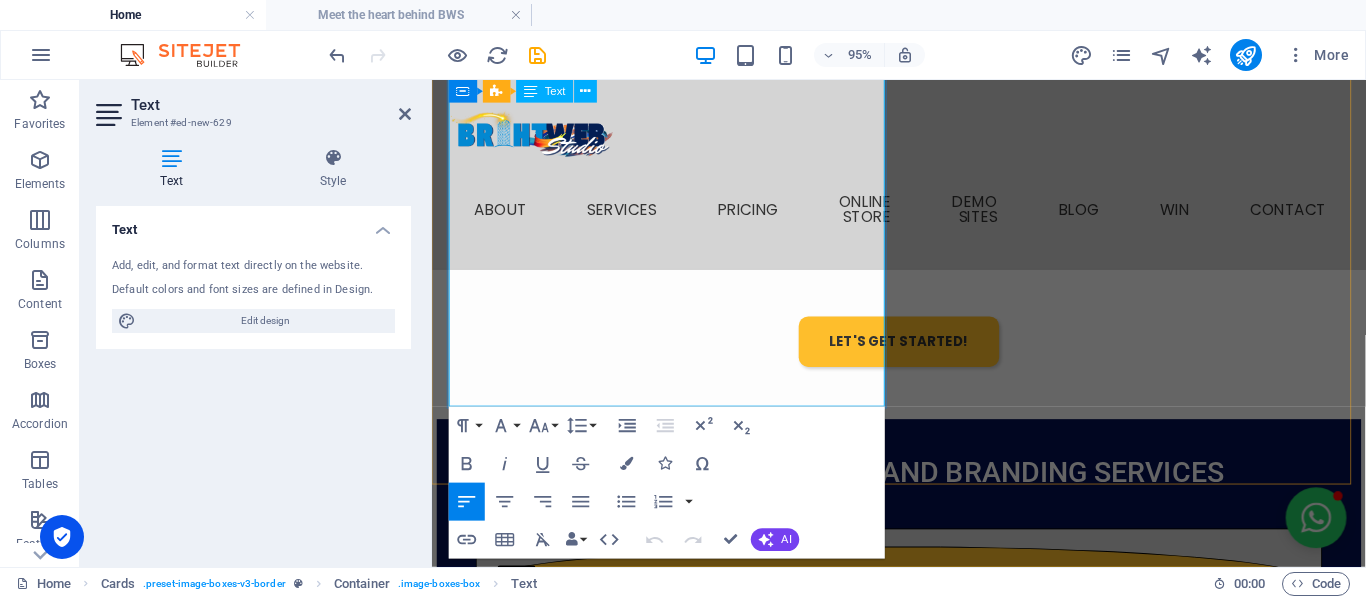 click on "When you work with BWS, you're not only growing your brand, you're helping to grow something much bigger" at bounding box center (680, 2994) 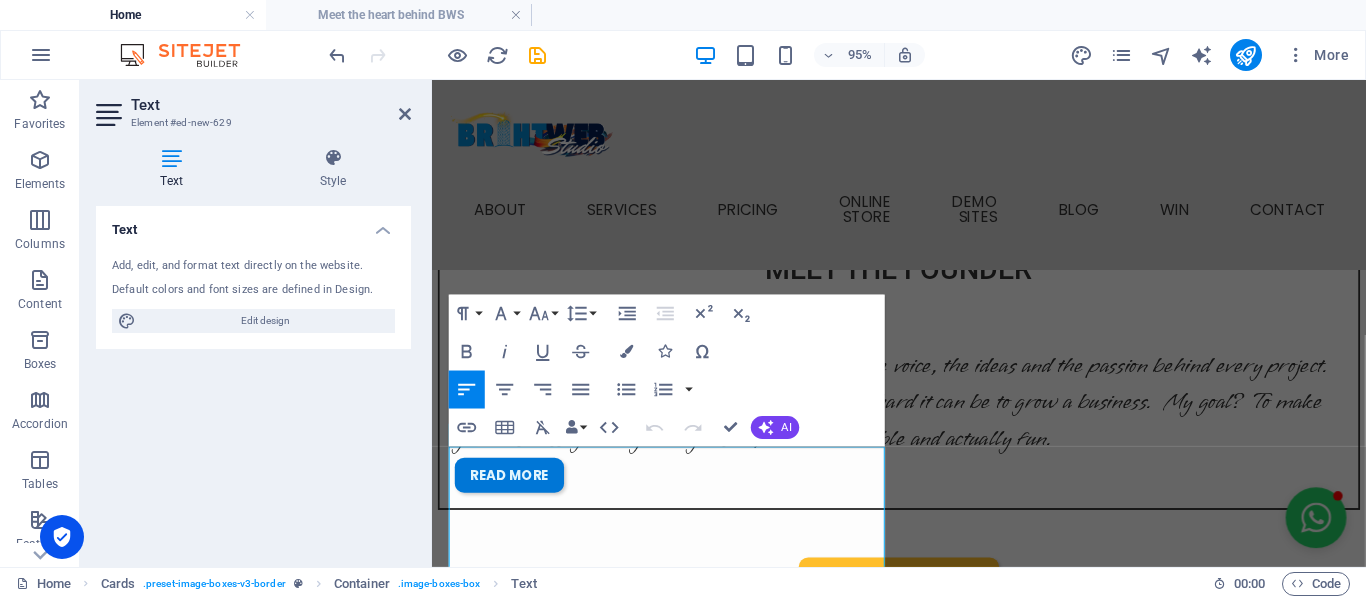 scroll, scrollTop: 2720, scrollLeft: 0, axis: vertical 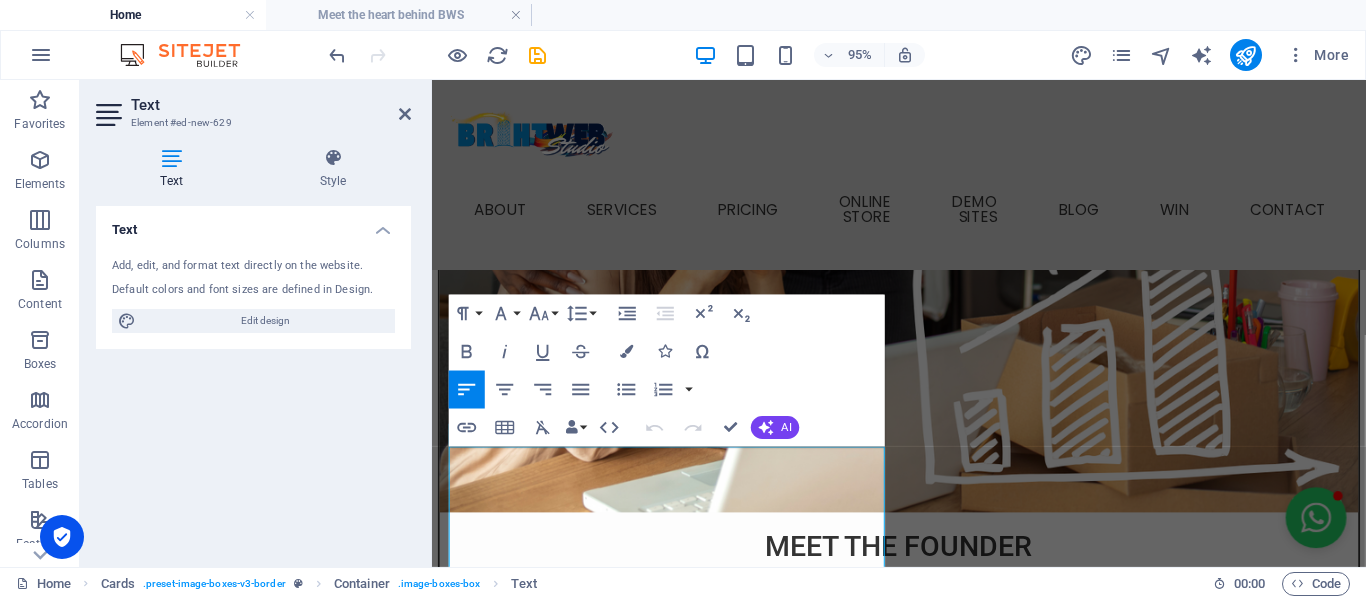 drag, startPoint x: 547, startPoint y: 401, endPoint x: 798, endPoint y: 141, distance: 361.3876 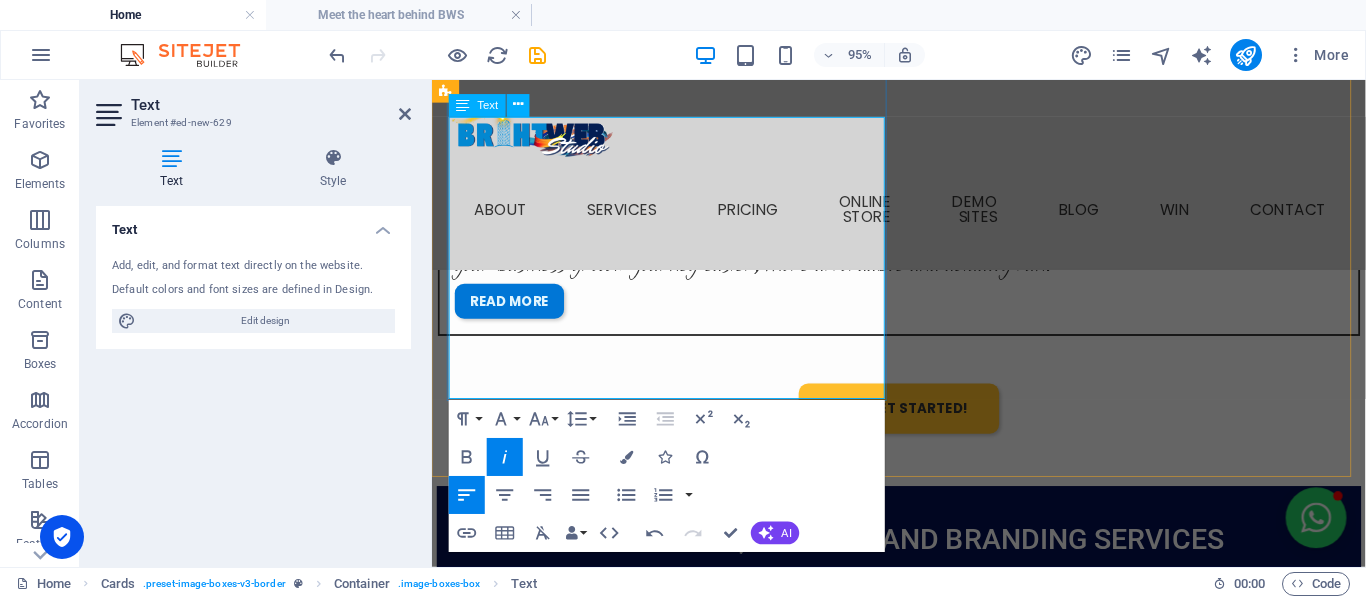 scroll, scrollTop: 2931, scrollLeft: 0, axis: vertical 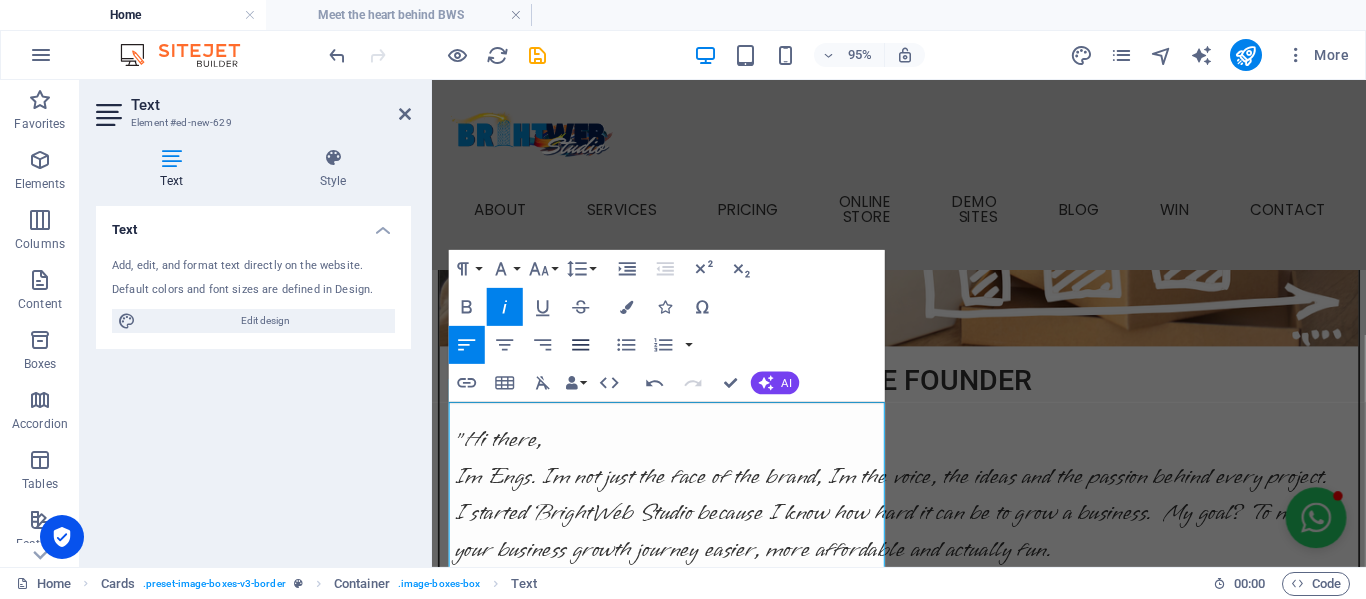 click 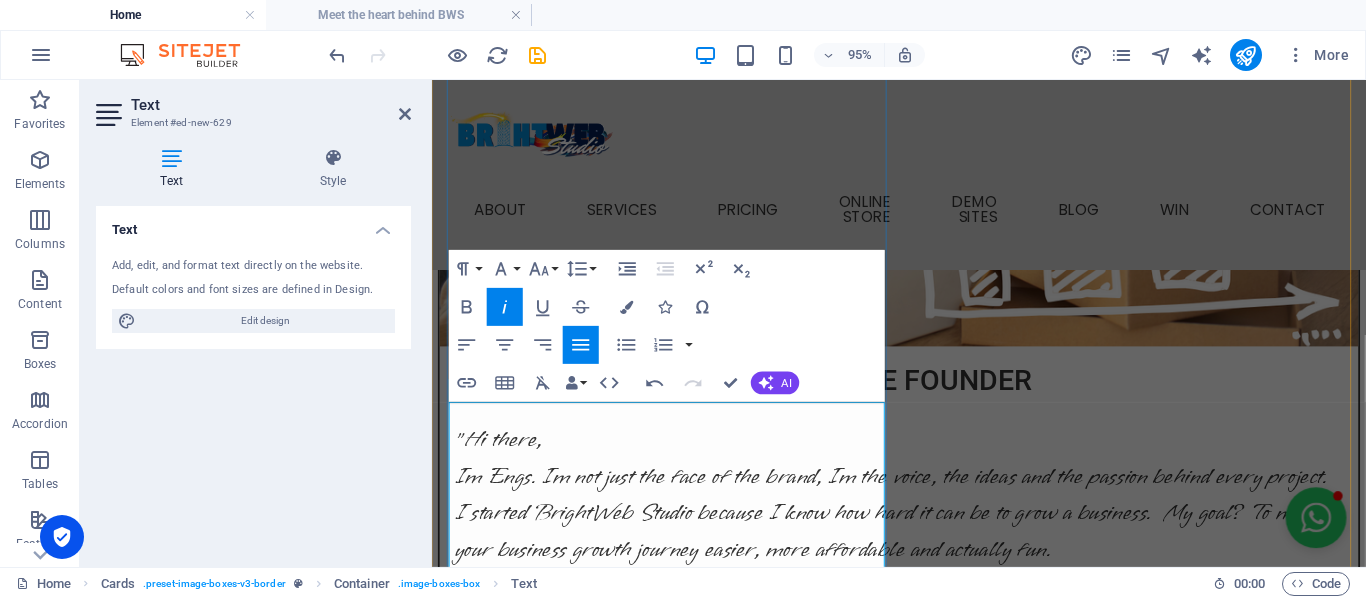 click on ""Working with BrightWeb Studio was a smooth and enjoyable experience from start to finish. Engela took the time to understand our brand and brought our vision to life with a clean, professional website that reflects exactly what Arked stands for. The turnaround time was excellent, and her attention to detail really impressed us. I highly recommend BrightWeb Studio to any business looking for affordable, high-quality web design." —  André Le Roux, CEO of Arked" at bounding box center (680, 3212) 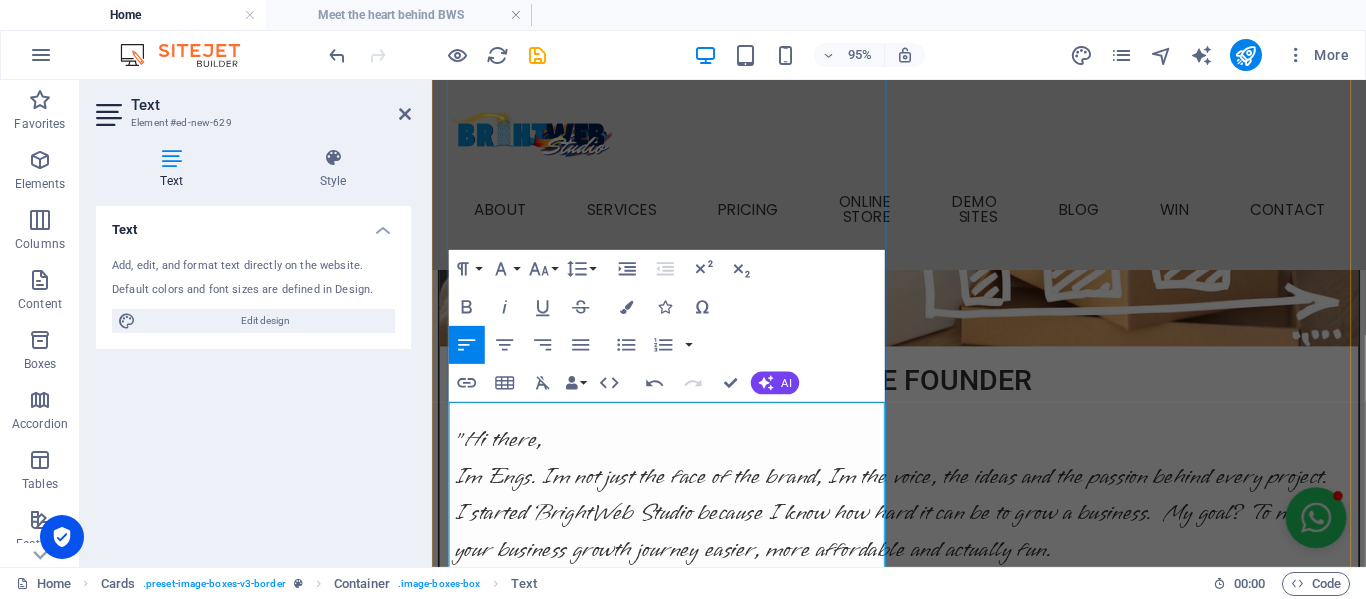 click on ""Working with BrightWeb Studio was a smooth and enjoyable experience from start to finish. Engela took the time to understand our brand and brought our vision to life with a clean, professional website that reflects exactly what Arked stands for. The turnaround time was excellent, and her attention to detail really impressed us. I highly recommend BrightWeb Studio to any business looking for affordable, high-quality web design." —  André Le Roux, CEO of Arked" at bounding box center (680, 3212) 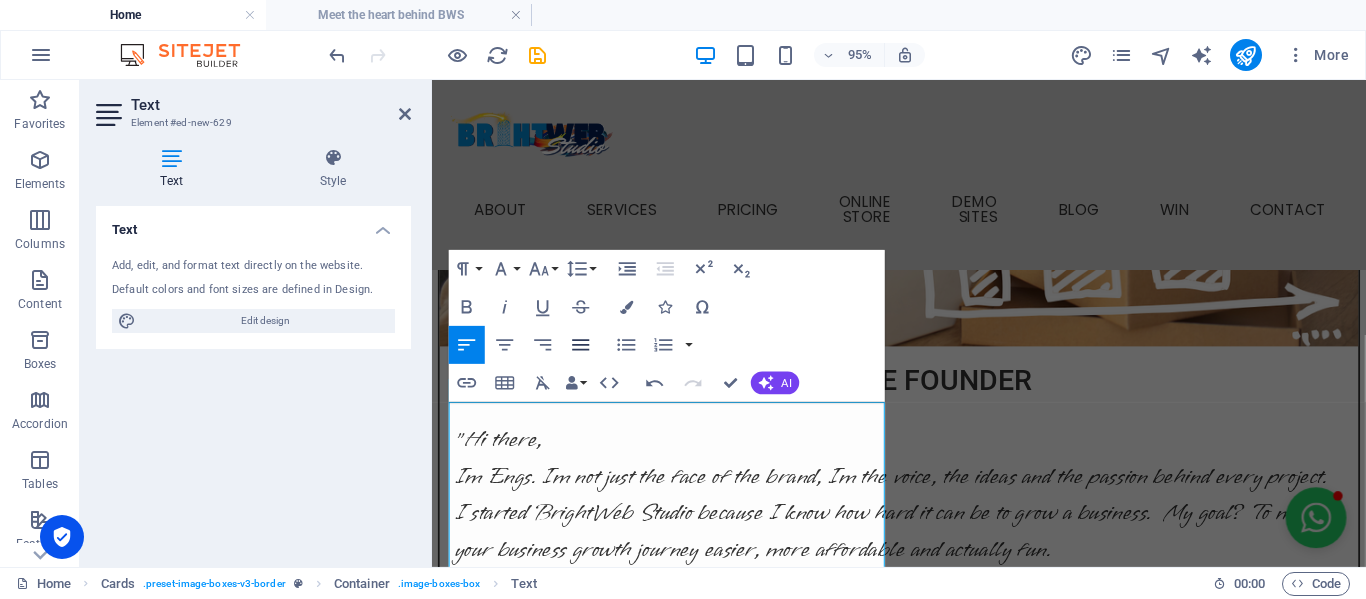 click 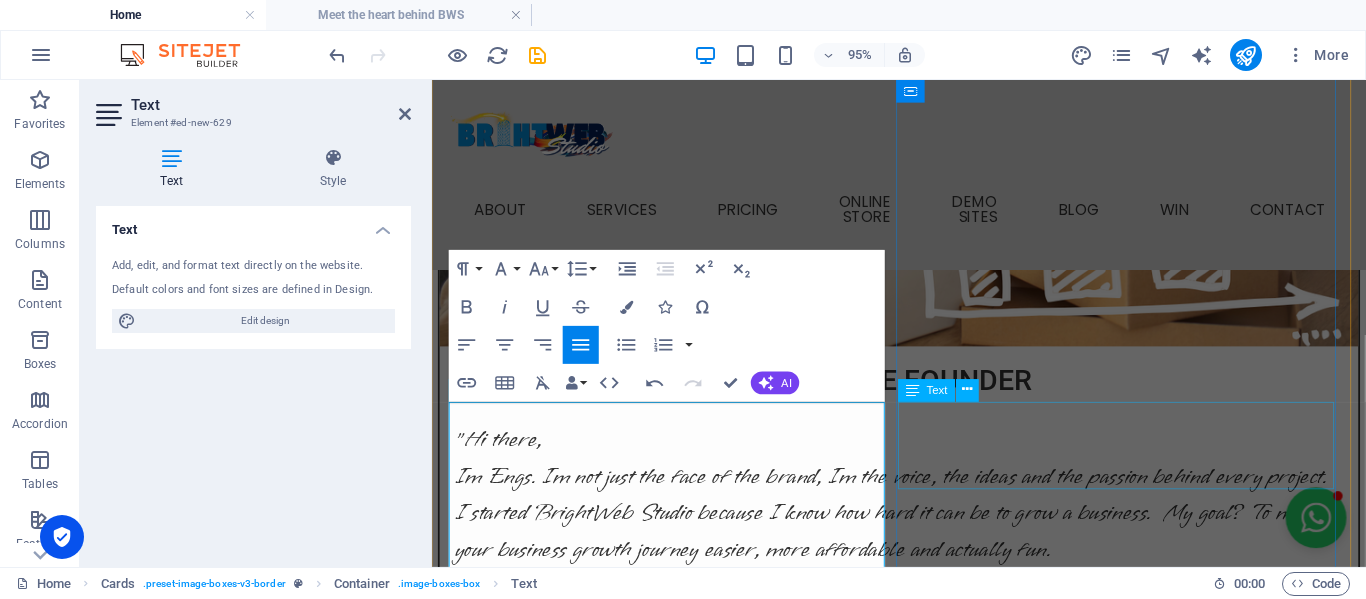 click on "Lorem ipsum dolor sit amet, consectetuer adipiscing elit. Aenean commodo ligula eget dolor. Lorem ipsum dolor sit amet." at bounding box center [680, 3946] 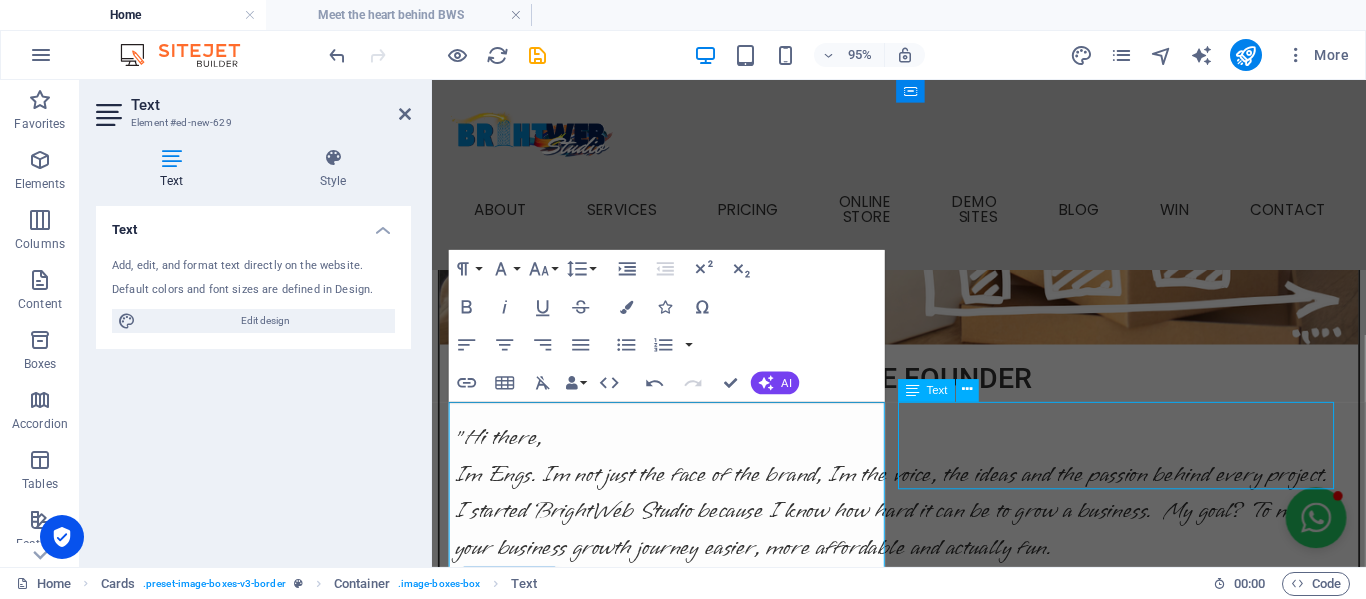scroll, scrollTop: 2932, scrollLeft: 0, axis: vertical 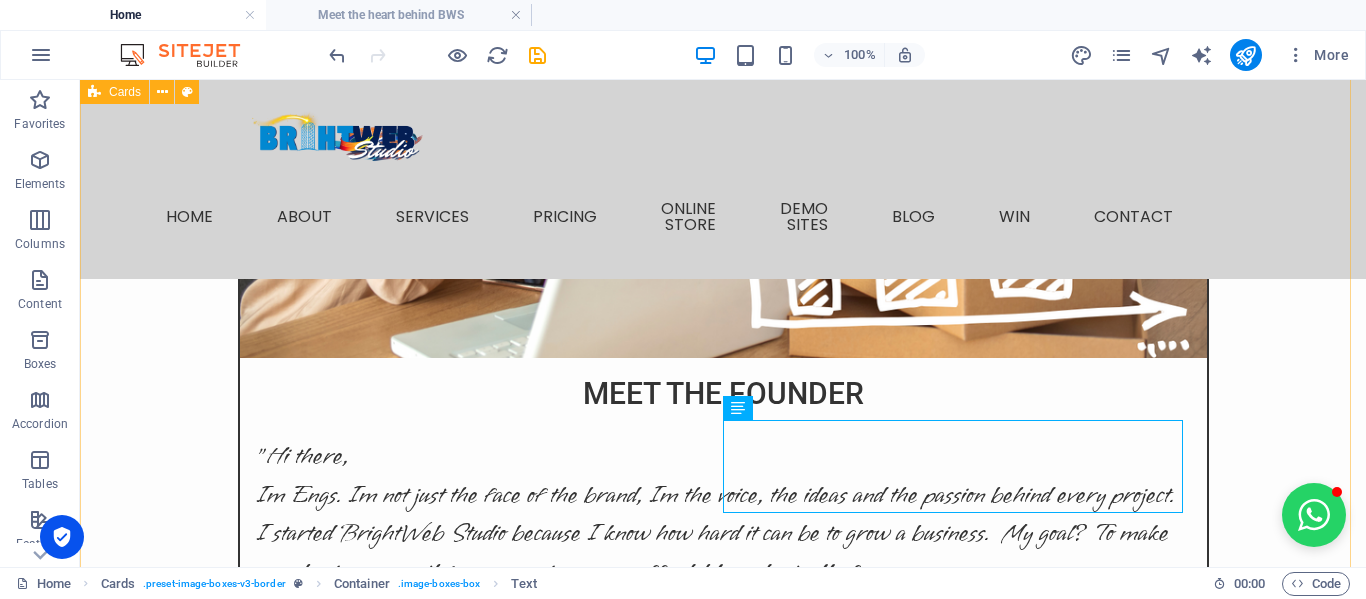 click on "Custom Website "Working with BrightWeb Studio was a smooth and enjoyable experience from start to finish. Engela took the time to understand our brand and brought our vision to life with a clean, professional website that reflects exactly what Arked stands for. The turnaround time was excellent, and her attention to detail really impressed us. I highly recommend BrightWeb Studio to any business looking for affordable, high-quality web design." —  André Le Roux, CEO of Arked www.arked.co.za Headline Lorem ipsum dolor sit amet, consectetuer adipiscing elit. Aenean commodo ligula eget dolor. Lorem ipsum dolor sit amet." at bounding box center [723, 3281] 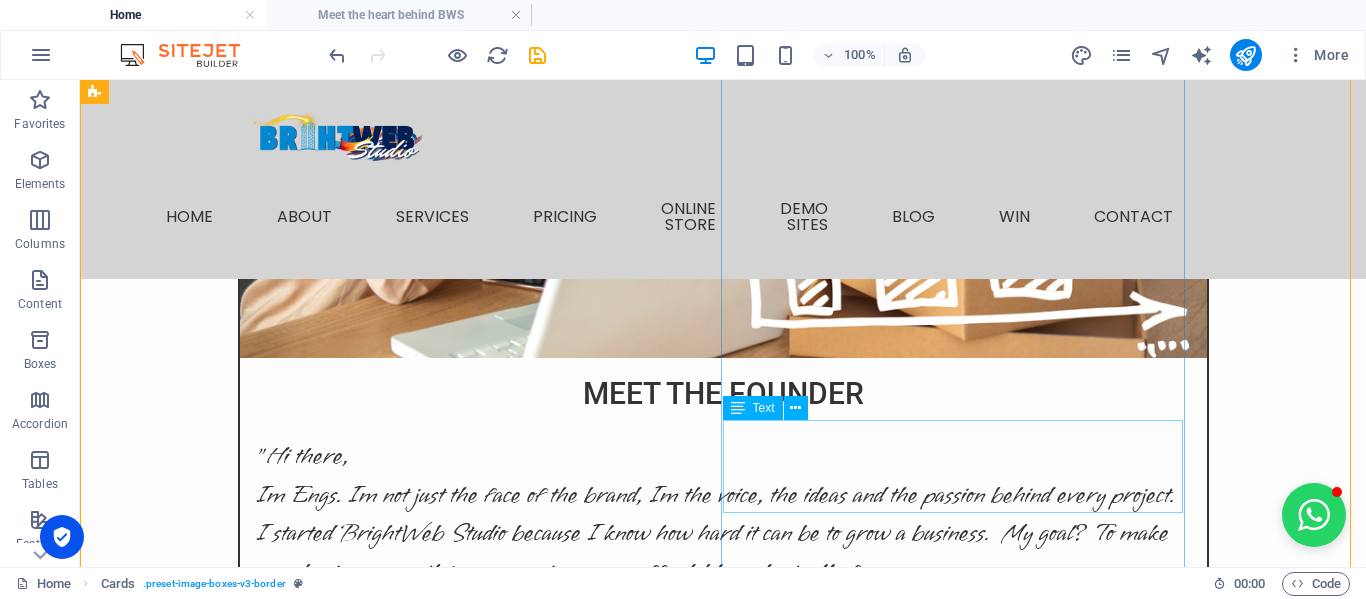 click on "Lorem ipsum dolor sit amet, consectetuer adipiscing elit. Aenean commodo ligula eget dolor. Lorem ipsum dolor sit amet." at bounding box center (328, 3943) 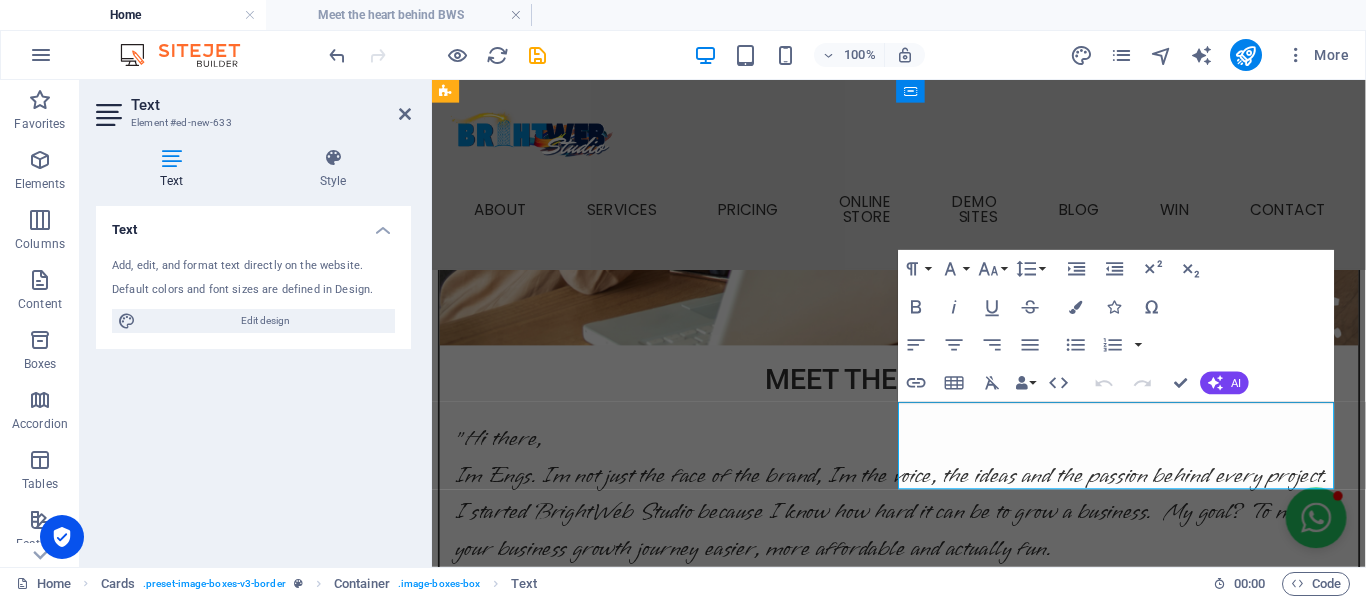 scroll, scrollTop: 2931, scrollLeft: 0, axis: vertical 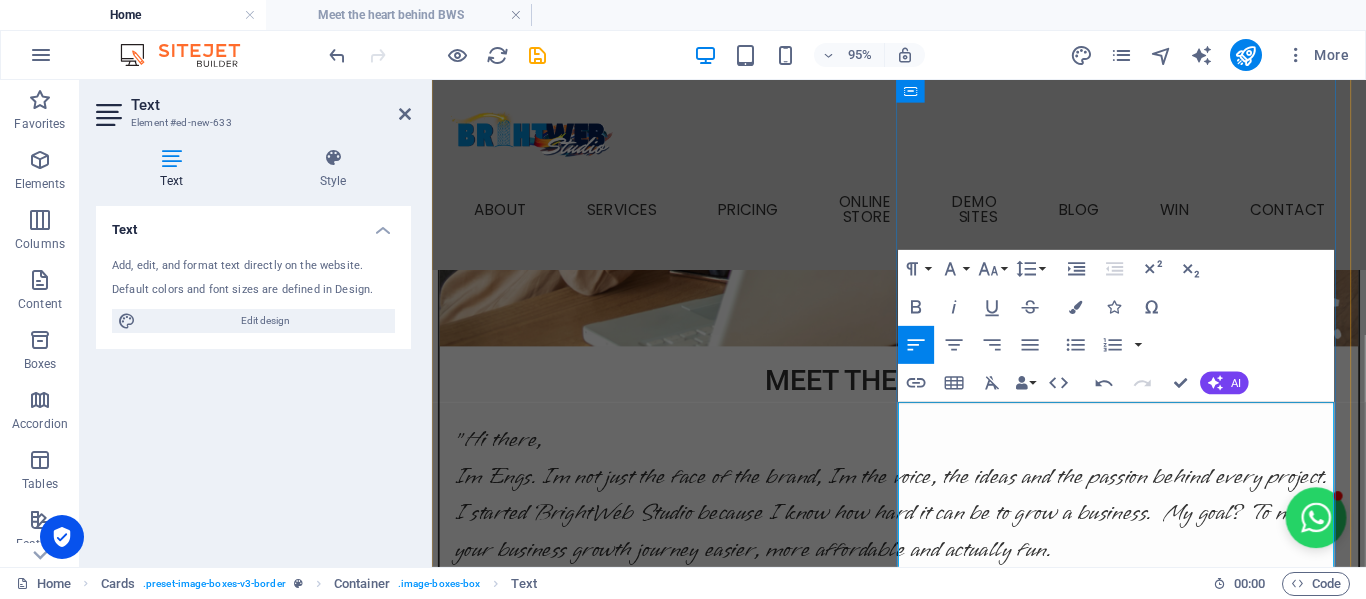 click on "“A huge thank you to BrightWeb Studio for setting up our beautiful website in just two days! The process was smooth, professional, and incredibly efficient. We’re so excited to finally have an online presence, and the site truly reflects the heart of Eclat Hair & Make-Up Studio. Miandi is thrilled — we’re now able to showcase our work, connect with clients, and grow our brand online. Highly recommended!”" at bounding box center (680, 4002) 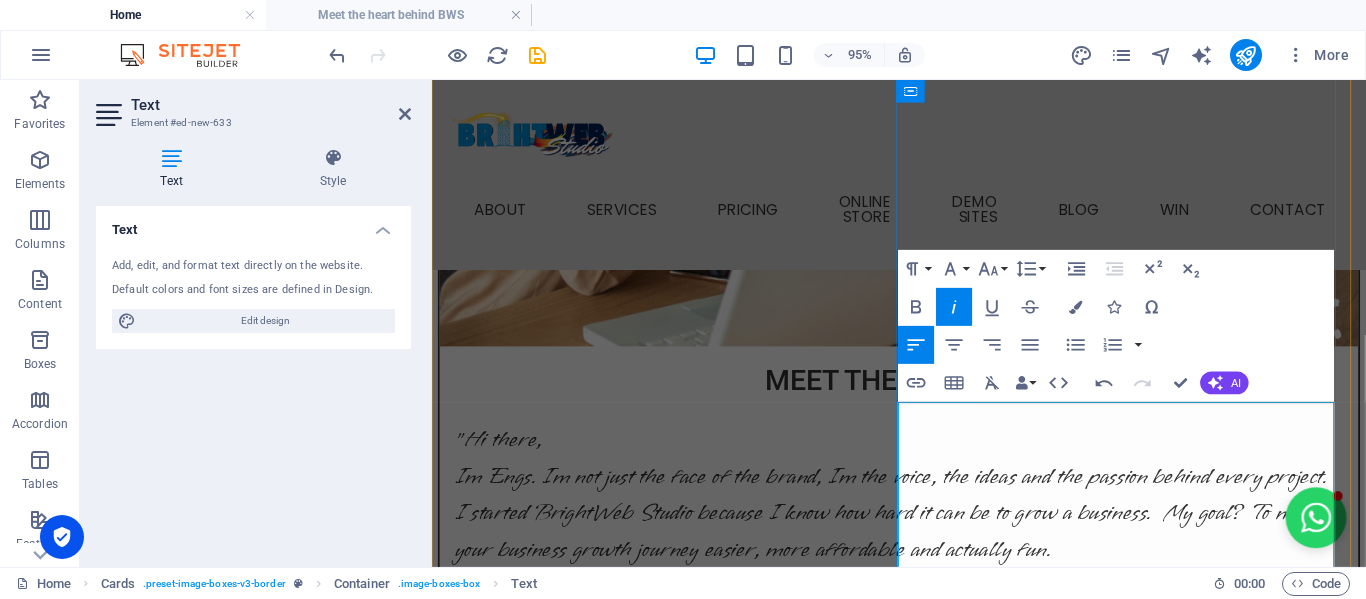 type 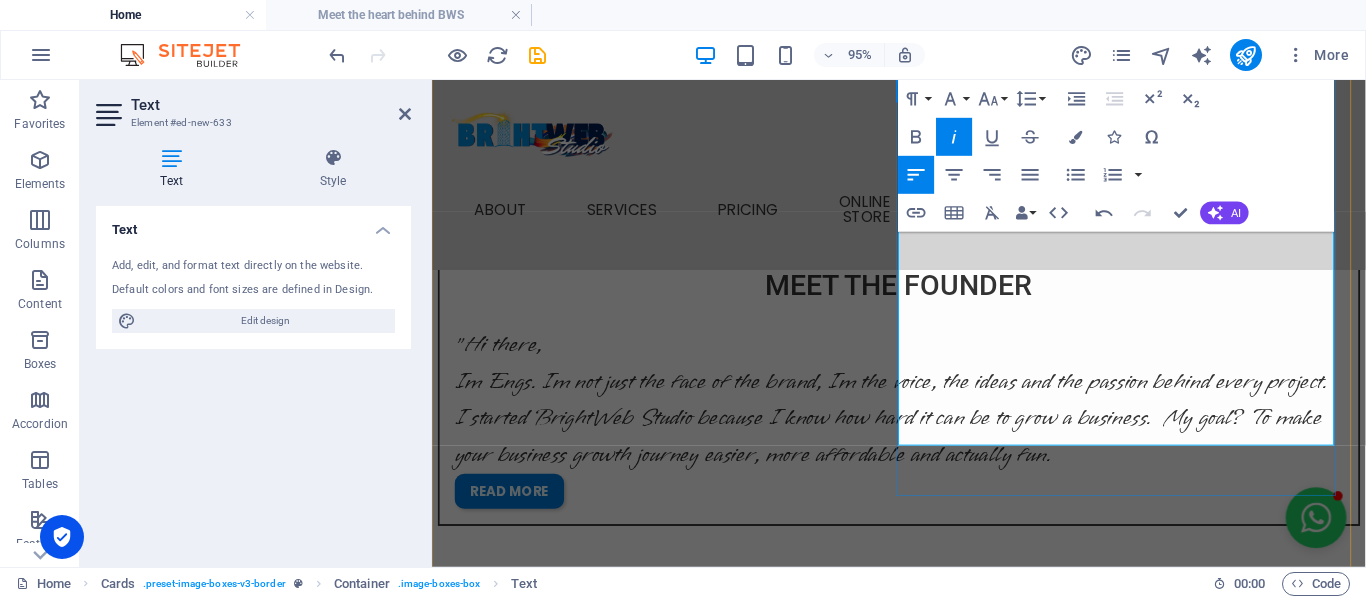 scroll, scrollTop: 3131, scrollLeft: 0, axis: vertical 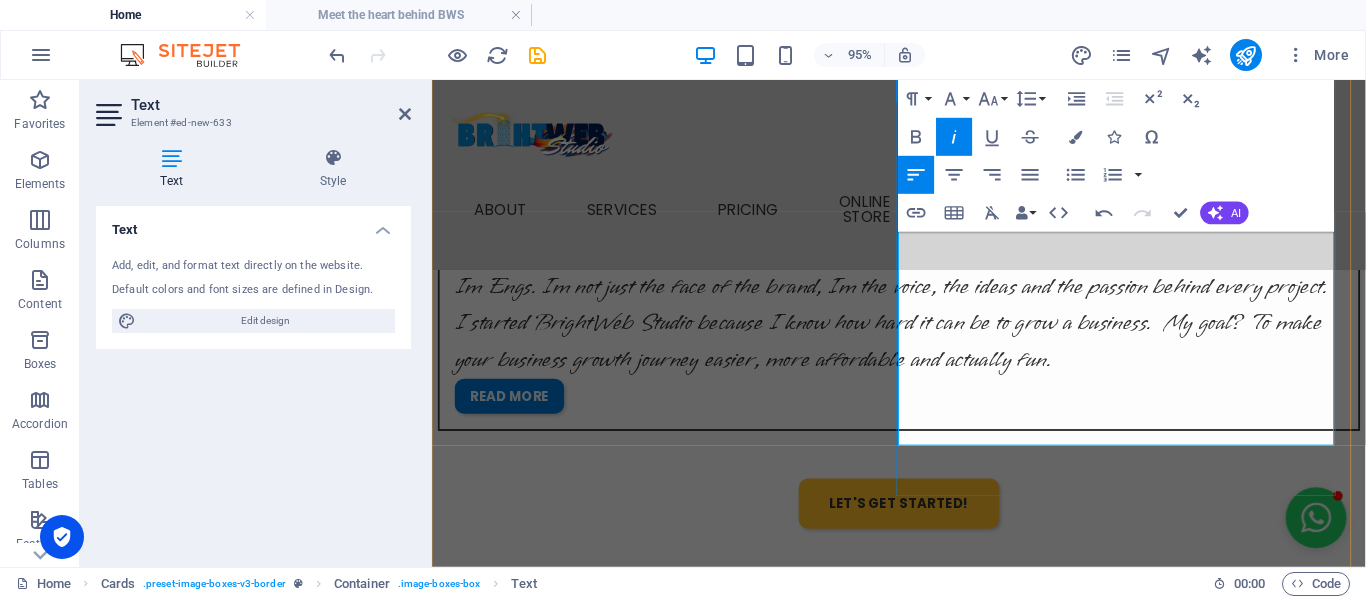 click on "“A huge thank you to BrightWeb Studio for setting up our beautiful website in just two days! The process was smooth, professional, and incredibly efficient. We’re so excited to finally have an online presence, and the site truly reflects the heart of Eclat Hair & Make-Up Studio. I am  thrilled, we’re now able to showcase our work, connect with clients, and grow our brand online. Highly recommended!”  — Eclat Hair & Make-Up Studio, Kempton Park" at bounding box center [680, 3815] 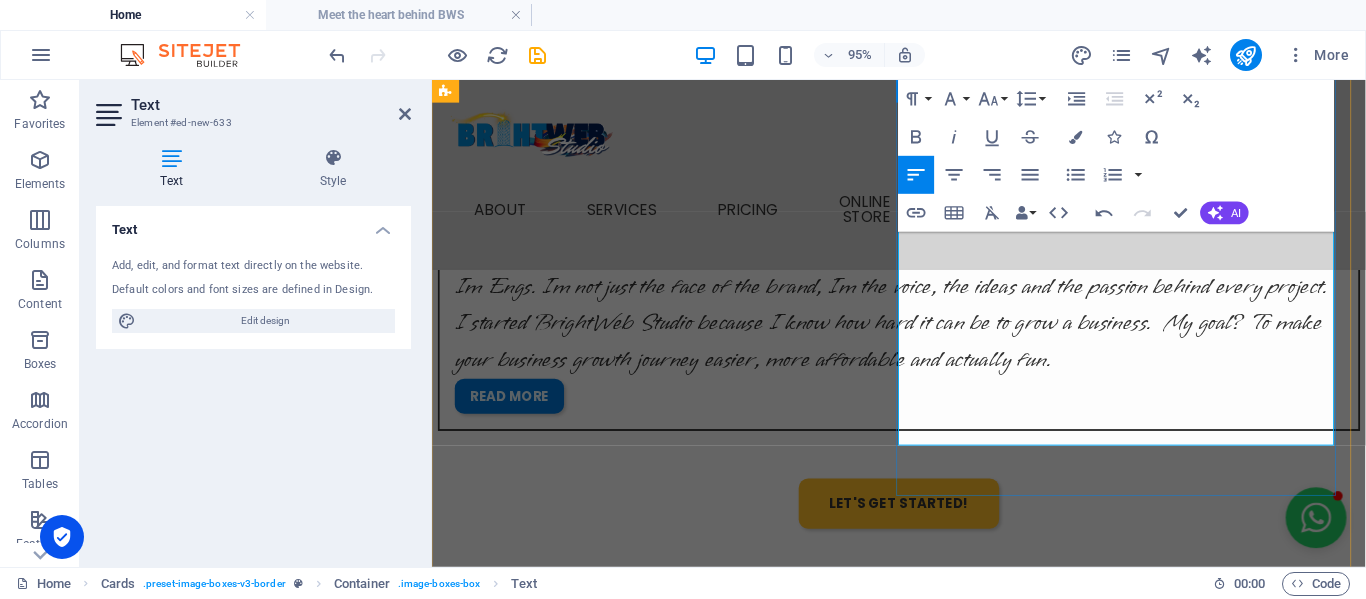 click on "“A huge thank you to BrightWeb Studio for setting up our beautiful website in just two days! The process was smooth, professional, and incredibly efficient. We’re so excited to finally have an online presence, and the site truly reflects the heart of Eclat Hair & Make-Up Studio. I am  thrilled, we’re now able to showcase our work, connect with clients, and grow our brand online. Highly recommended!”  — Eclat Hair & Make-Up Studio, Kempton Park" at bounding box center (680, 3815) 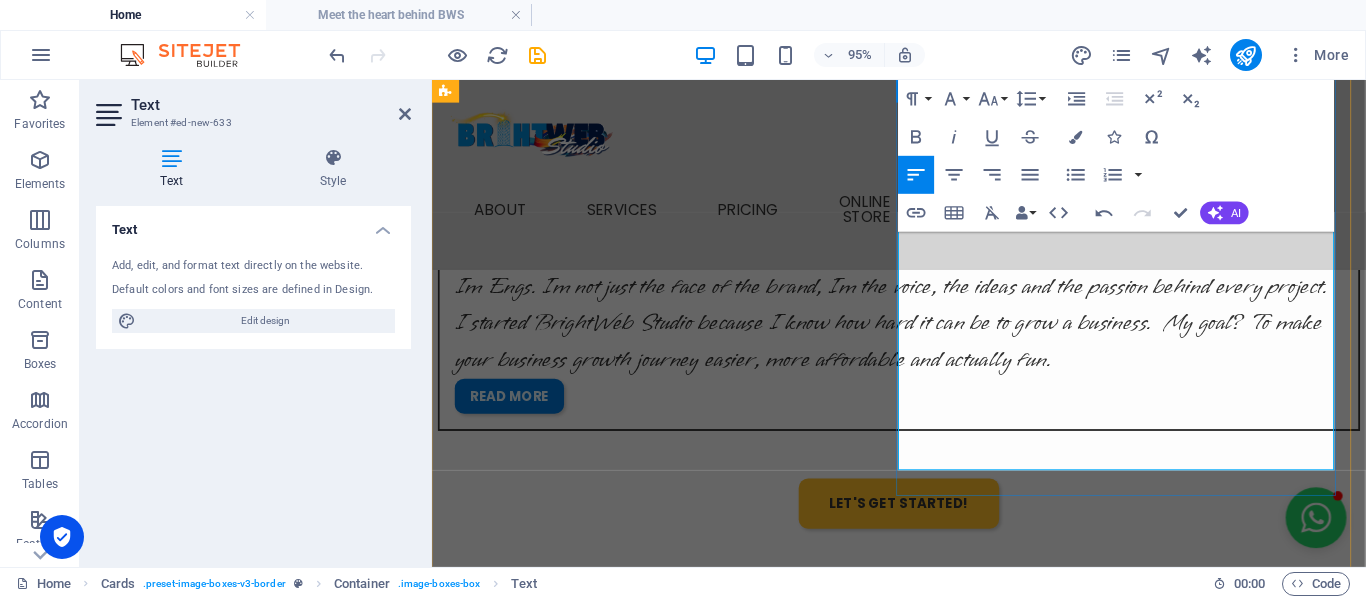 click on "“A huge thank you to BrightWeb Studio for setting up our beautiful website in just two days! The process was smooth, professional, and incredibly efficient. We’re so excited to finally have an online presence, and the site truly reflects the heart of Eclat Hair & Make-Up Studio. I am thrilled, we’re now able to showcase our work, connect with clients, and grow our brand online. Highly recommended!”  — Miandi Lange,  Eclat Hair & Make-Up Studio, Kempton Park" at bounding box center [680, 3828] 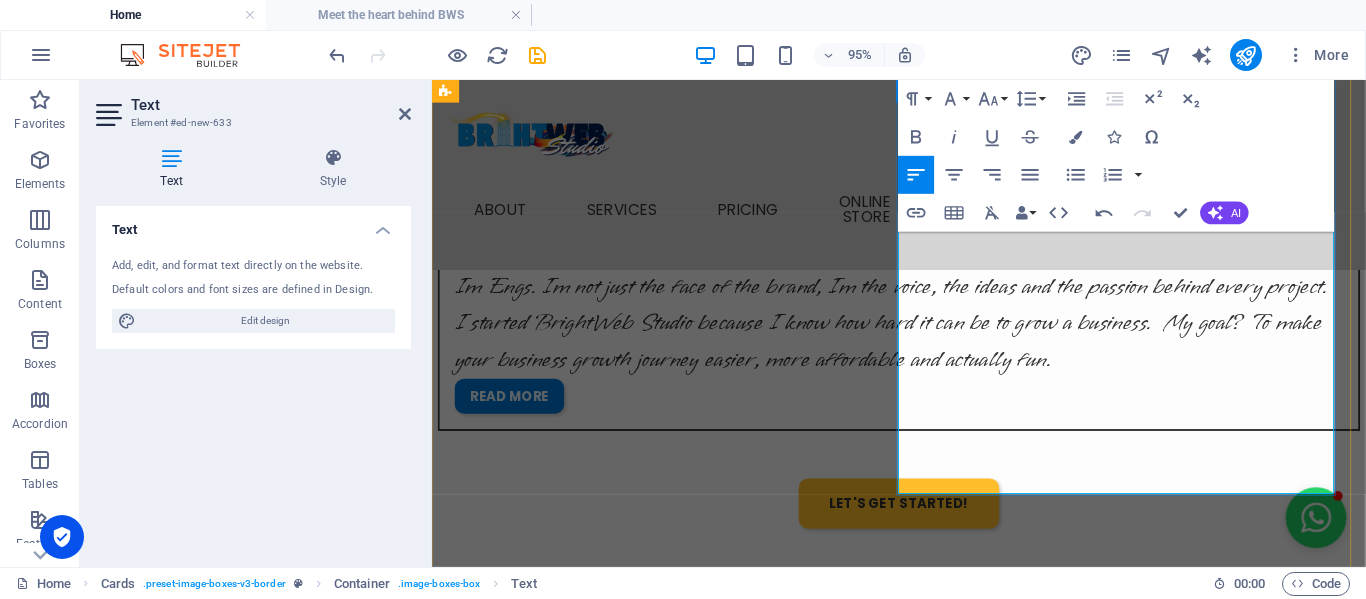 click on "www.eclathairaandmakeup.brightwebstudio.co.za" at bounding box center [680, 3969] 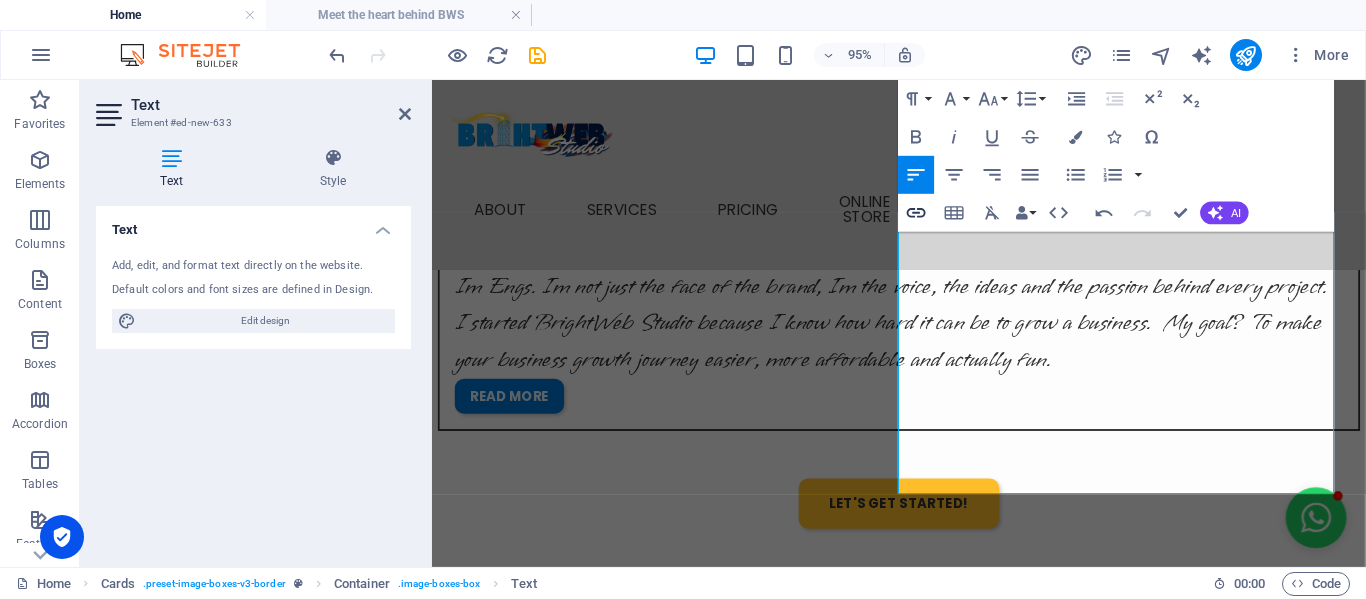 click on "Insert Link" at bounding box center (916, 213) 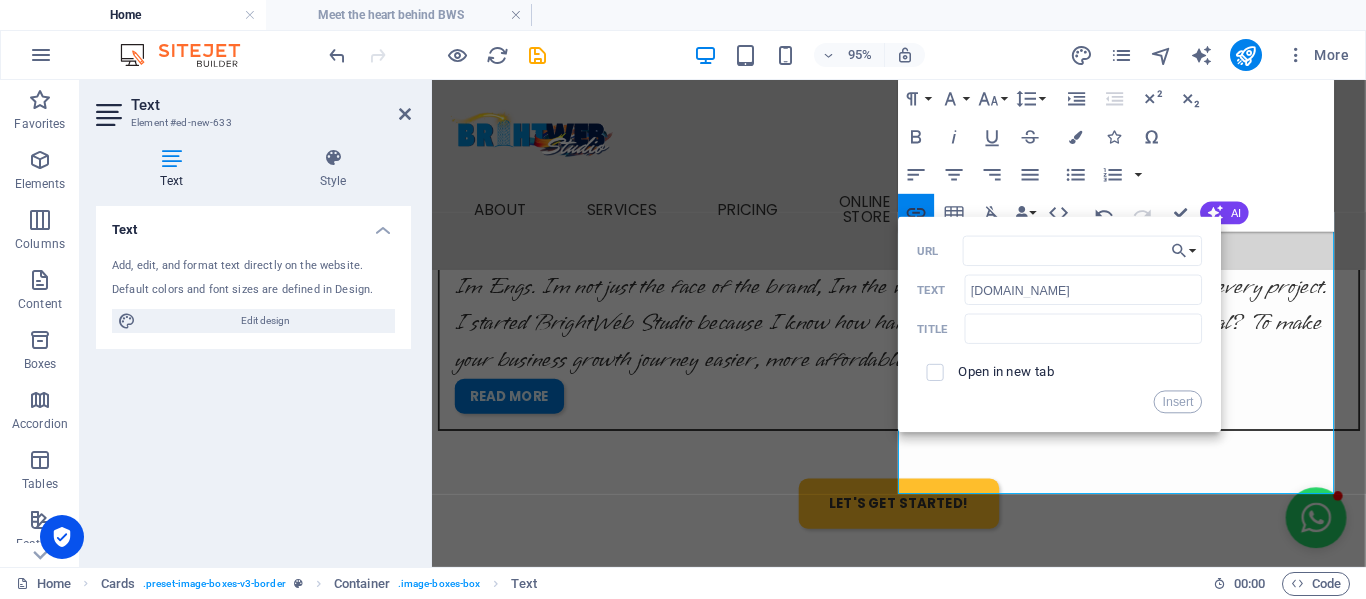 click 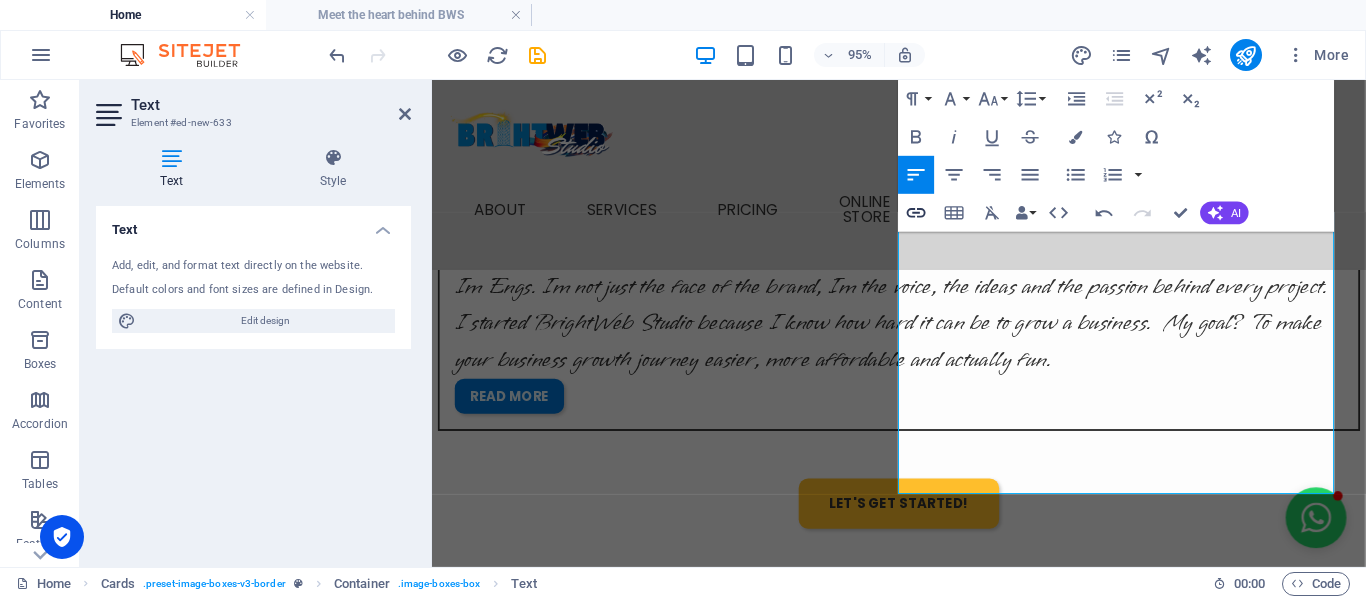 click 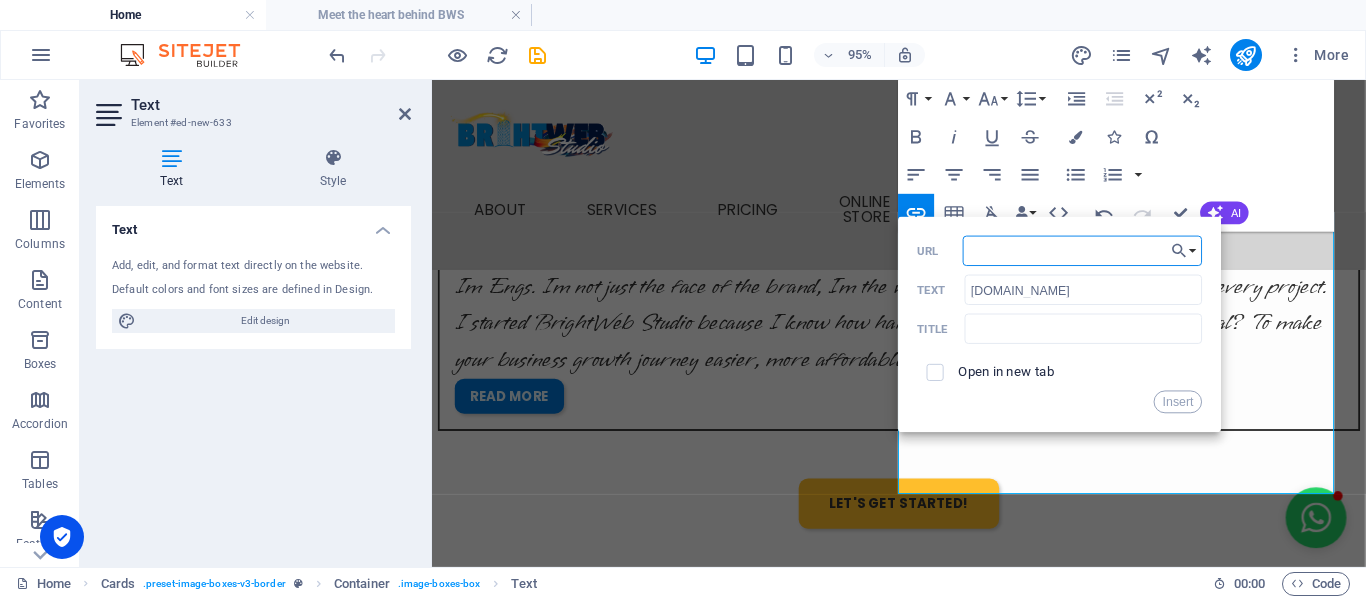 paste on "https://eclathairandmakeup.brightwebstudio.co.za/" 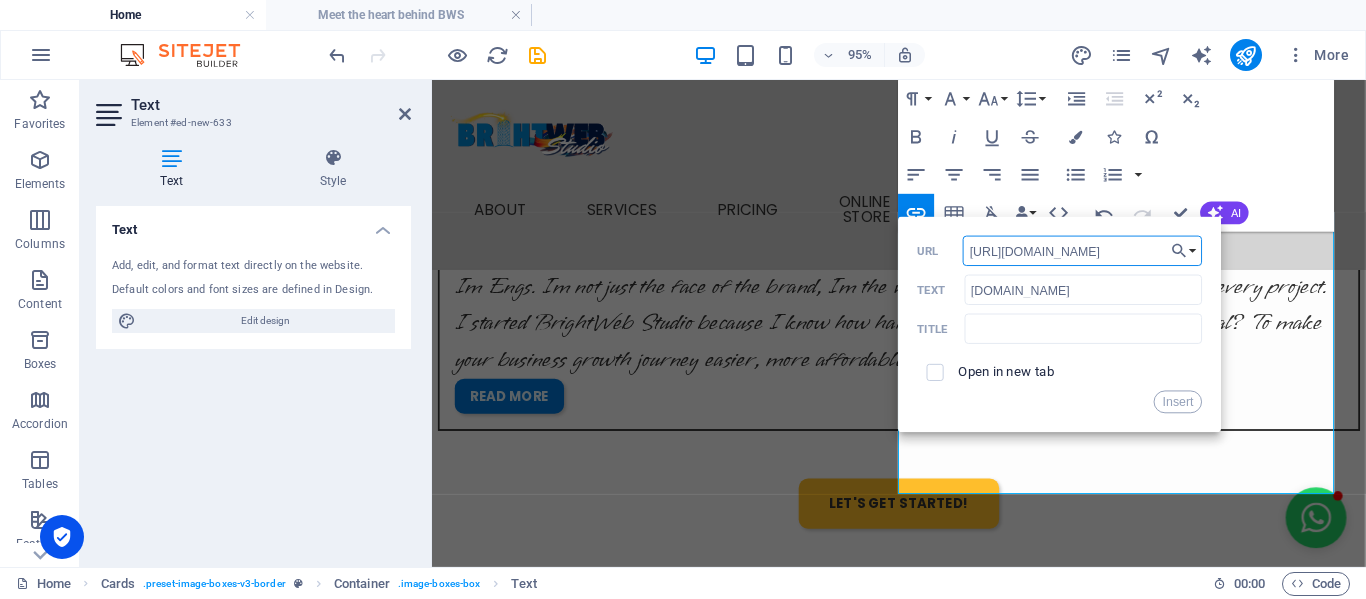 scroll, scrollTop: 0, scrollLeft: 87, axis: horizontal 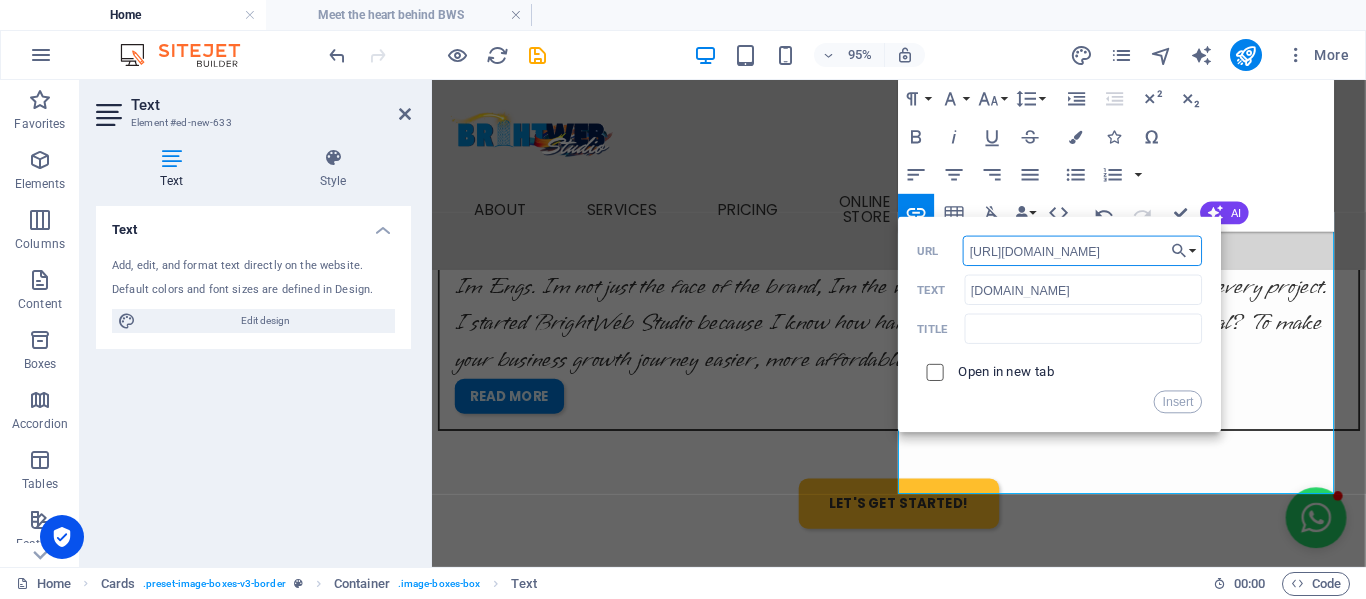 type on "https://eclathairandmakeup.brightwebstudio.co.za/" 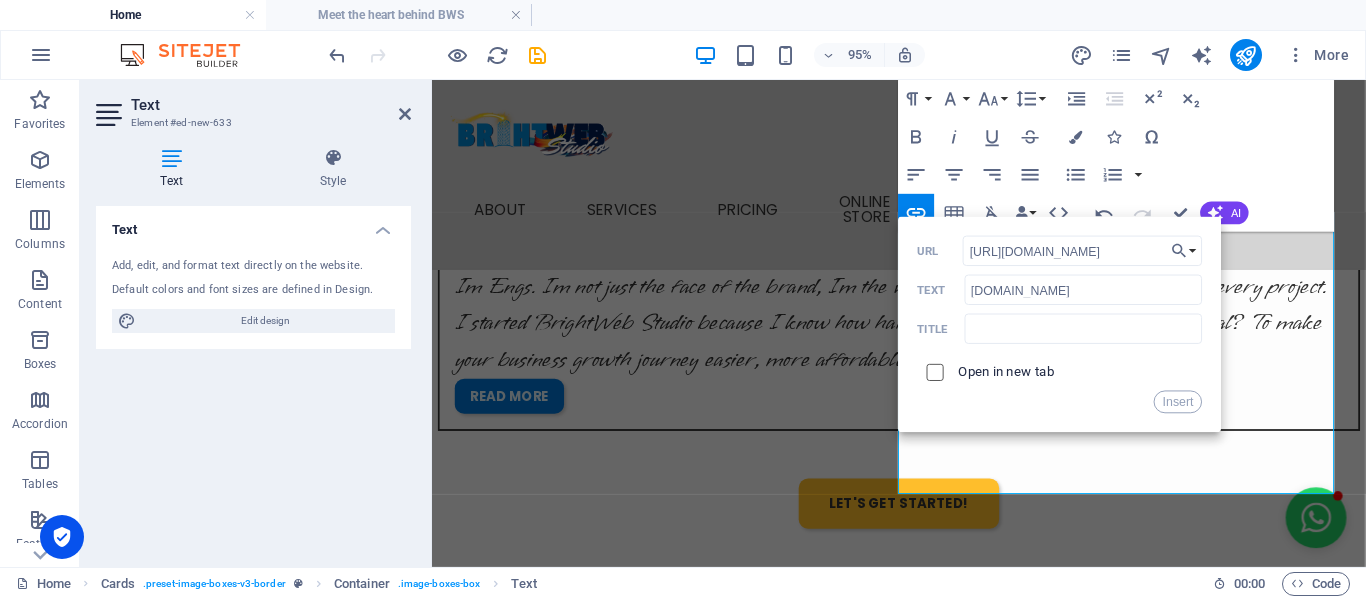 scroll, scrollTop: 0, scrollLeft: 0, axis: both 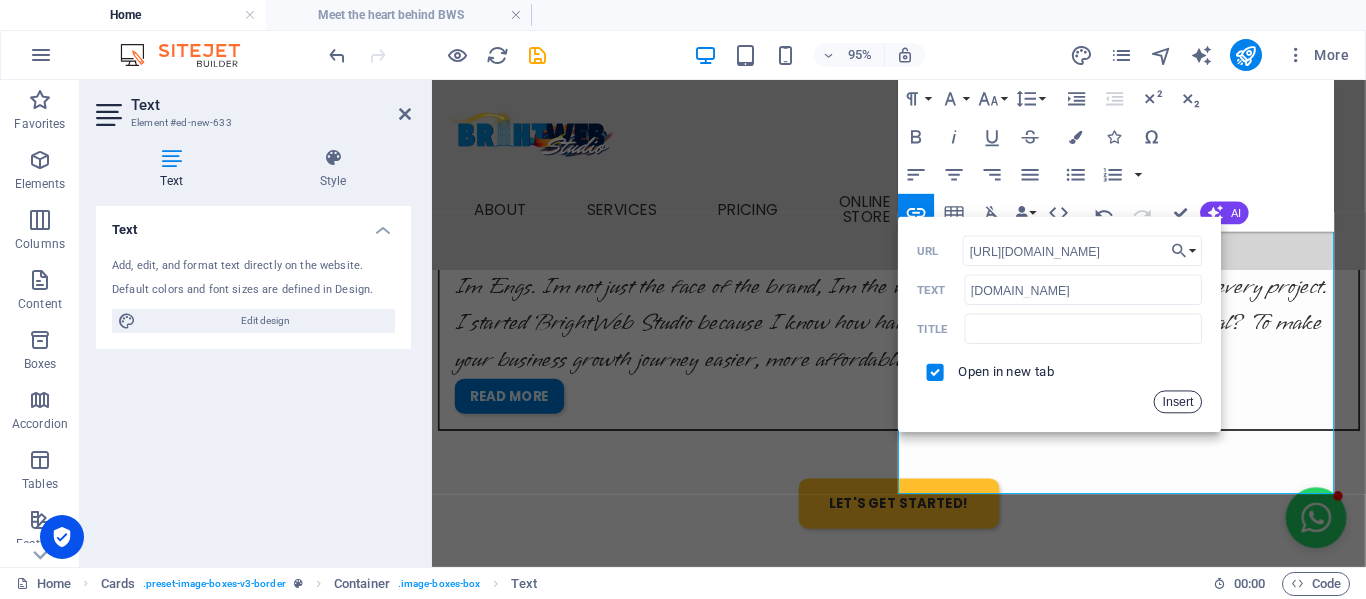 click on "Insert" at bounding box center [1178, 402] 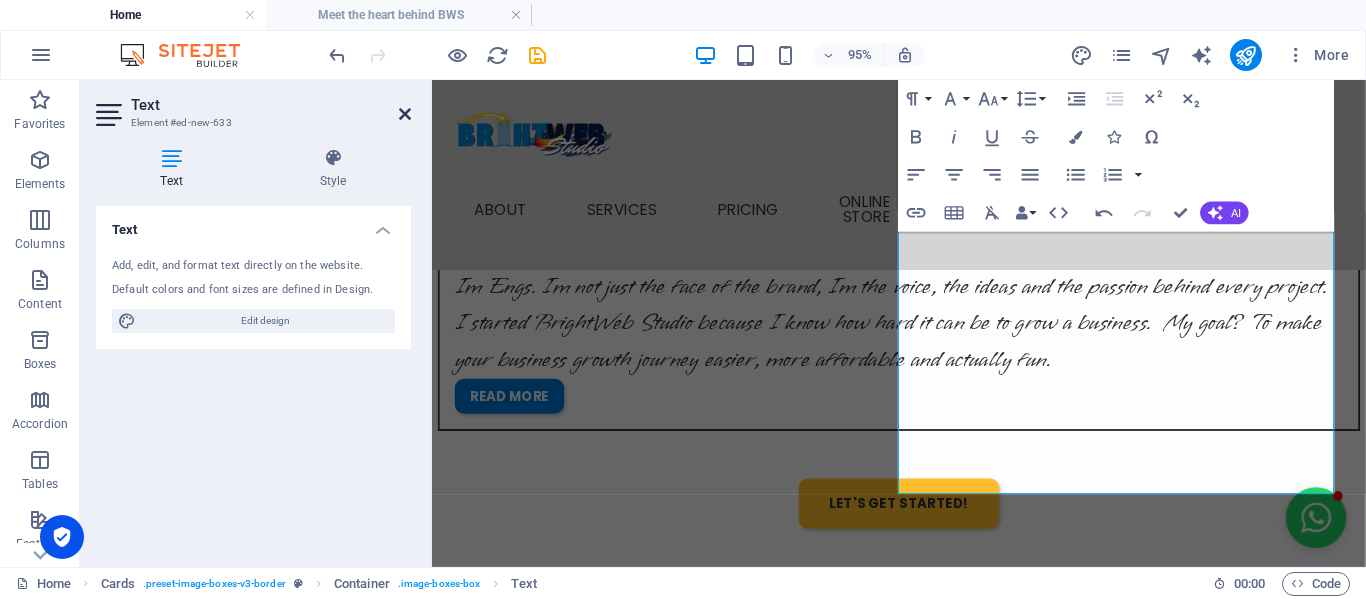 click at bounding box center [405, 114] 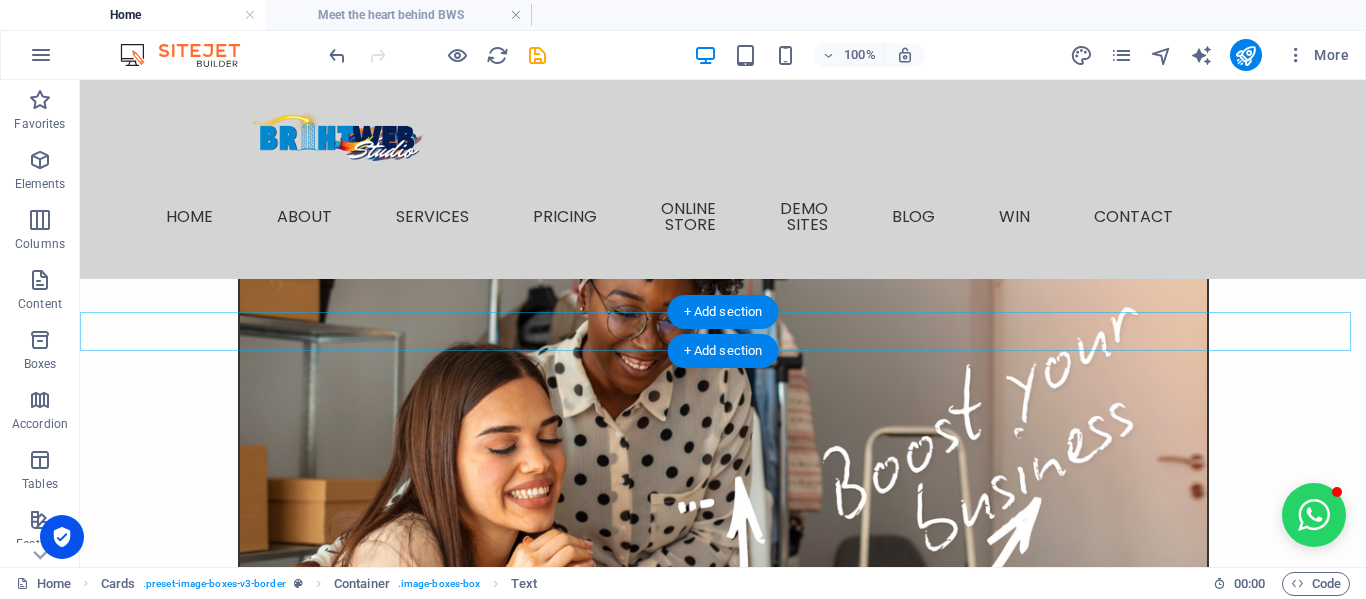 scroll, scrollTop: 2432, scrollLeft: 0, axis: vertical 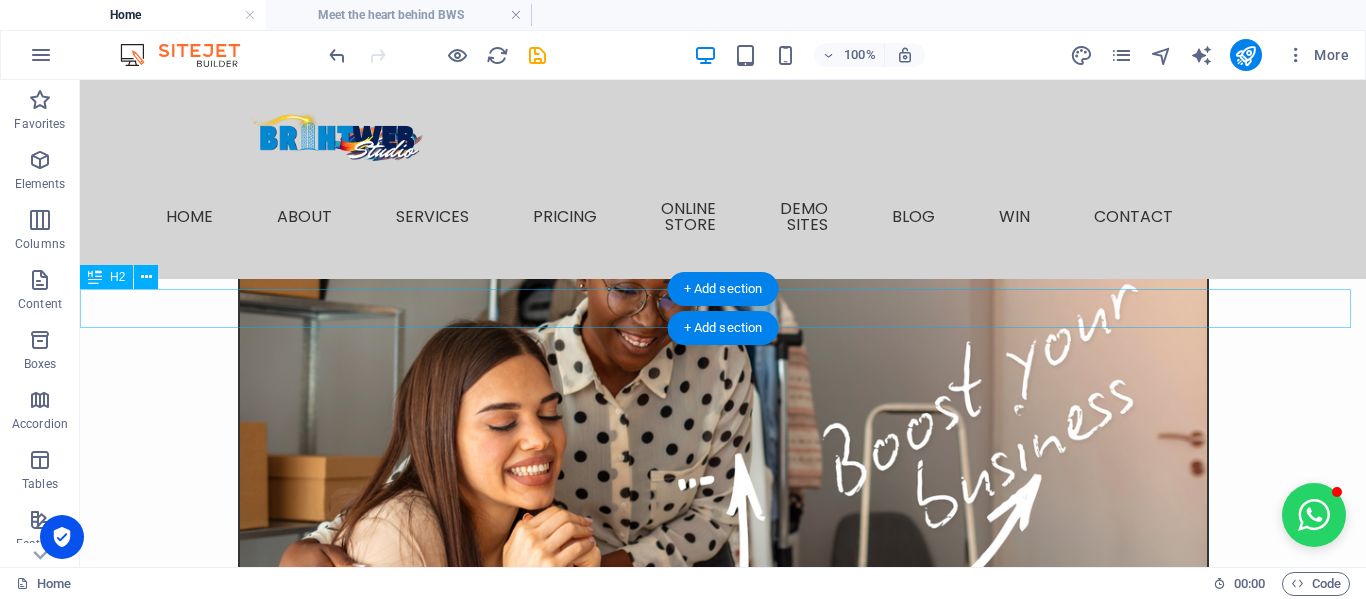 click on "TESTIMONIAL" at bounding box center (723, 2969) 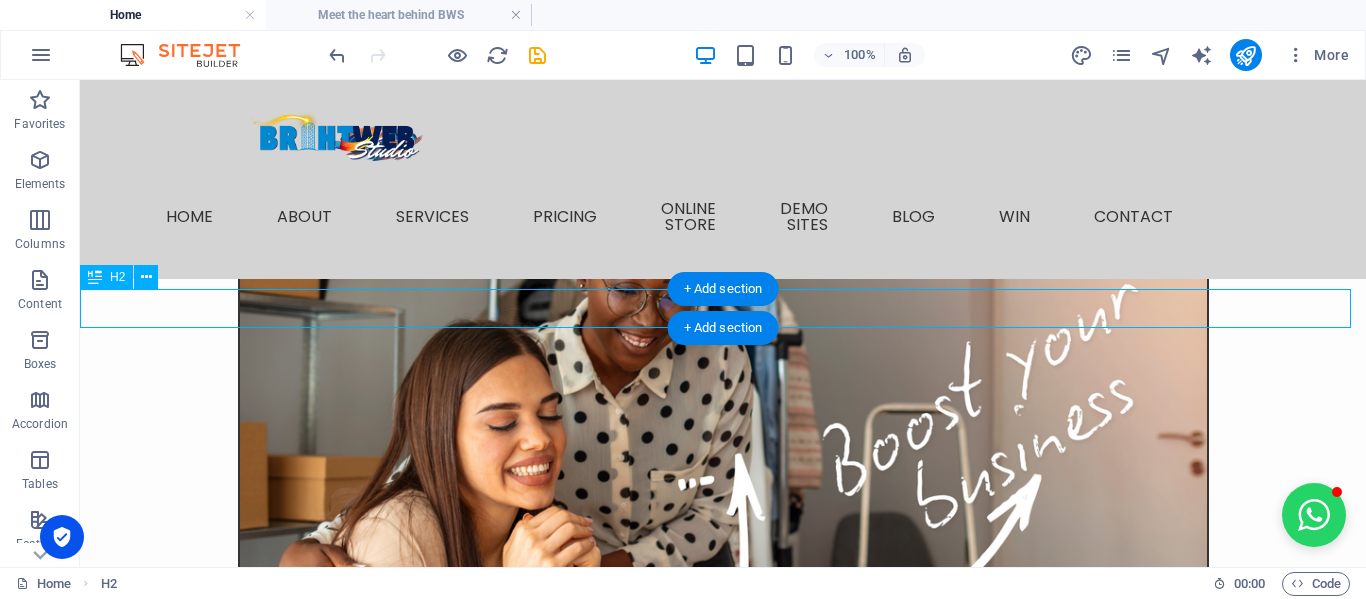 click on "TESTIMONIAL" at bounding box center [723, 2969] 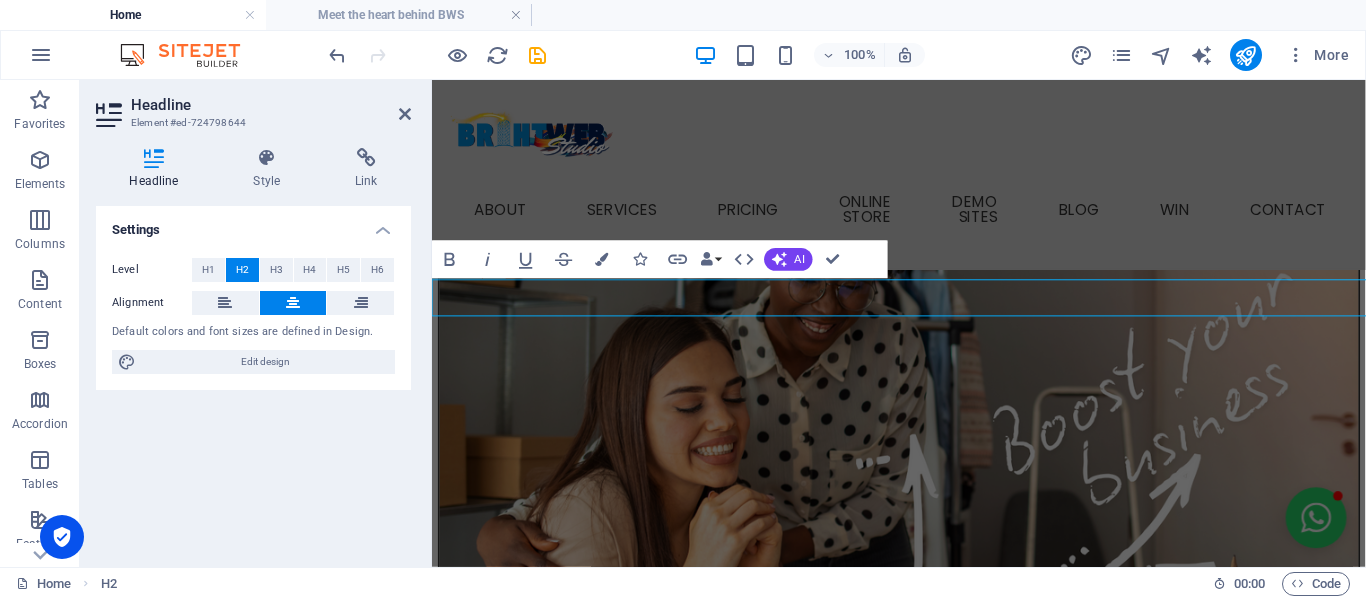 scroll, scrollTop: 2431, scrollLeft: 0, axis: vertical 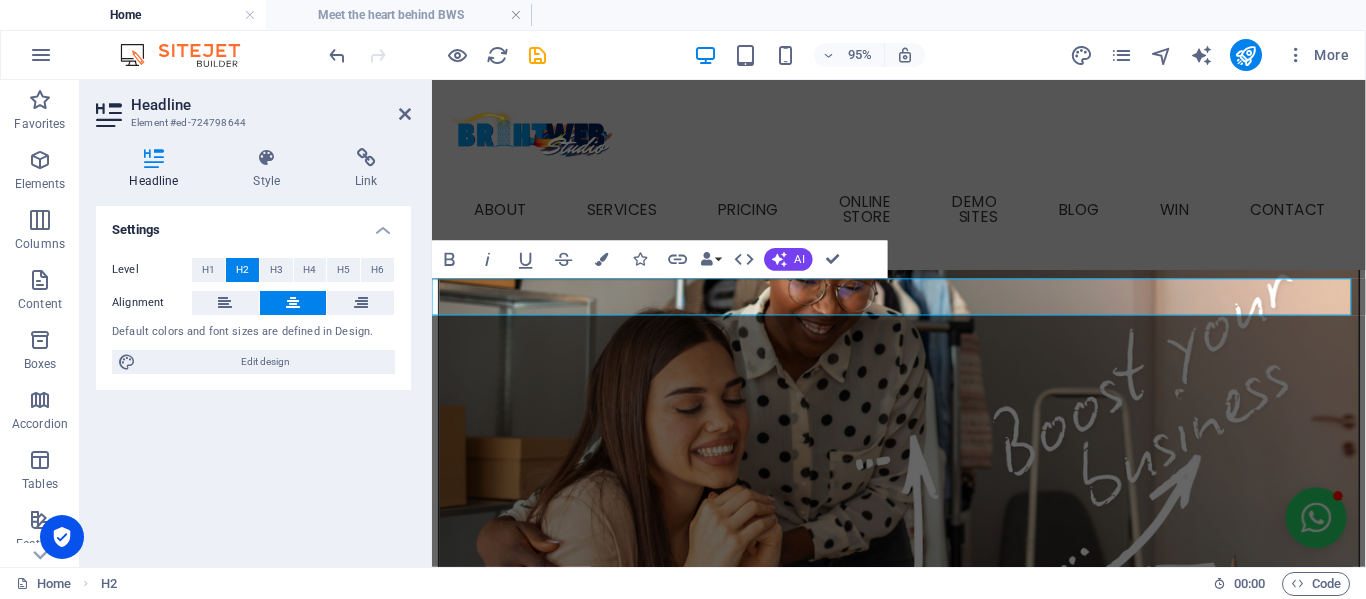 click on "TESTIMONIAL" at bounding box center [923, 2970] 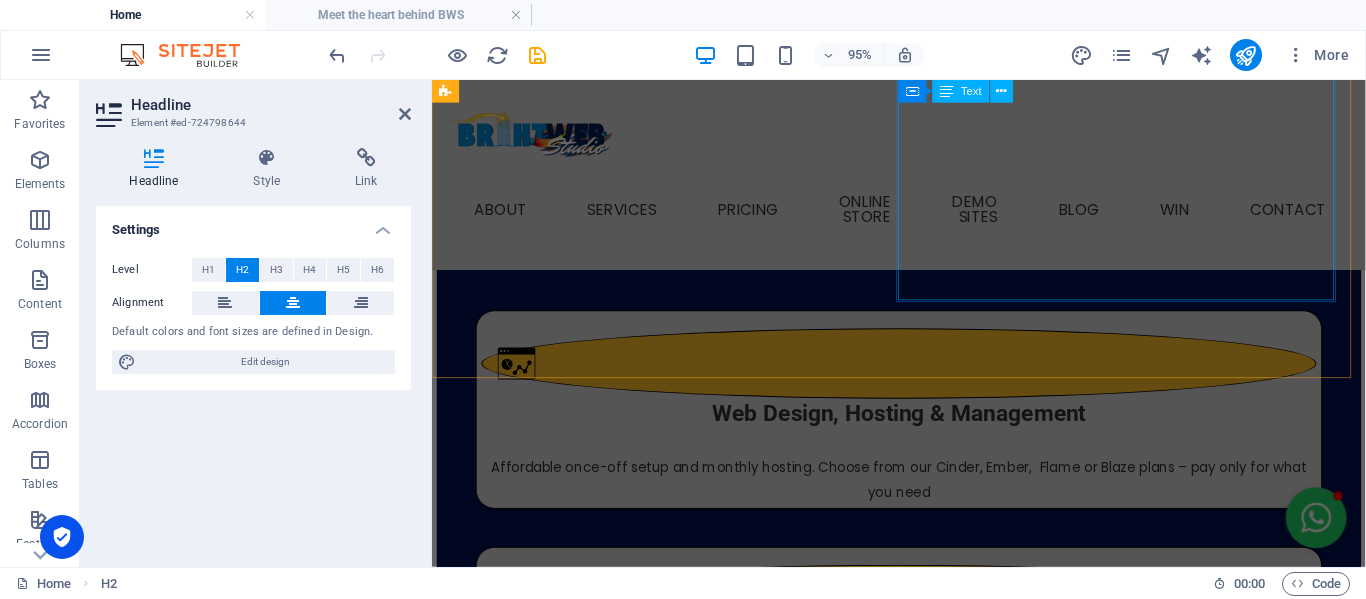 scroll, scrollTop: 3331, scrollLeft: 0, axis: vertical 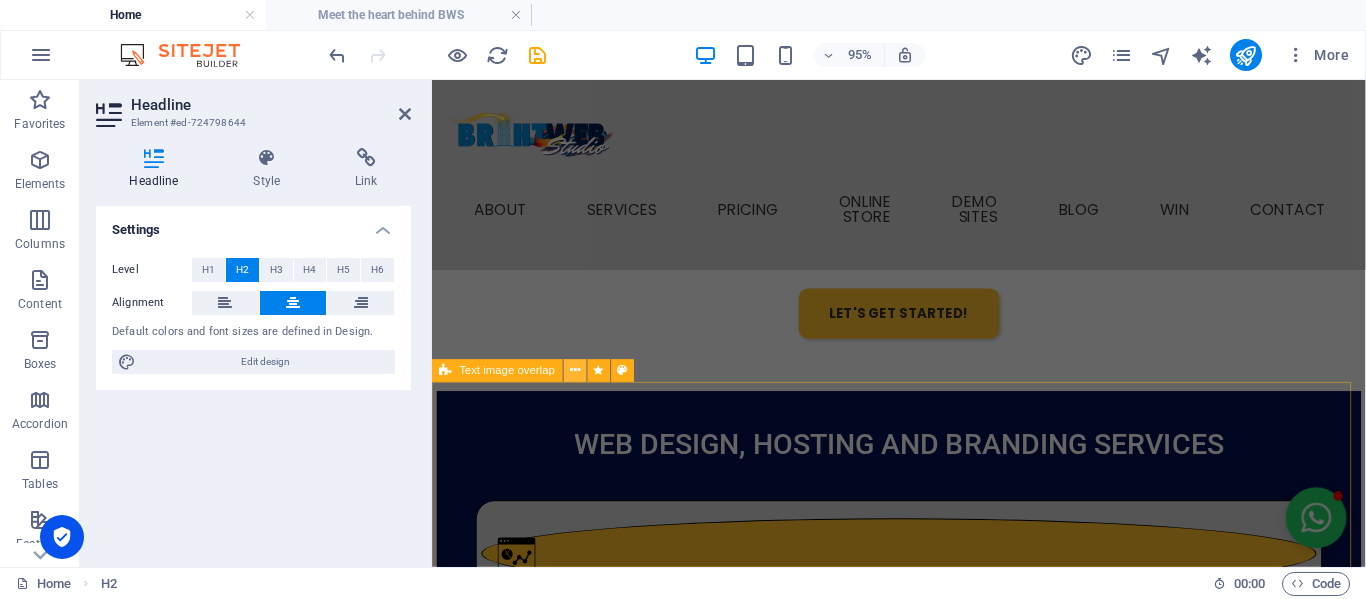 click at bounding box center (575, 371) 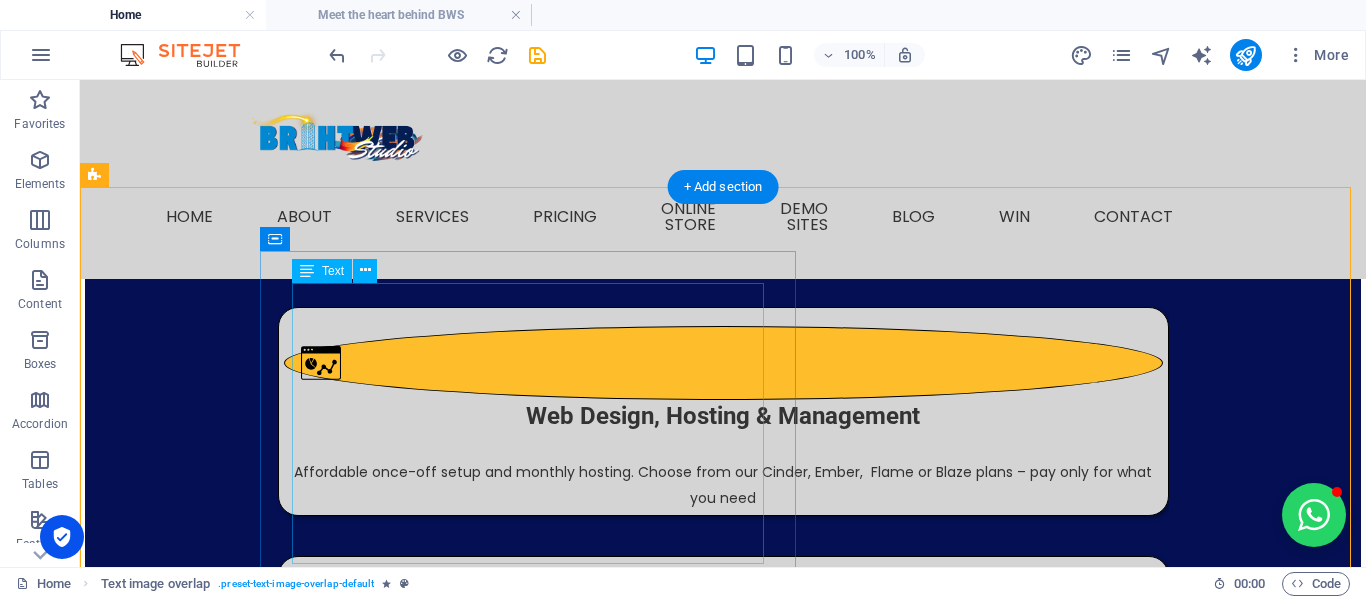 scroll, scrollTop: 3345, scrollLeft: 0, axis: vertical 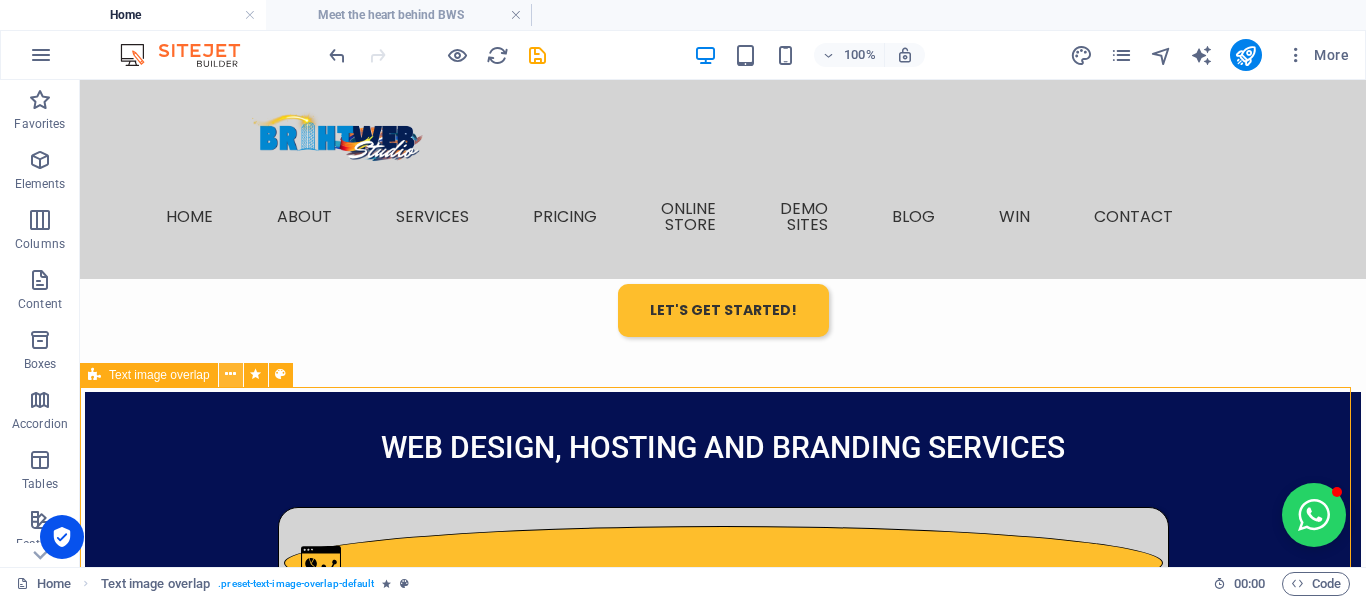 click at bounding box center [230, 374] 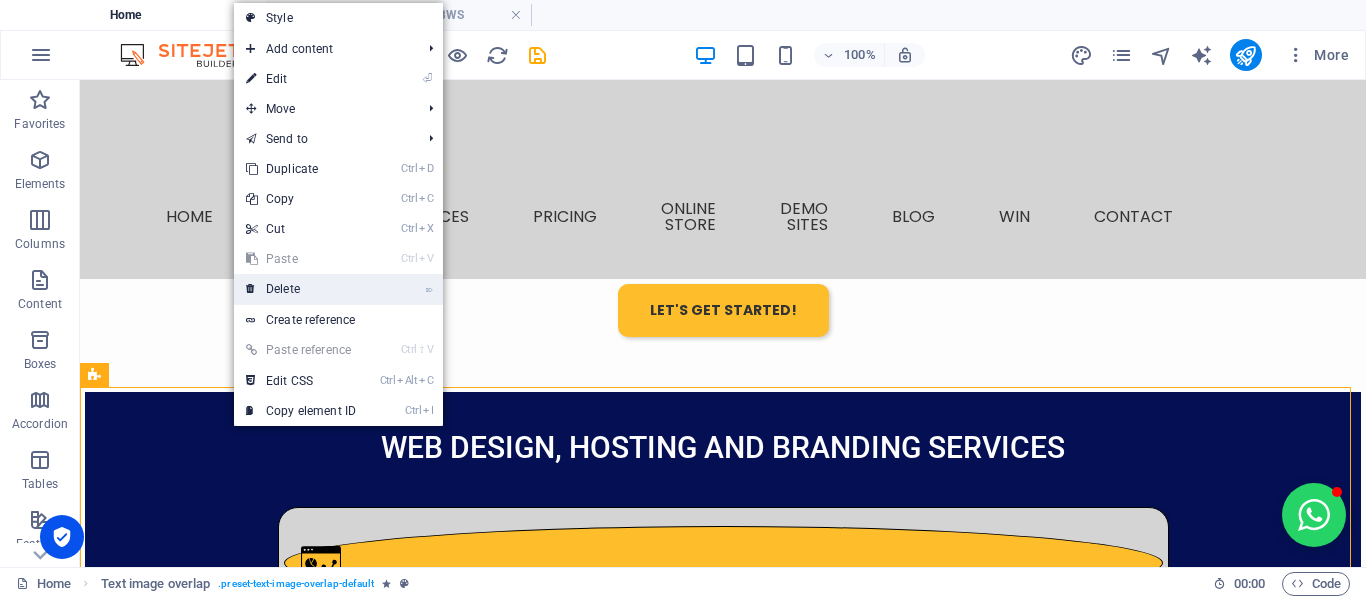 click on "⌦  Delete" at bounding box center [301, 289] 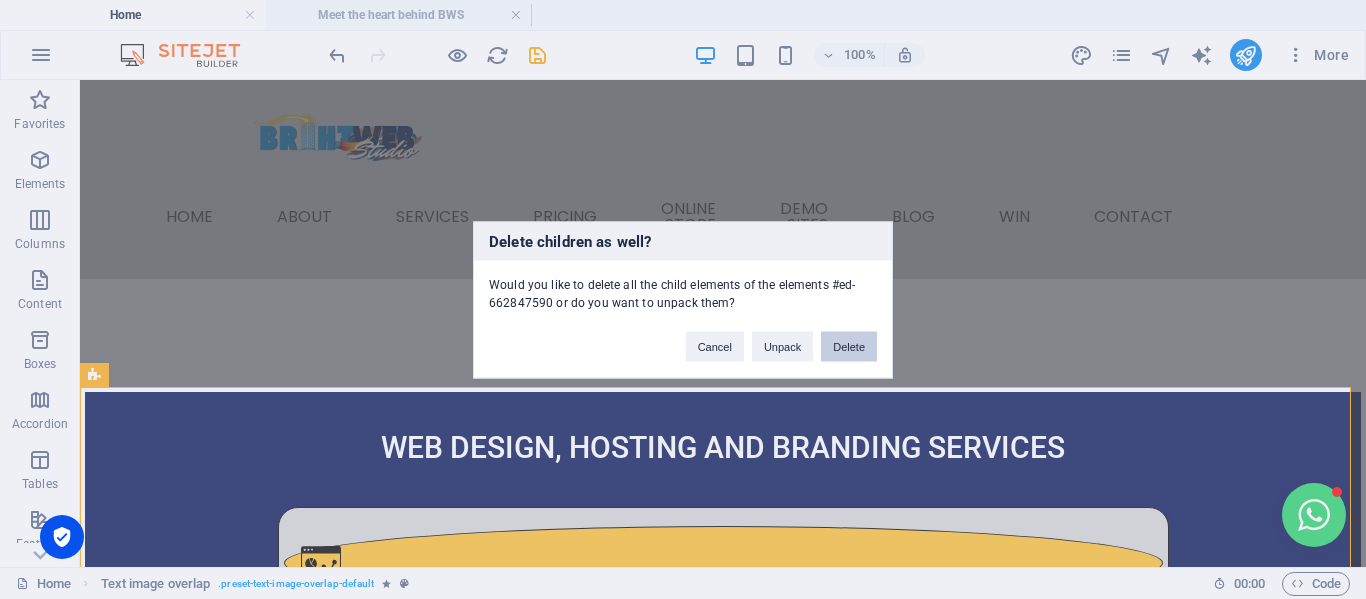 click on "Delete" at bounding box center (849, 346) 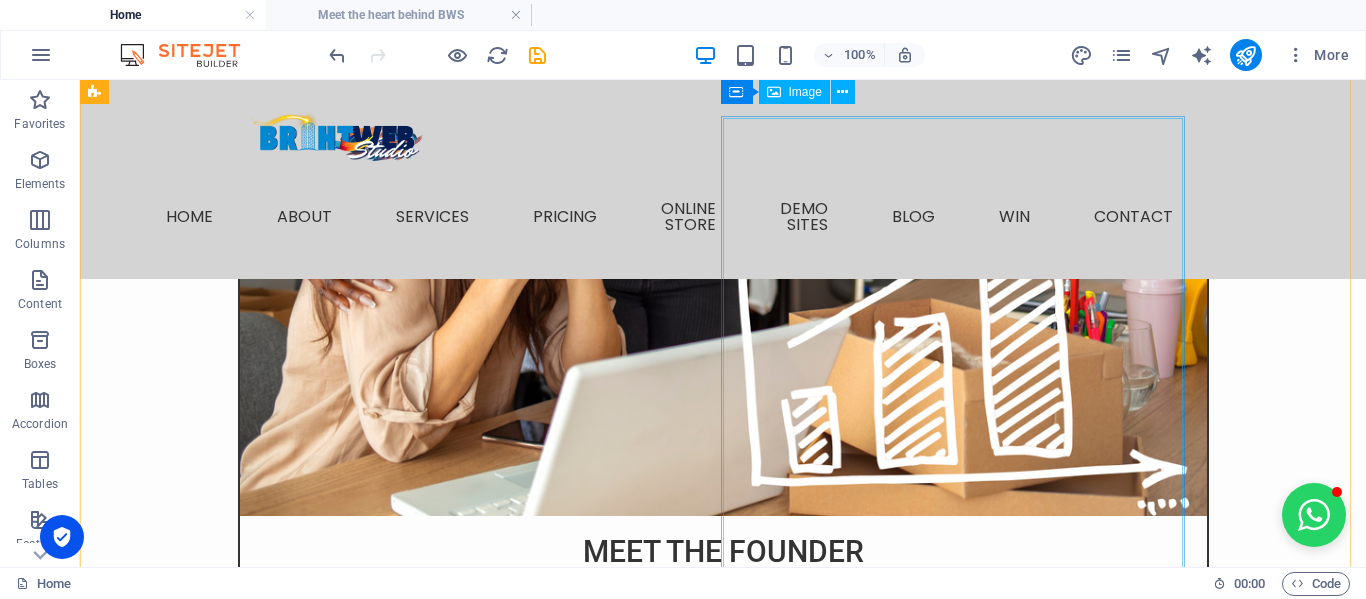 scroll, scrollTop: 2545, scrollLeft: 0, axis: vertical 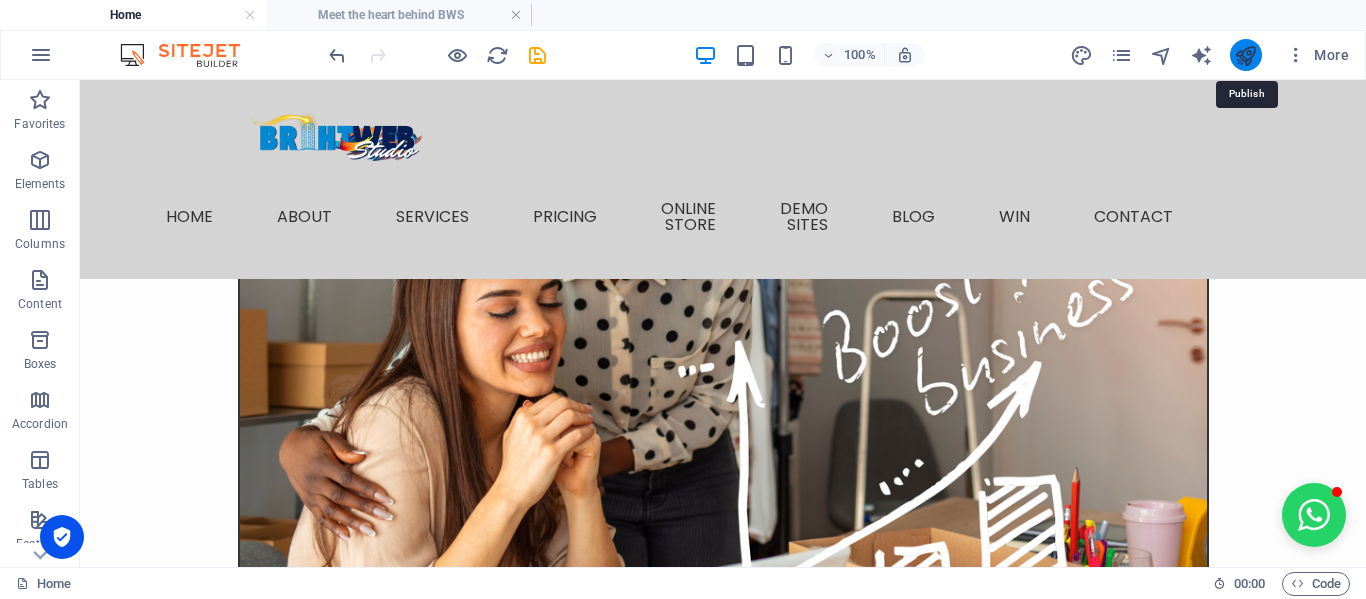 click at bounding box center (1245, 55) 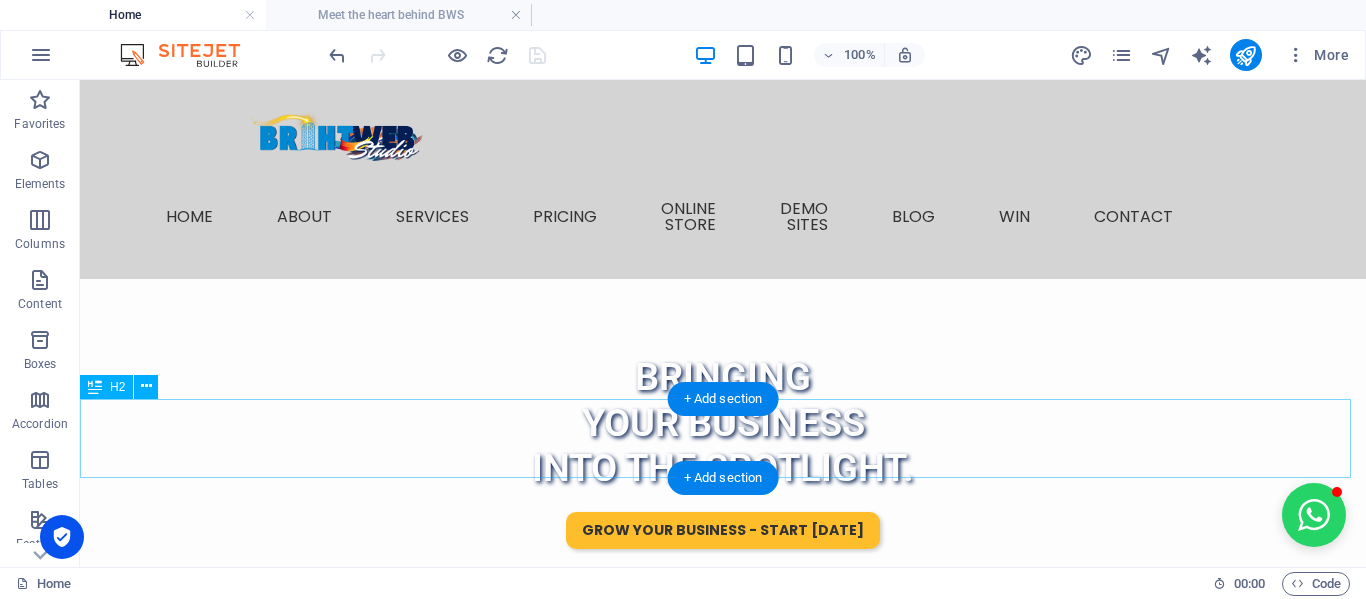 scroll, scrollTop: 245, scrollLeft: 0, axis: vertical 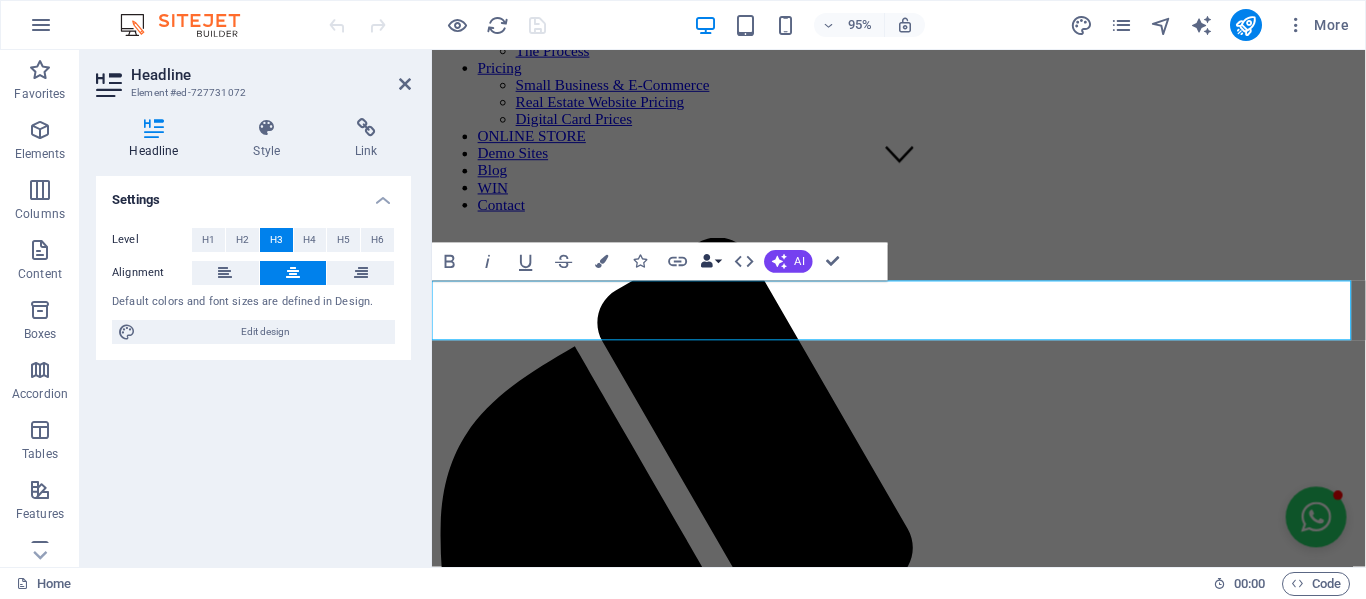 type 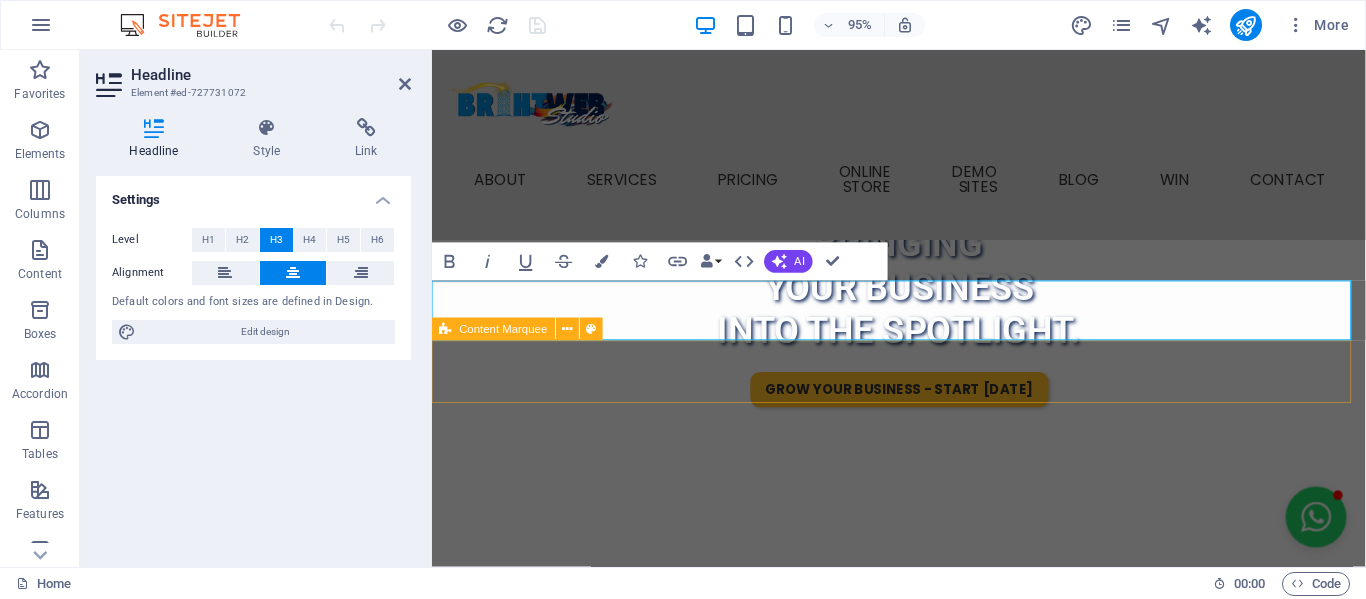 click on "AFFORDABLE MARKETING SOLUTION" at bounding box center [923, 872] 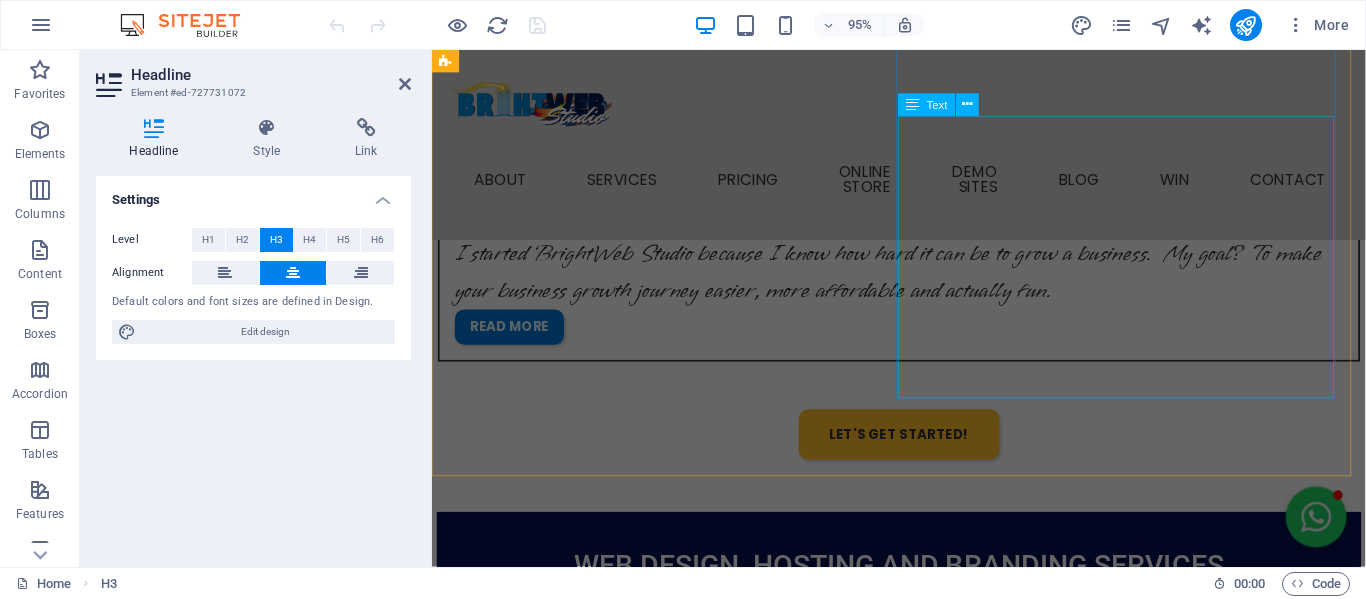 scroll, scrollTop: 3200, scrollLeft: 0, axis: vertical 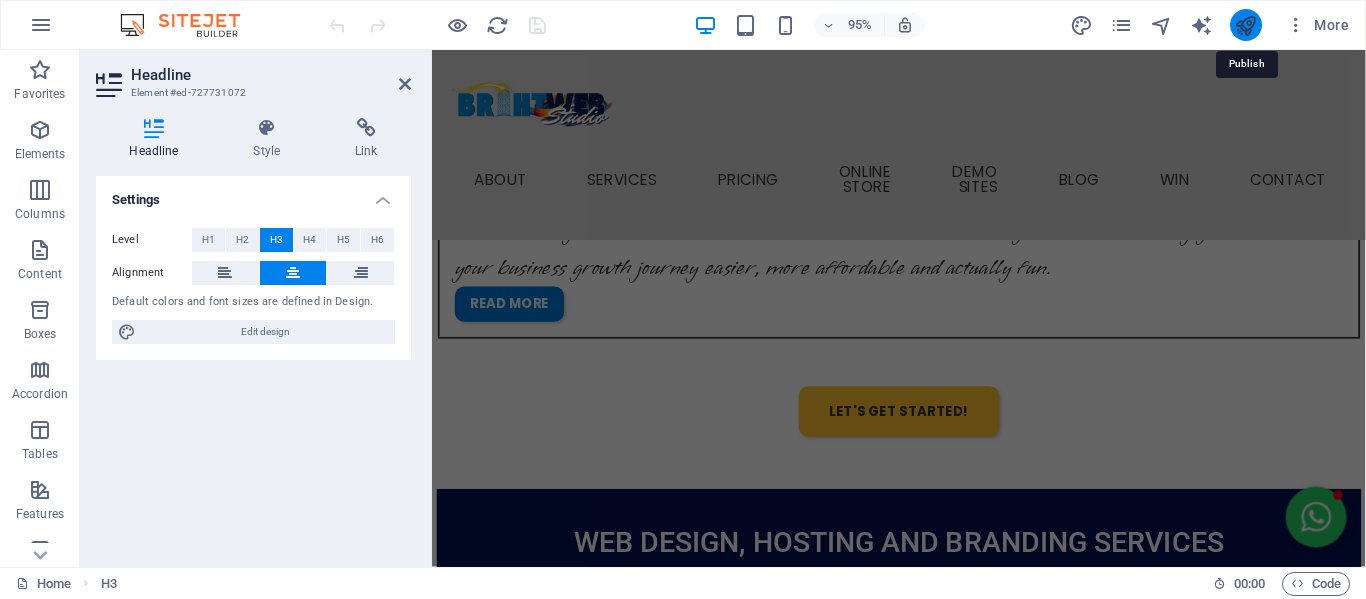 drag, startPoint x: 1251, startPoint y: 18, endPoint x: 1141, endPoint y: 226, distance: 235.29556 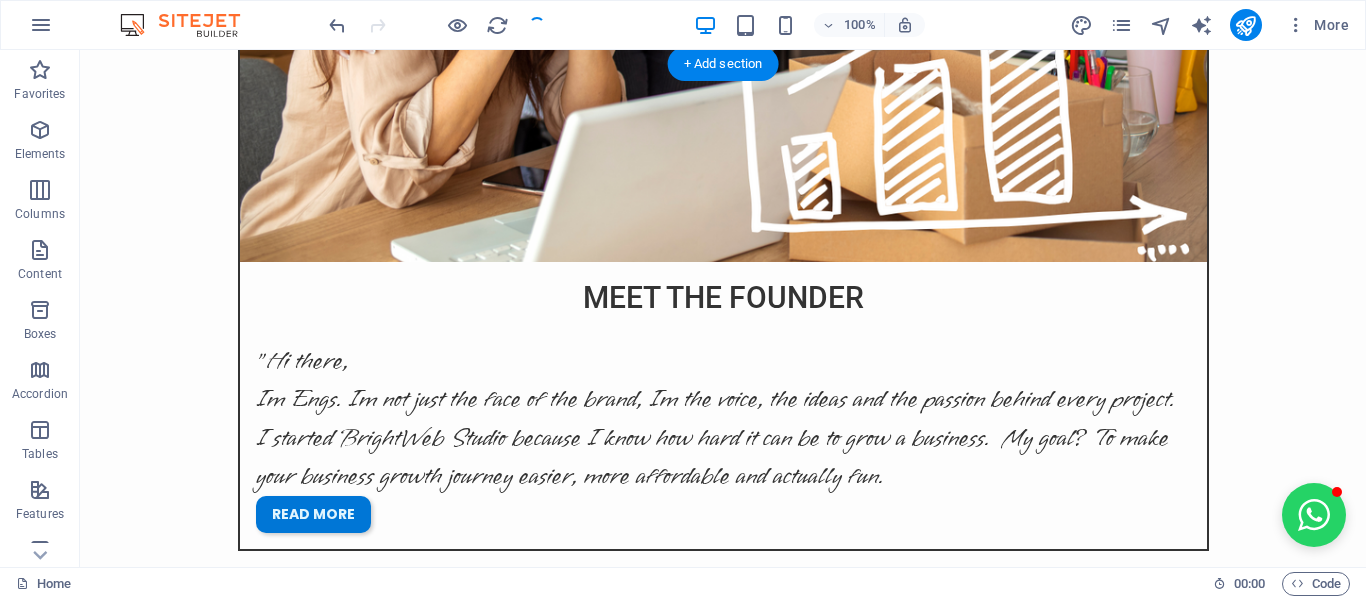 scroll, scrollTop: 101, scrollLeft: 0, axis: vertical 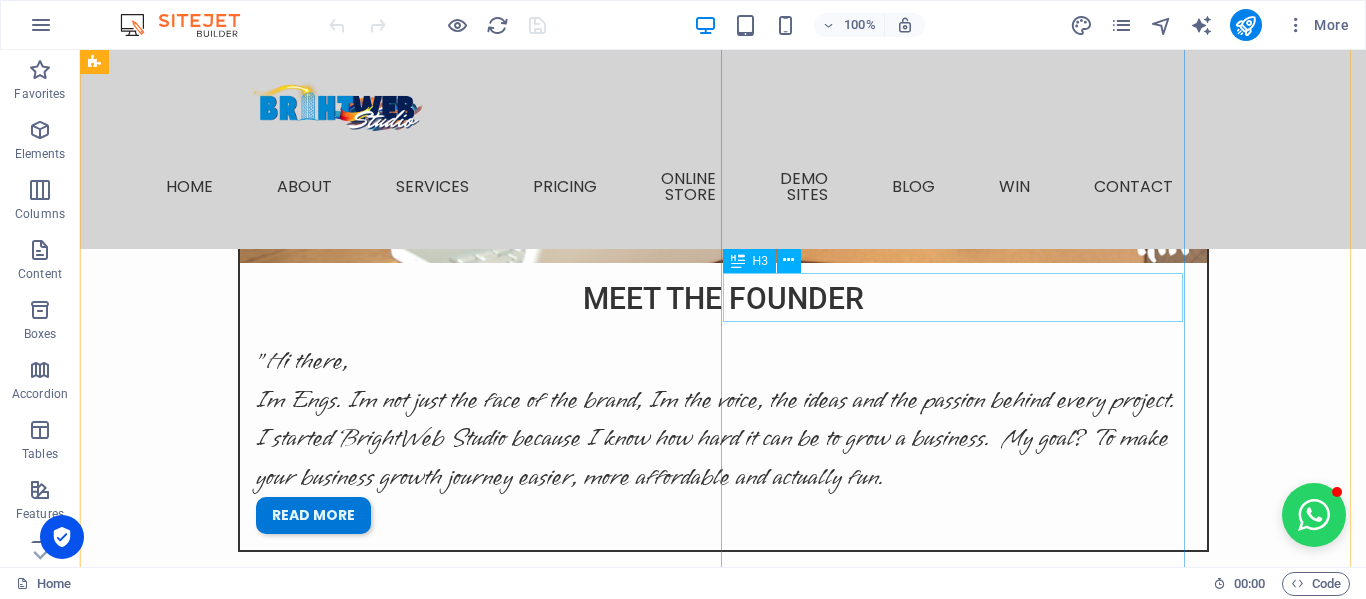 click on "Headline" at bounding box center [328, 3778] 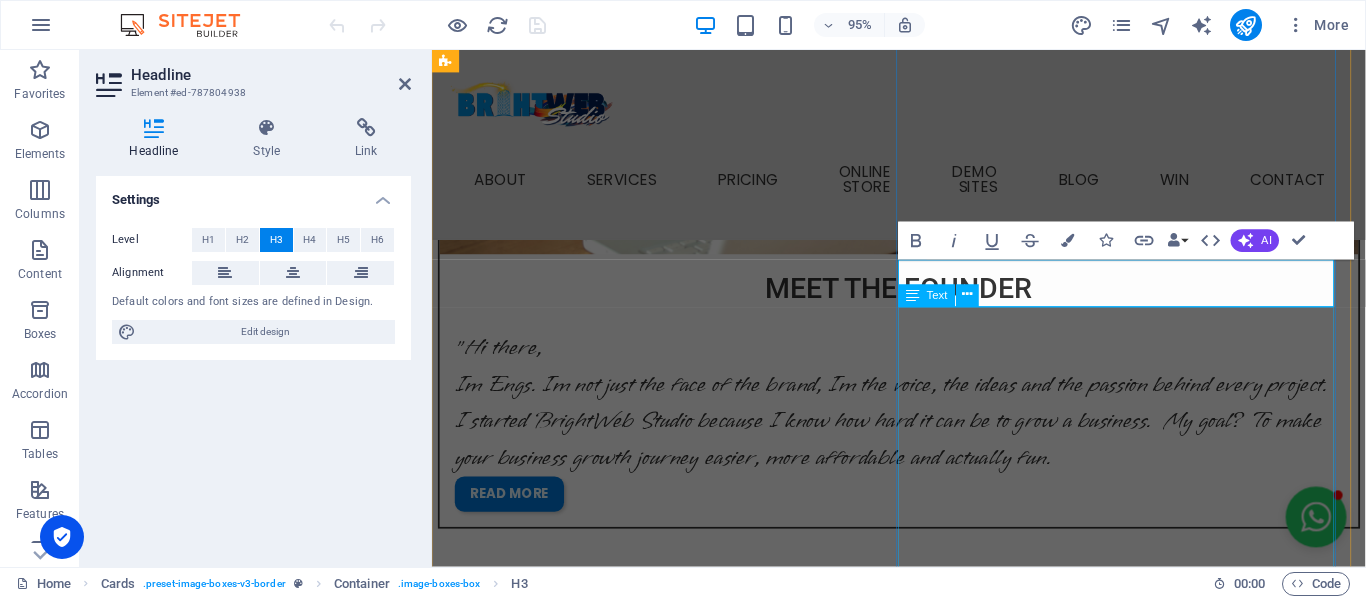 scroll, scrollTop: 2999, scrollLeft: 0, axis: vertical 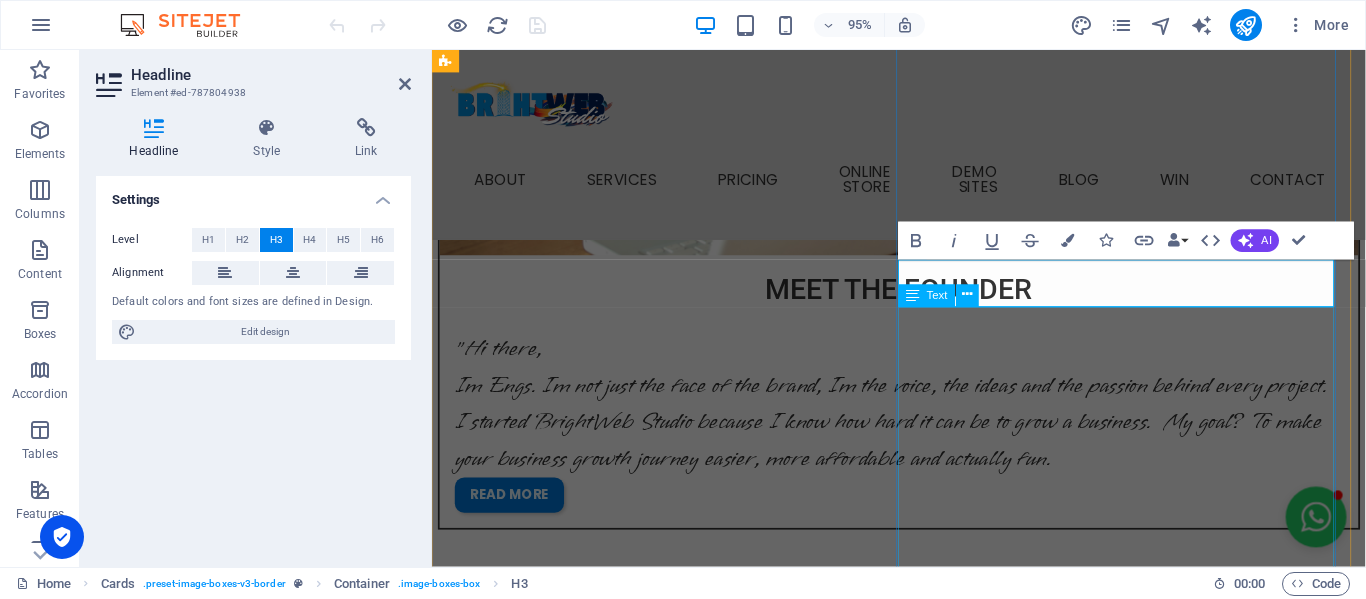 type 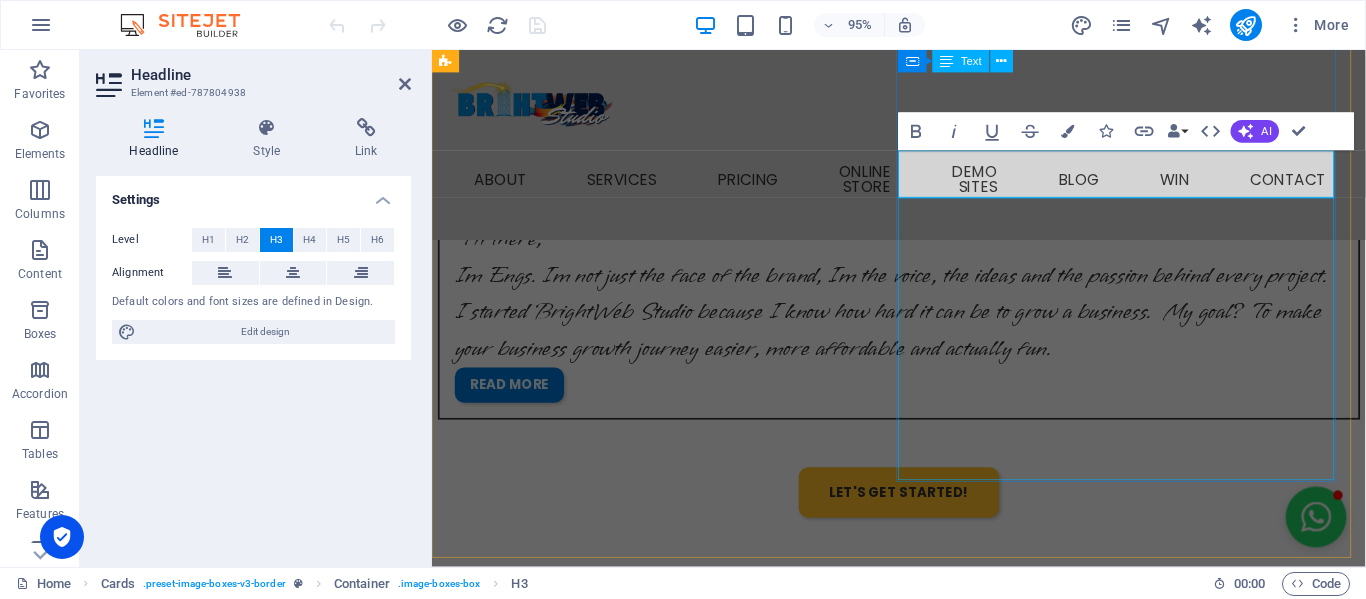 scroll, scrollTop: 3099, scrollLeft: 0, axis: vertical 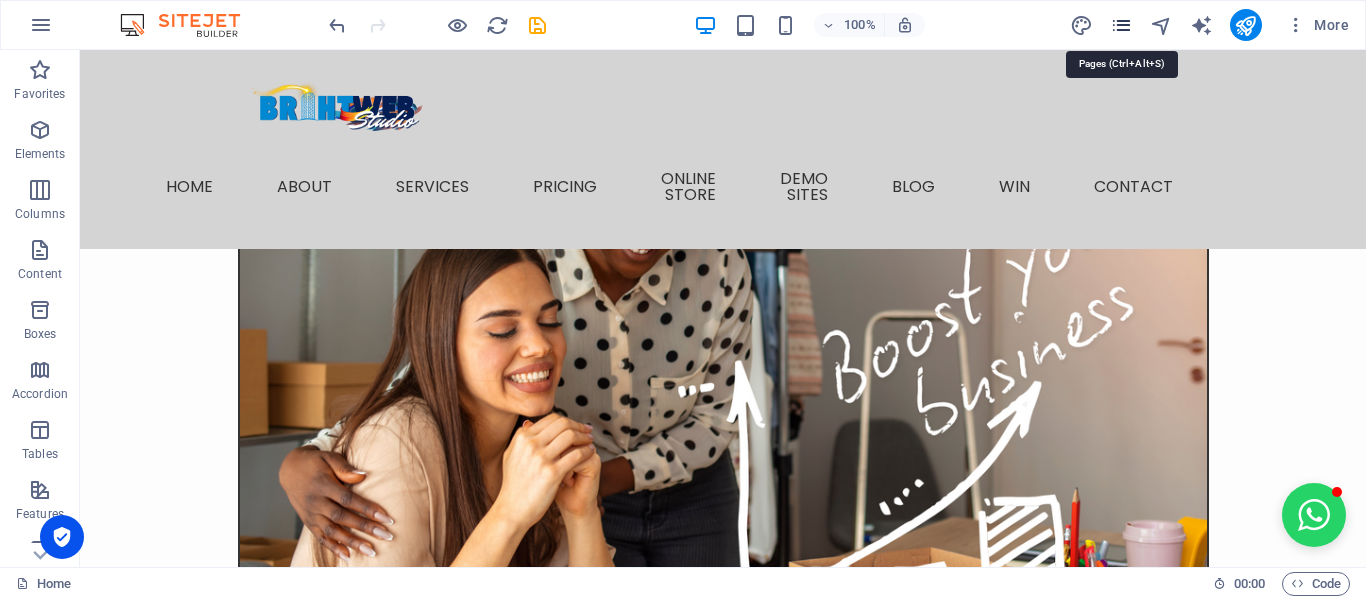 click at bounding box center [1121, 25] 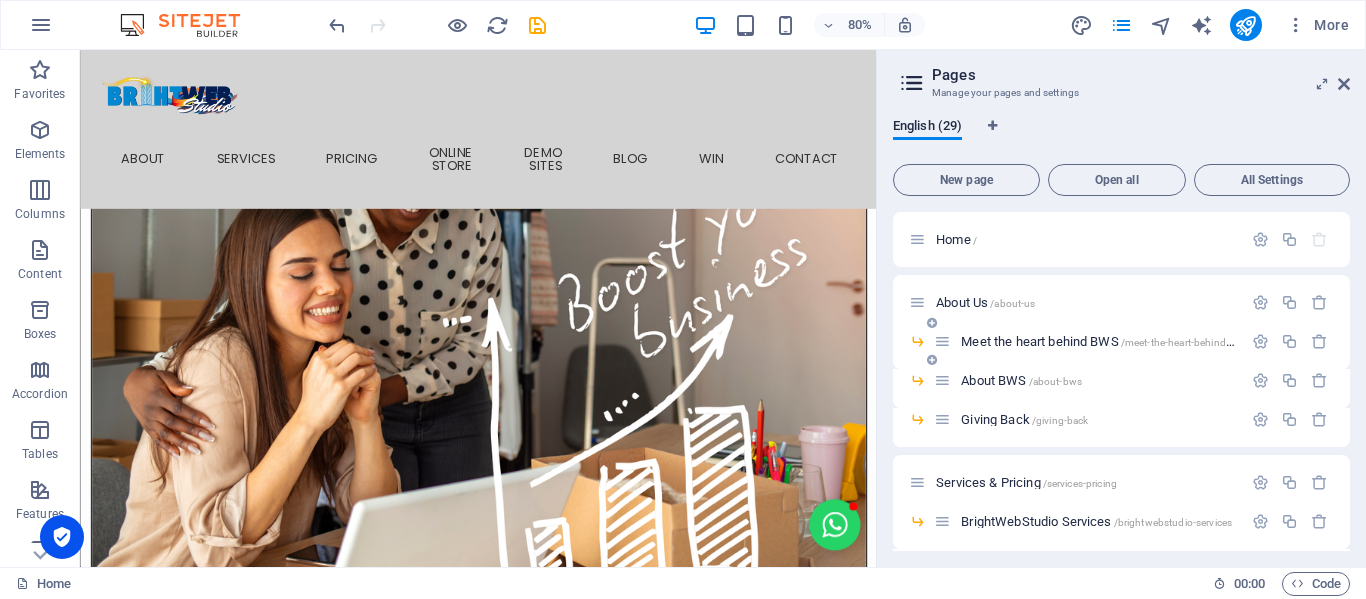 click on "Meet the heart behind BWS /meet-the-heart-behind-bws" at bounding box center (1104, 341) 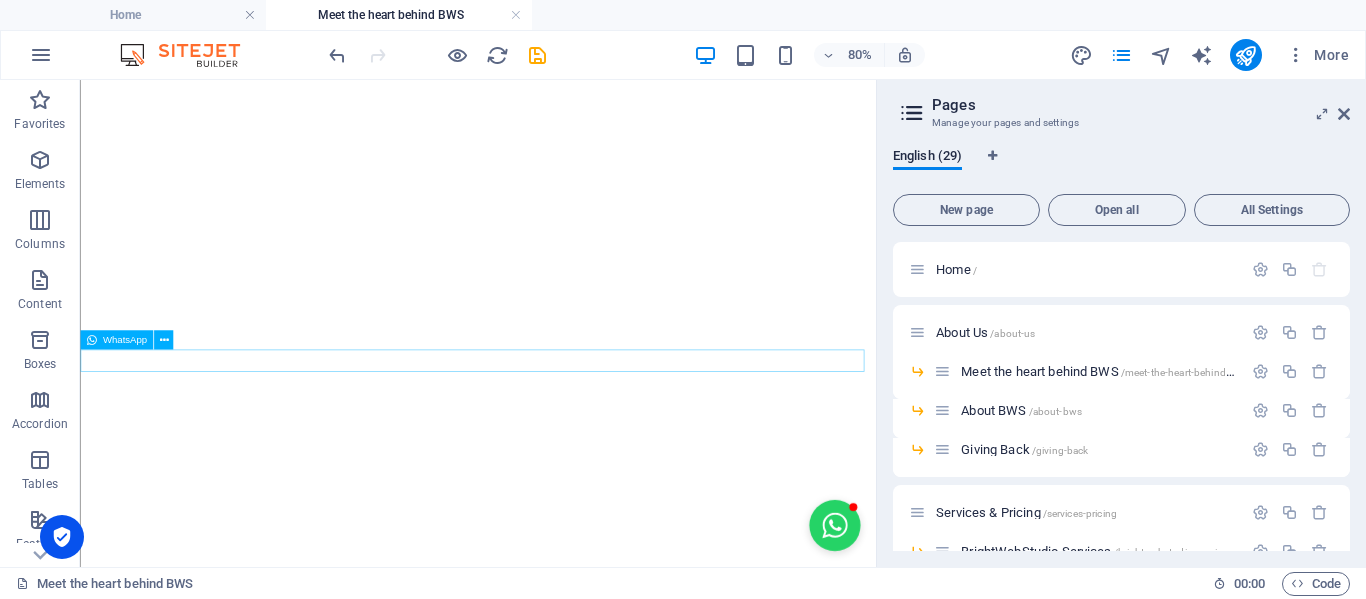 scroll, scrollTop: 2100, scrollLeft: 0, axis: vertical 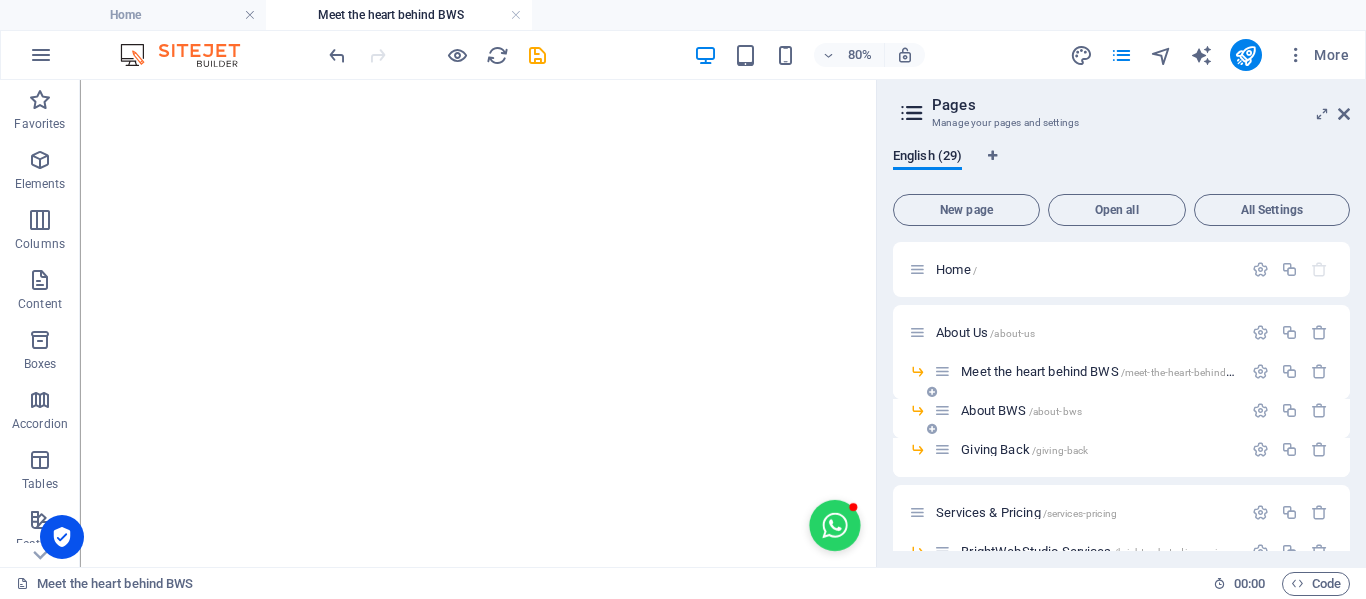 click on "About BWS /about-bws" at bounding box center [1021, 410] 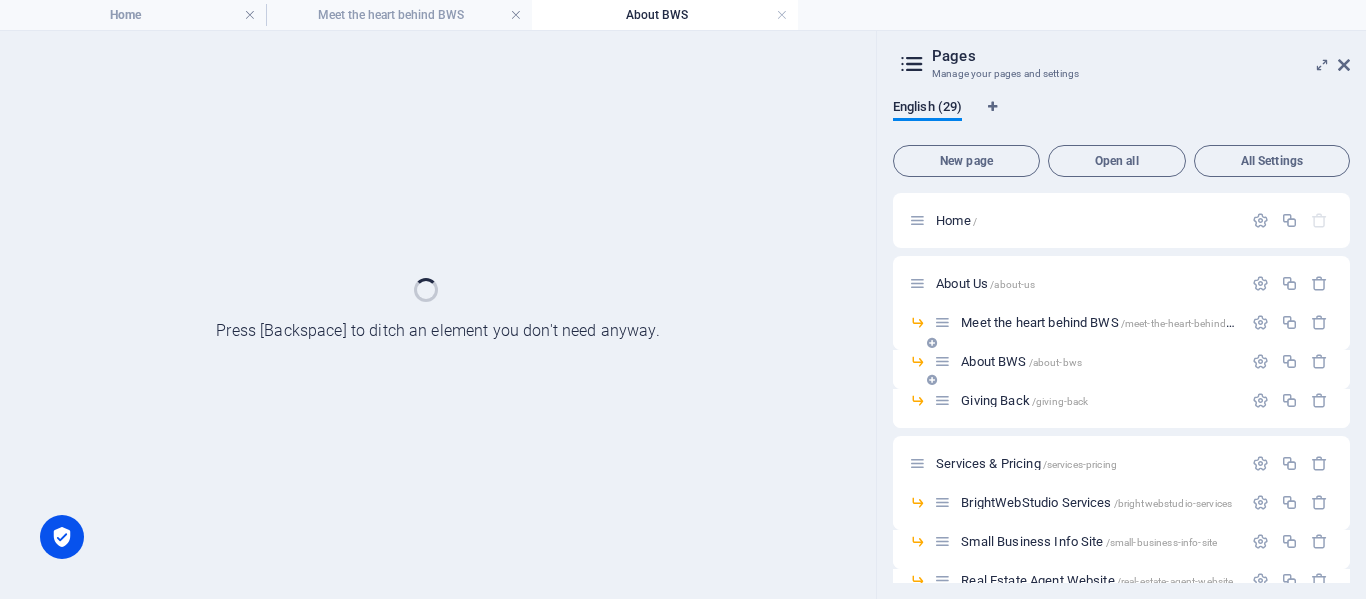 scroll, scrollTop: 0, scrollLeft: 0, axis: both 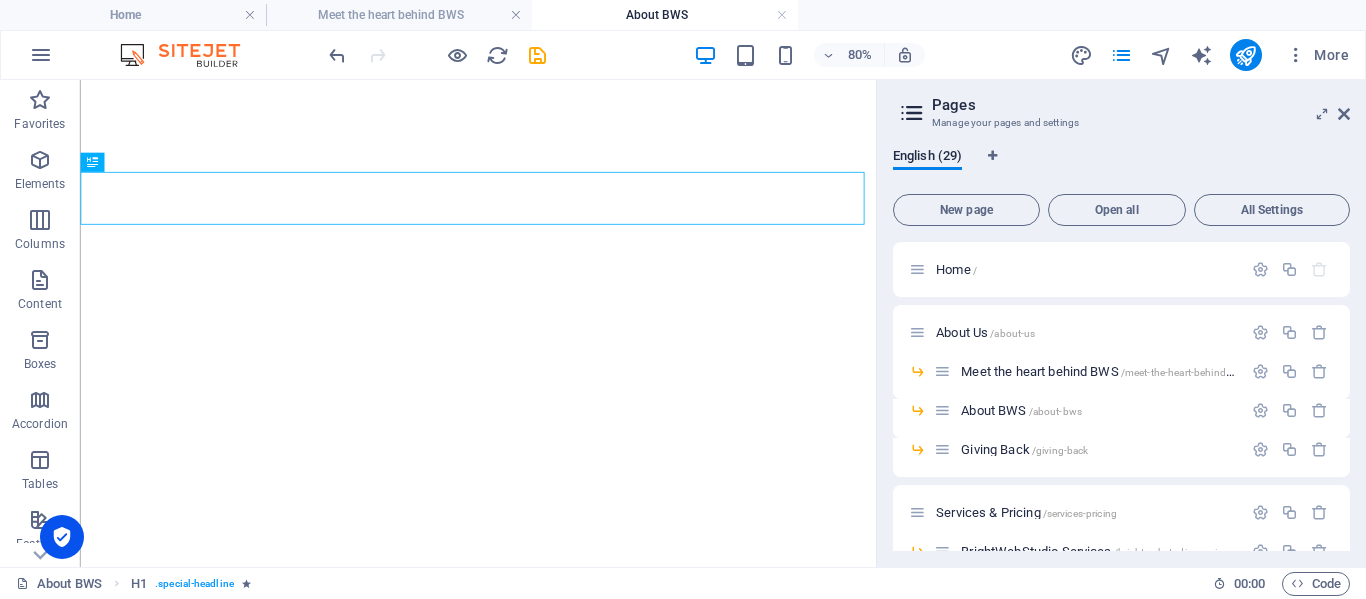 click on "Pages Manage your pages and settings English (29) New page Open all All Settings Home  / About Us /about-us Meet the heart behind BWS /meet-the-heart-behind-bws About BWS /about-bws Giving Back /giving-back Services & Pricing /services-pricing BrightWebStudio Services /brightwebstudio-services Small Business Info Site /small-business-info-site Real Estate Agent Website /real-estate-agent-website Brand Identity /brand-identity Brand Boost Toolkit /brand-boost-toolkit V-Cards /v-cards Digital Vcard Prices /digital-vcard-prices New page /new-page Pricing /pricing-14 Digital Vcard Prices 1 /digital-vcard-prices-1 Small Business Pricing /small-business-pricing-14 Property Practitioner Site Pricing /property-practitioner-site-pricing The Process /the-process WIN /win Portfolio /portfolio ONLINE STORE /pricing Influencer Colabs /influencer-colabs Influencer Portfolios /influencer-portfolios Blog /blog Contact Us /contact-us Legal Notice /legal-notice Privacy Policy /privacy-policy Blog and News: Single Page Layout" at bounding box center (1121, 323) 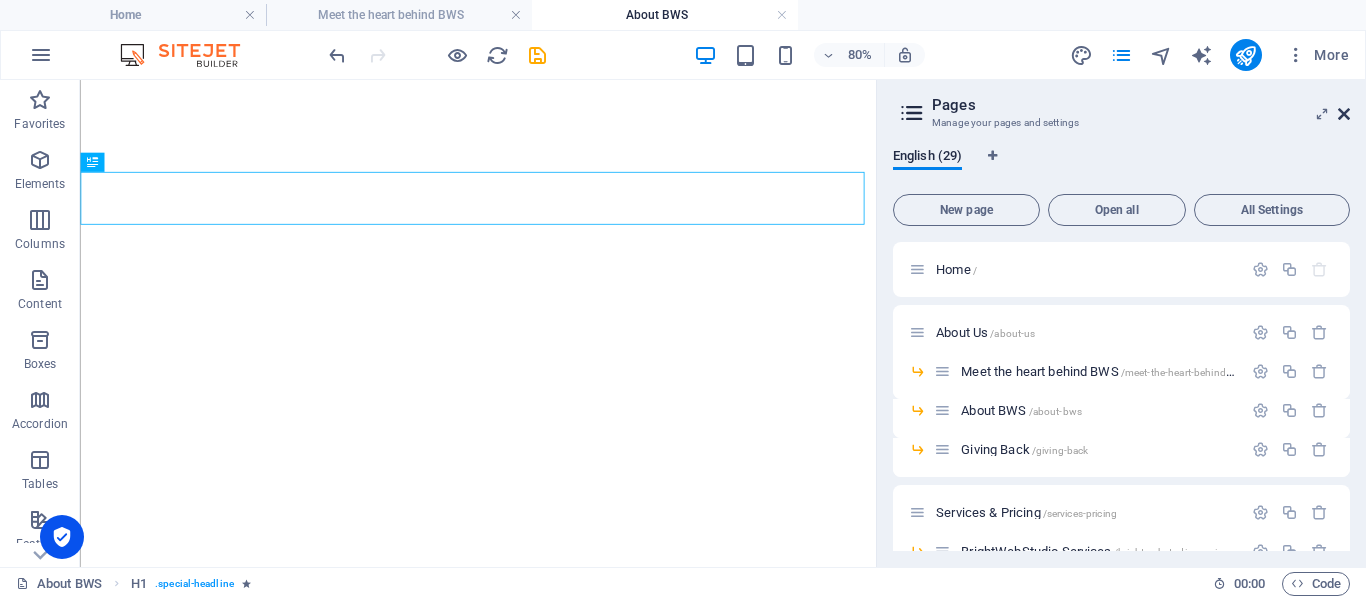 click at bounding box center [1344, 114] 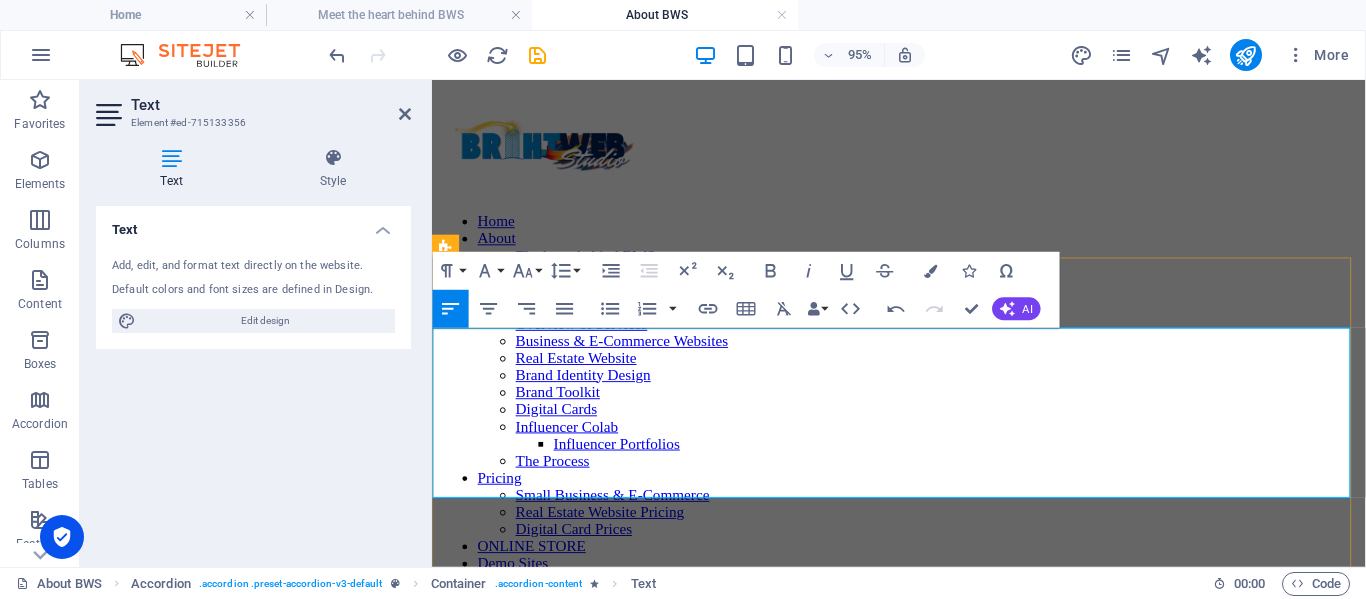 scroll, scrollTop: 200, scrollLeft: 0, axis: vertical 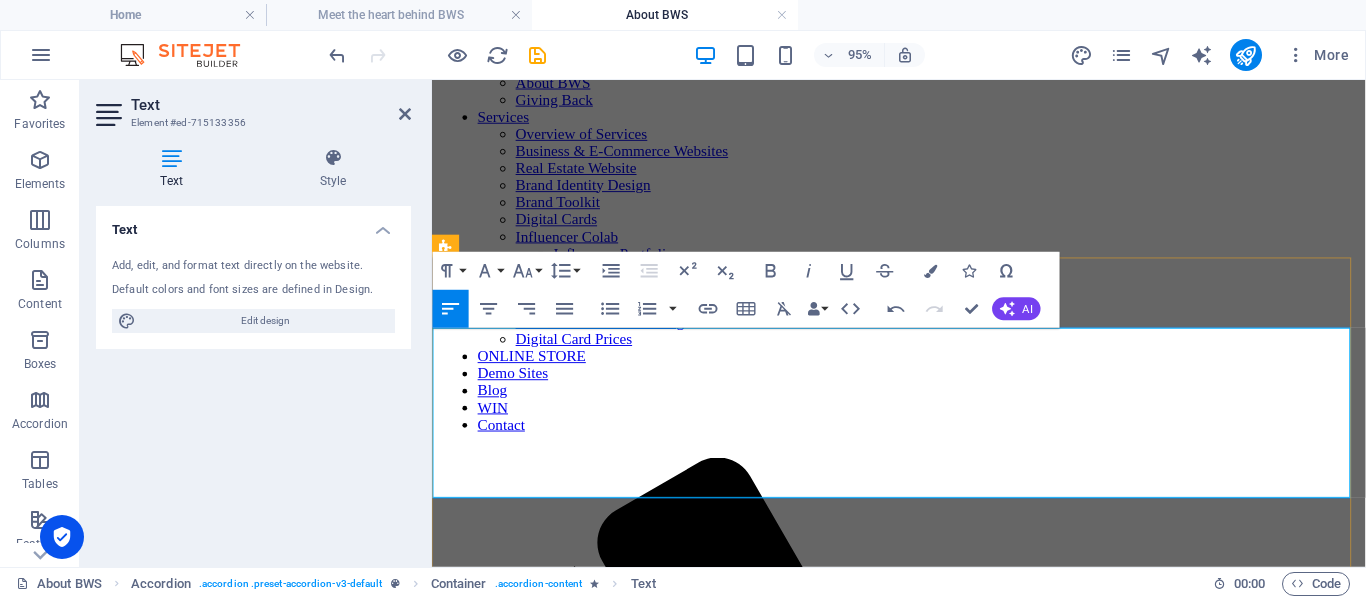 click on "You bring the show—we shine the spotlight." at bounding box center [923, 7525] 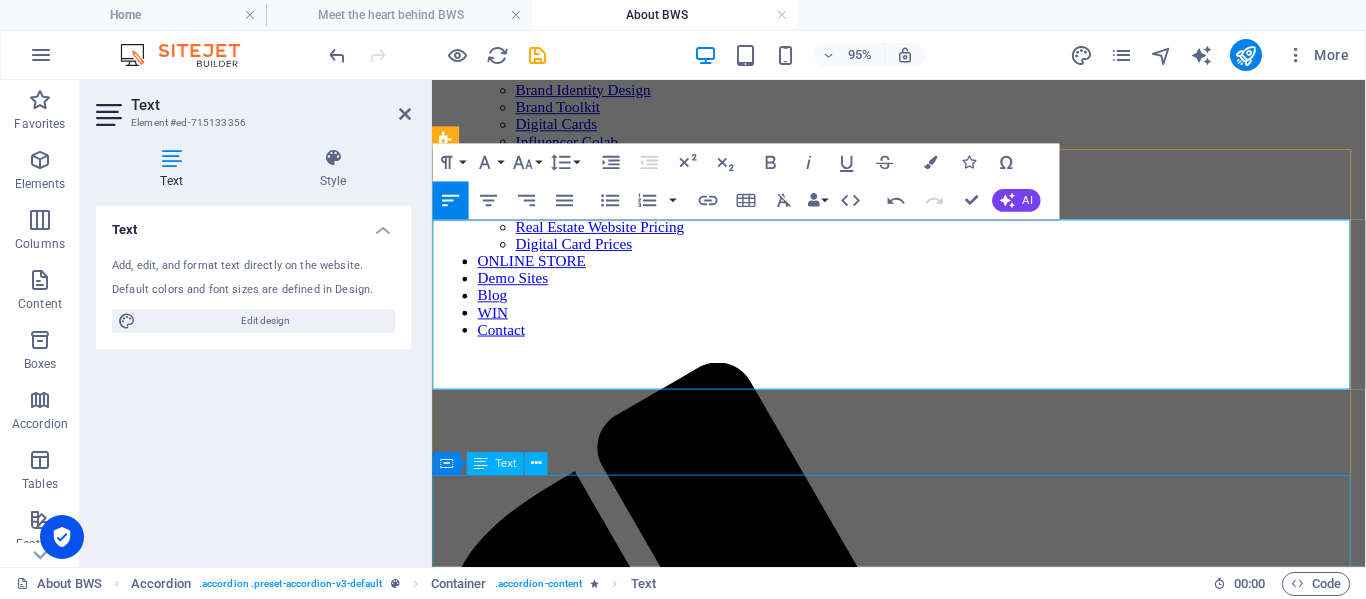 scroll, scrollTop: 400, scrollLeft: 0, axis: vertical 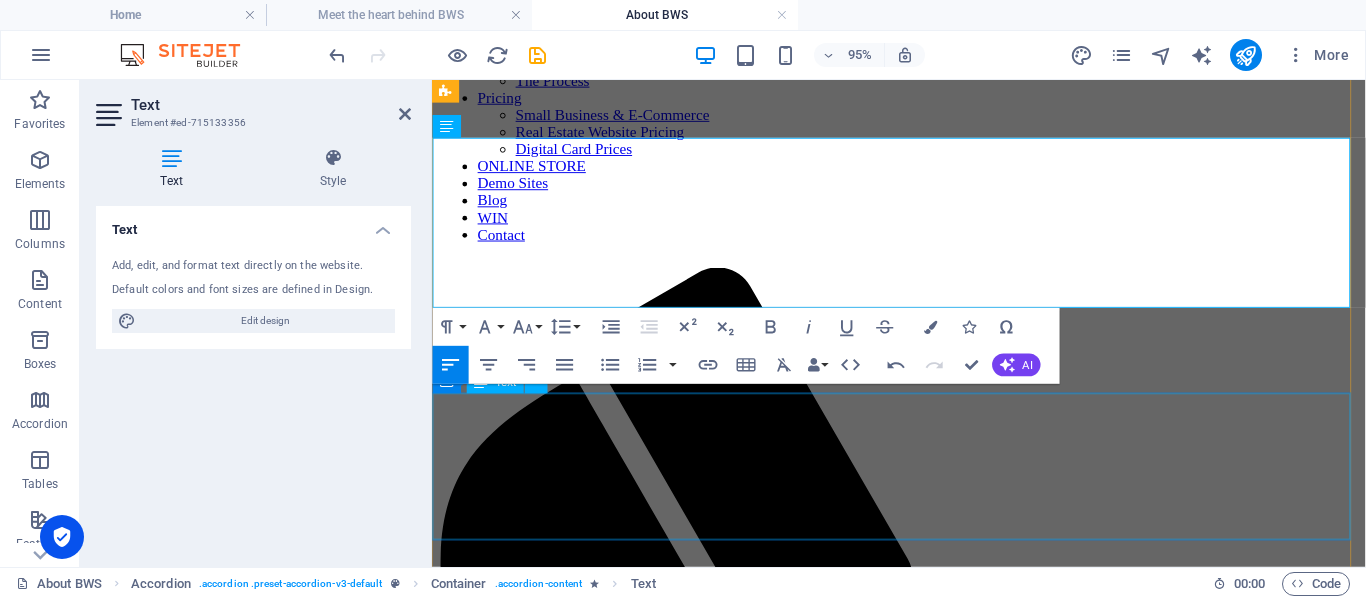click on "Our vision is to become the go-to digital partner for [DEMOGRAPHIC_DATA] entrepreneurs and real estate professionals—making professional websites, smart hosting, and standout branding accessible to  everyone . We see a future where every small business, side hustle, and solo agent shines online with confidence, clarity, and creativity—without breaking the bank. We dream of growing a community that supports each other, uplifts local talent, and builds a better, more connected [GEOGRAPHIC_DATA]—one brilliant brand at a time." at bounding box center [923, 7463] 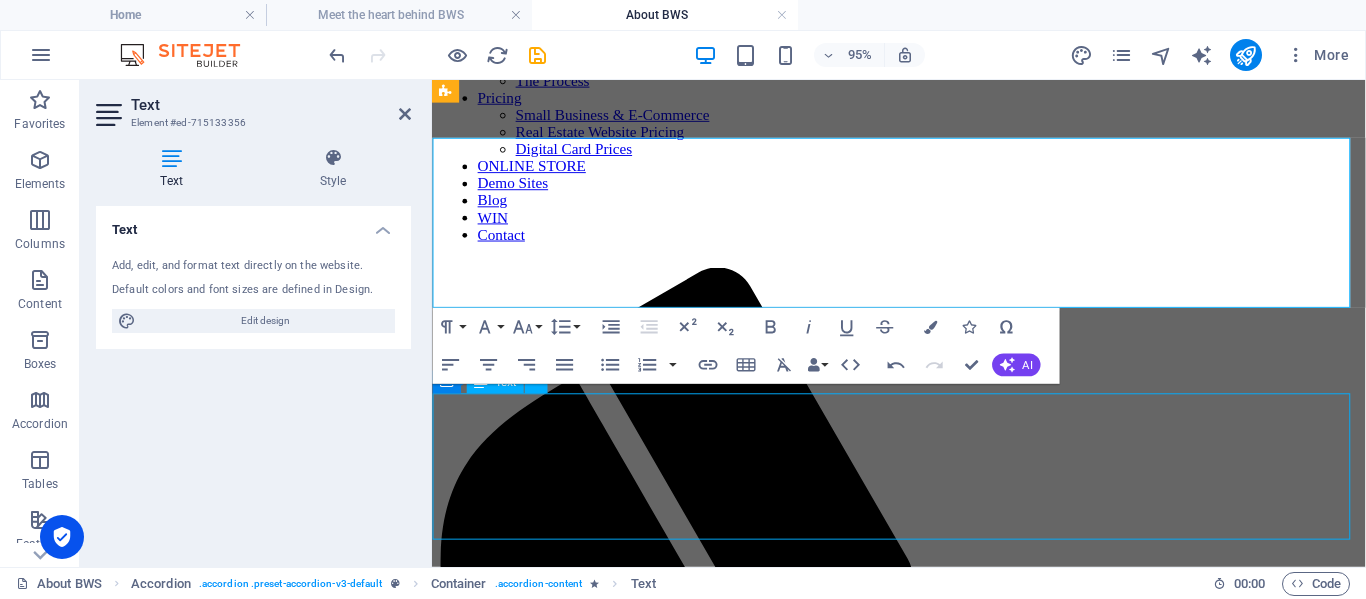 click on "Our vision is to become the go-to digital partner for [DEMOGRAPHIC_DATA] entrepreneurs and real estate professionals—making professional websites, smart hosting, and standout branding accessible to  everyone . We see a future where every small business, side hustle, and solo agent shines online with confidence, clarity, and creativity—without breaking the bank. We dream of growing a community that supports each other, uplifts local talent, and builds a better, more connected [GEOGRAPHIC_DATA]—one brilliant brand at a time." at bounding box center (923, 7463) 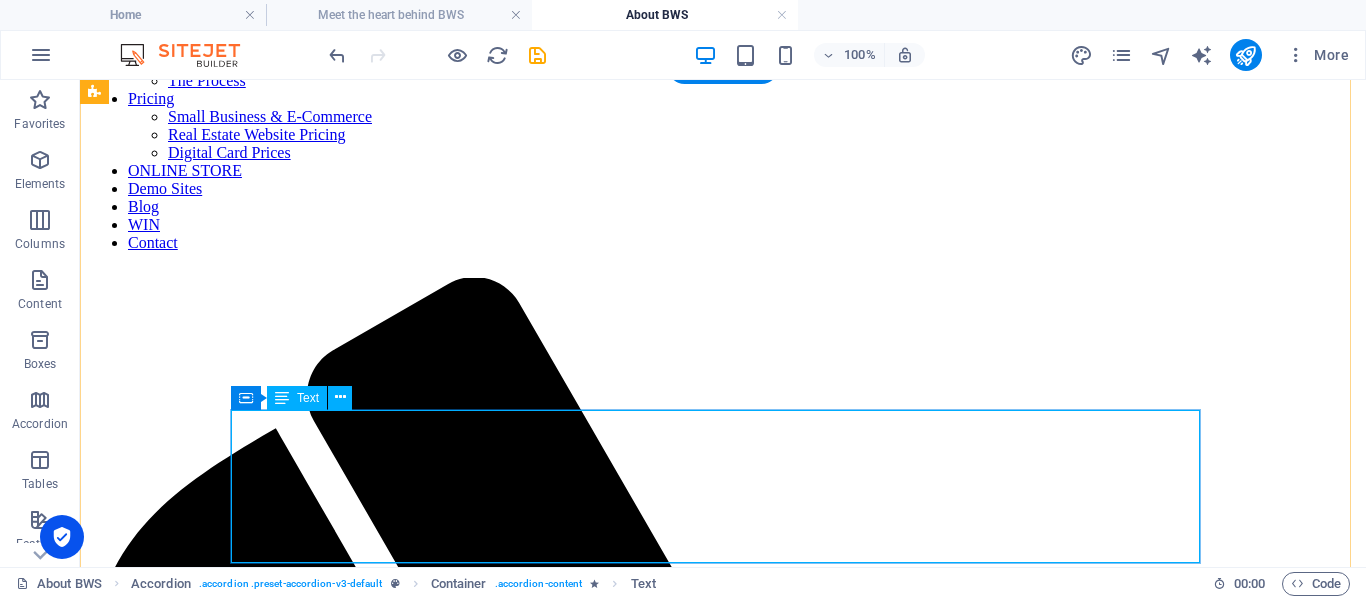 scroll, scrollTop: 401, scrollLeft: 0, axis: vertical 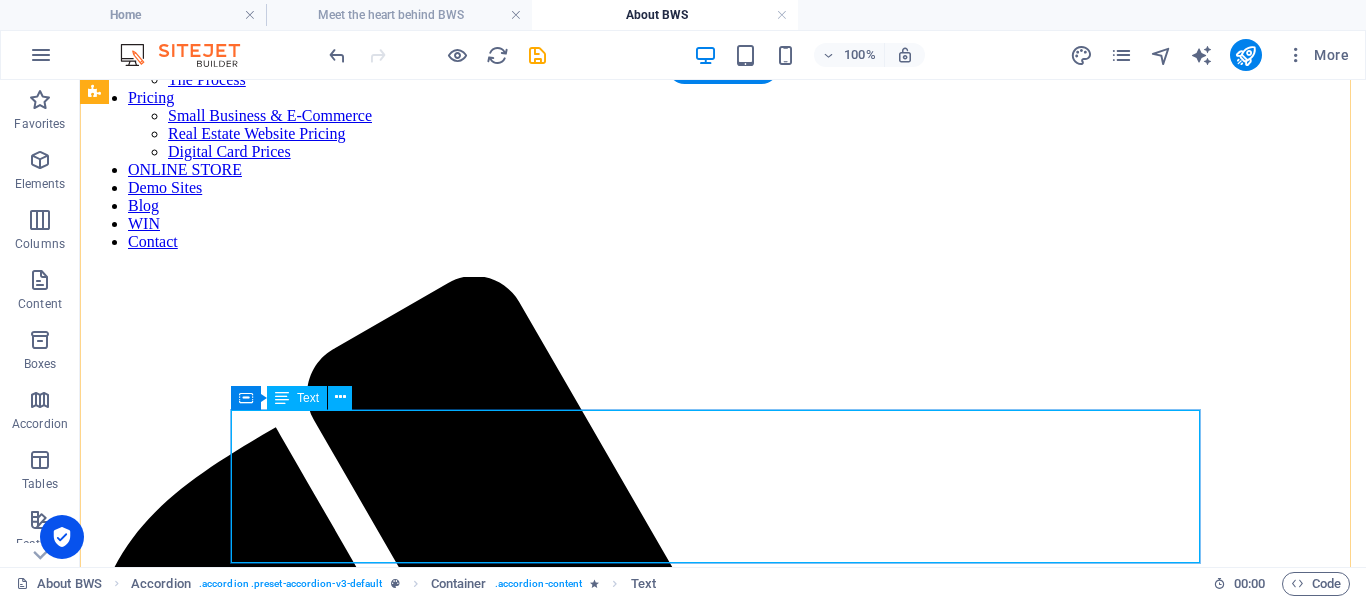 click on "Our vision is to become the go-to digital partner for [DEMOGRAPHIC_DATA] entrepreneurs and real estate professionals—making professional websites, smart hosting, and standout branding accessible to  everyone . We see a future where every small business, side hustle, and solo agent shines online with confidence, clarity, and creativity—without breaking the bank. We dream of growing a community that supports each other, uplifts local talent, and builds a better, more connected [GEOGRAPHIC_DATA]—one brilliant brand at a time." at bounding box center (723, 7810) 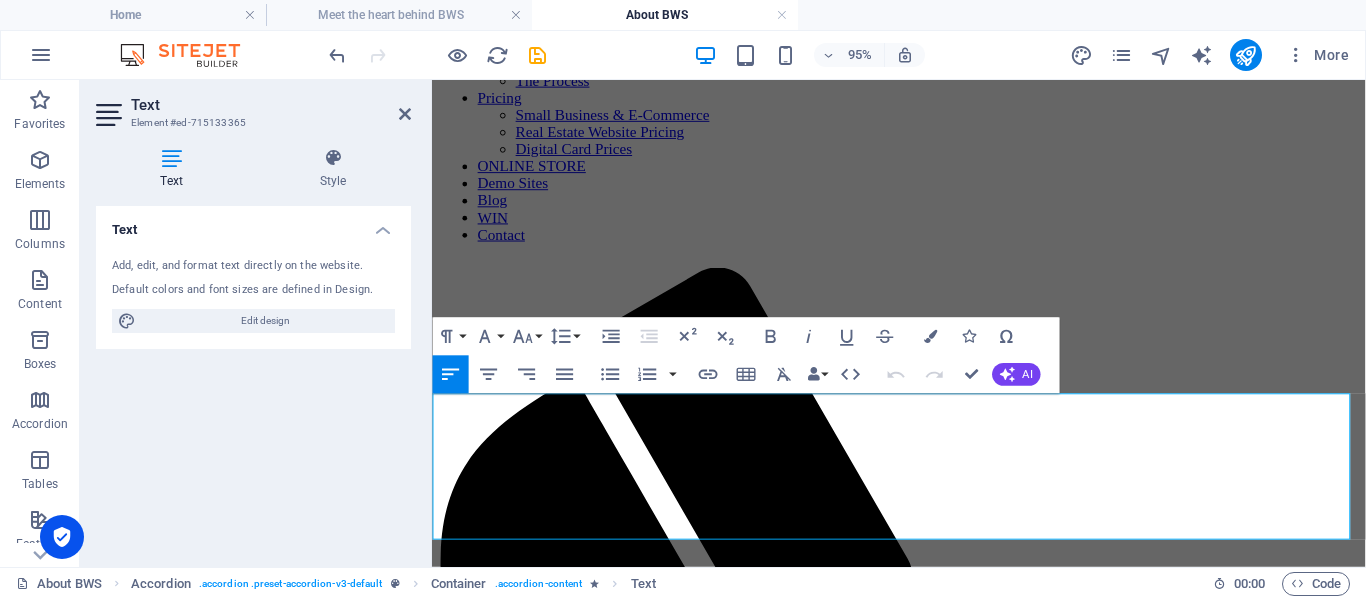 click on "We dream of growing a community that supports each other, uplifts local talent, and builds a better, more connected [GEOGRAPHIC_DATA]—one brilliant brand at a time." at bounding box center [923, 7515] 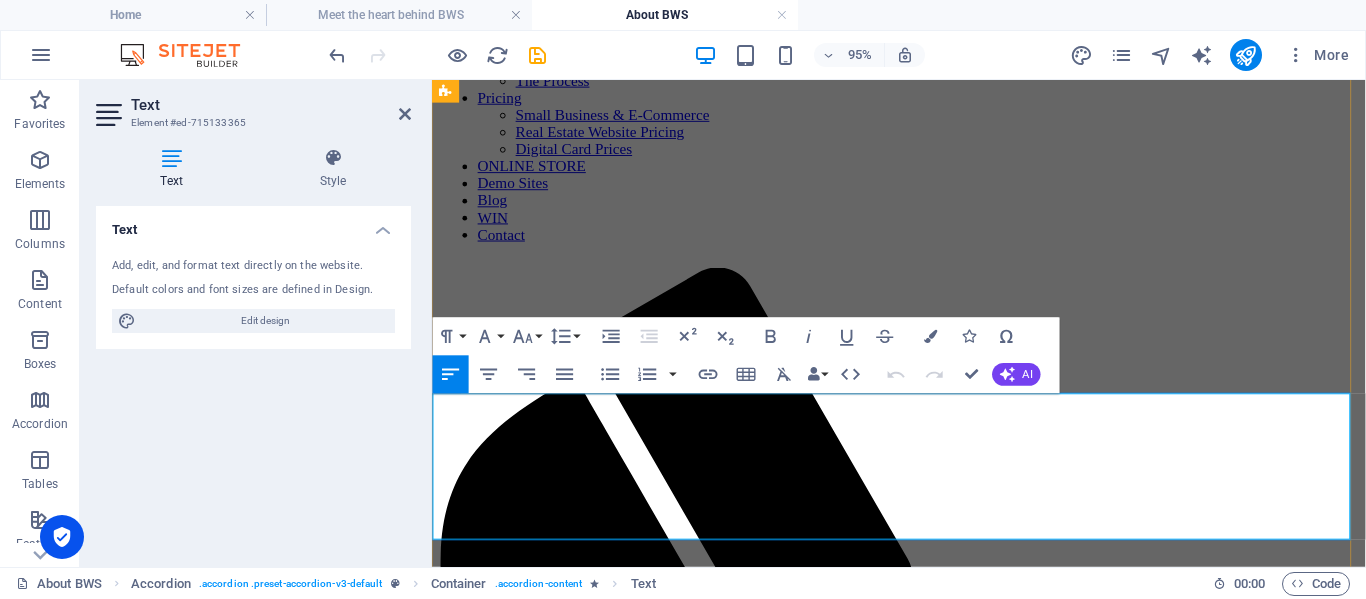 click on "We see a future where every small business, side hustle, and solo agent shines online with confidence, clarity, and creativity—without breaking the bank." at bounding box center [923, 7463] 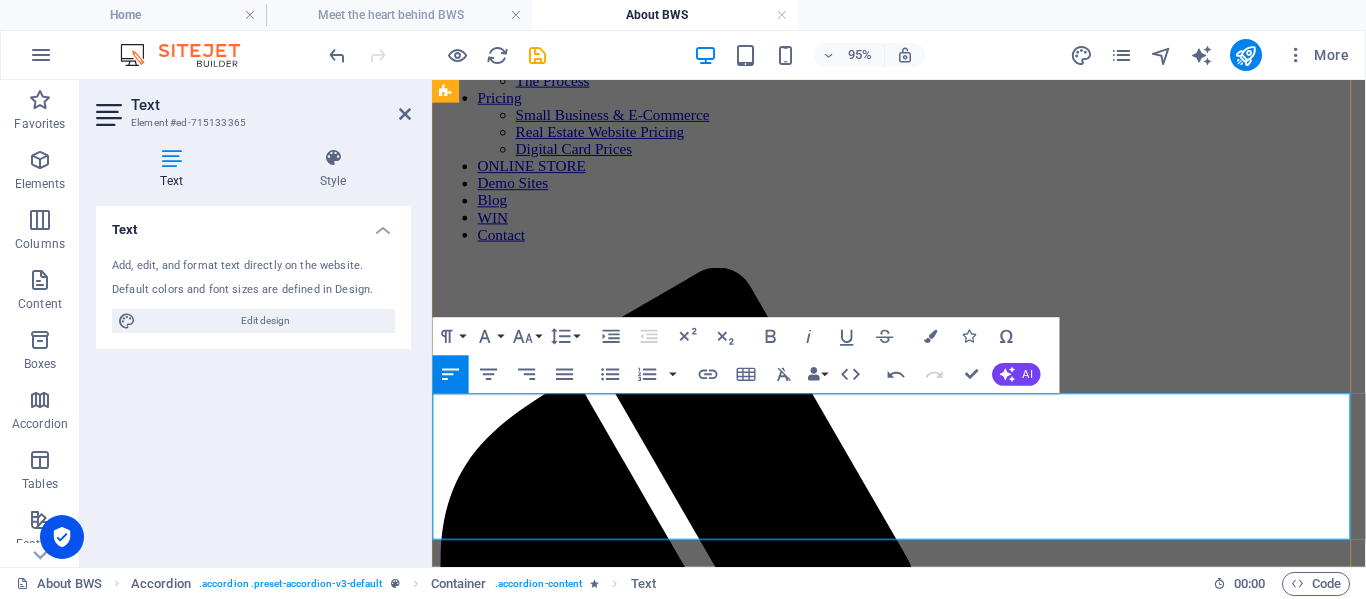type 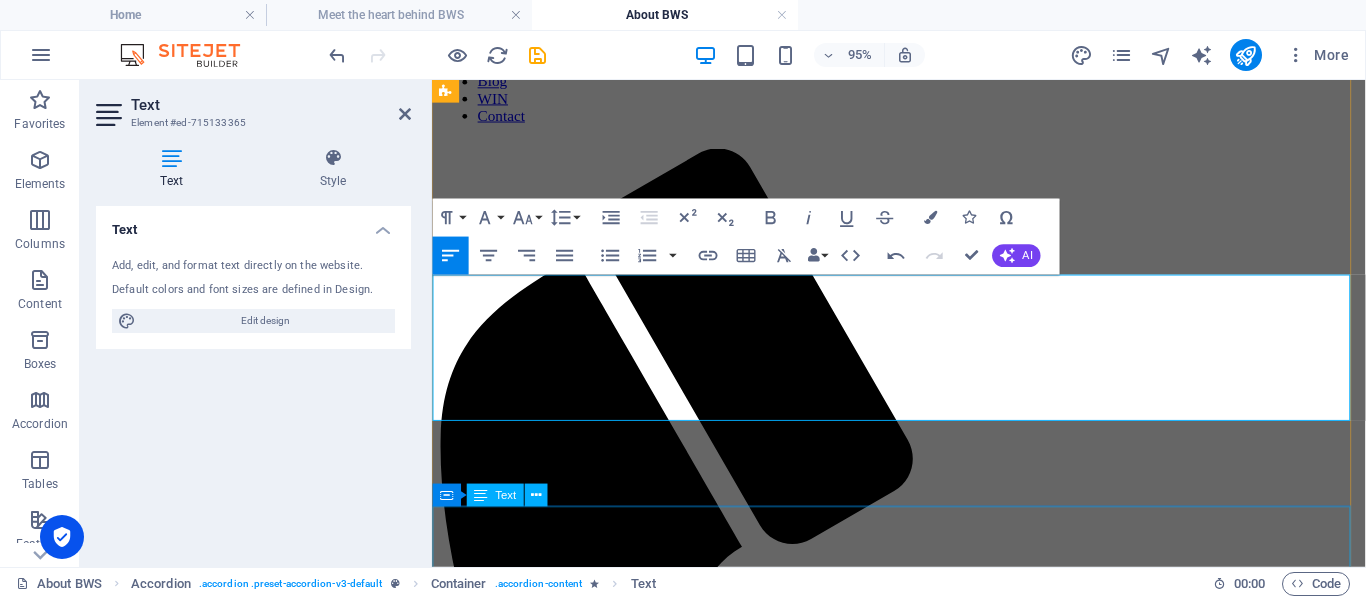 scroll, scrollTop: 600, scrollLeft: 0, axis: vertical 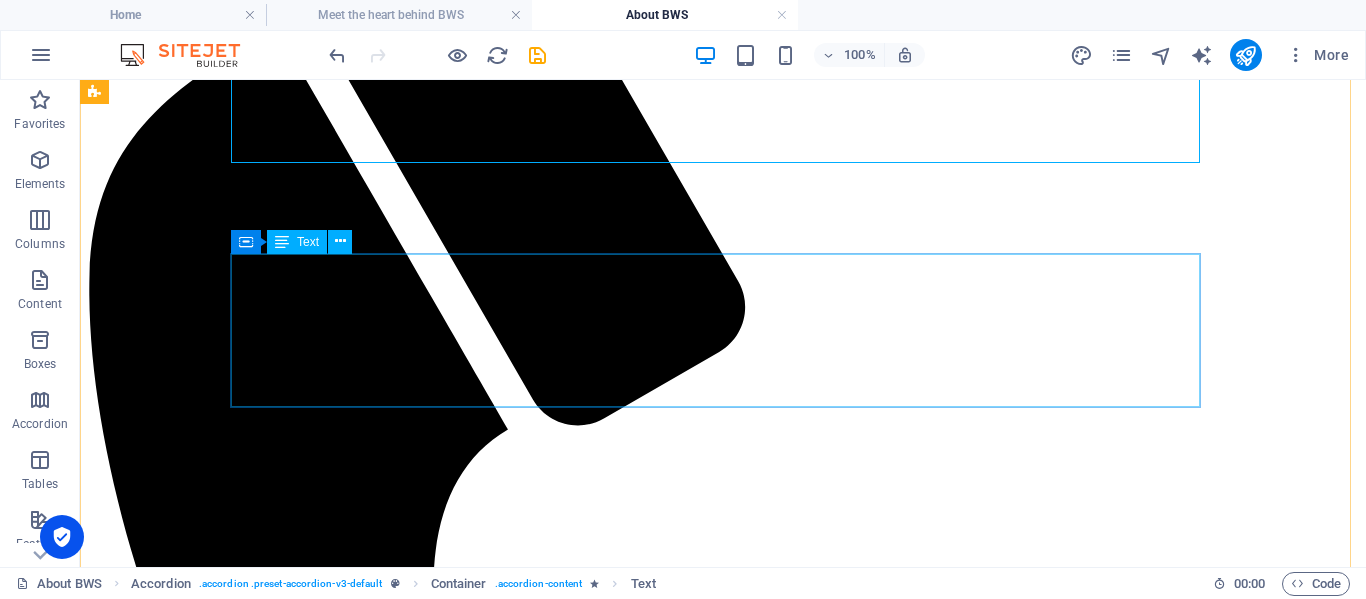 click on "At BrightWeb Studio, our mission is to empower entrepreneurs, small businesses, and real estate professionals with affordable, beautiful, and effective digital solutions. We shine a spotlight on your brand by offering tailored web design, reliable hosting, and creative marketing support—making your online presence as vibrant and dynamic as your business dreams. We believe in growth through simplicity, magic through creativity, and success through support. While you focus on your passion, we handle the techy stuff—bringing your business to life online, one pixel at a time." at bounding box center [723, 7566] 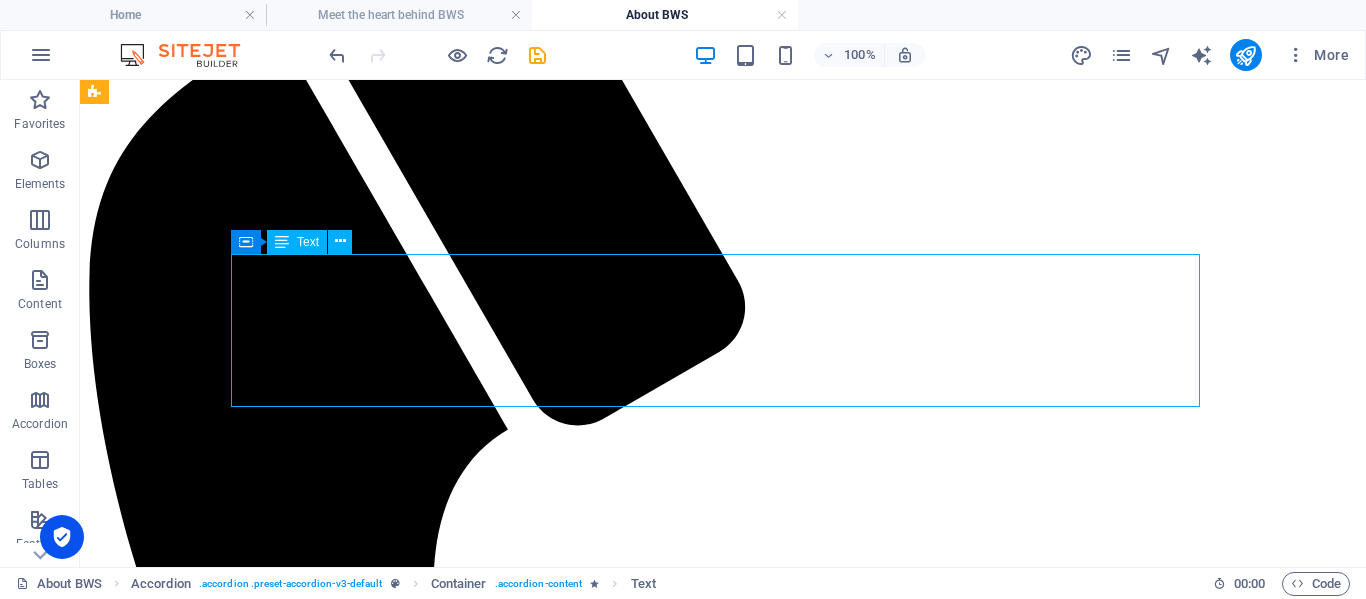 click on "At BrightWeb Studio, our mission is to empower entrepreneurs, small businesses, and real estate professionals with affordable, beautiful, and effective digital solutions. We shine a spotlight on your brand by offering tailored web design, reliable hosting, and creative marketing support—making your online presence as vibrant and dynamic as your business dreams. We believe in growth through simplicity, magic through creativity, and success through support. While you focus on your passion, we handle the techy stuff—bringing your business to life online, one pixel at a time." at bounding box center [723, 7566] 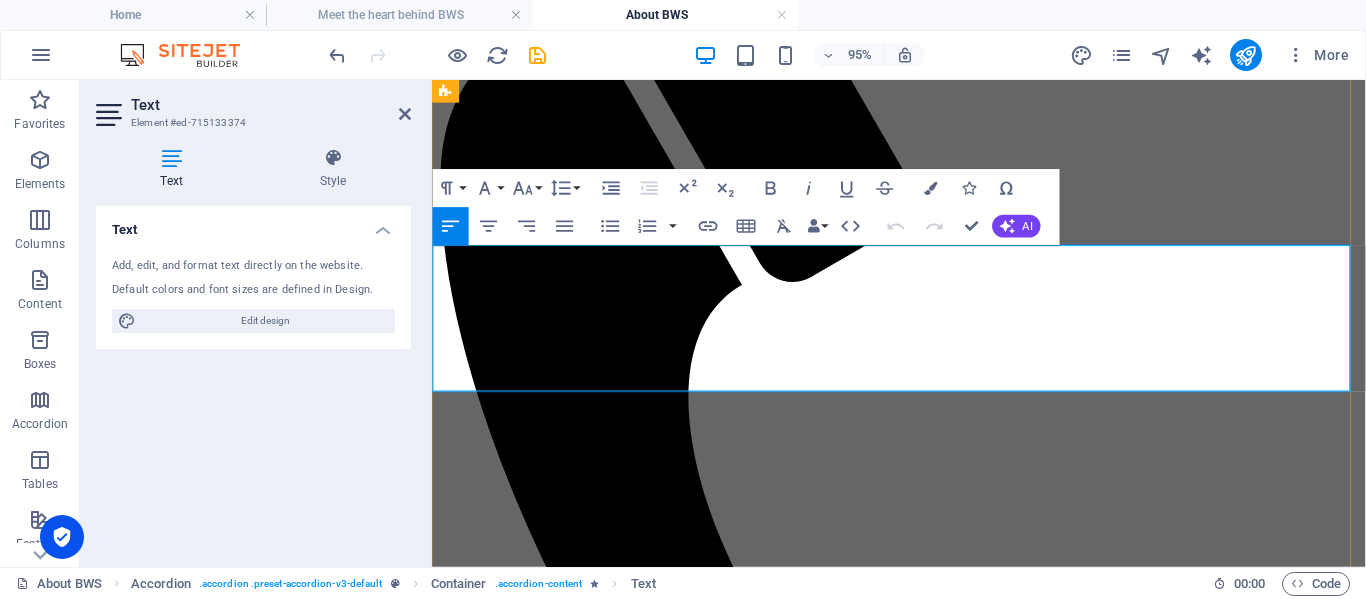scroll, scrollTop: 800, scrollLeft: 0, axis: vertical 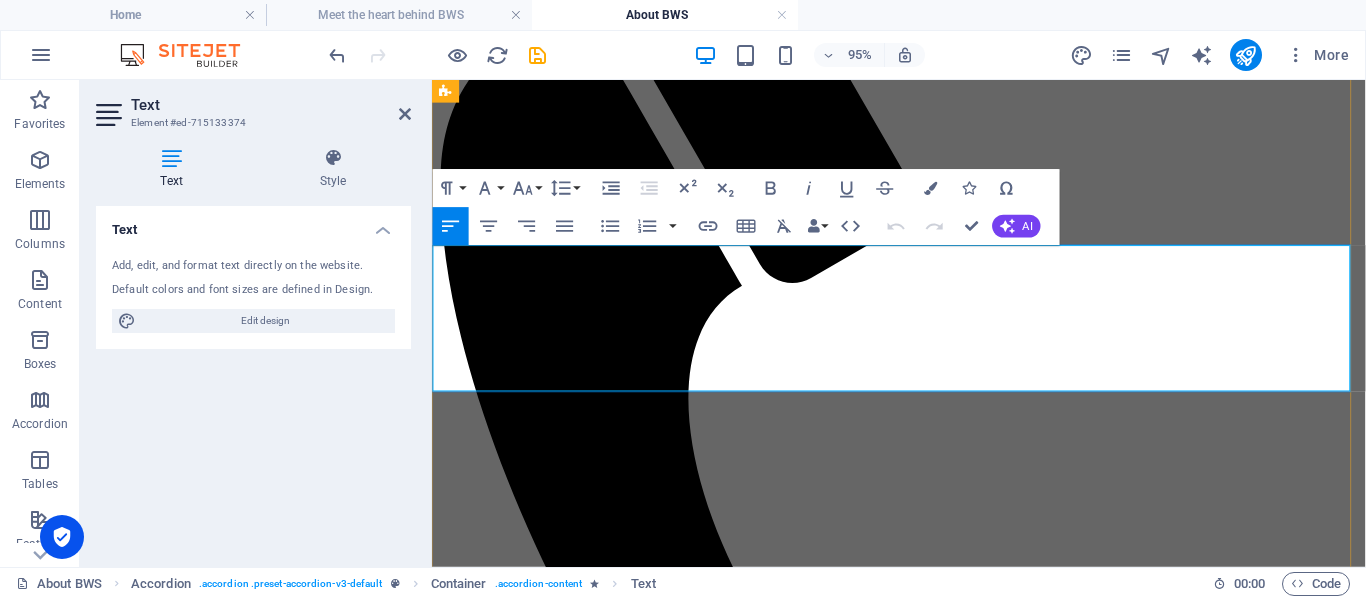 click on "At BrightWeb Studio, our mission is to empower entrepreneurs, small businesses, and real estate professionals with affordable, beautiful, and effective digital solutions. We shine a spotlight on your brand by offering tailored web design, reliable hosting, and creative marketing support—making your online presence as vibrant and dynamic as your business dreams." at bounding box center (923, 7219) 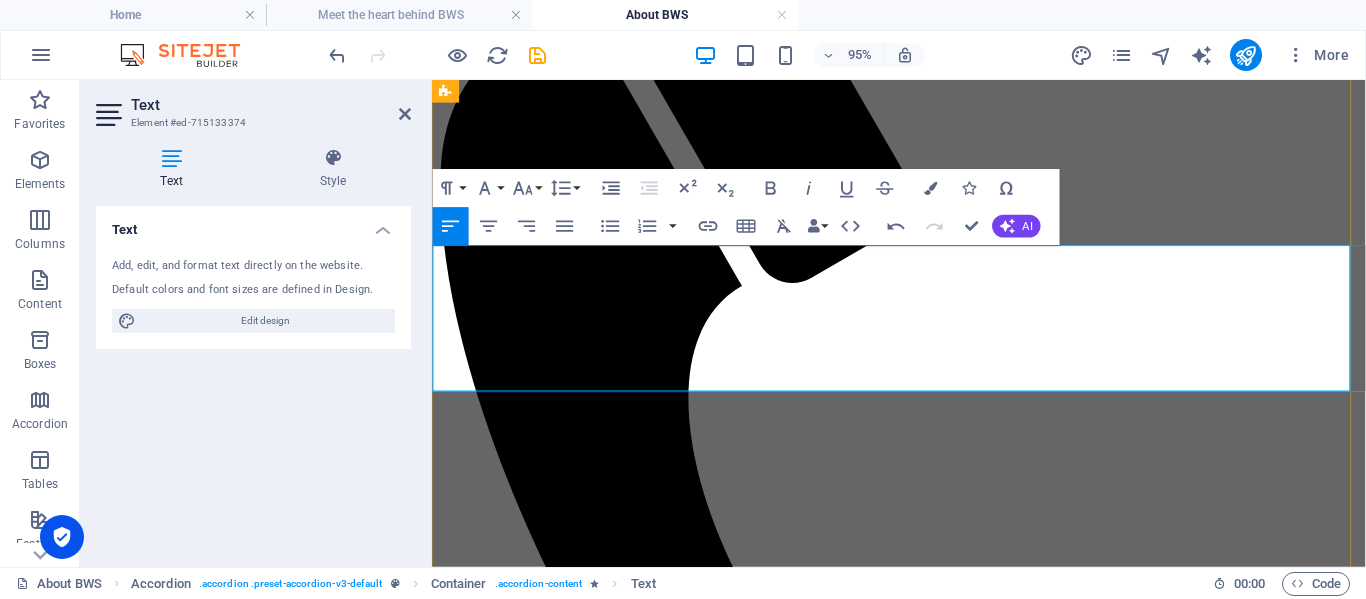 scroll, scrollTop: 900, scrollLeft: 0, axis: vertical 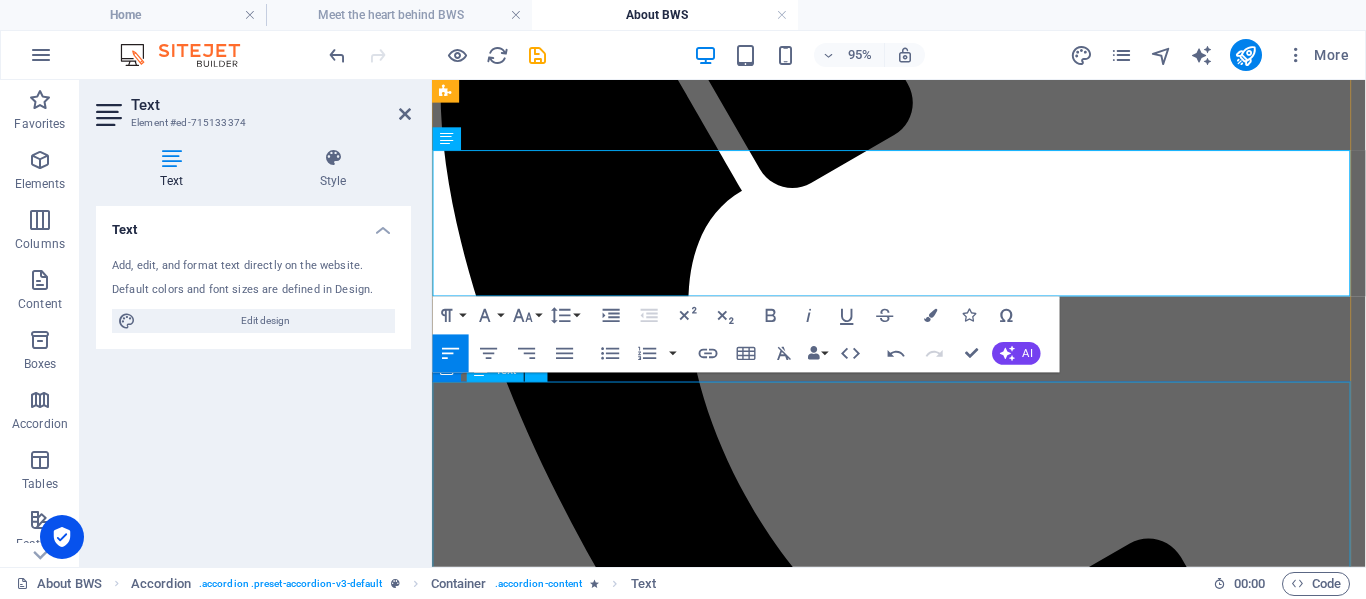 click on "Let’s be real—in [DATE] world, if your business isn’t online, it’s practically invisible. A website isn’t a luxury. It’s your digital home base that works for you 24/7—building trust, sharing your story, and helping people find and choose you. ✅ Be findable – People Google everything. Be the one they find. ✅ Build trust – A clean, professional site shows you mean business. ✅ Tell your story – You control the message, the vibe, the experience. ✅ Boost your sales – Even a basic site helps clients decide faster. ✅ Connect your socials – All roads lead to your site. ✅ Save time – Answer FAQs, share listings, capture leads—all on autopilot. Let’s be honest—saying “visit [DOMAIN_NAME]” looks way more pro than “Check my Facebook and scroll back five months…”" at bounding box center [923, 7375] 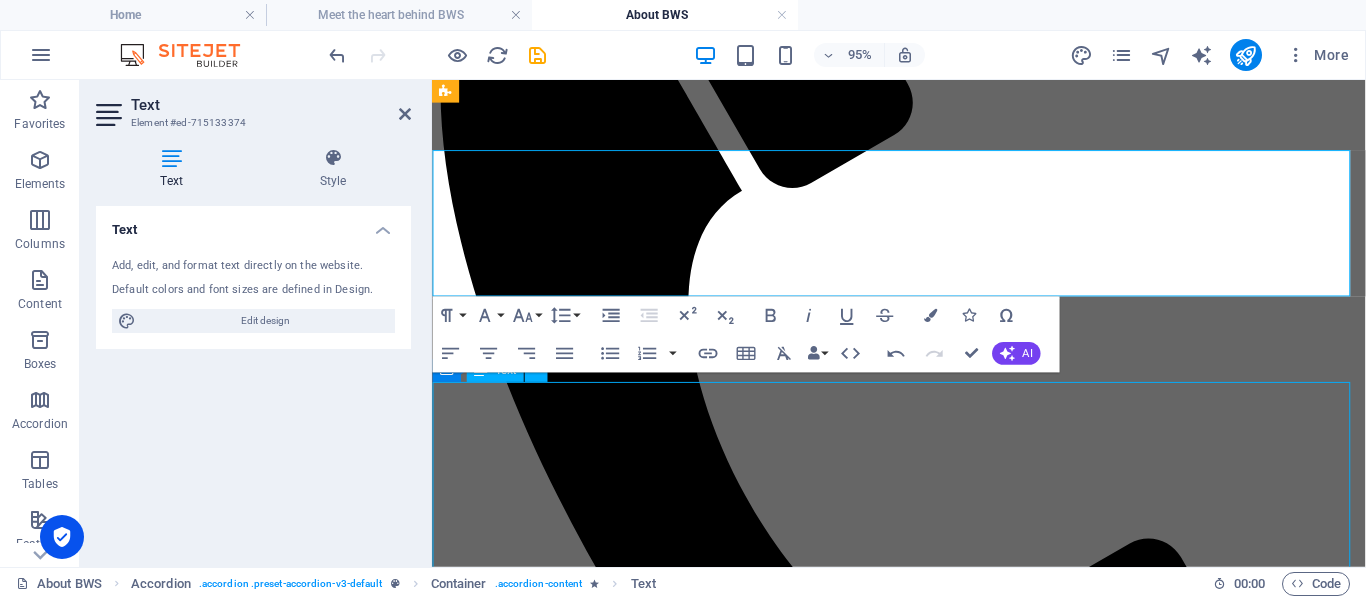 click on "Let’s be real—in [DATE] world, if your business isn’t online, it’s practically invisible. A website isn’t a luxury. It’s your digital home base that works for you 24/7—building trust, sharing your story, and helping people find and choose you. ✅ Be findable – People Google everything. Be the one they find. ✅ Build trust – A clean, professional site shows you mean business. ✅ Tell your story – You control the message, the vibe, the experience. ✅ Boost your sales – Even a basic site helps clients decide faster. ✅ Connect your socials – All roads lead to your site. ✅ Save time – Answer FAQs, share listings, capture leads—all on autopilot. Let’s be honest—saying “visit [DOMAIN_NAME]” looks way more pro than “Check my Facebook and scroll back five months…”" at bounding box center (923, 7375) 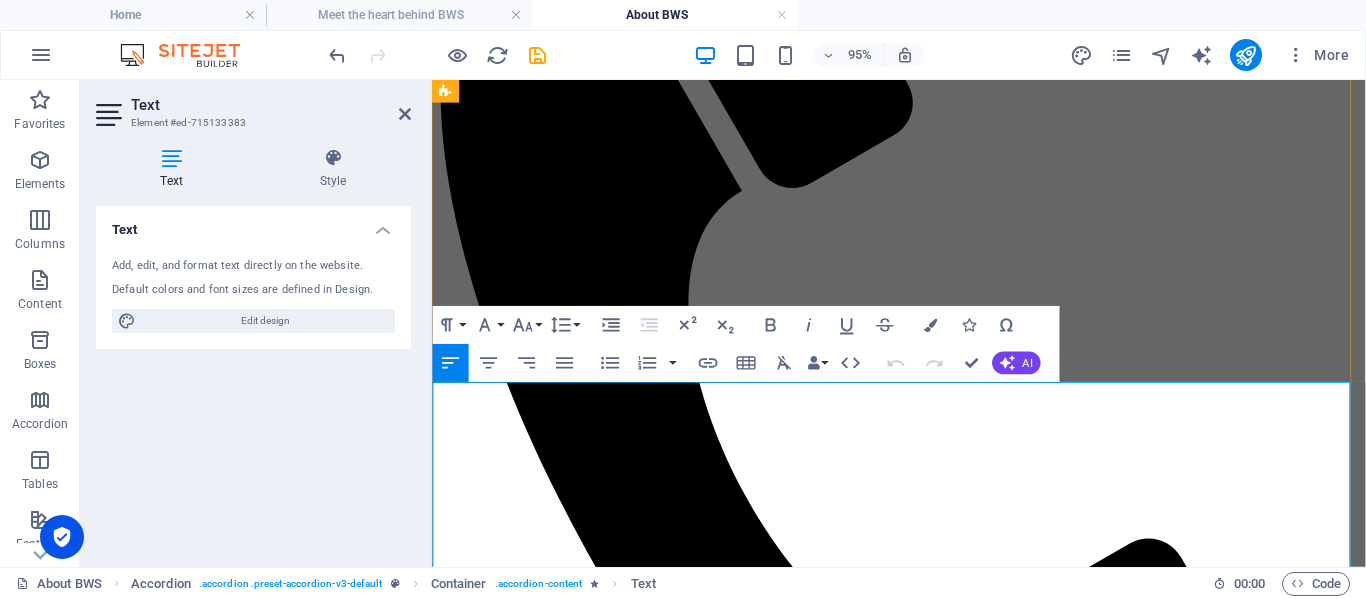 click on "A website isn’t a luxury. It’s your digital home base that works for you 24/7—building trust, sharing your story, and helping people find and choose you." at bounding box center [923, 7310] 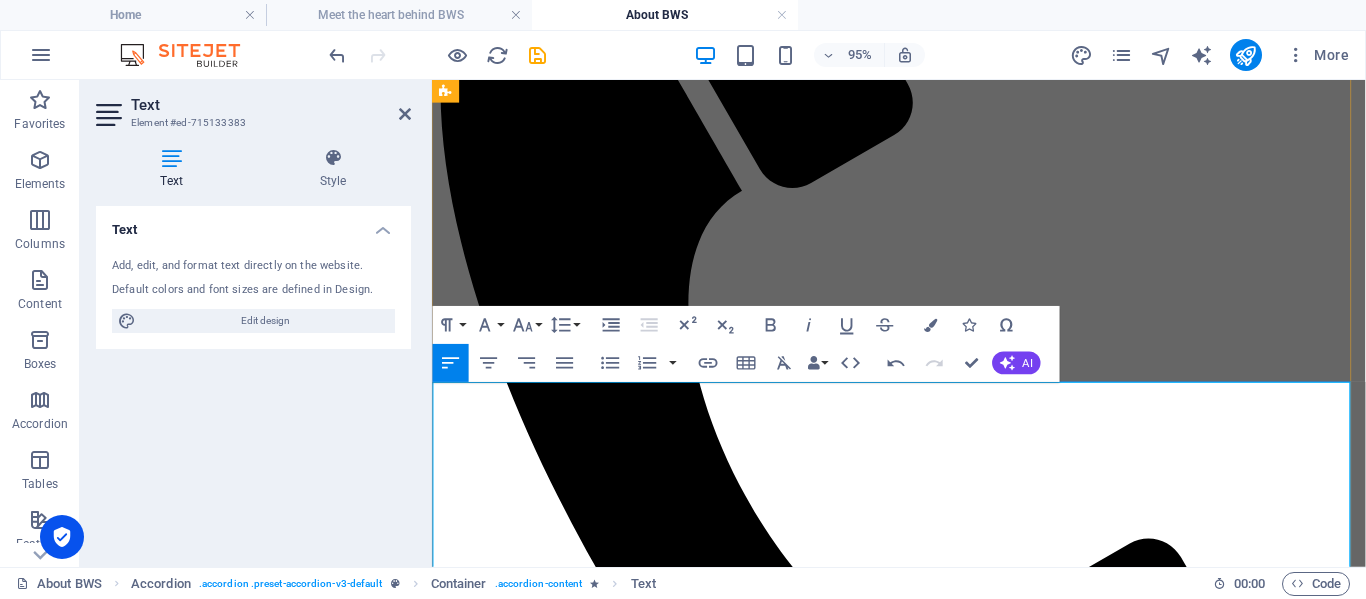 click on "✅ Be findable – People Google everything. Be the one they find. ✅ Build trust – A clean, professional site shows you mean business. ✅ Tell your story – You control the message, the vibe, the experience. ✅ Boost your sales – Even a basic site helps clients decide faster. ✅ Connect your socials – All roads lead to your site. ✅ Save time – Answer FAQs, share listings, capture leads—all on autopilot." at bounding box center [923, 7383] 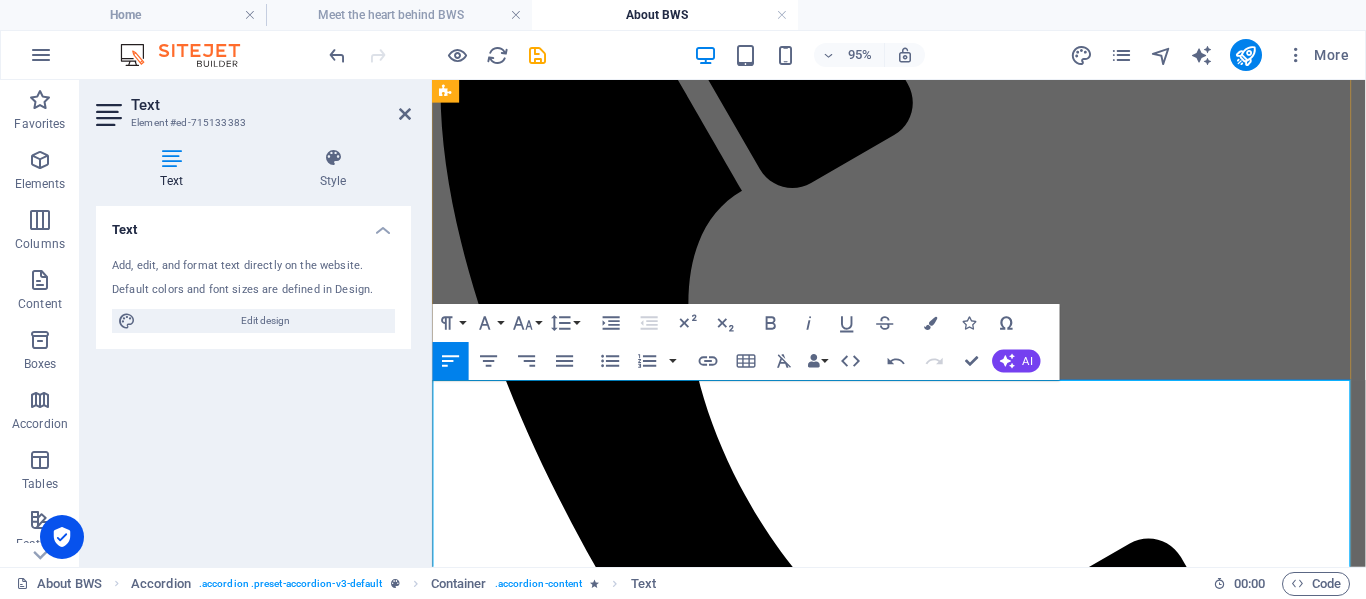 scroll, scrollTop: 1000, scrollLeft: 0, axis: vertical 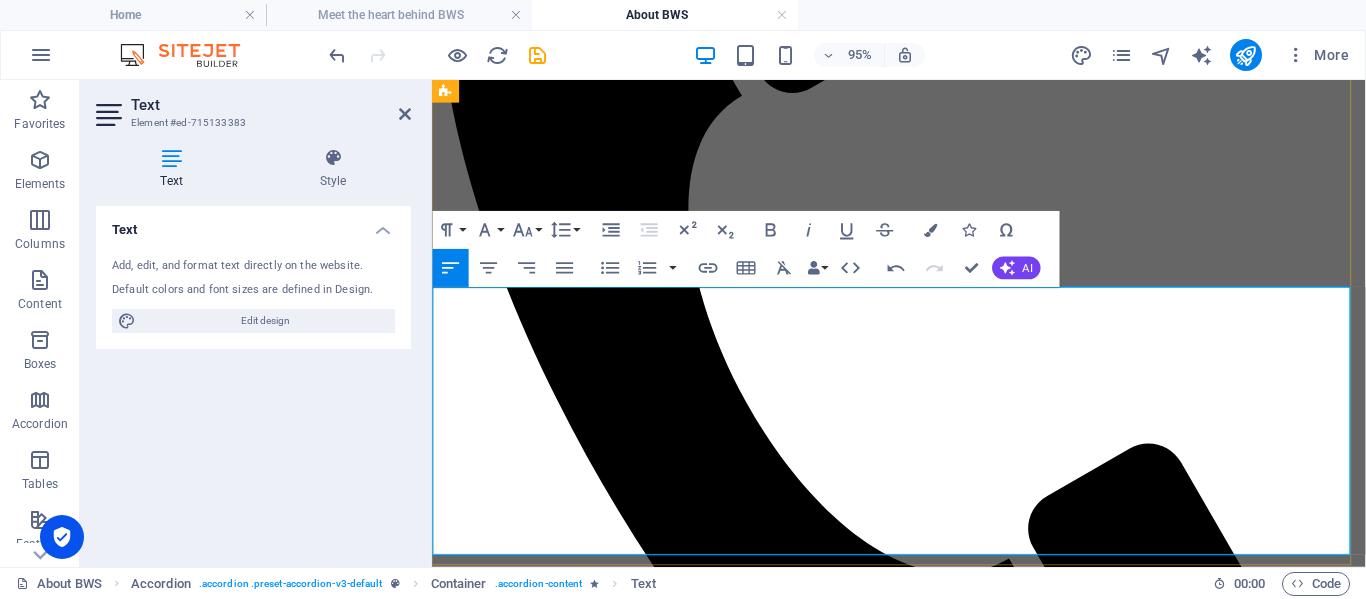 click on "✅ Be findable:  People Google everything. Be the one they find. ✅ Build trust A clean, professional site shows you mean business. ✅ Tell your story : You control the message, the vibe, the experience. ✅ Boost your sales:   Even a basic site helps clients decide faster. ✅ Connect your socials – All roads lead to your site. ✅ Save time – Answer FAQs, share listings, capture leads—all on autopilot." at bounding box center (923, 7301) 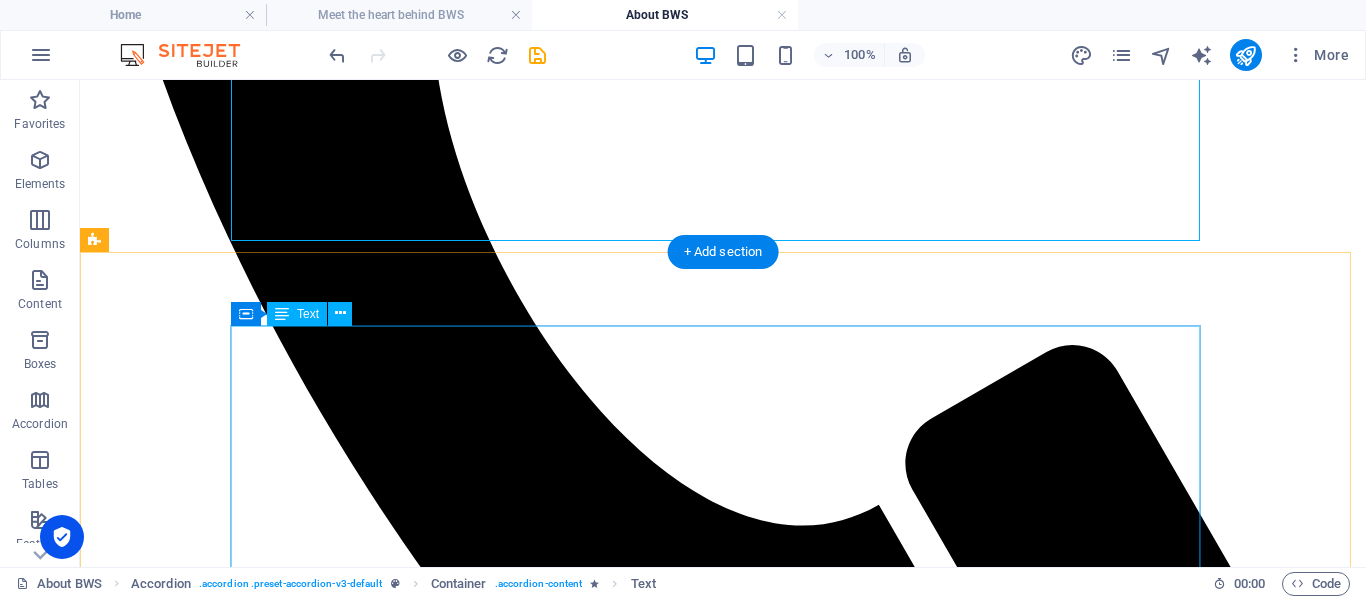 scroll, scrollTop: 1401, scrollLeft: 0, axis: vertical 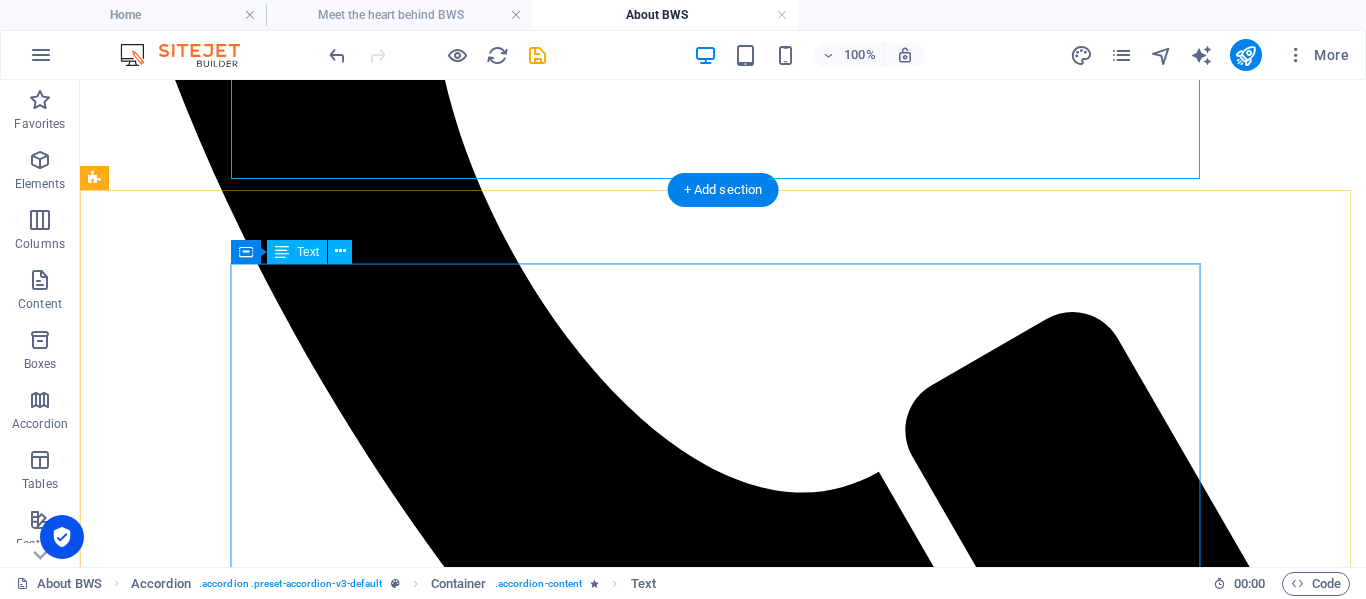 click on "With BrightWeb Studio, you don’t just get a website—you get a whole digital strategy (with sparkle ✨). ✅ Choose between a free subdomain or your very own .[DOMAIN_NAME] domain ✅ A custom-built website designed around  your  business goals (yep—even full E-commerce!) ✅ A branded email address that says “I mean business” ✅ QR code integration for menus, flyers, or biz cards—just scan & connect ✅ Scroll-stopping digital flyers & social media graphics that speak your brand’s language ✅ Fast, secure, and affordable hosting – with friendly, real-human support ✅ Pay-as-you-grow: flexible pricing with no scary contracts or surprise fees ✅ Need a logo, color palette, or brand glow-up? We’ve got you covered ✅ Access to our growing blog packed with business tips, marketing ideas & tech how-tos ✅ Personalized support to help you make the most of your online presence ✅ We cheer you on! Our goal is to see you thrive—not just survive" at bounding box center (723, 7510) 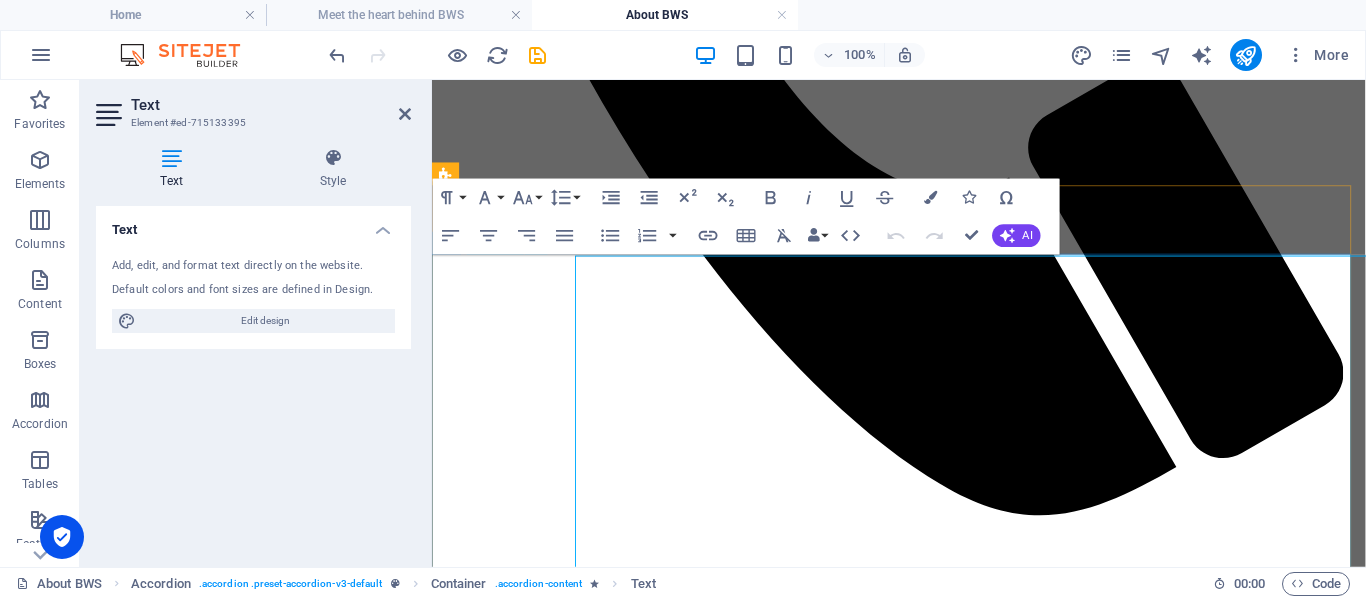 scroll, scrollTop: 1400, scrollLeft: 0, axis: vertical 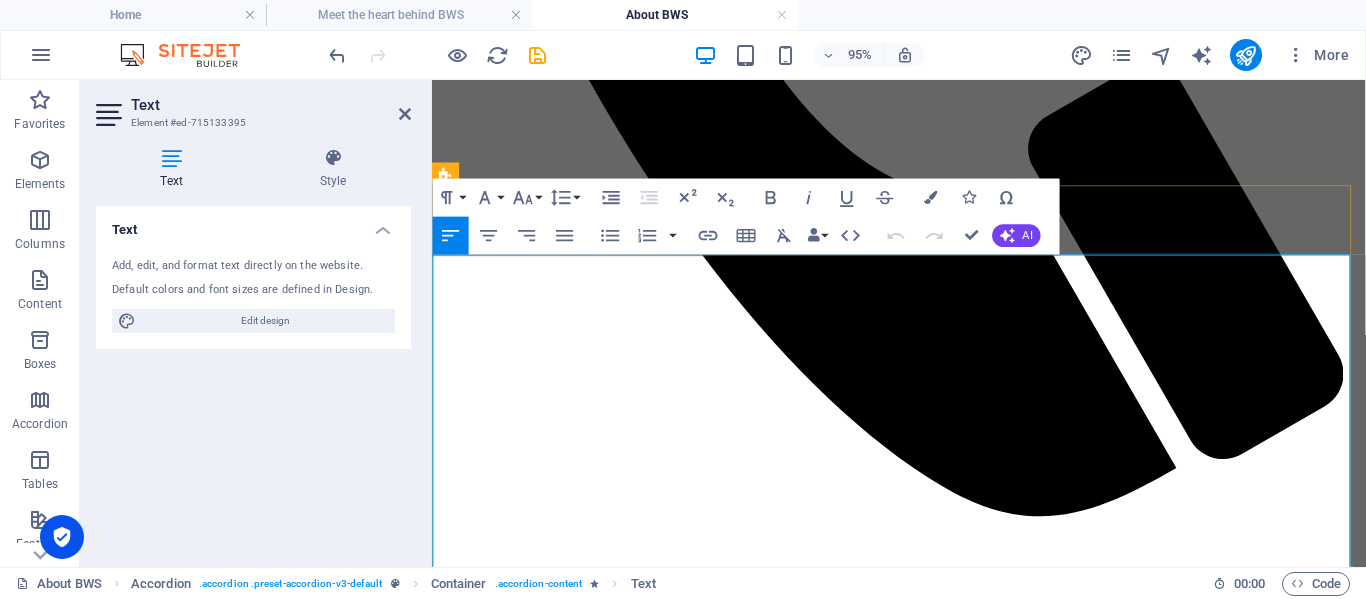 click on "With BrightWeb Studio, you don’t just get a website—you get a whole digital strategy (with sparkle ✨)." at bounding box center [923, 7086] 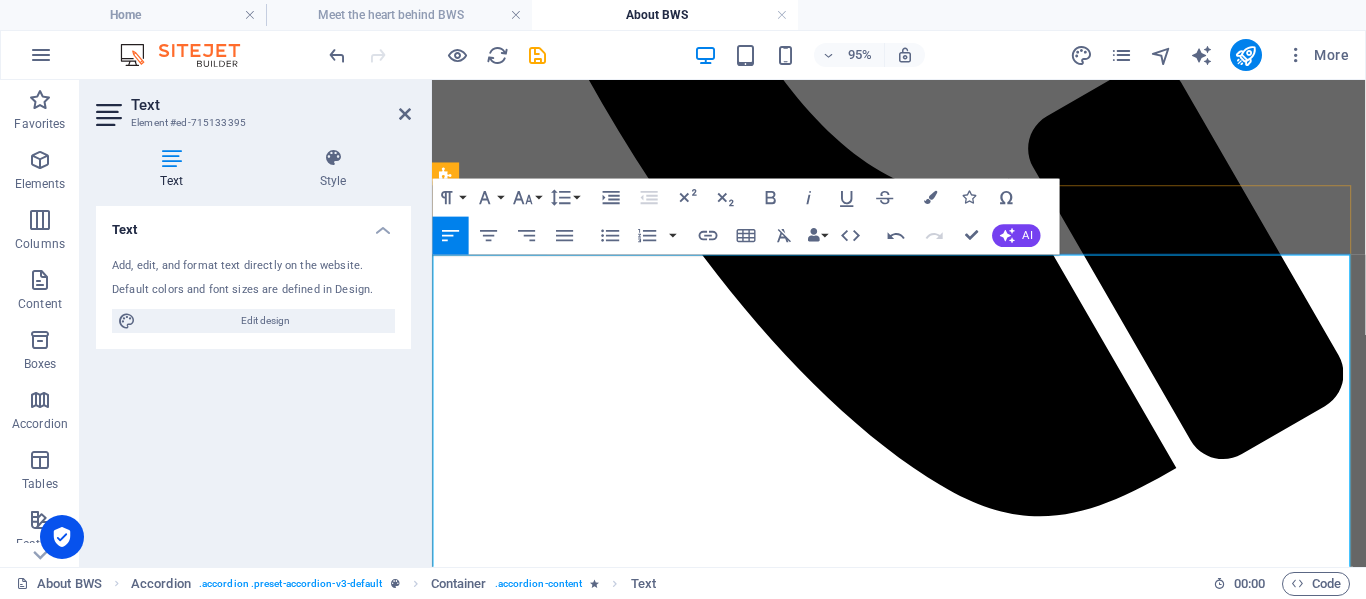 type 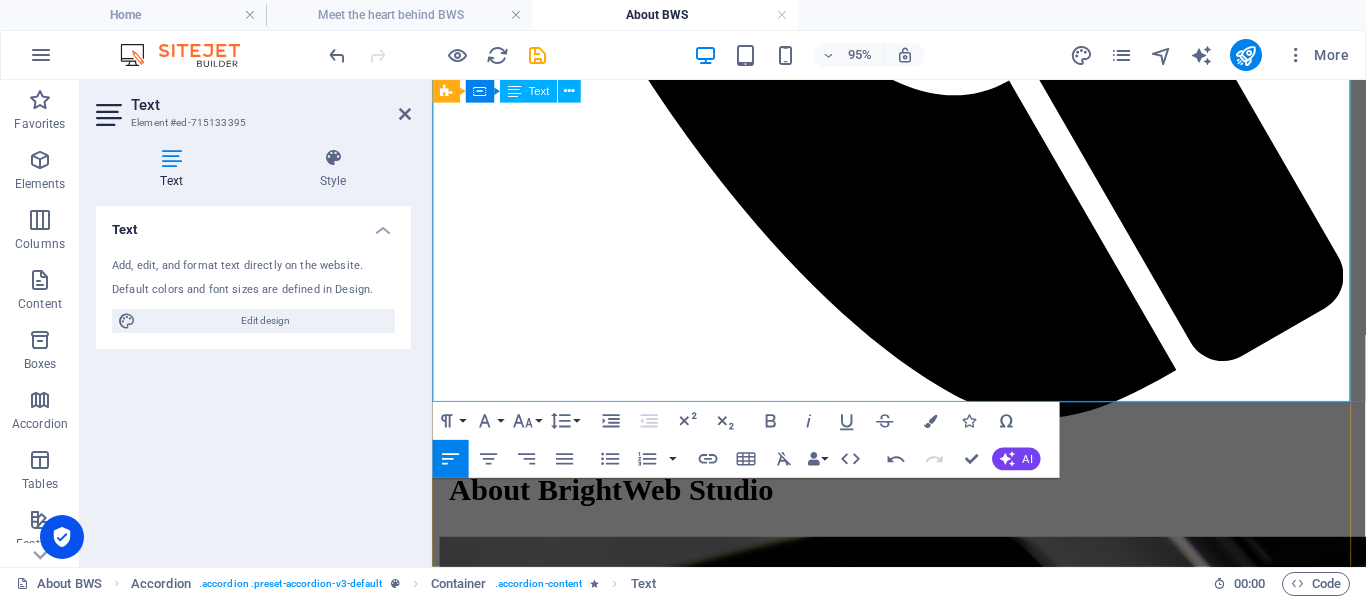 scroll, scrollTop: 1603, scrollLeft: 0, axis: vertical 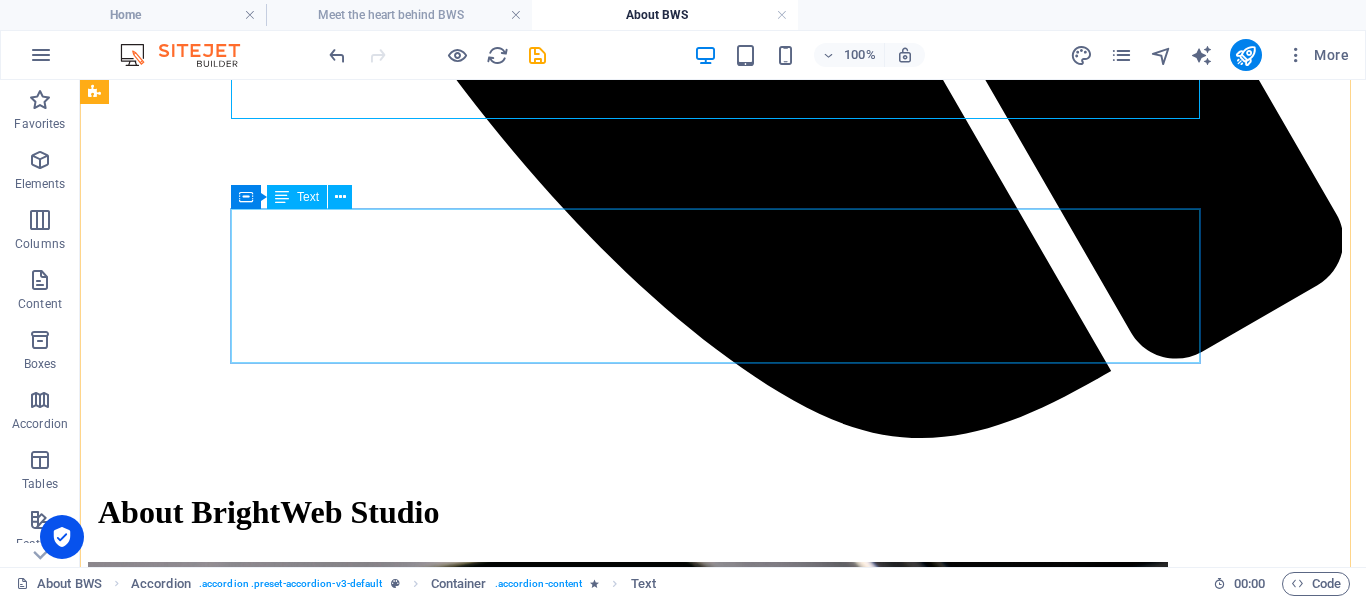 click on "Built for Property Practitioners who want to shine online and grow their personal brand alongside their agency. ✅ Pages like Home, About You, Listings, Testimonials, Contact ✅ Direct links to your listings and agency site ✅ A sleek landing page or sales funnel to impress clients ✅ Tools to grow your personal brand and attract leads 👉  We’re cooking up something even bigger for our Top Tier plan—follow us for updates!" at bounding box center [723, 7270] 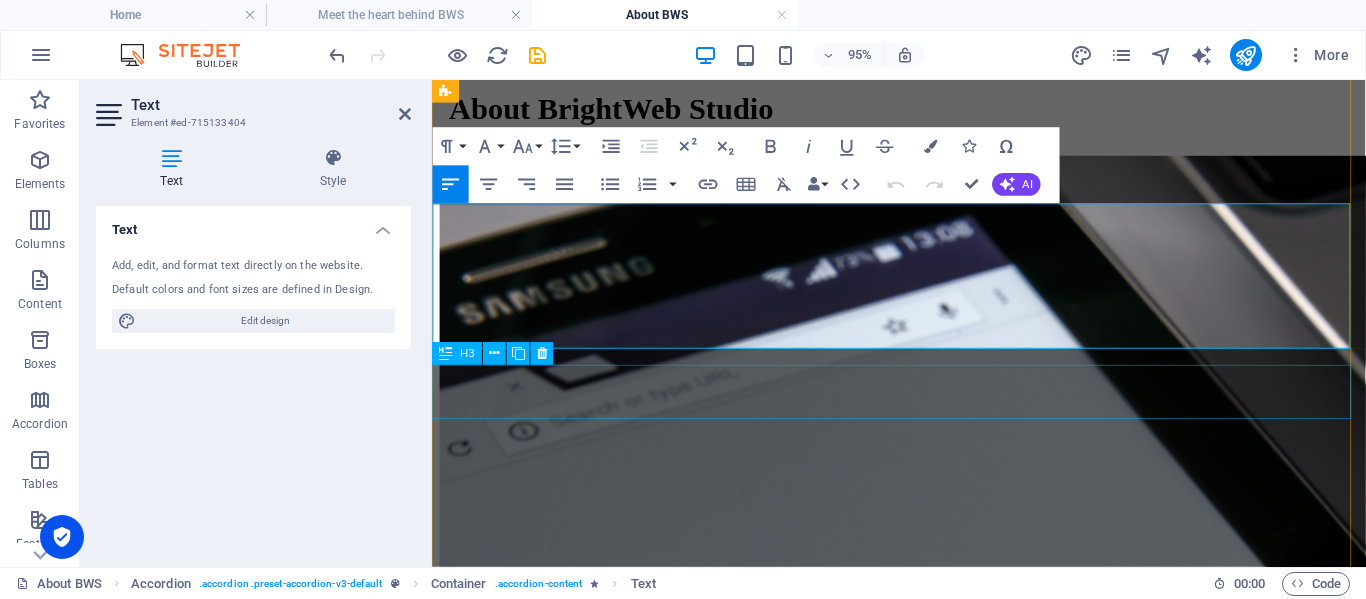 scroll, scrollTop: 1903, scrollLeft: 0, axis: vertical 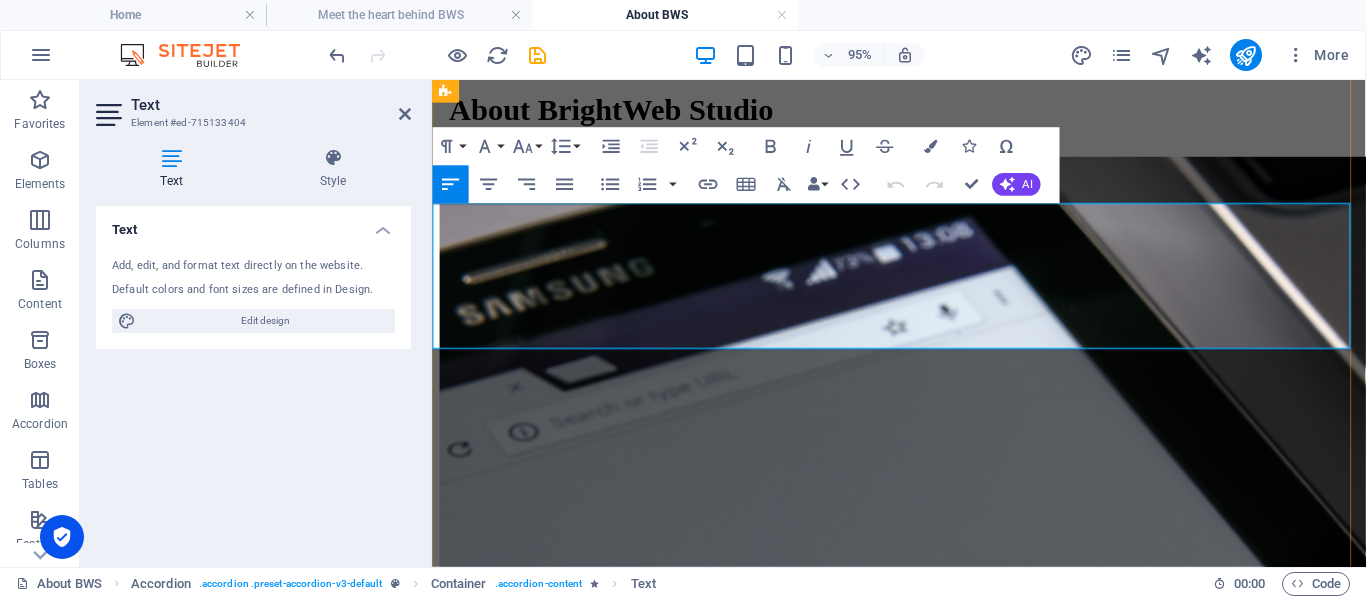 click on "We’re cooking up something even bigger for our Top Tier plan—follow us for updates!" at bounding box center [736, 7032] 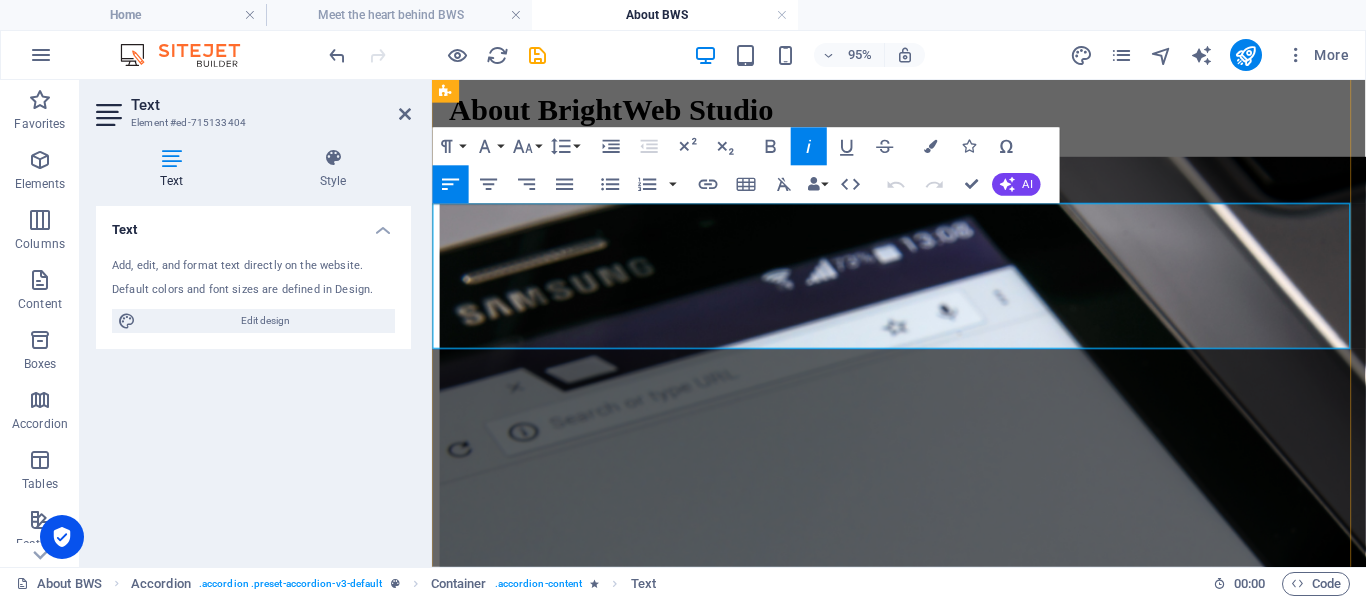 type 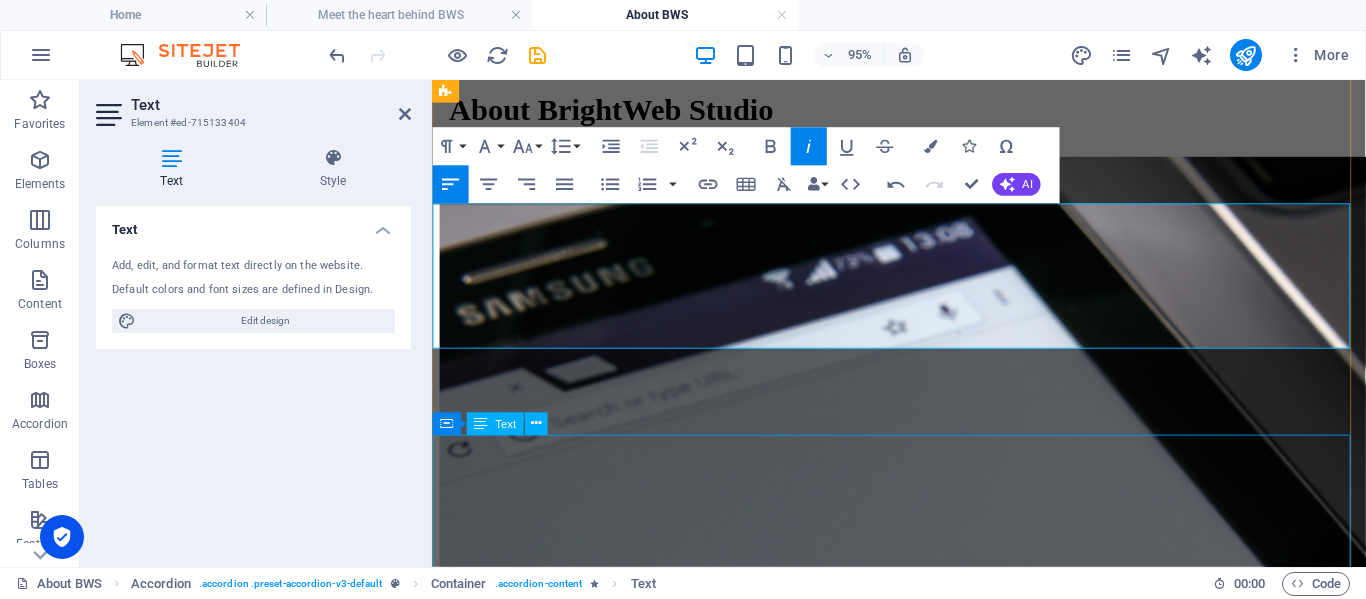 click on "Perfect for solopreneurs and small businesses who want to look pro from day one. ✅ If you choose a subdomain-based website it will be 1 page with basic information, ,services and images. (yourbusinessname.brightwebstudio.co.za) - cheapest option. ✅ If you choose your own domain name you will have the option to have 1 to 5 pages : Core pages like Home, About, Gallery, Contact, Shop, and more ✅ Modern, responsive designs that reflect your vibe ✅ Starter packs to get you going, upgrades when you’re ready ✅ Content add-ons like social posts, digital flyers, and more ✅ E-commerce options, booking forms, and newsletter integration 📎  [Click here to explore all our package options]" at bounding box center [923, 7209] 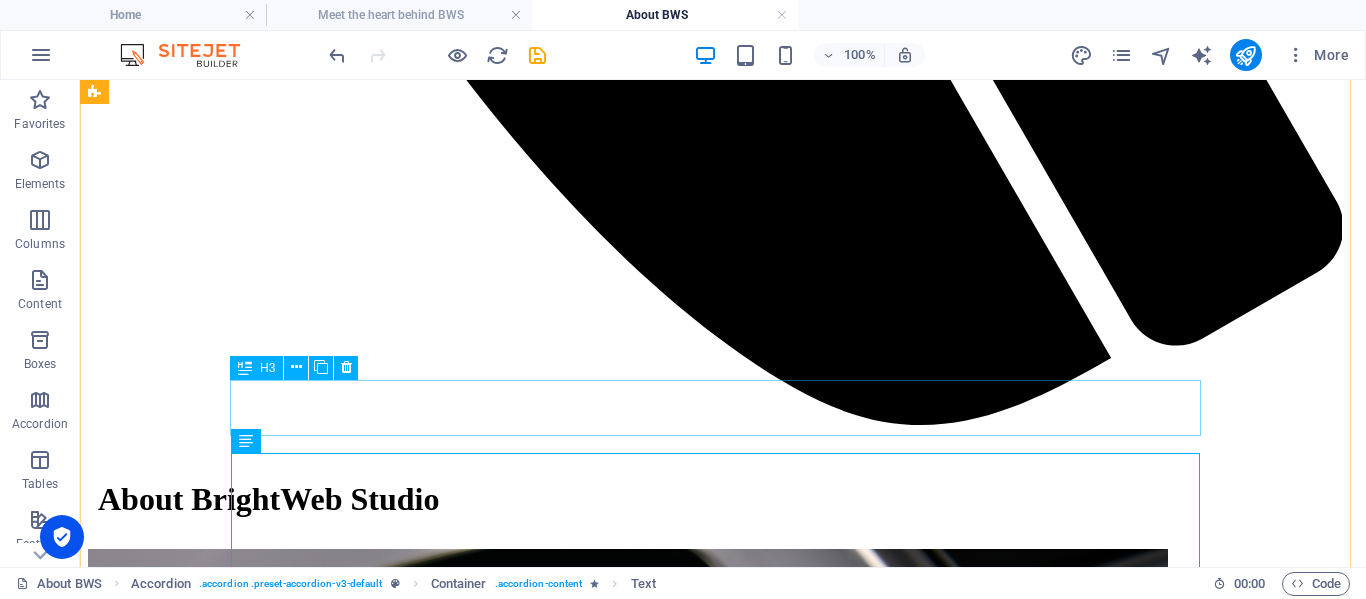 scroll, scrollTop: 2004, scrollLeft: 0, axis: vertical 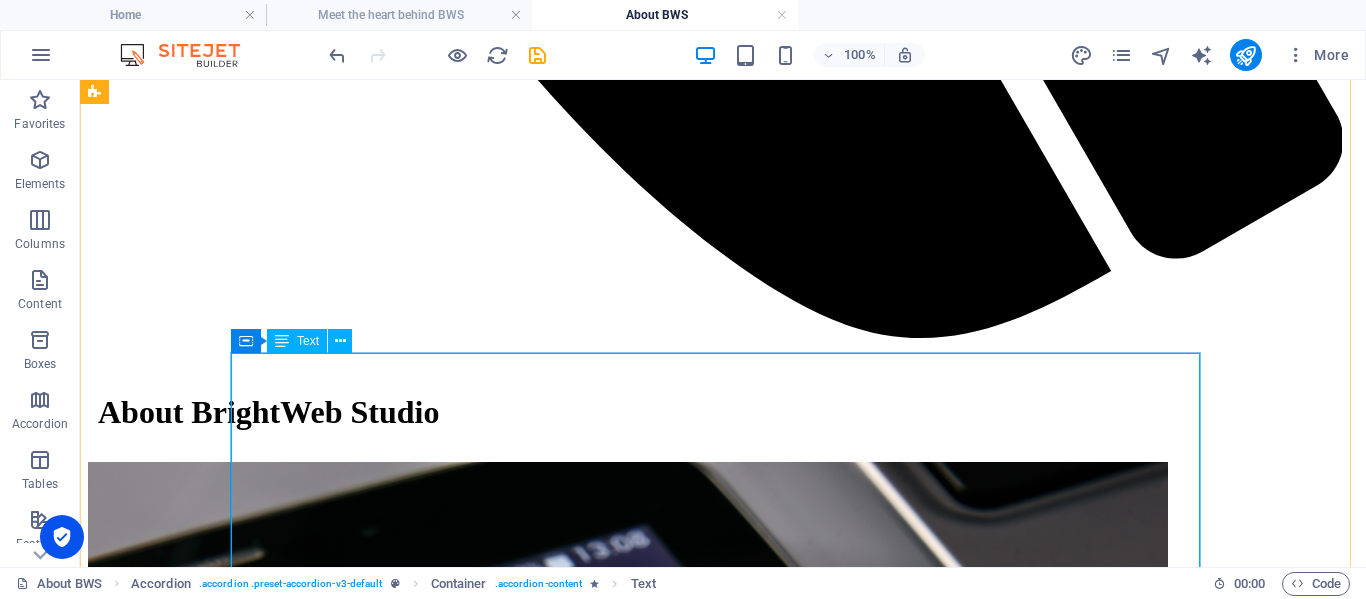 click on "Perfect for solopreneurs and small businesses who want to look pro from day one. ✅ If you choose a subdomain-based website it will be 1 page with basic information, ,services and images. (yourbusinessname.brightwebstudio.co.za) - cheapest option. ✅ If you choose your own domain name you will have the option to have 1 to 5 pages : Core pages like Home, About, Gallery, Contact, Shop, and more ✅ Modern, responsive designs that reflect your vibe ✅ Starter packs to get you going, upgrades when you’re ready ✅ Content add-ons like social posts, digital flyers, and more ✅ E-commerce options, booking forms, and newsletter integration 📎  [Click here to explore all our package options]" at bounding box center [723, 7393] 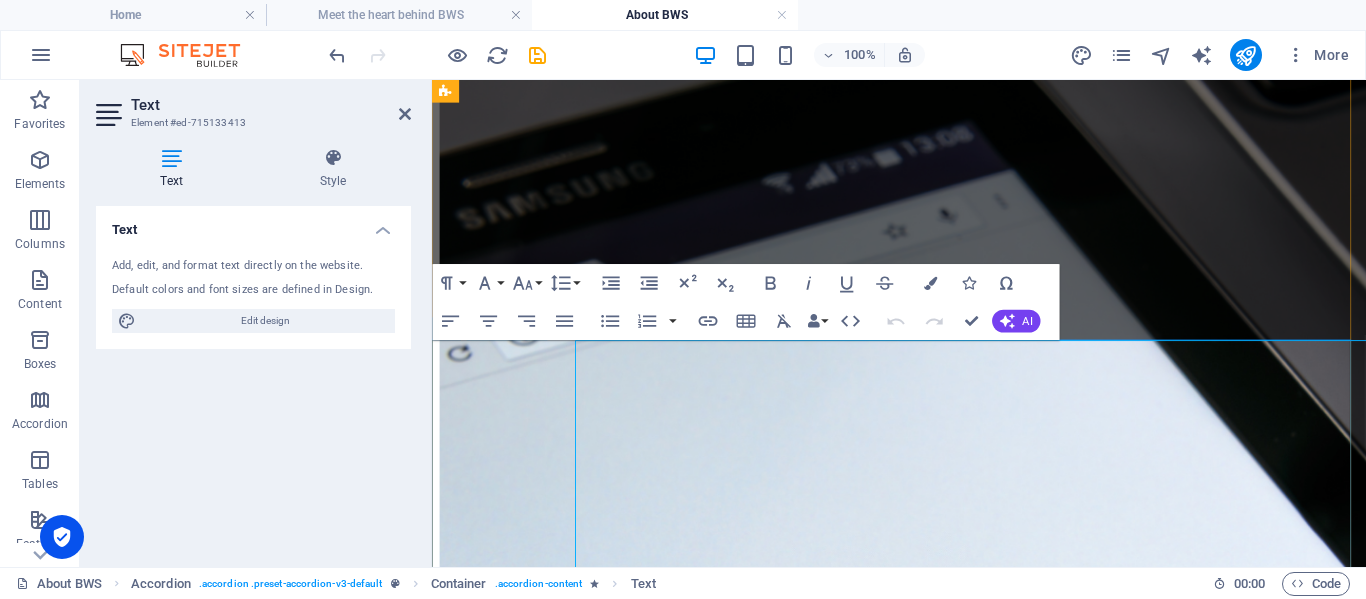 scroll, scrollTop: 2003, scrollLeft: 0, axis: vertical 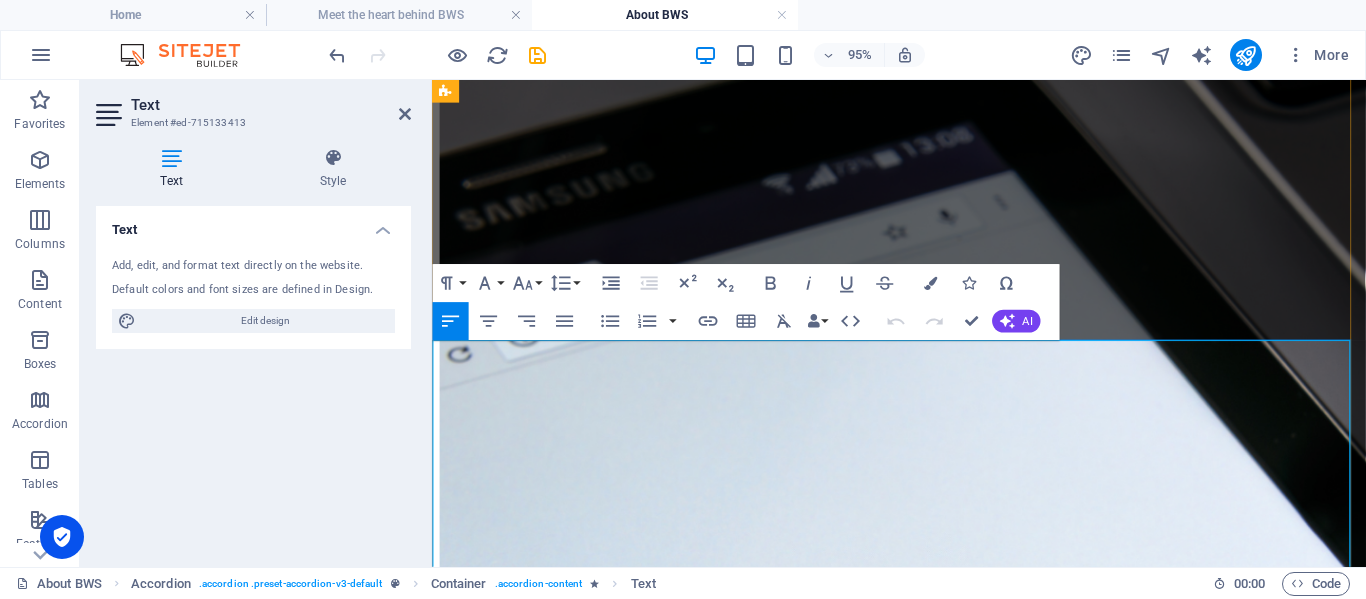 click on "✅ If you choose a subdomain-based website it will be 1 page with basic information, ,services and images. (yourbusinessname.brightwebstudio.co.za) - cheapest option." at bounding box center [923, 7044] 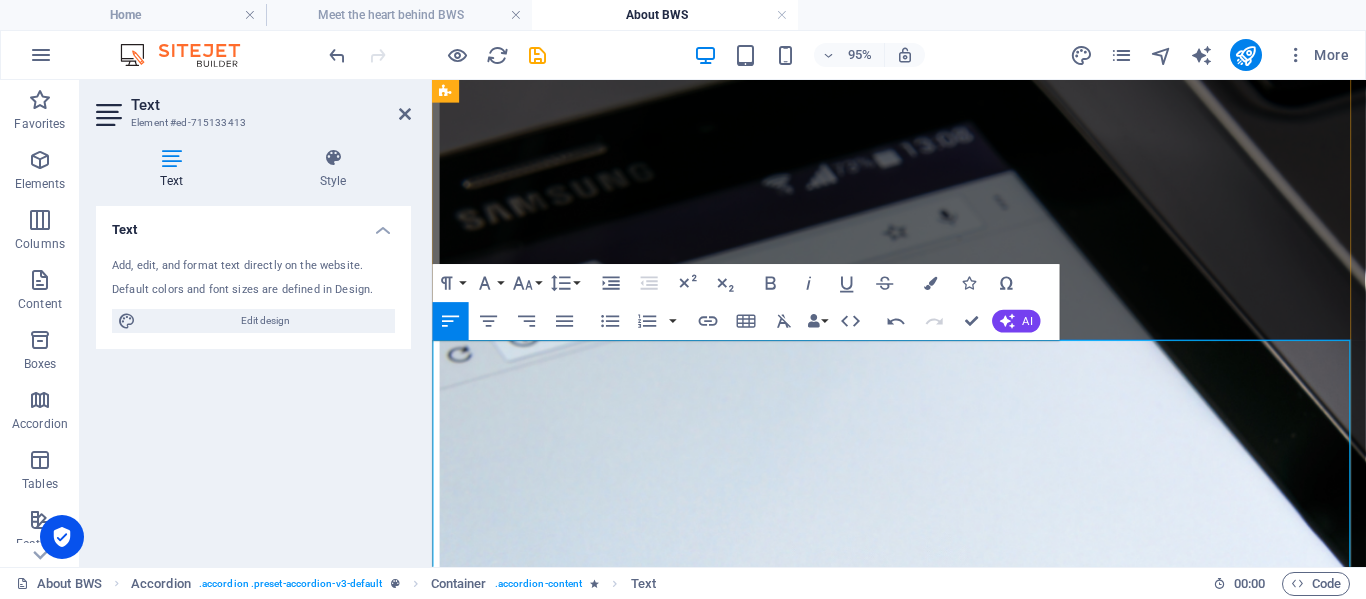 type 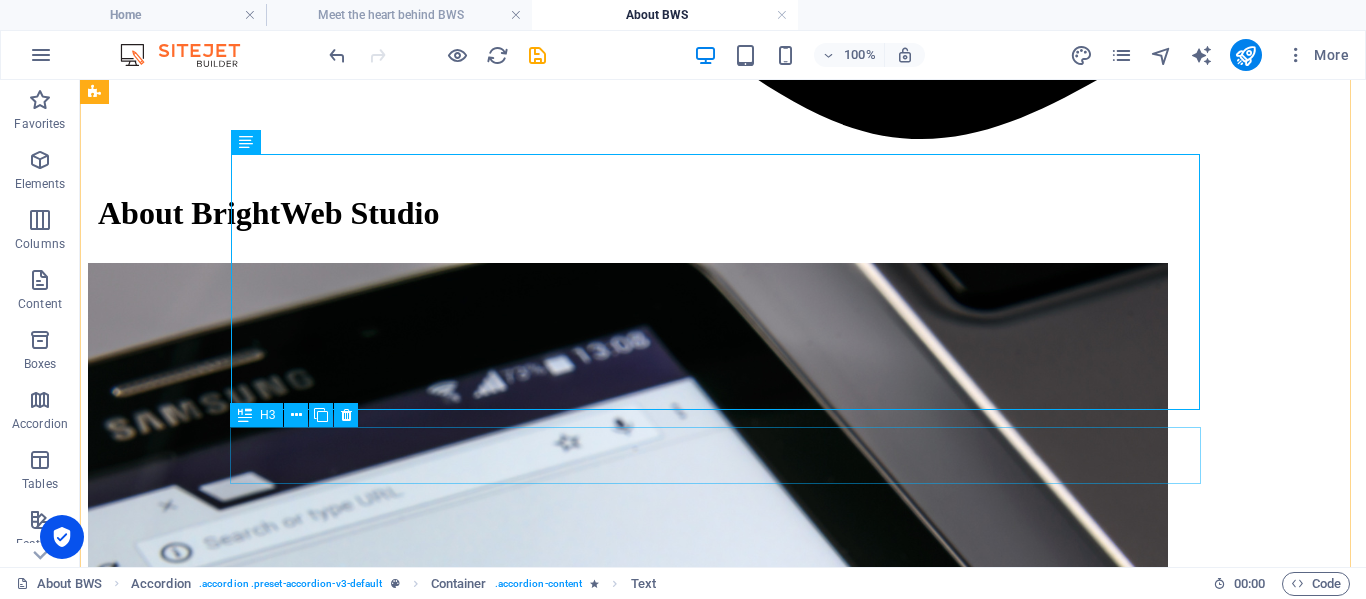 scroll, scrollTop: 2403, scrollLeft: 0, axis: vertical 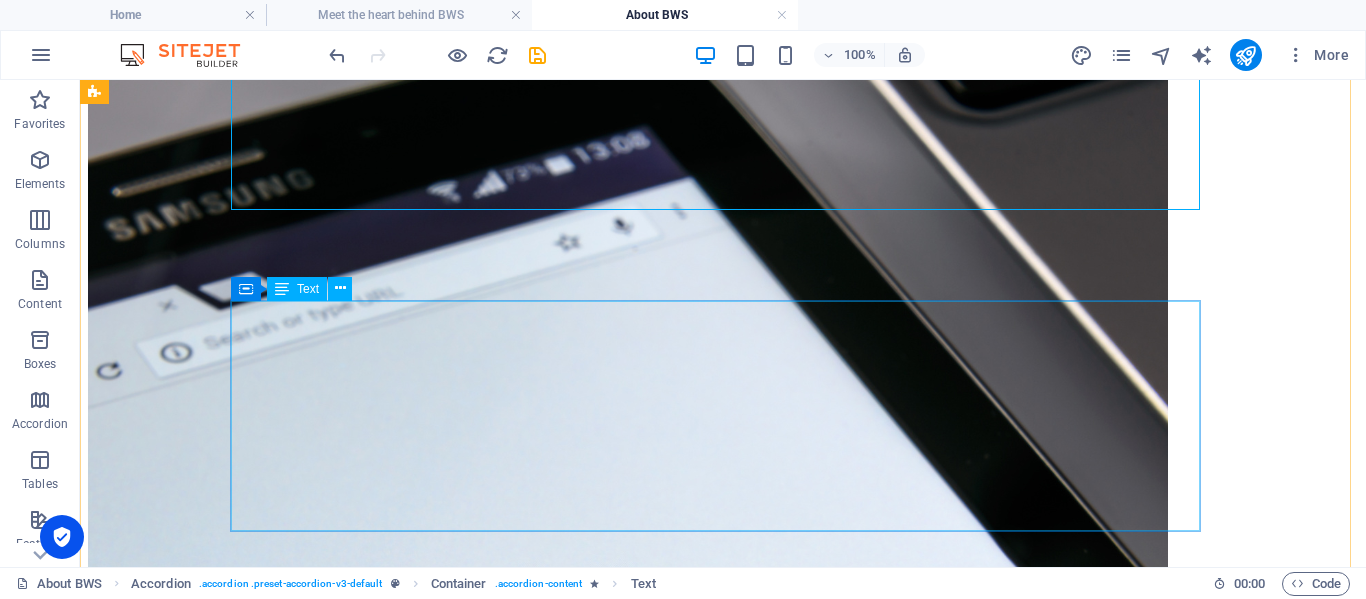 click on "We’re not just another web company—we’re your growth partner. Here’s what makes us different: ✅The founder is a local entrepreneur with the same vision and goals as you ✅  Affordable & flexible  starter packs ✅  Pay-as-you-grow  updates and extras ✅  Real support  (with a human!) ✅  Creative services  like social content & branding ✅  We support community projects  like local feeding schemes ✅  We’re genuinely excited  about helping you succeed ✅  We help you focus on your business  while we handle the rest" at bounding box center [723, 7255] 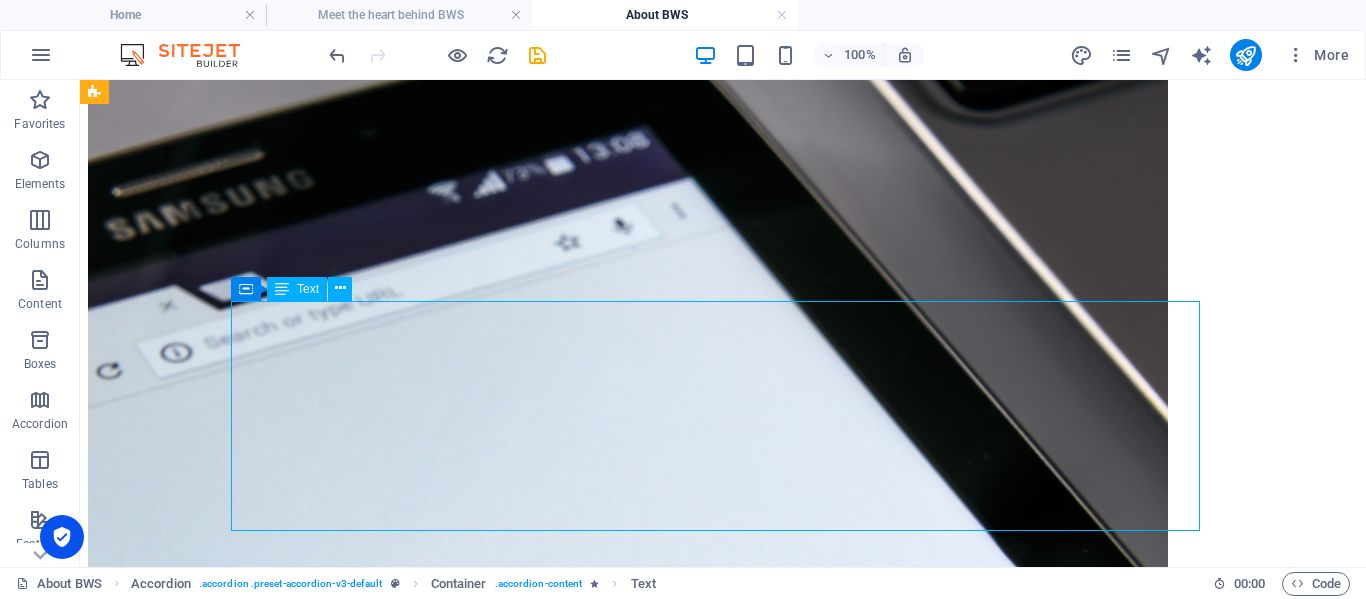 click on "We’re not just another web company—we’re your growth partner. Here’s what makes us different: ✅The founder is a local entrepreneur with the same vision and goals as you ✅  Affordable & flexible  starter packs ✅  Pay-as-you-grow  updates and extras ✅  Real support  (with a human!) ✅  Creative services  like social content & branding ✅  We support community projects  like local feeding schemes ✅  We’re genuinely excited  about helping you succeed ✅  We help you focus on your business  while we handle the rest" at bounding box center [723, 7255] 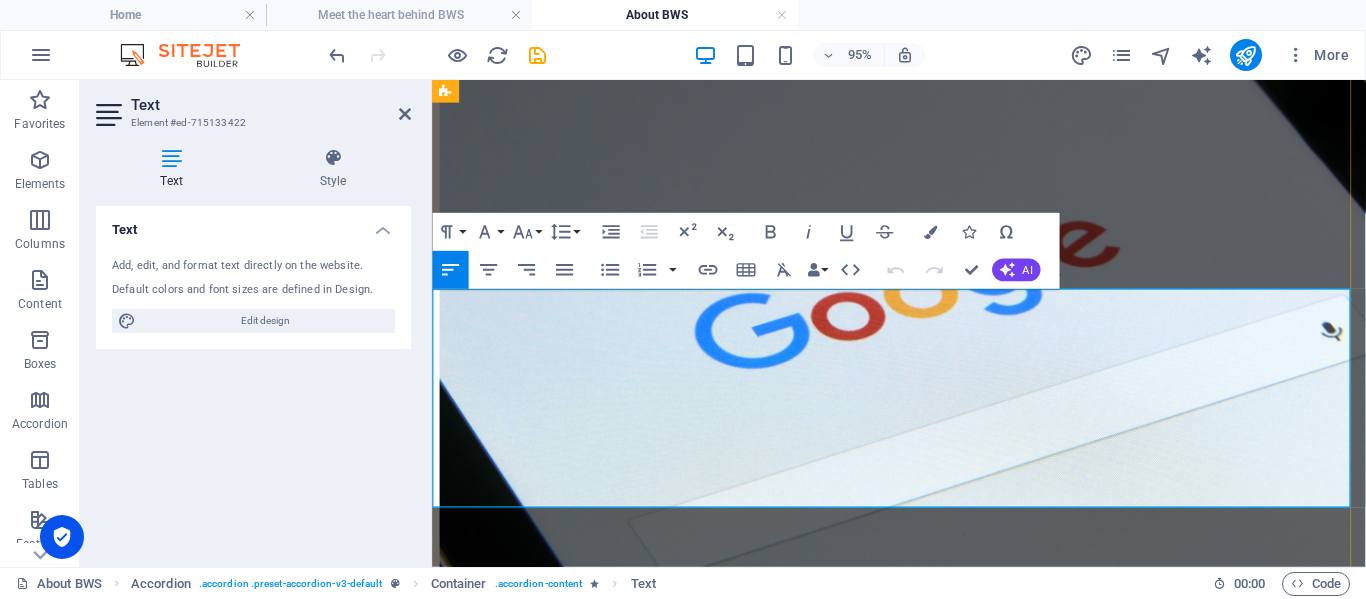 click on "We’re not just another web company—we’re your growth partner. Here’s what makes us different:" at bounding box center (923, 6887) 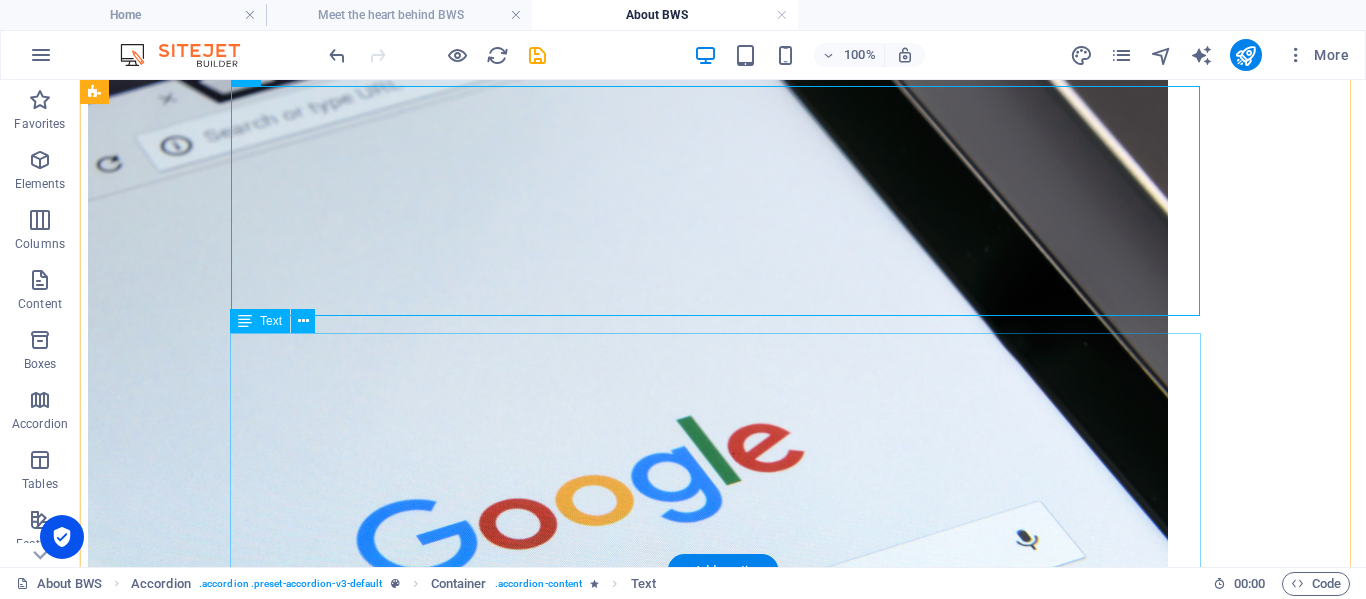 scroll, scrollTop: 2704, scrollLeft: 0, axis: vertical 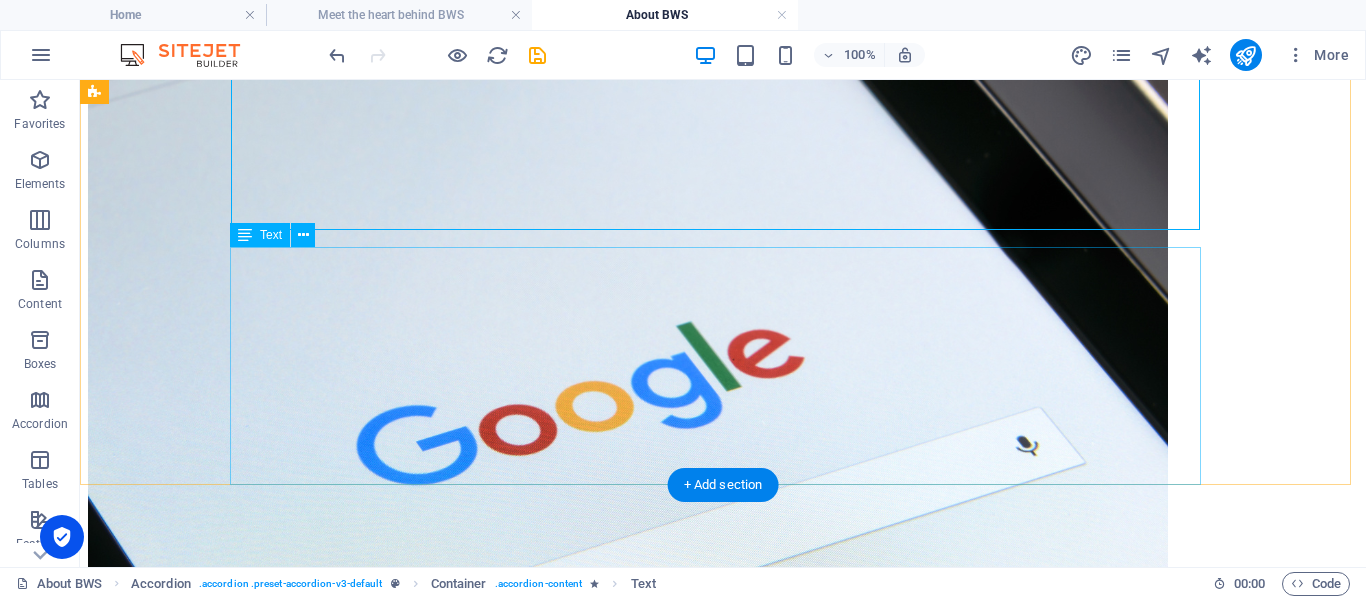 click on "Let’s Build Something Beautiful Together - by helping others in need When you work with us, you don’t just get a digital service—you gain a growth partner and a team that genuinely cares. We make it easy to start small and scale when you're ready. You stay in control while we handle the digital heavy lifting. We’re proud to support community initiatives like local feeding schemes—because when one of us rises, we lift others too. 💬 Have something specific you need? Let us know! We’ll craft a solution that fits your vision and your budget.   Let’s chat about how we can help you grow.     [View Packages ]" at bounding box center [723, 7223] 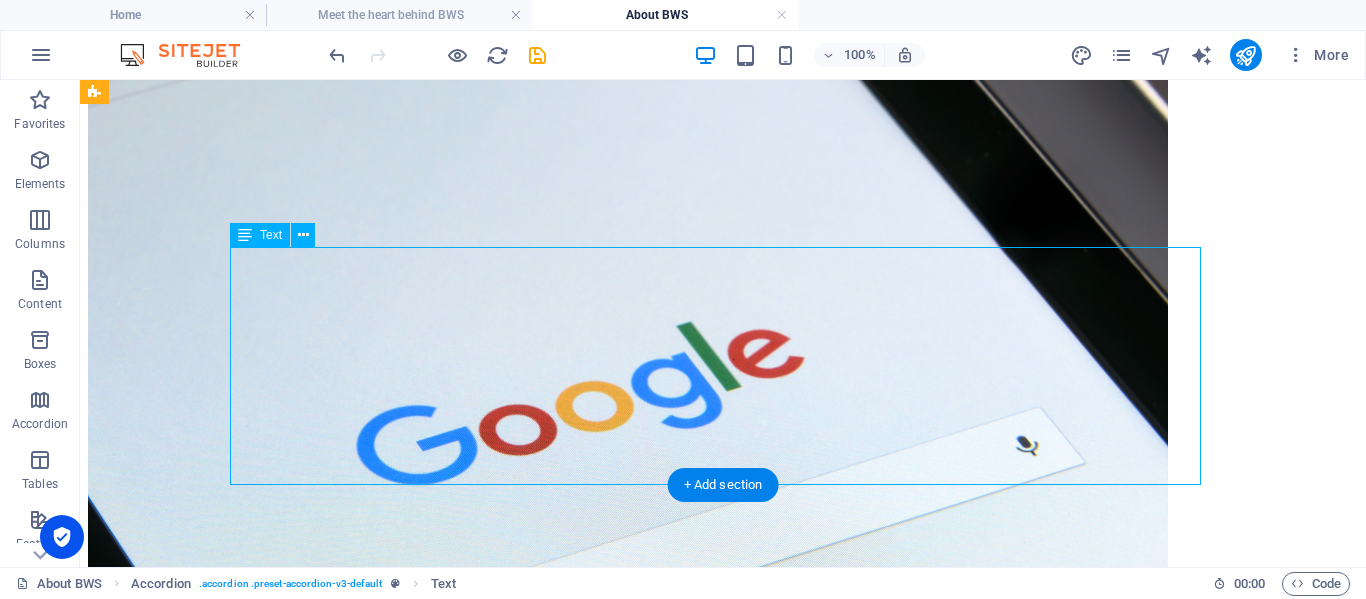 click on "Let’s Build Something Beautiful Together - by helping others in need When you work with us, you don’t just get a digital service—you gain a growth partner and a team that genuinely cares. We make it easy to start small and scale when you're ready. You stay in control while we handle the digital heavy lifting. We’re proud to support community initiatives like local feeding schemes—because when one of us rises, we lift others too. 💬 Have something specific you need? Let us know! We’ll craft a solution that fits your vision and your budget.   Let’s chat about how we can help you grow.     [View Packages ]" at bounding box center [723, 7223] 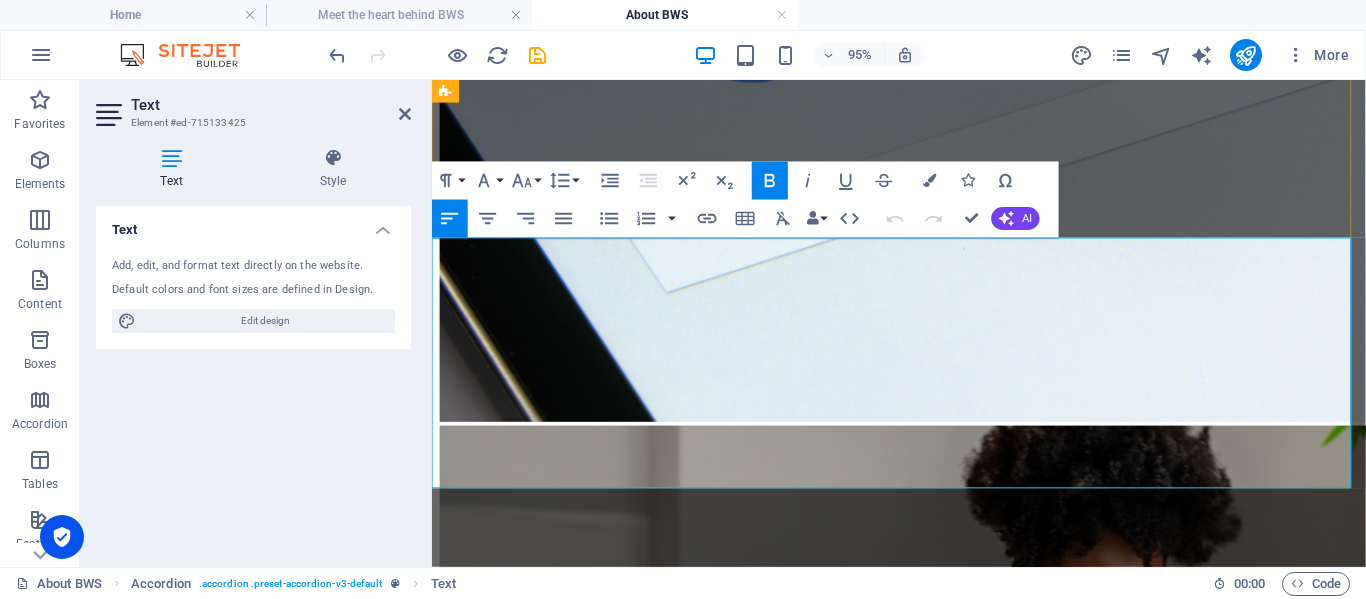 click on "When you work with us, you don’t just get a digital service—you gain a growth partner and a team that genuinely cares." at bounding box center [923, 6847] 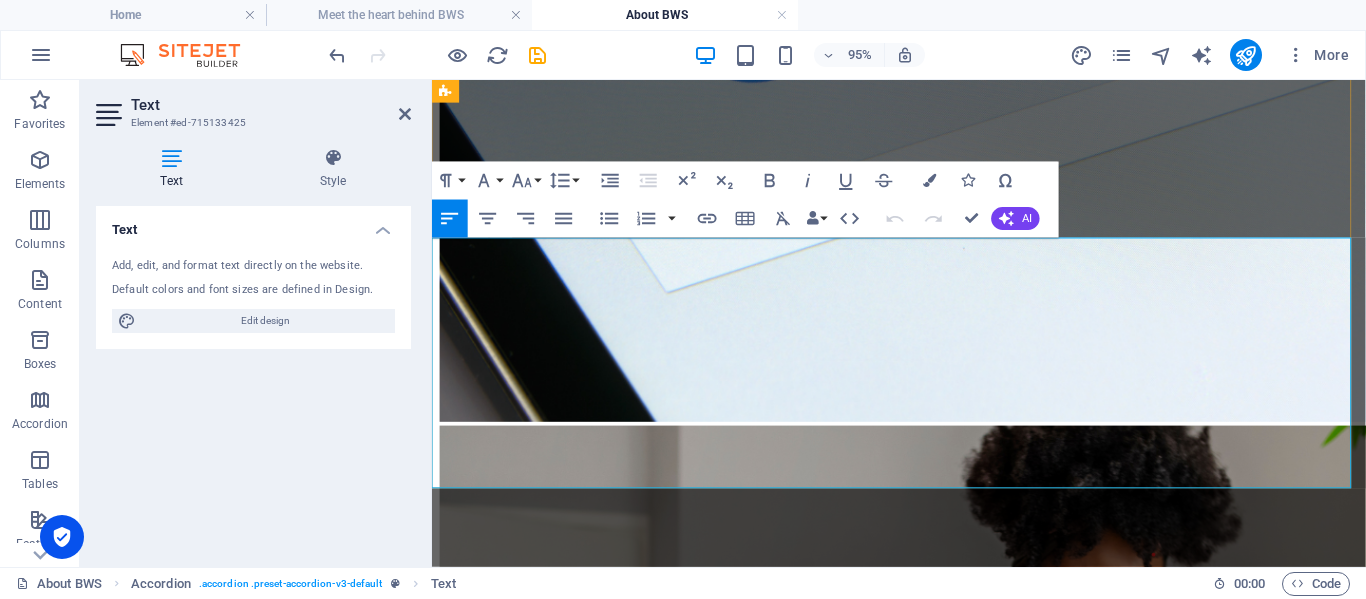 type 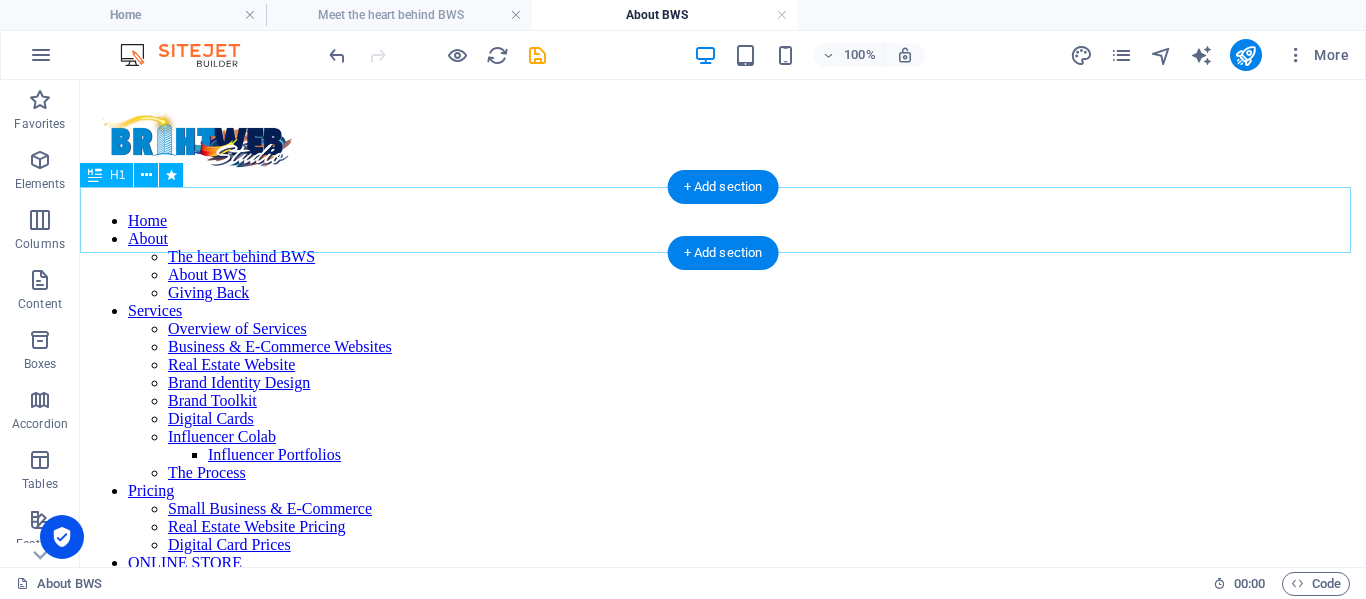 scroll, scrollTop: 0, scrollLeft: 0, axis: both 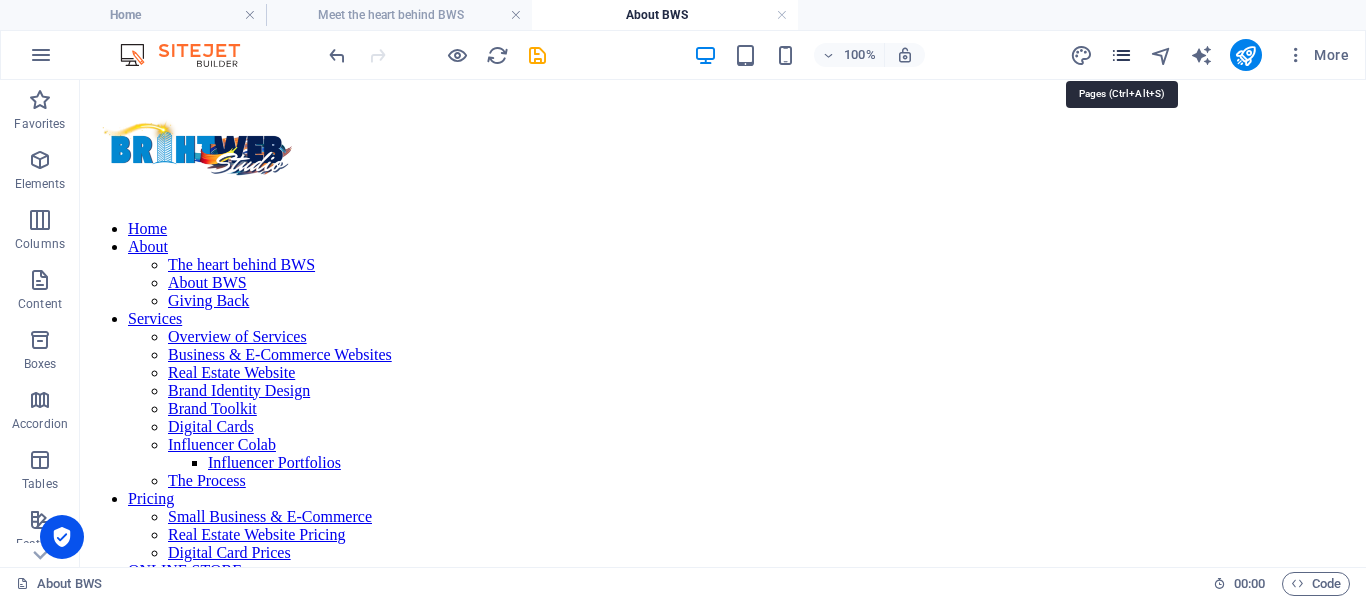 click at bounding box center [1121, 55] 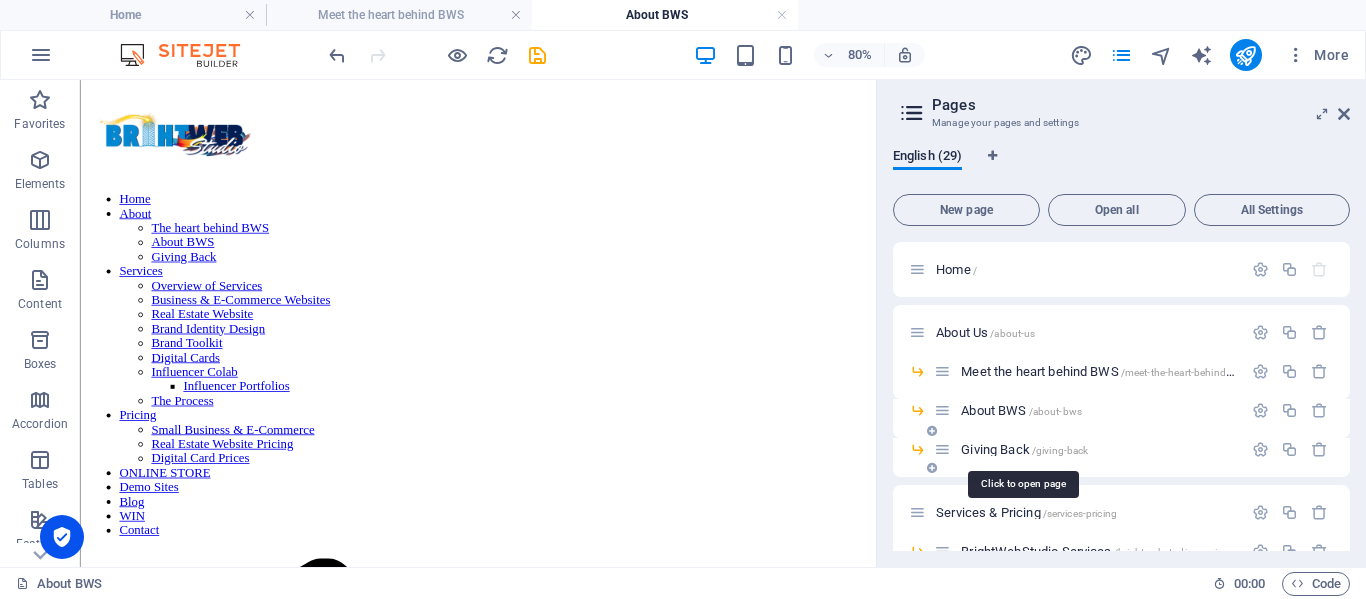 click on "Giving Back /giving-back" at bounding box center (1024, 449) 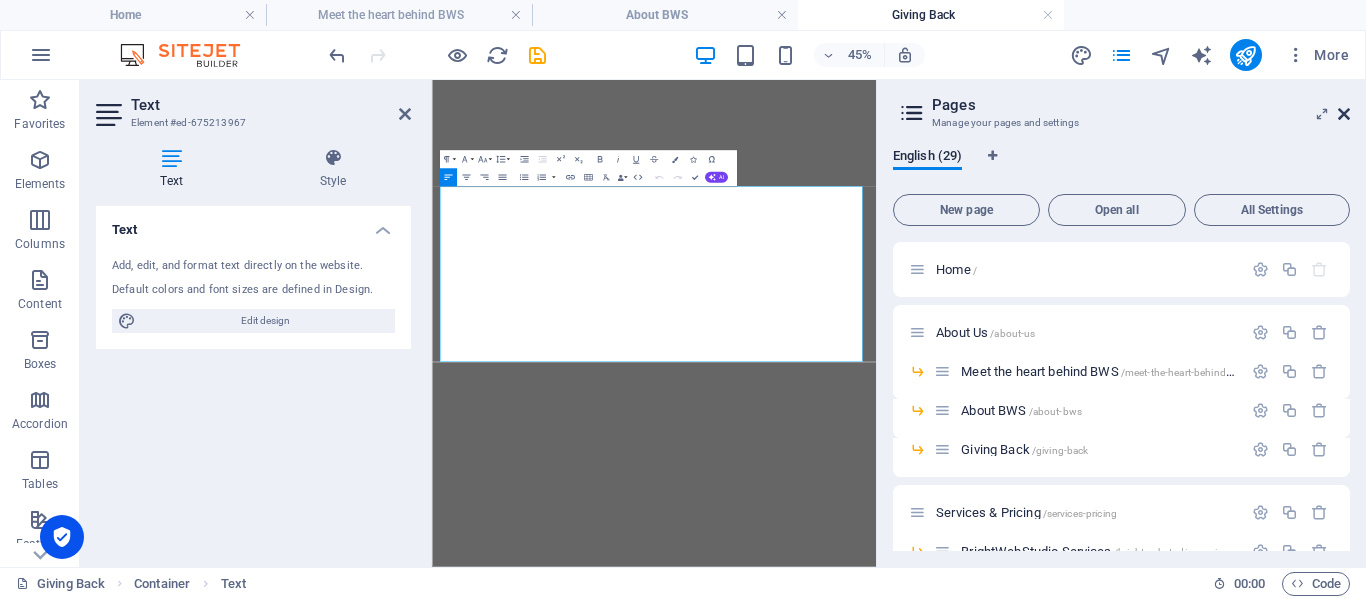 click at bounding box center (1344, 114) 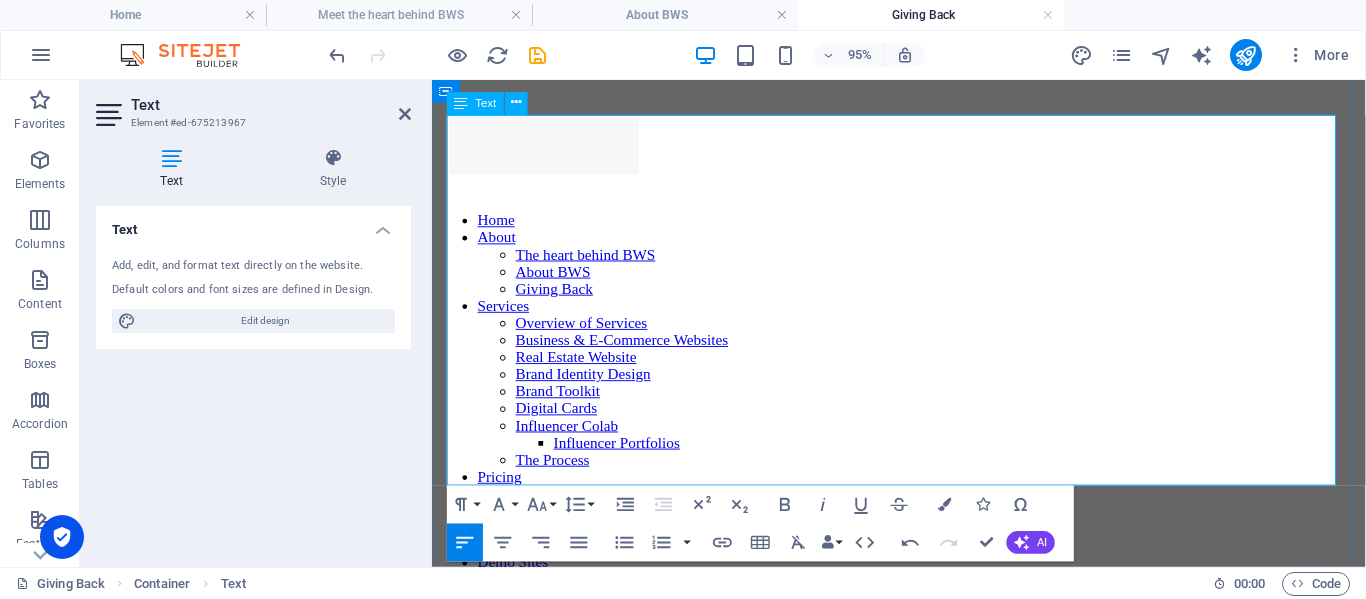 scroll, scrollTop: 1490, scrollLeft: 0, axis: vertical 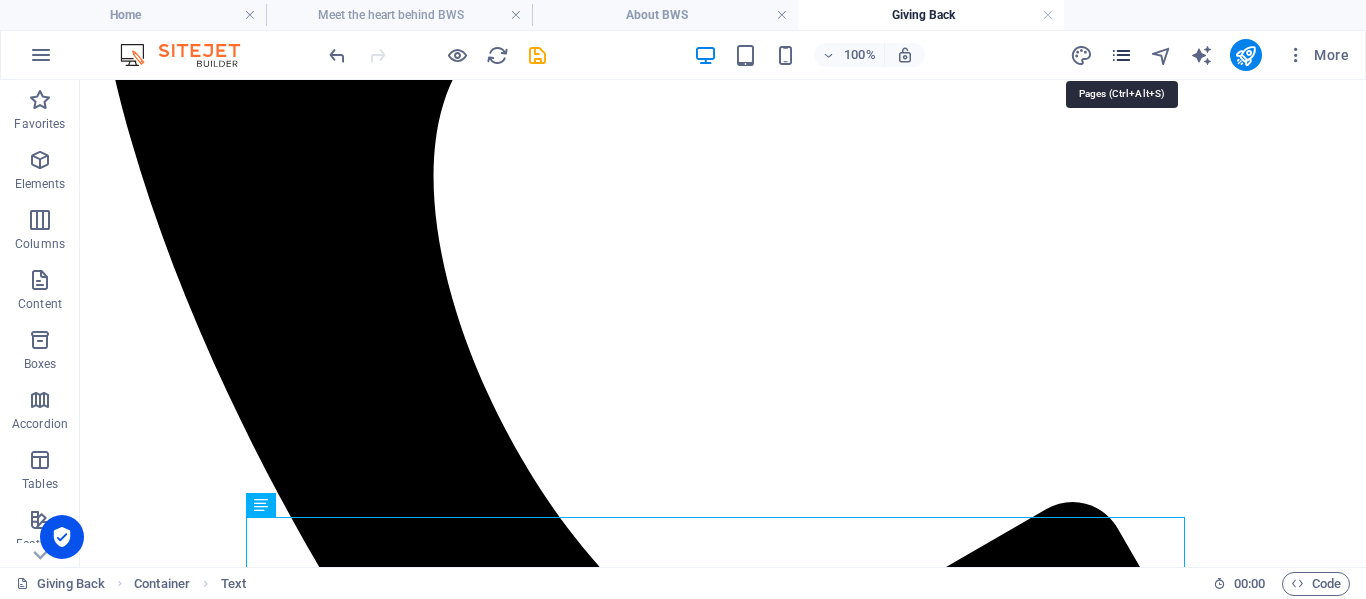click at bounding box center [1121, 55] 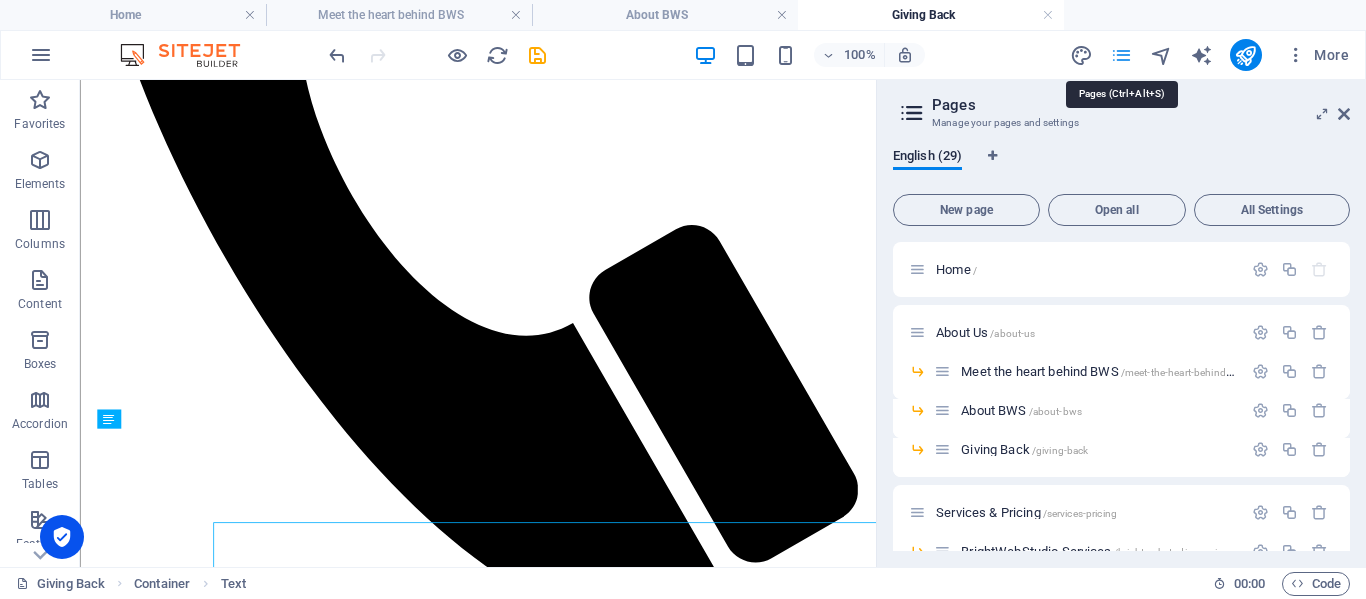 scroll, scrollTop: 1095, scrollLeft: 0, axis: vertical 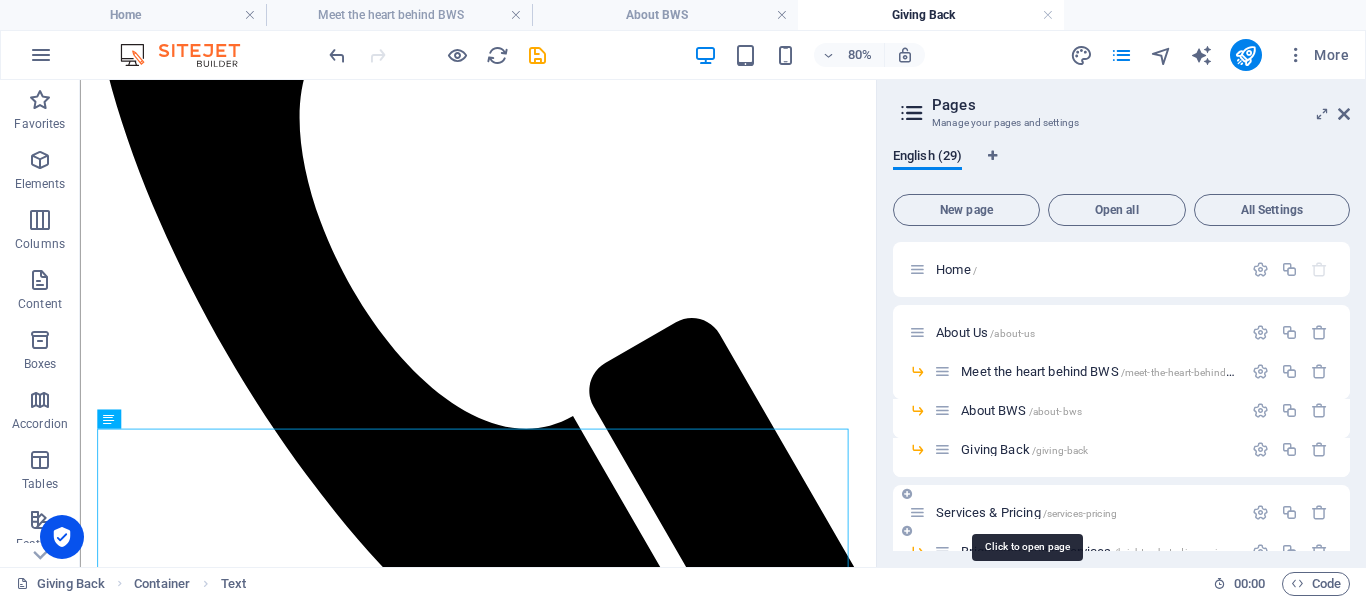 click on "Services & Pricing /services-pricing" at bounding box center [1026, 512] 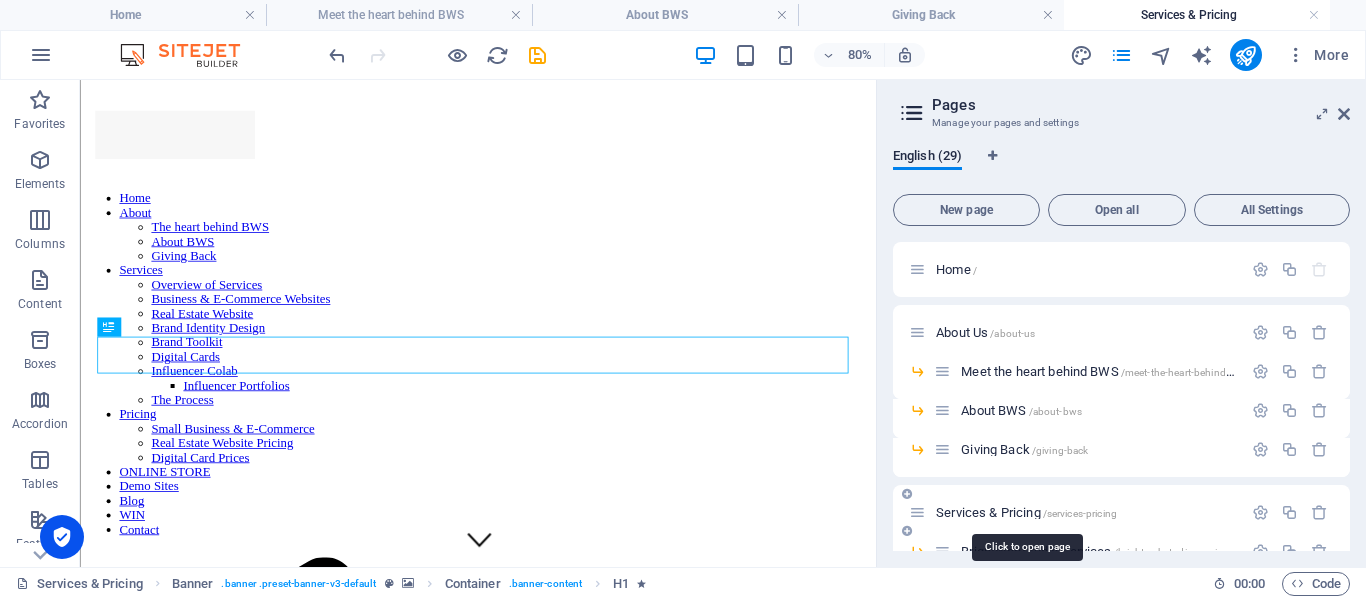 scroll, scrollTop: 0, scrollLeft: 0, axis: both 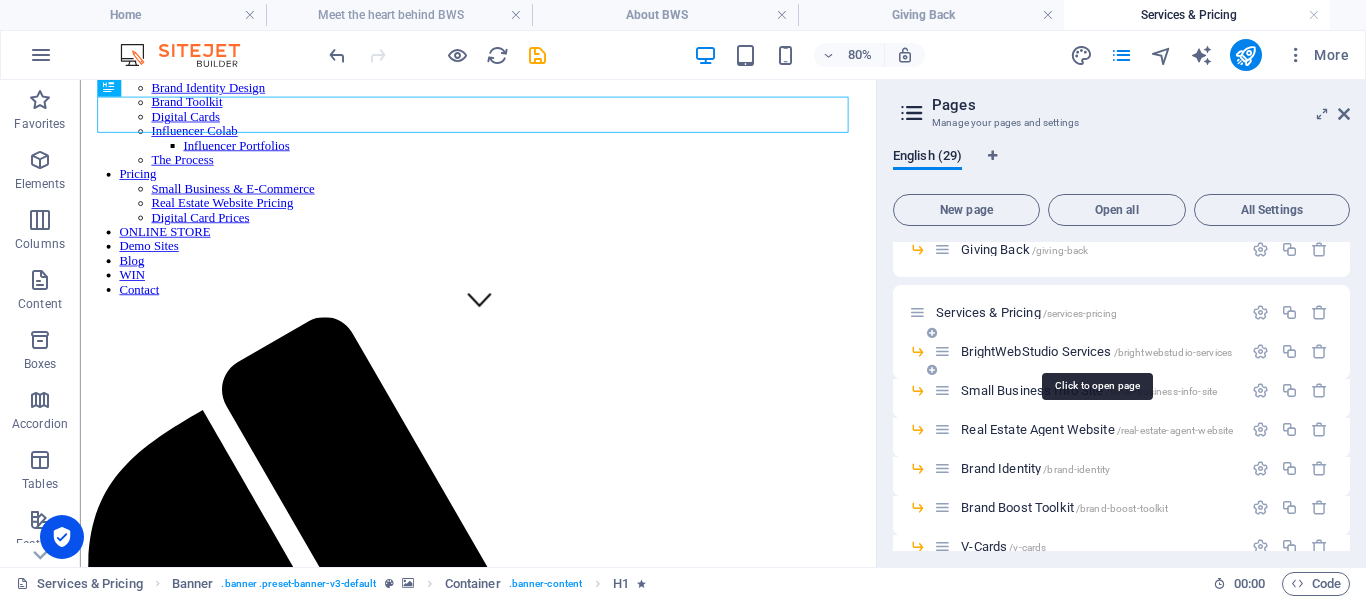click on "BrightWebStudio Services /brightwebstudio-services" at bounding box center (1096, 351) 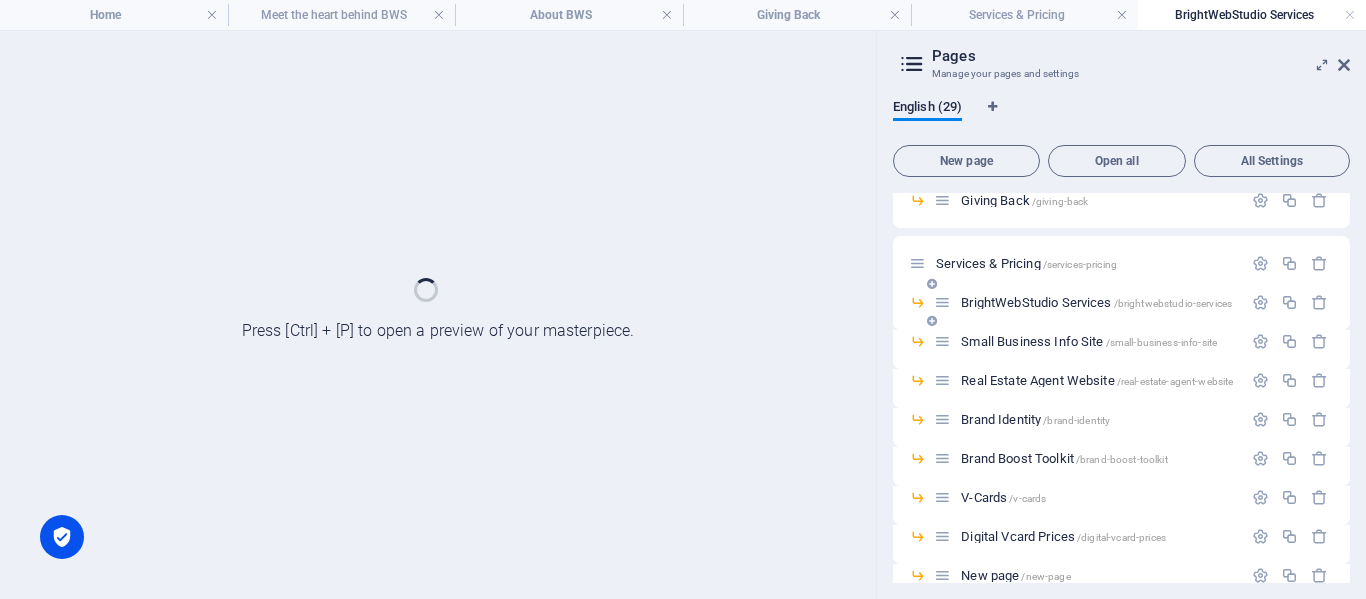 scroll, scrollTop: 0, scrollLeft: 0, axis: both 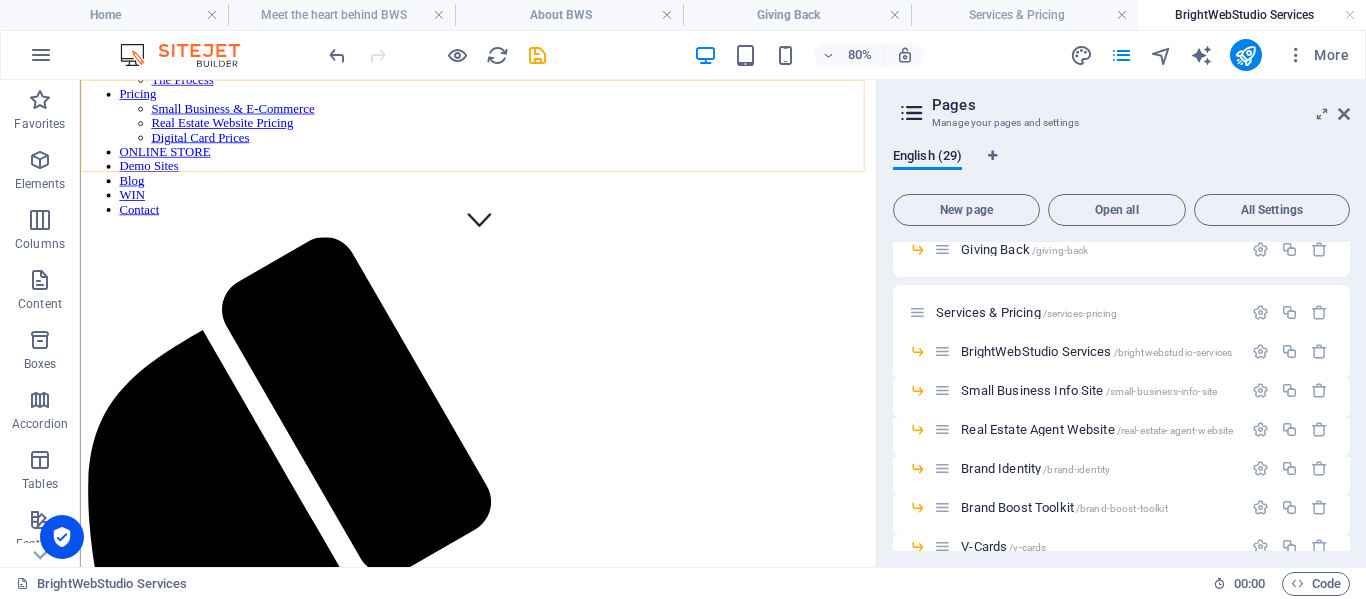 click on "Home About  The heart behind BWS About BWS Giving Back Services Overview of Services Business & E-Commerce  Websites Real Estate Website Brand Identity Design Brand Toolkit Digital Cards Influencer Colab Influencer Portfolios The Process Pricing Small Business & E-Commerce Real Estate Website Pricing Digital Card Prices ONLINE STORE Demo Sites Blog WIN Contact" at bounding box center [577, 35] 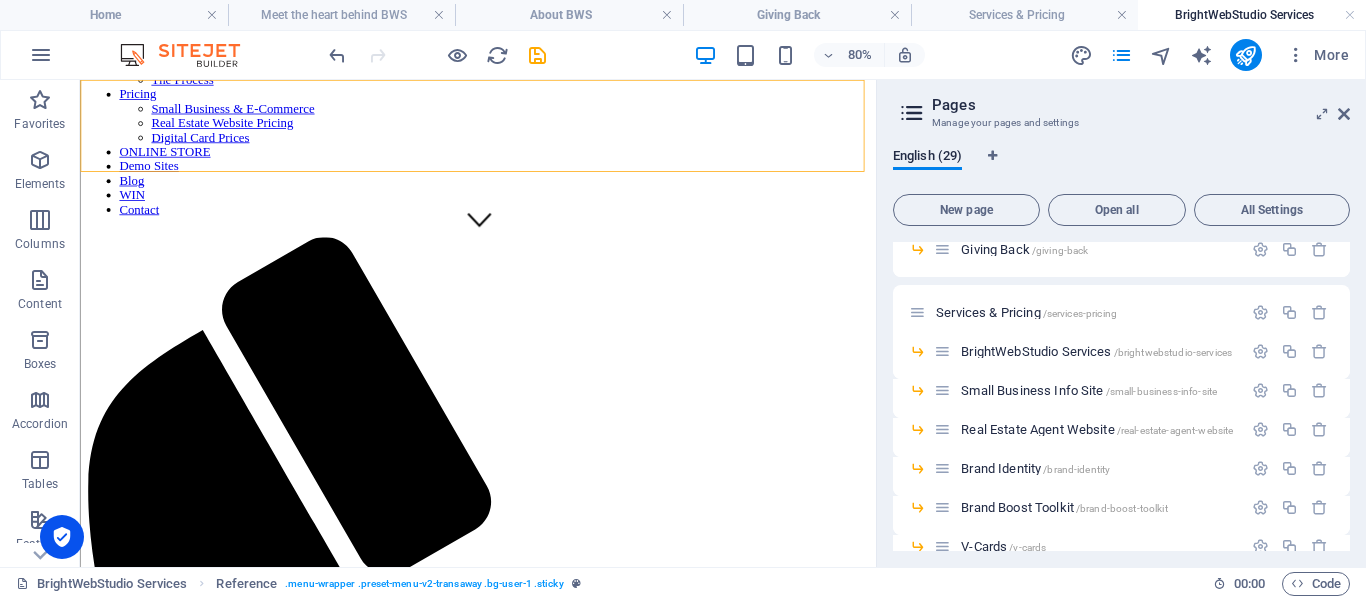 click on "Home About  The heart behind BWS About BWS Giving Back Services Overview of Services Business & E-Commerce  Websites Real Estate Website Brand Identity Design Brand Toolkit Digital Cards Influencer Colab Influencer Portfolios The Process Pricing Small Business & E-Commerce Real Estate Website Pricing Digital Card Prices ONLINE STORE Demo Sites Blog WIN Contact" at bounding box center [577, 35] 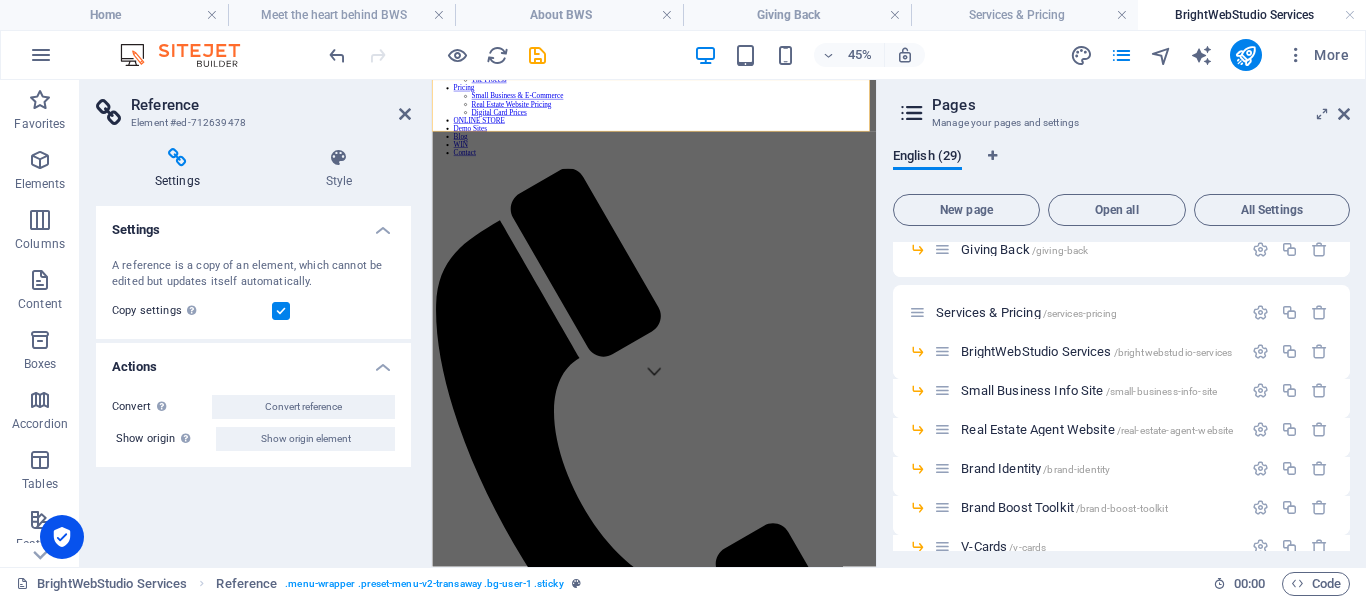 click on "Home About  The heart behind BWS About BWS Giving Back Services Overview of Services Business & E-Commerce  Websites Real Estate Website Brand Identity Design Brand Toolkit Digital Cards Influencer Colab Influencer Portfolios The Process Pricing Small Business & E-Commerce Real Estate Website Pricing Digital Card Prices ONLINE STORE Demo Sites Blog WIN Contact" at bounding box center [925, 35] 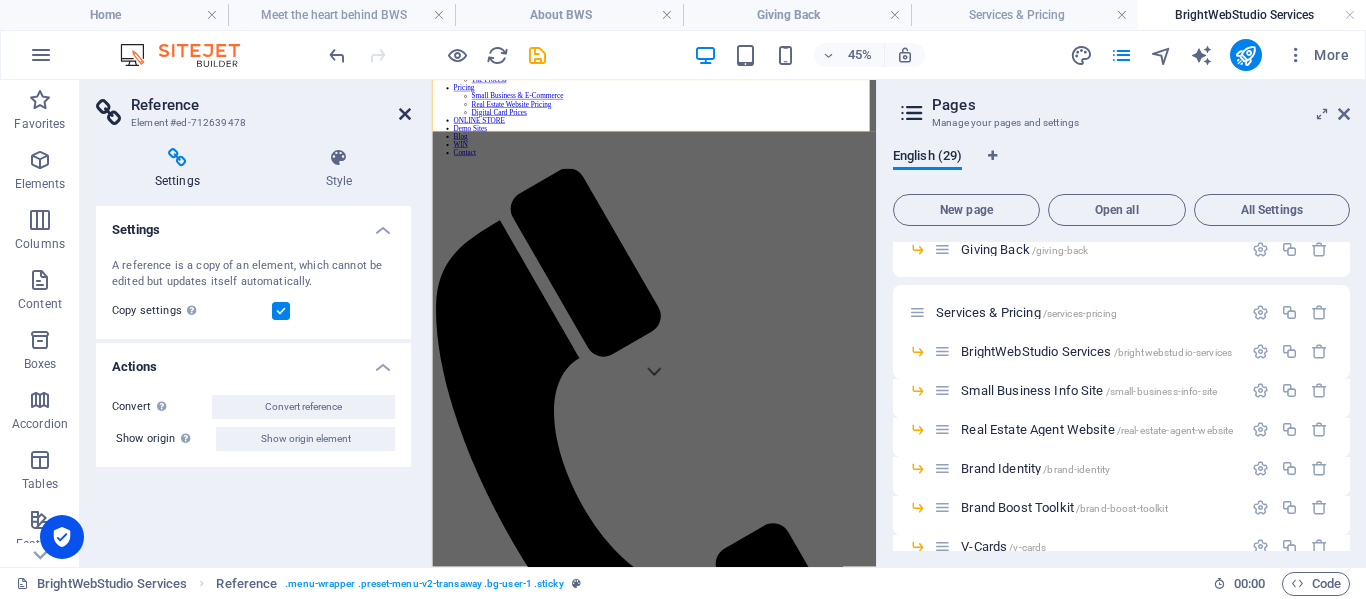 click at bounding box center (405, 114) 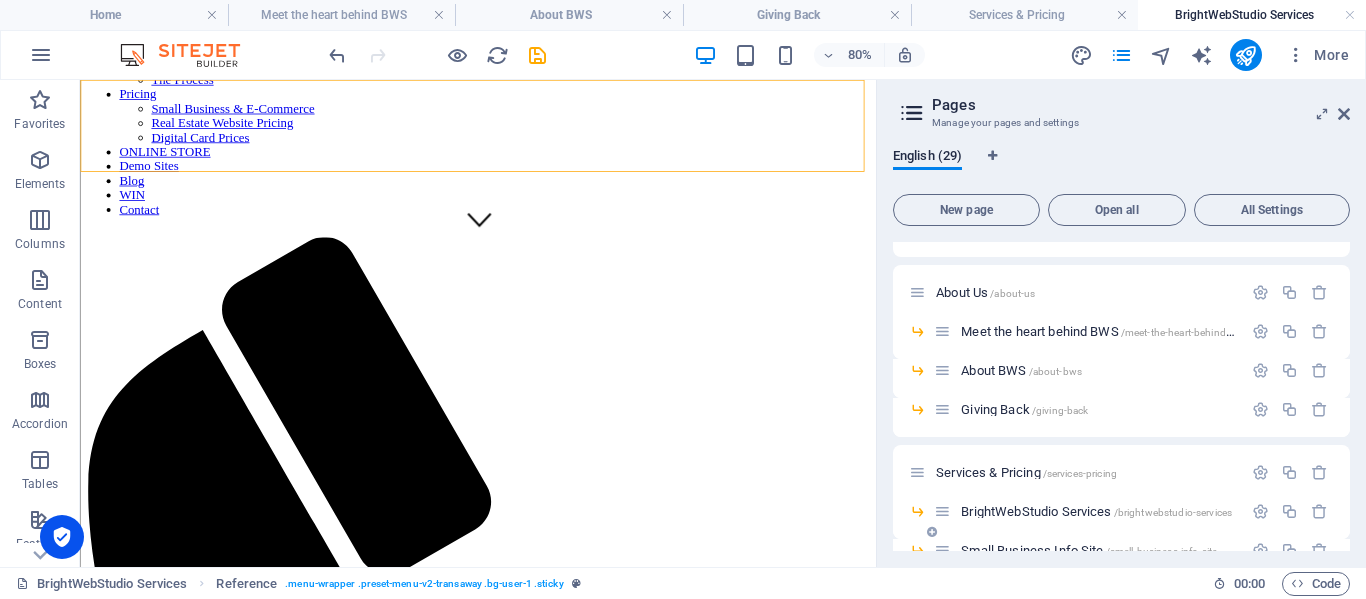 scroll, scrollTop: 0, scrollLeft: 0, axis: both 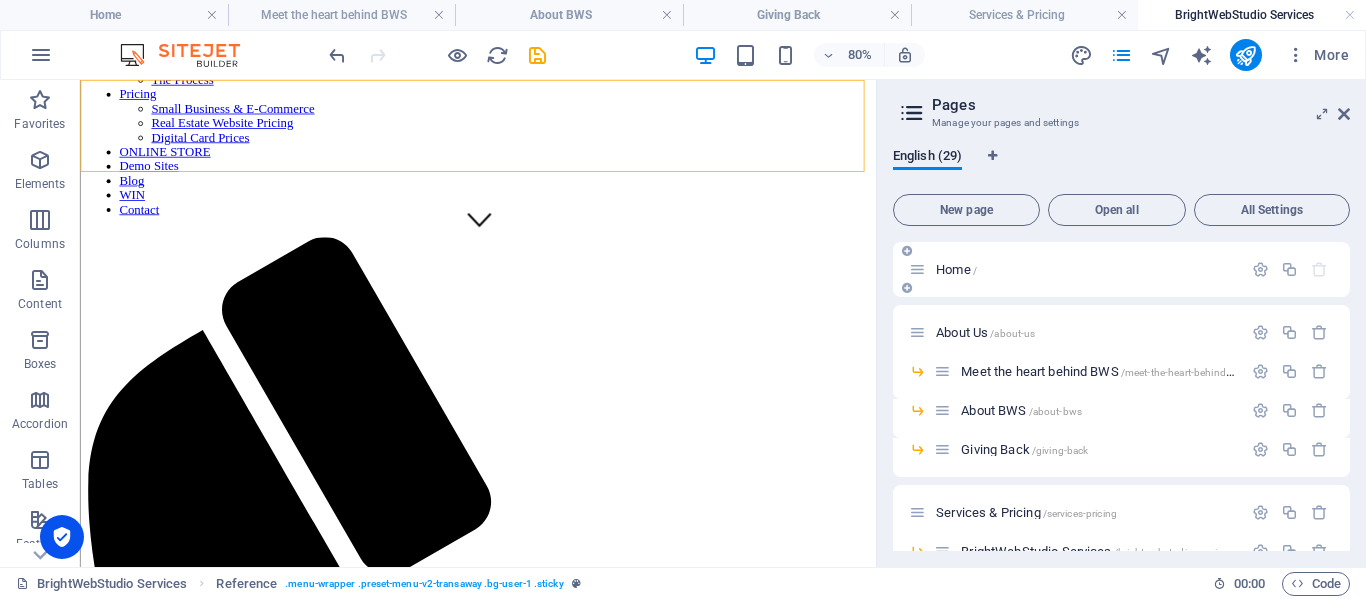 click on "Home  /" at bounding box center [956, 269] 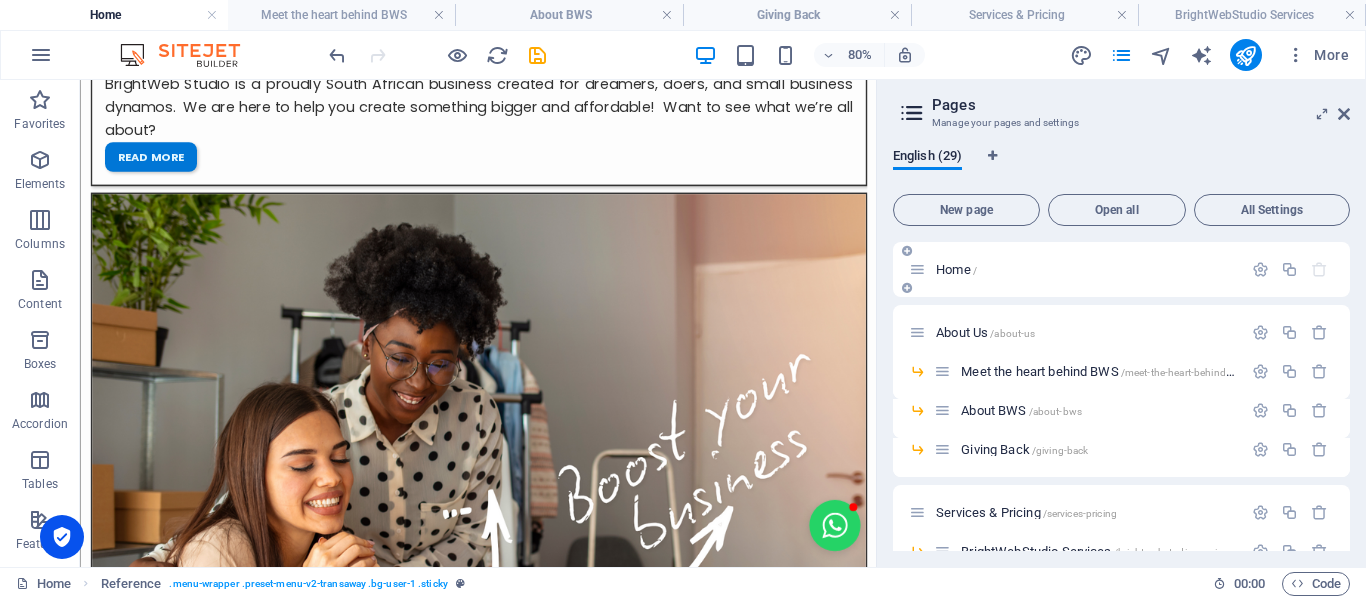 scroll, scrollTop: 0, scrollLeft: 0, axis: both 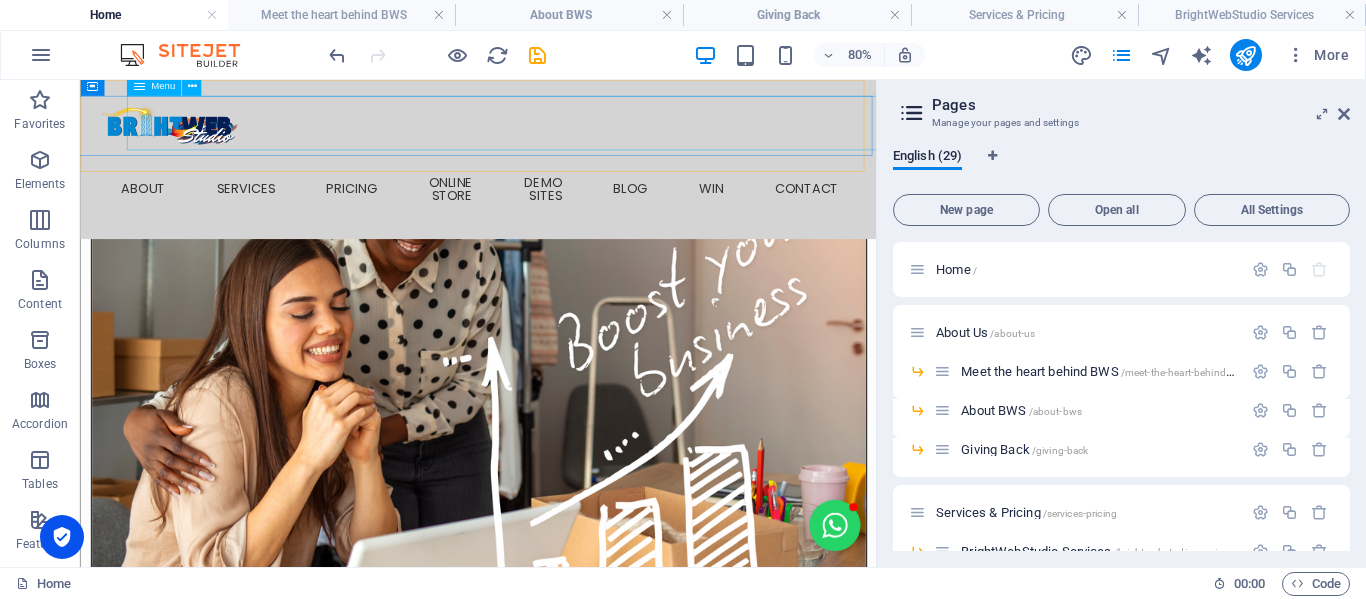 click on "Home About  The heart behind BWS About BWS Giving Back Services Overview of Services Business & E-Commerce  Websites Real Estate Website Brand Identity Design Brand Toolkit Digital Cards Influencer Colab Influencer Portfolios The Process Pricing Small Business & E-Commerce Real Estate Website Pricing Digital Card Prices ONLINE STORE Demo Sites Blog WIN Contact" at bounding box center (577, 217) 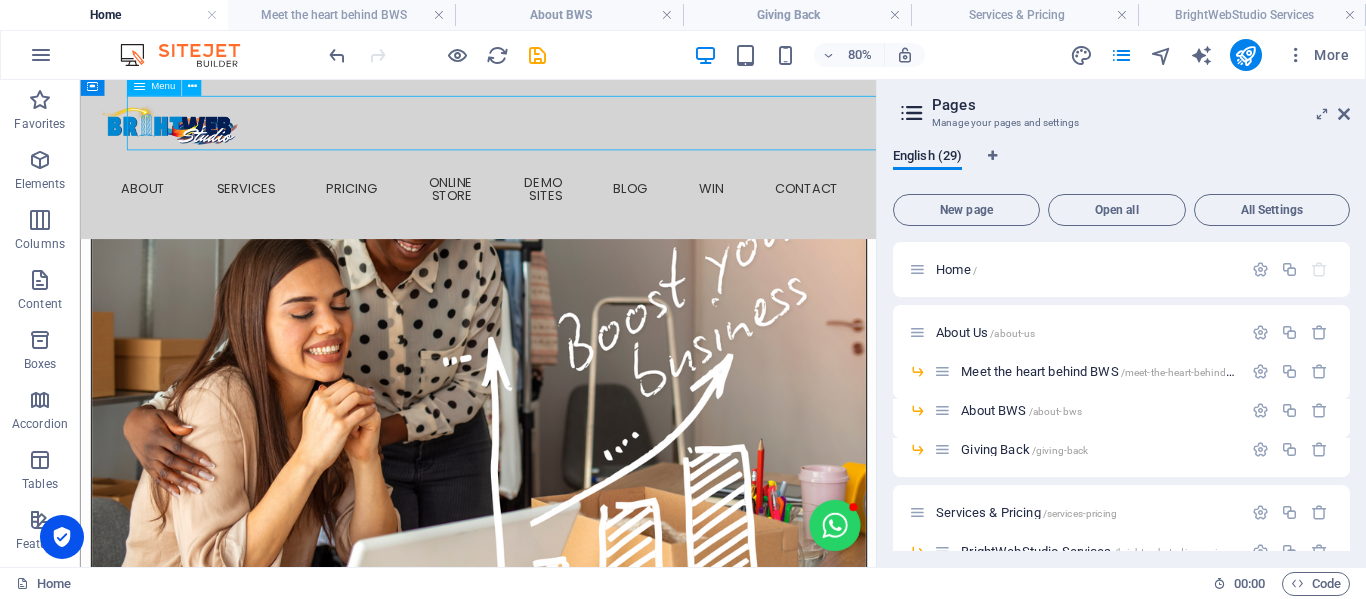 click on "Home About  The heart behind BWS About BWS Giving Back Services Overview of Services Business & E-Commerce  Websites Real Estate Website Brand Identity Design Brand Toolkit Digital Cards Influencer Colab Influencer Portfolios The Process Pricing Small Business & E-Commerce Real Estate Website Pricing Digital Card Prices ONLINE STORE Demo Sites Blog WIN Contact" at bounding box center (577, 217) 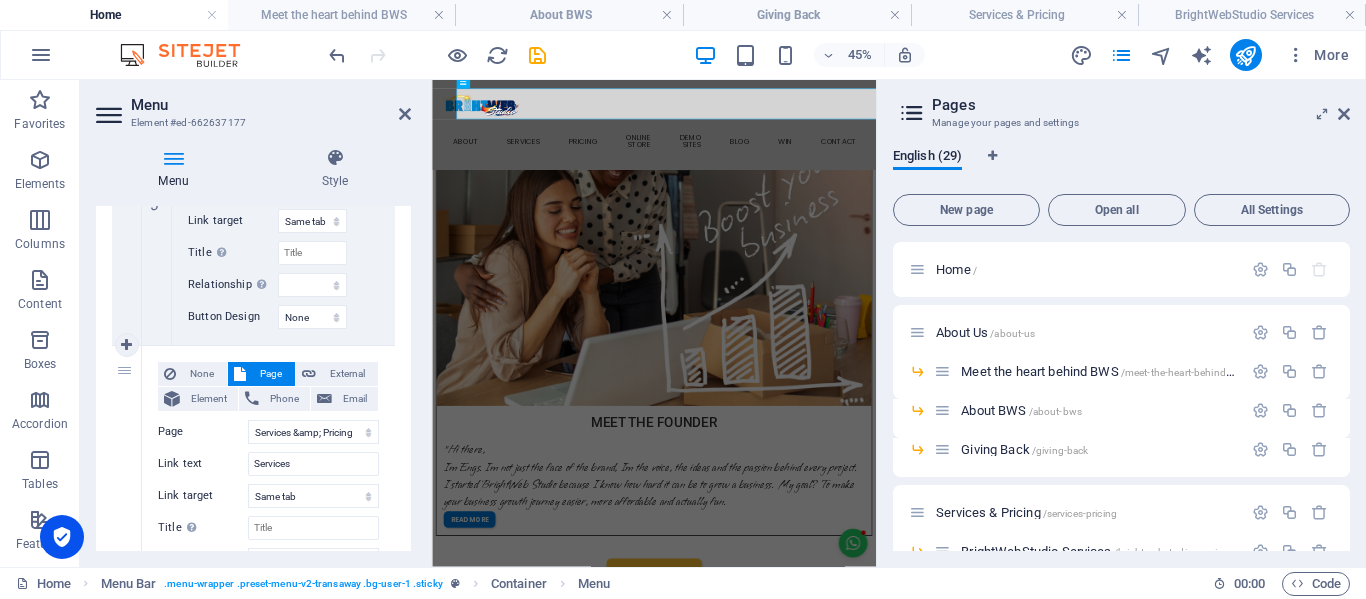scroll, scrollTop: 1600, scrollLeft: 0, axis: vertical 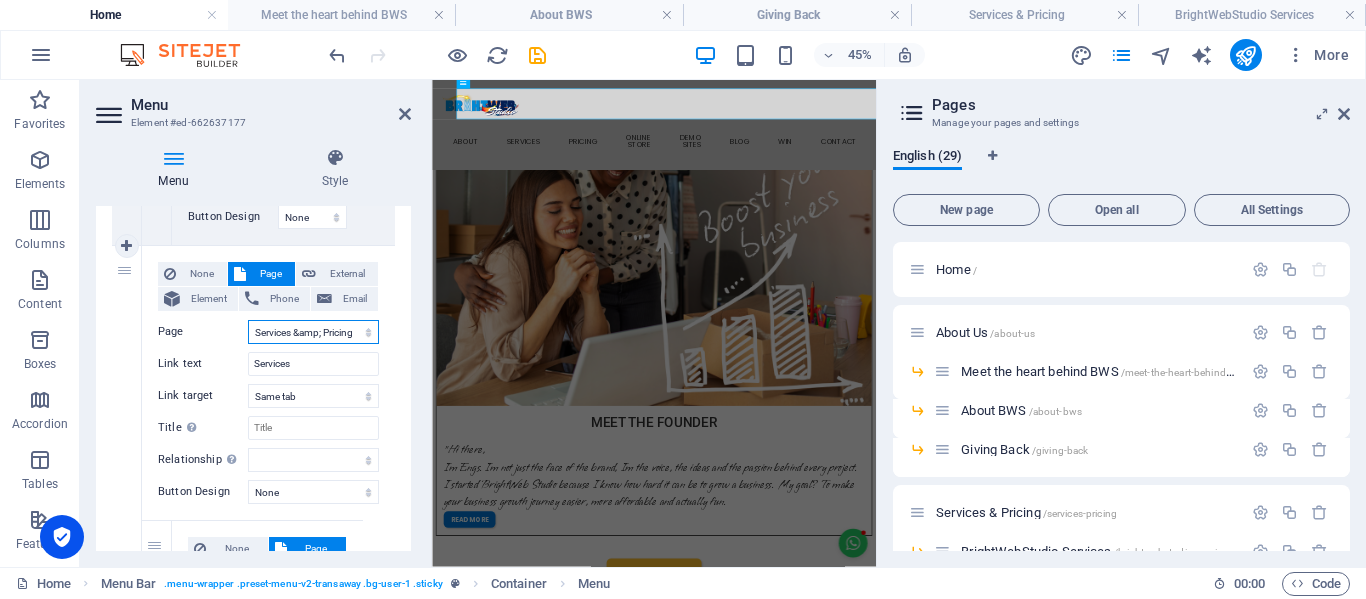 click on "Home  About Us -- Meet the heart behind BWS -- About BWS -- Giving Back Services &amp; Pricing -- BrightWebStudio Services -- Small Business Info Site -- Real Estate Agent Website -- Brand Identity -- Brand Boost Toolkit -- V-Cards -- Digital Vcard Prices -- New page -- Pricing ---- Digital Vcard Prices 1 ---- Small Business Pricing ---- Property Practitioner Site Pricing -- The Process -- WIN Portfolio ONLINE STORE Influencer Colabs -- Influencer Portfolios Blog Contact Us Legal Notice Privacy Policy" at bounding box center (313, 332) 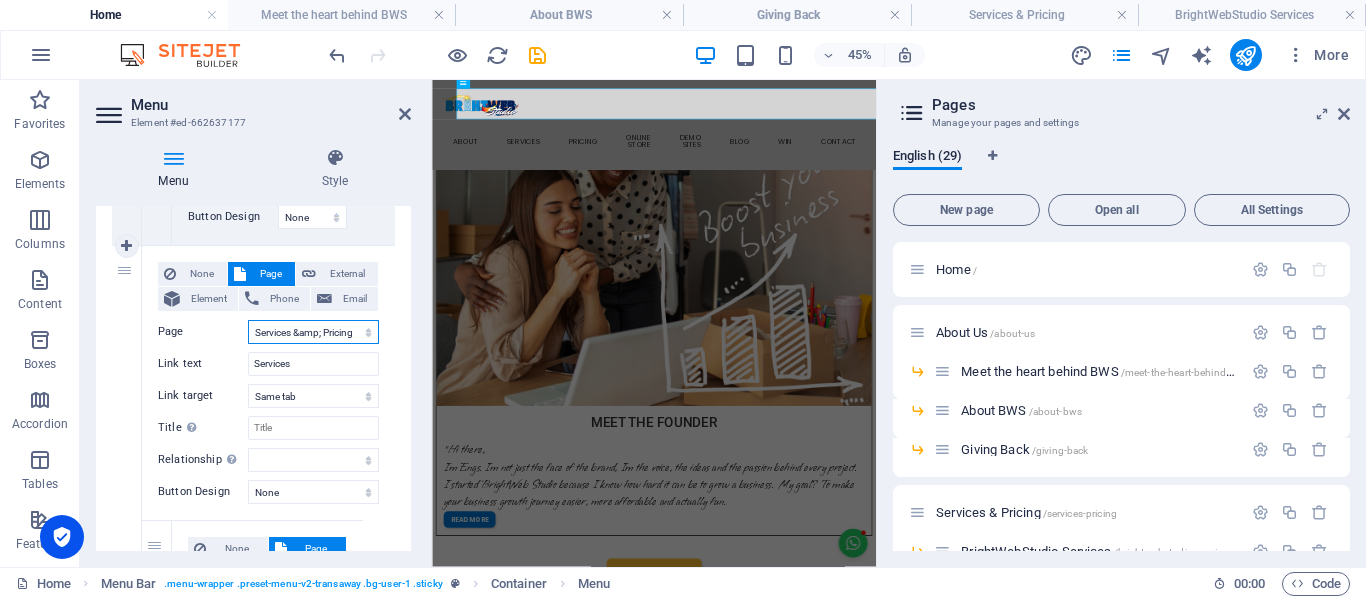 select on "6" 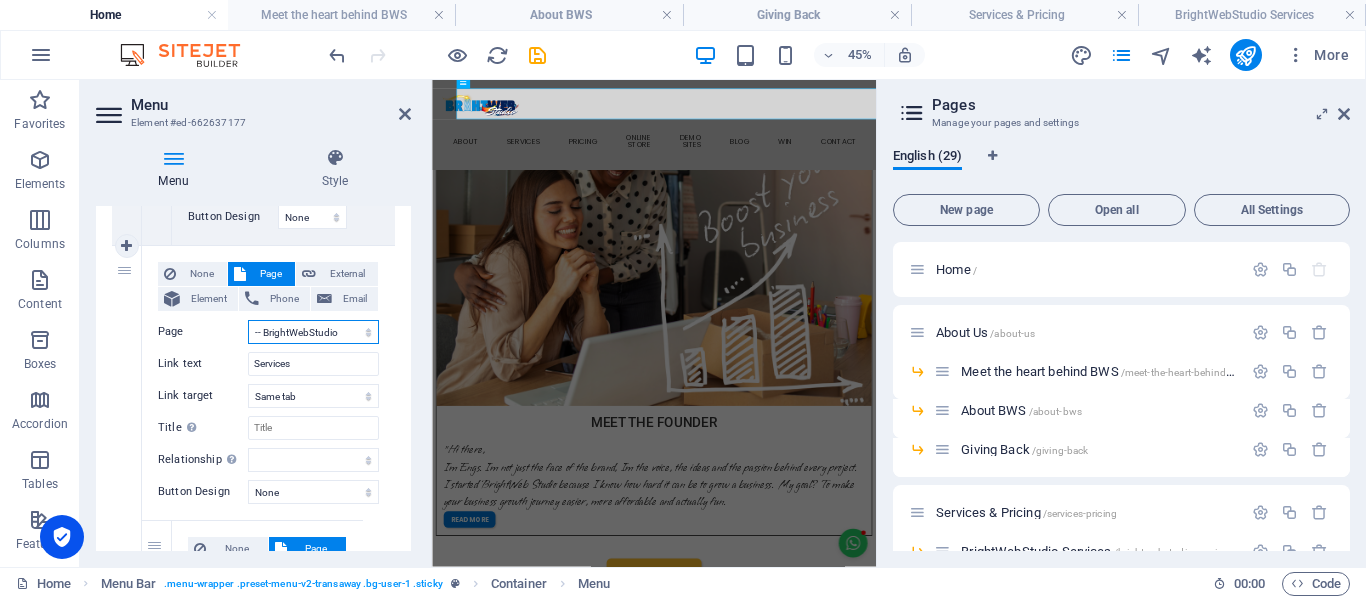 click on "Home  About Us -- Meet the heart behind BWS -- About BWS -- Giving Back Services &amp; Pricing -- BrightWebStudio Services -- Small Business Info Site -- Real Estate Agent Website -- Brand Identity -- Brand Boost Toolkit -- V-Cards -- Digital Vcard Prices -- New page -- Pricing ---- Digital Vcard Prices 1 ---- Small Business Pricing ---- Property Practitioner Site Pricing -- The Process -- WIN Portfolio ONLINE STORE Influencer Colabs -- Influencer Portfolios Blog Contact Us Legal Notice Privacy Policy" at bounding box center [313, 332] 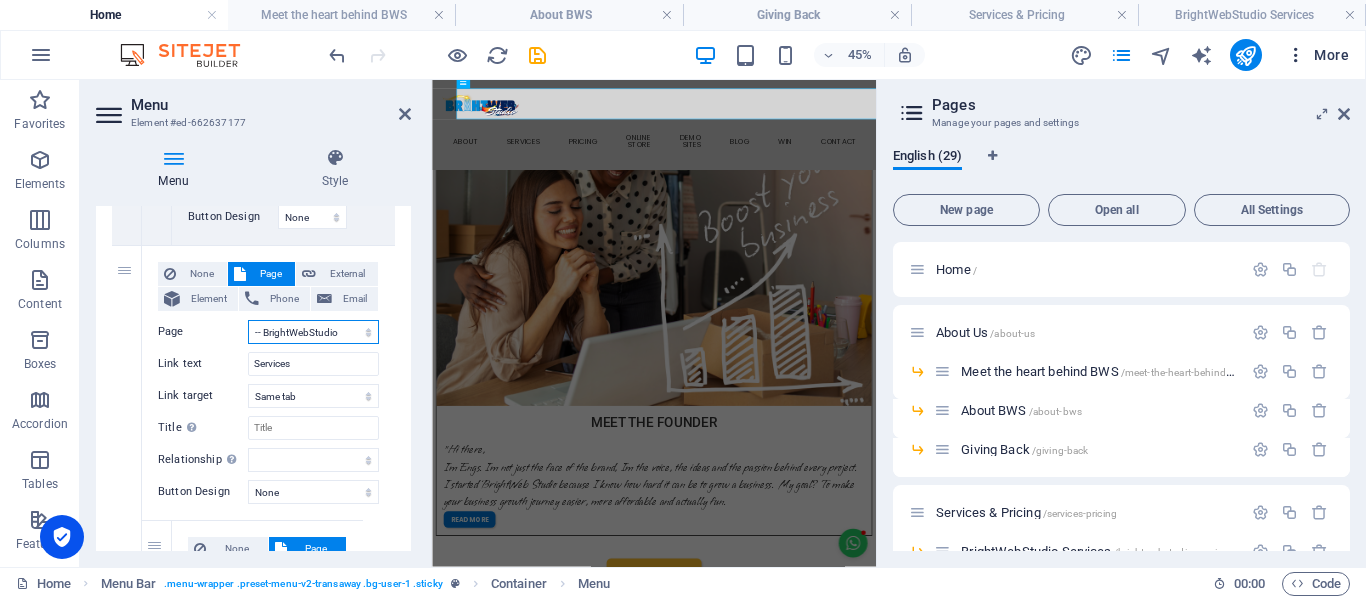 select 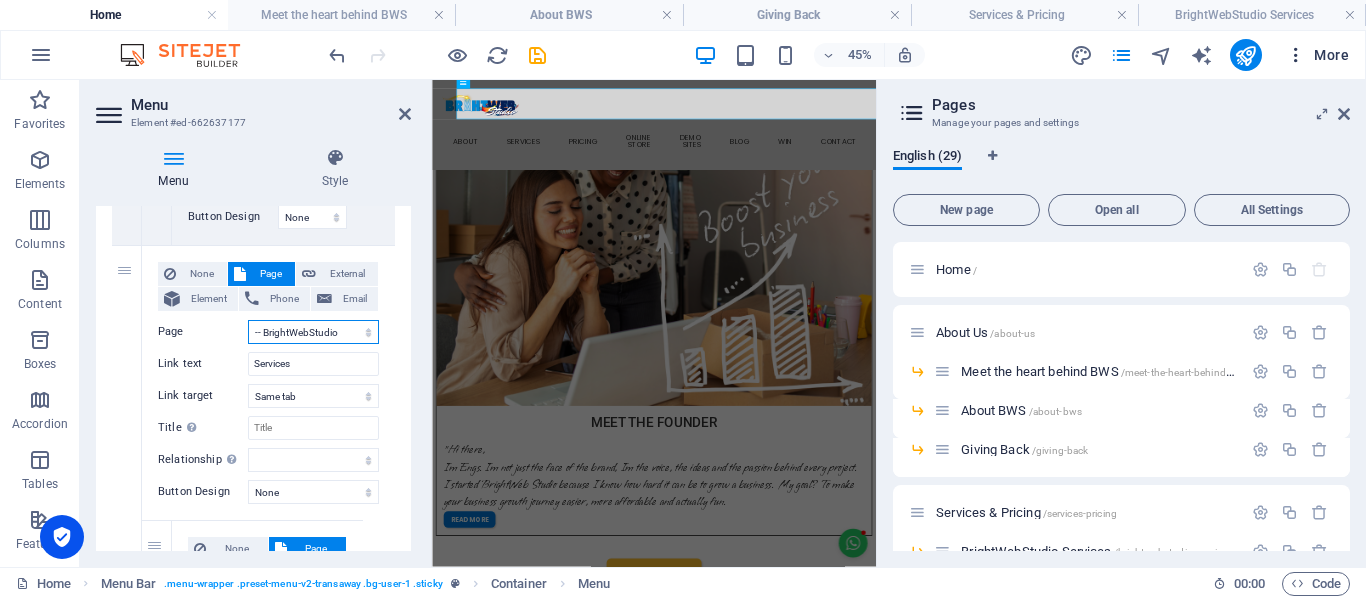 select 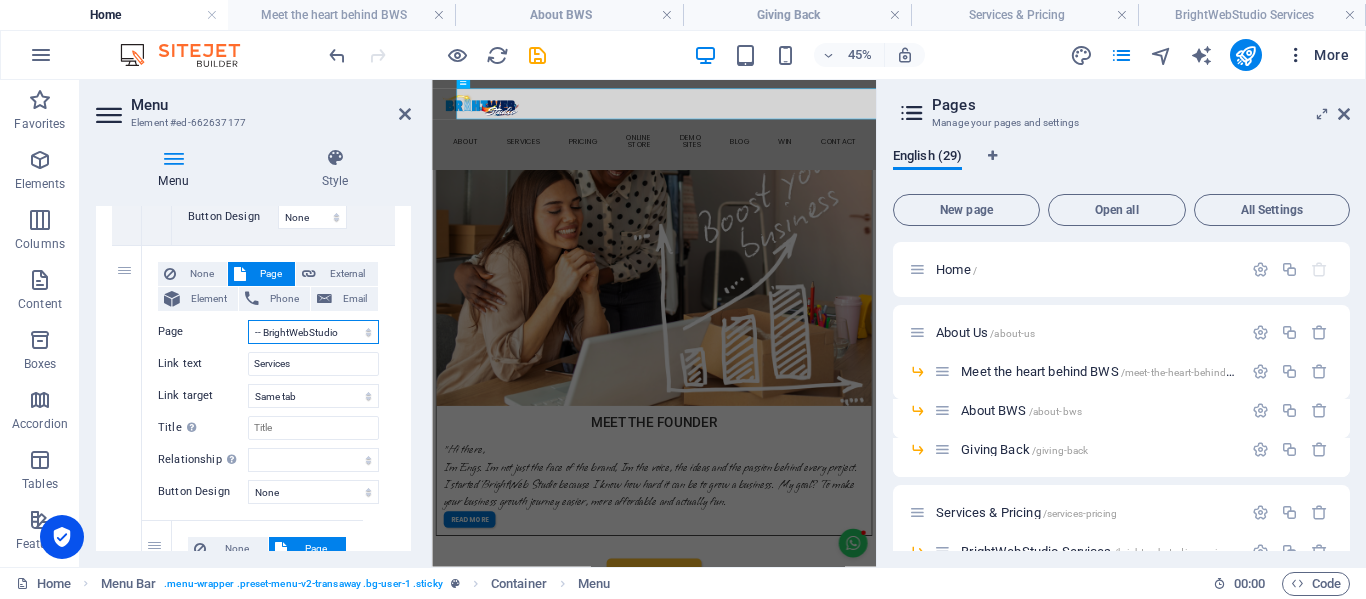 select 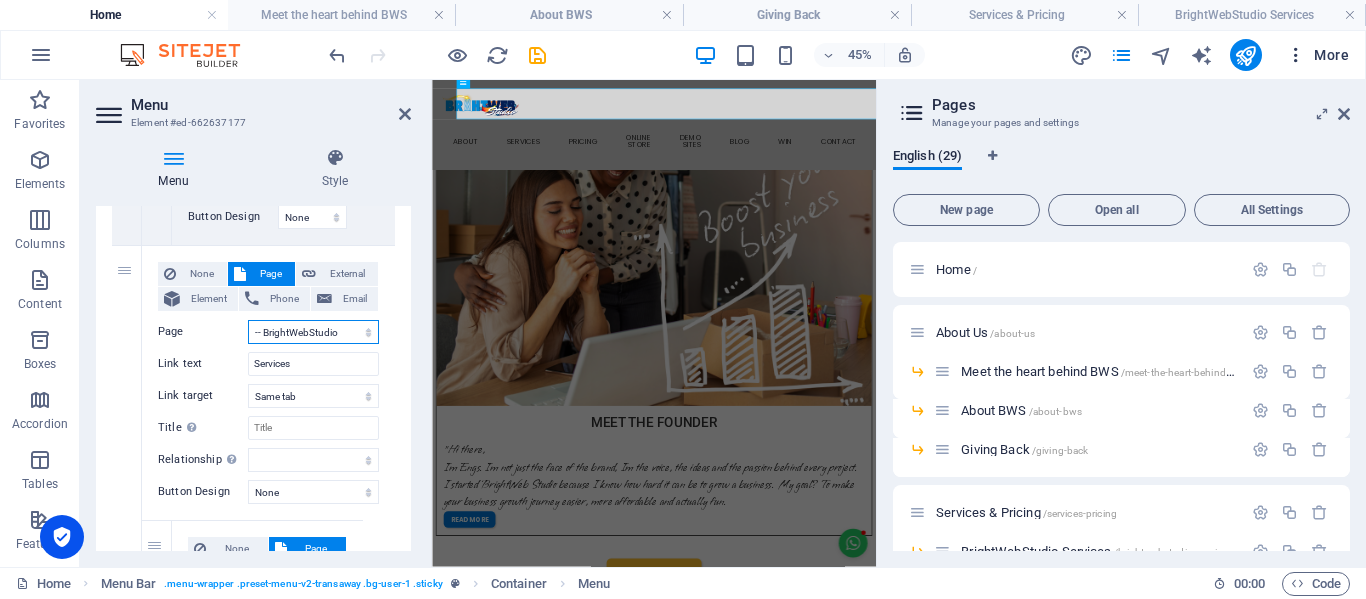 select 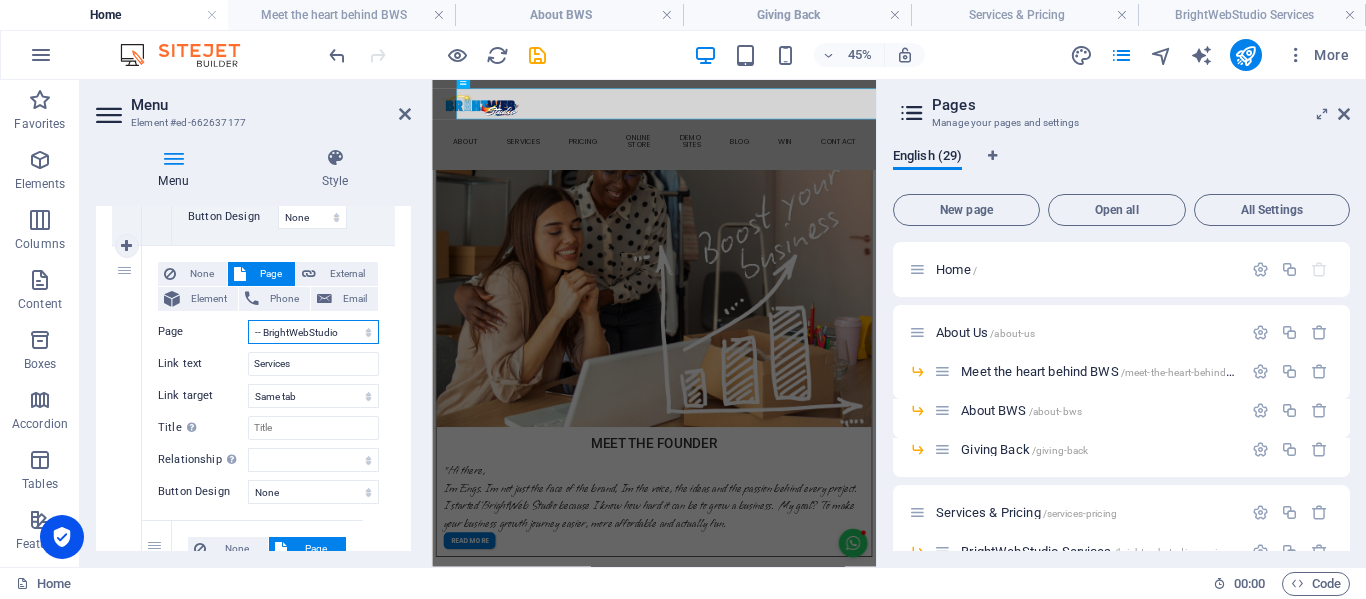 click on "Home  About Us -- Meet the heart behind BWS -- About BWS -- Giving Back Services &amp; Pricing -- BrightWebStudio Services -- Small Business Info Site -- Real Estate Agent Website -- Brand Identity -- Brand Boost Toolkit -- V-Cards -- Digital Vcard Prices -- New page -- Pricing ---- Digital Vcard Prices 1 ---- Small Business Pricing ---- Property Practitioner Site Pricing -- The Process -- WIN Portfolio ONLINE STORE Influencer Colabs -- Influencer Portfolios Blog Contact Us Legal Notice Privacy Policy" at bounding box center (313, 332) 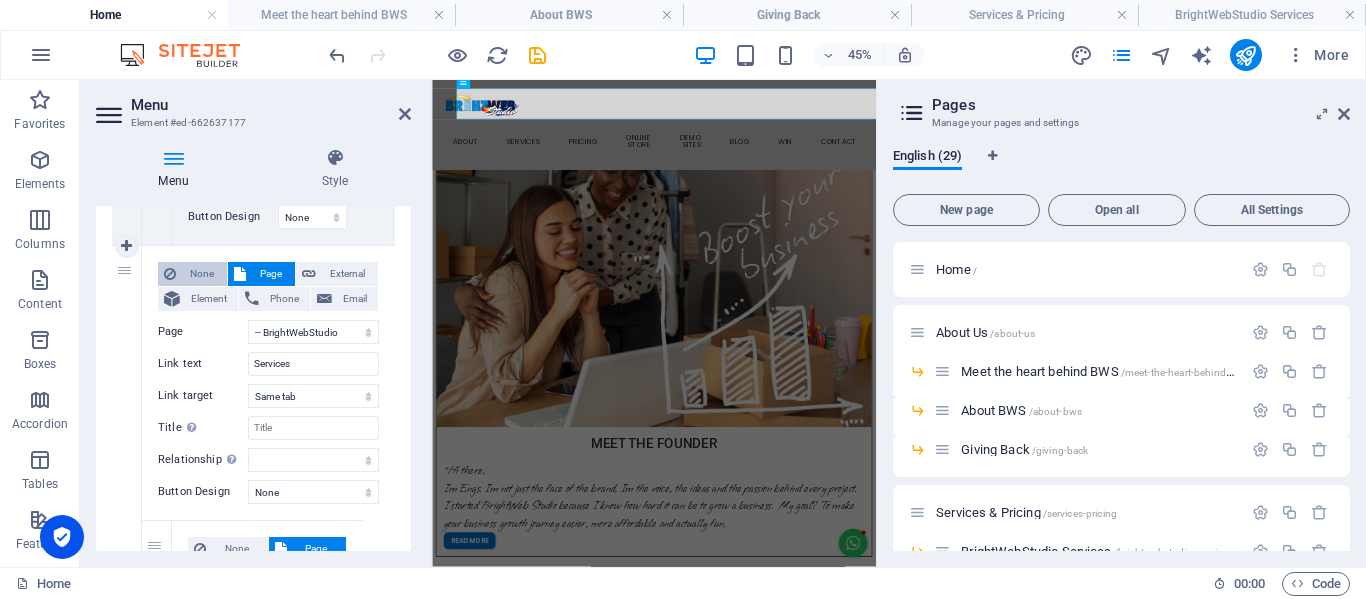 click on "None" at bounding box center (201, 274) 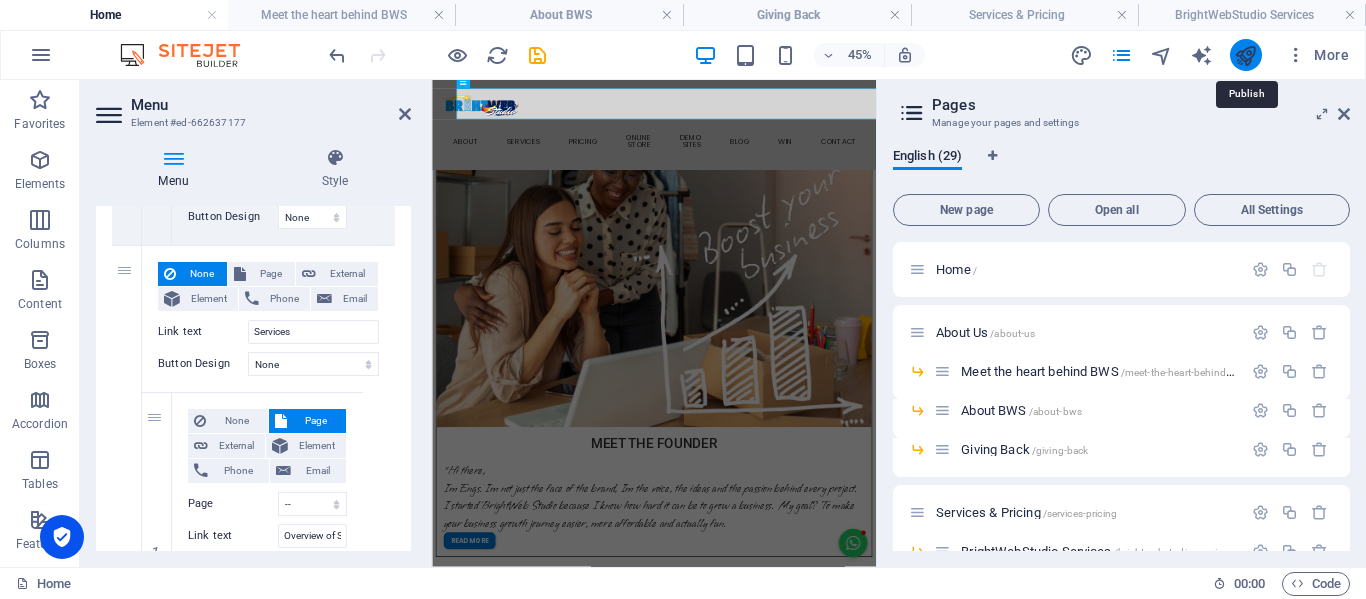 click at bounding box center [1245, 55] 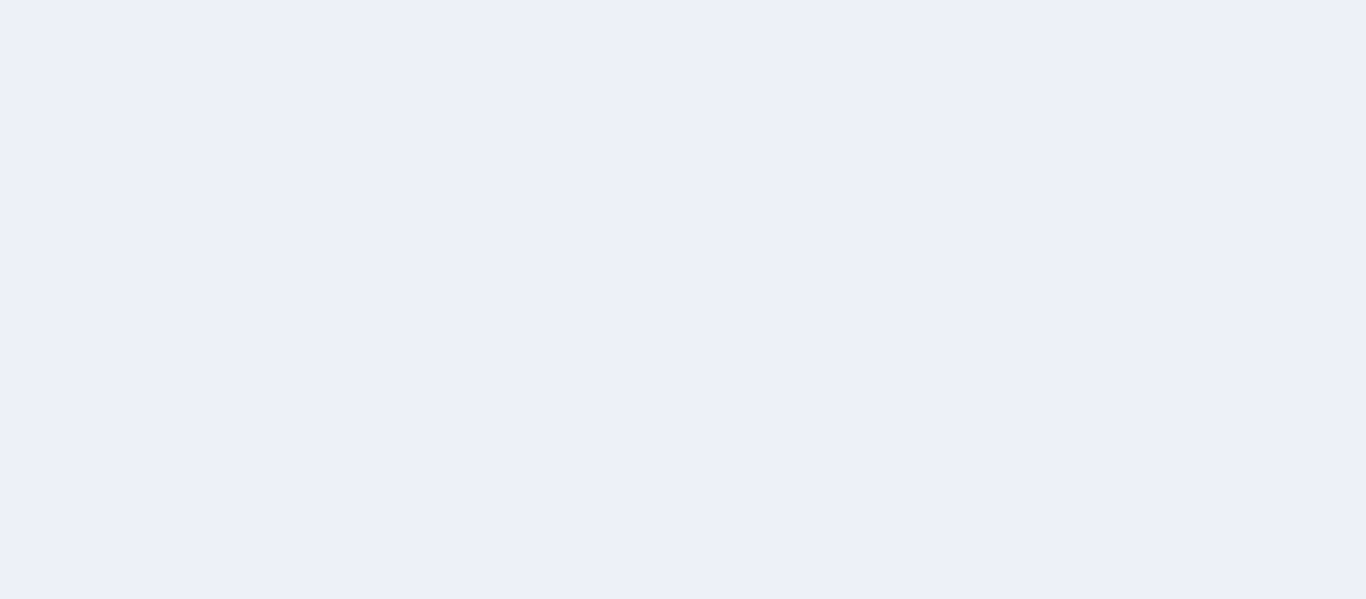 scroll, scrollTop: 0, scrollLeft: 0, axis: both 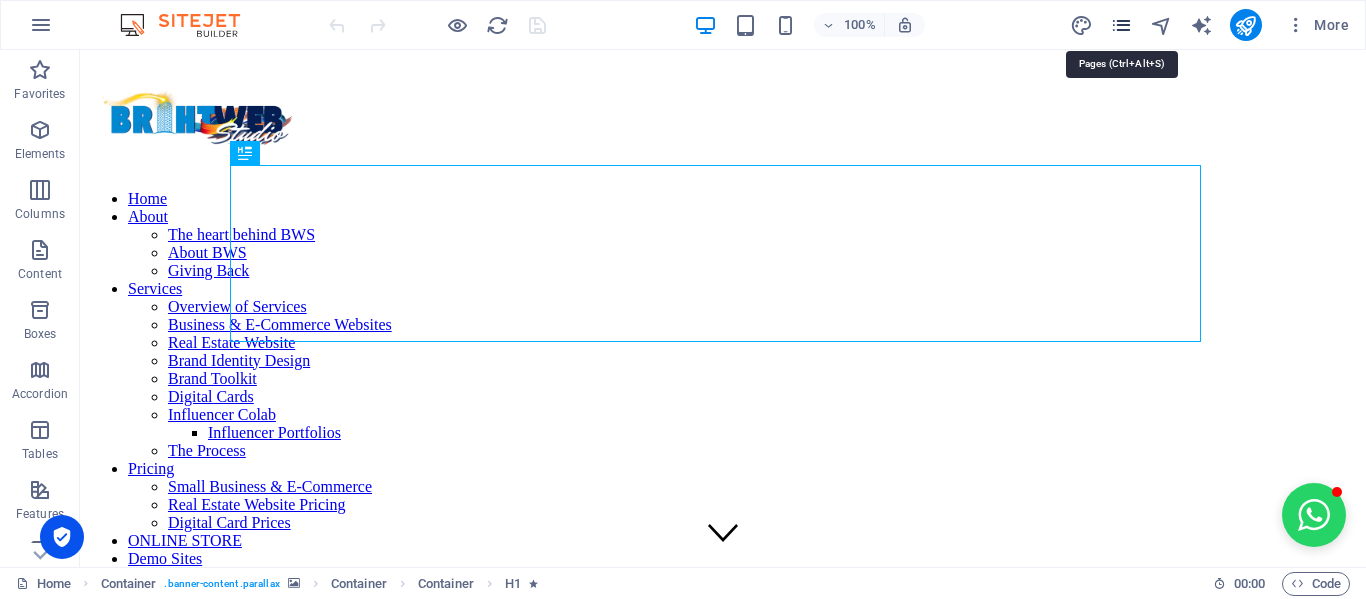 click at bounding box center (1121, 25) 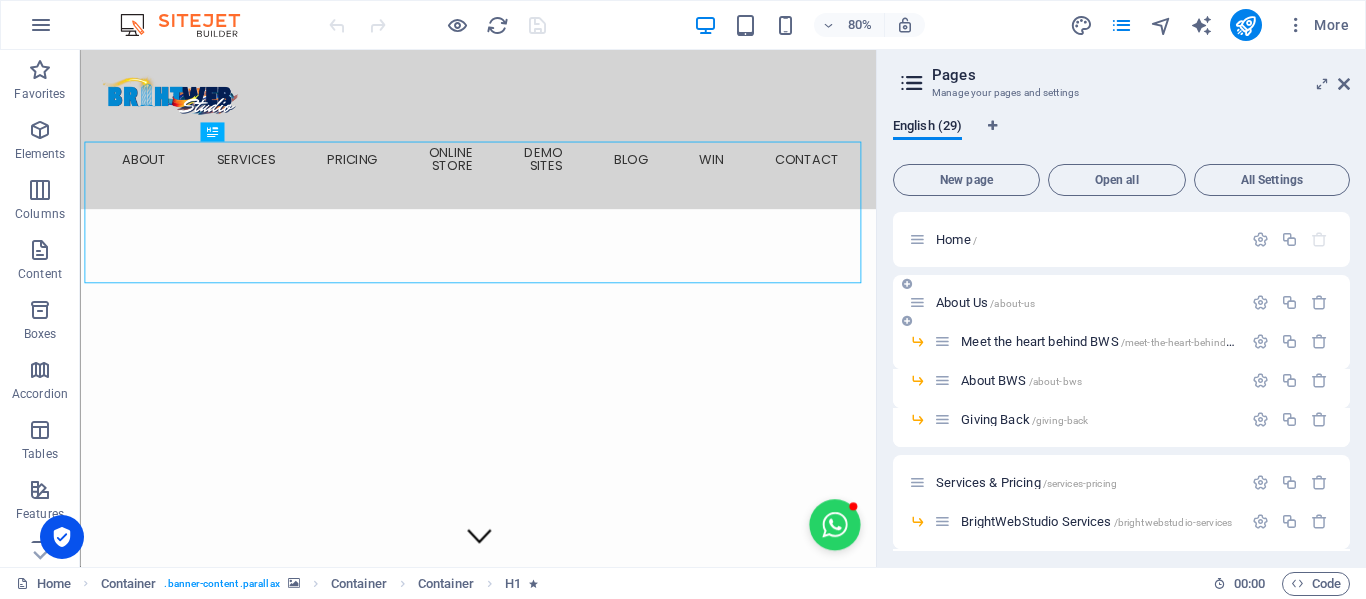 scroll, scrollTop: 100, scrollLeft: 0, axis: vertical 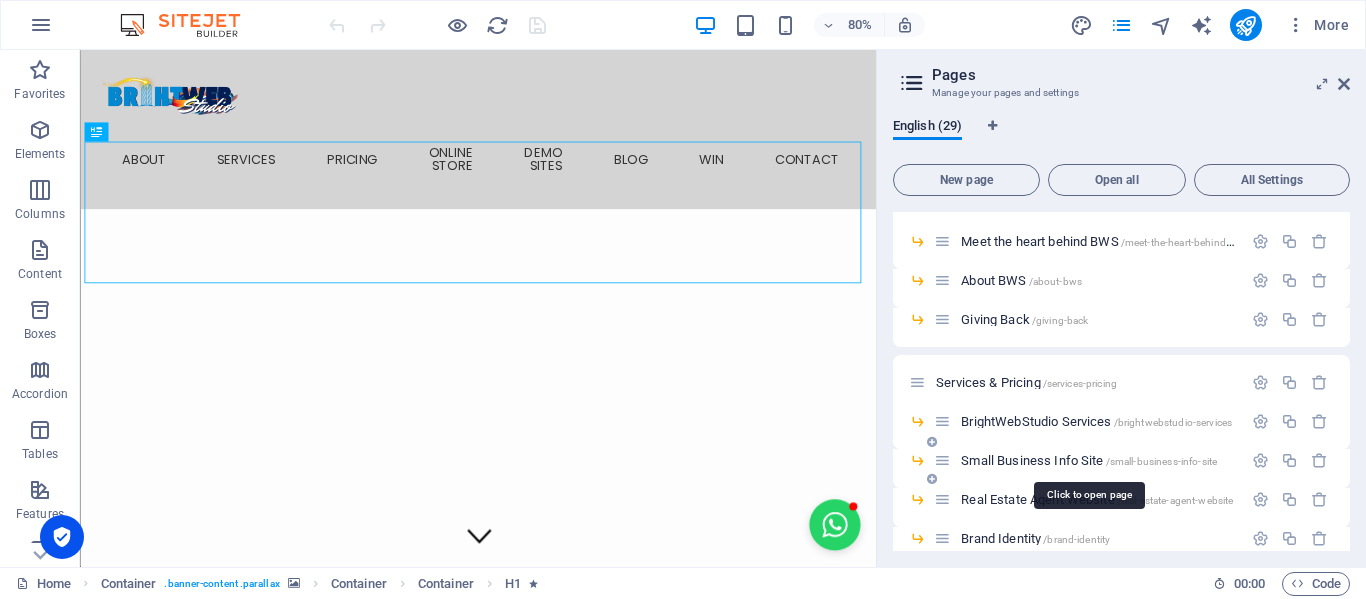 click on "Small Business Info Site /small-business-info-site" at bounding box center [1089, 460] 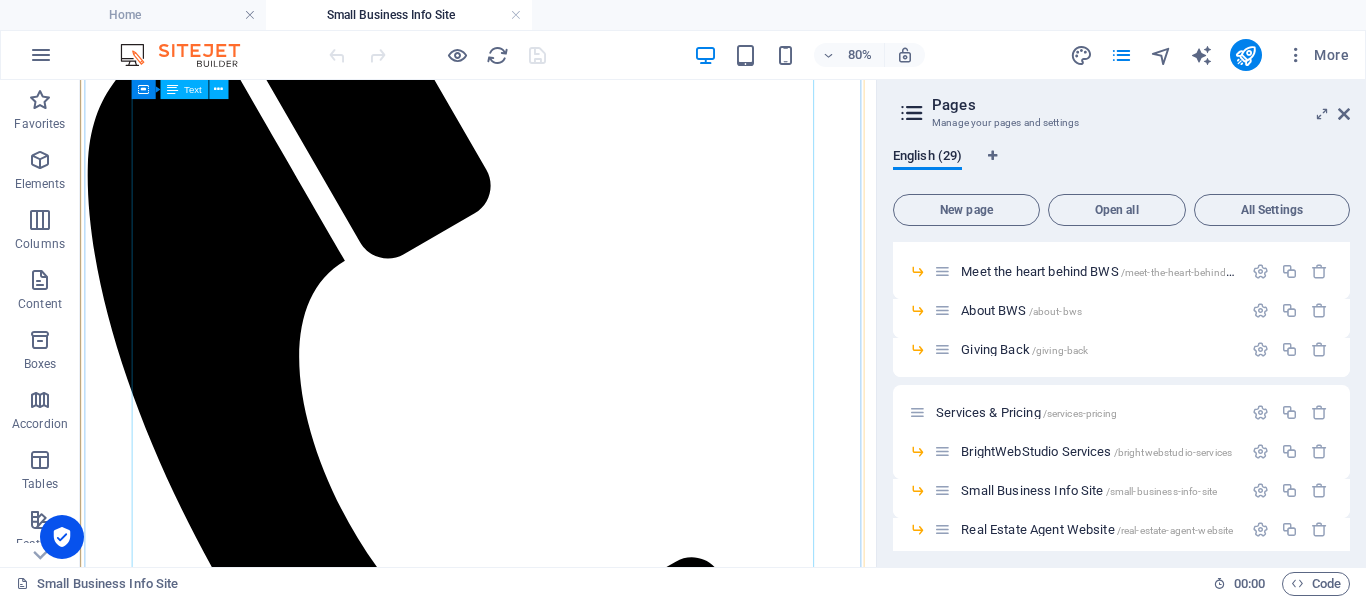 scroll, scrollTop: 800, scrollLeft: 0, axis: vertical 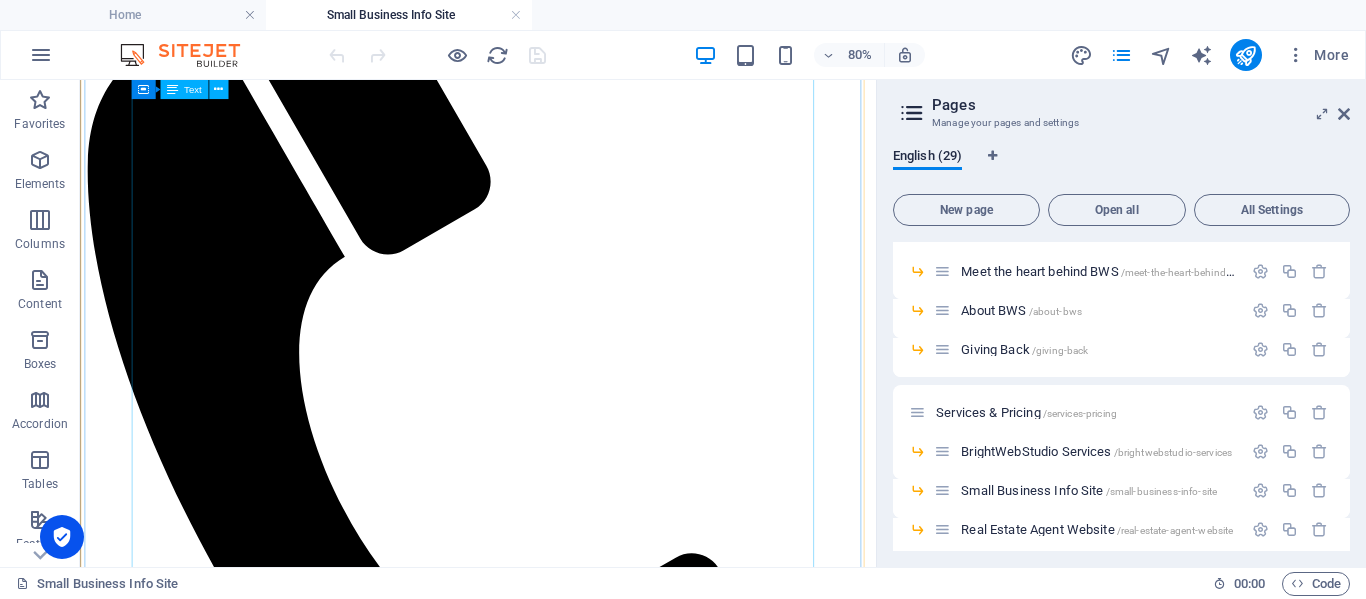 click on "Perfect for startups and small teams who want to  look sharp, stay flexible, and skip the tech stress—without breaking the bank . Our packages start at  R50 per month , with a  once-off setup fee of R400 - depending on your chosen package. You focus on running your business—we’ll handle the rest! What You’ll Get (and more!): ✅ Affordable setup and monthly hosting (varies by plan) ✅ A  custom .[DOMAIN_NAME] domain  (your choice!) or an  affordable subdomain option  ([DOMAIN_NAME]) ✅ A  full-featured website  tailored to your business ✅  Hosting included —no extra fuss ✅  Professional email  linked to your domain ✅  Mobile-ready & fully responsive  design ✅  SSL security  for peace of mind ✅  QR code  linking directly to your website ✅  Digital flyers  for WhatsApp, social media & email ✅  Click-to-chat WhatsApp button  (upgrade available) ✅  Links to your social media pages ✅  Flexible, pay-as-you-go updates —only pay for changes when needed ✅  ) ." at bounding box center [577, 2905] 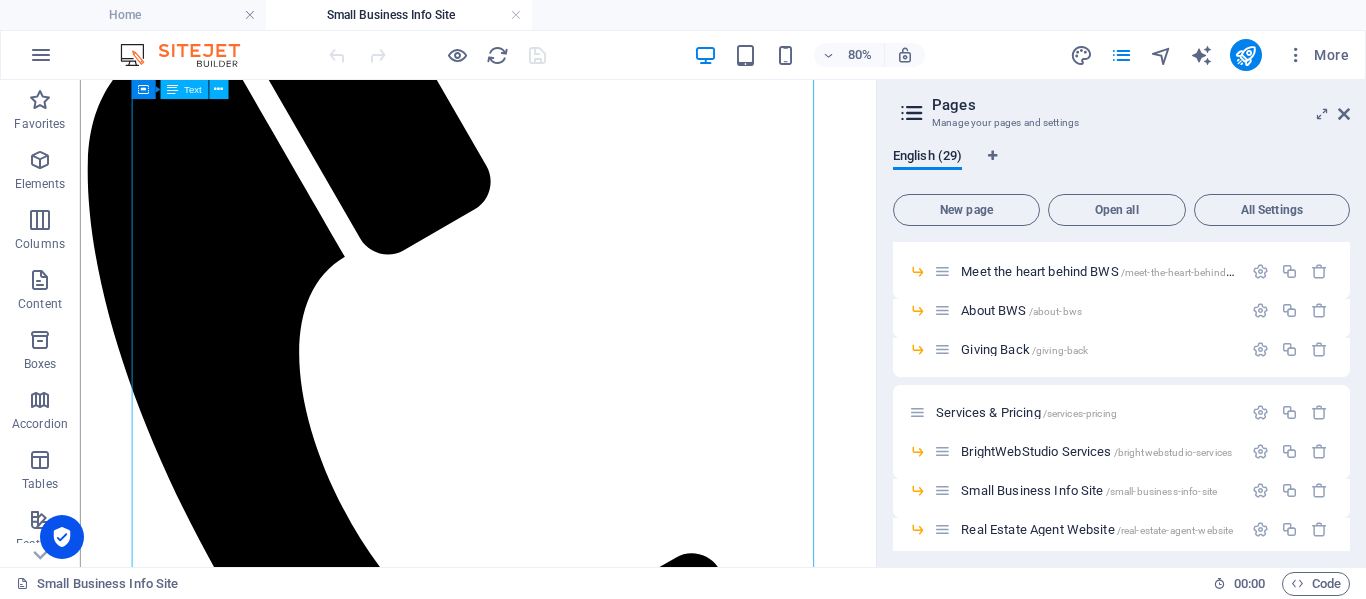 click on "Perfect for startups and small teams who want to  look sharp, stay flexible, and skip the tech stress—without breaking the bank . Our packages start at  R50 per month , with a  once-off setup fee of R400 - depending on your chosen package. You focus on running your business—we’ll handle the rest! What You’ll Get (and more!): ✅ Affordable setup and monthly hosting (varies by plan) ✅ A  custom .[DOMAIN_NAME] domain  (your choice!) or an  affordable subdomain option  ([DOMAIN_NAME]) ✅ A  full-featured website  tailored to your business ✅  Hosting included —no extra fuss ✅  Professional email  linked to your domain ✅  Mobile-ready & fully responsive  design ✅  SSL security  for peace of mind ✅  QR code  linking directly to your website ✅  Digital flyers  for WhatsApp, social media & email ✅  Click-to-chat WhatsApp button  (upgrade available) ✅  Links to your social media pages ✅  Flexible, pay-as-you-go updates —only pay for changes when needed ✅  ) ." at bounding box center [577, 2905] 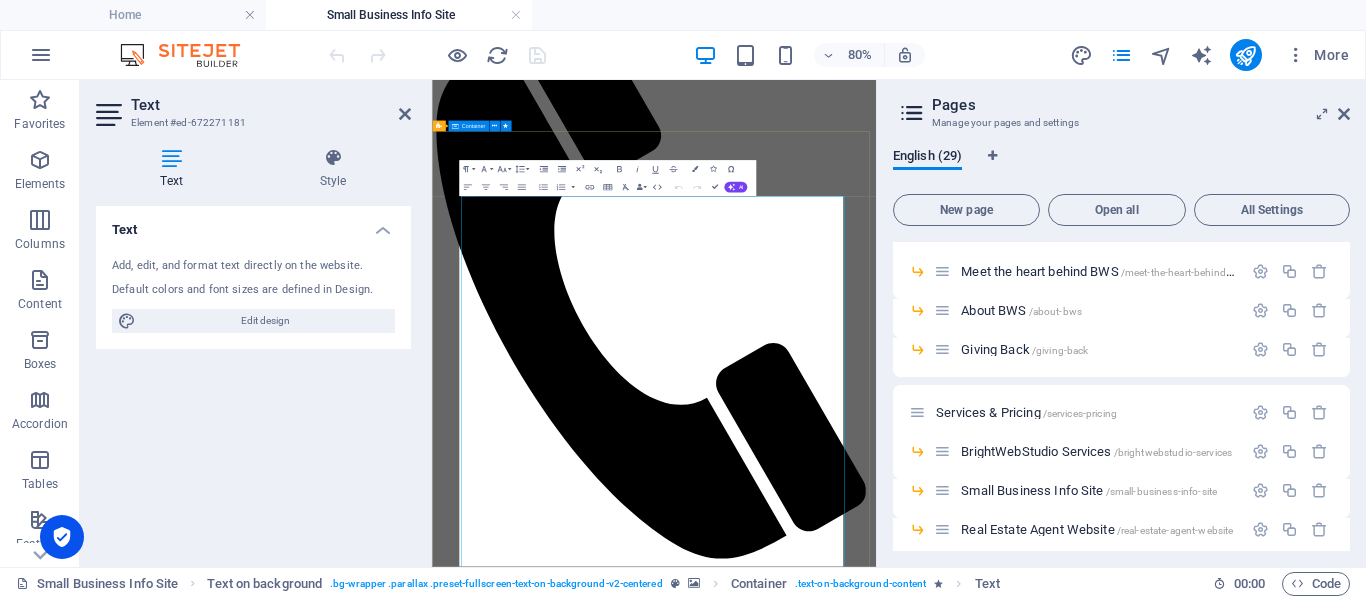 scroll, scrollTop: 0, scrollLeft: 0, axis: both 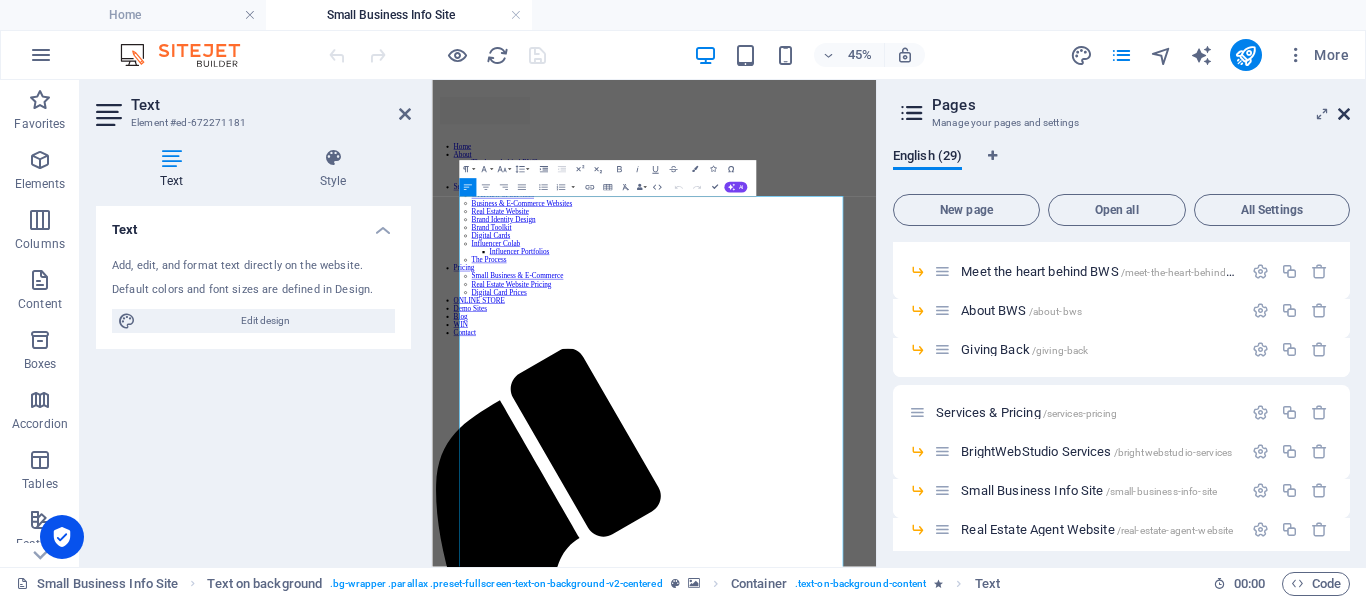 click at bounding box center [1344, 114] 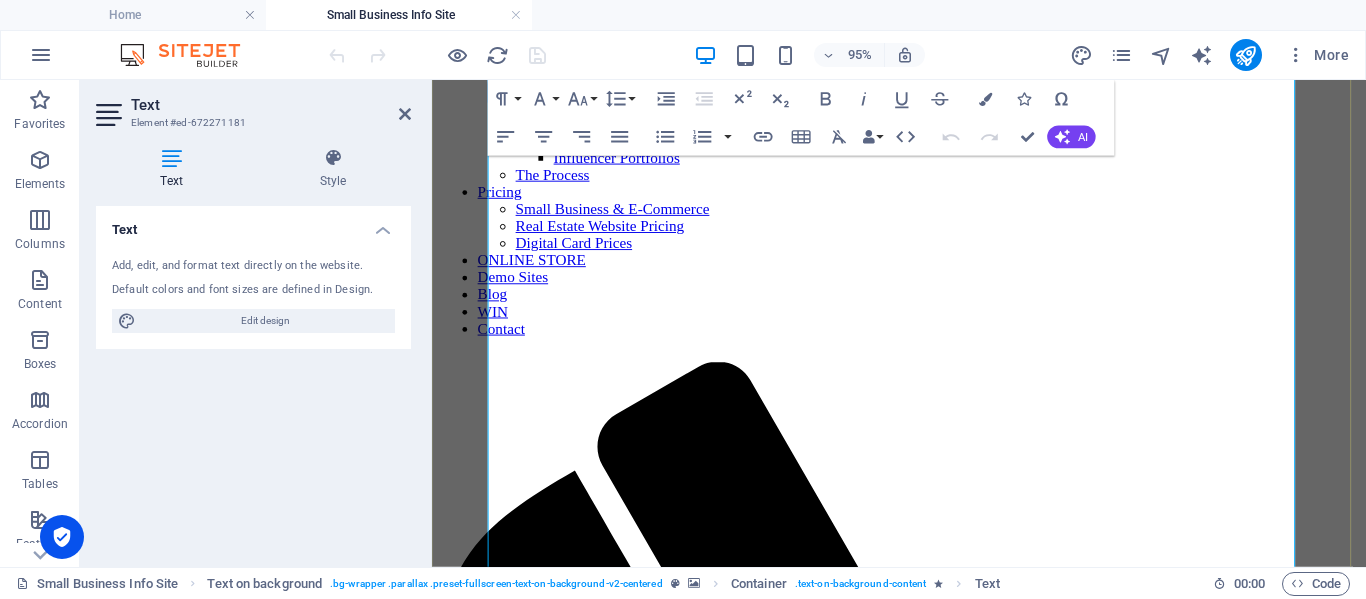 scroll, scrollTop: 500, scrollLeft: 0, axis: vertical 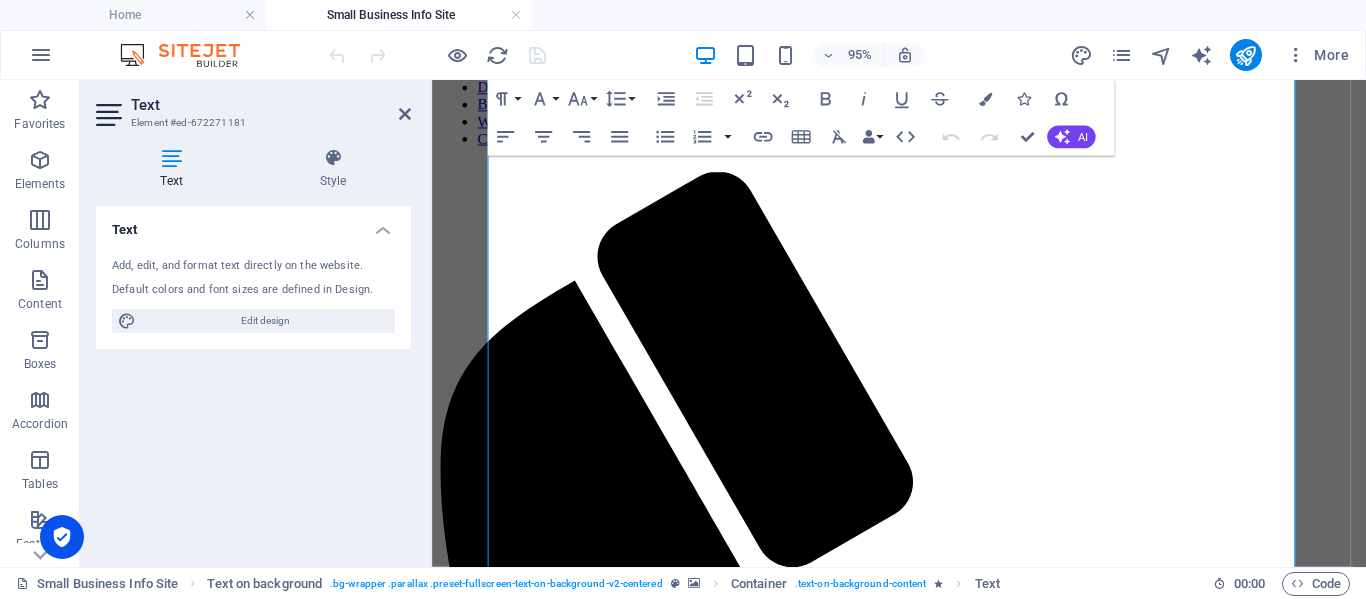 click on "✅ Affordable setup and monthly hosting (varies by plan) ✅ A  custom .[DOMAIN_NAME] domain  (your choice!) or an  affordable subdomain option  ([DOMAIN_NAME]) ✅ A  full-featured website  tailored to your business ✅  Hosting included —no extra fuss ✅  Professional email  linked to your domain ✅  Mobile-ready & fully responsive  design ✅  SSL security  for peace of mind ✅  QR code  linking directly to your website ✅  Digital flyers  for WhatsApp, social media & email ✅  Click-to-chat WhatsApp button  (upgrade available) ✅  Links to your social media pages ✅  Flexible, pay-as-you-go updates —only pay for changes when needed" at bounding box center (923, 3012) 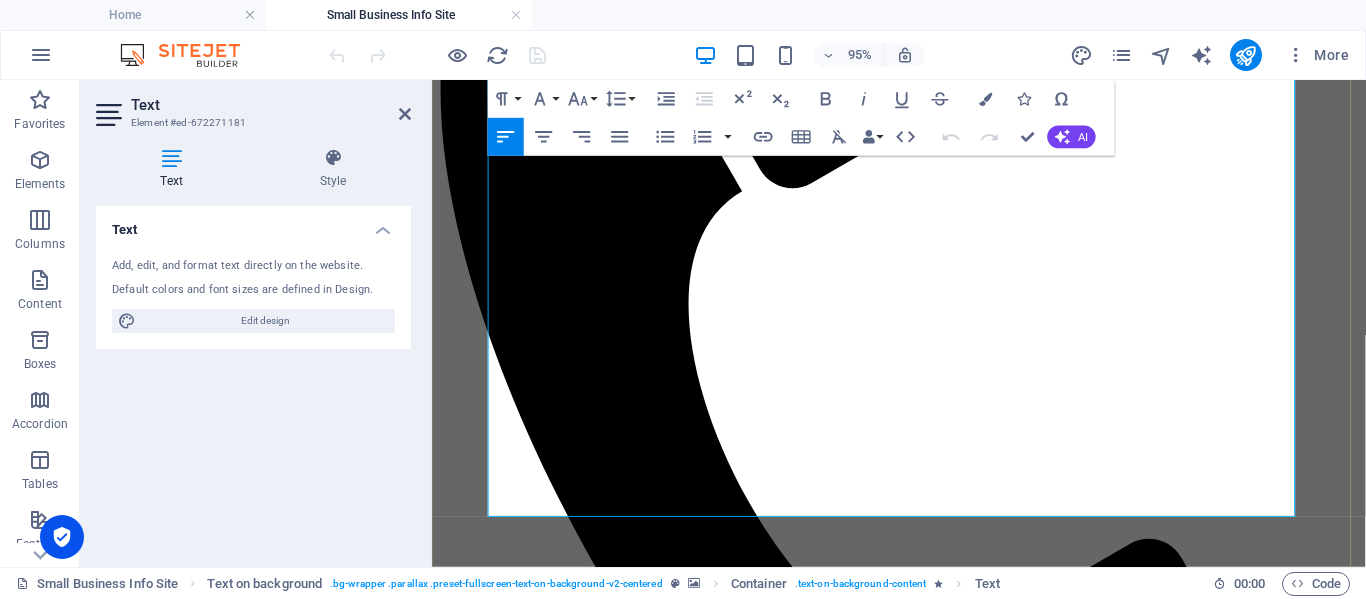 scroll, scrollTop: 1000, scrollLeft: 0, axis: vertical 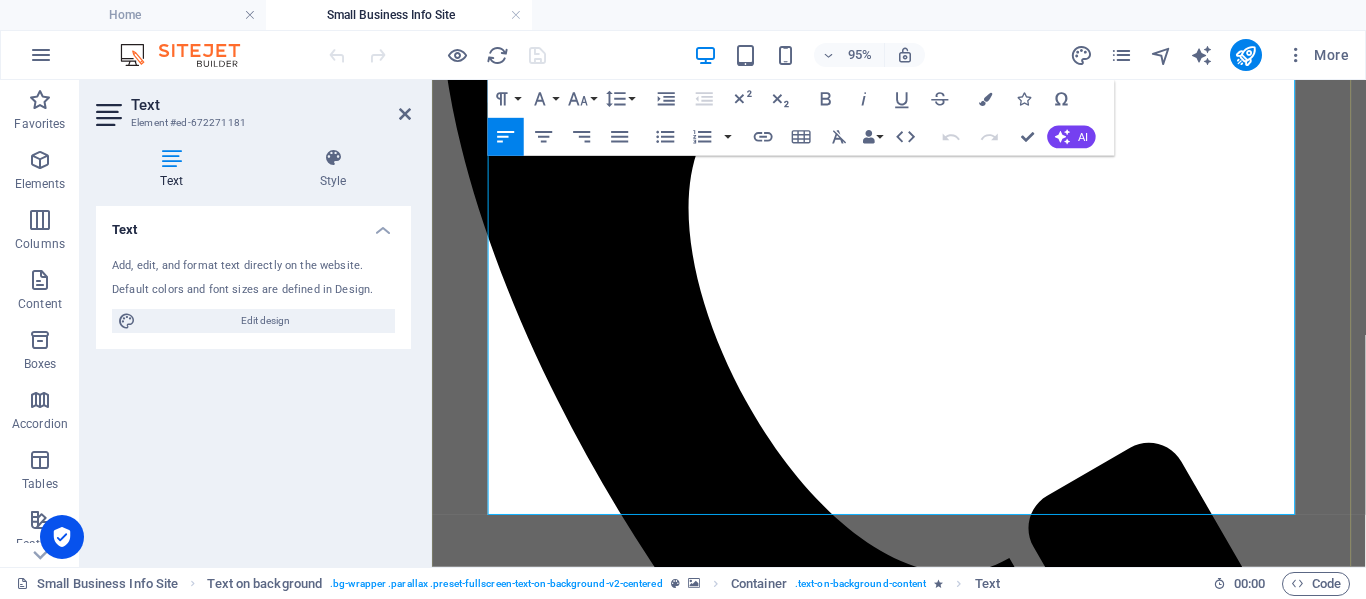 click on "easy and stress-free" at bounding box center (923, 3027) 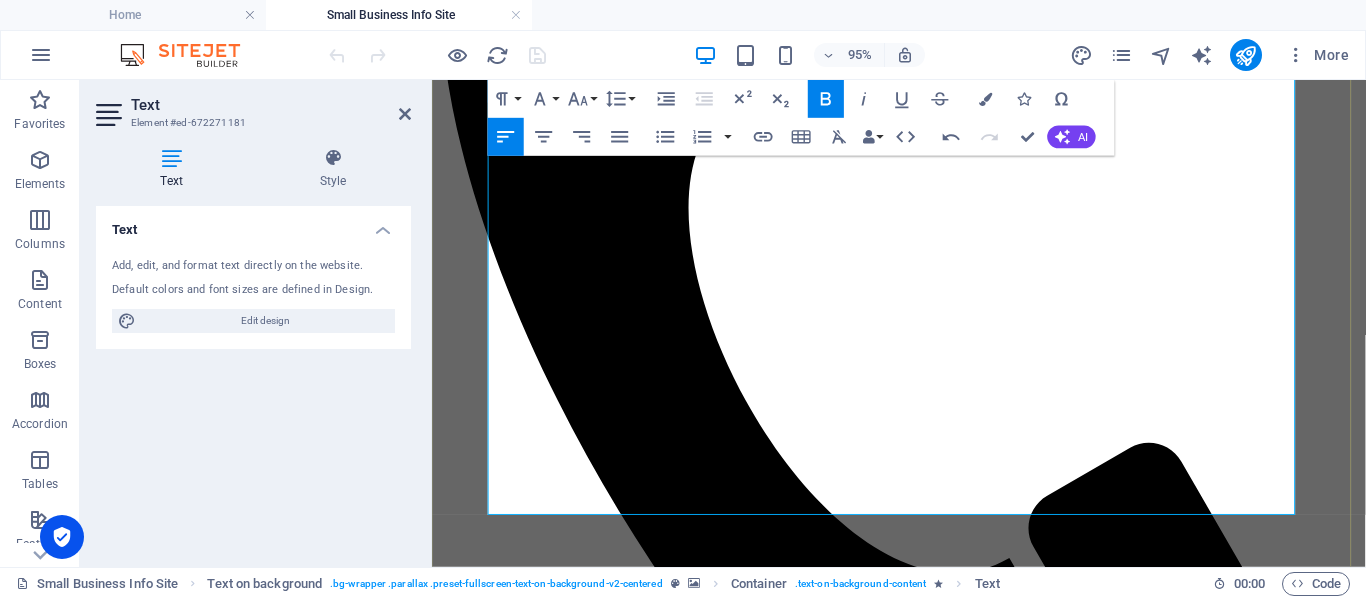 type 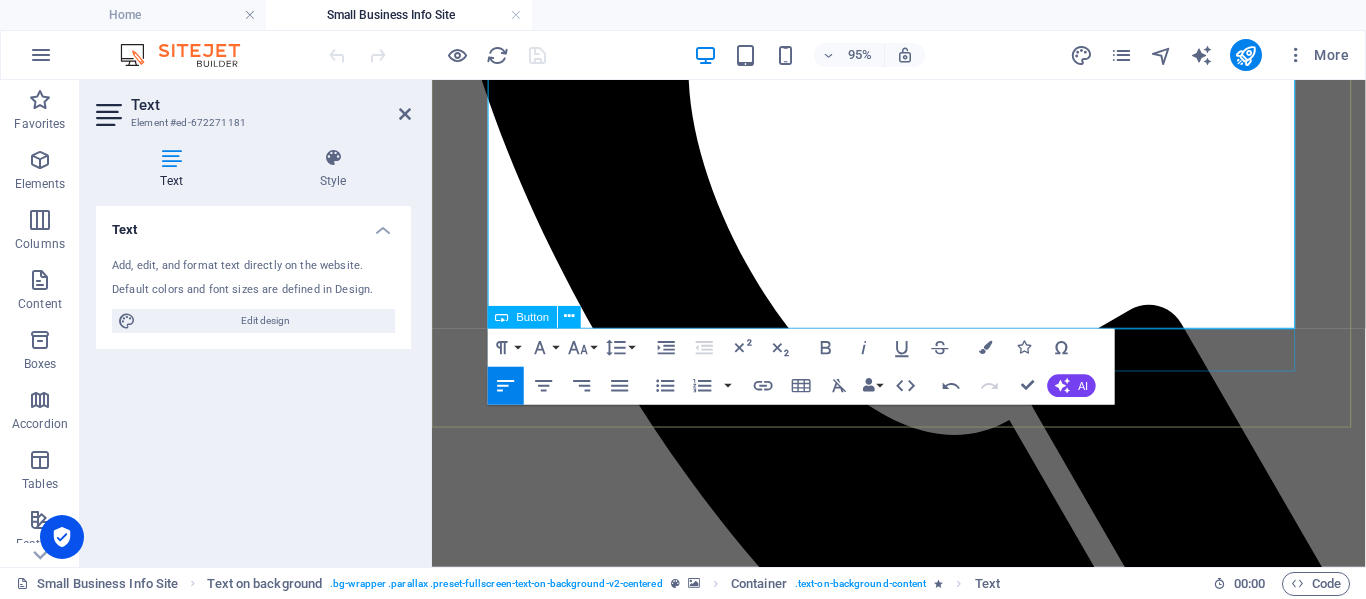 scroll, scrollTop: 1200, scrollLeft: 0, axis: vertical 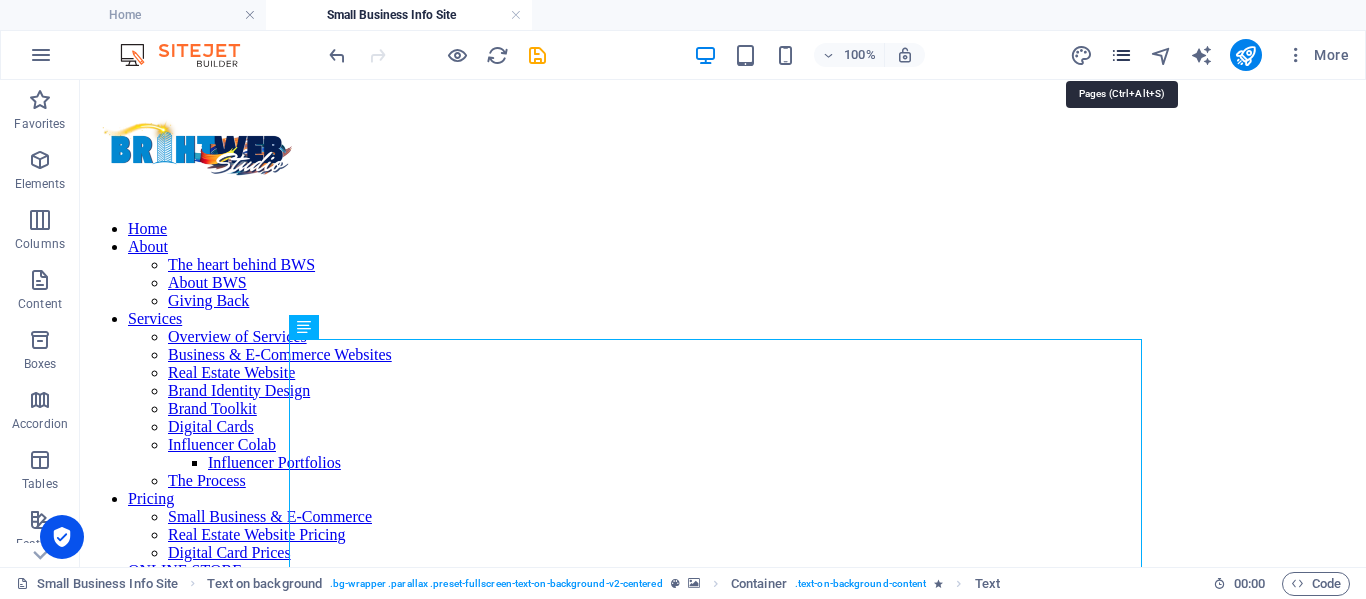 click at bounding box center (1121, 55) 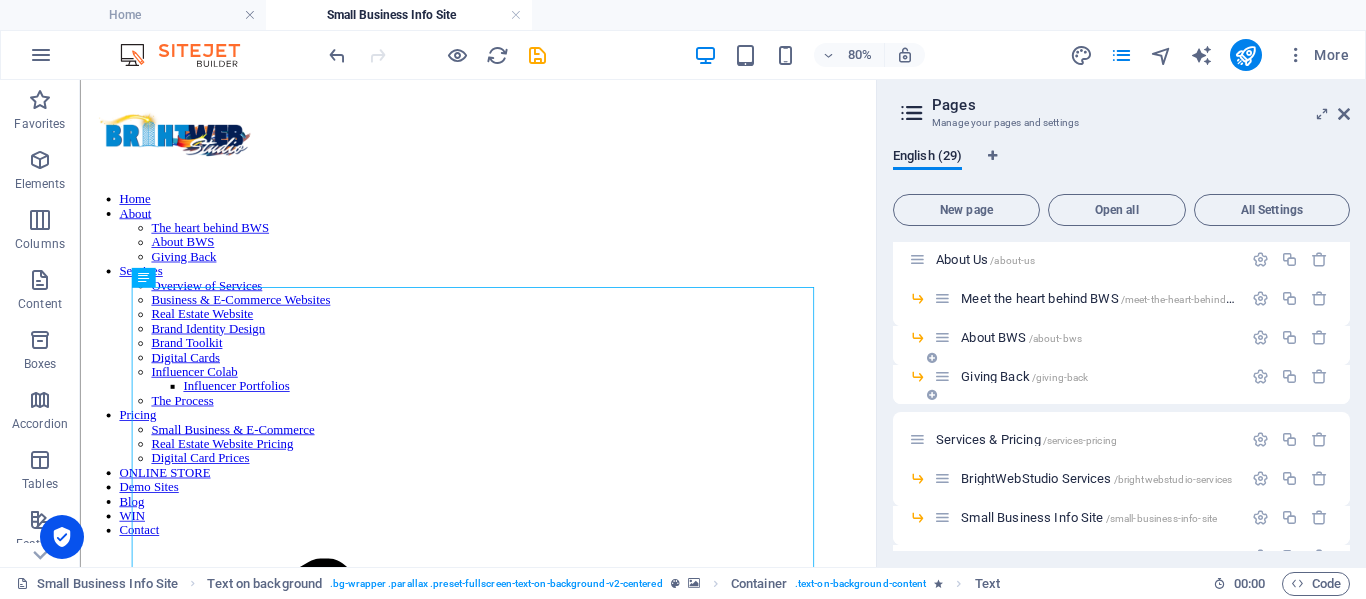 scroll, scrollTop: 100, scrollLeft: 0, axis: vertical 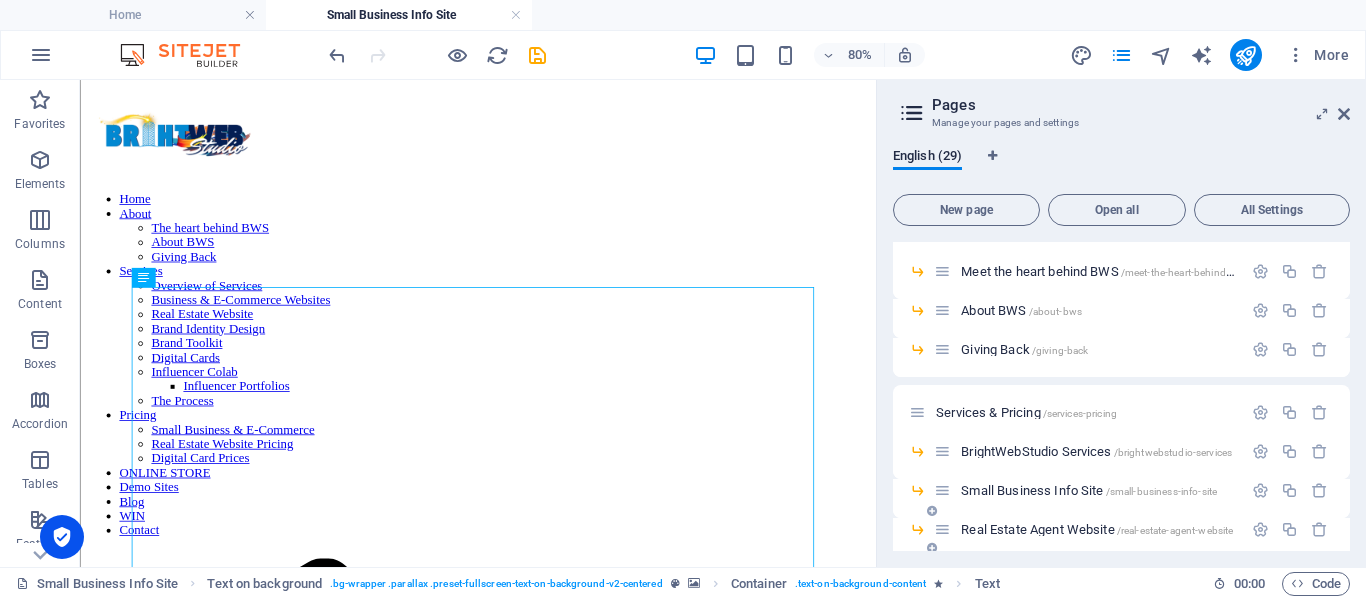 click on "Real Estate Agent Website /real-estate-agent-website" at bounding box center (1097, 529) 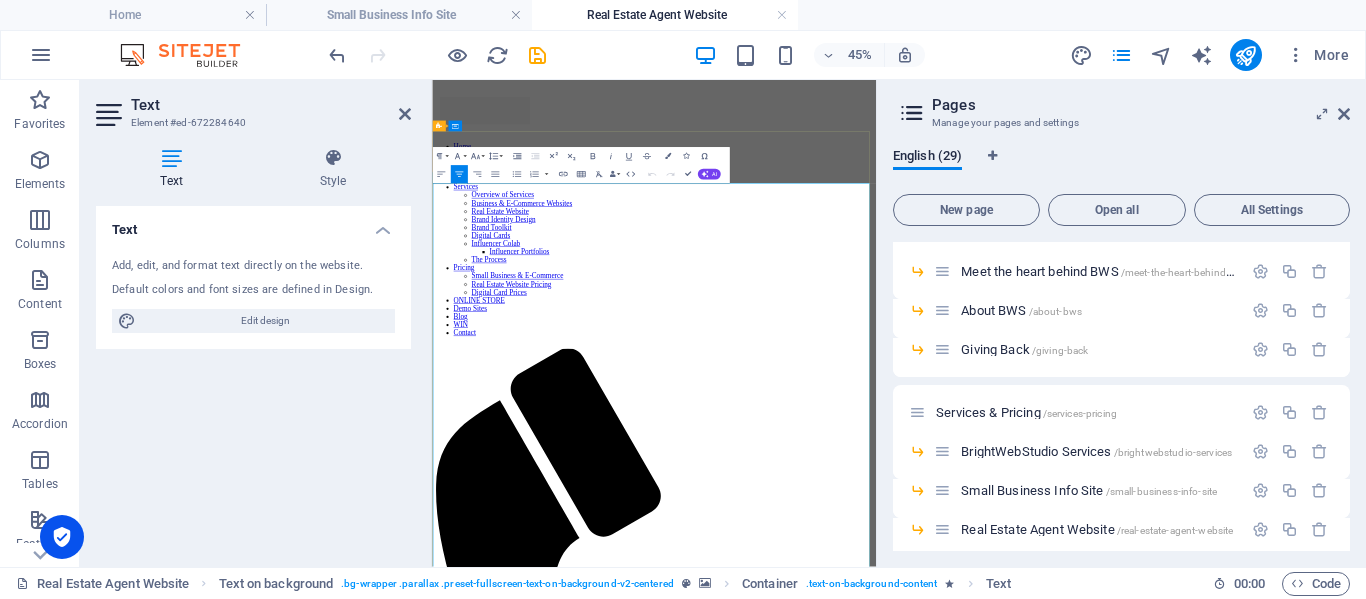 scroll, scrollTop: 0, scrollLeft: 0, axis: both 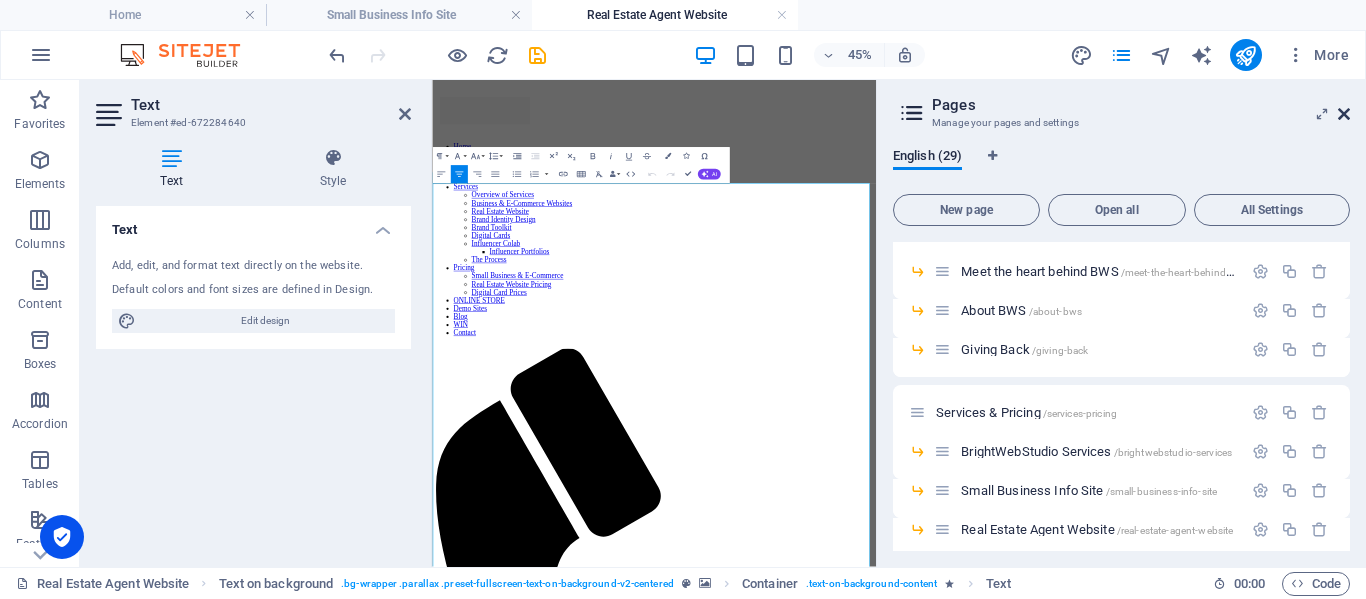 click at bounding box center [1344, 114] 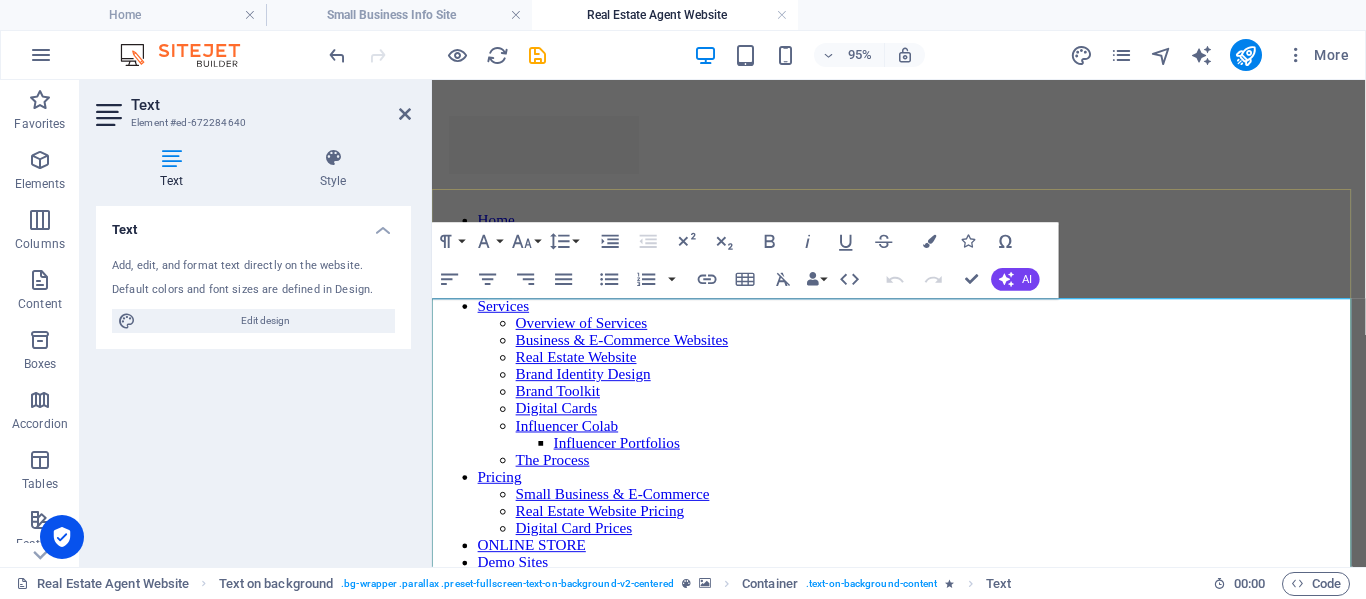 click on "At  [GEOGRAPHIC_DATA] , we help you create a professional, branded online space that complements your real estate agency while keeping you in full control of your image. Showcase your listings, build trust, and make it easy for clients to contact you—all from your own digital home." at bounding box center [923, 3334] 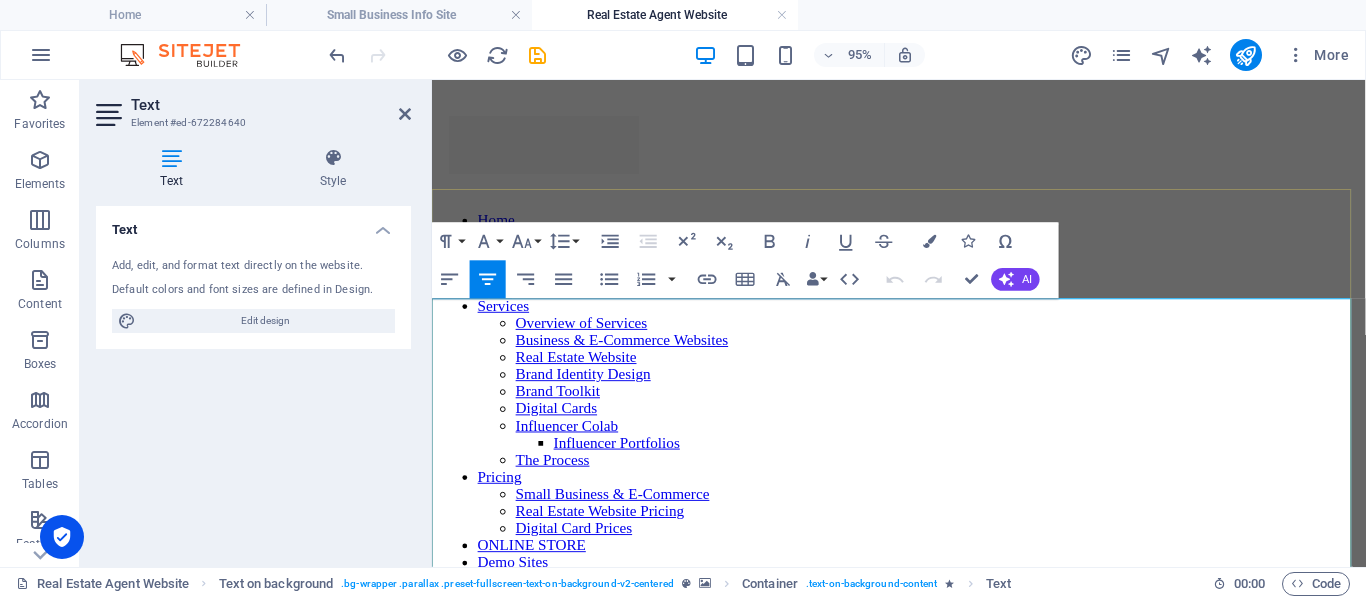 click on "At  [GEOGRAPHIC_DATA] , we help you create a professional, branded online space that complements your real estate agency while keeping you in full control of your image. Showcase your listings, build trust, and make it easy for clients to contact you—all from your own digital home." at bounding box center (923, 3334) 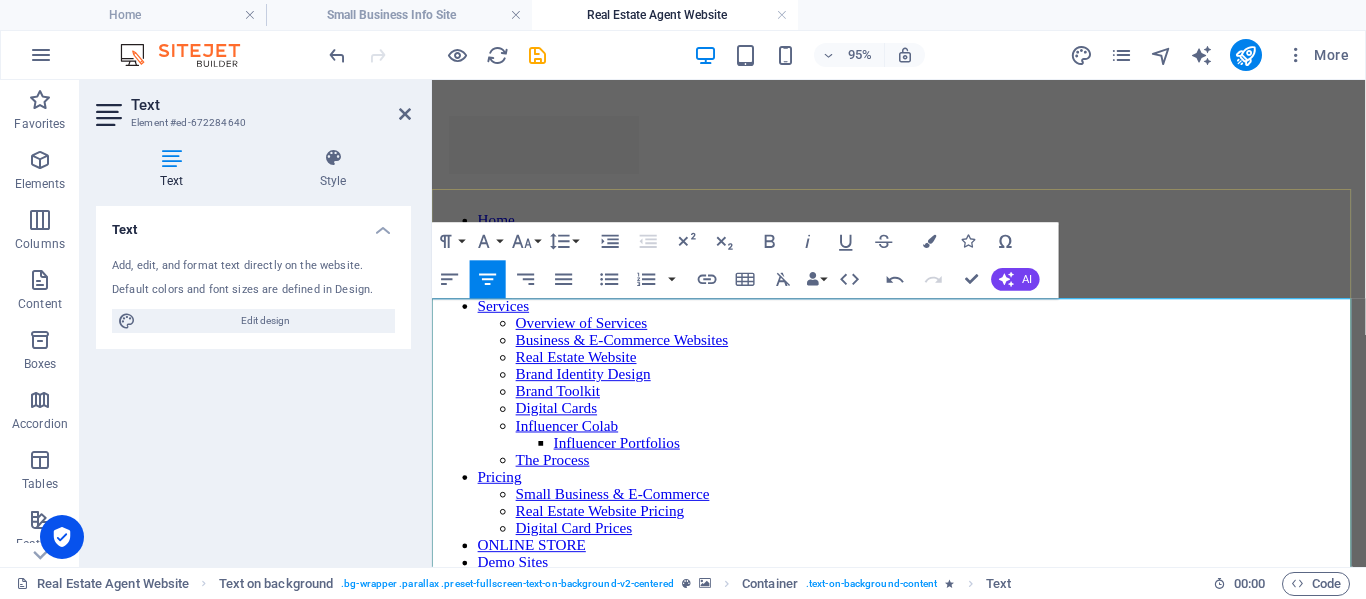 type 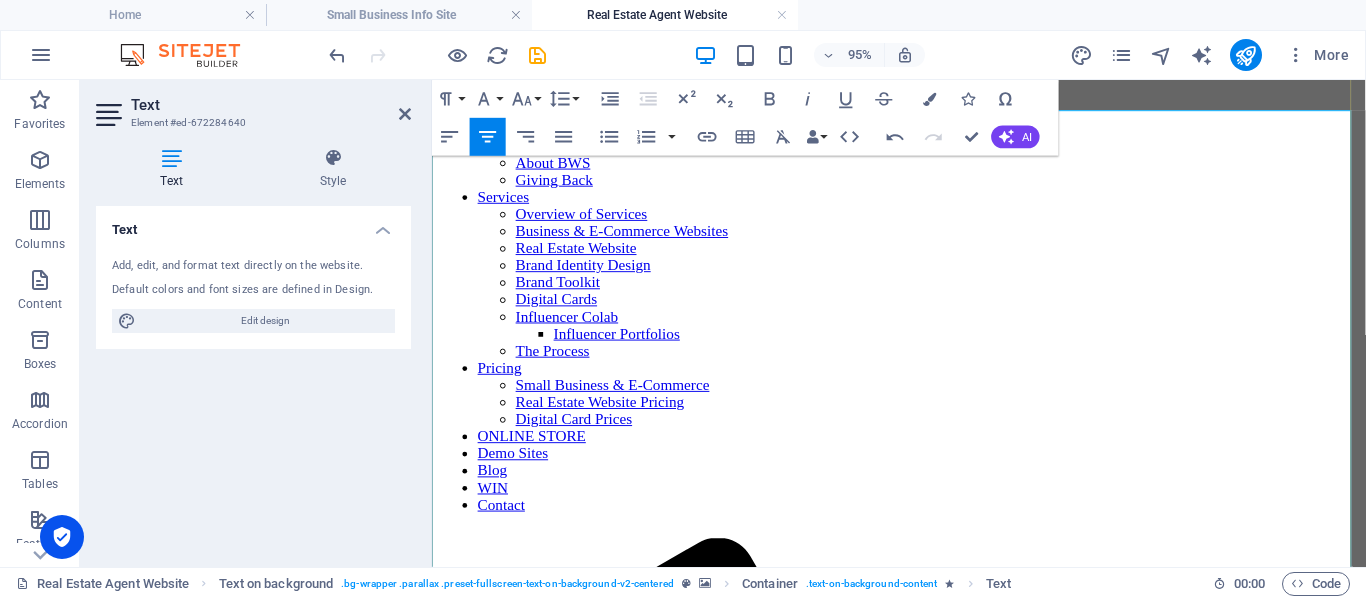 scroll, scrollTop: 200, scrollLeft: 0, axis: vertical 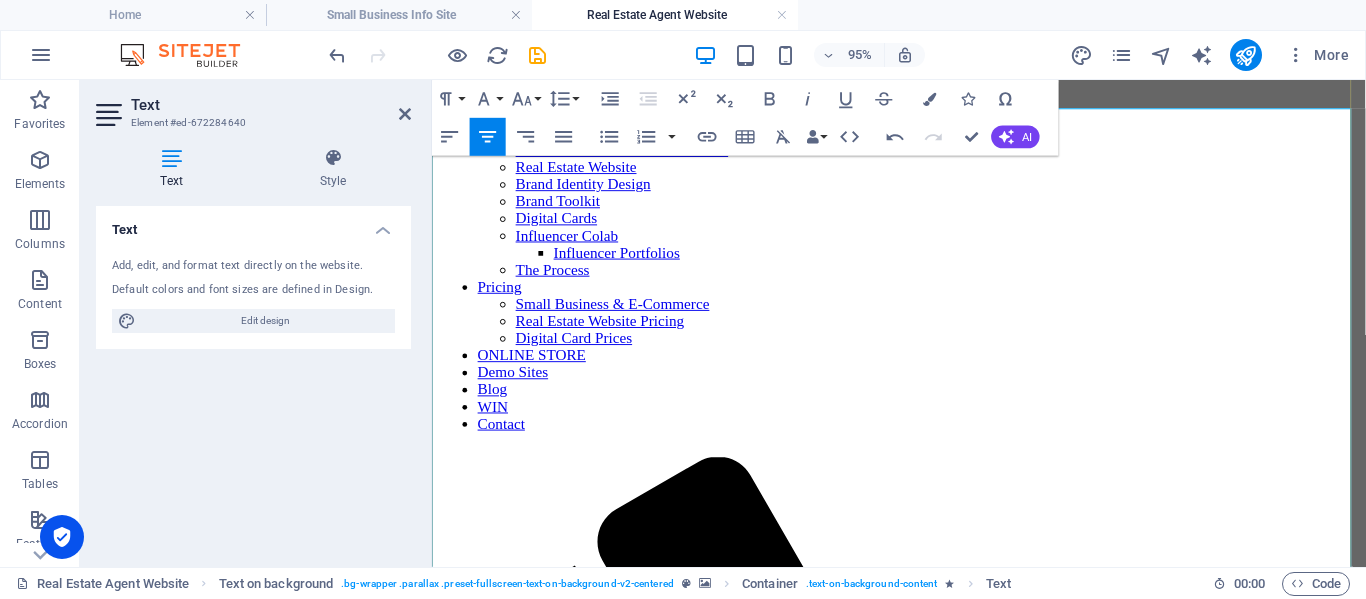 click on "Agents with personal websites are perceived as more  professional, trustworthy, and committed  because you're not just in real estate—you mean business." at bounding box center [916, 3232] 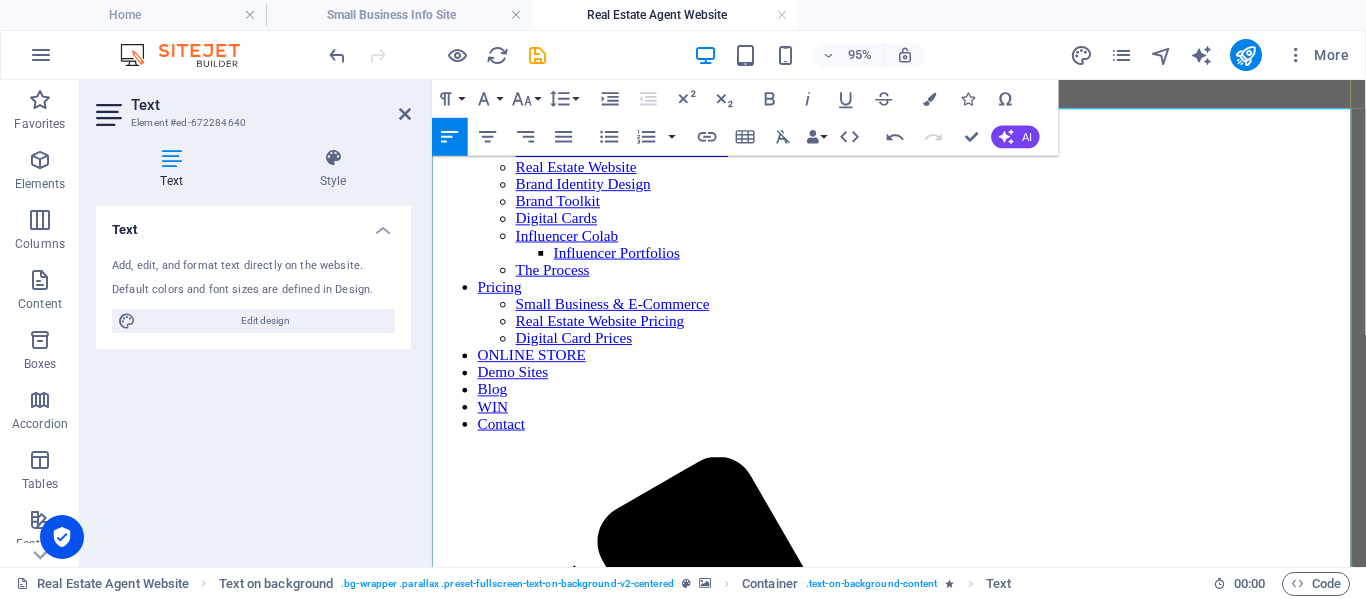 click on "Agents with personal websites are perceived as more  professional, trustworthy, and committed  because you're not just in real estate—you mean business." at bounding box center (916, 3232) 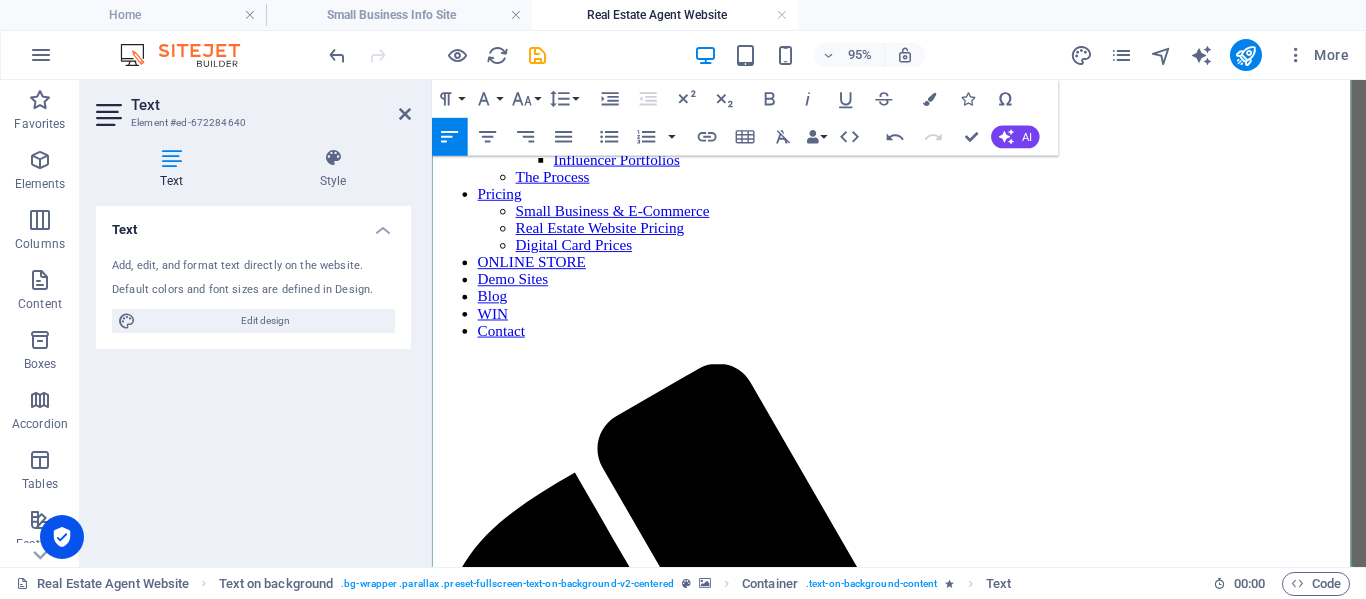 scroll, scrollTop: 300, scrollLeft: 0, axis: vertical 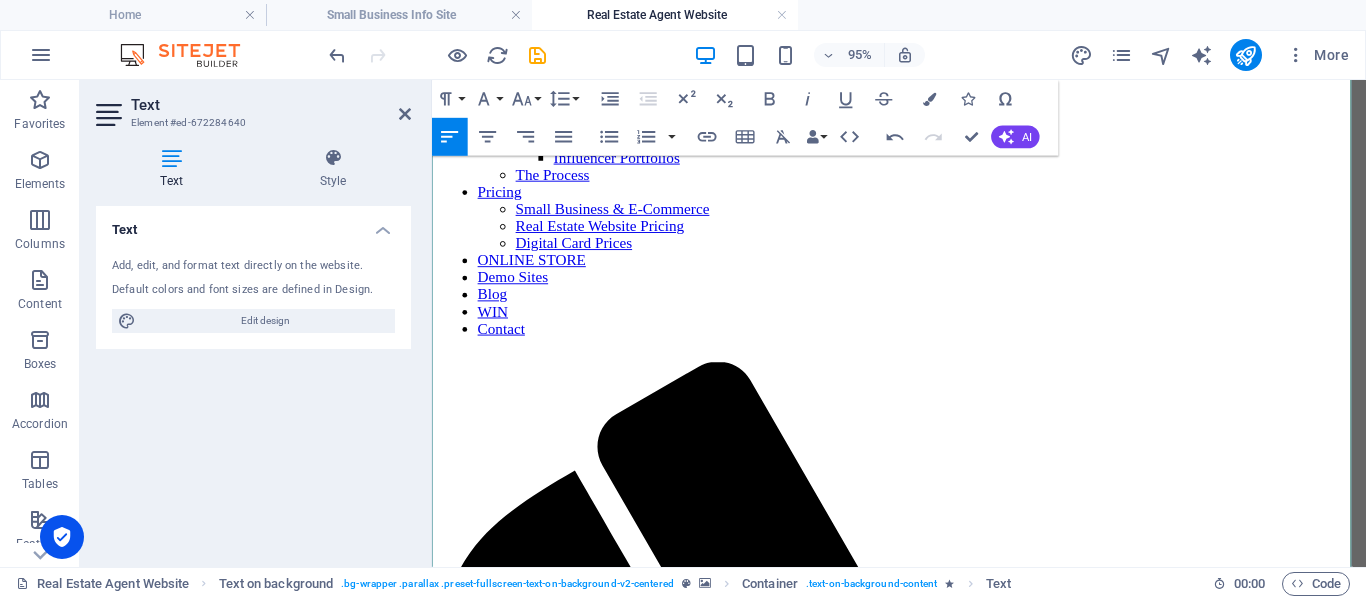 click on "Agent Profile Website  – A clean, professional profile site with four affordable plans." at bounding box center [943, 3336] 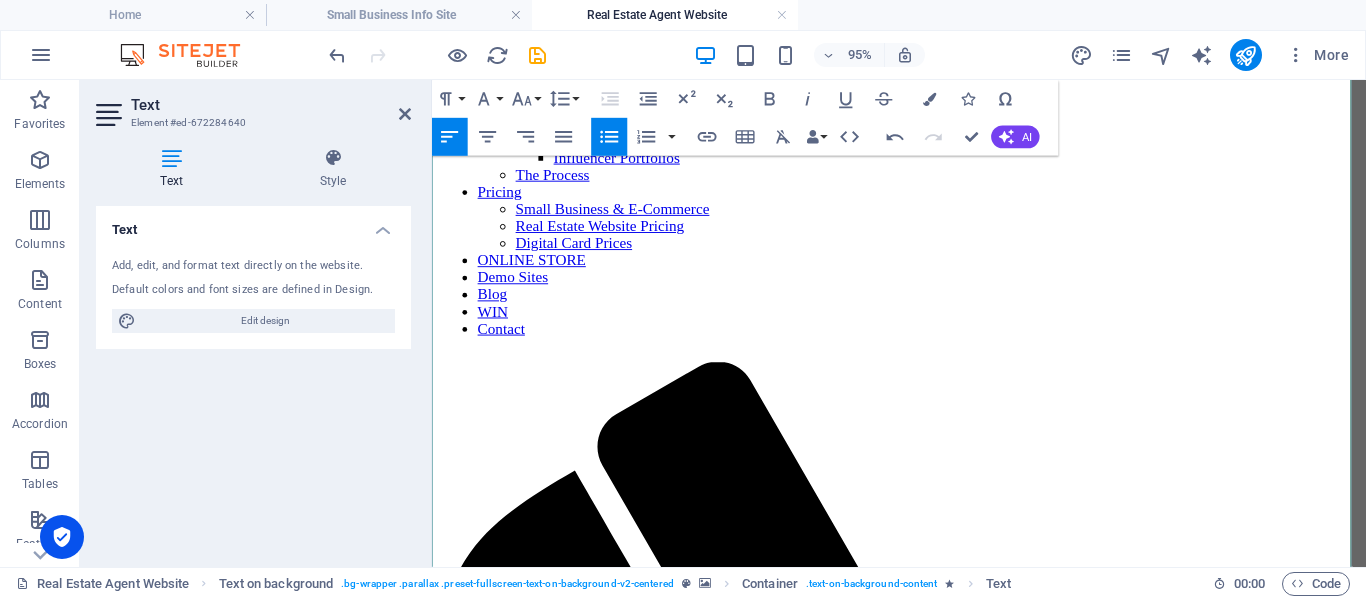 click on "Agent Profile Website    A clean, professional profile site with four affordable plans." at bounding box center [943, 3336] 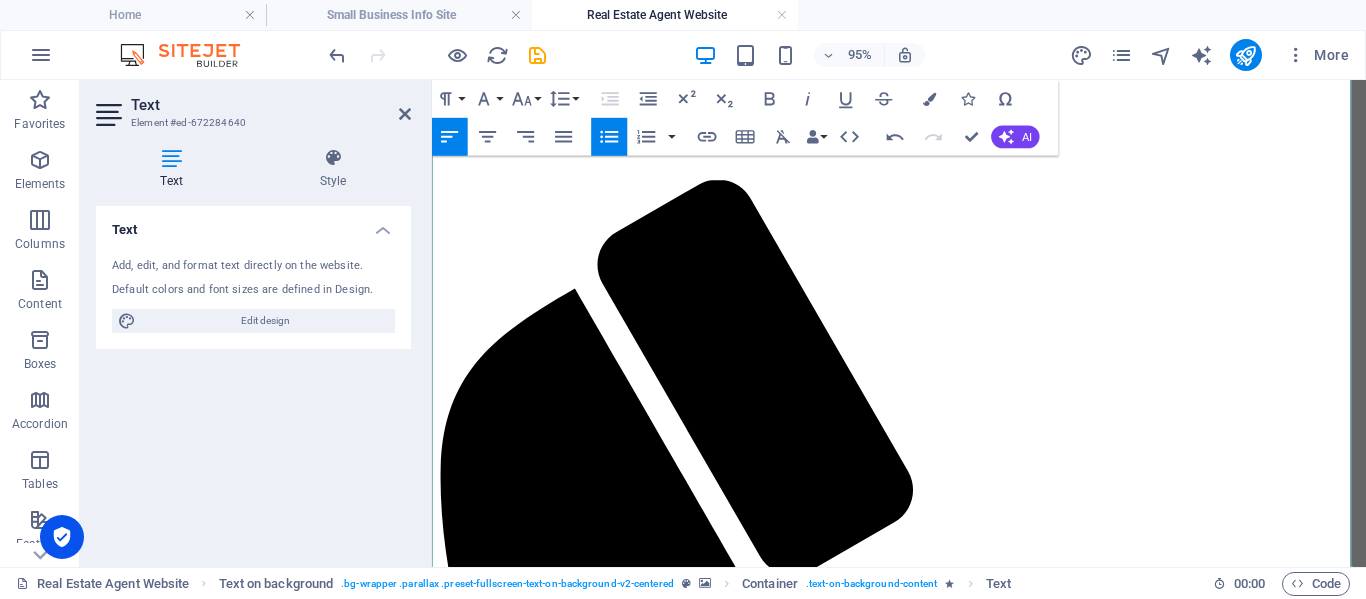 scroll, scrollTop: 500, scrollLeft: 0, axis: vertical 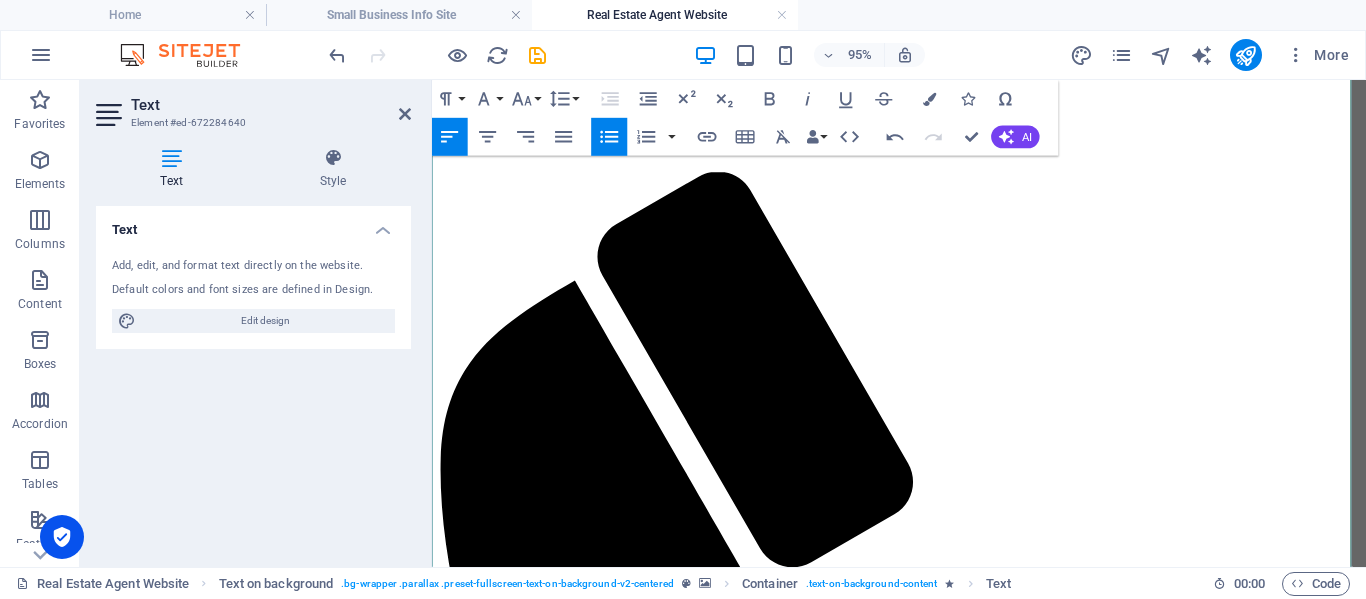 click on "Perfect for agents who want a stylish, budget-friendly online presence to introduce themselves and share key listing information—without the hefty price tag." at bounding box center [921, 3283] 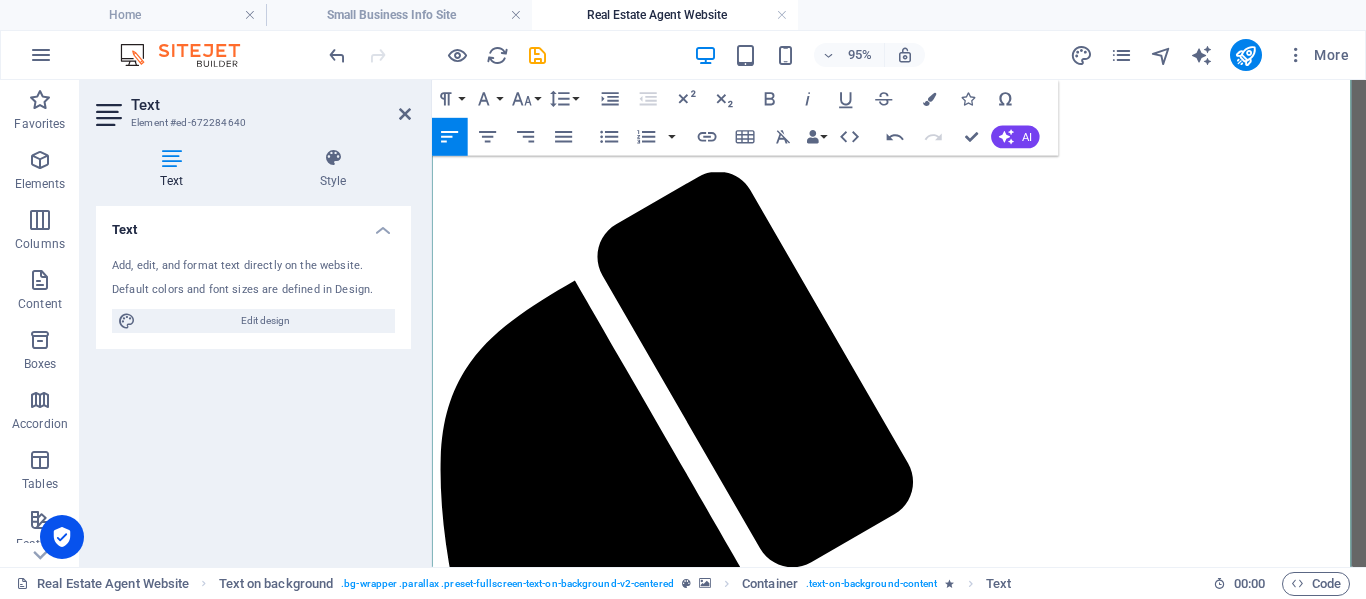 click on "Perfect for agents who want a stylish, budget-friendly online presence to introduce themselves and share key listing information,  without the hefty price tag." at bounding box center (876, 3283) 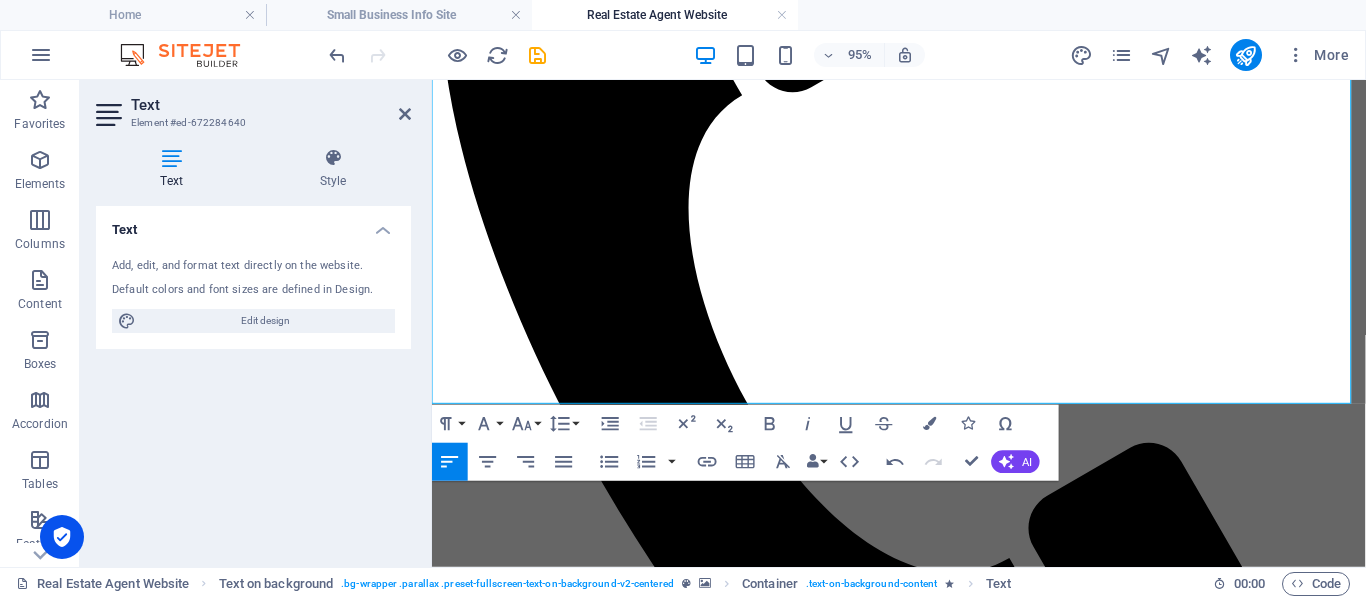 scroll, scrollTop: 1200, scrollLeft: 0, axis: vertical 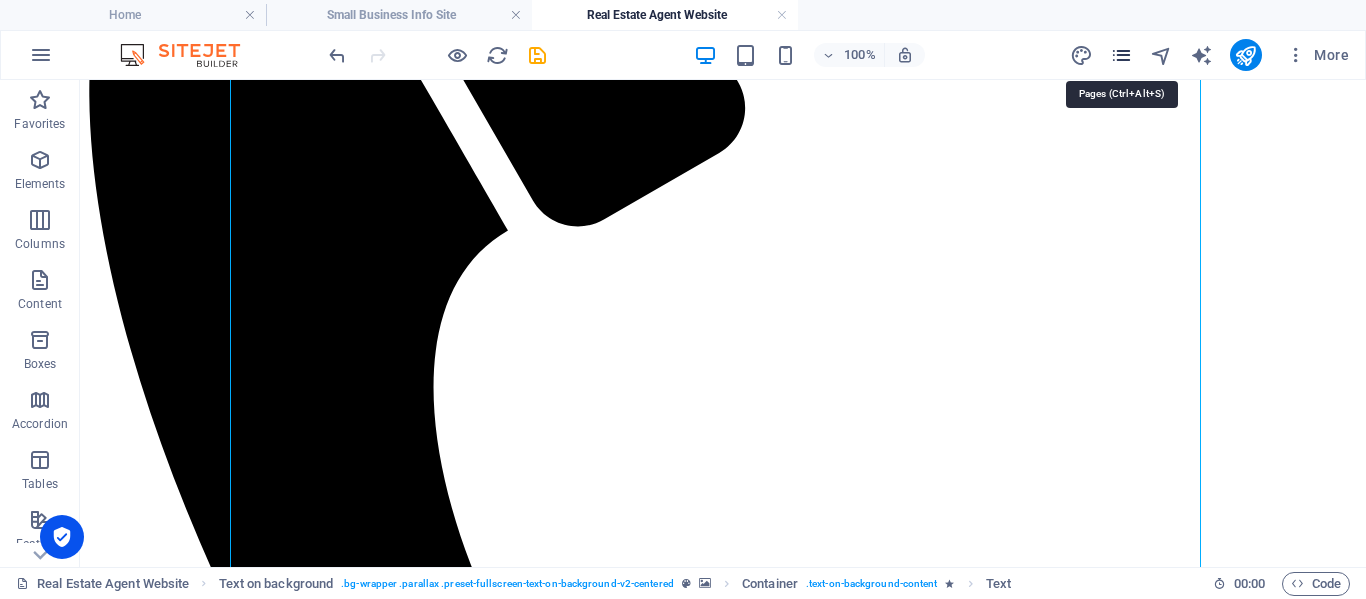 click at bounding box center [1121, 55] 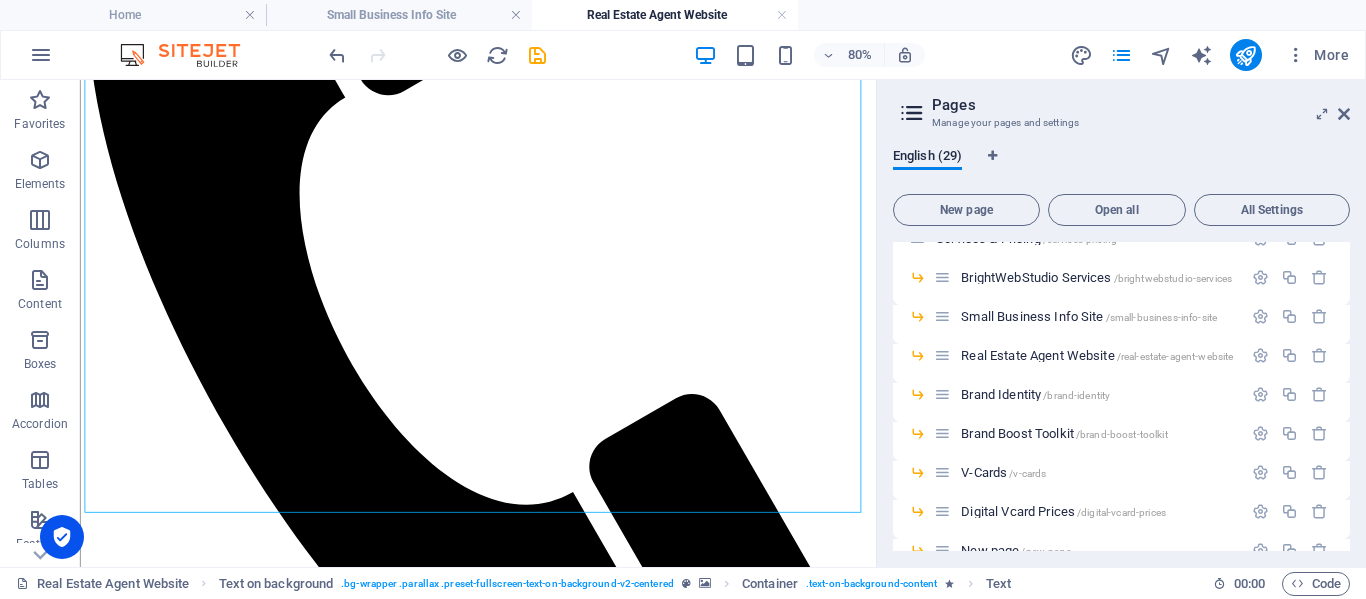 scroll, scrollTop: 300, scrollLeft: 0, axis: vertical 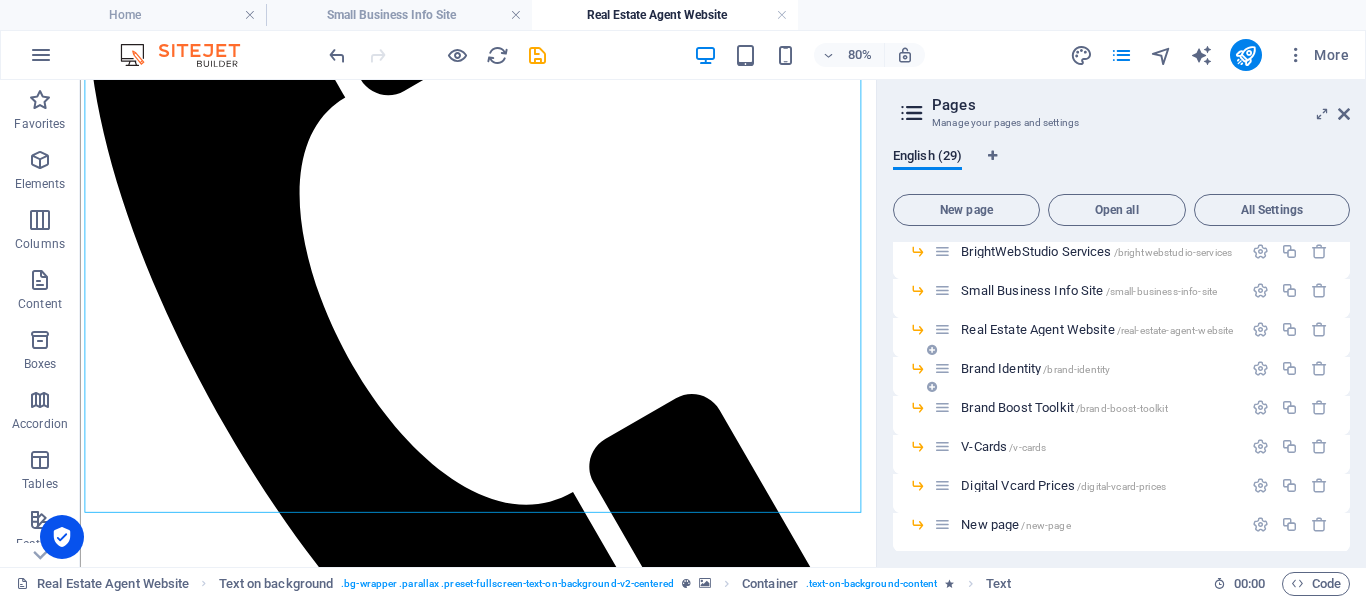 click on "Brand Identity /brand-identity" at bounding box center (1035, 368) 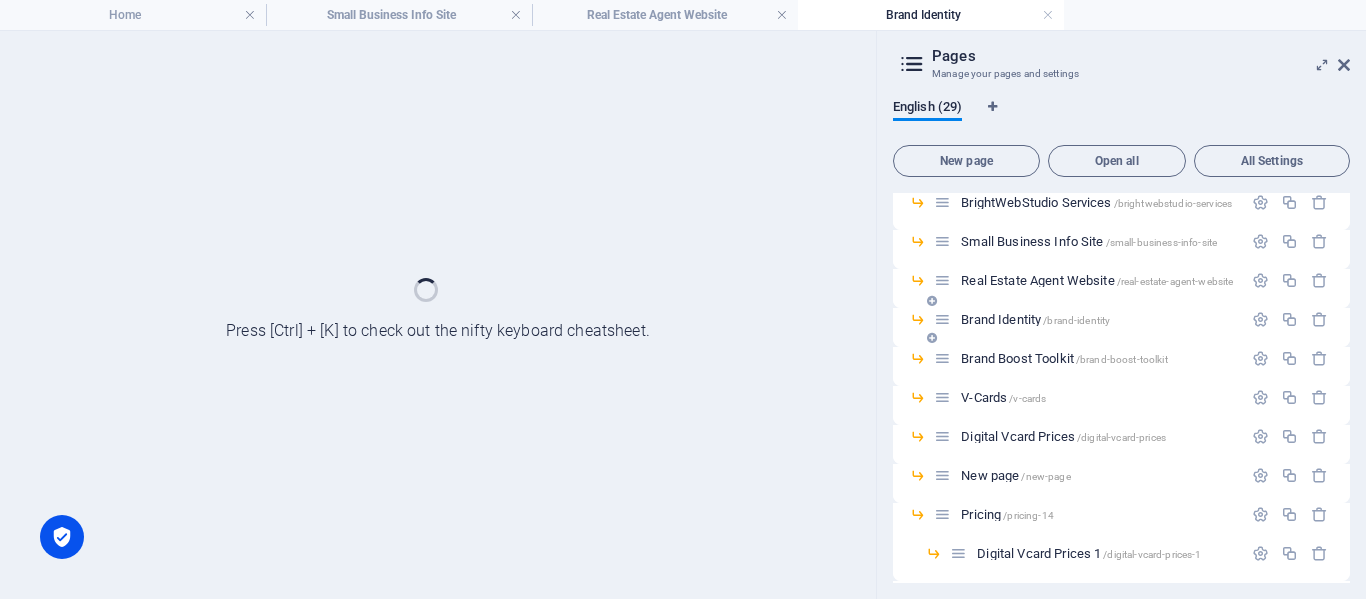 scroll, scrollTop: 0, scrollLeft: 0, axis: both 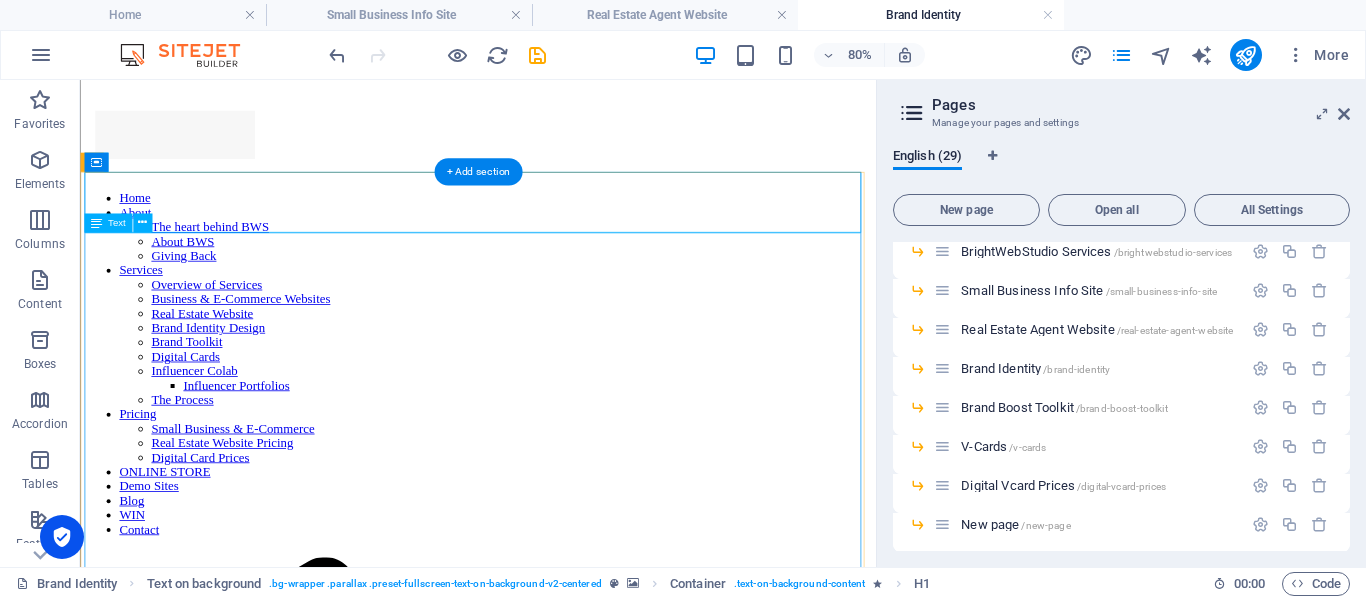 click on "Make your business unforgettable with a look that reflects  you . Your brand identity is more than just a logo — it's the personality of your business. From the colours you use to the fonts and style you choose, it all creates a feeling that helps people remember you and  trust you . A strong brand identity builds connection, confidence, and credibility — online and off. Choose Your Package: Basic Identity – R300 Perfect if you're just starting out! ✅ Custom Logo ✅ Colour Palette ✅ Favicon Business Identity Starter Pack – R700 A full starter kit to build your brand with confidence. ✅ Custom Logo ✅ Colour Palette ✅ Font Pairing Guide ✅ Visual Mood Board ✅ One-page Brand Style Guide ✅ Favicon ✅ Facebook Banner Special Website Client Offer: Buy any website package and get  10% OFF   your chosen Brand Identity package!" at bounding box center (577, 3743) 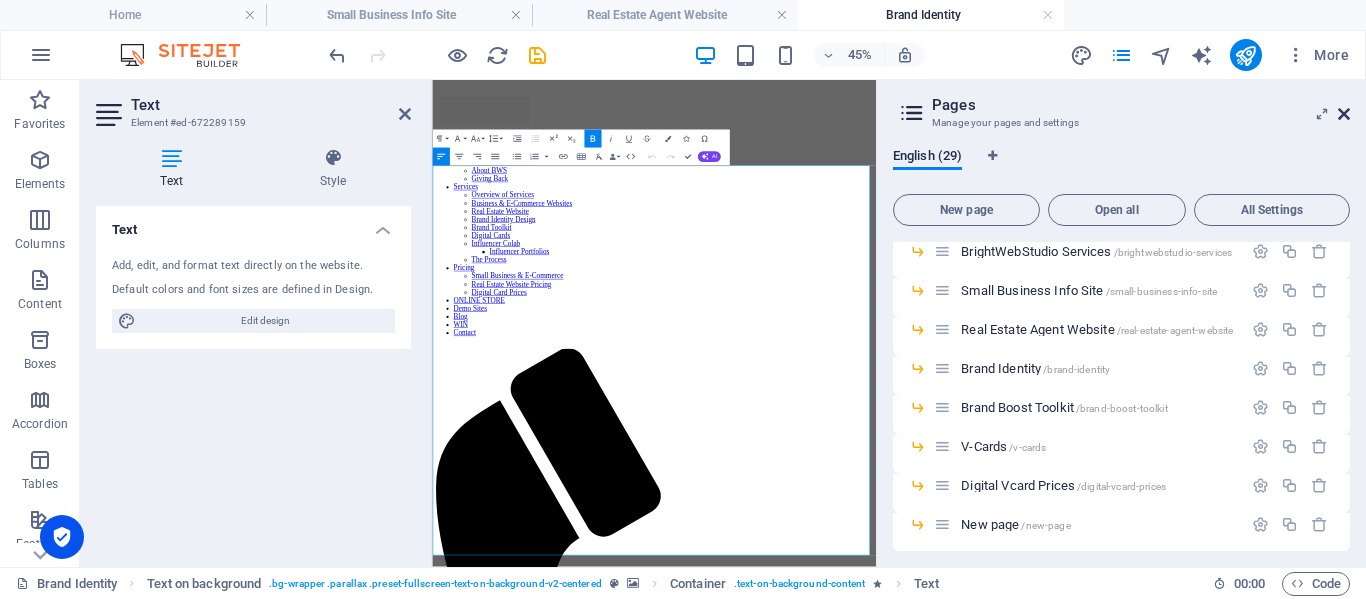 click at bounding box center (1344, 114) 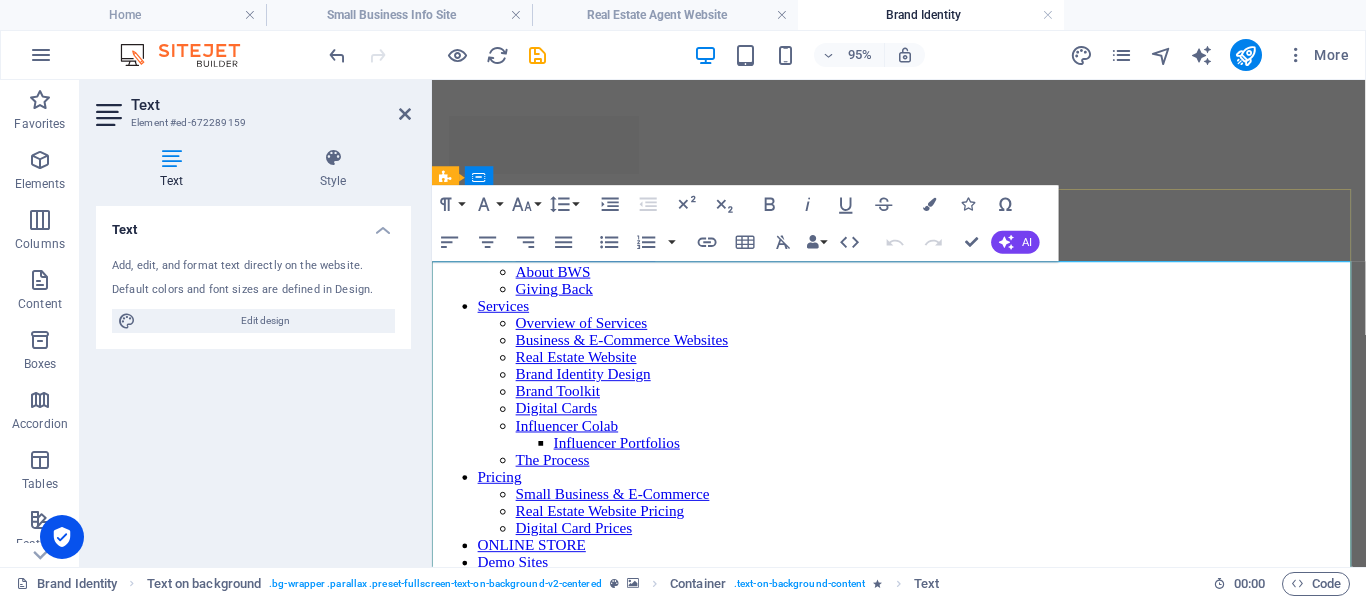 click on "Your brand identity is more than just a logo — it's the personality of your business. From the colours you use to the fonts and style you choose, it all creates a feeling that helps people remember you and  trust you . A strong brand identity builds connection, confidence, and credibility — online and off." at bounding box center (923, 3304) 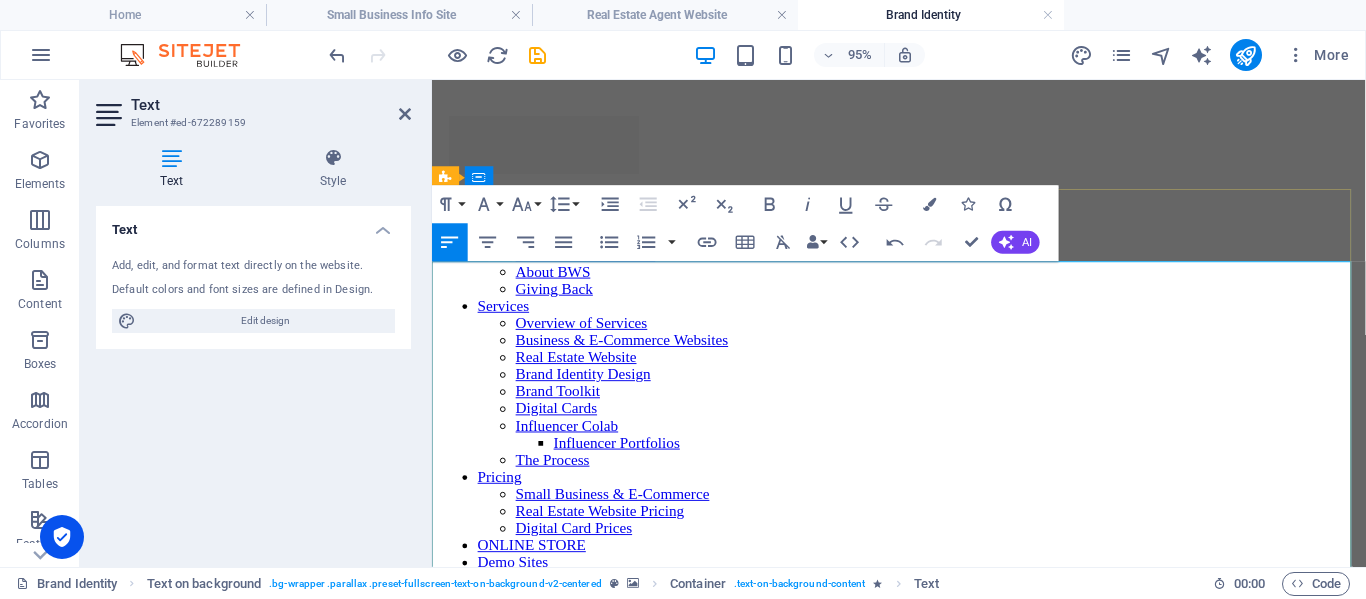 type 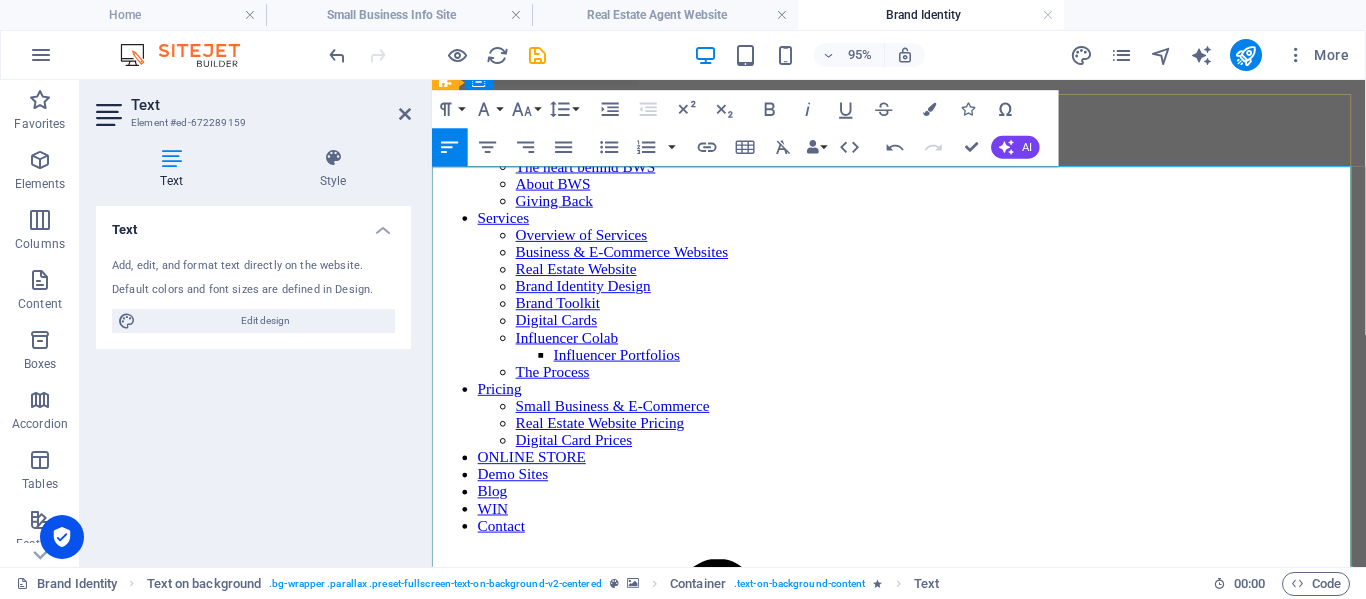 scroll, scrollTop: 100, scrollLeft: 0, axis: vertical 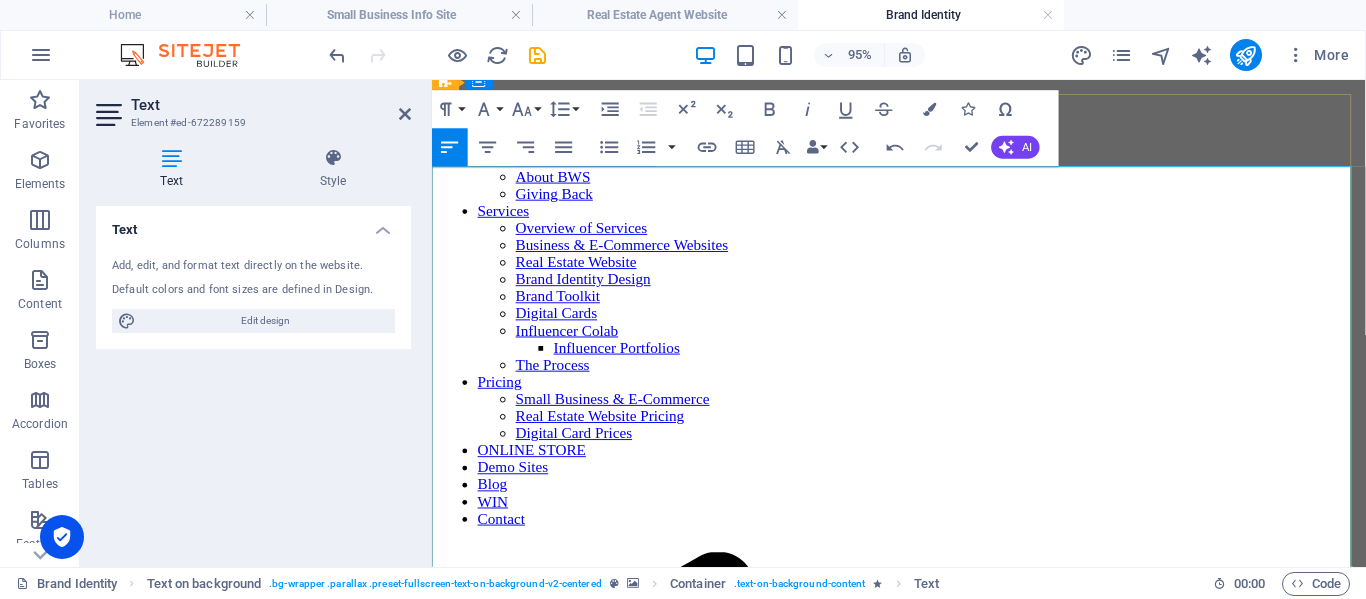 click on "Basic Identity – R300" at bounding box center (923, 3338) 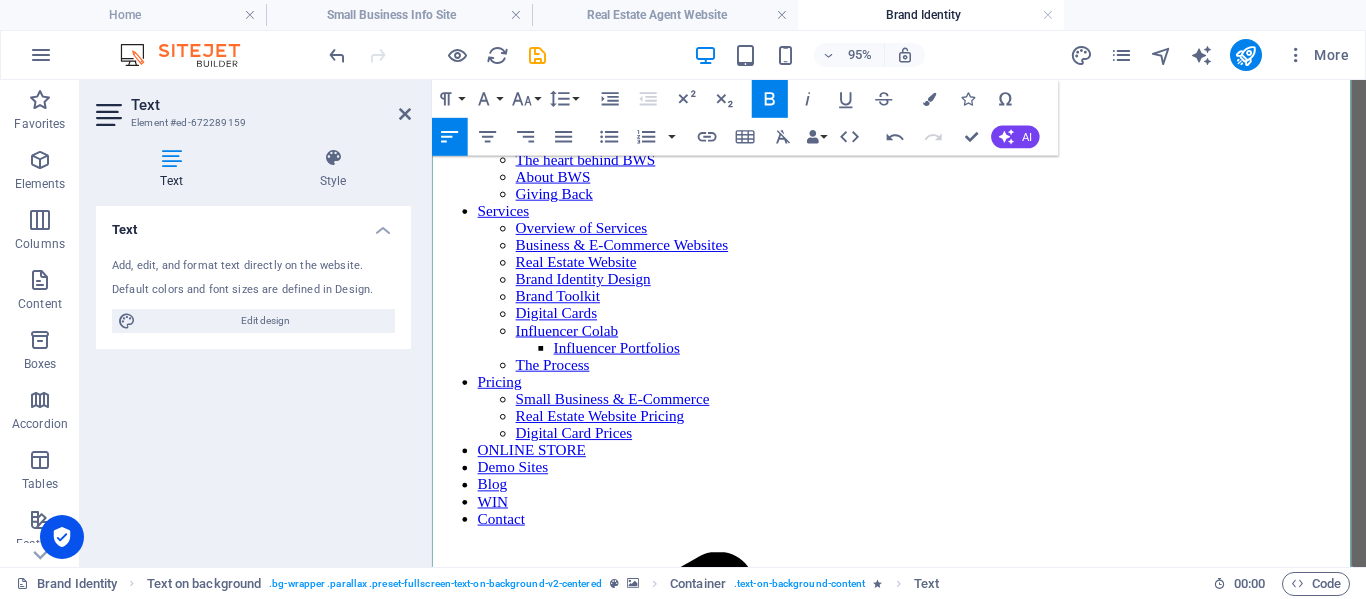 scroll, scrollTop: 300, scrollLeft: 0, axis: vertical 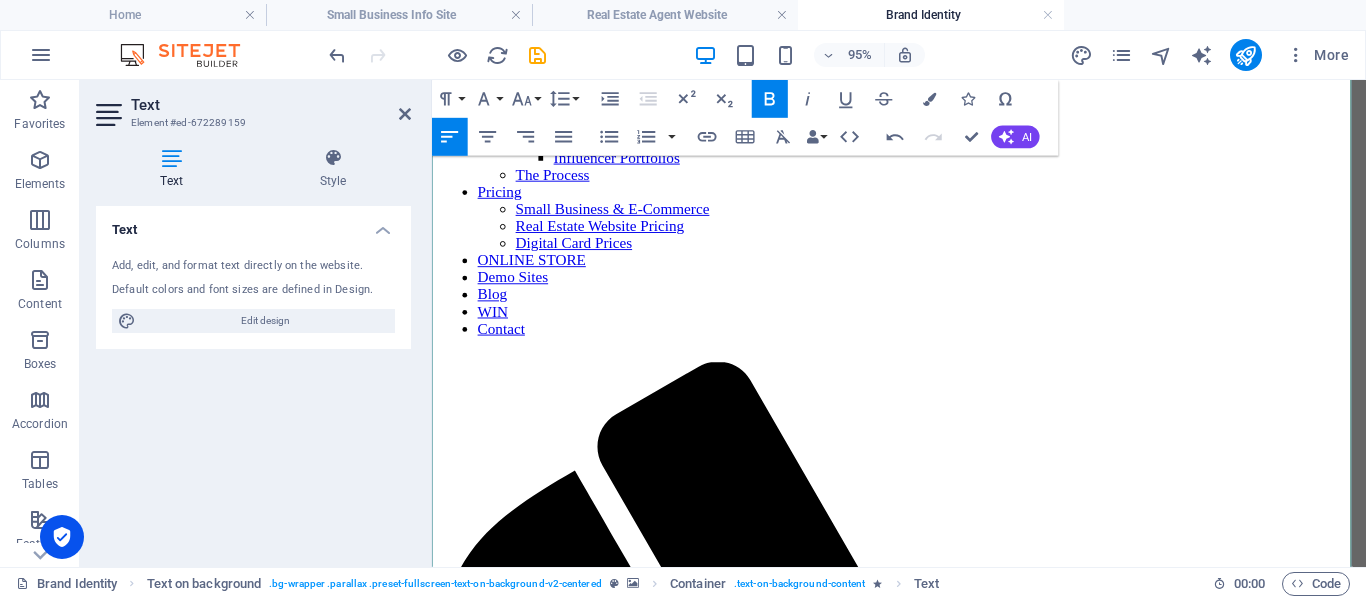 click on "Business Identity Starter Pack – R700" at bounding box center [923, 3390] 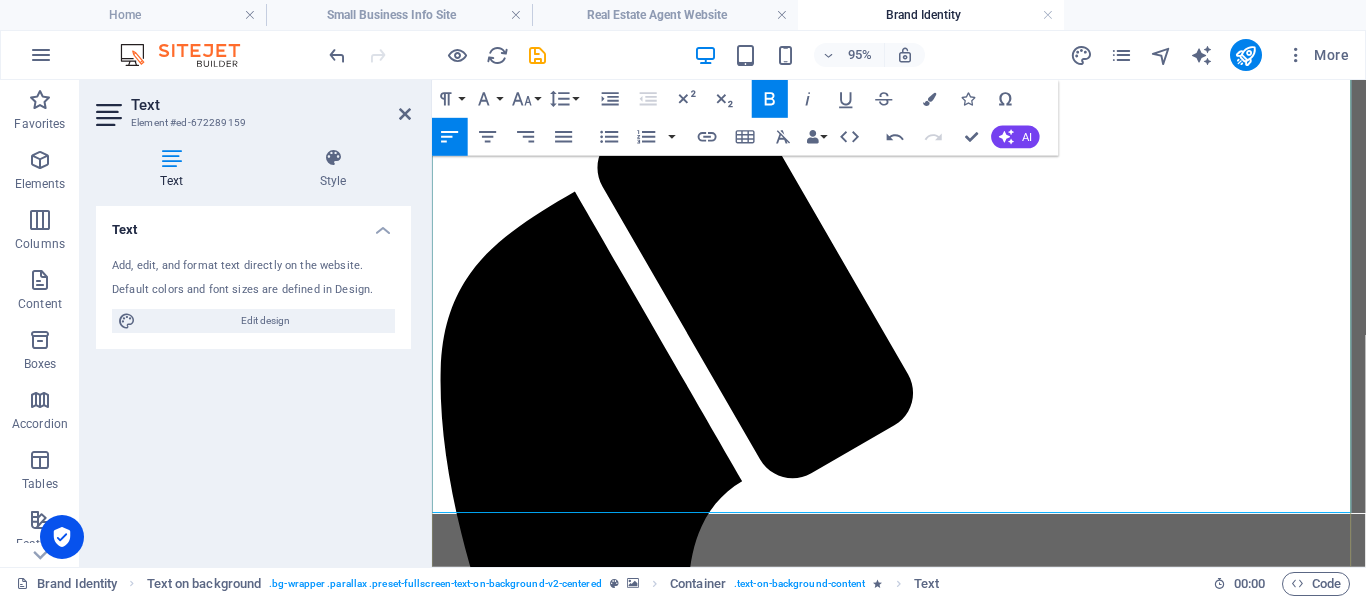scroll, scrollTop: 600, scrollLeft: 0, axis: vertical 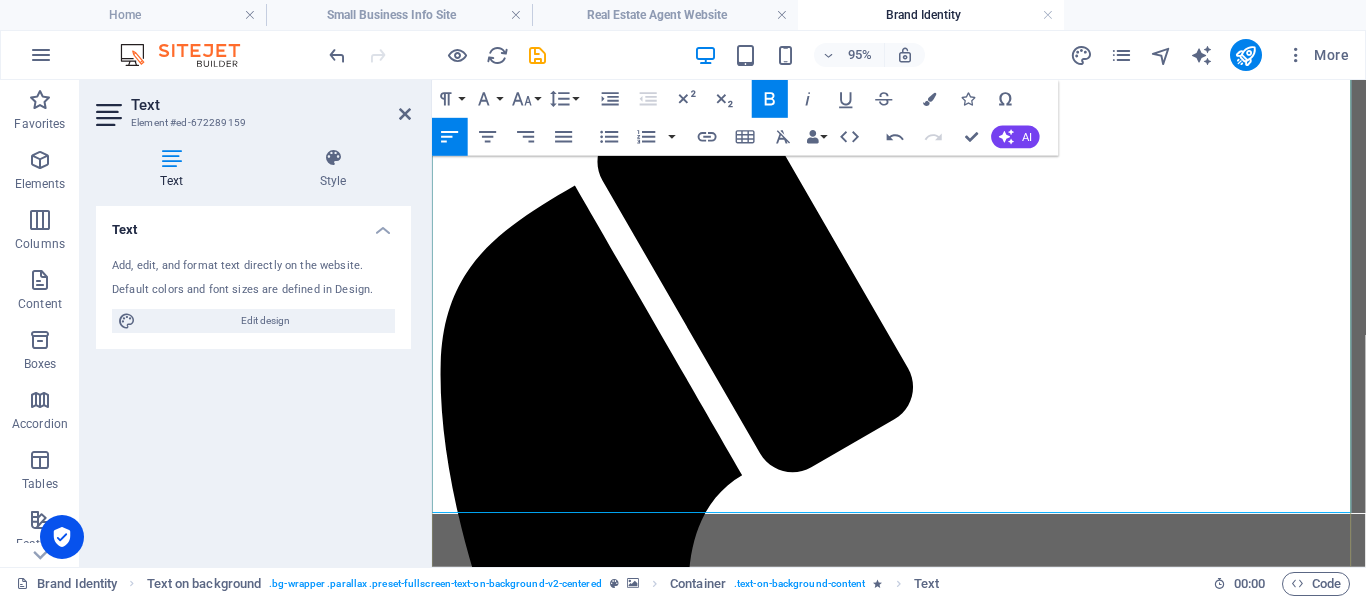 click on "Buy any website package and get  10% OFF   your chosen Brand Identity package!" at bounding box center [923, 3519] 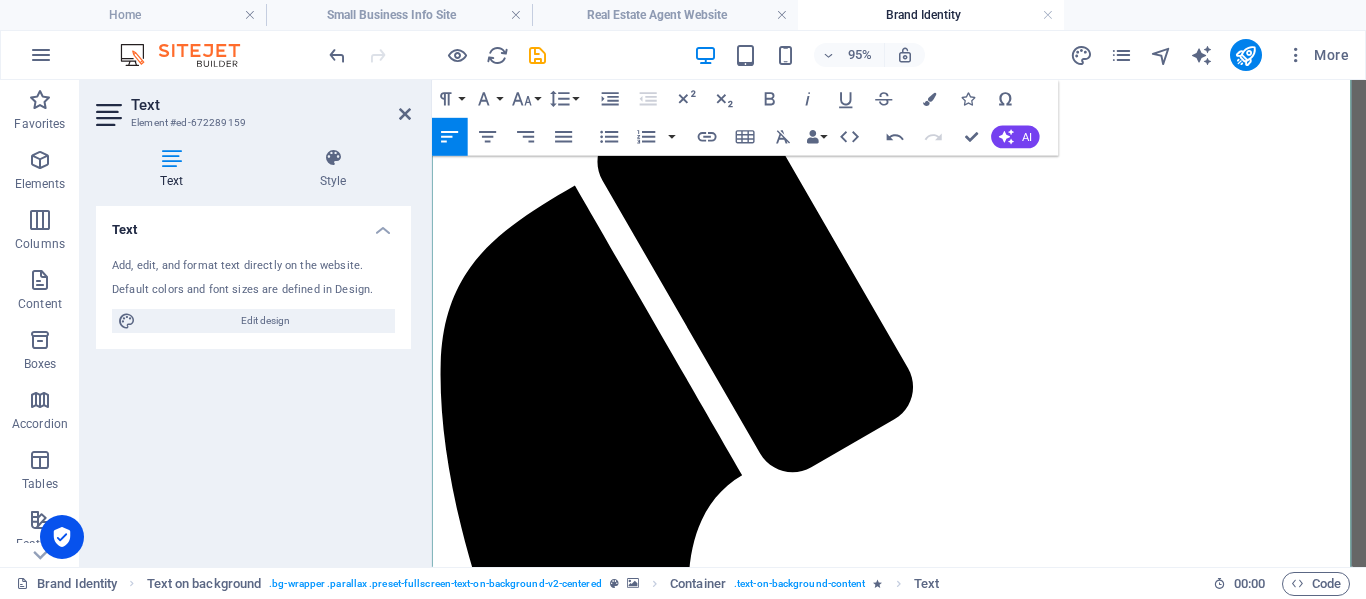 click on "Corporate Identity Package:  Logo, [GEOGRAPHIC_DATA]," at bounding box center [714, 3633] 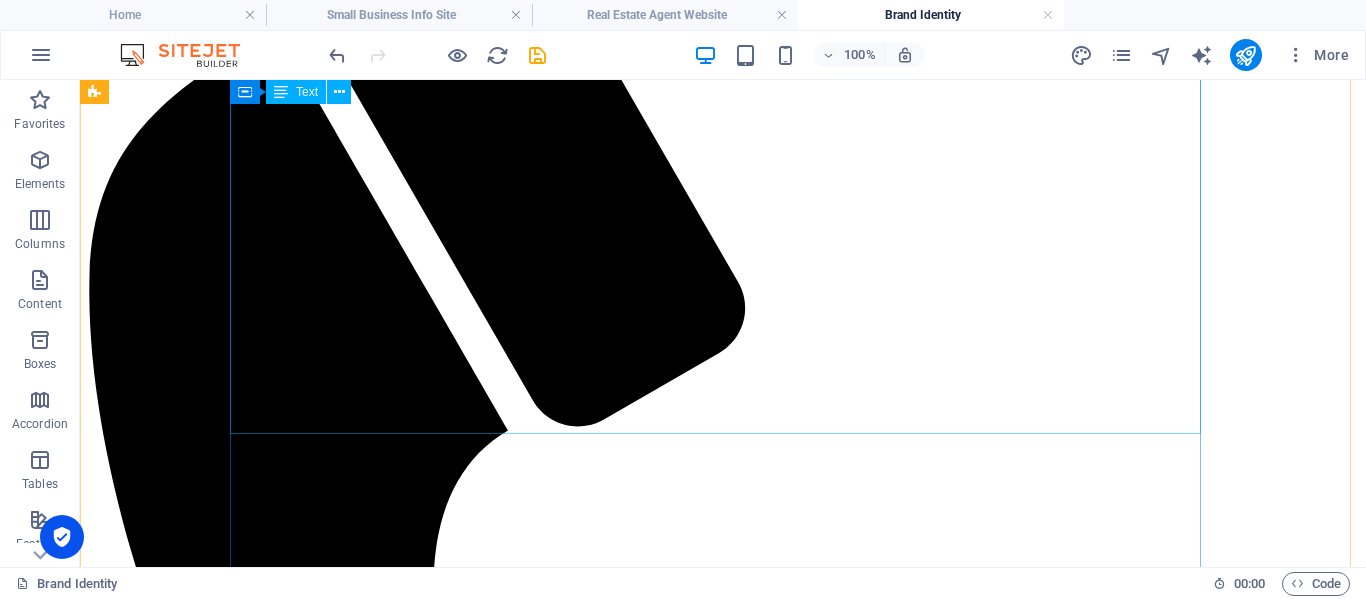 scroll, scrollTop: 500, scrollLeft: 0, axis: vertical 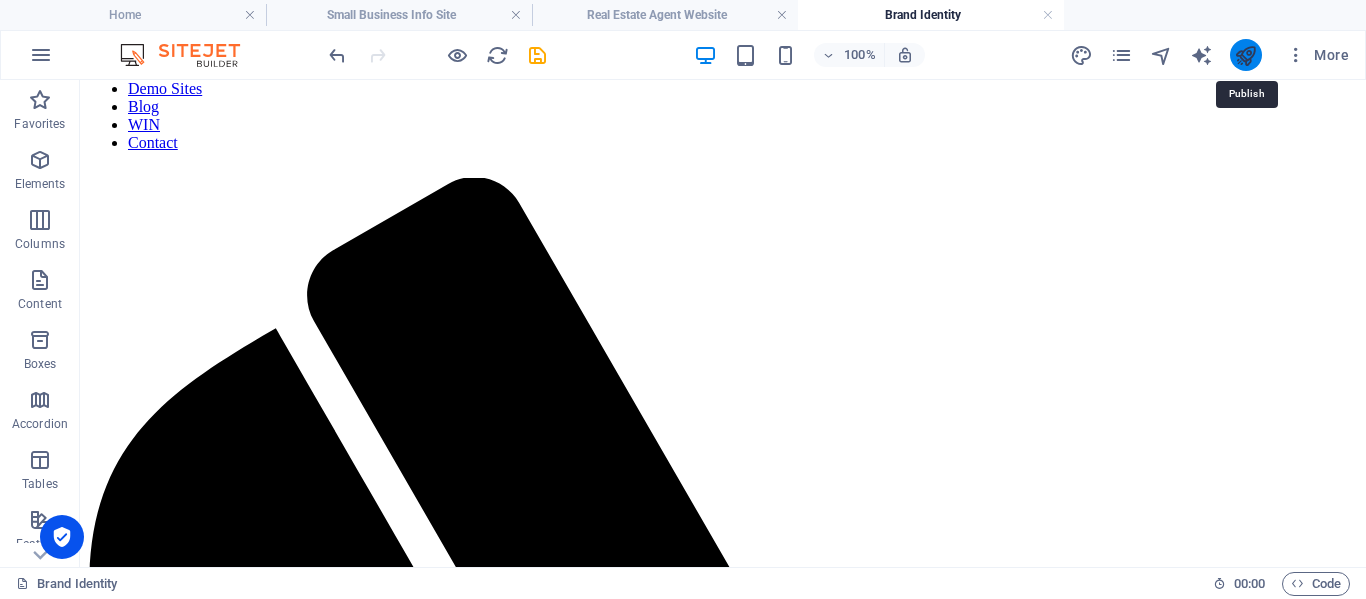 click at bounding box center (1245, 55) 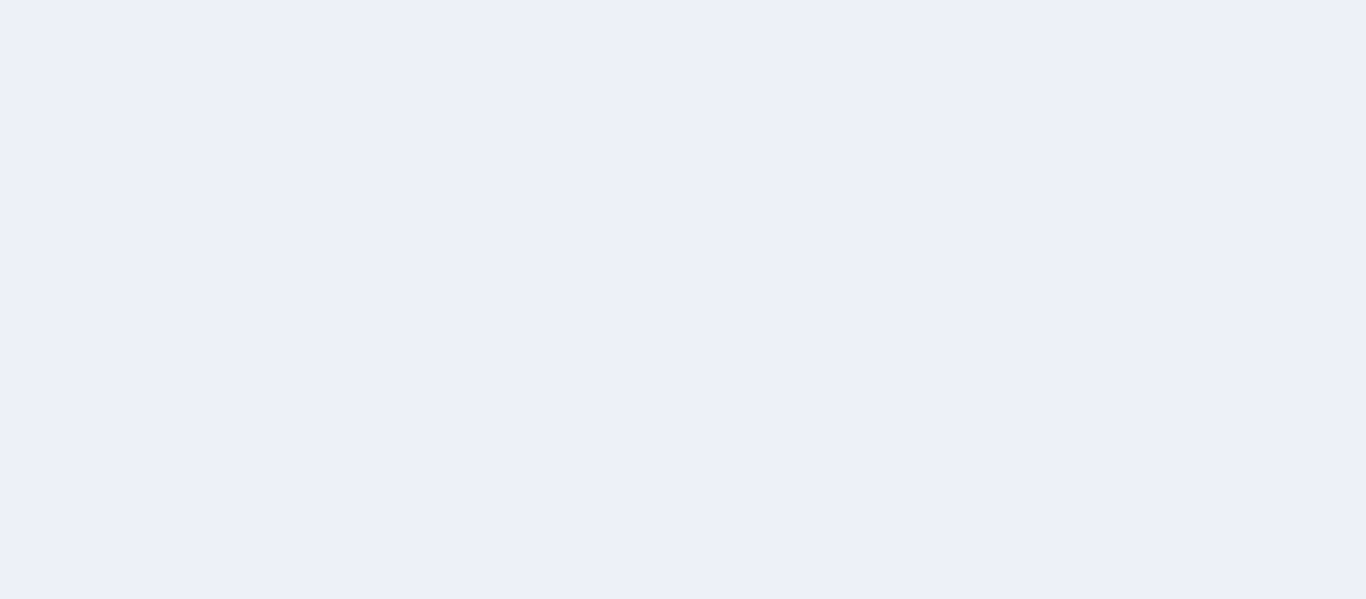 scroll, scrollTop: 0, scrollLeft: 0, axis: both 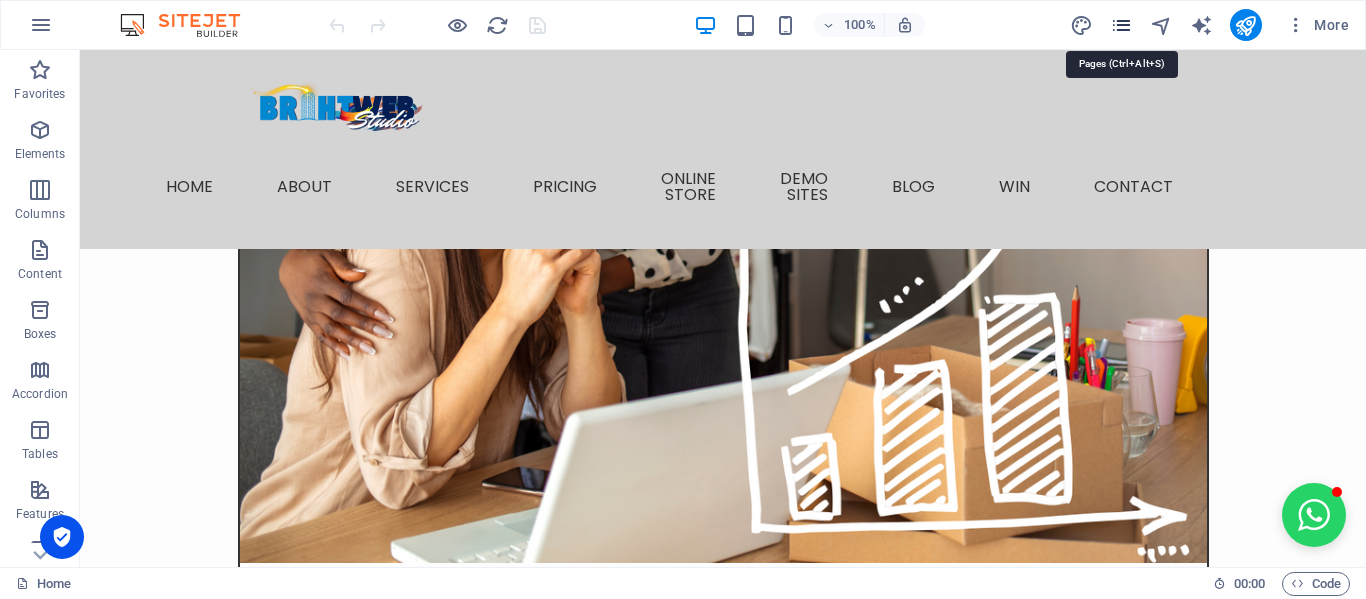 click at bounding box center (1121, 25) 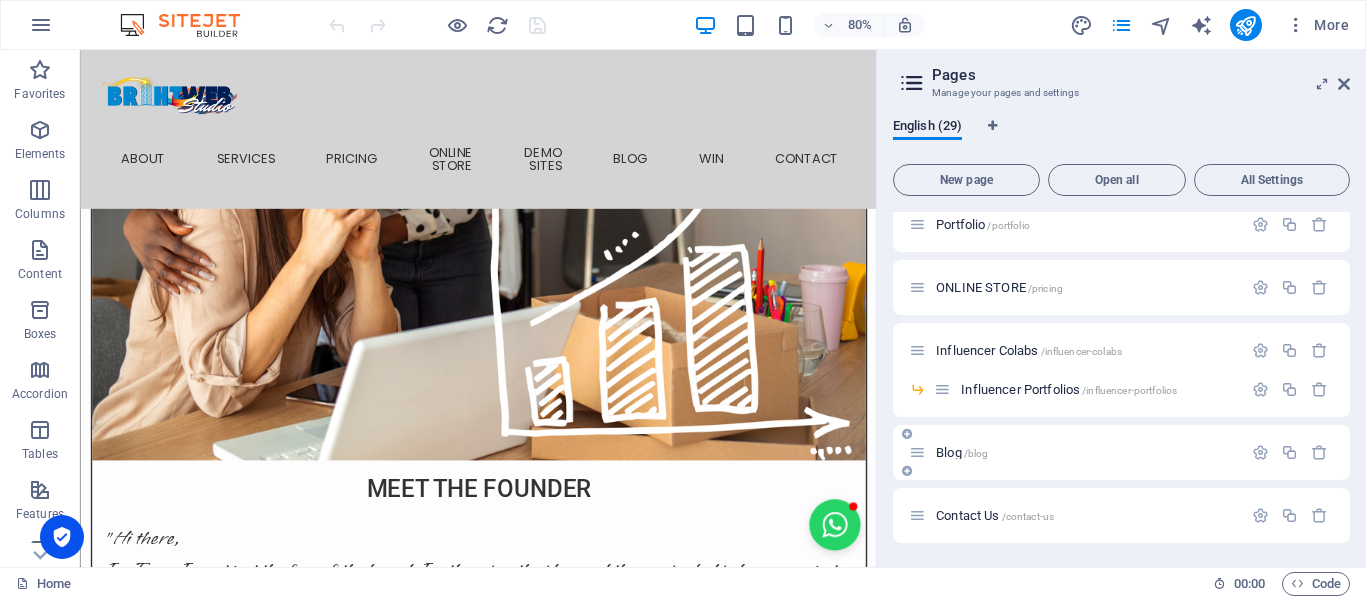 scroll, scrollTop: 800, scrollLeft: 0, axis: vertical 